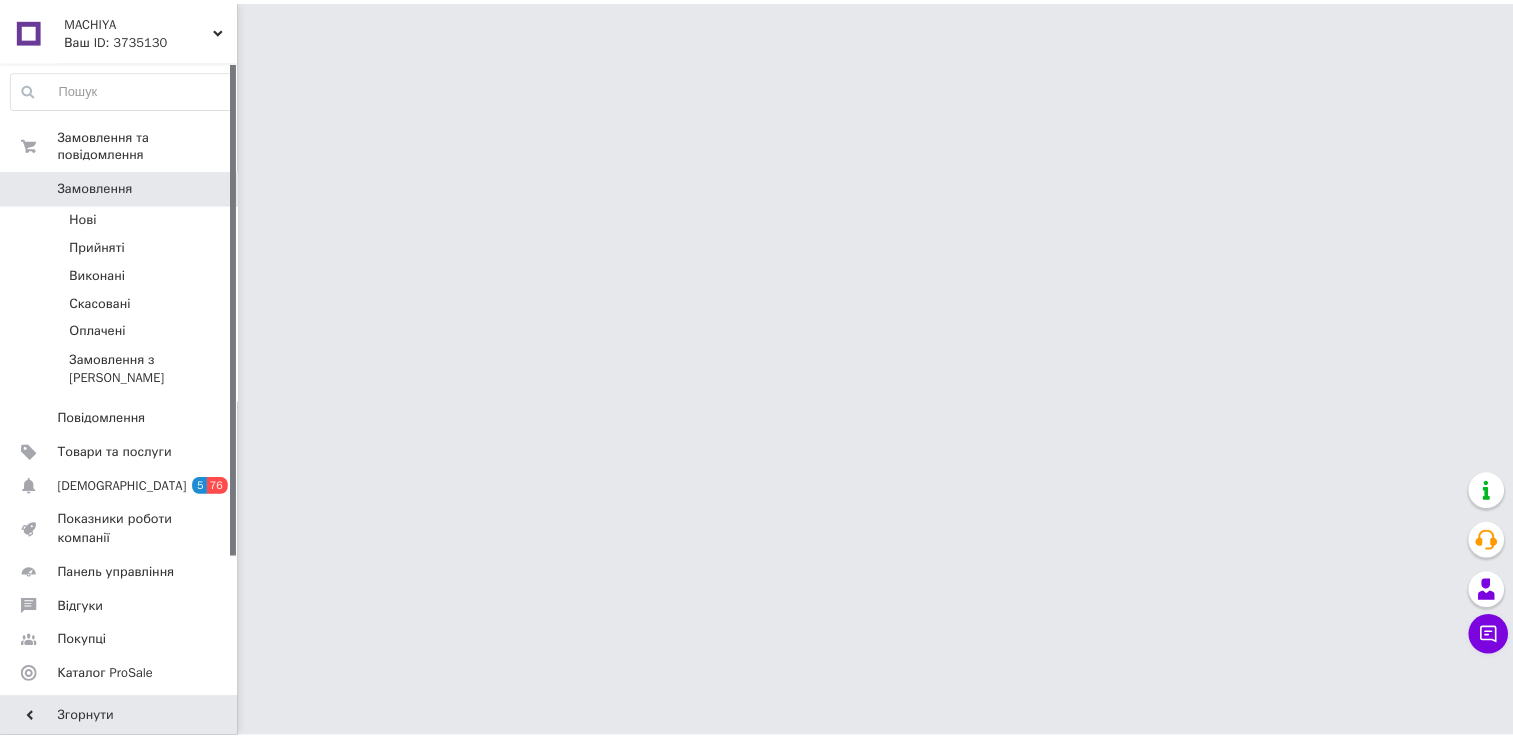 scroll, scrollTop: 0, scrollLeft: 0, axis: both 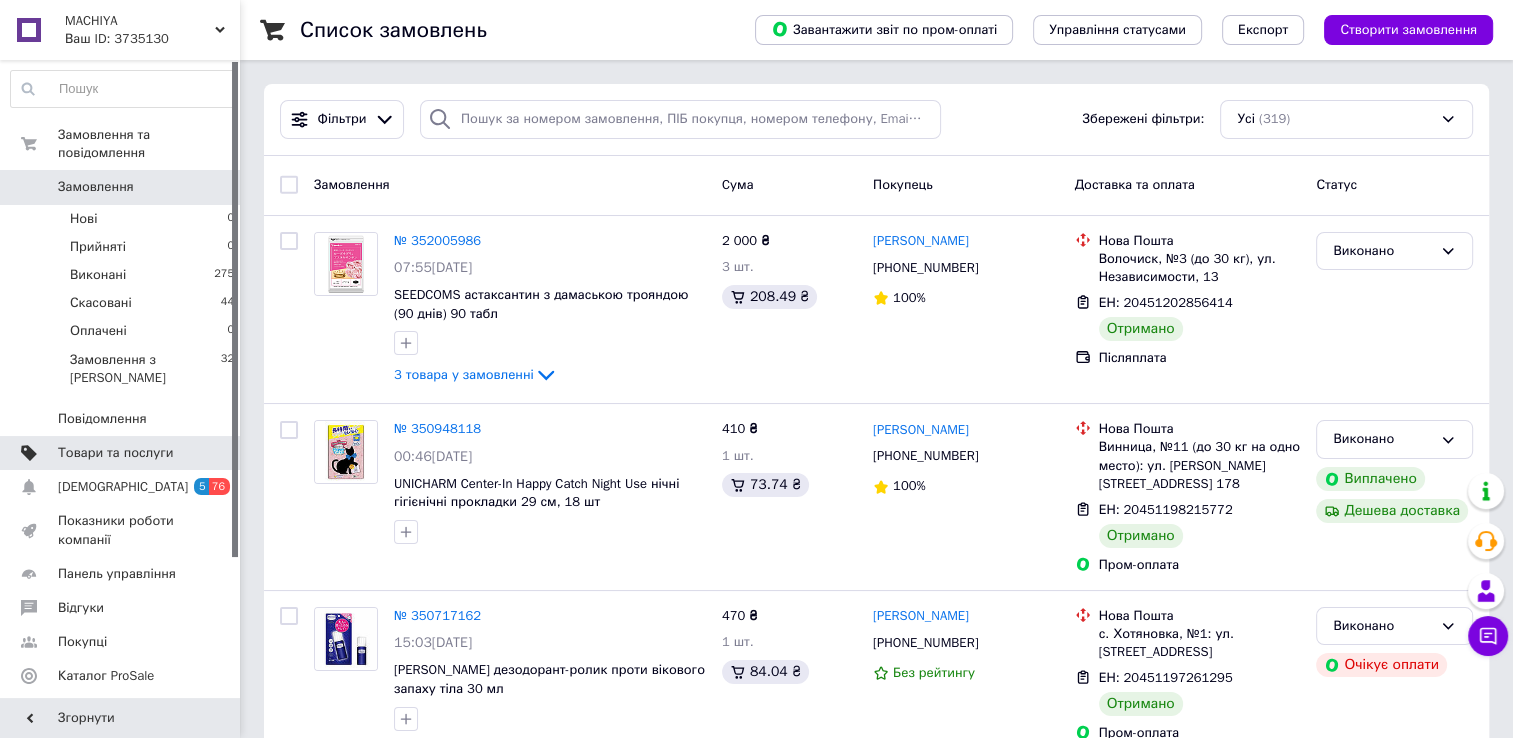 click on "Товари та послуги" at bounding box center (121, 453) 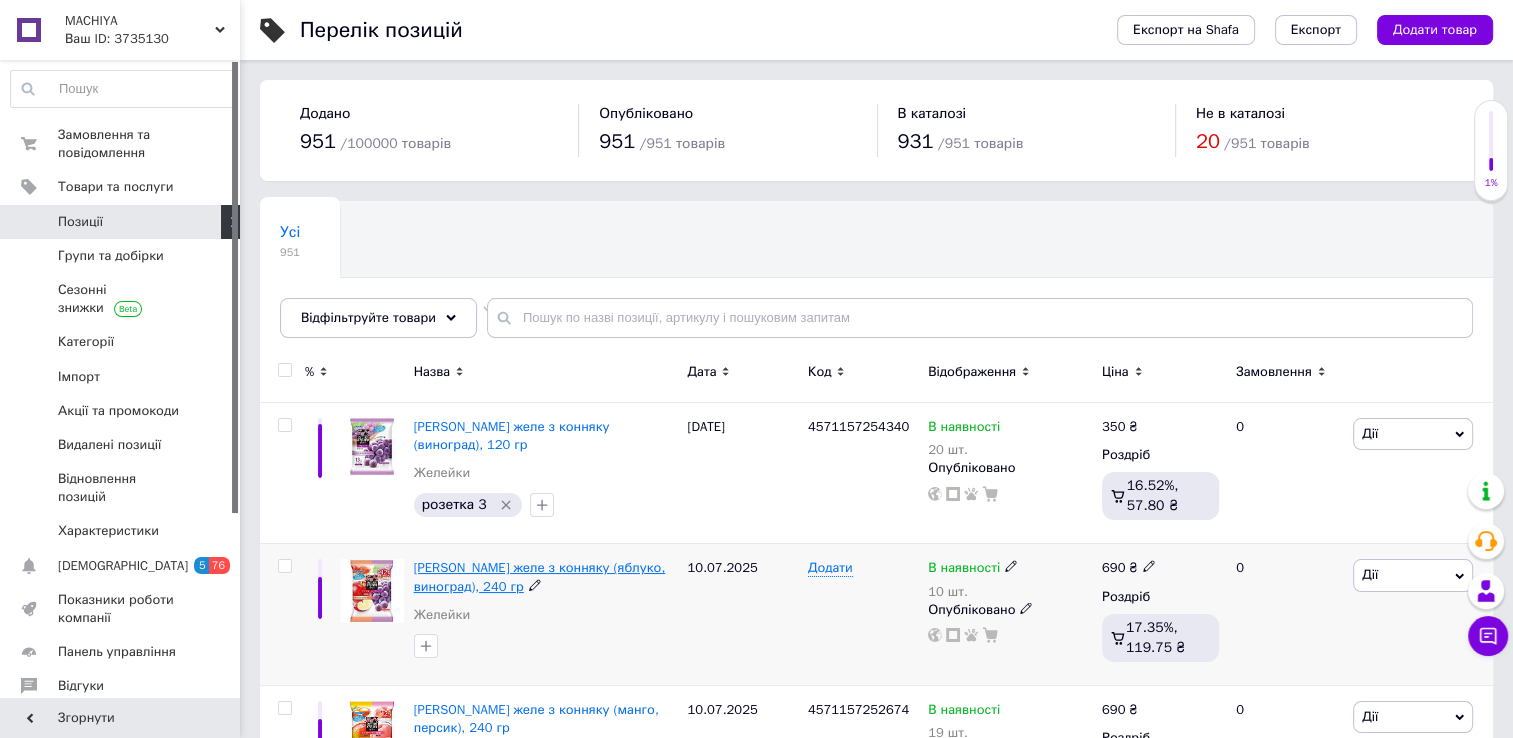 click on "[PERSON_NAME] желе з конняку (яблуко, виноград), 240 гр" at bounding box center (540, 576) 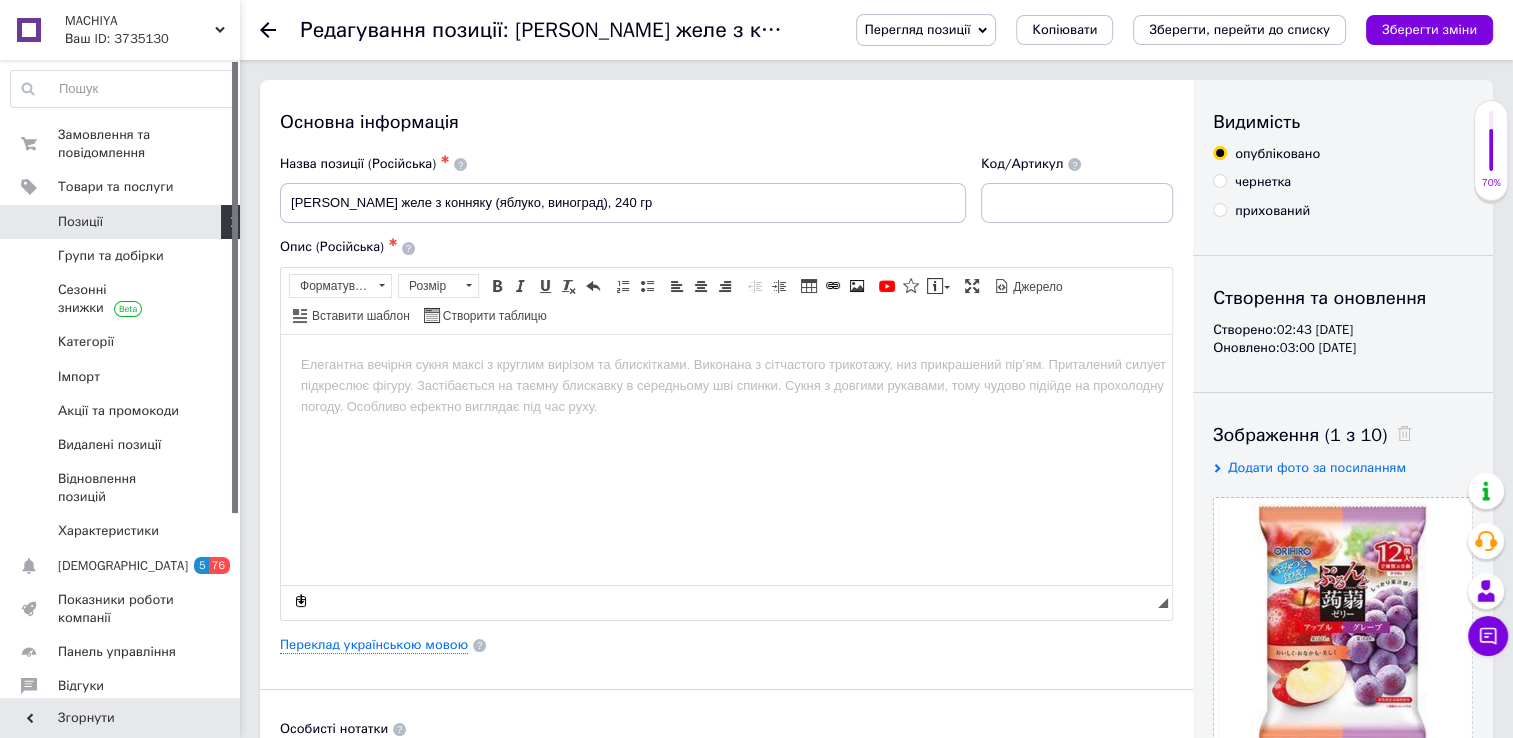 scroll, scrollTop: 0, scrollLeft: 0, axis: both 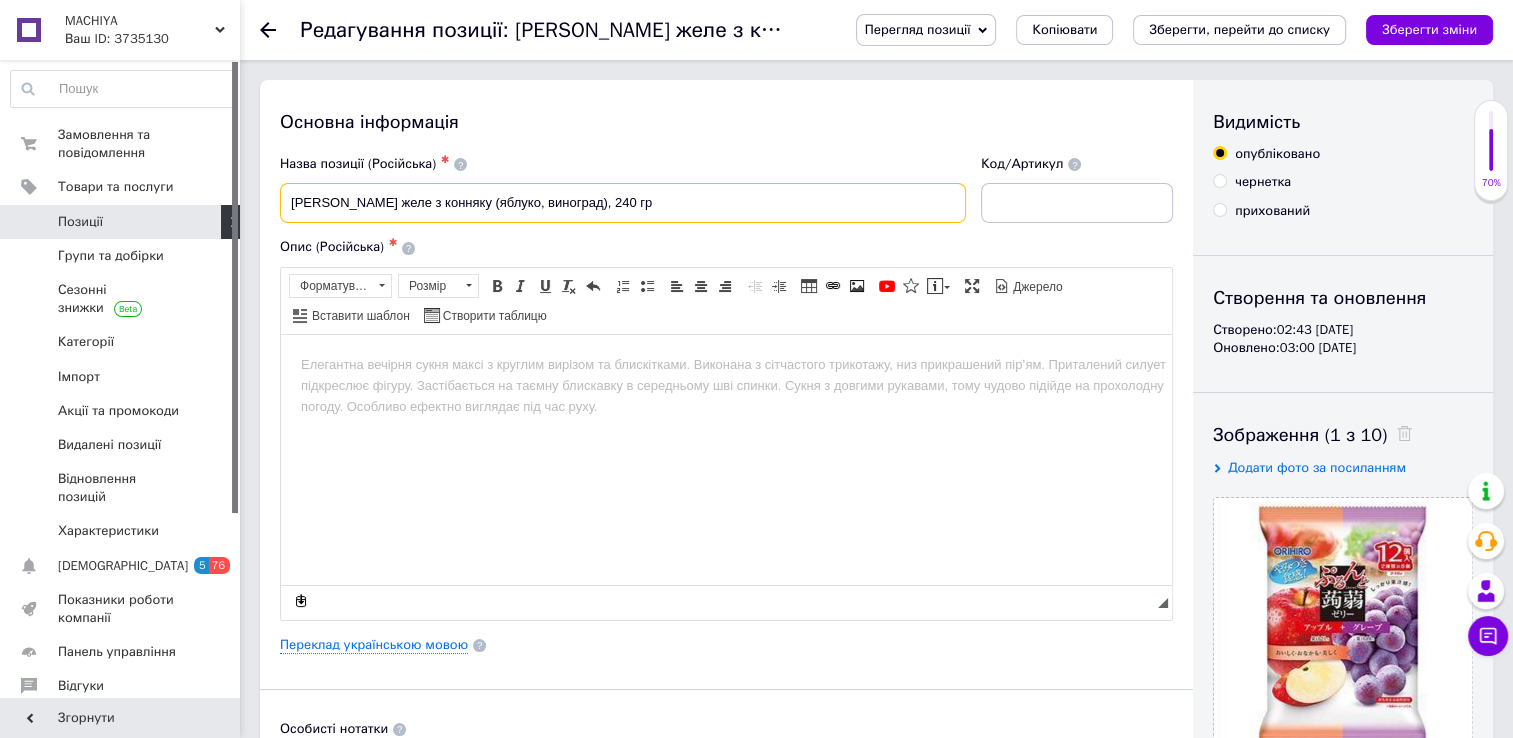 click on "[PERSON_NAME] желе з конняку (яблуко, виноград), 240 гр" at bounding box center (623, 203) 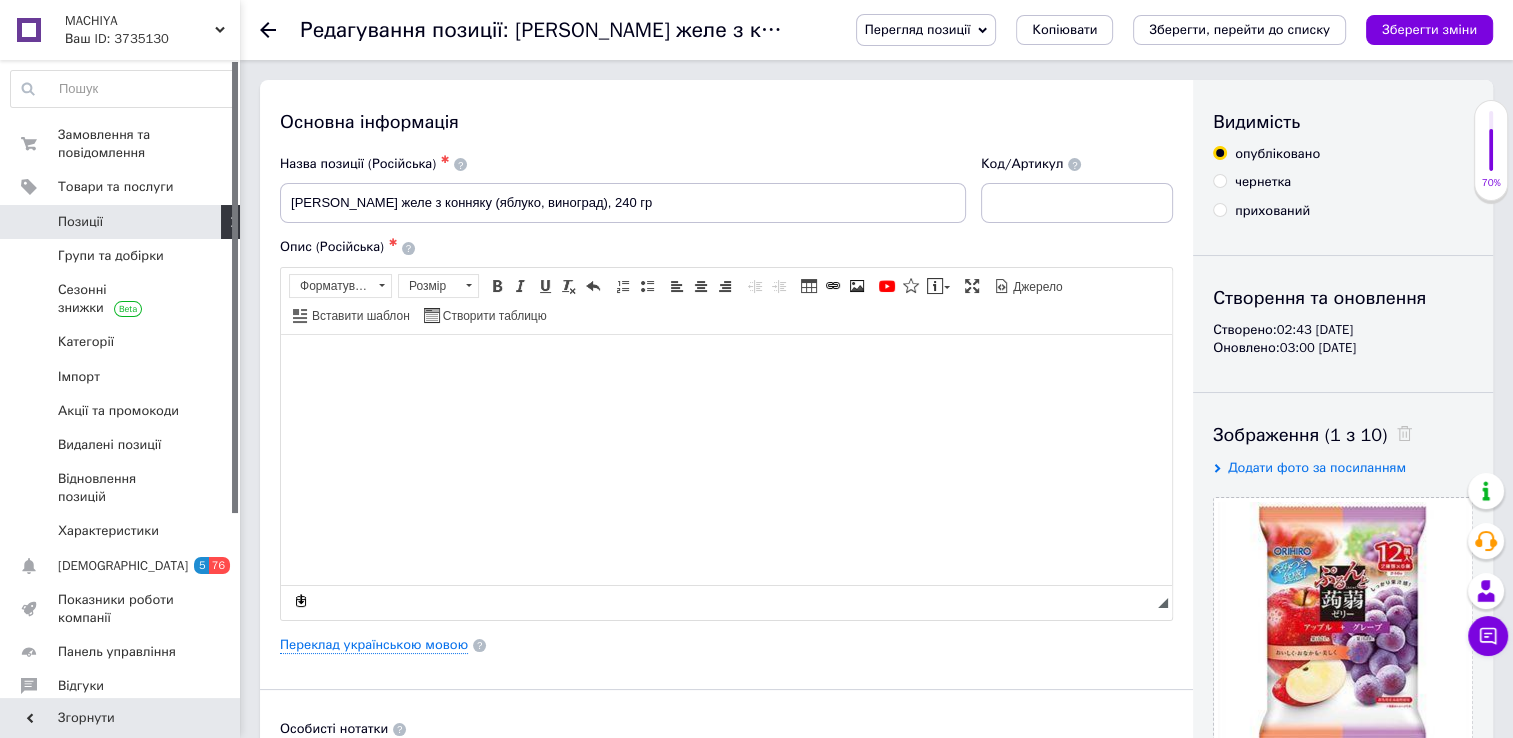 click at bounding box center (726, 364) 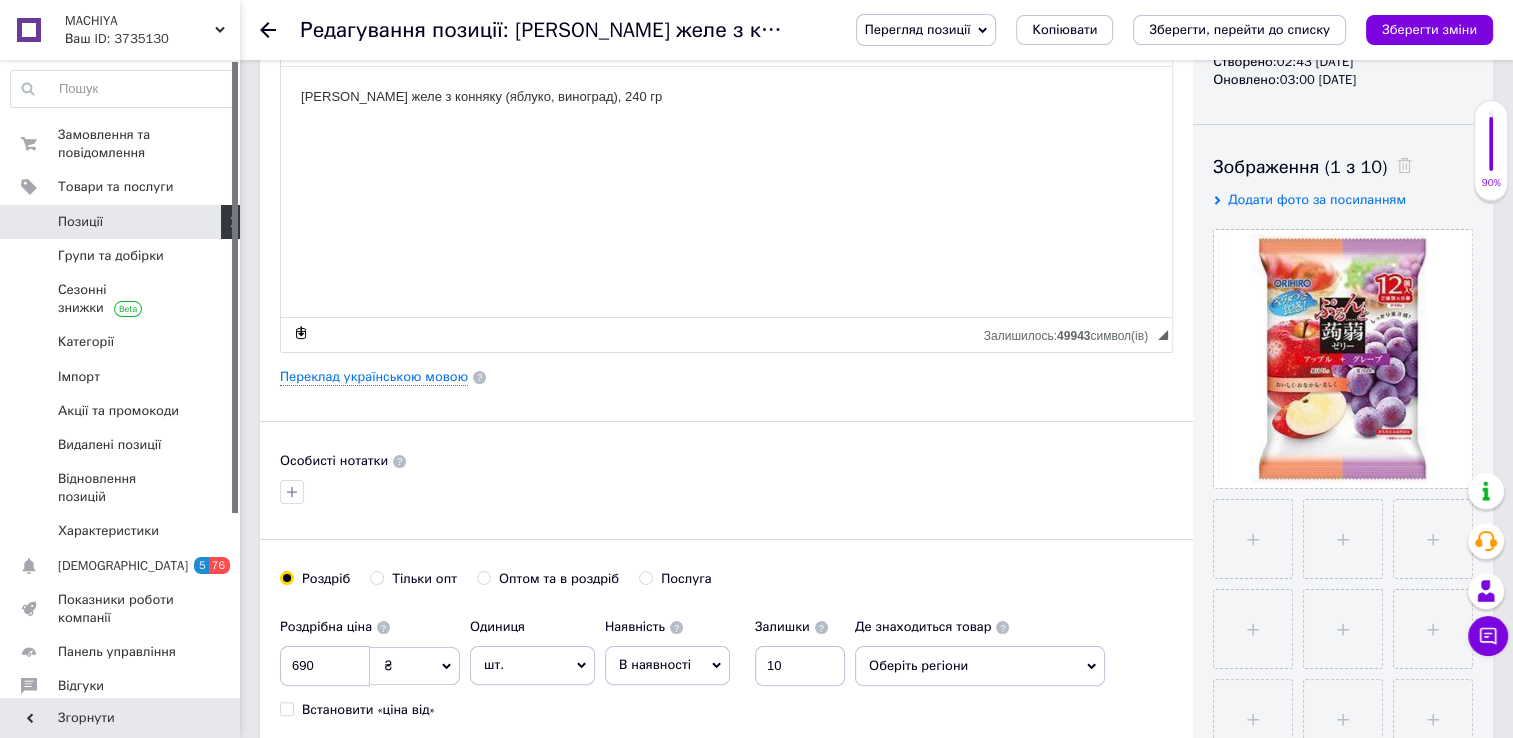 scroll, scrollTop: 280, scrollLeft: 0, axis: vertical 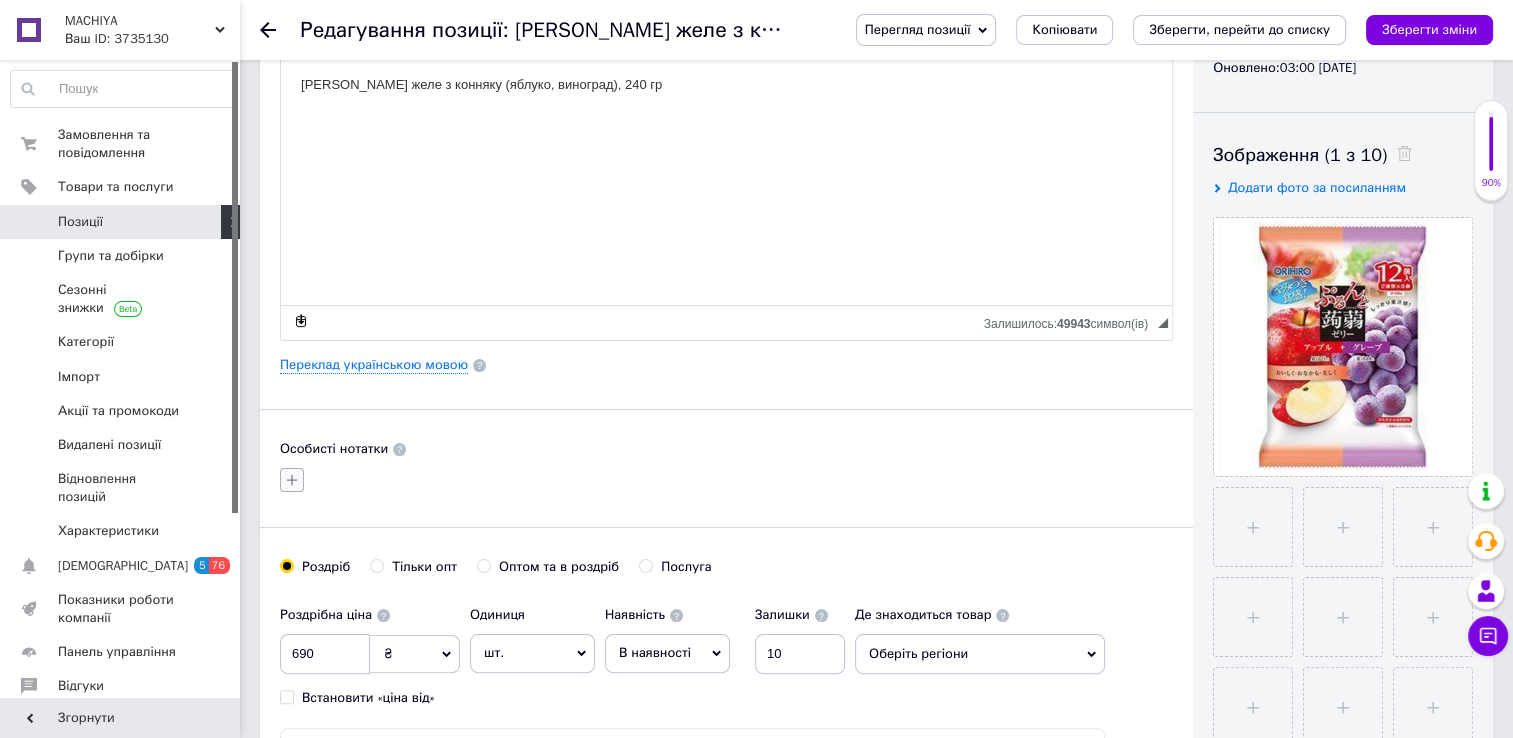 click 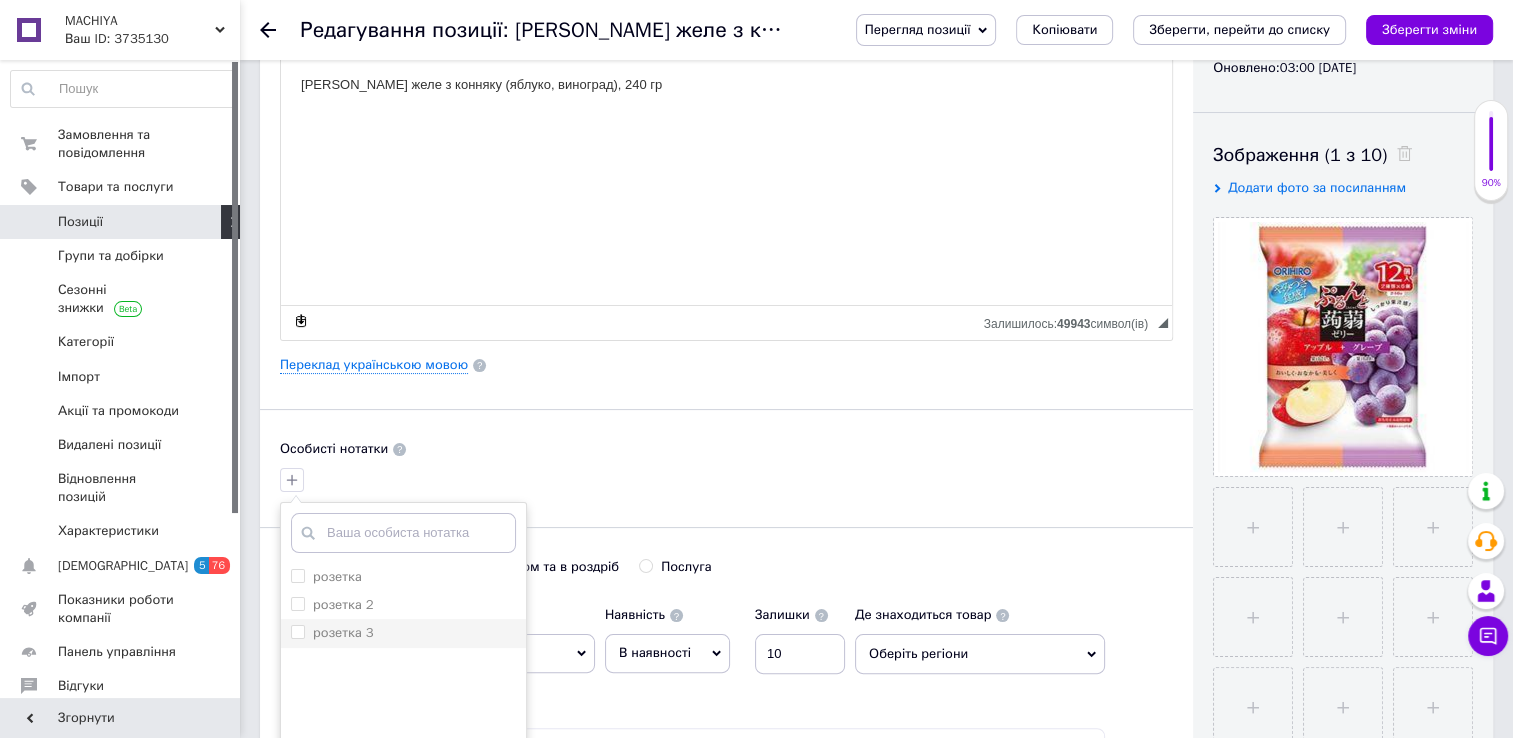 click on "розетка 3" at bounding box center [297, 631] 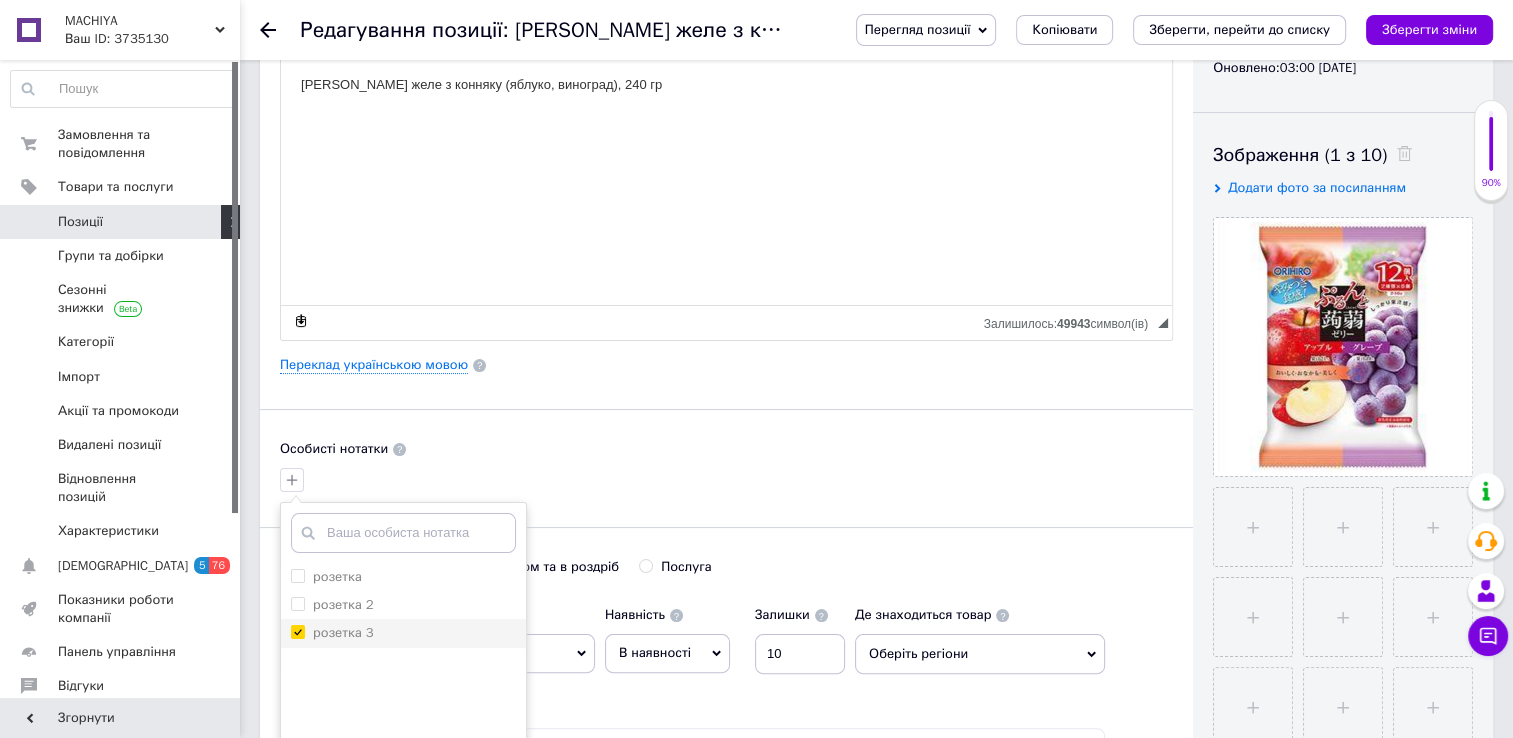 checkbox on "true" 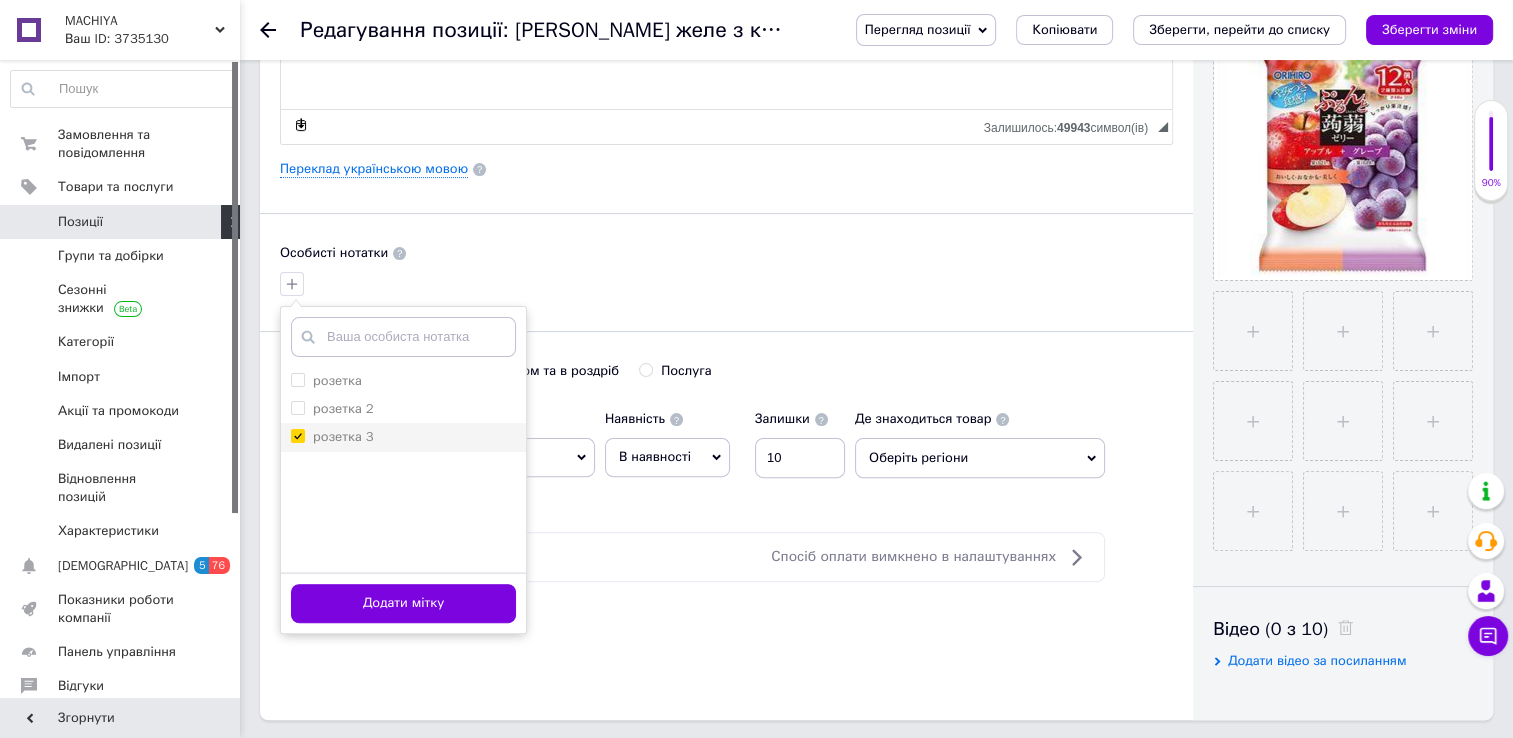 scroll, scrollTop: 492, scrollLeft: 0, axis: vertical 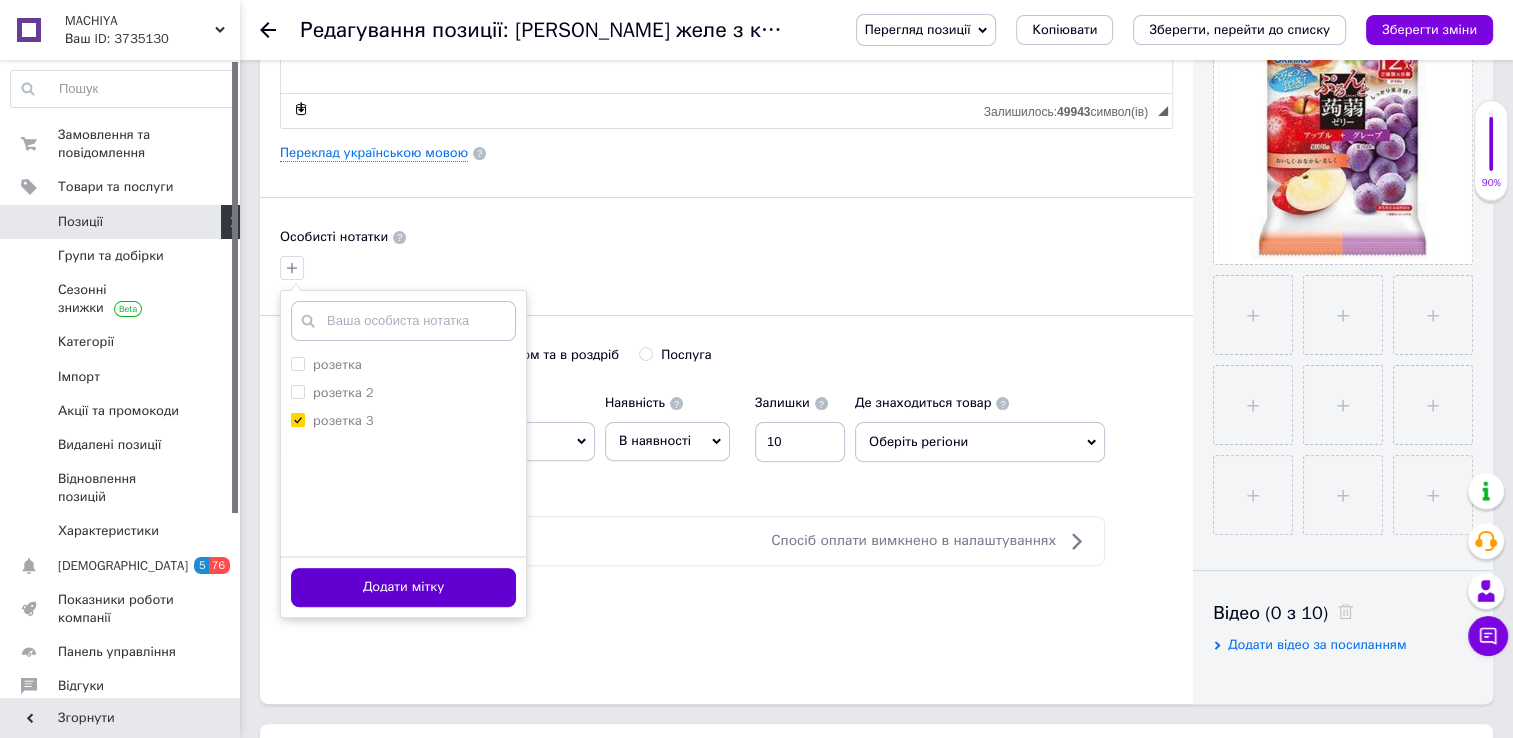 click on "Додати мітку" at bounding box center (403, 587) 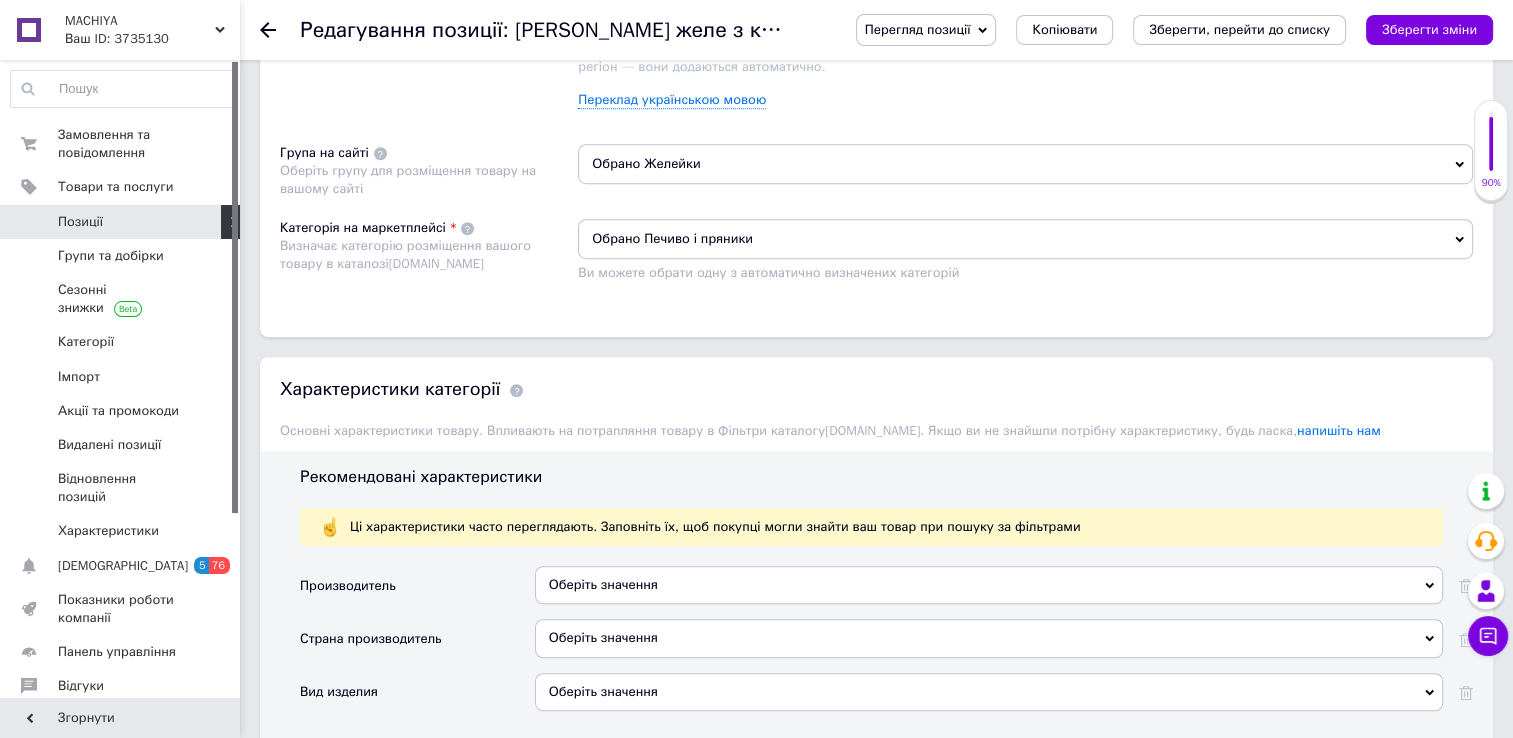 scroll, scrollTop: 1275, scrollLeft: 0, axis: vertical 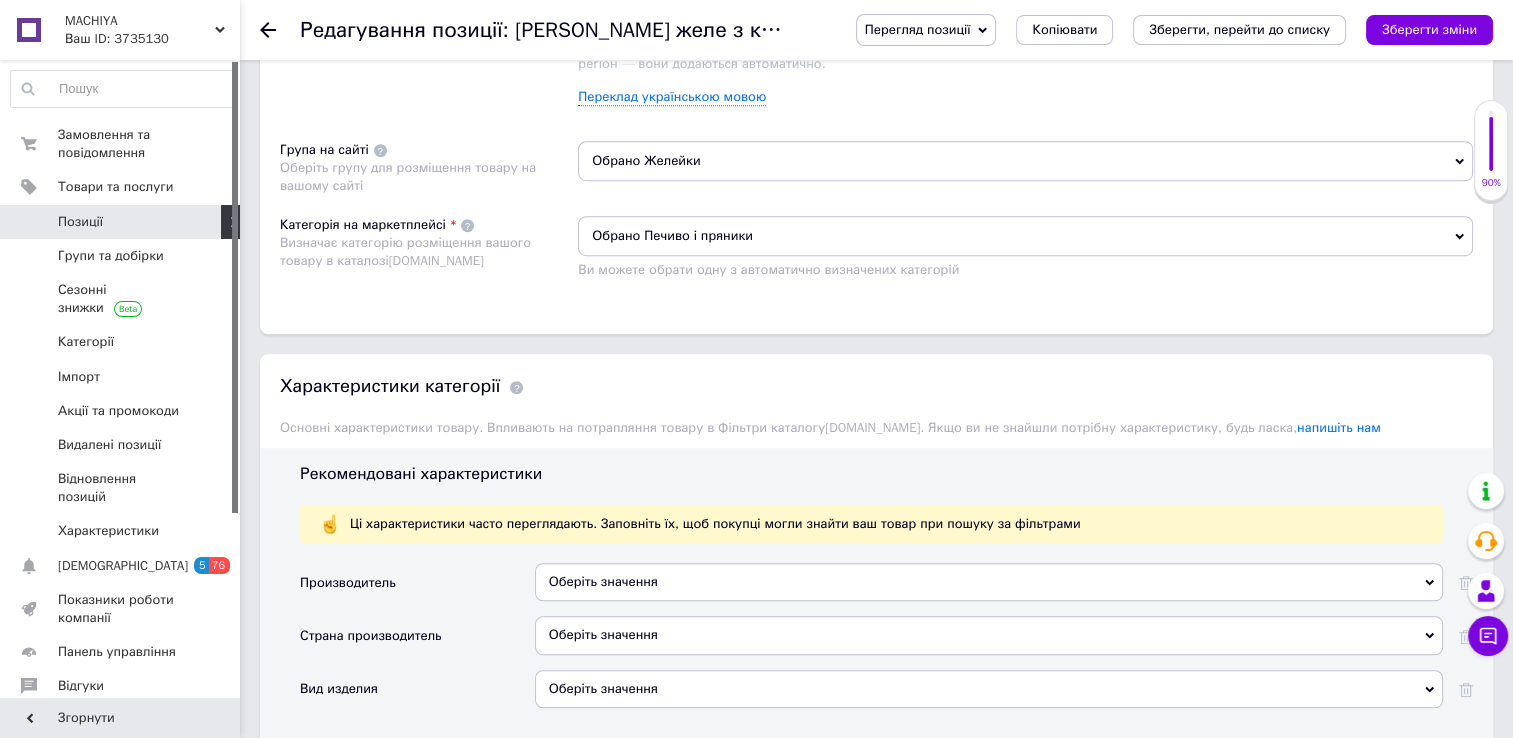 click on "Обрано Печиво і пряники" at bounding box center [1025, 236] 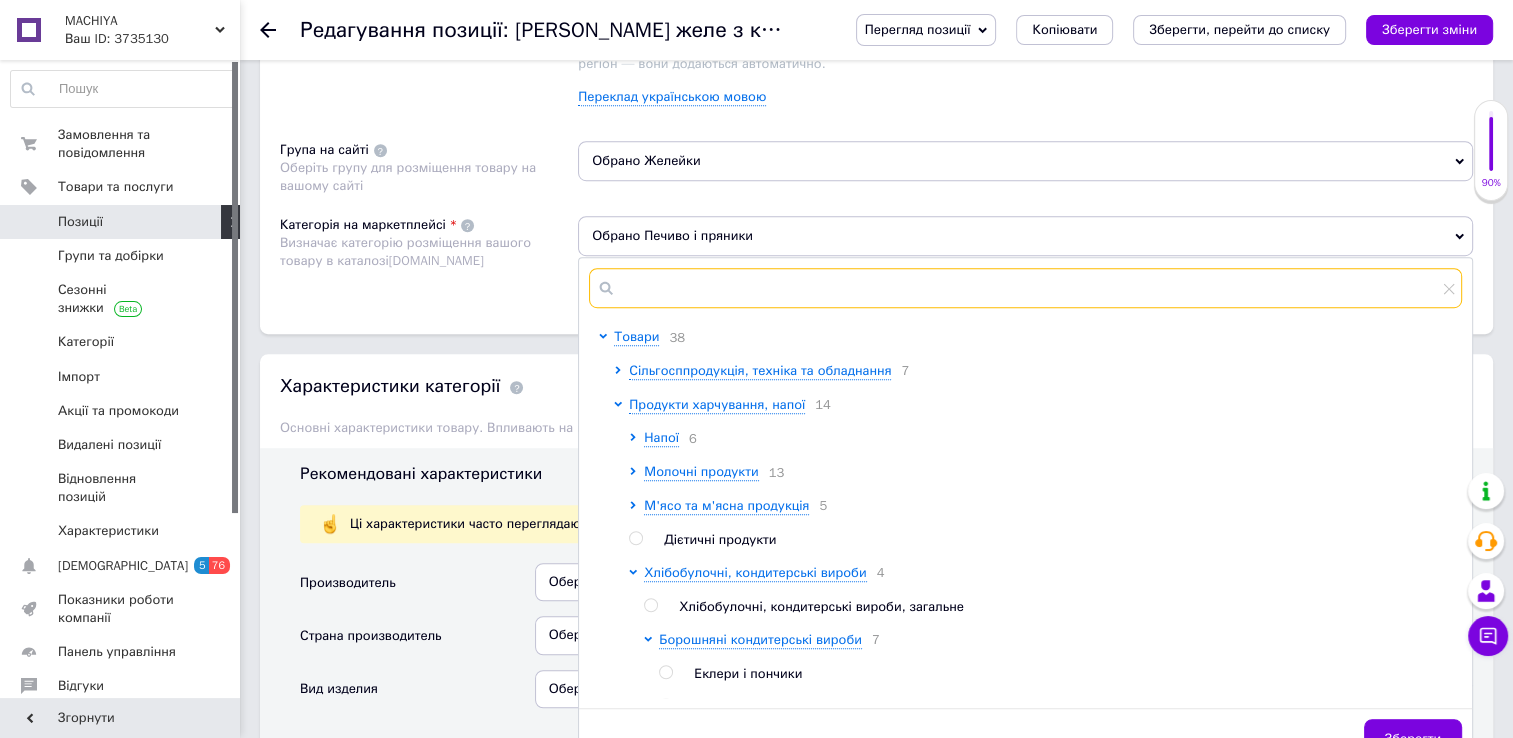 click at bounding box center (1025, 288) 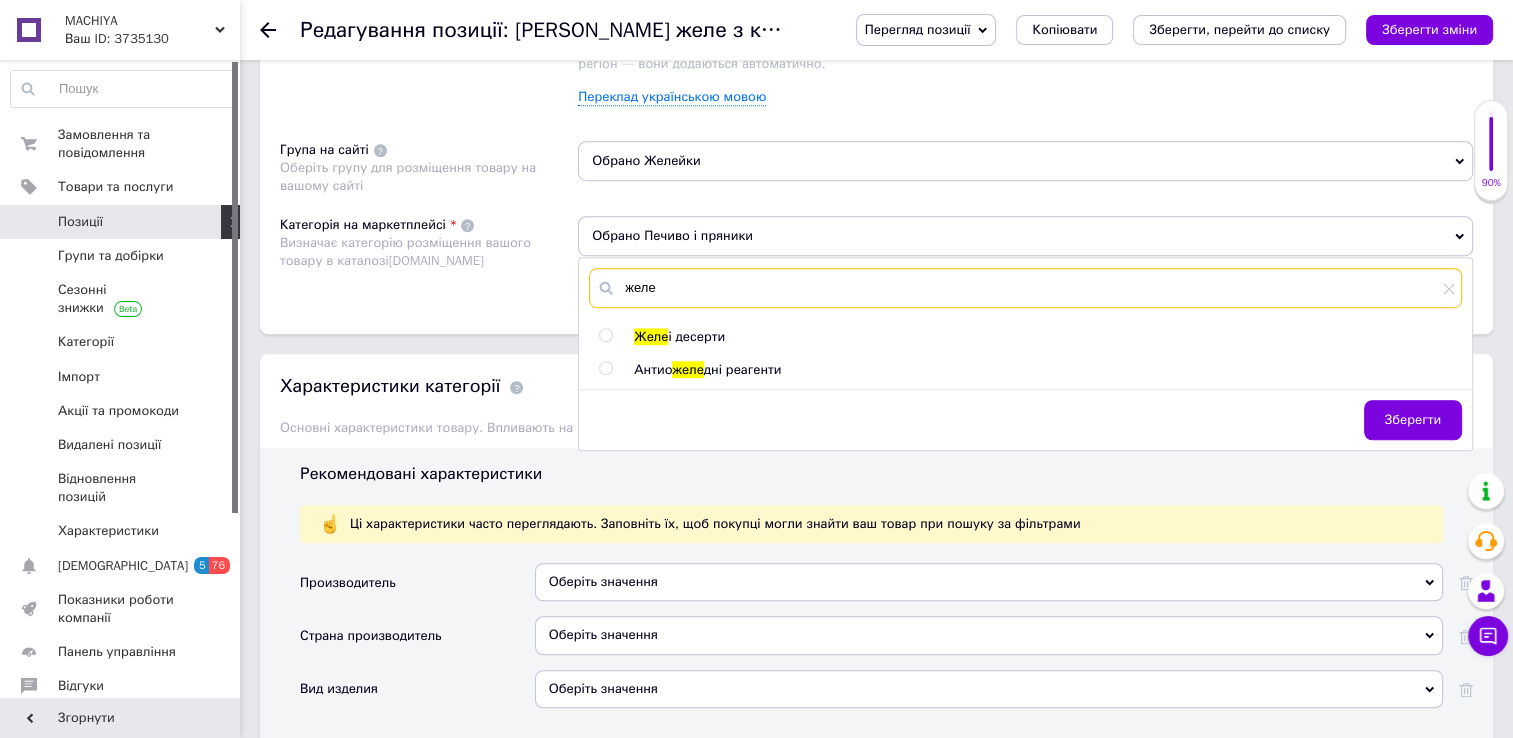 type on "желе" 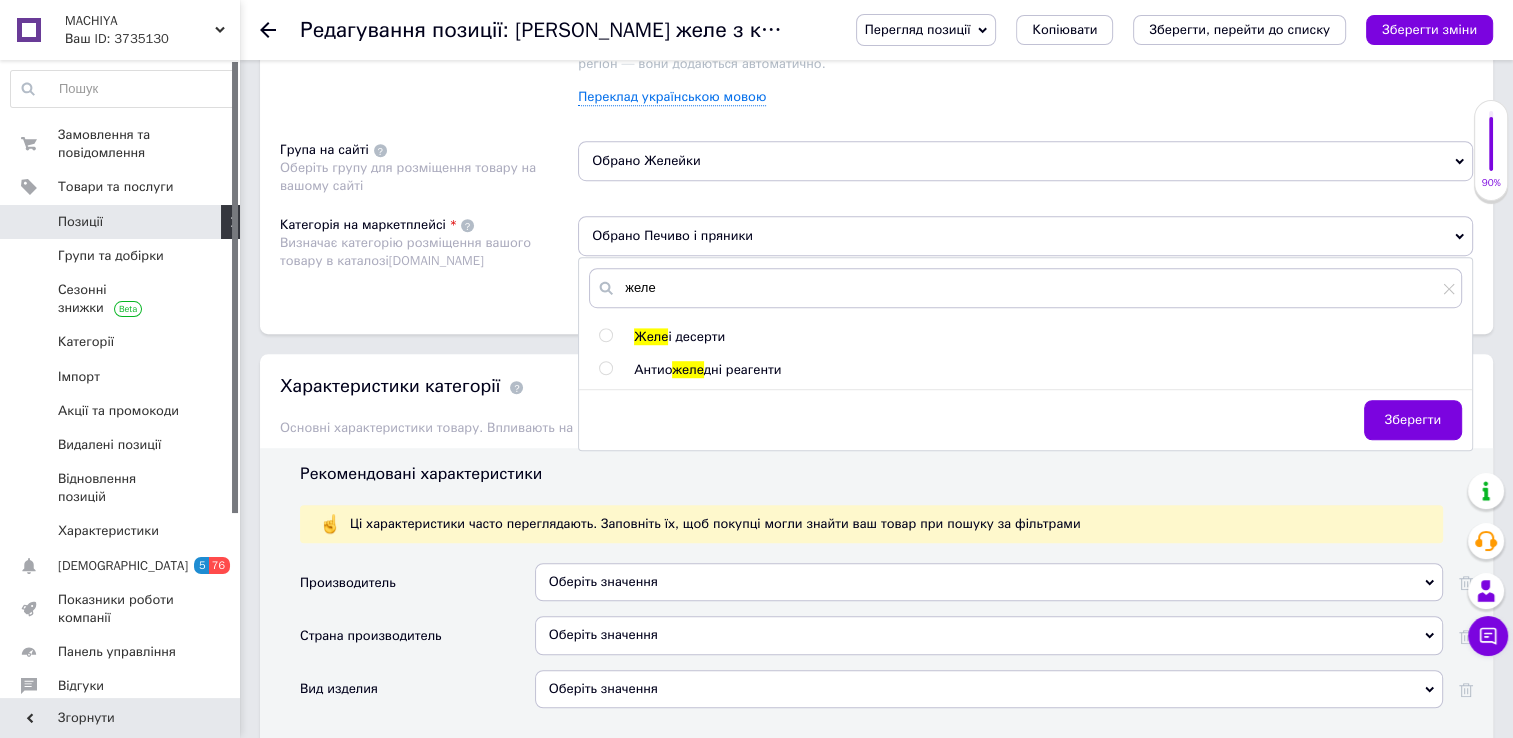 click at bounding box center [605, 335] 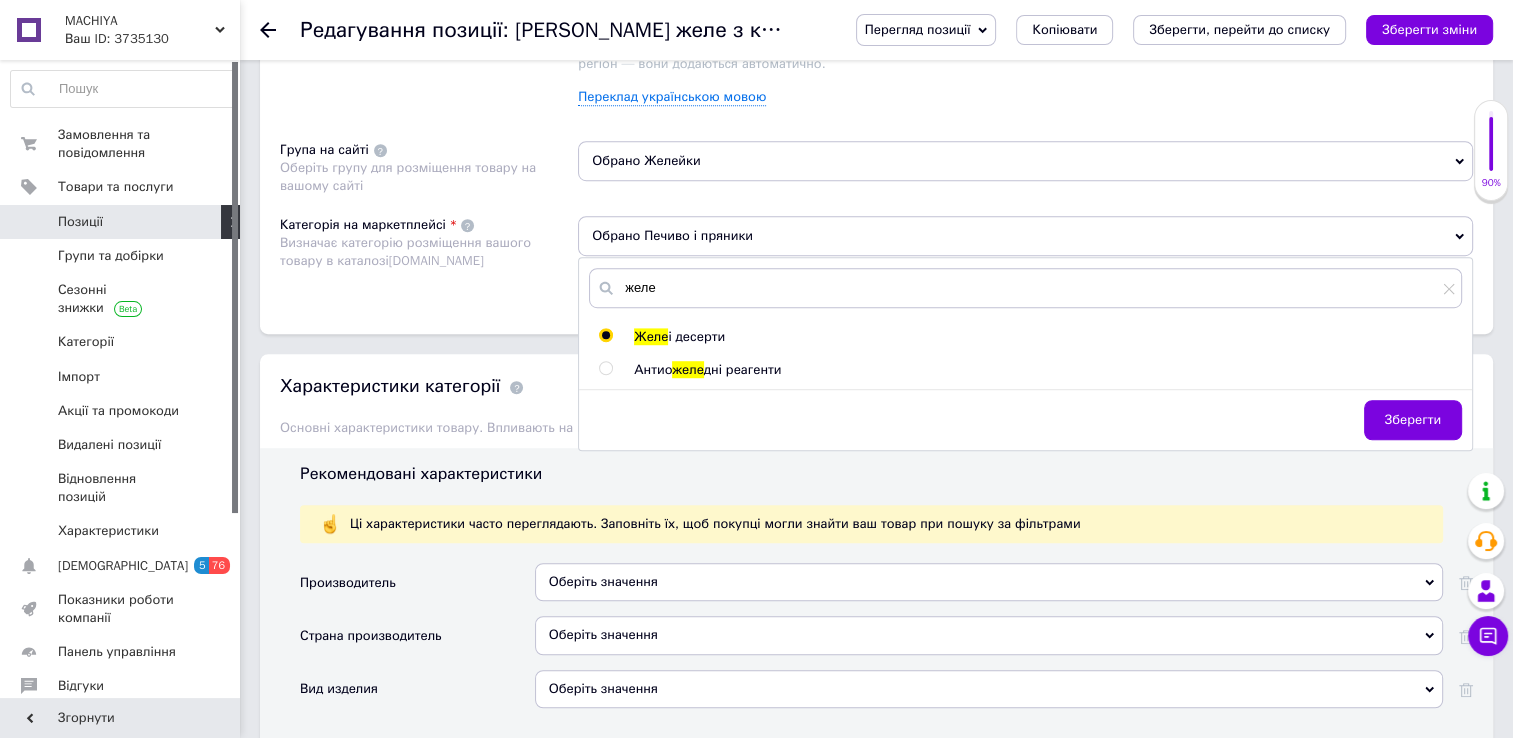 radio on "true" 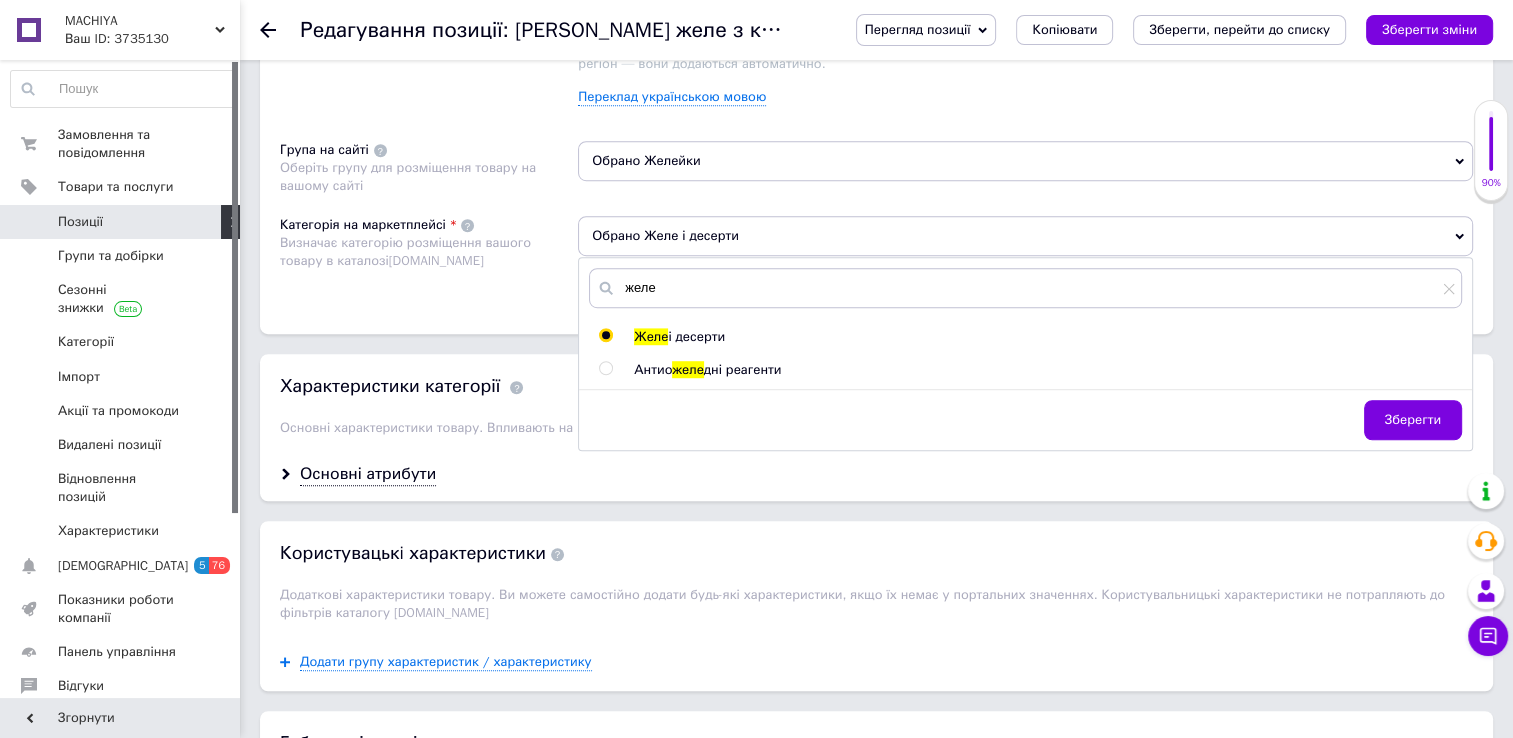 click on "Розміщення Пошукові запити Використовуються для пошуку товару в каталозі  [DOMAIN_NAME] Продукти × Солодощі × Желейки × Вкажіть пошукові запити через кому. Їх можна ввести вручну чи додати скопійовані. Не вказуйте додаткові слова, такі як: купити, замовити, регіон — вони додаються автоматично. Переклад українською мовою Група на сайті Оберіть групу для розміщення товару на вашому сайті Обрано Желейки Категорія на маркетплейсі Визначає категорію розміщення вашого товару в каталозі  [DOMAIN_NAME] Обрано  Желе і десерти желе   Желе  і десерти Антио желе дні реагенти" at bounding box center (876, 137) 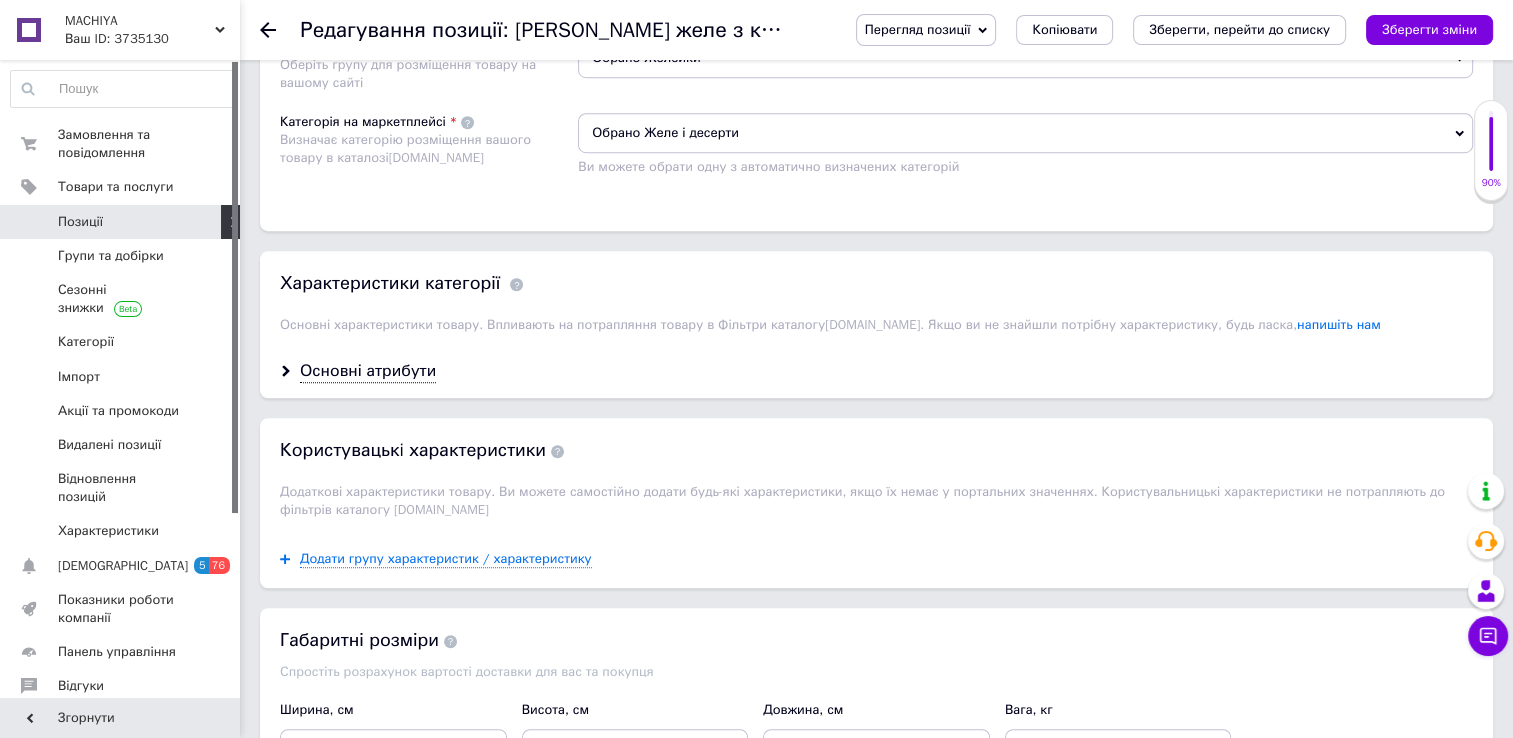 scroll, scrollTop: 1382, scrollLeft: 0, axis: vertical 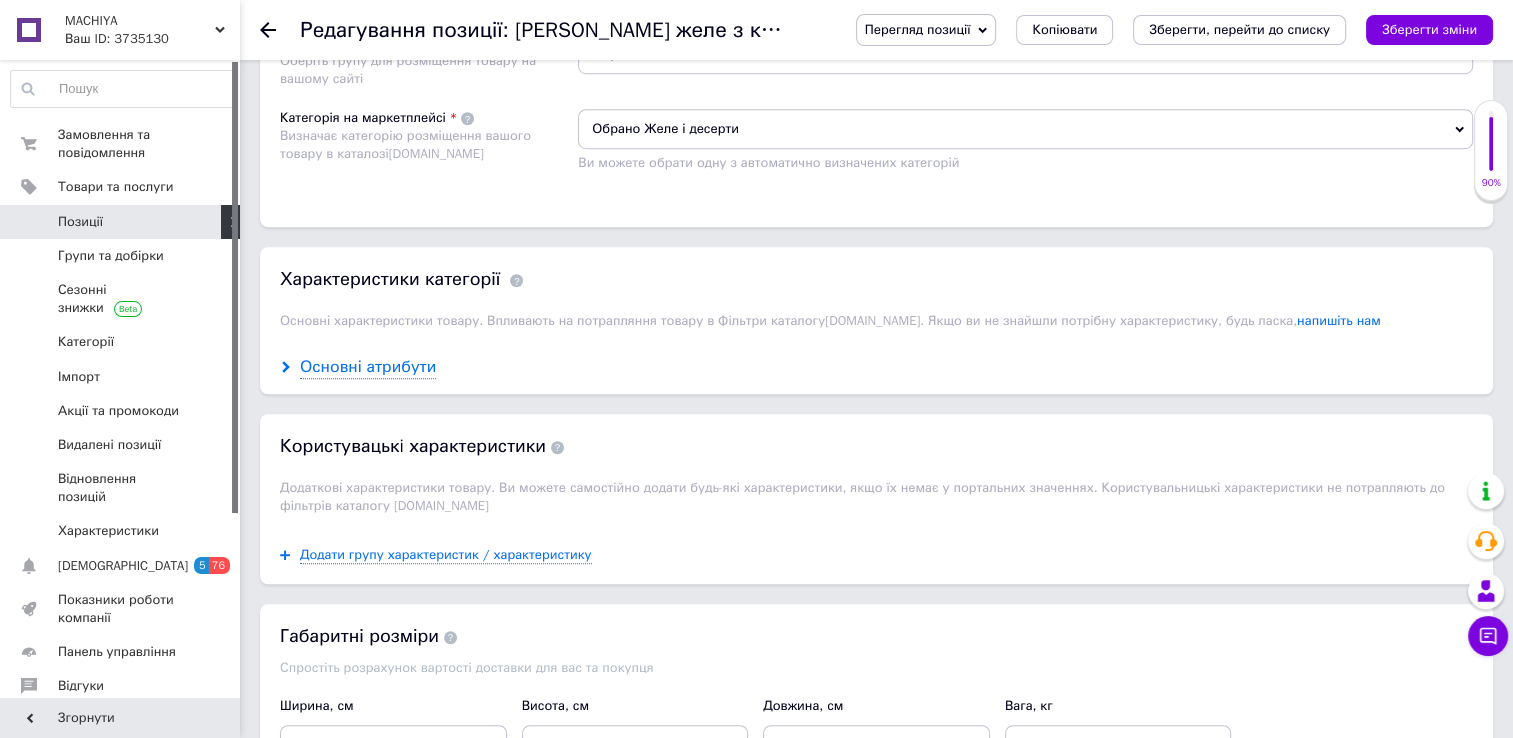 click on "Основні атрибути" at bounding box center [368, 367] 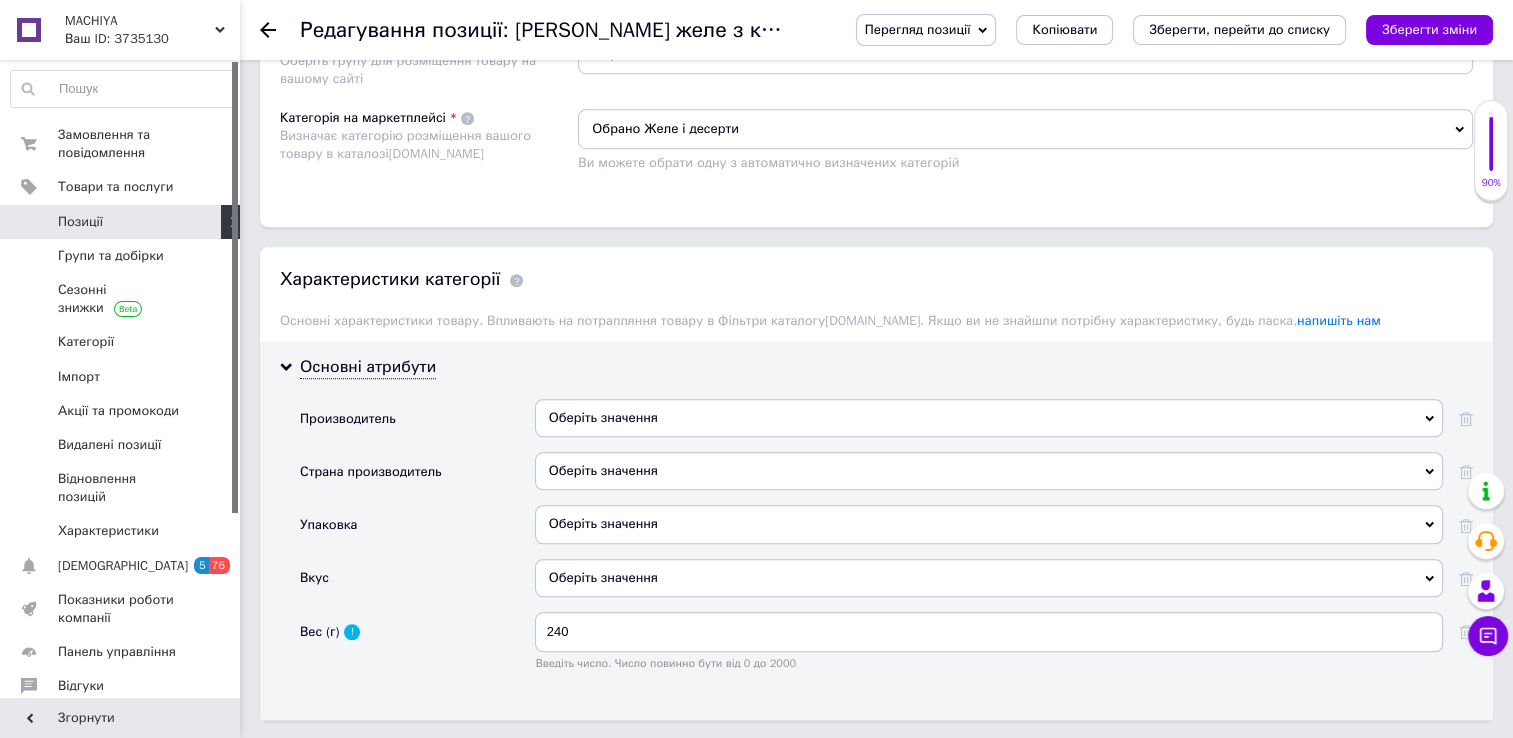 click on "Оберіть значення" at bounding box center (989, 418) 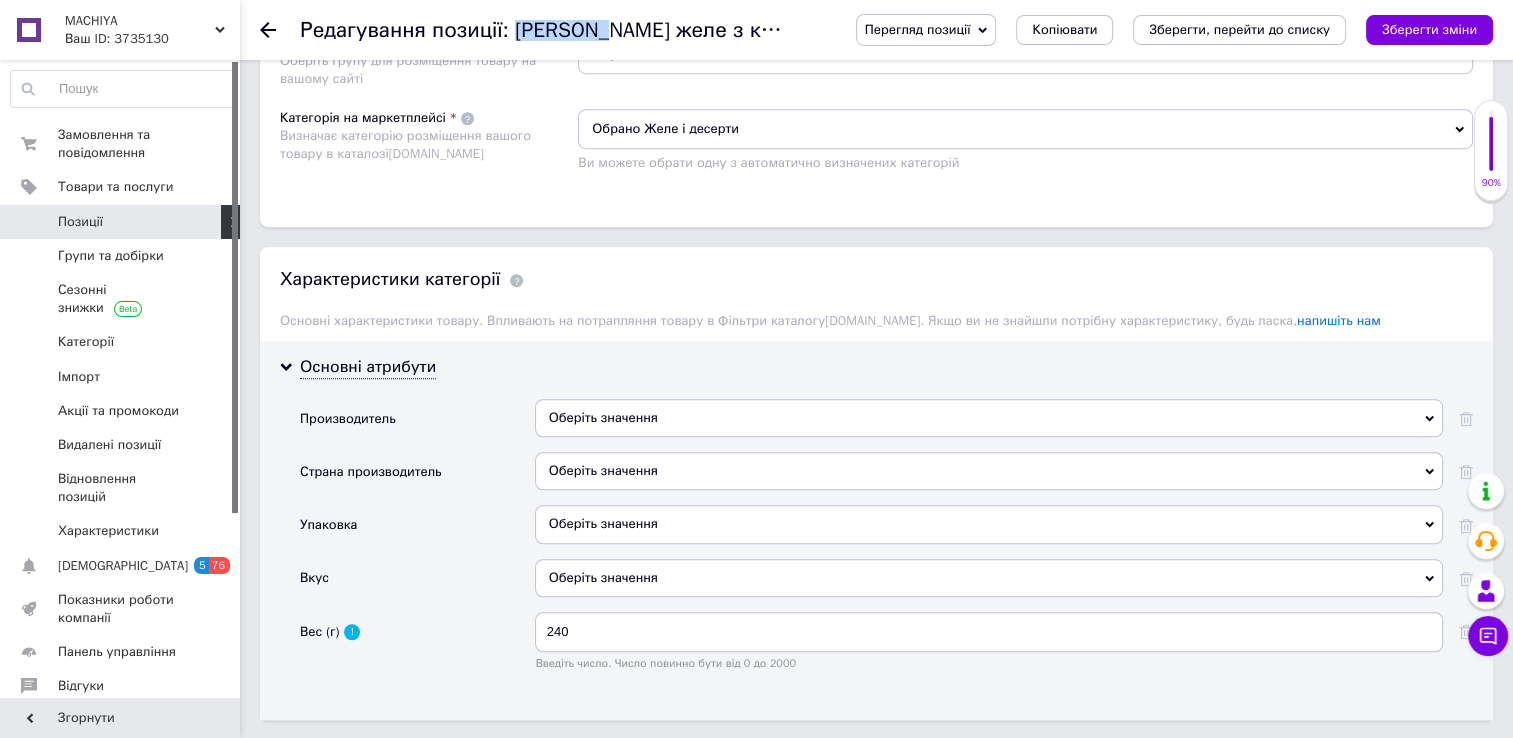 click on "Редагування позиції: [PERSON_NAME] желе з конняку (яблуко, виноград), 240 гр" at bounding box center (703, 30) 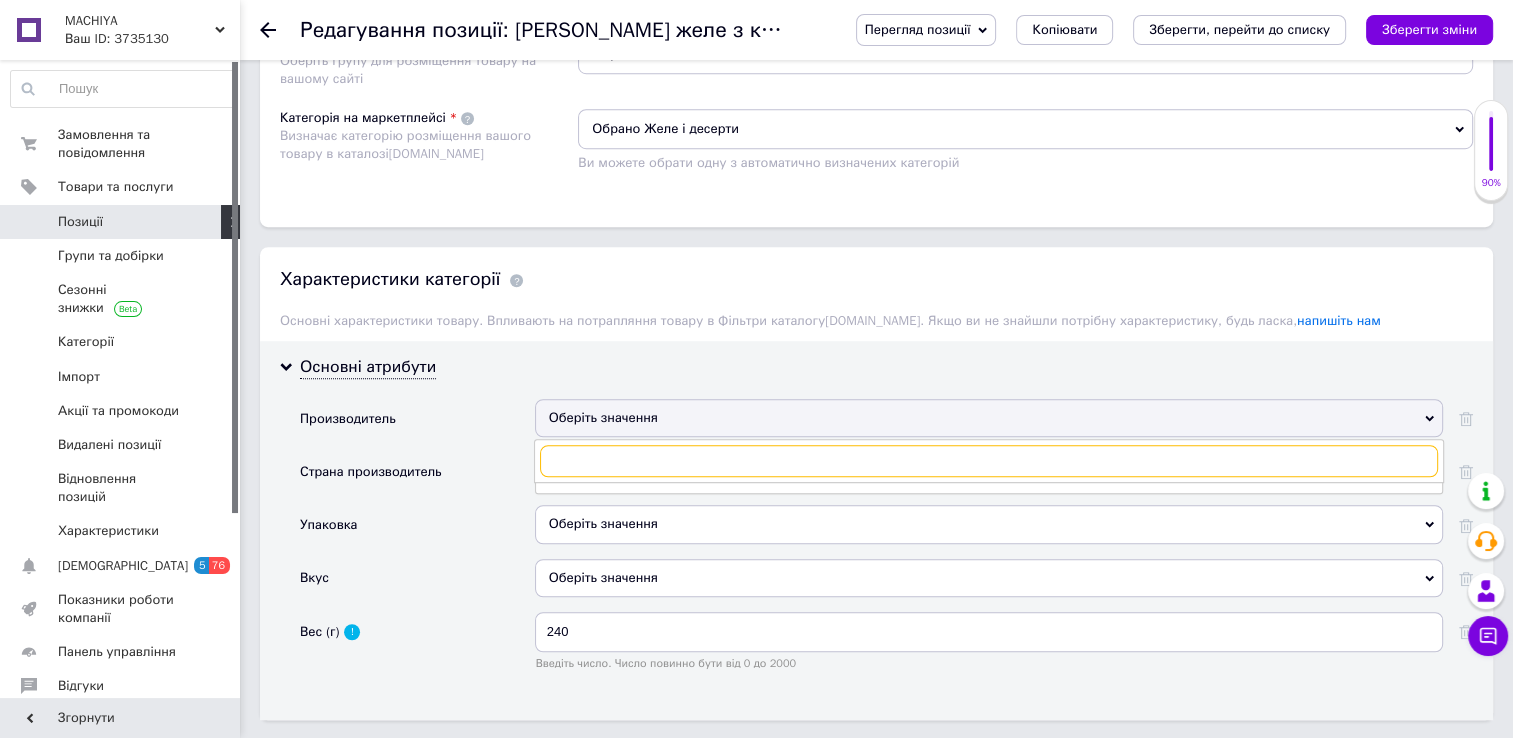 click at bounding box center (989, 461) 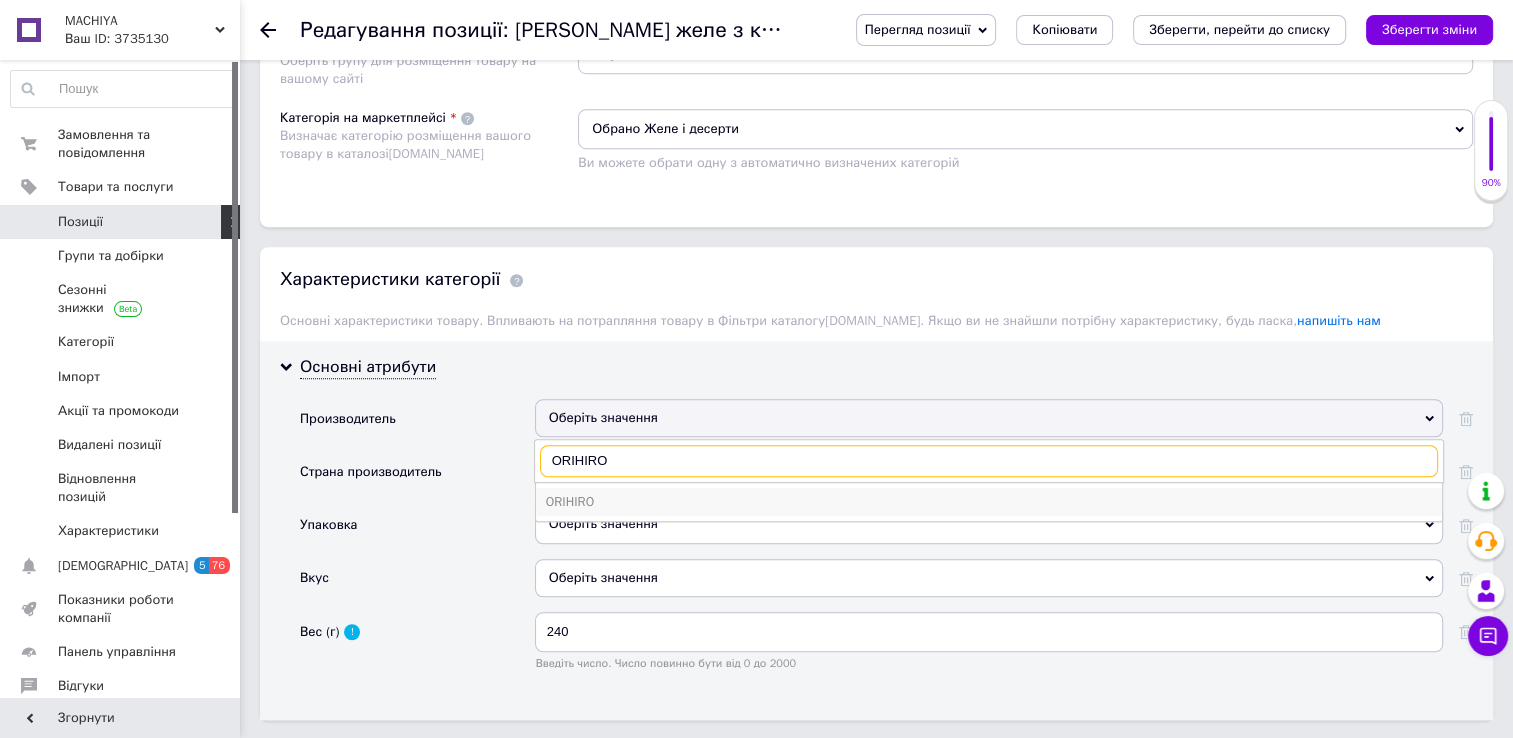type on "ORIHIRO" 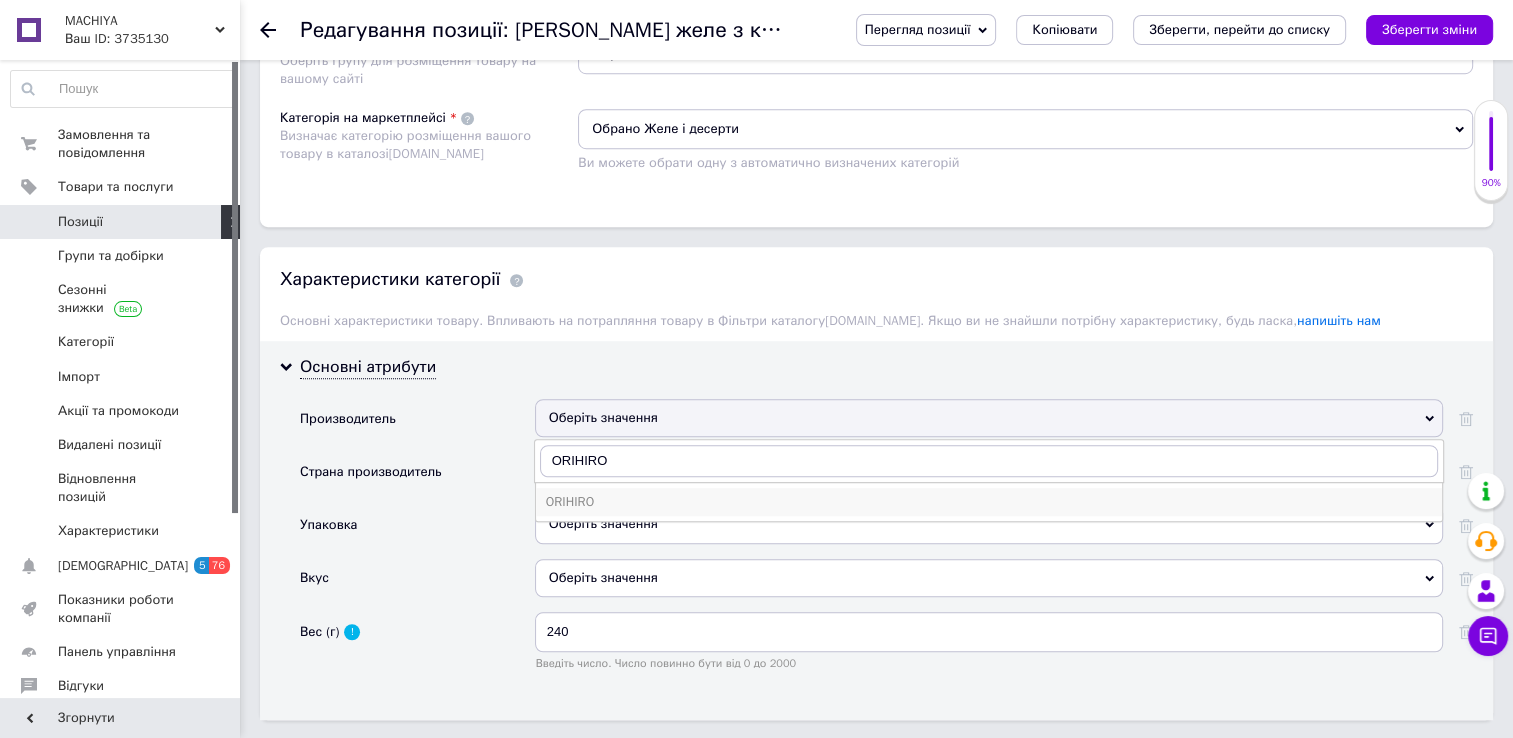 click on "ORIHIRO" at bounding box center (989, 502) 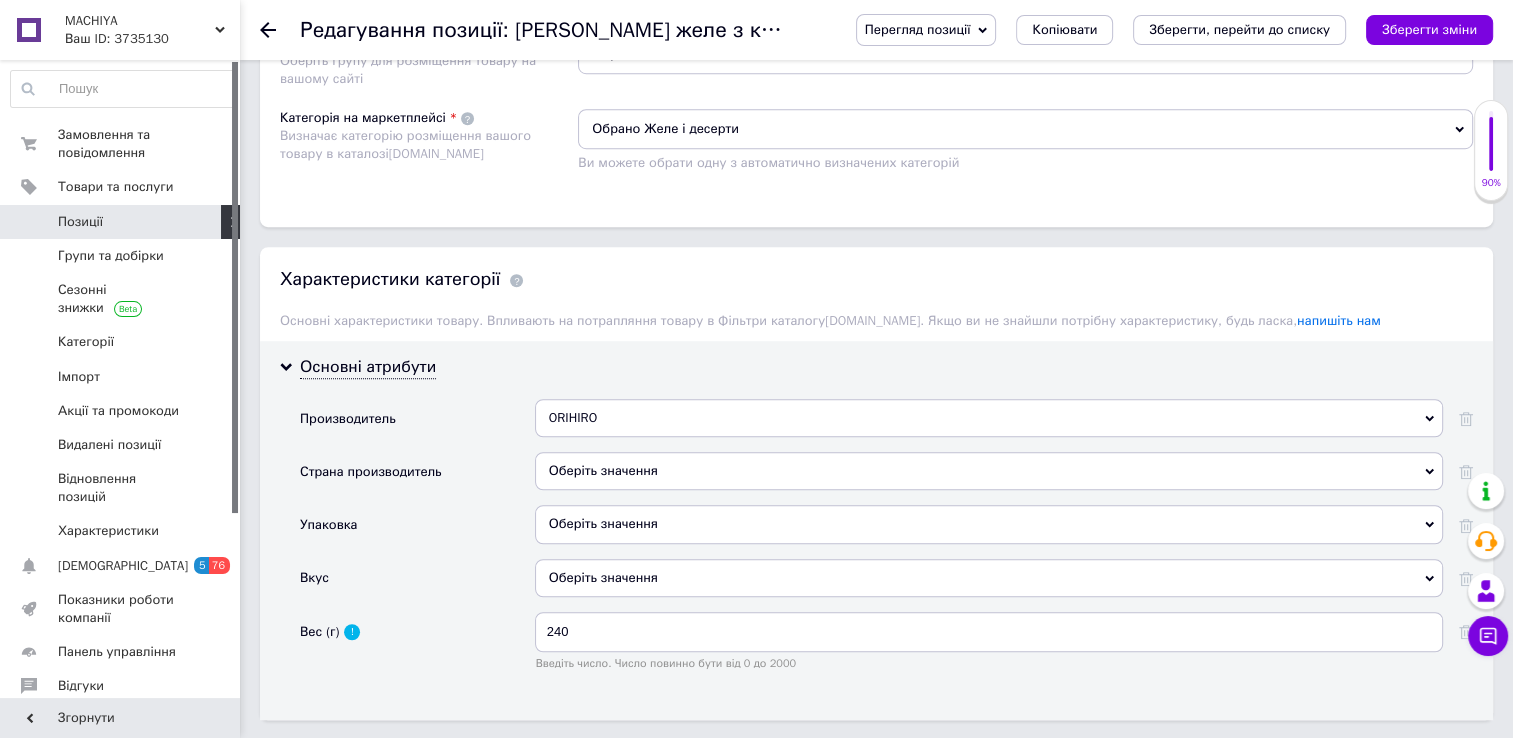 click on "Оберіть значення" at bounding box center (989, 471) 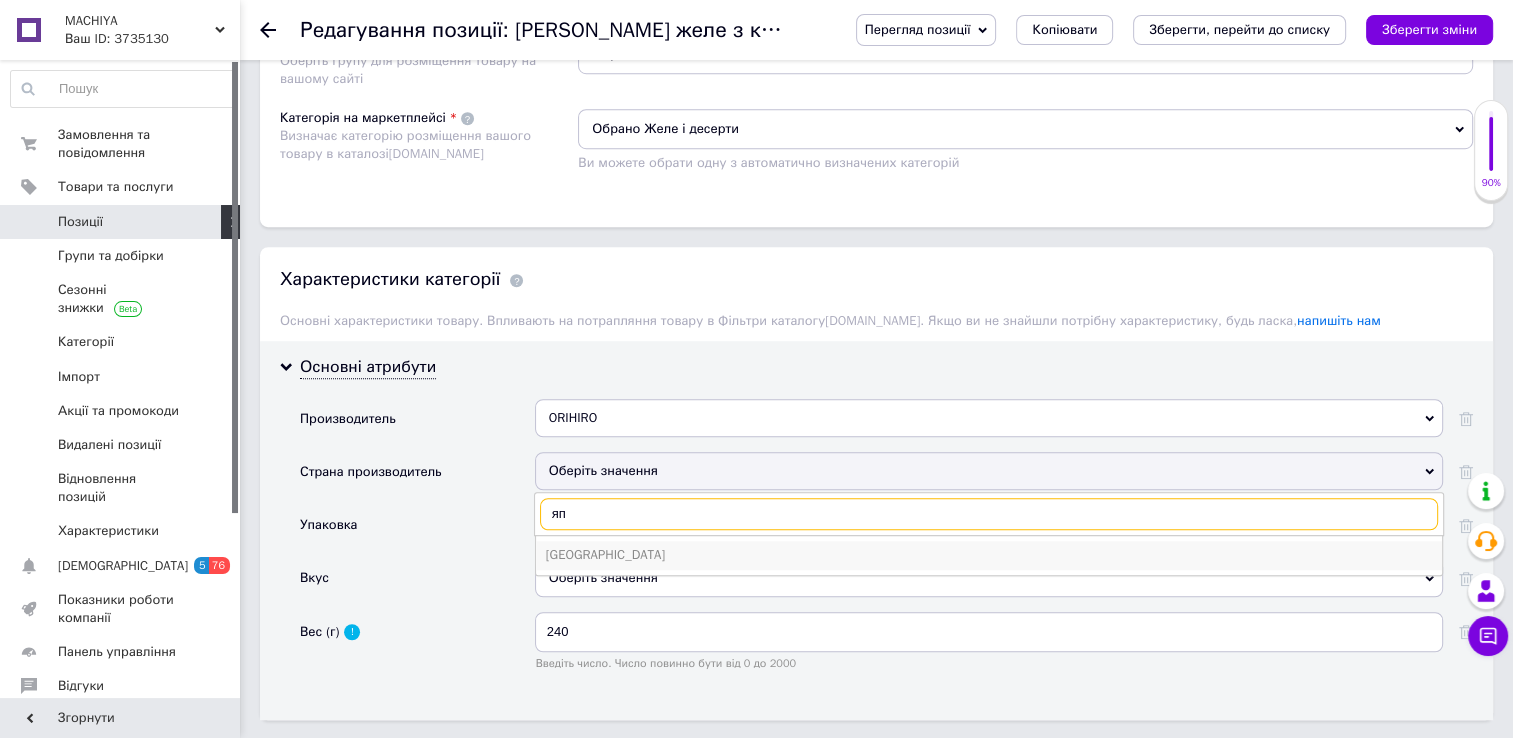 type on "яп" 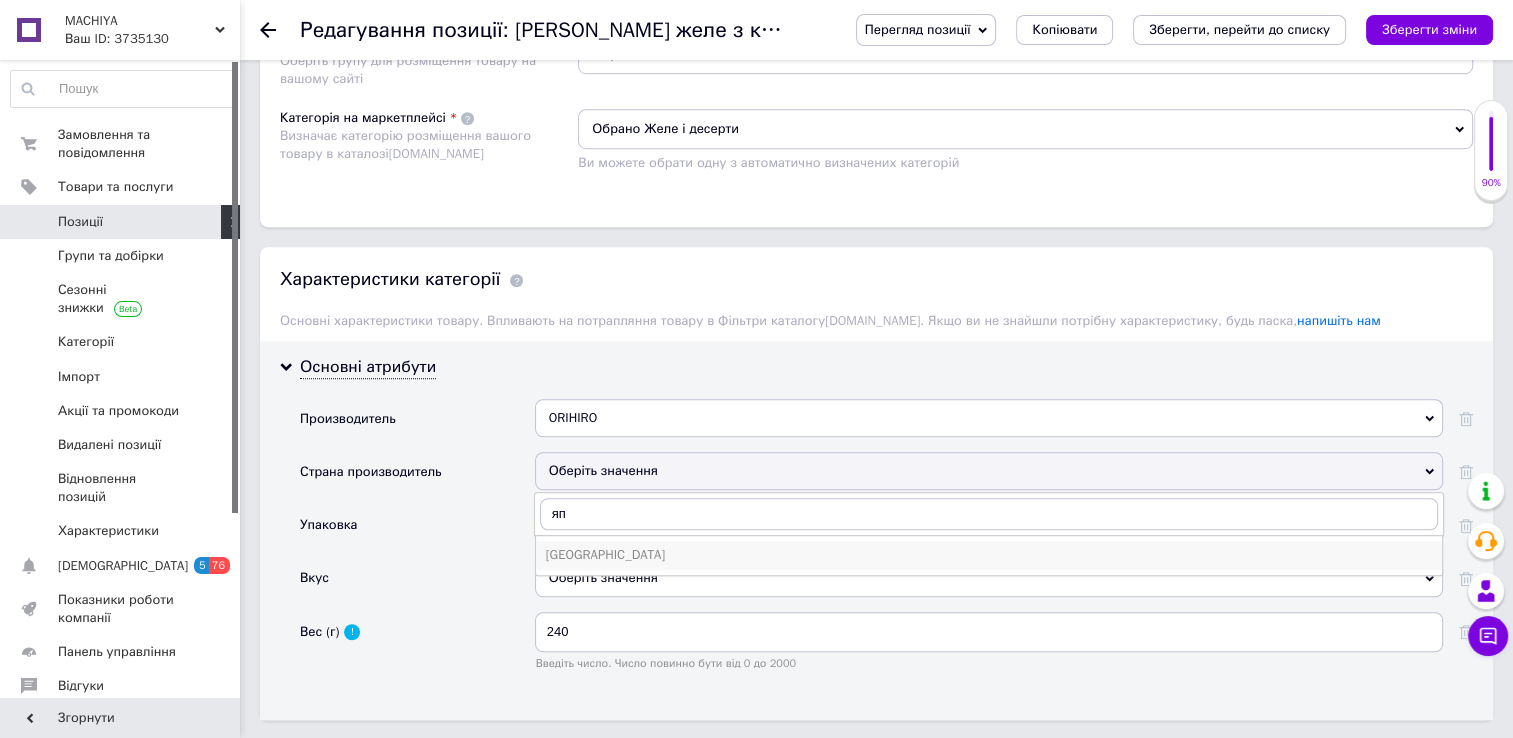 click on "[GEOGRAPHIC_DATA]" at bounding box center [989, 555] 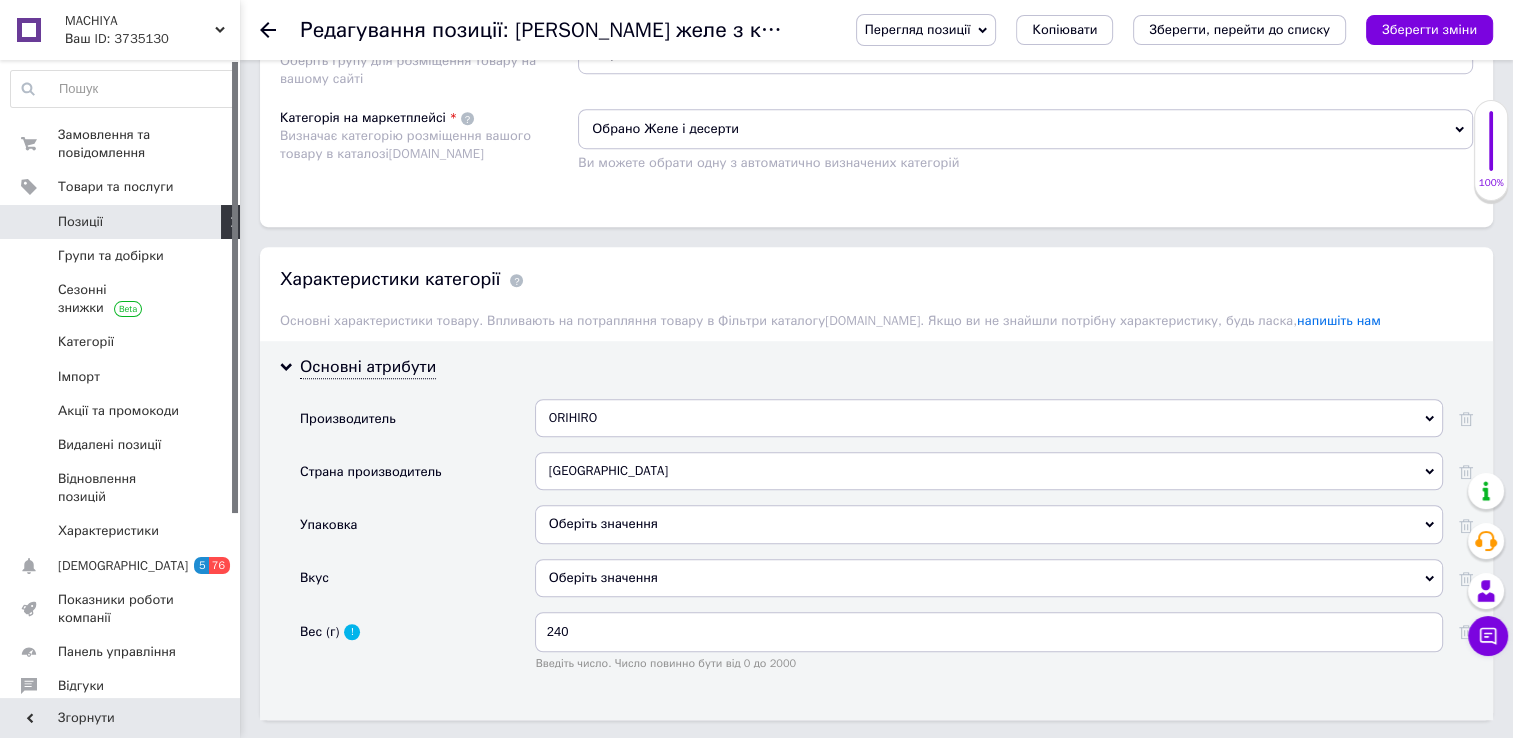 click on "Оберіть значення" at bounding box center (989, 524) 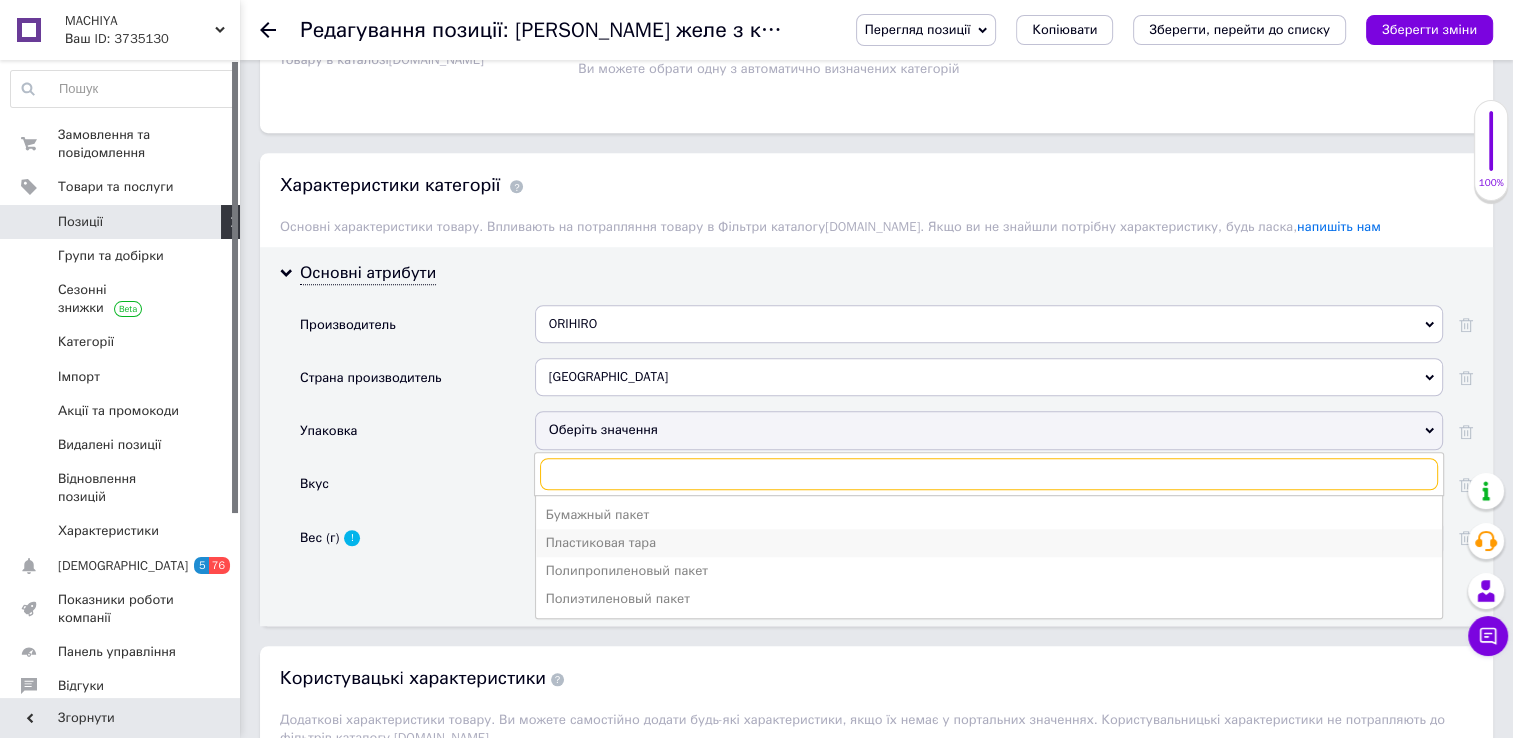 scroll, scrollTop: 1478, scrollLeft: 0, axis: vertical 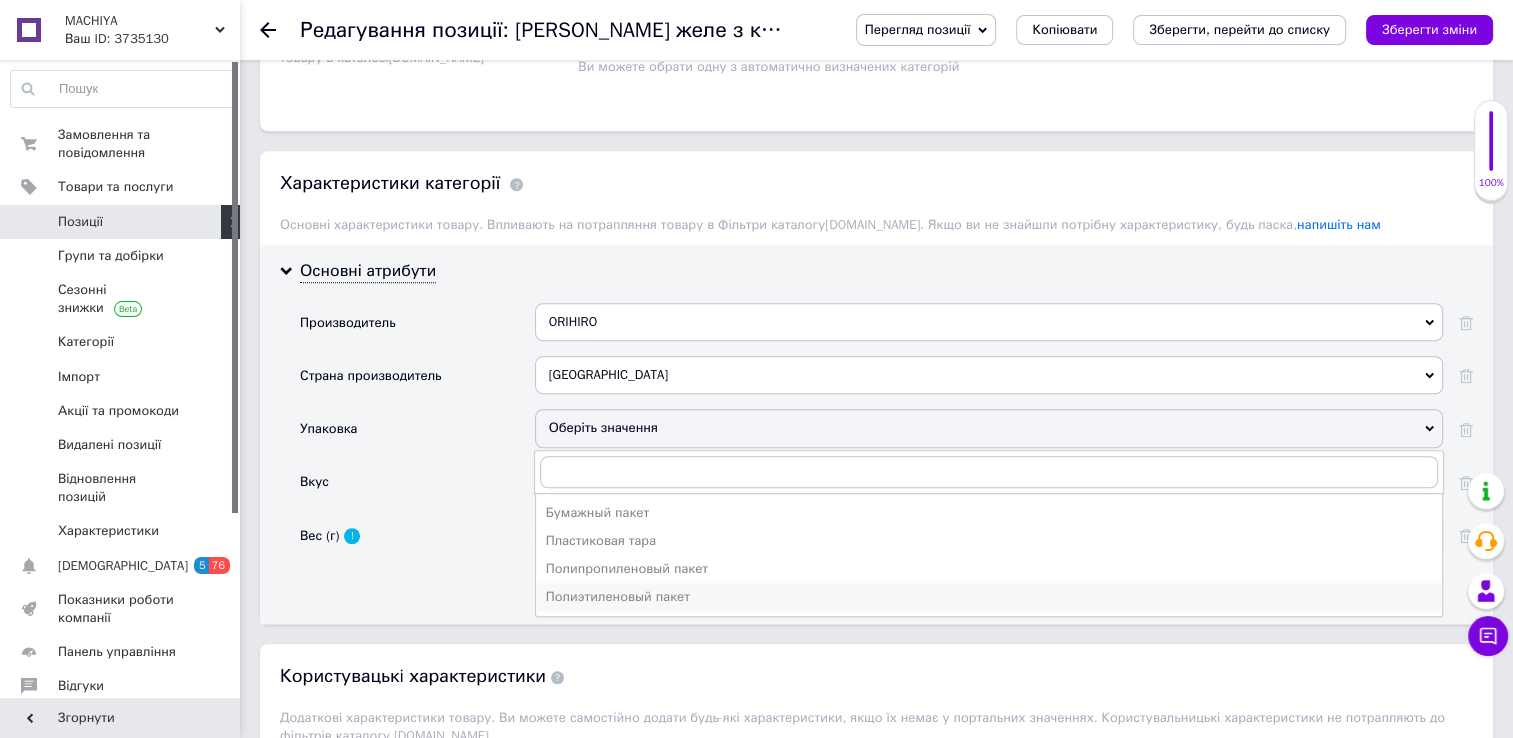 click on "Полиэтиленовый пакет" at bounding box center [989, 597] 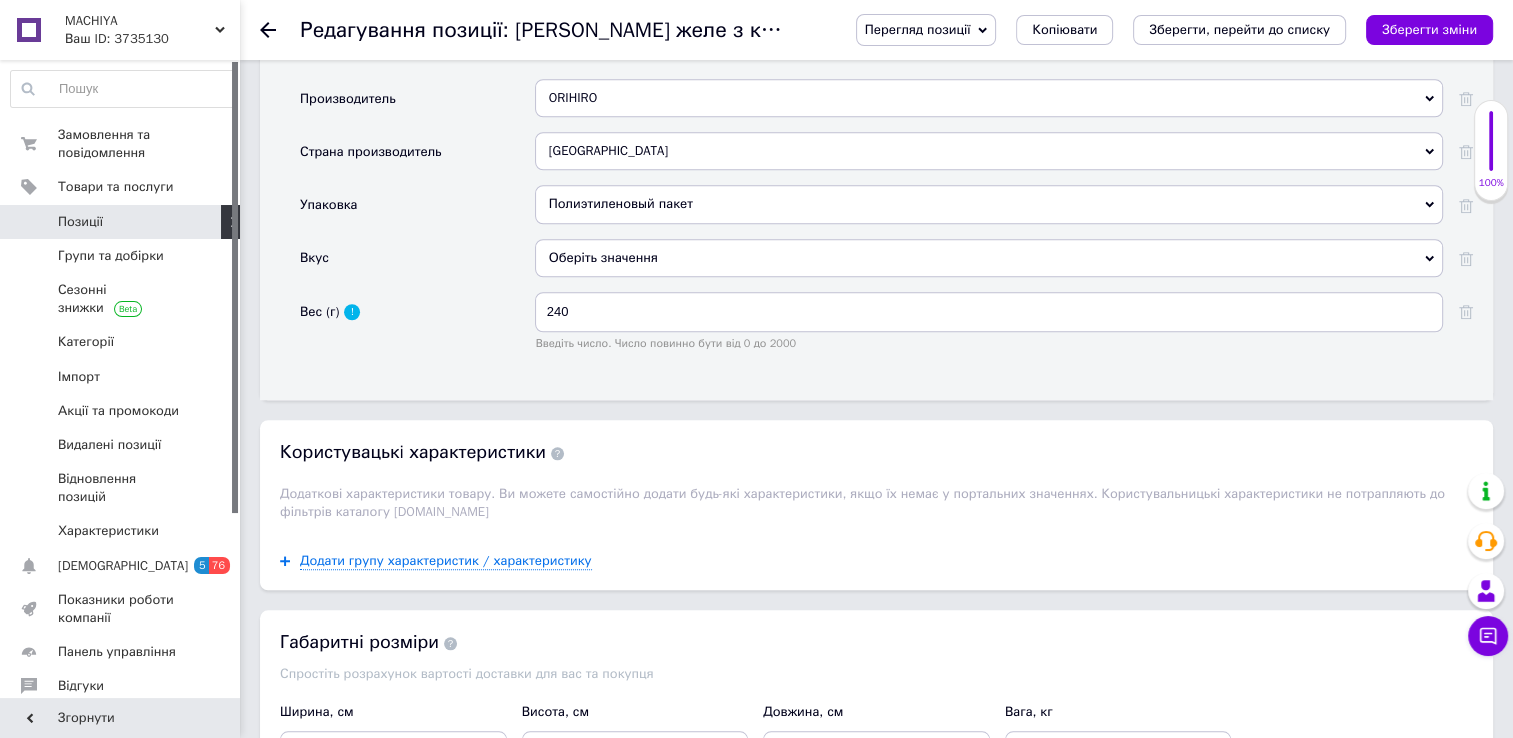 scroll, scrollTop: 1708, scrollLeft: 0, axis: vertical 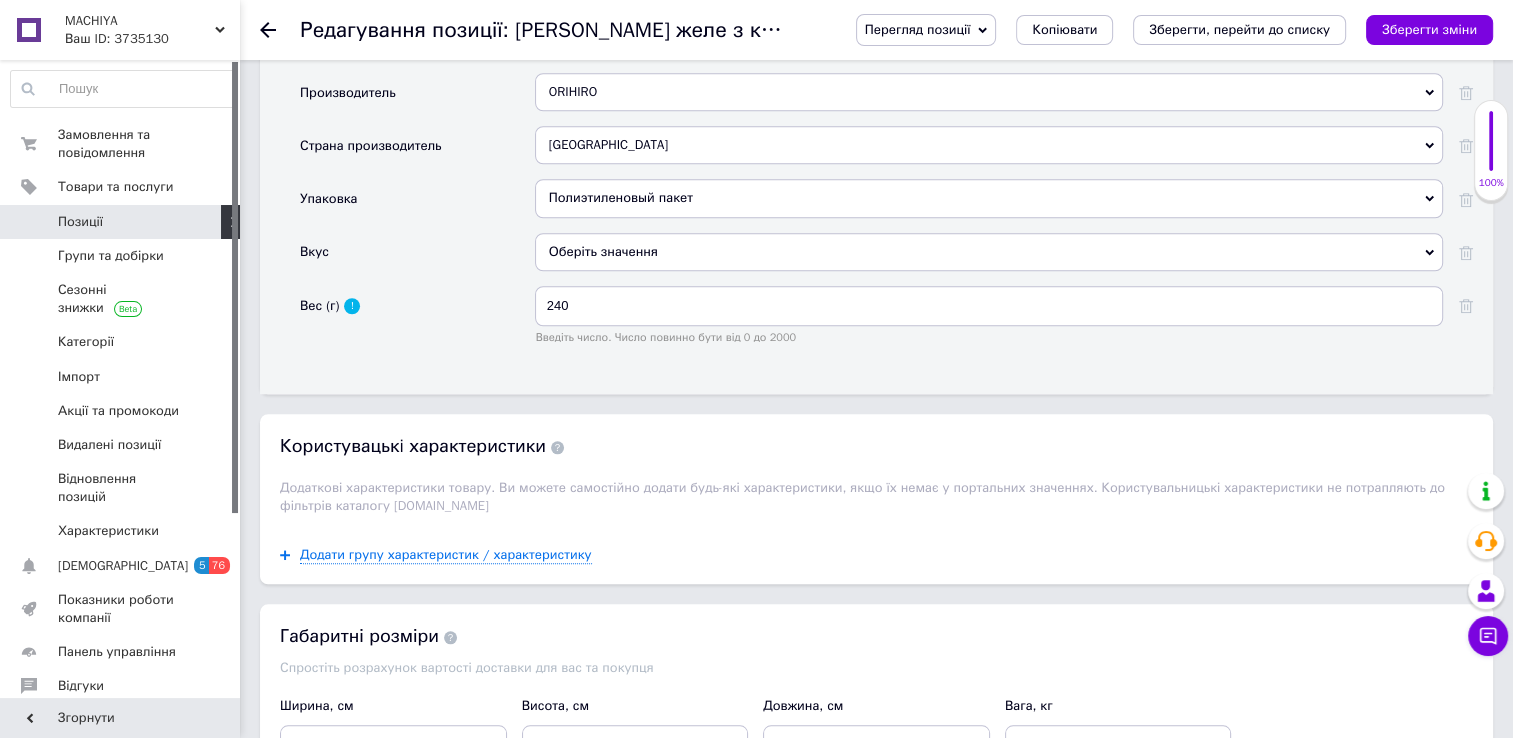 click on "Оберіть значення" at bounding box center (989, 252) 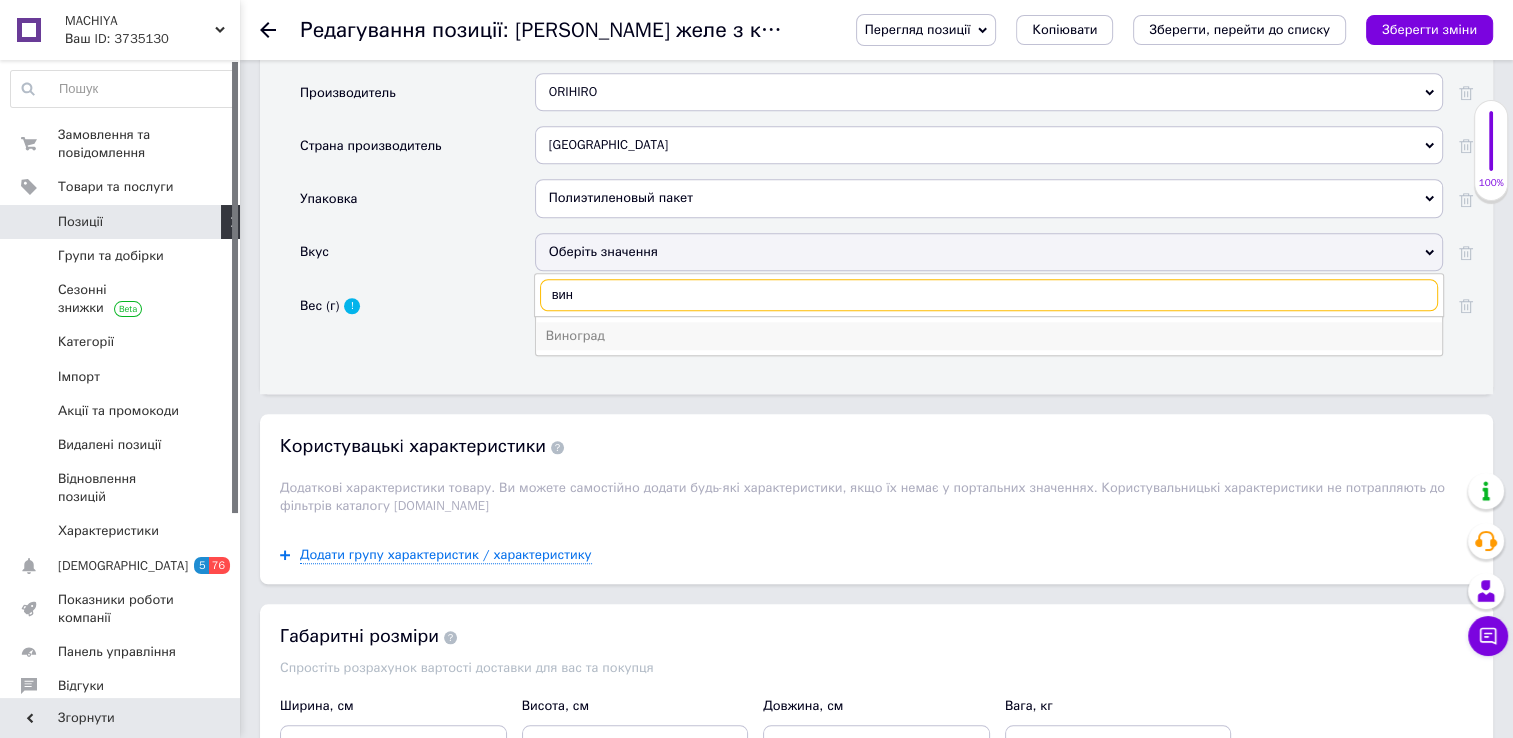 type on "вин" 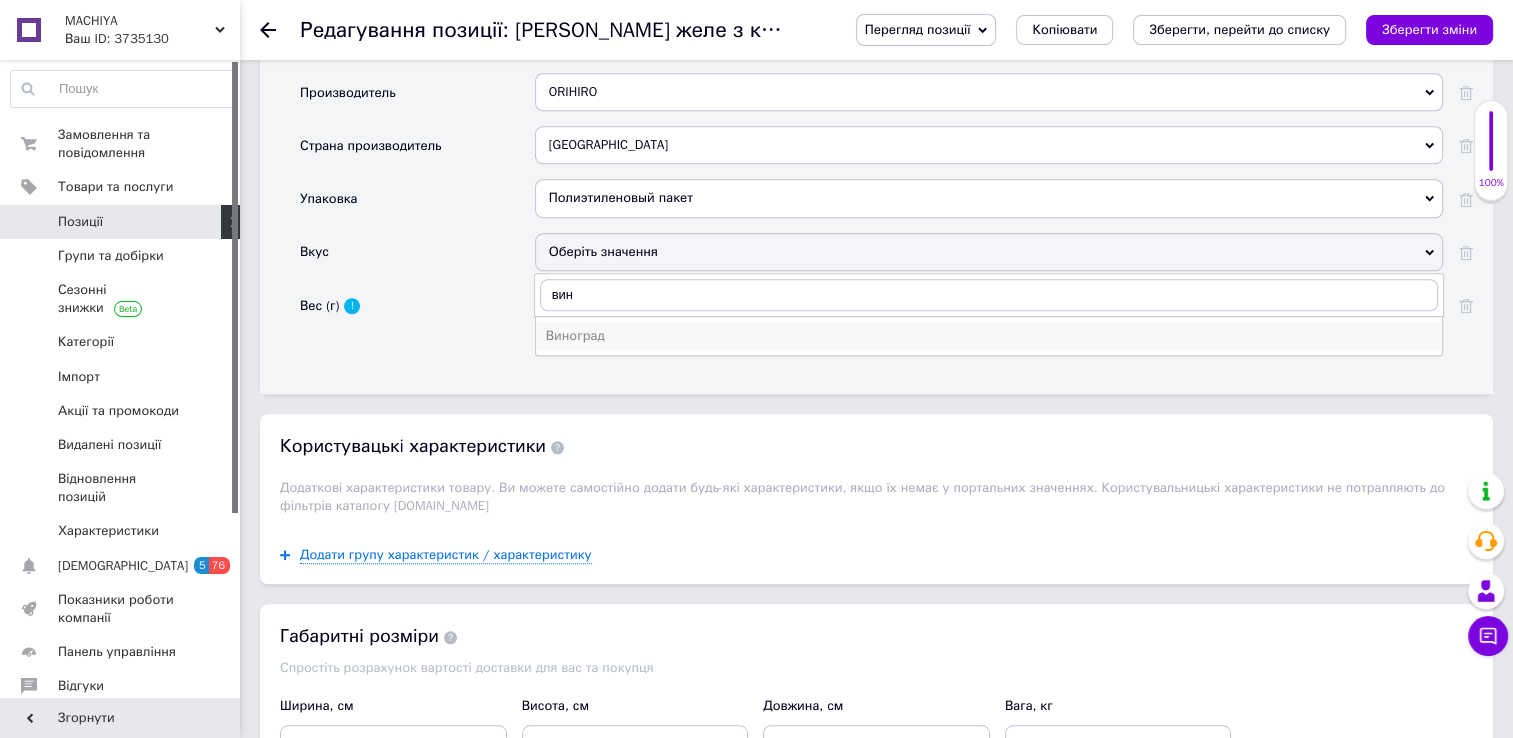 click on "Виноград" at bounding box center (989, 336) 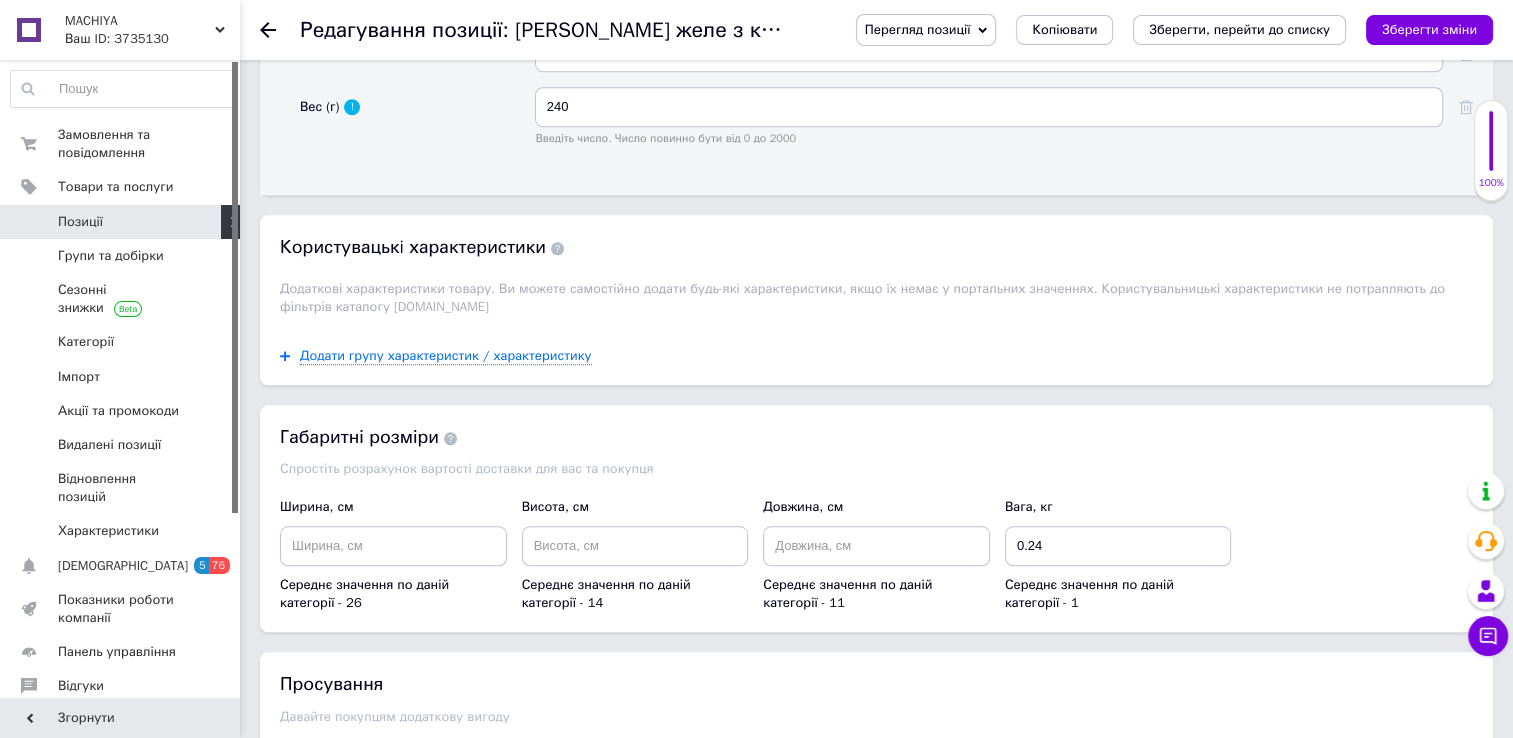 scroll, scrollTop: 1908, scrollLeft: 0, axis: vertical 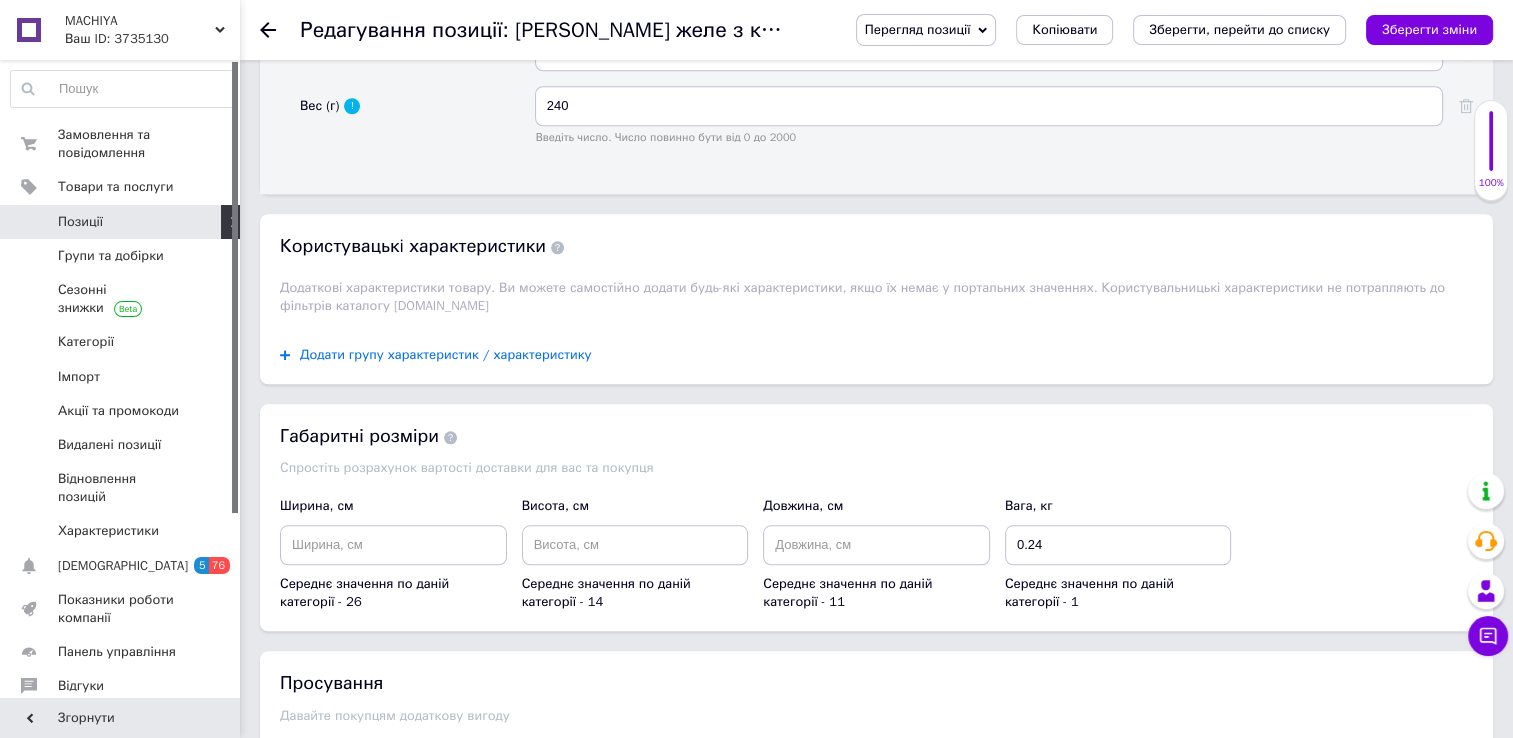 click on "Додати групу характеристик / характеристику" at bounding box center (446, 355) 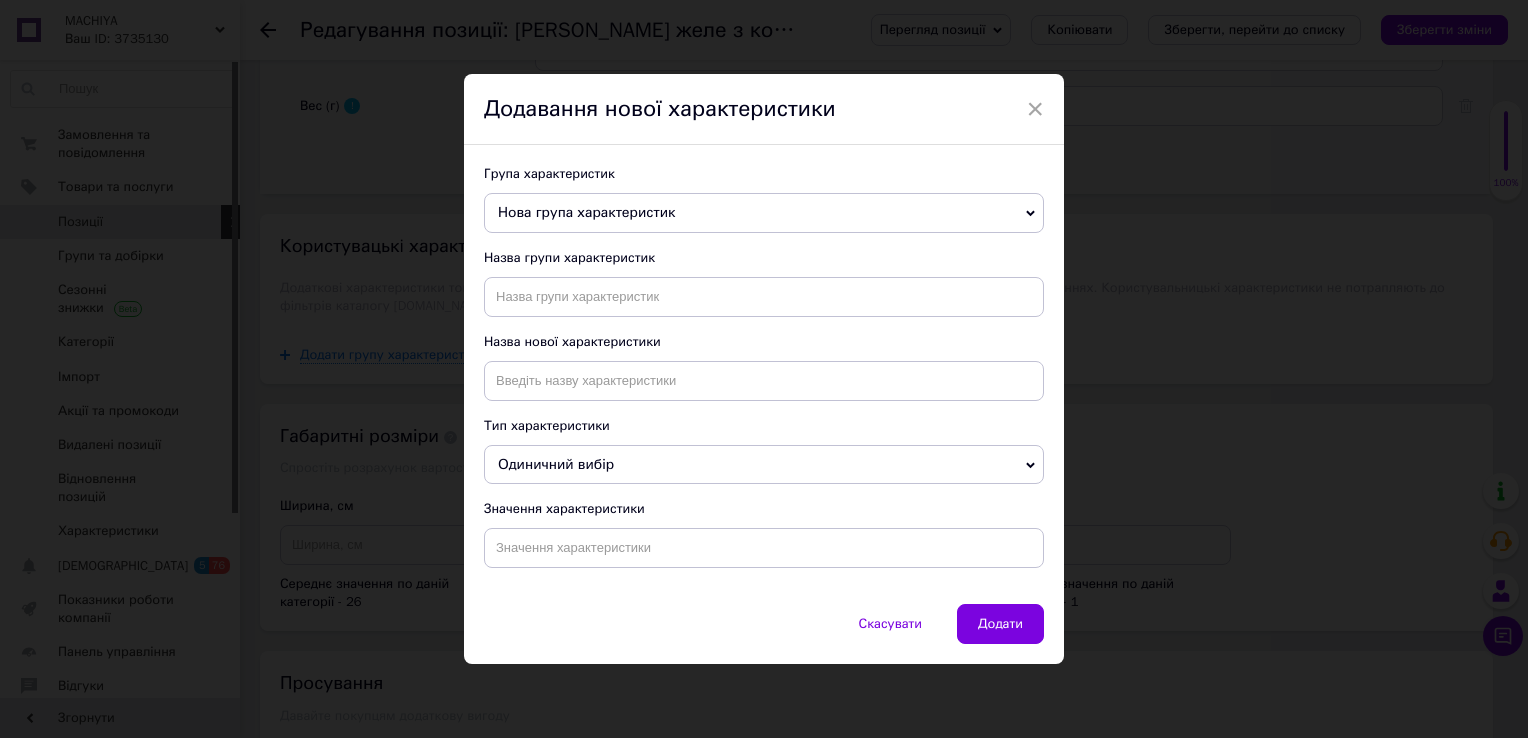 click on "Нова група характеристик" at bounding box center (764, 213) 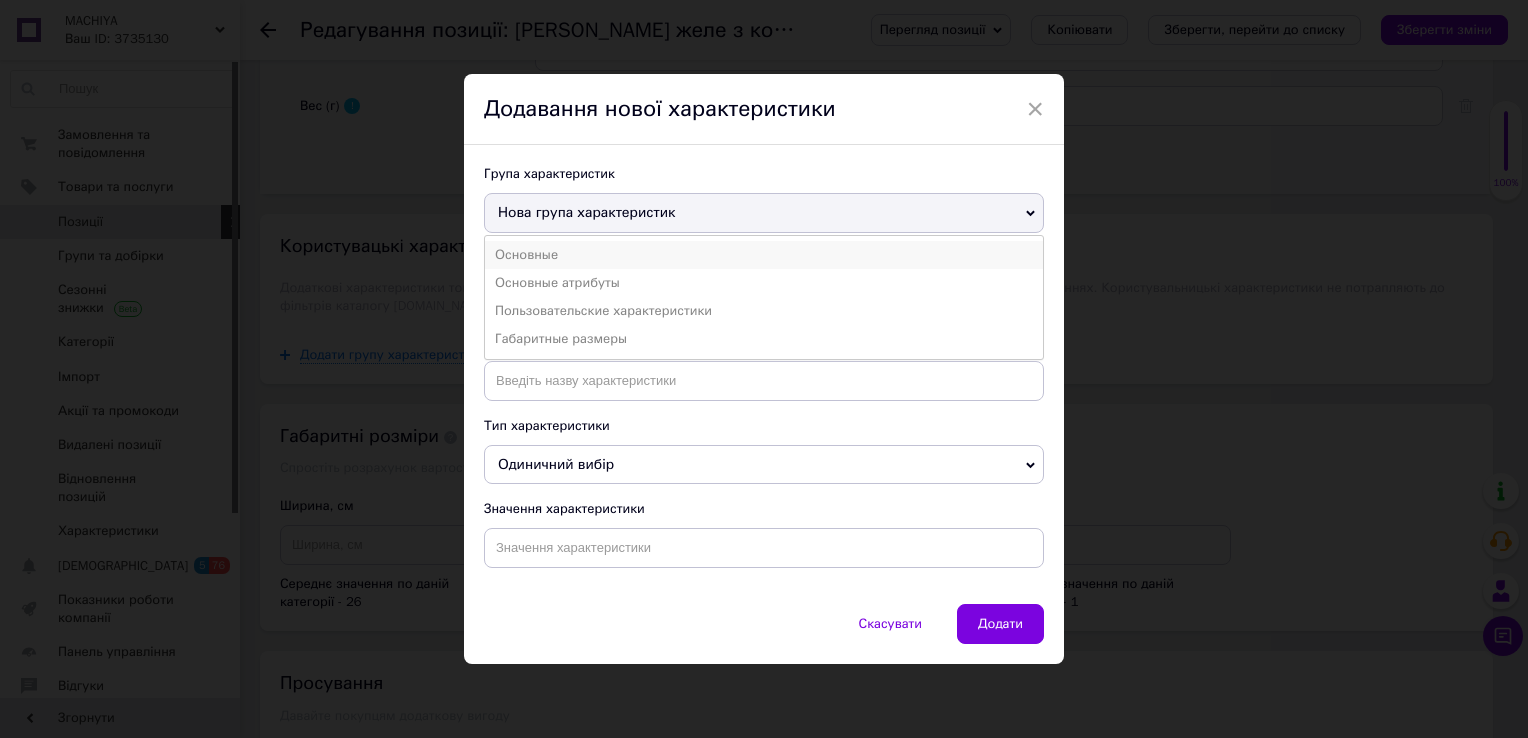 click on "Основные" at bounding box center [764, 255] 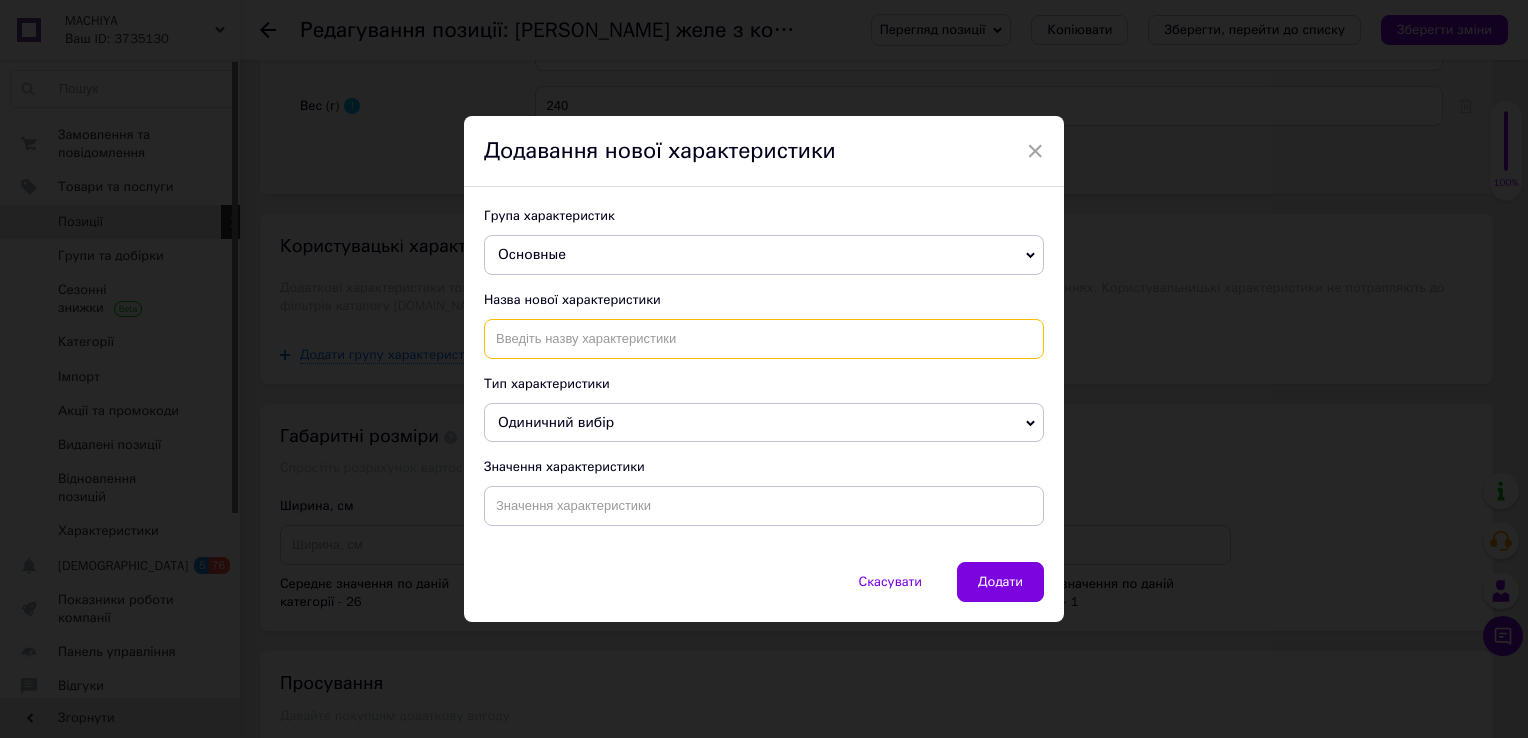 click at bounding box center (764, 339) 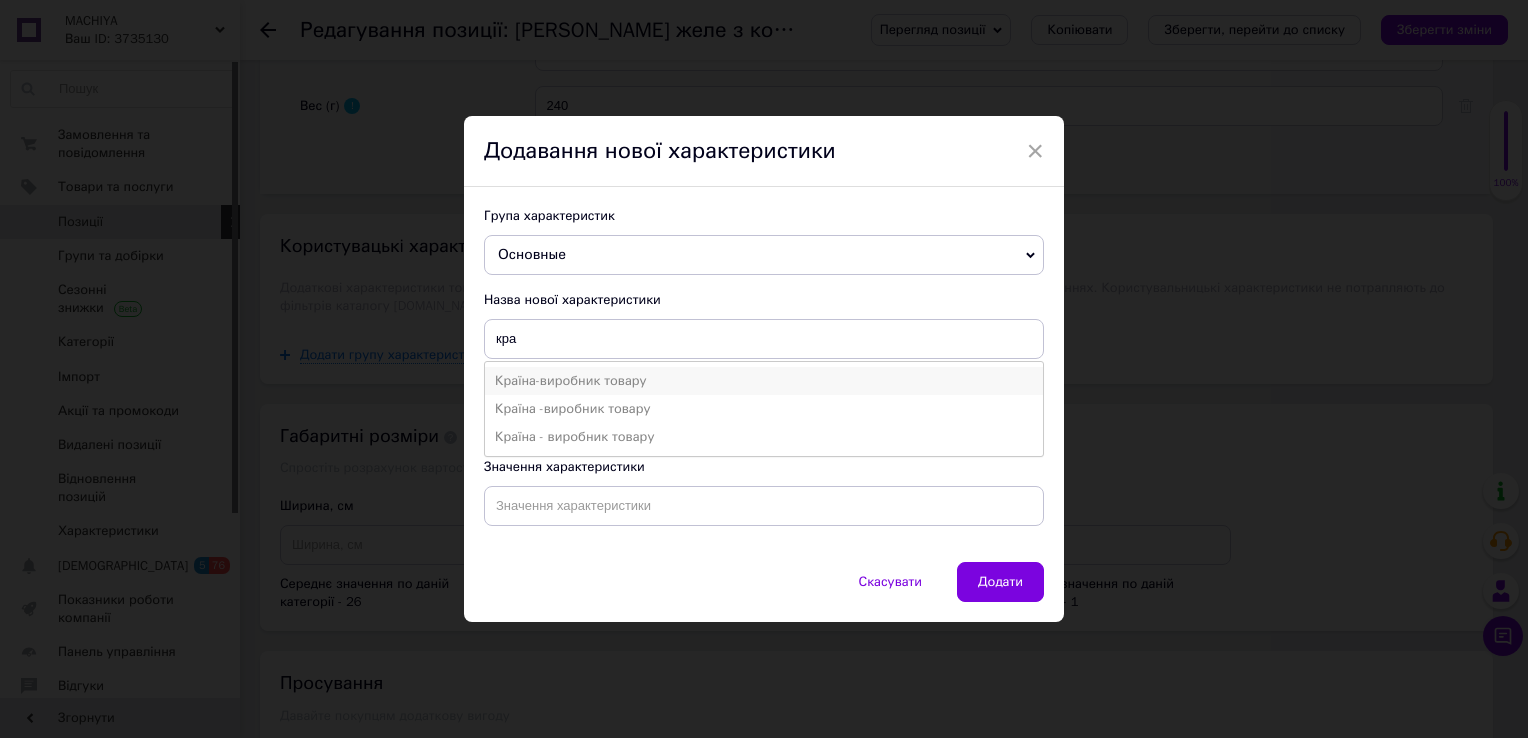 click on "Країна-виробник товару" at bounding box center [764, 381] 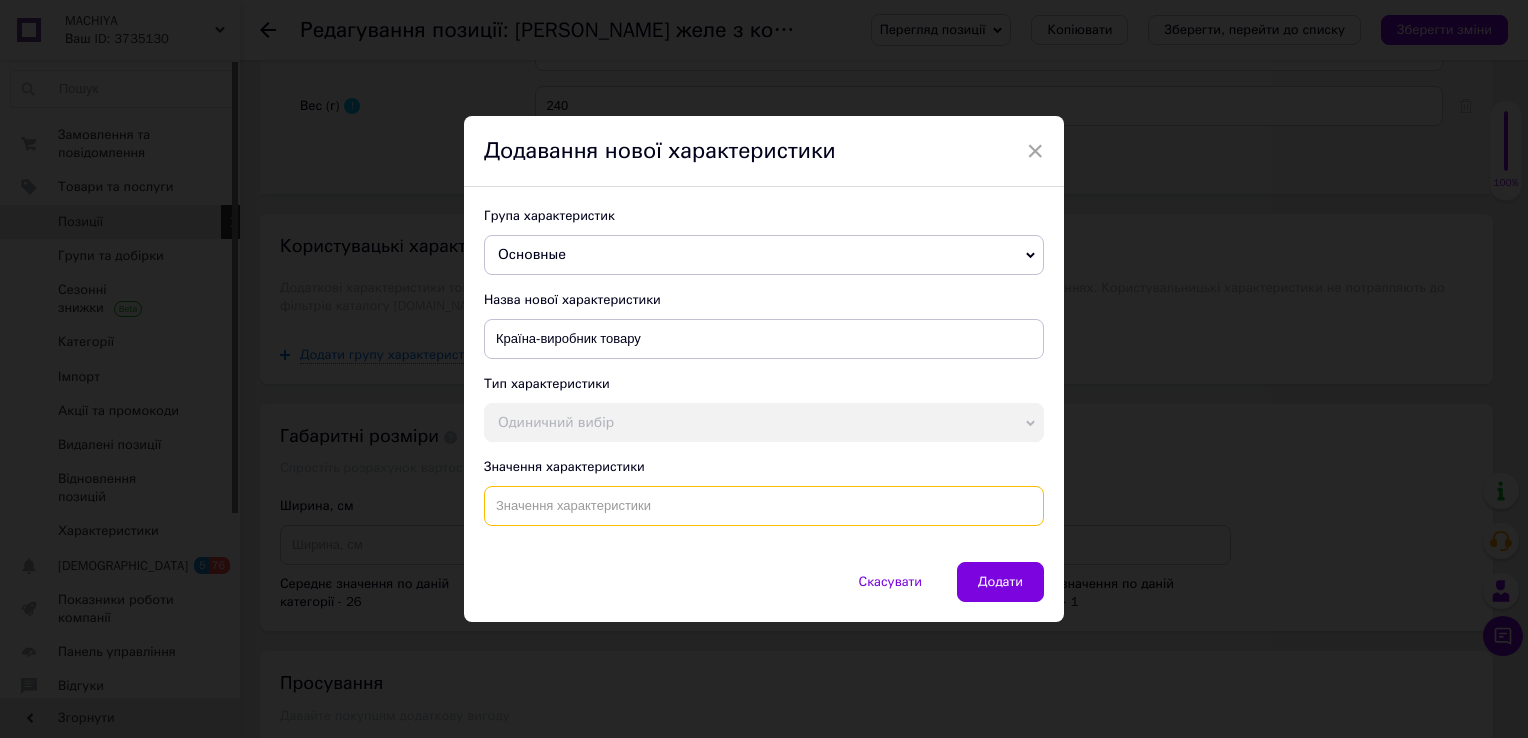 click at bounding box center (764, 506) 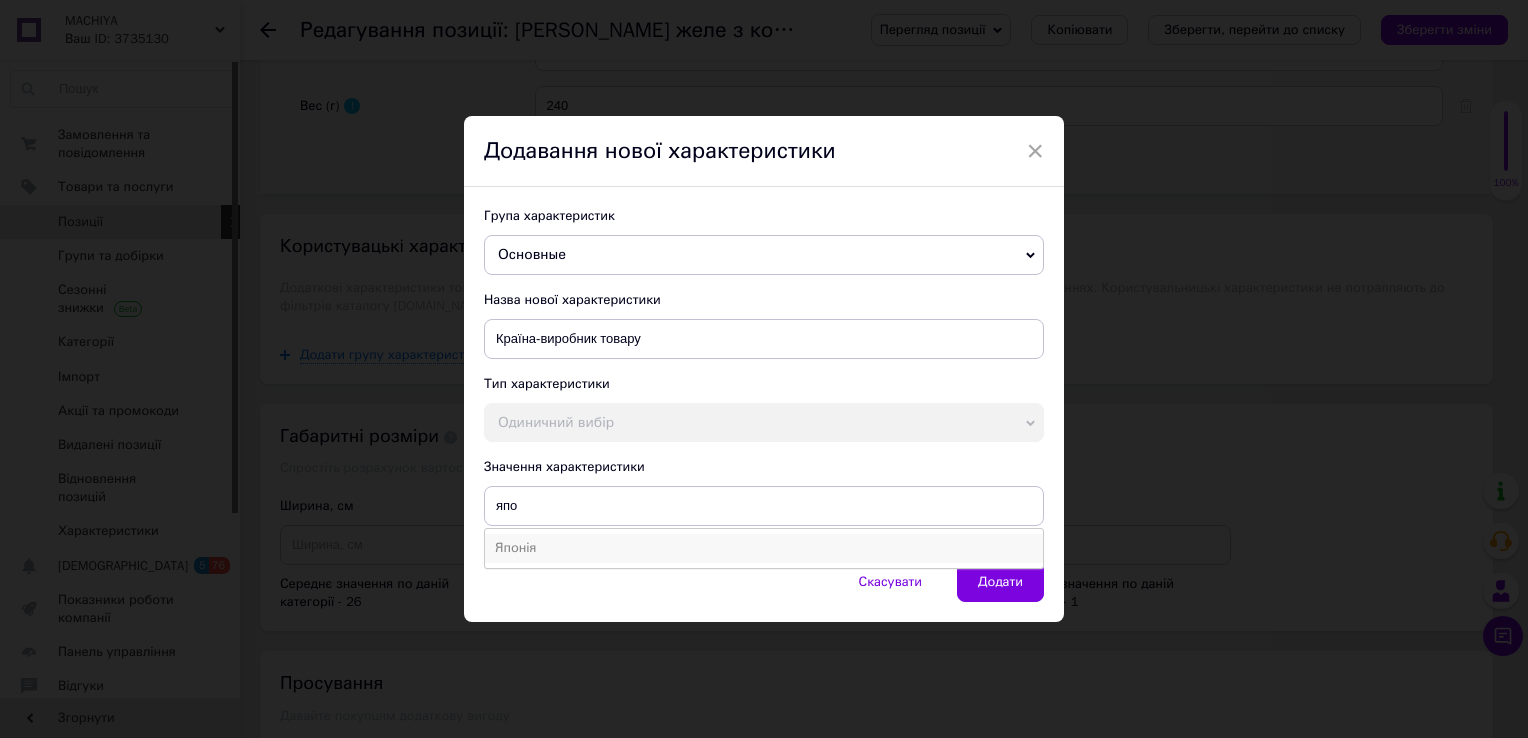 click on "Японія" at bounding box center [764, 548] 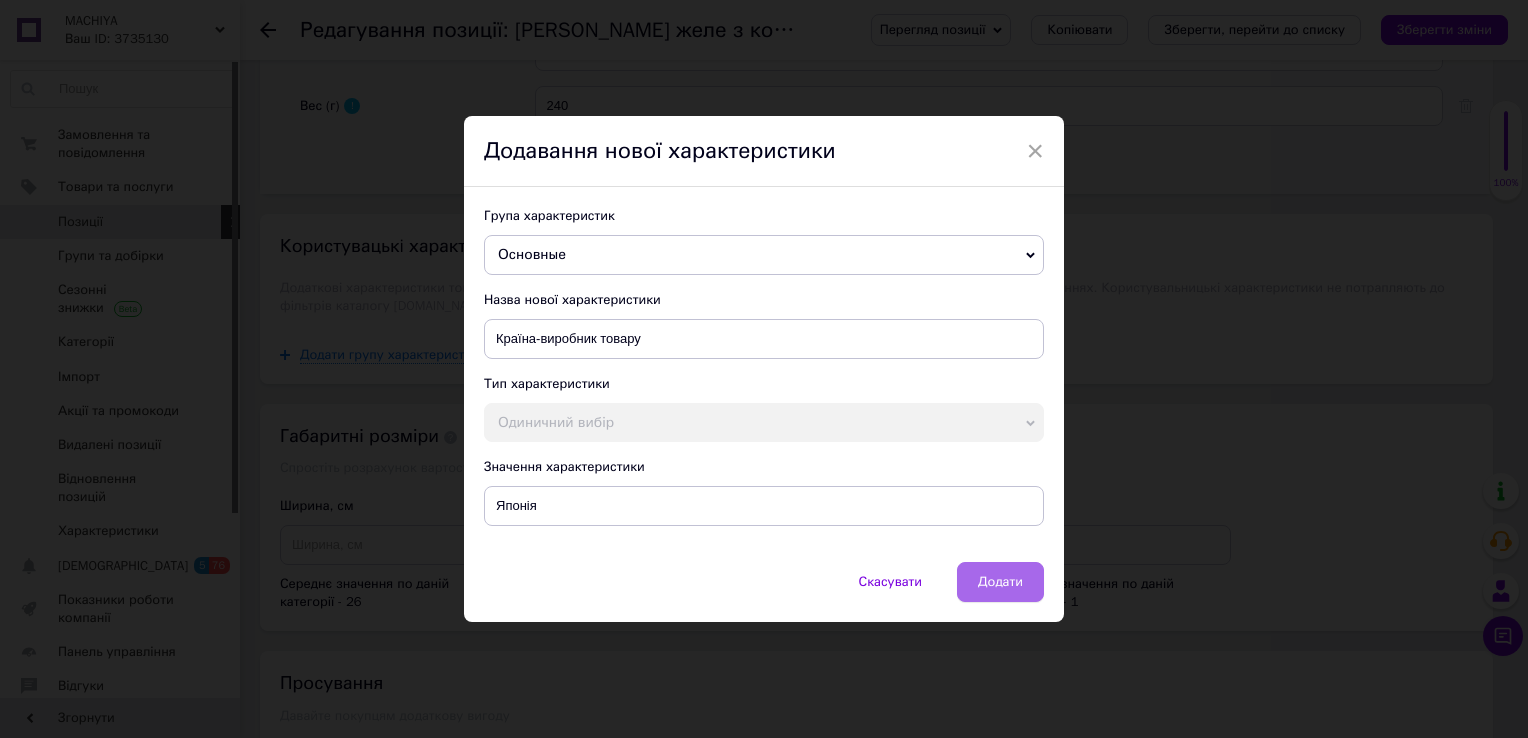 click on "Додати" at bounding box center [1000, 582] 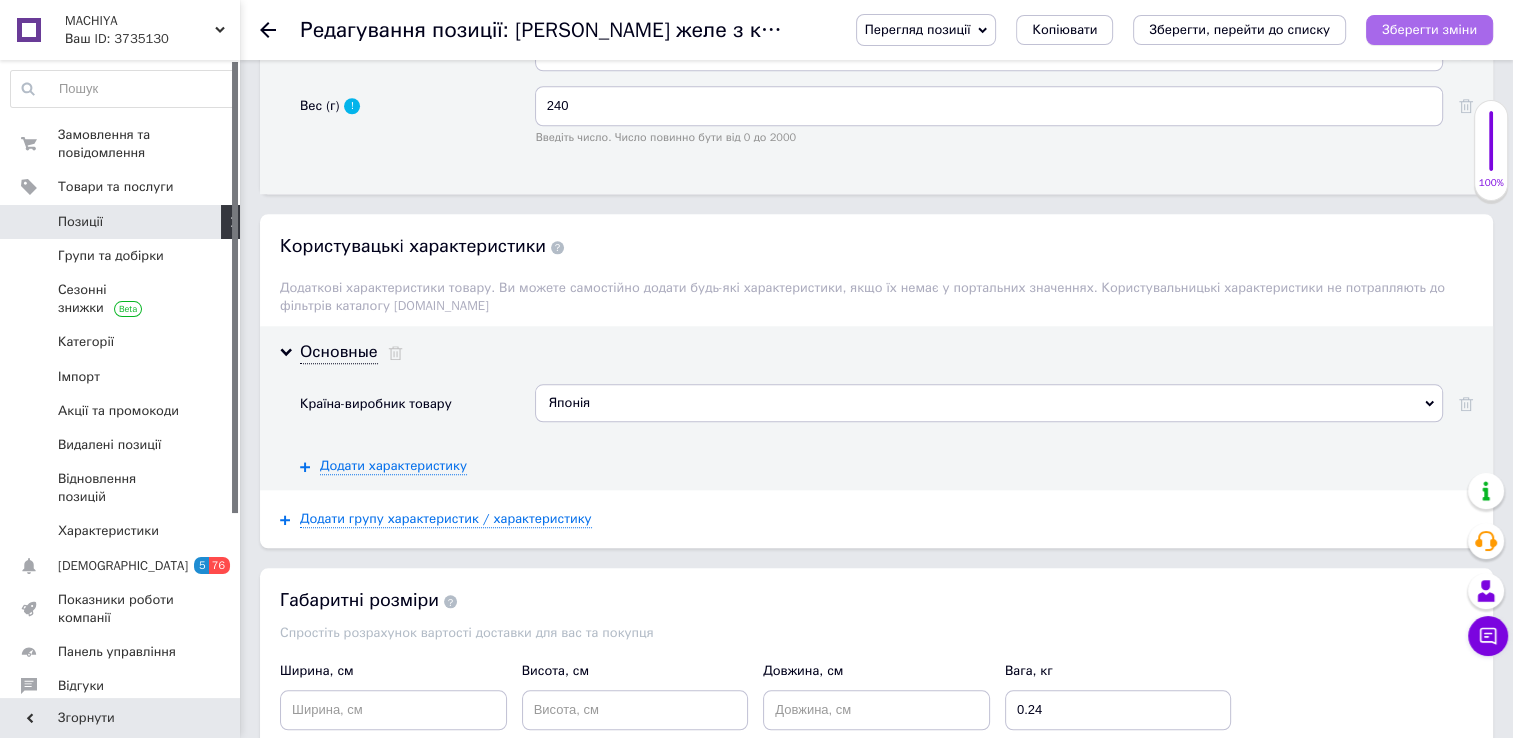 click on "Зберегти зміни" at bounding box center [1429, 30] 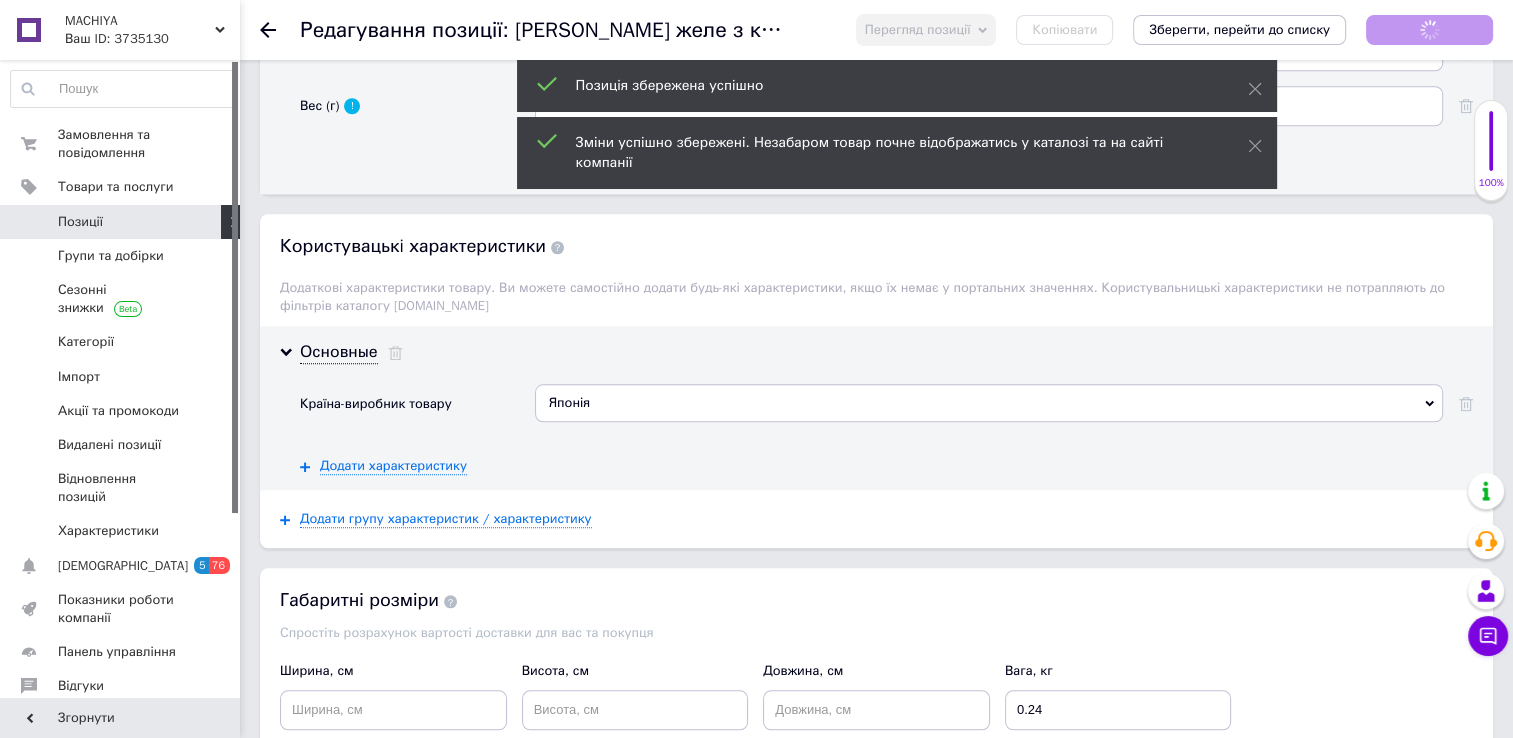 click 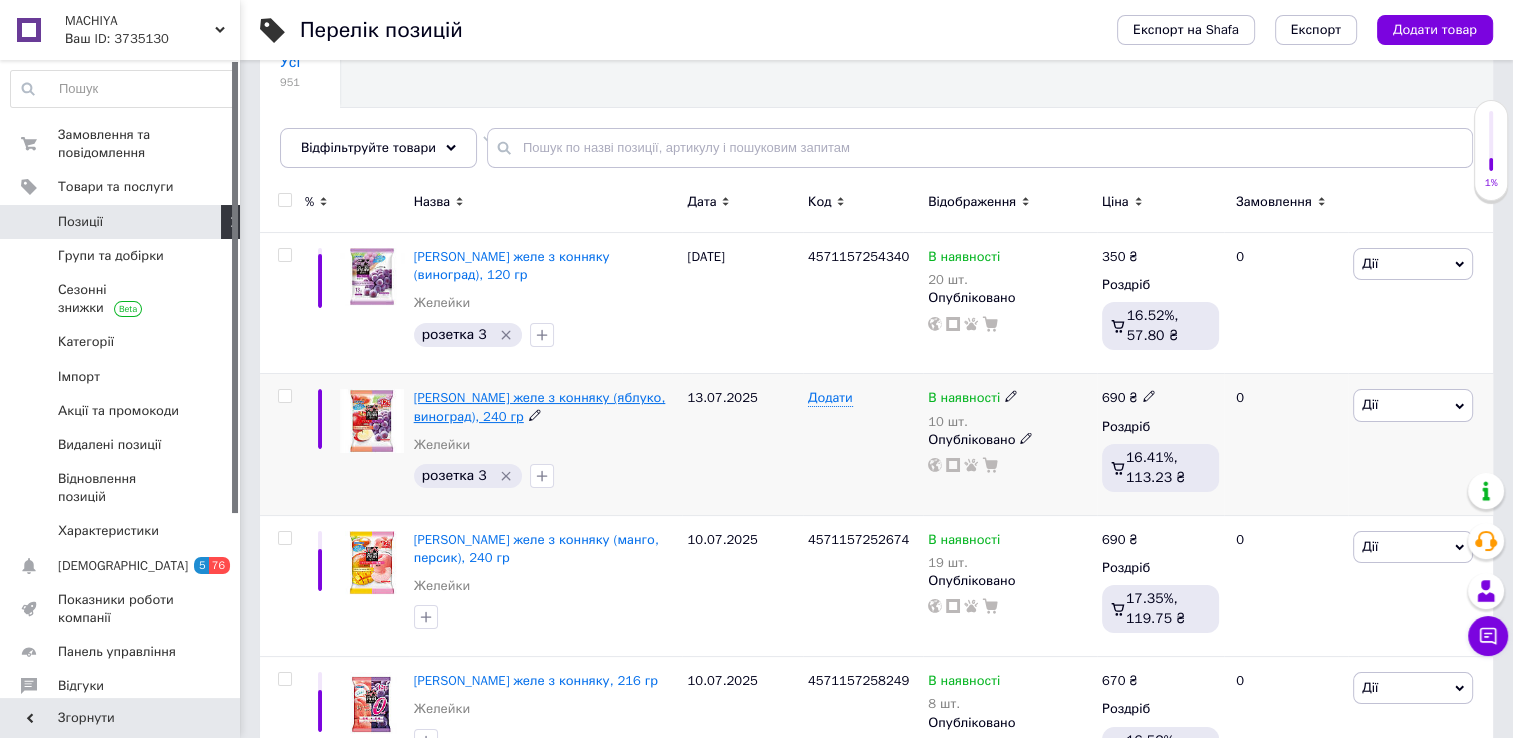 scroll, scrollTop: 171, scrollLeft: 0, axis: vertical 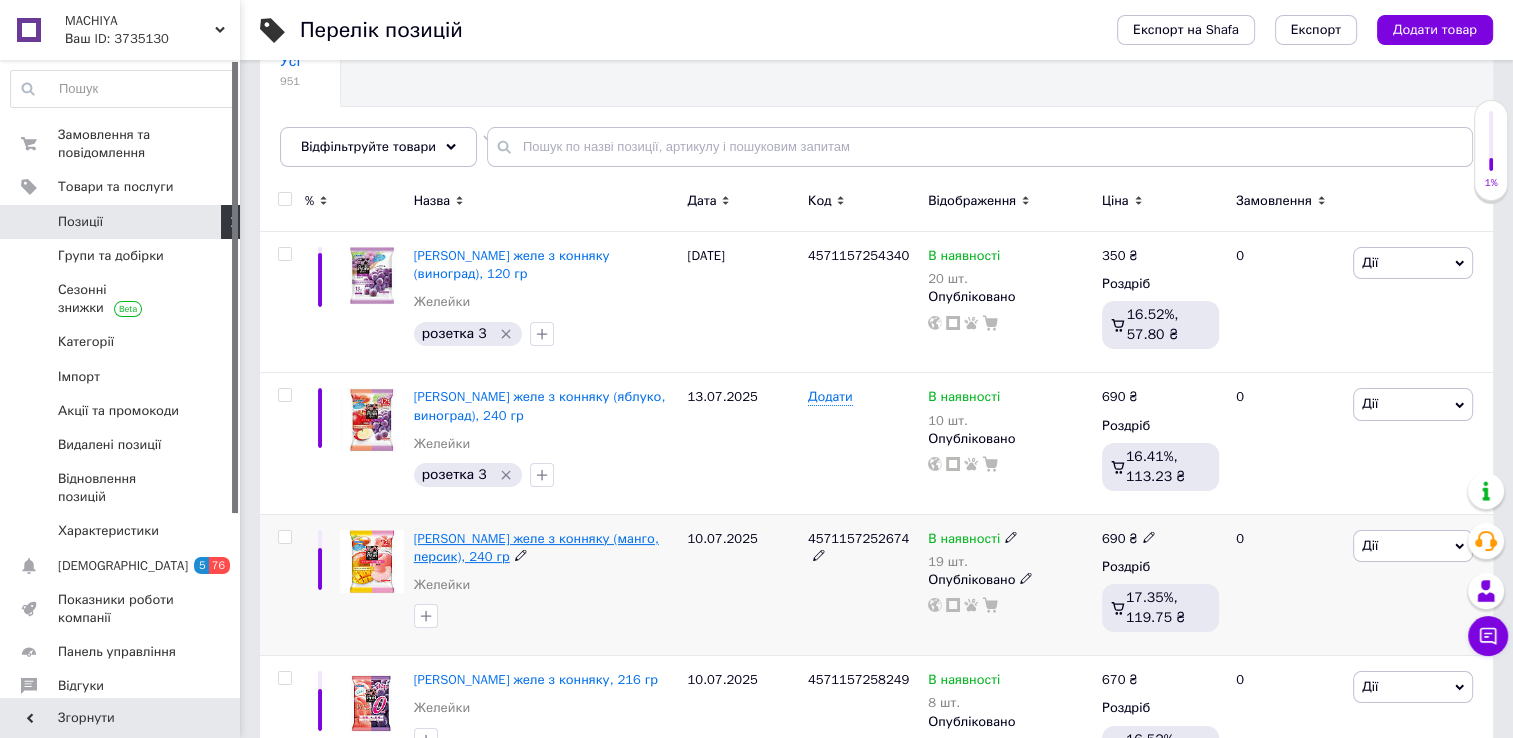 click on "[PERSON_NAME] желе з конняку (манго, персик), 240 гр" at bounding box center (536, 547) 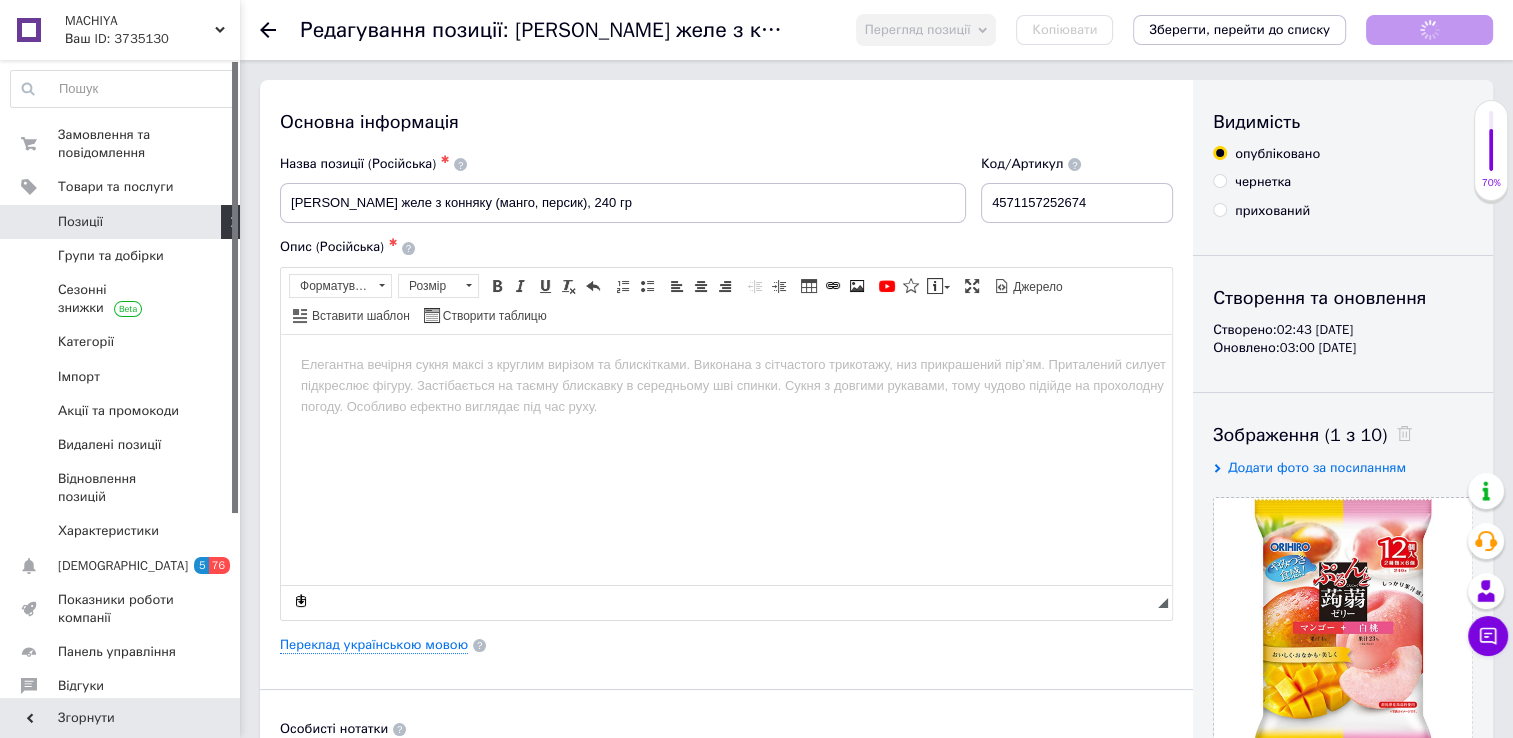 scroll, scrollTop: 0, scrollLeft: 0, axis: both 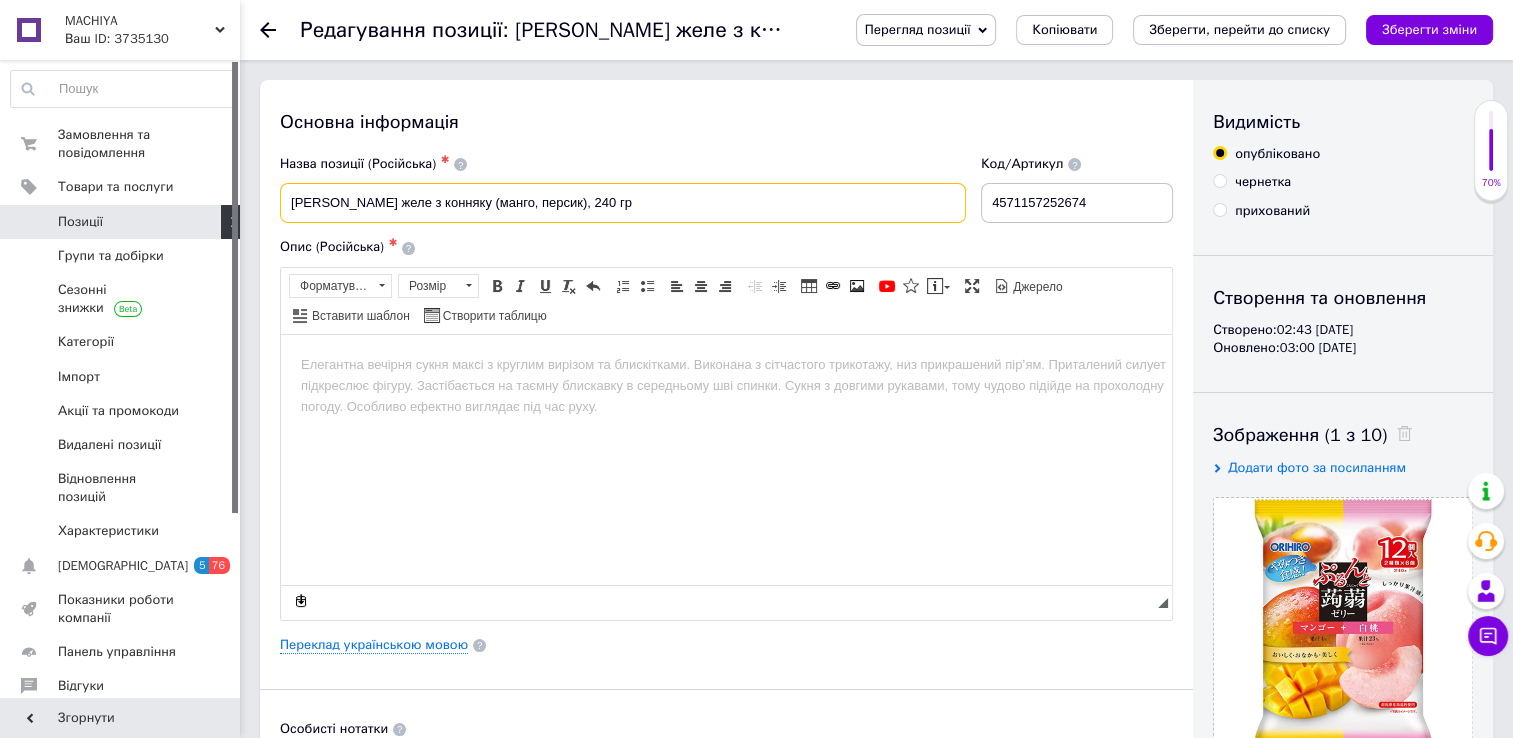 click on "[PERSON_NAME] желе з конняку (манго, персик), 240 гр" at bounding box center [623, 203] 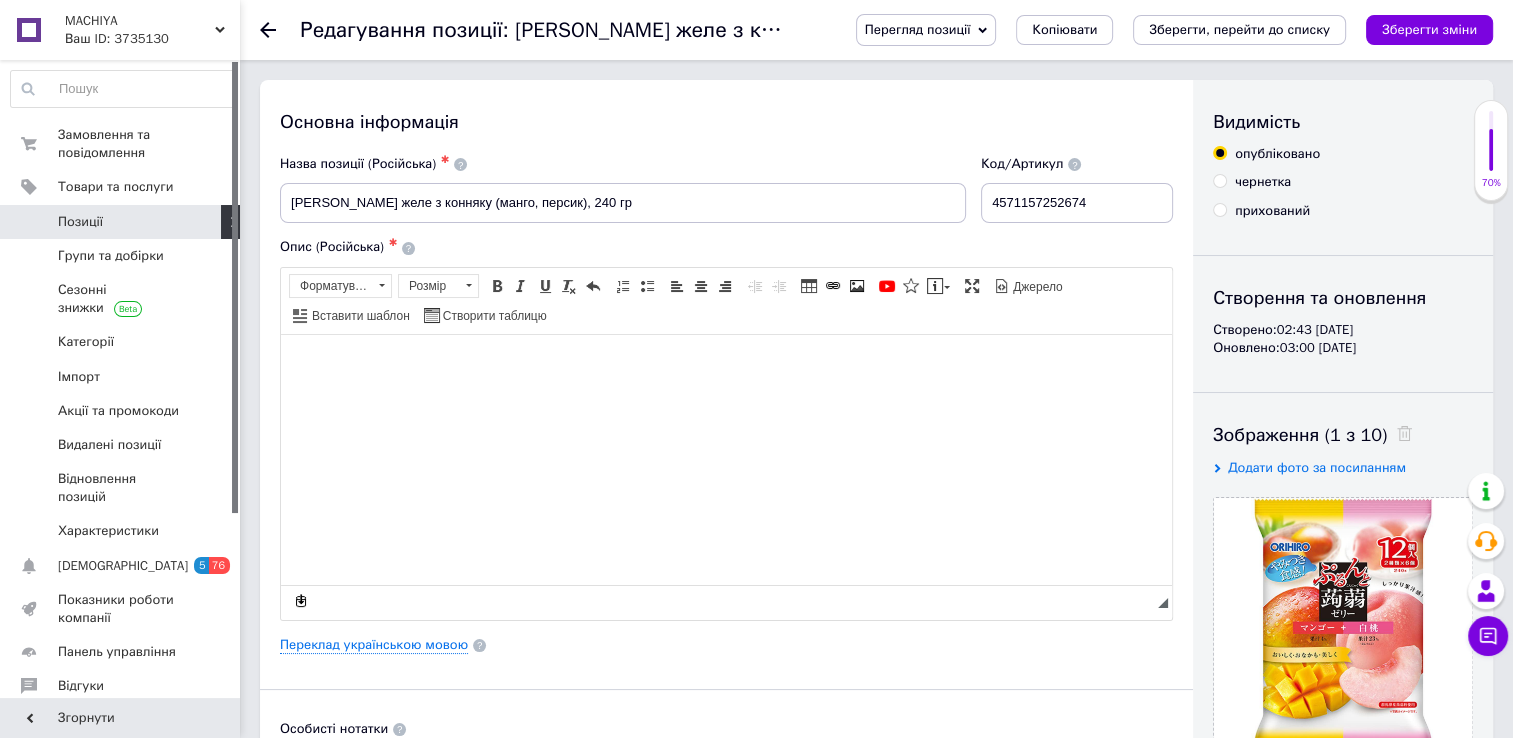 click at bounding box center (726, 364) 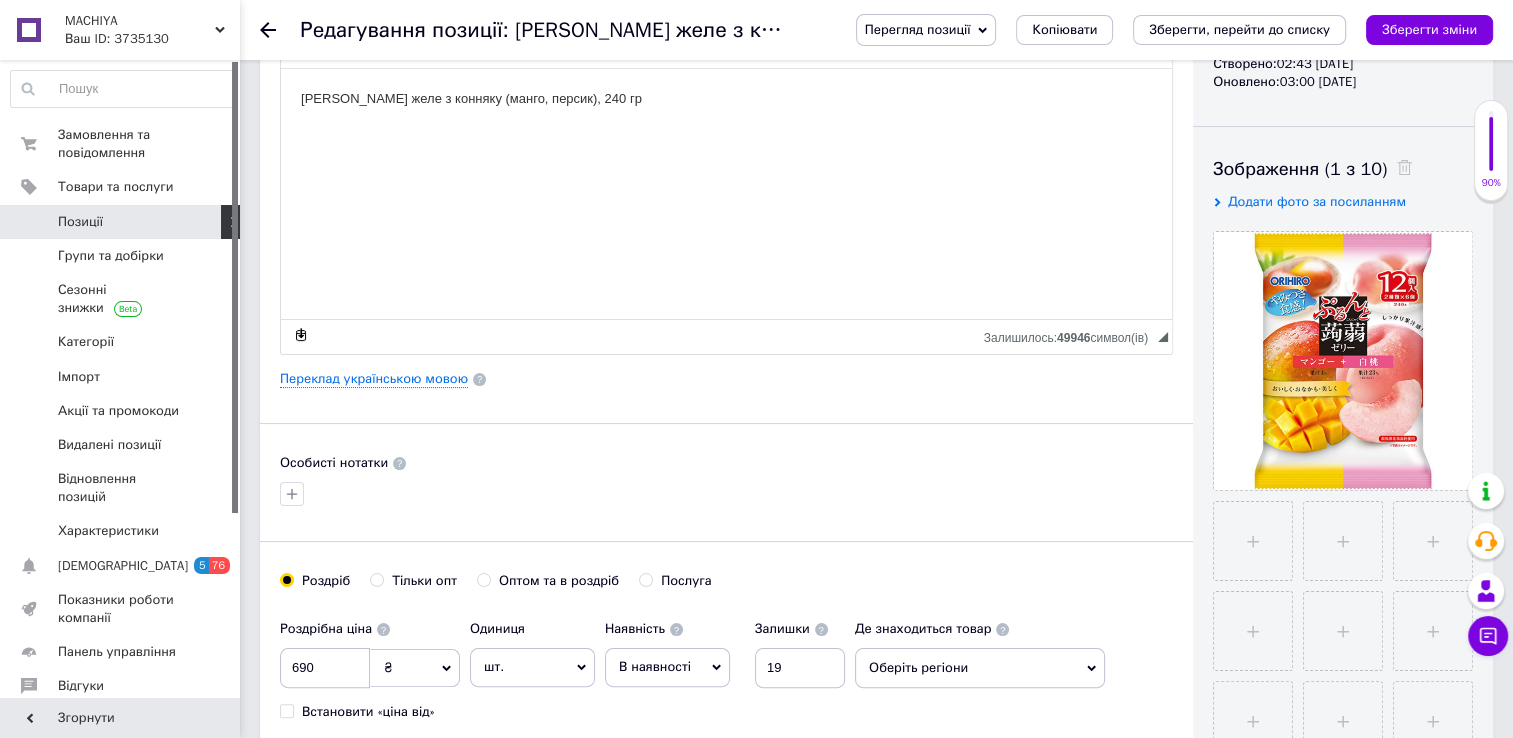 scroll, scrollTop: 267, scrollLeft: 0, axis: vertical 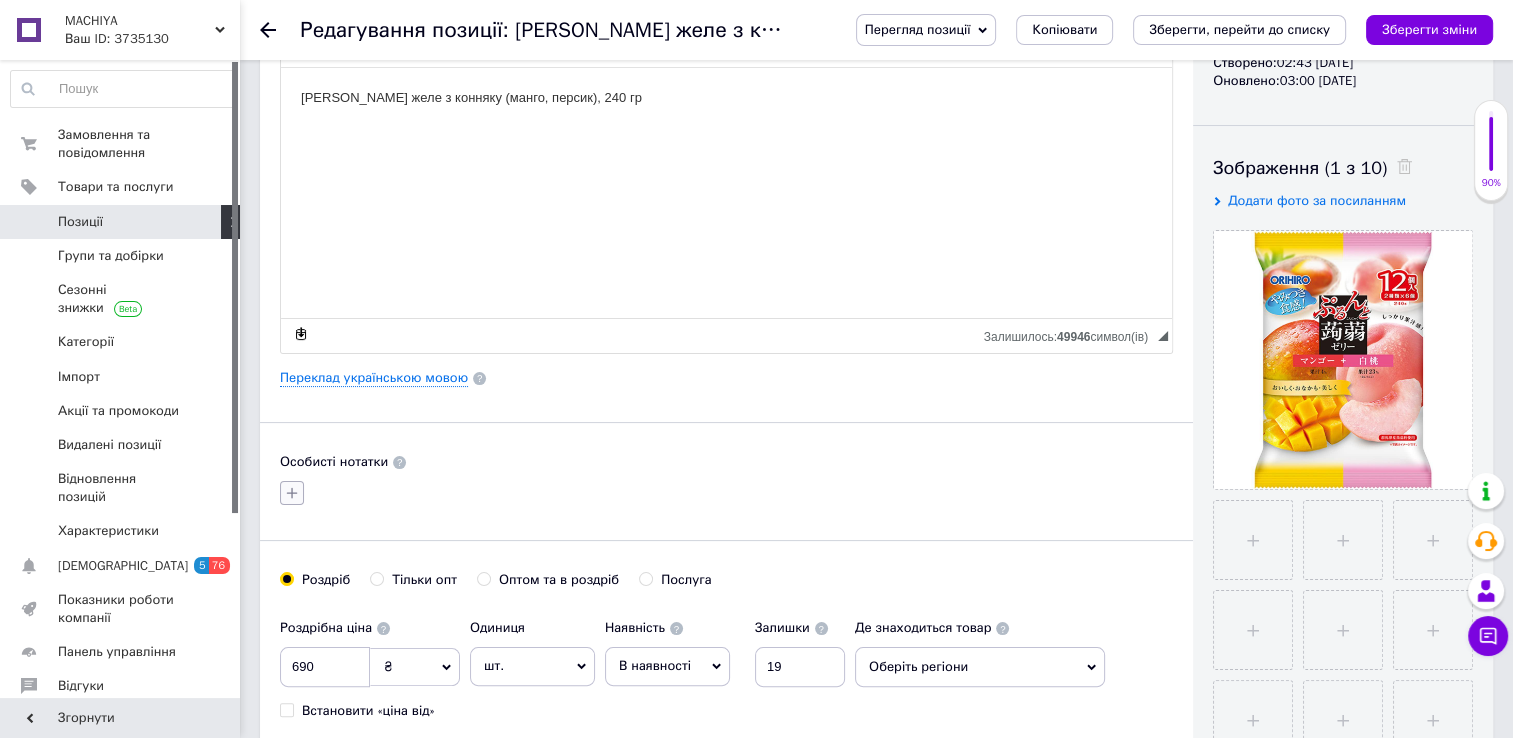 click 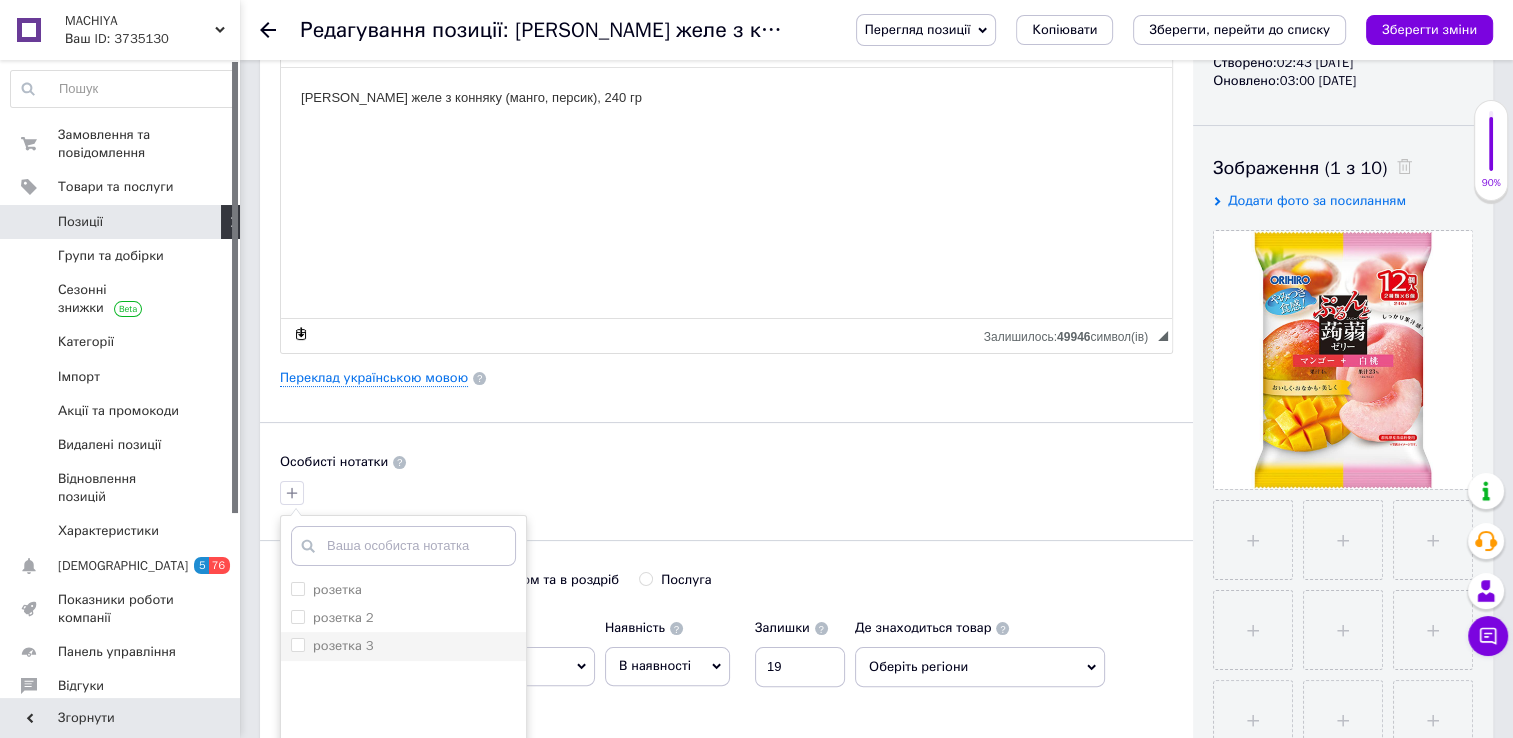 click on "розетка 3" at bounding box center [297, 644] 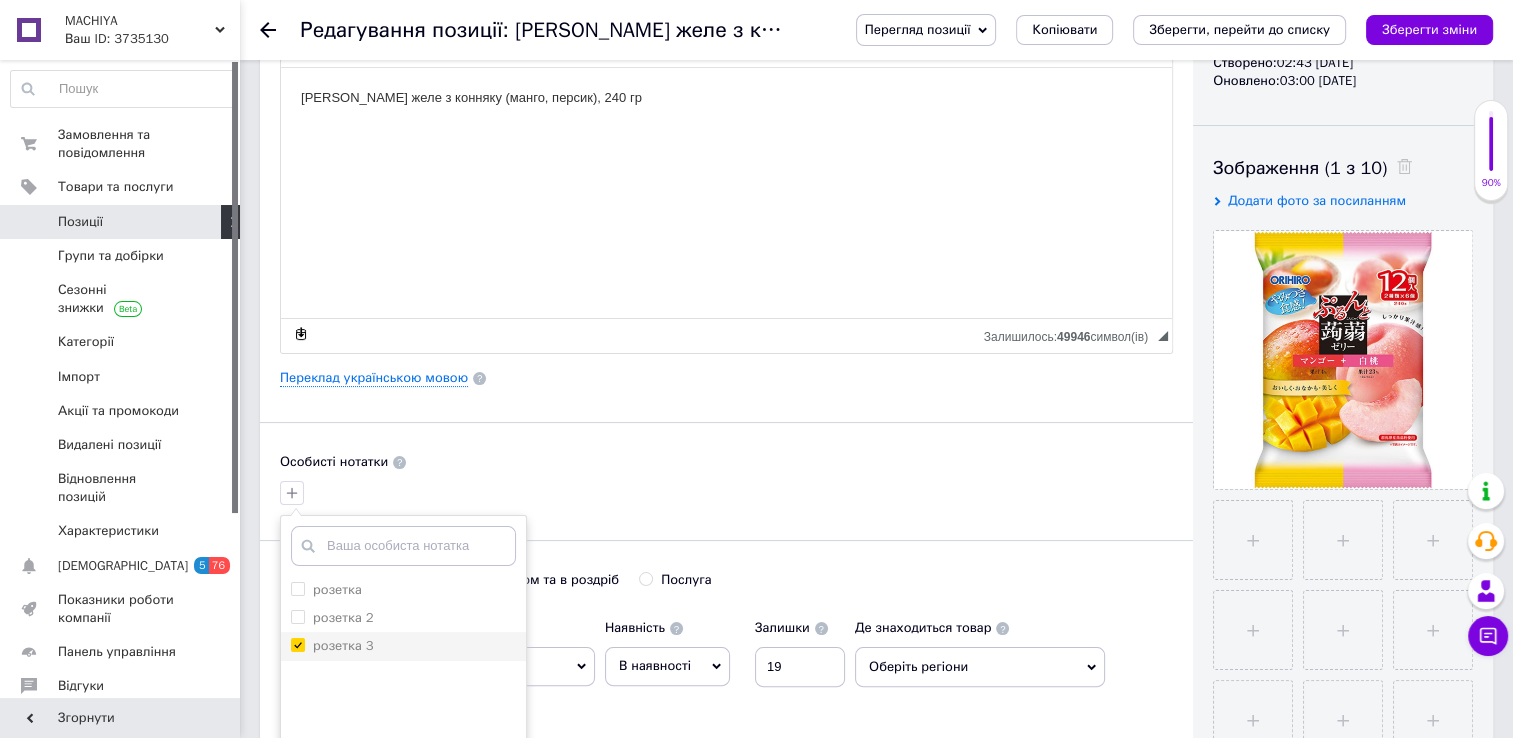 checkbox on "true" 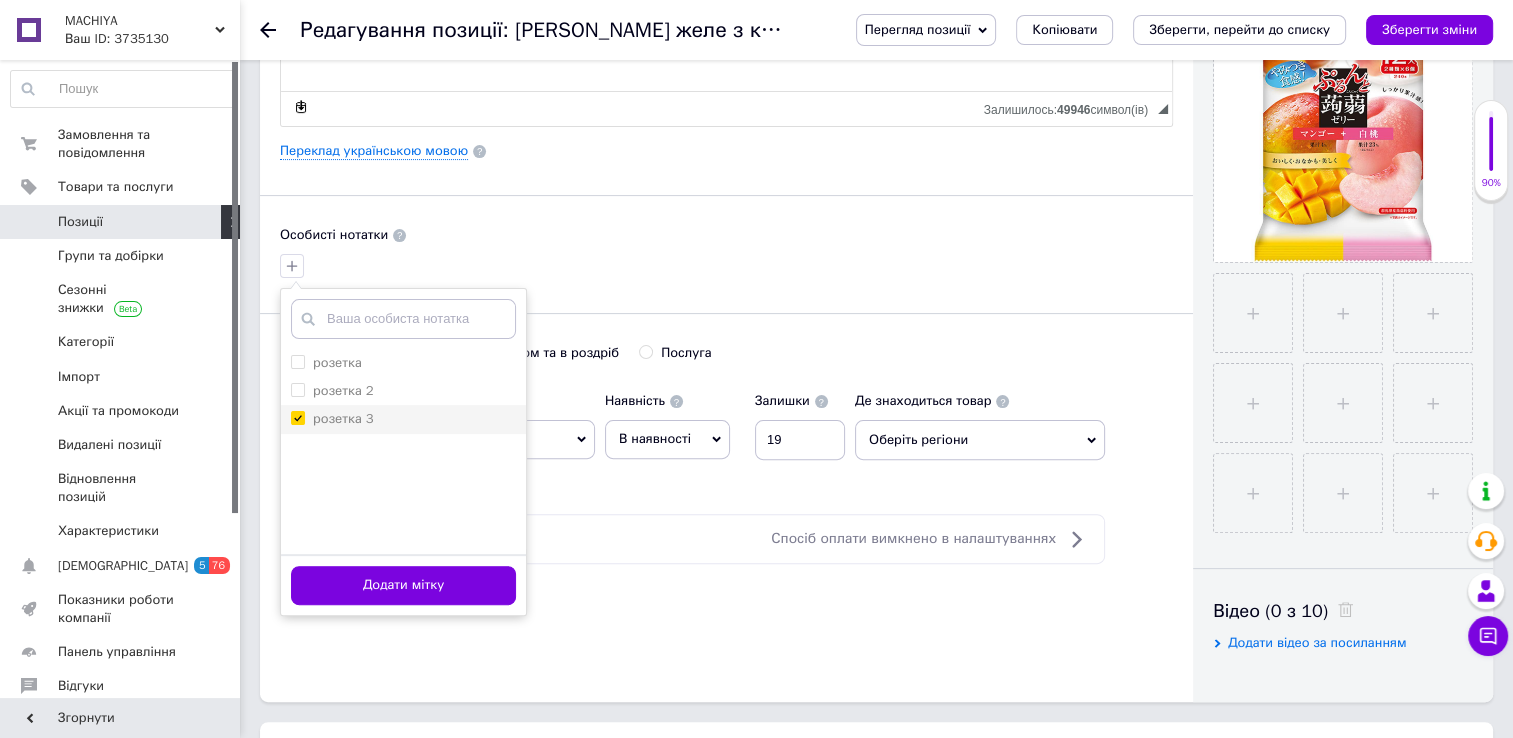 scroll, scrollTop: 504, scrollLeft: 0, axis: vertical 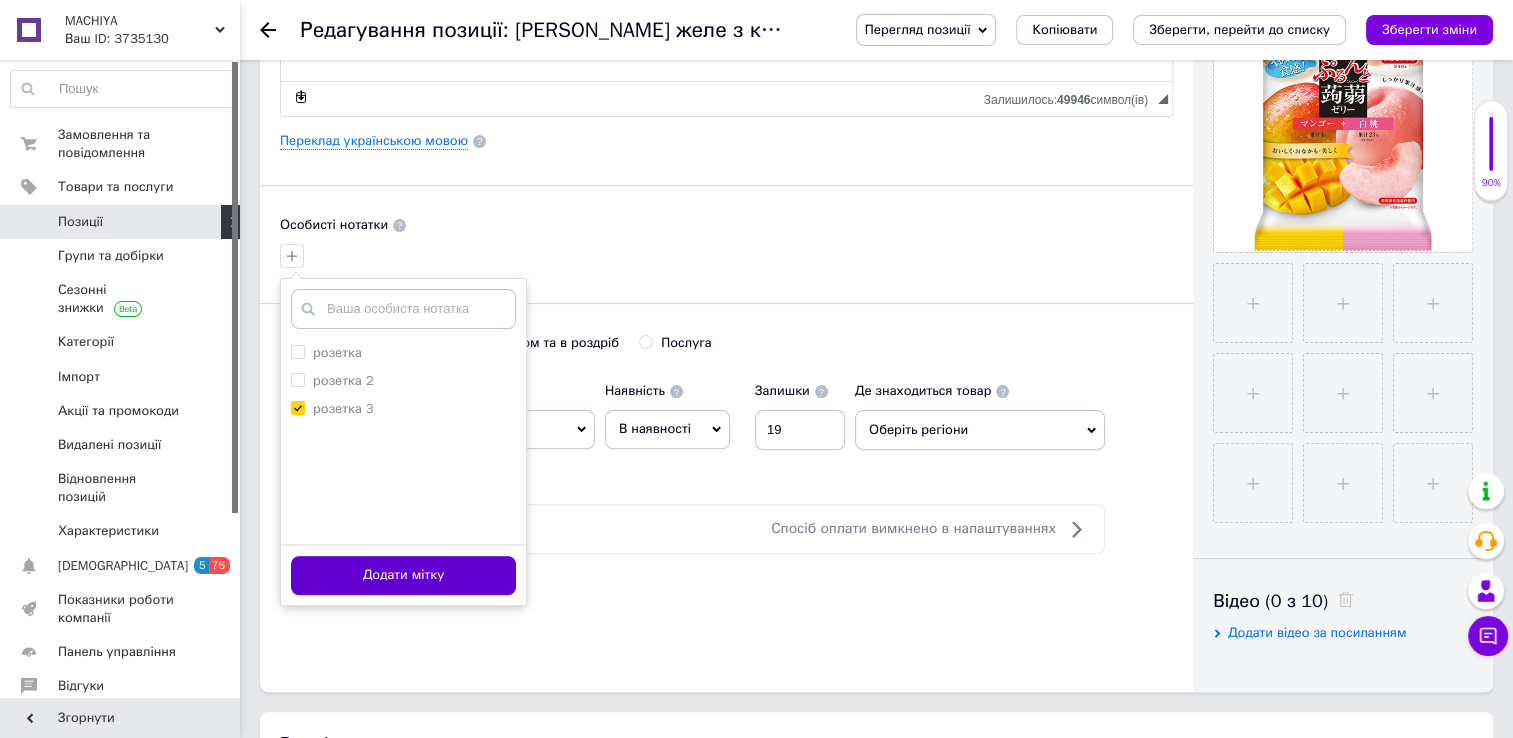 click on "Додати мітку" at bounding box center (403, 575) 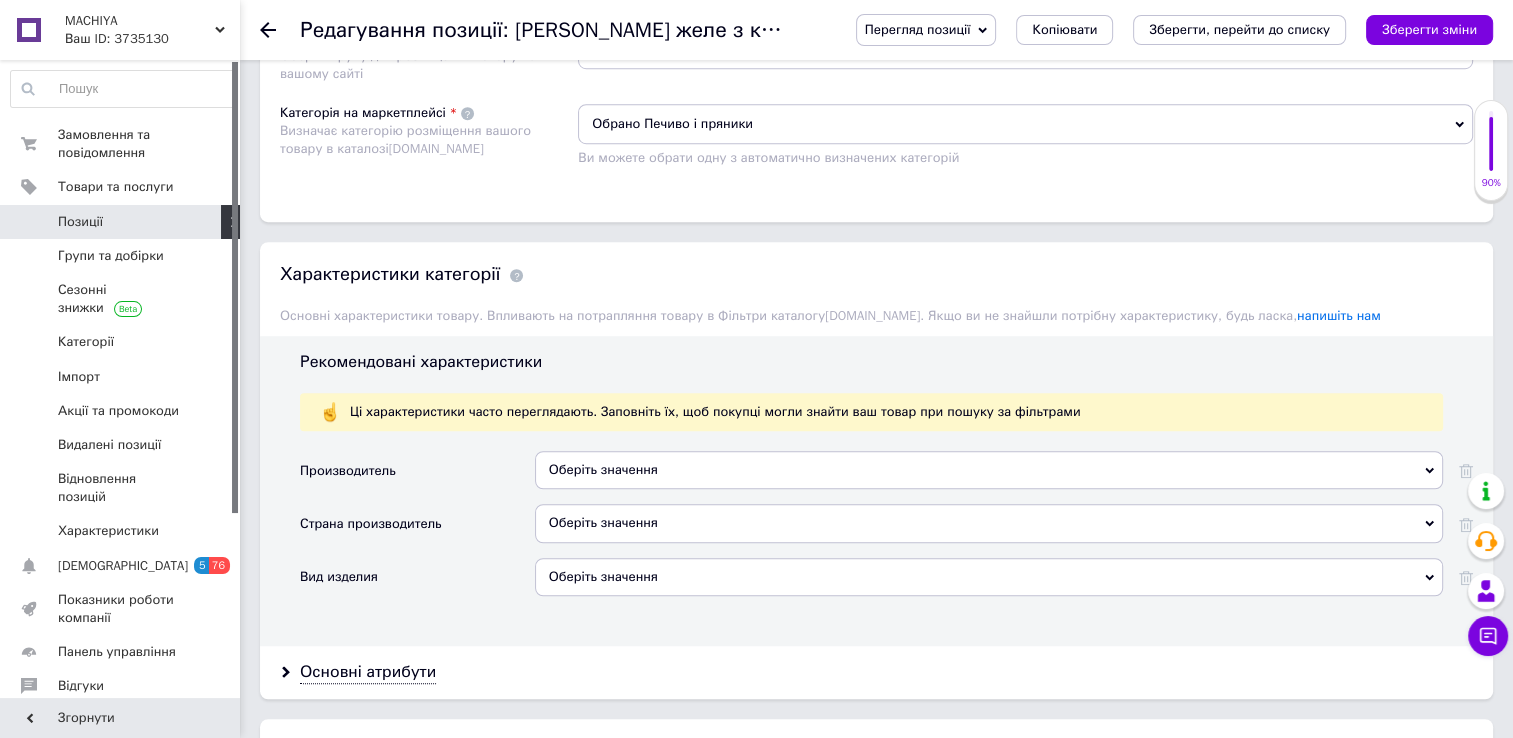 scroll, scrollTop: 1388, scrollLeft: 0, axis: vertical 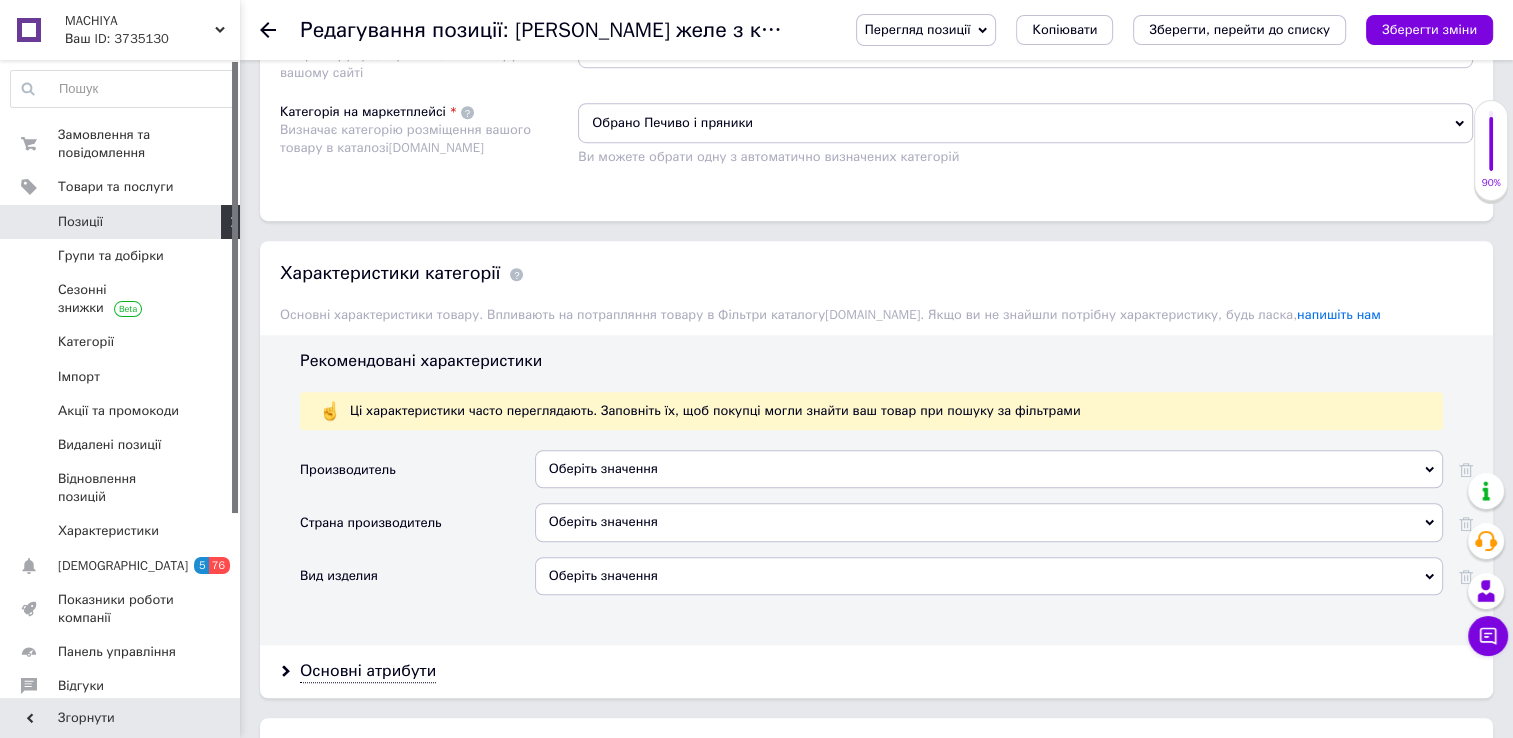 click on "Обрано Печиво і пряники" at bounding box center [1025, 123] 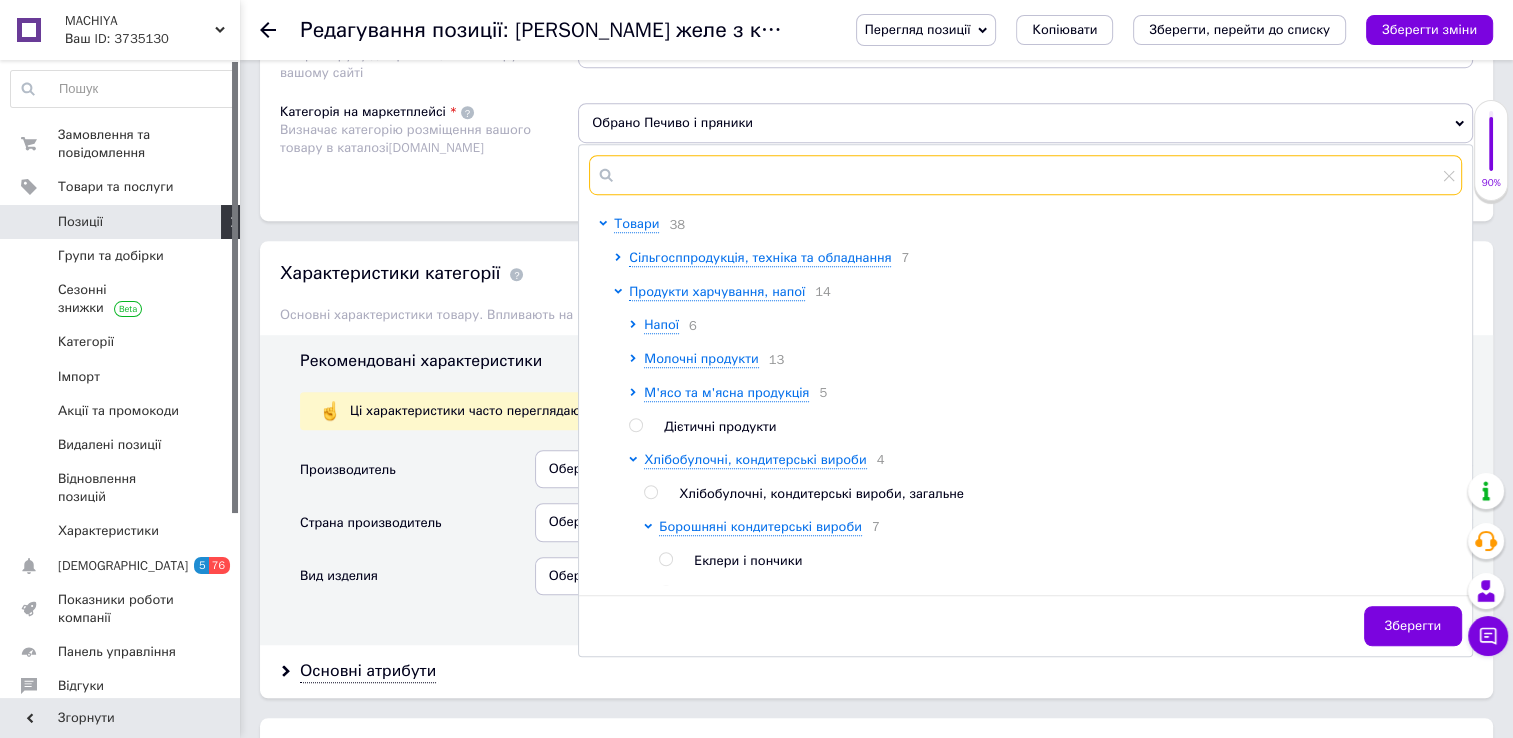 click at bounding box center (1025, 175) 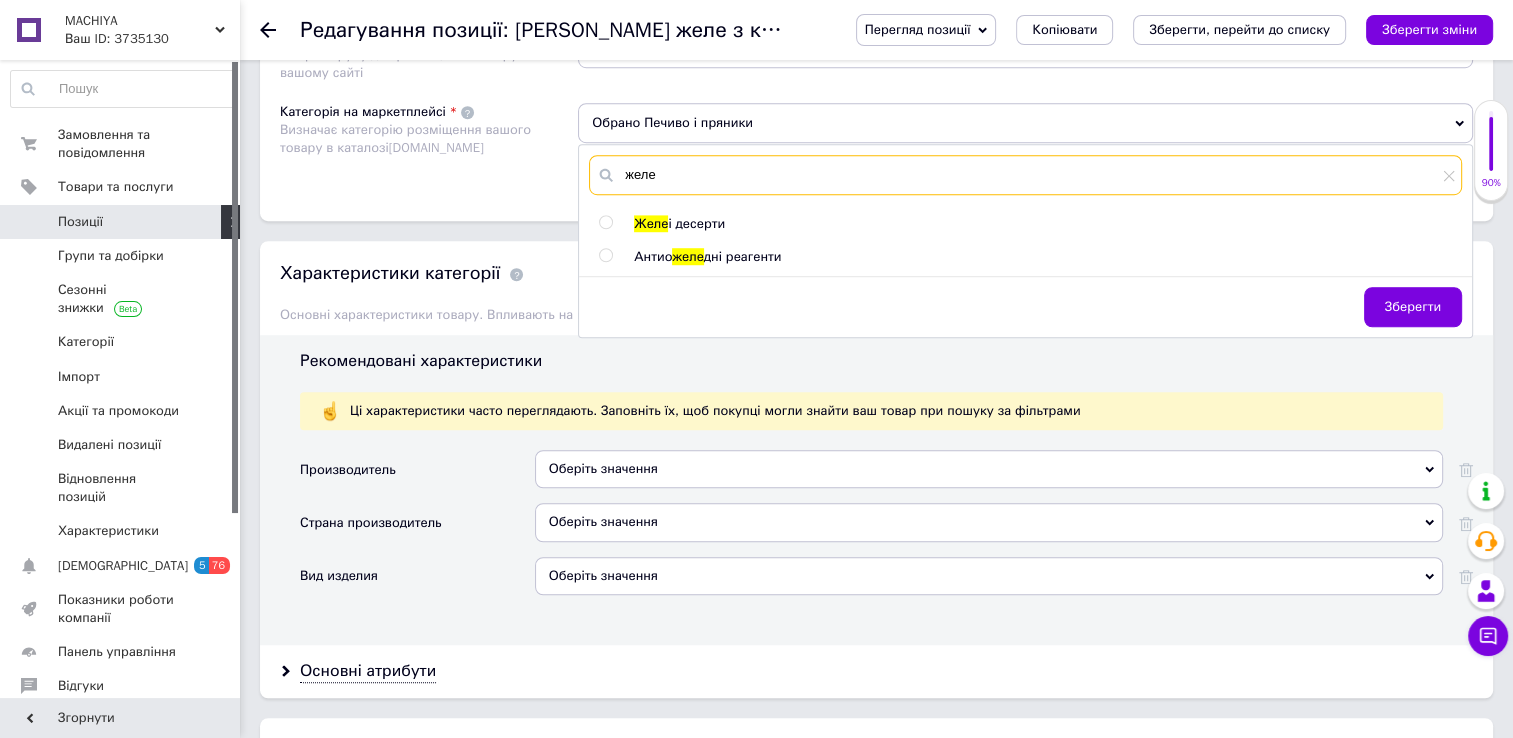 type on "желе" 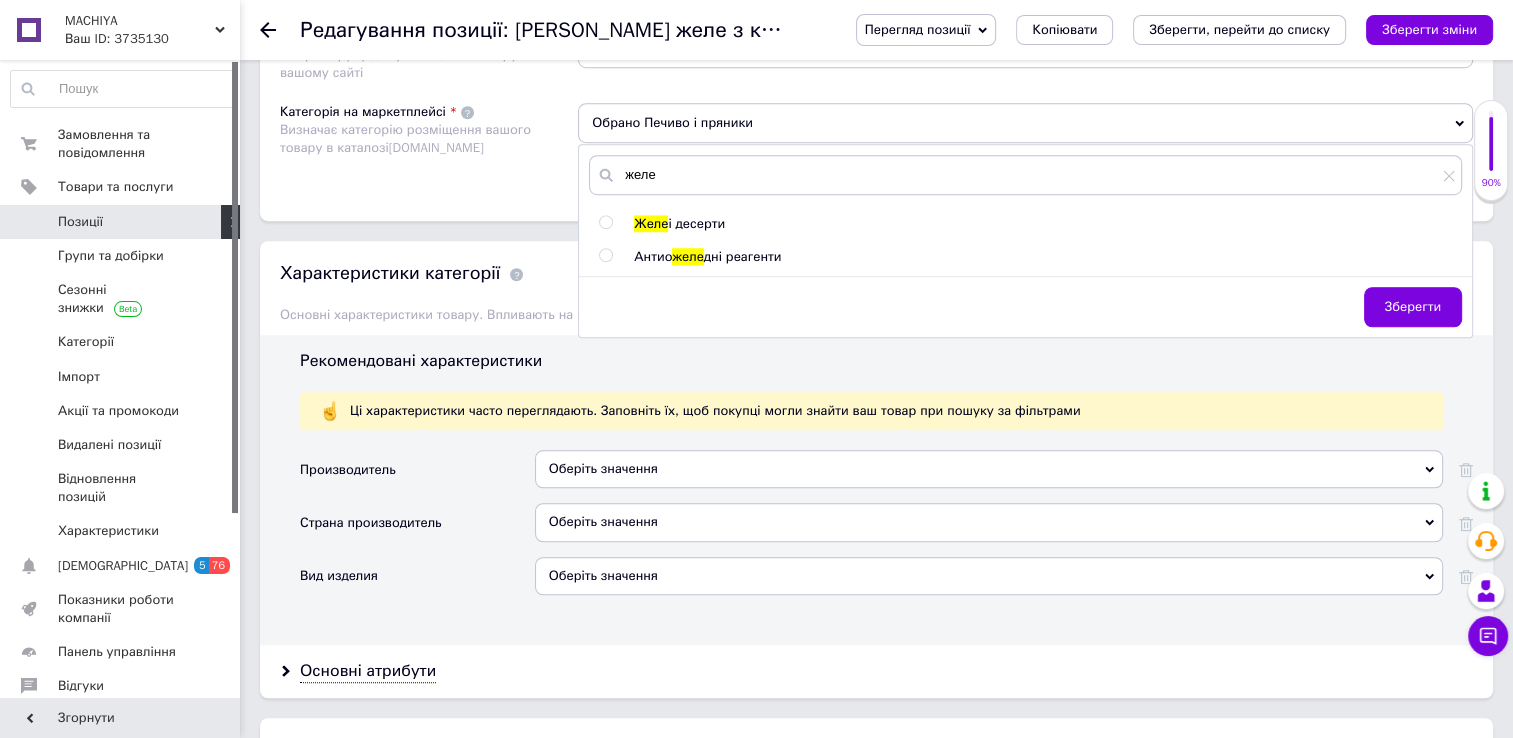 click at bounding box center (605, 222) 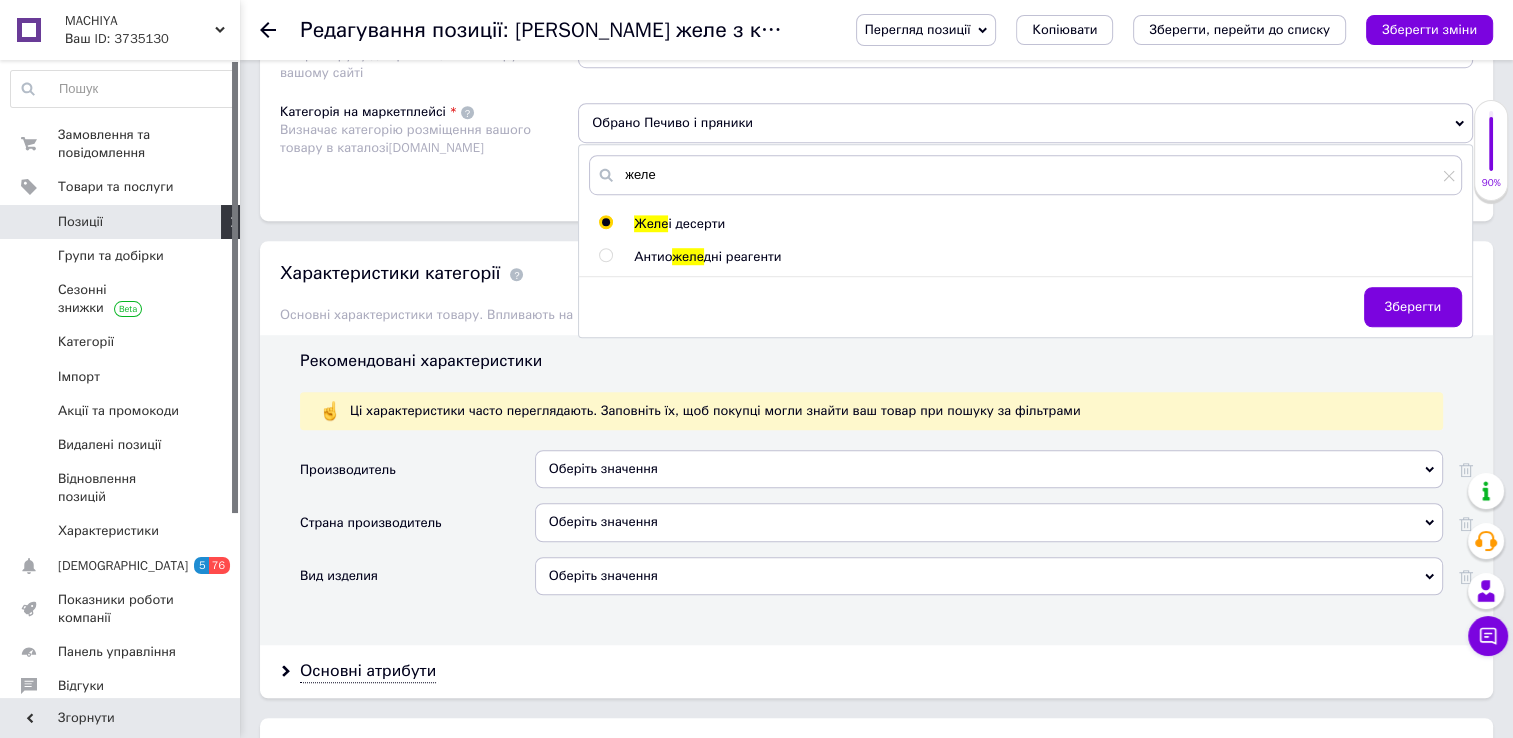 radio on "true" 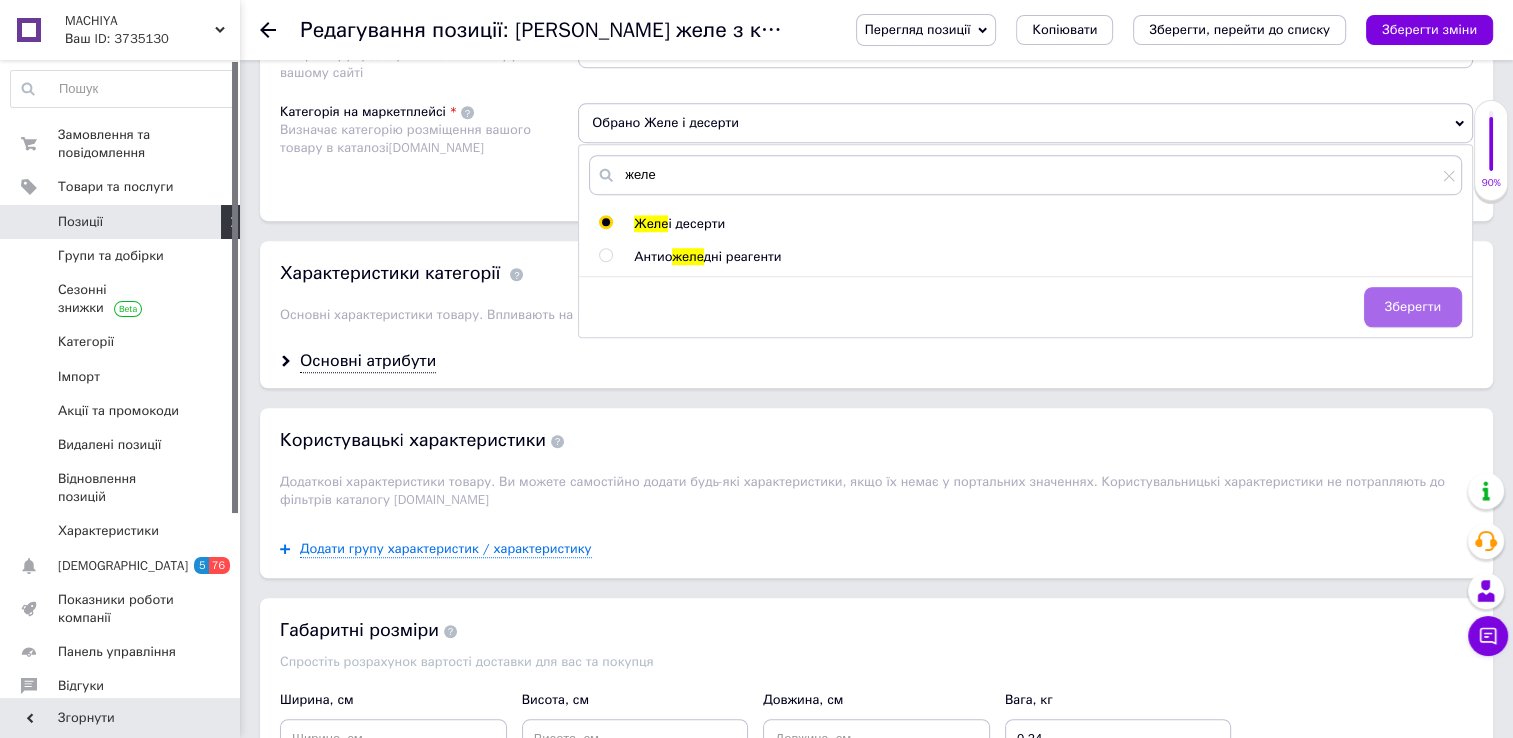 click on "Зберегти" at bounding box center [1413, 307] 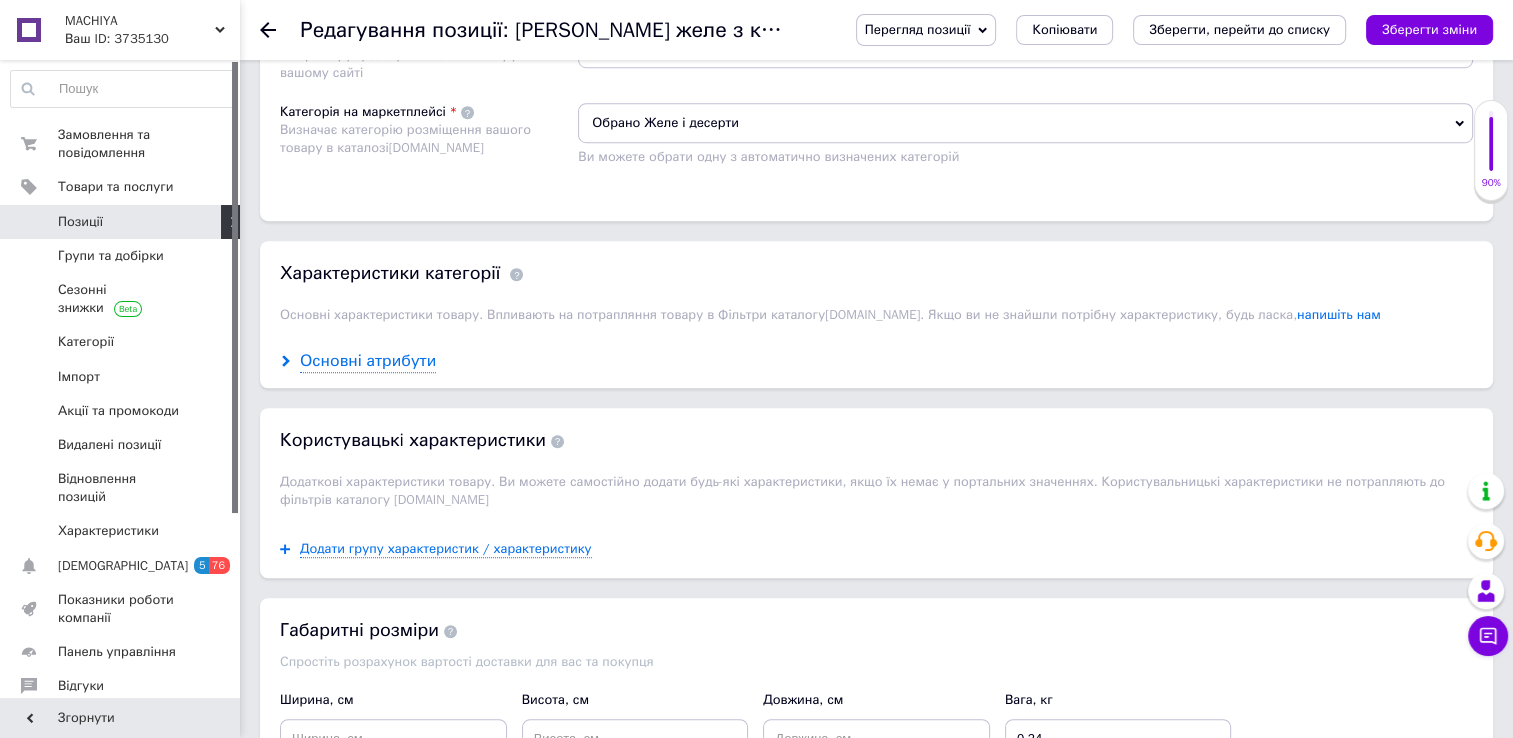 click on "Основні атрибути" at bounding box center (368, 361) 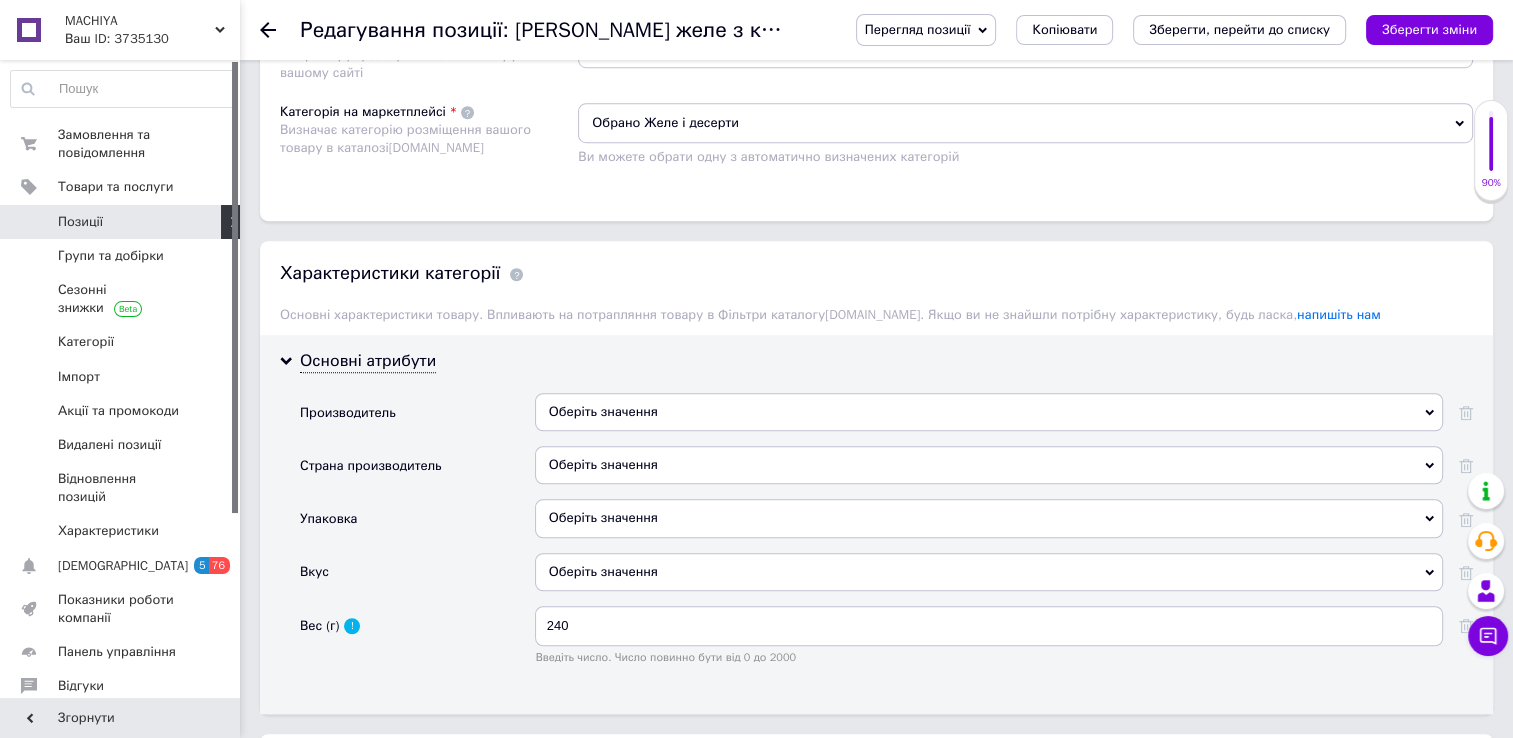 click on "Редагування позиції: [PERSON_NAME] желе з конняку (манго, персик), 240 гр" at bounding box center (686, 30) 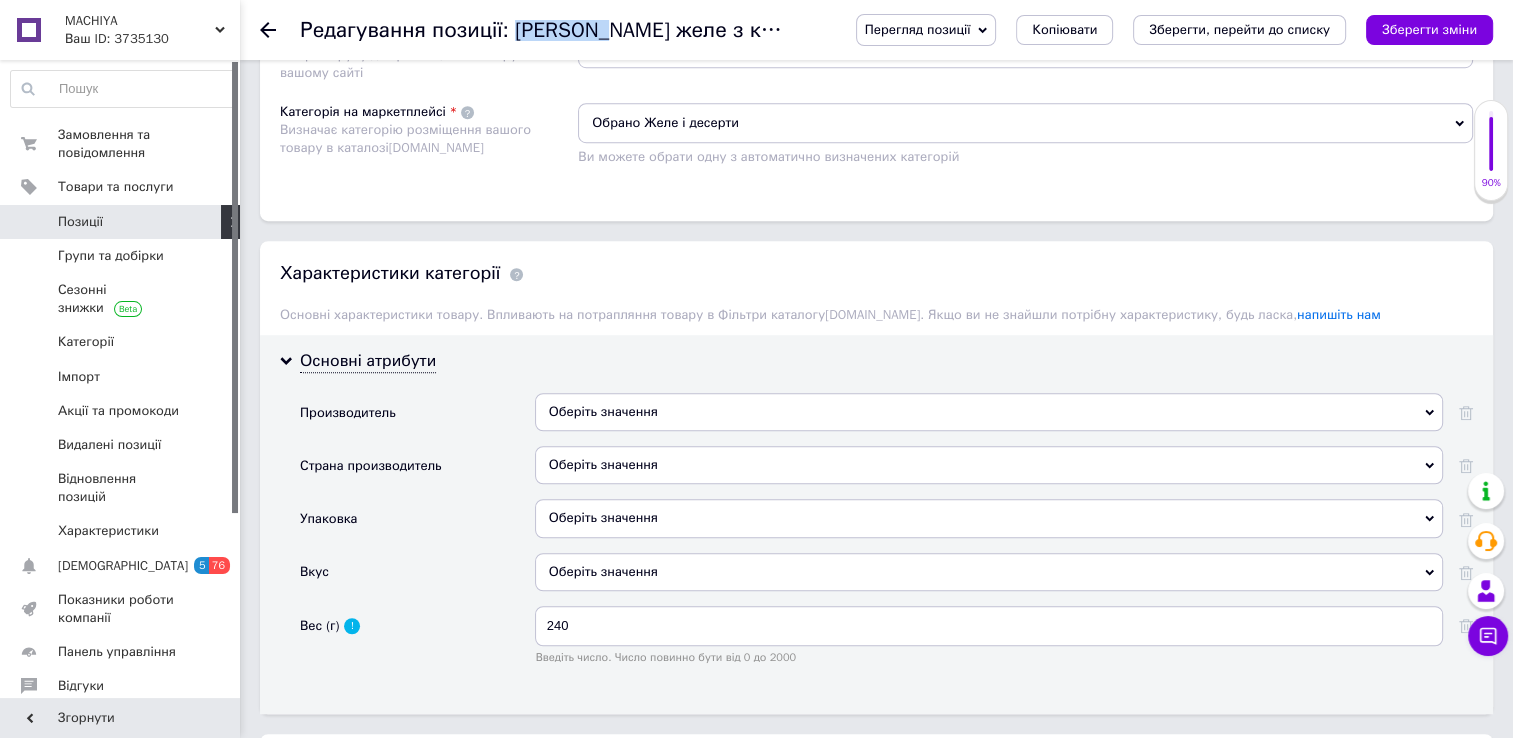 click on "Редагування позиції: [PERSON_NAME] желе з конняку (манго, персик), 240 гр" at bounding box center [686, 30] 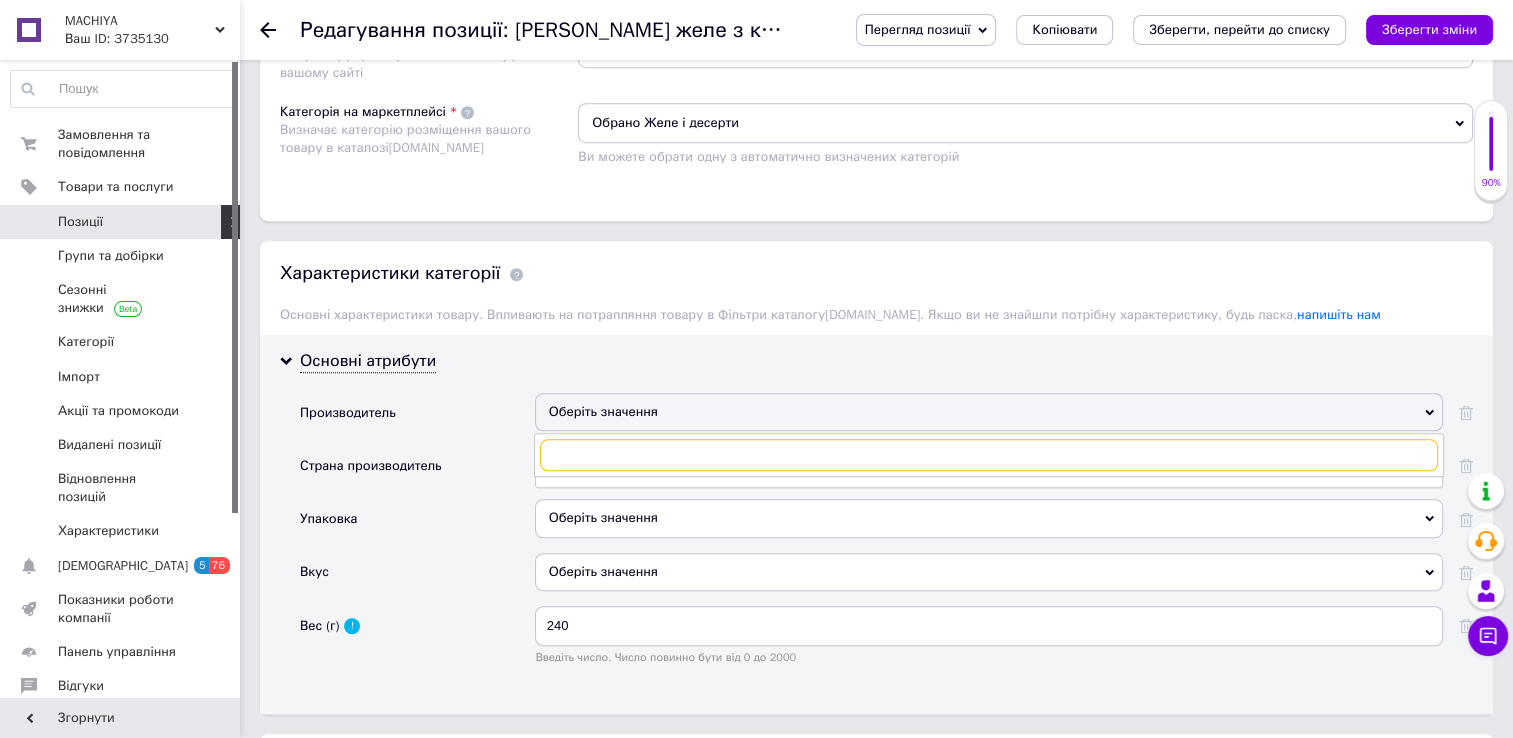 paste on "ORIHIRO" 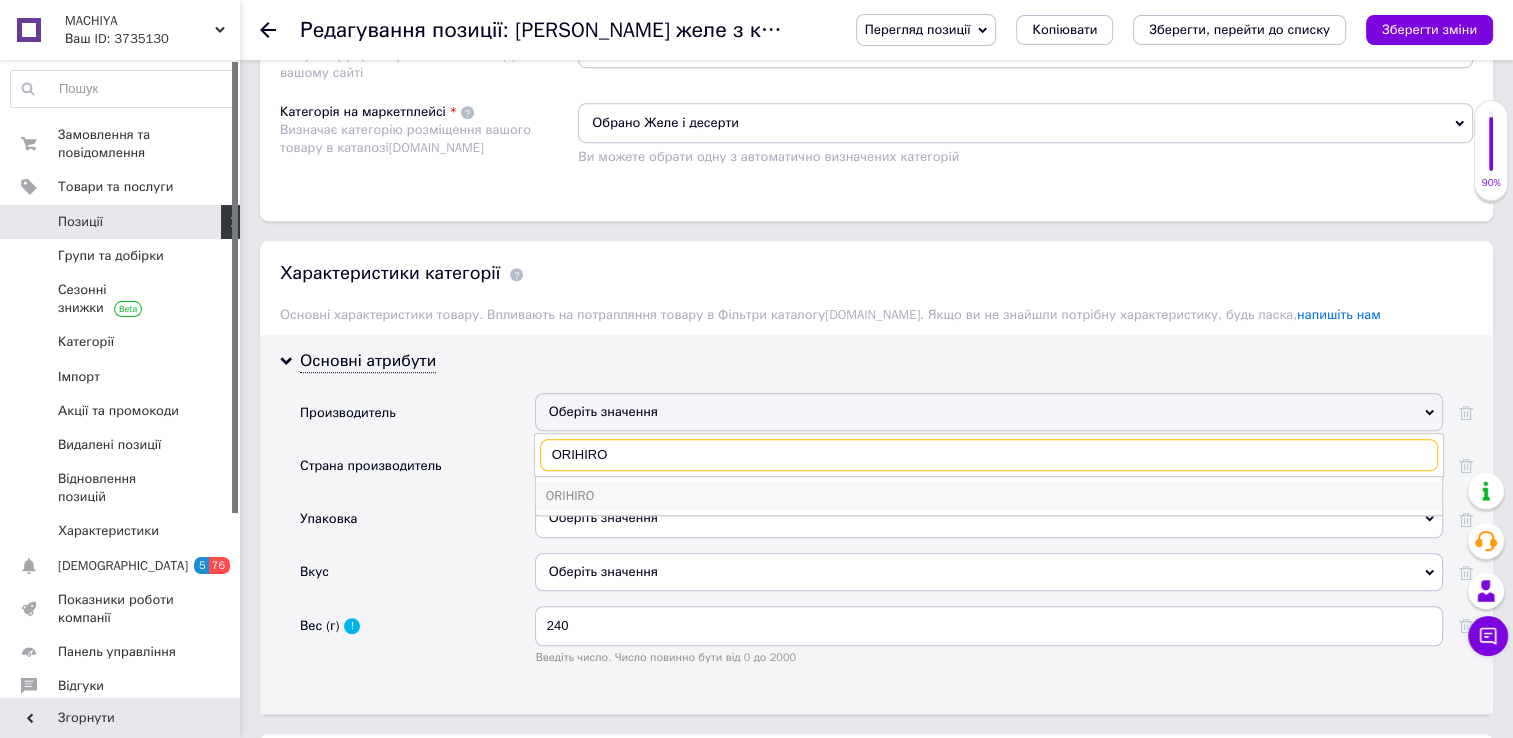 type on "ORIHIRO" 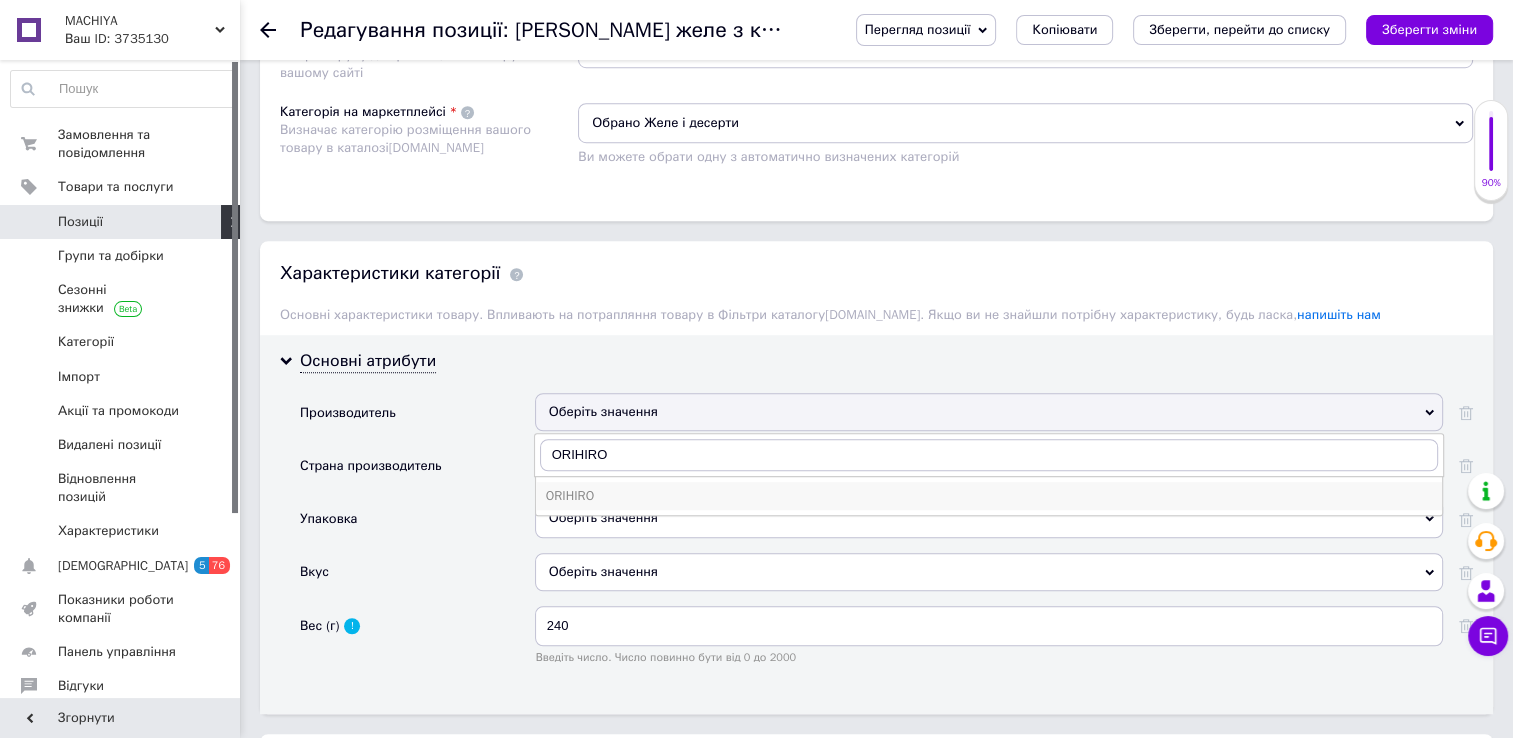 click on "ORIHIRO" at bounding box center [989, 496] 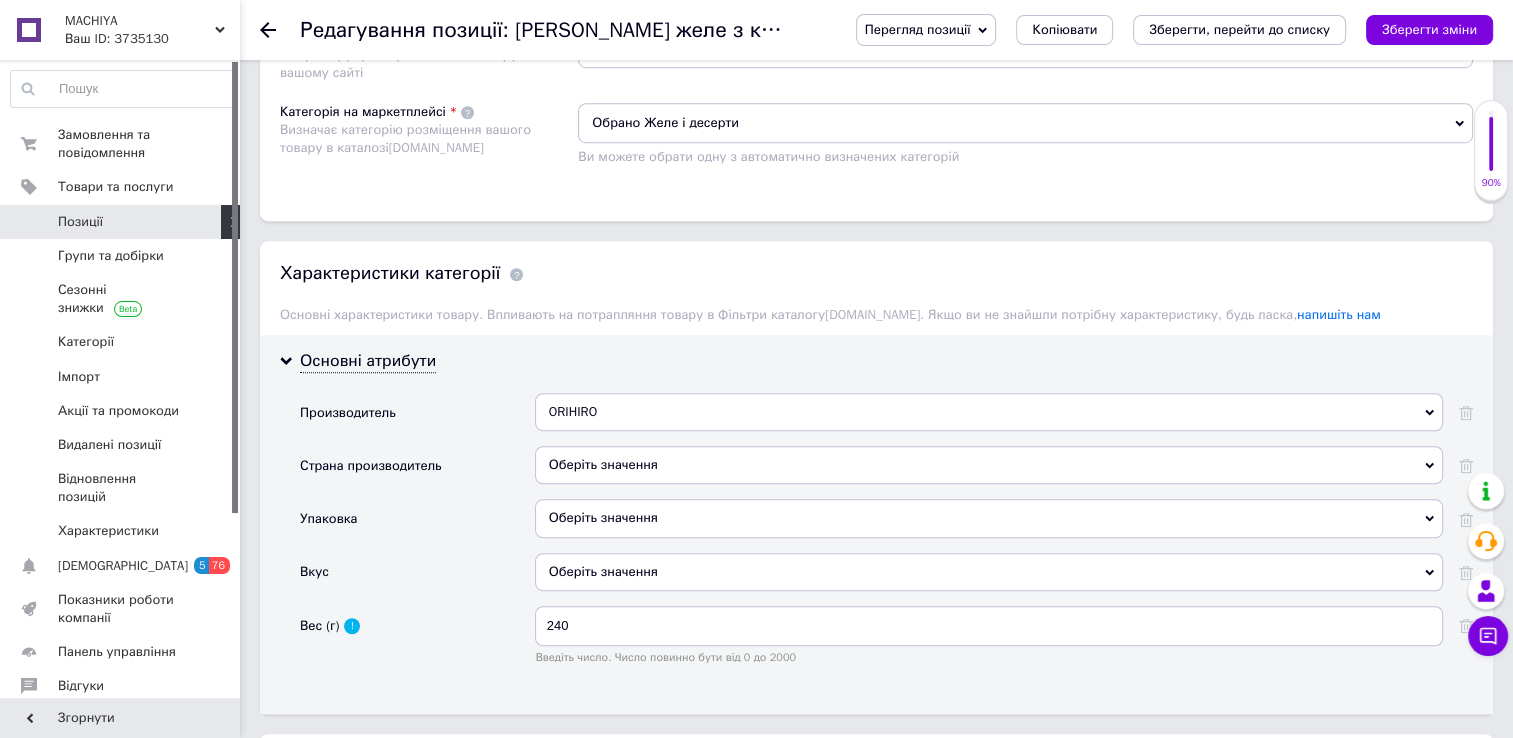 click on "Оберіть значення" at bounding box center [989, 465] 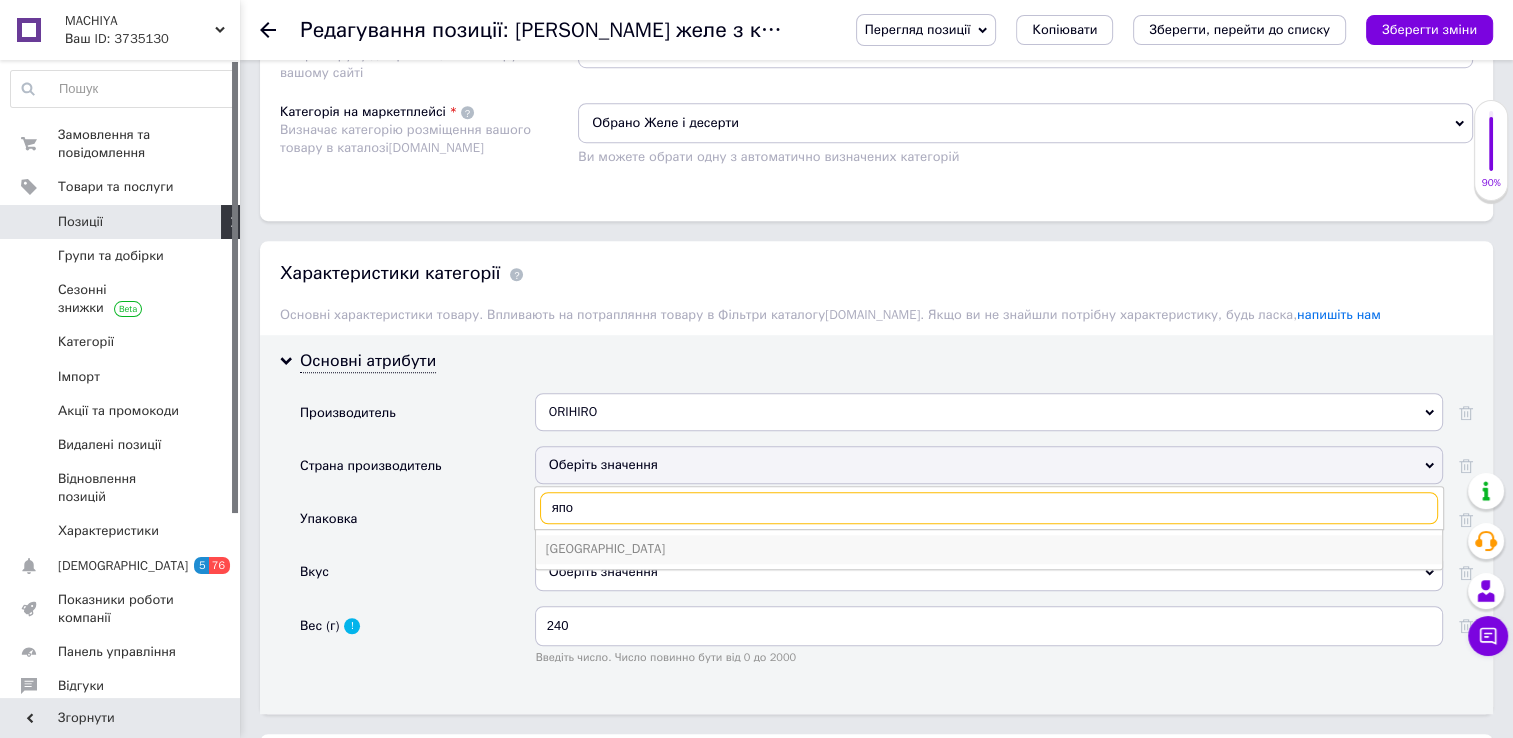 type on "япо" 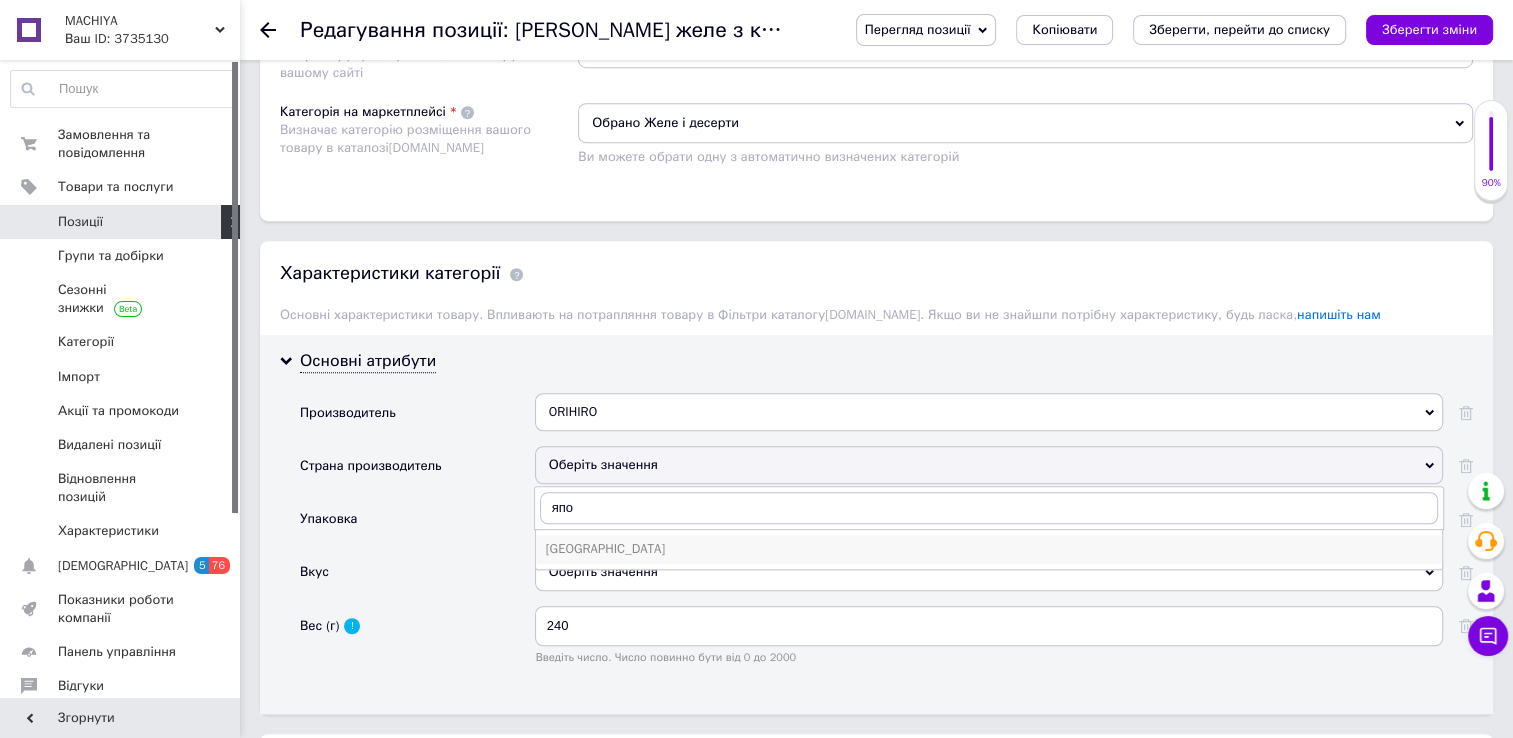 click on "[GEOGRAPHIC_DATA]" at bounding box center [989, 549] 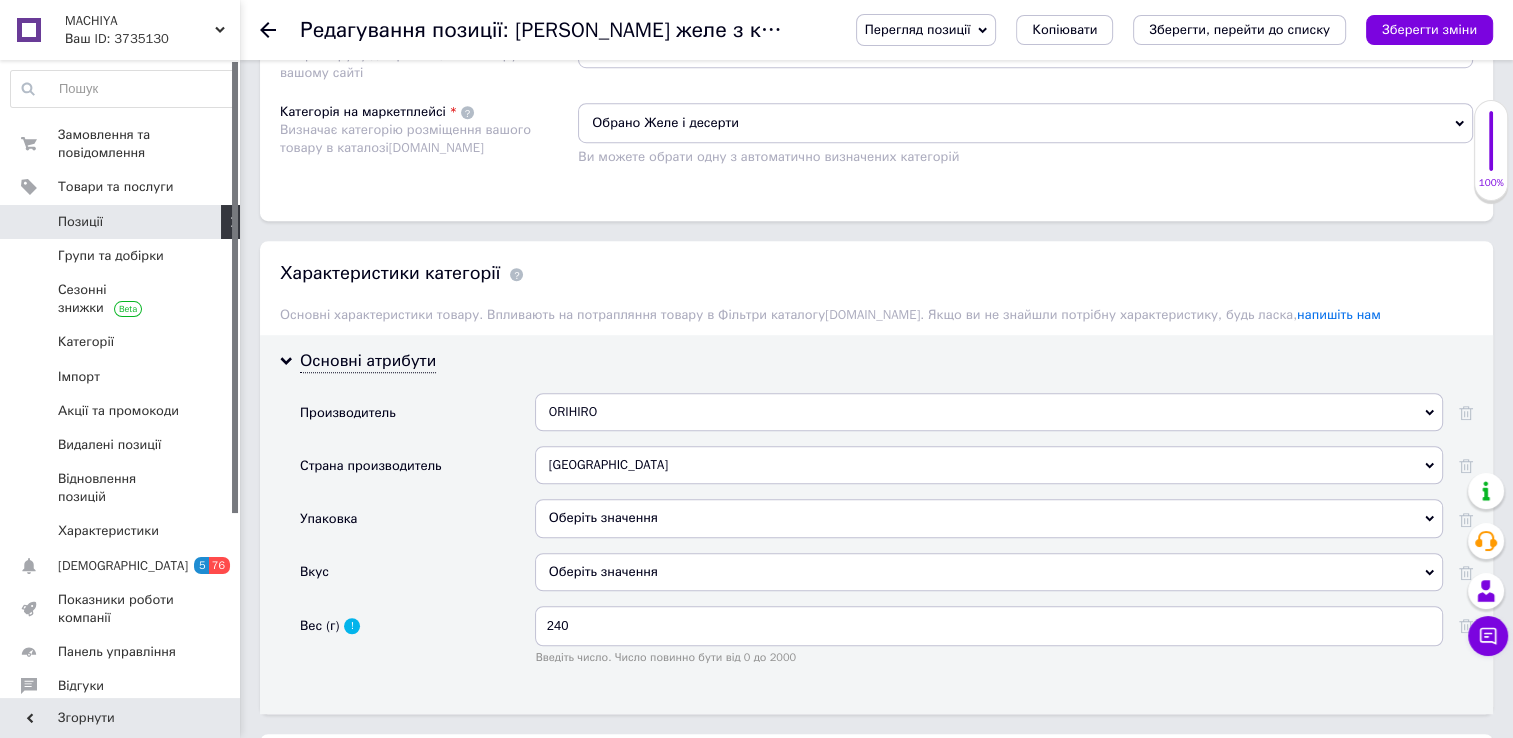 click on "Оберіть значення" at bounding box center (989, 518) 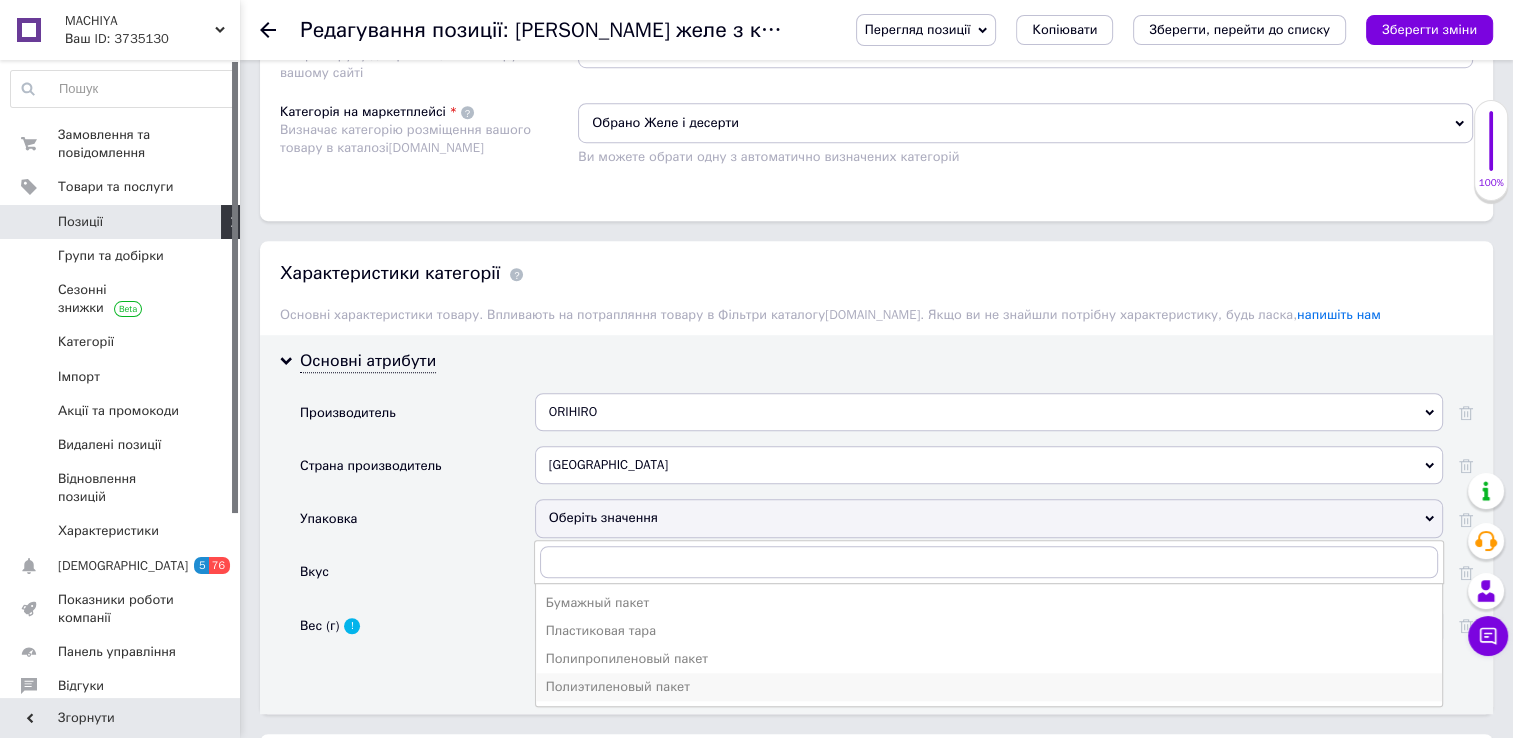 click on "Полиэтиленовый пакет" at bounding box center (989, 687) 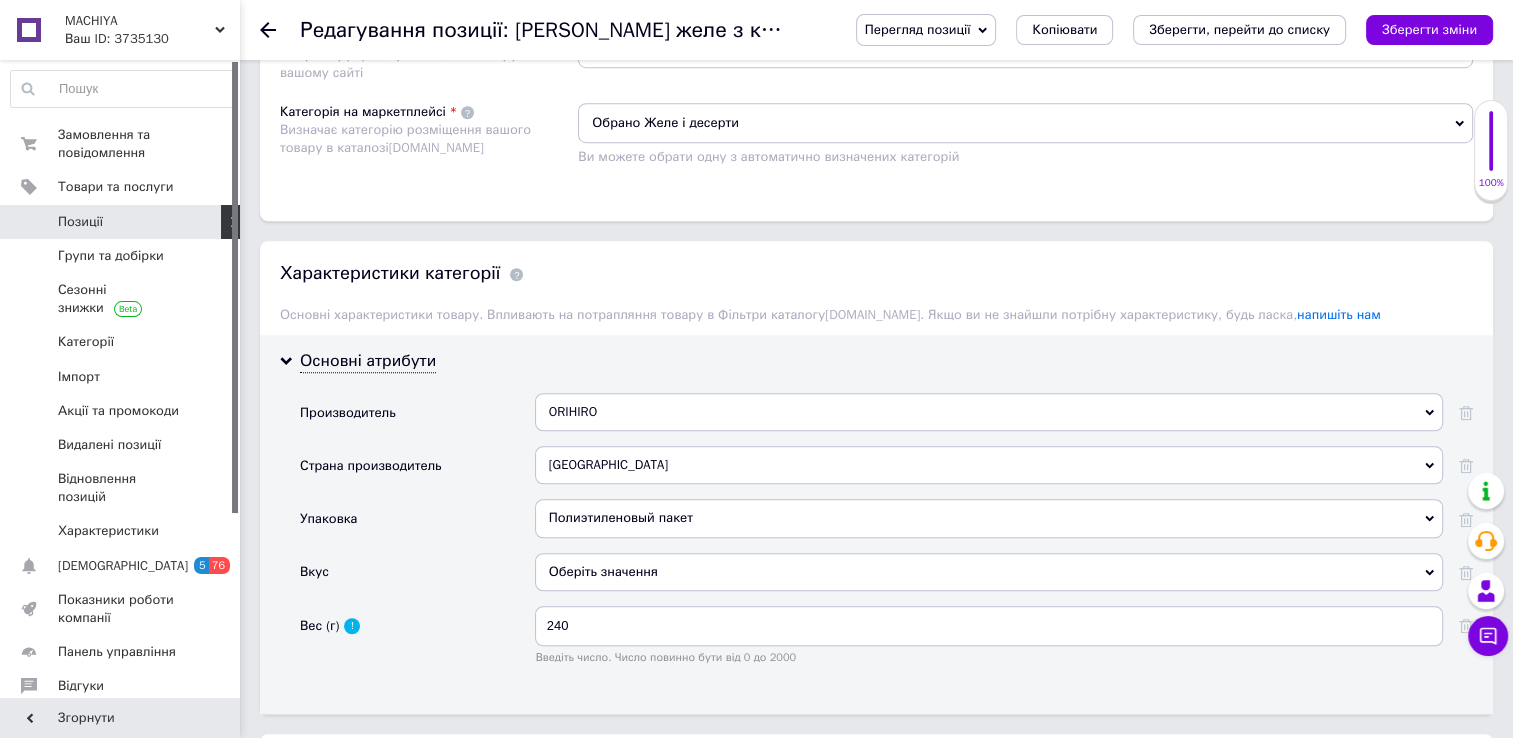 click on "Оберіть значення" at bounding box center (989, 572) 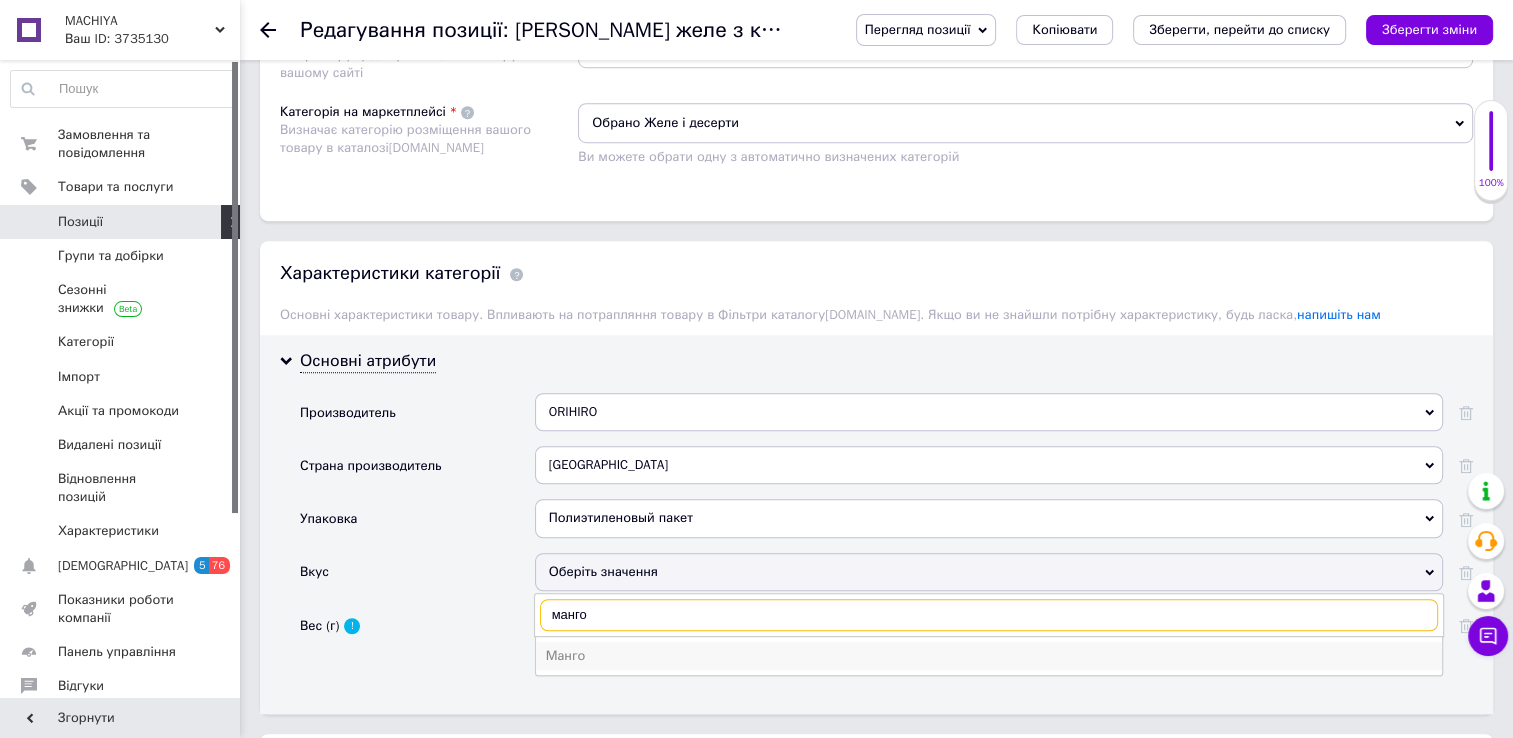 type on "манго" 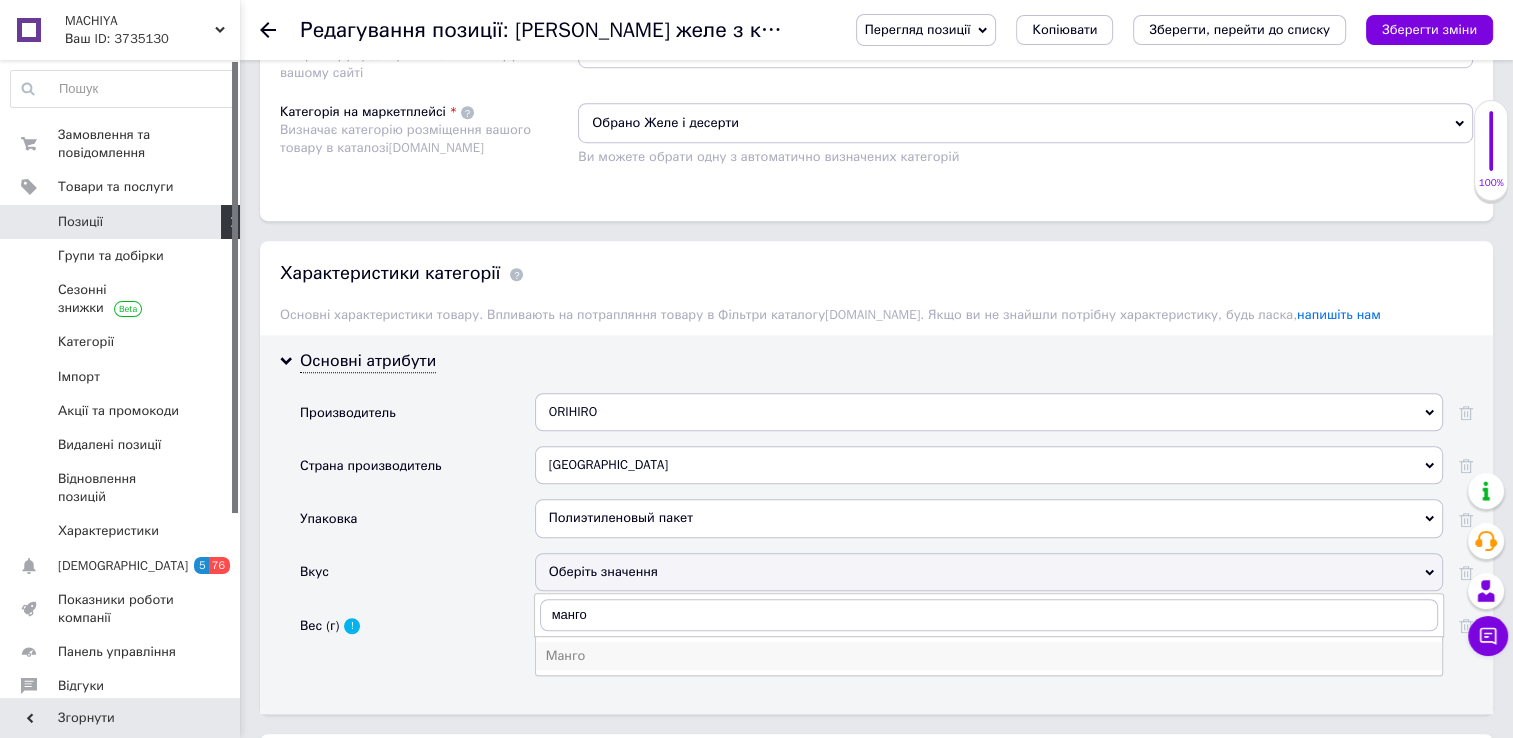 click on "Манго" at bounding box center (989, 656) 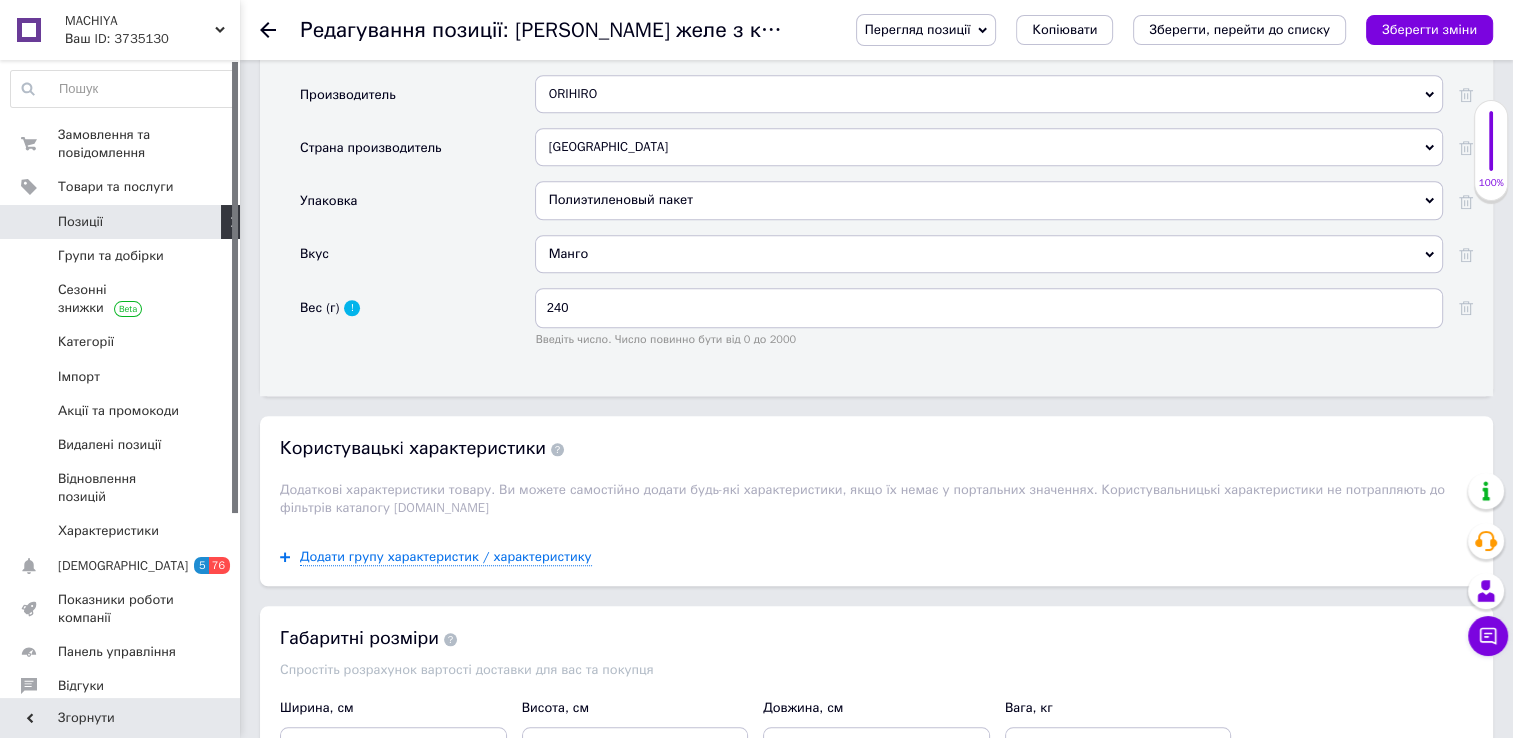 scroll, scrollTop: 1707, scrollLeft: 0, axis: vertical 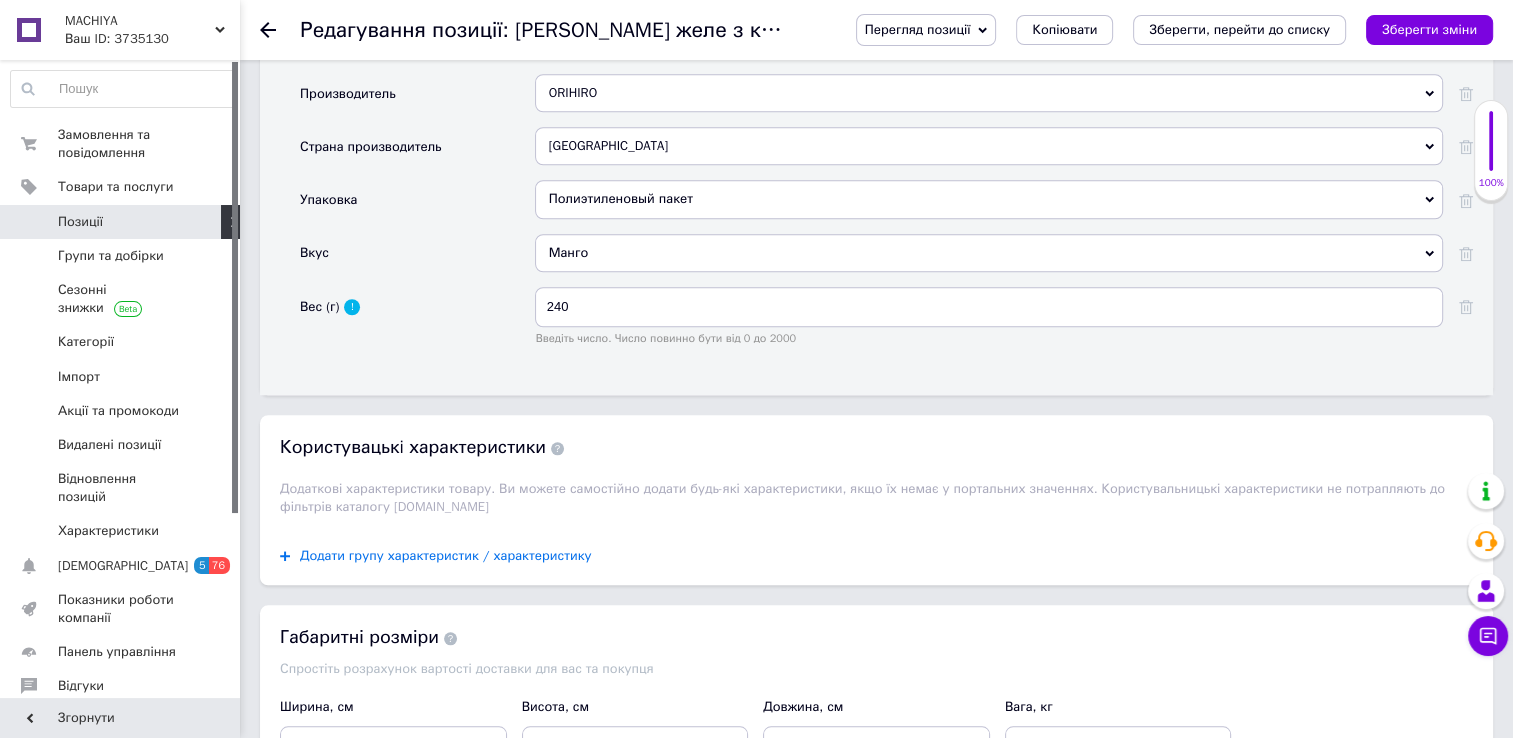 click on "Додати групу характеристик / характеристику" at bounding box center (446, 556) 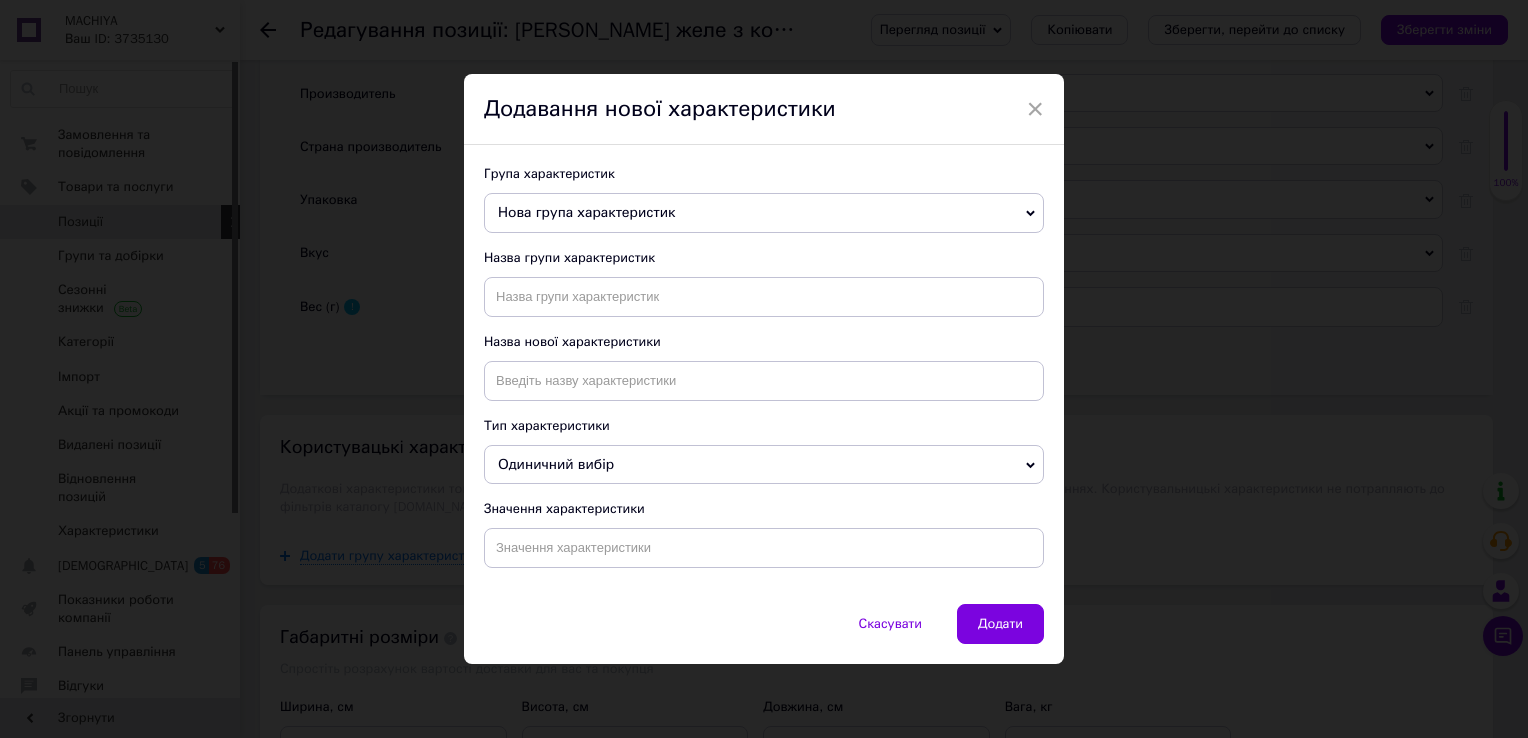 click on "Нова група характеристик" at bounding box center [586, 212] 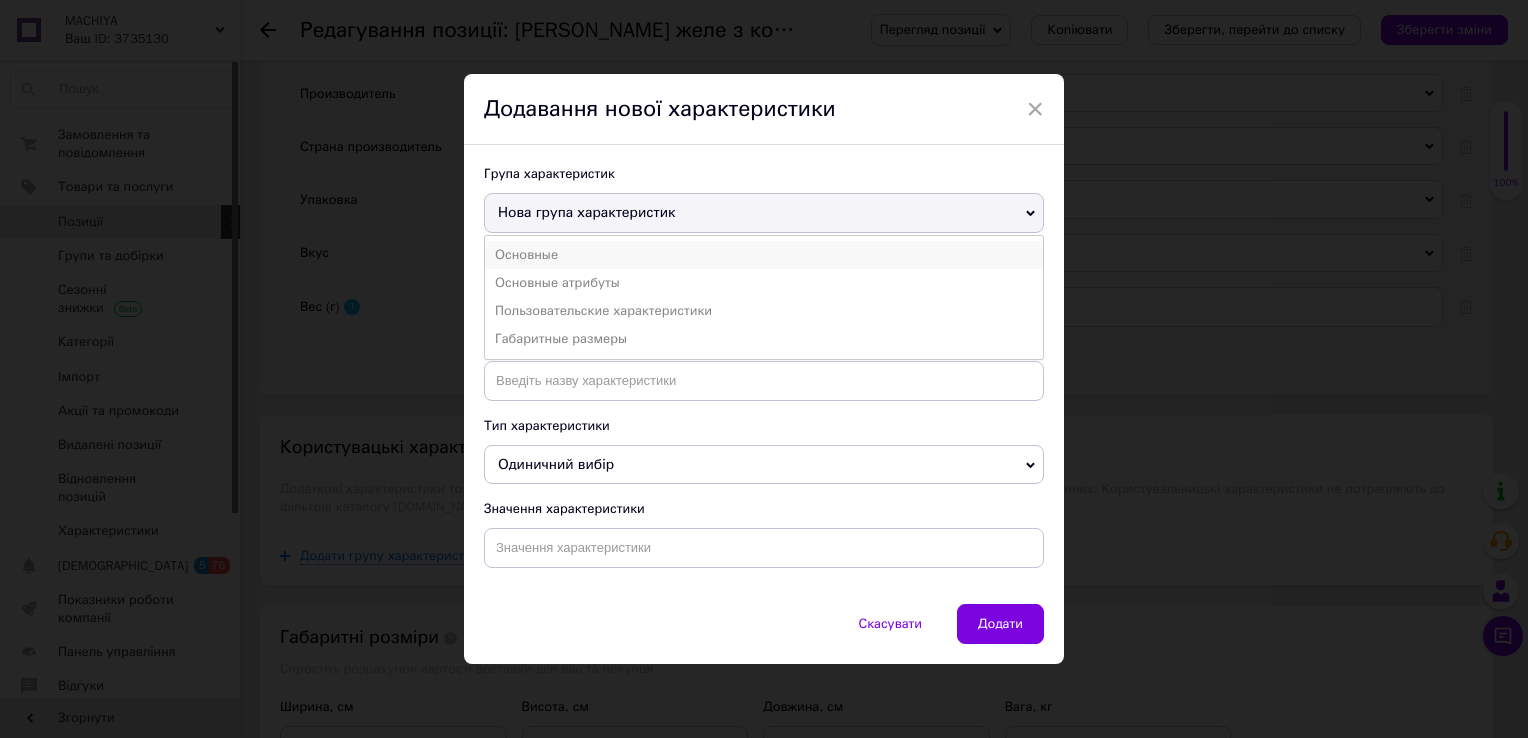 click on "Основные" at bounding box center (764, 255) 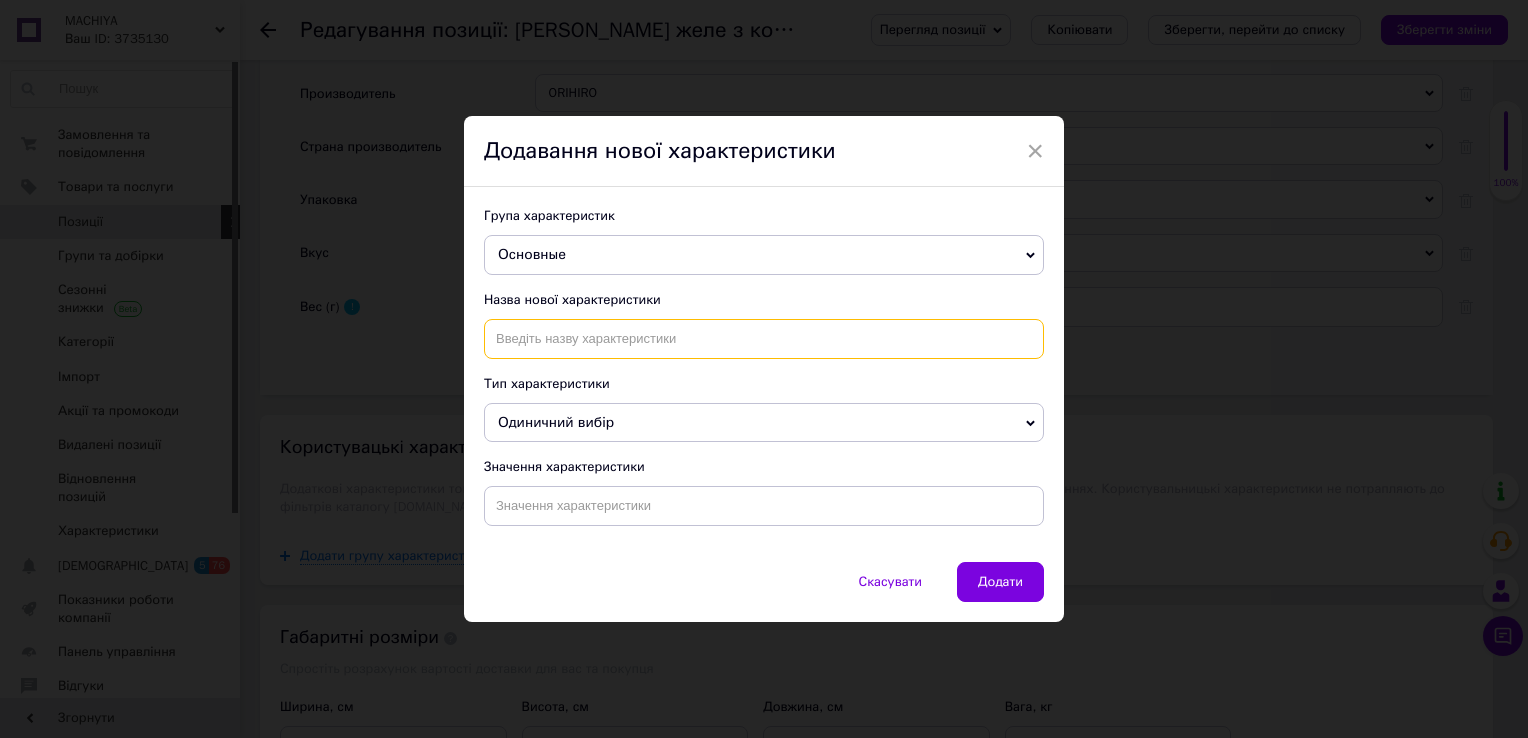 click at bounding box center [764, 339] 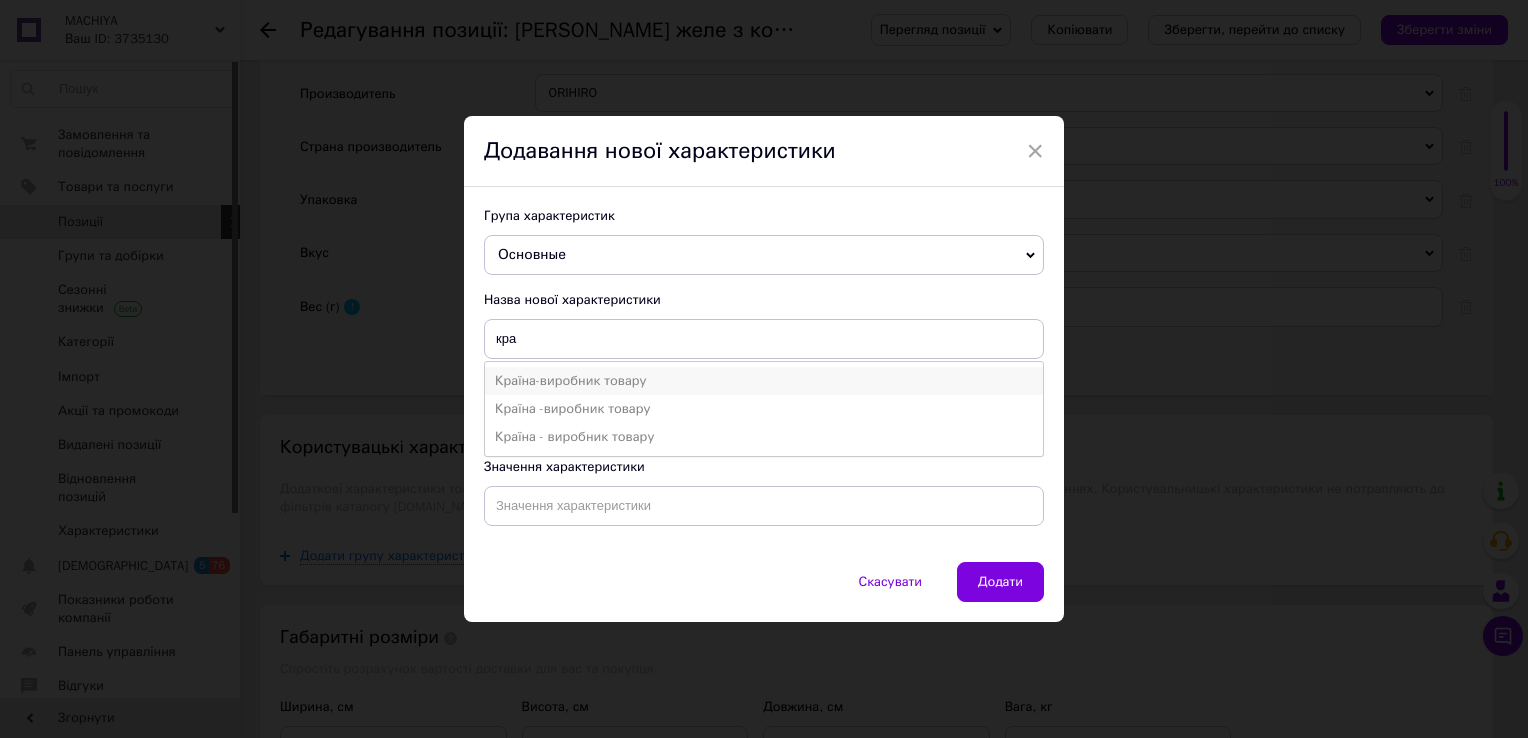 click on "Країна-виробник товару" at bounding box center [764, 381] 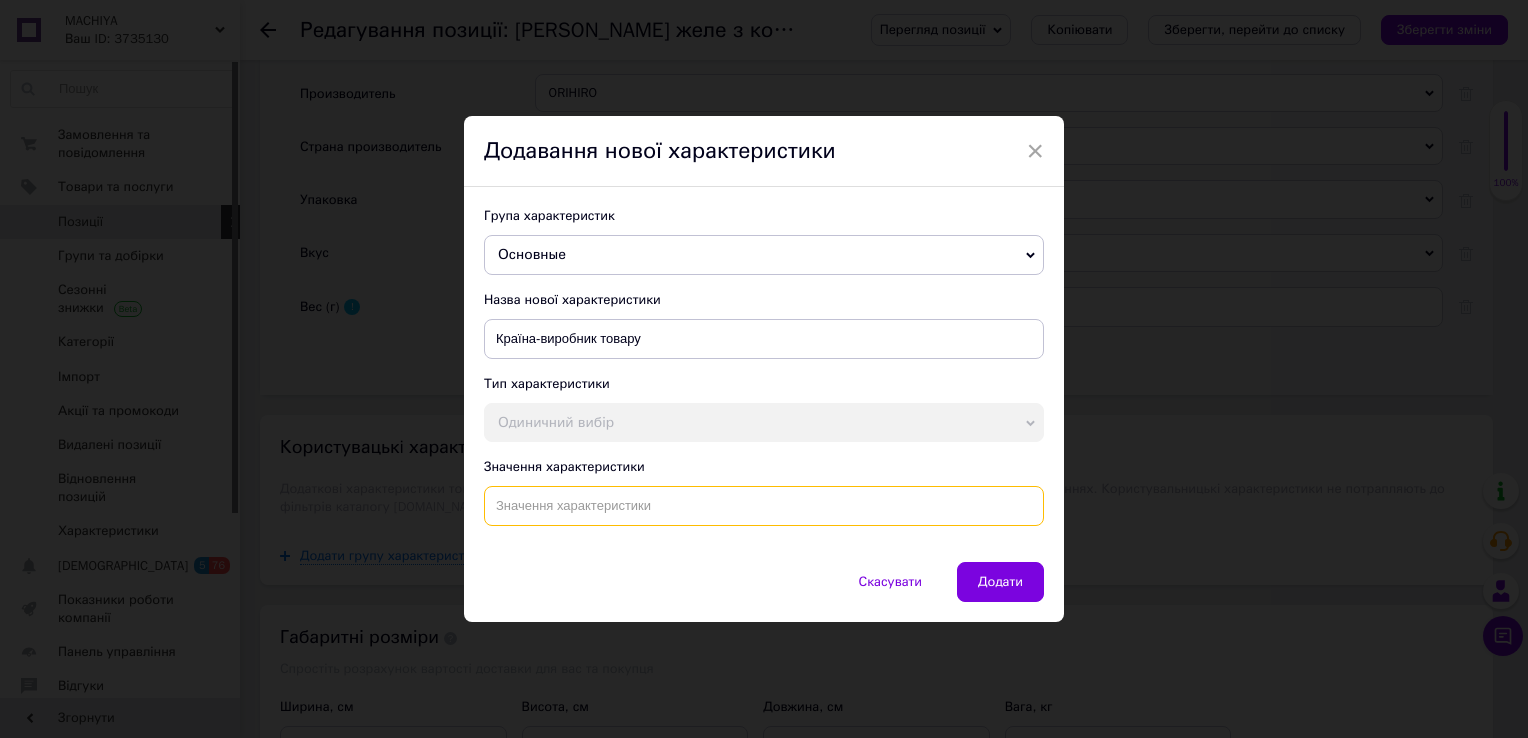 click at bounding box center [764, 506] 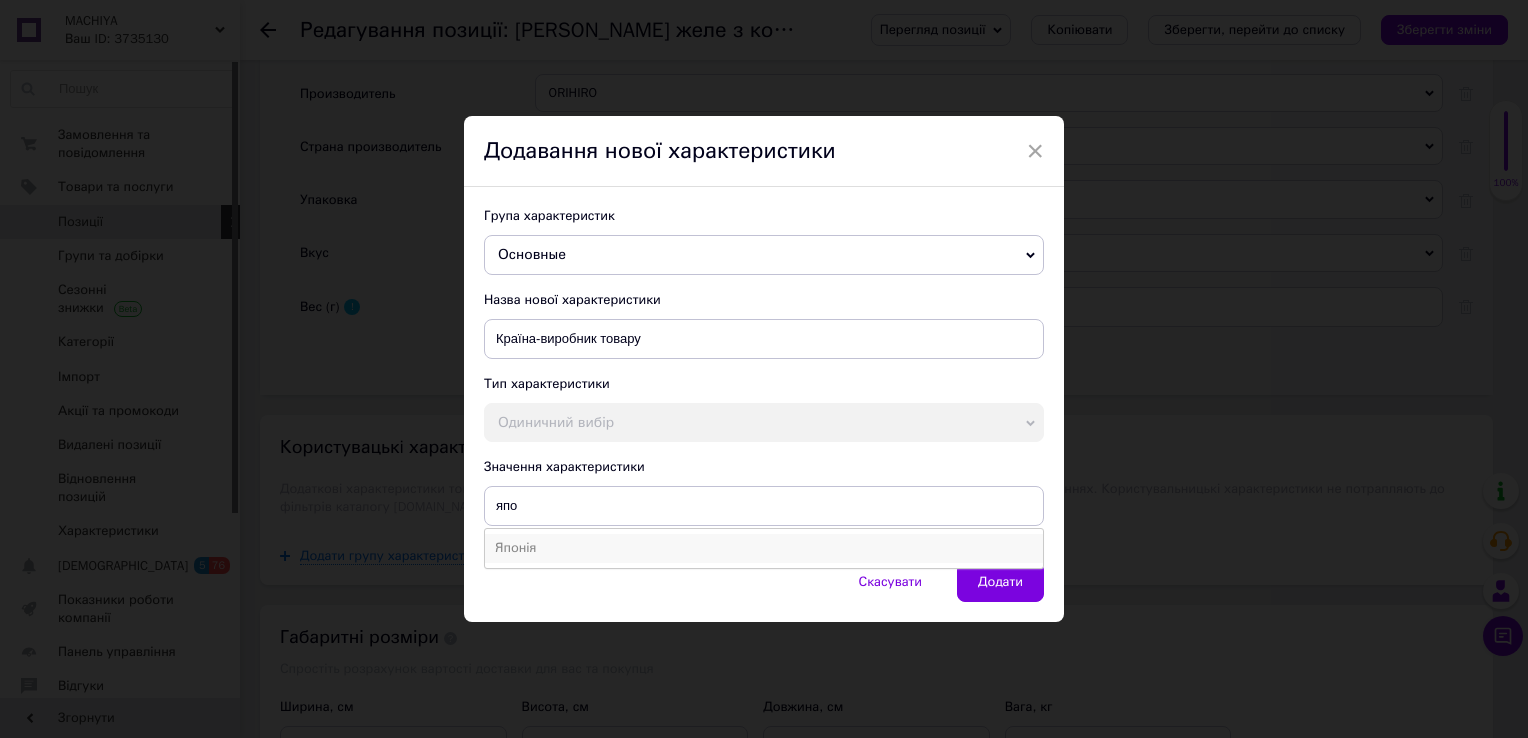 click on "Японія" at bounding box center (764, 548) 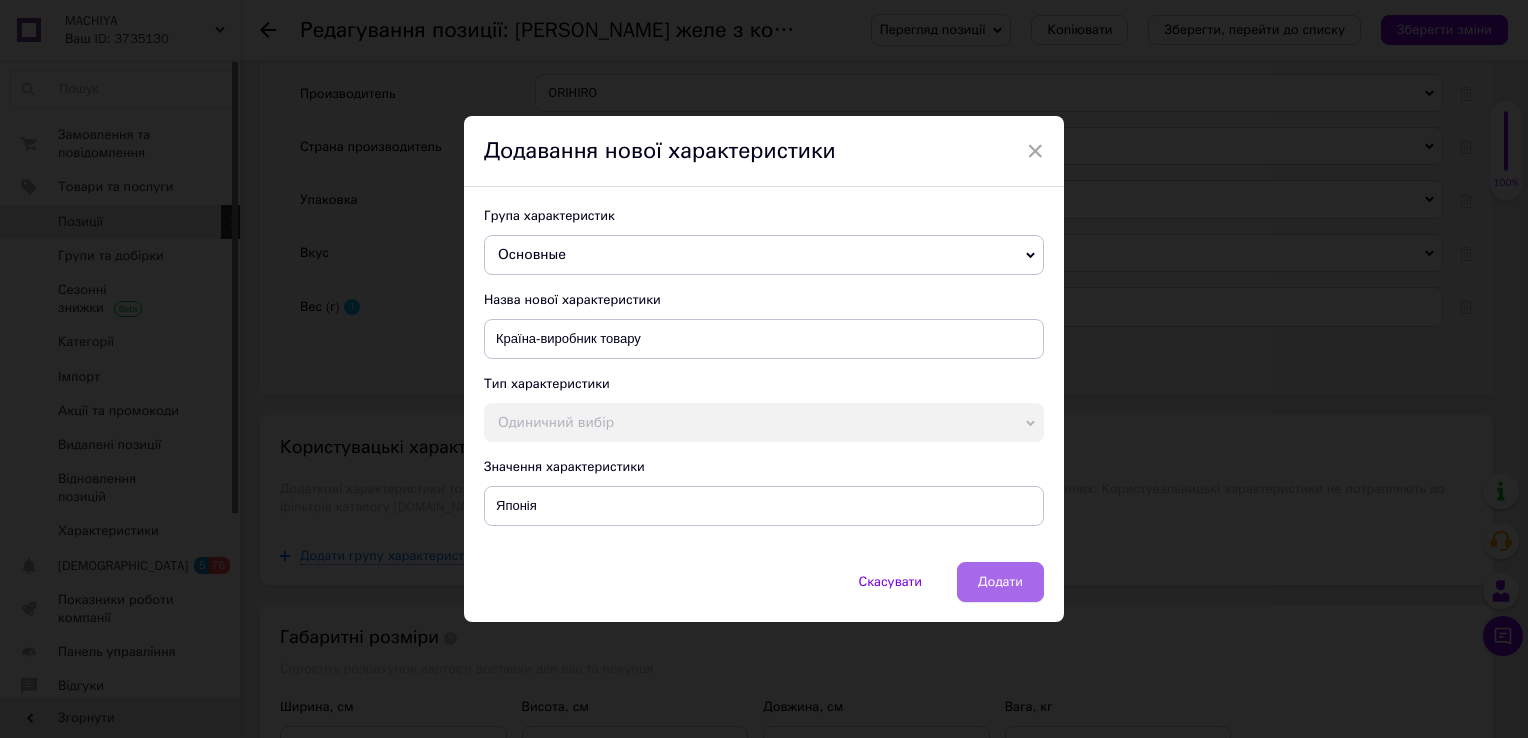 click on "Додати" at bounding box center [1000, 582] 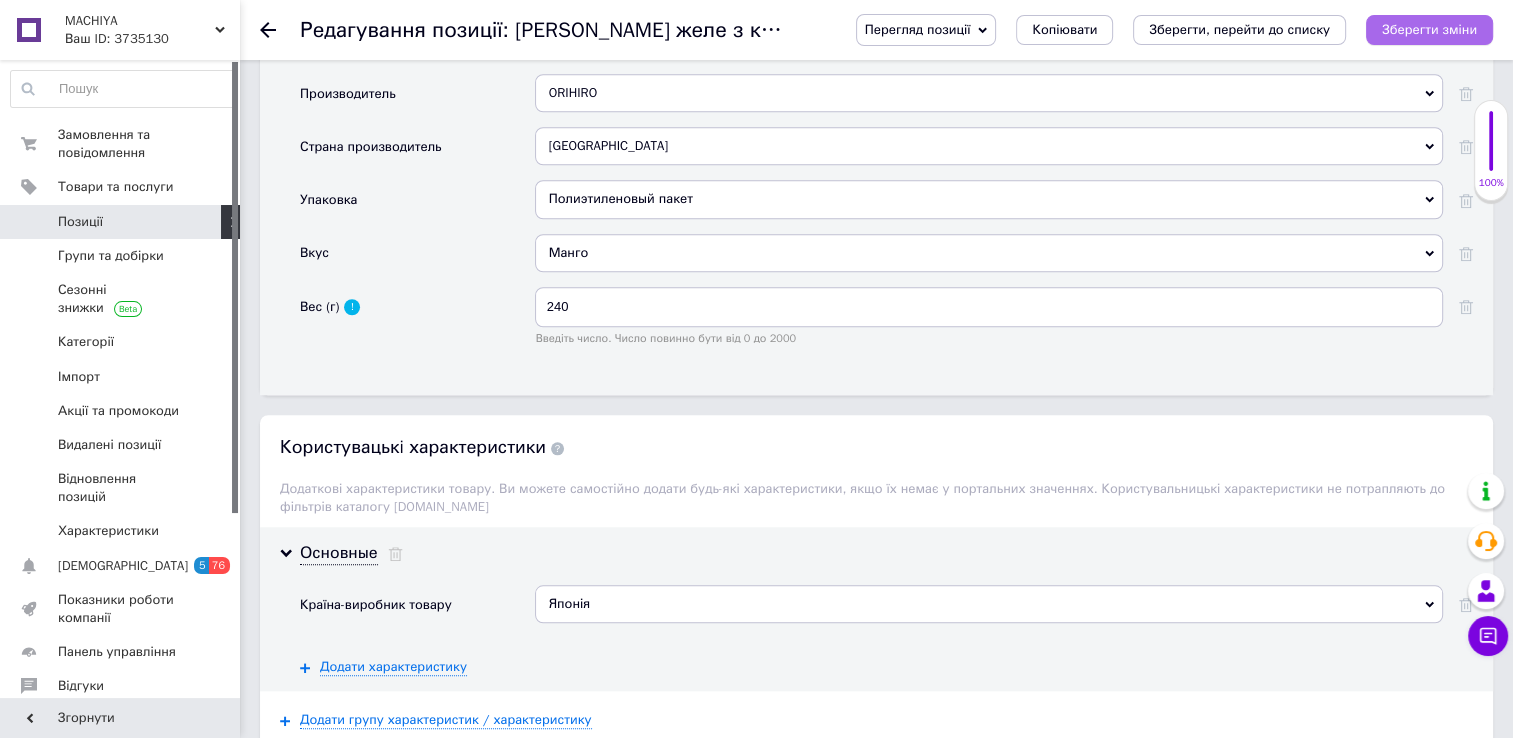 click on "Зберегти зміни" at bounding box center (1429, 29) 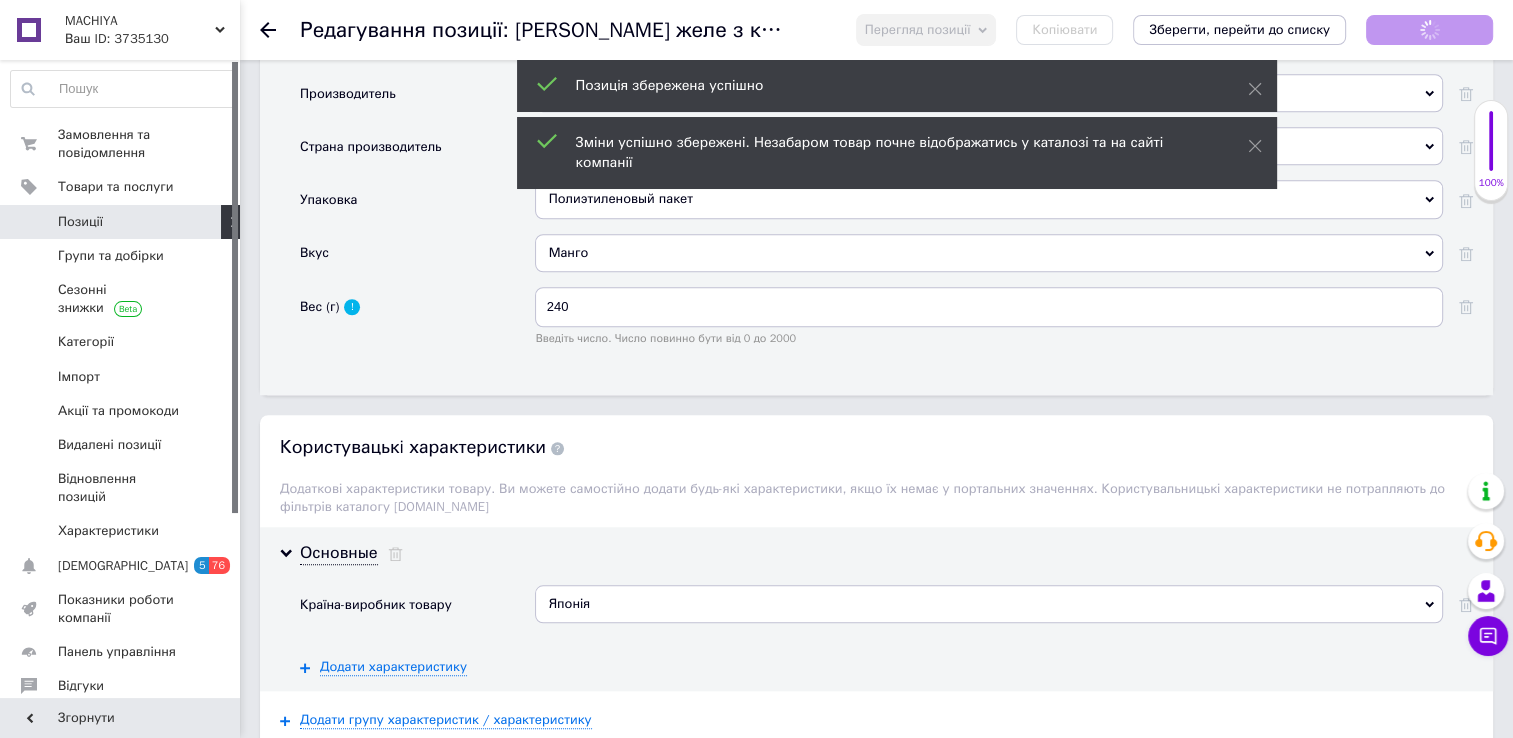 click 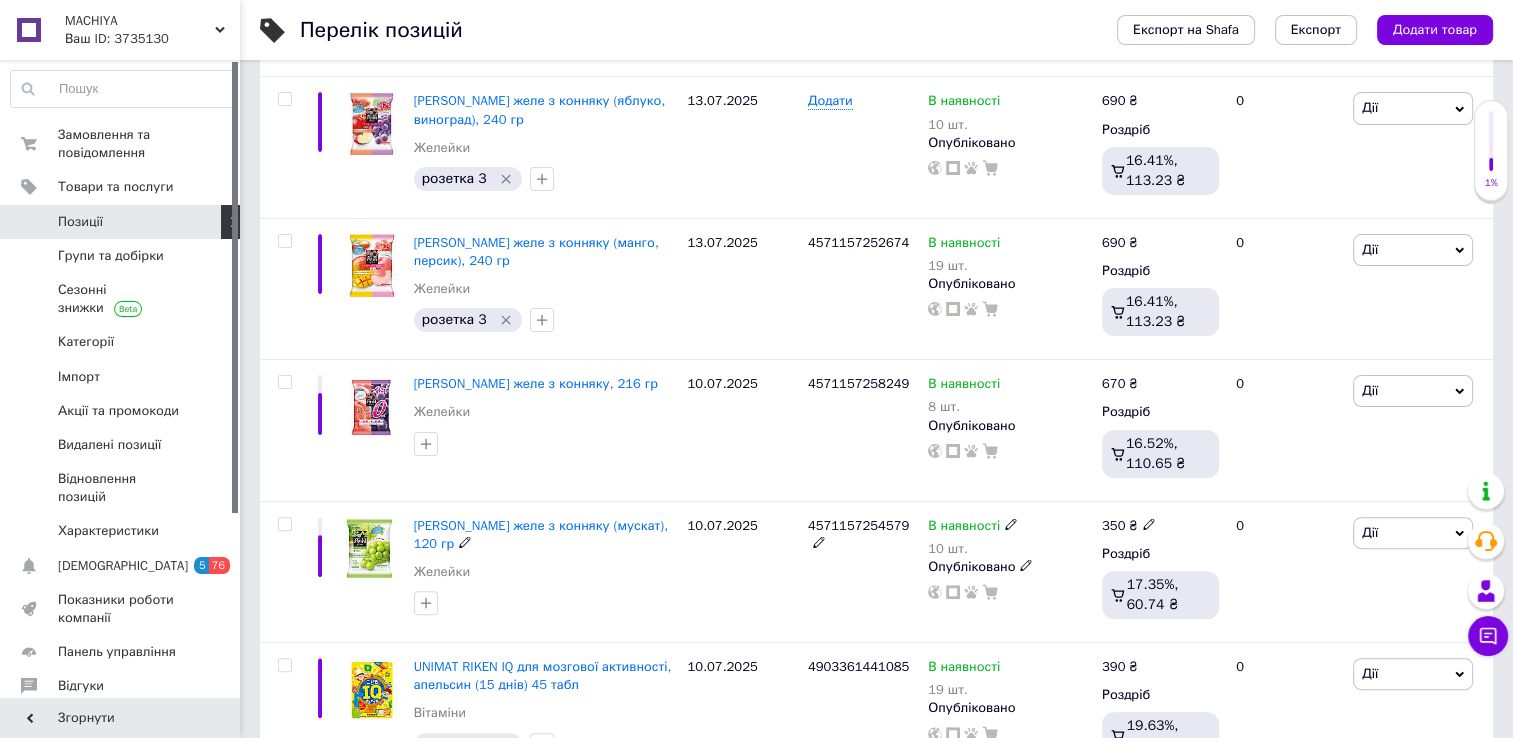 scroll, scrollTop: 468, scrollLeft: 0, axis: vertical 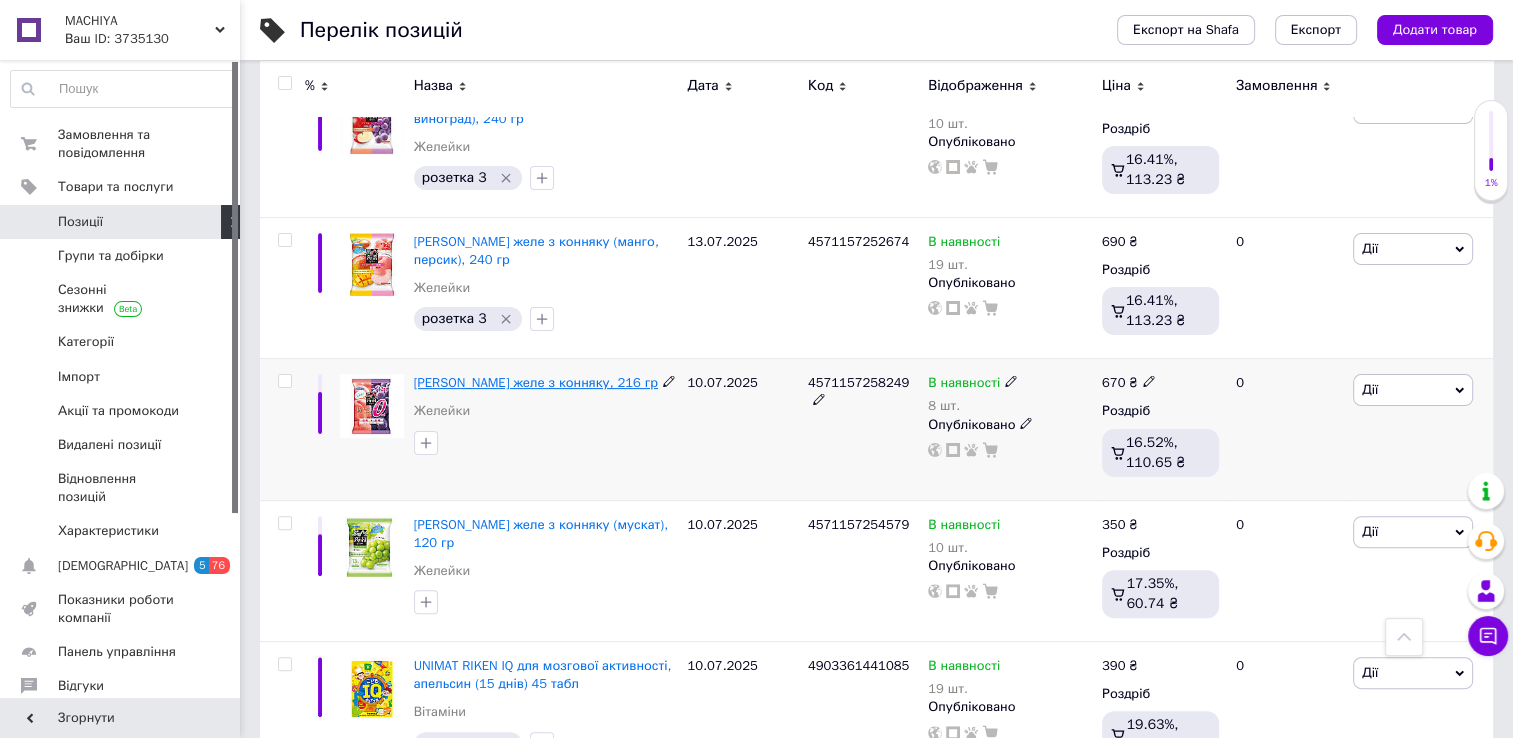 click on "[PERSON_NAME] желе з конняку, 216 гр" at bounding box center [536, 382] 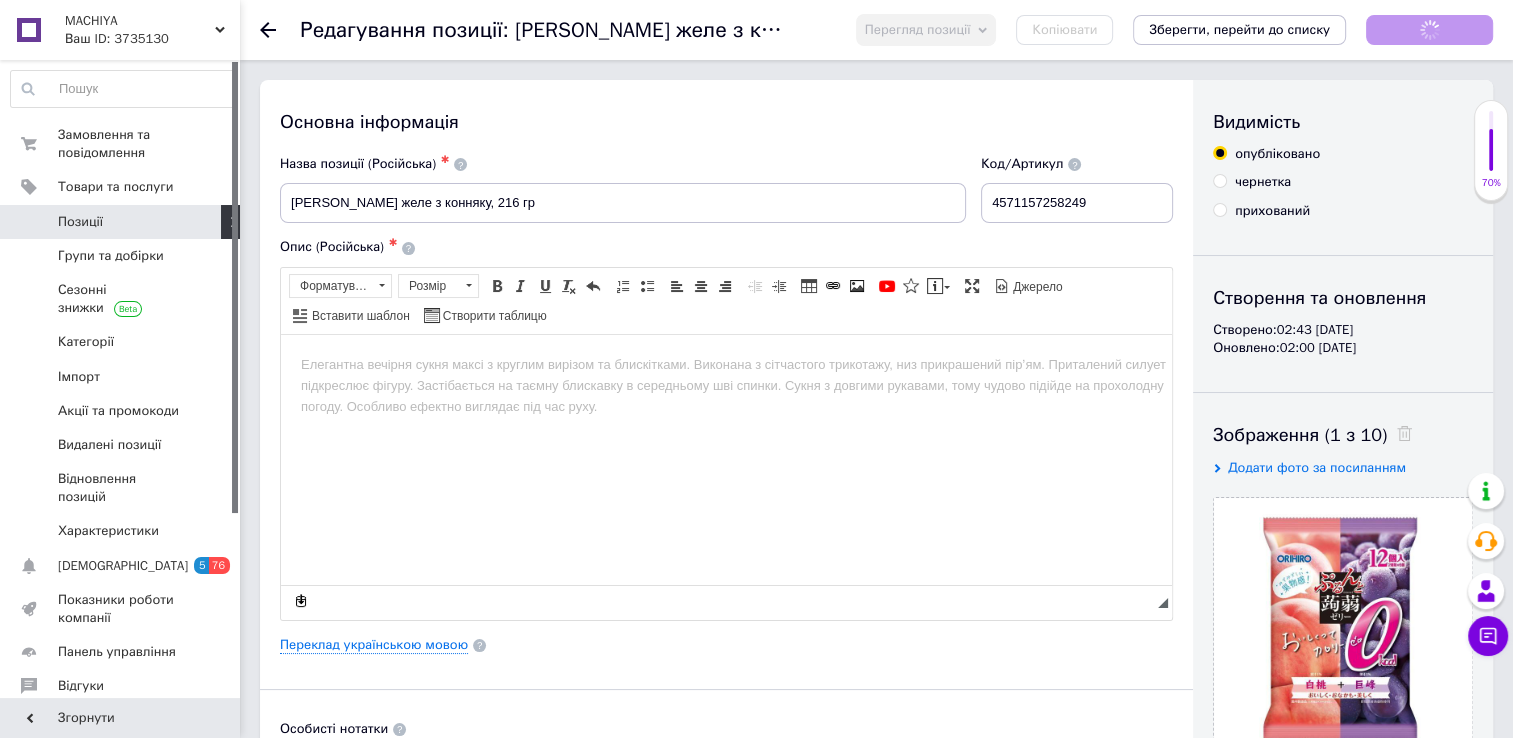 scroll, scrollTop: 0, scrollLeft: 0, axis: both 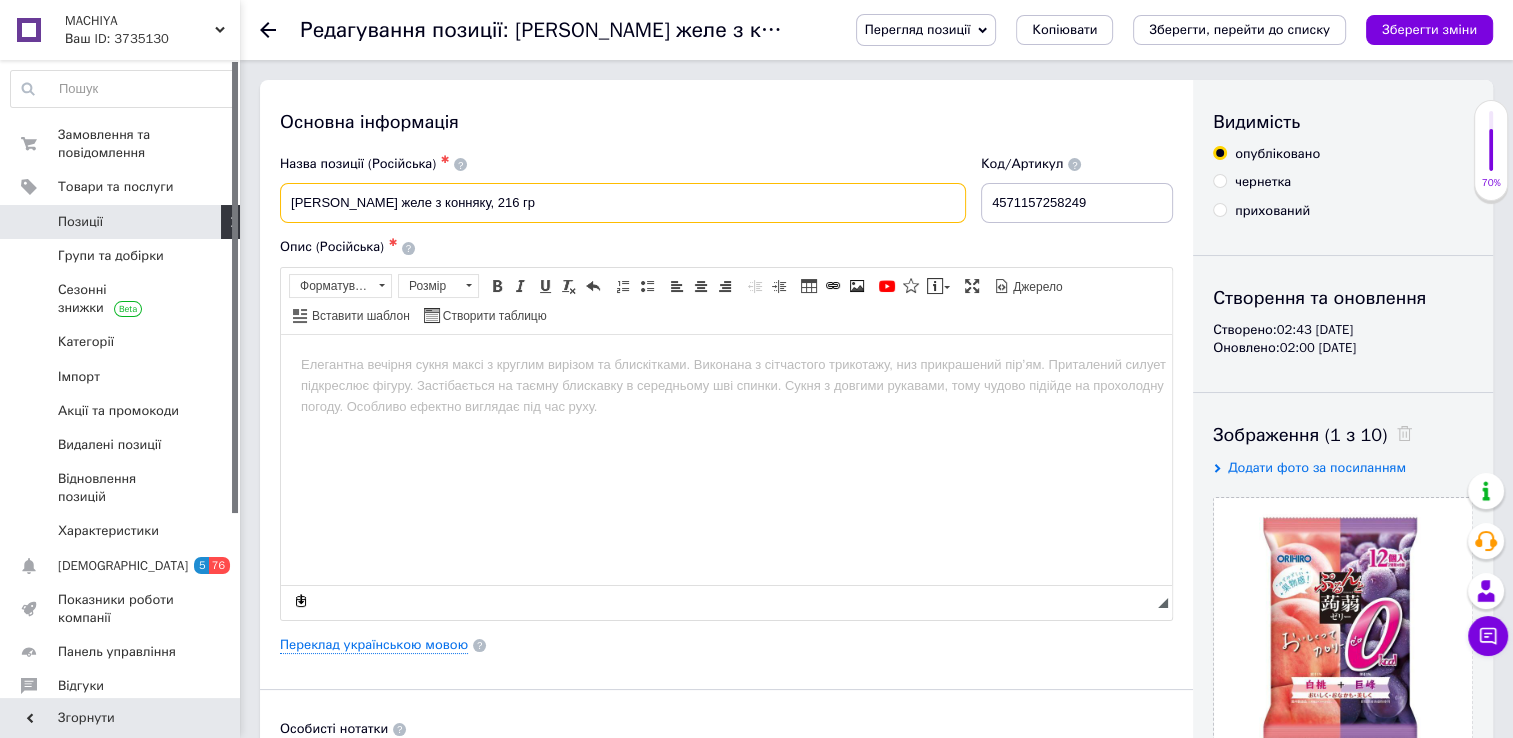 click on "[PERSON_NAME] желе з конняку, 216 гр" at bounding box center [623, 203] 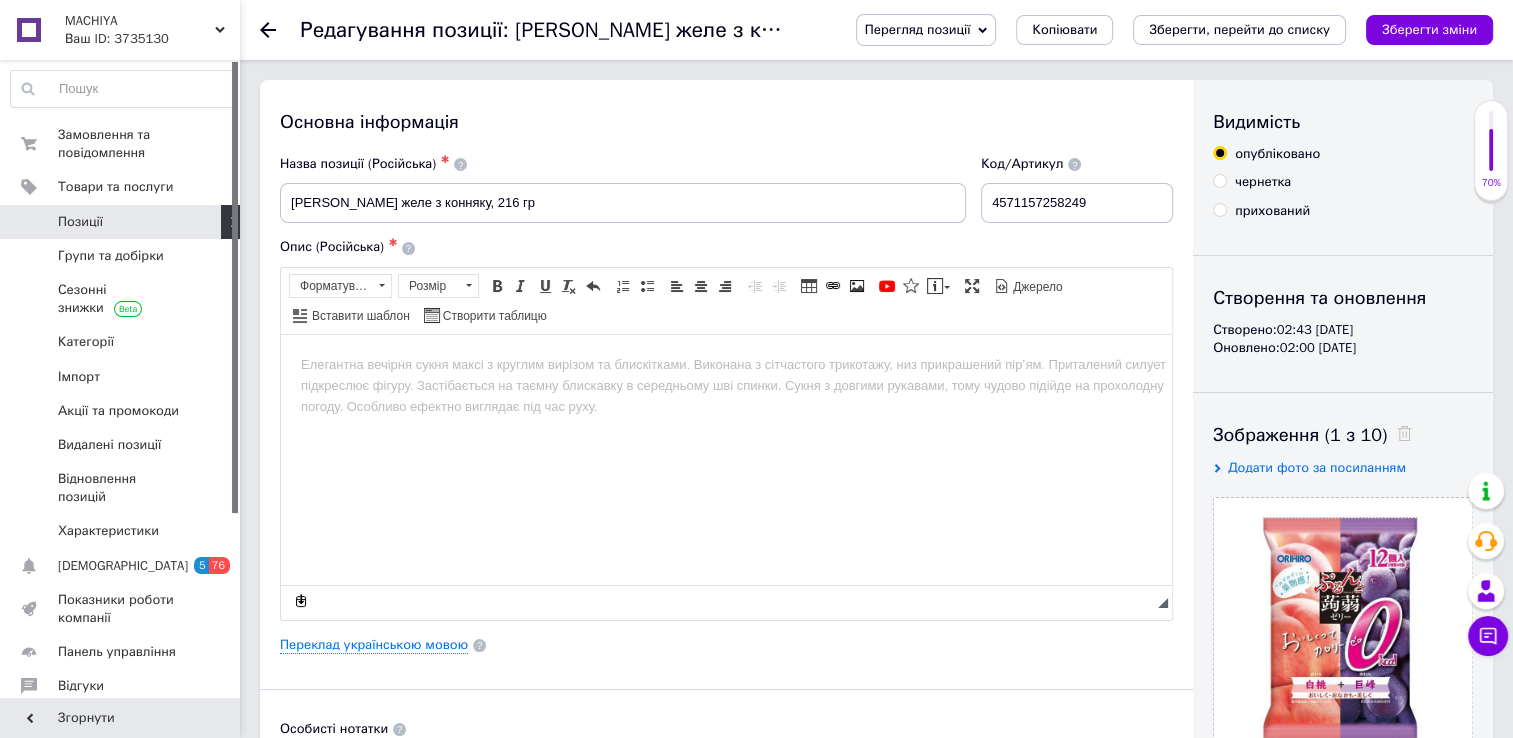 click at bounding box center (726, 364) 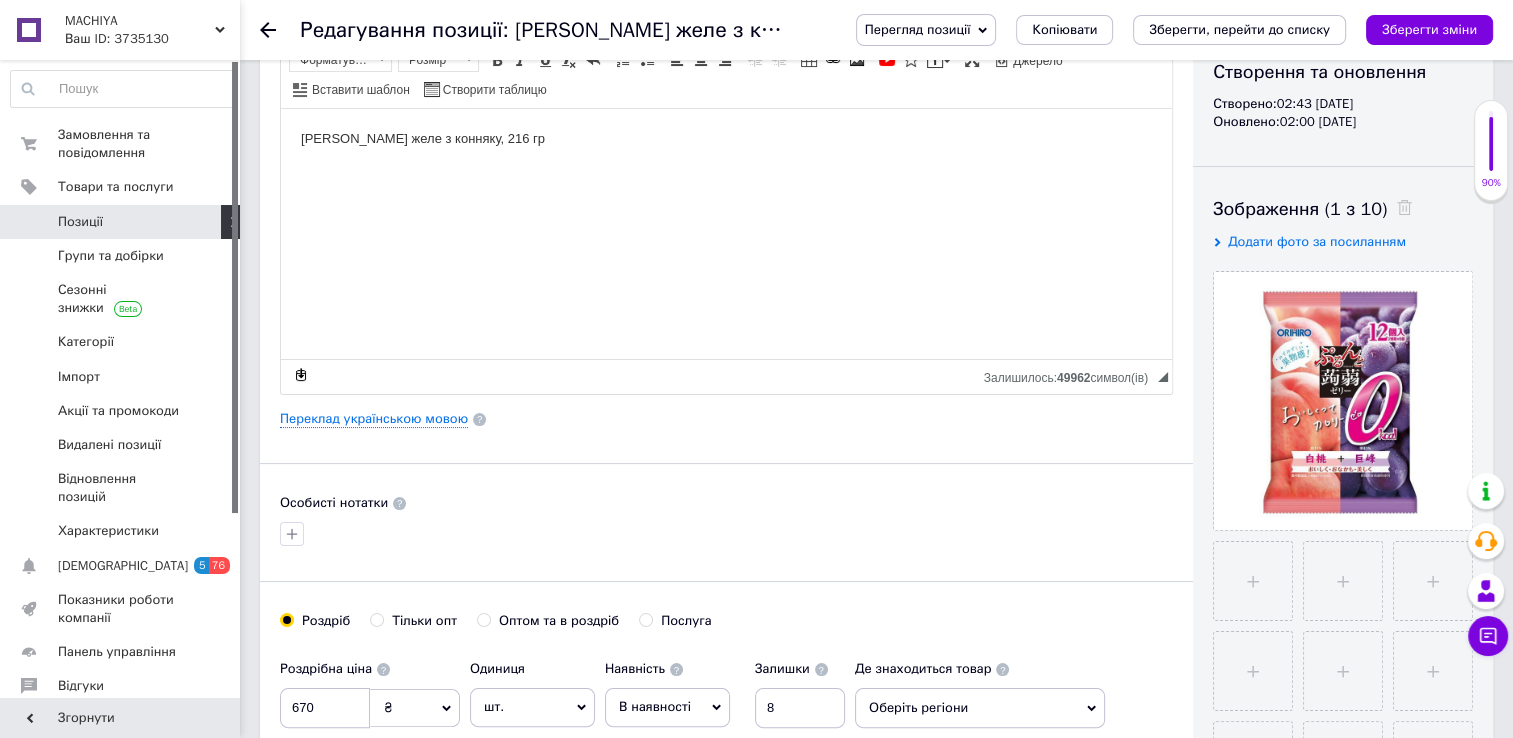 scroll, scrollTop: 238, scrollLeft: 0, axis: vertical 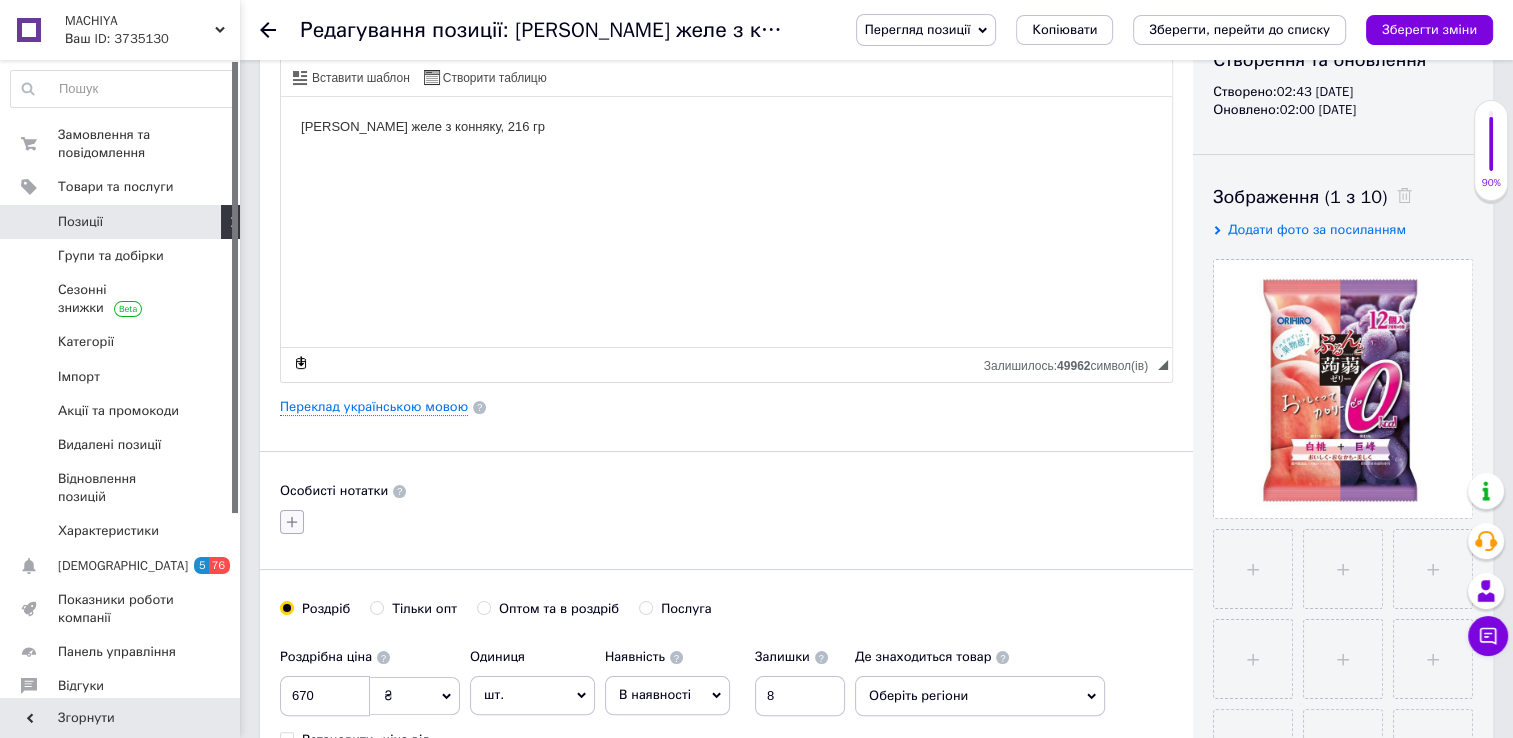 click 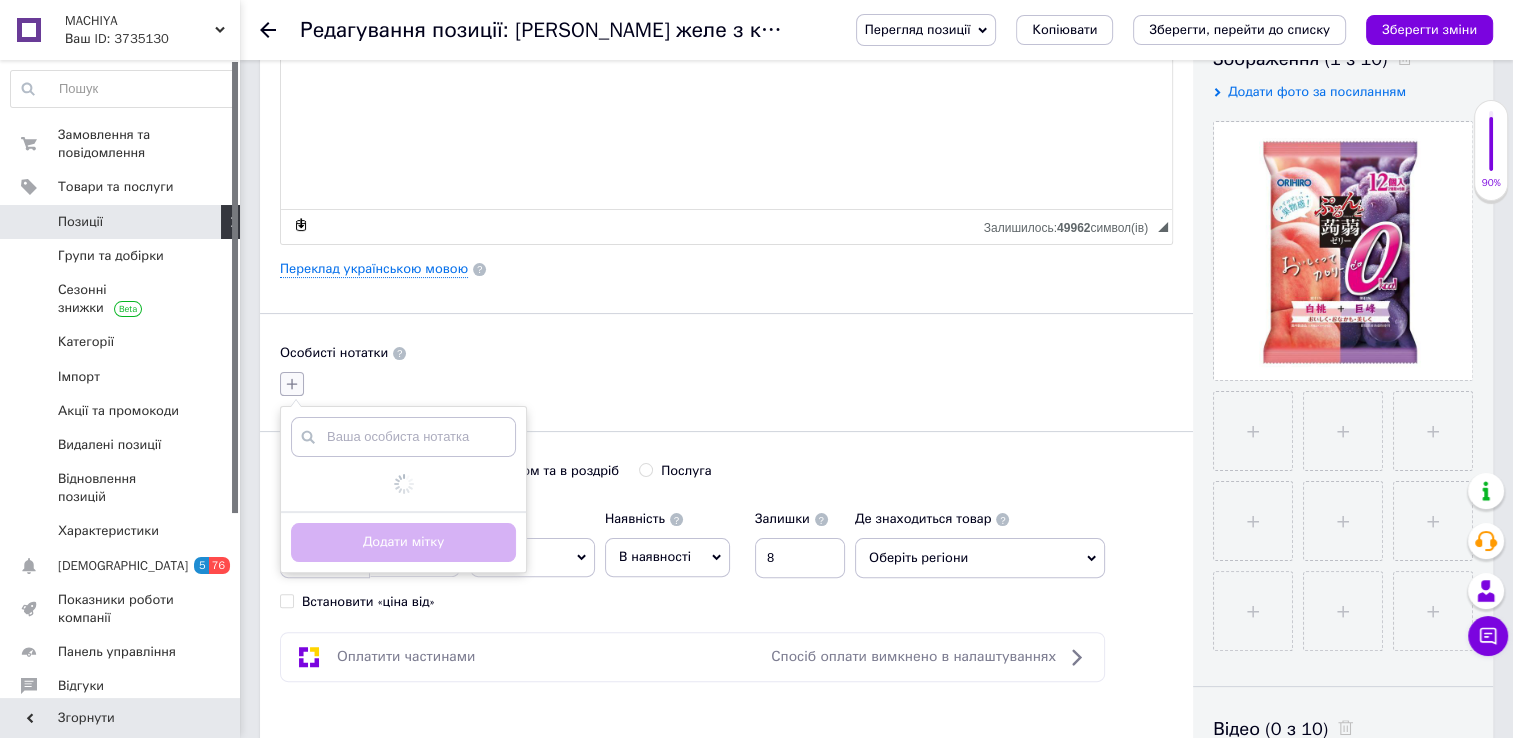 scroll, scrollTop: 378, scrollLeft: 0, axis: vertical 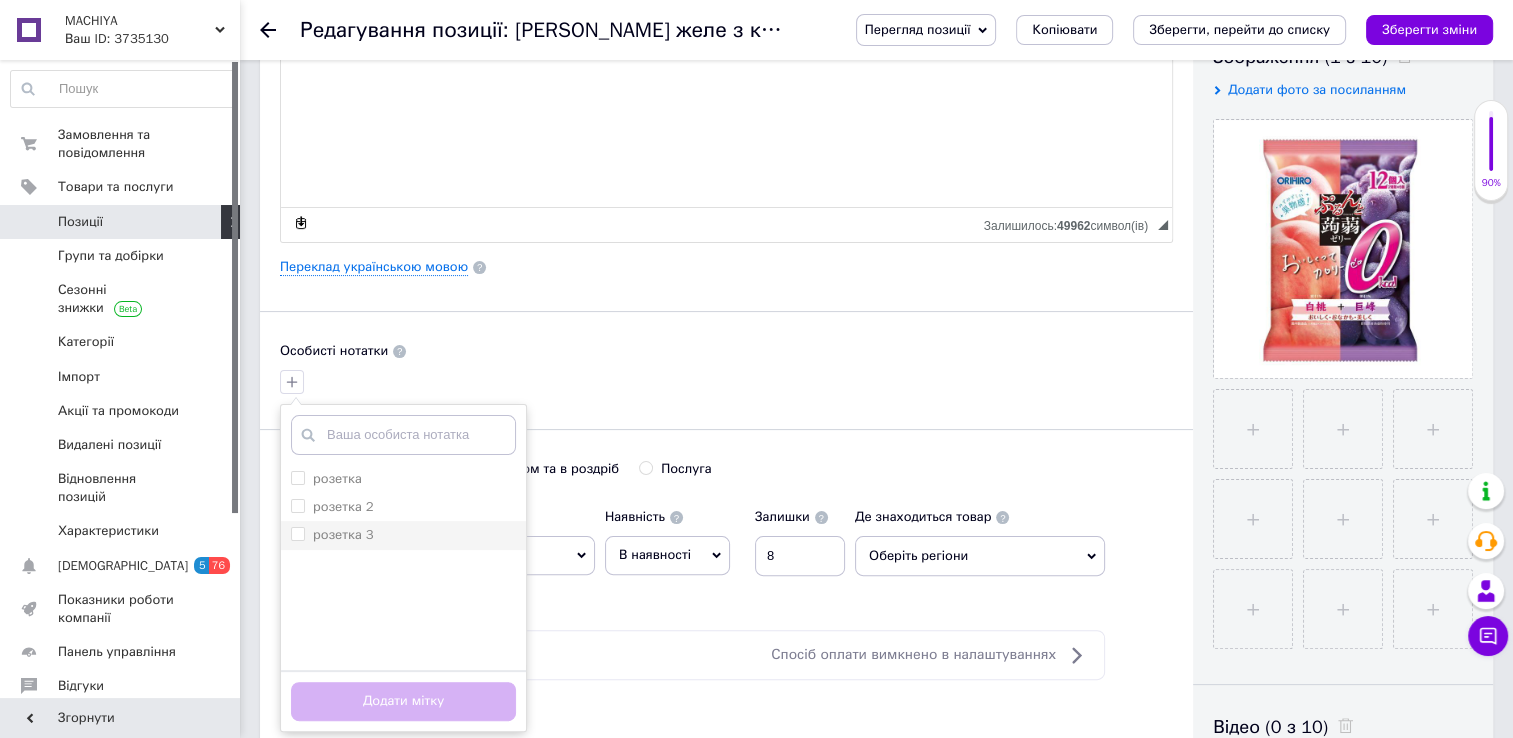 click on "розетка 3" at bounding box center (297, 533) 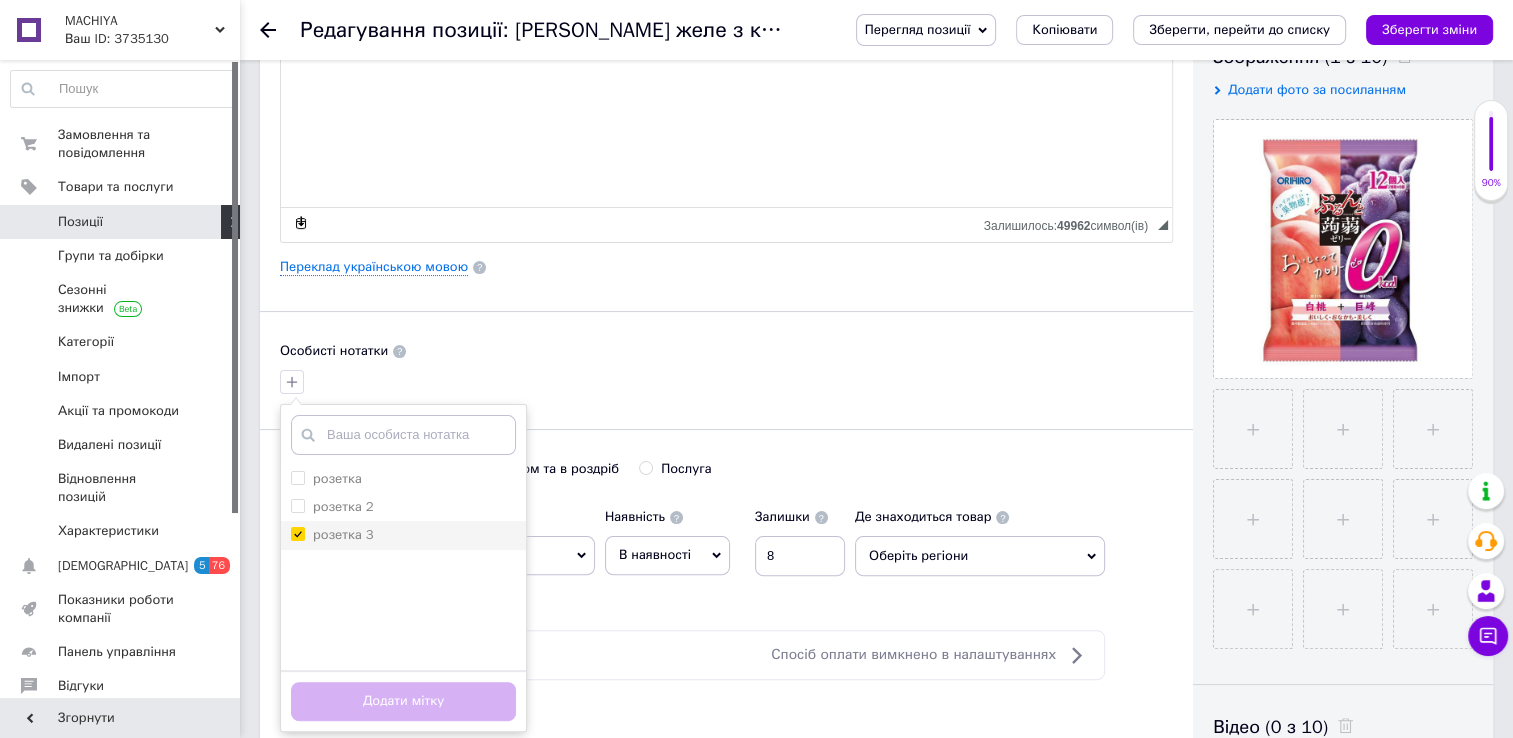 checkbox on "true" 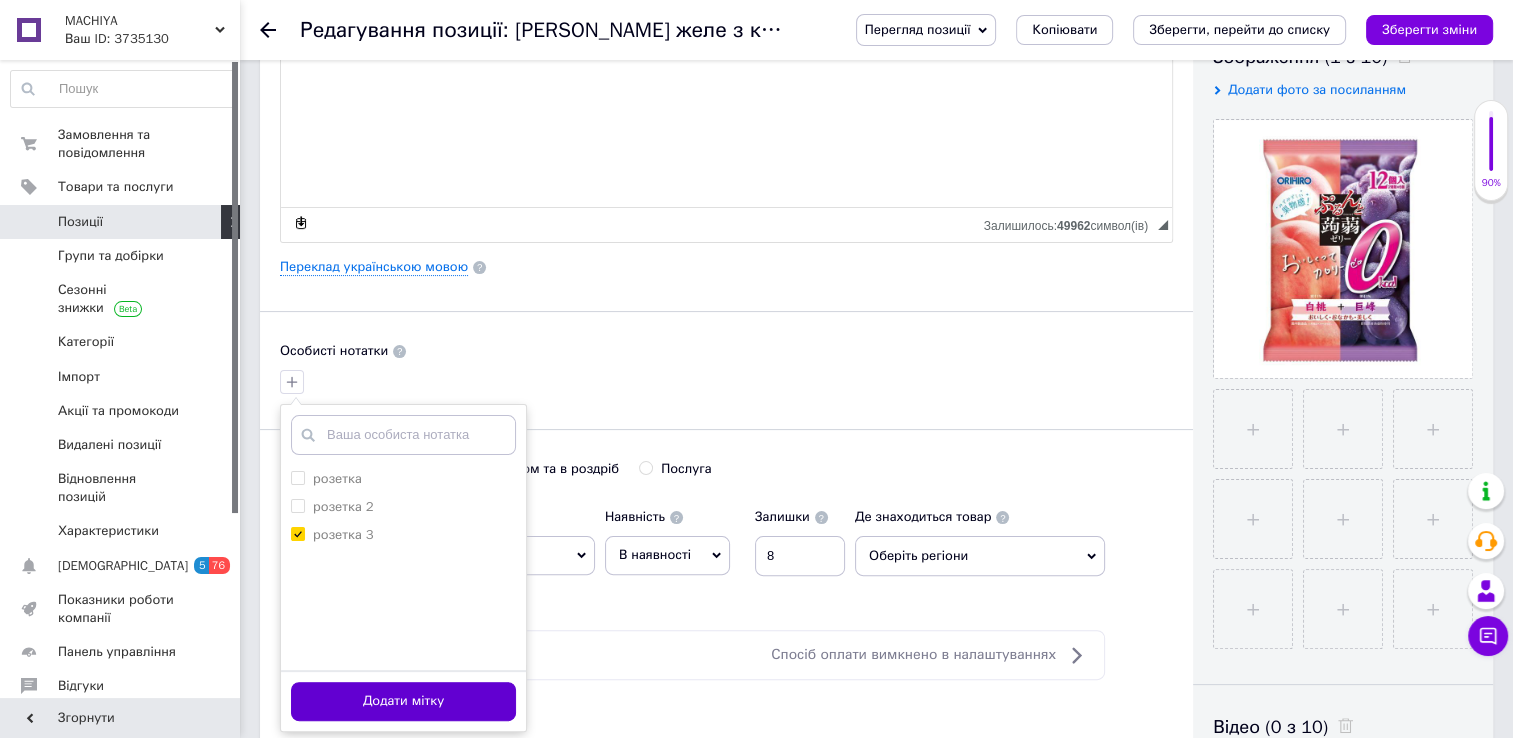 click on "Додати мітку" at bounding box center (403, 701) 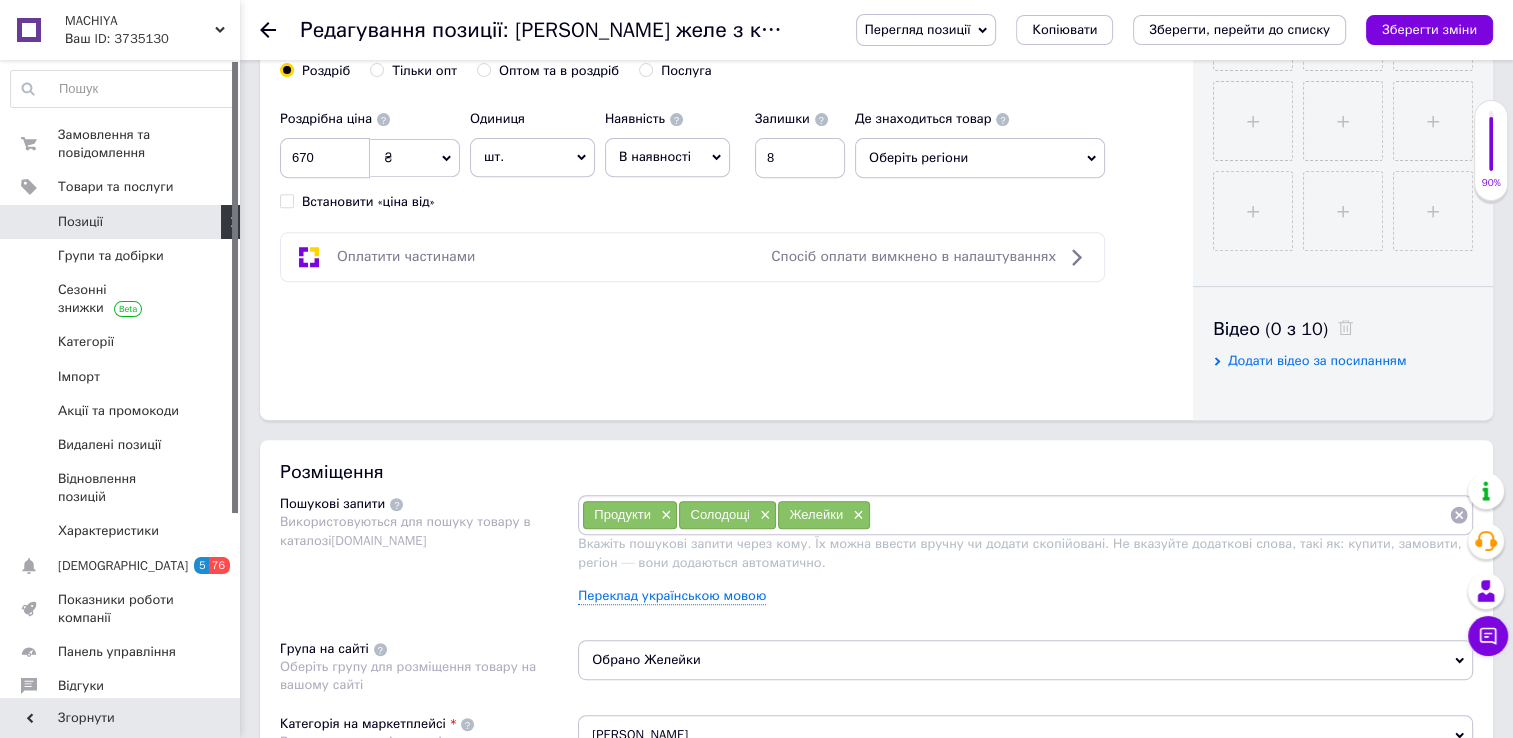 scroll, scrollTop: 1020, scrollLeft: 0, axis: vertical 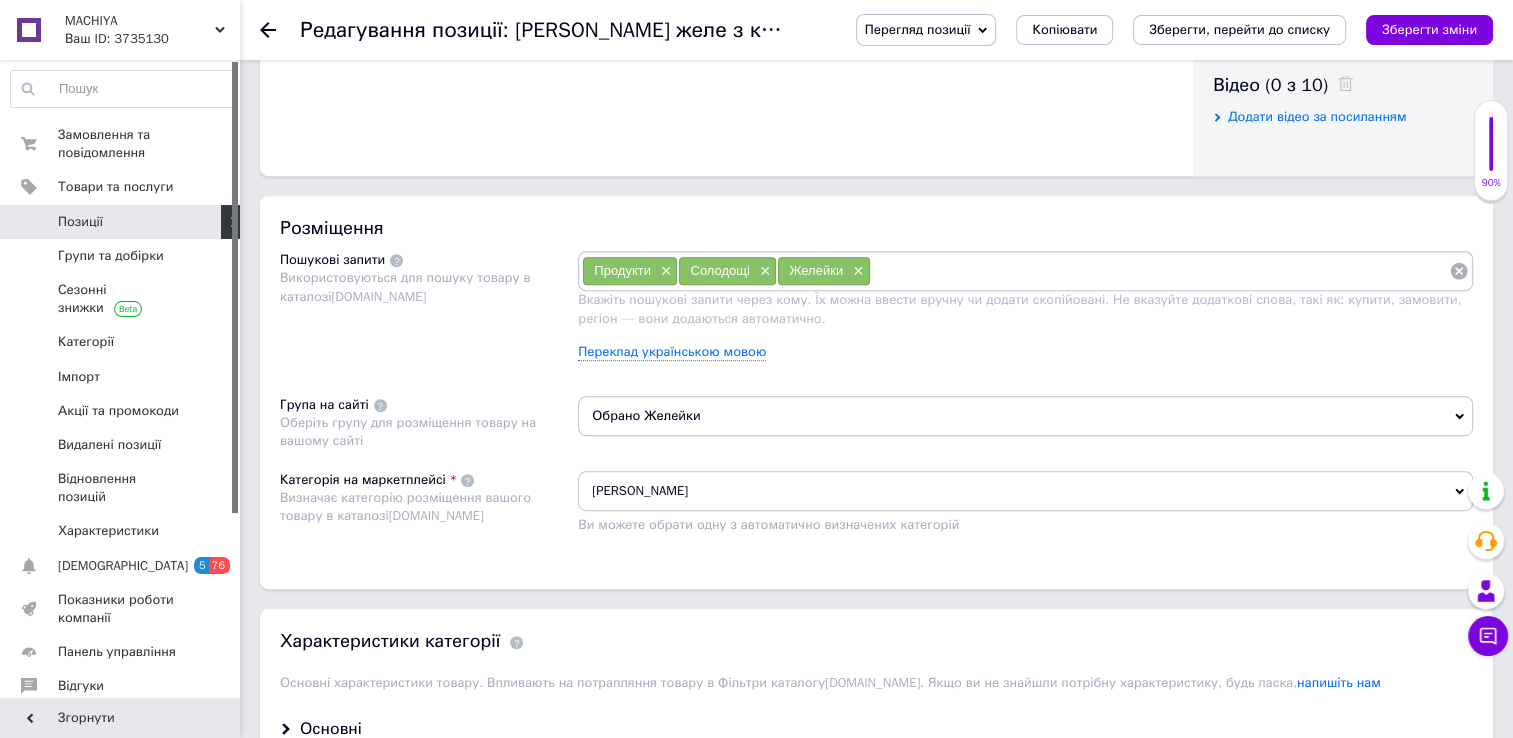 click on "[PERSON_NAME]" at bounding box center (1025, 491) 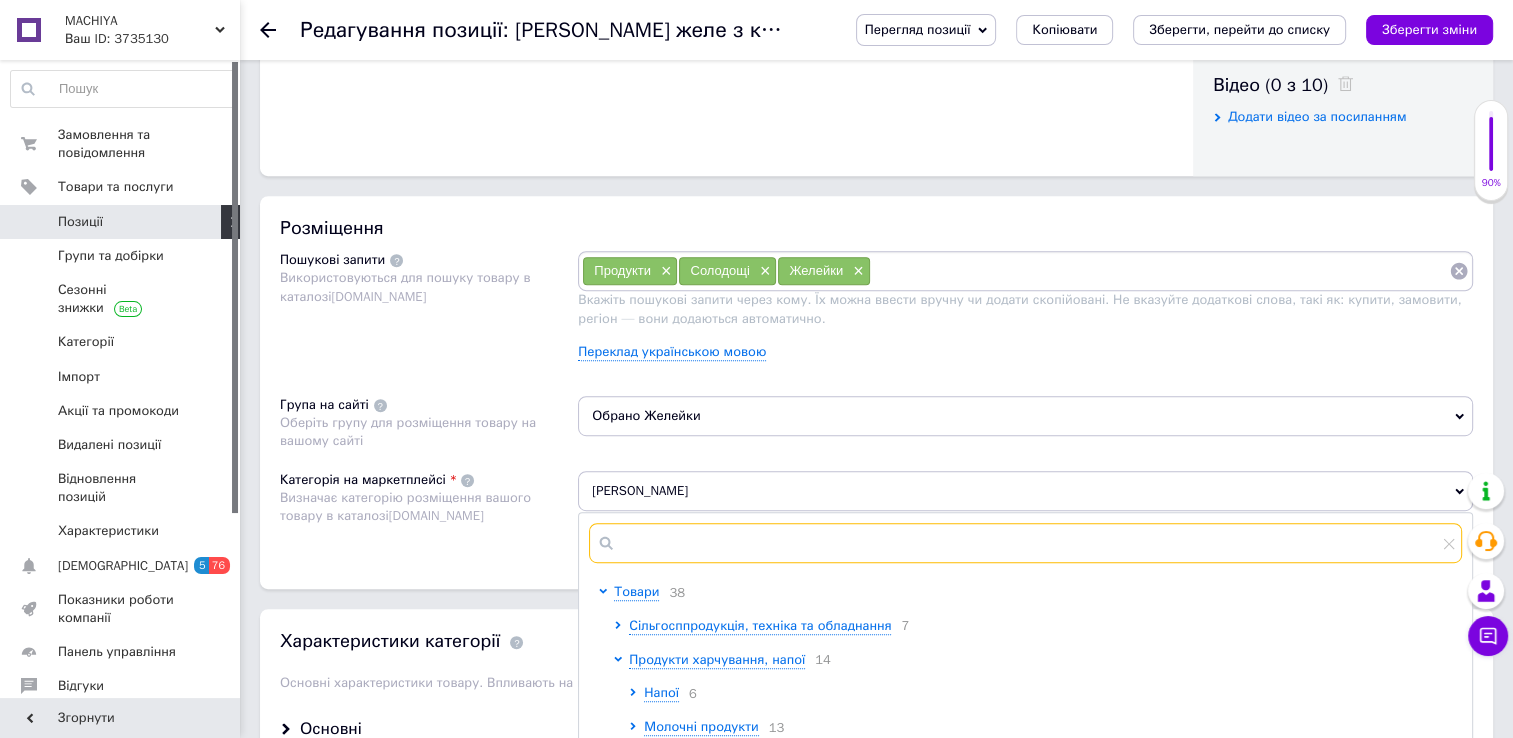click at bounding box center (1025, 543) 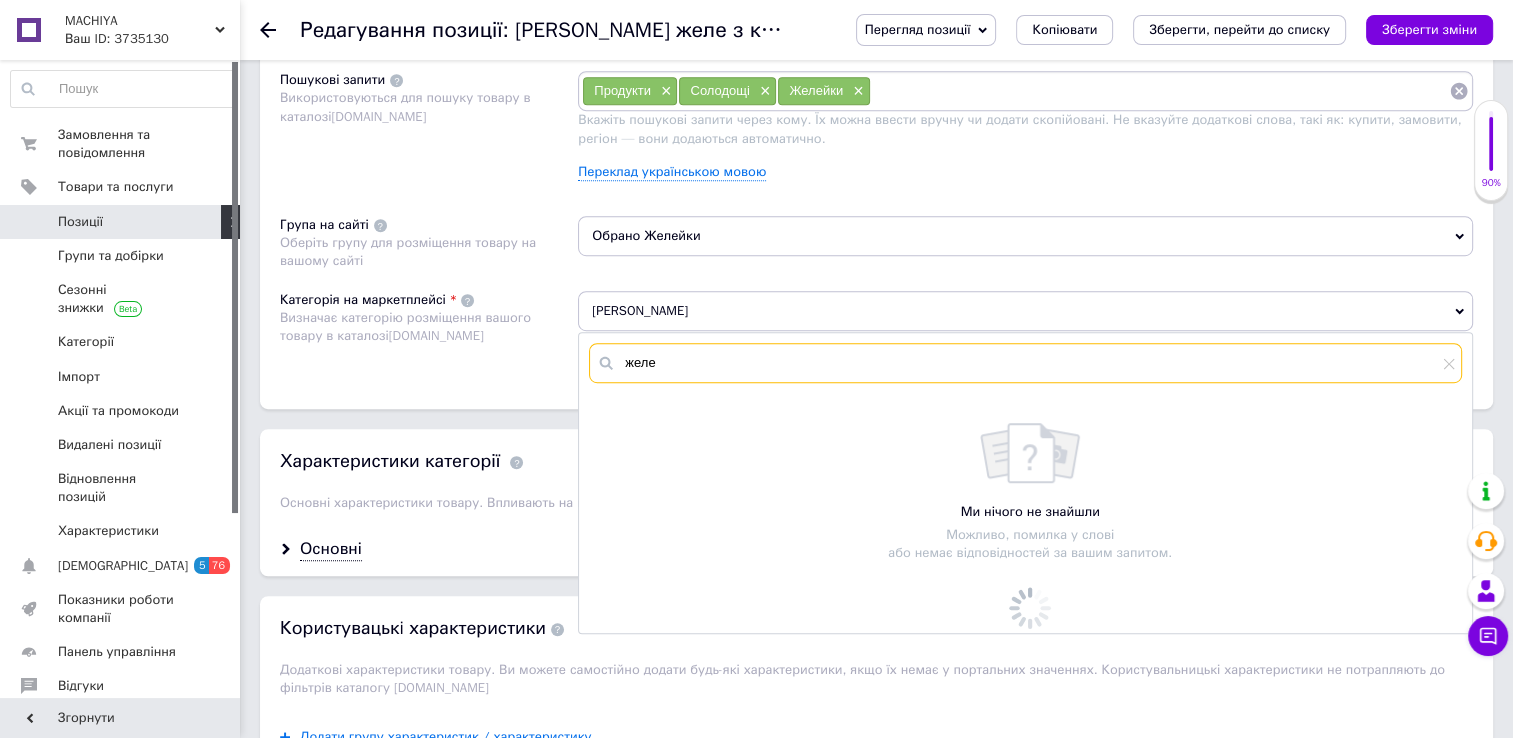scroll, scrollTop: 1203, scrollLeft: 0, axis: vertical 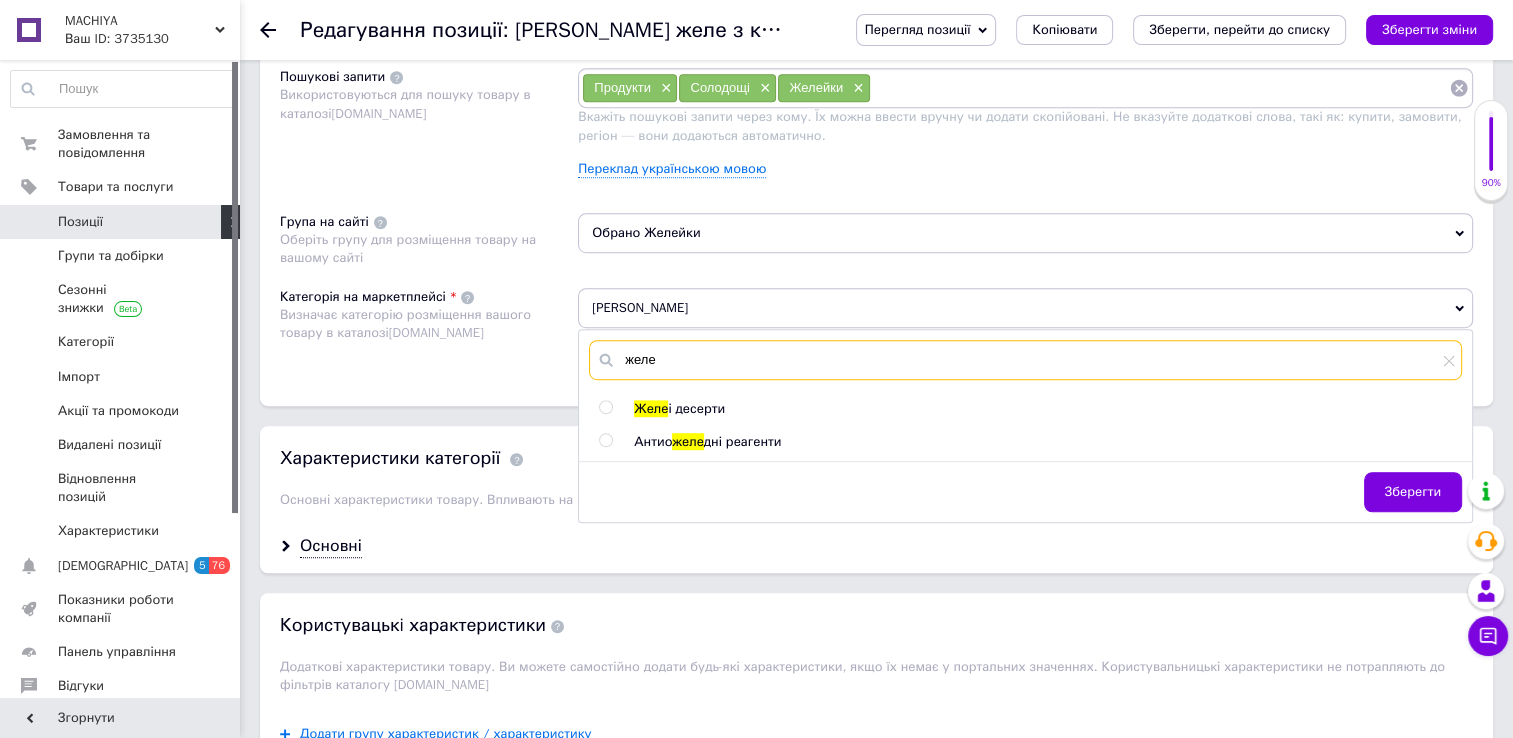 type on "желе" 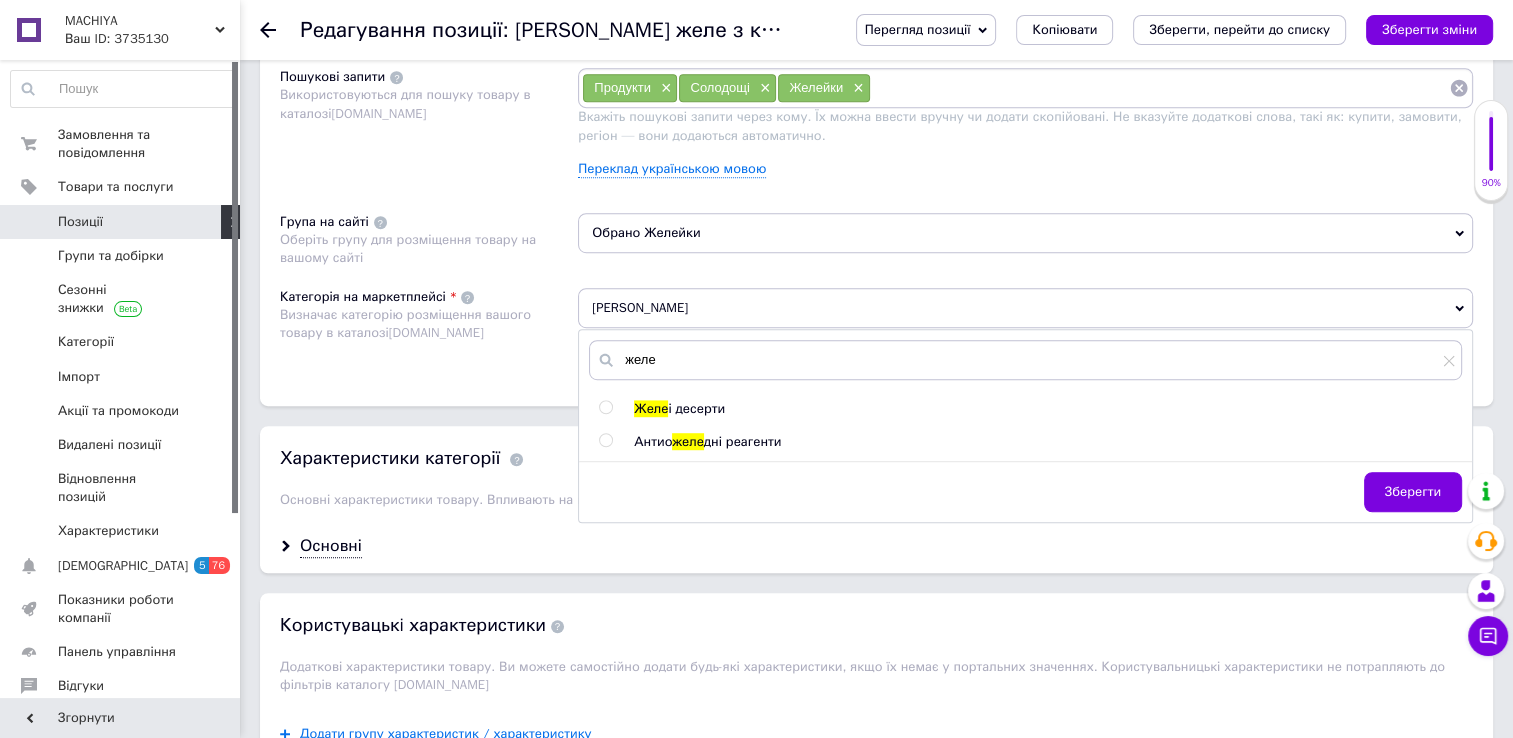 click at bounding box center [605, 407] 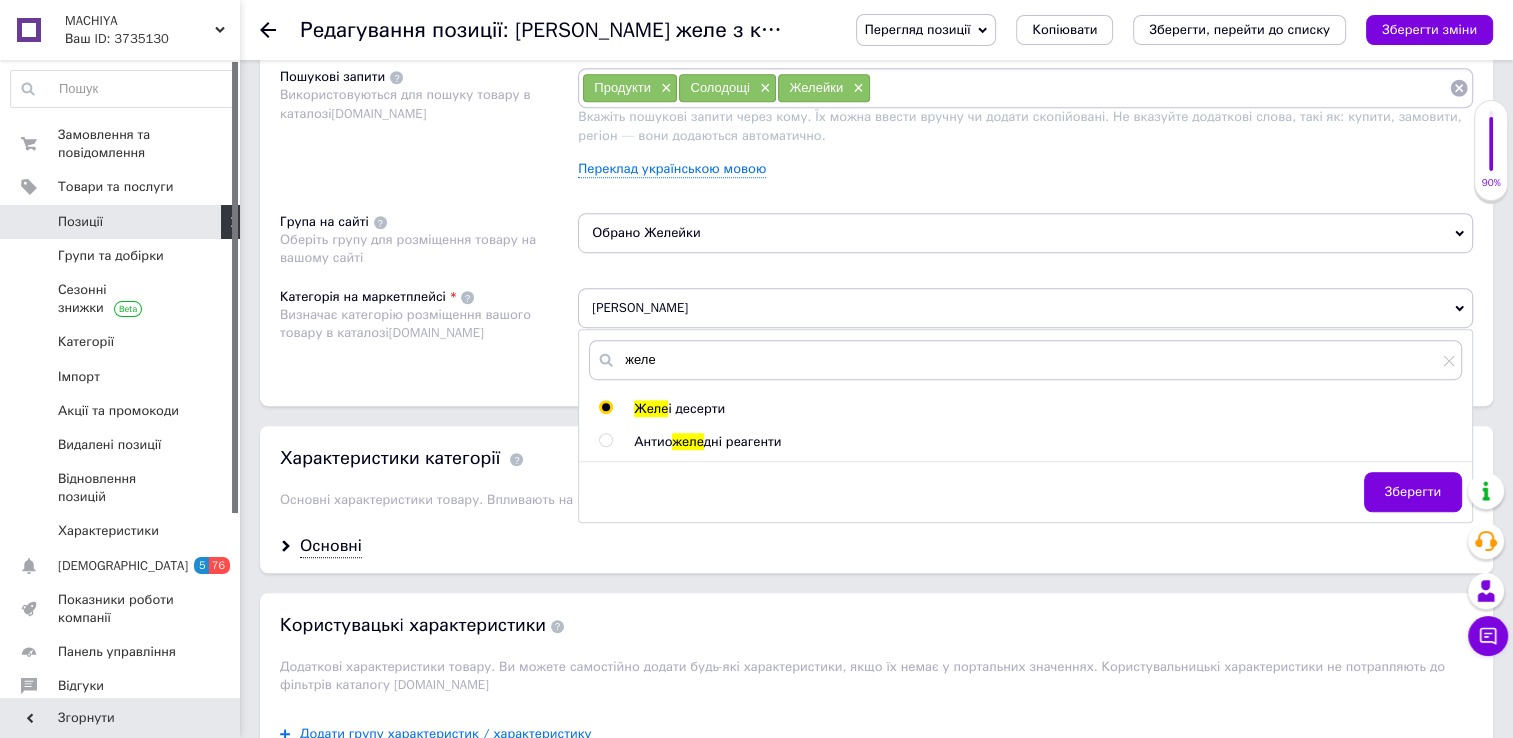radio on "true" 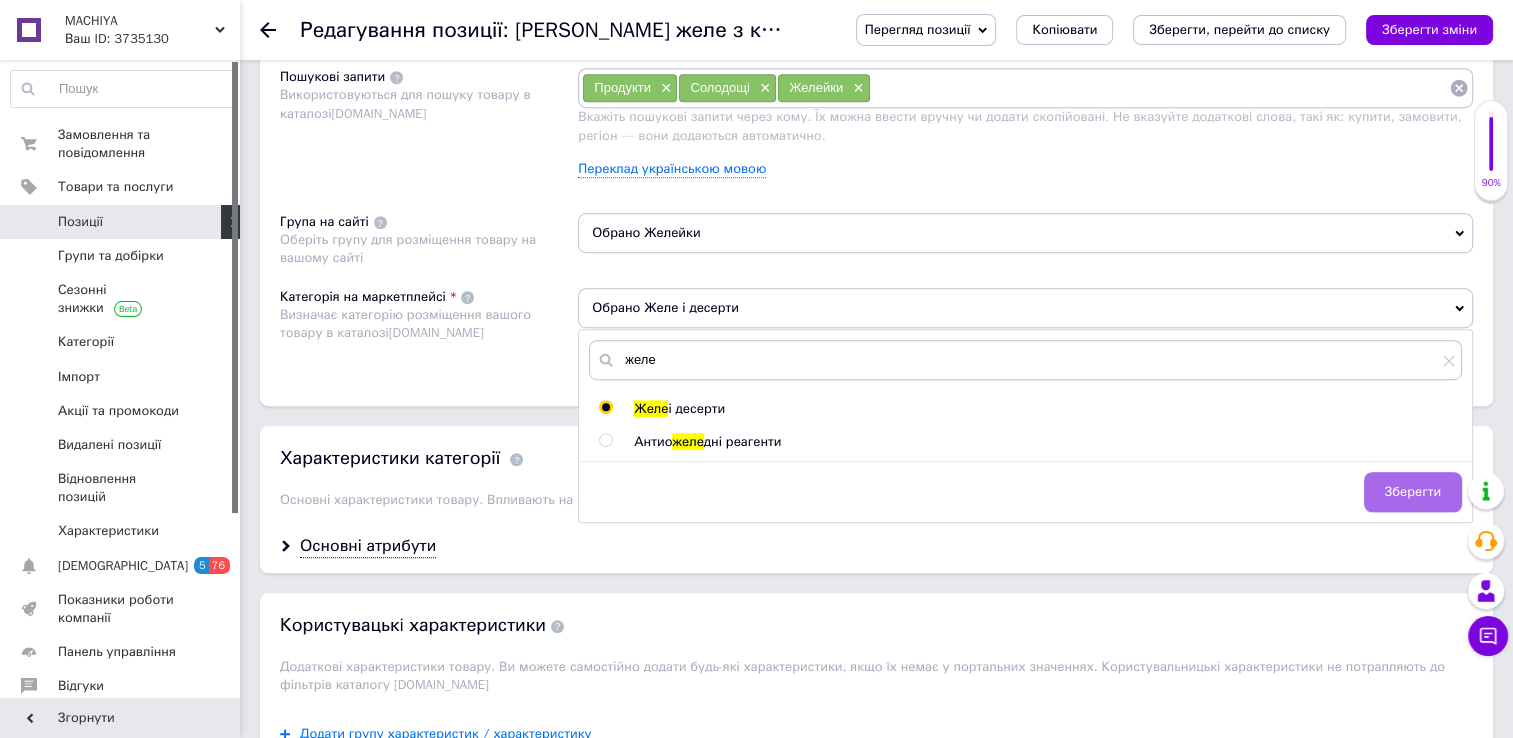 click on "Зберегти" at bounding box center (1413, 492) 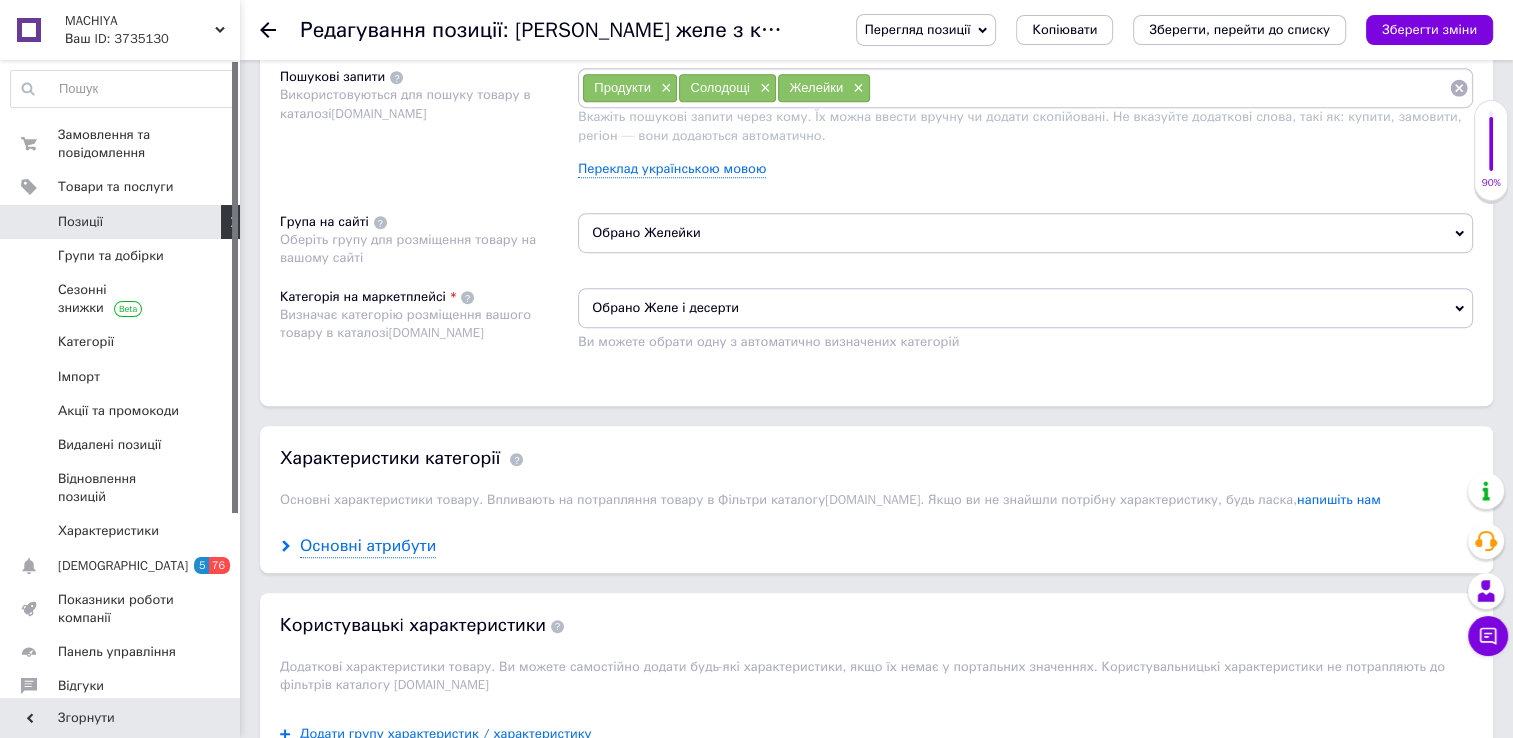 click on "Основні атрибути" at bounding box center [368, 546] 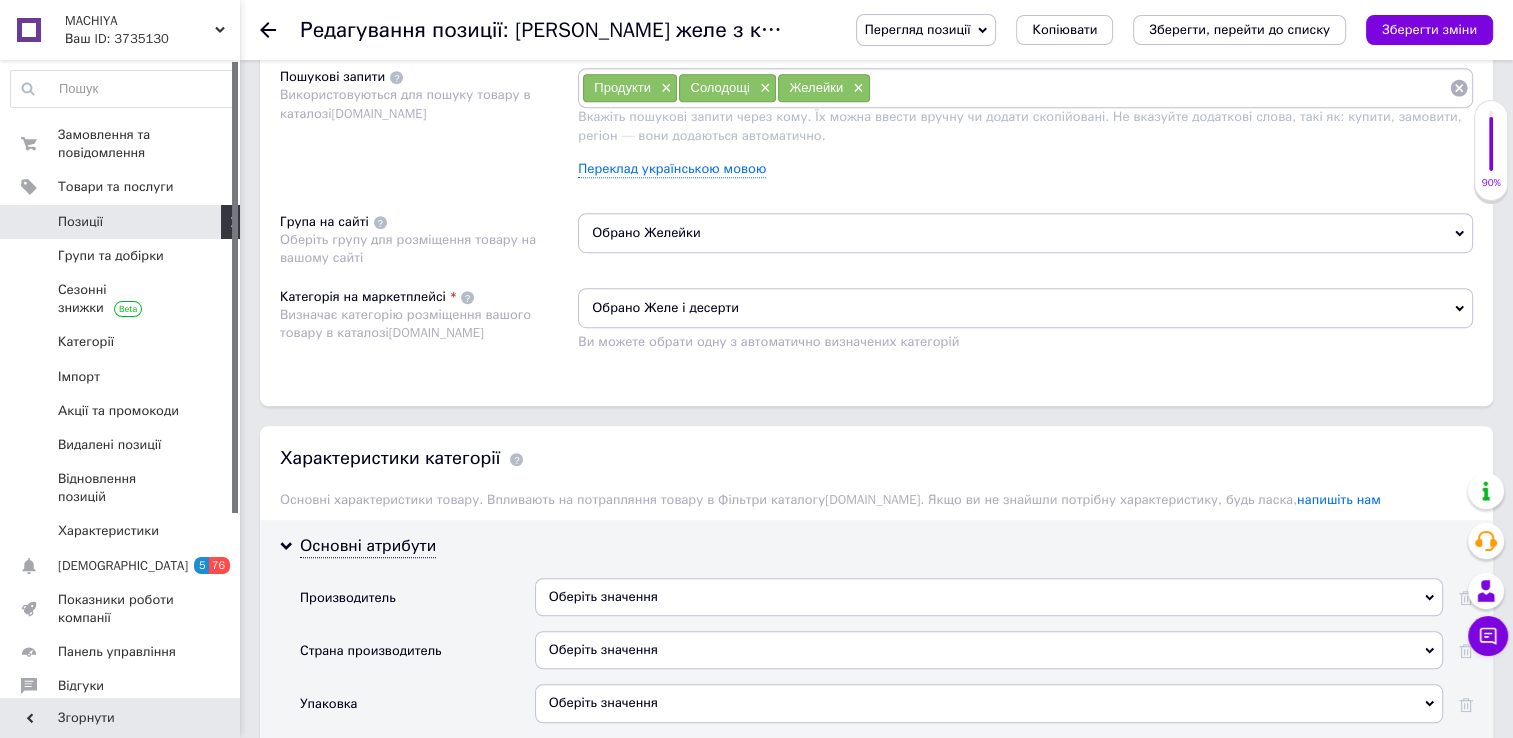 click on "Оберіть значення" at bounding box center (989, 597) 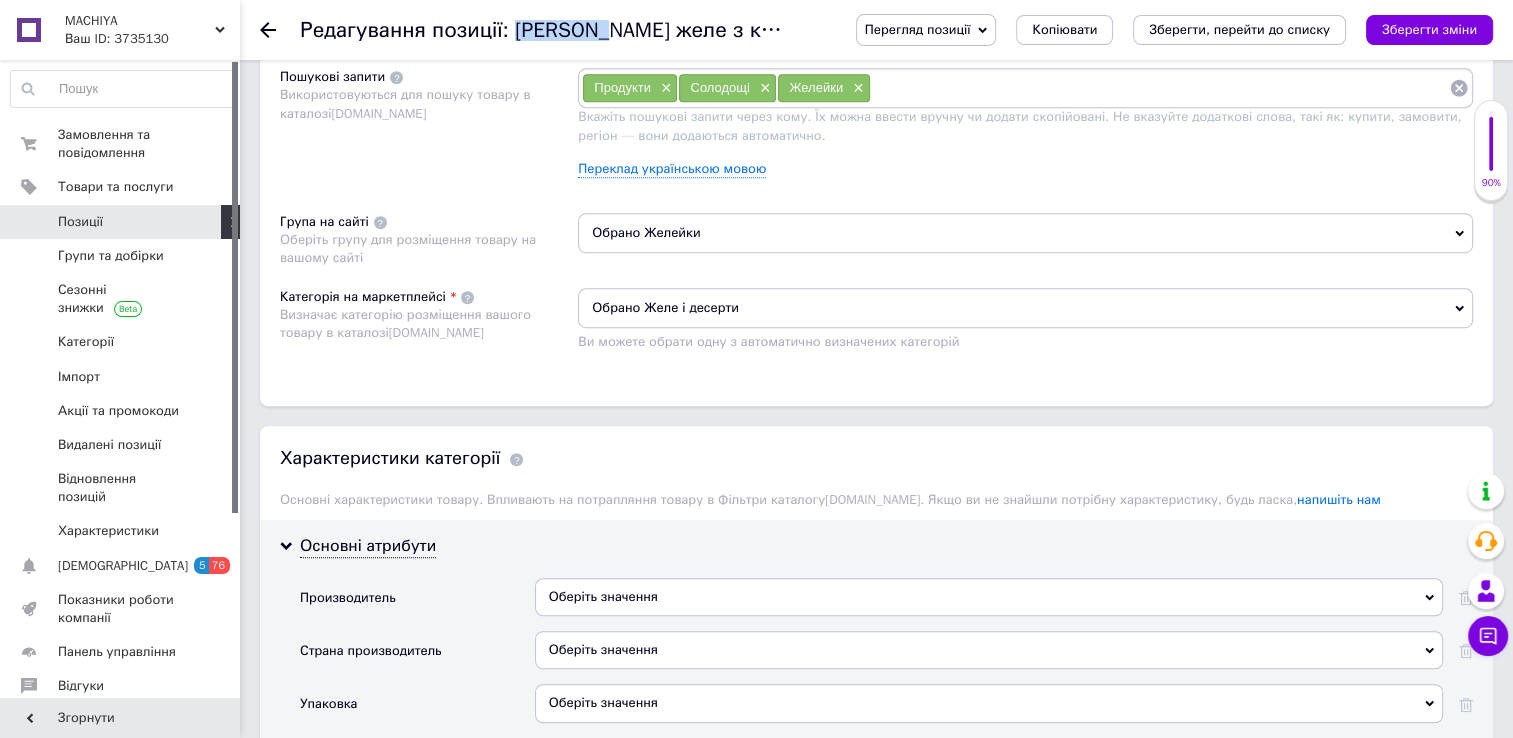 click on "Редагування позиції: [PERSON_NAME] желе з конняку, 216 гр" at bounding box center (605, 30) 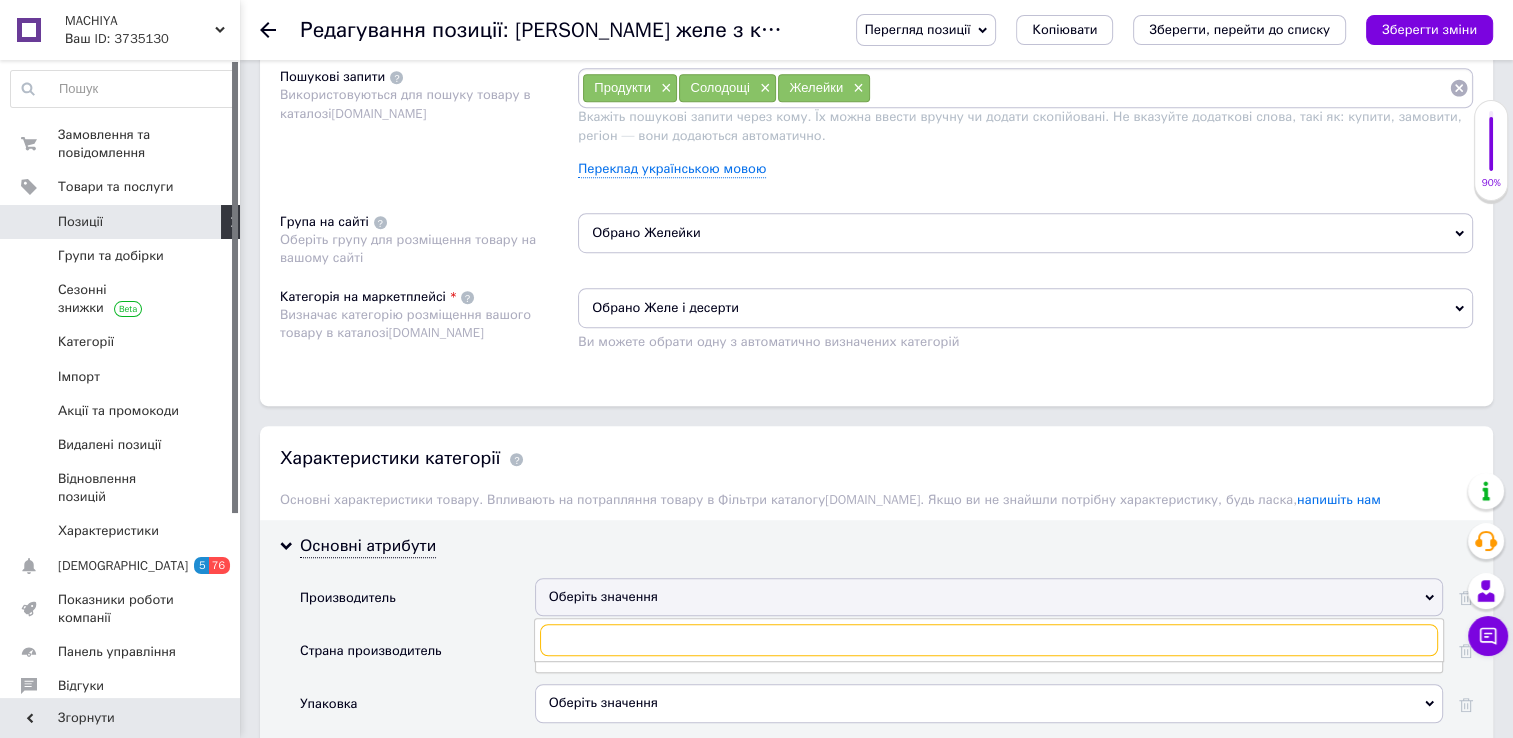 paste on "ORIHIRO" 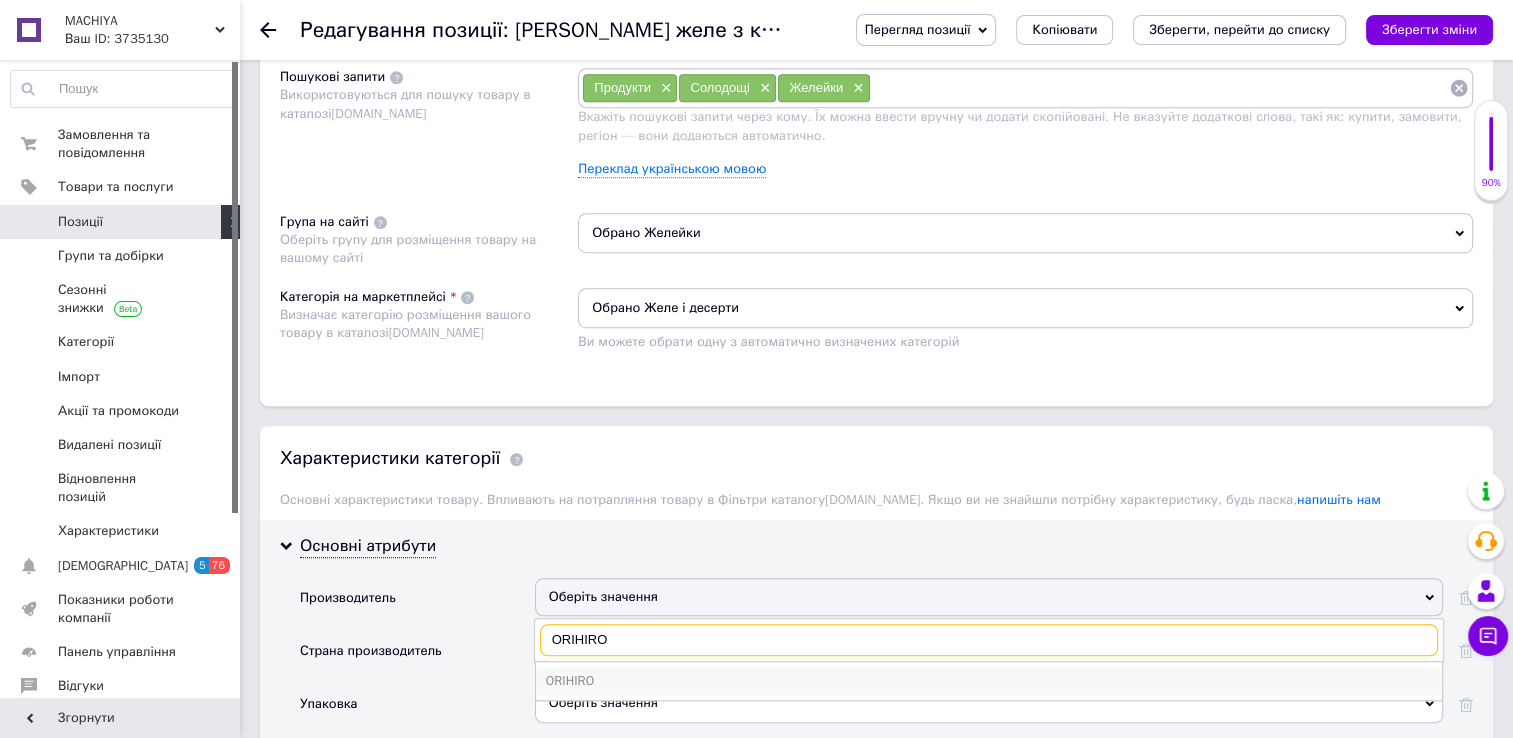 type on "ORIHIRO" 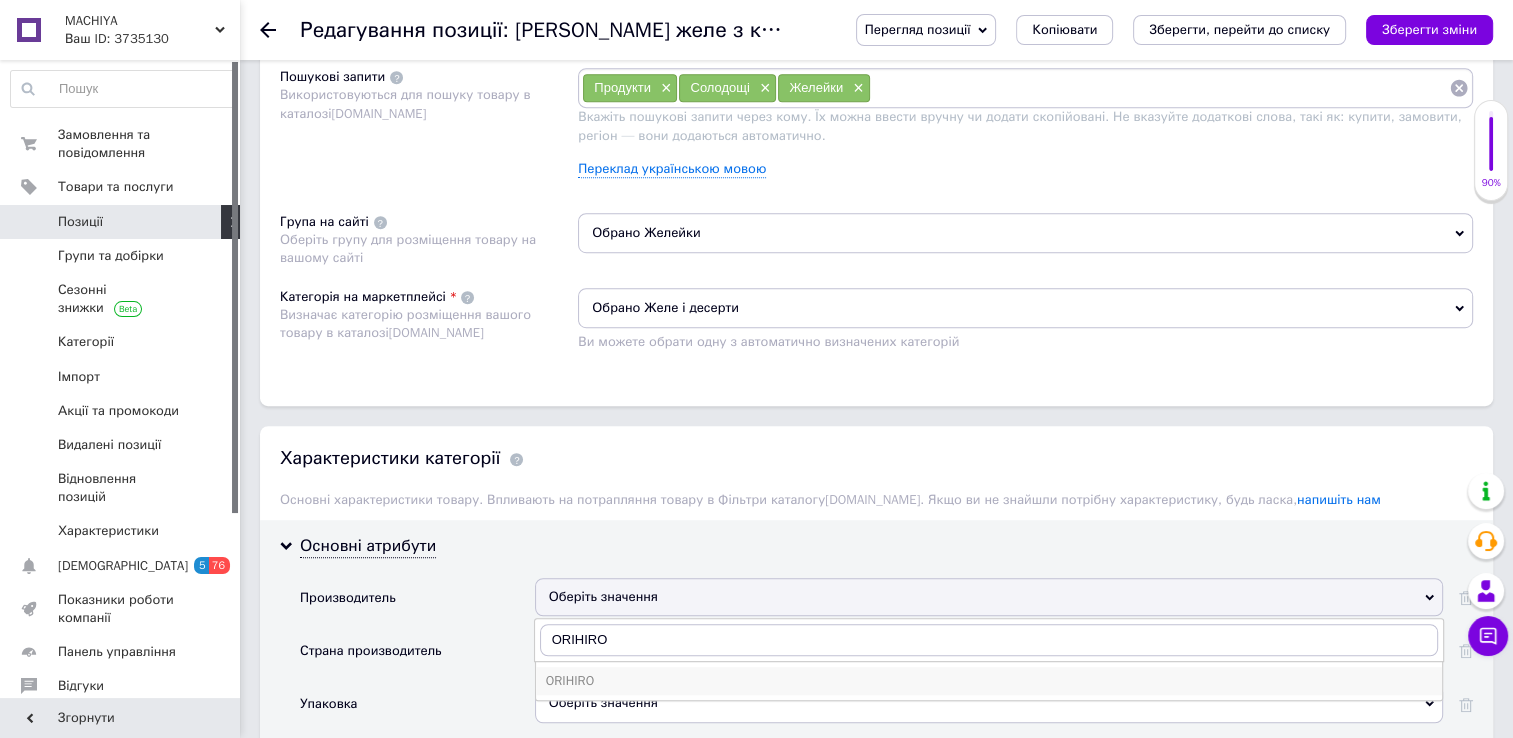 click on "ORIHIRO" at bounding box center [989, 681] 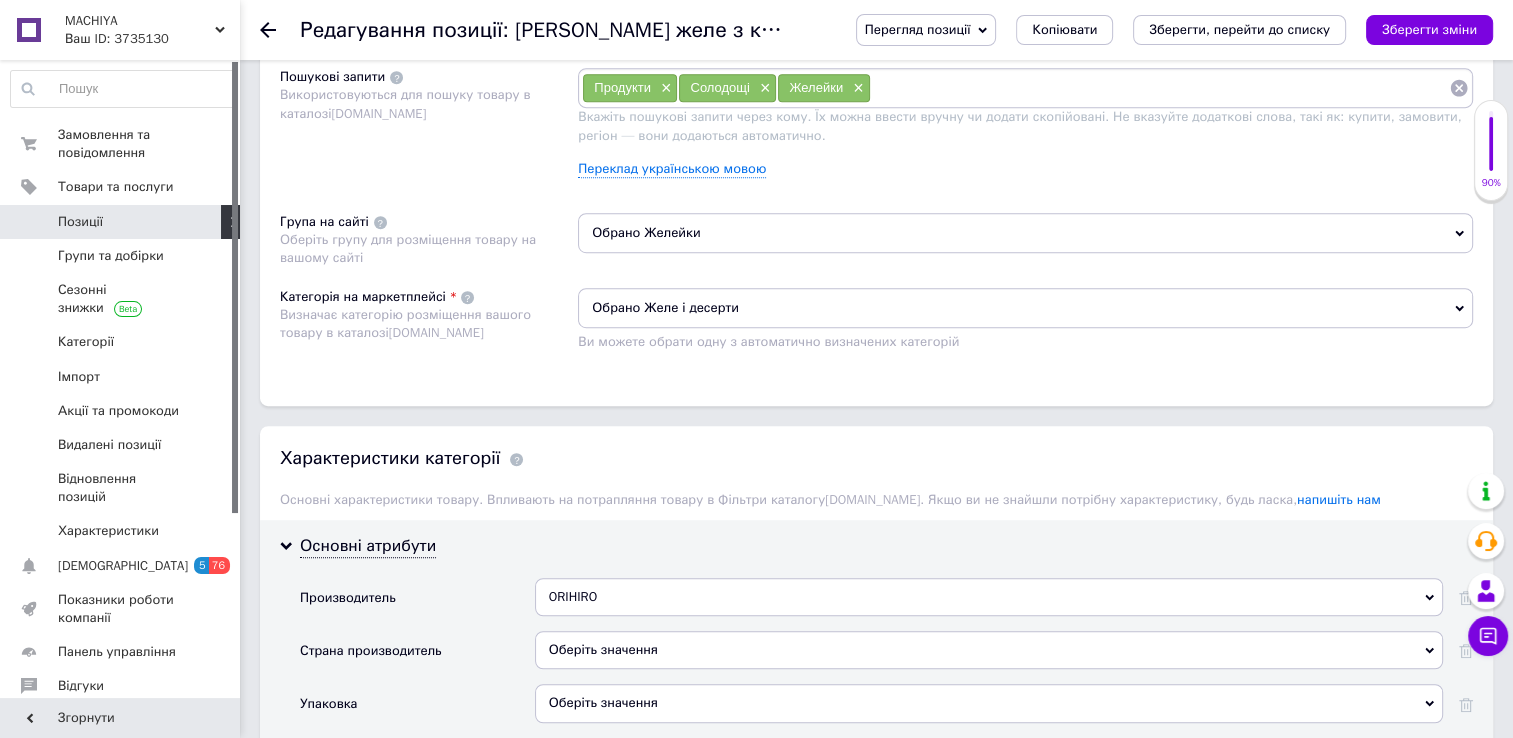 click on "Оберіть значення" at bounding box center (989, 650) 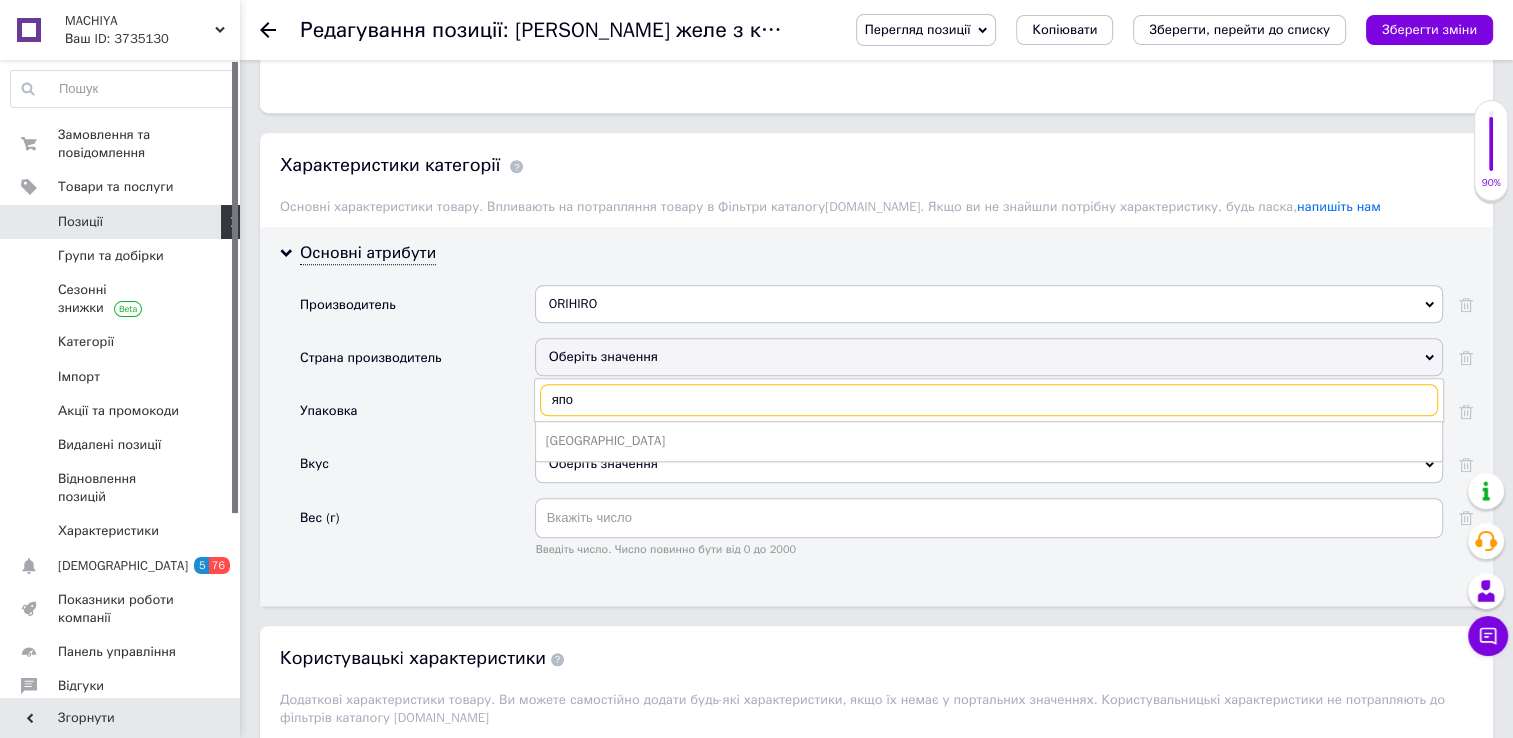 scroll, scrollTop: 1500, scrollLeft: 0, axis: vertical 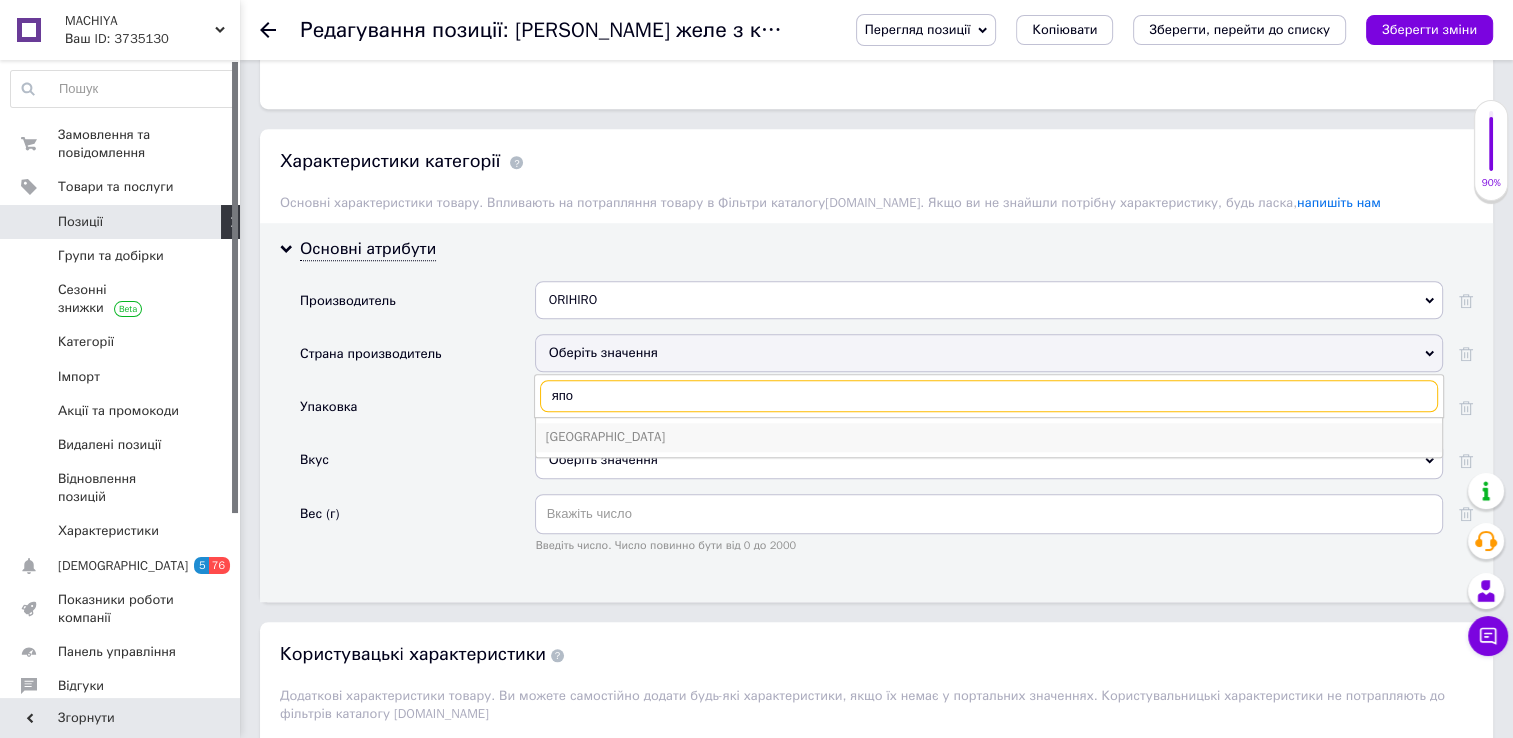 type on "япо" 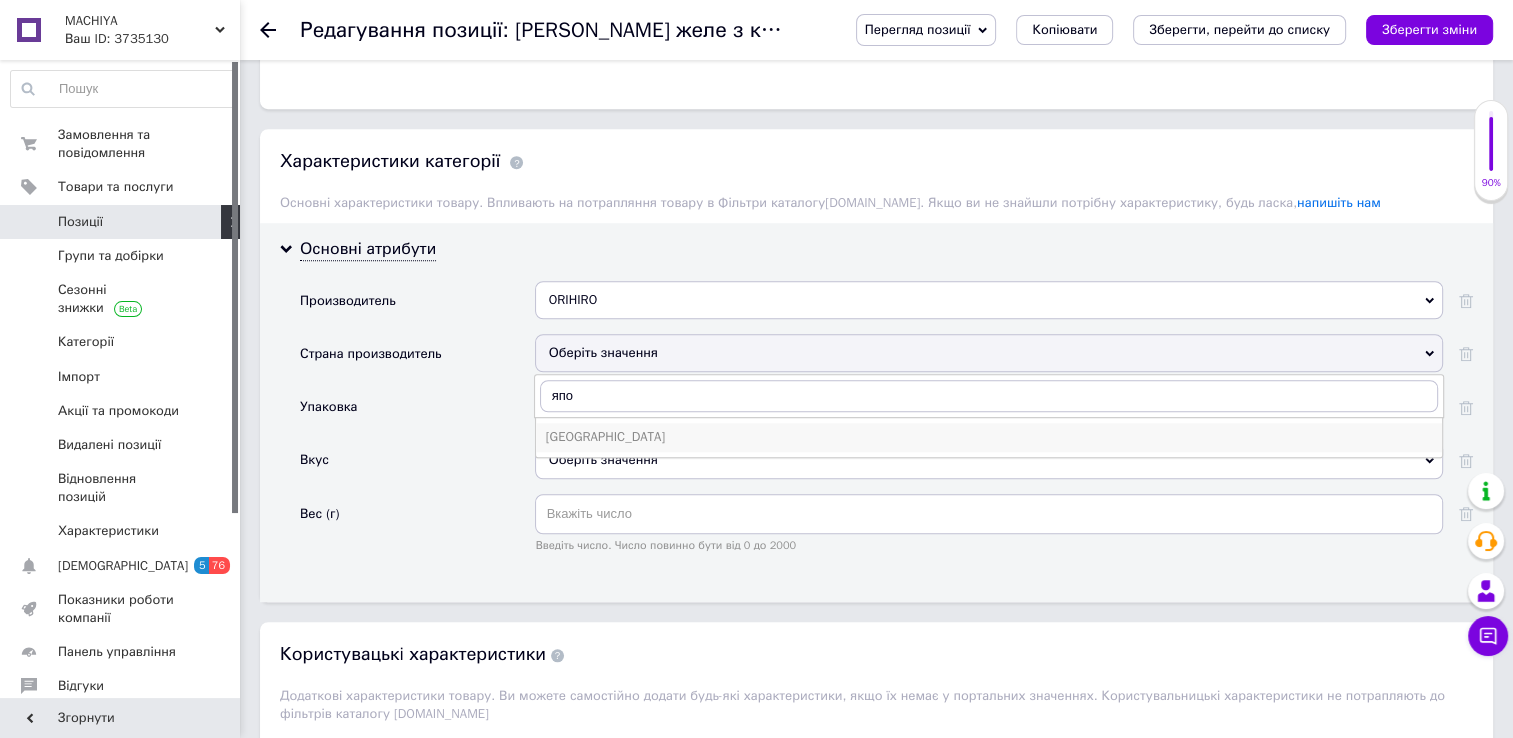 click on "[GEOGRAPHIC_DATA]" at bounding box center (989, 437) 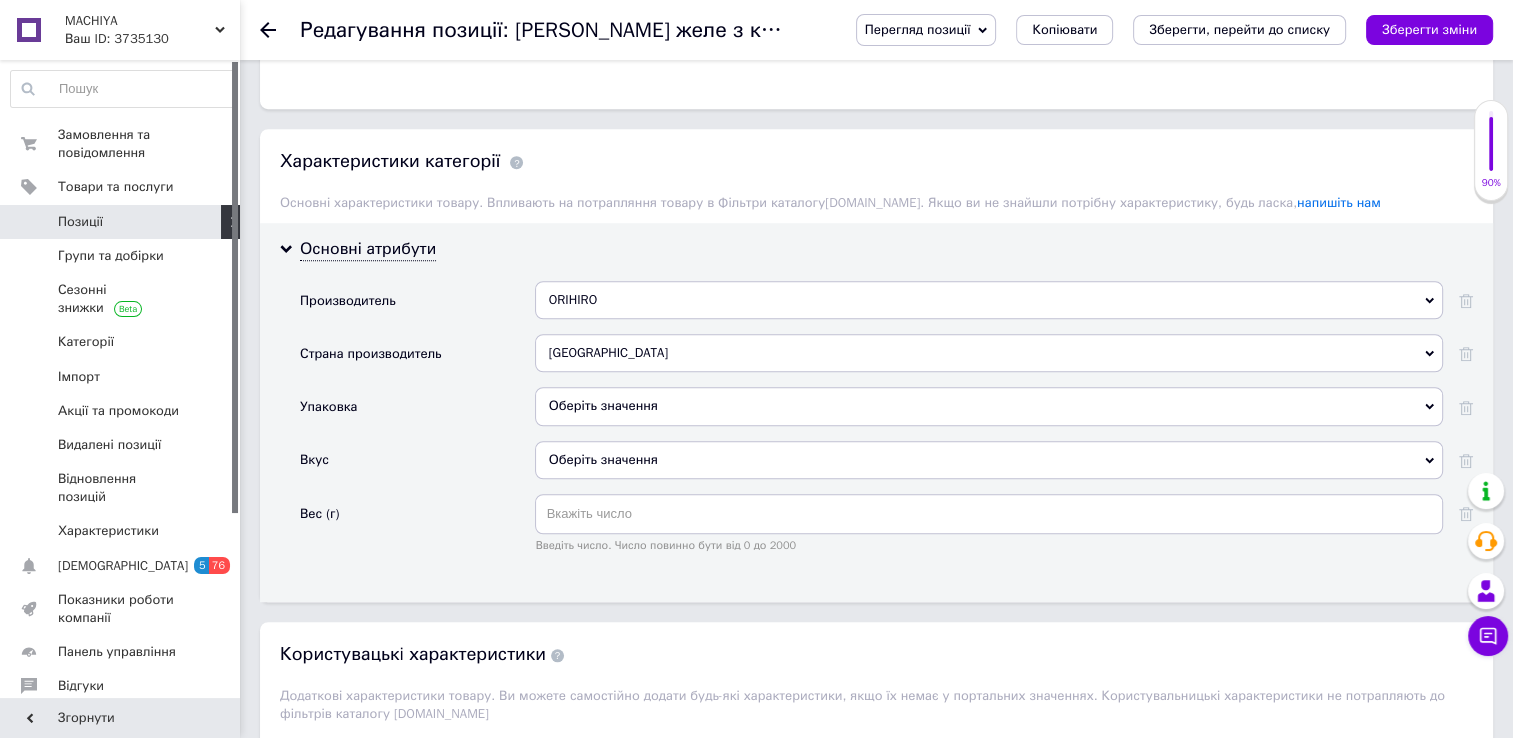 click on "Оберіть значення" at bounding box center [989, 406] 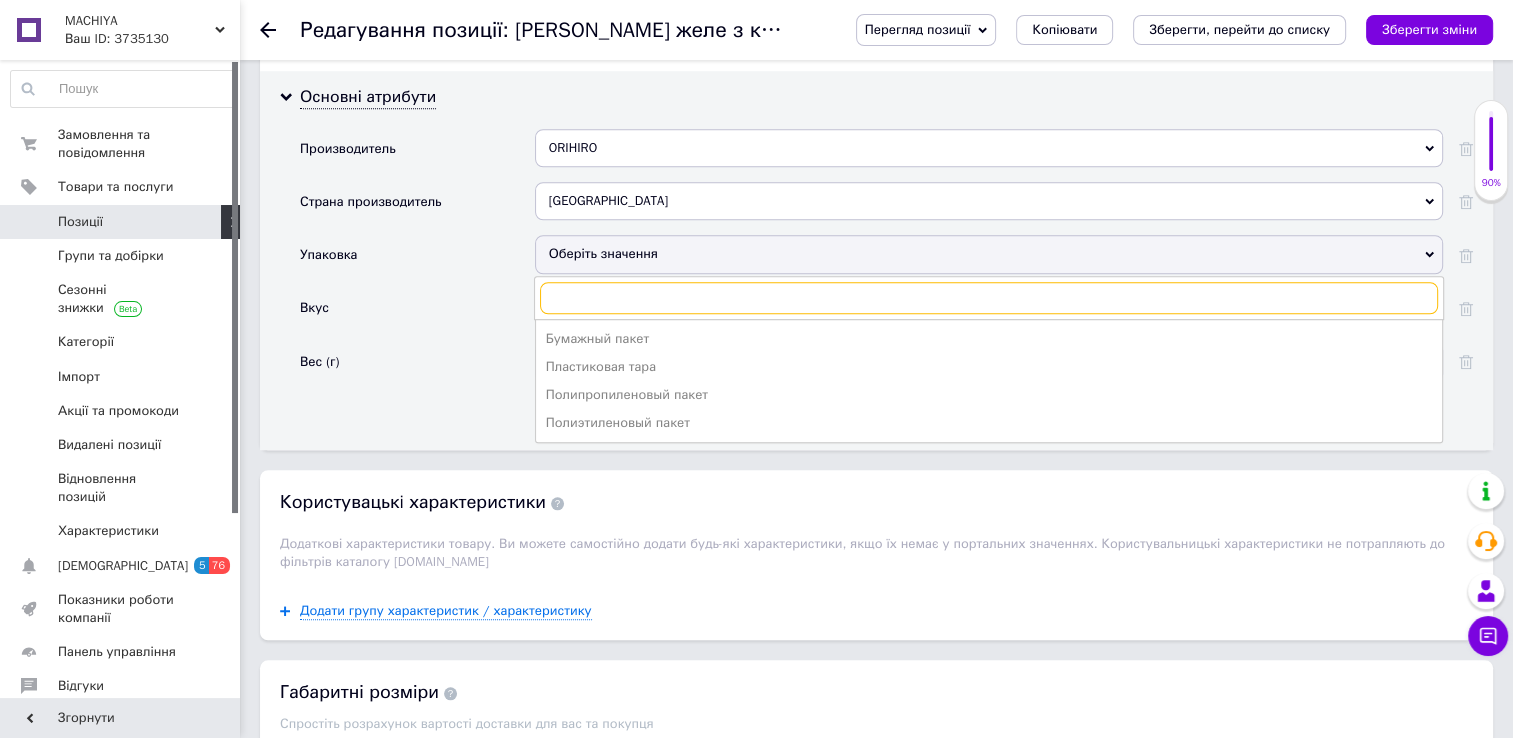 scroll, scrollTop: 1651, scrollLeft: 0, axis: vertical 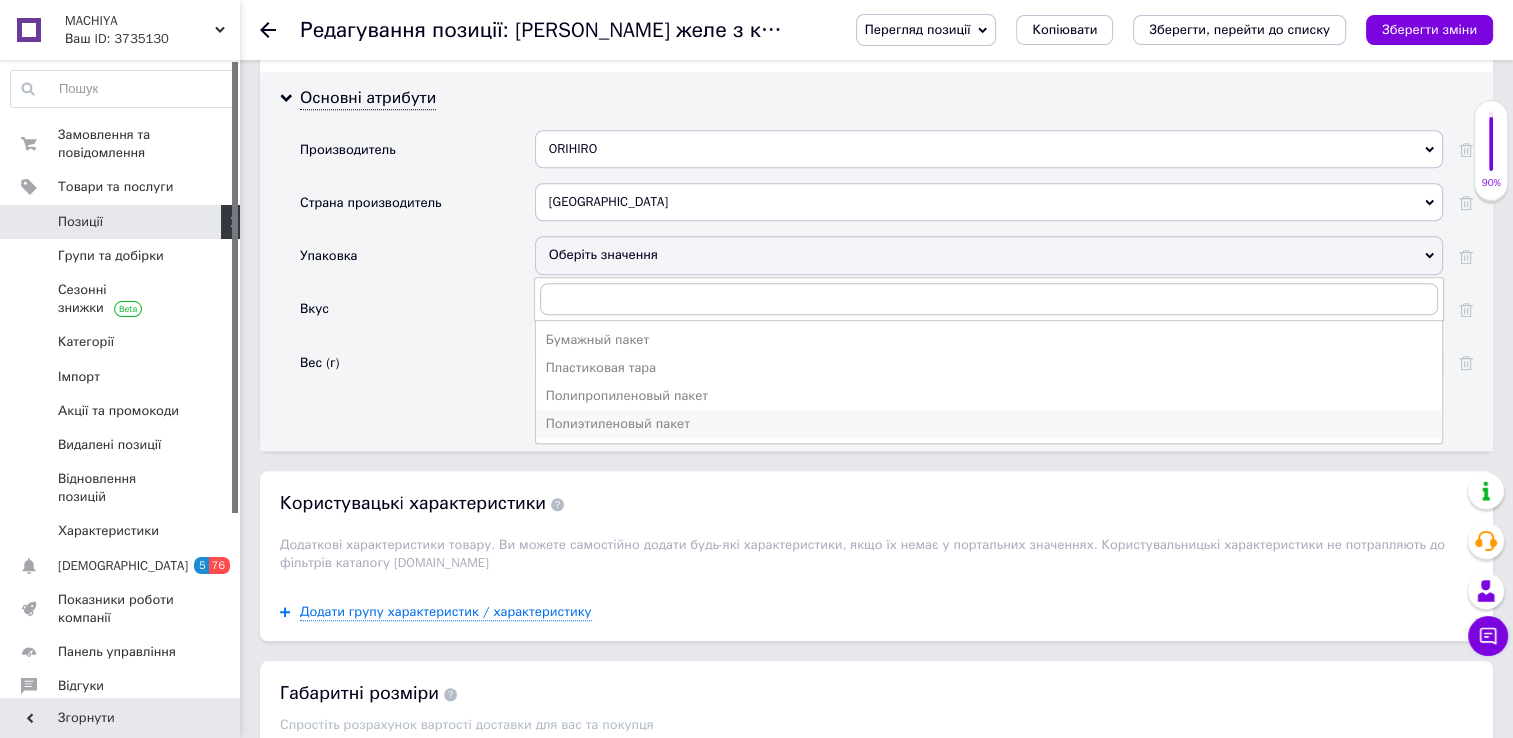 click on "Полиэтиленовый пакет" at bounding box center (989, 424) 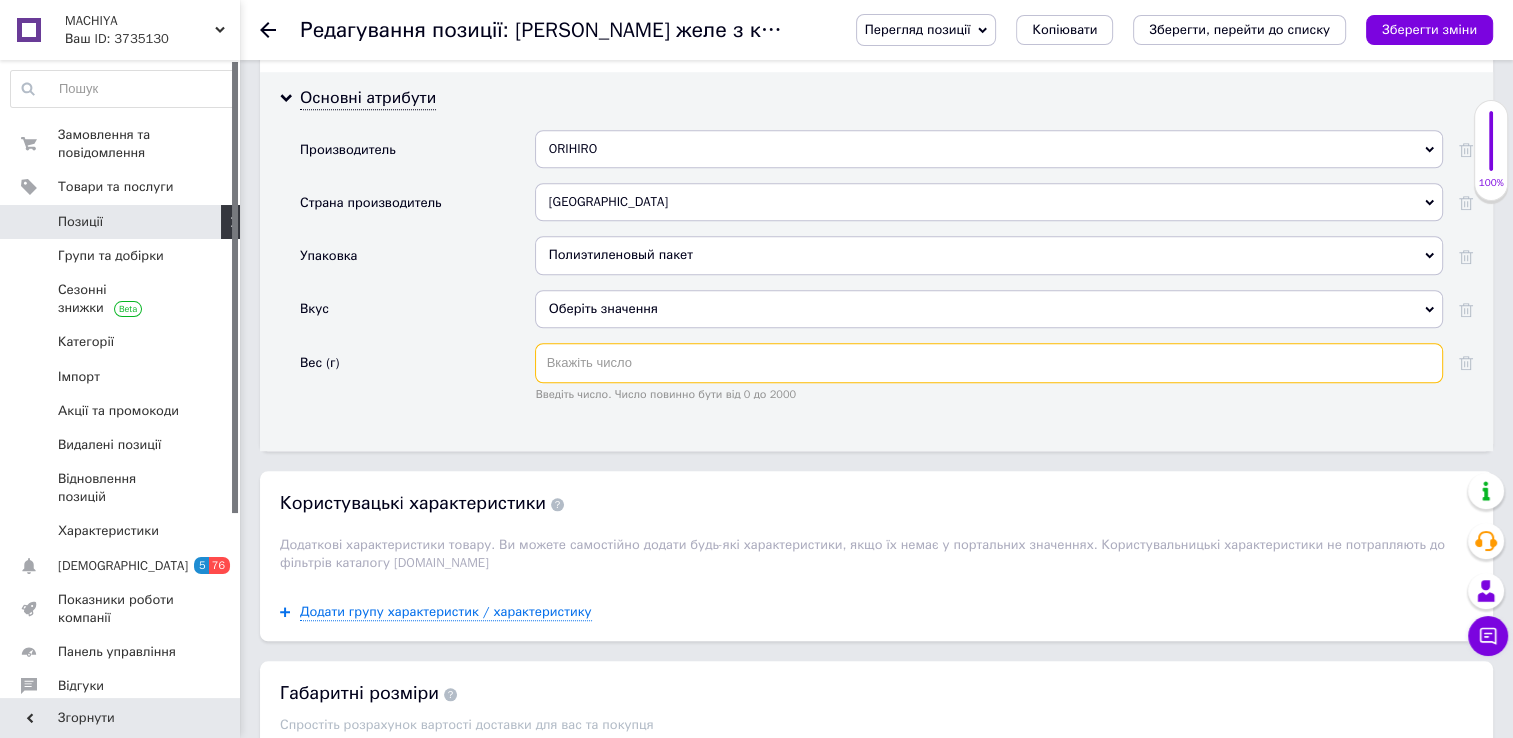 click at bounding box center (989, 363) 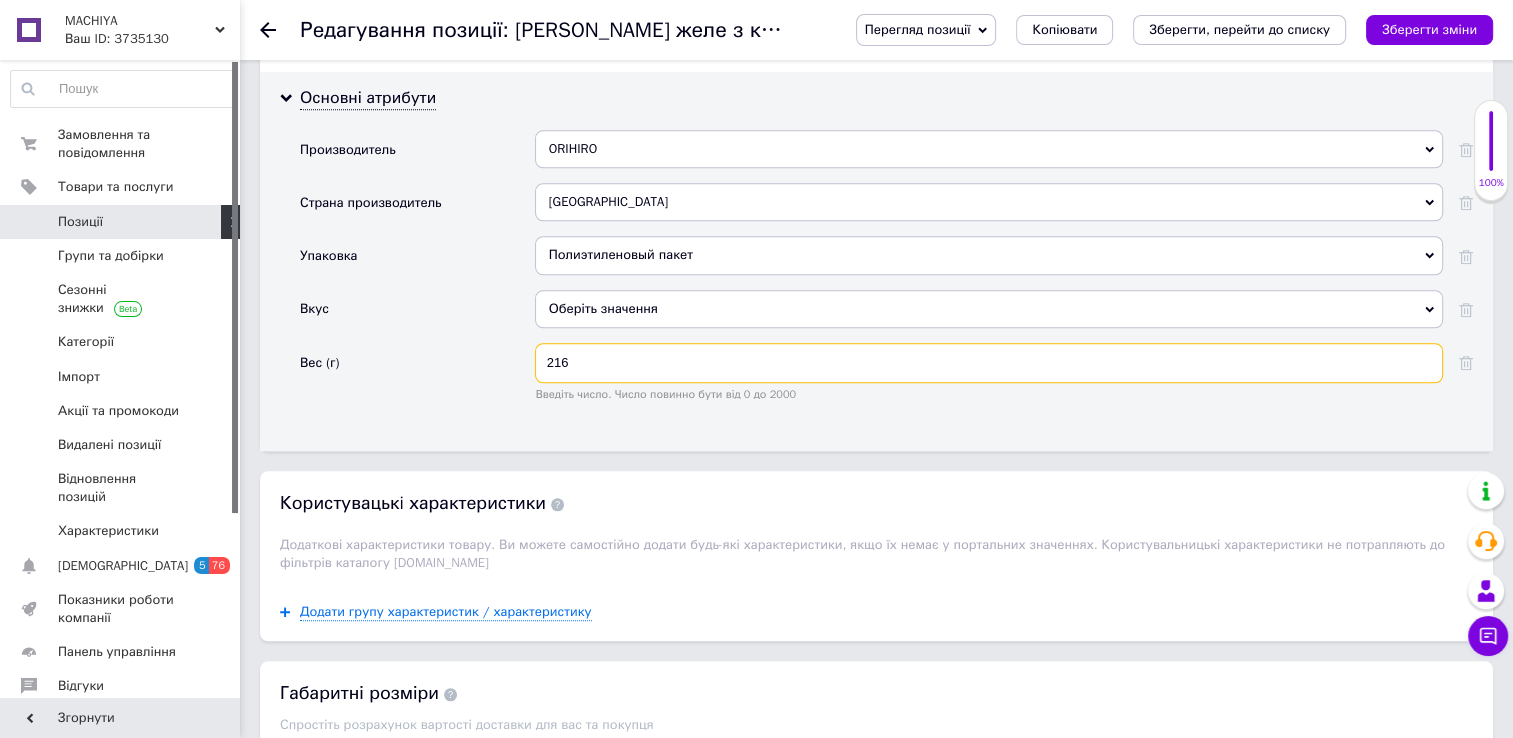 type on "216" 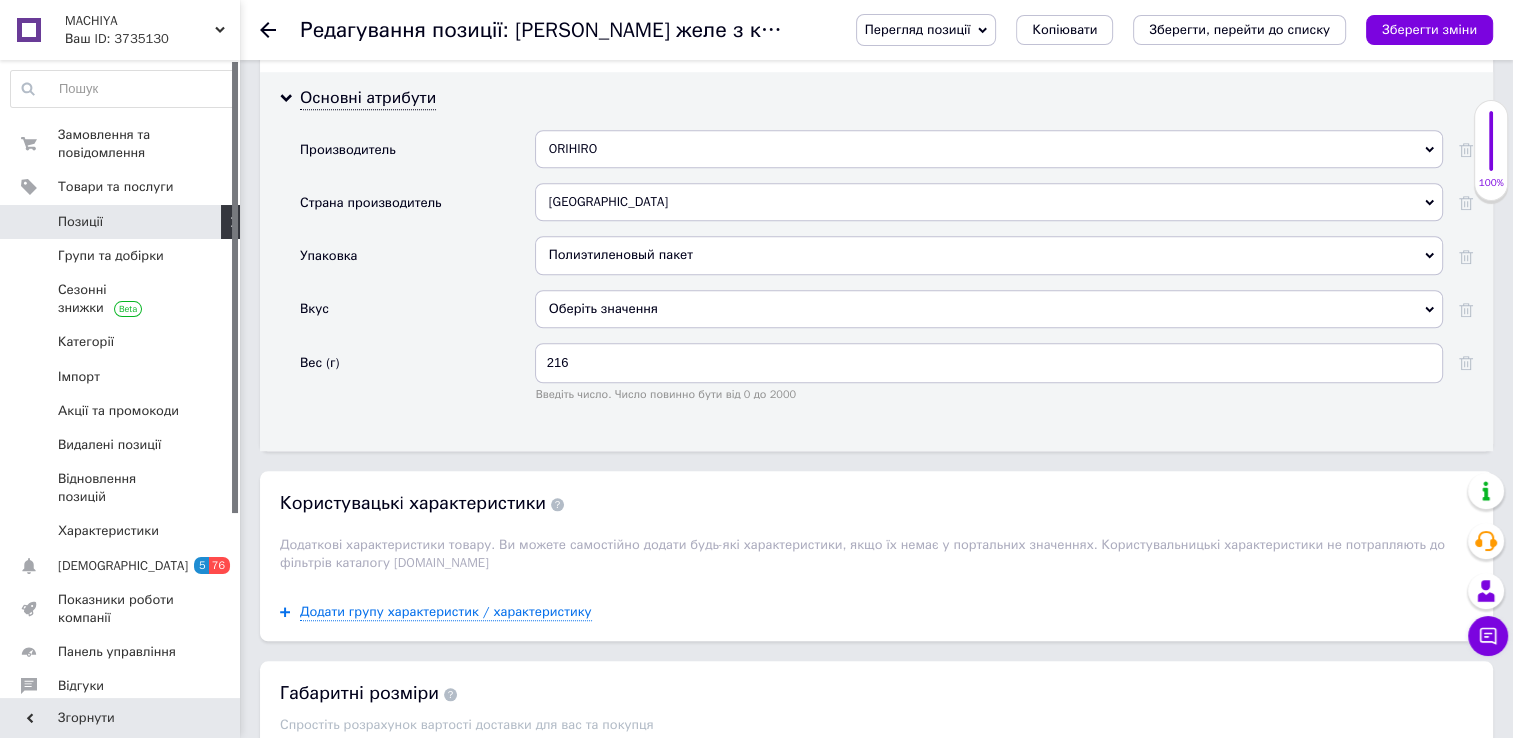 click on "Оберіть значення" at bounding box center (989, 309) 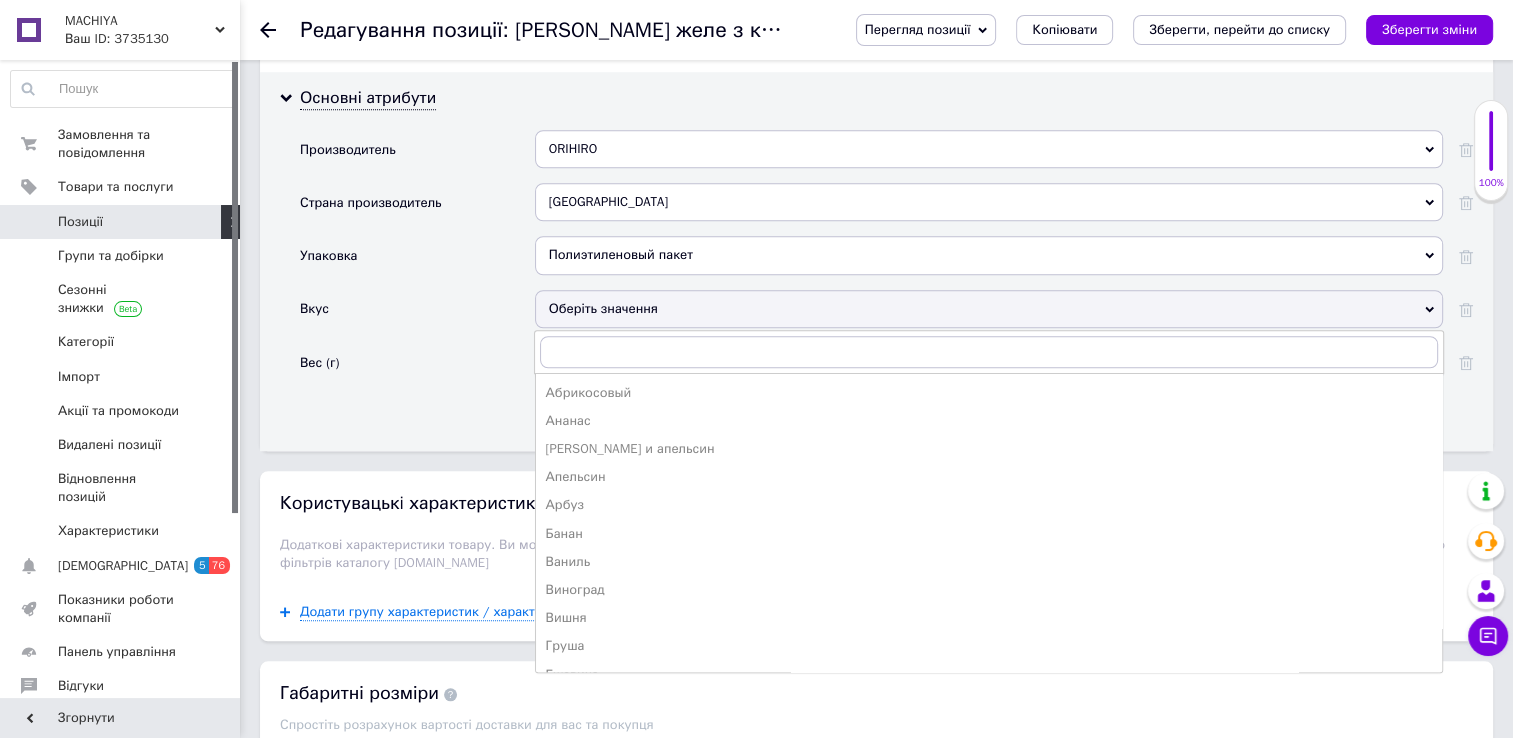 drag, startPoint x: 579, startPoint y: 306, endPoint x: 625, endPoint y: 590, distance: 287.70123 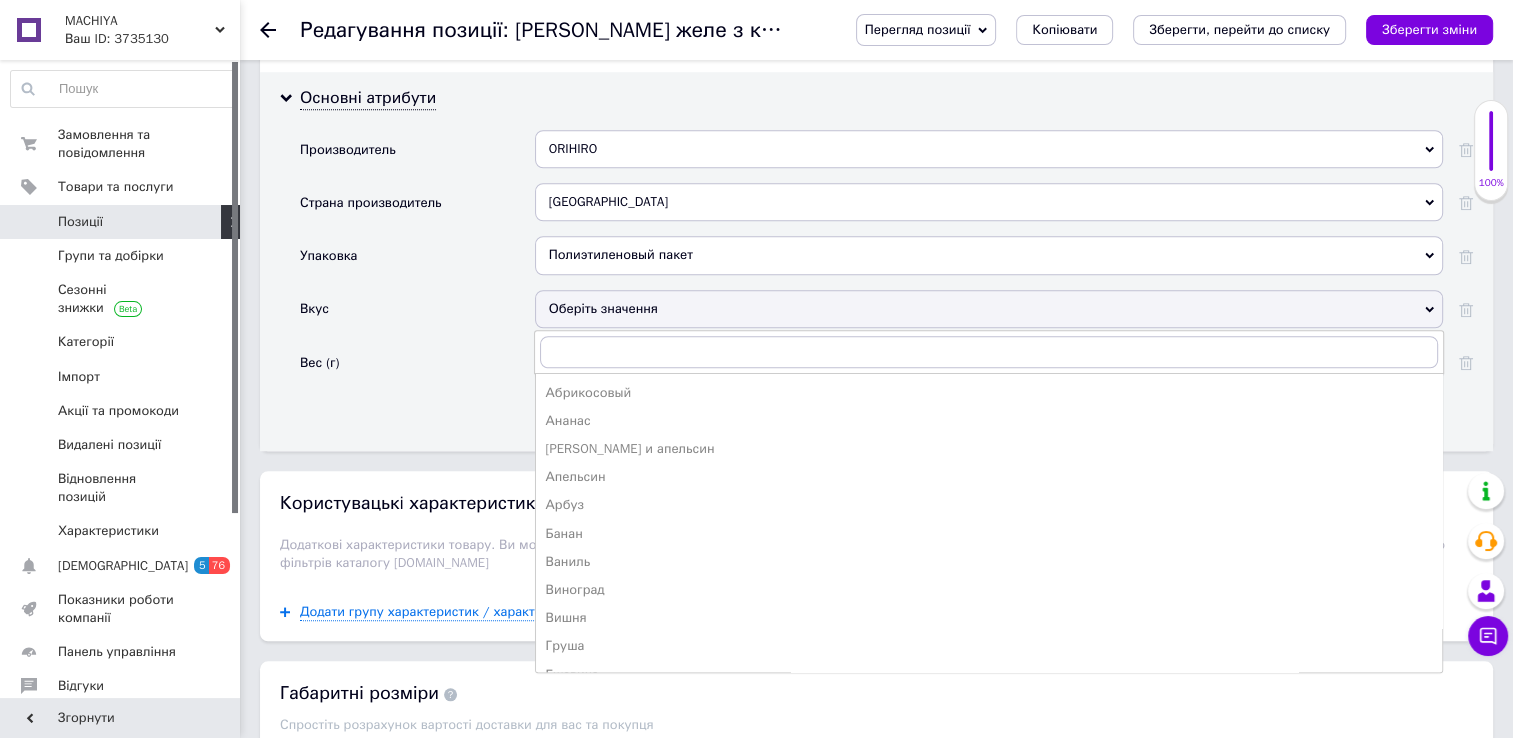 click on "Оберіть значення Абрикосовый [PERSON_NAME] и апельсин Апельсин Арбуз Банан Ваниль Виноград Вишня Груша Ежевика Карамель Киви Клубника Лесные ягоды [PERSON_NAME] Манго Мандарин Персик Сливки Шоколад Яблоко" at bounding box center (989, 309) 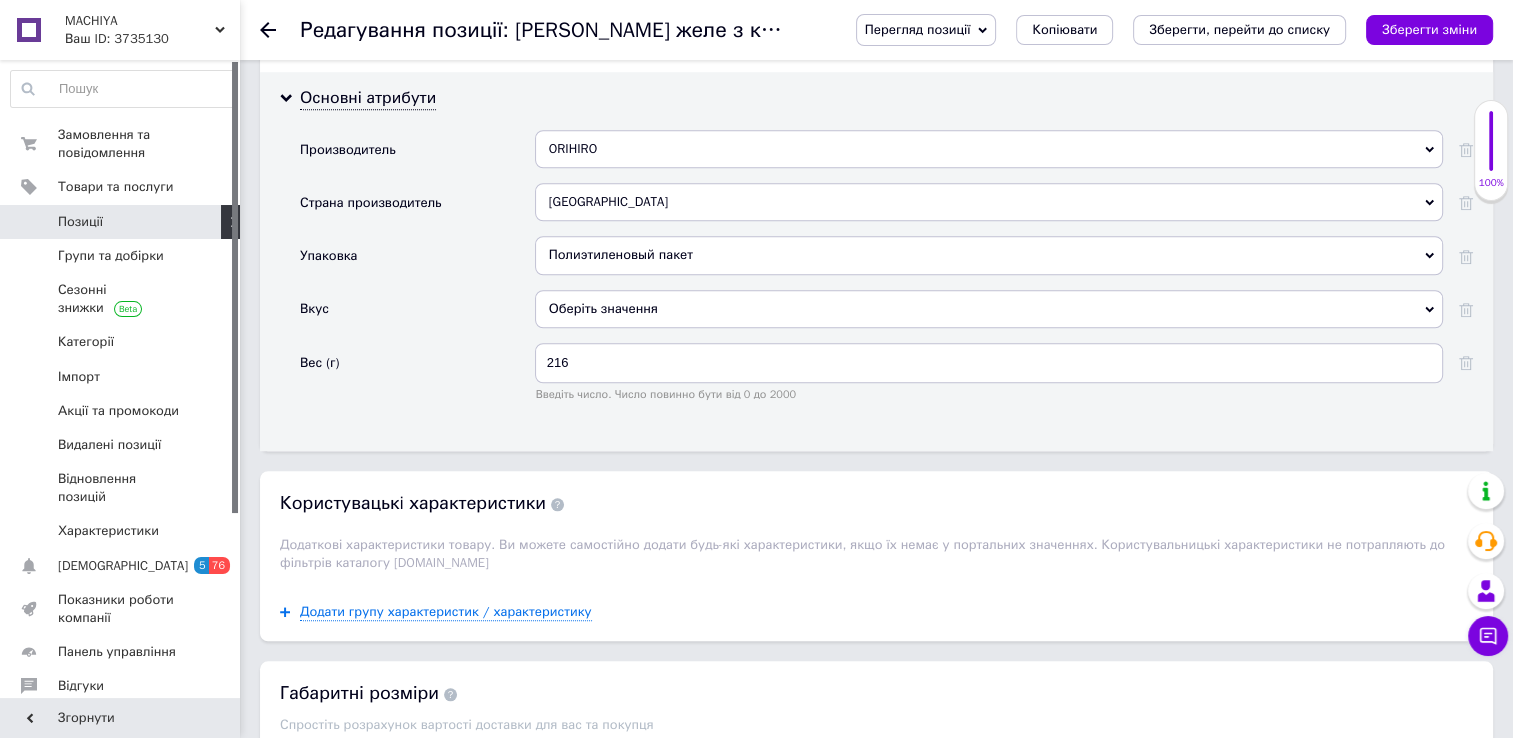 scroll, scrollTop: 1675, scrollLeft: 0, axis: vertical 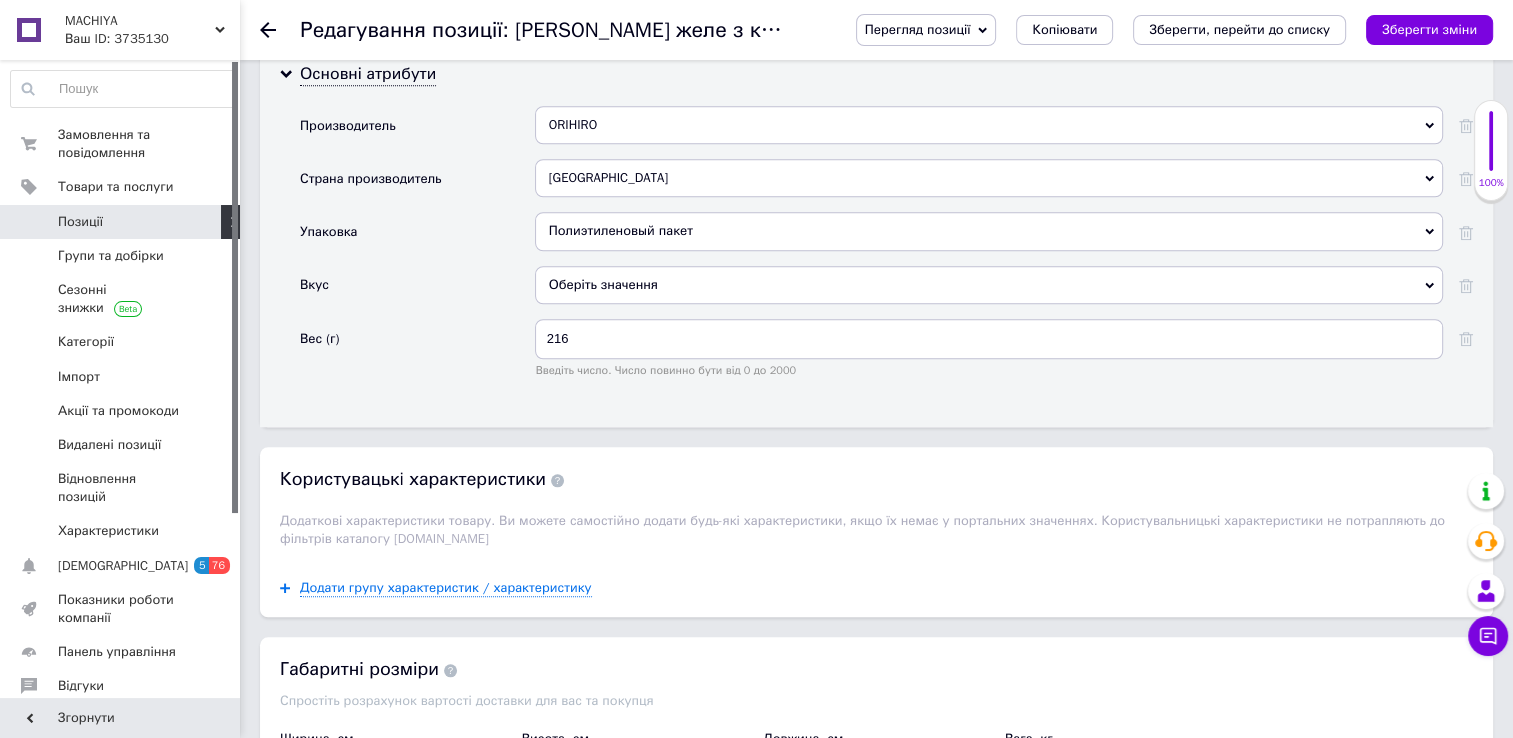 click on "Оберіть значення" at bounding box center (989, 285) 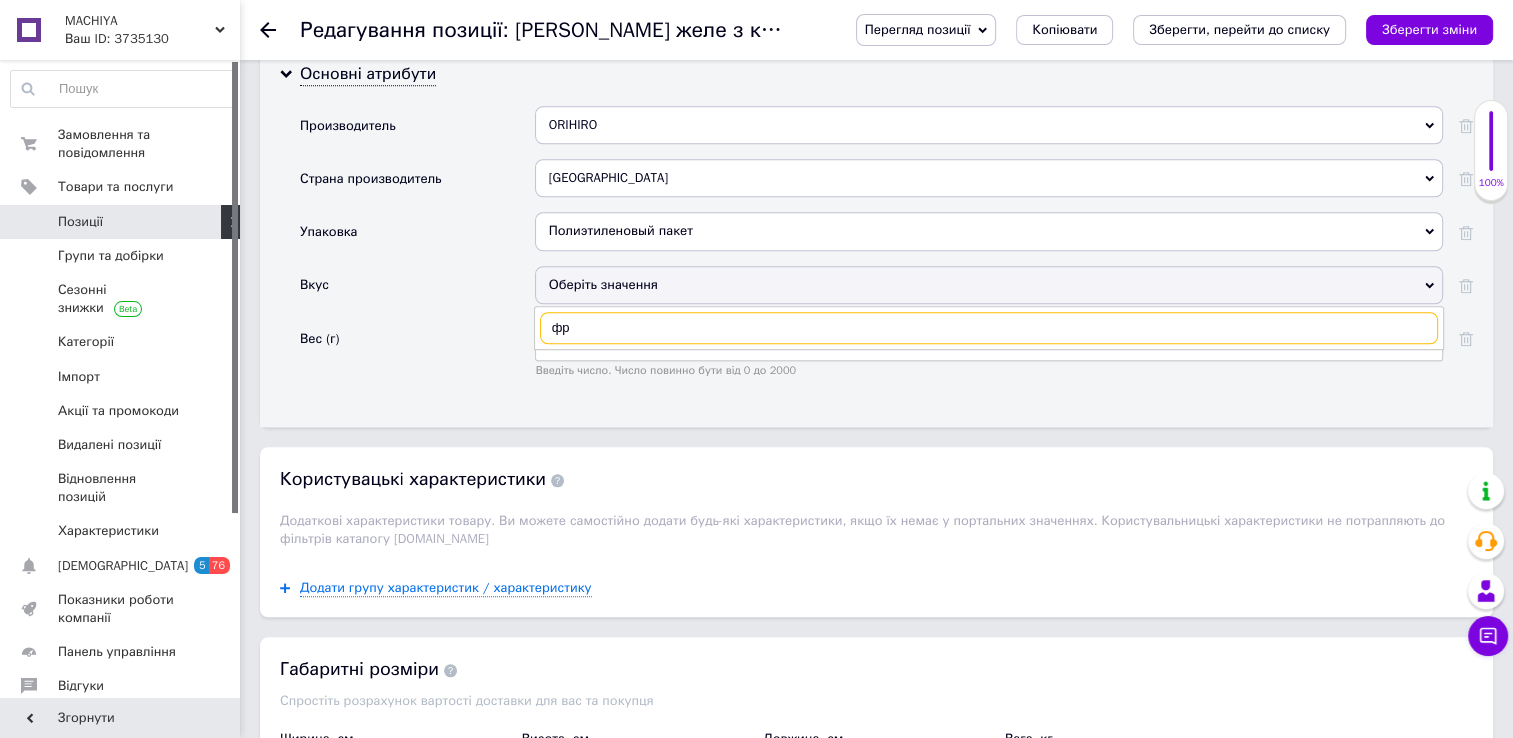 type on "ф" 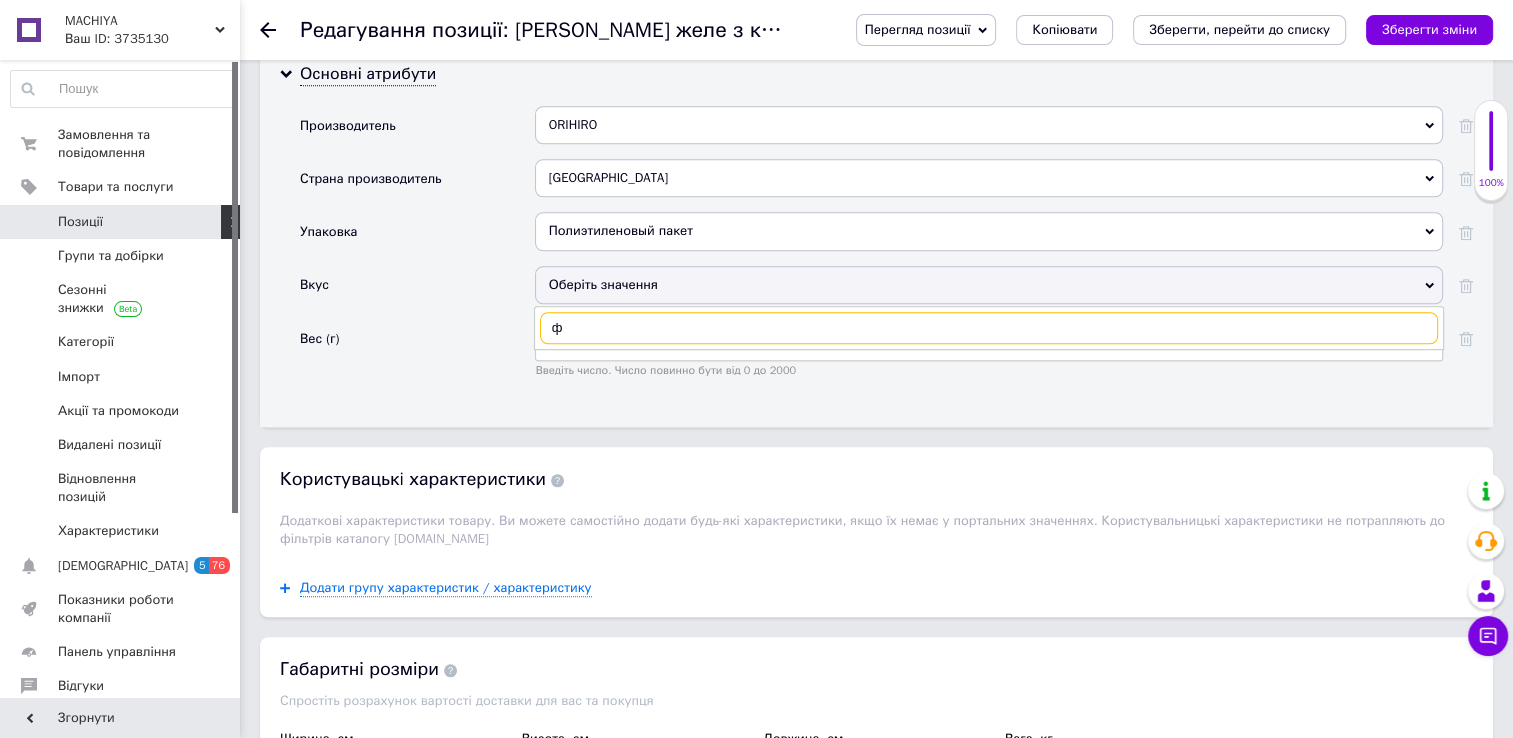 type 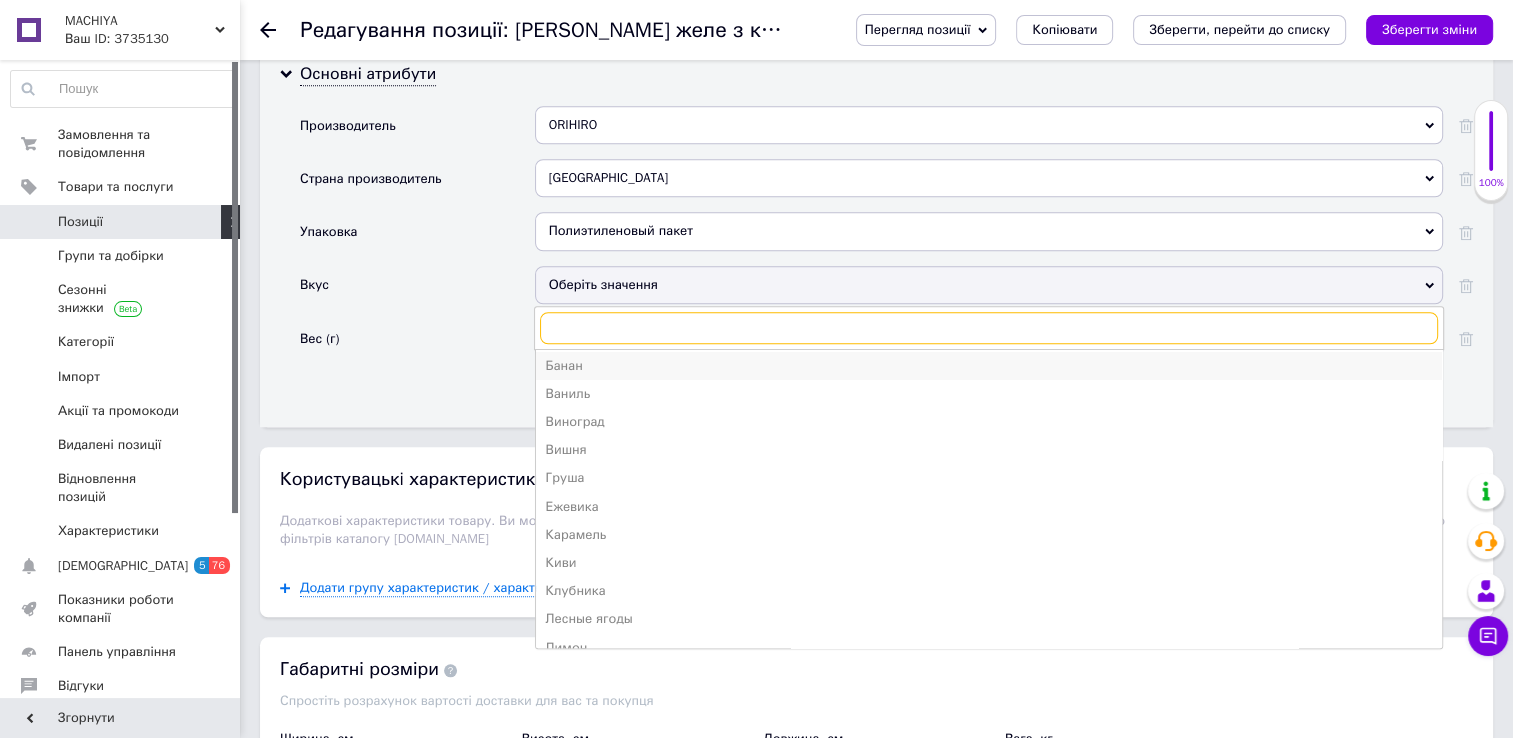 scroll, scrollTop: 360, scrollLeft: 0, axis: vertical 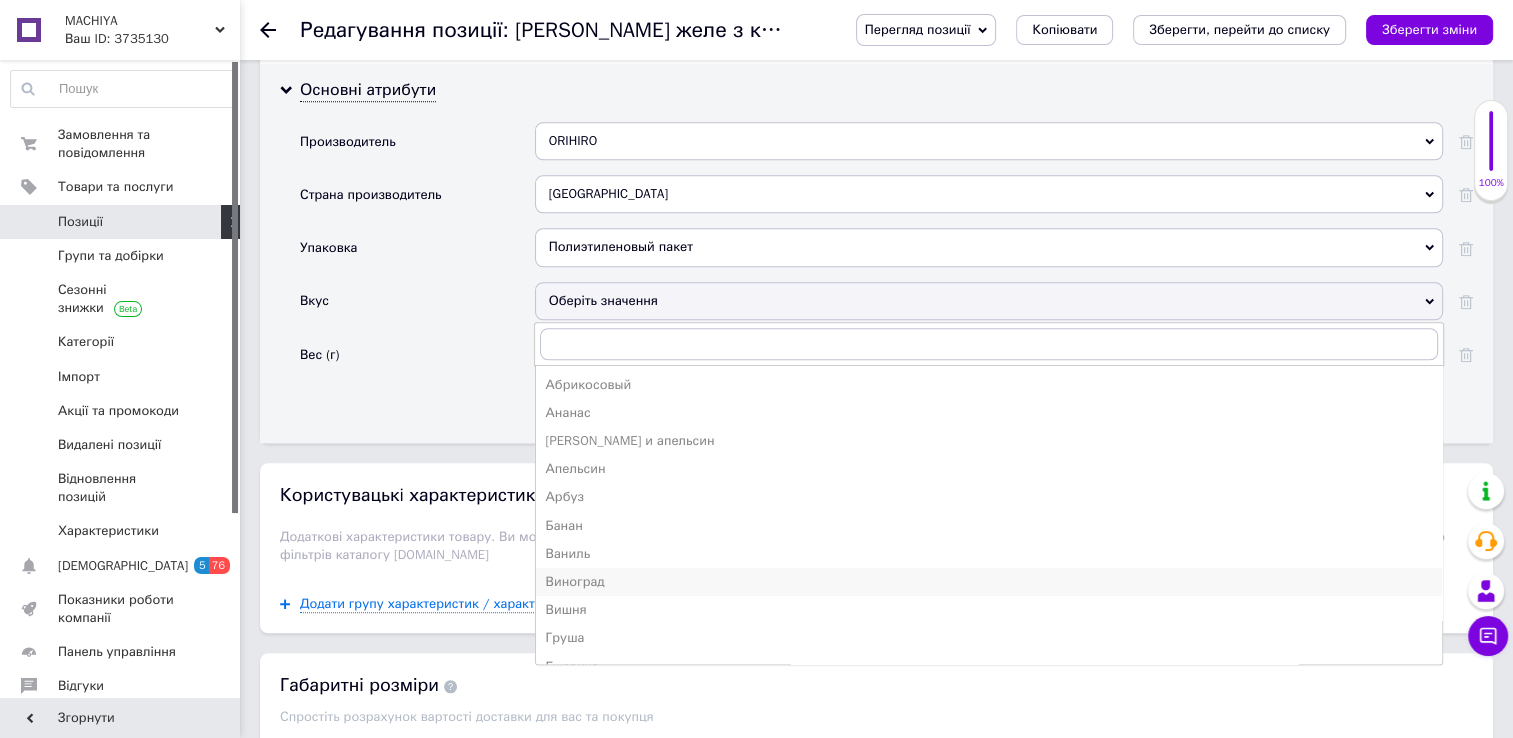click on "Виноград" at bounding box center [989, 582] 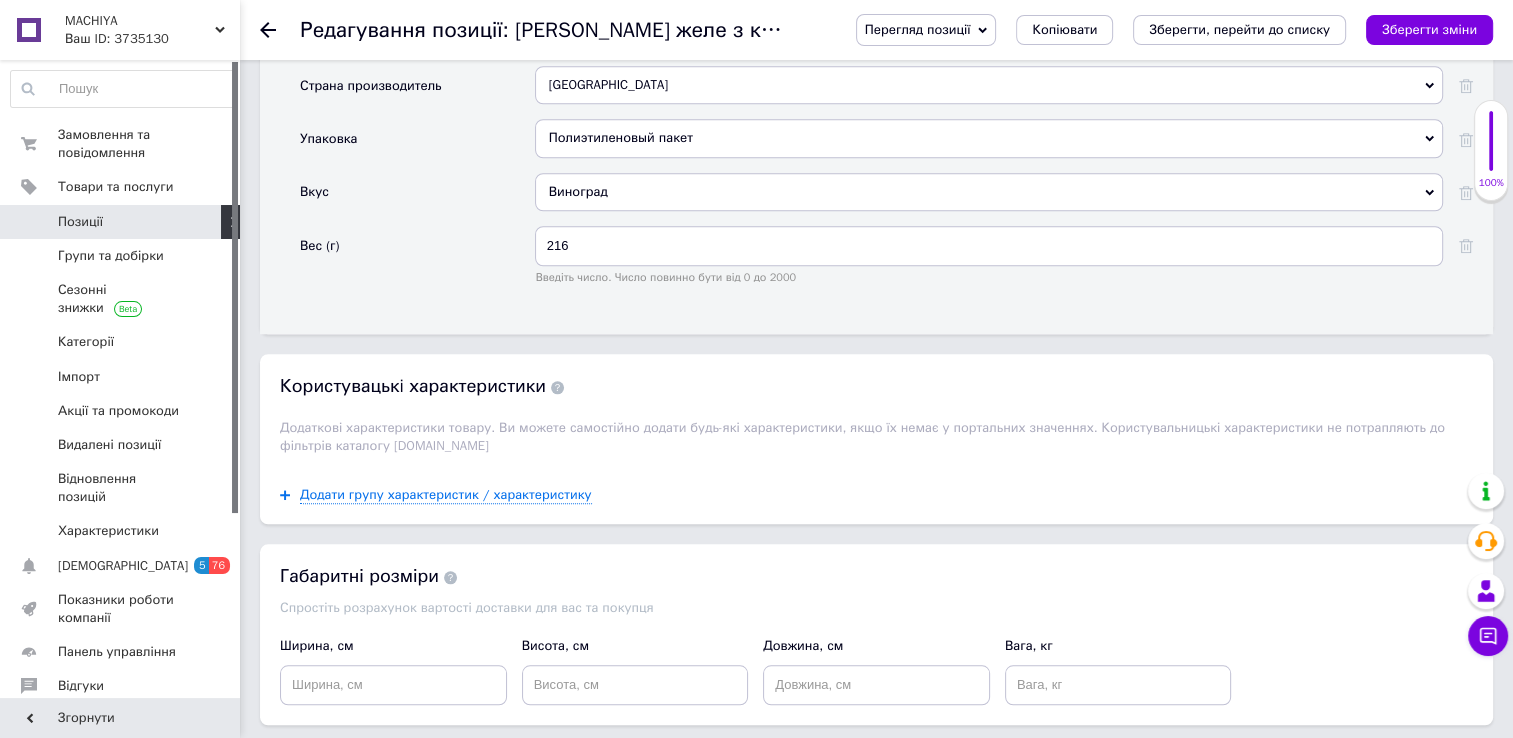 scroll, scrollTop: 1768, scrollLeft: 0, axis: vertical 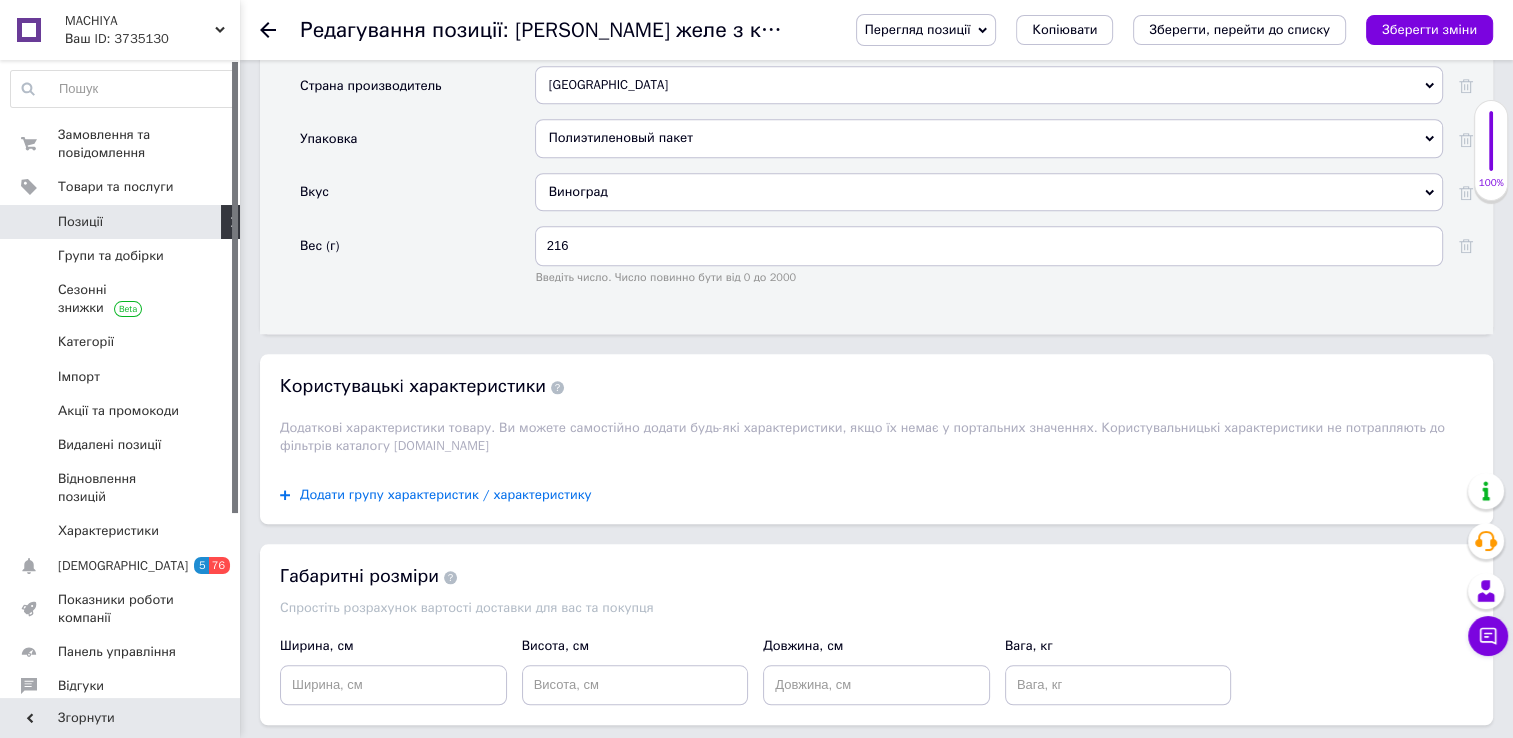 click on "Додати групу характеристик / характеристику" at bounding box center (446, 495) 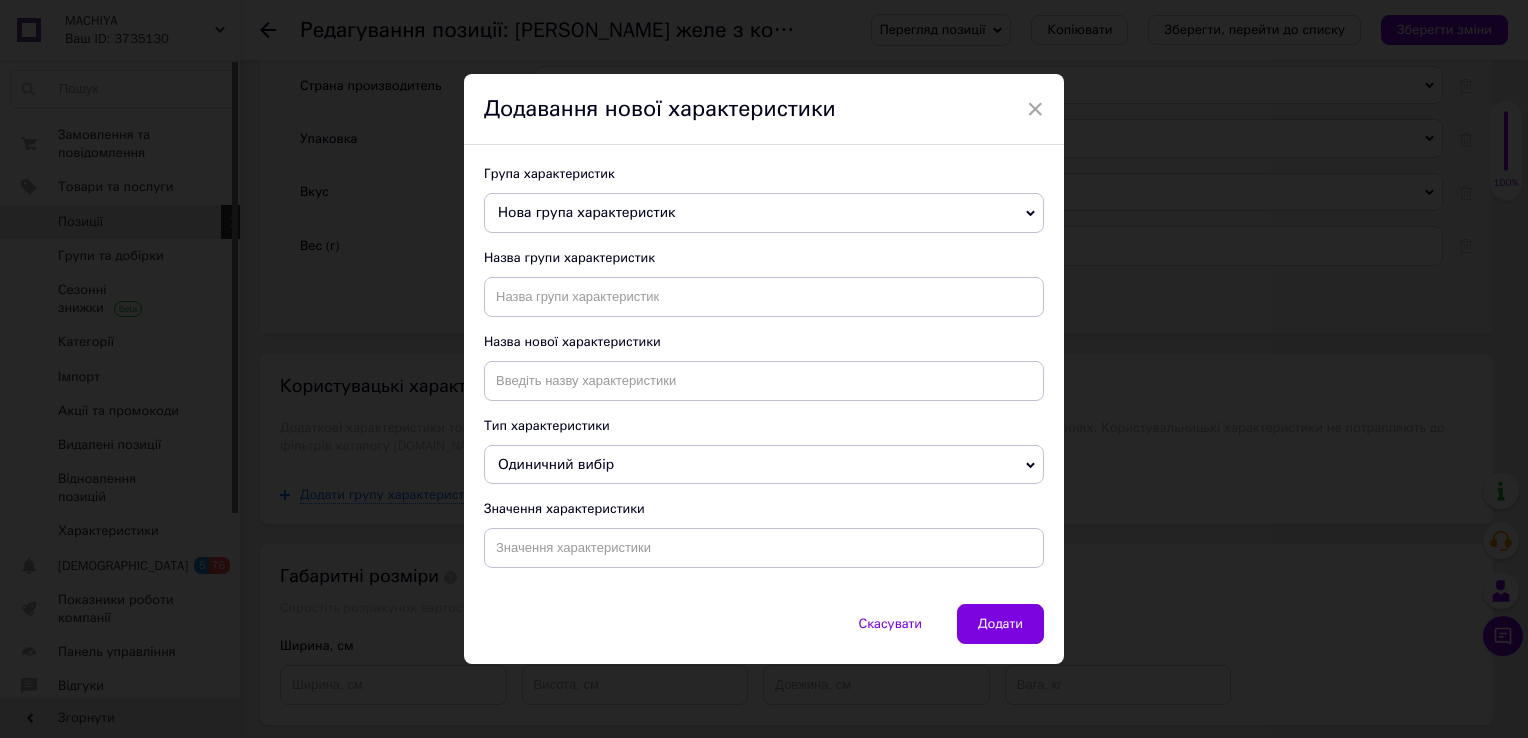 click on "Нова група характеристик" at bounding box center (764, 213) 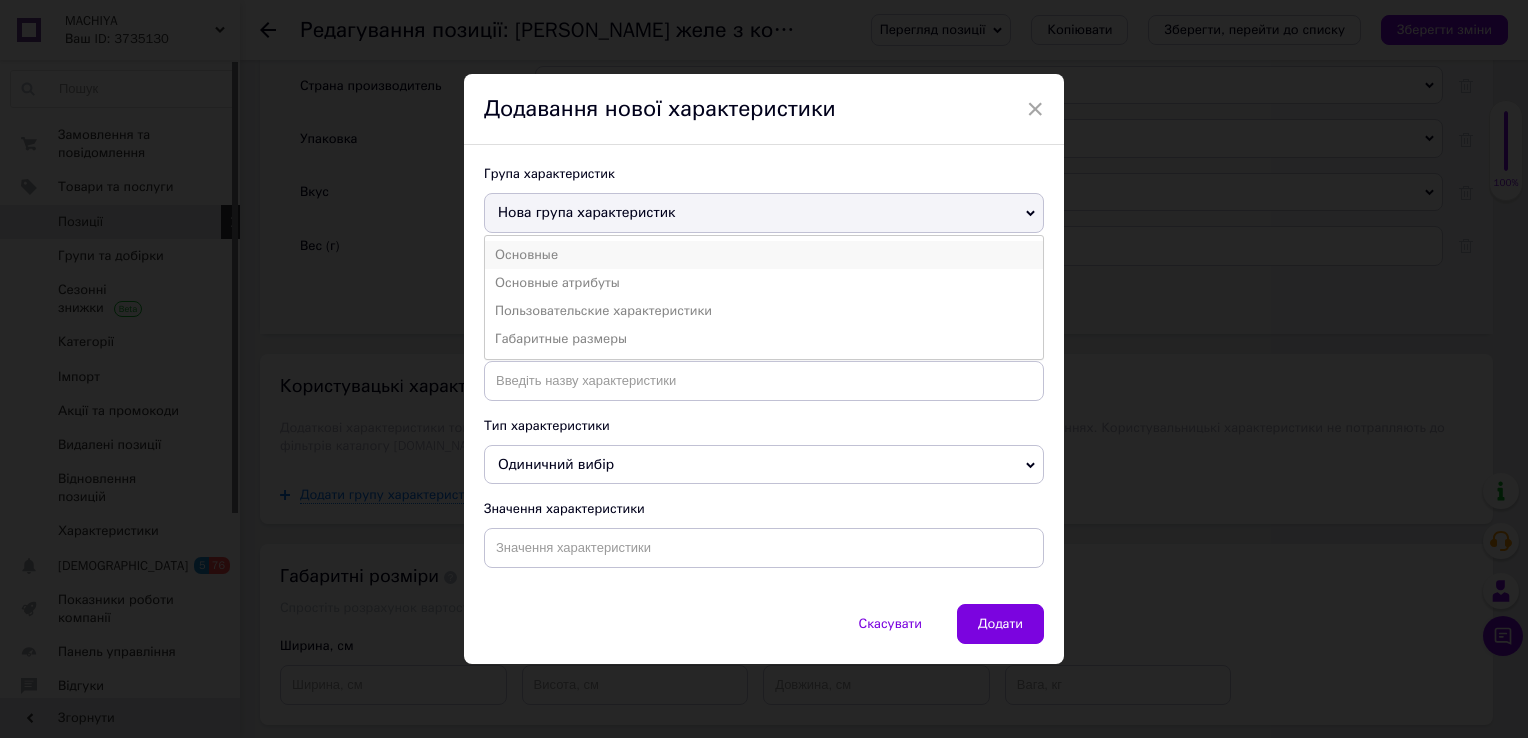 click on "Основные" at bounding box center [764, 255] 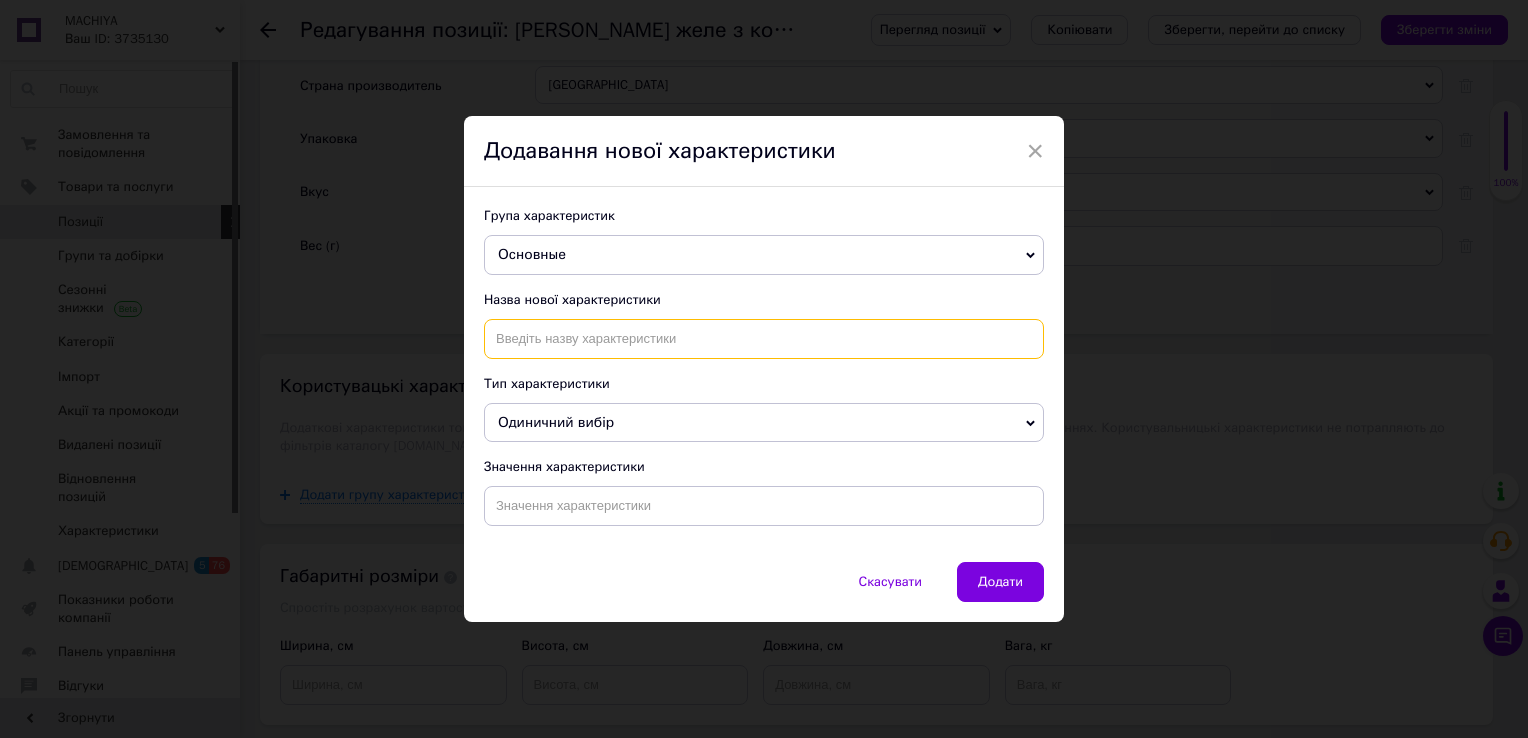 click at bounding box center (764, 339) 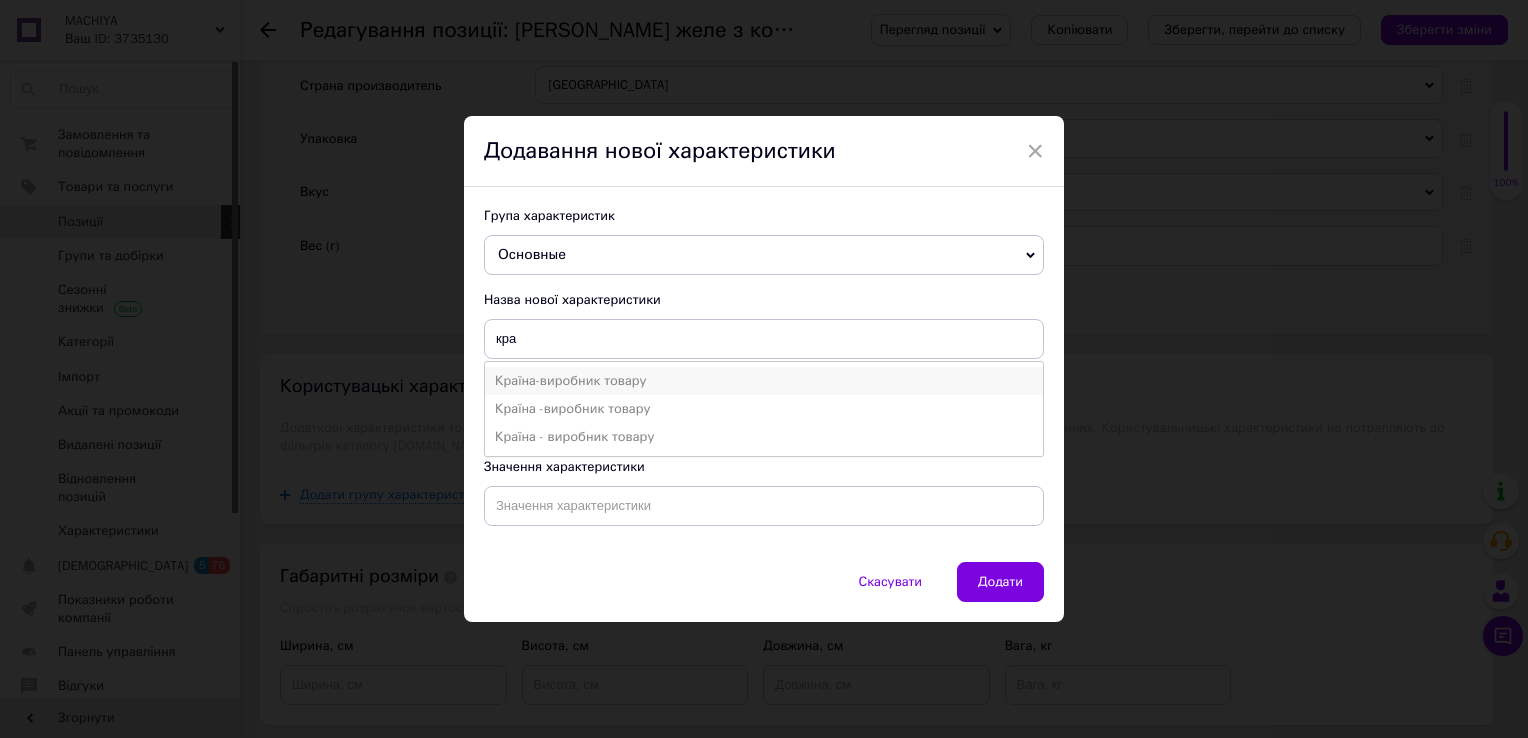 click on "Країна-виробник товару" at bounding box center [764, 381] 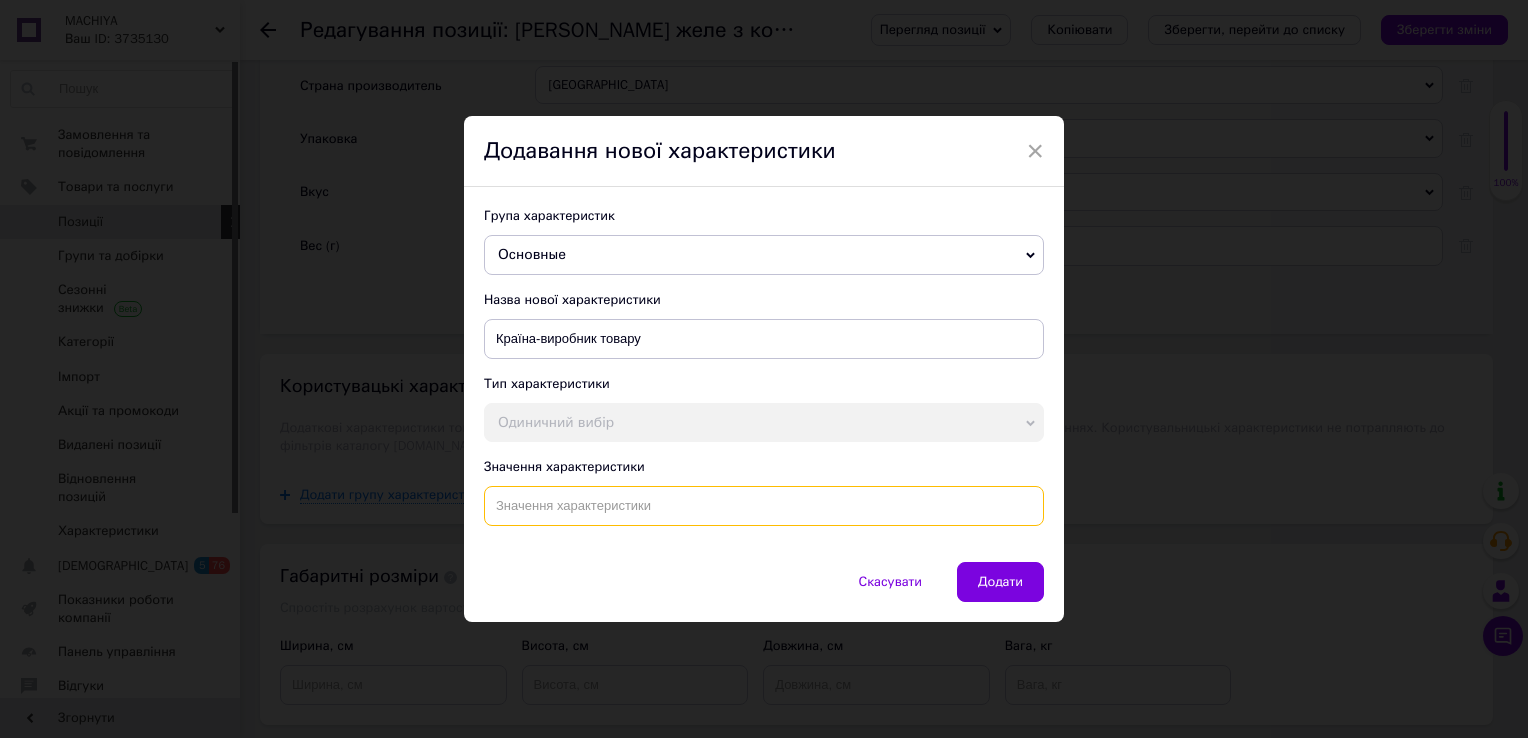 click at bounding box center [764, 506] 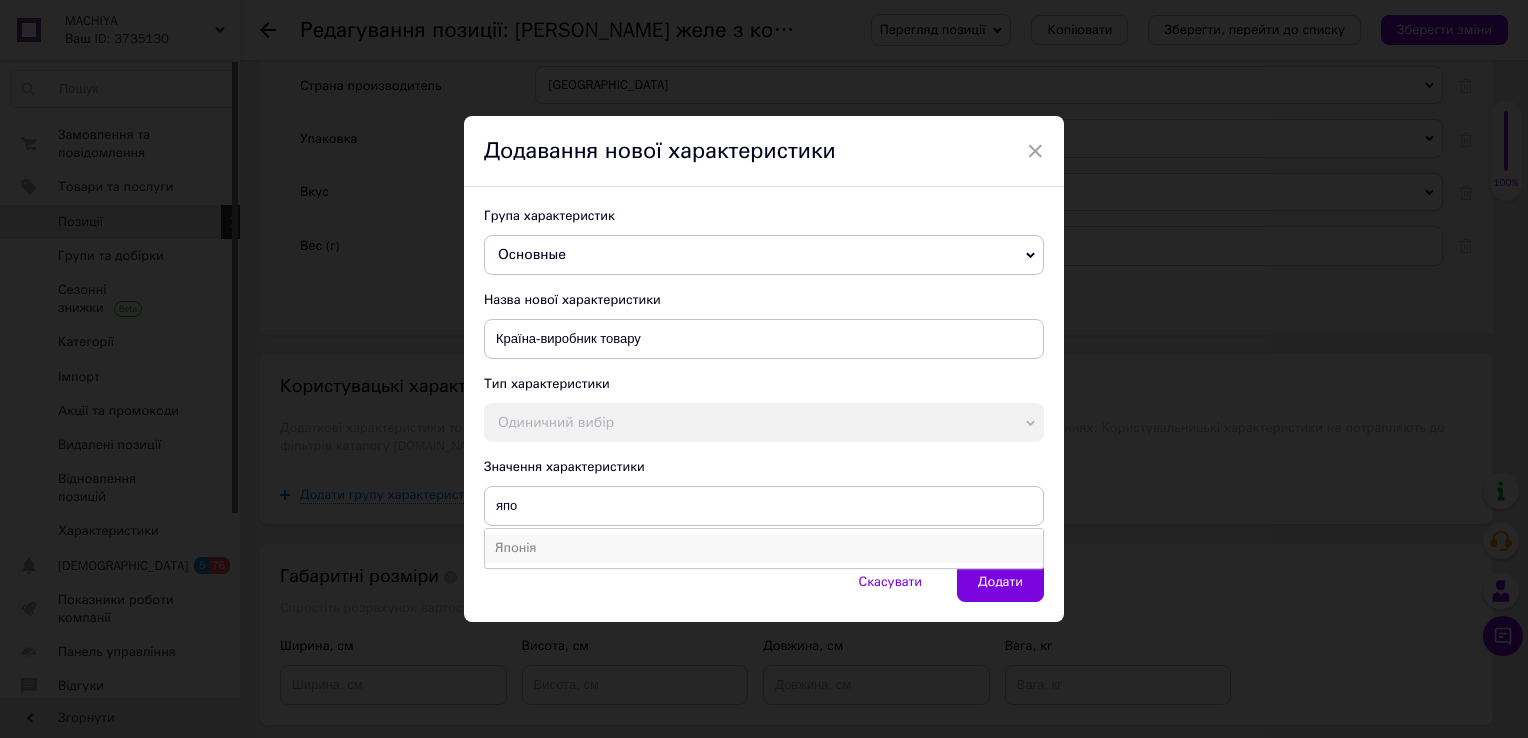 click on "Японія" at bounding box center [764, 548] 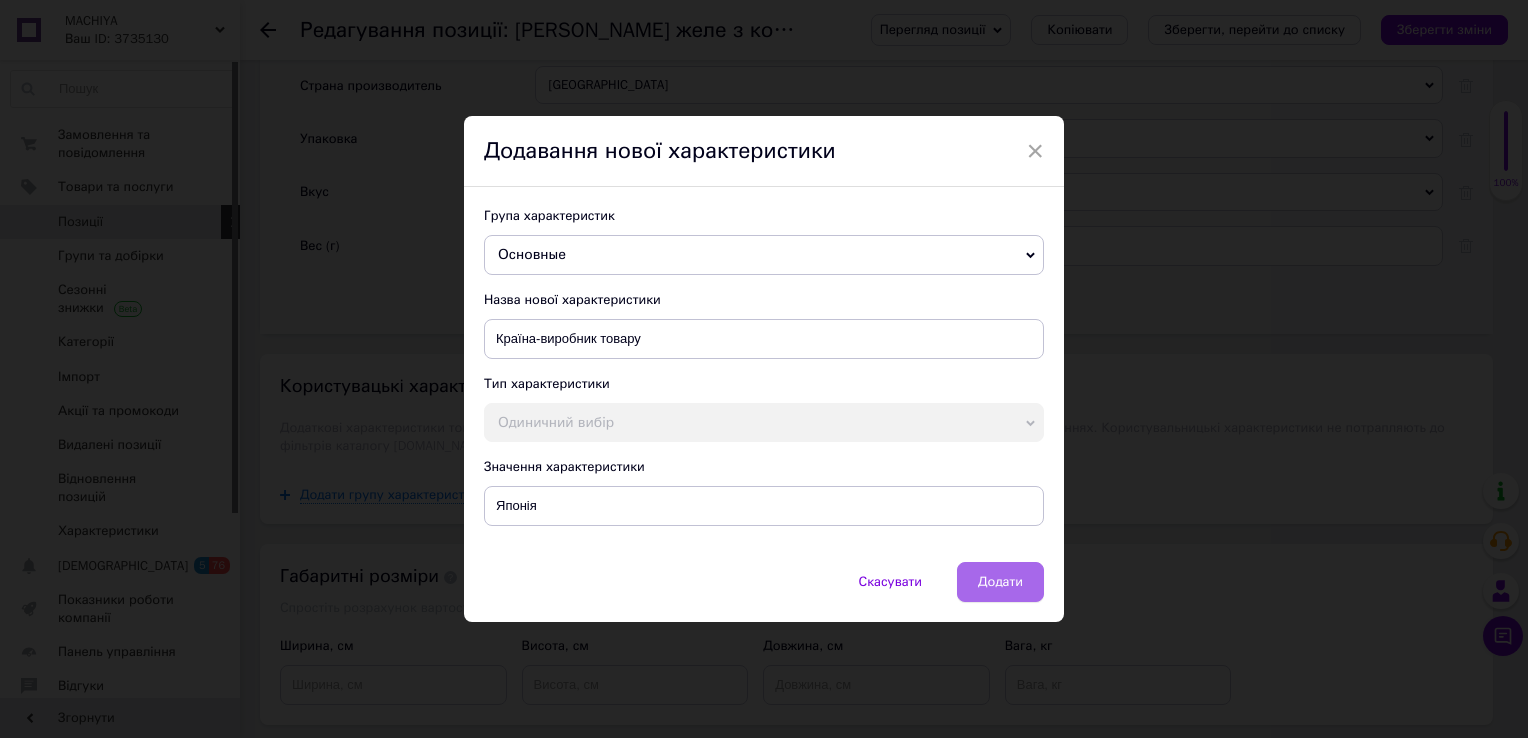 click on "Додати" at bounding box center [1000, 582] 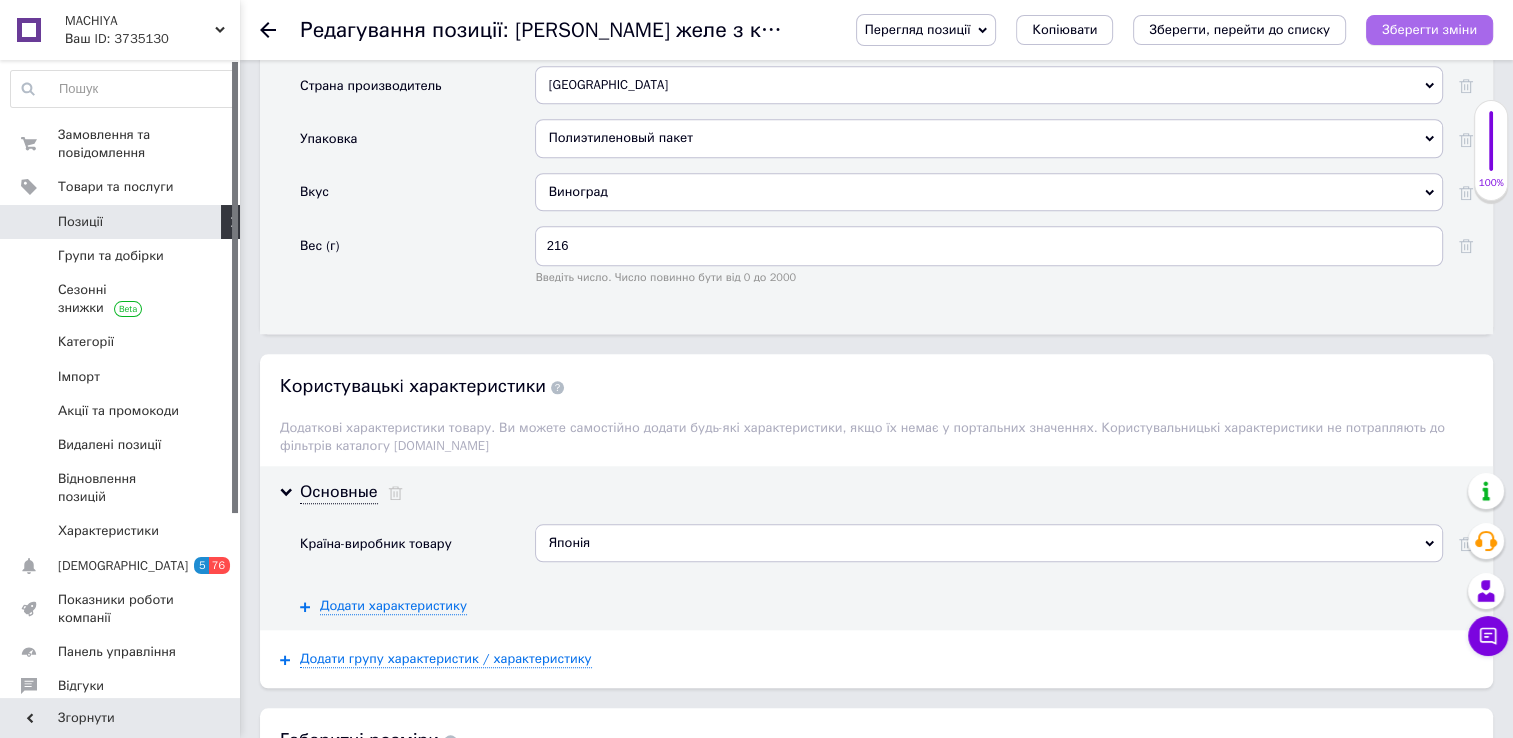 click on "Зберегти зміни" at bounding box center [1429, 29] 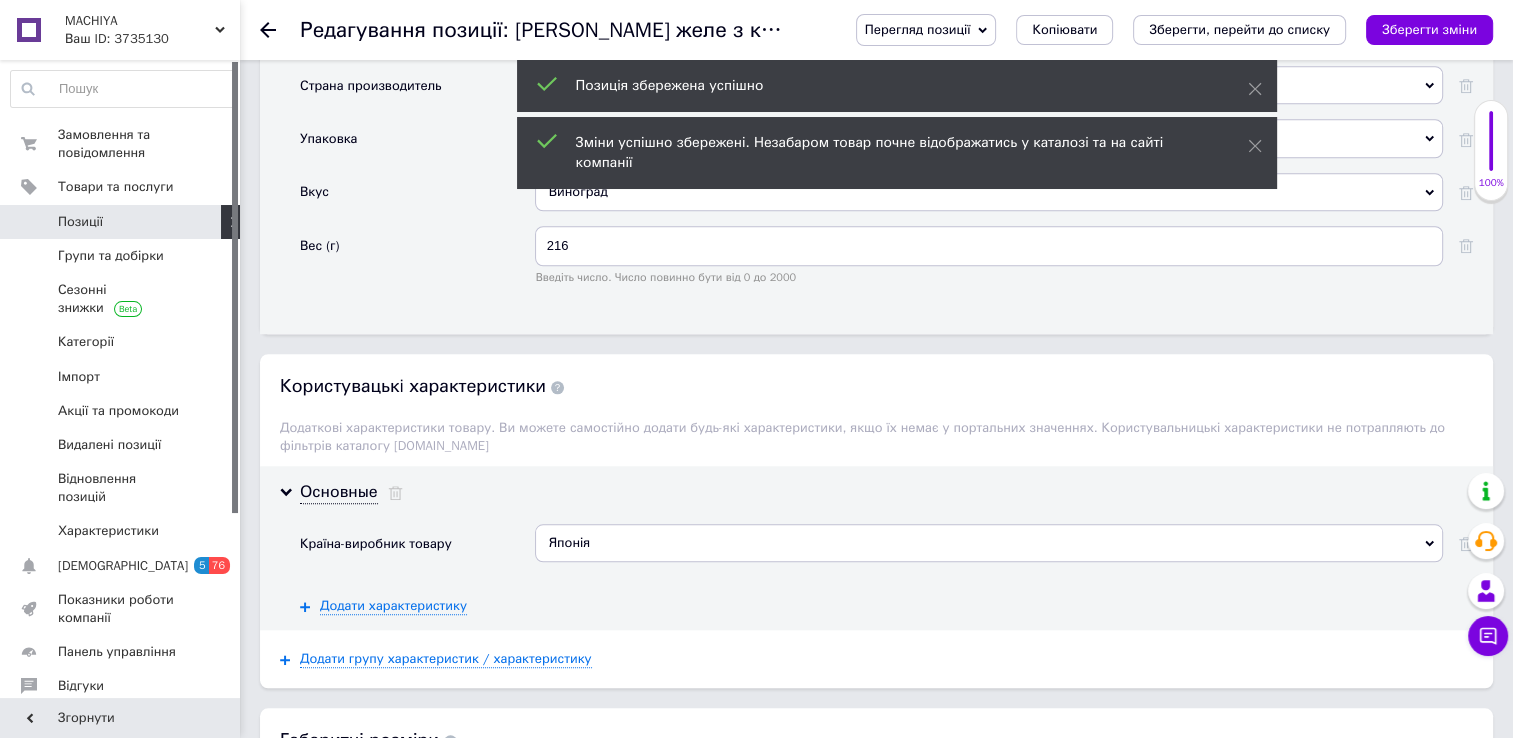 click 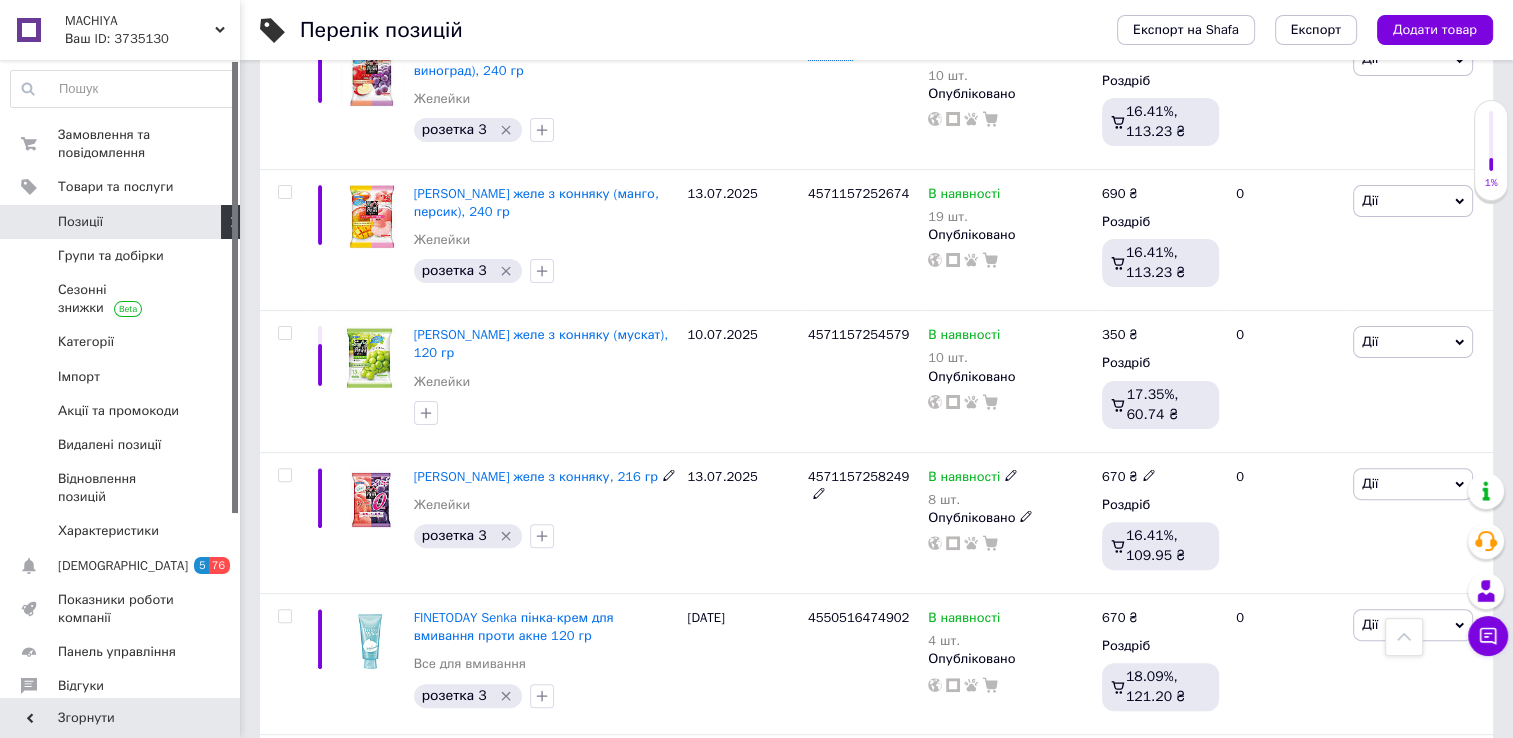scroll, scrollTop: 518, scrollLeft: 0, axis: vertical 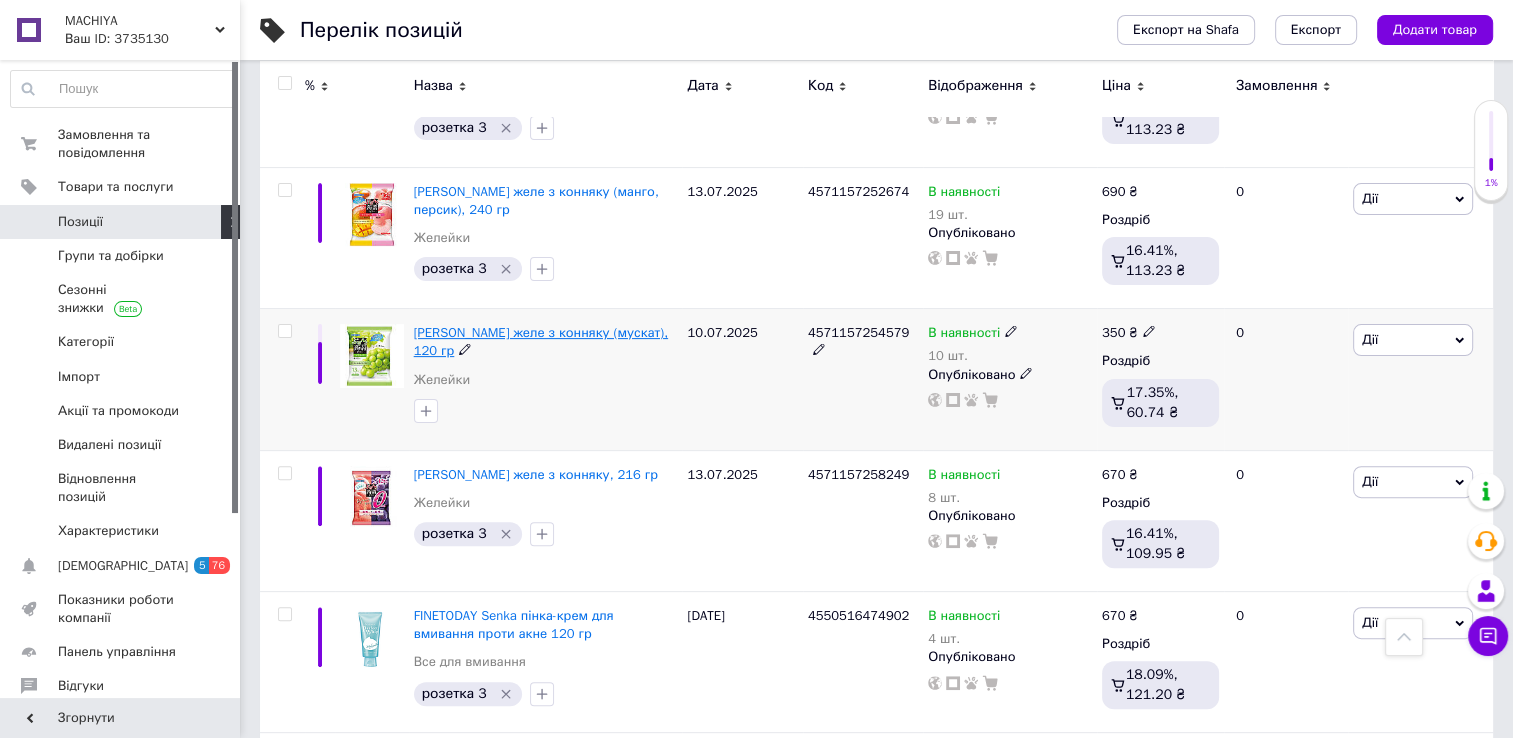 click on "[PERSON_NAME] желе з конняку (мускат), 120 гр" at bounding box center [541, 341] 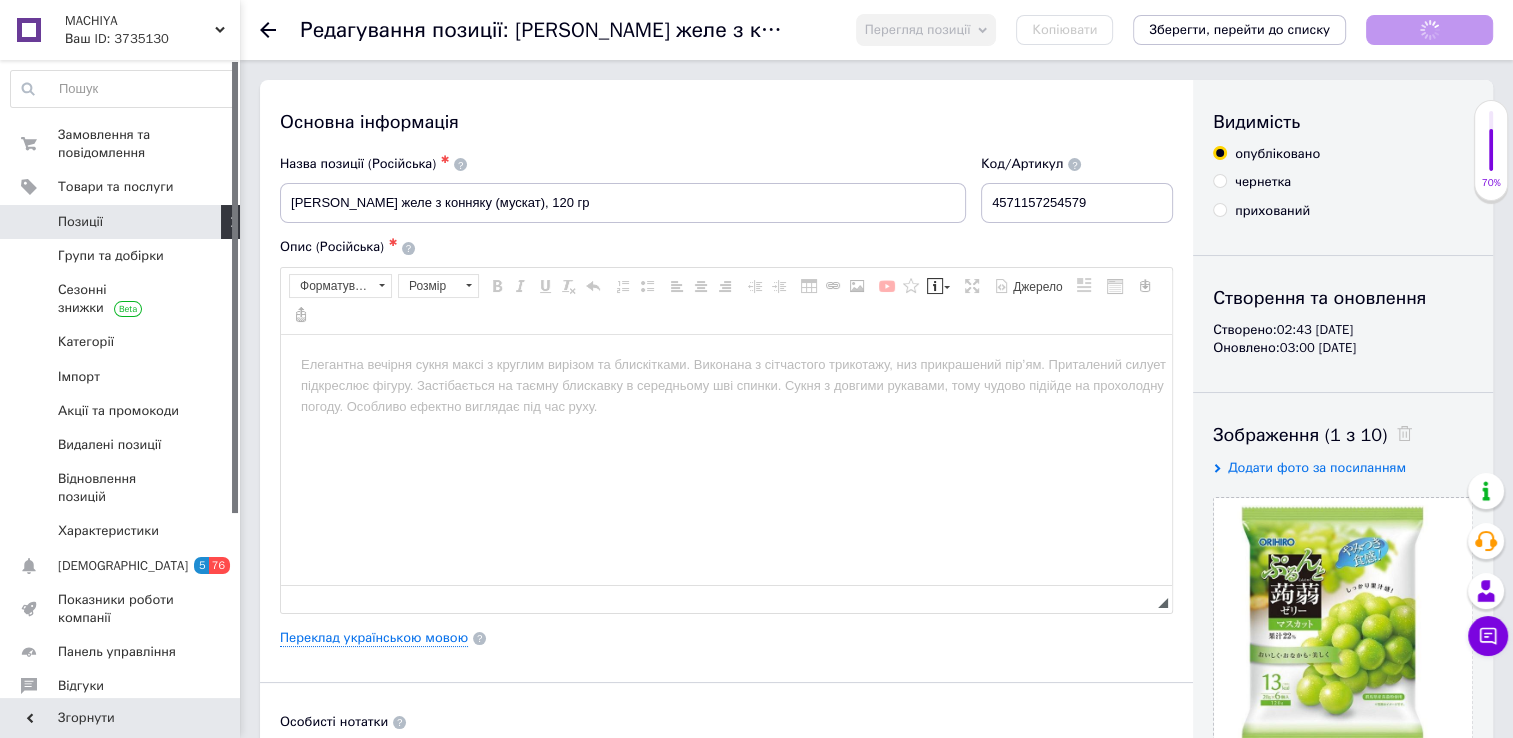 scroll, scrollTop: 0, scrollLeft: 0, axis: both 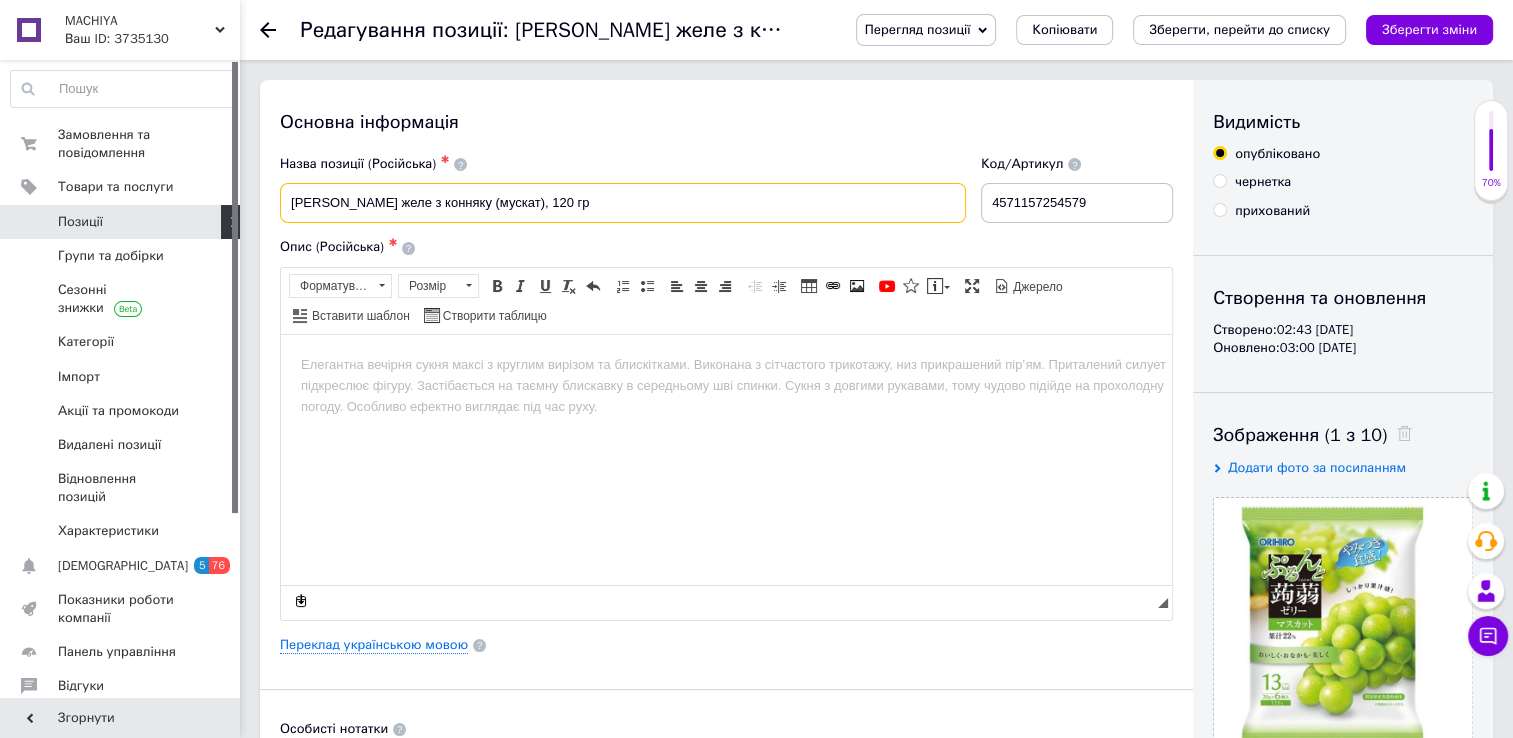 click on "[PERSON_NAME] желе з конняку (мускат), 120 гр" at bounding box center (623, 203) 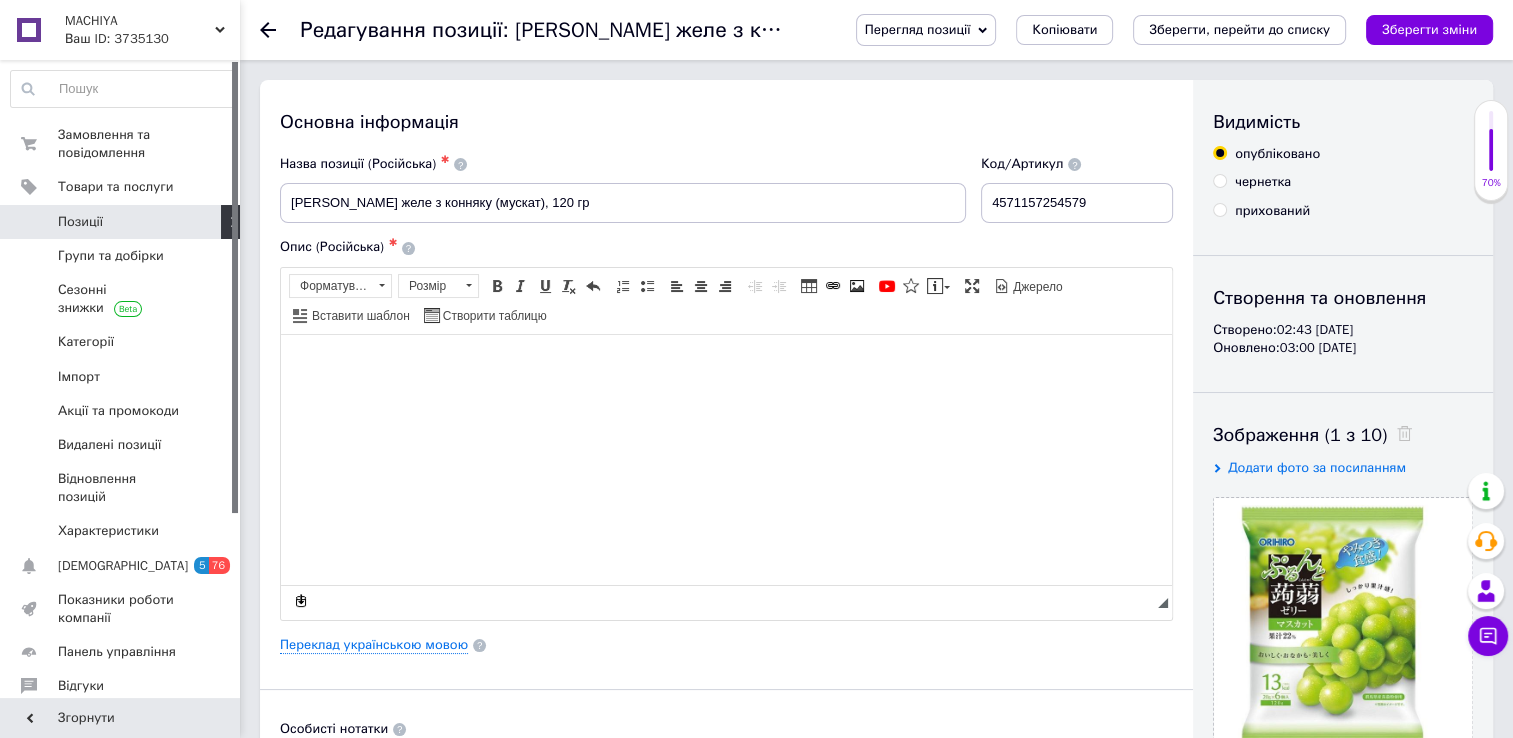 click at bounding box center [726, 364] 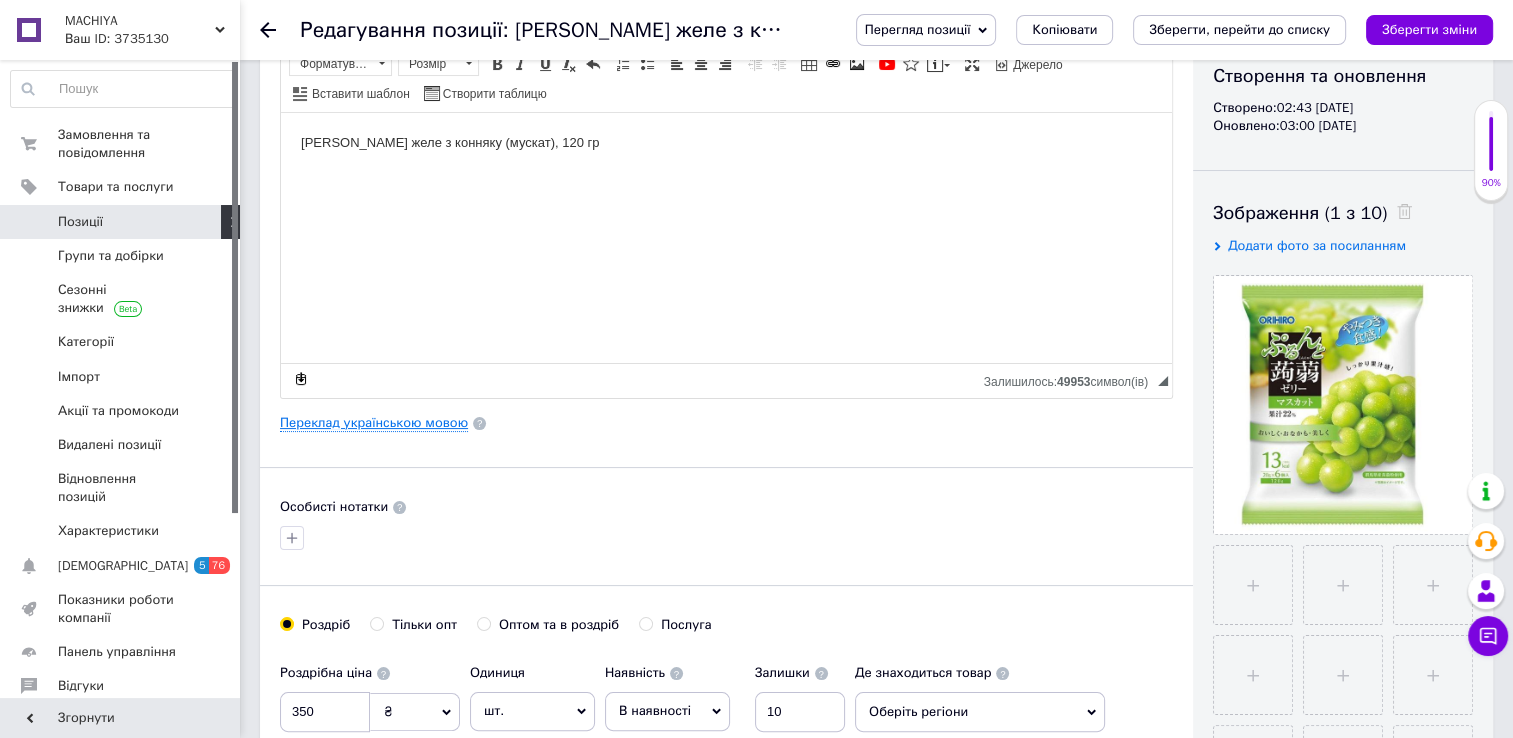 scroll, scrollTop: 231, scrollLeft: 0, axis: vertical 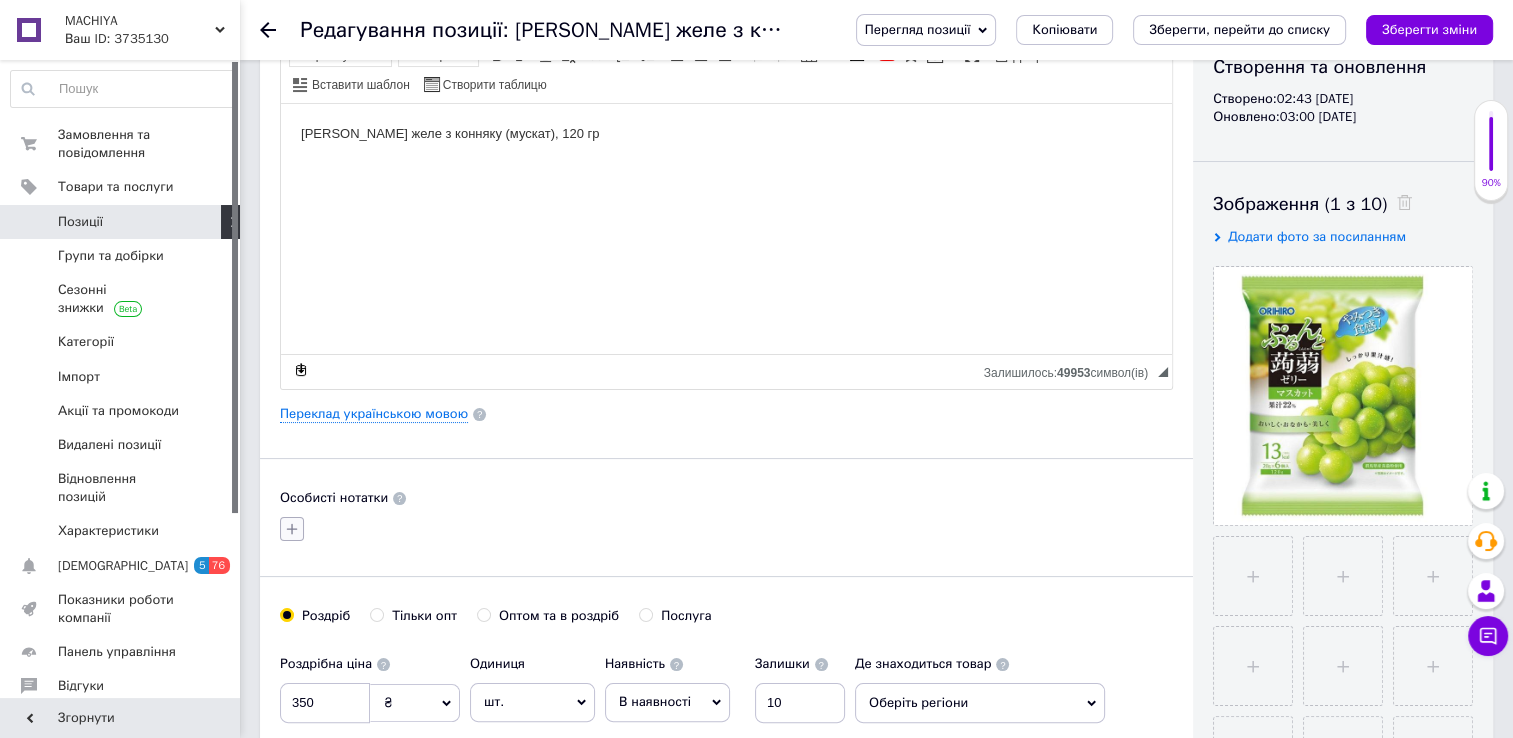 click 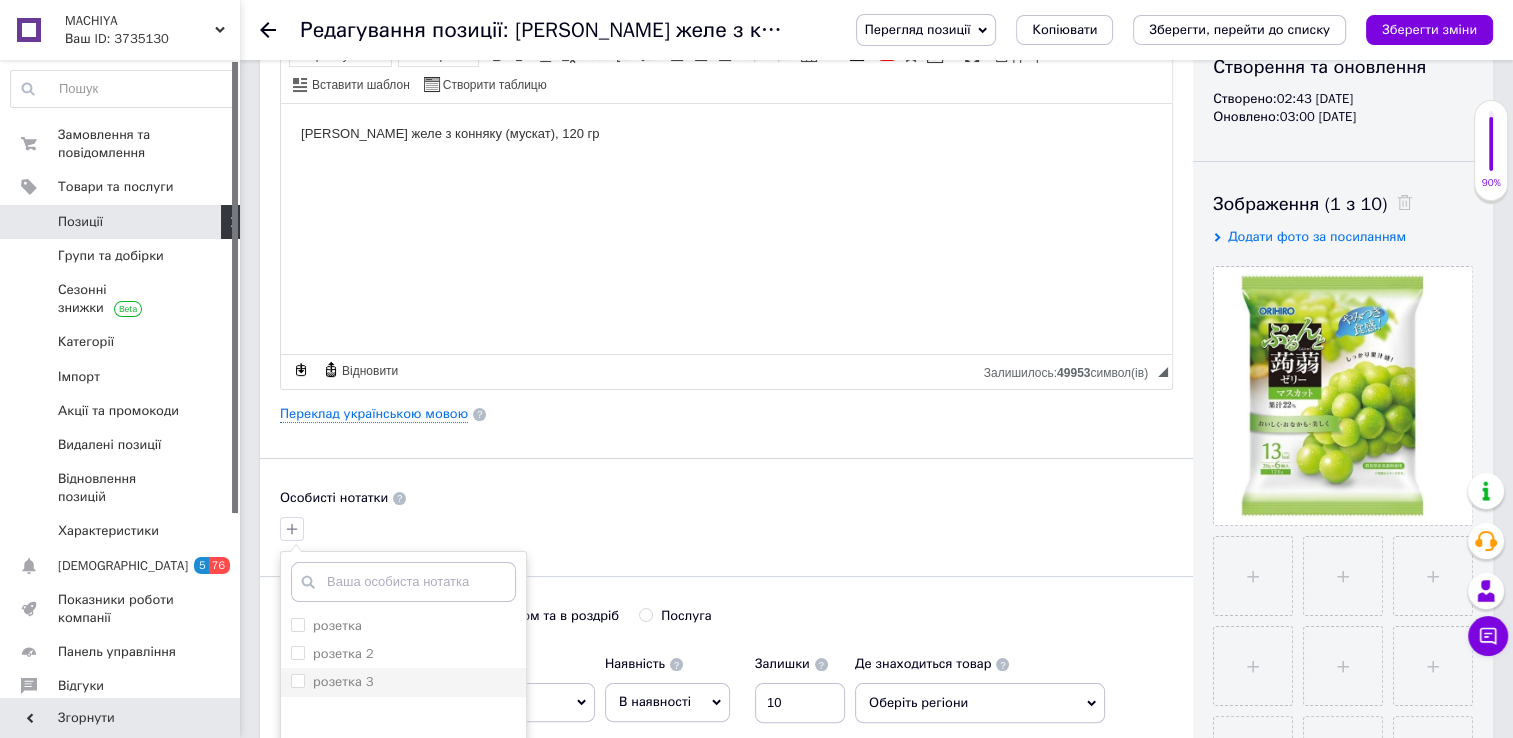 click on "розетка 3" at bounding box center [297, 680] 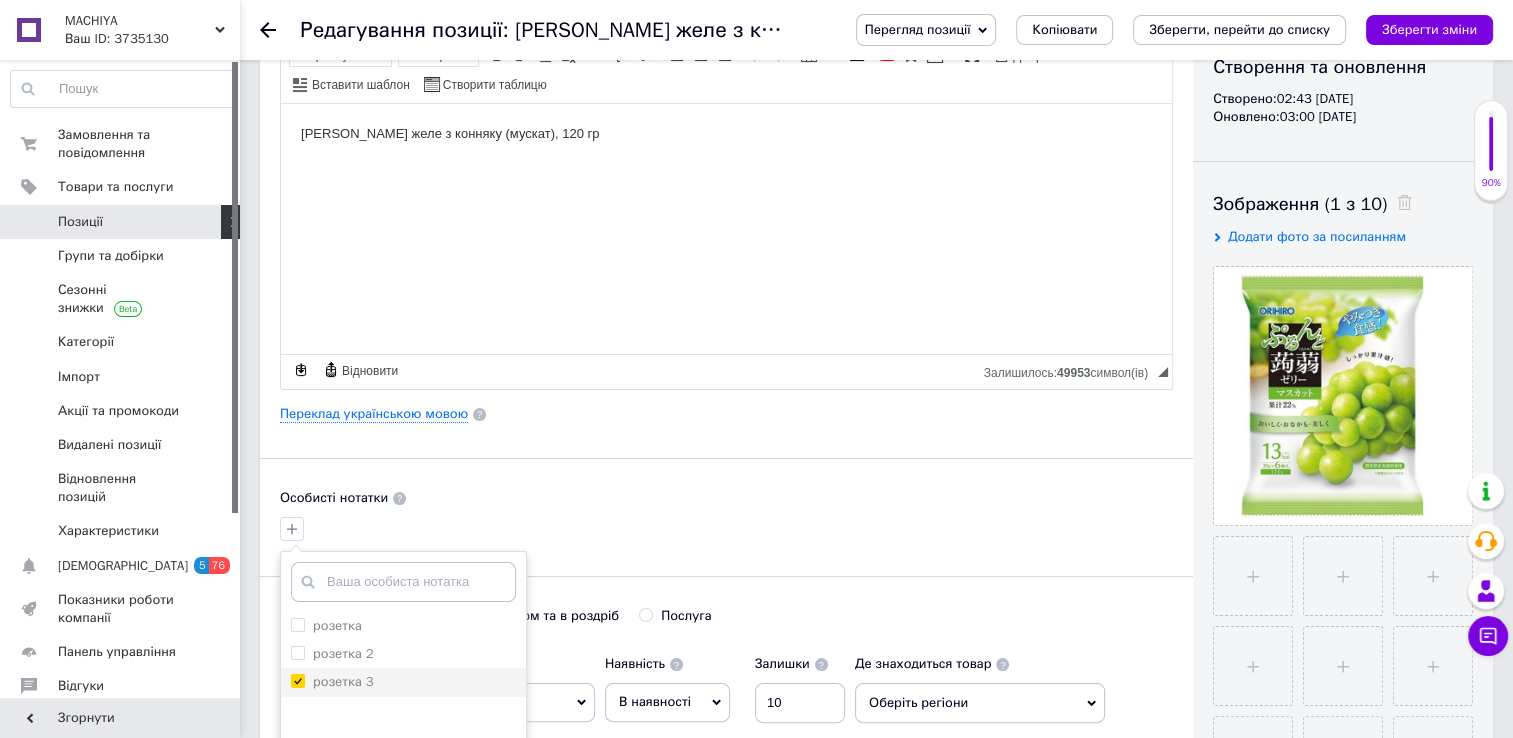 checkbox on "true" 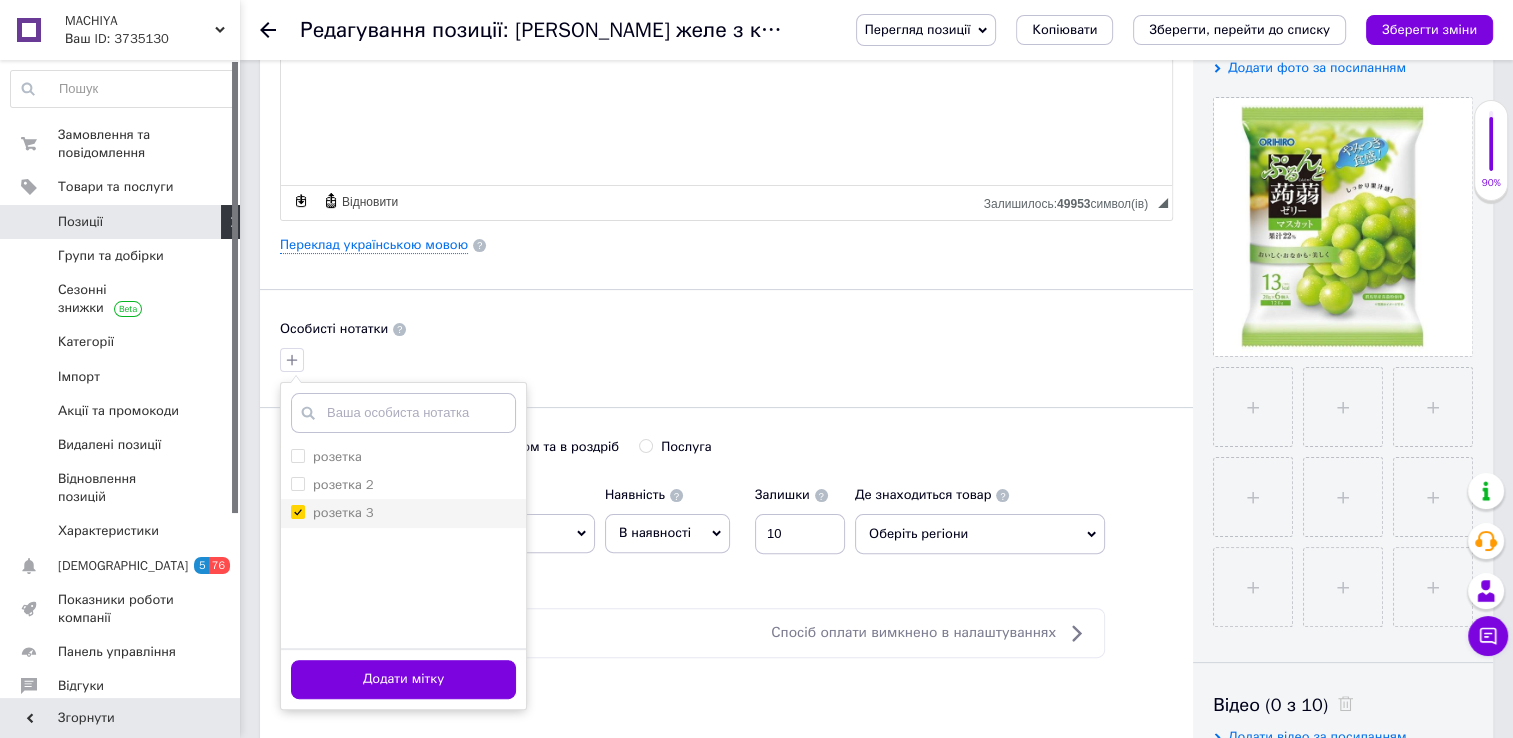 scroll, scrollTop: 402, scrollLeft: 0, axis: vertical 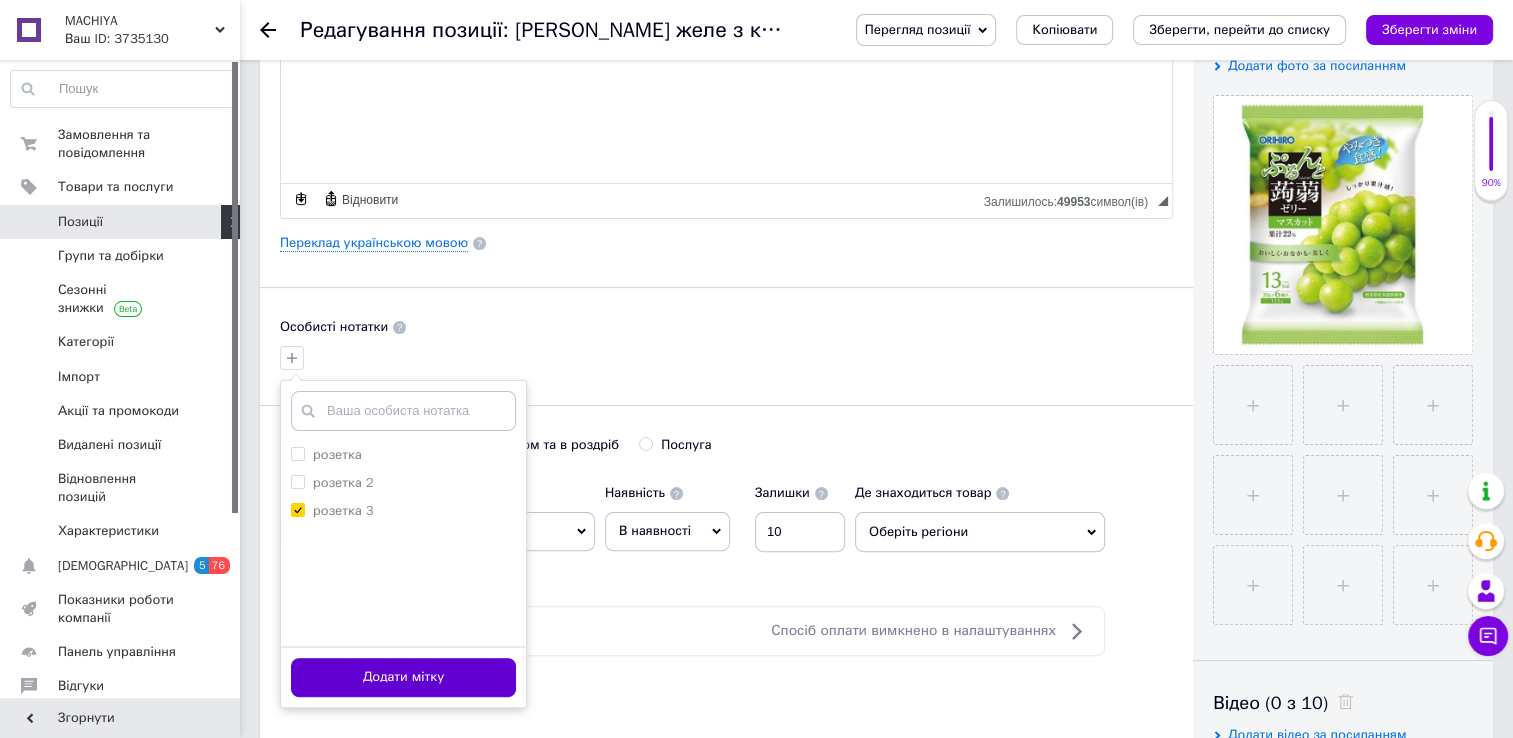 click on "Додати мітку" at bounding box center (403, 677) 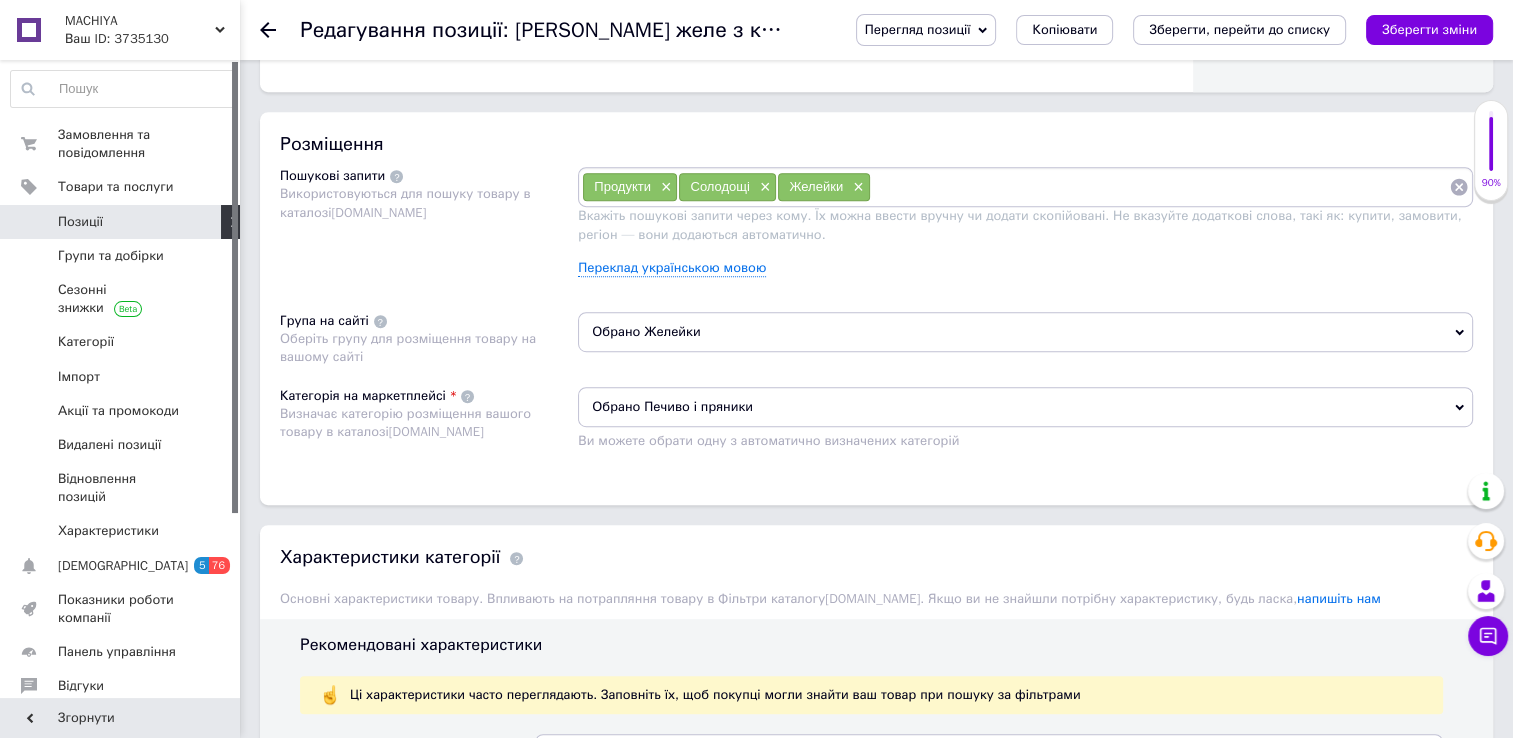 scroll, scrollTop: 1104, scrollLeft: 0, axis: vertical 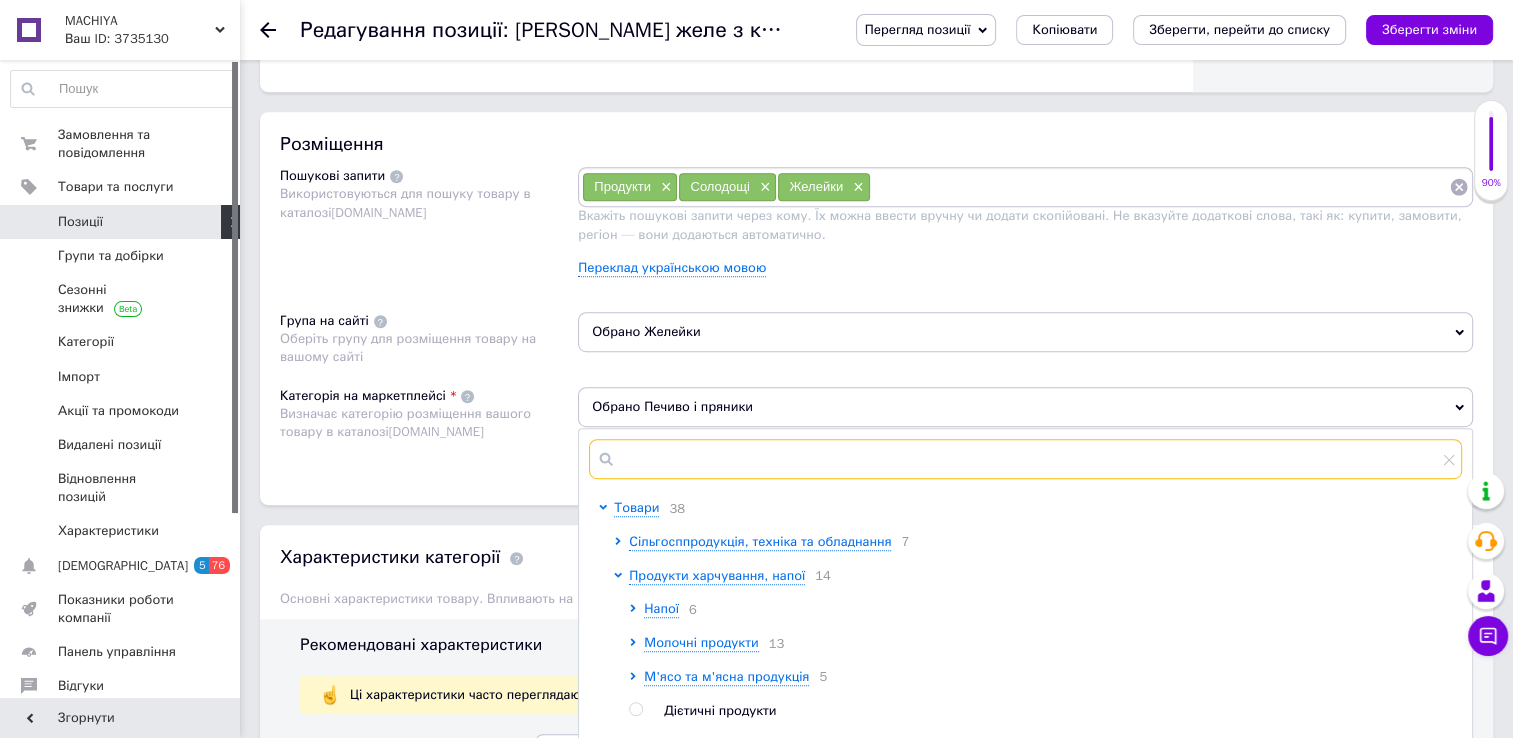 click at bounding box center [1025, 459] 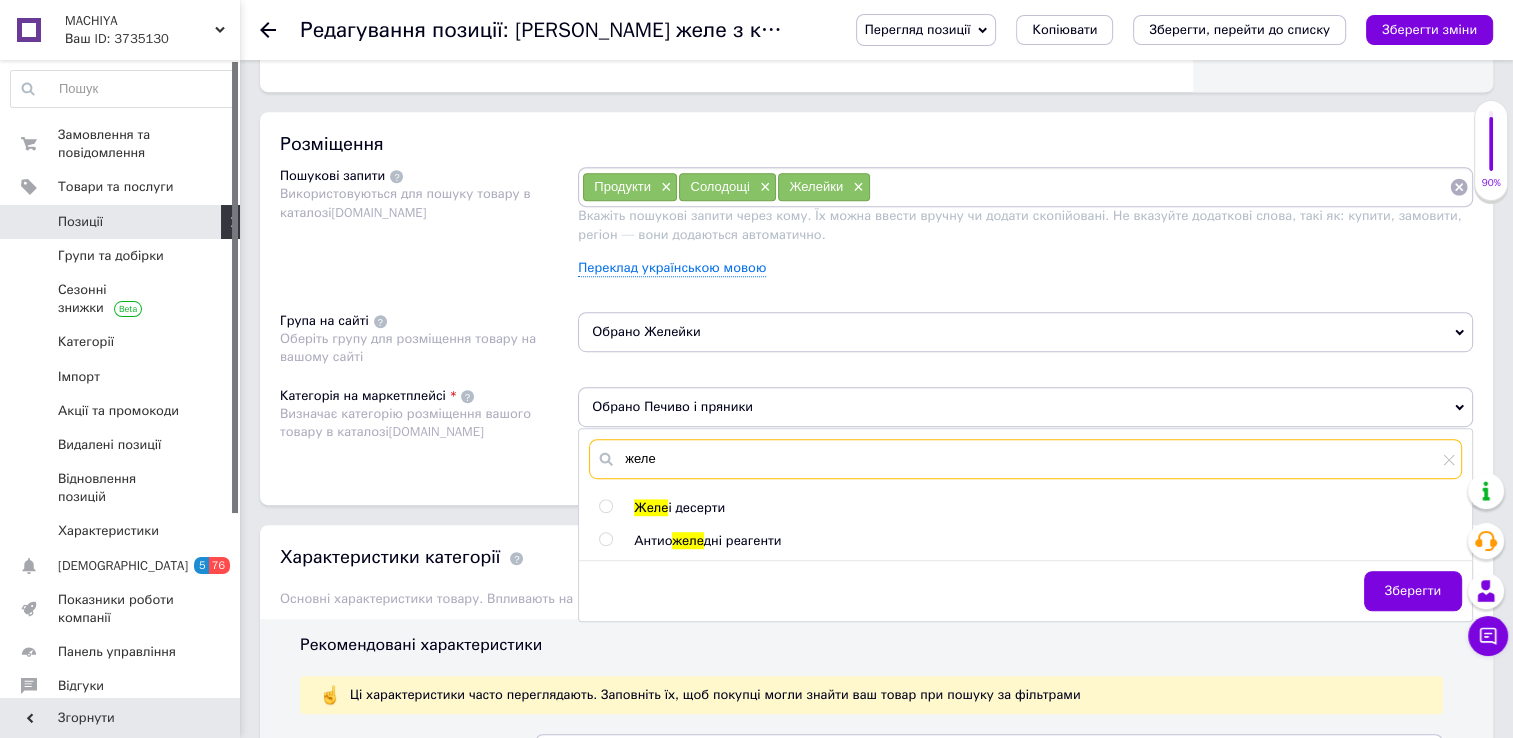 type on "желе" 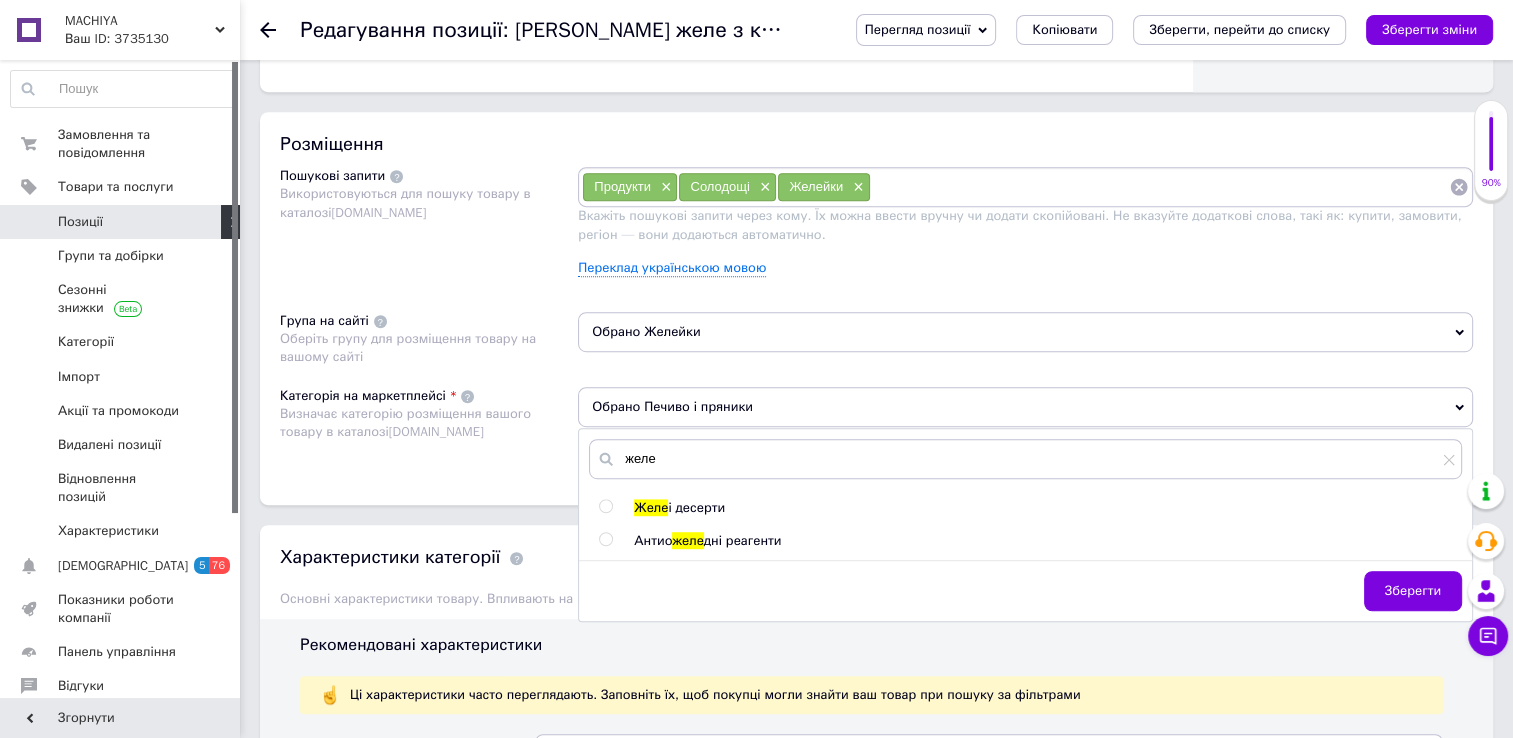 click at bounding box center [605, 506] 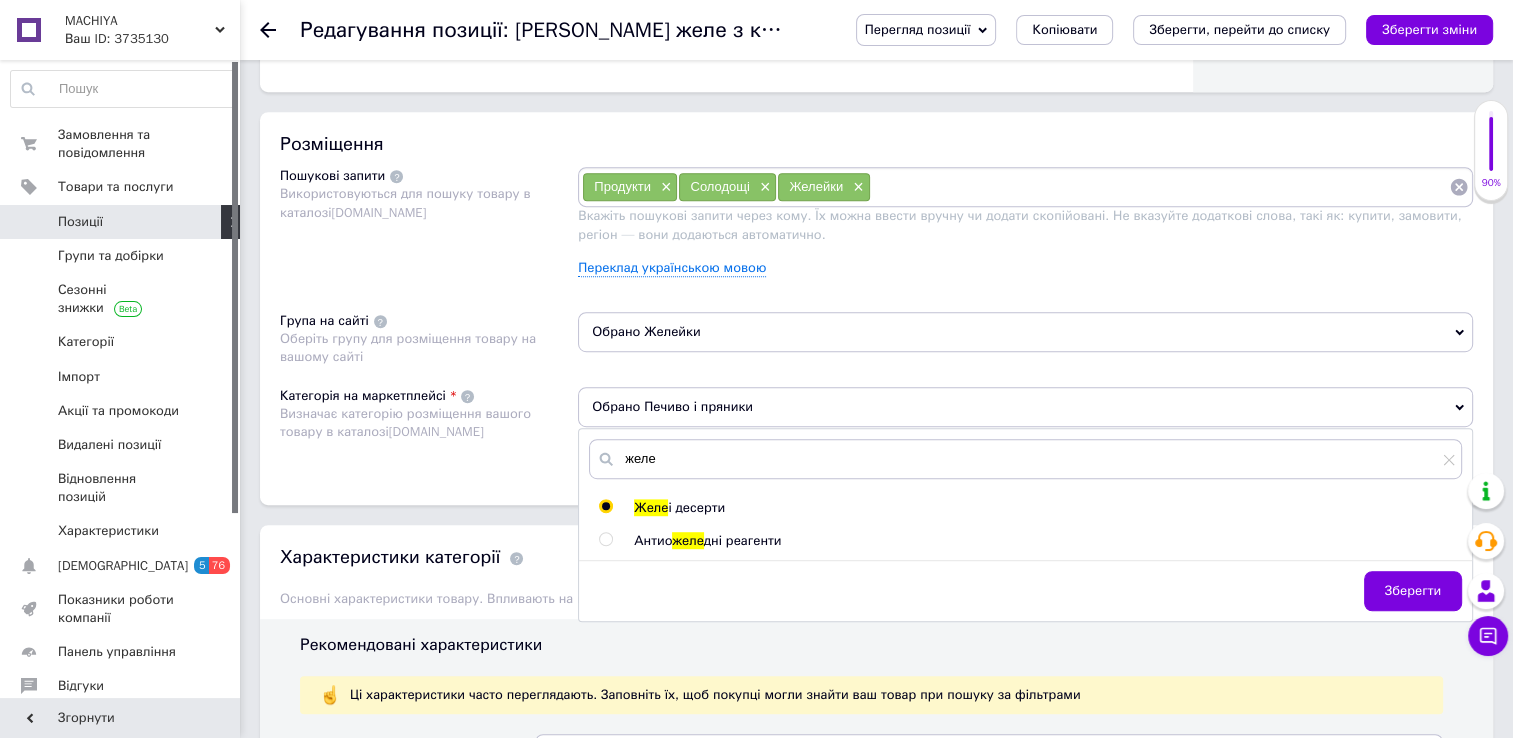 radio on "true" 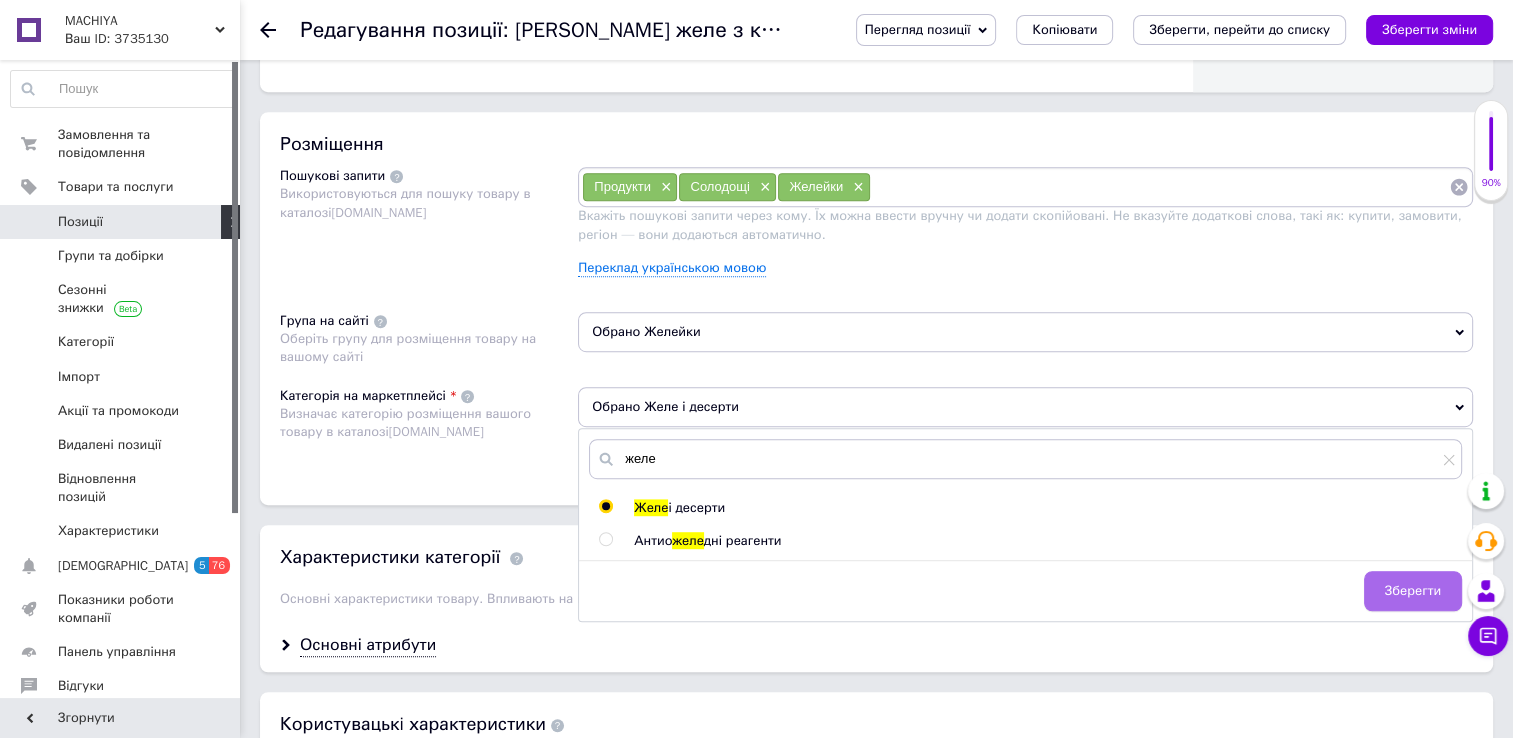 click on "Зберегти" at bounding box center (1413, 591) 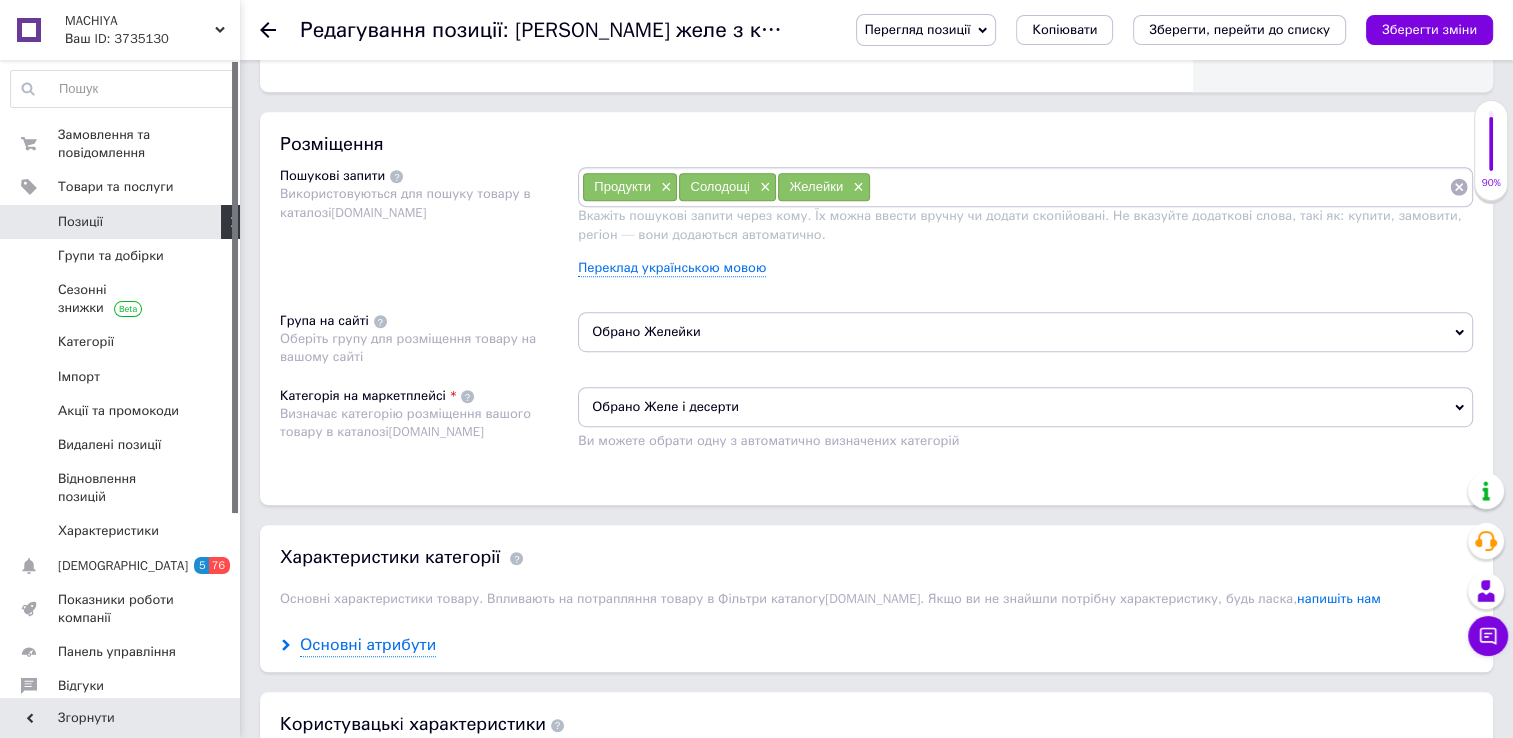 click on "Основні атрибути" at bounding box center [368, 645] 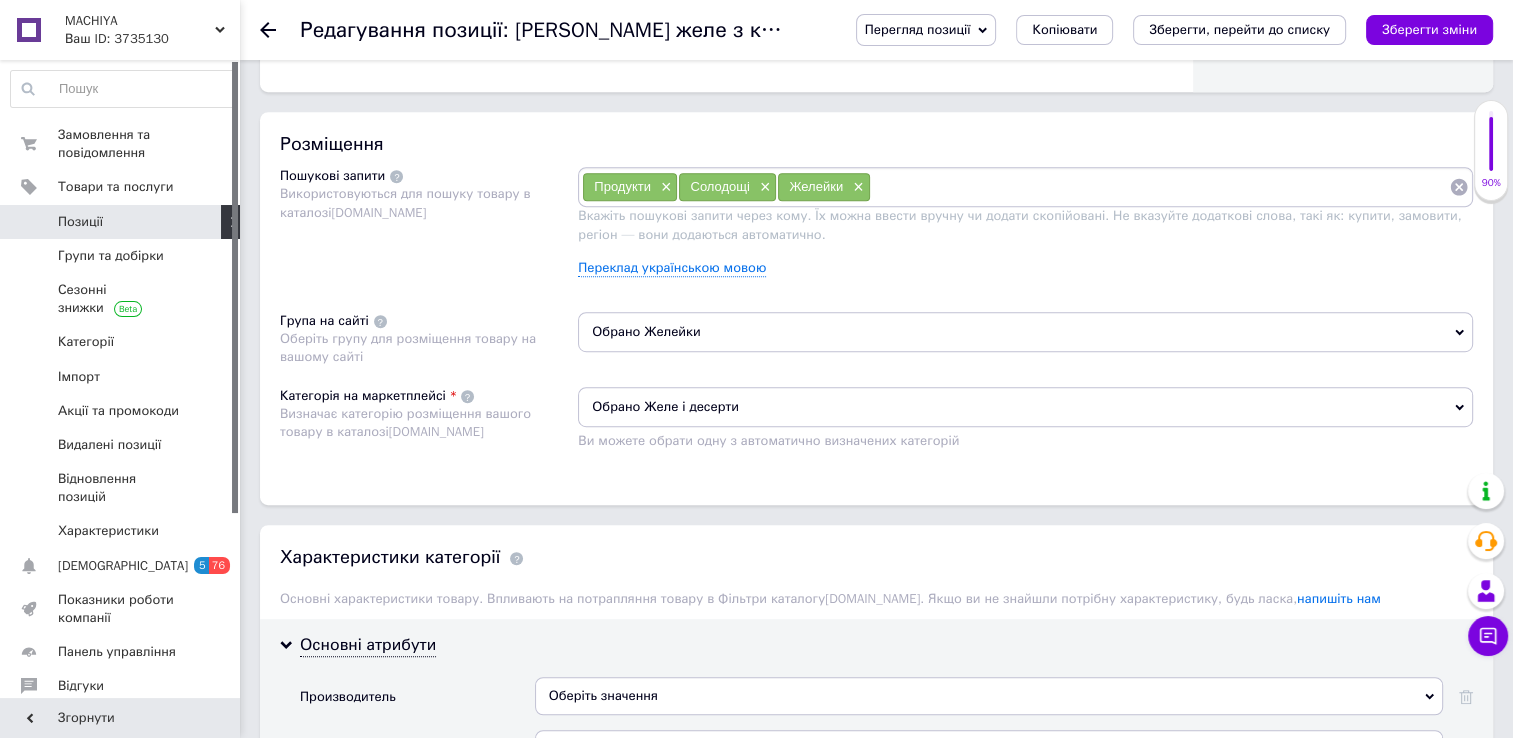 click on "Редагування позиції: [PERSON_NAME] желе з конняку (мускат), 120 гр" at bounding box center [649, 30] 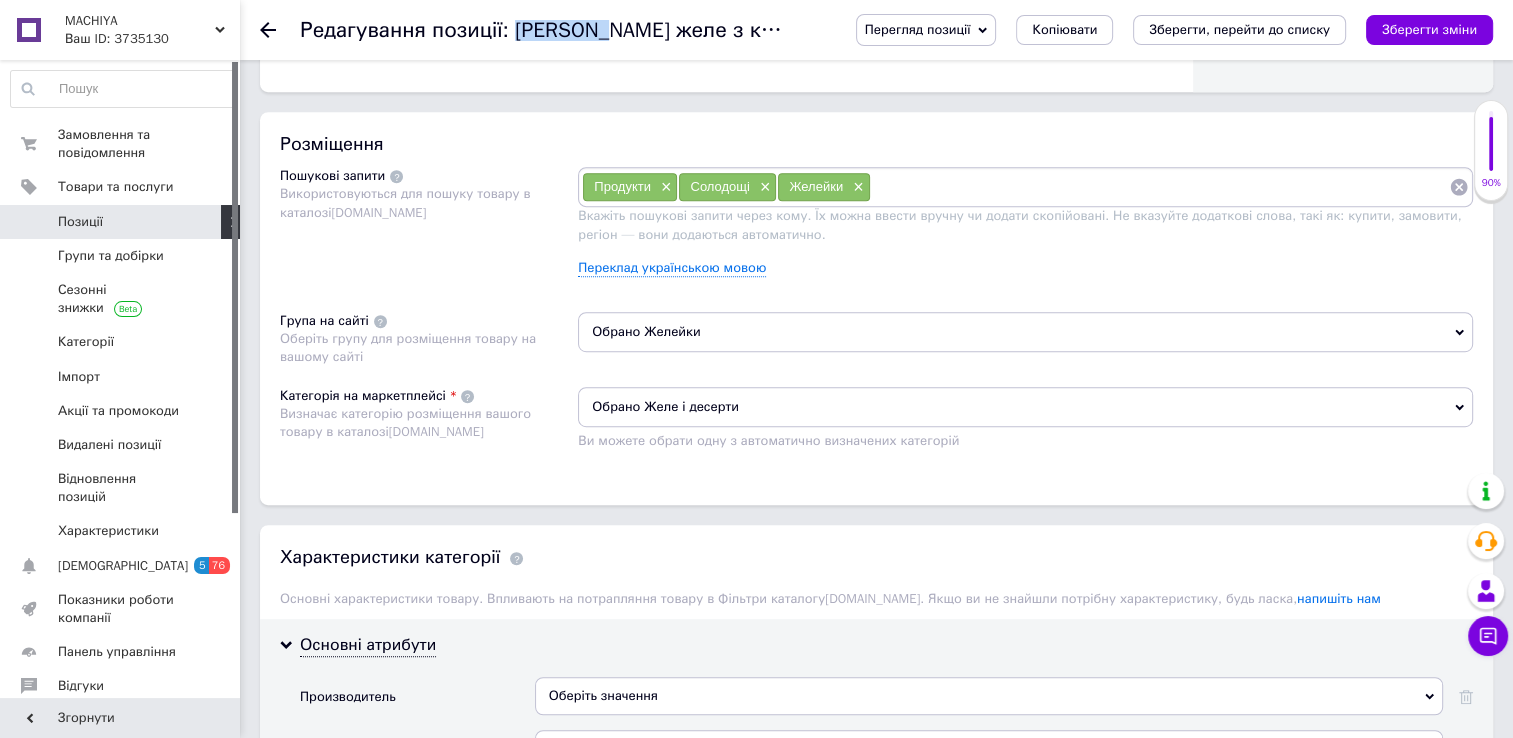 click on "Редагування позиції: [PERSON_NAME] желе з конняку (мускат), 120 гр" at bounding box center (649, 30) 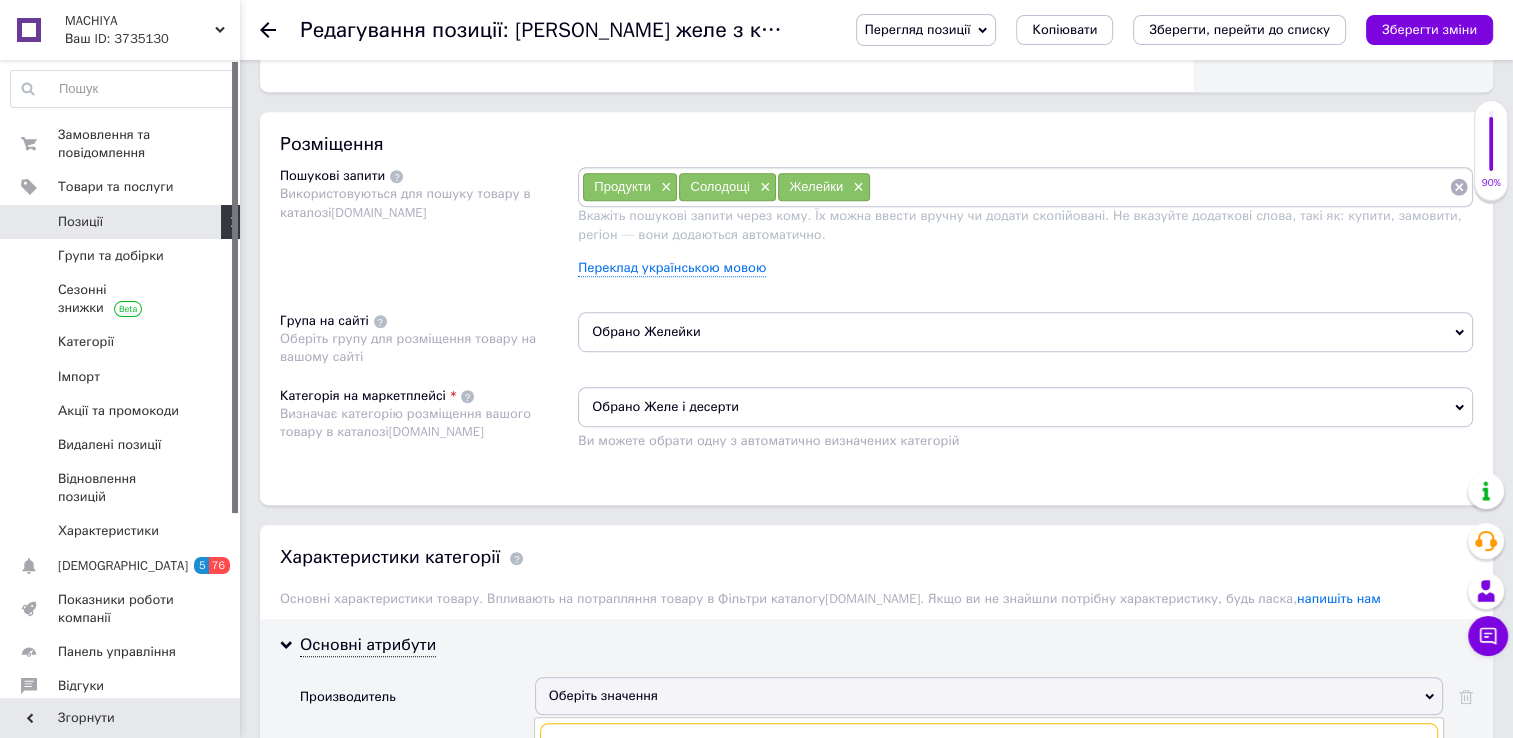 scroll, scrollTop: 1116, scrollLeft: 0, axis: vertical 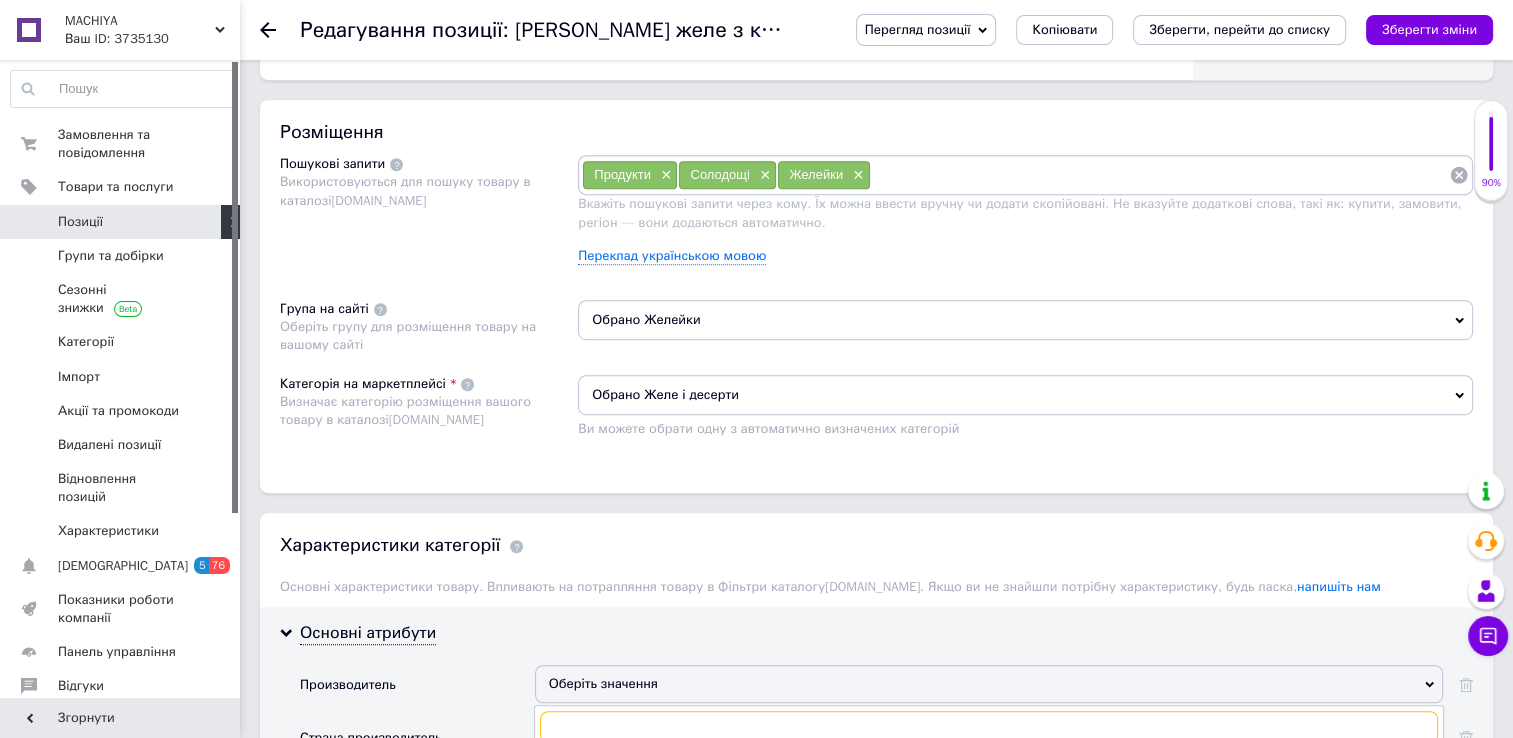 paste on "ORIHIRO" 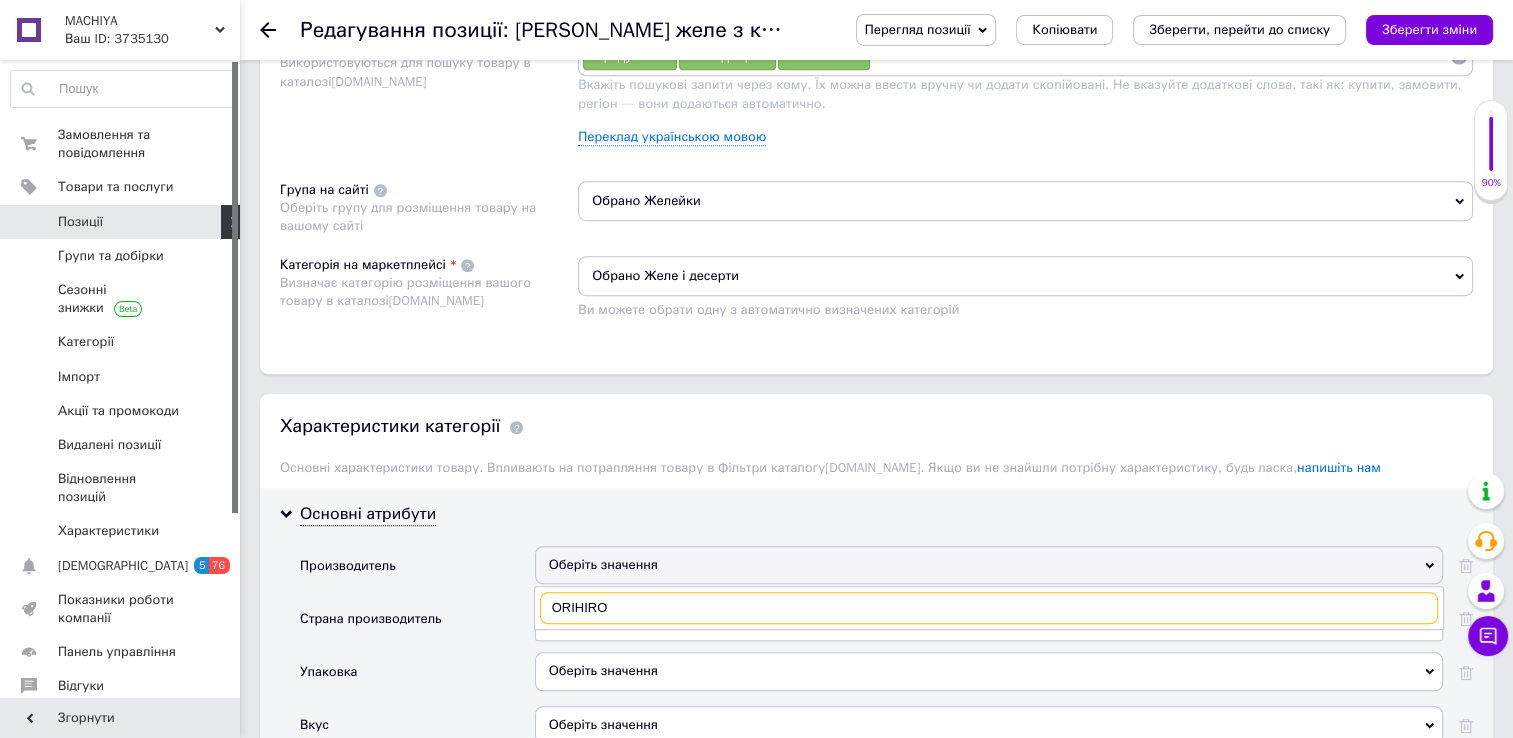 scroll, scrollTop: 1239, scrollLeft: 0, axis: vertical 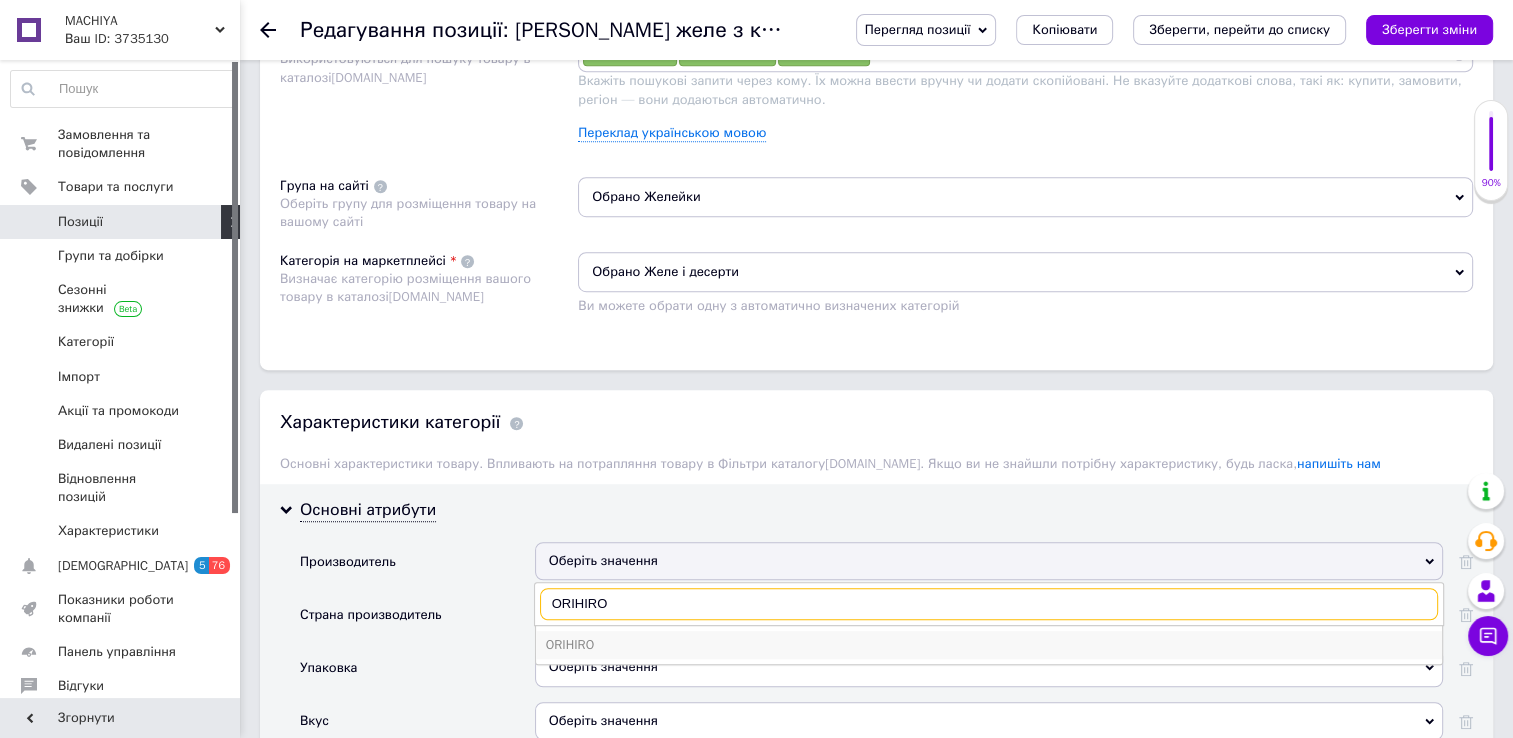 type on "ORIHIRO" 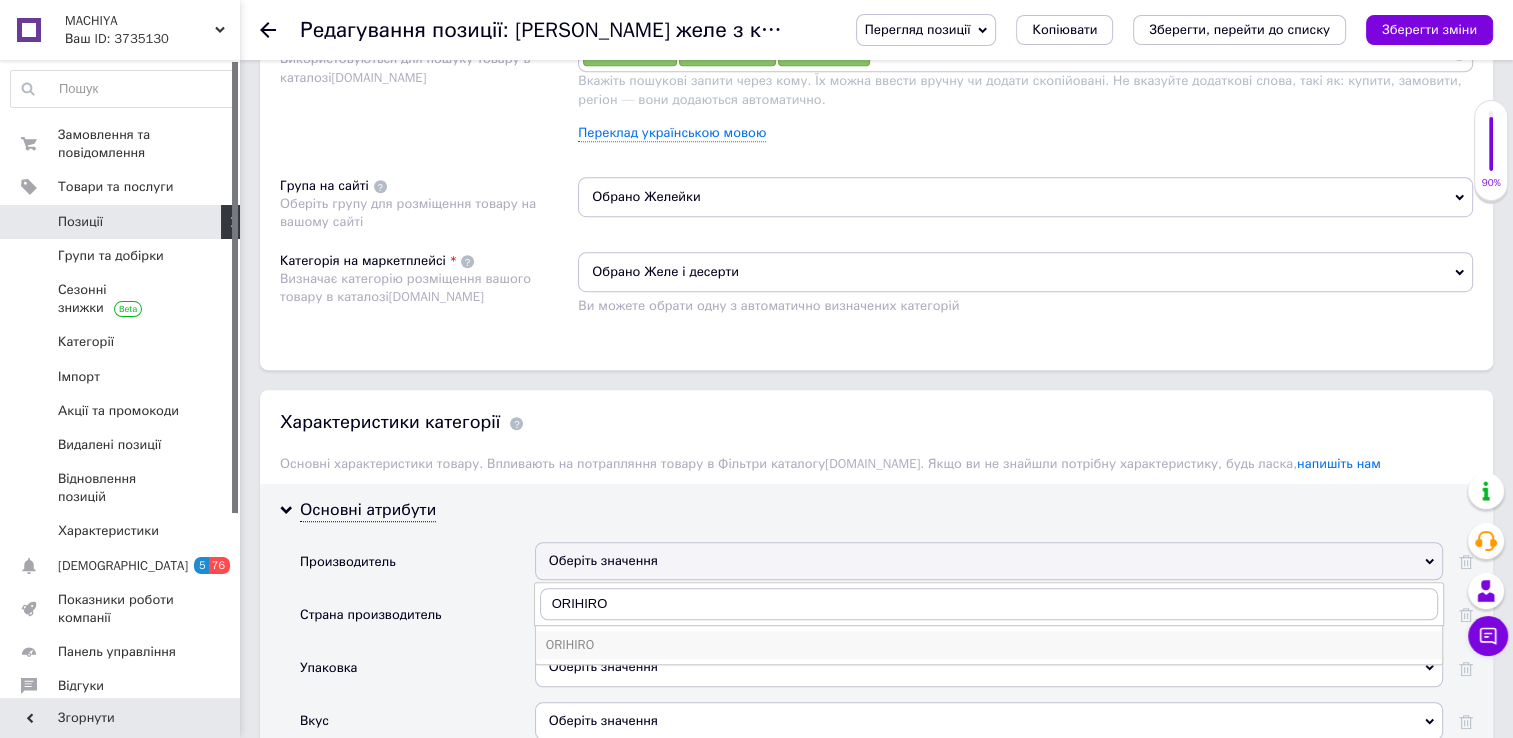 click on "ORIHIRO" at bounding box center (989, 645) 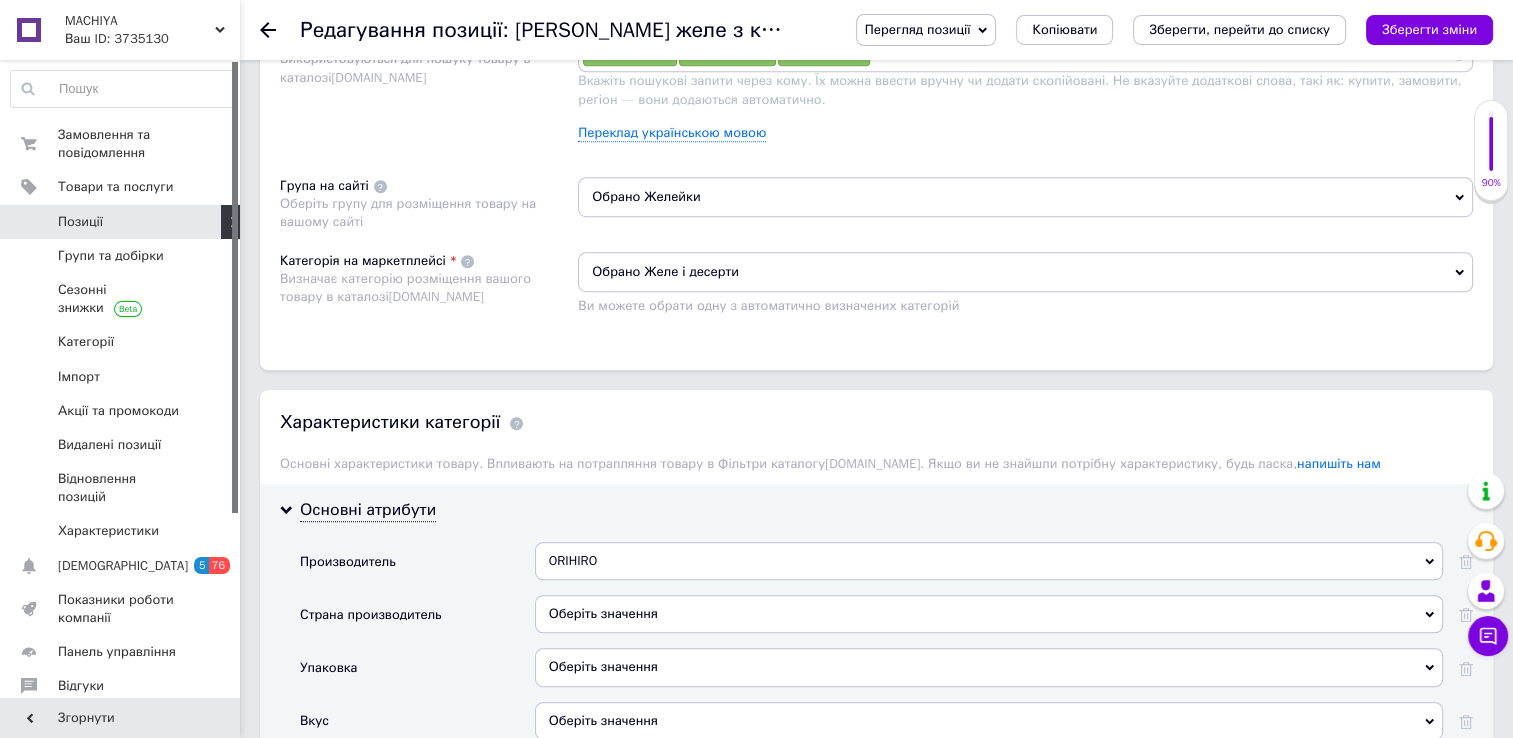 click on "Оберіть значення" at bounding box center (989, 614) 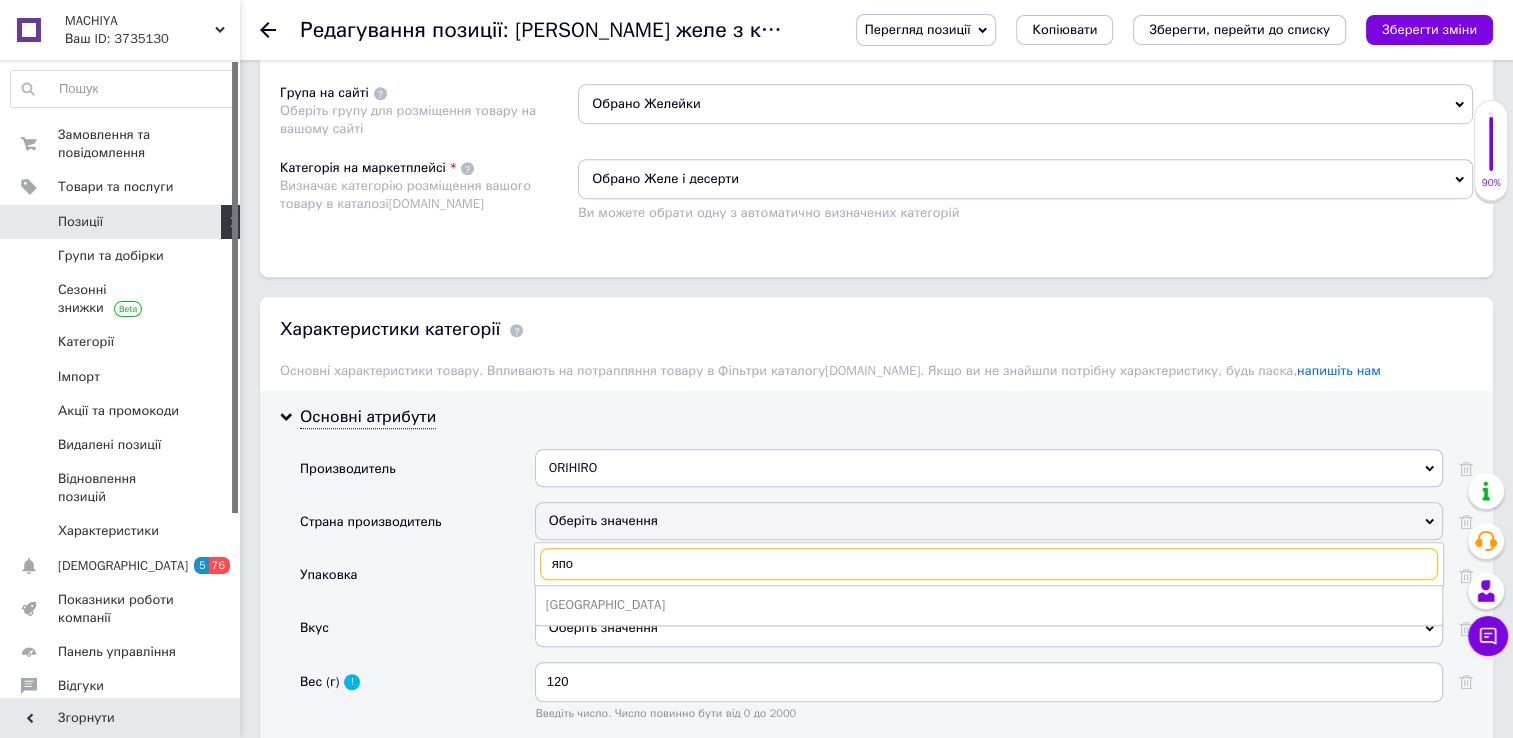 scroll, scrollTop: 1349, scrollLeft: 0, axis: vertical 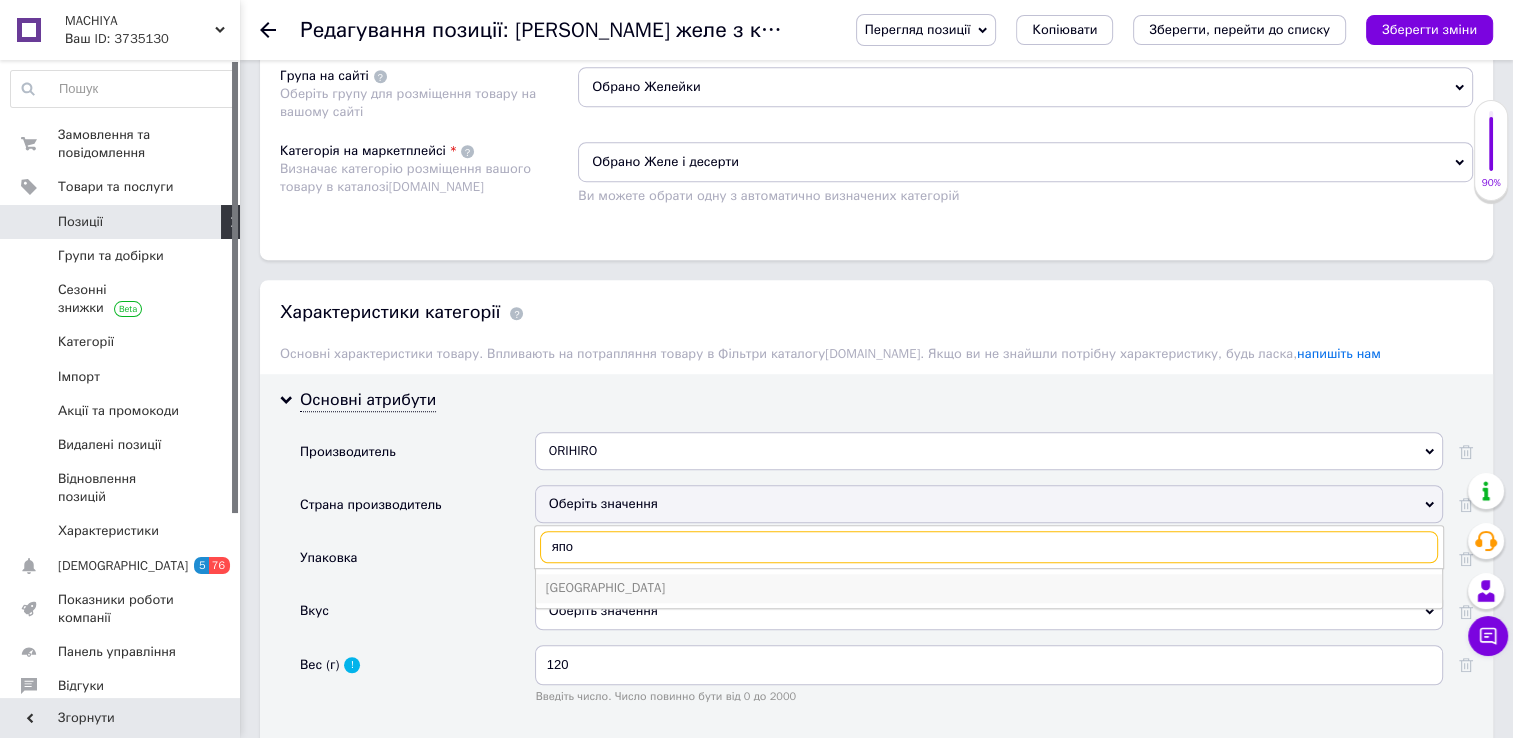 type on "япо" 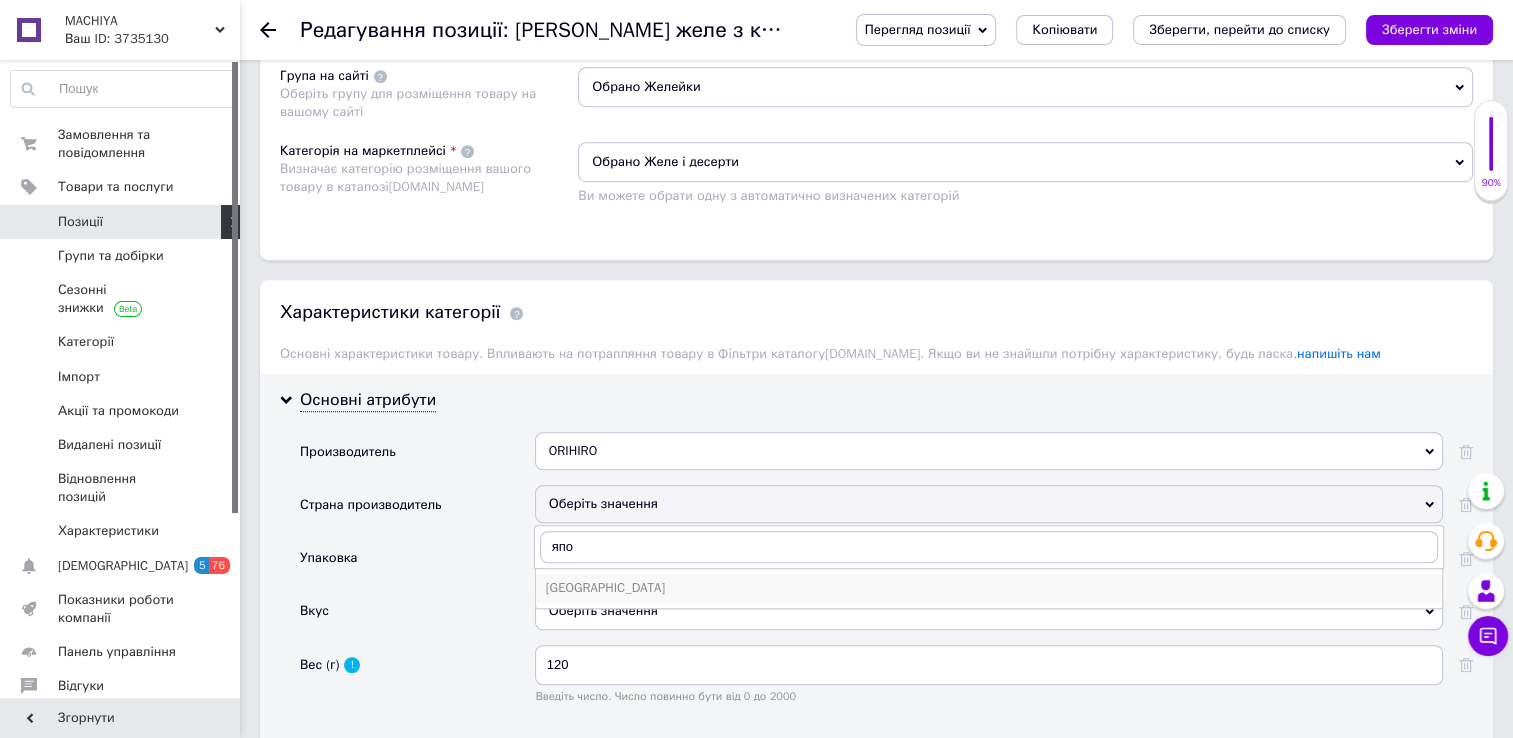 click on "[GEOGRAPHIC_DATA]" at bounding box center (989, 588) 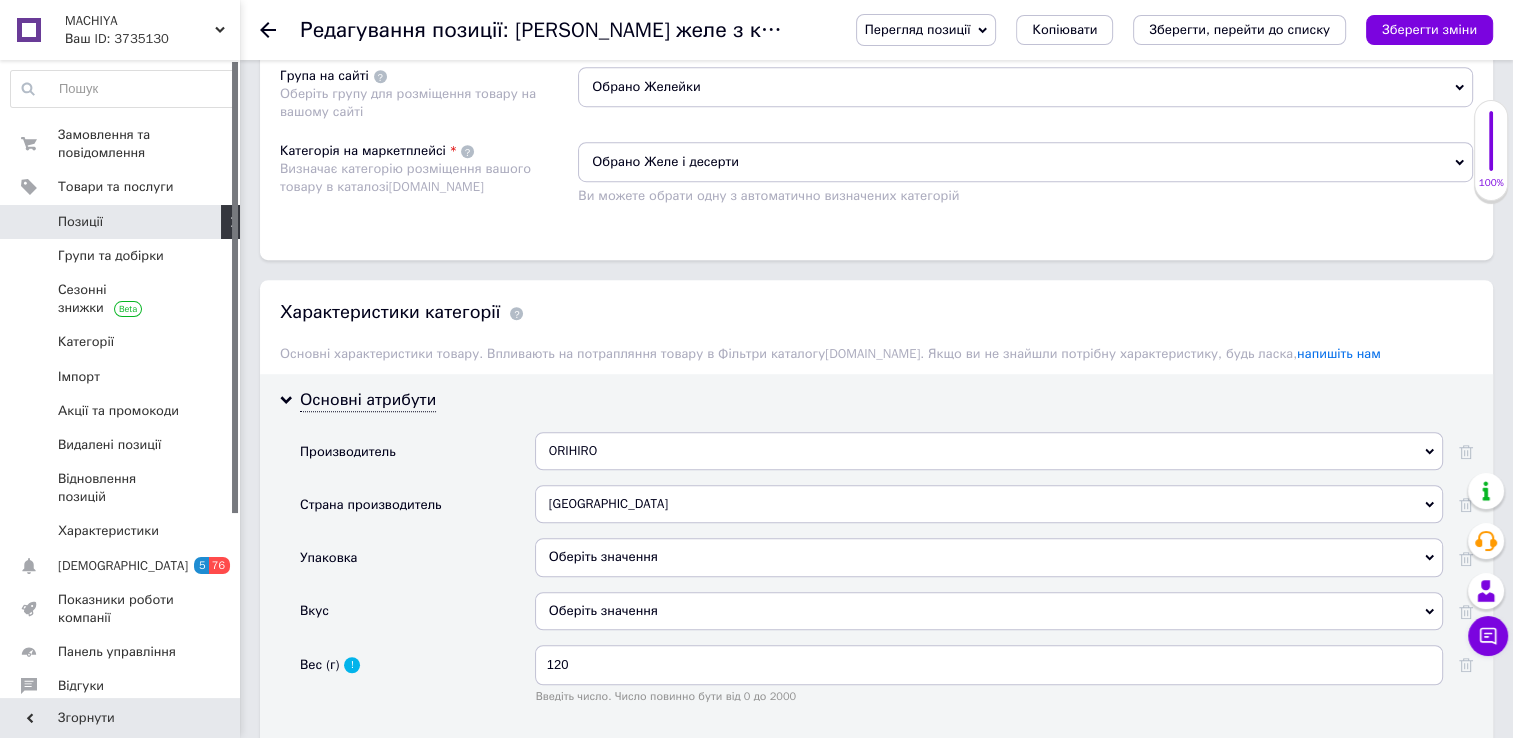 click on "[GEOGRAPHIC_DATA]" at bounding box center [989, 504] 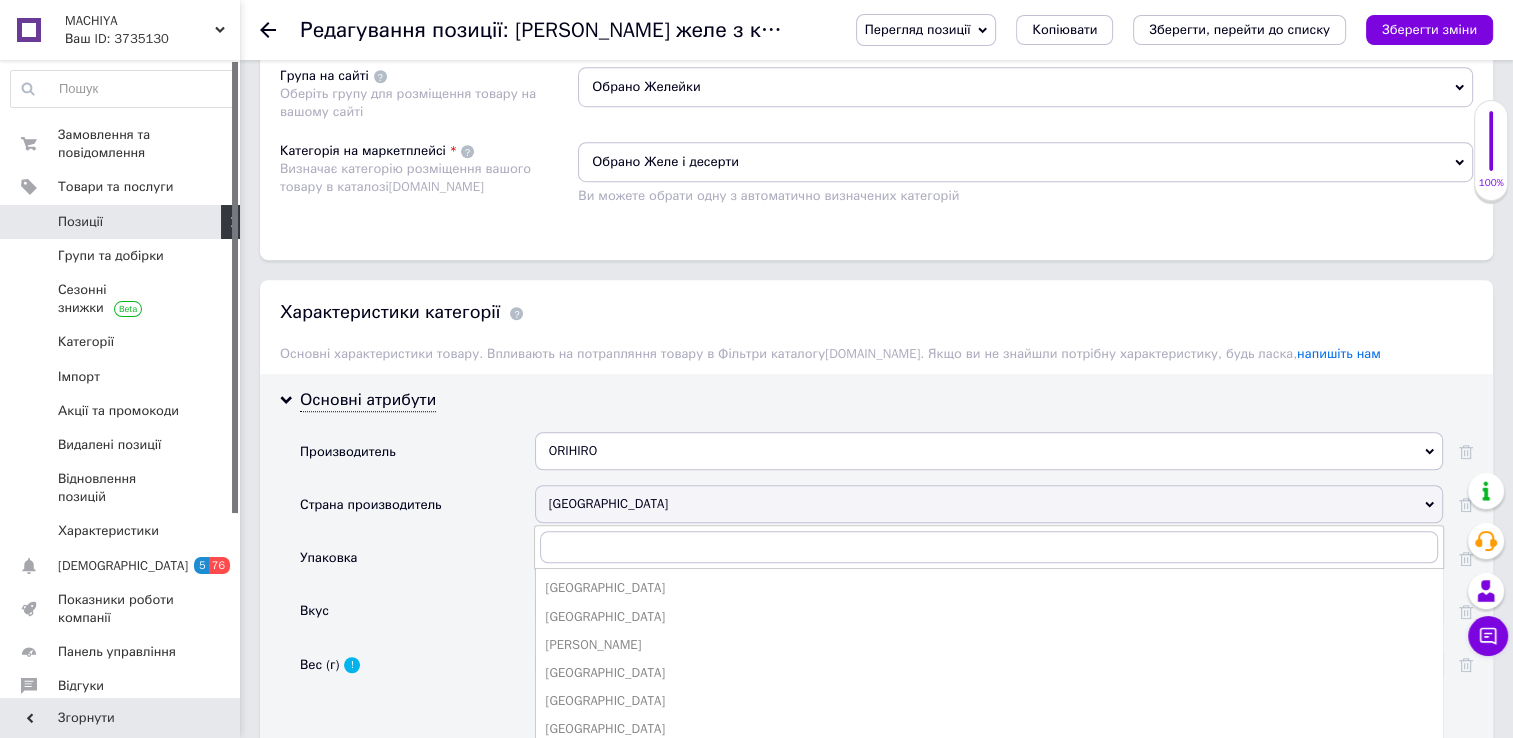 click on "Упаковка" at bounding box center (417, 564) 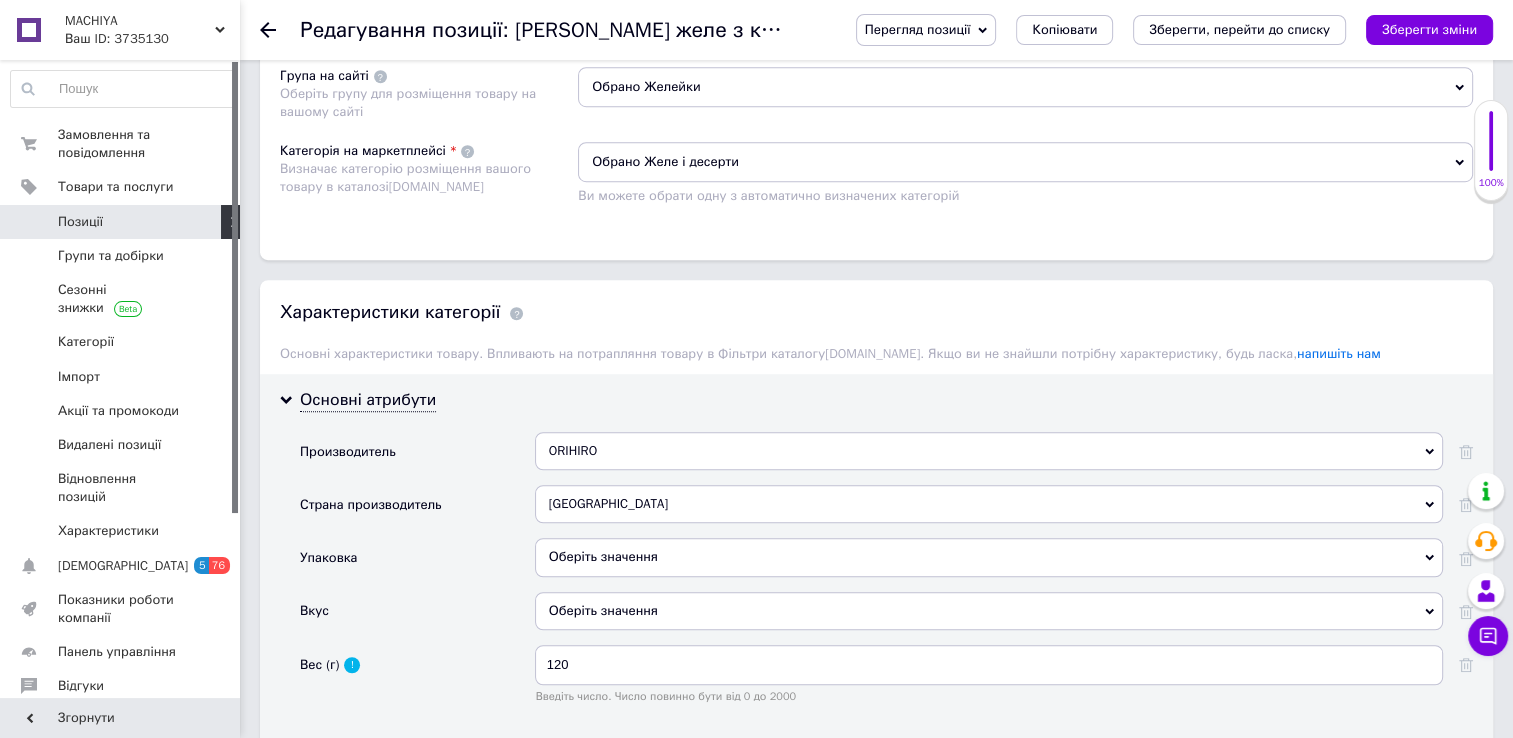 click on "Оберіть значення" at bounding box center [989, 557] 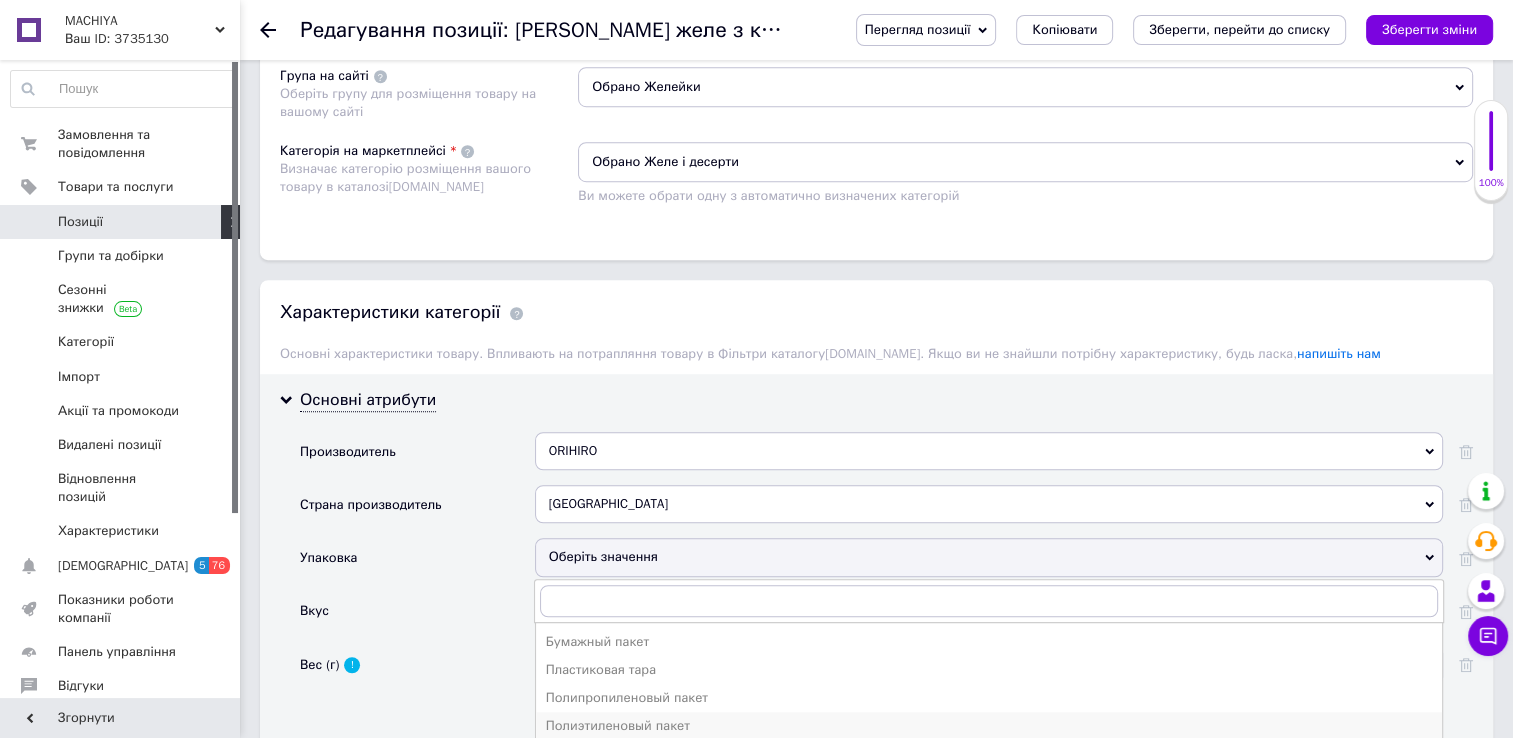 click on "Полиэтиленовый пакет" at bounding box center (989, 726) 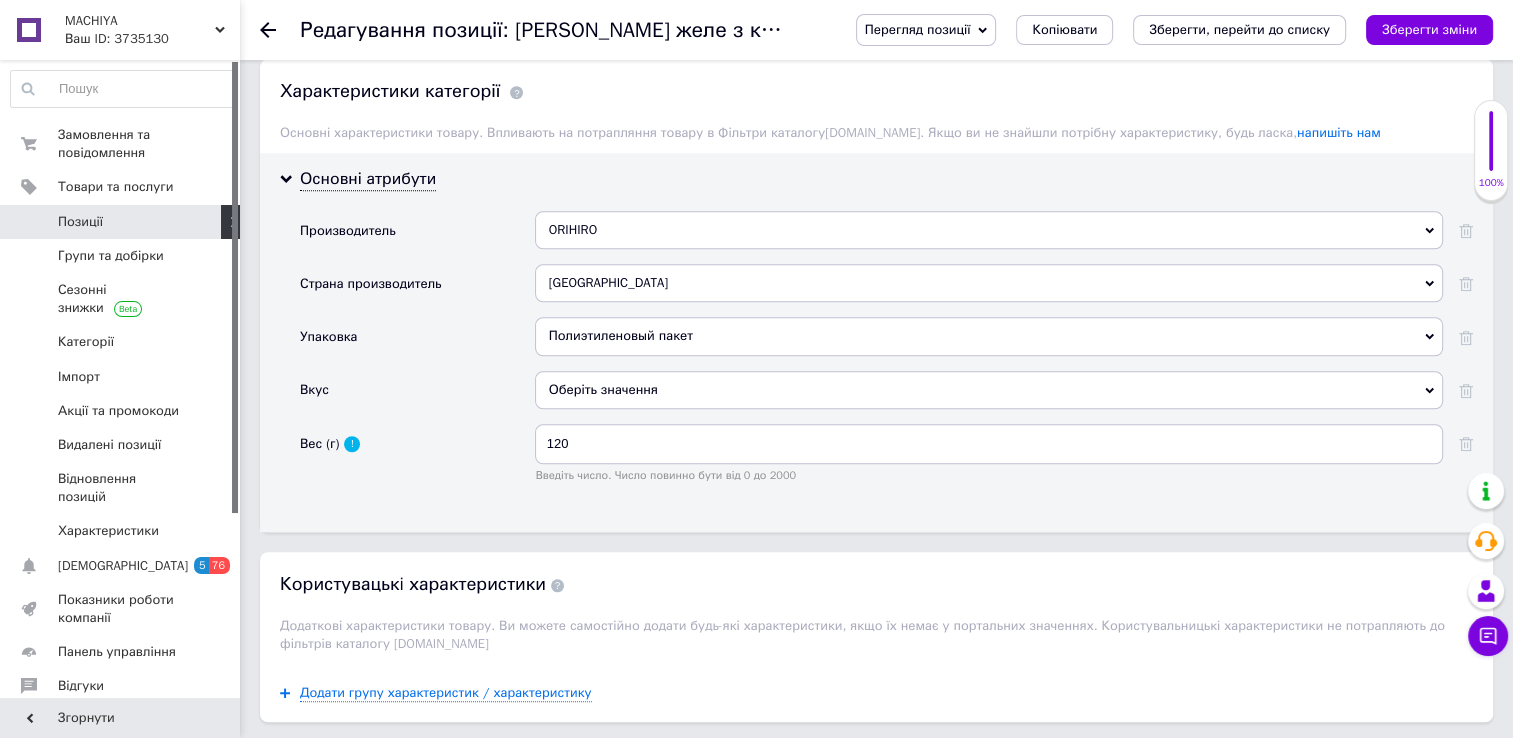scroll, scrollTop: 1568, scrollLeft: 0, axis: vertical 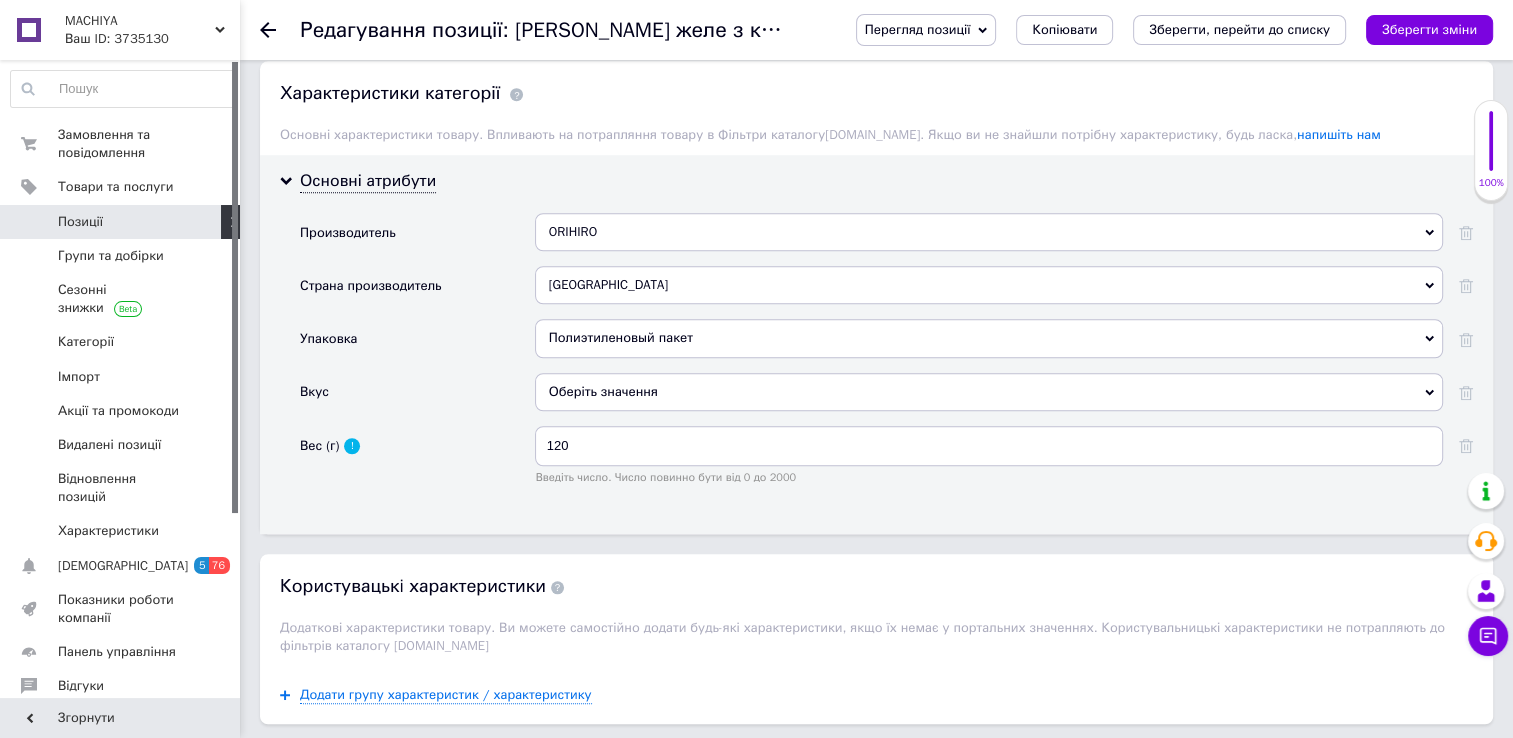 click on "Оберіть значення" at bounding box center (989, 392) 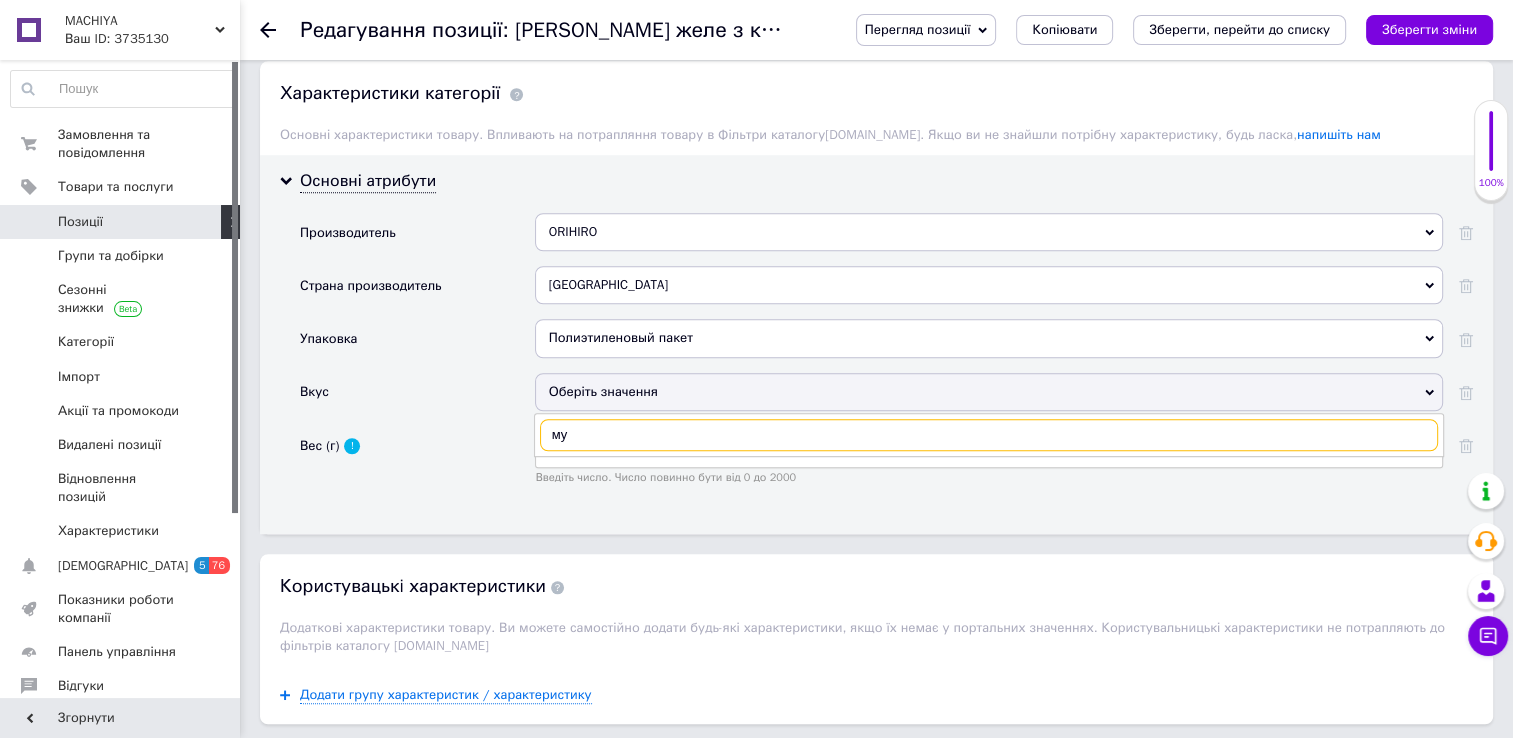 type on "м" 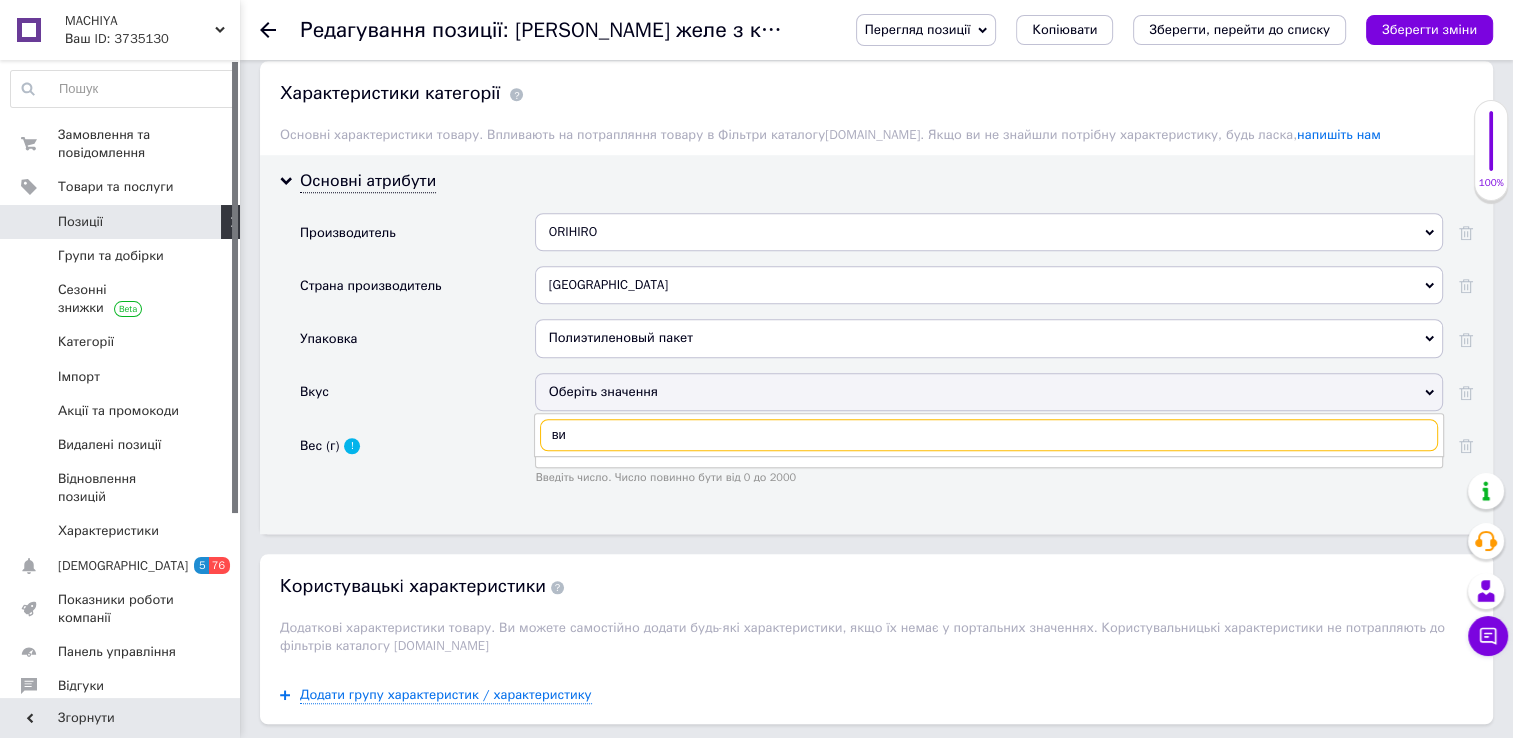 type on "в" 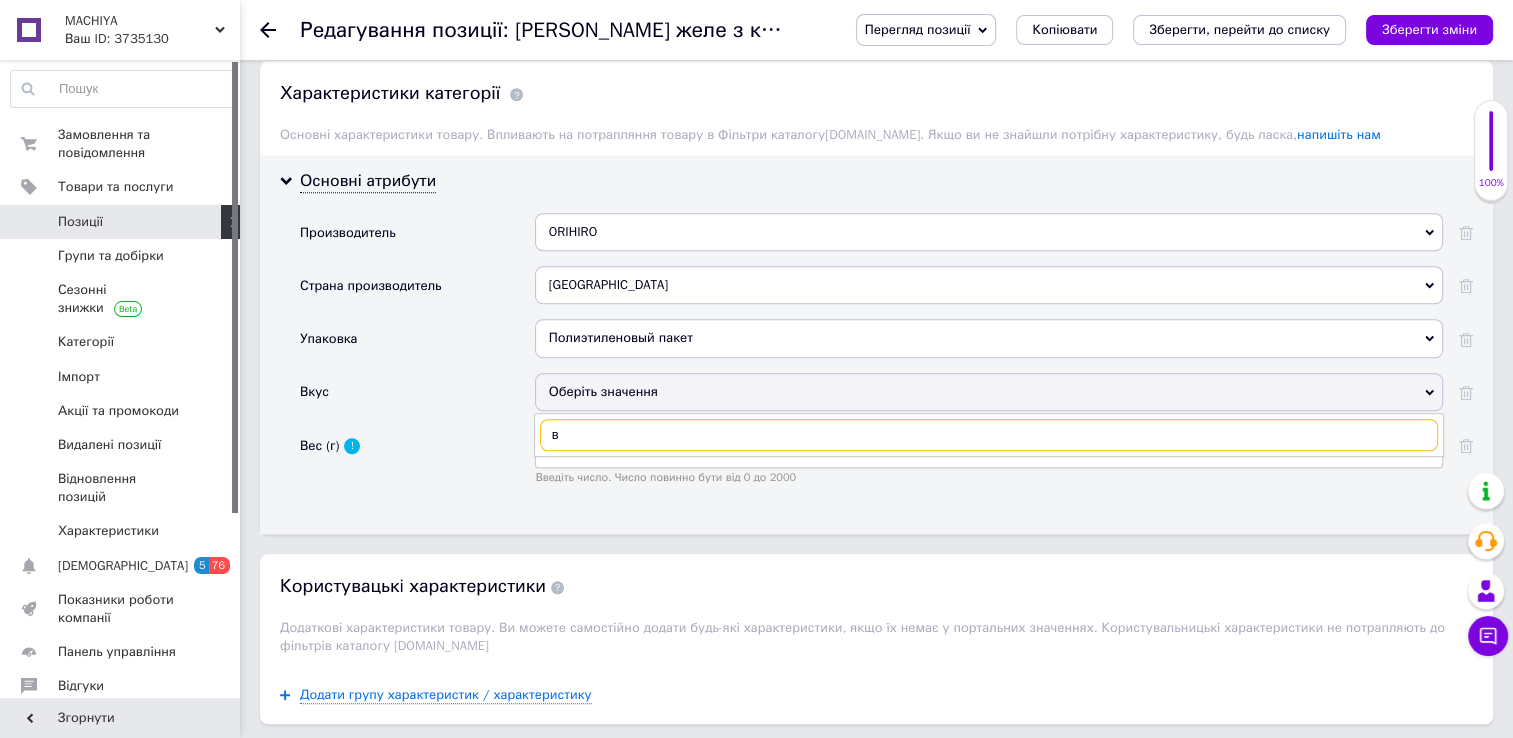 type 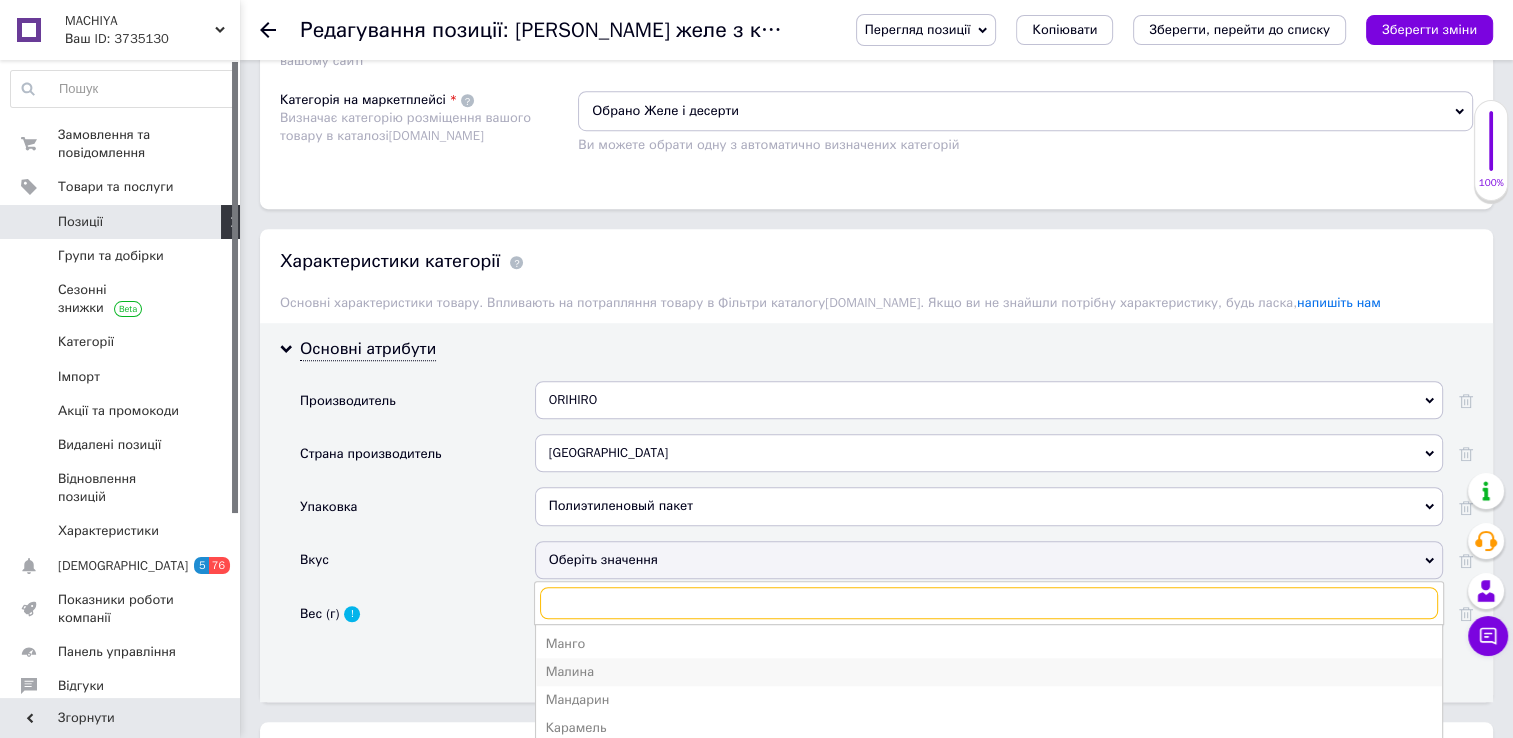 scroll, scrollTop: 1398, scrollLeft: 0, axis: vertical 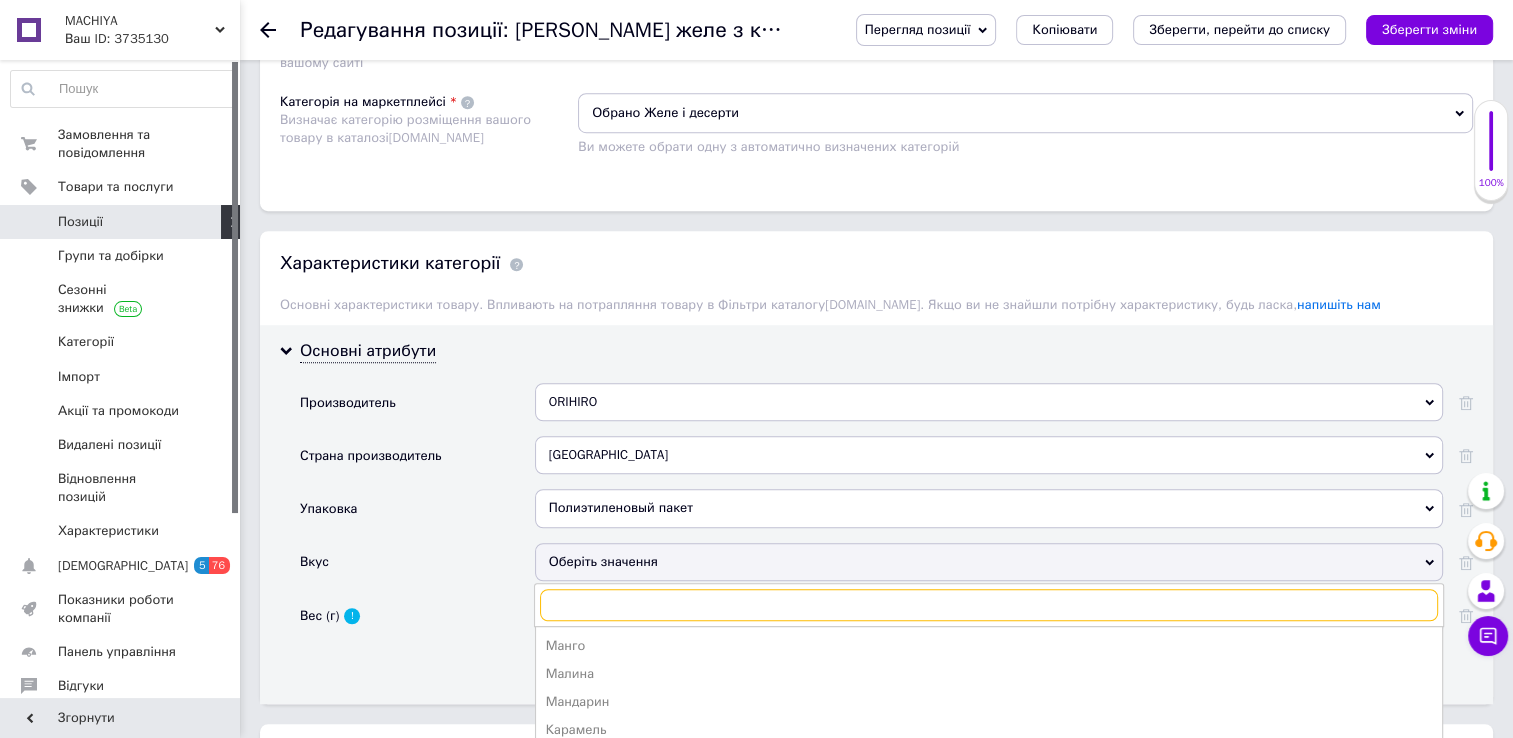 click at bounding box center [989, 605] 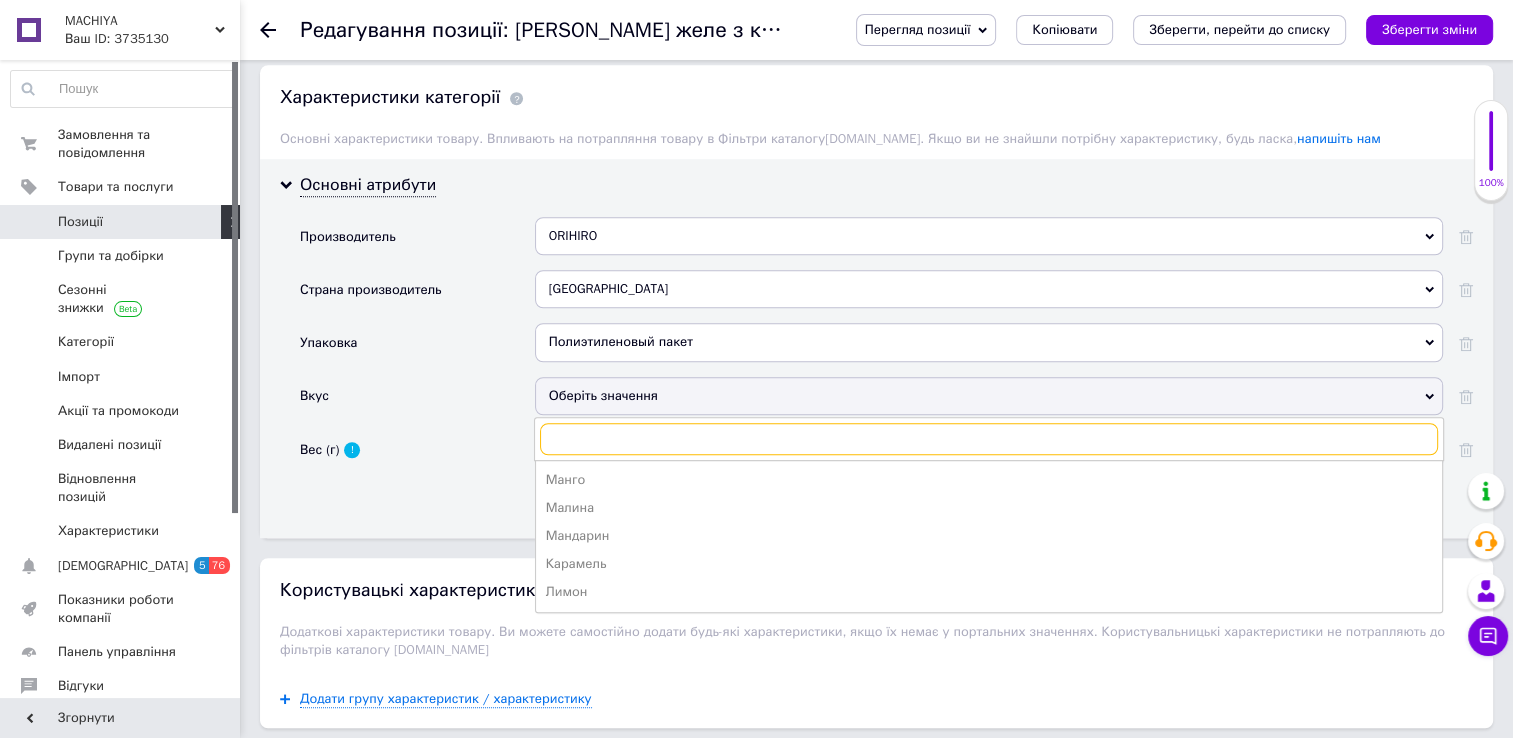 scroll, scrollTop: 1567, scrollLeft: 0, axis: vertical 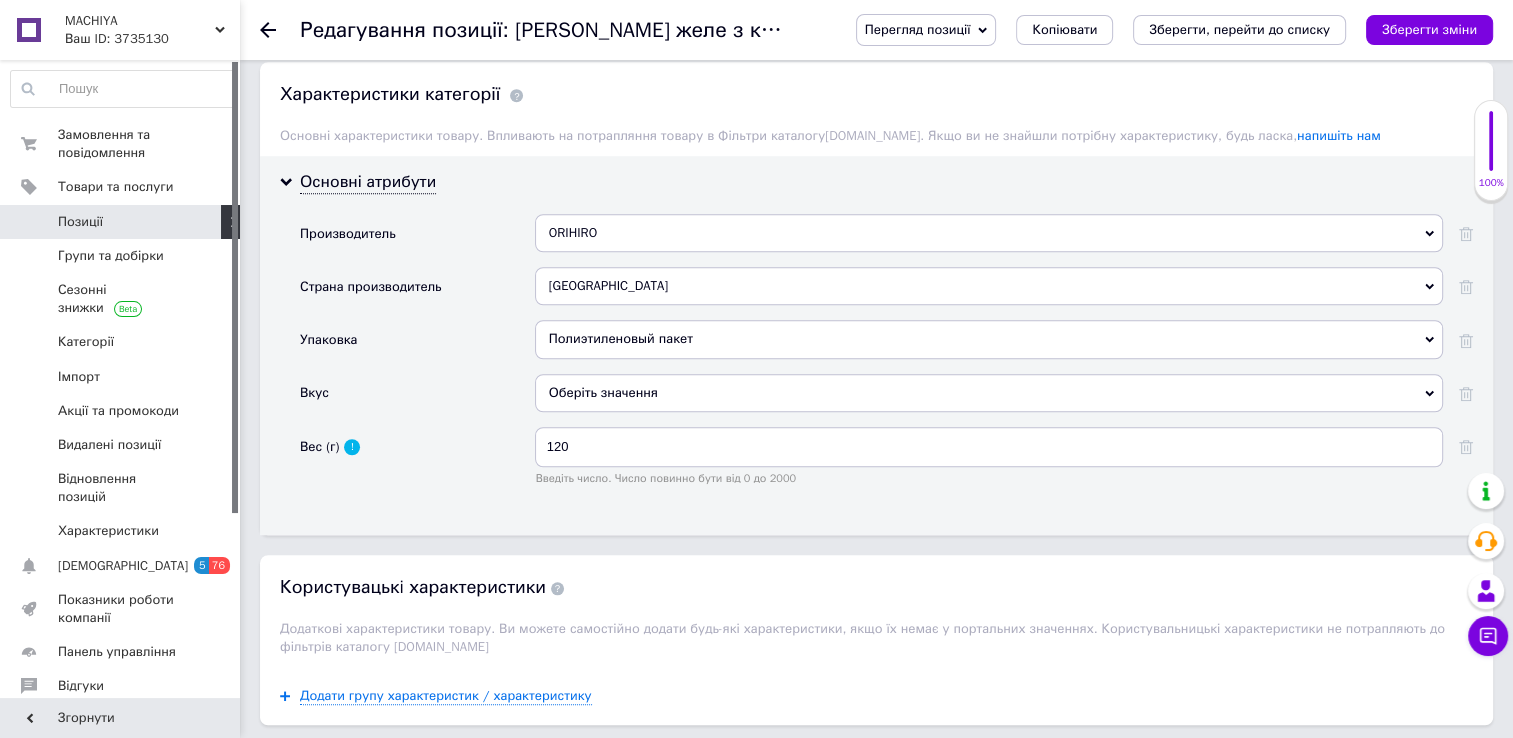 click on "Вкус" at bounding box center [417, 400] 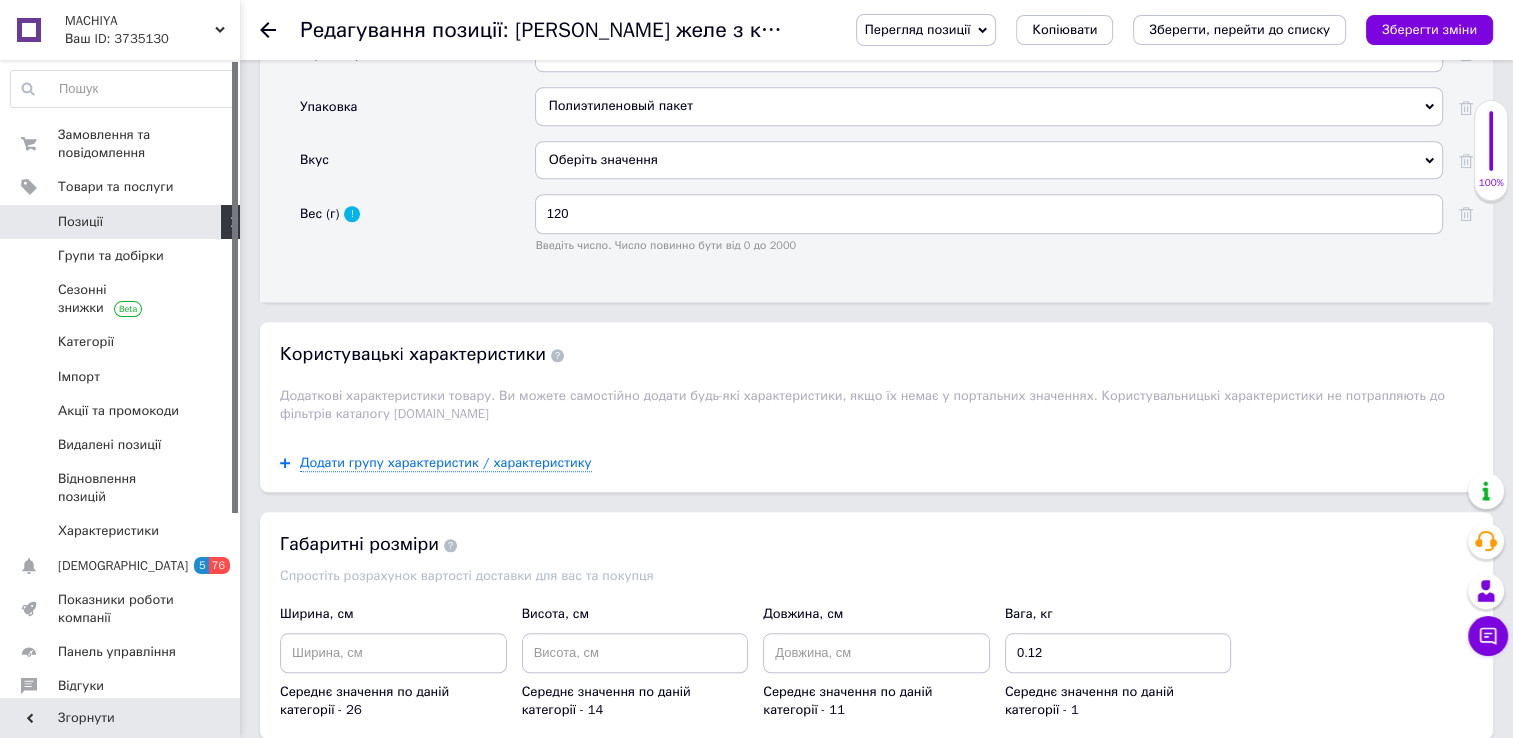 scroll, scrollTop: 1718, scrollLeft: 0, axis: vertical 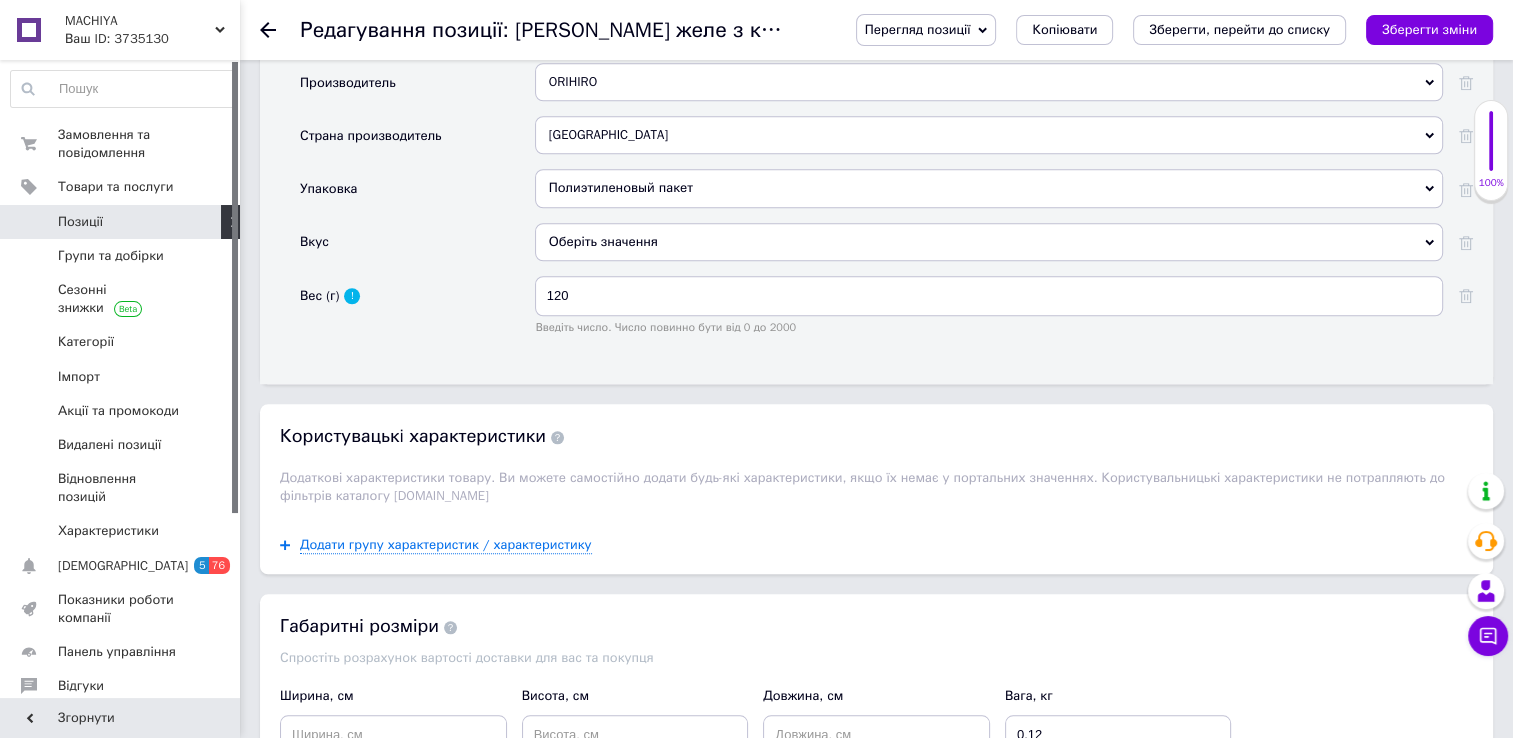 click on "Оберіть значення" at bounding box center (989, 242) 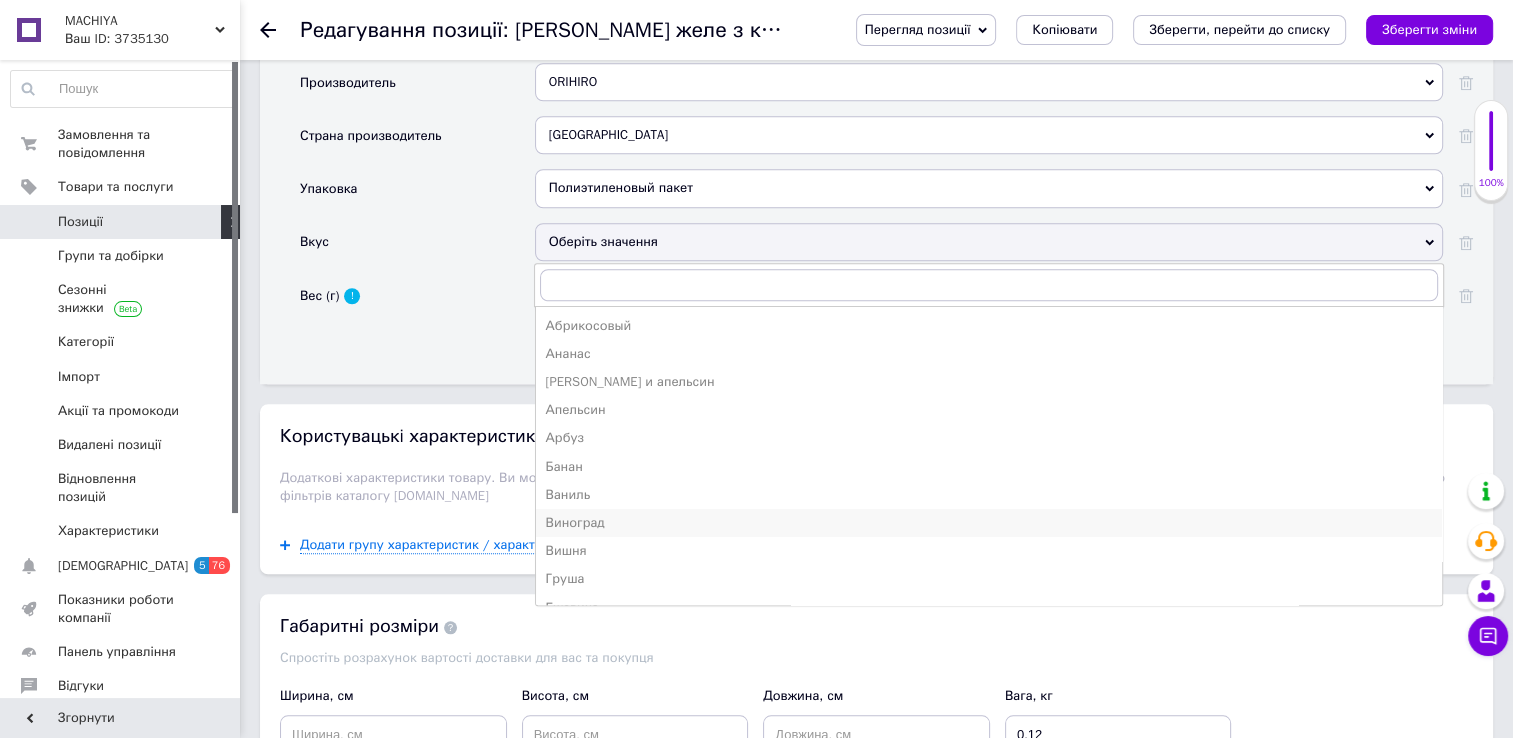click on "Виноград" at bounding box center (989, 523) 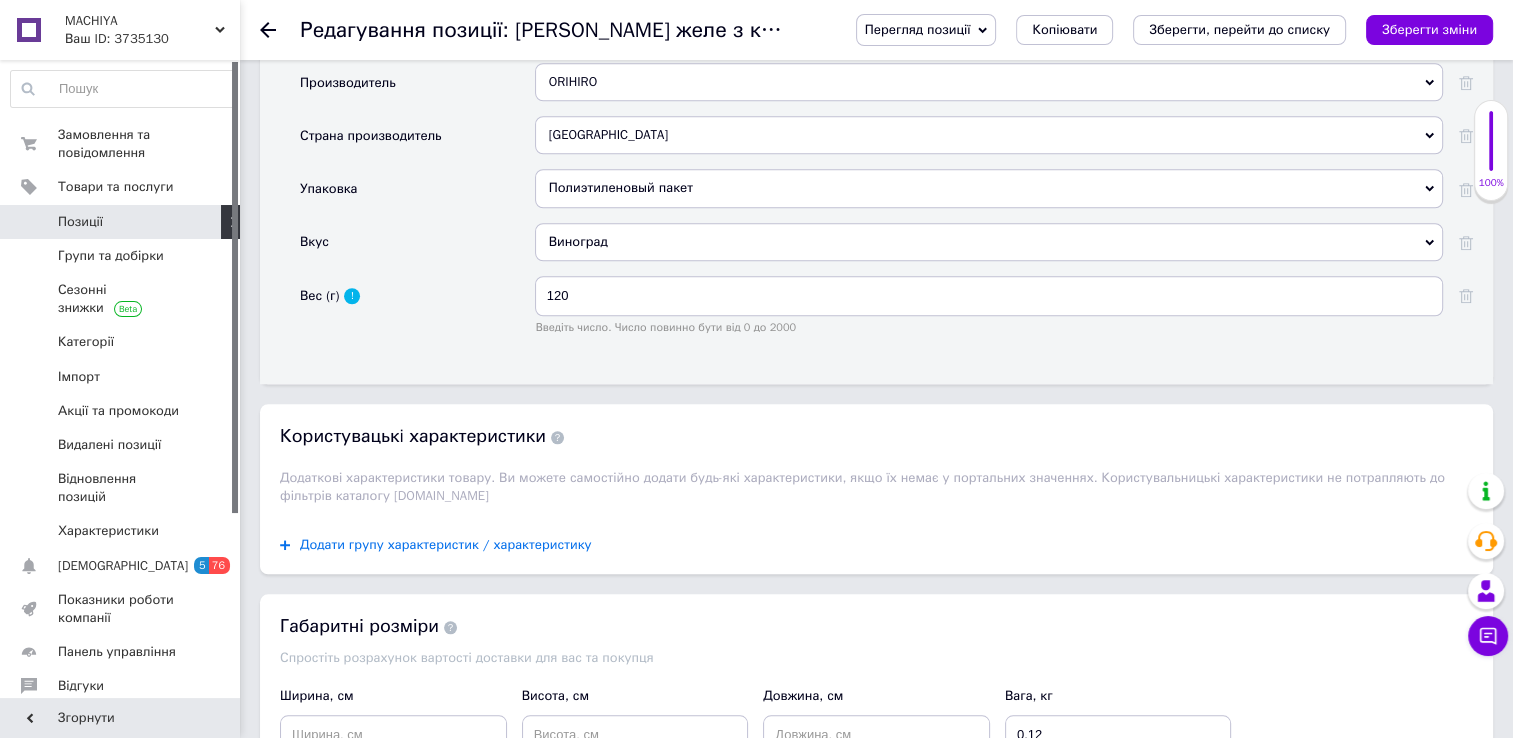 click on "Додати групу характеристик / характеристику" at bounding box center [446, 545] 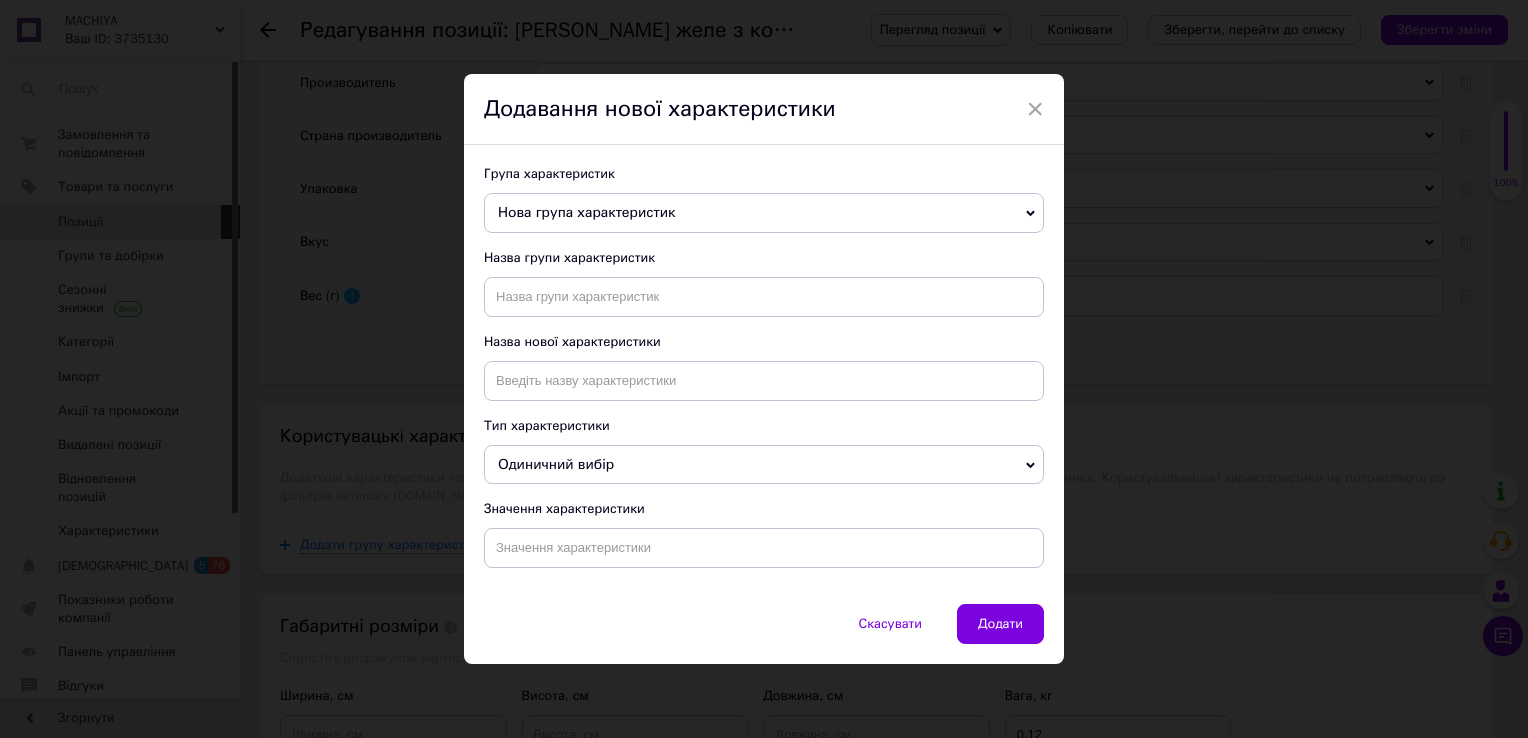 click on "Нова група характеристик" at bounding box center (764, 213) 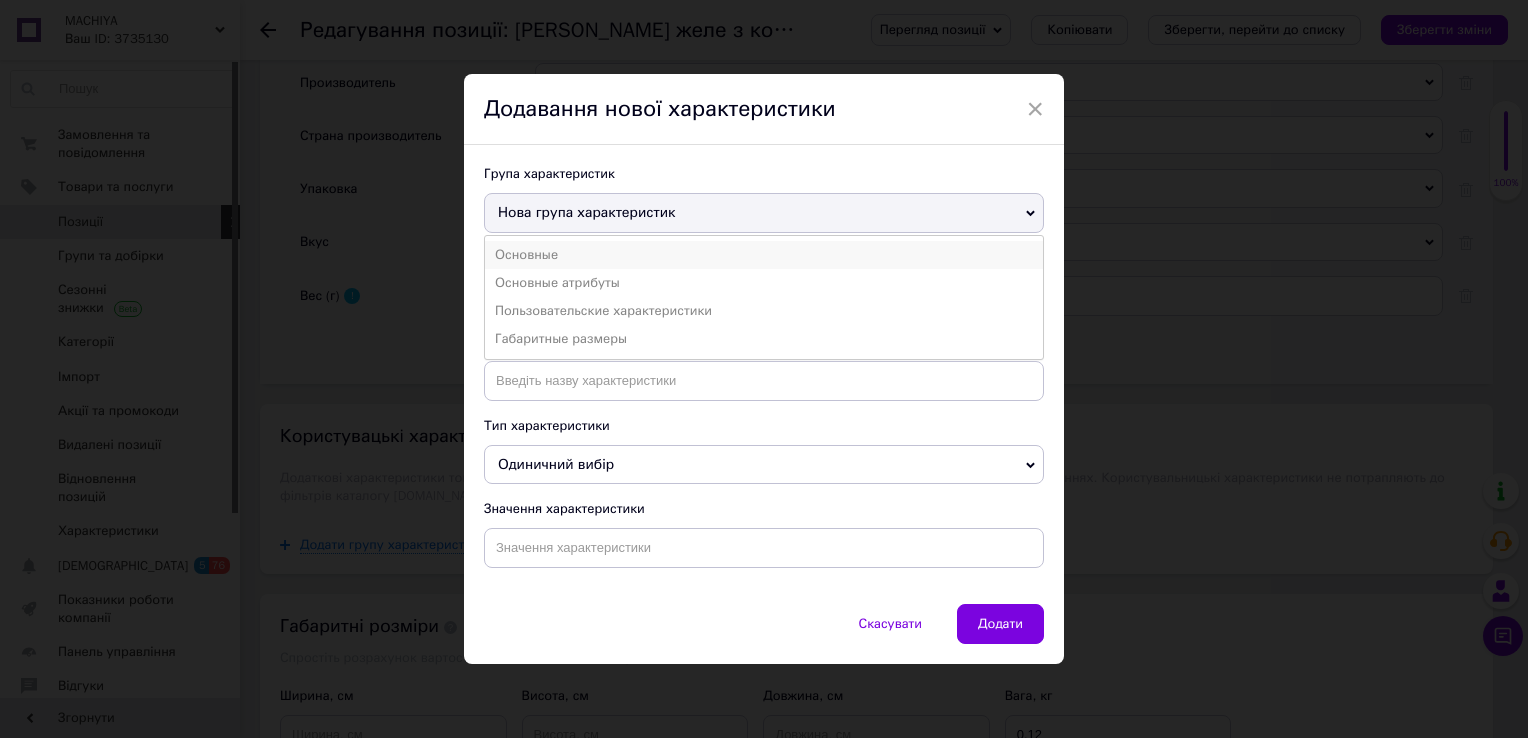 click on "Основные" at bounding box center (764, 255) 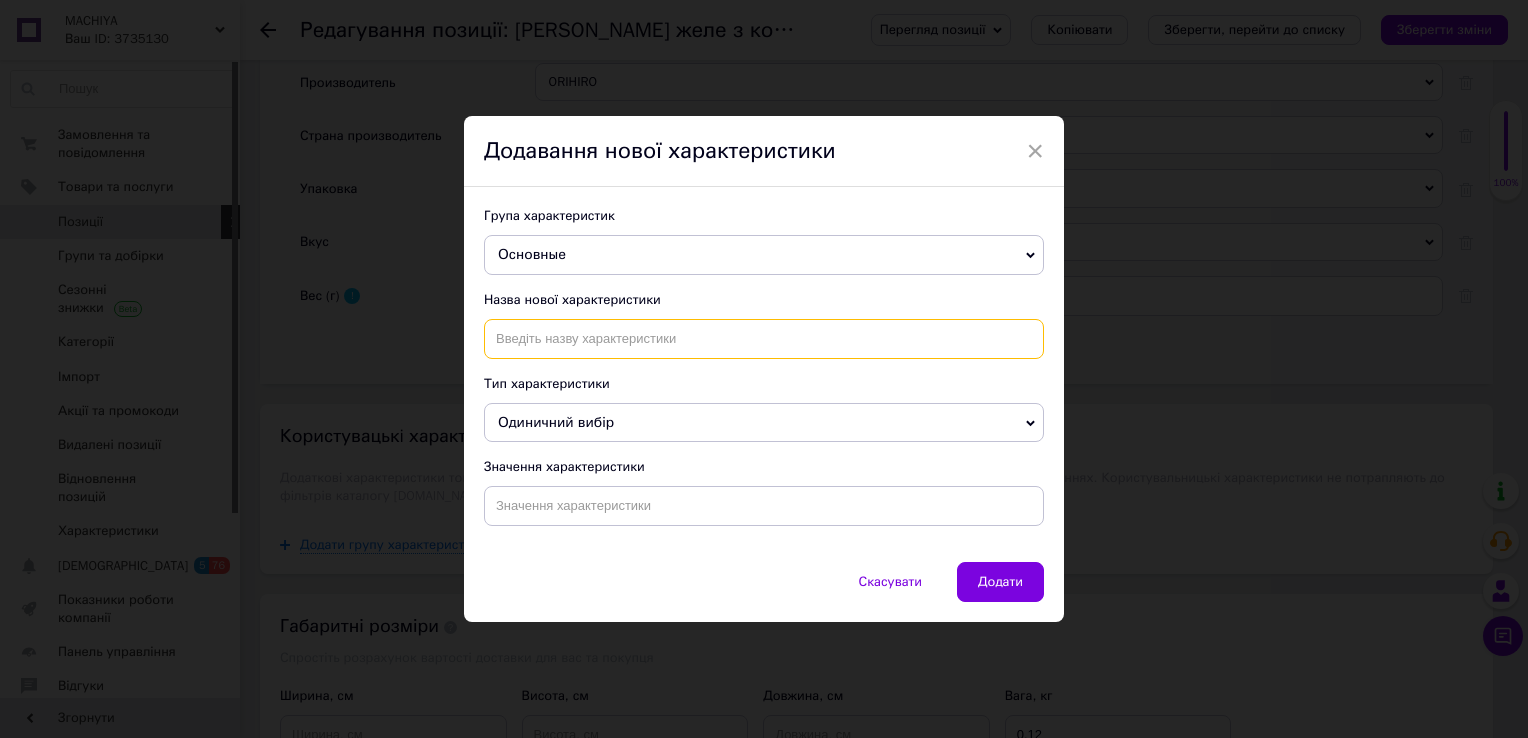 click at bounding box center [764, 339] 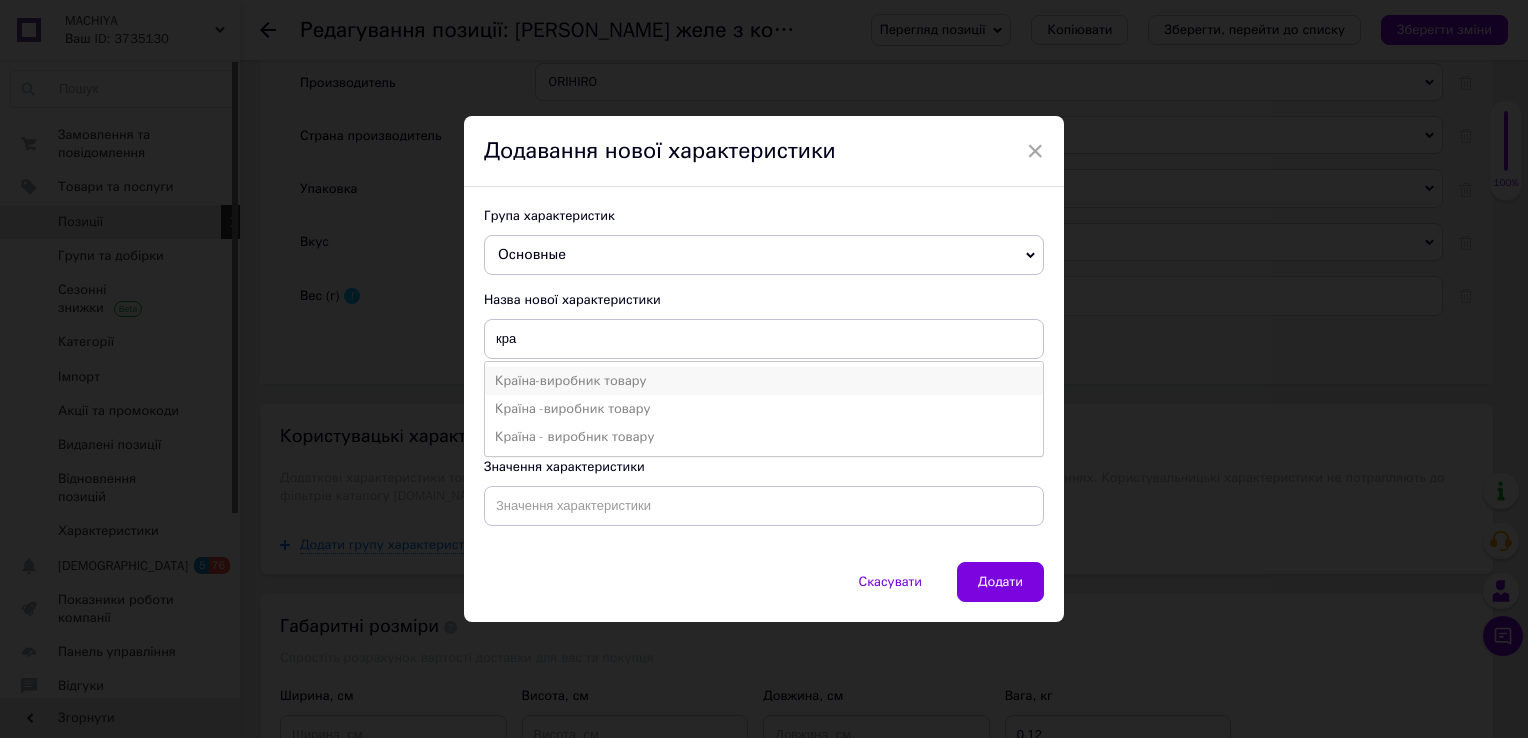 click on "Країна-виробник товару" at bounding box center [764, 381] 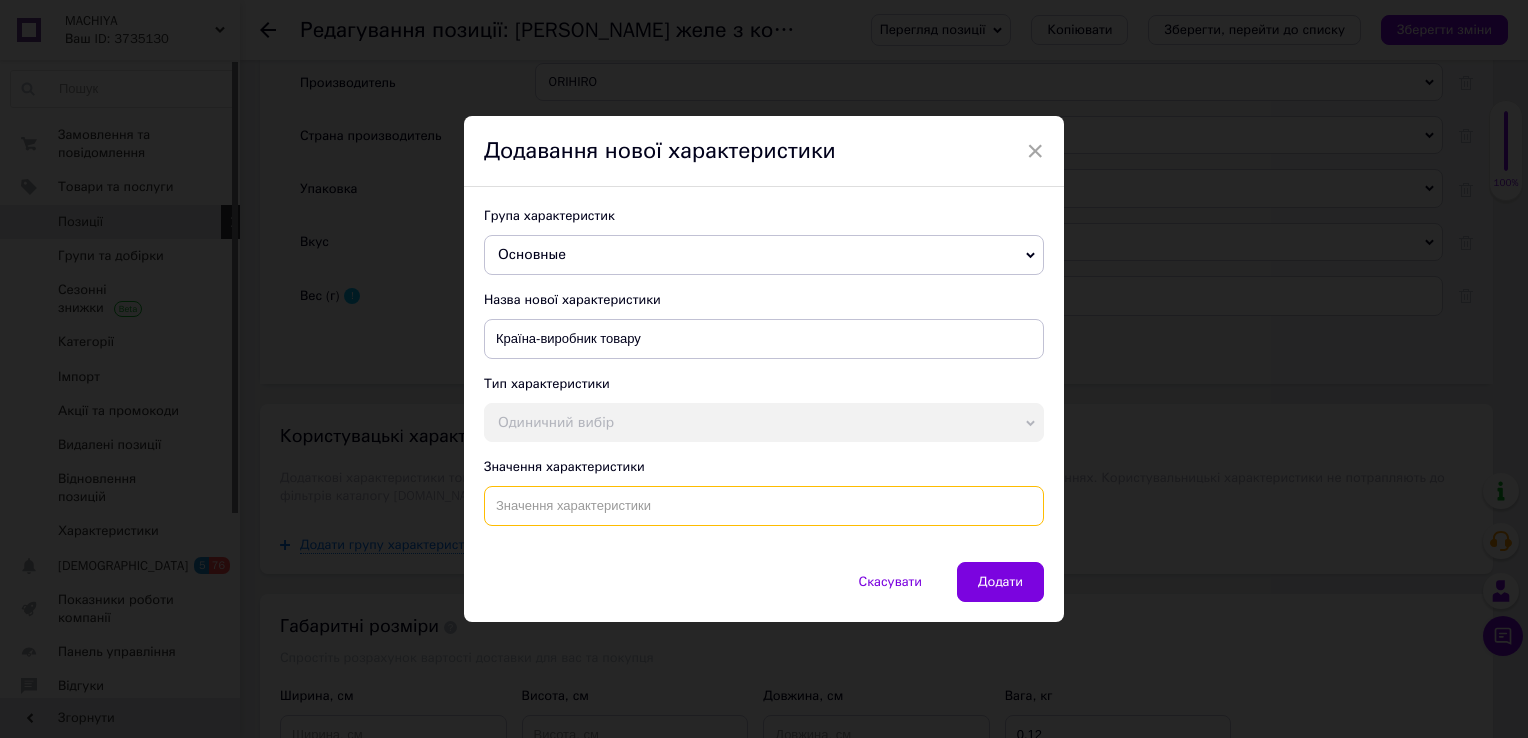 click at bounding box center (764, 506) 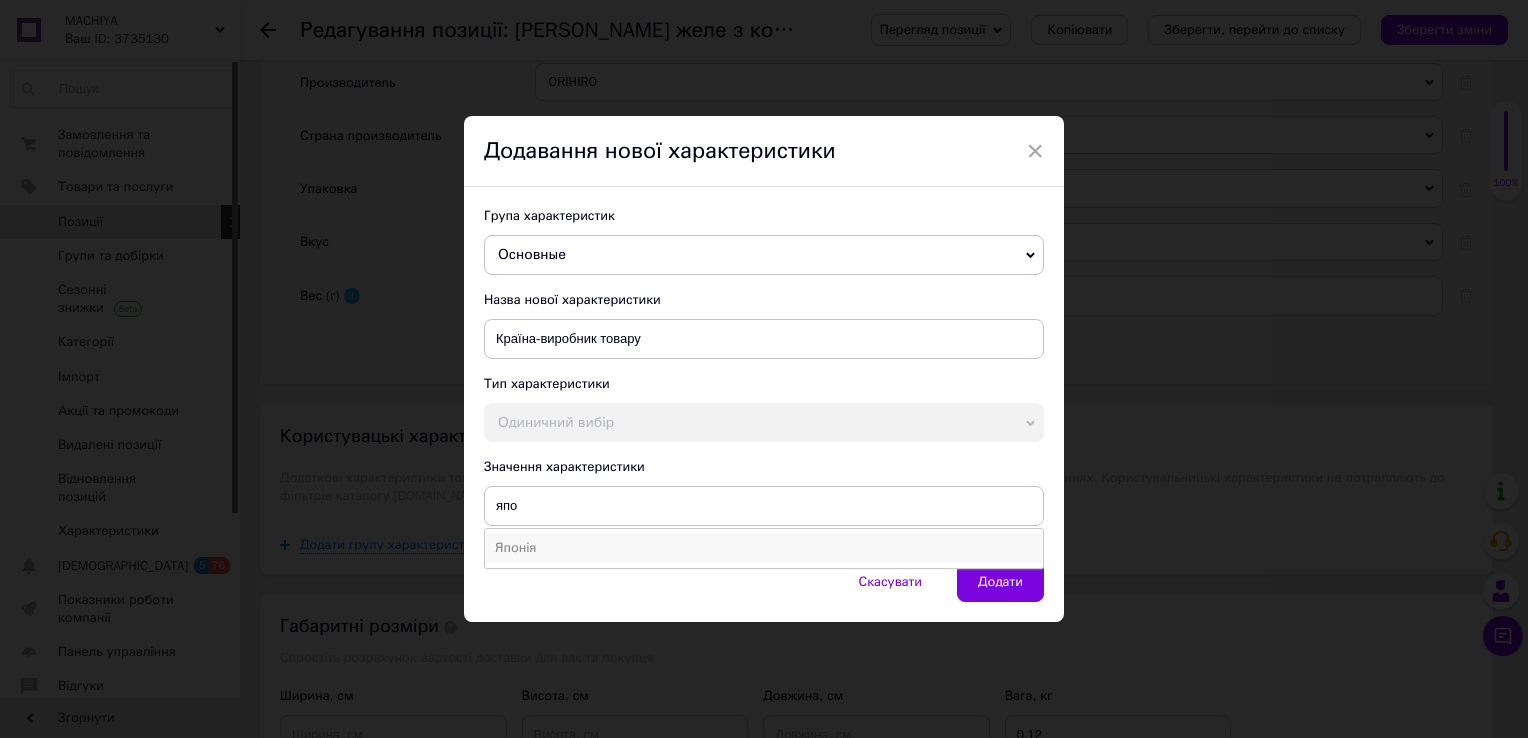 click on "Японія" at bounding box center [764, 548] 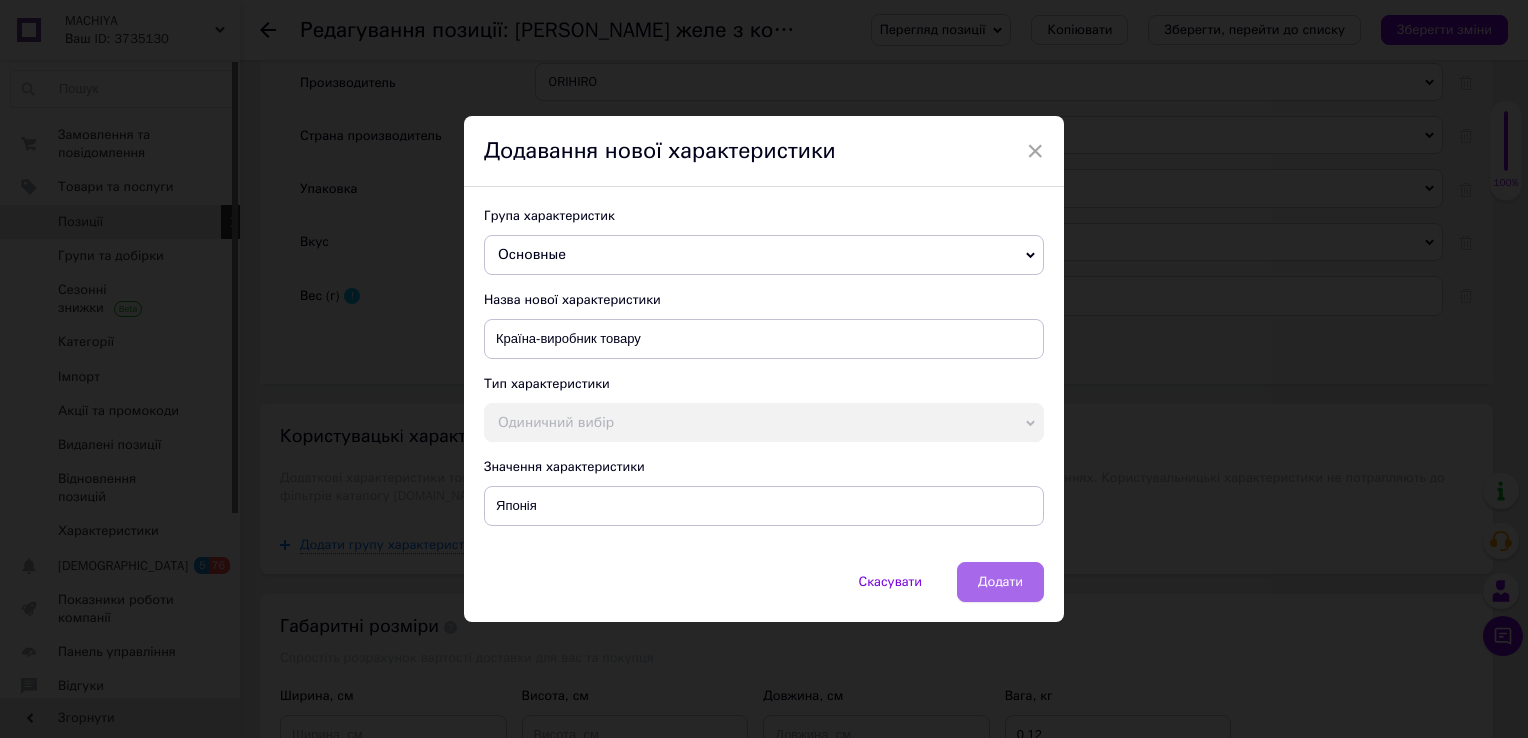 click on "Додати" at bounding box center [1000, 582] 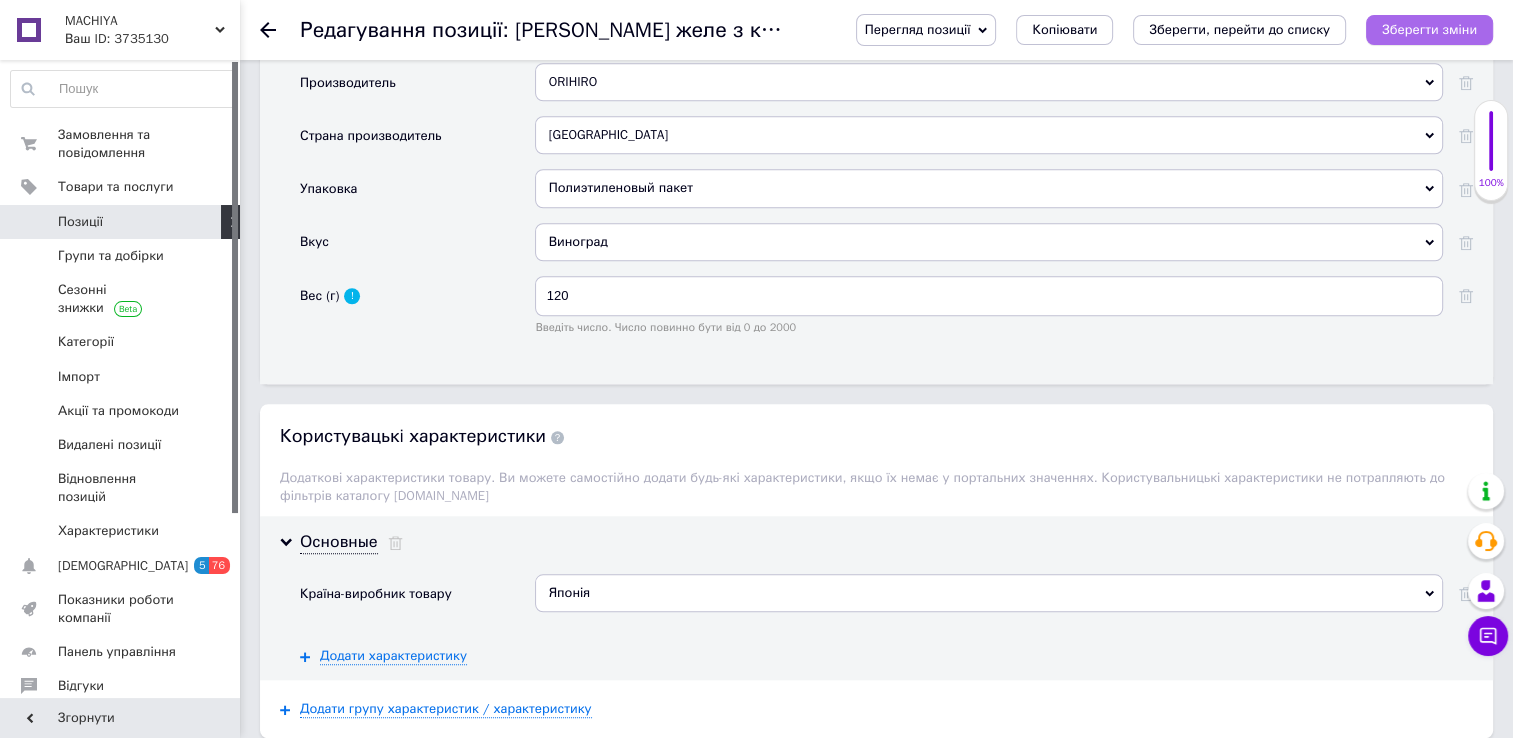 click on "Зберегти зміни" at bounding box center [1429, 30] 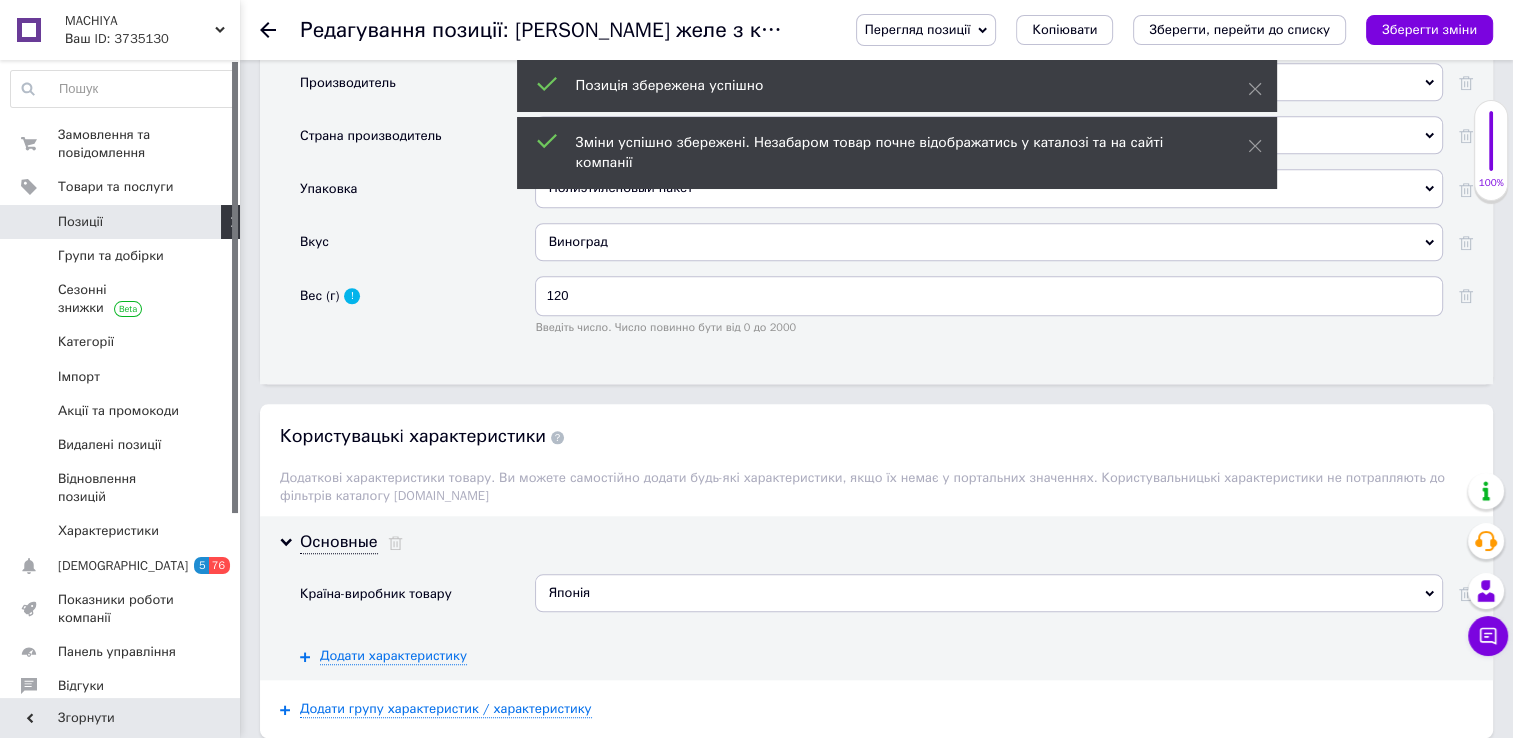 click 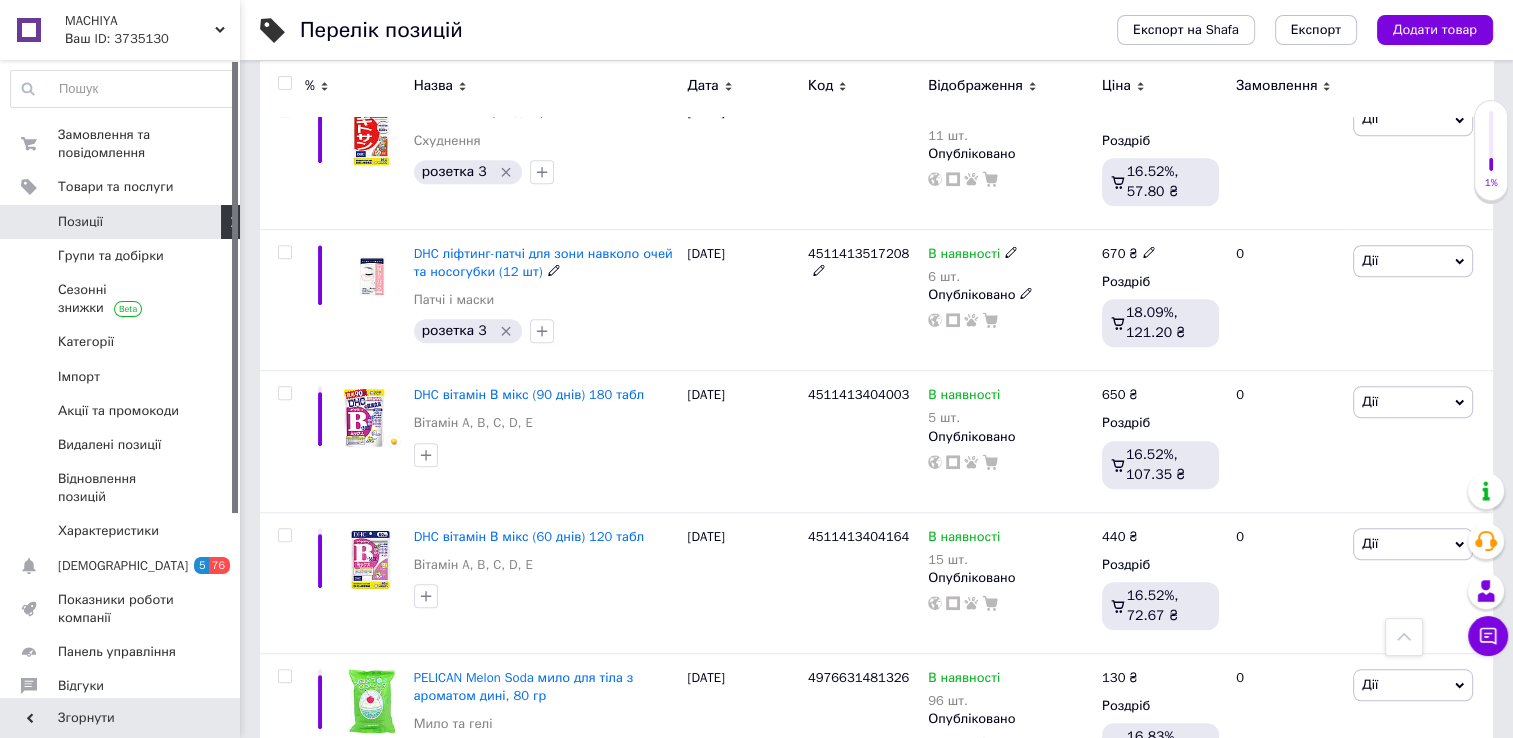 scroll, scrollTop: 1568, scrollLeft: 0, axis: vertical 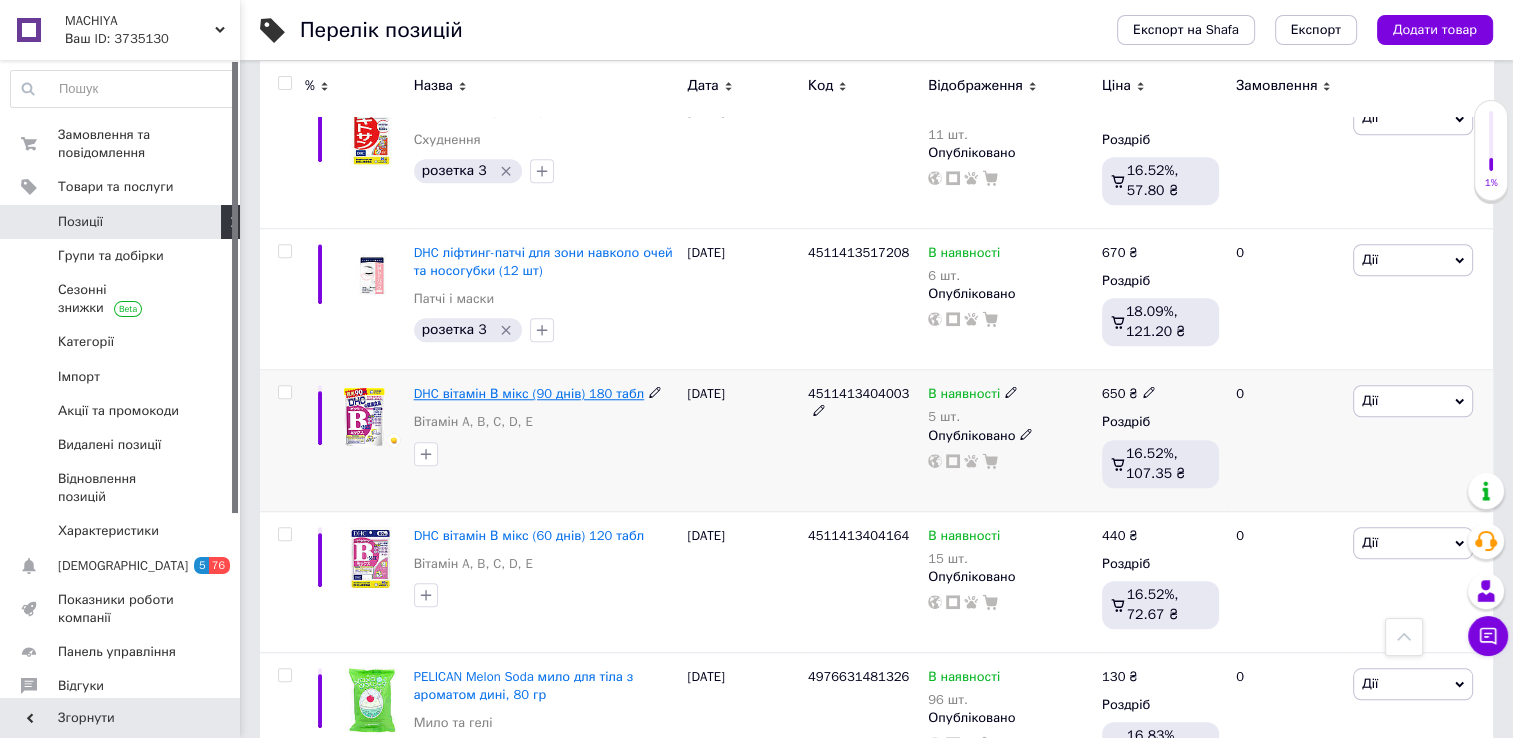 click on "DHC вітамін В мікс (90 днів) 180 табл" at bounding box center [529, 393] 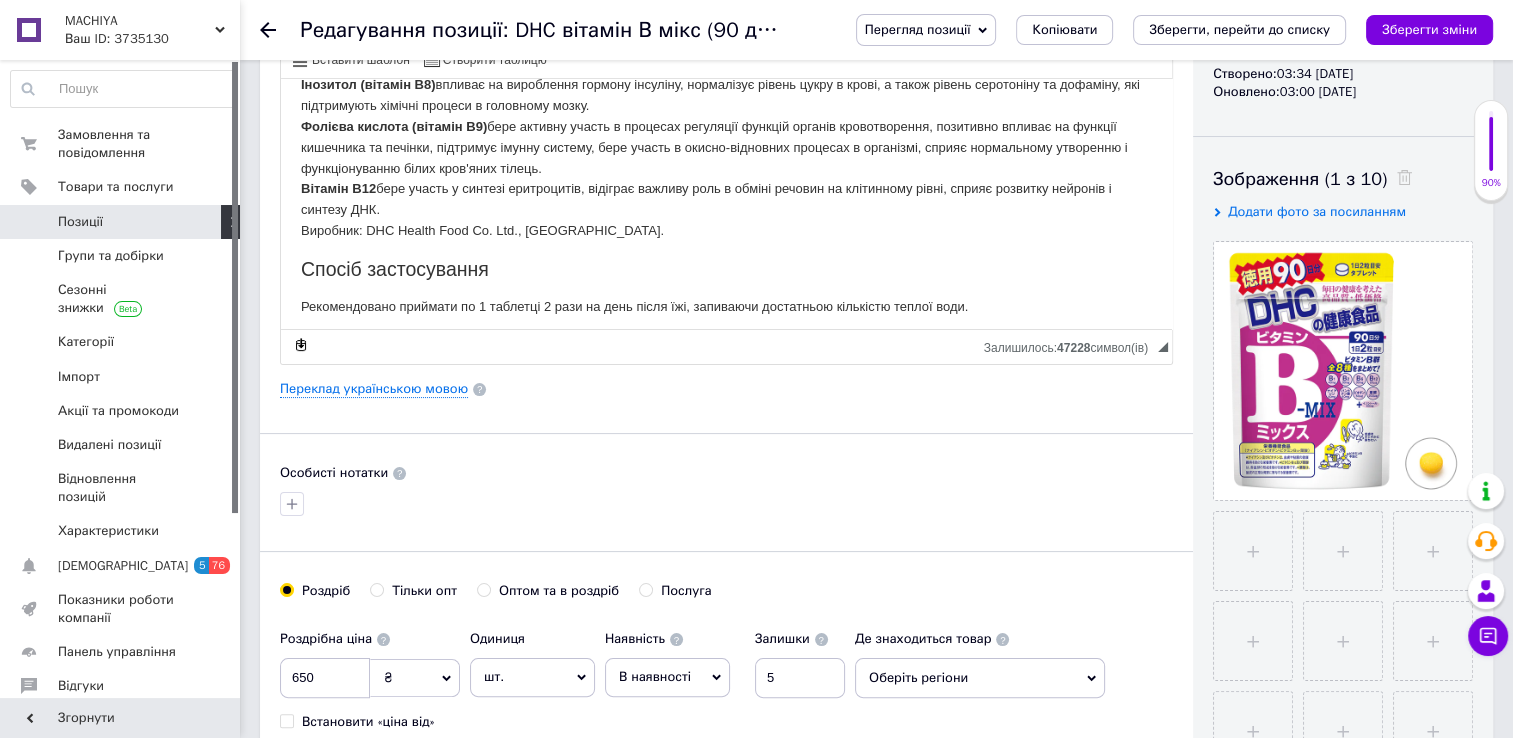 scroll, scrollTop: 276, scrollLeft: 0, axis: vertical 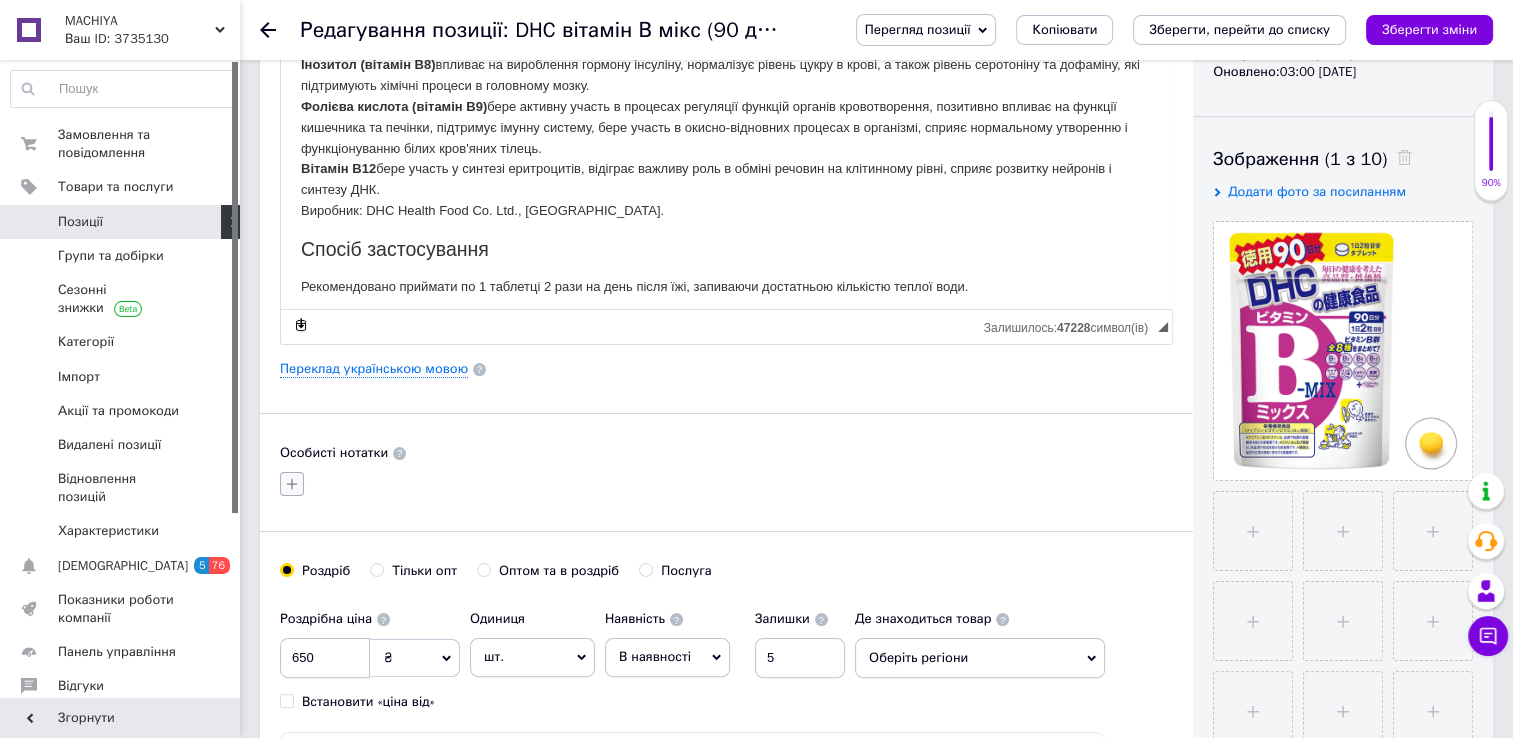 click 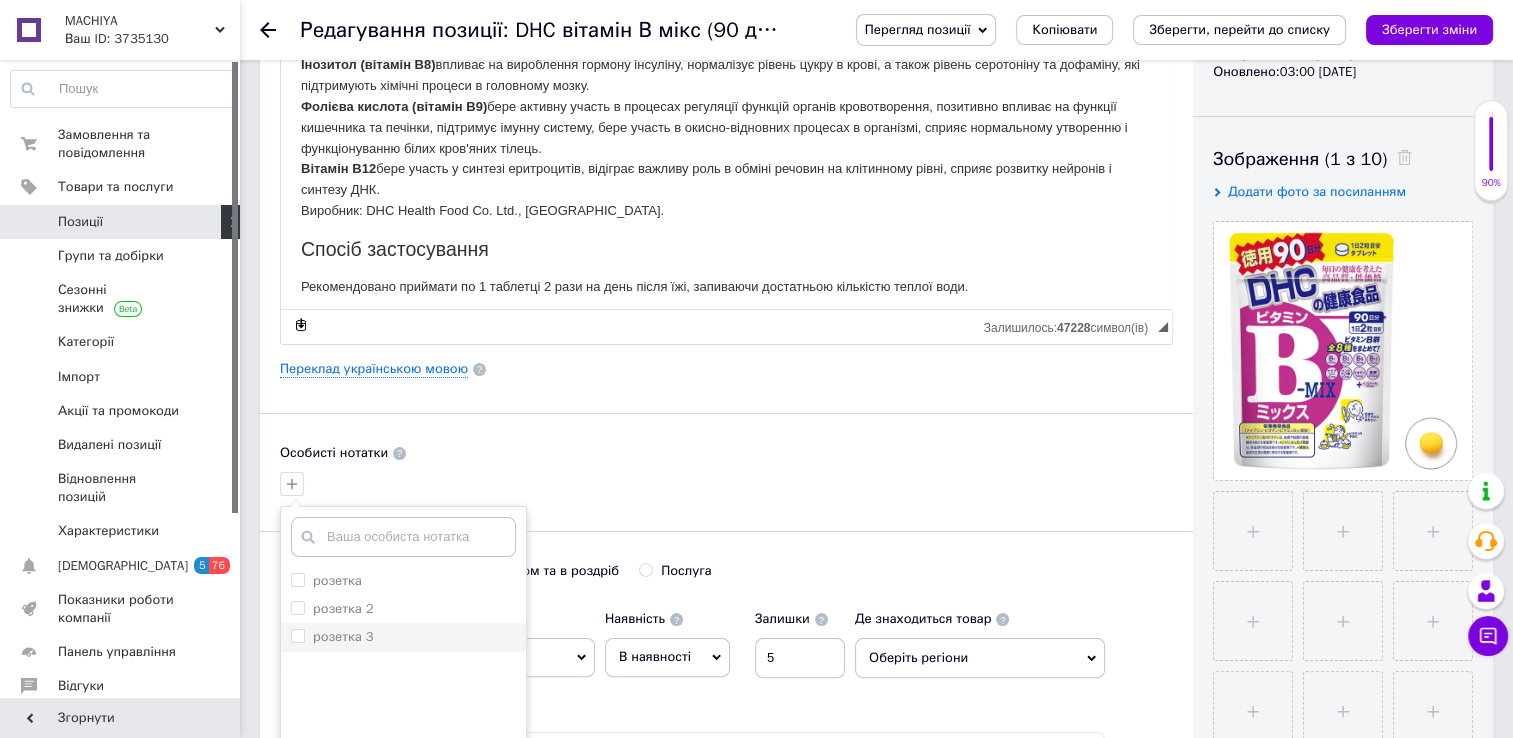 click on "розетка 3" at bounding box center [297, 635] 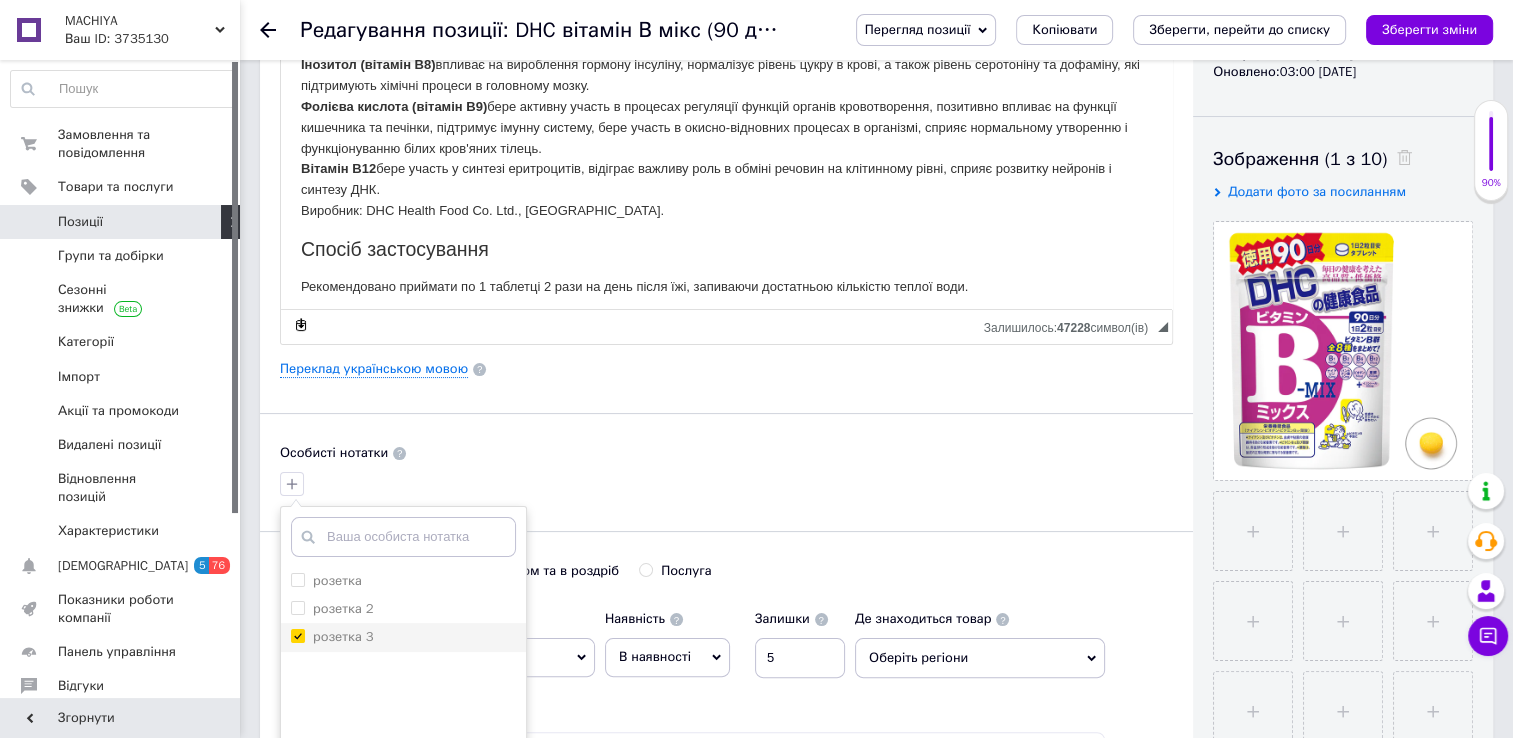 checkbox on "true" 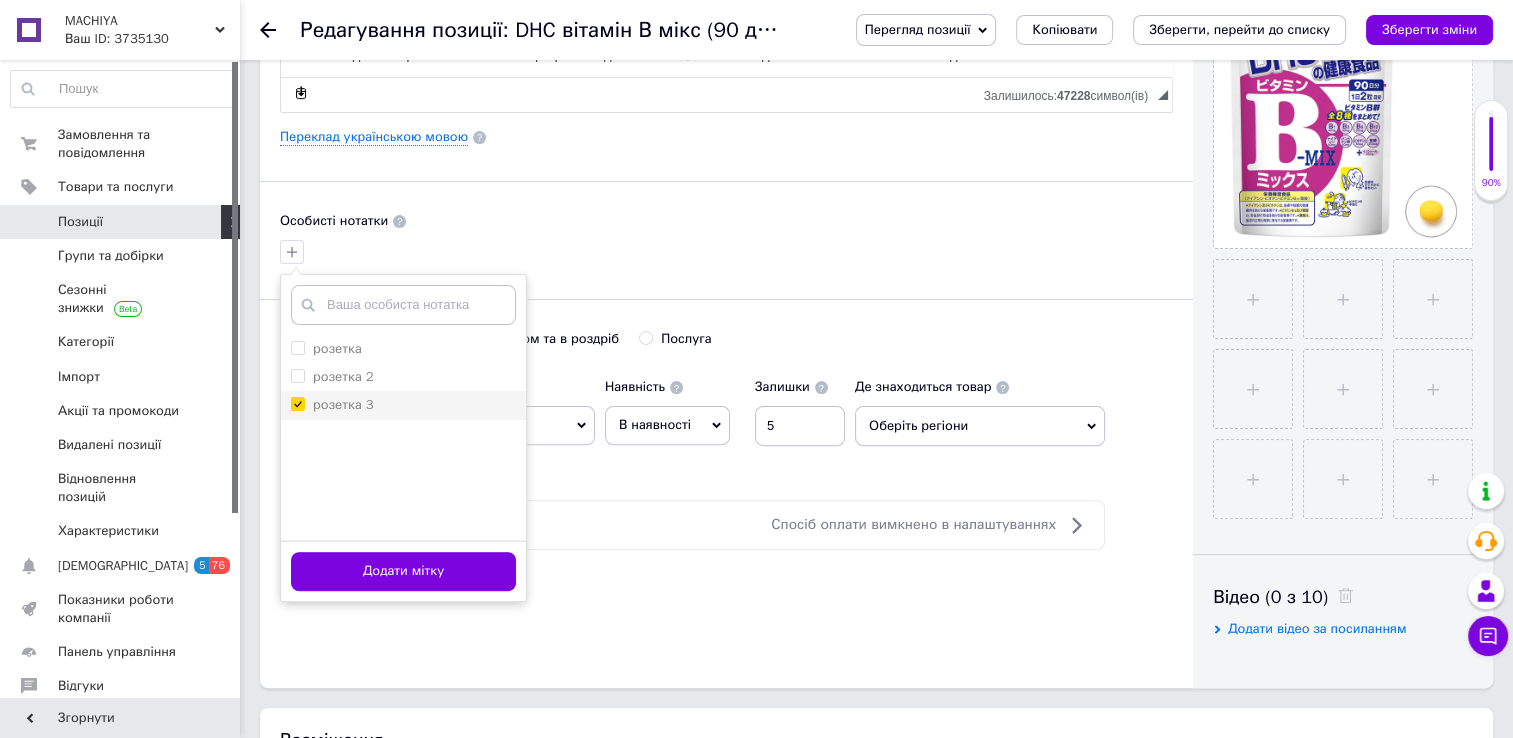 scroll, scrollTop: 528, scrollLeft: 0, axis: vertical 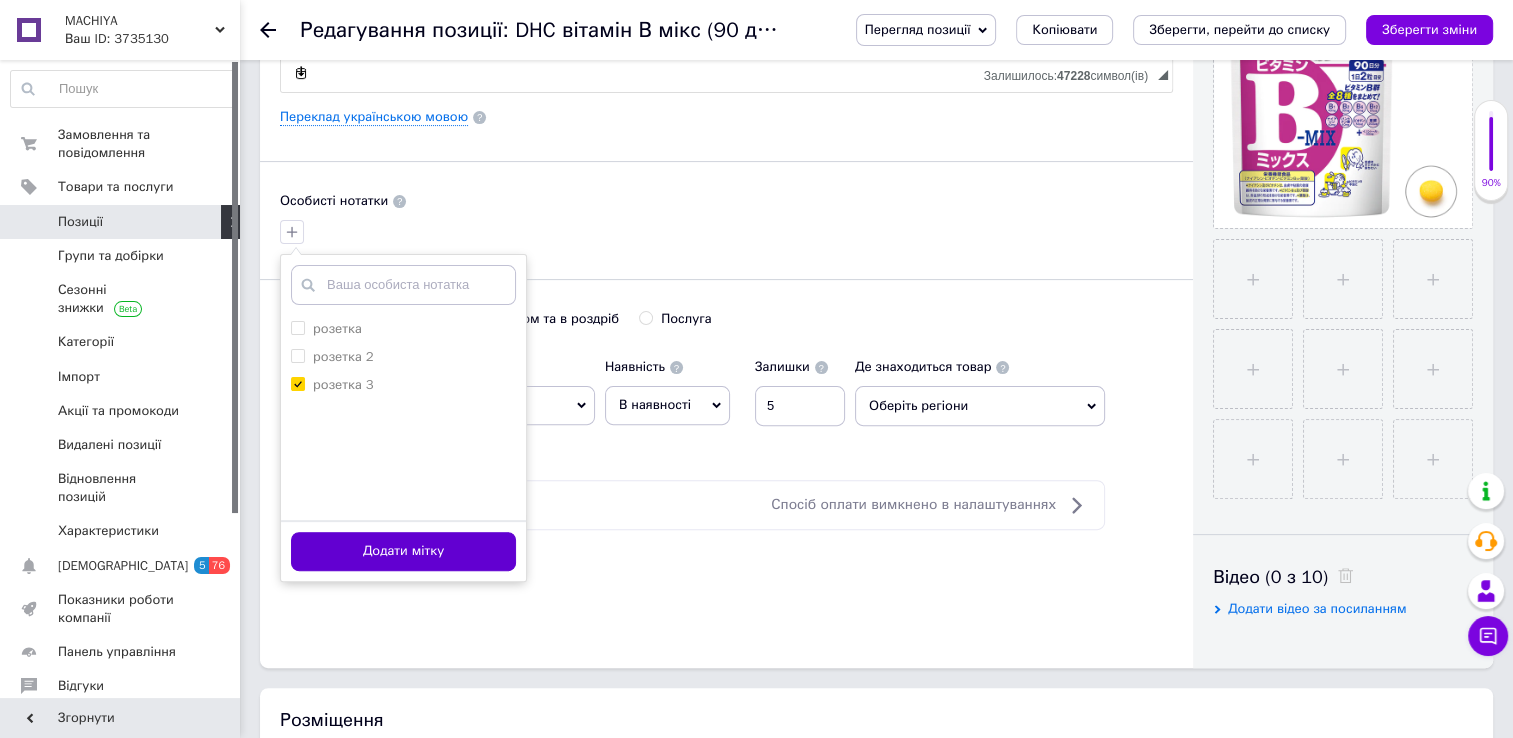 click on "Додати мітку" at bounding box center [403, 551] 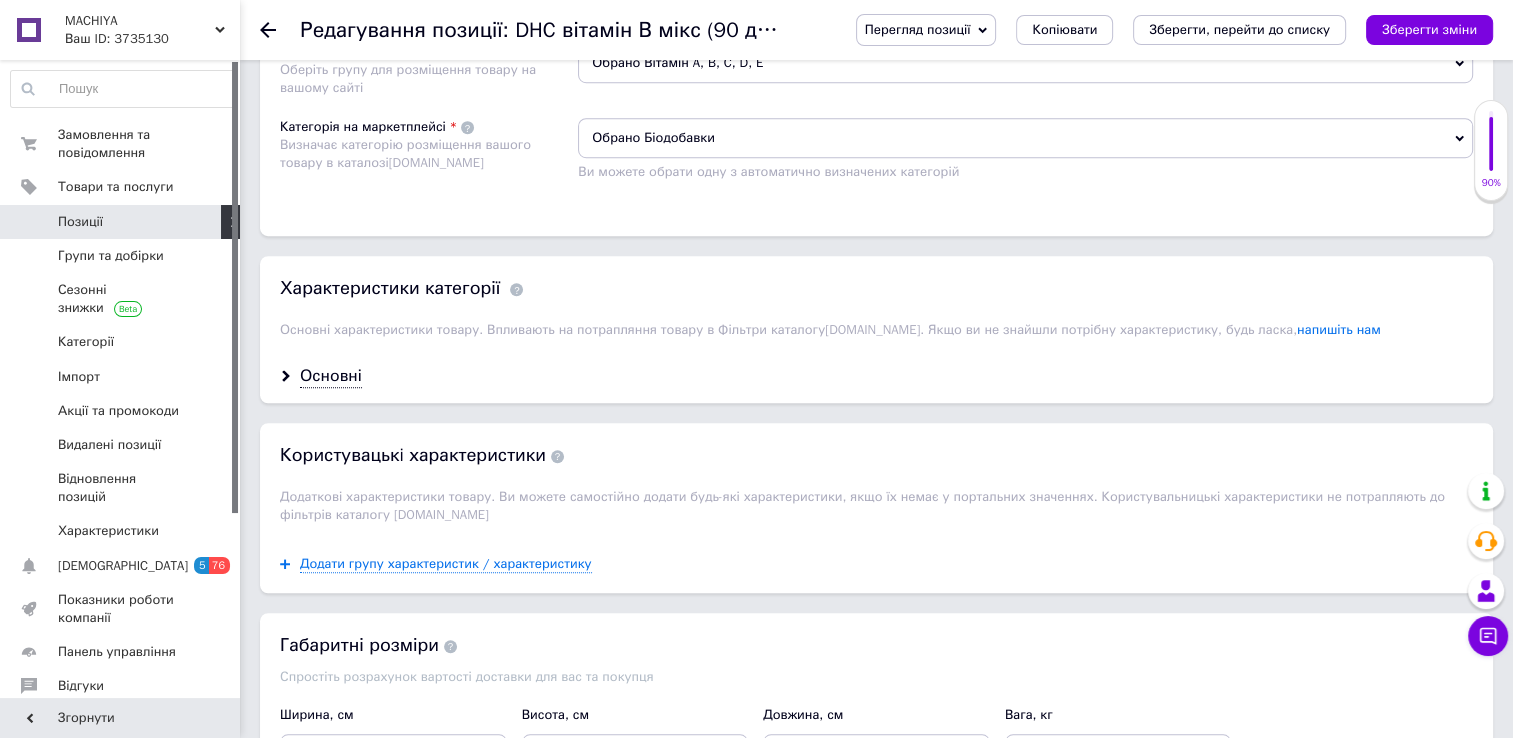 scroll, scrollTop: 1404, scrollLeft: 0, axis: vertical 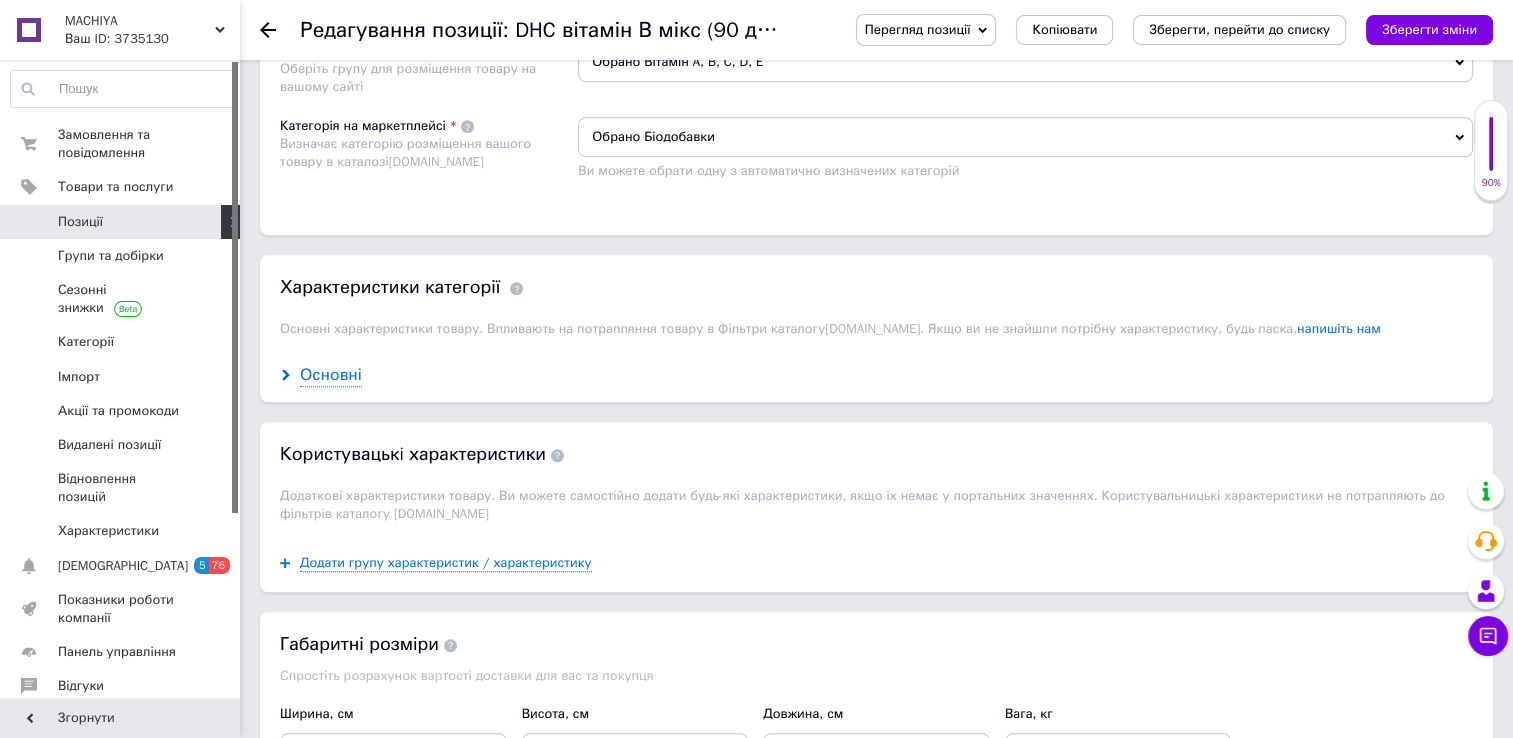click on "Основні" at bounding box center (331, 375) 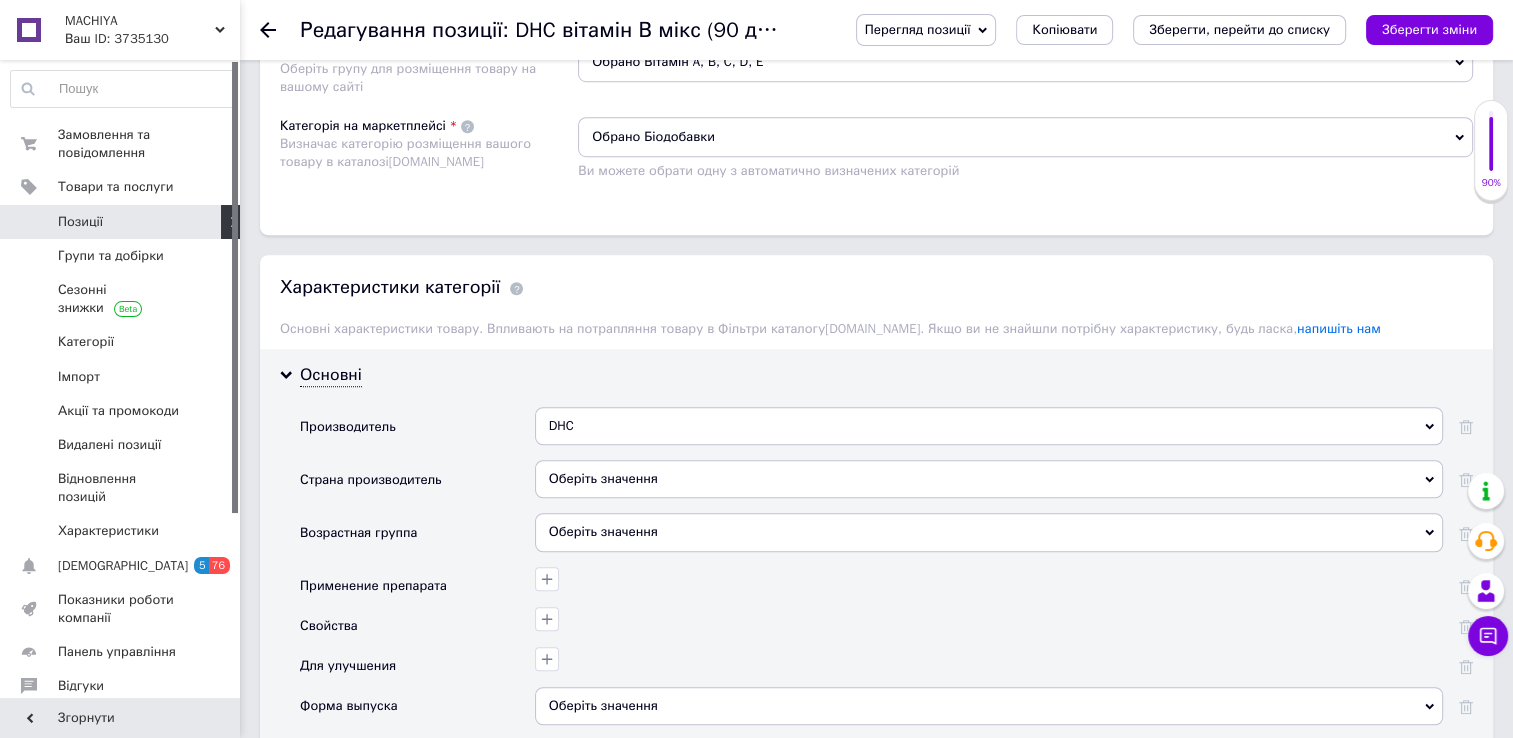 click on "Оберіть значення" at bounding box center (989, 479) 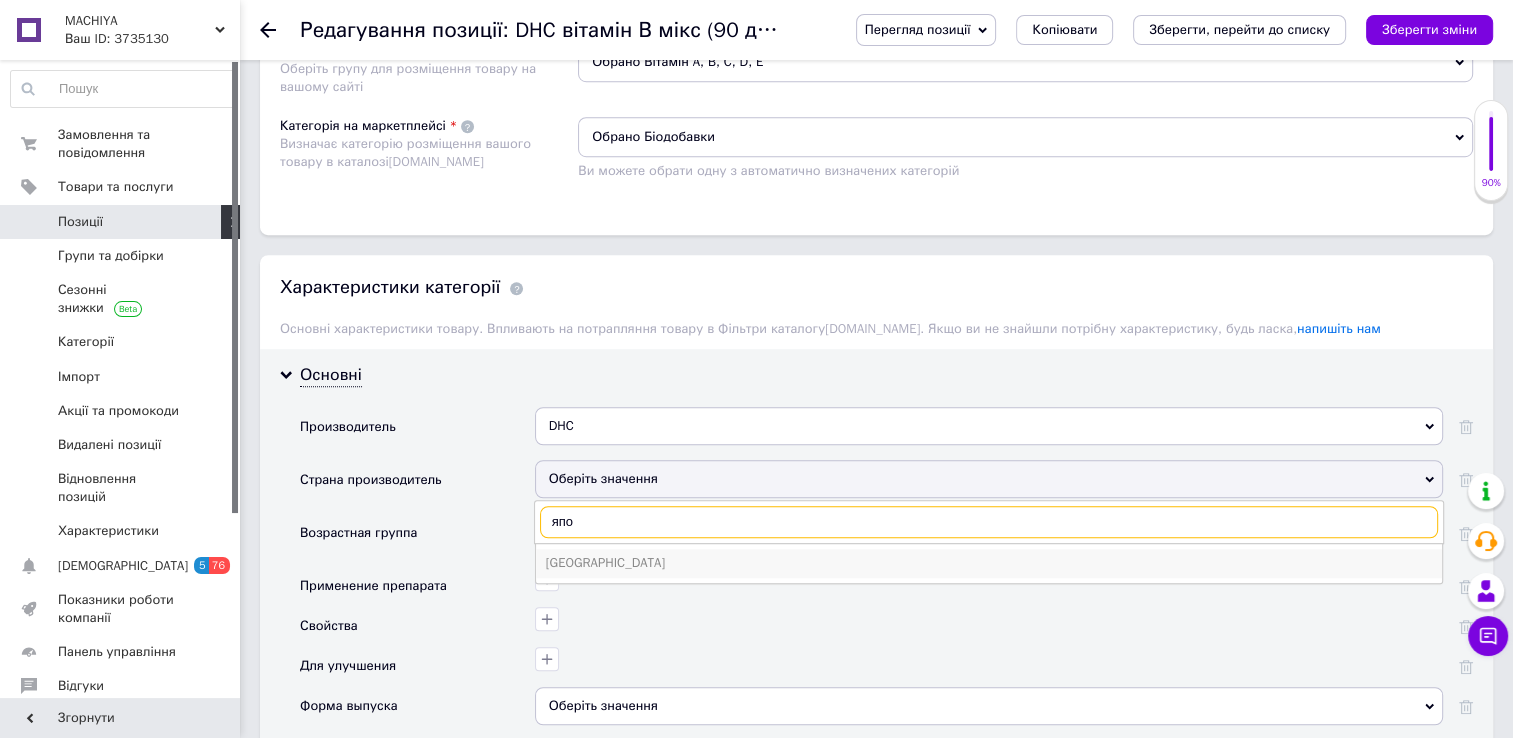 type on "япо" 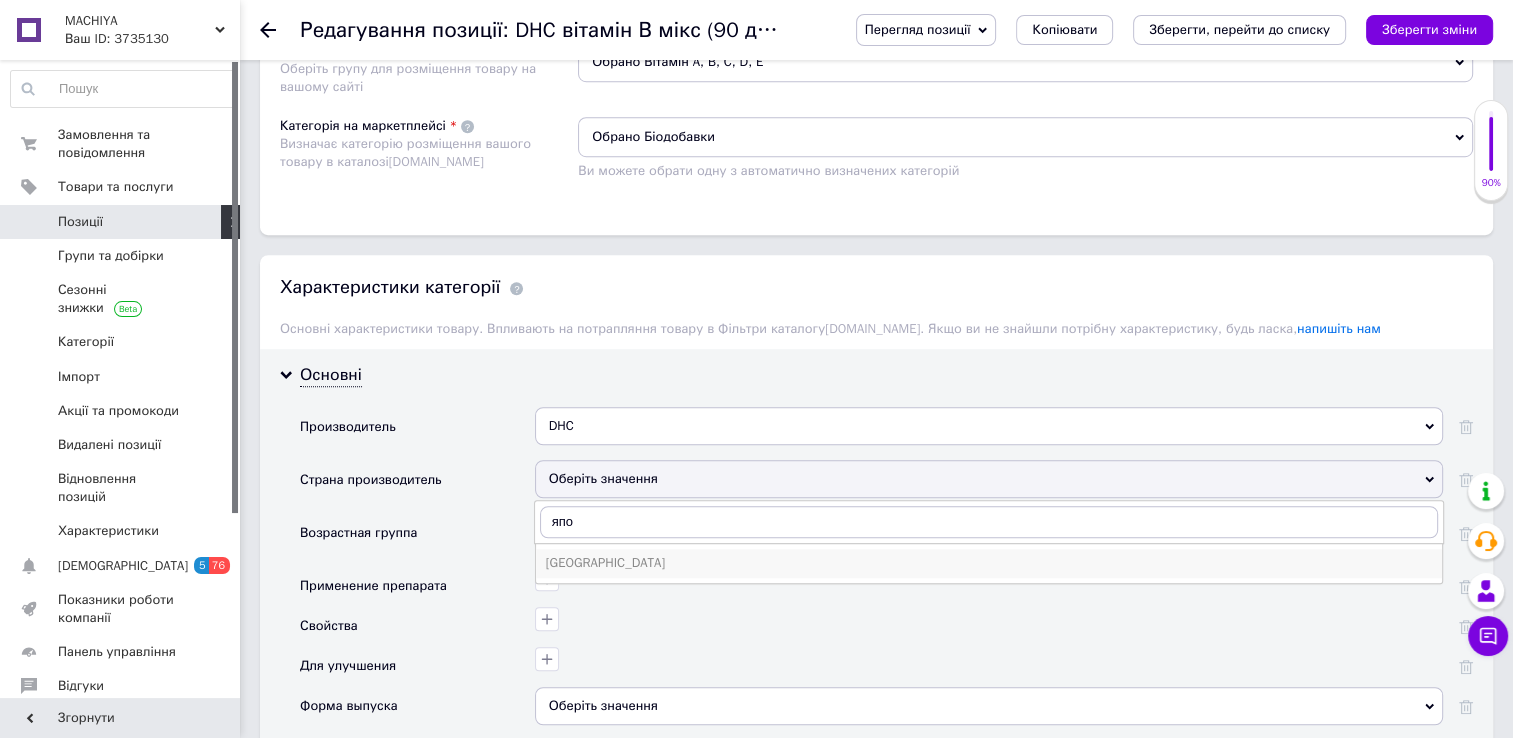 click on "[GEOGRAPHIC_DATA]" at bounding box center (989, 563) 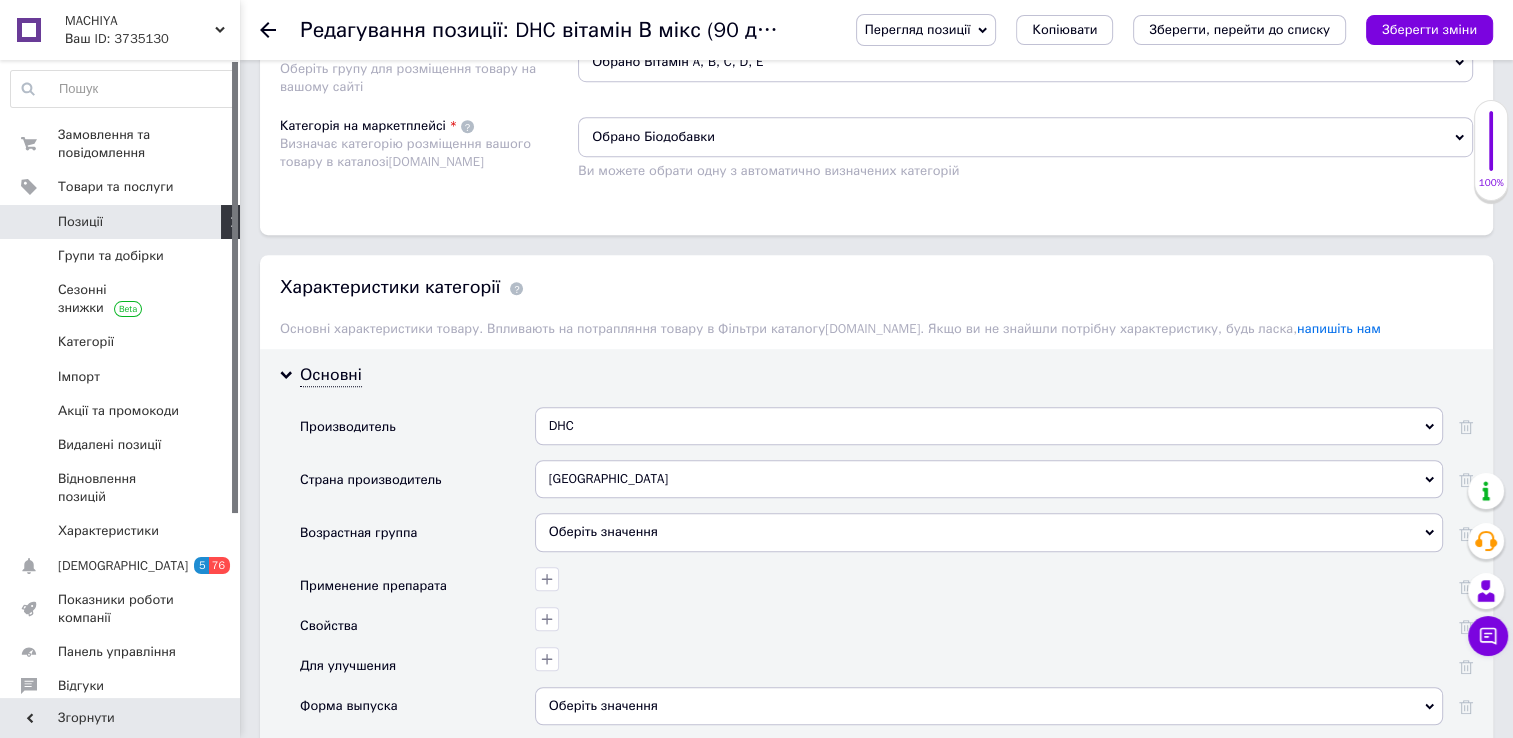 click on "Оберіть значення" at bounding box center [989, 532] 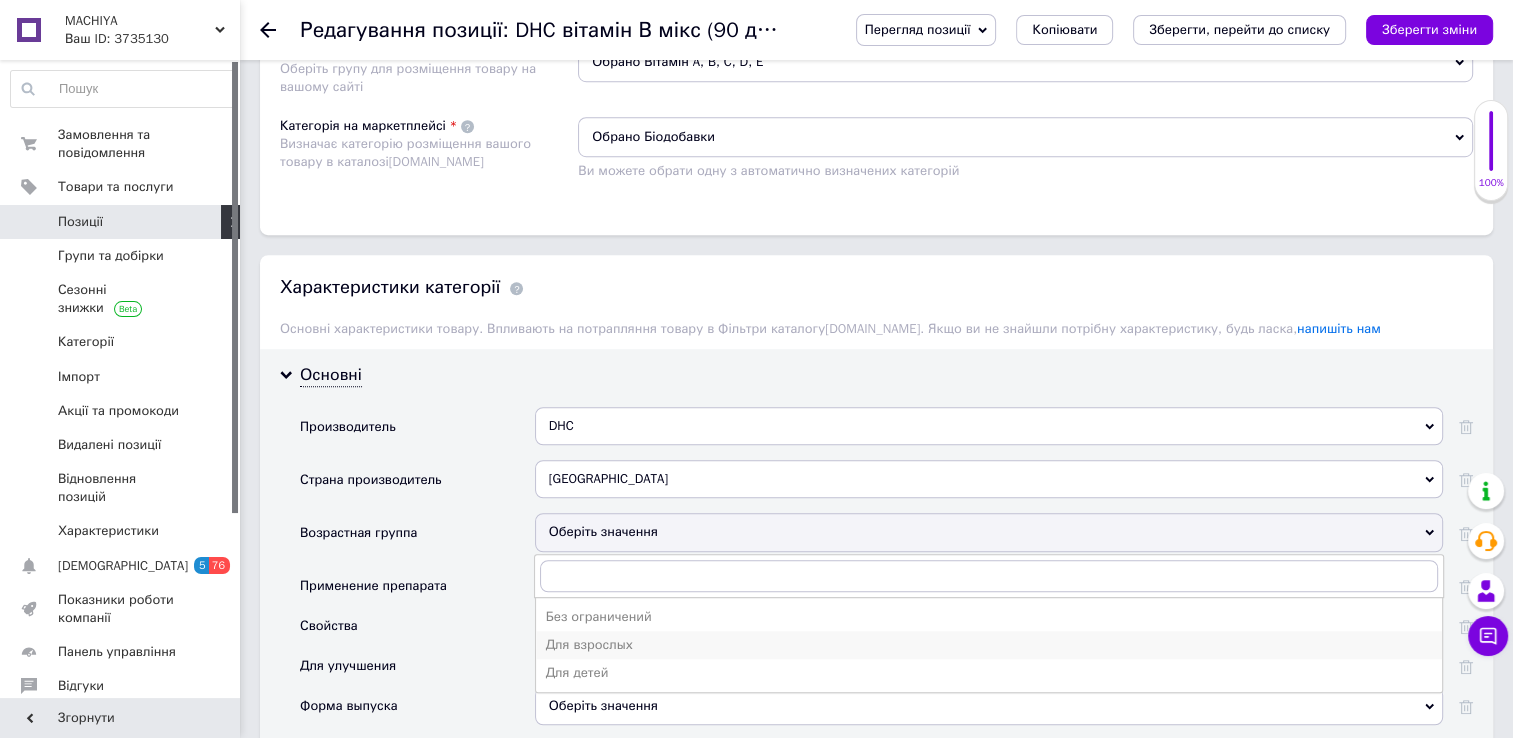click on "Для взрослых" at bounding box center [989, 645] 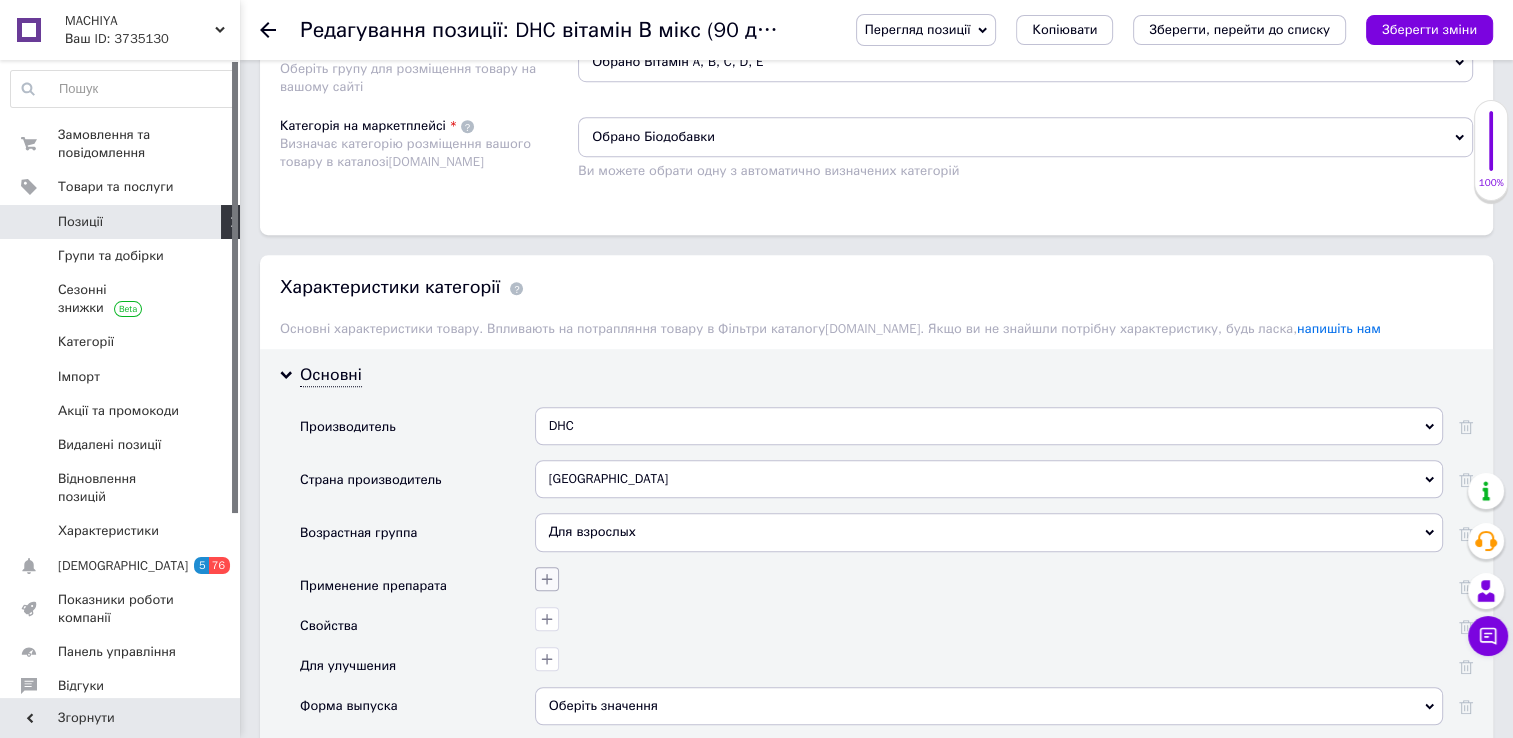 click 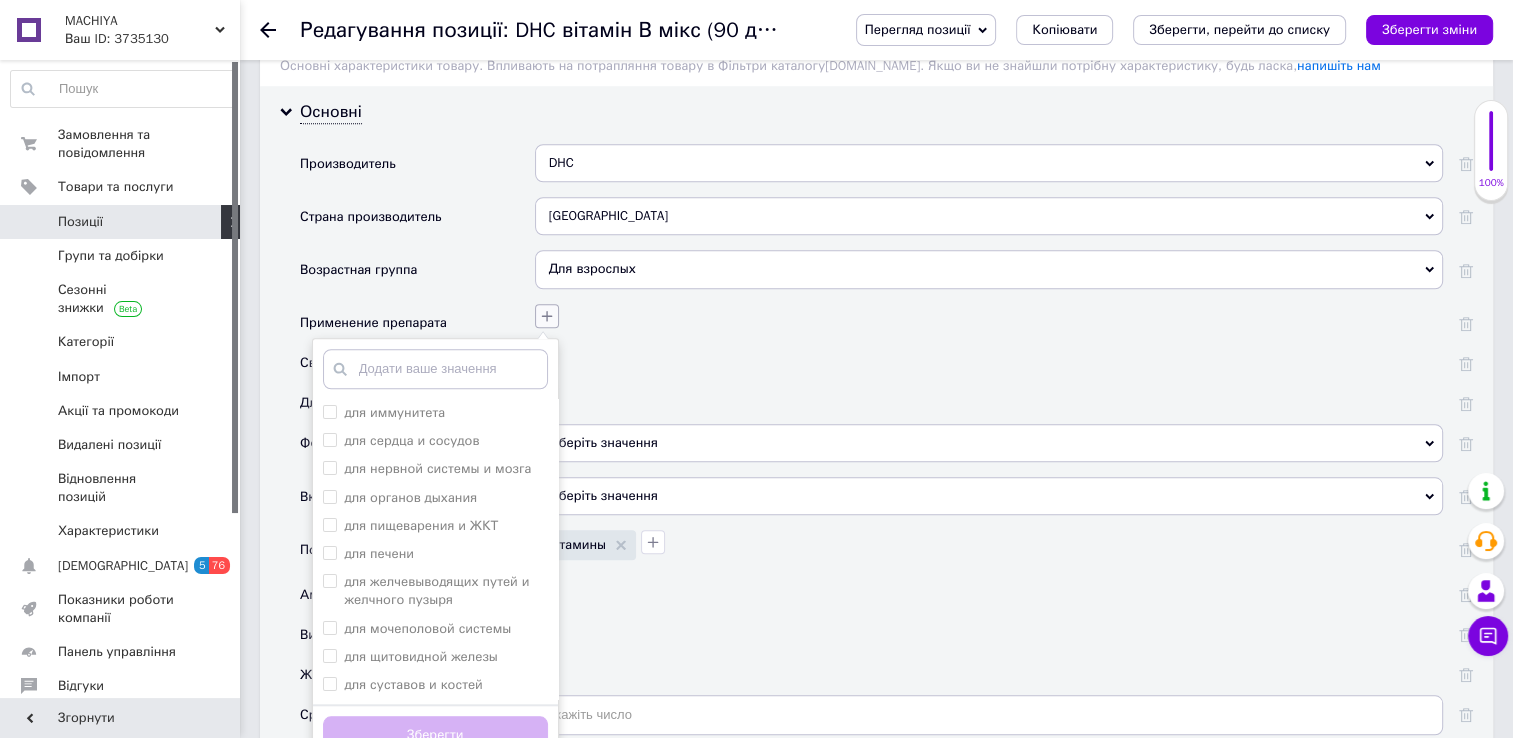 scroll, scrollTop: 1670, scrollLeft: 0, axis: vertical 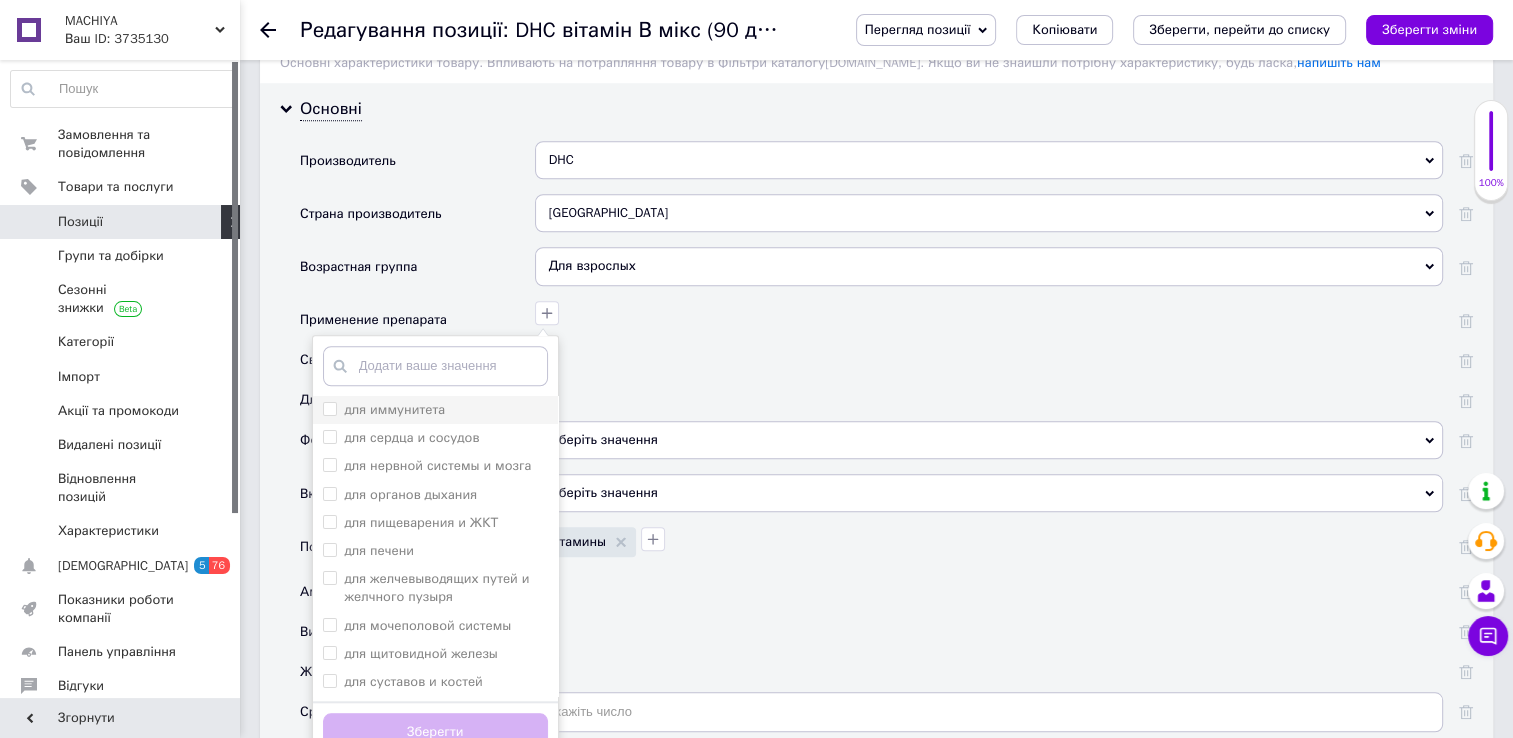 click on "для иммунитета" at bounding box center (384, 410) 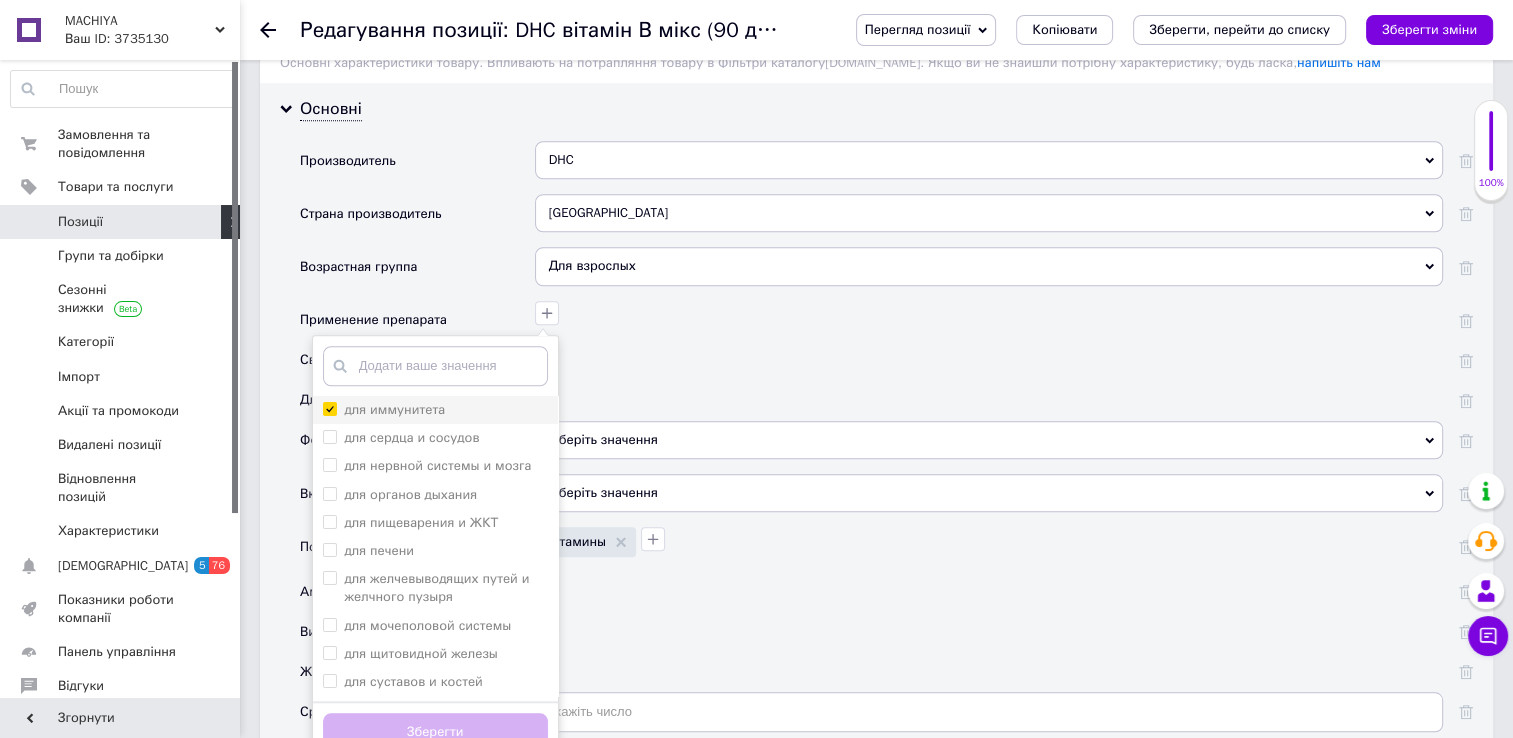 click on "для иммунитета" at bounding box center [329, 408] 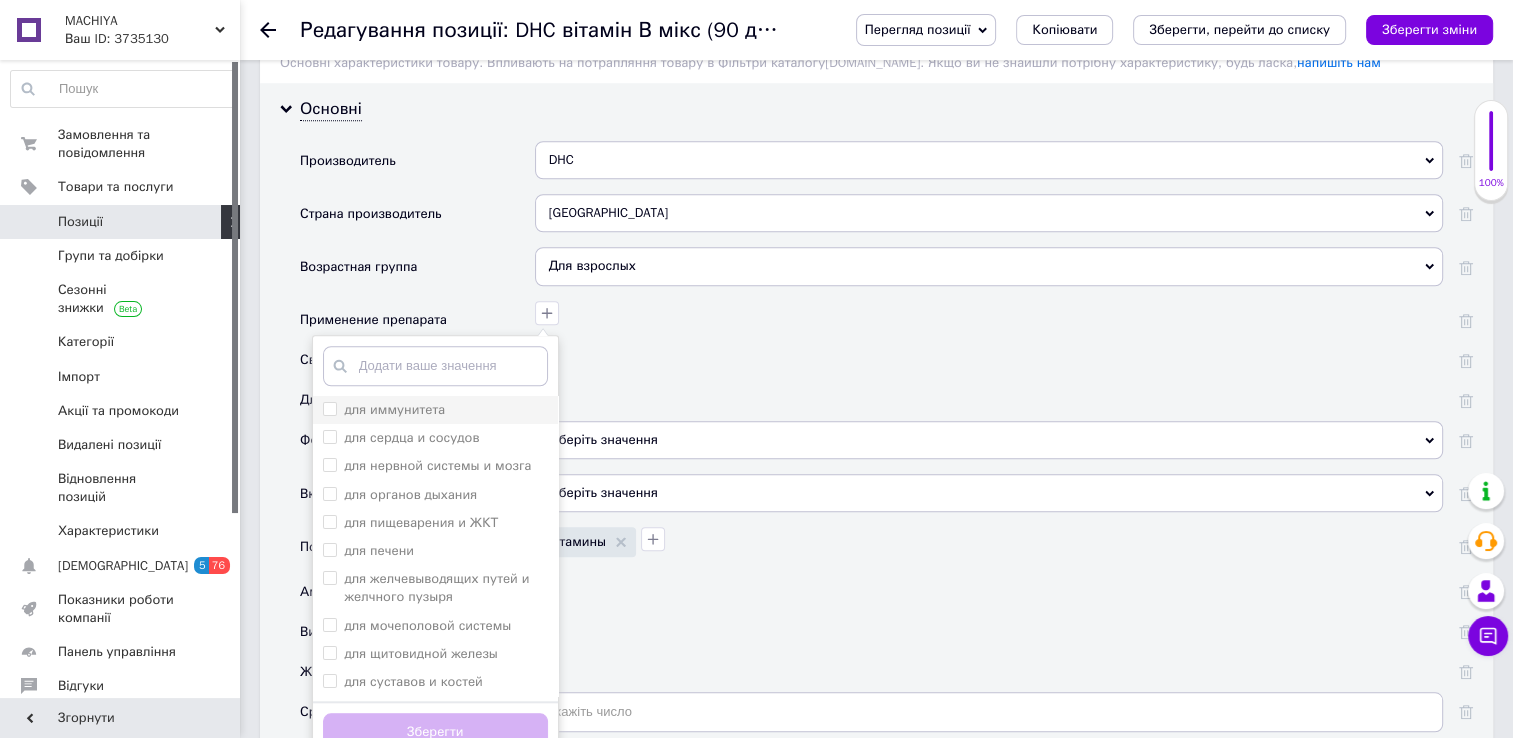checkbox on "false" 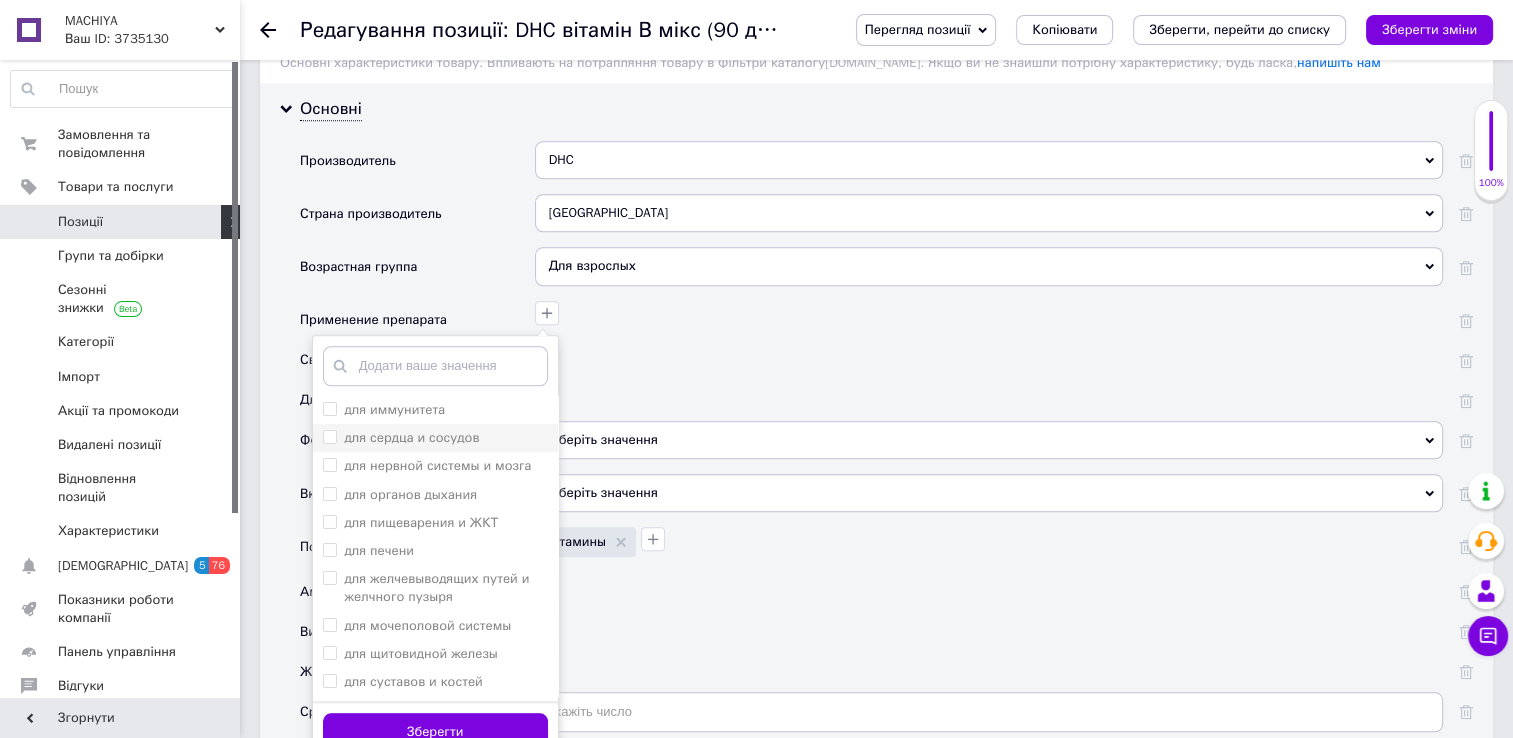 click on "для сердца и сосудов" at bounding box center (329, 436) 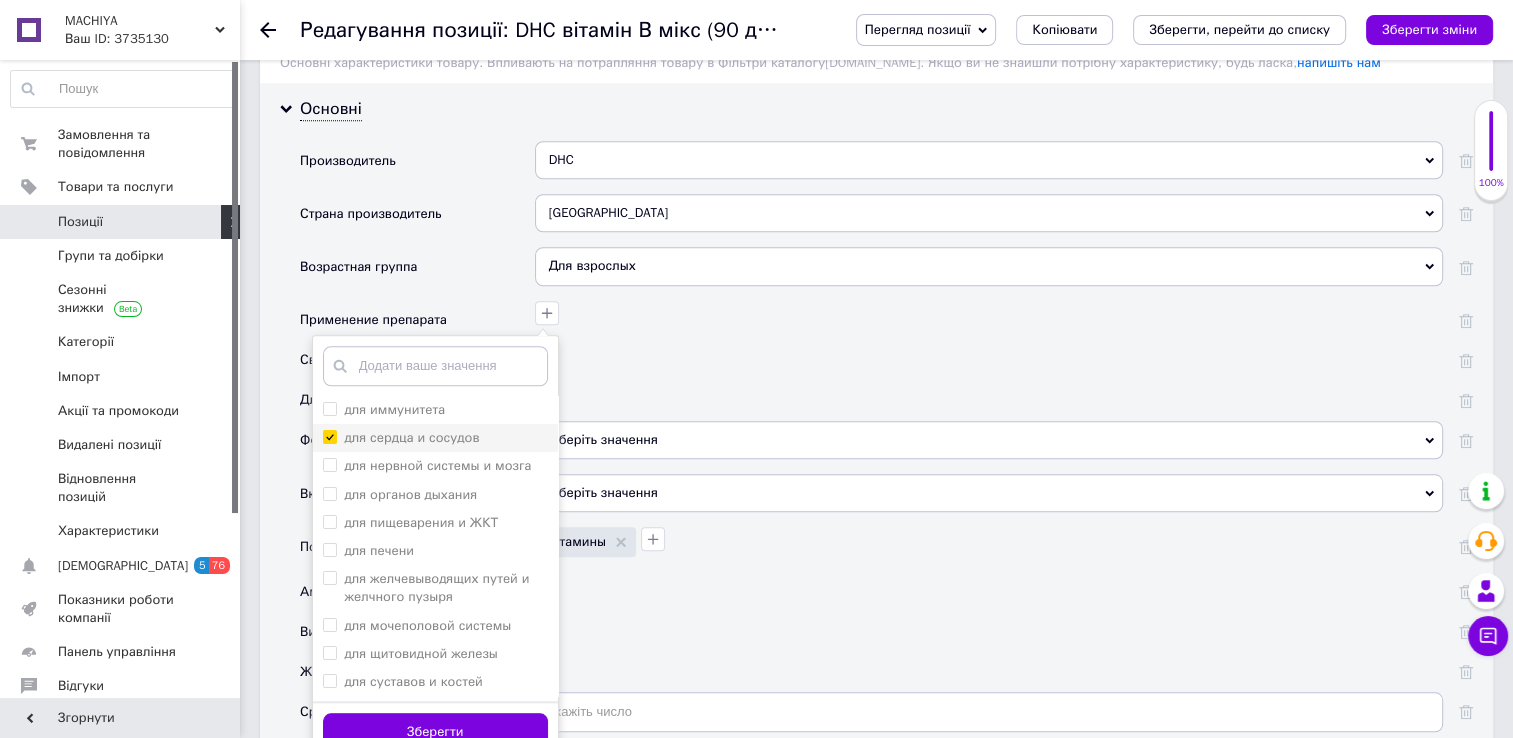 checkbox on "true" 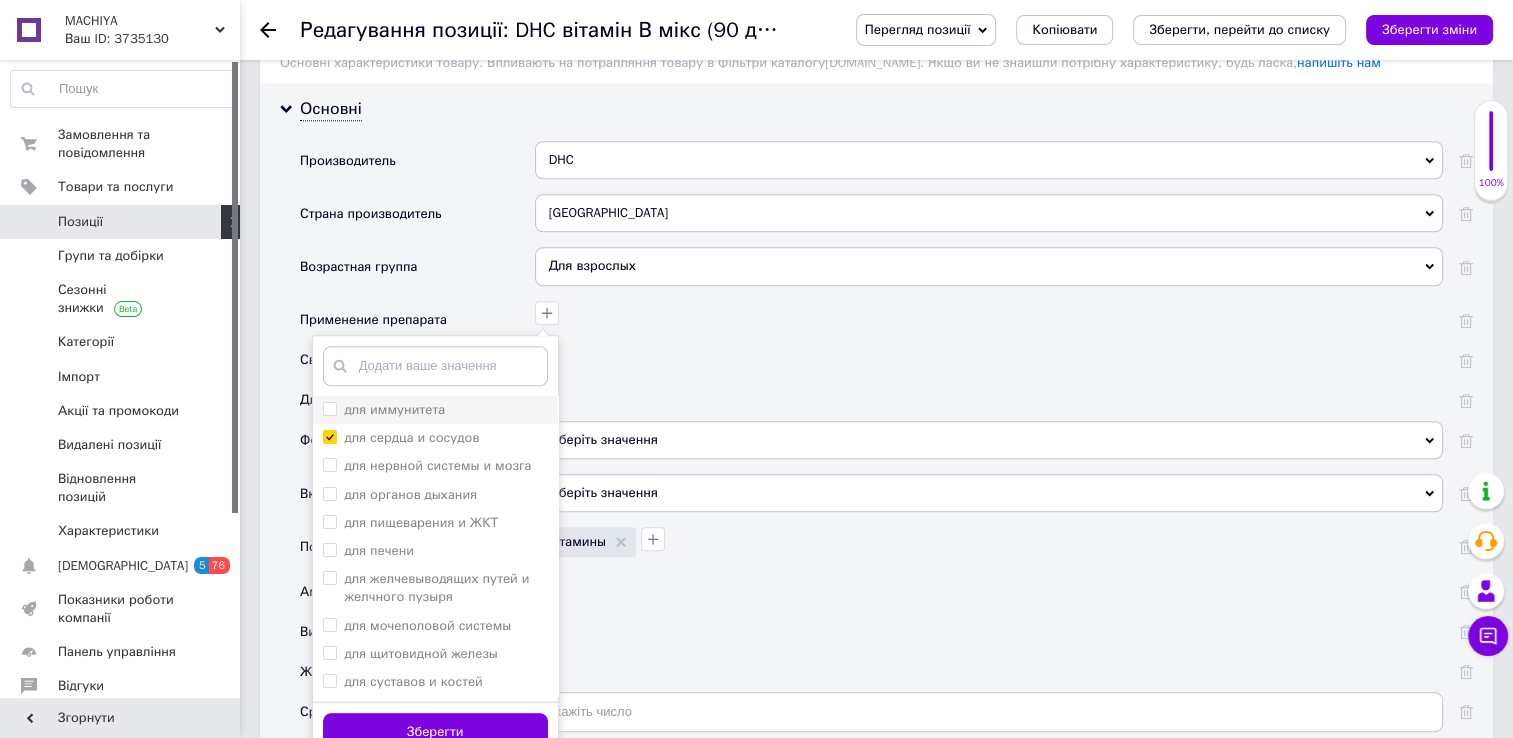 click on "для иммунитета" at bounding box center (329, 408) 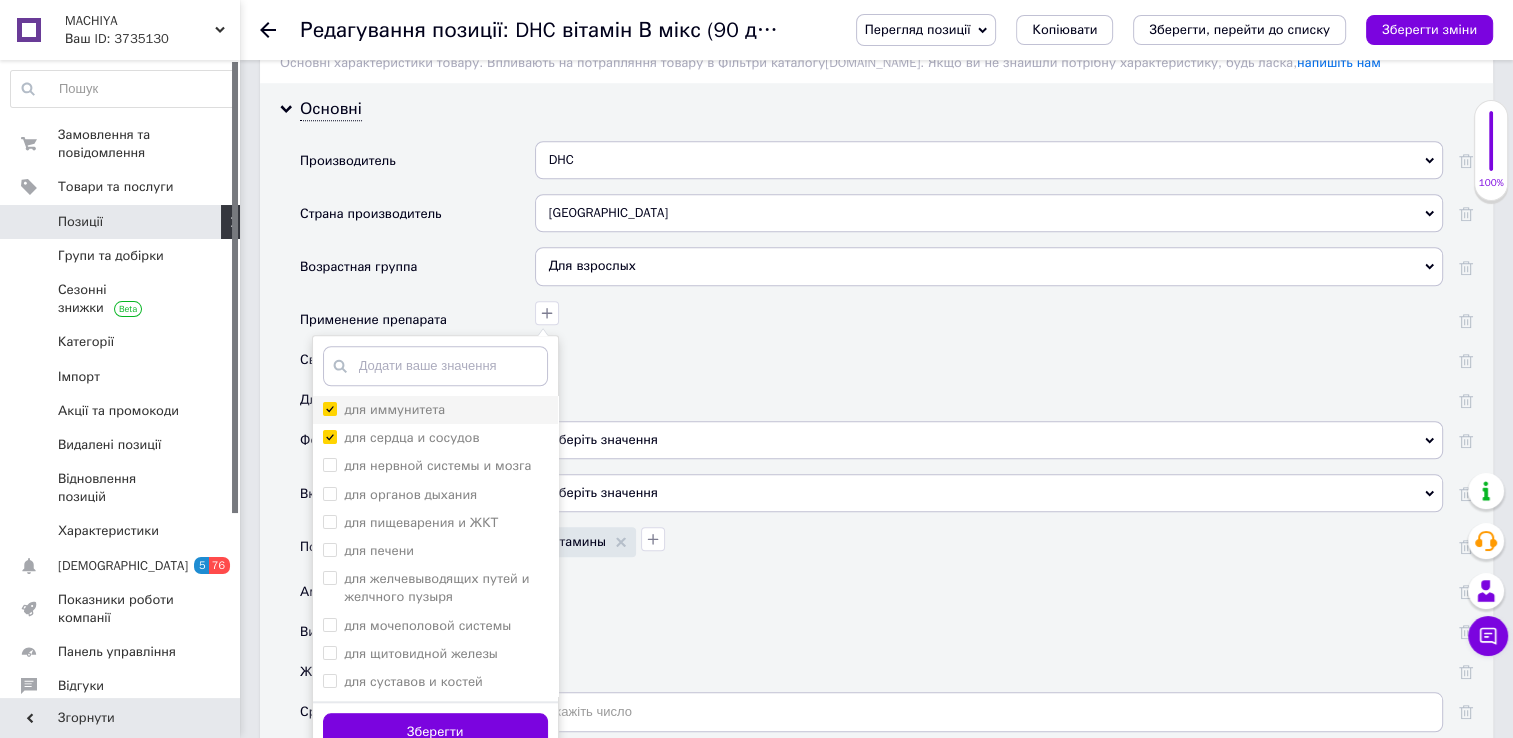 checkbox on "true" 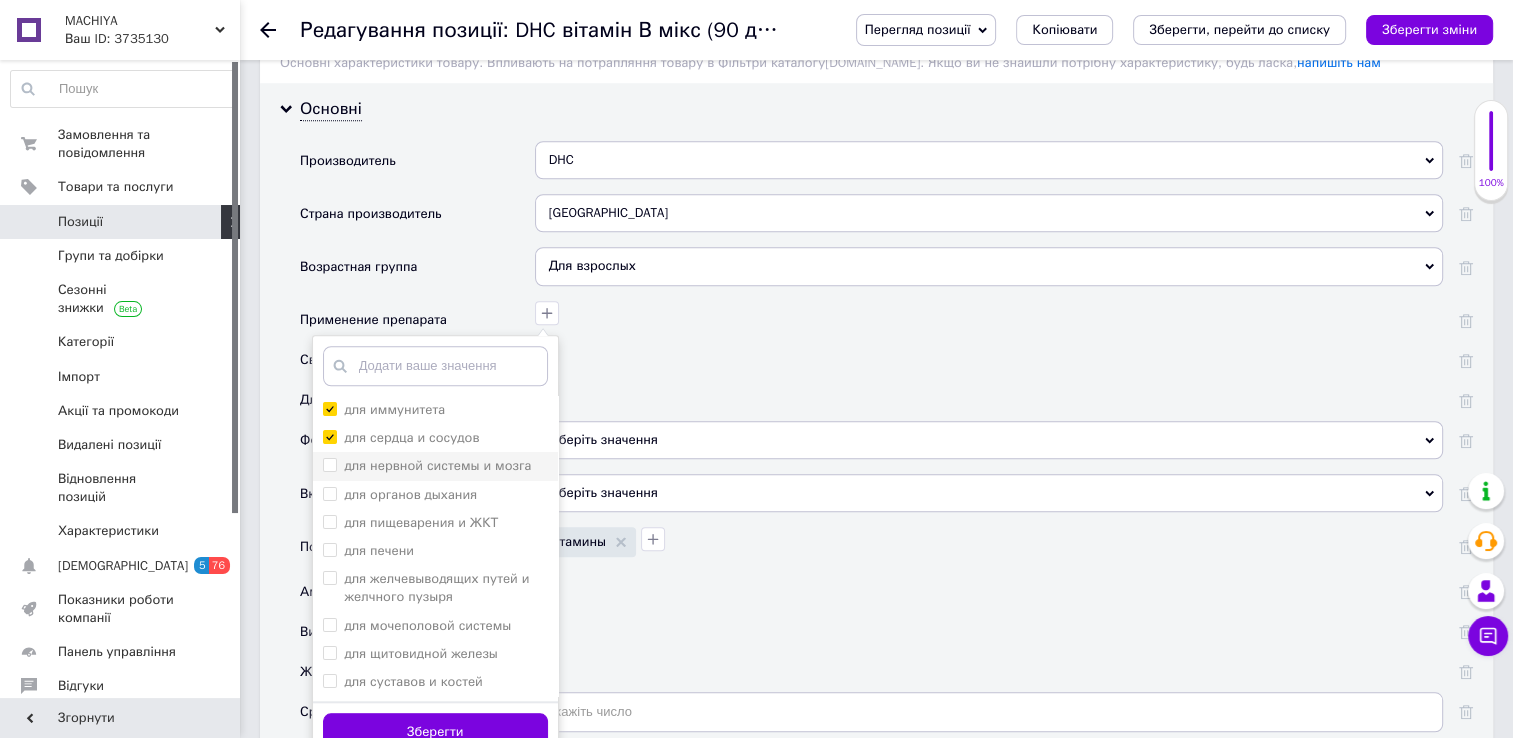 click on "для нервной системы и мозга" at bounding box center [329, 464] 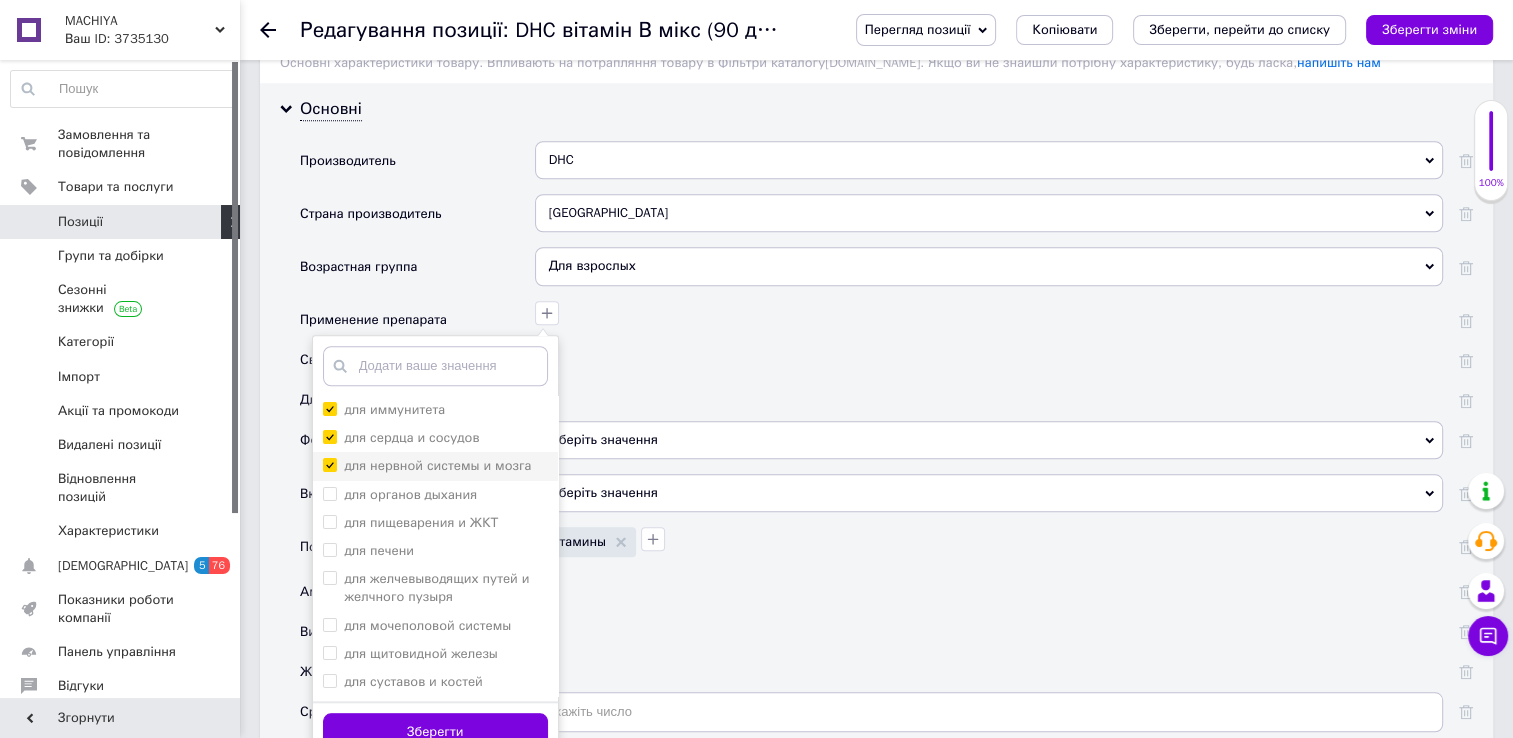 checkbox on "true" 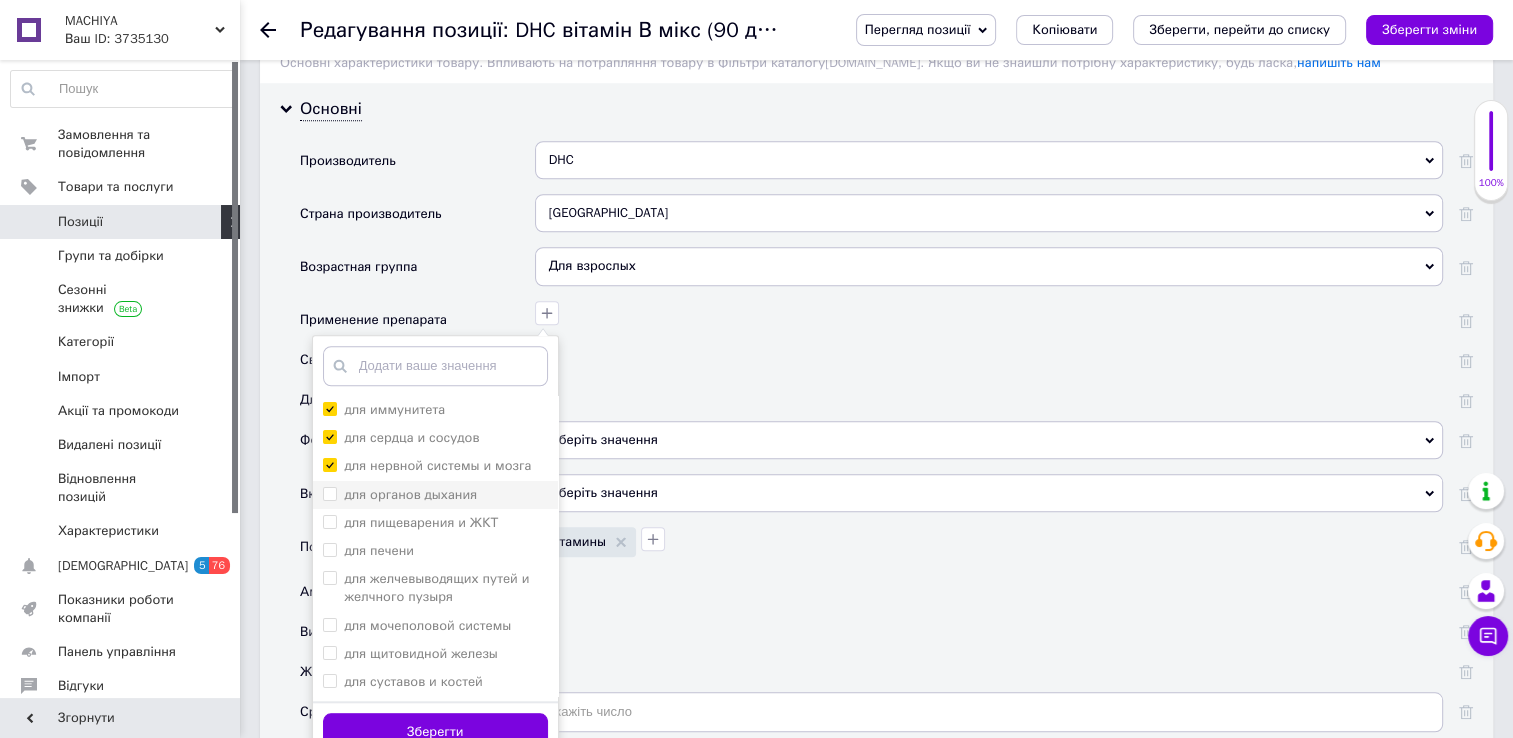 click on "для органов дыхания" at bounding box center (400, 495) 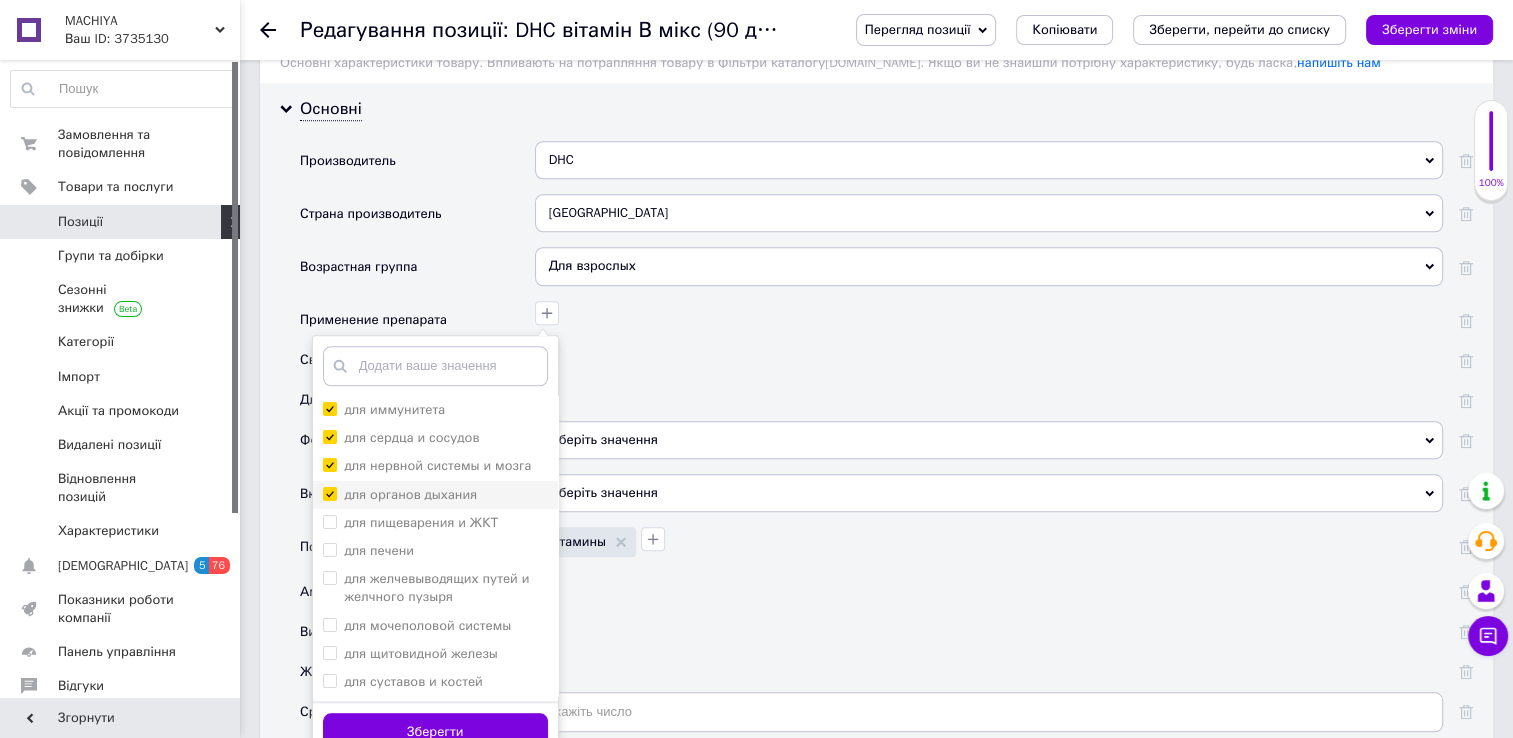 click on "для органов дыхания" at bounding box center (329, 493) 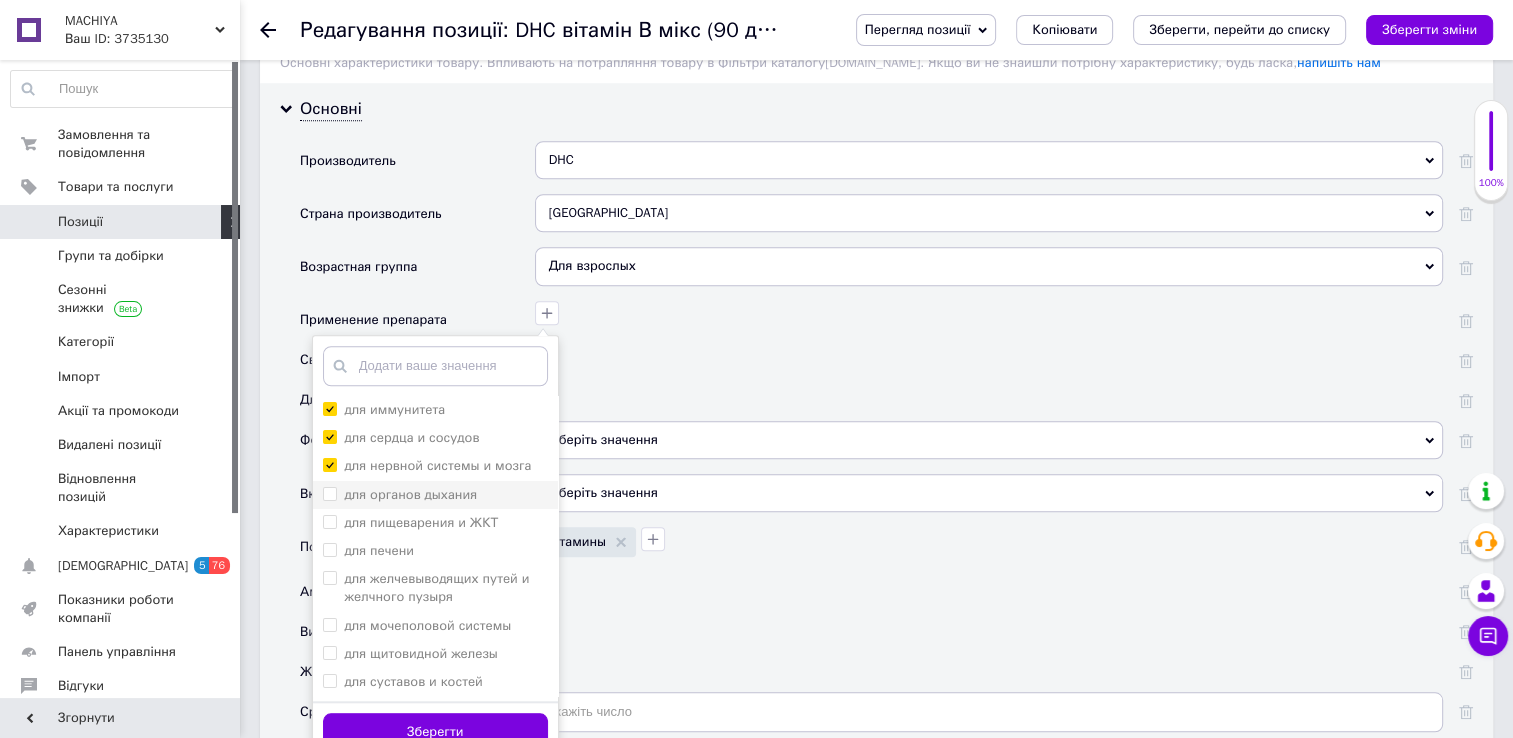 click on "для органов дыхания" at bounding box center [329, 493] 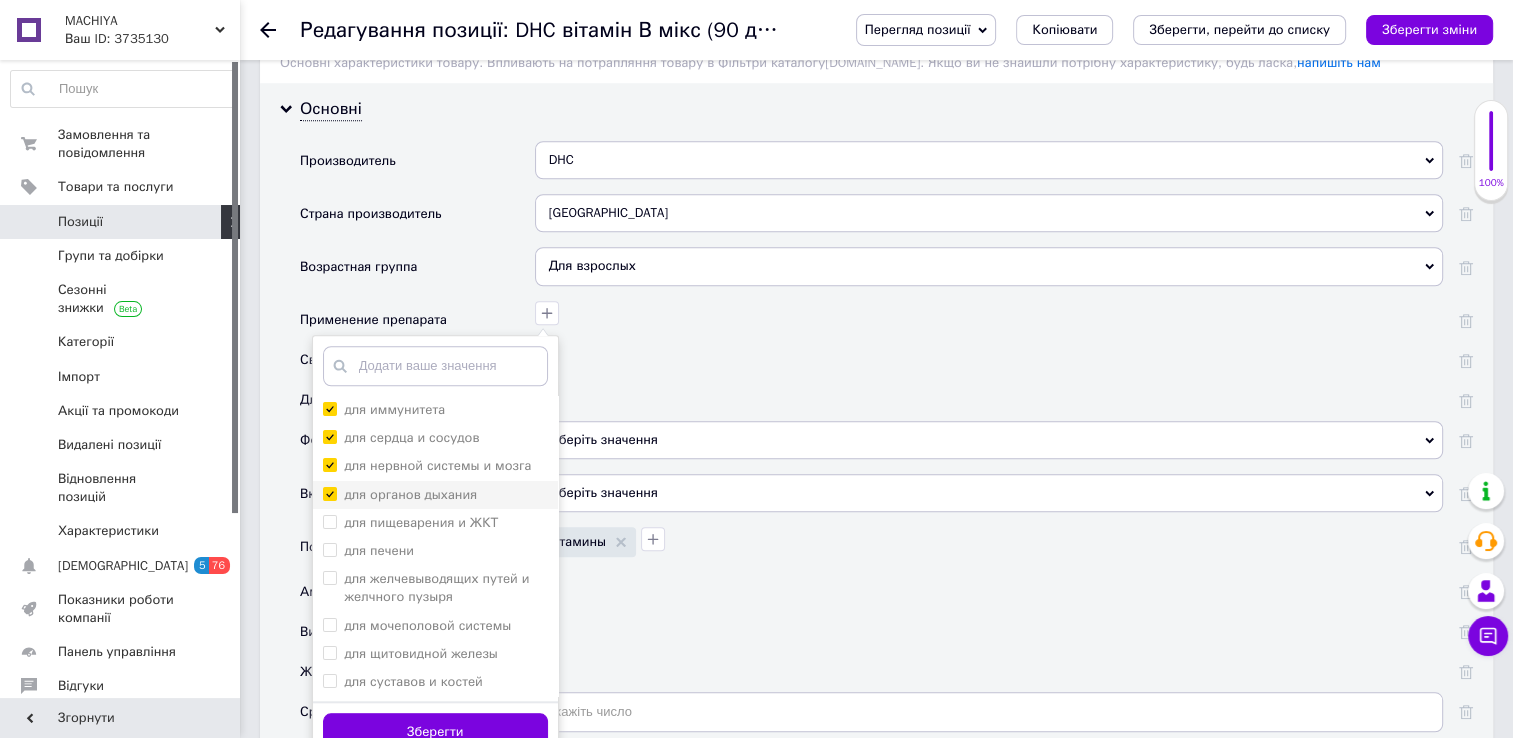 checkbox on "true" 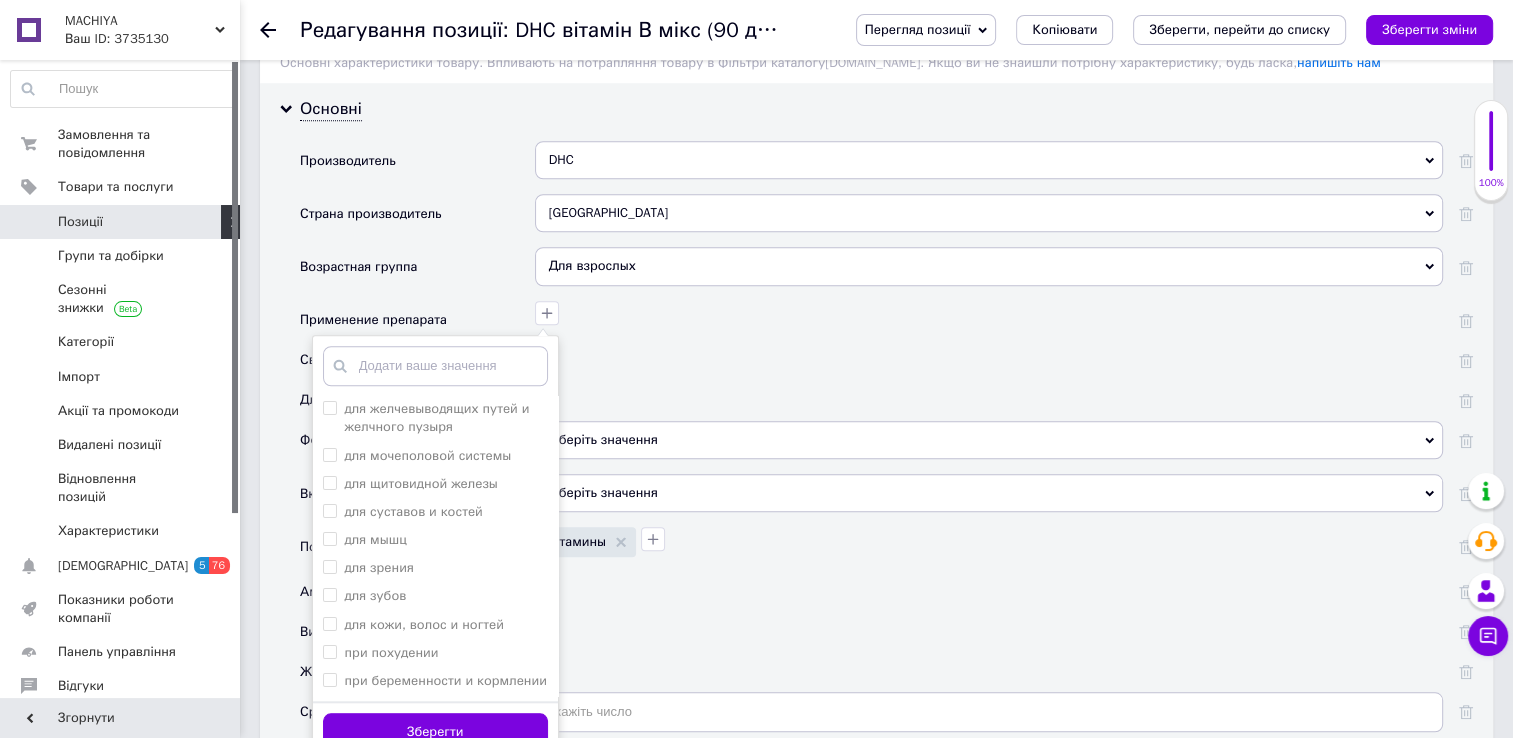scroll, scrollTop: 171, scrollLeft: 0, axis: vertical 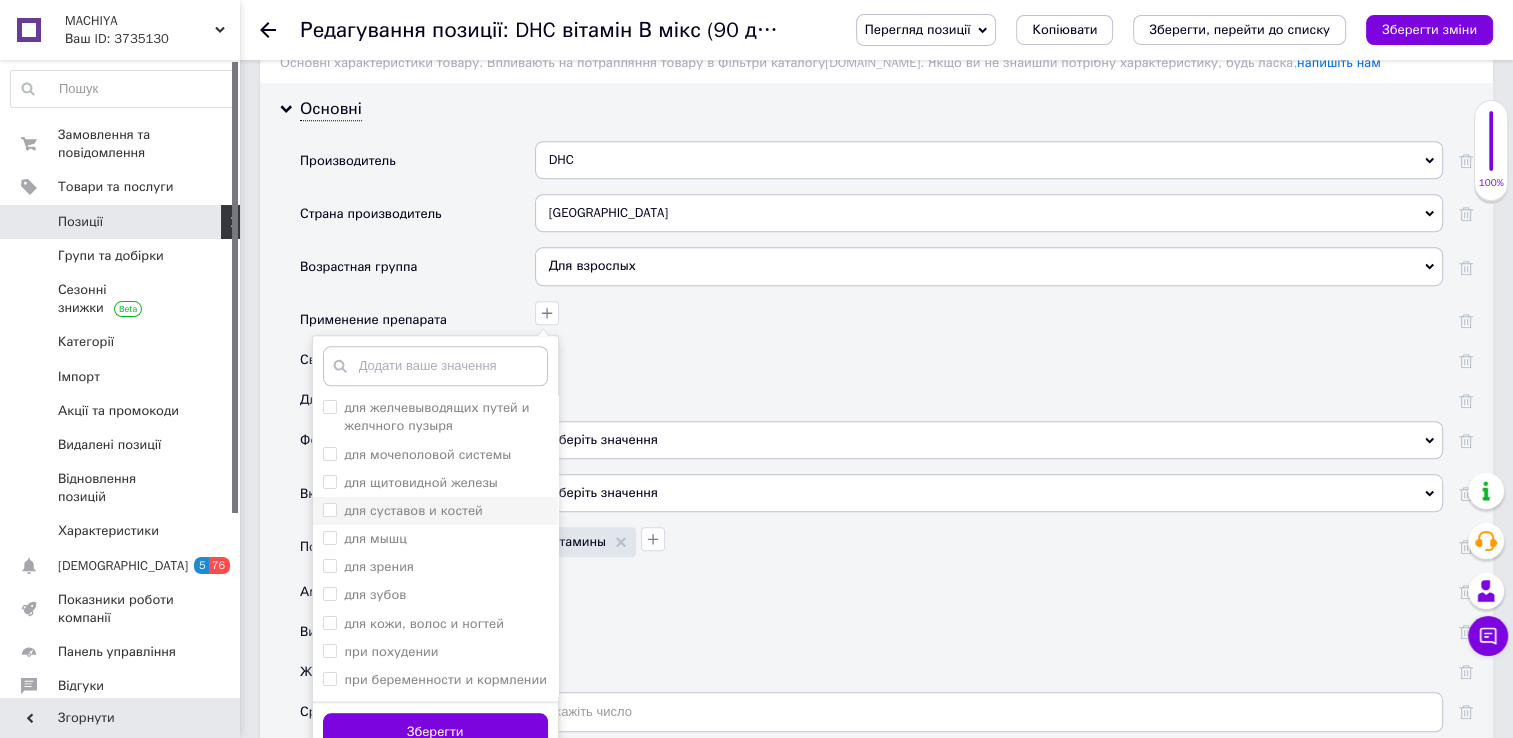 click on "для суставов и костей" at bounding box center [329, 509] 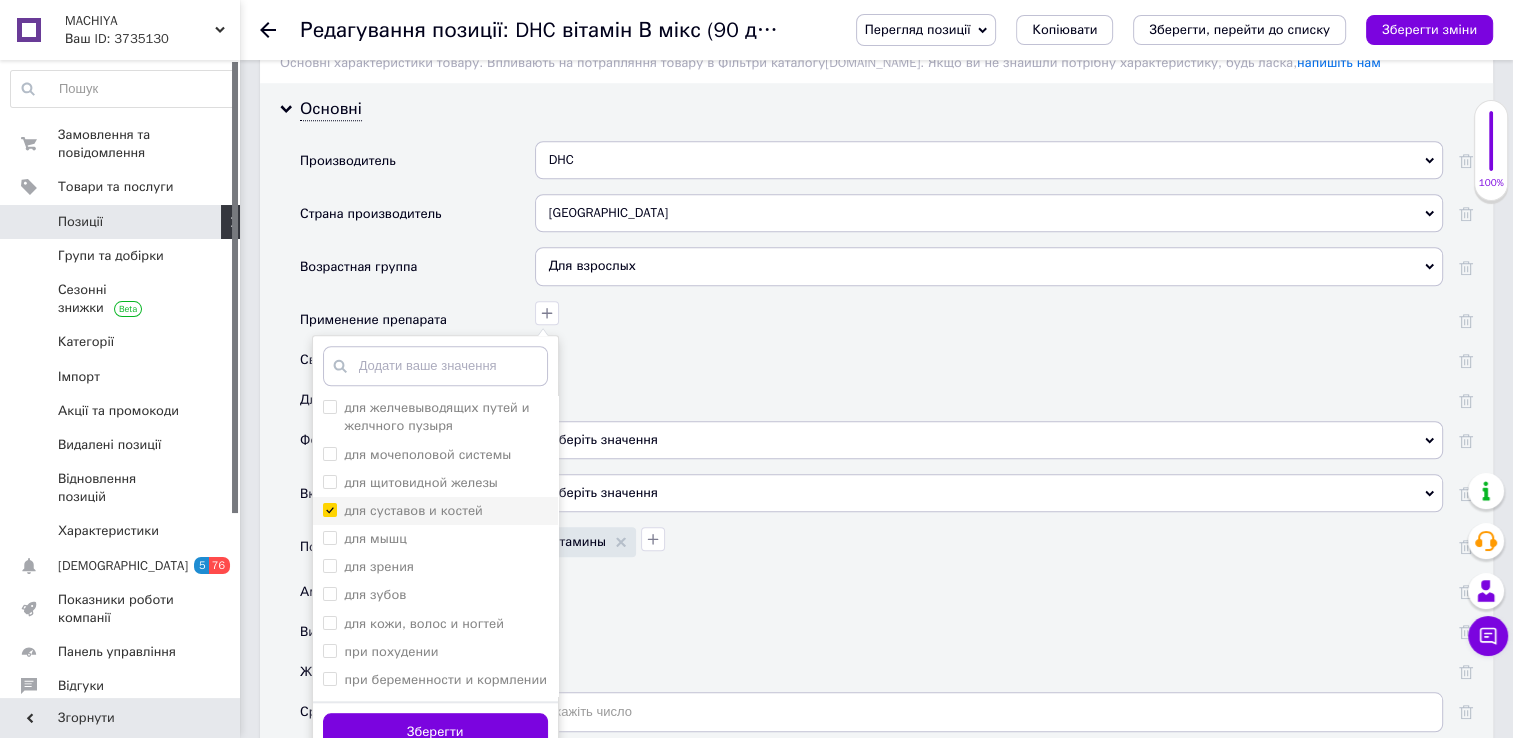 checkbox on "true" 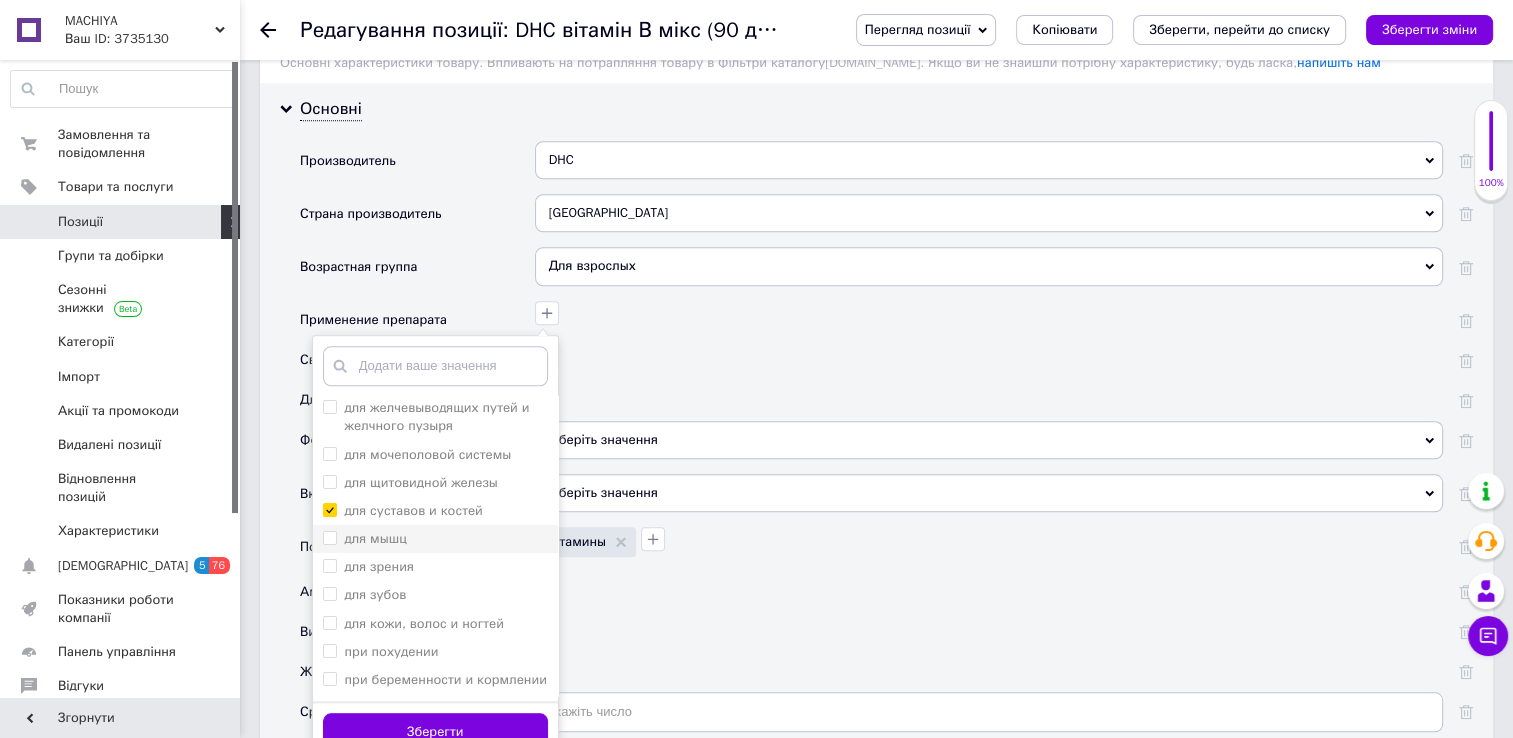 click on "для мышц" at bounding box center (329, 537) 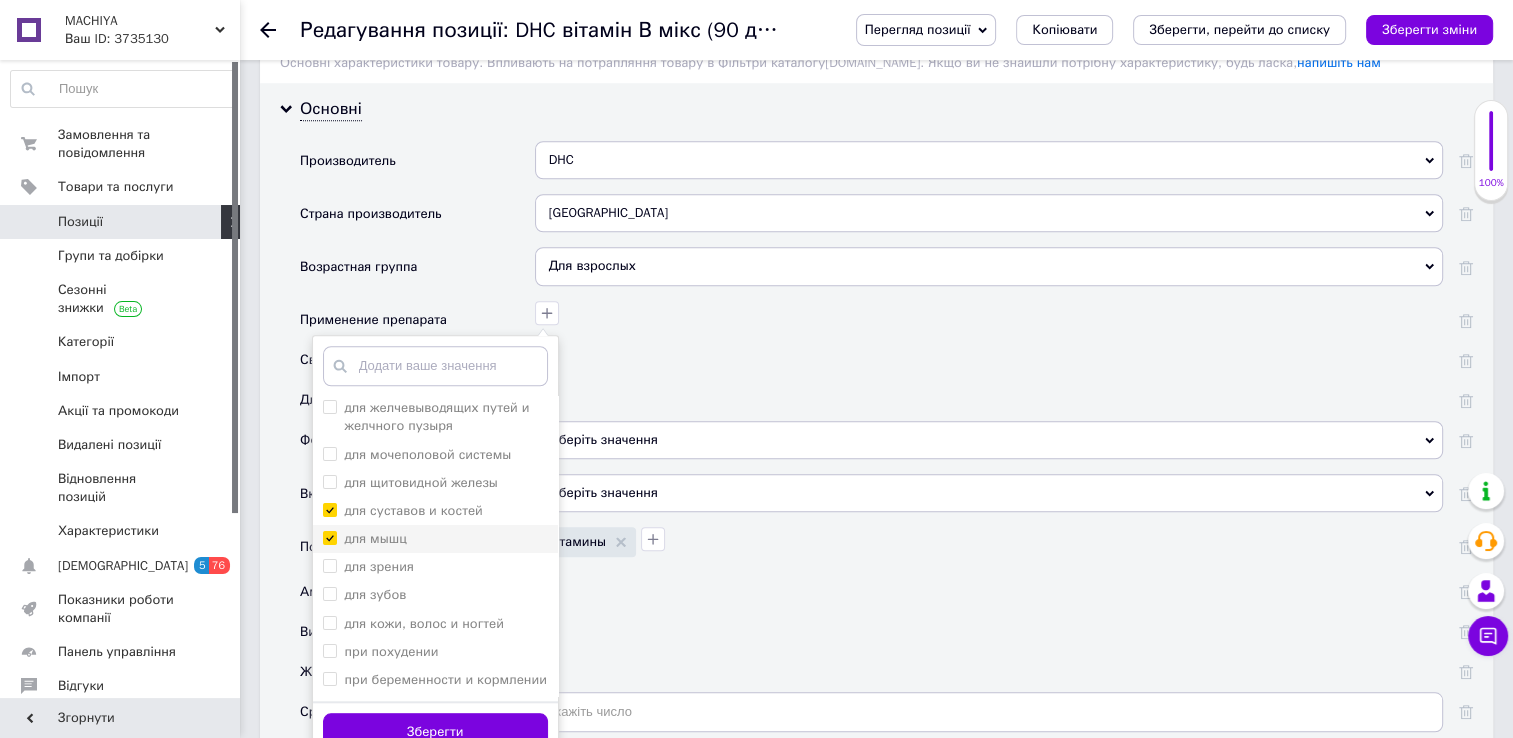 checkbox on "true" 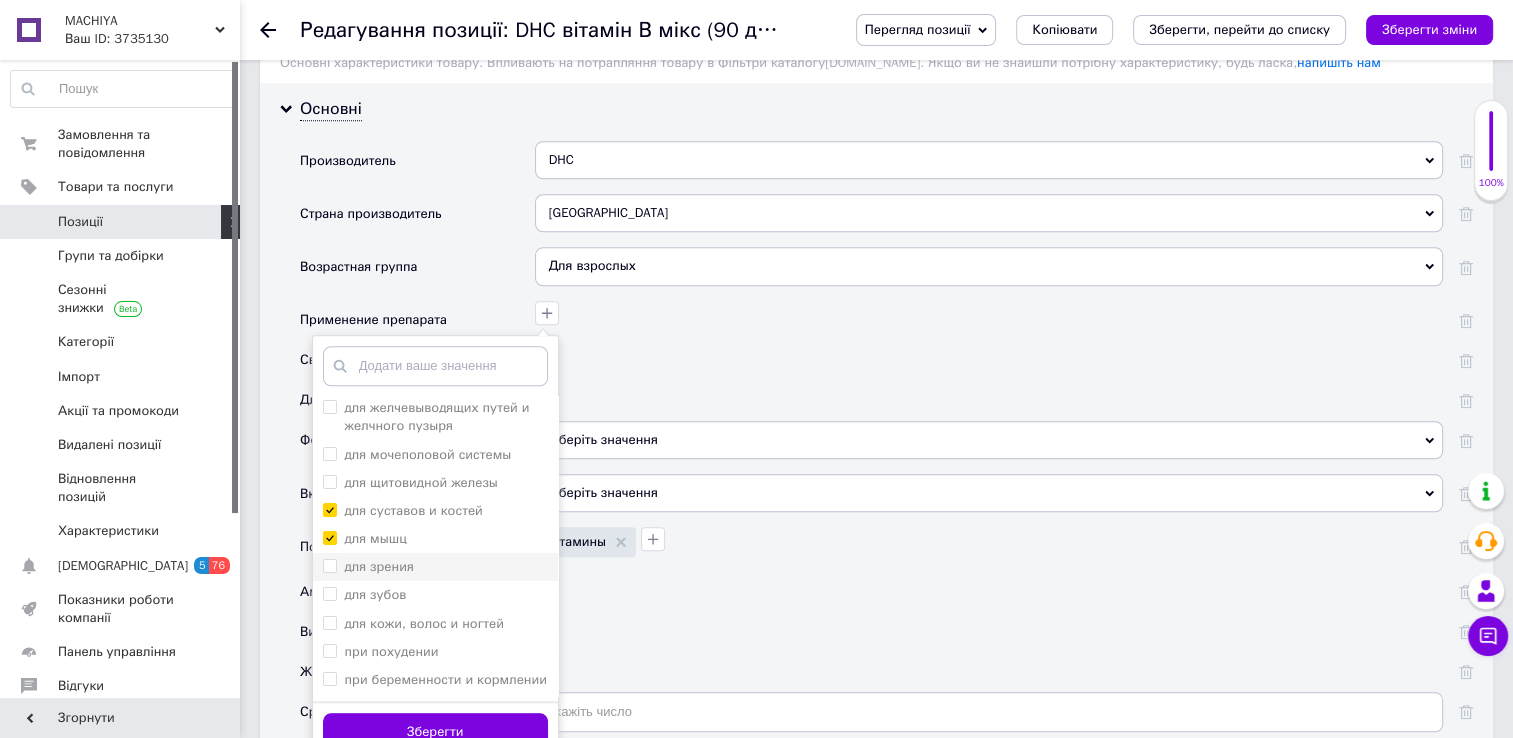 click on "для зрения" at bounding box center (329, 565) 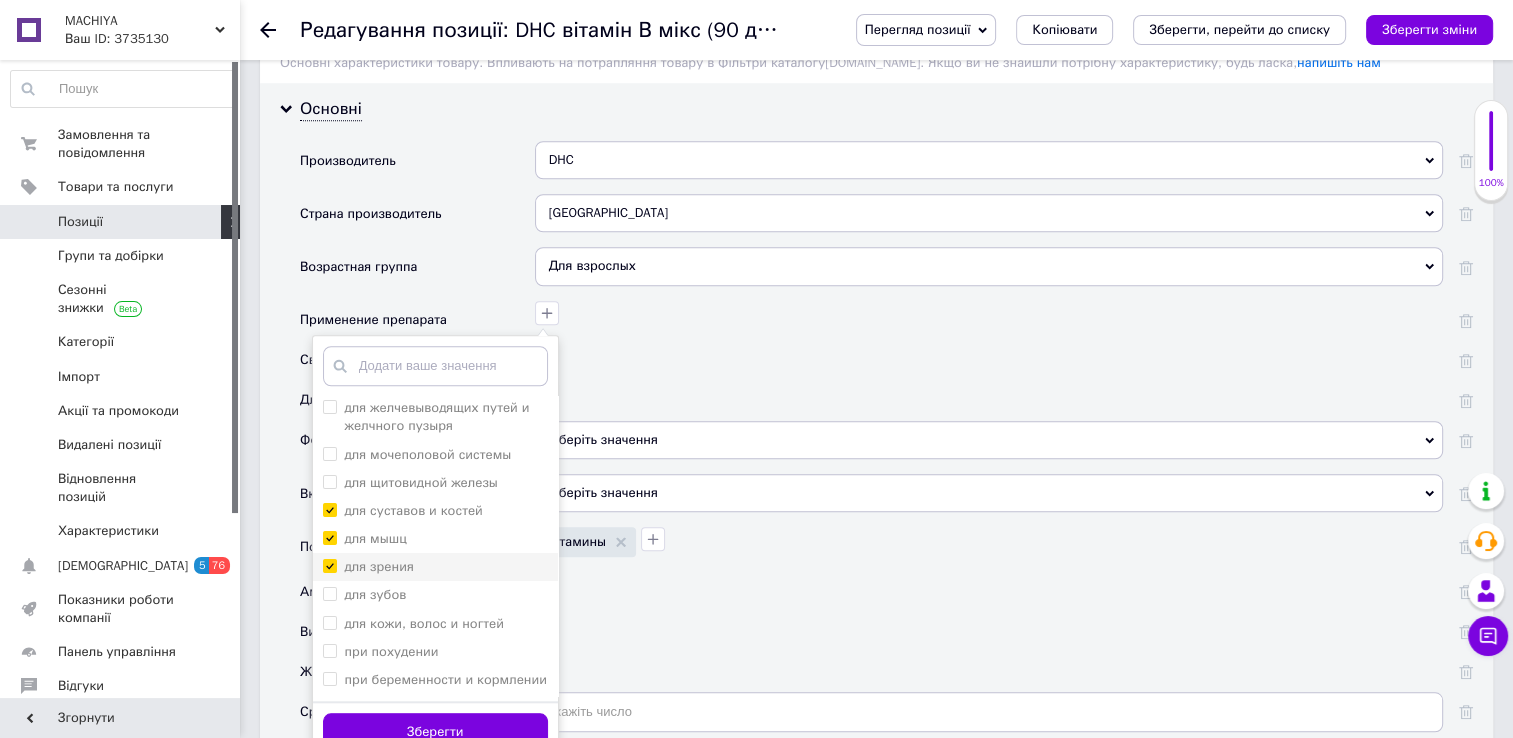 checkbox on "true" 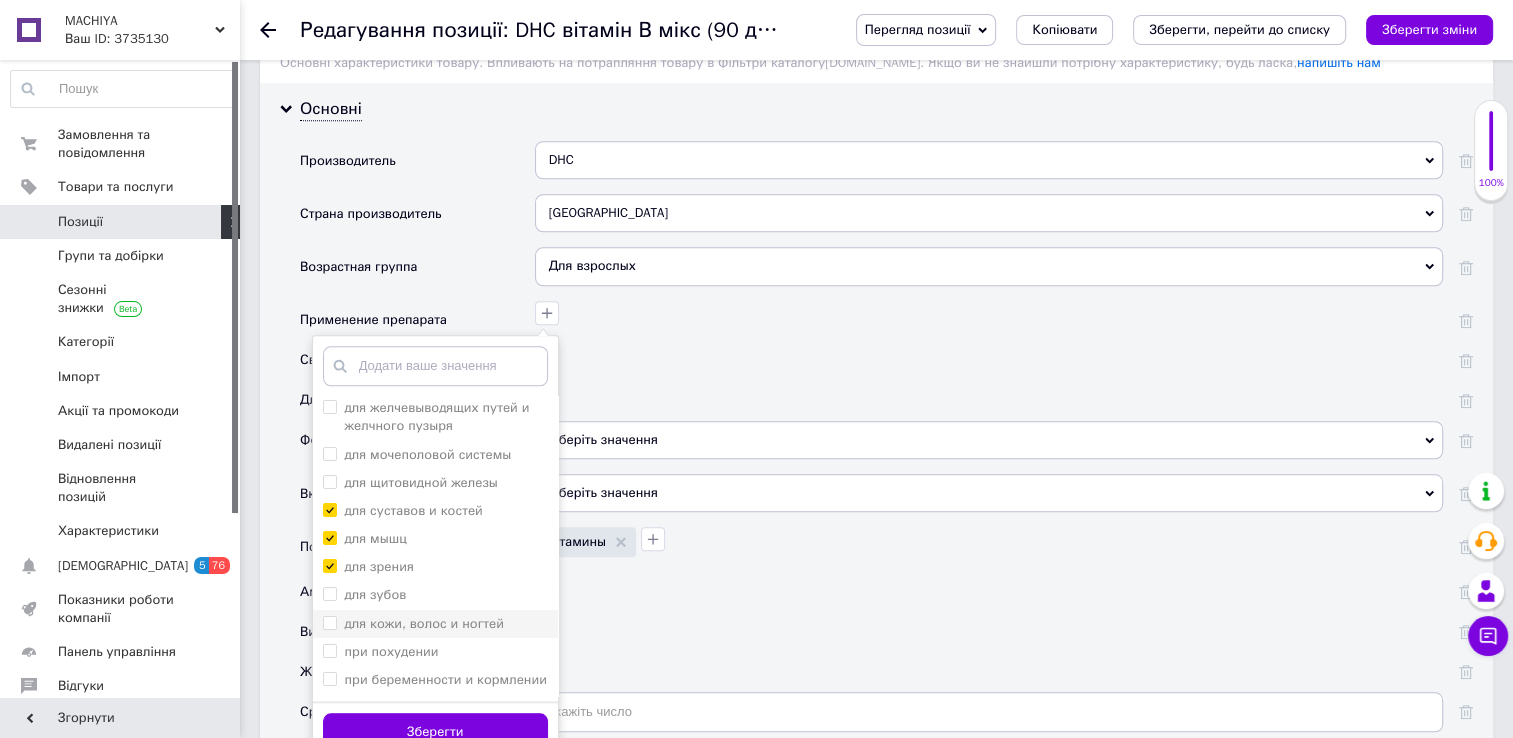 click on "для кожи, волос и ногтей" at bounding box center (329, 622) 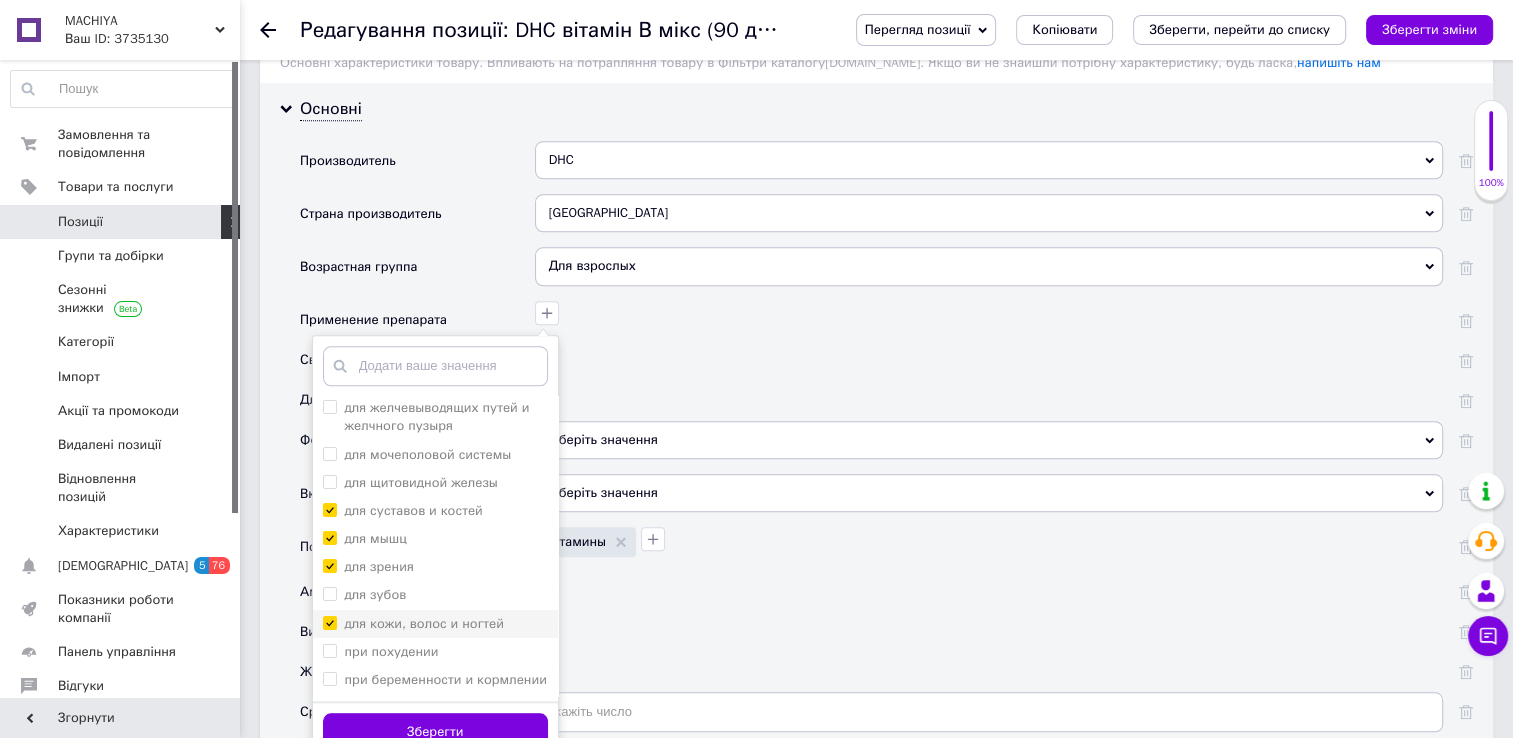 checkbox on "true" 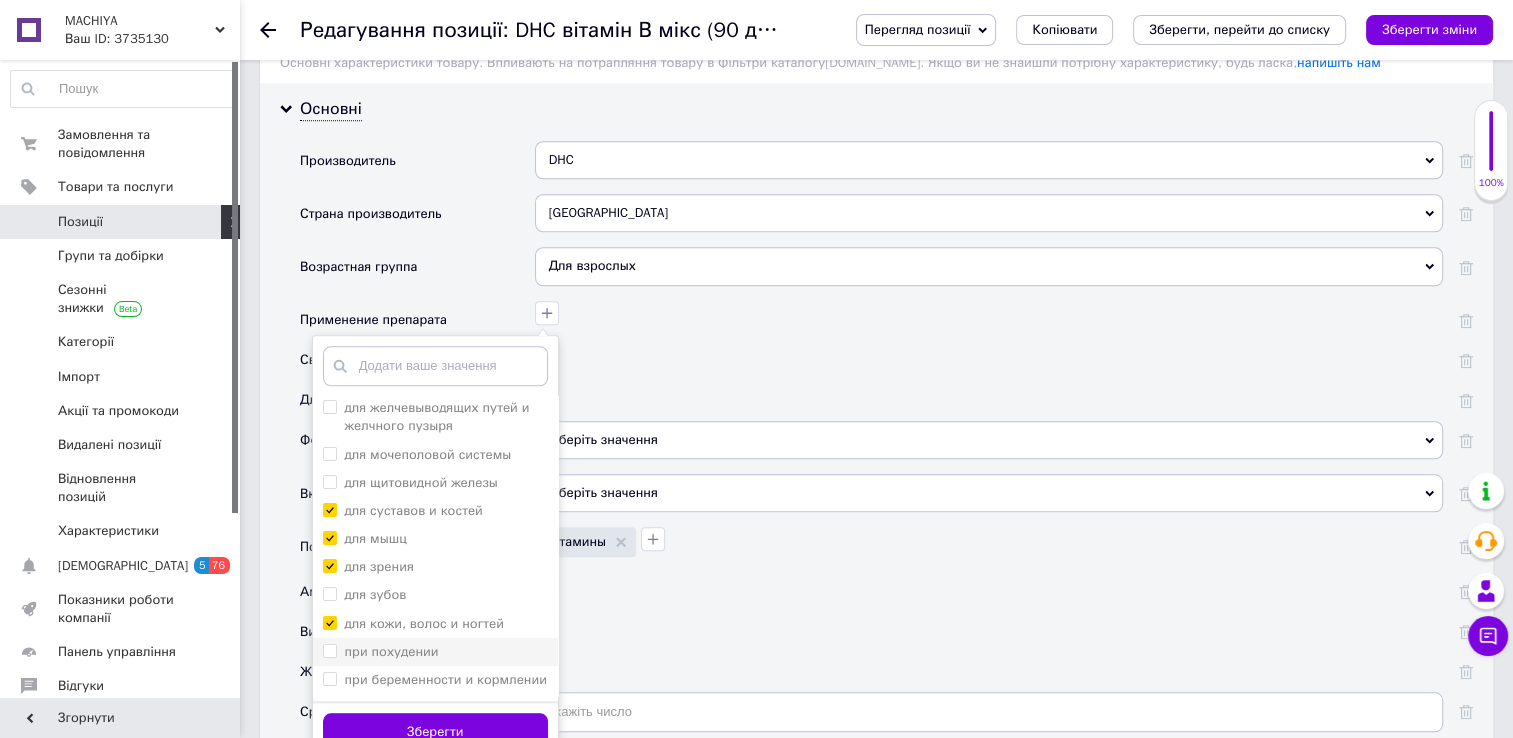 click on "при похудении" at bounding box center (329, 650) 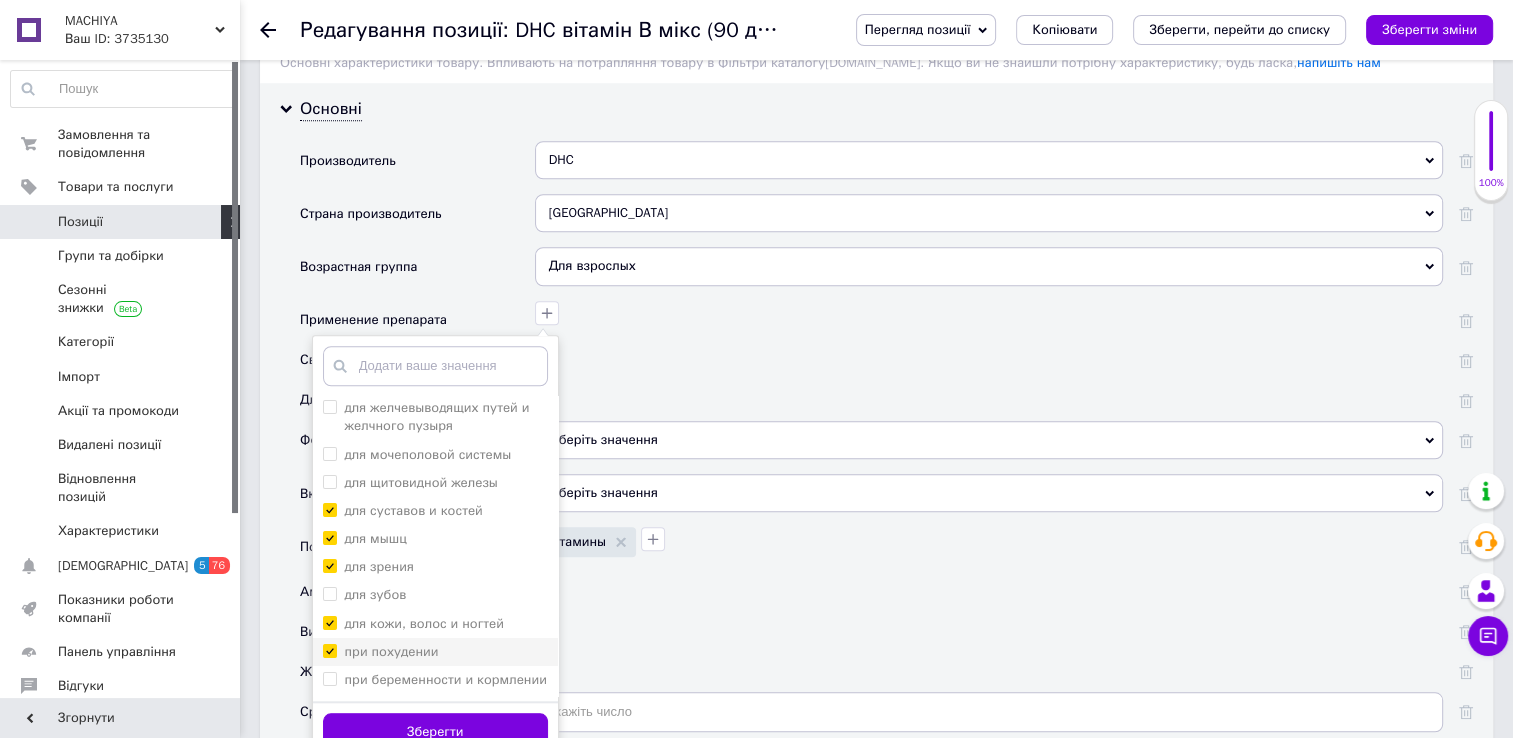 checkbox on "true" 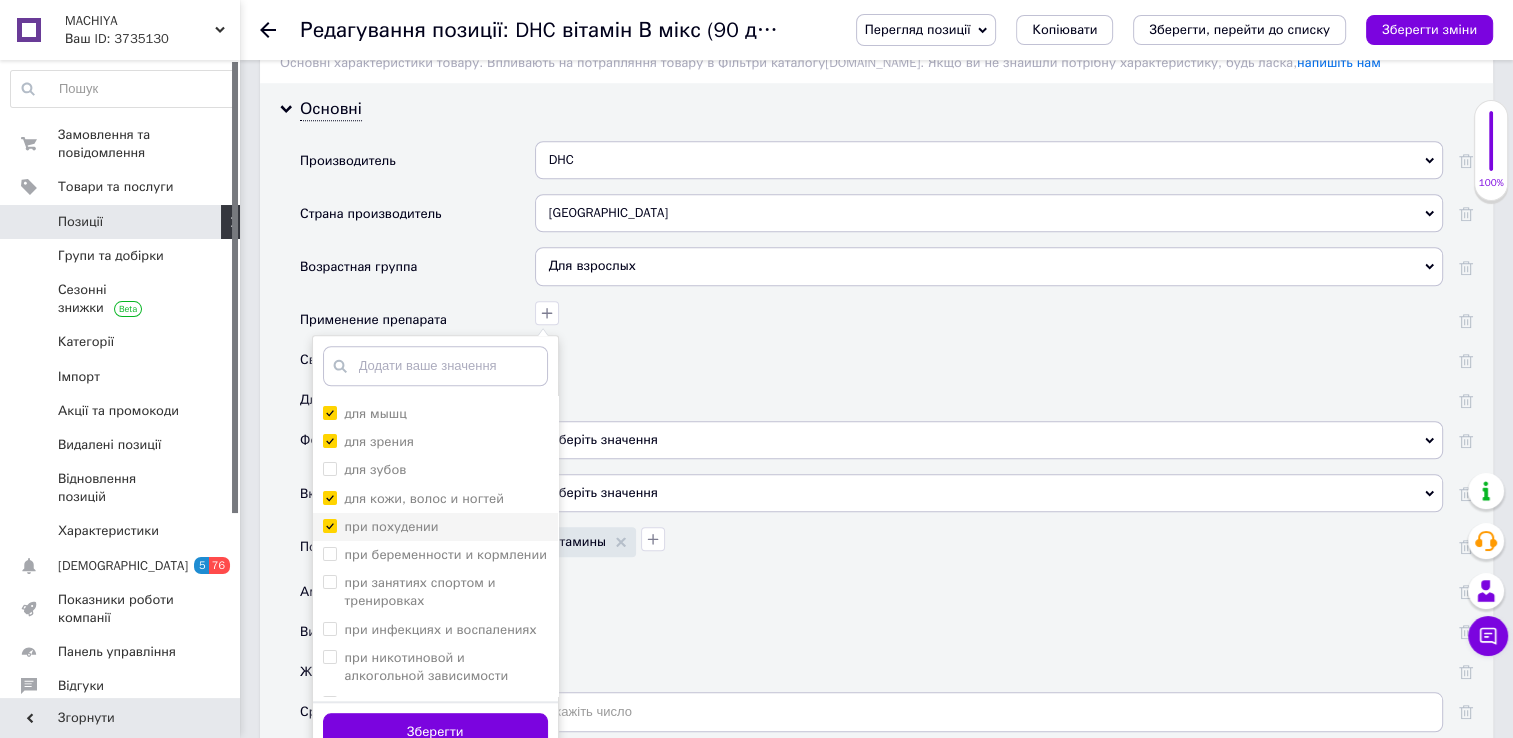 scroll, scrollTop: 314, scrollLeft: 0, axis: vertical 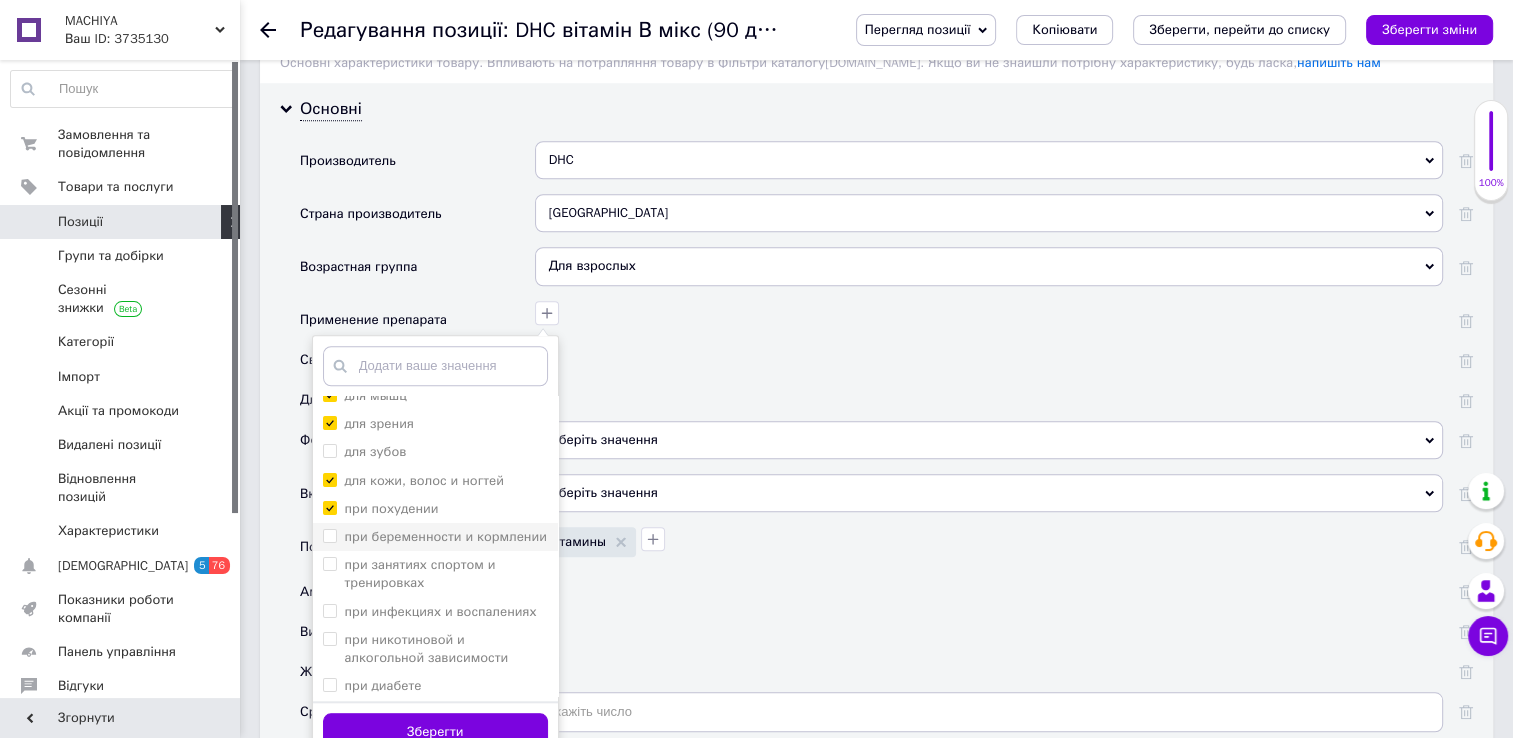 click on "при беременности и кормлении" at bounding box center (329, 535) 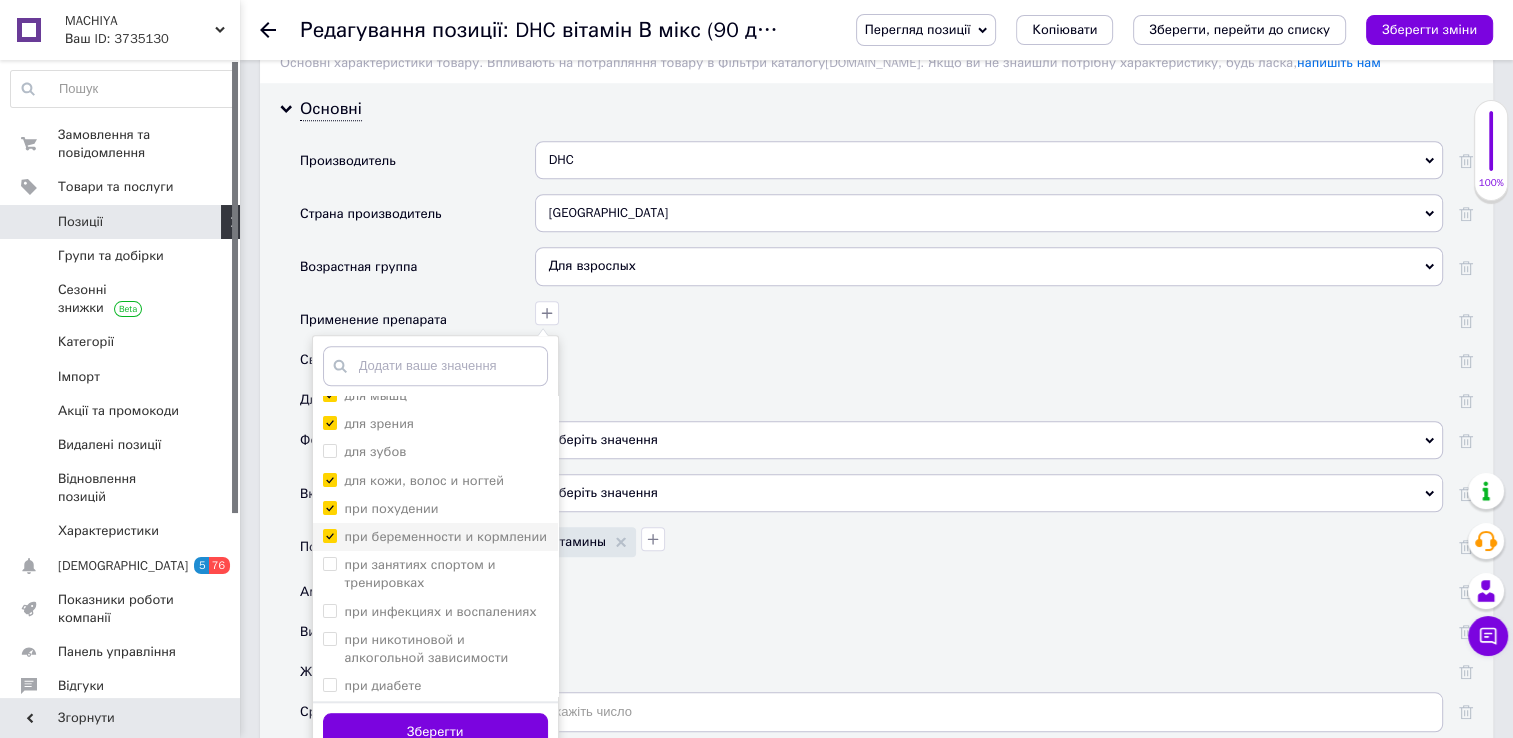 checkbox on "true" 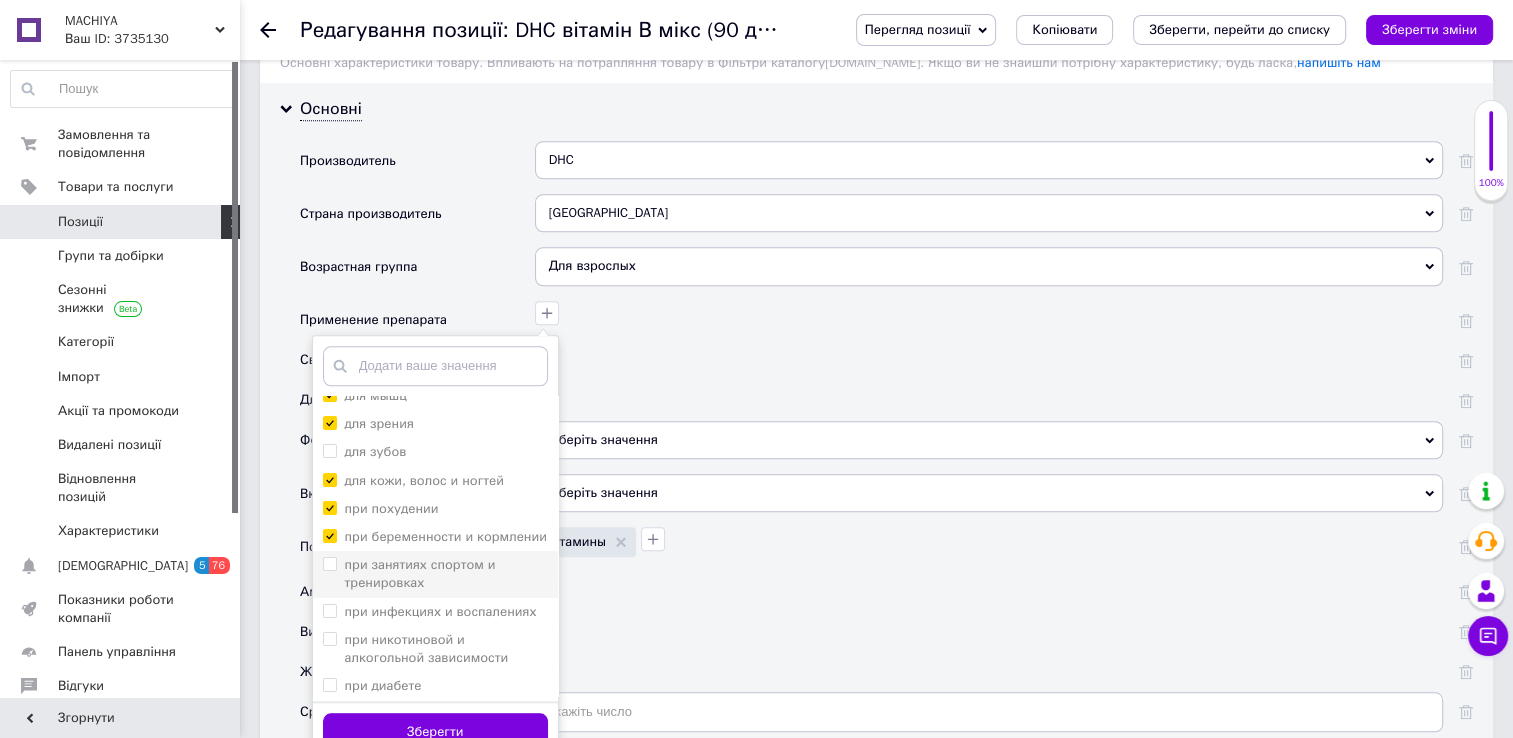 click on "при занятиях спортом и тренировках" at bounding box center [329, 563] 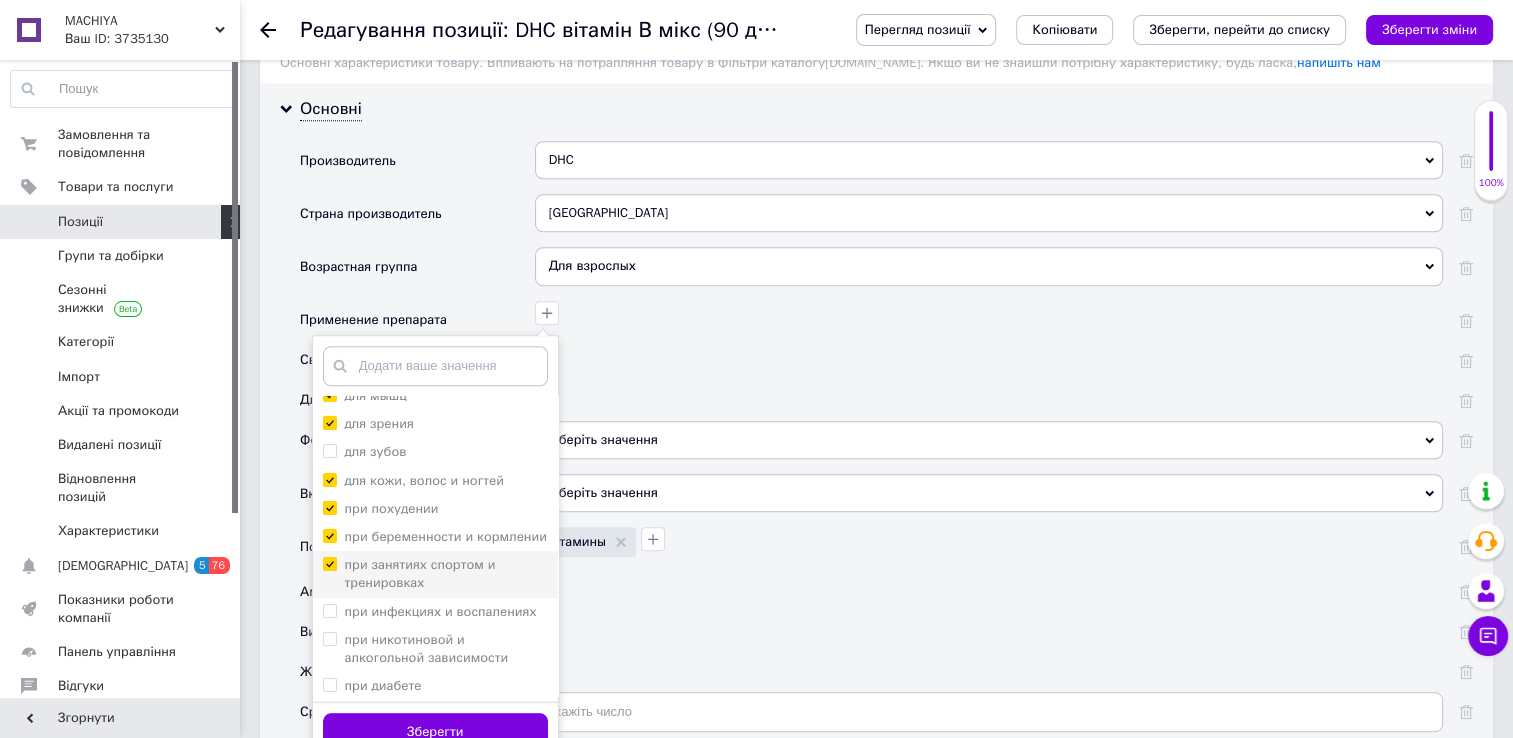 checkbox on "true" 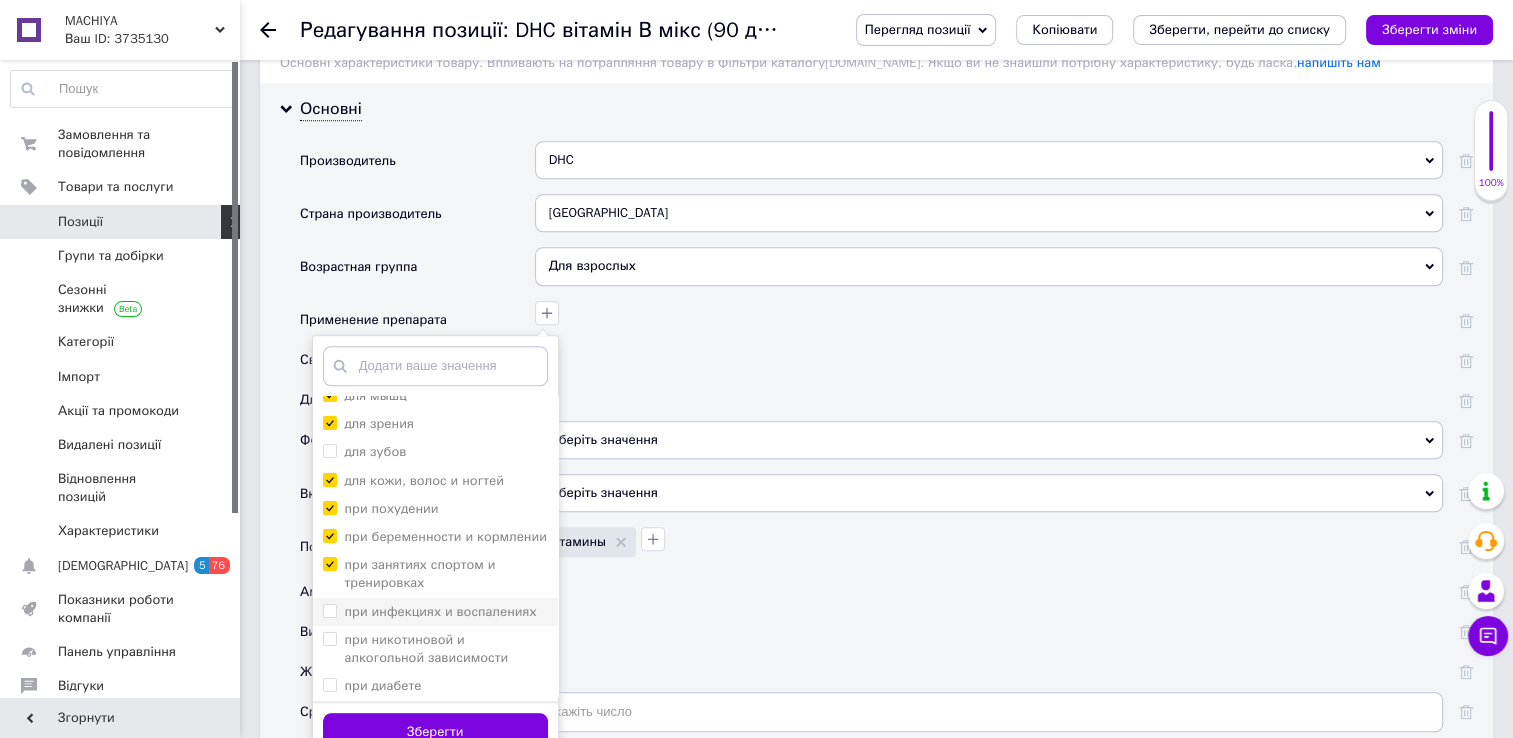 click on "при инфекциях и воспалениях" at bounding box center [329, 610] 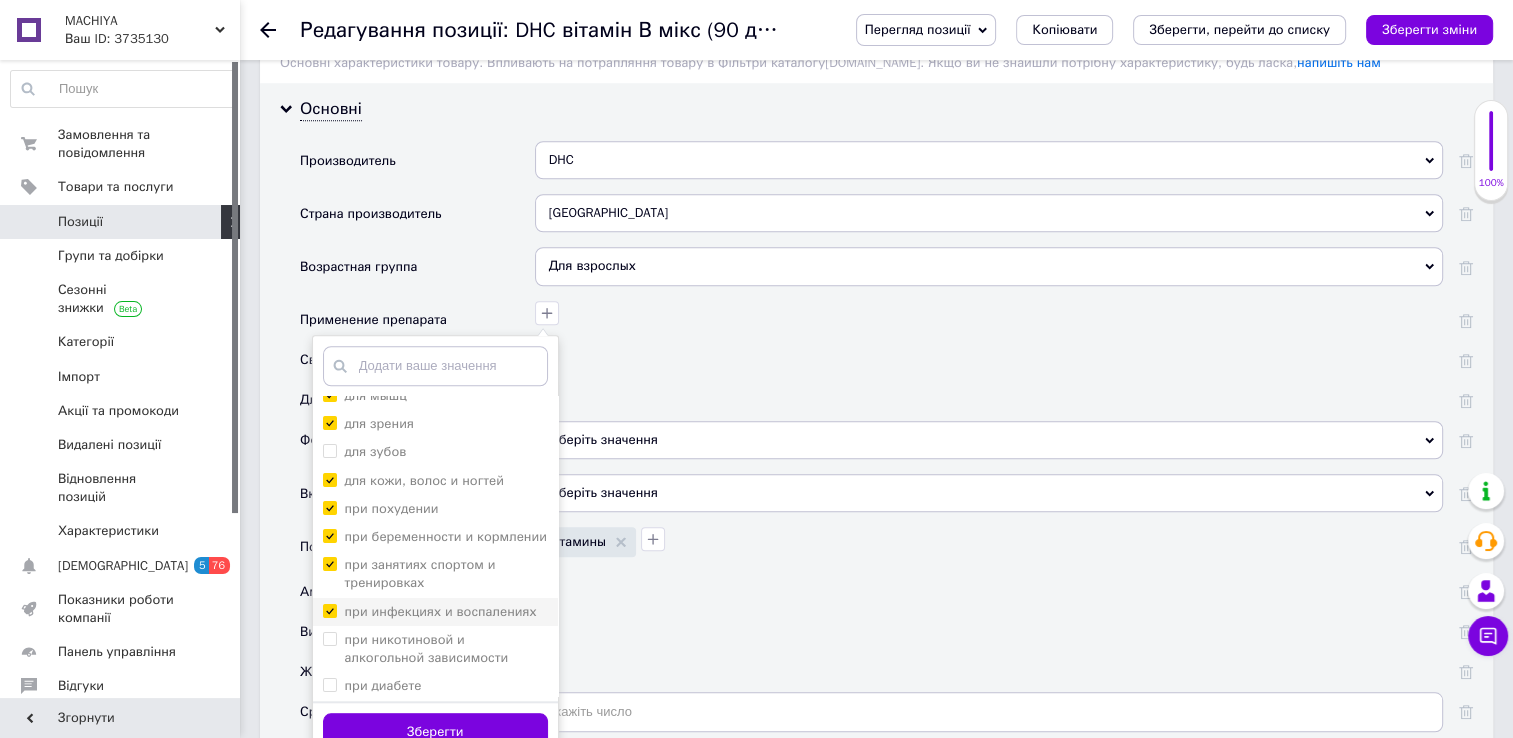 checkbox on "true" 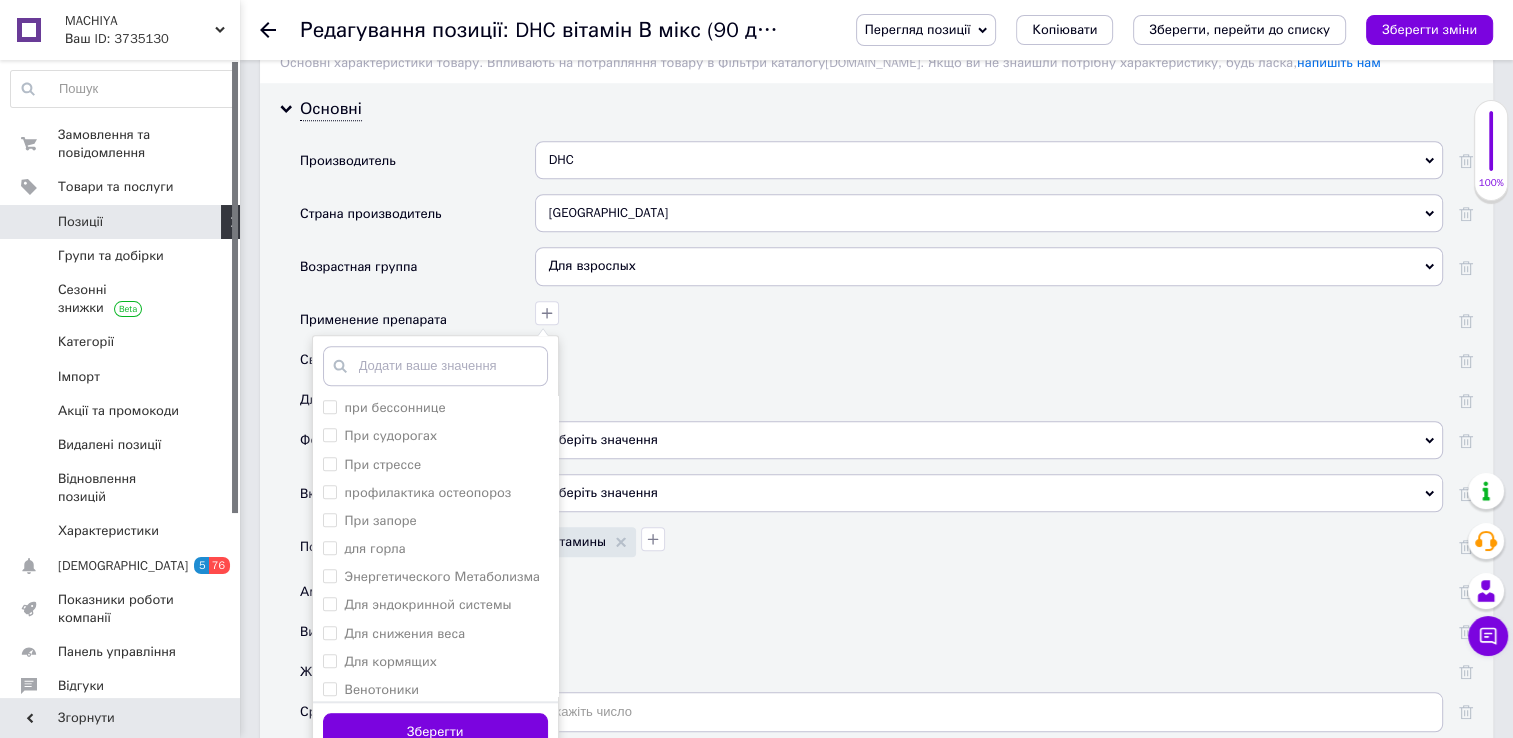 scroll, scrollTop: 1079, scrollLeft: 0, axis: vertical 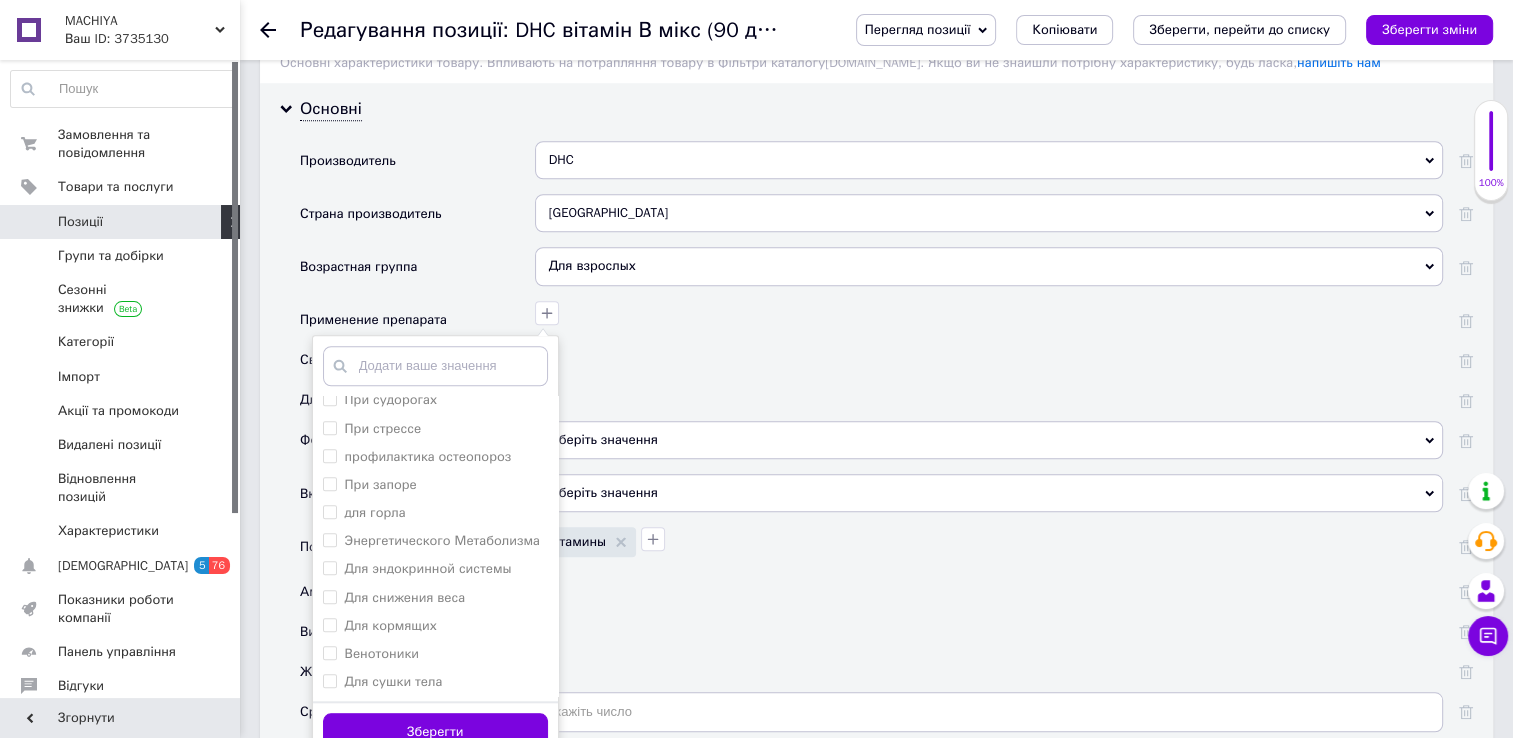 click on "Зберегти" at bounding box center [435, 731] 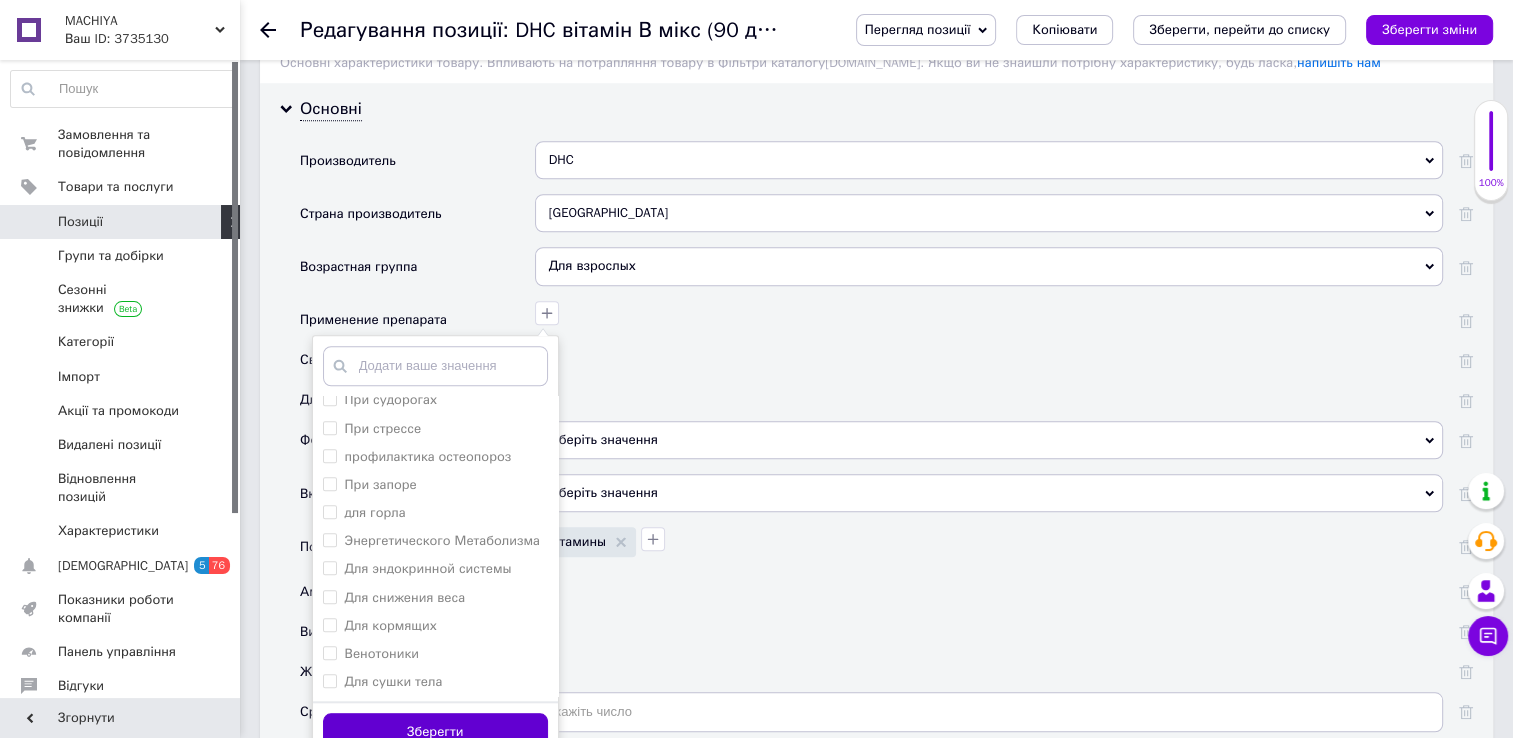 click on "Зберегти" at bounding box center [435, 732] 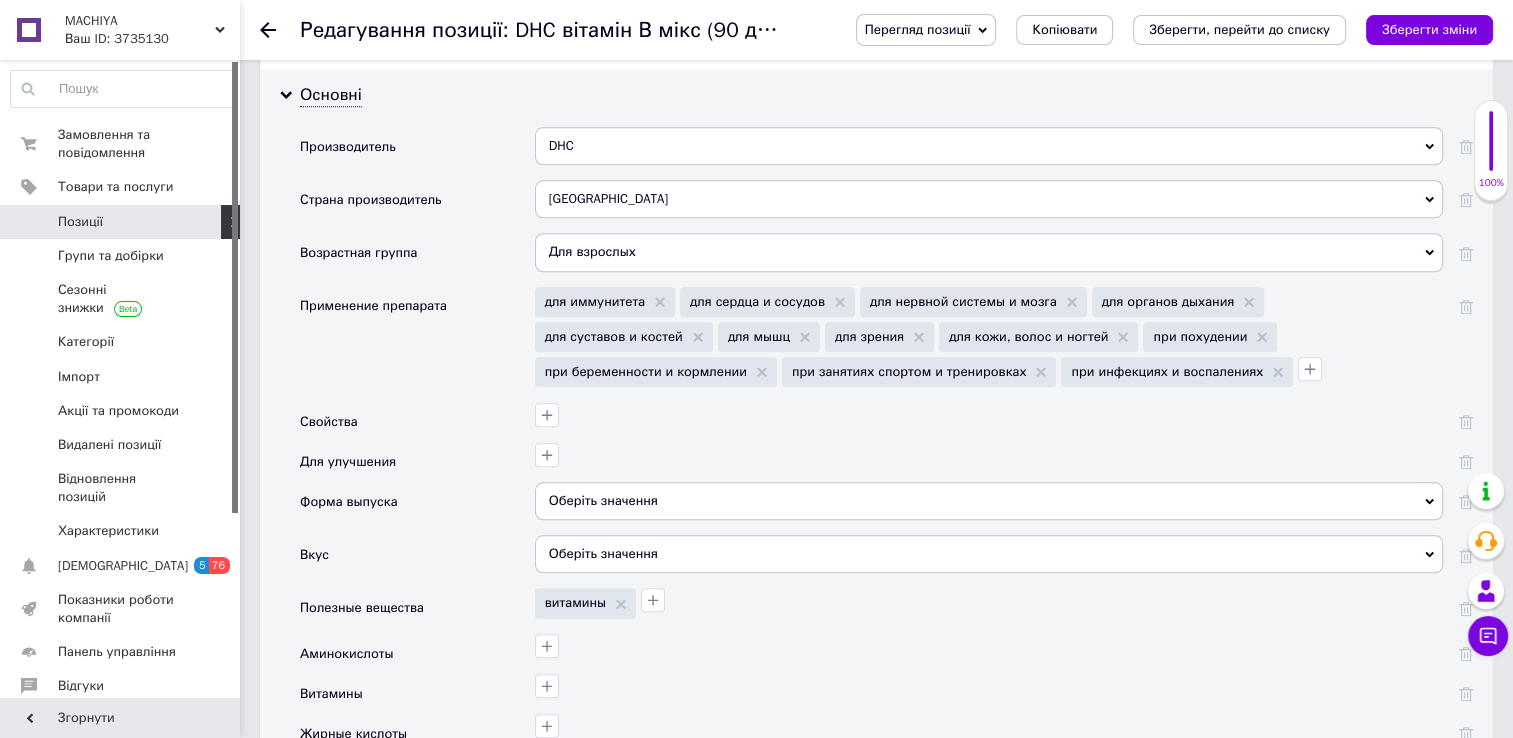 scroll, scrollTop: 1688, scrollLeft: 0, axis: vertical 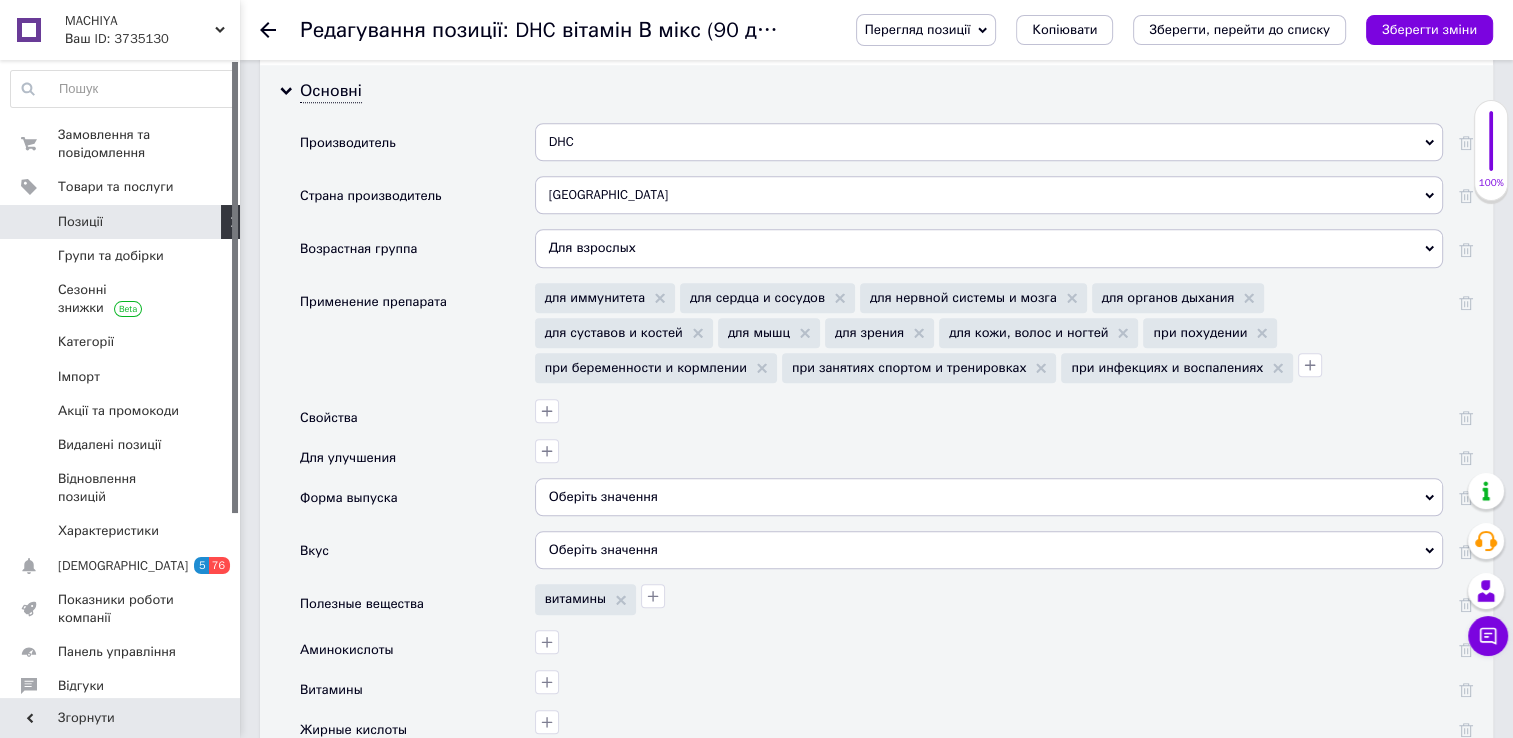 click on "Оберіть значення" at bounding box center [989, 497] 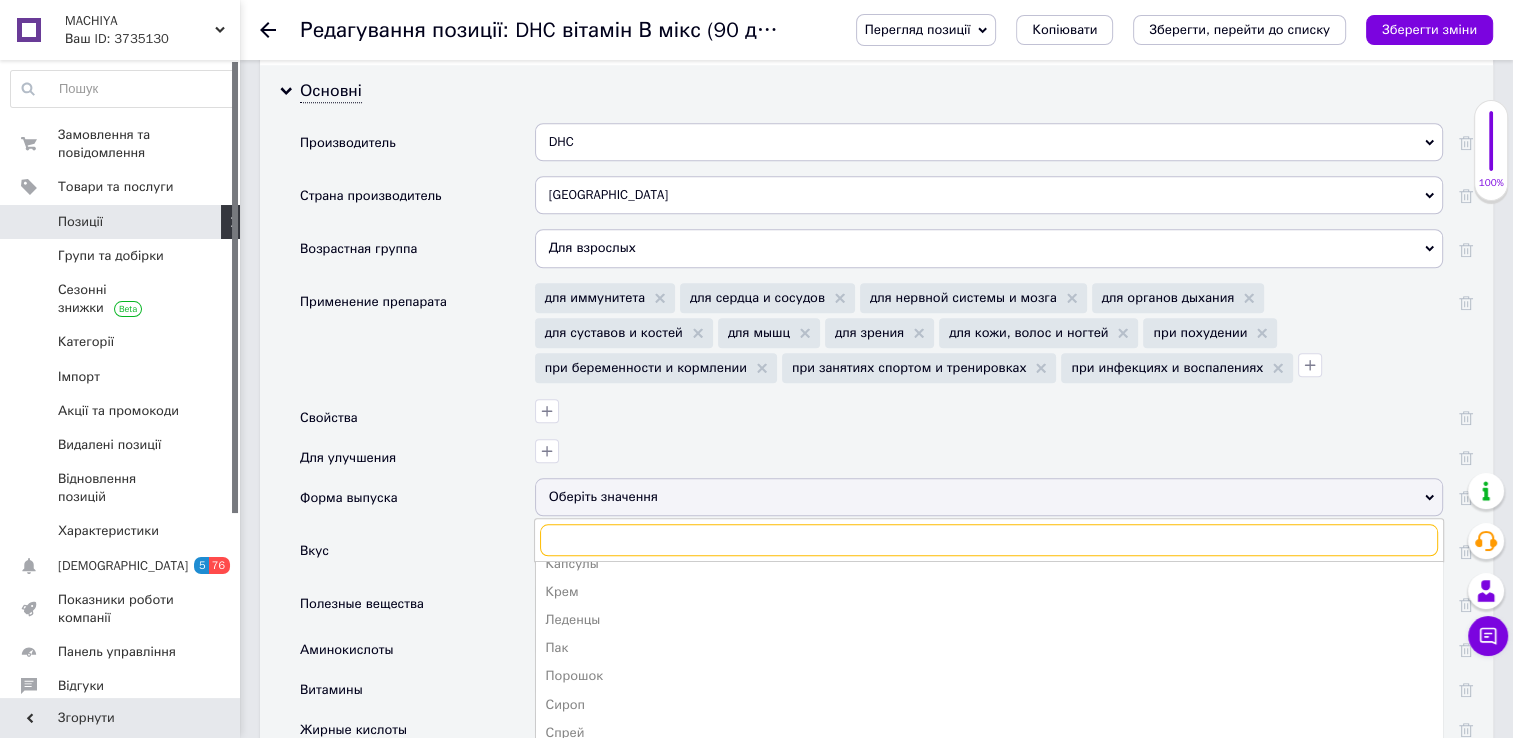 scroll, scrollTop: 219, scrollLeft: 0, axis: vertical 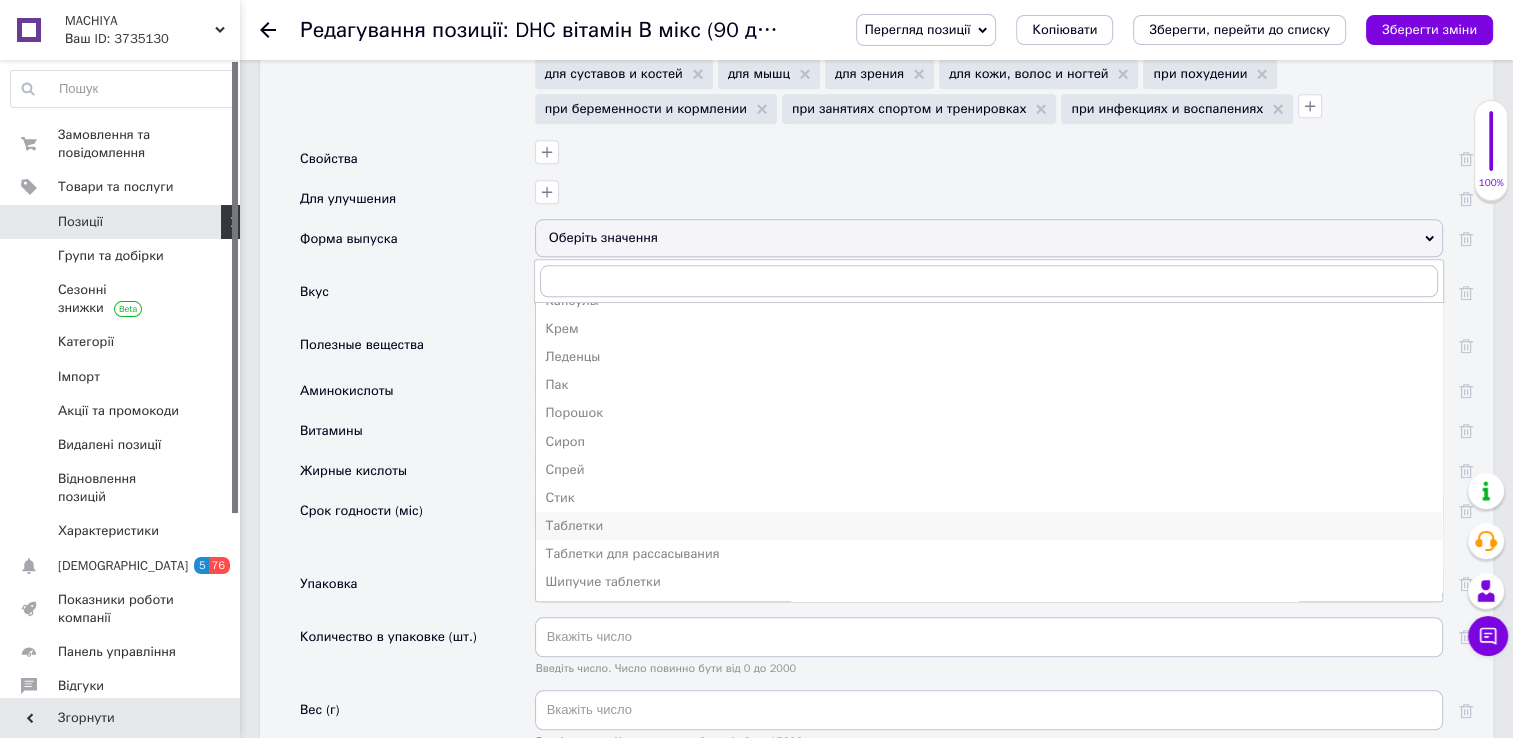 click on "Таблетки" at bounding box center [989, 526] 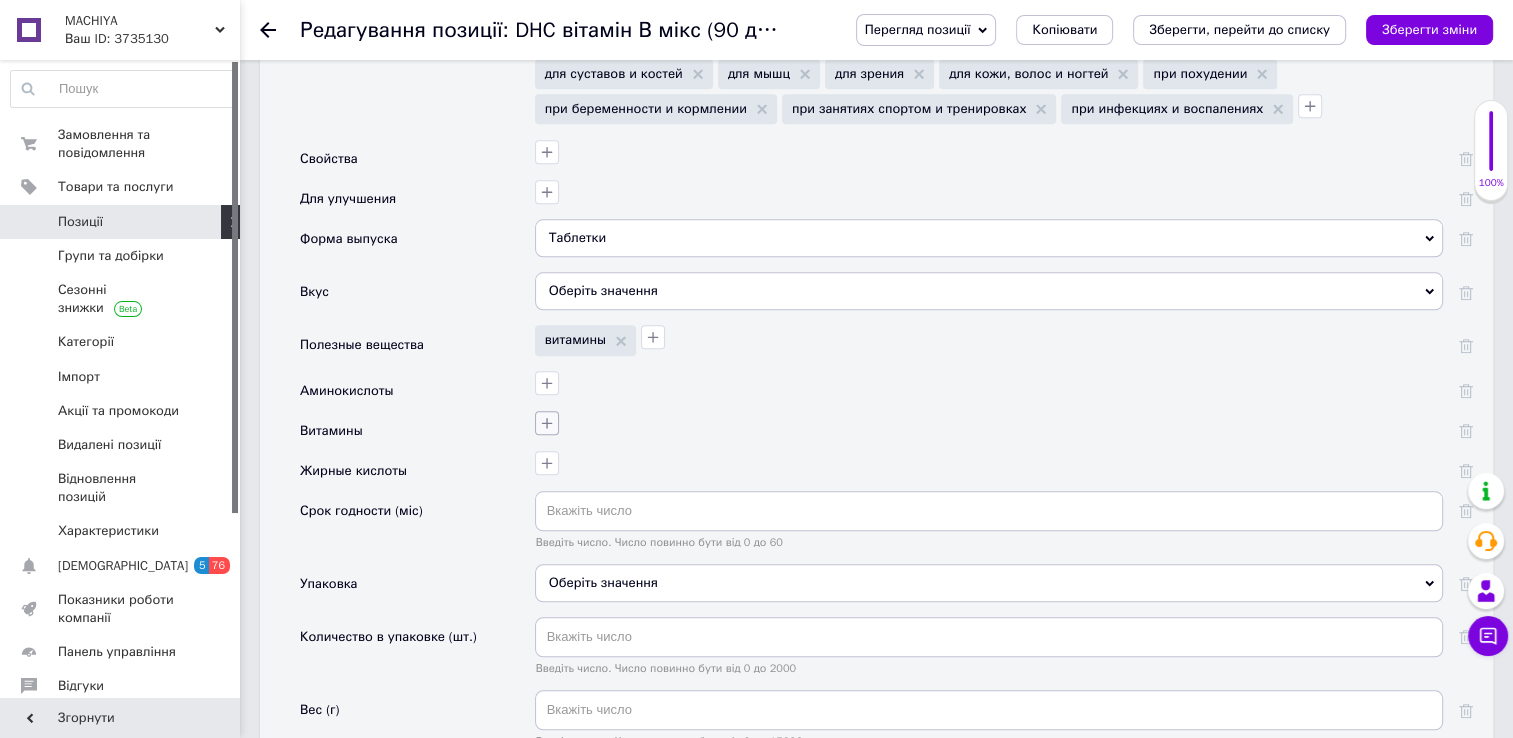 click 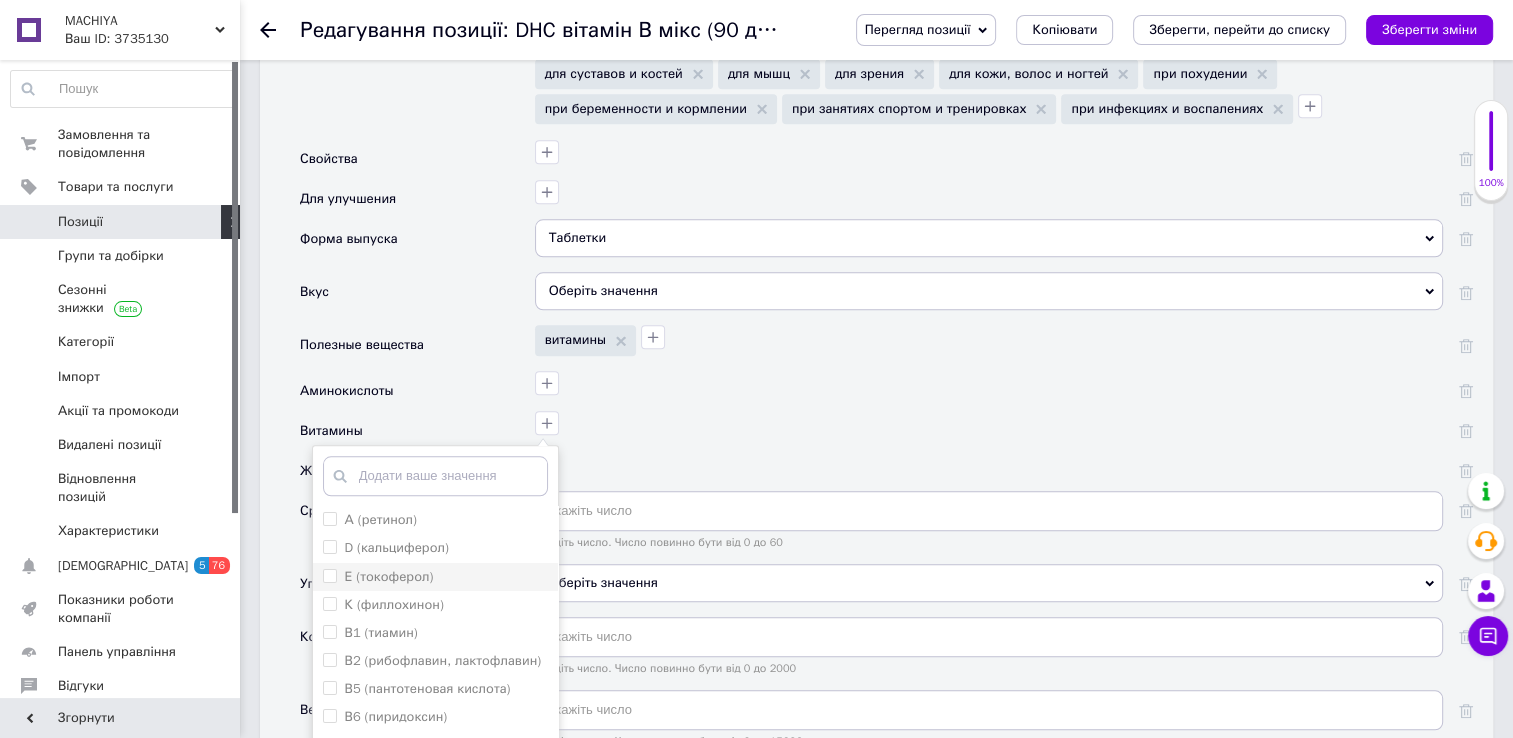 scroll, scrollTop: 34, scrollLeft: 0, axis: vertical 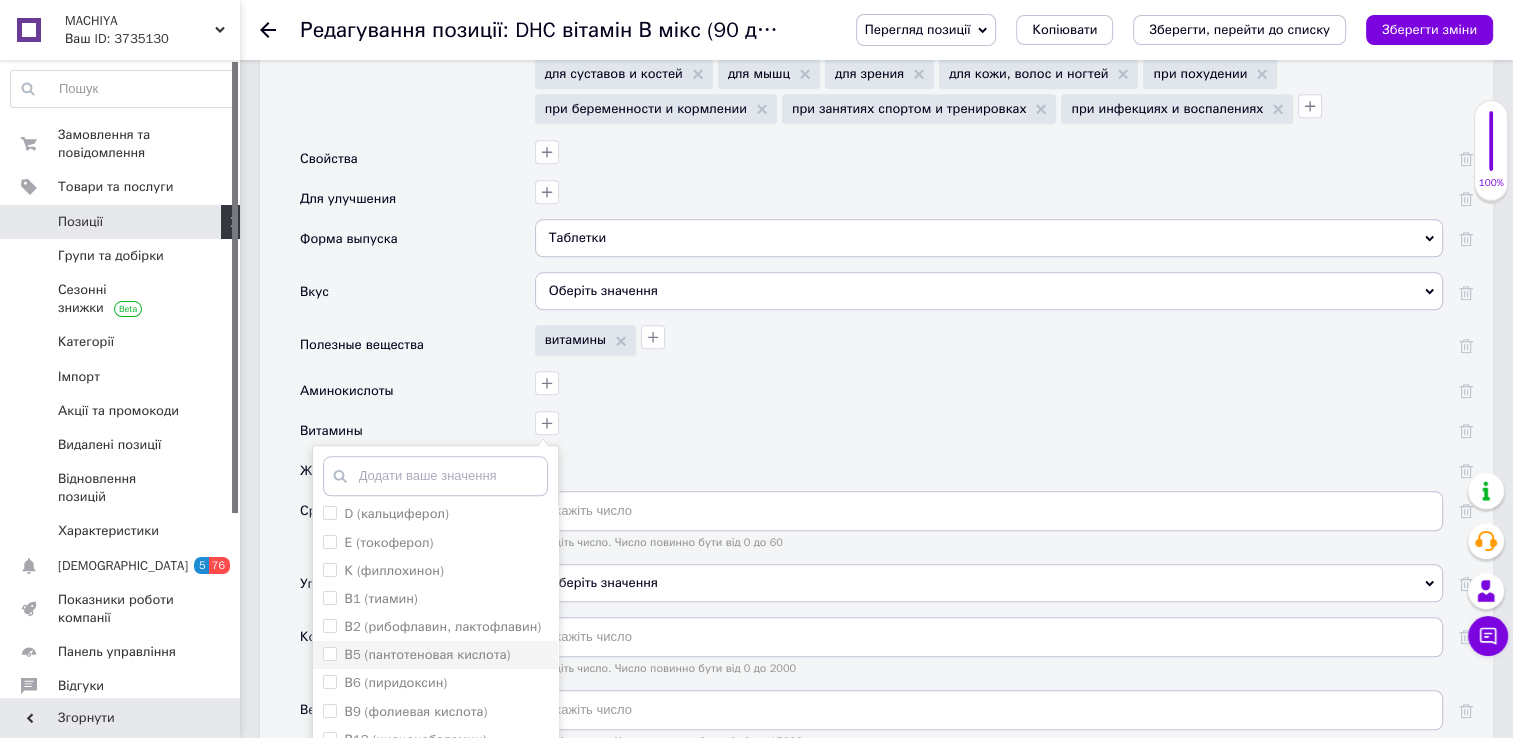 click on "В5 (пантотеновая кислота)" at bounding box center [329, 653] 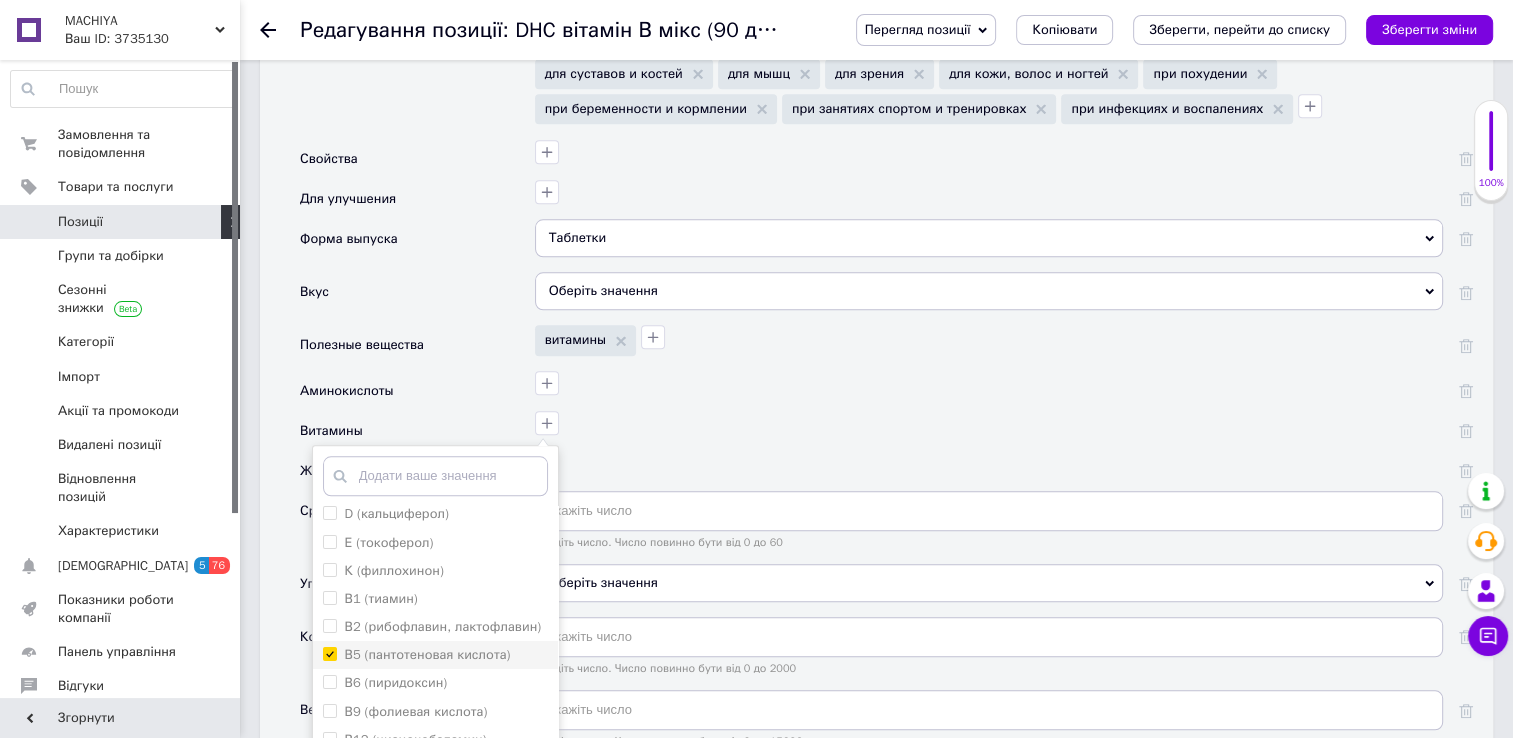 checkbox on "true" 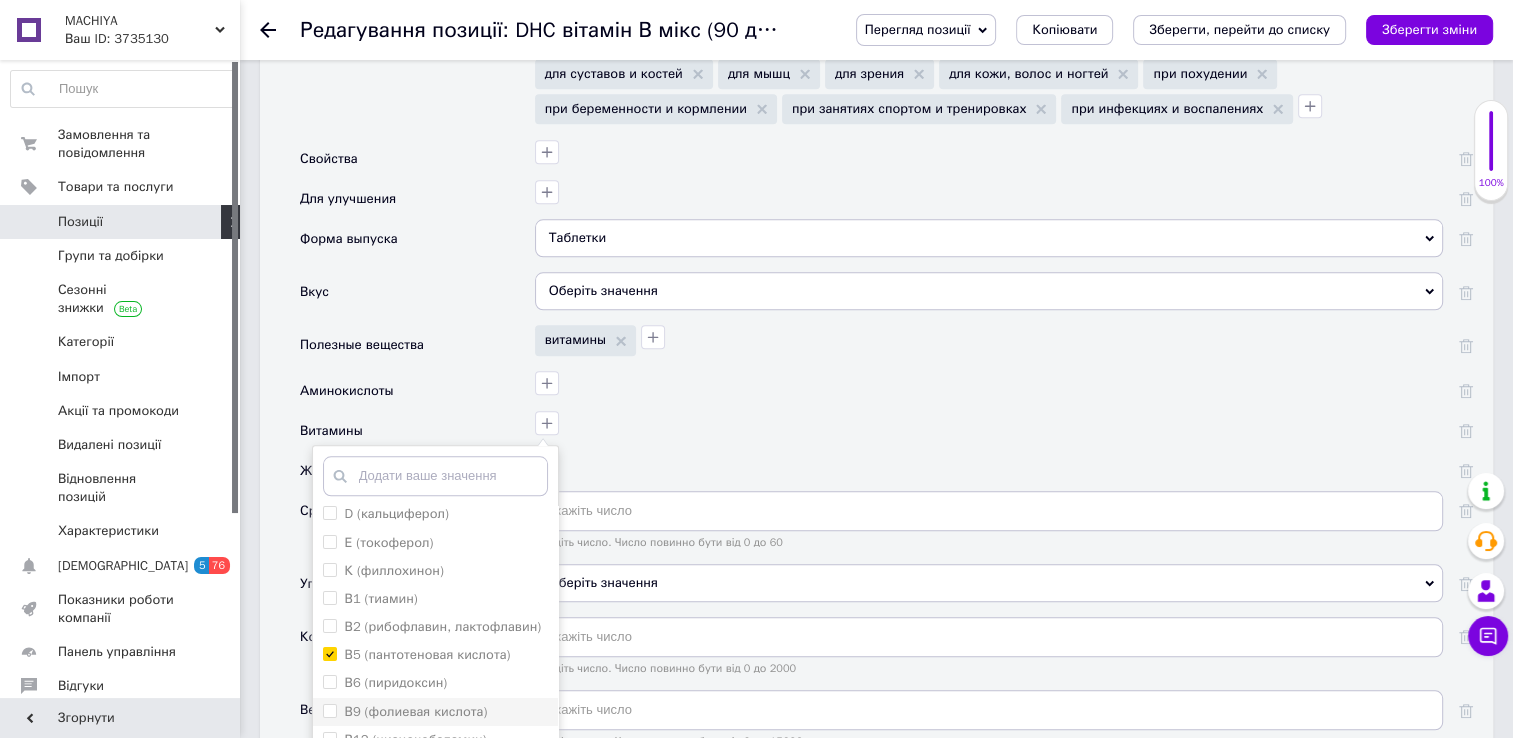click on "В9 (фолиевая кислота)" at bounding box center (329, 710) 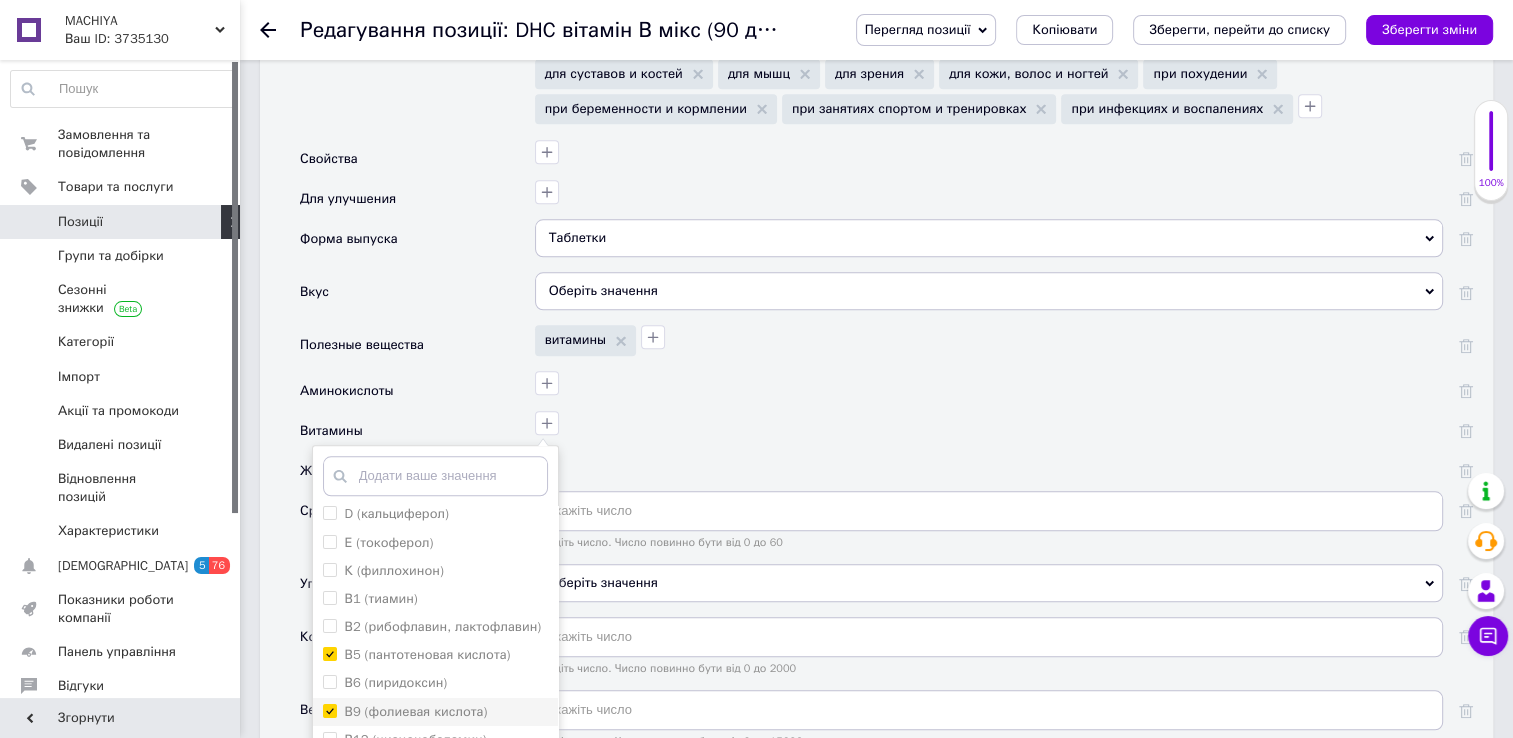 checkbox on "true" 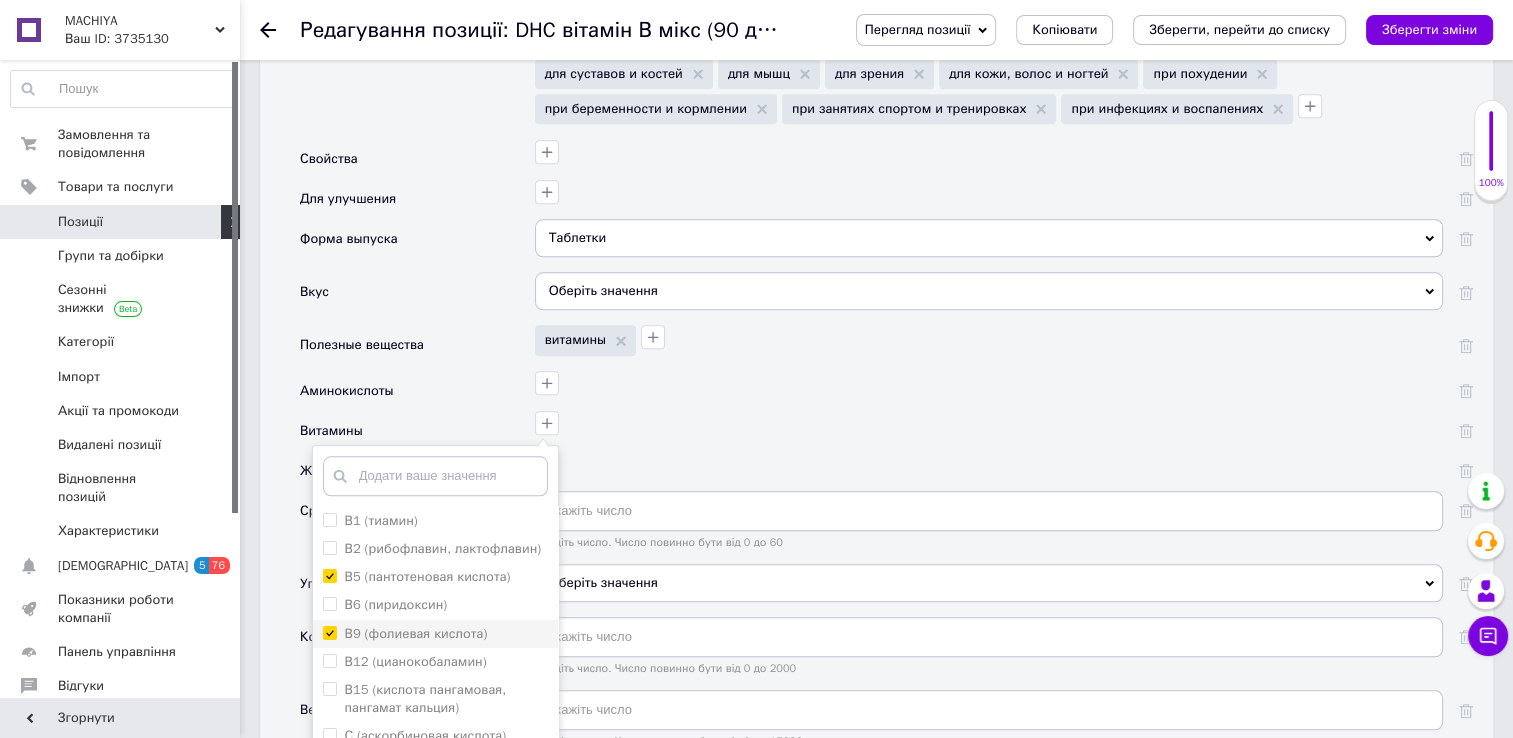 scroll, scrollTop: 119, scrollLeft: 0, axis: vertical 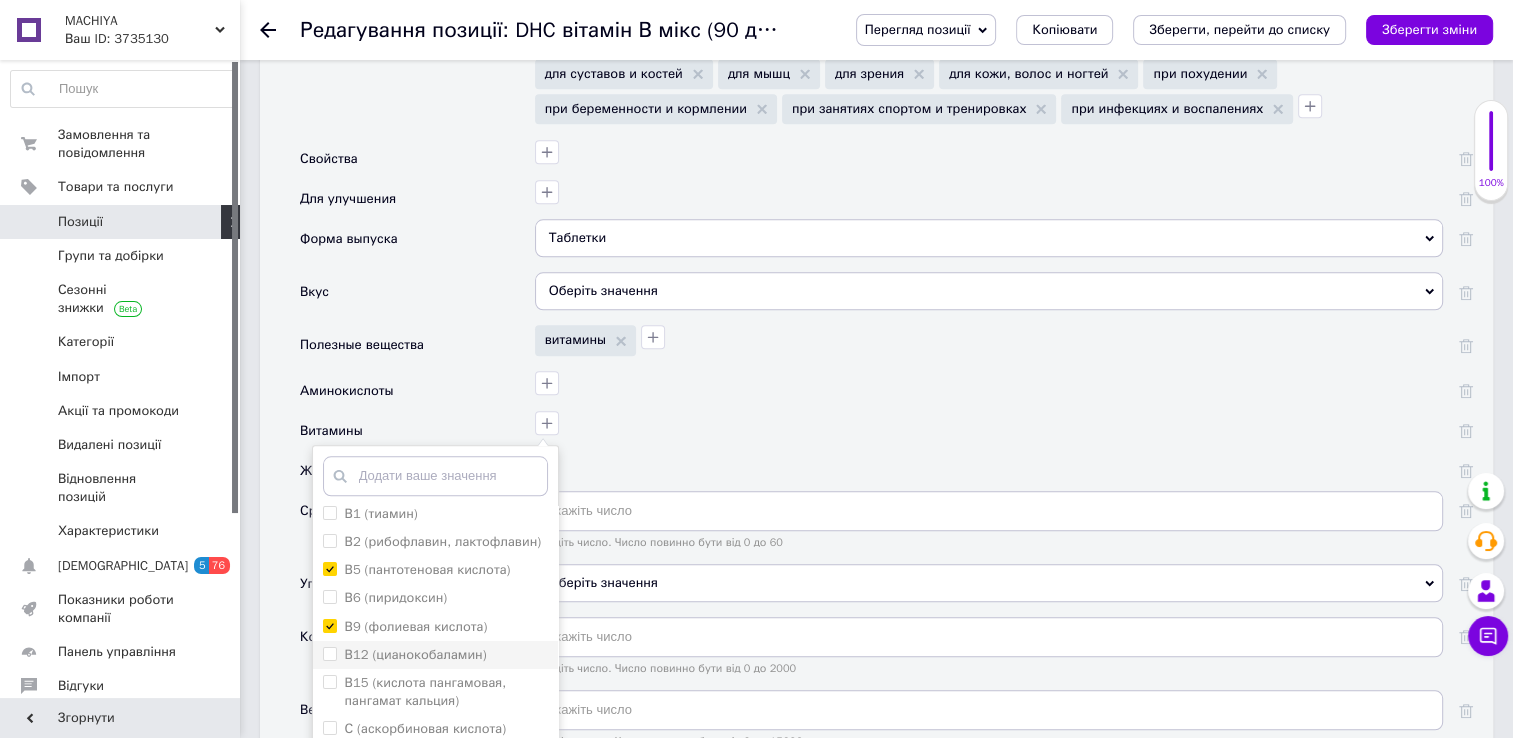 click on "В12 (цианокобаламин)" at bounding box center (329, 653) 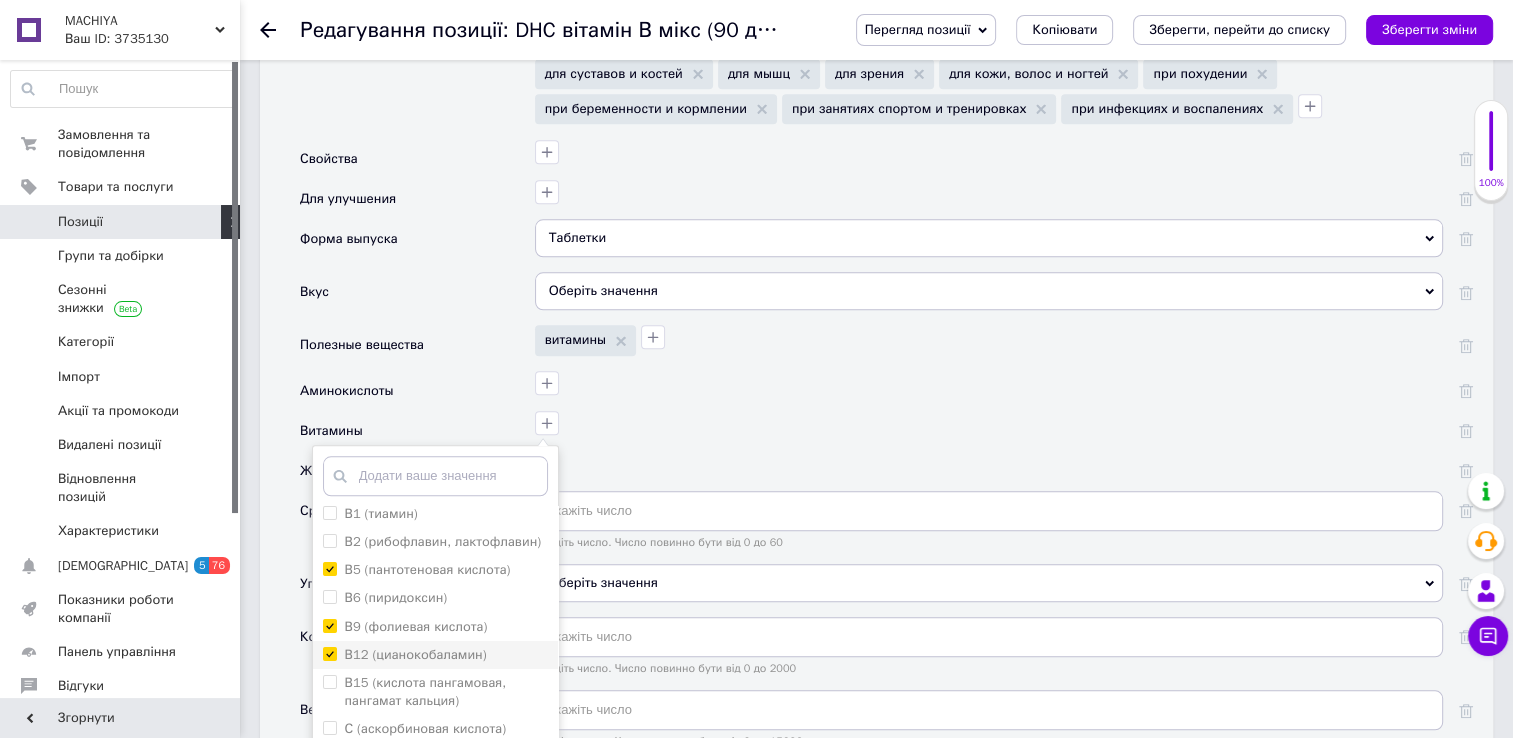 checkbox on "true" 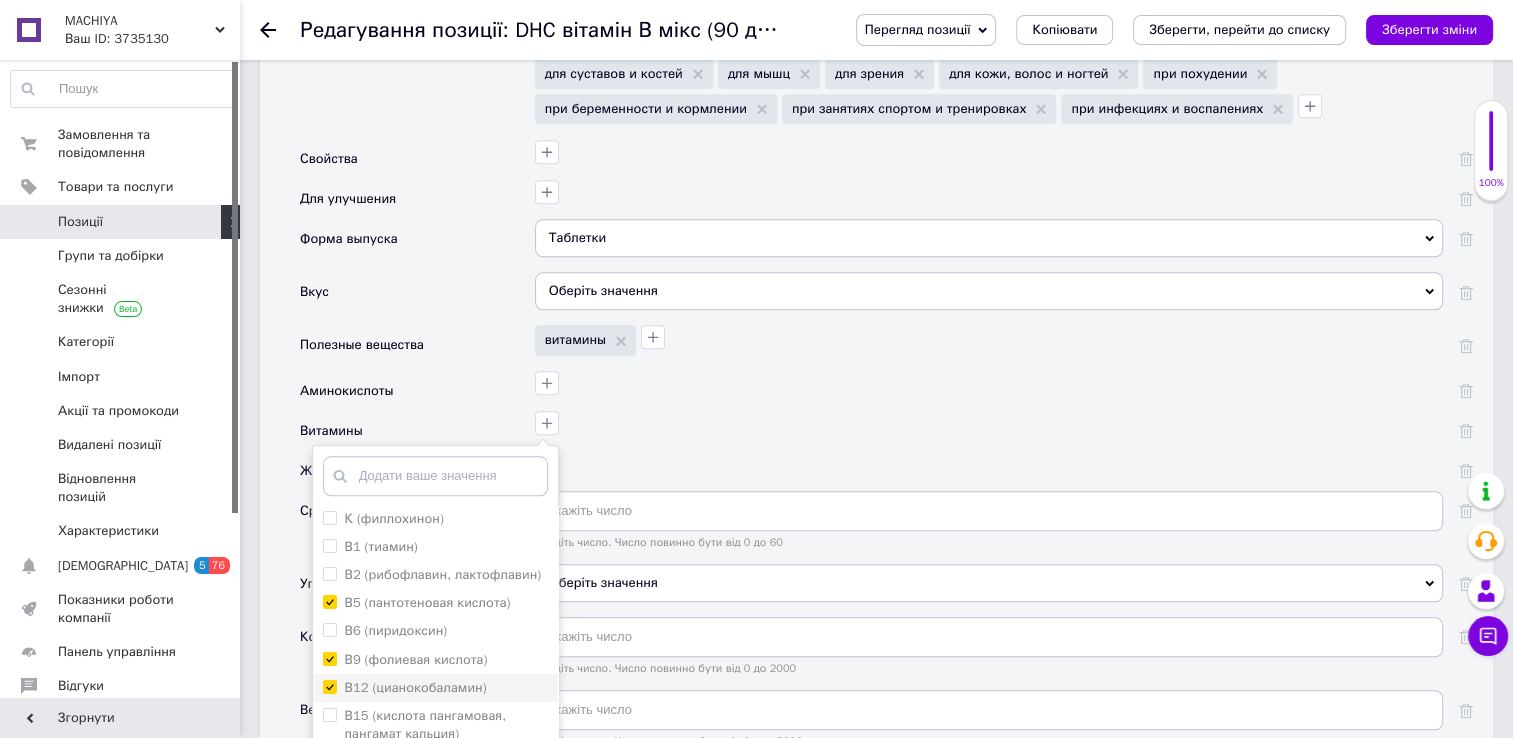 scroll, scrollTop: 76, scrollLeft: 0, axis: vertical 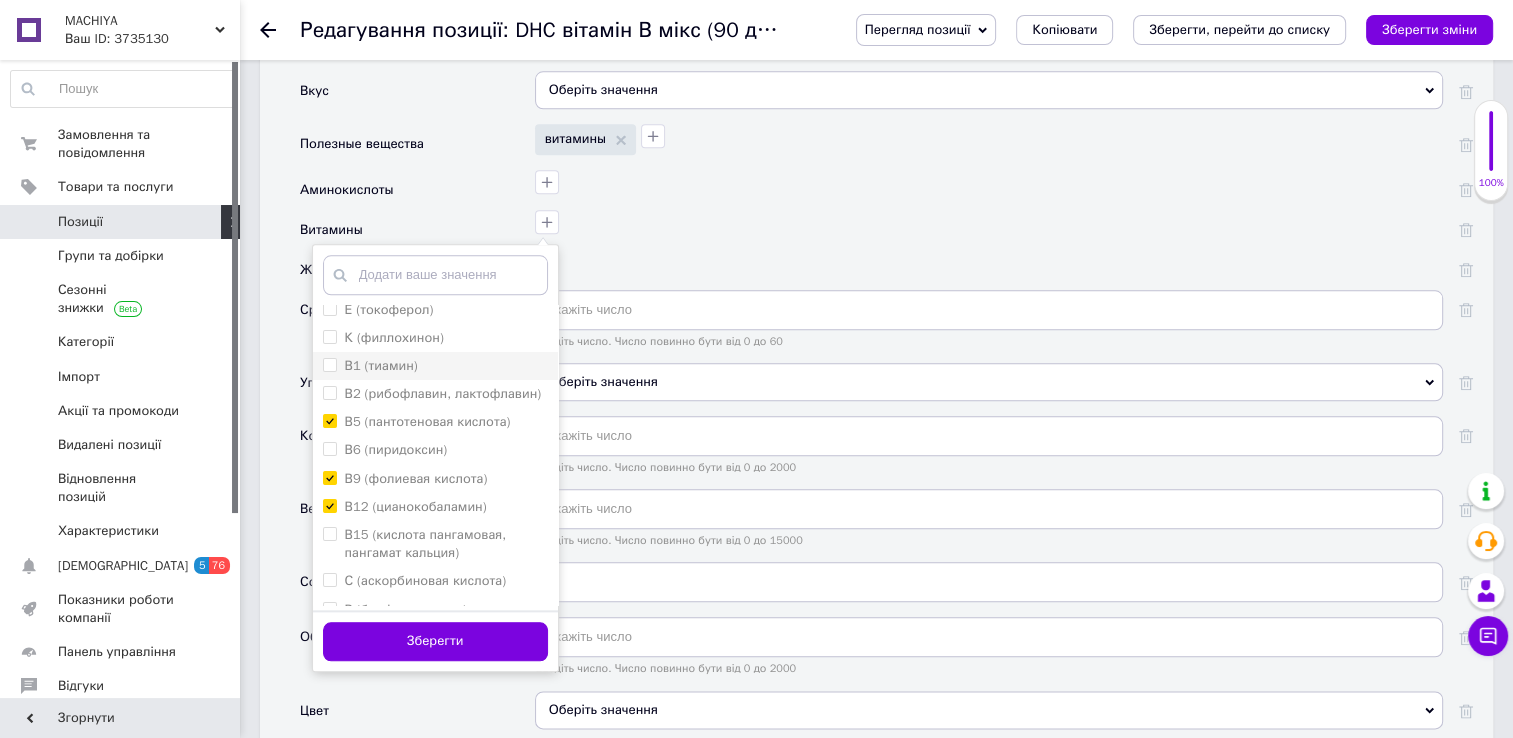 click on "В1 (тиамин)" at bounding box center [329, 364] 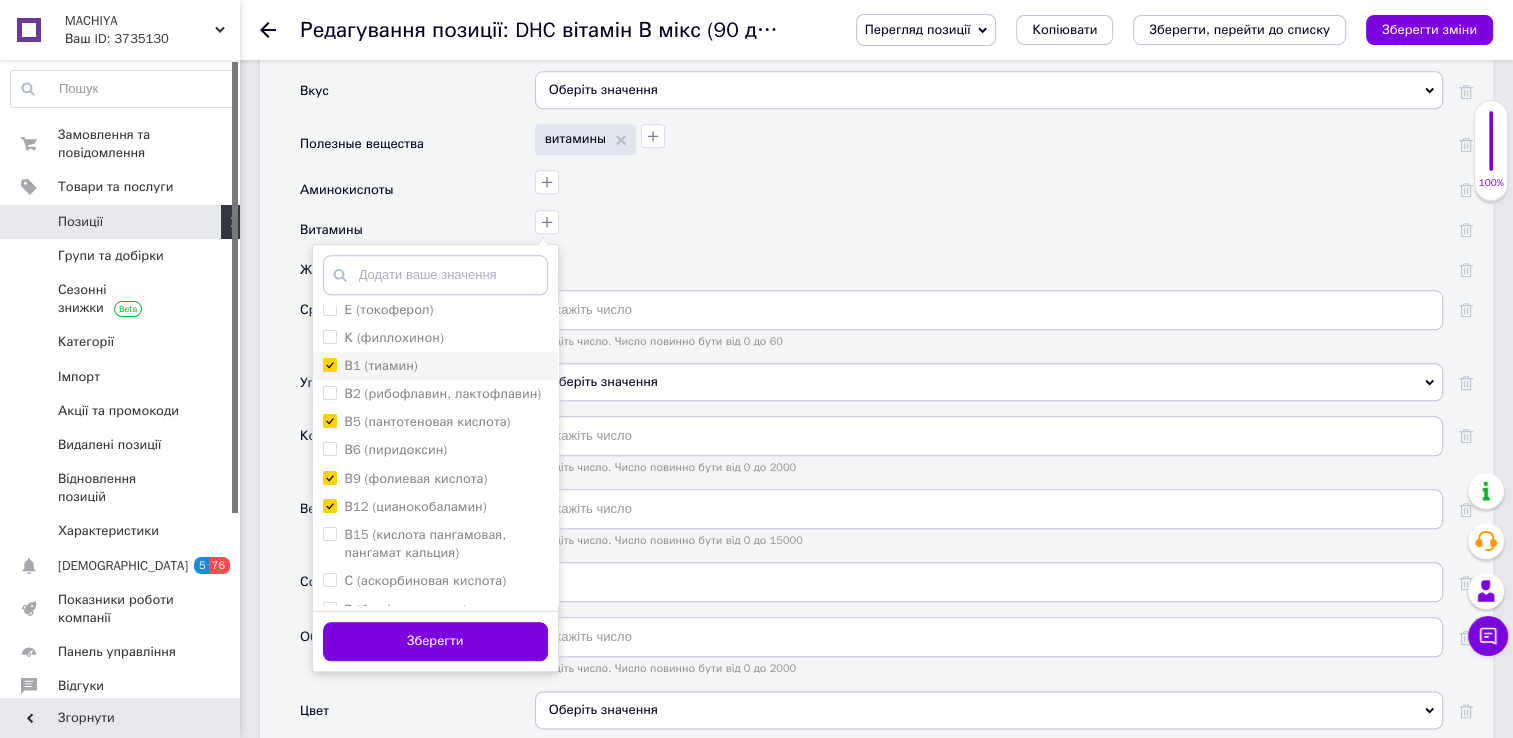 checkbox on "true" 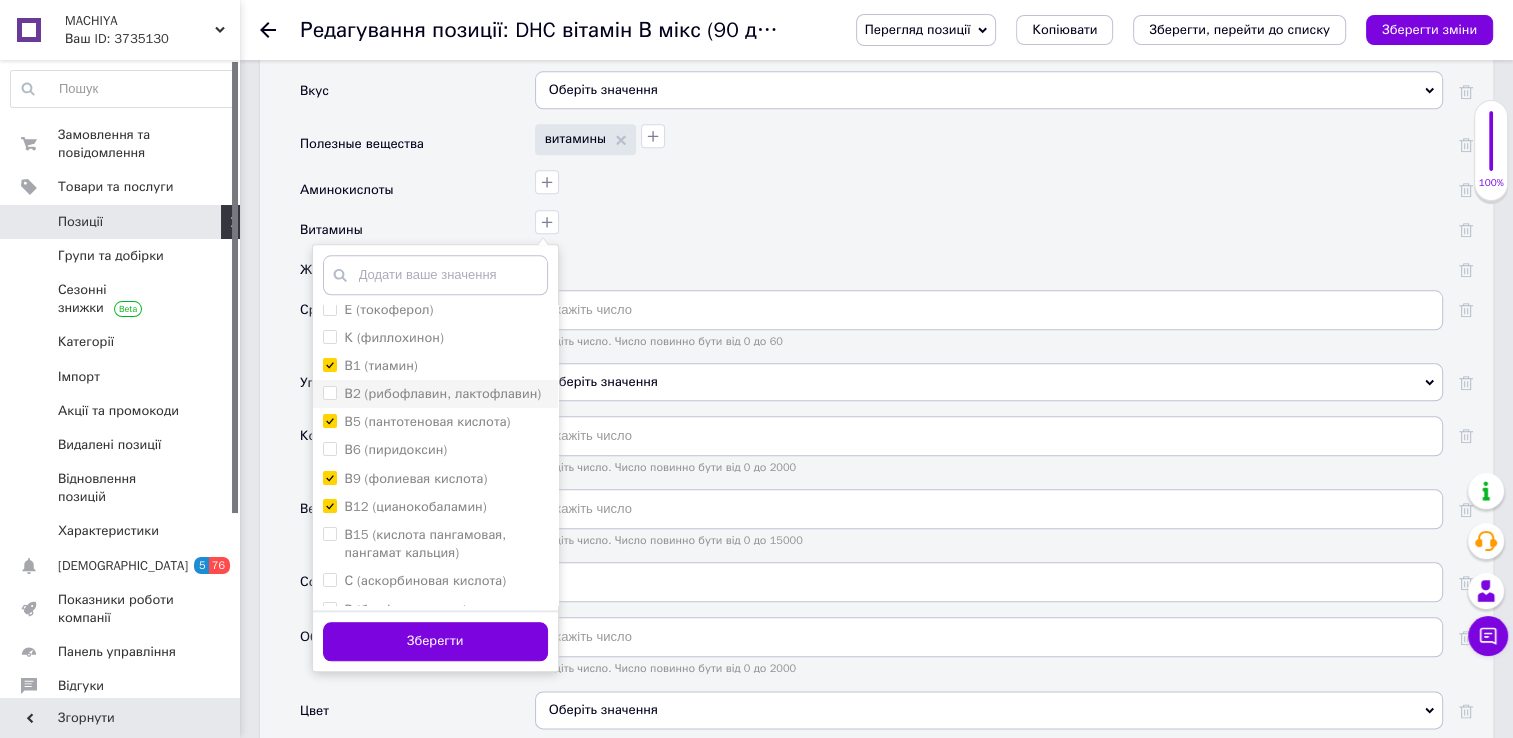click on "В2 (рибофлавин, лактофлавин)" at bounding box center [329, 392] 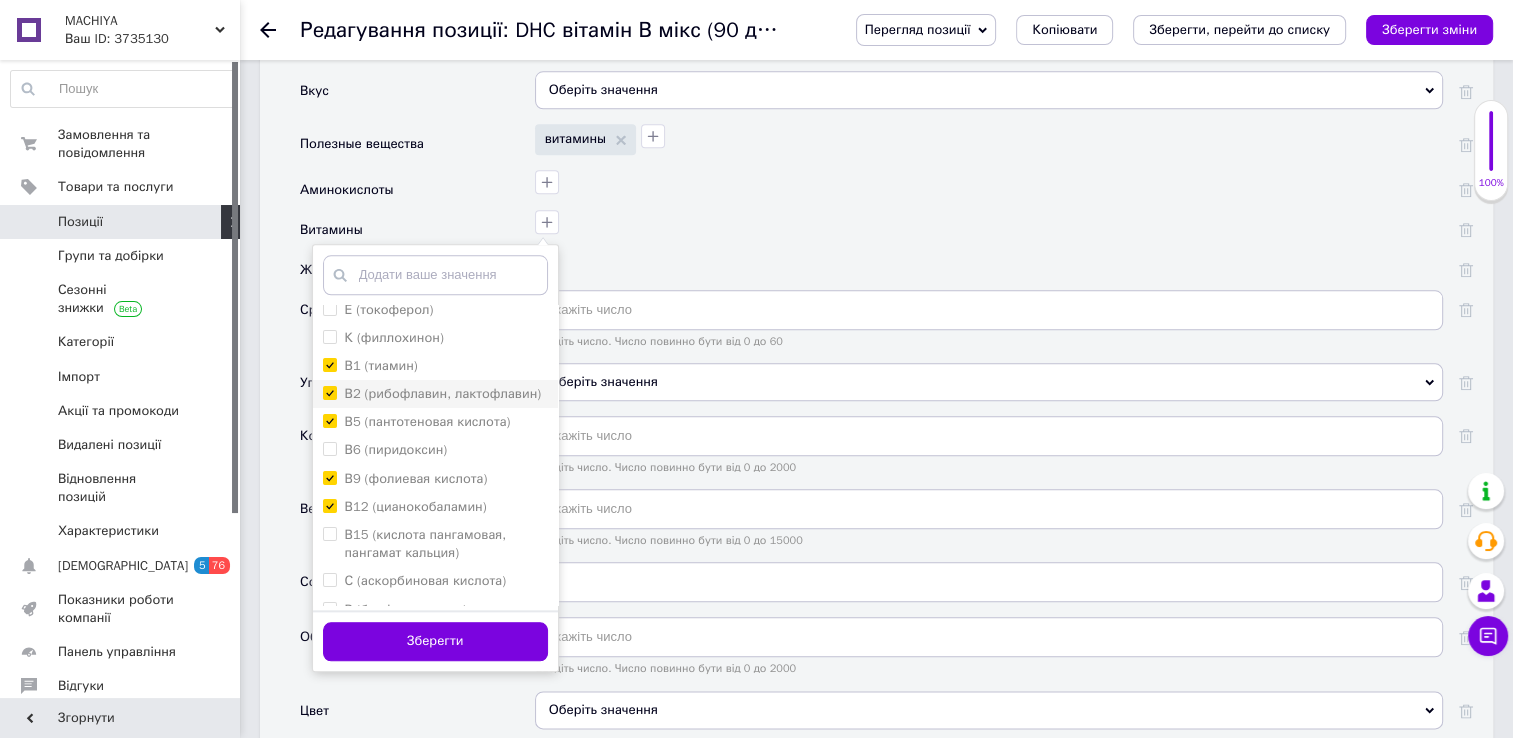 checkbox on "true" 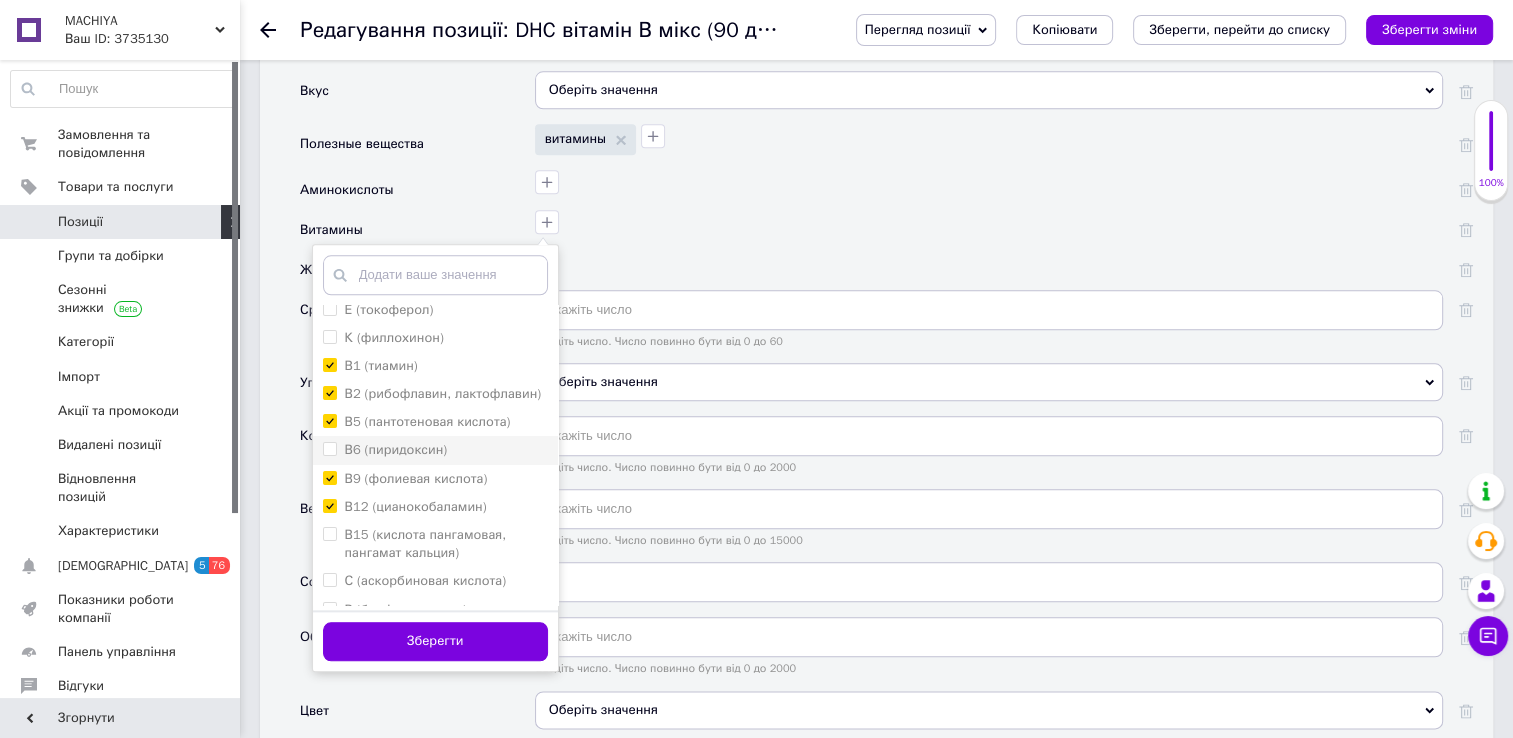 click on "В6 (пиридоксин)" at bounding box center [329, 448] 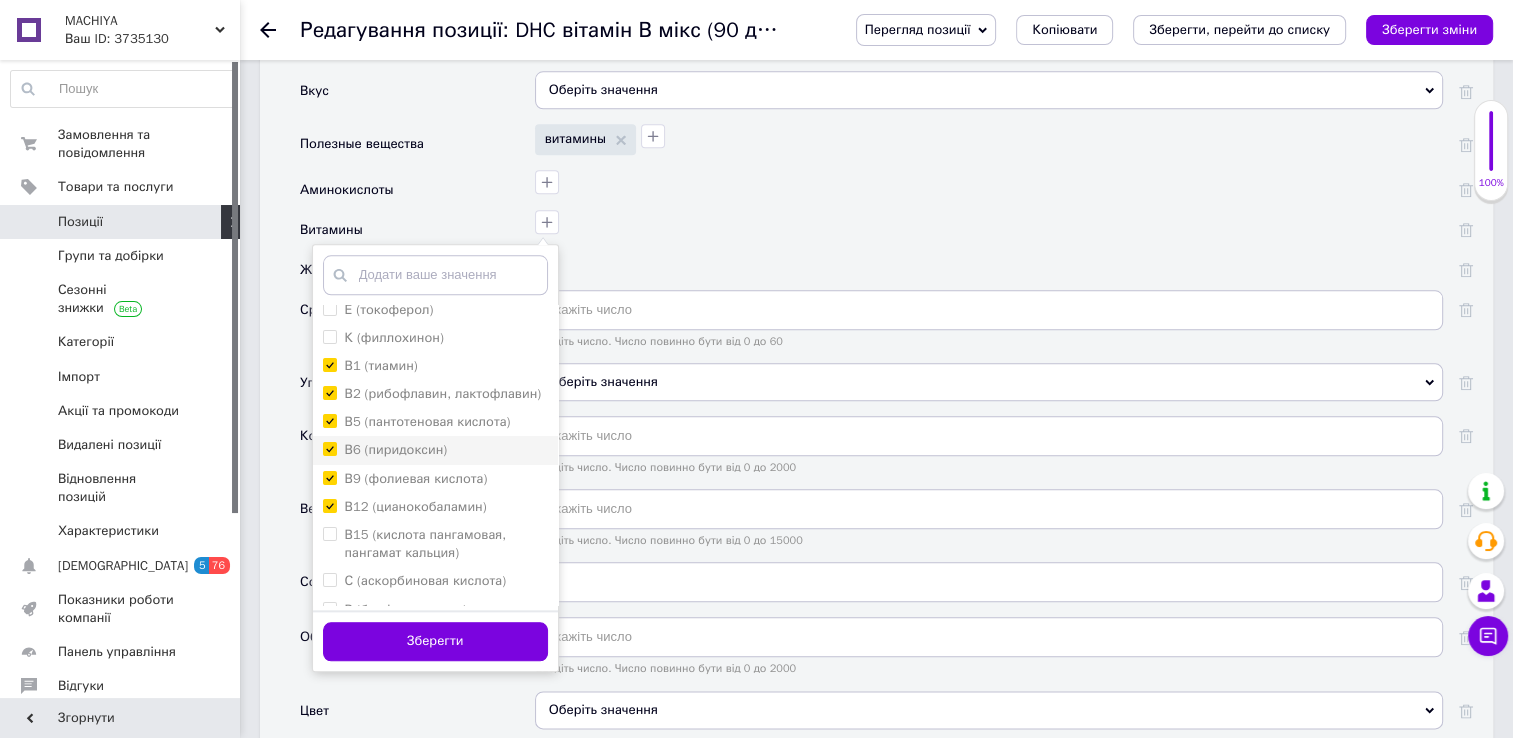 checkbox on "true" 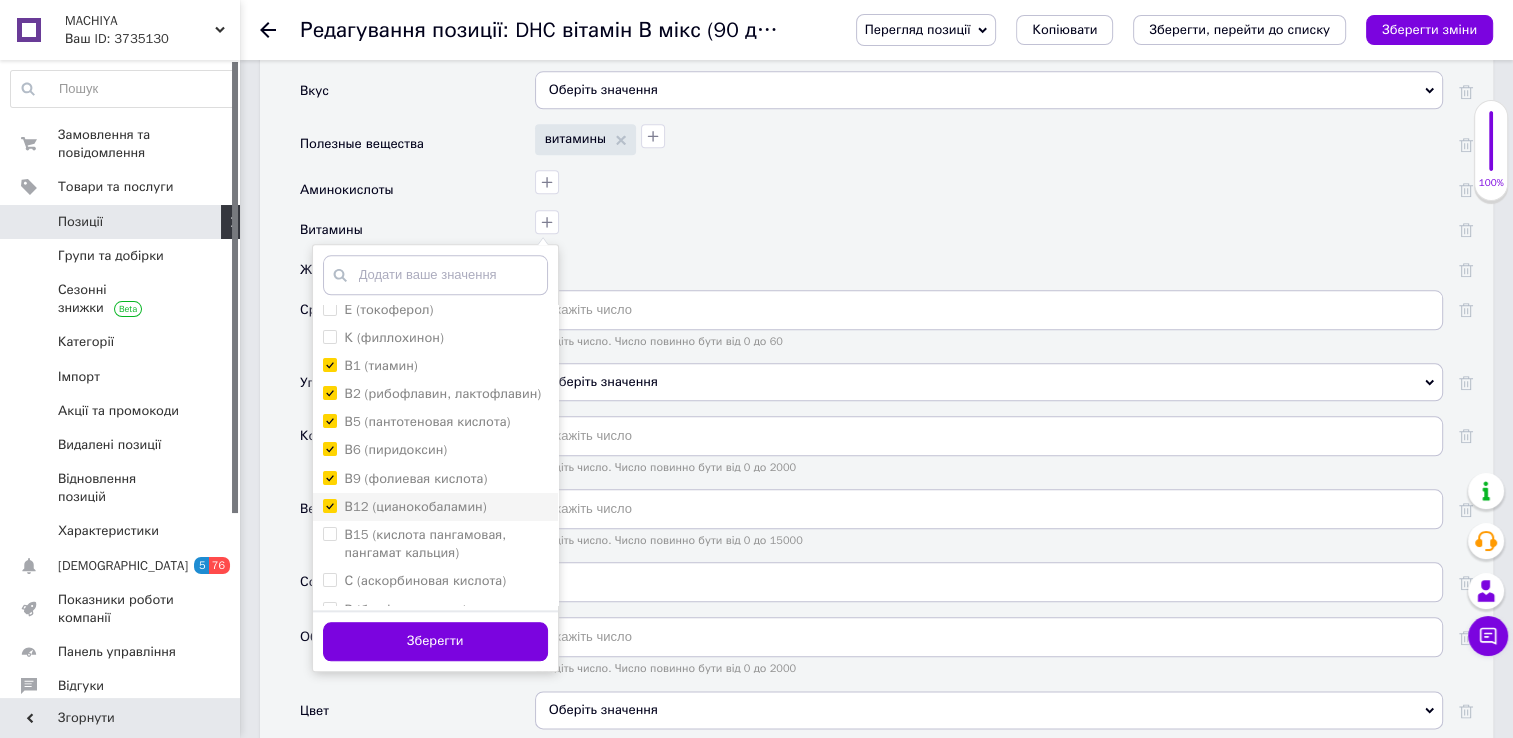 scroll, scrollTop: 147, scrollLeft: 0, axis: vertical 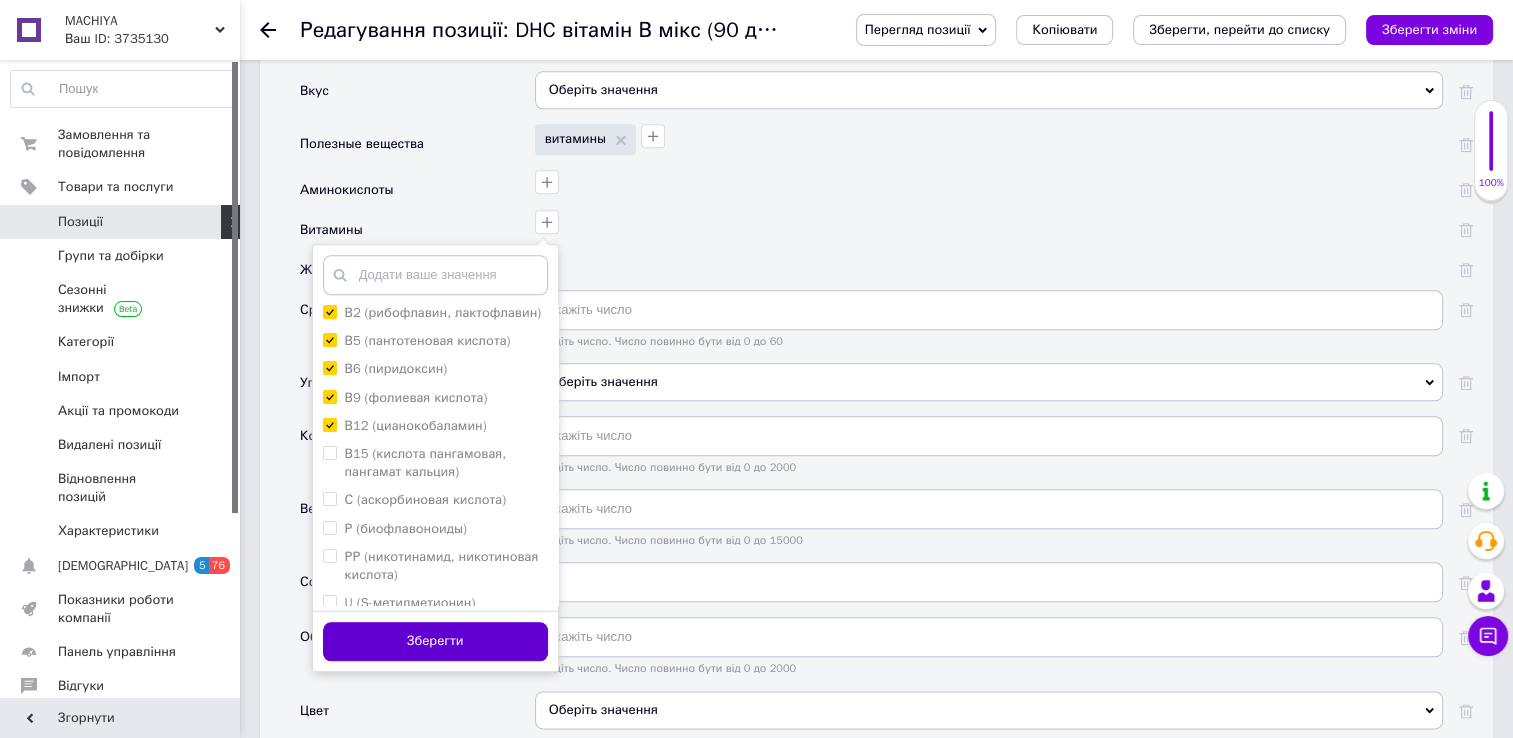 click on "Зберегти" at bounding box center (435, 641) 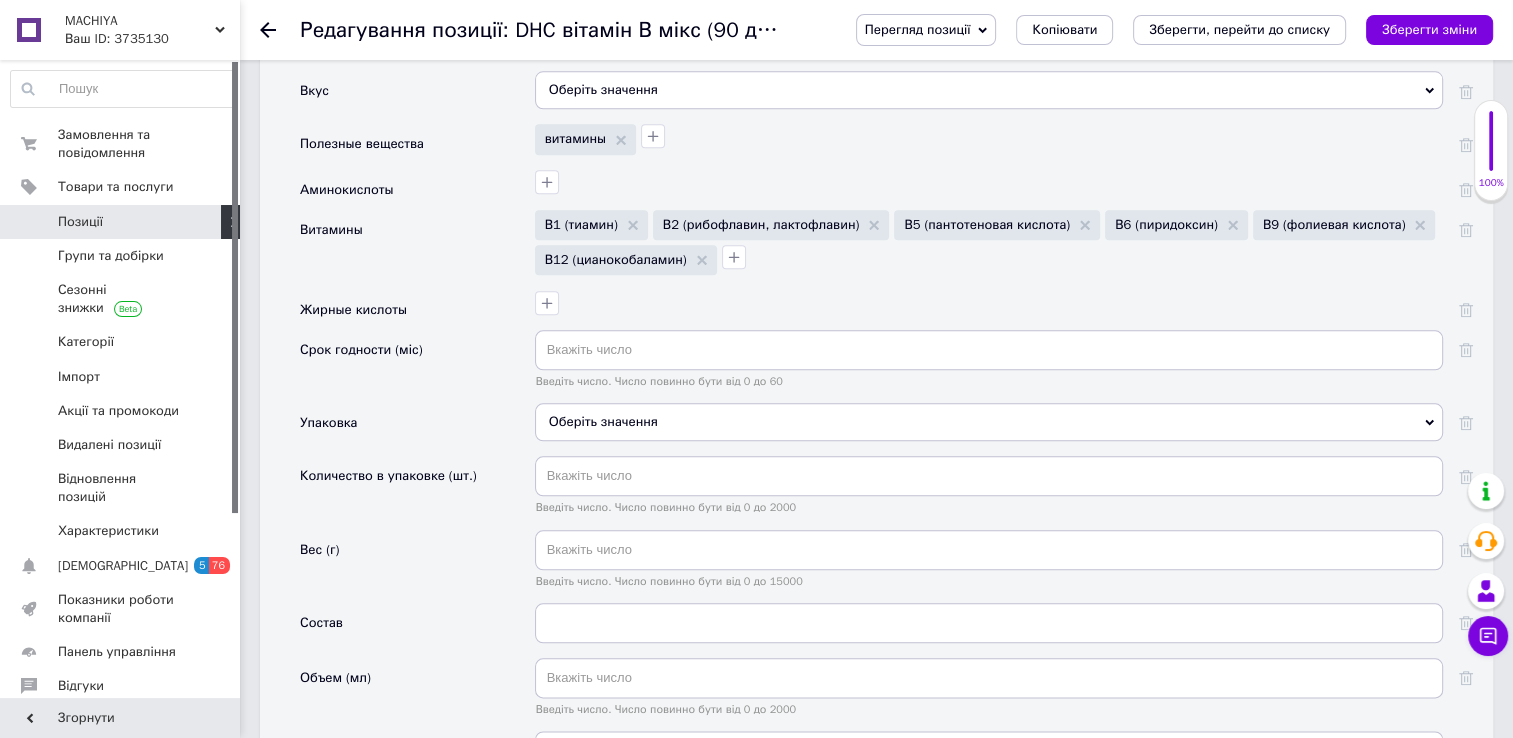 click on "Оберіть значення" at bounding box center (989, 422) 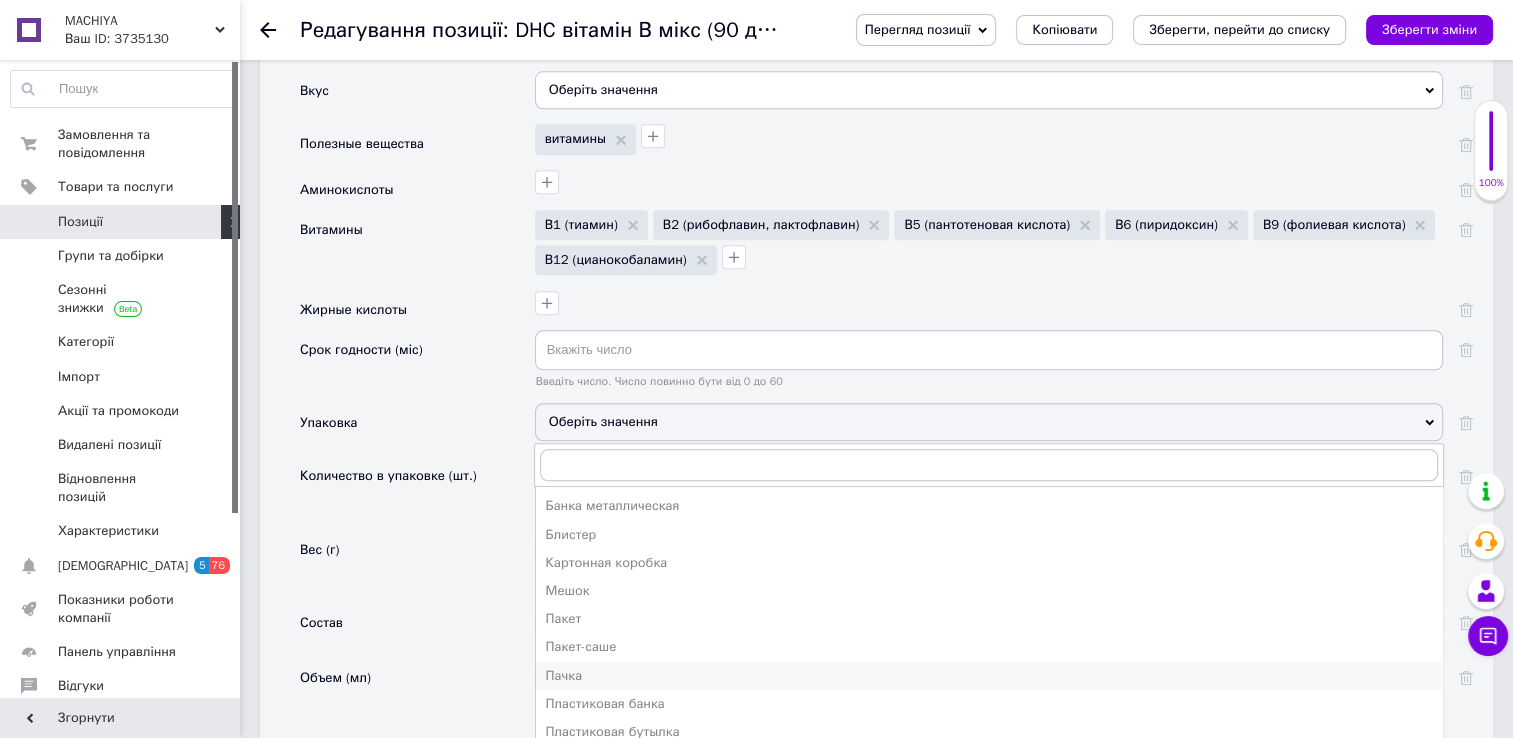 click on "Пачка" at bounding box center (989, 676) 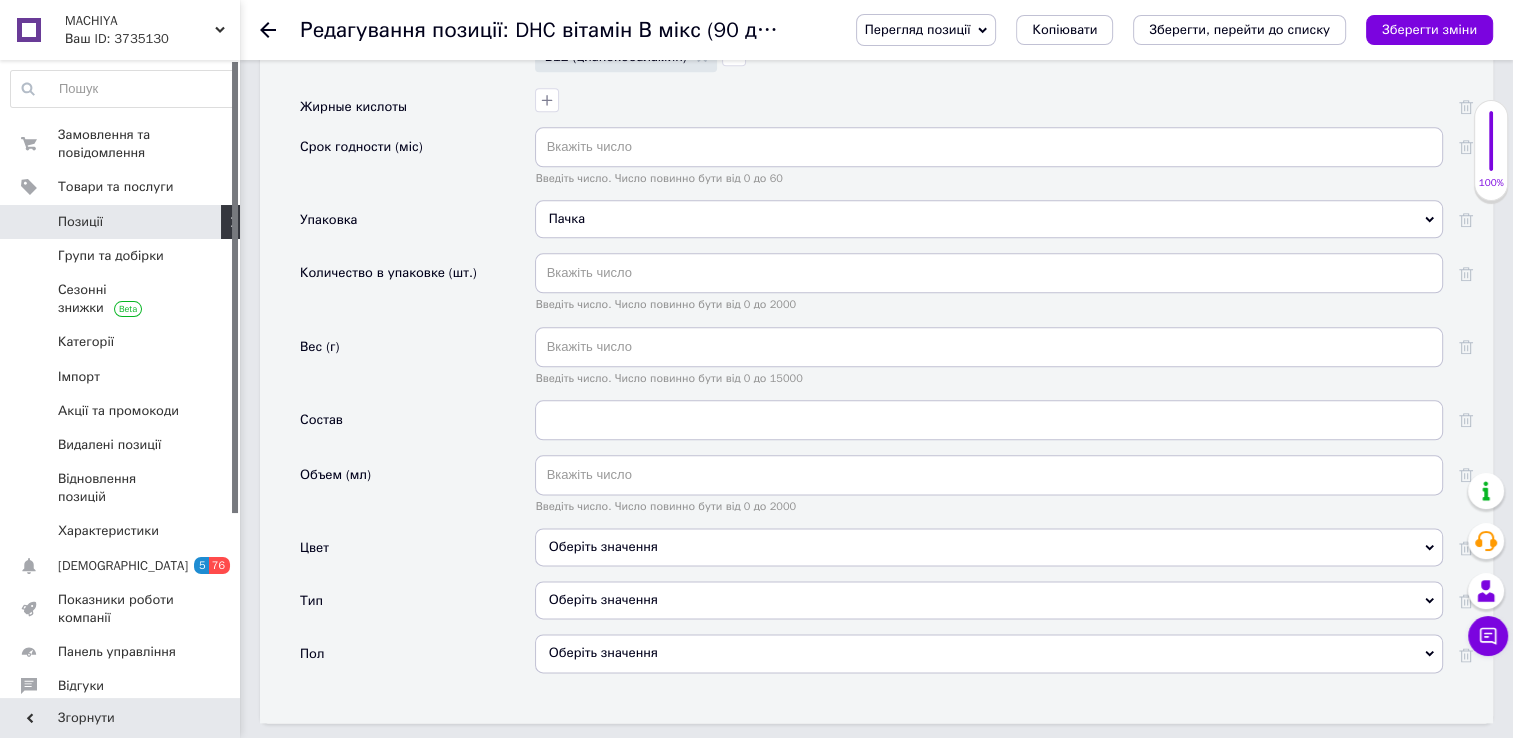 scroll, scrollTop: 2340, scrollLeft: 0, axis: vertical 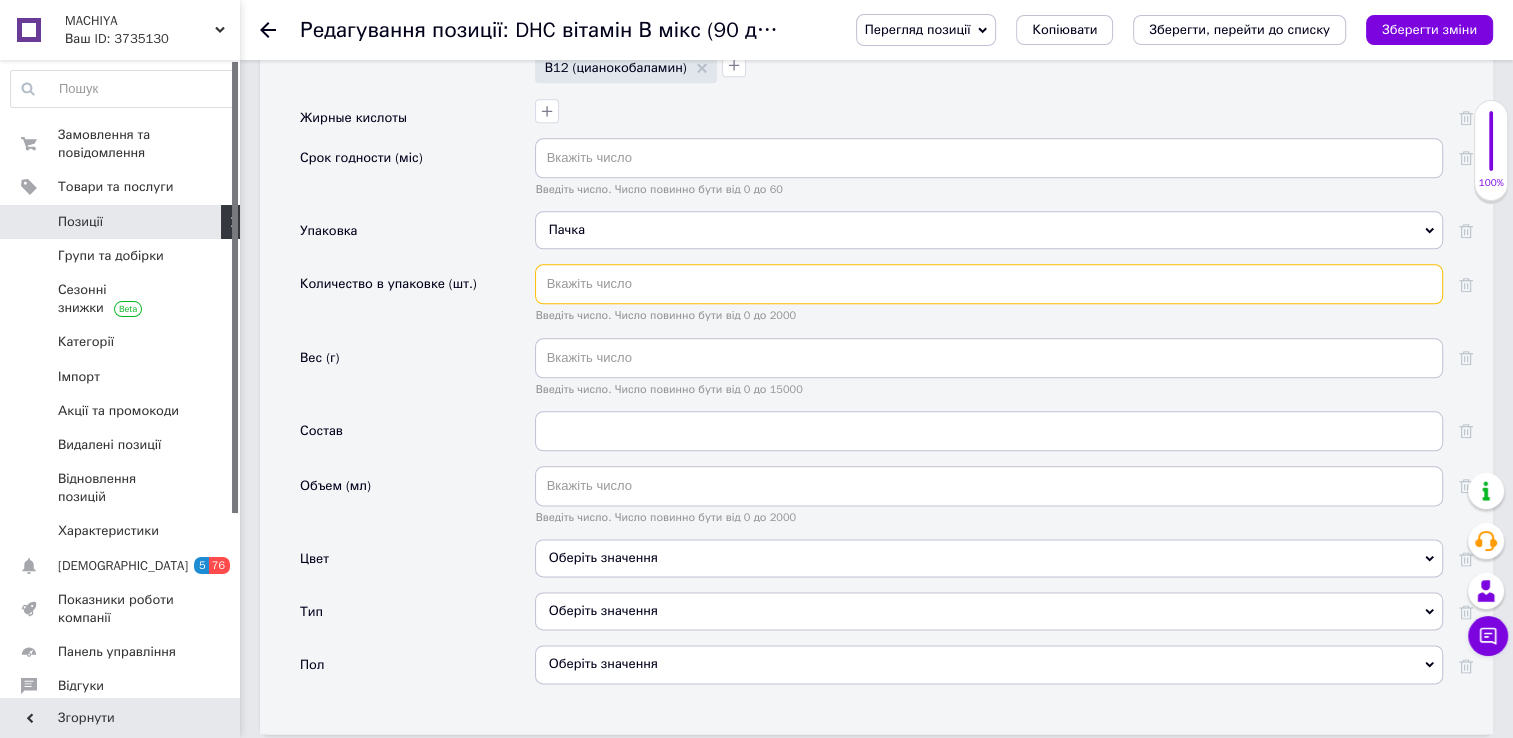 click at bounding box center [989, 284] 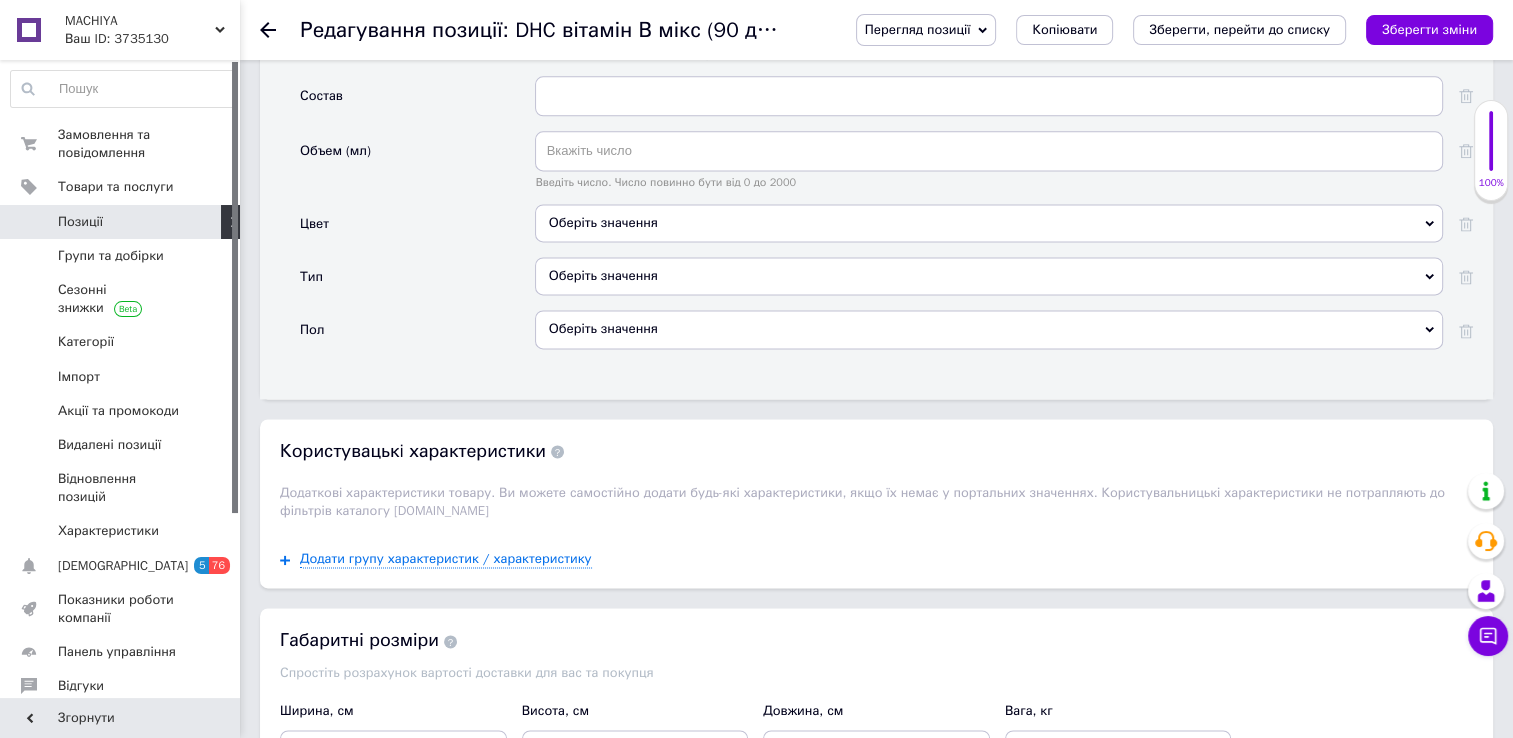 scroll, scrollTop: 2687, scrollLeft: 0, axis: vertical 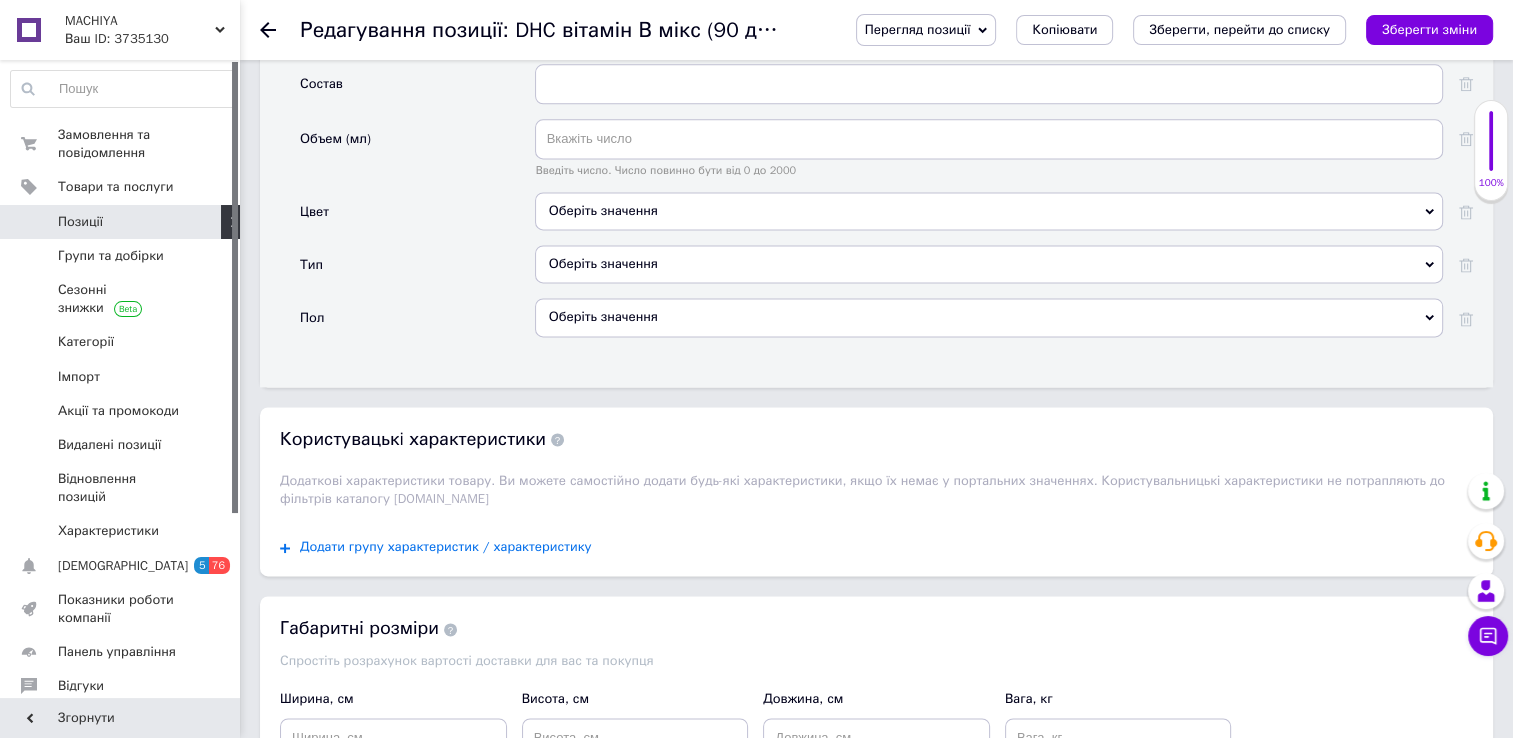 type on "180" 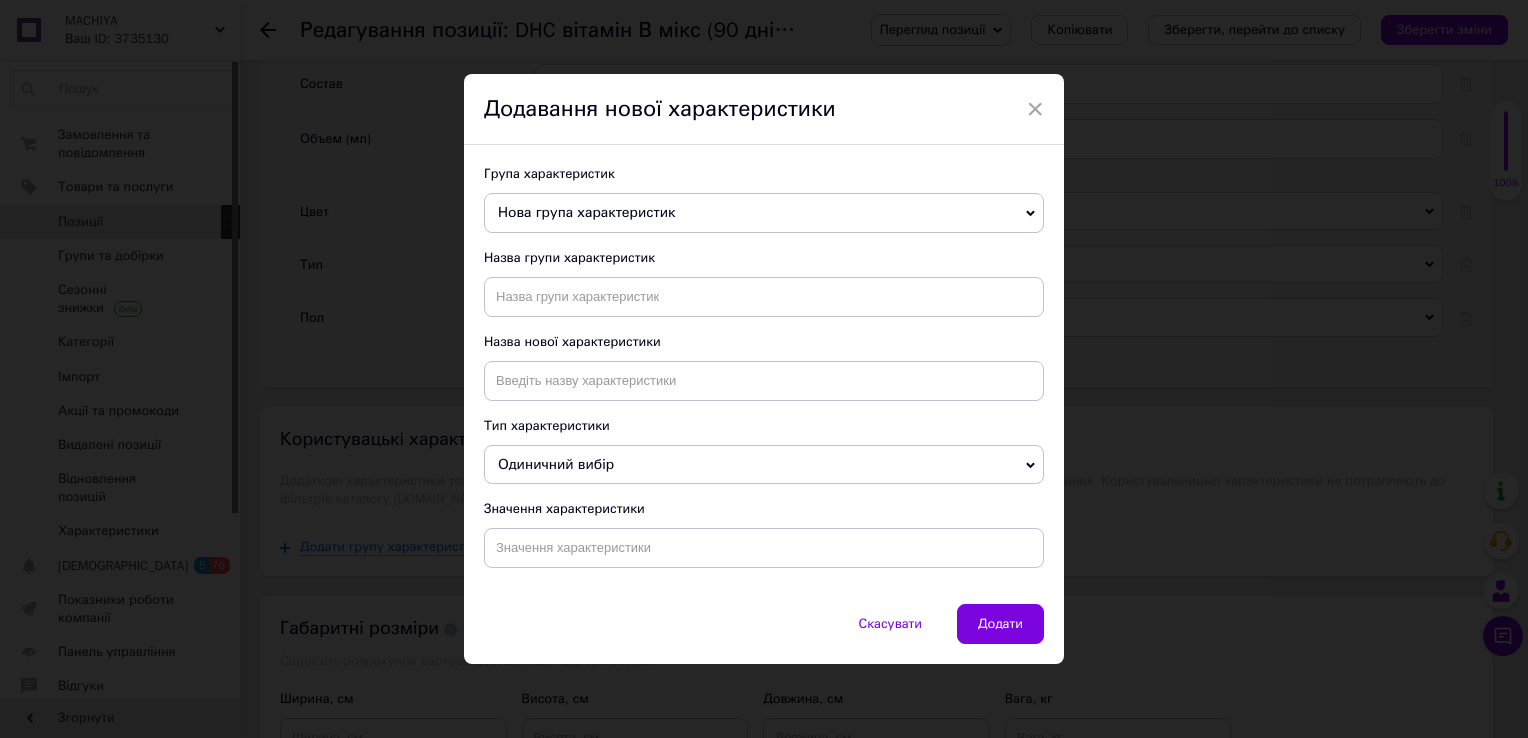 click on "Нова група характеристик" at bounding box center (586, 212) 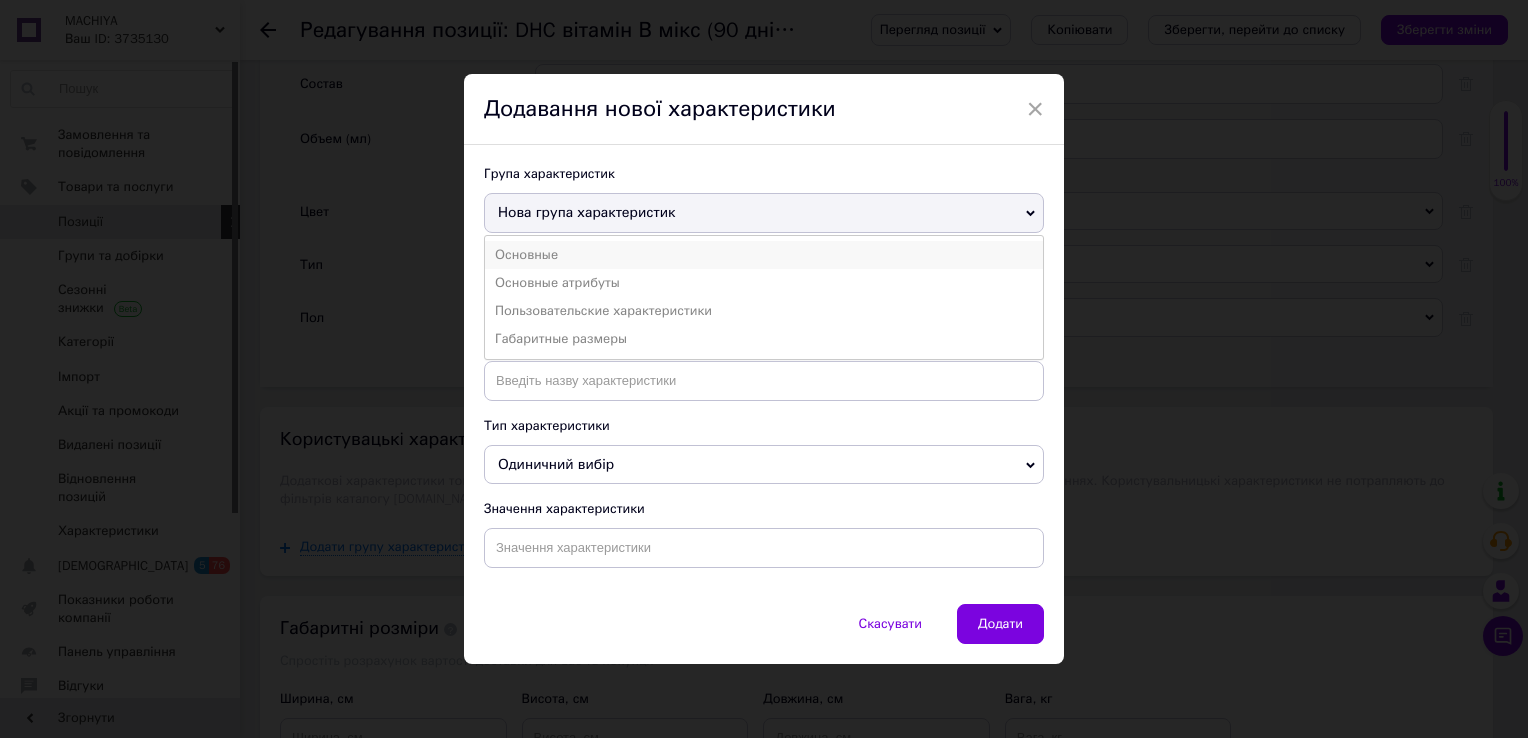 click on "Основные" at bounding box center [764, 255] 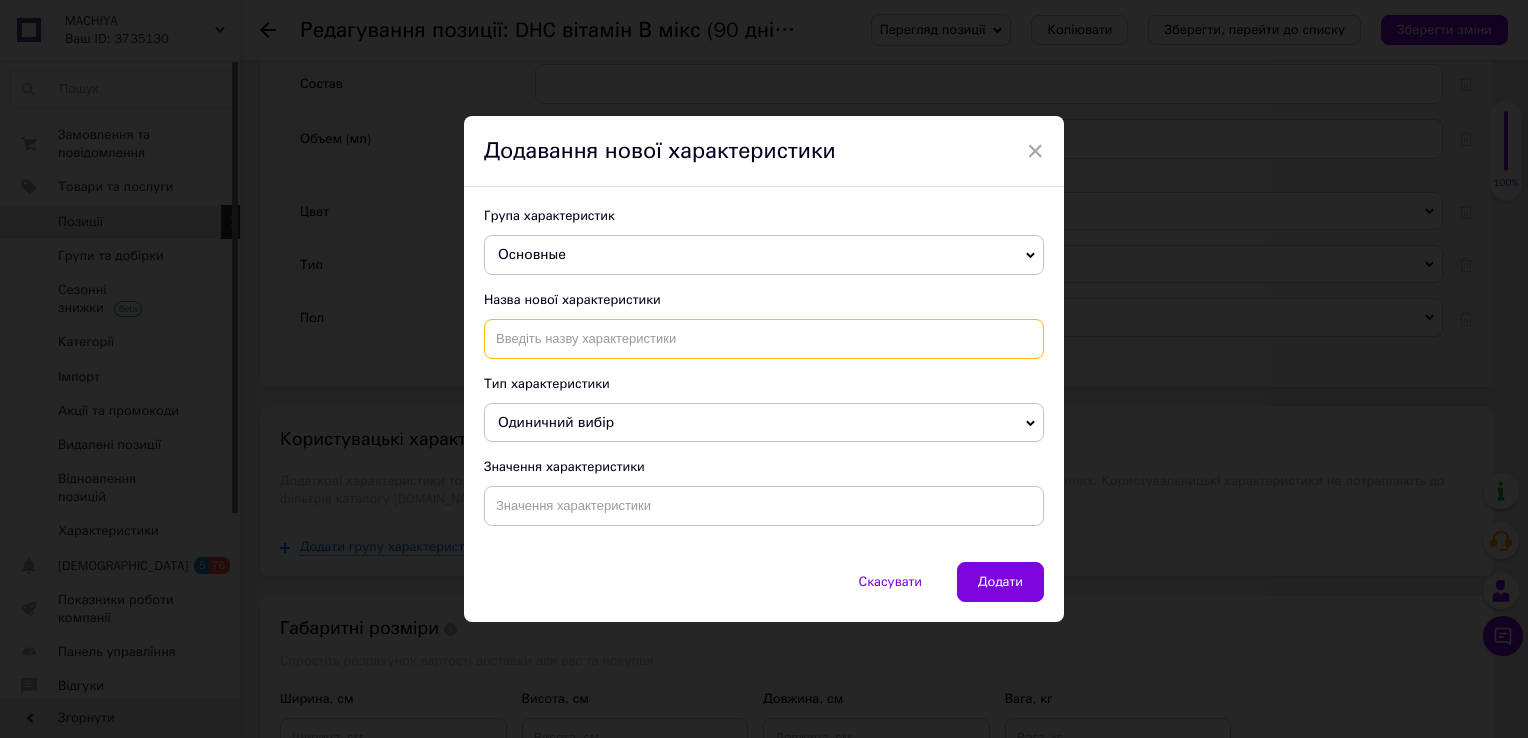 click at bounding box center [764, 339] 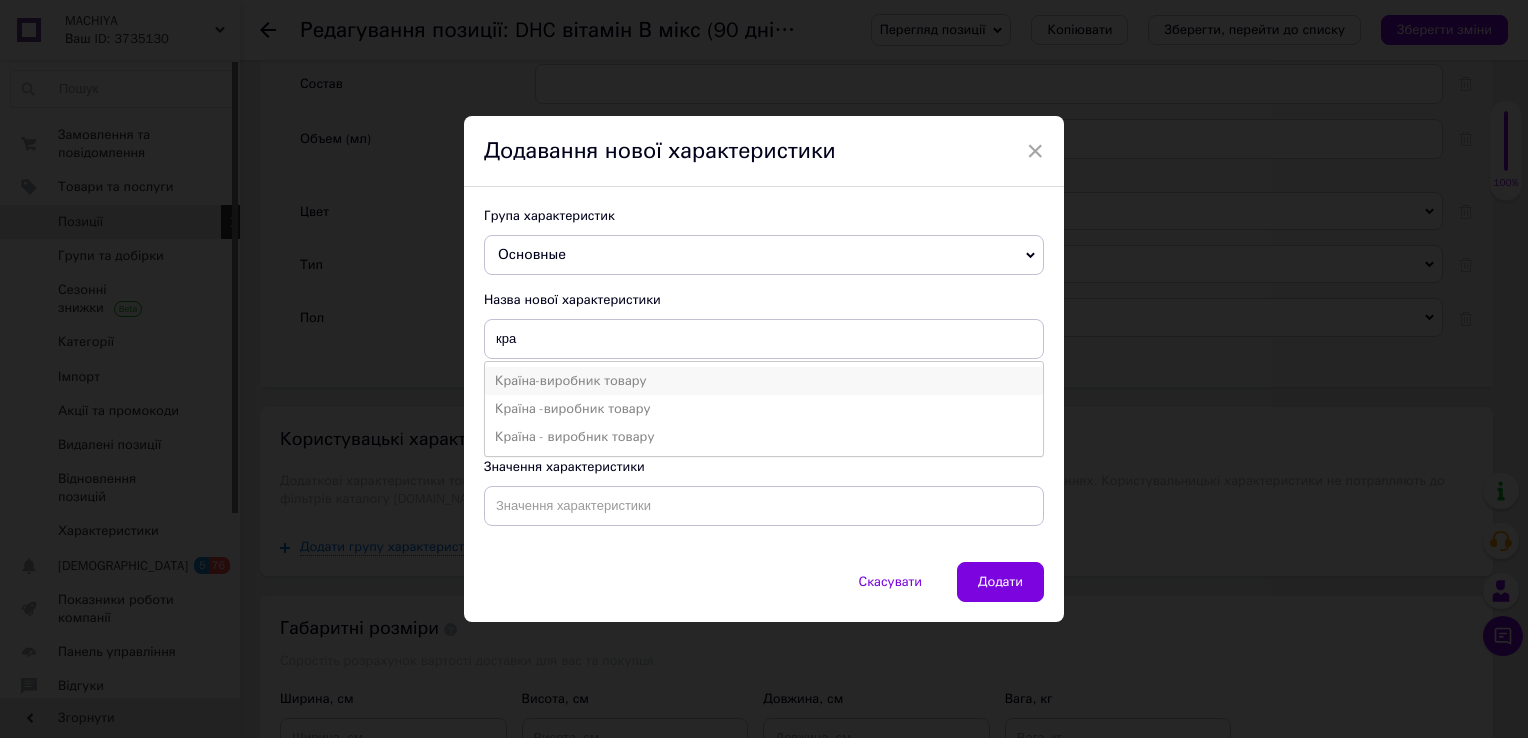 click on "Країна-виробник товару" at bounding box center (764, 381) 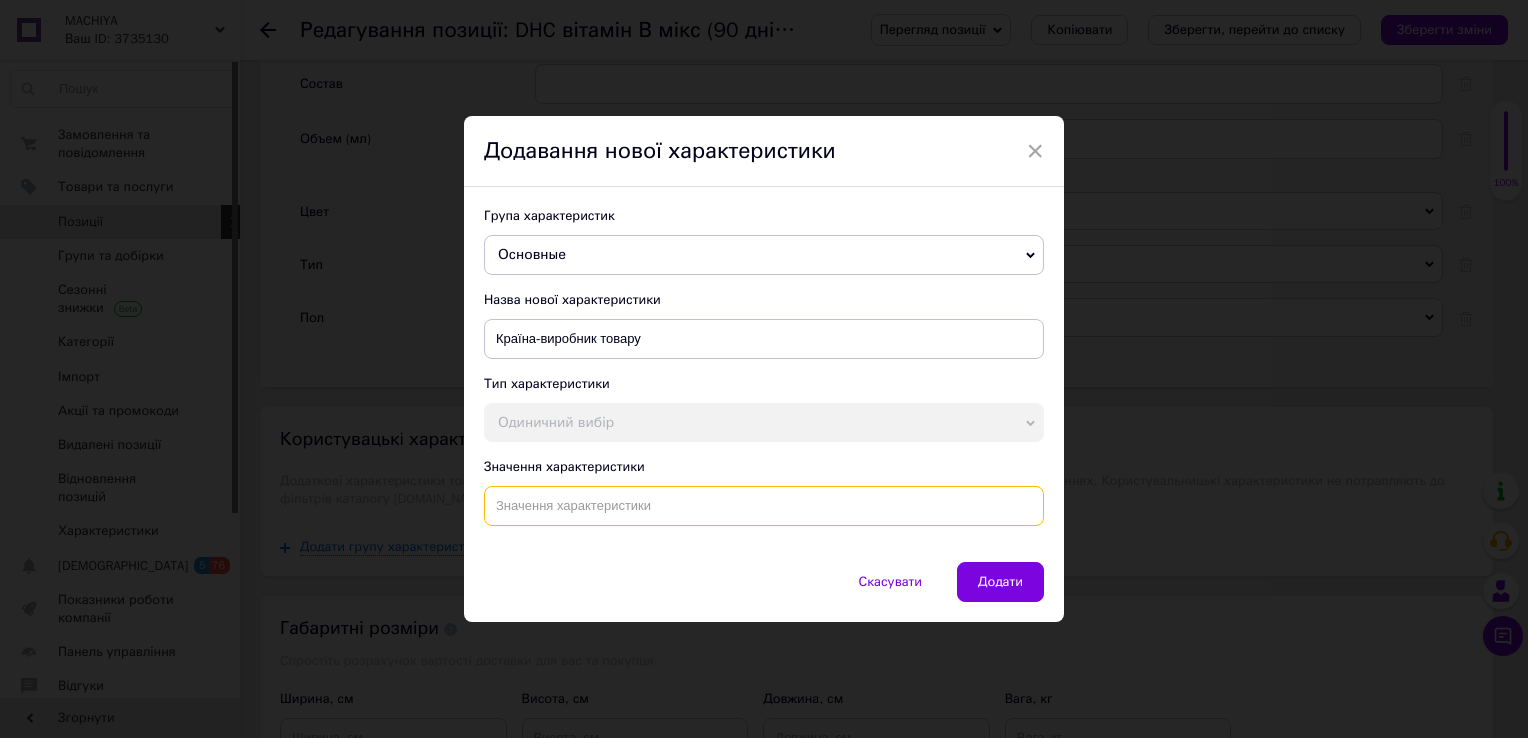 click at bounding box center [764, 506] 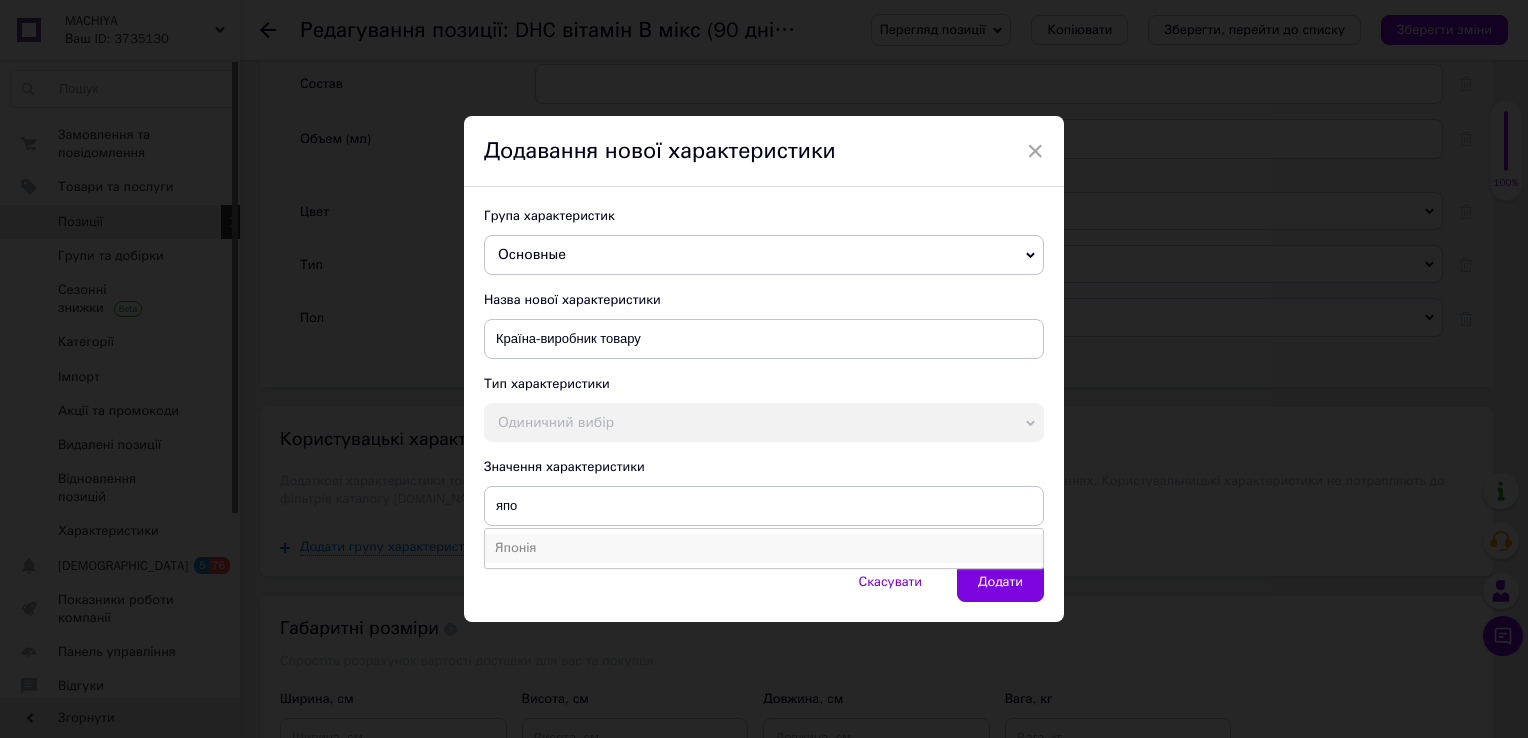 click on "Японія" at bounding box center [764, 548] 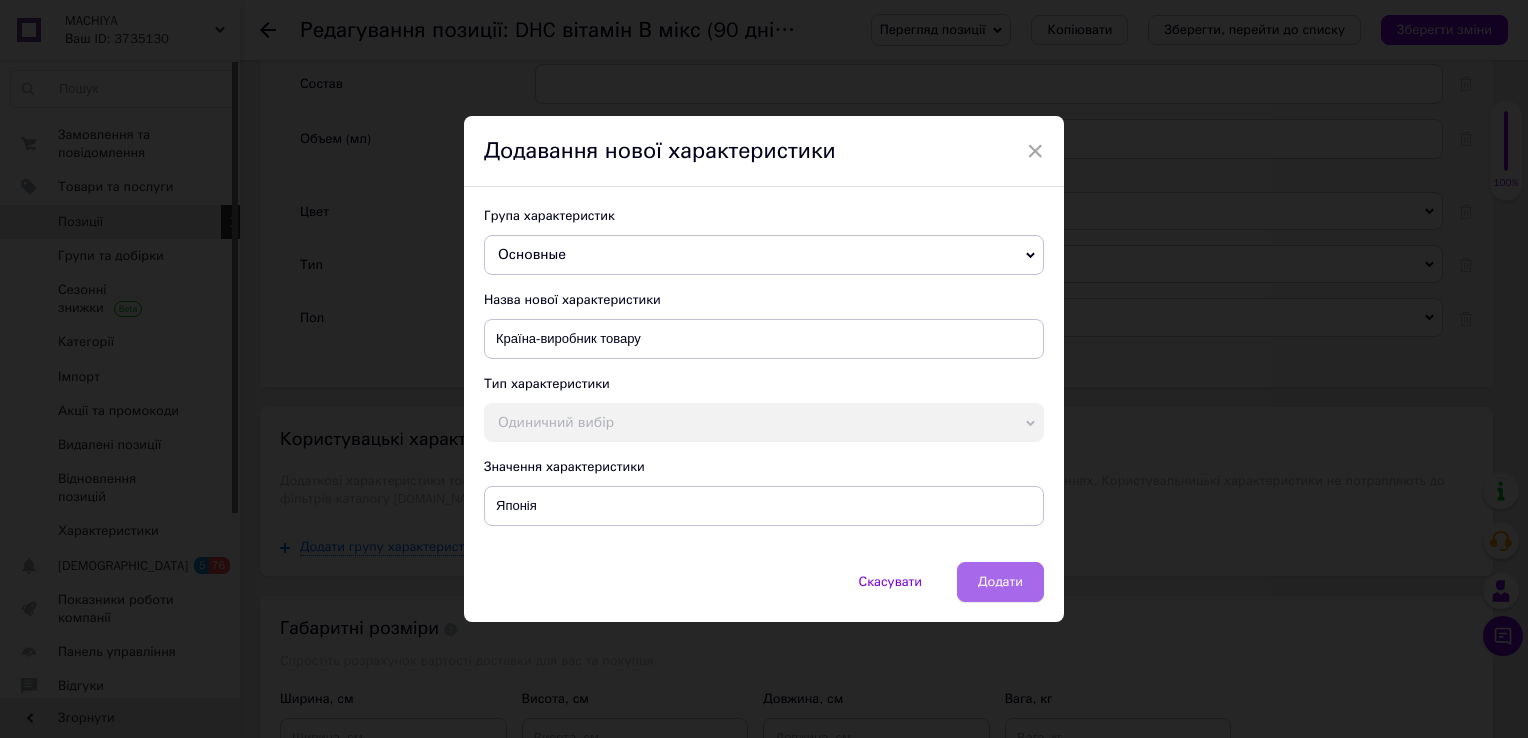 click on "Додати" at bounding box center (1000, 582) 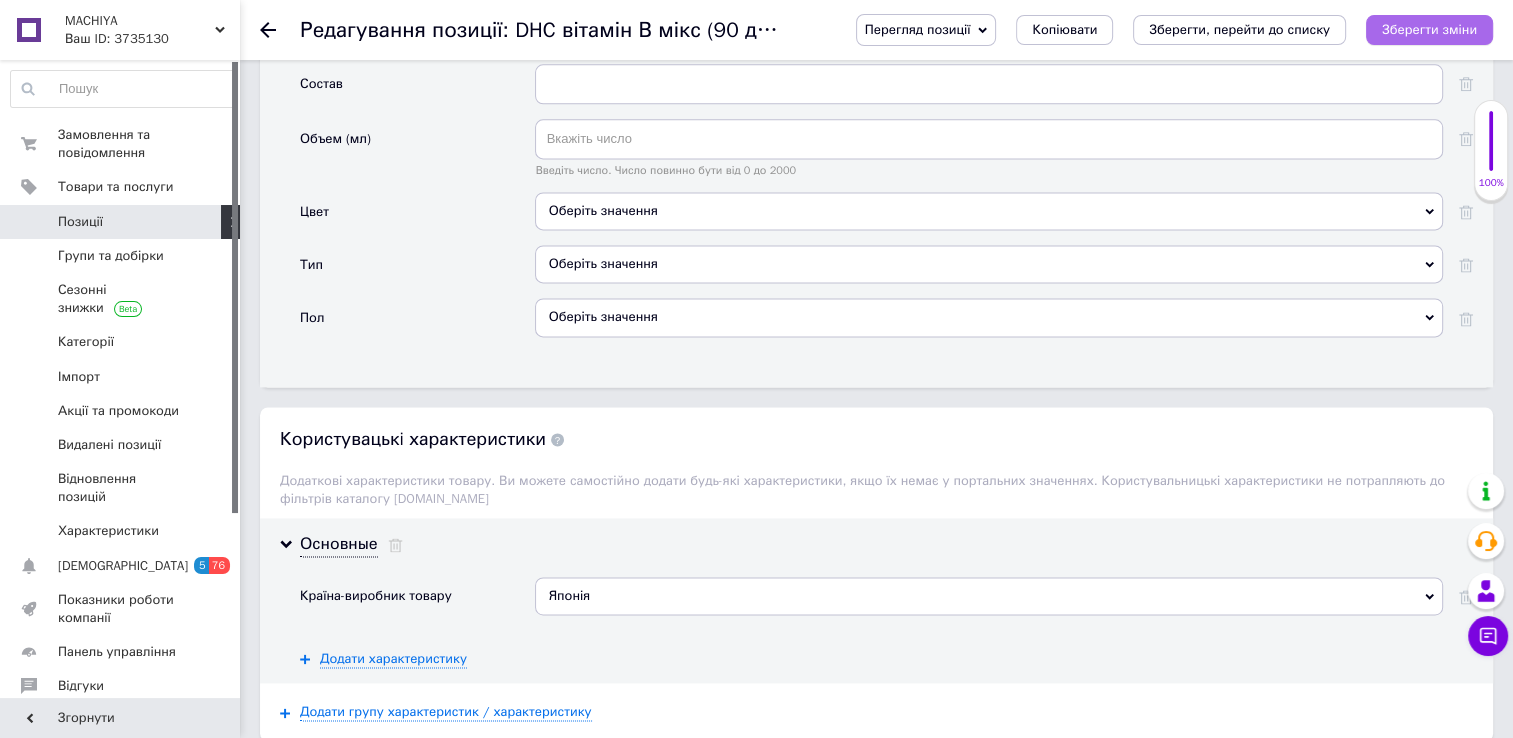 click on "Зберегти зміни" at bounding box center [1429, 29] 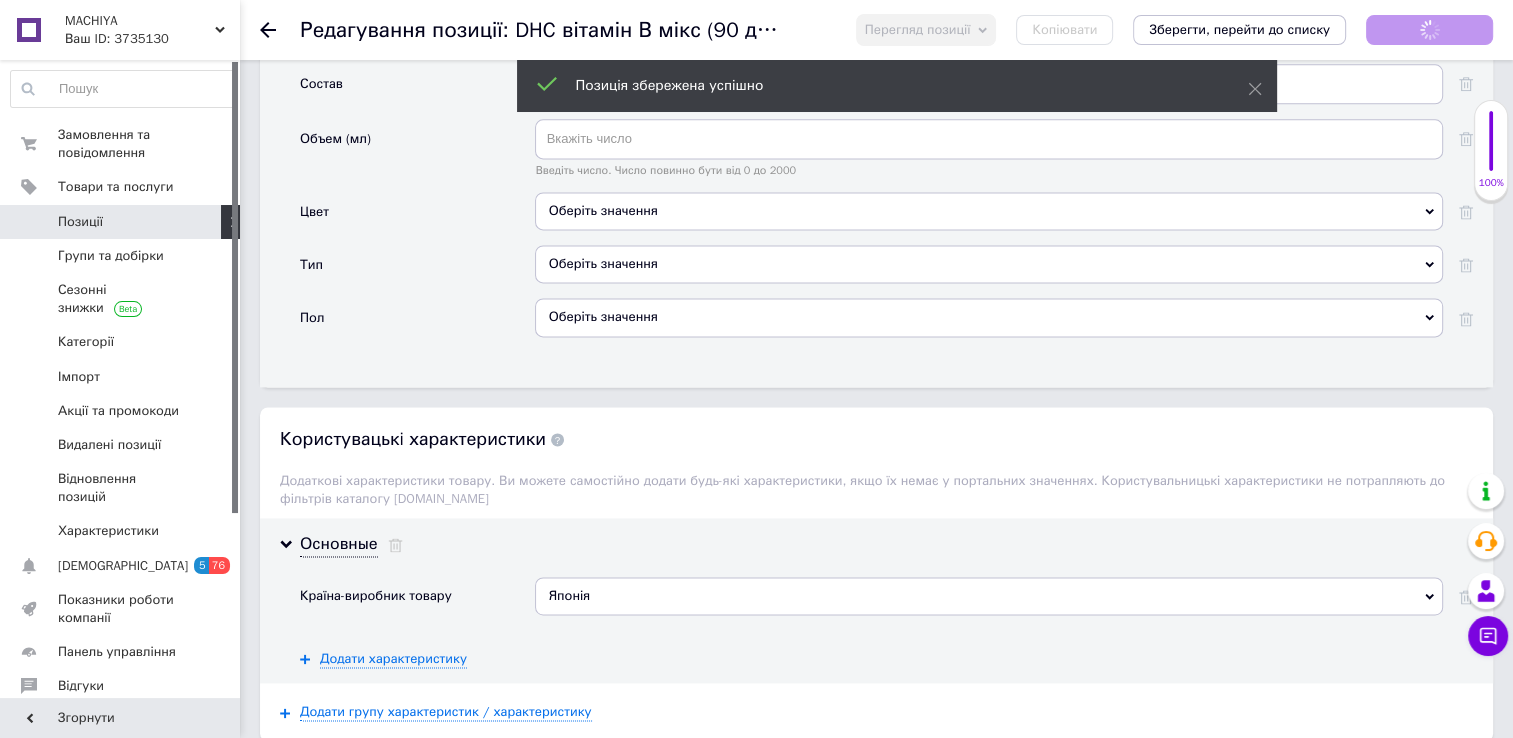 click 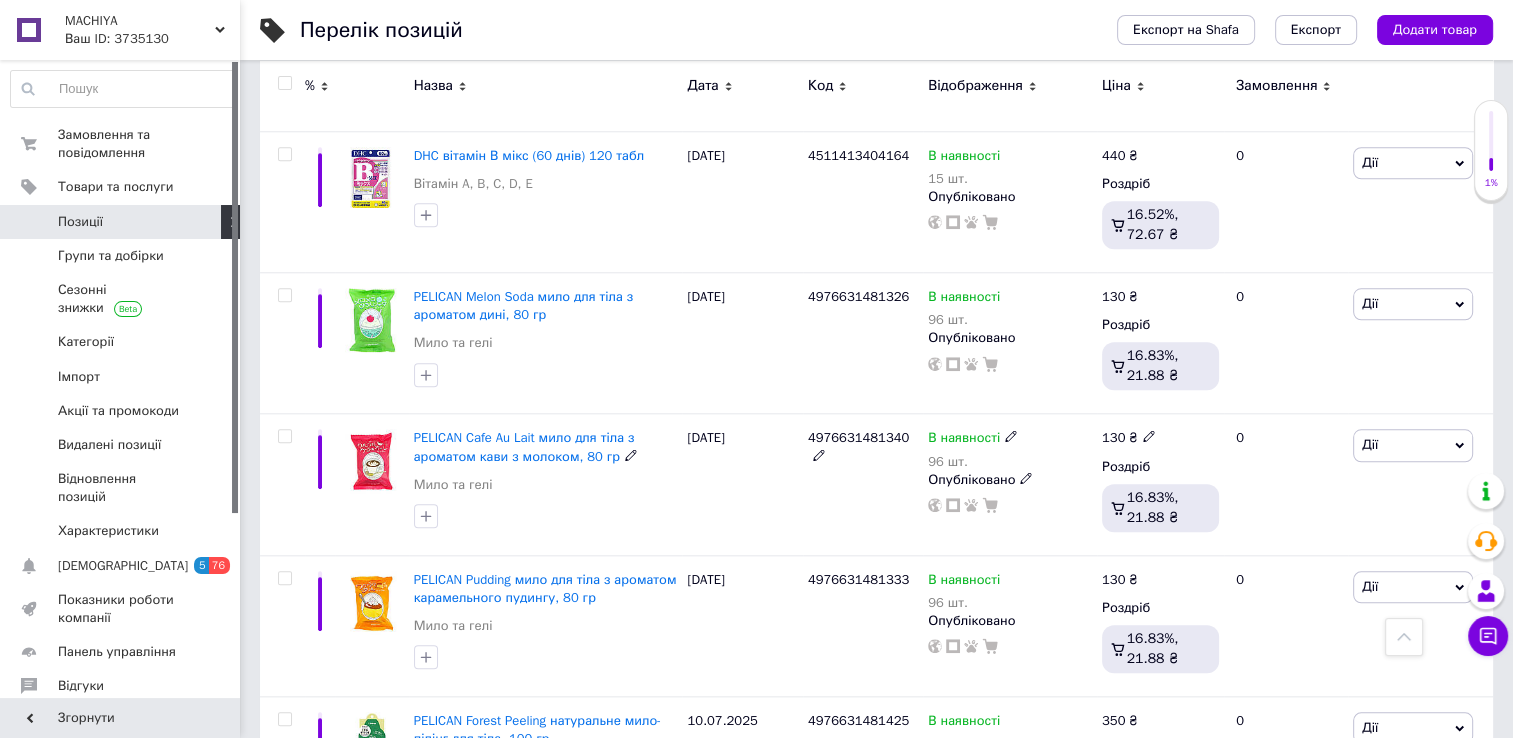 scroll, scrollTop: 1816, scrollLeft: 0, axis: vertical 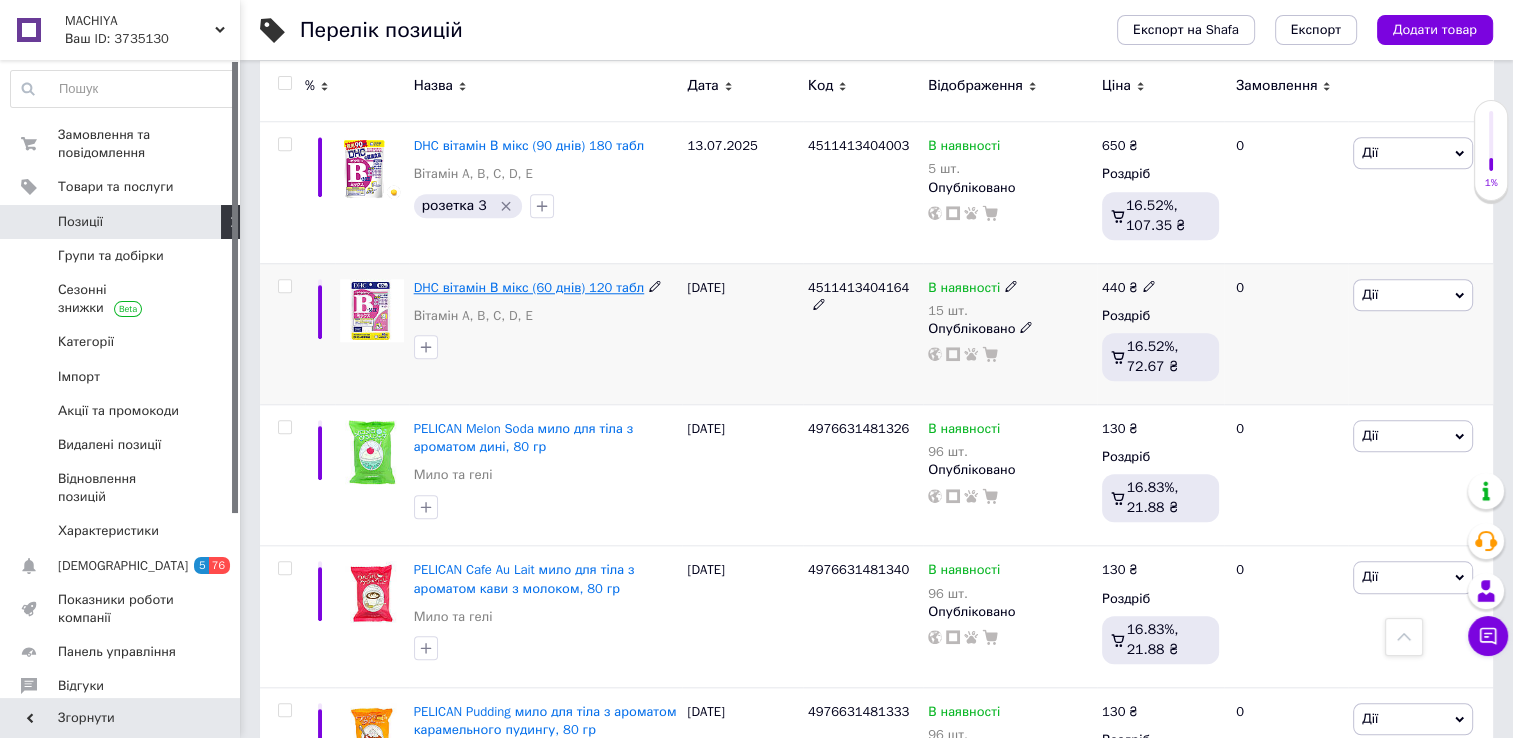 click on "DHC вітамін В мікс (60 днів) 120 табл" at bounding box center (529, 287) 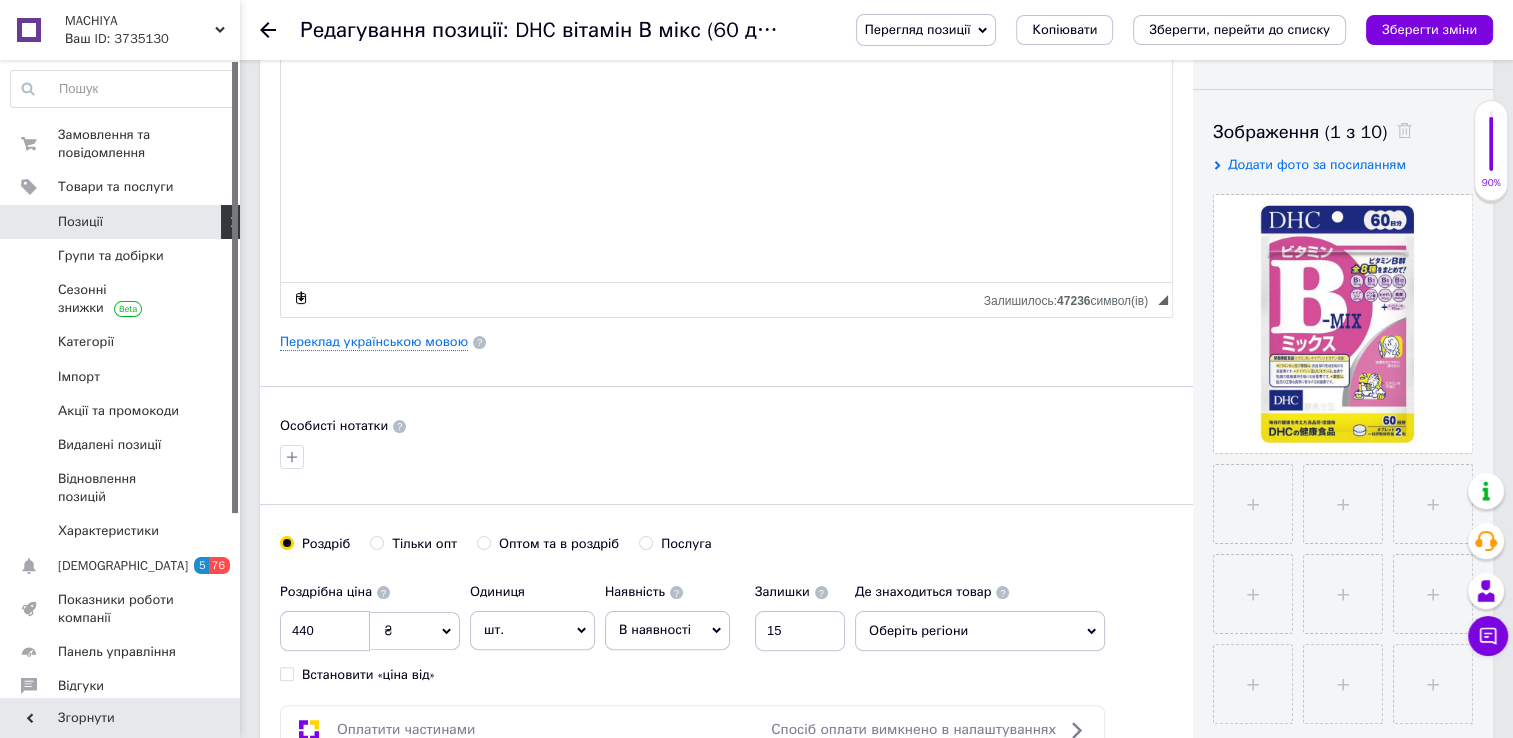 scroll, scrollTop: 304, scrollLeft: 0, axis: vertical 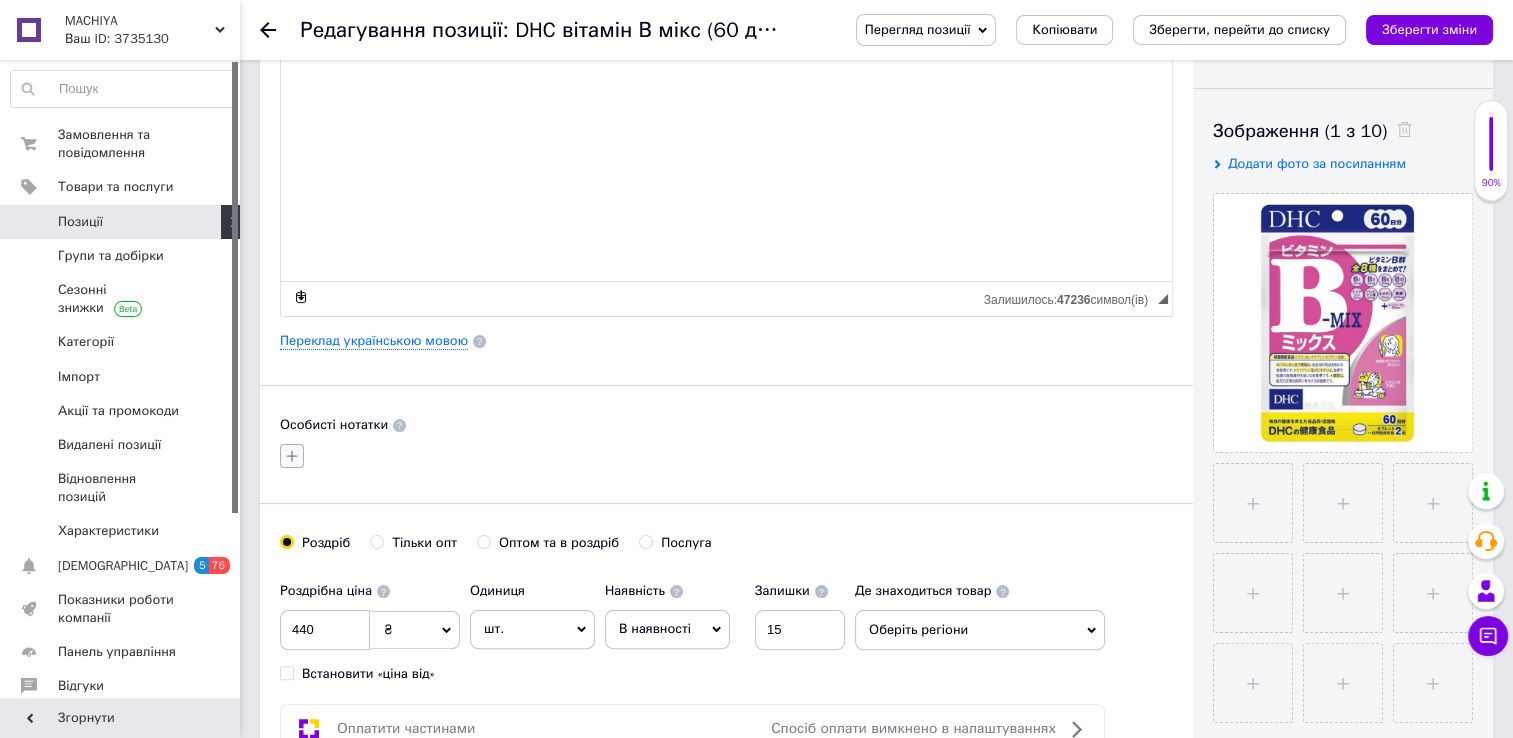 click 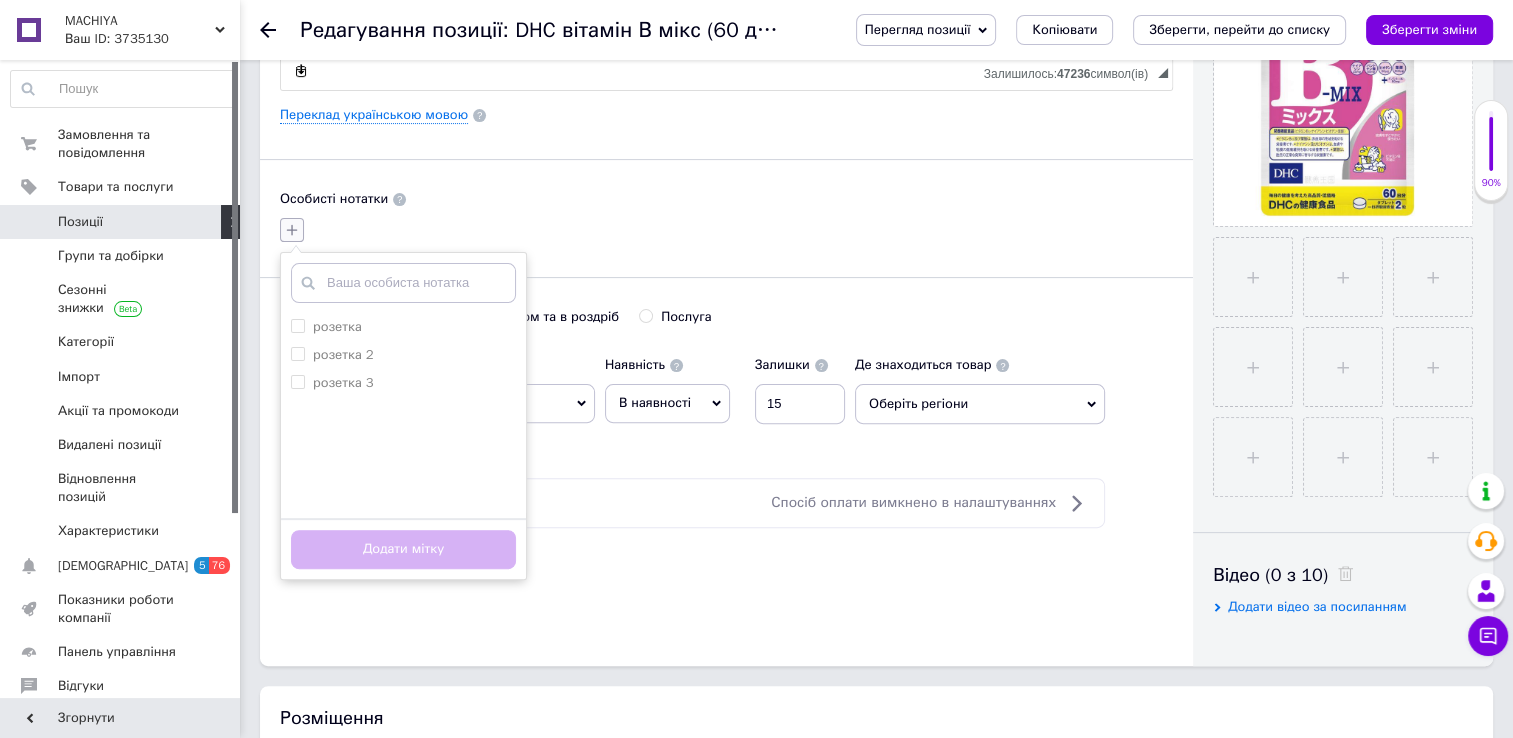 scroll, scrollTop: 535, scrollLeft: 0, axis: vertical 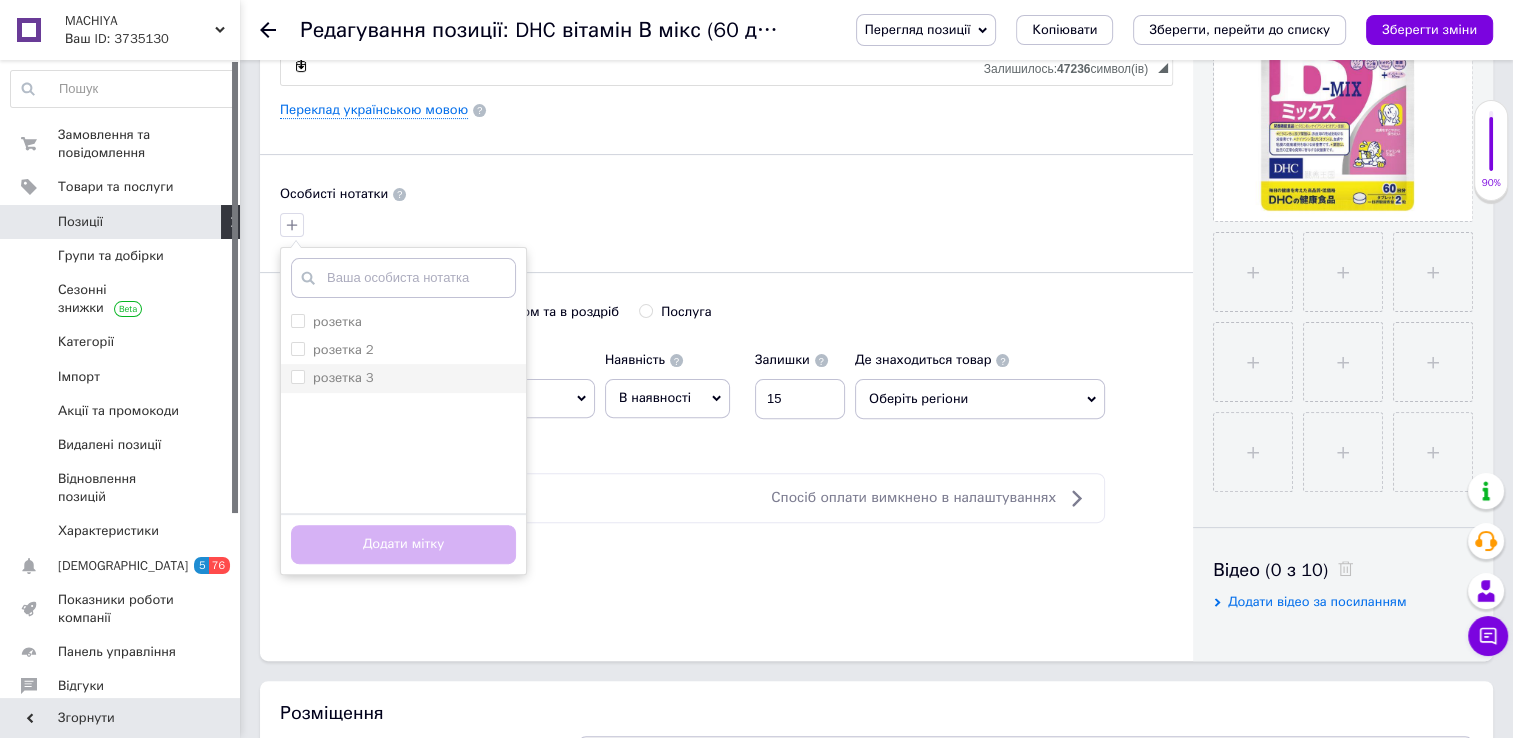 click on "розетка 3" at bounding box center (297, 376) 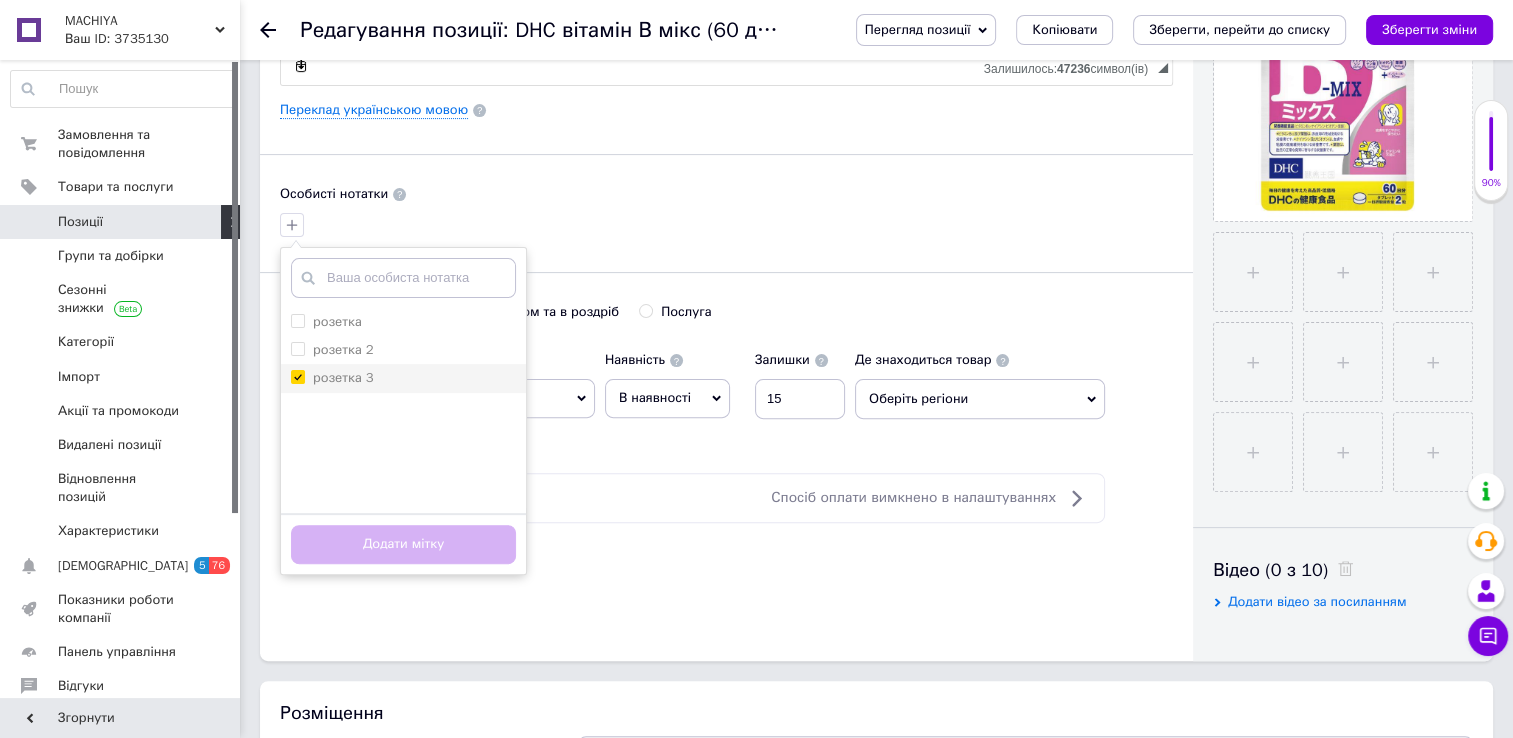 checkbox on "true" 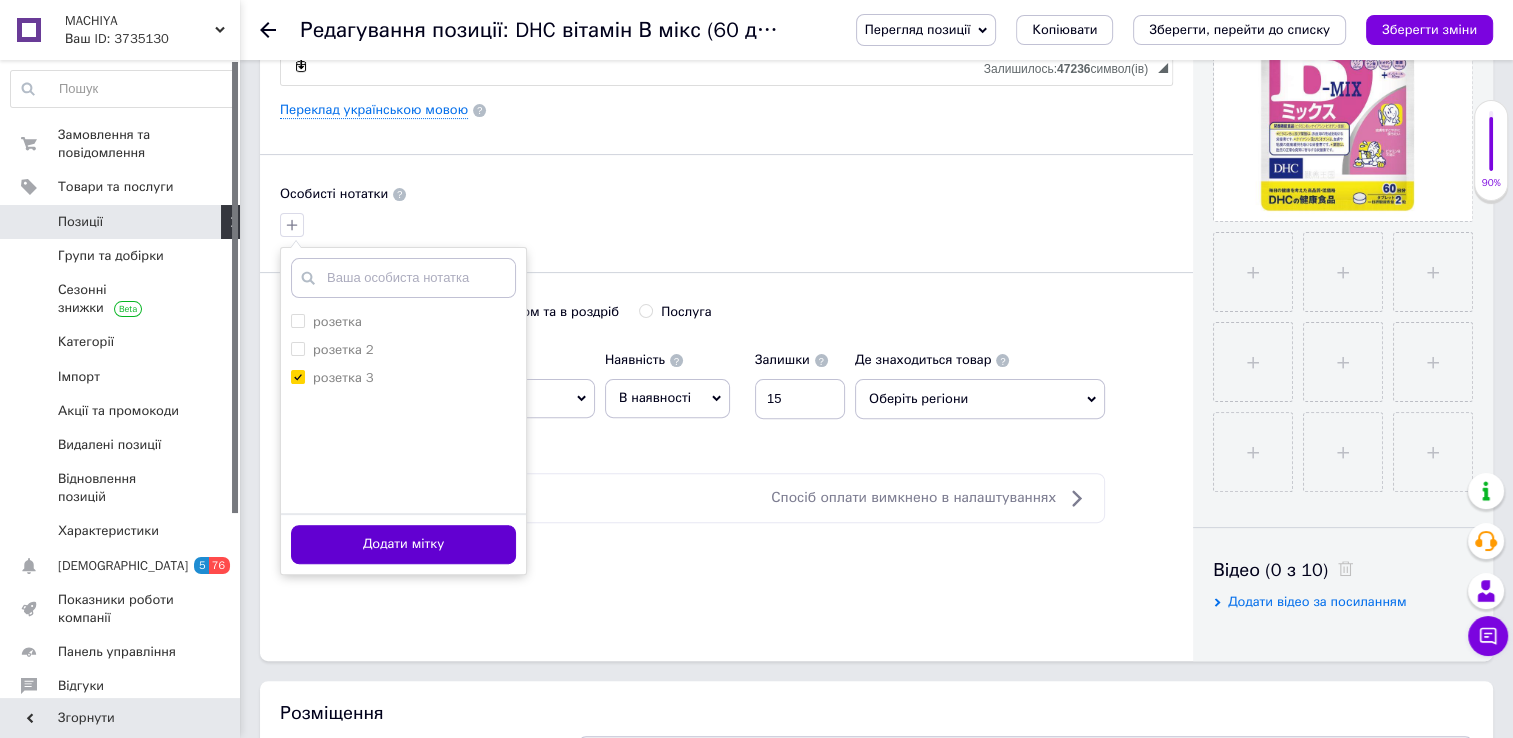 click on "Додати мітку" at bounding box center [403, 544] 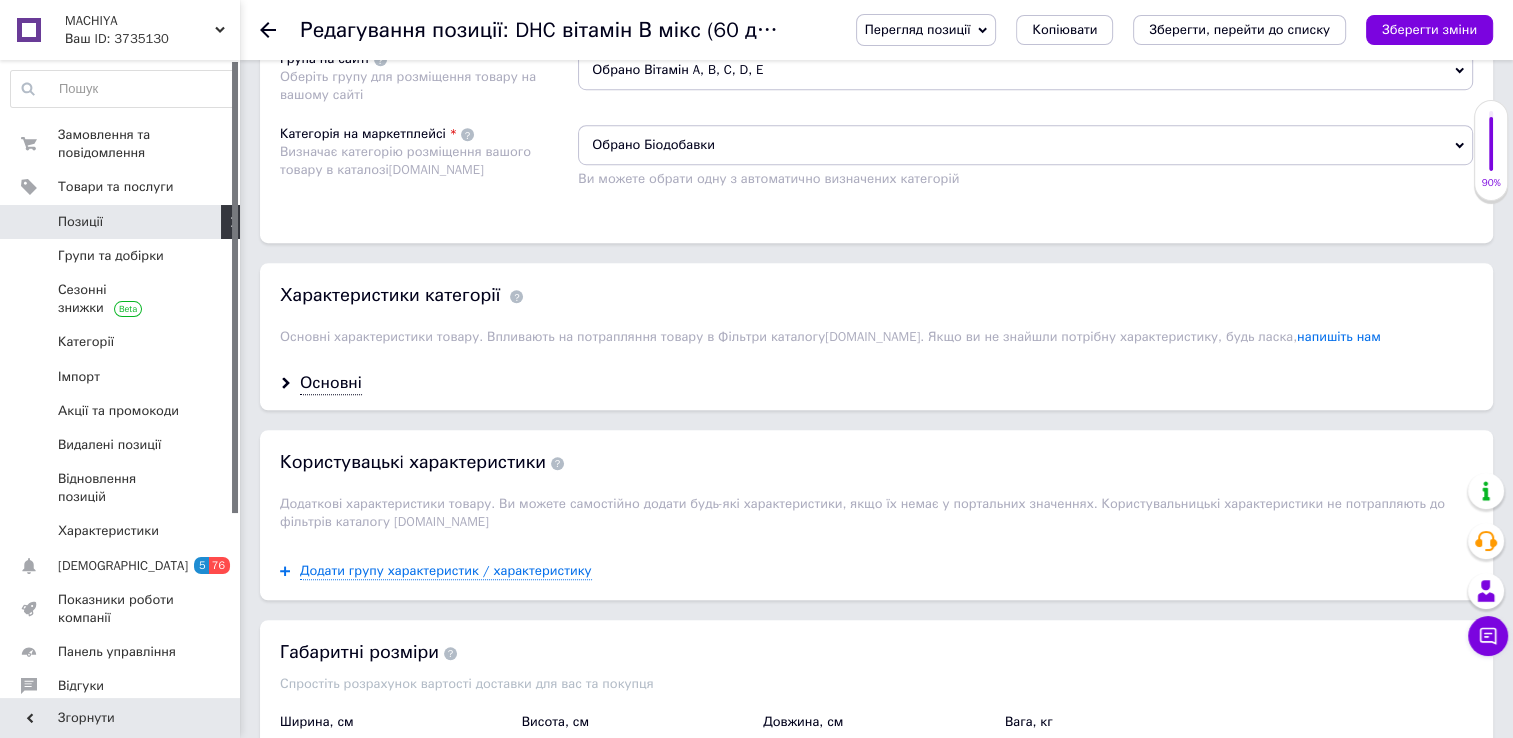 scroll, scrollTop: 1399, scrollLeft: 0, axis: vertical 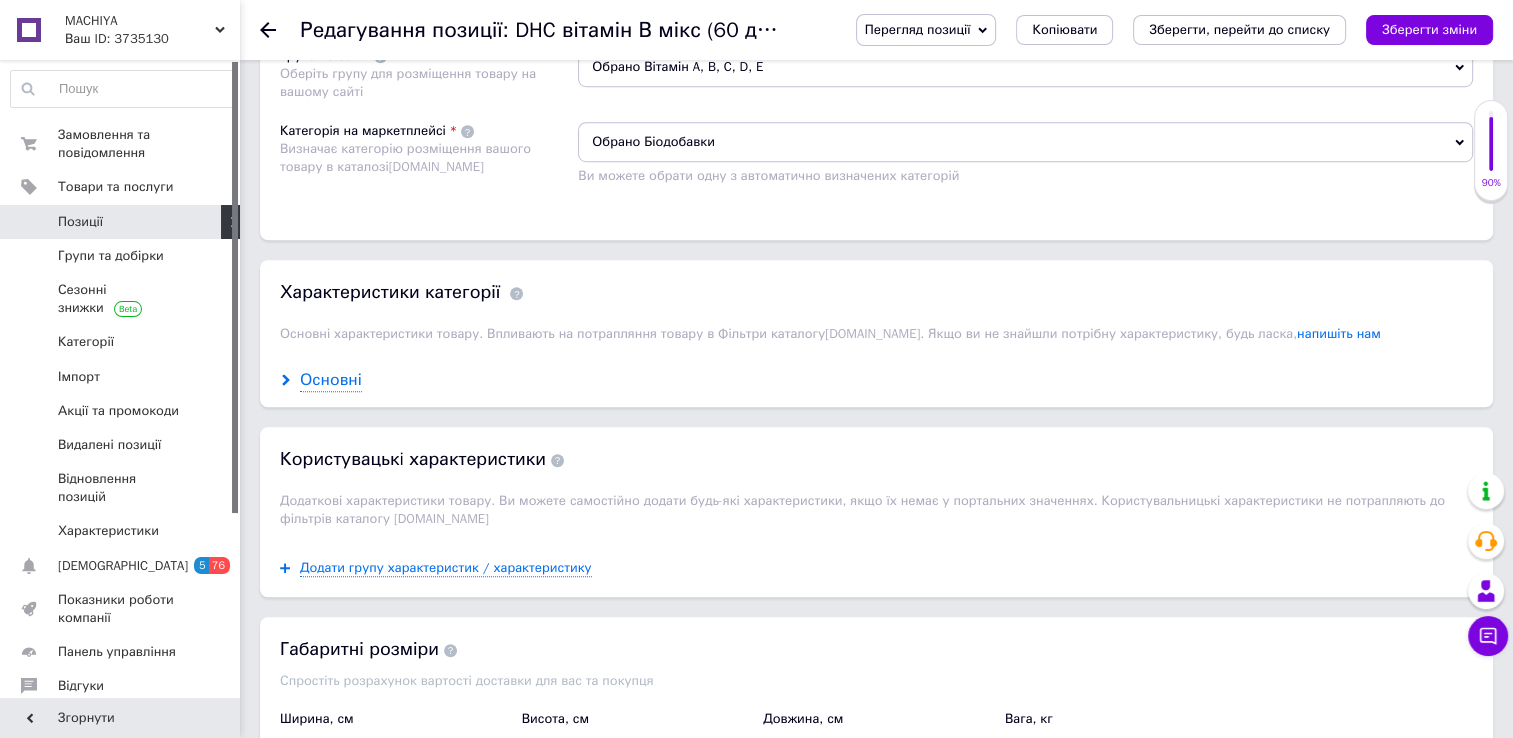 click on "Основні" at bounding box center (331, 380) 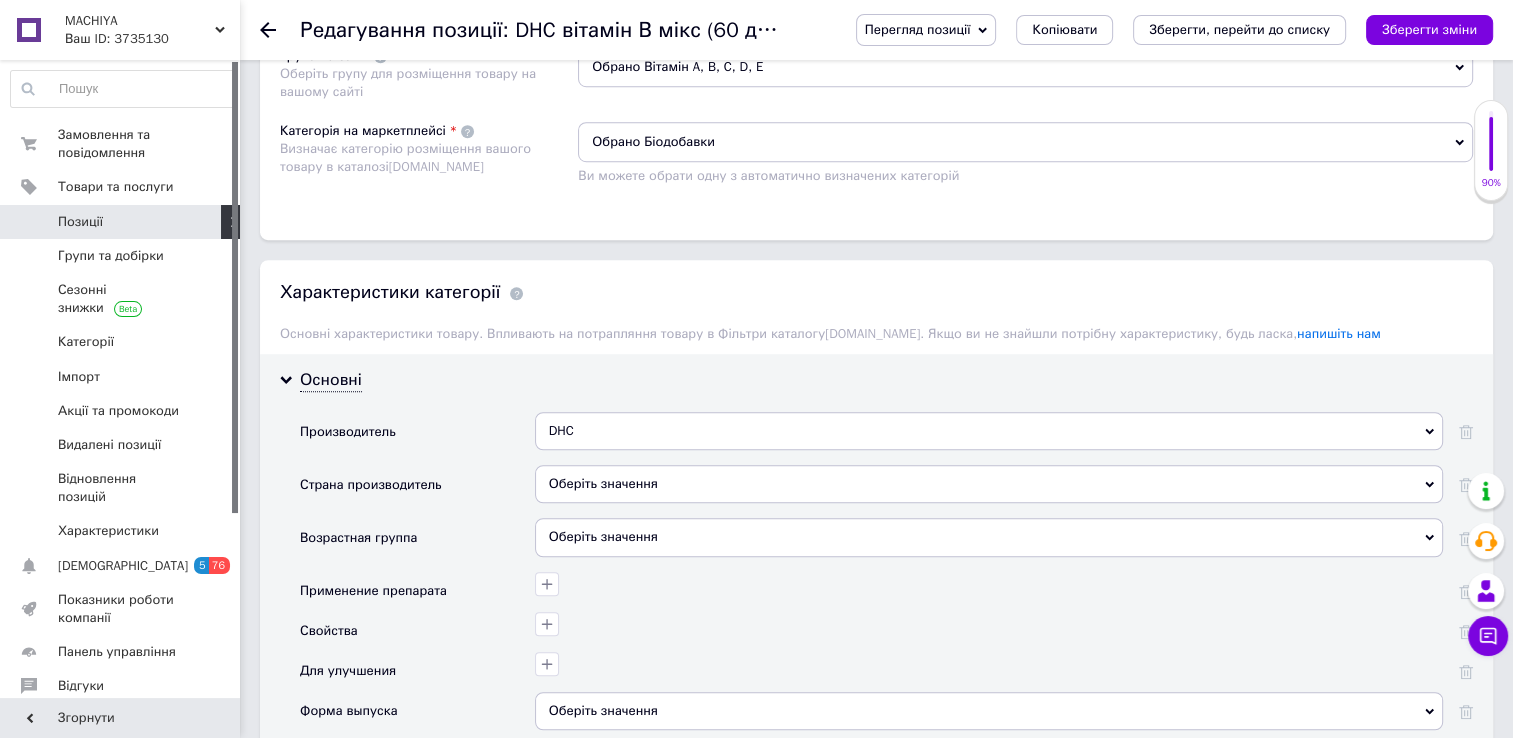 click on "Оберіть значення" at bounding box center [989, 484] 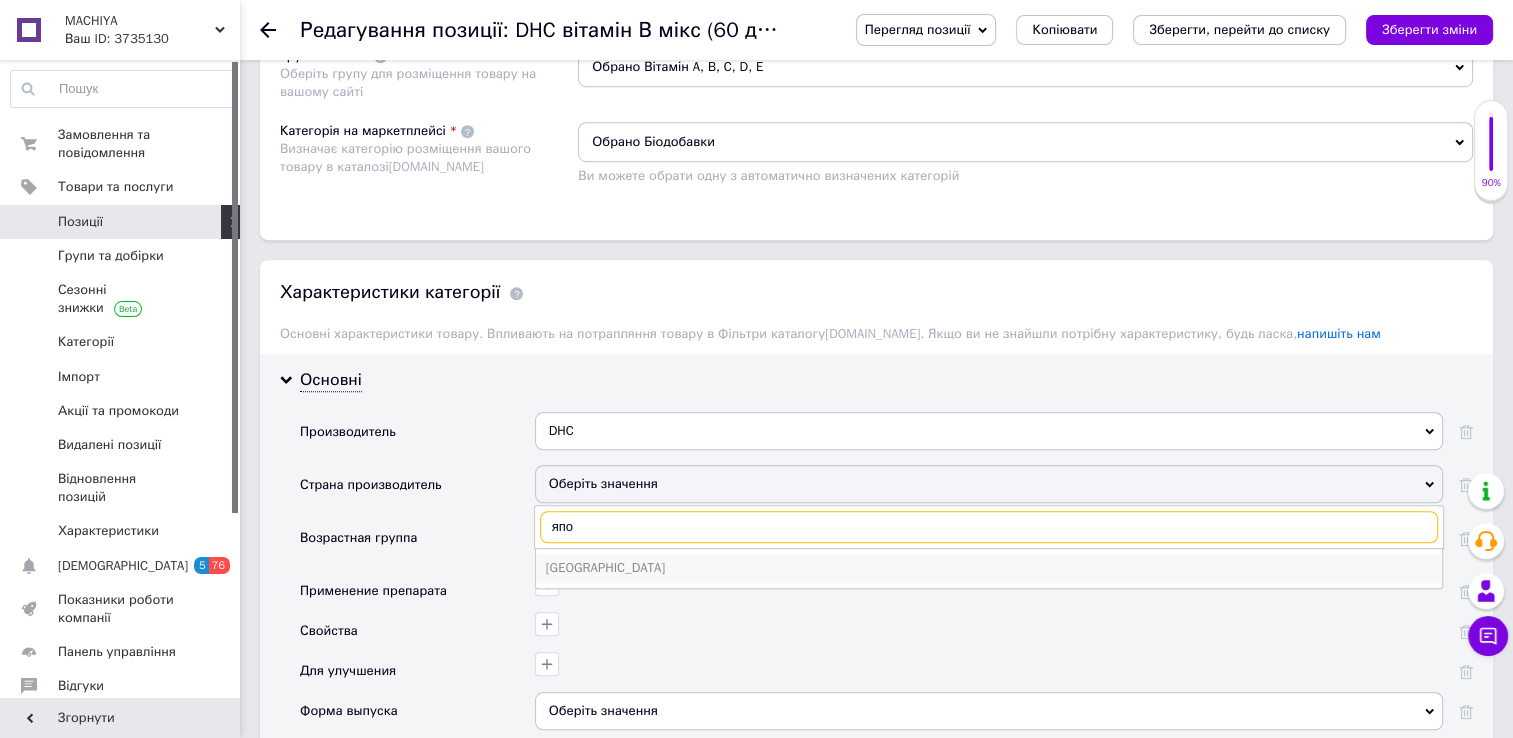type on "япо" 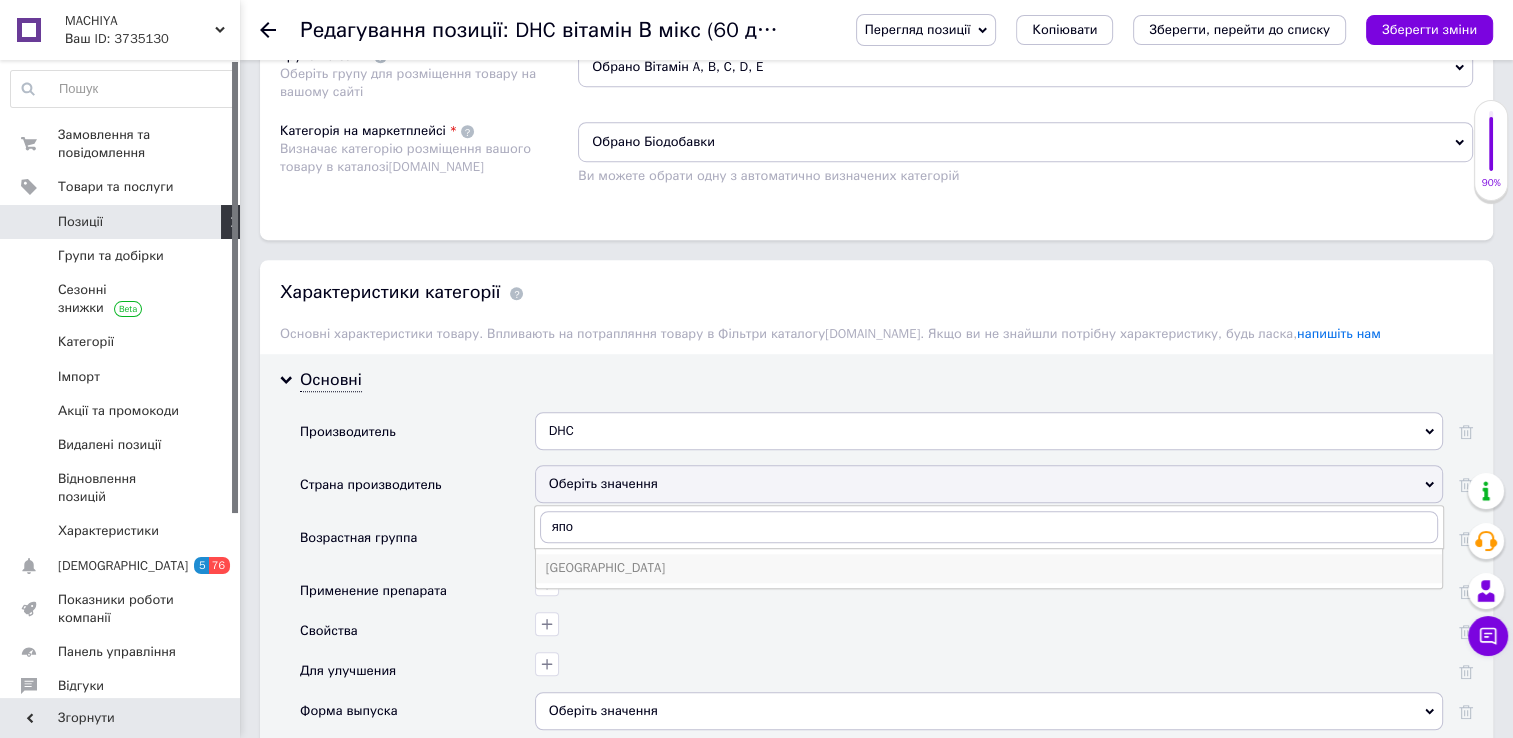 click on "[GEOGRAPHIC_DATA]" at bounding box center (989, 568) 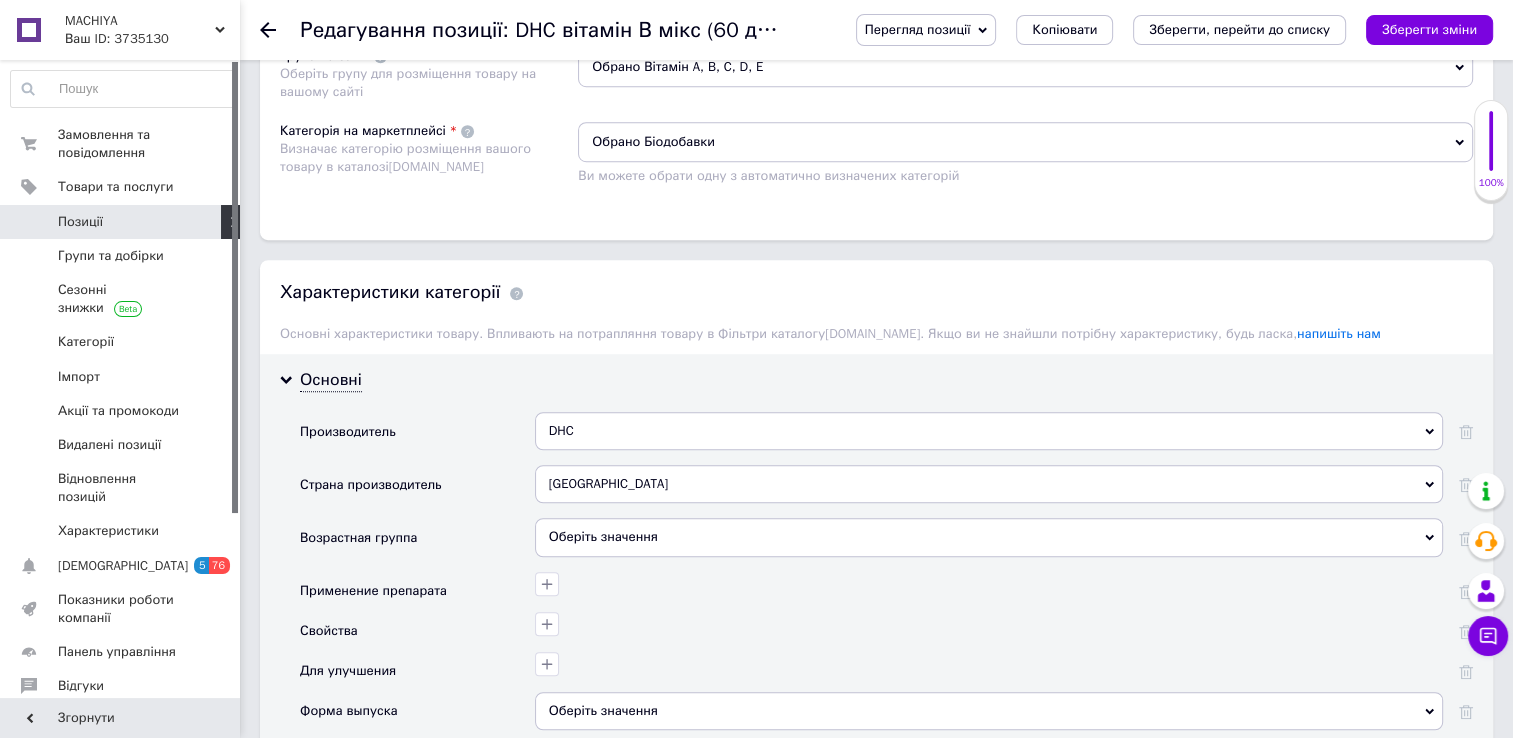 click on "Оберіть значення" at bounding box center (989, 537) 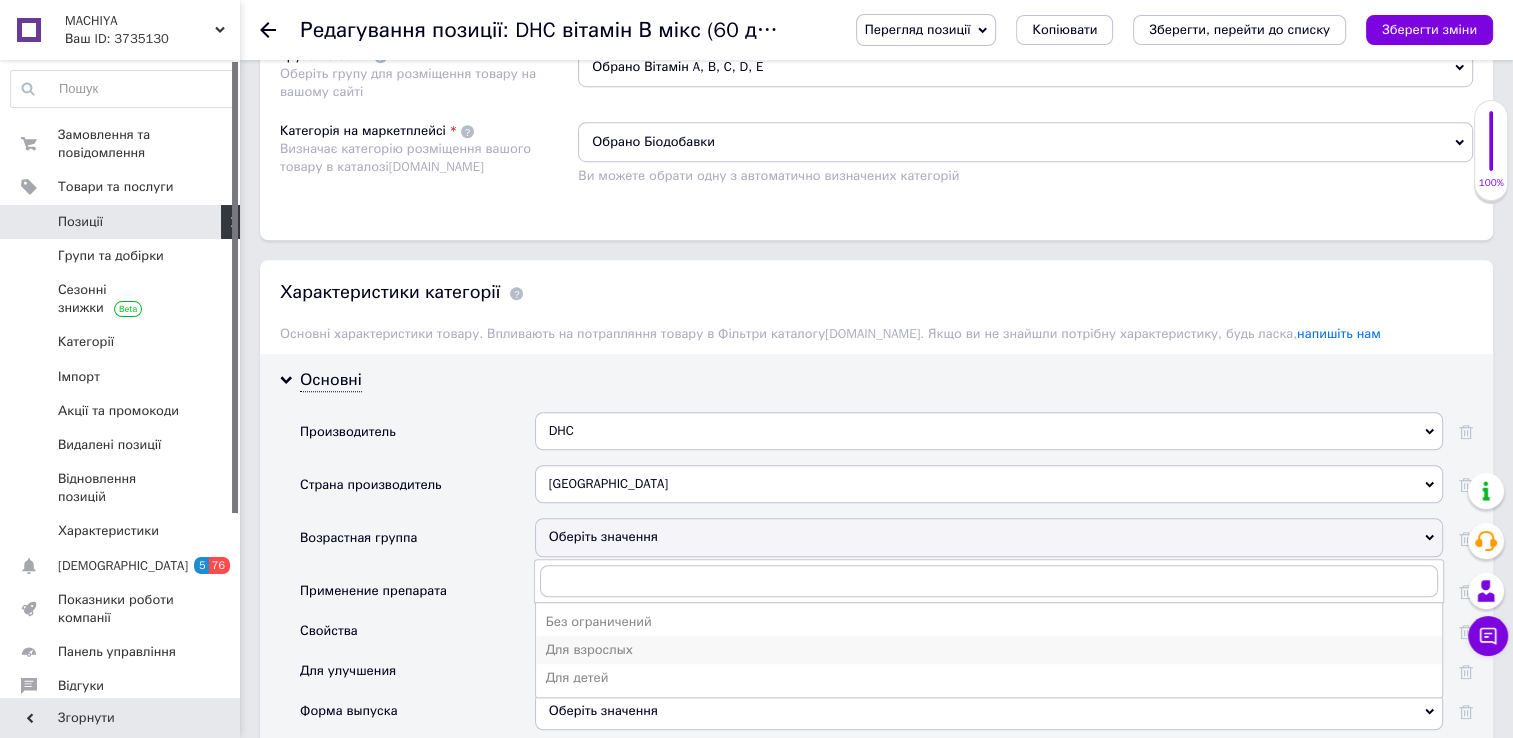 click on "Для взрослых" at bounding box center [989, 650] 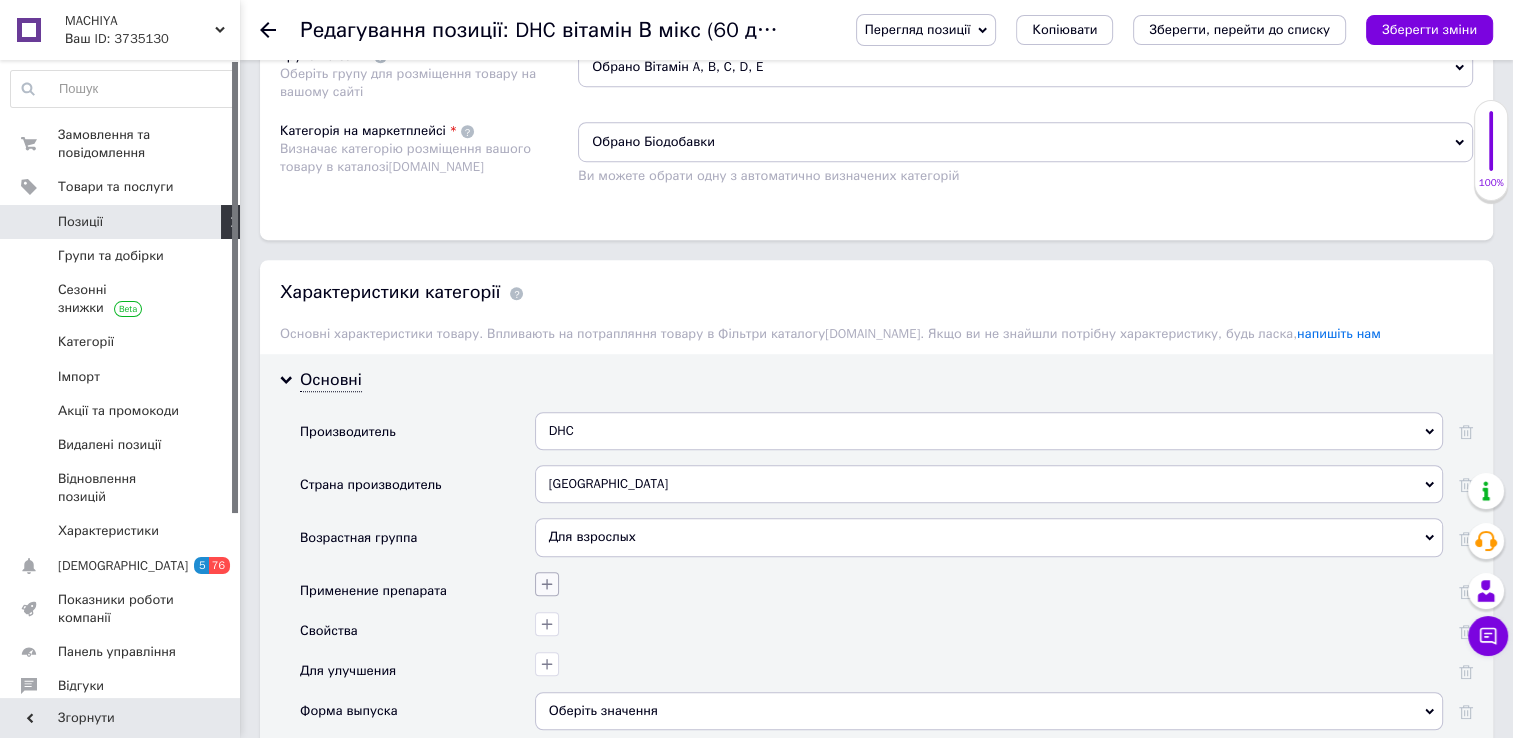 click 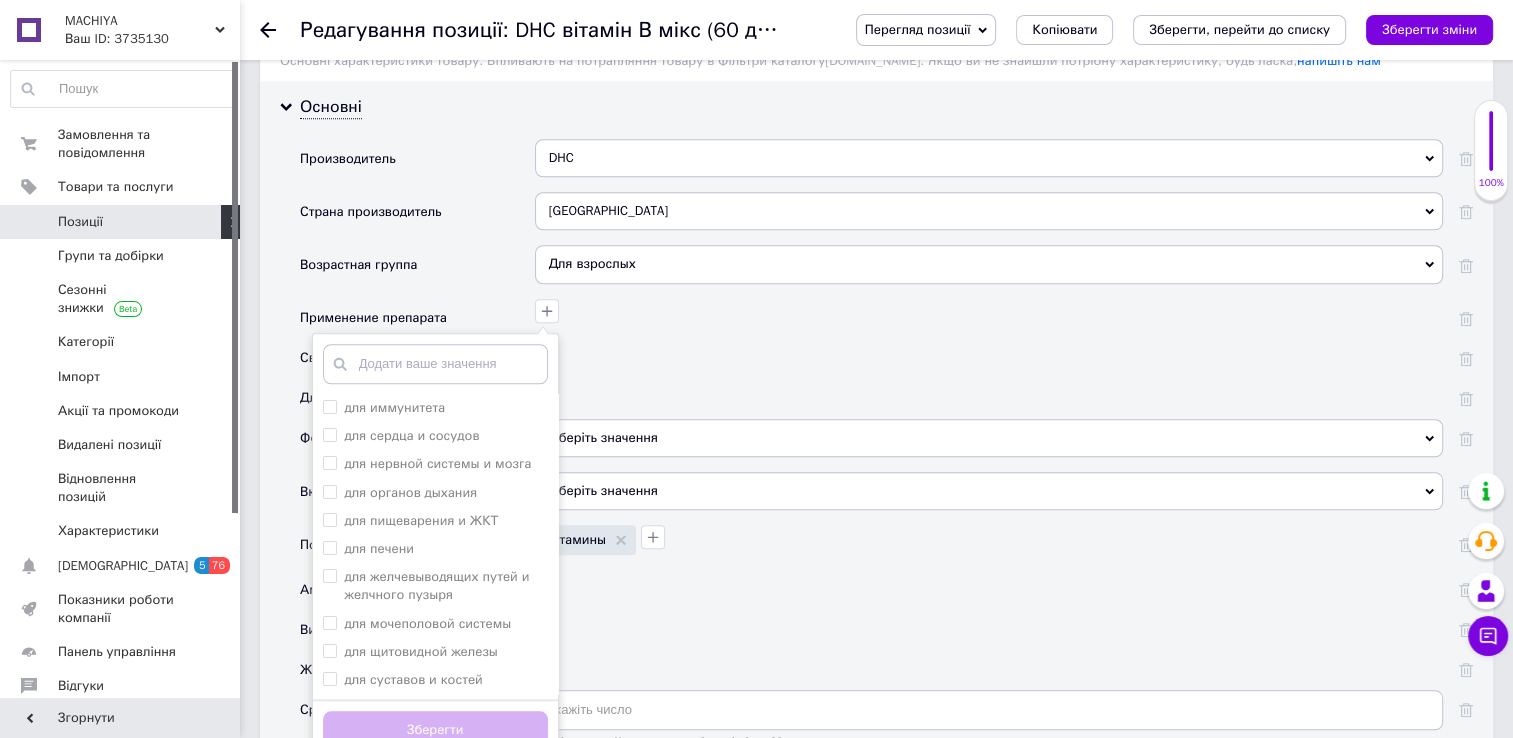 scroll, scrollTop: 1675, scrollLeft: 0, axis: vertical 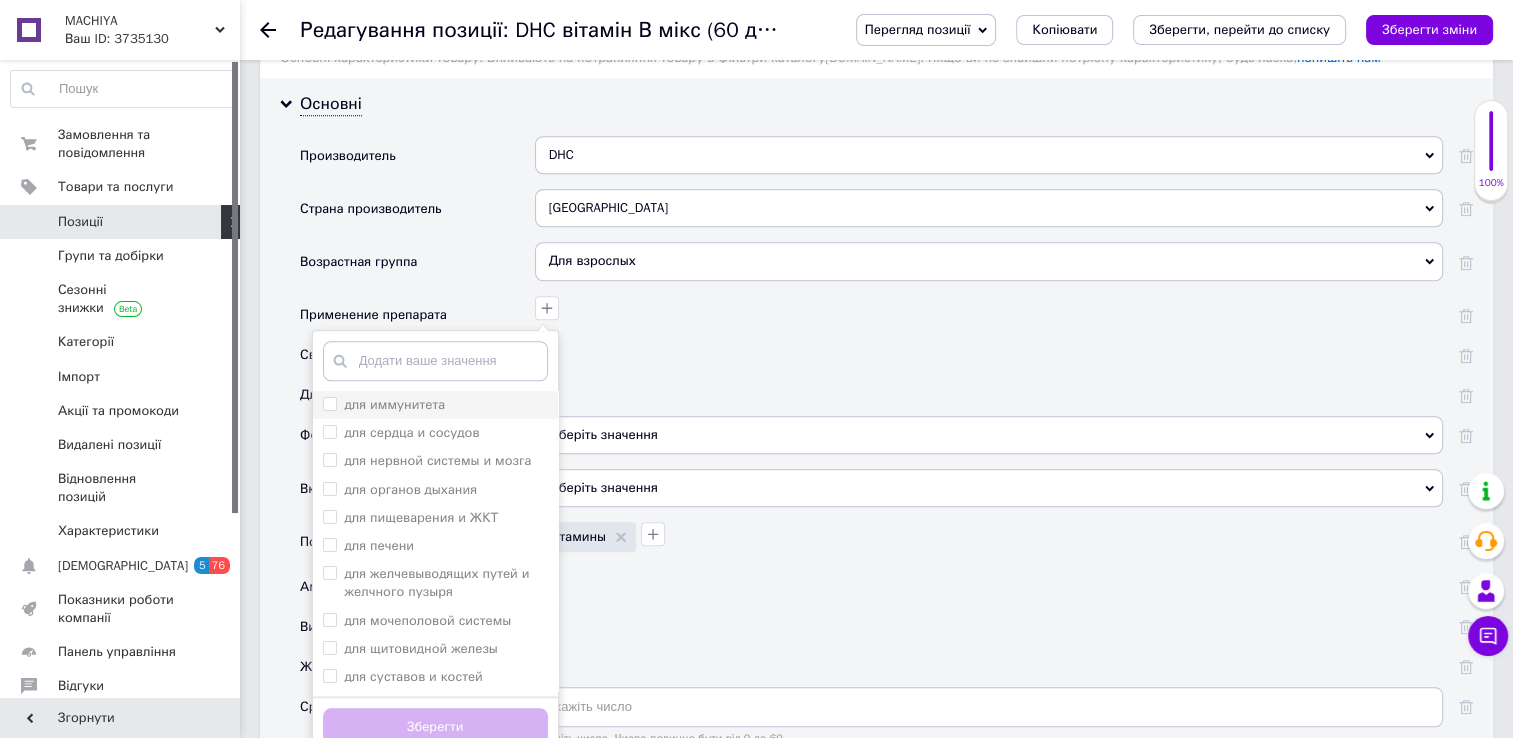 click on "для иммунитета" at bounding box center (329, 403) 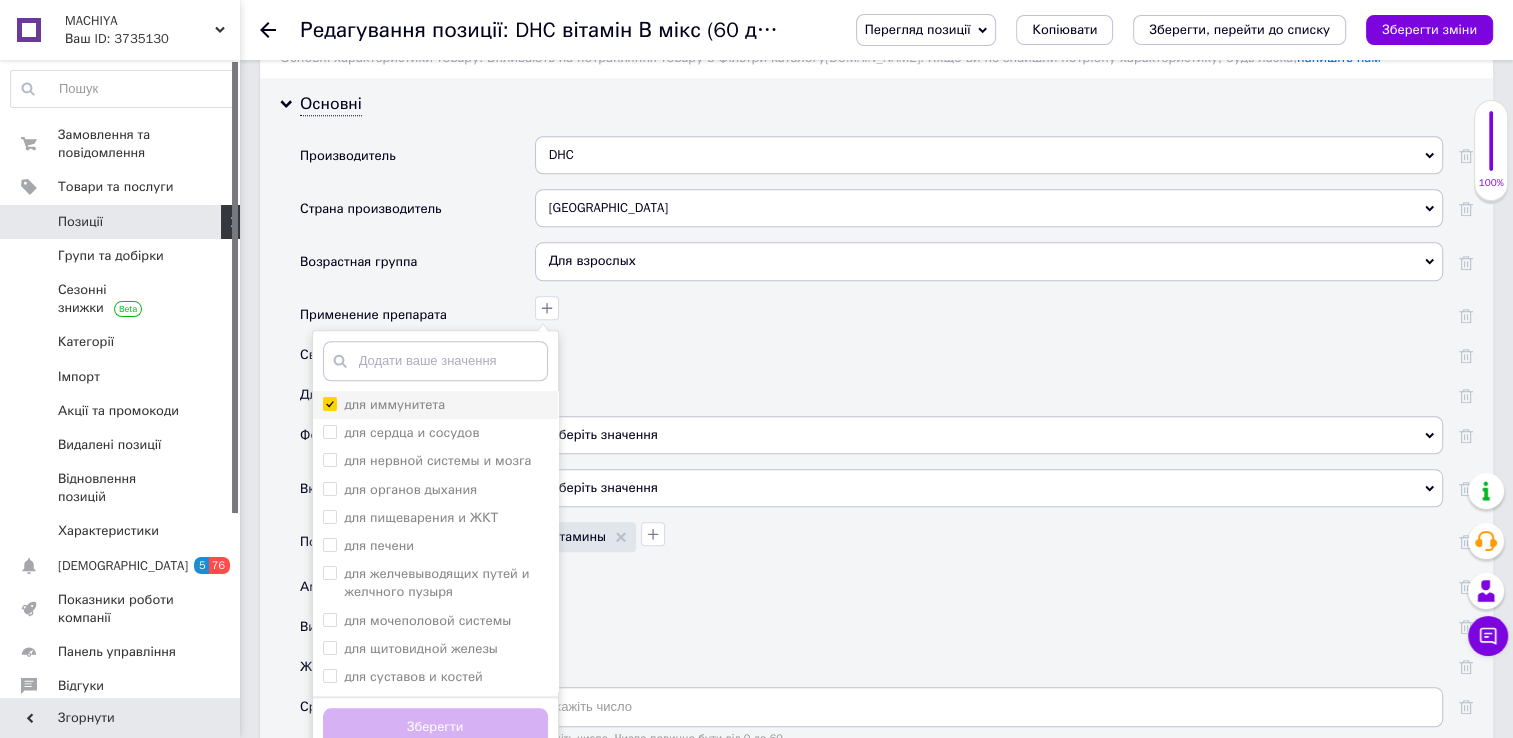 checkbox on "true" 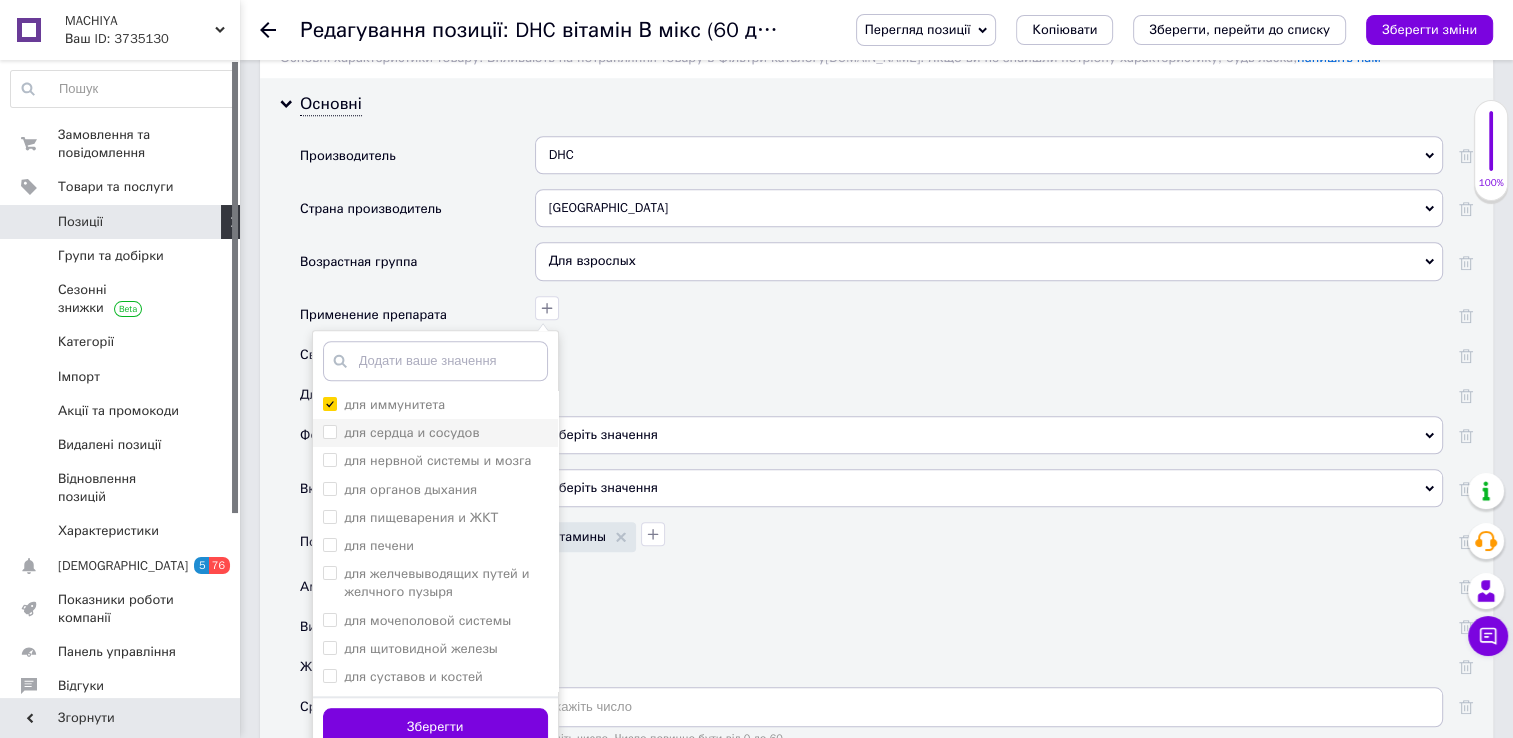 click on "для сердца и сосудов" at bounding box center (329, 431) 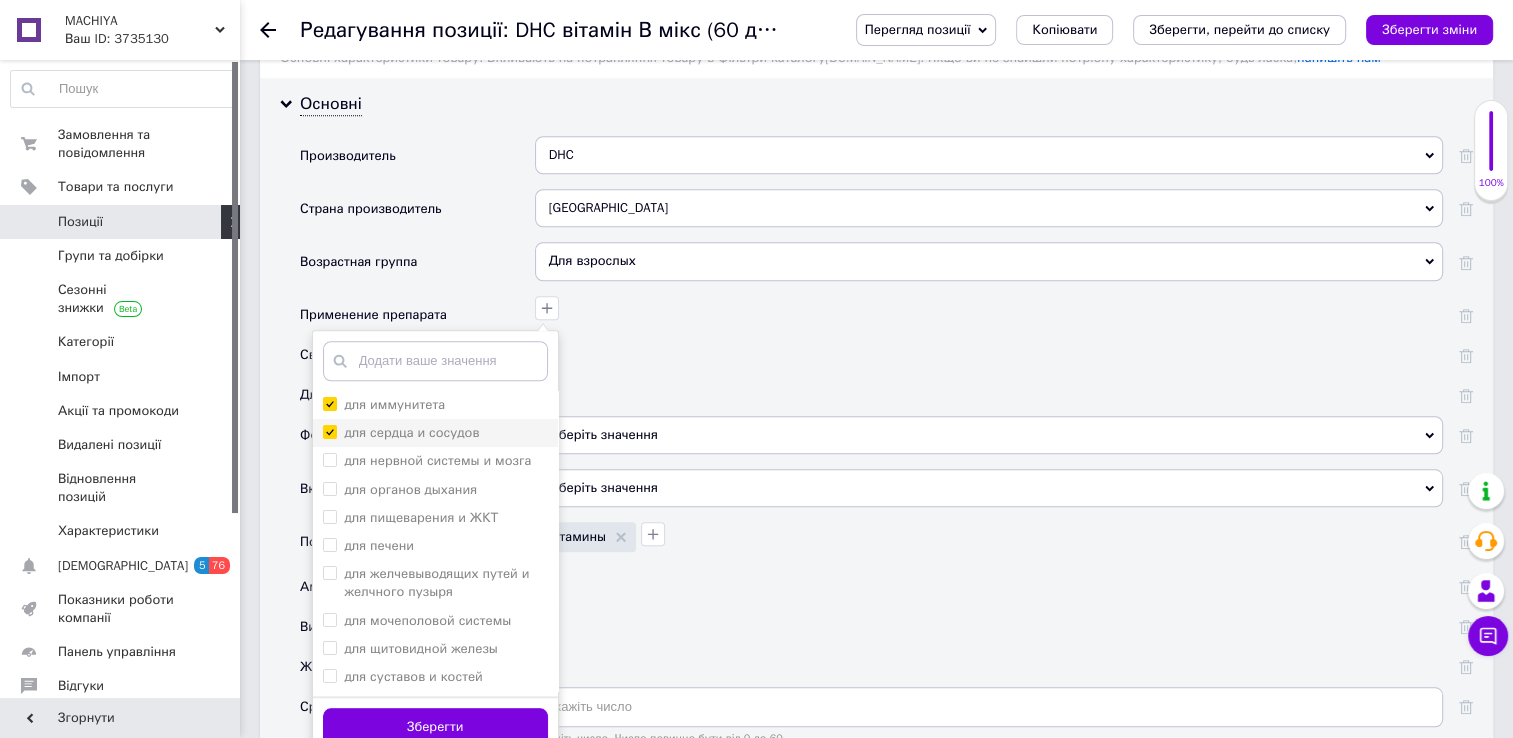checkbox on "true" 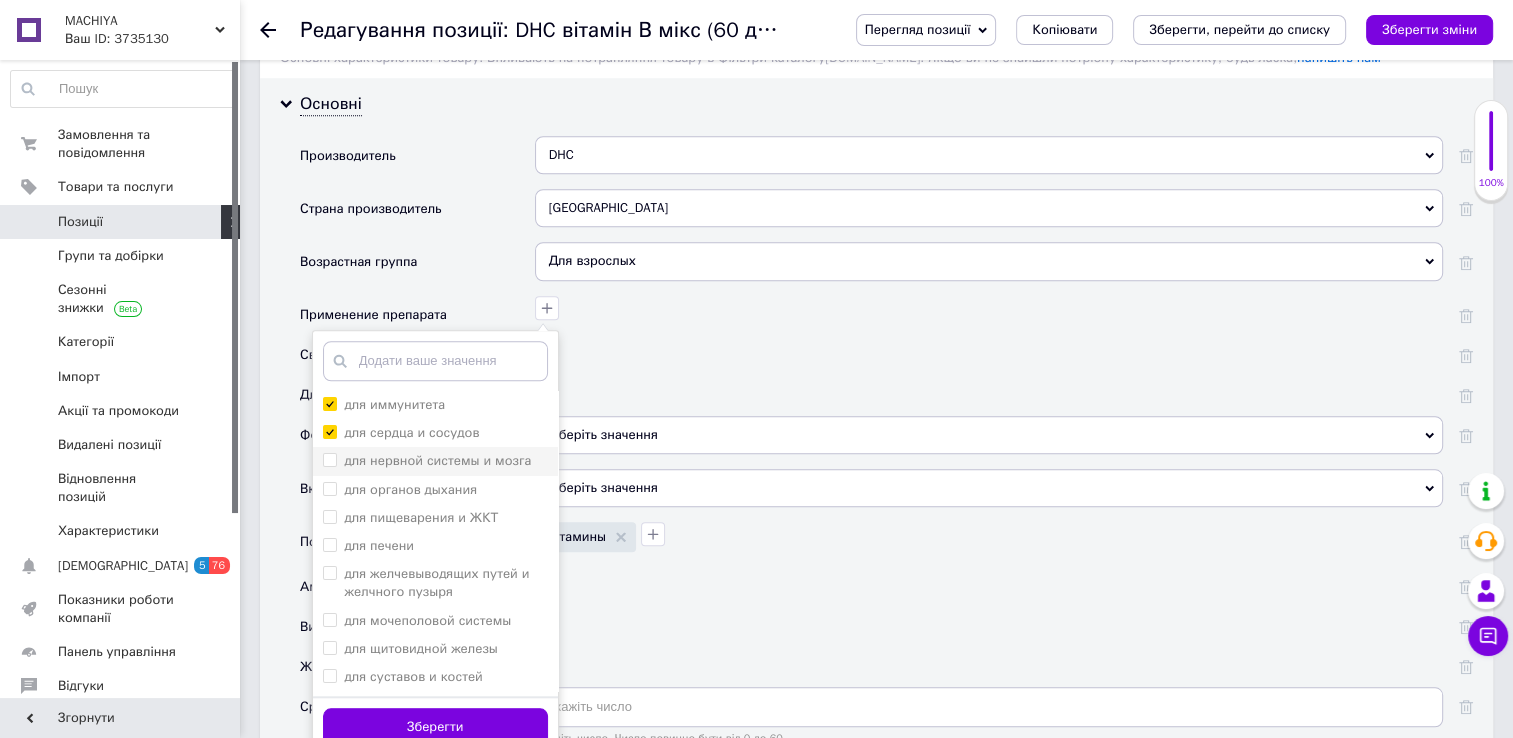 click on "для нервной системы и мозга" at bounding box center (329, 459) 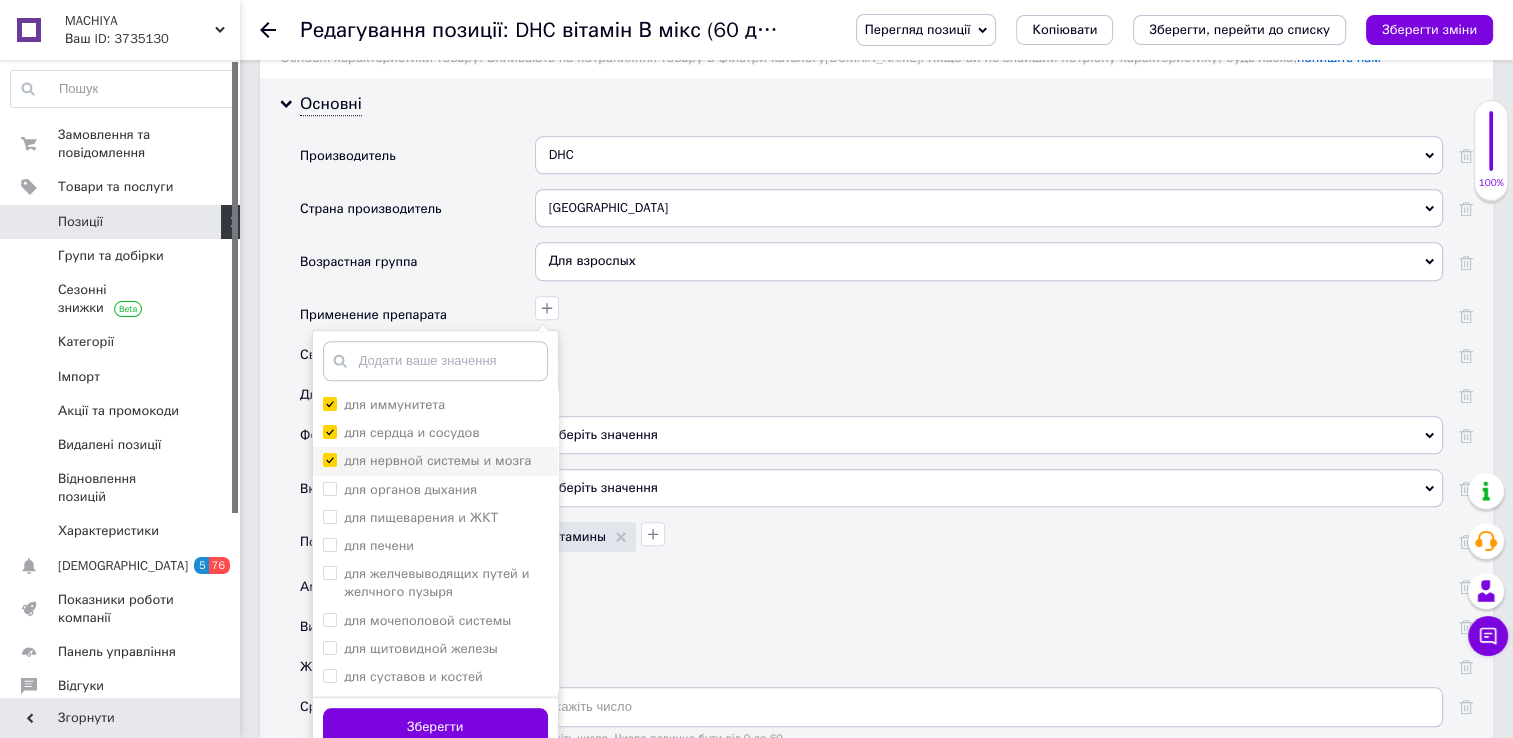checkbox on "true" 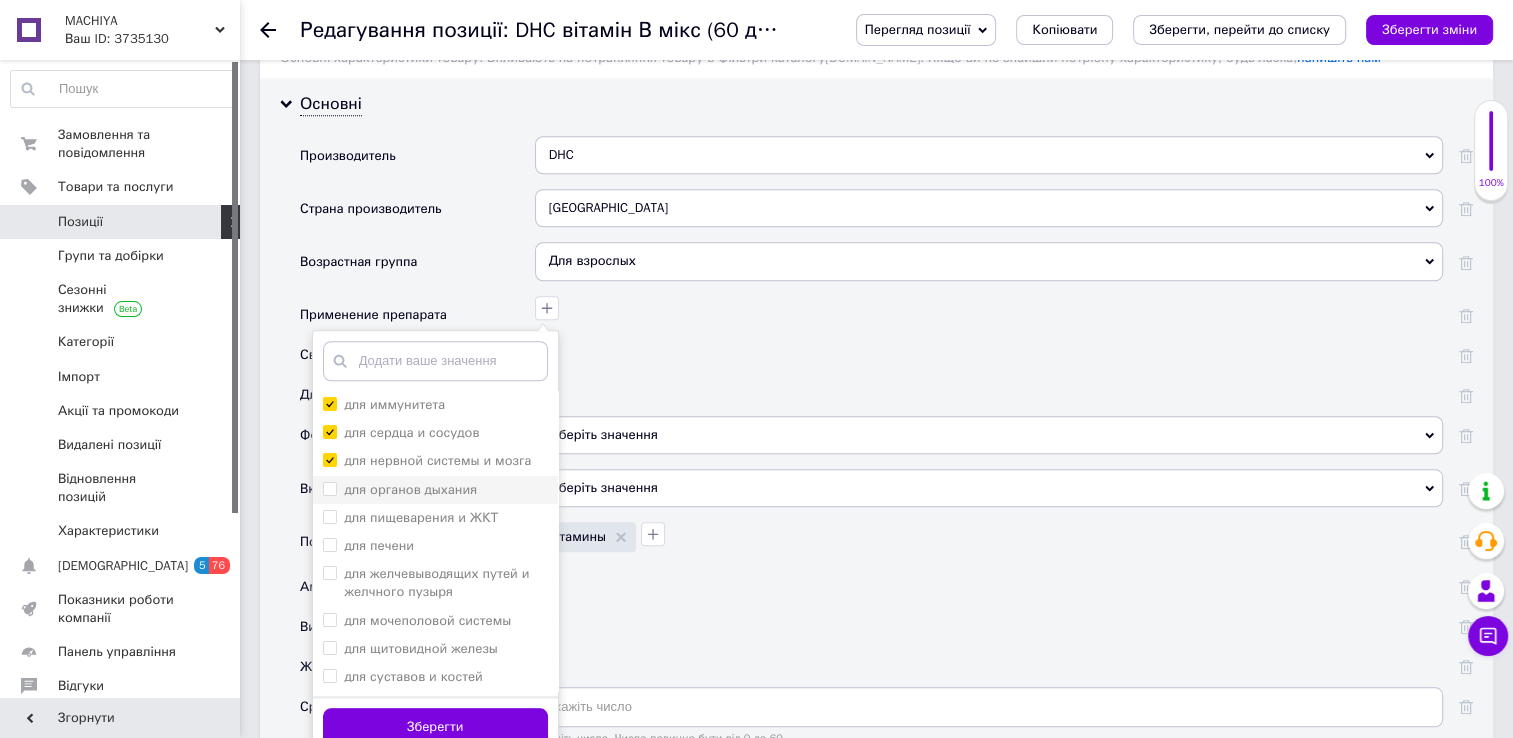 click at bounding box center (330, 489) 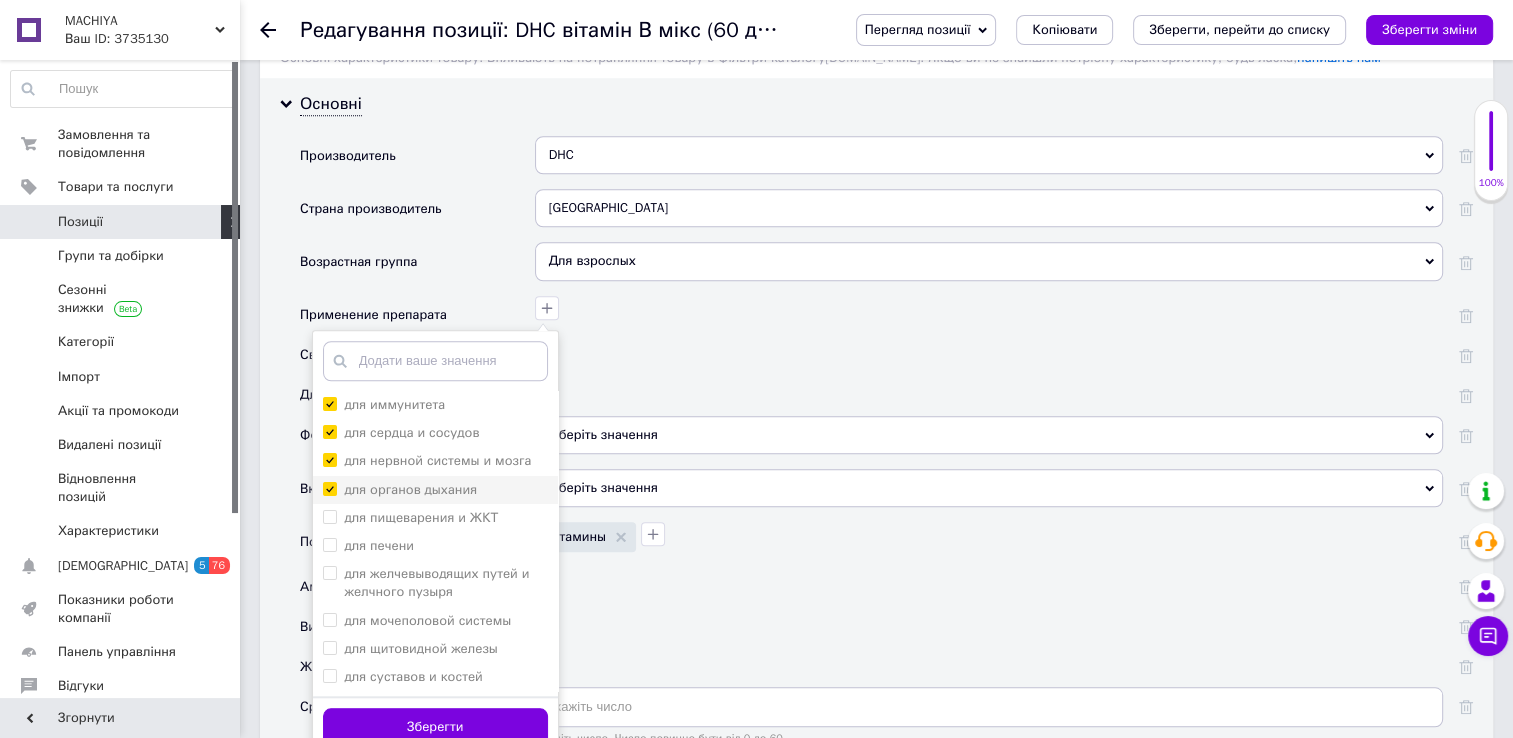 click on "для органов дыхания" at bounding box center (329, 488) 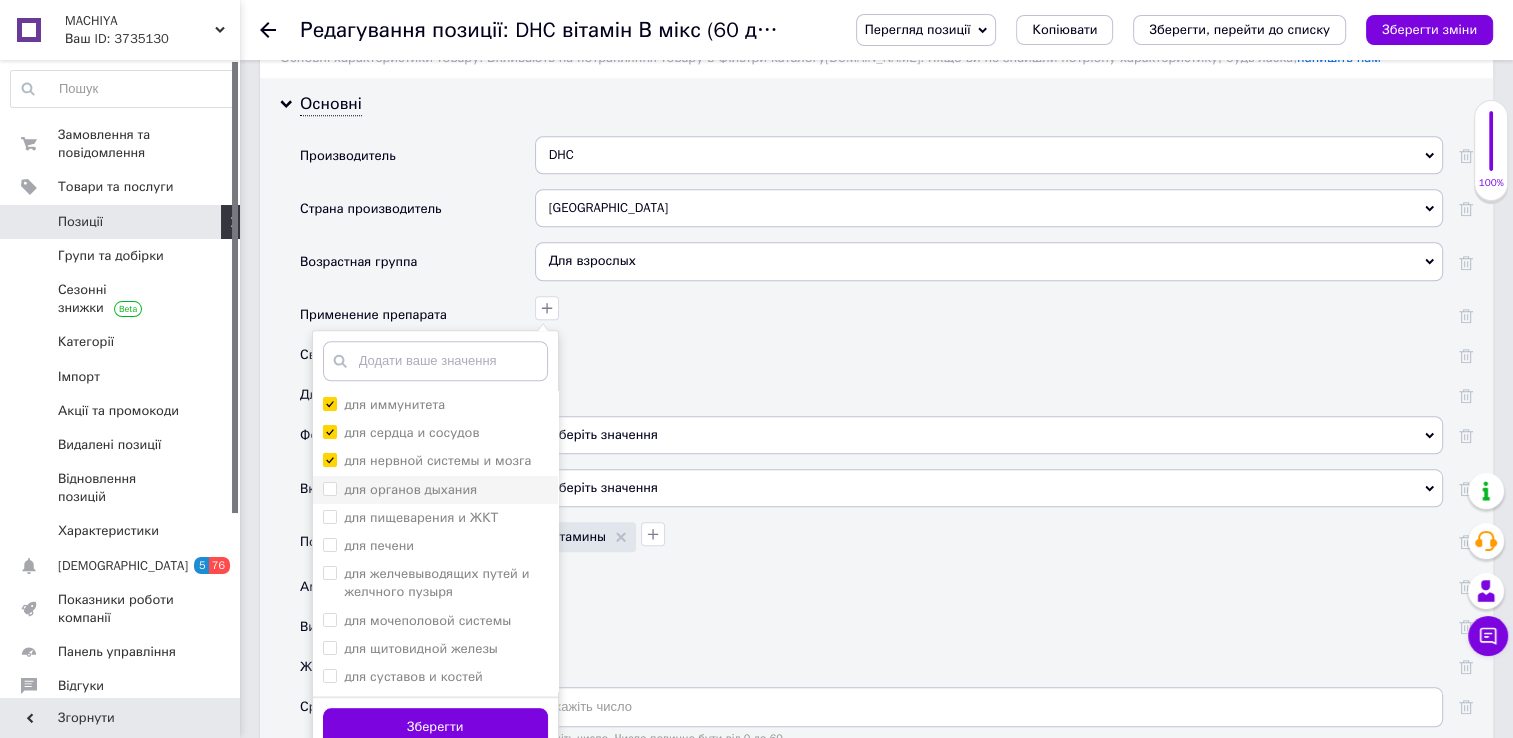 checkbox on "false" 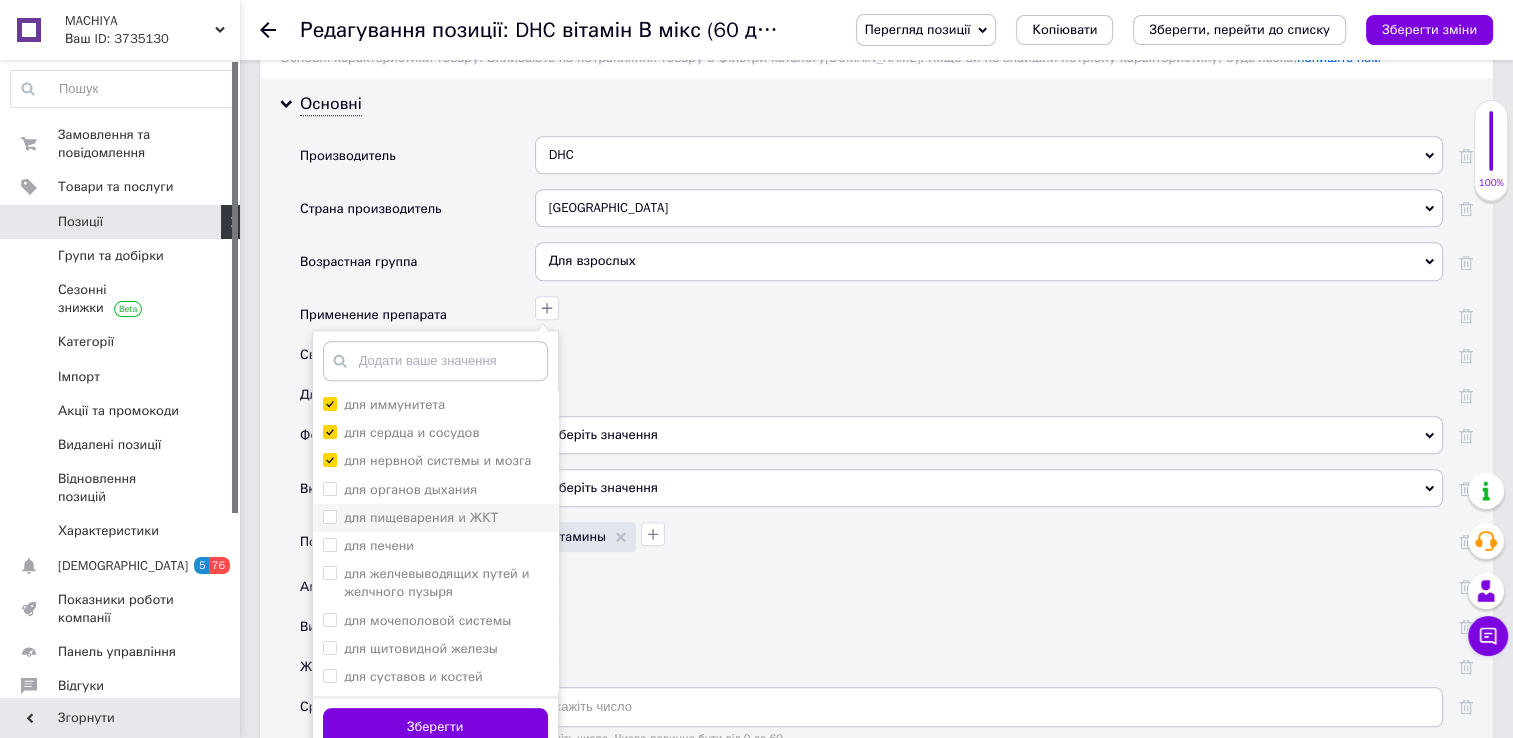 click on "для пищеварения и ЖКТ" at bounding box center (329, 516) 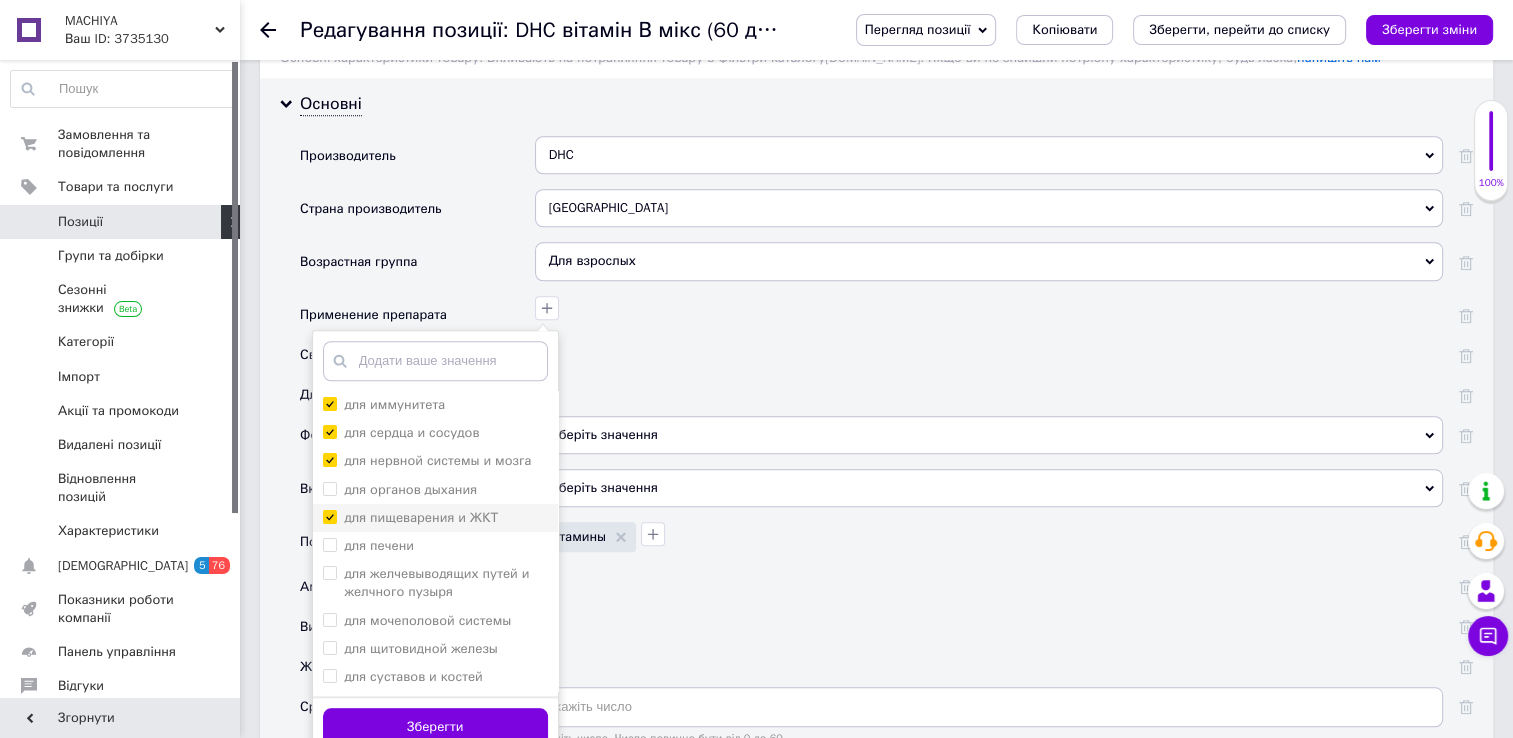 checkbox on "true" 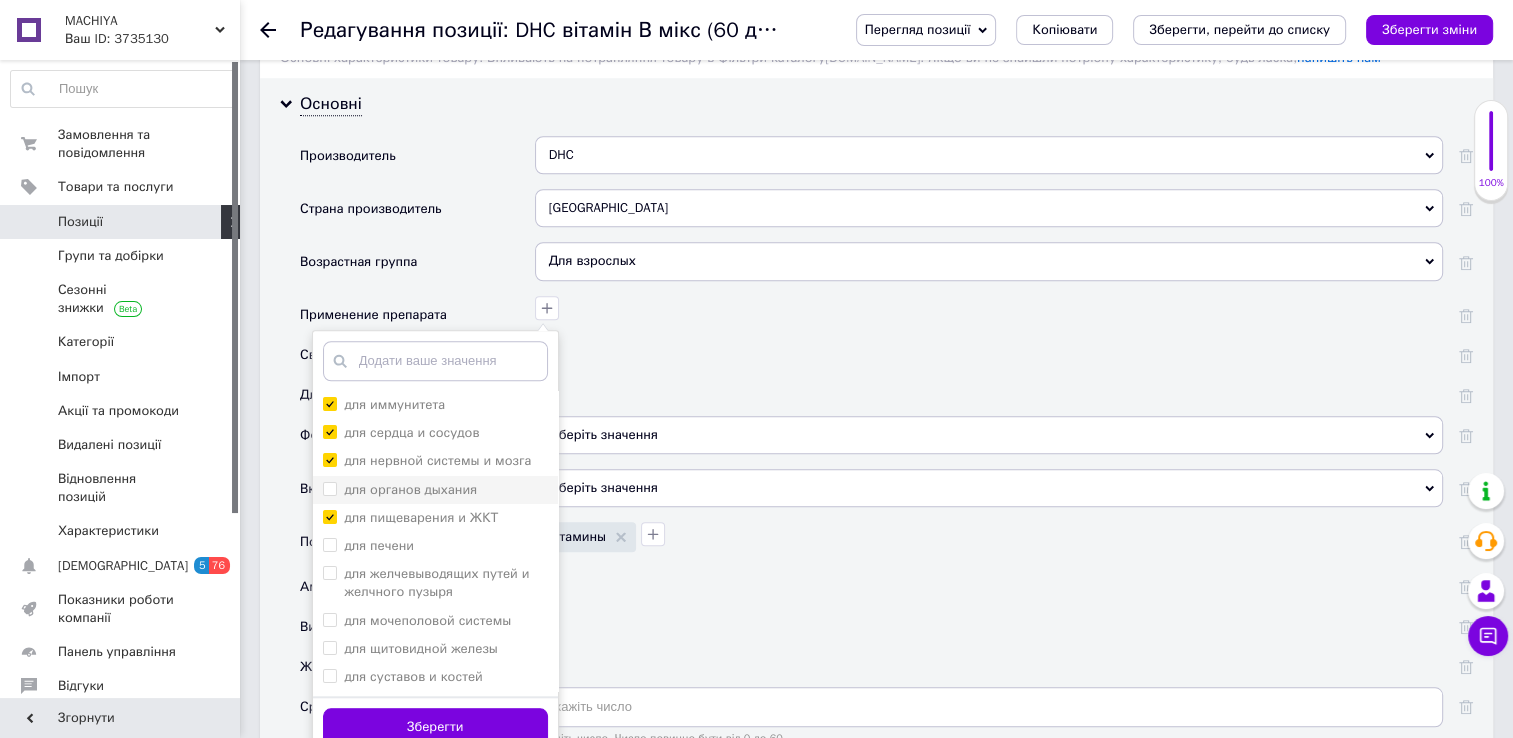 click on "для органов дыхания" at bounding box center (329, 488) 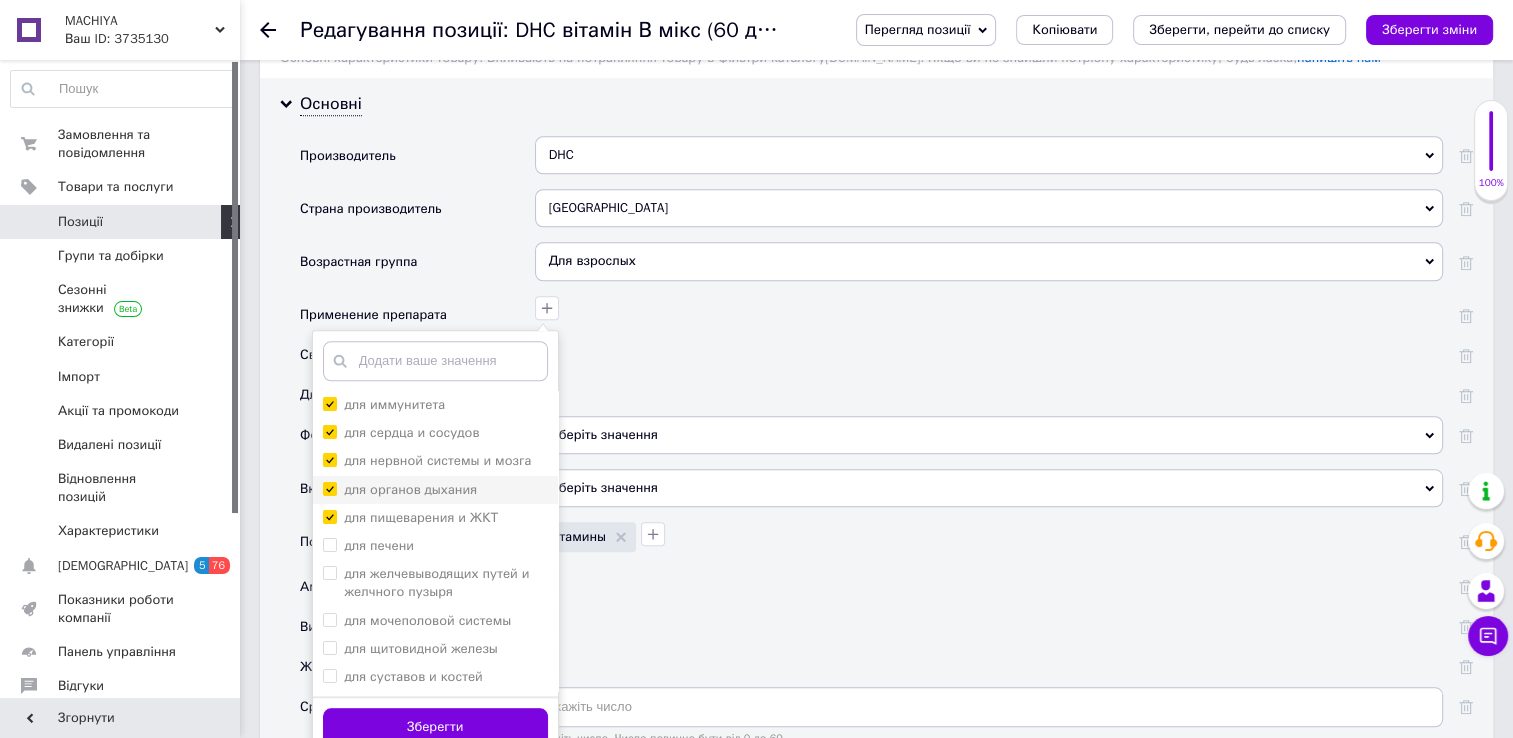 checkbox on "true" 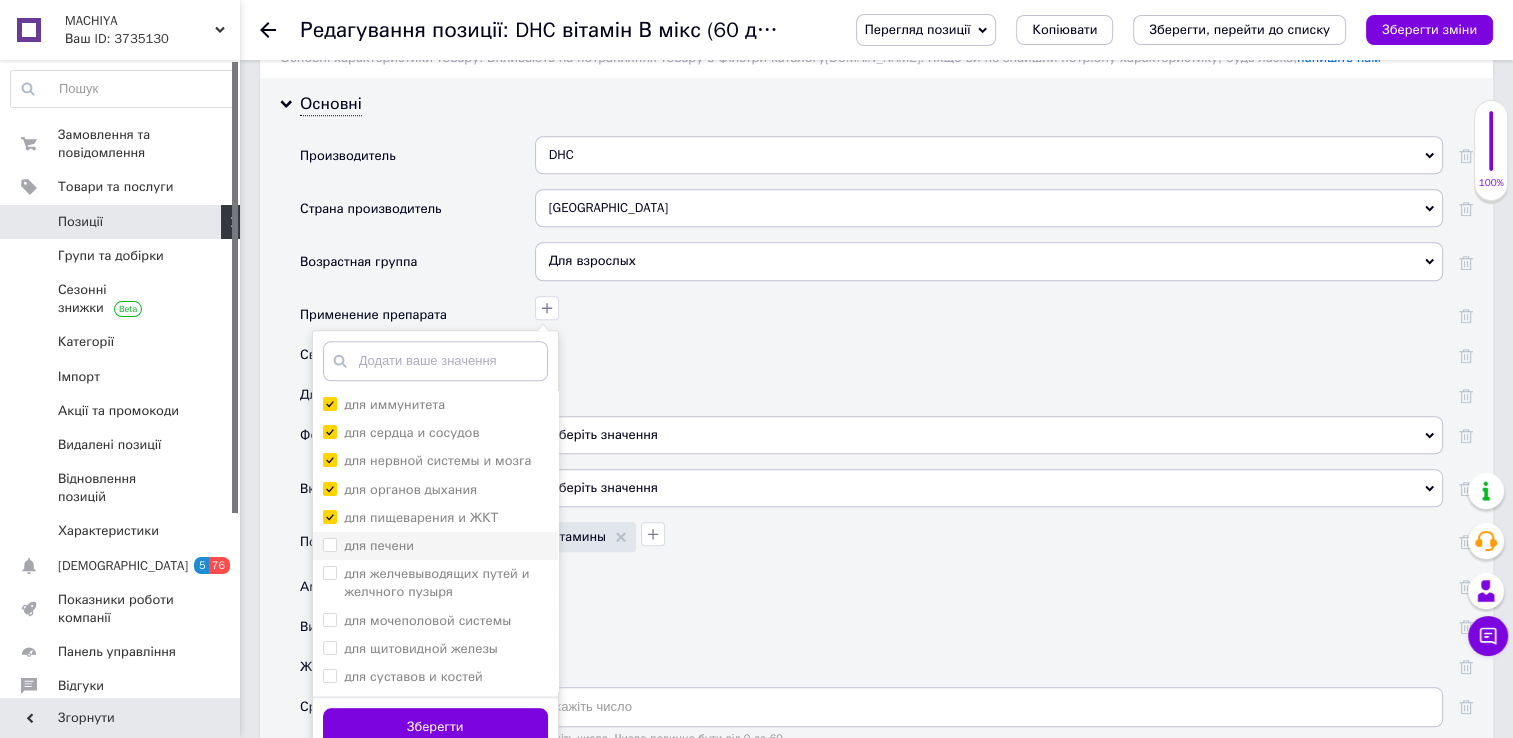 click on "для печени" at bounding box center [329, 544] 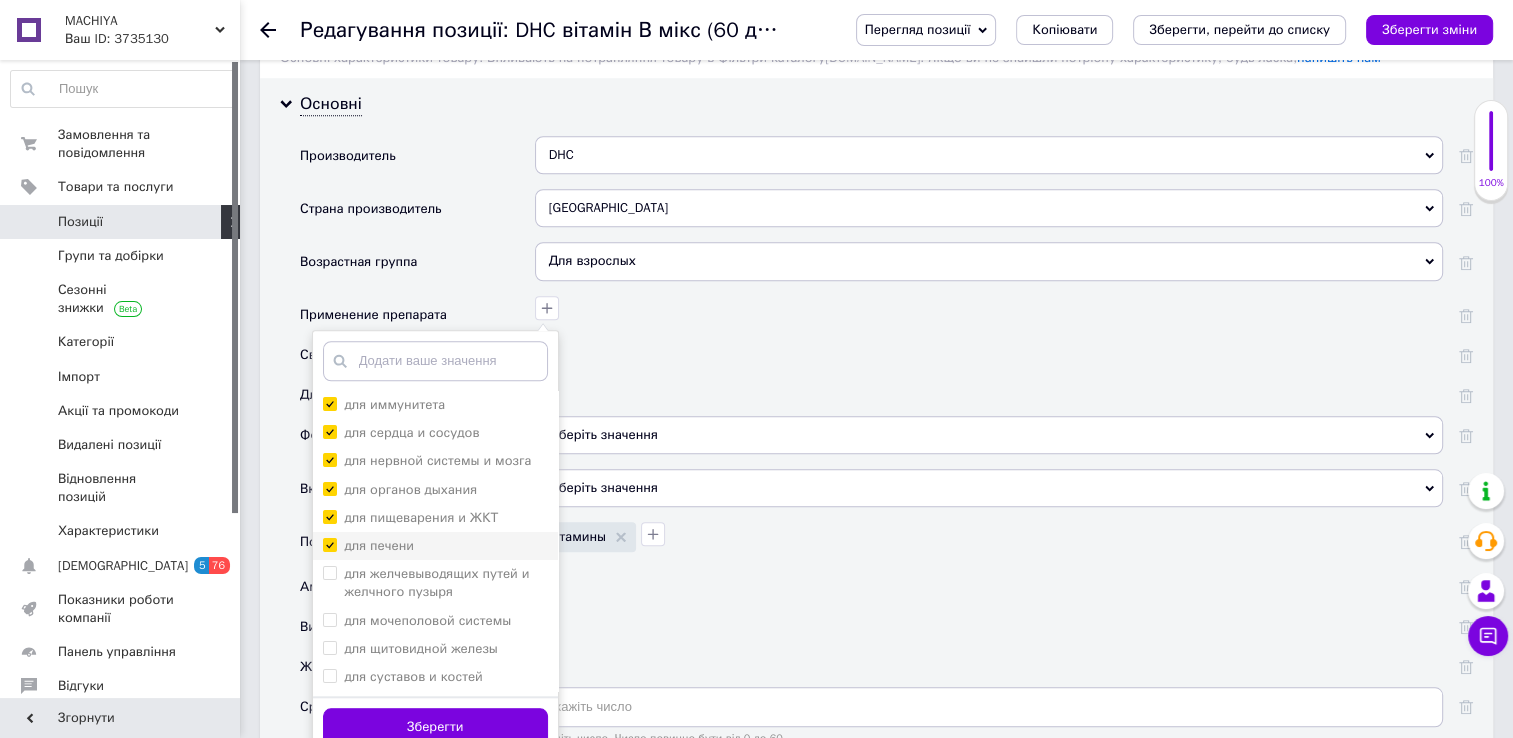 checkbox on "true" 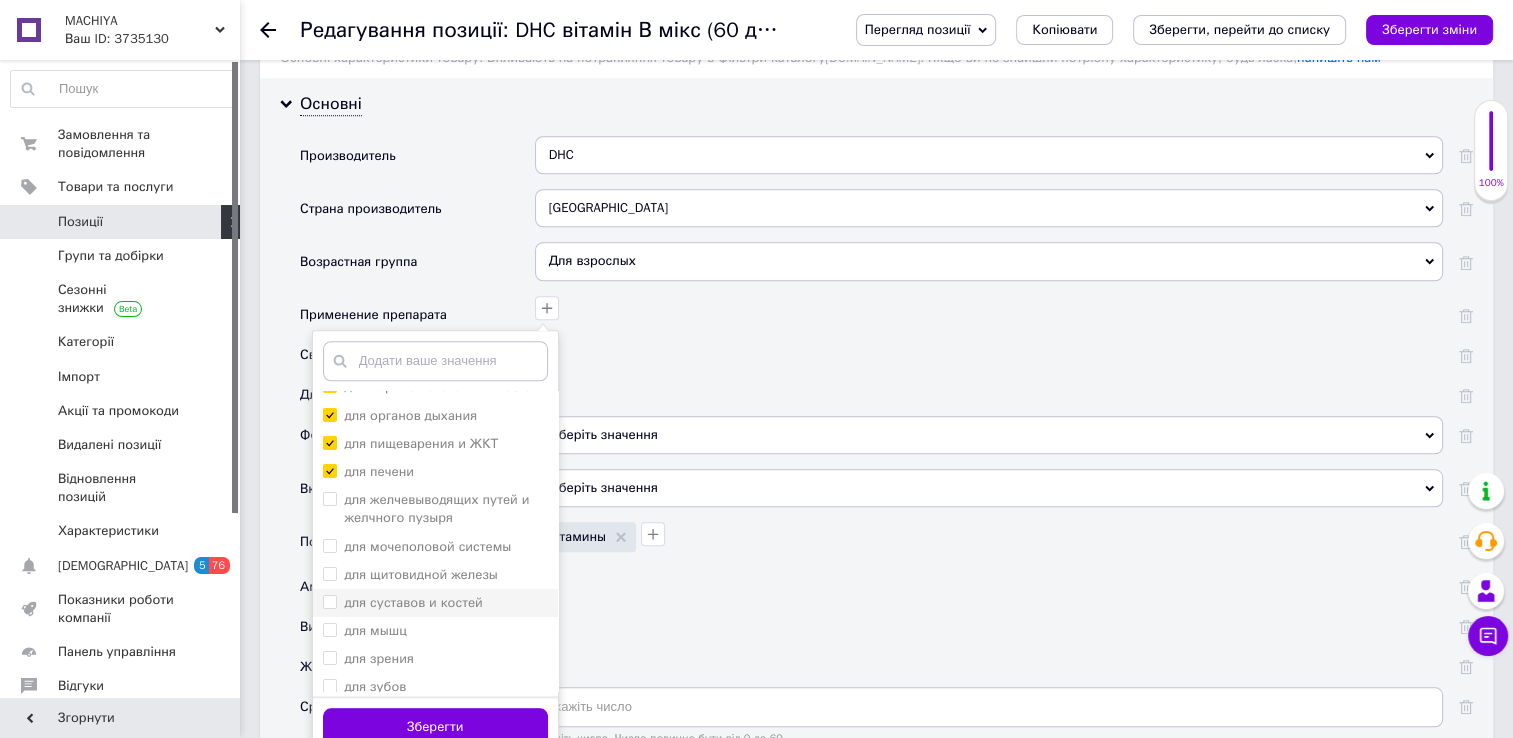 scroll, scrollTop: 75, scrollLeft: 0, axis: vertical 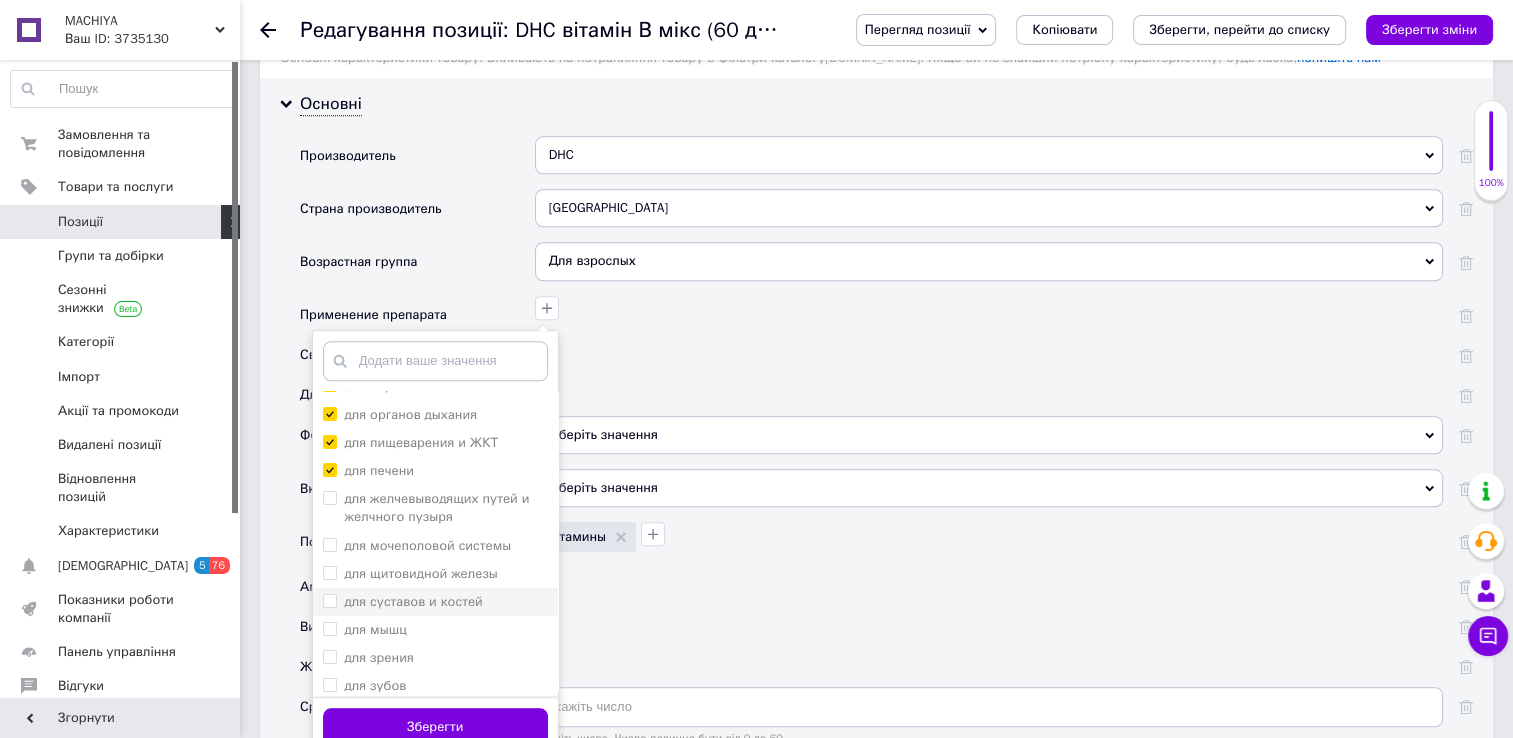 click on "для суставов и костей" at bounding box center (329, 600) 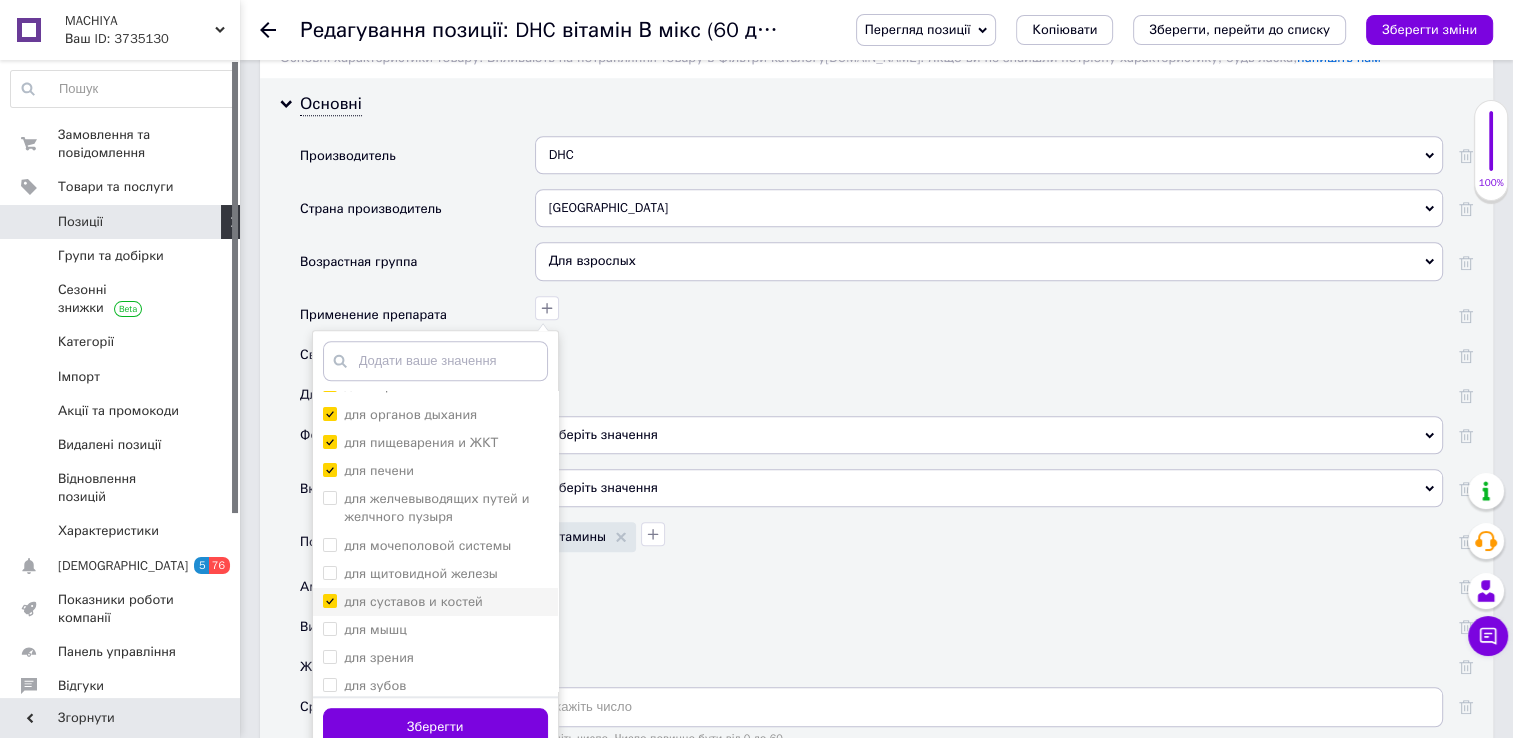 checkbox on "true" 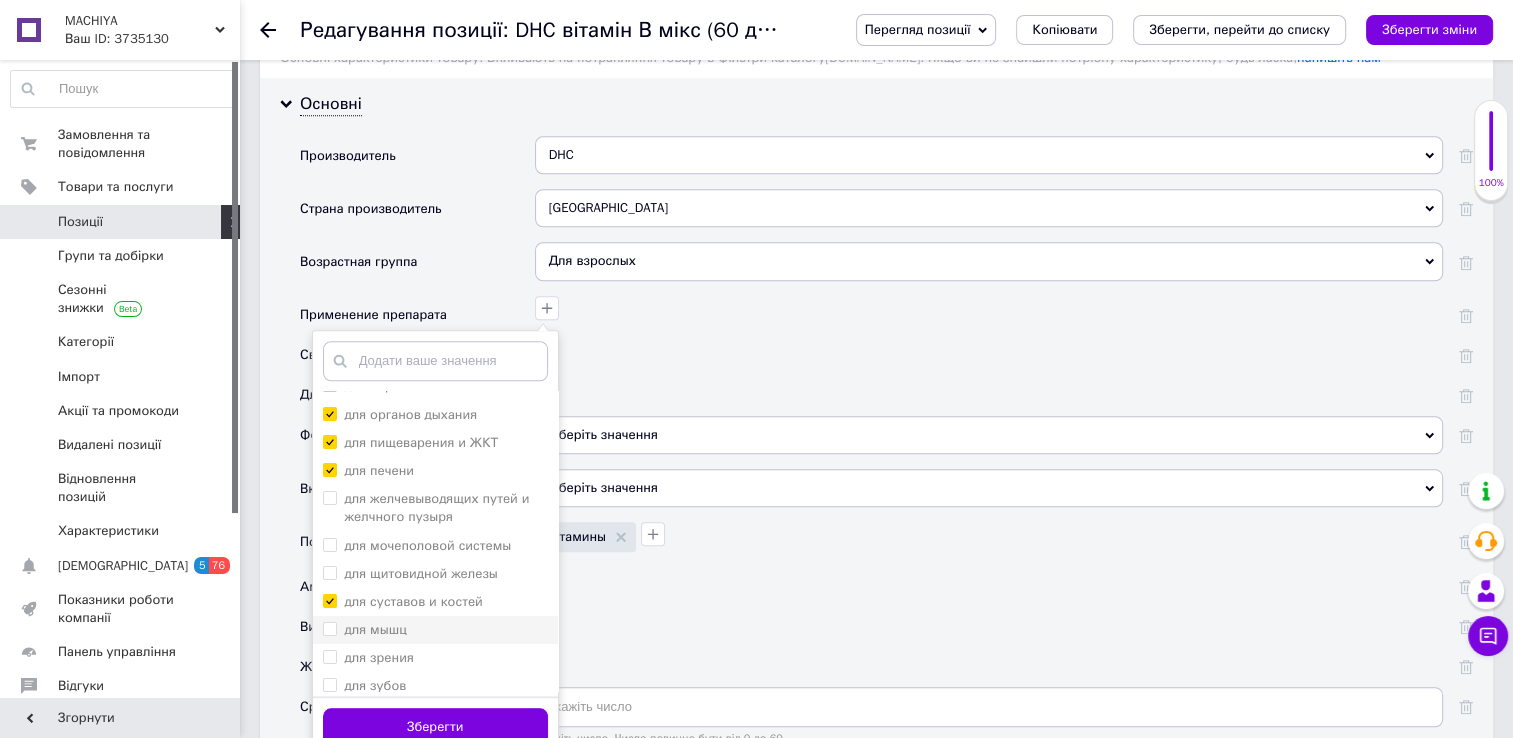click on "для мышц" at bounding box center (329, 628) 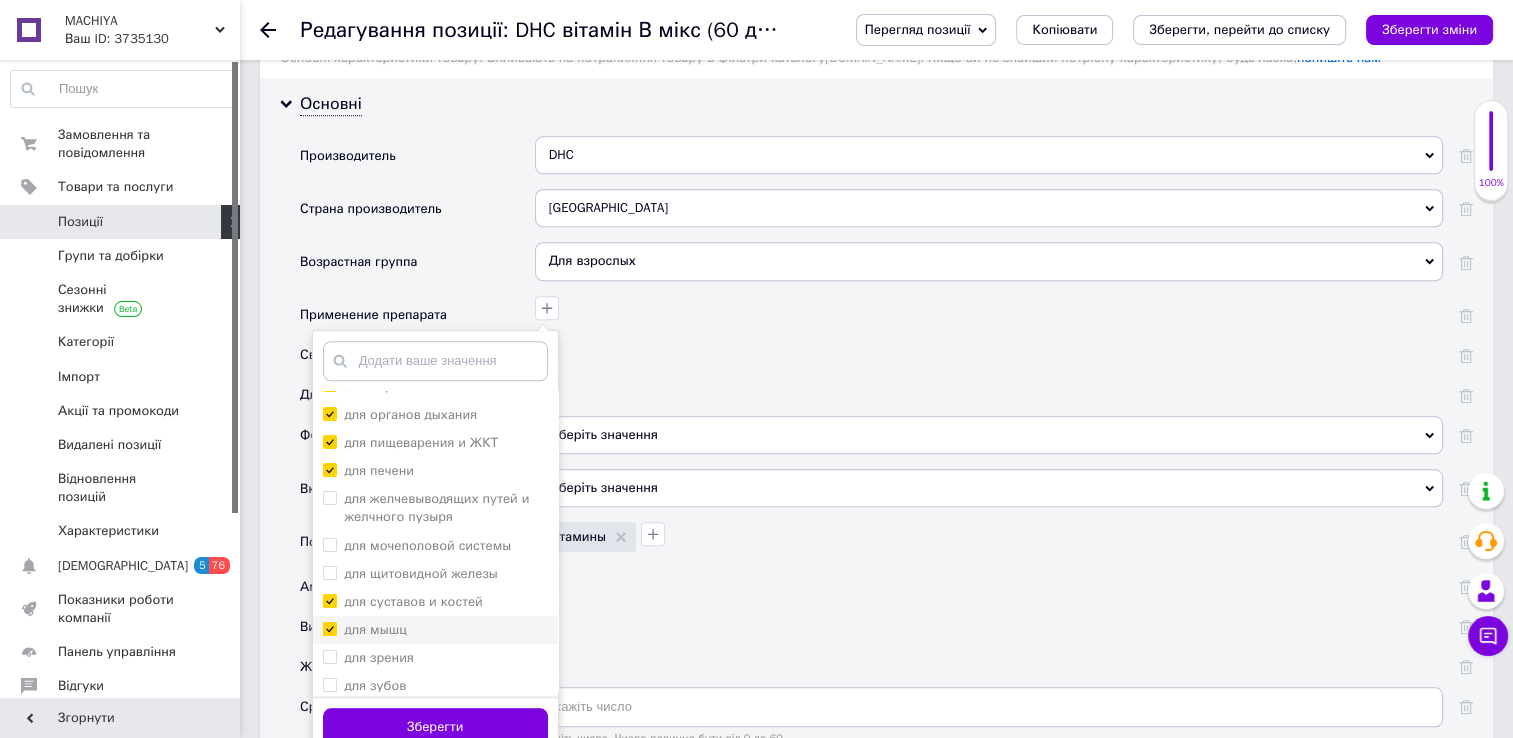 checkbox on "true" 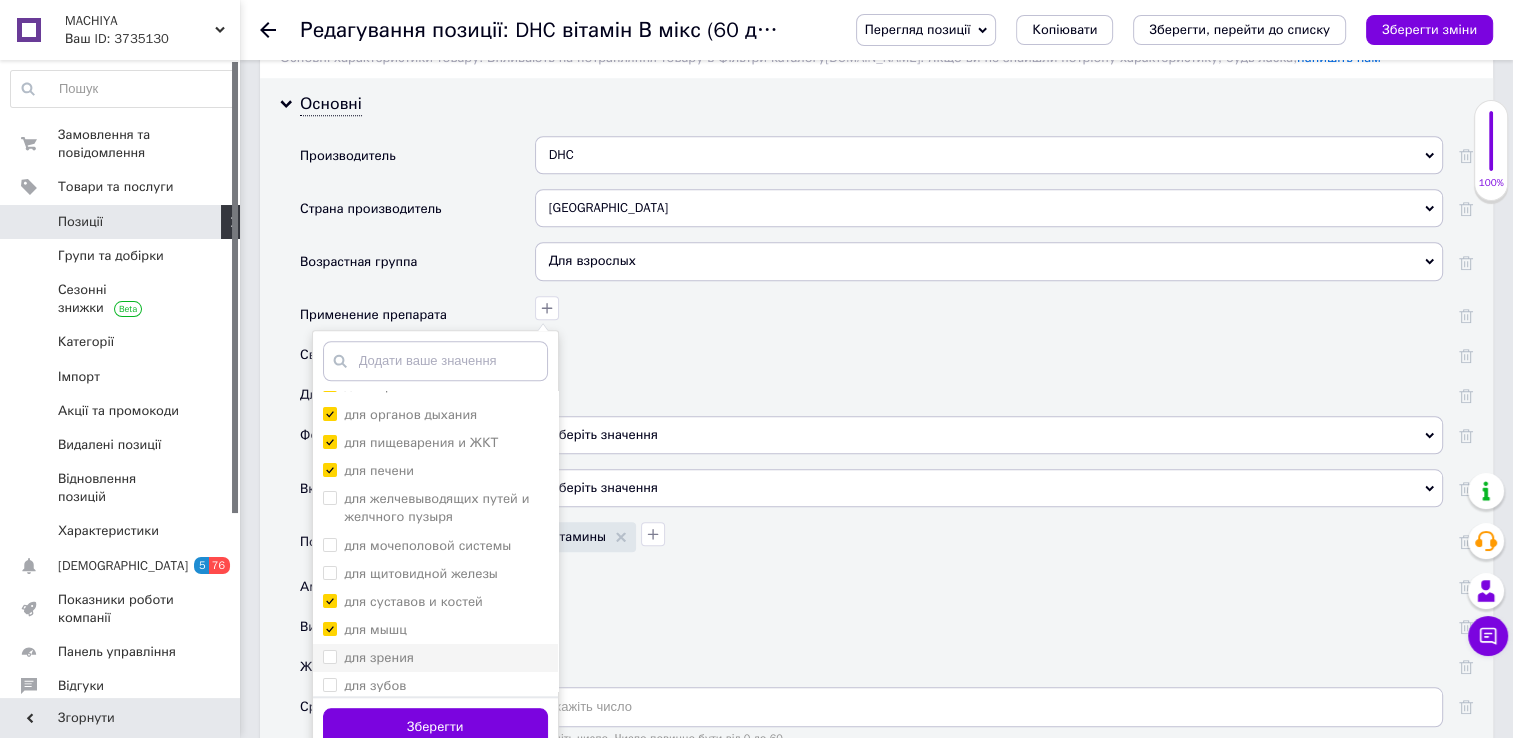 click on "для зрения" at bounding box center (435, 658) 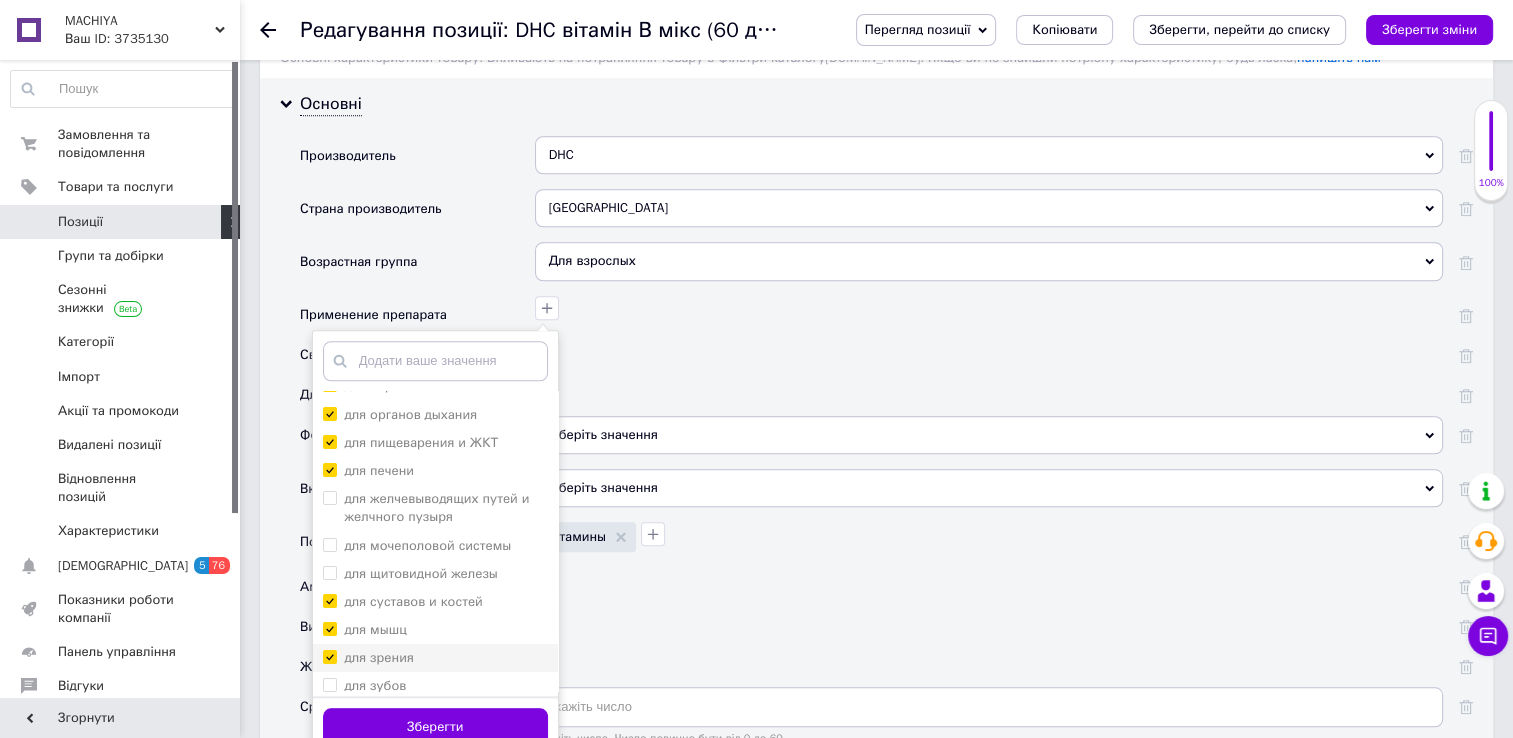 checkbox on "true" 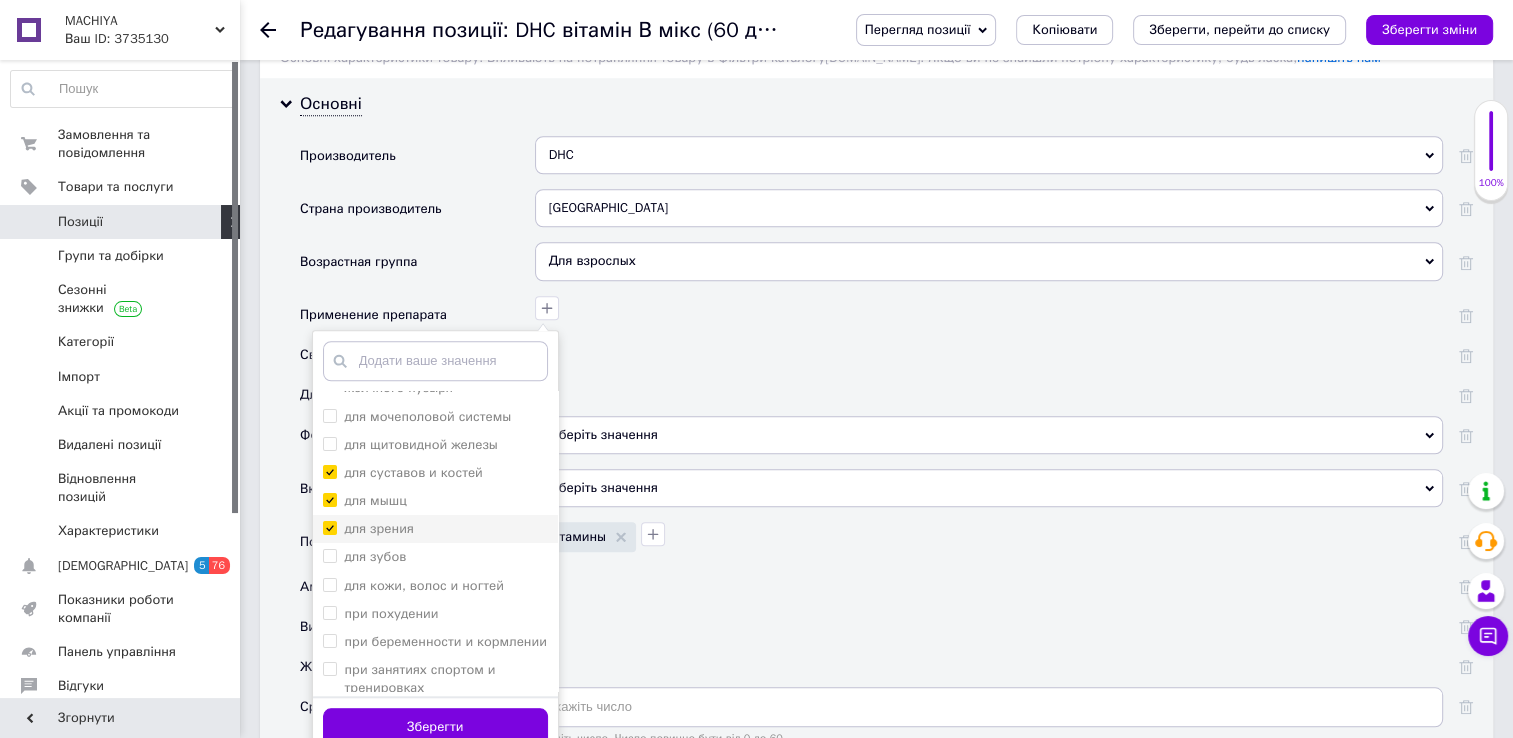 scroll, scrollTop: 211, scrollLeft: 0, axis: vertical 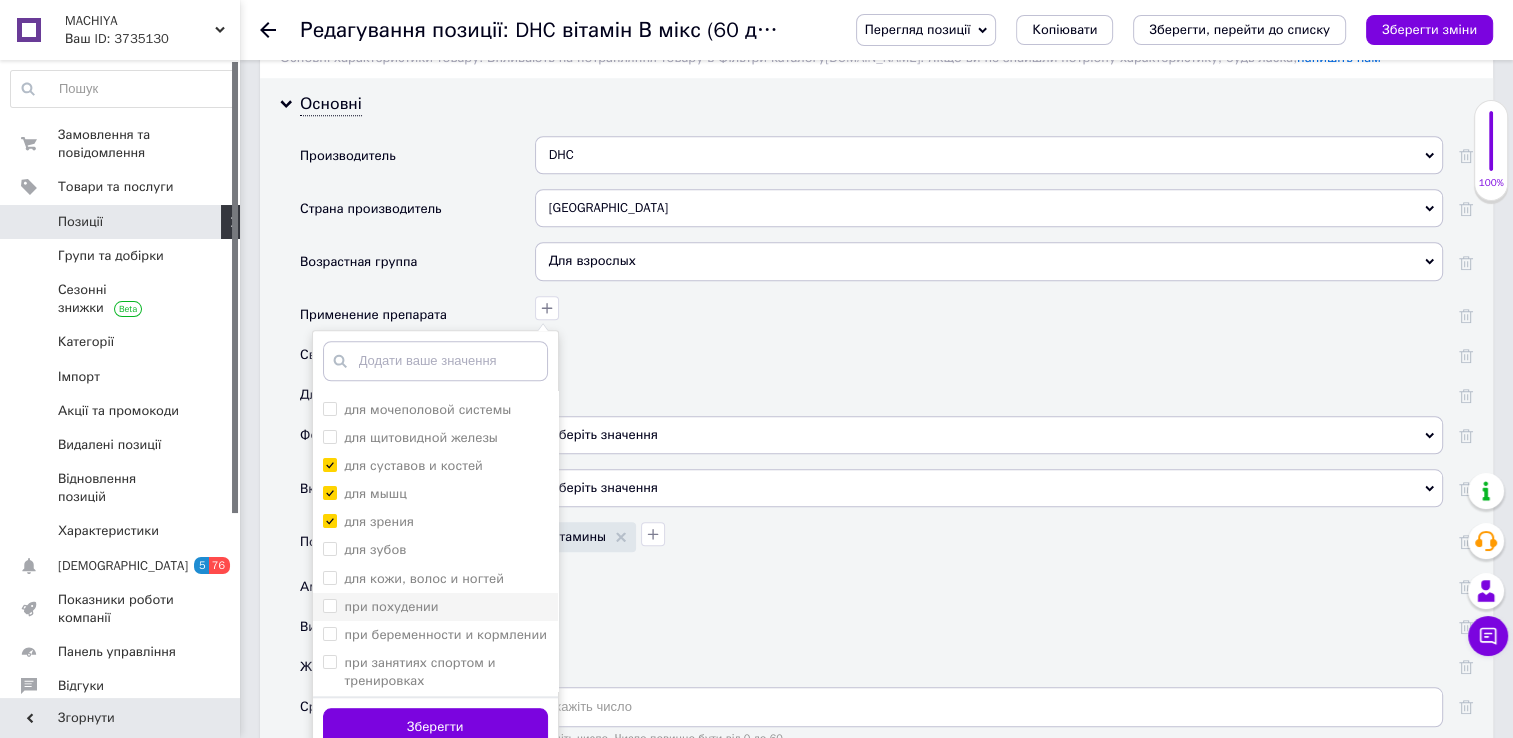 click on "при похудении" at bounding box center [329, 605] 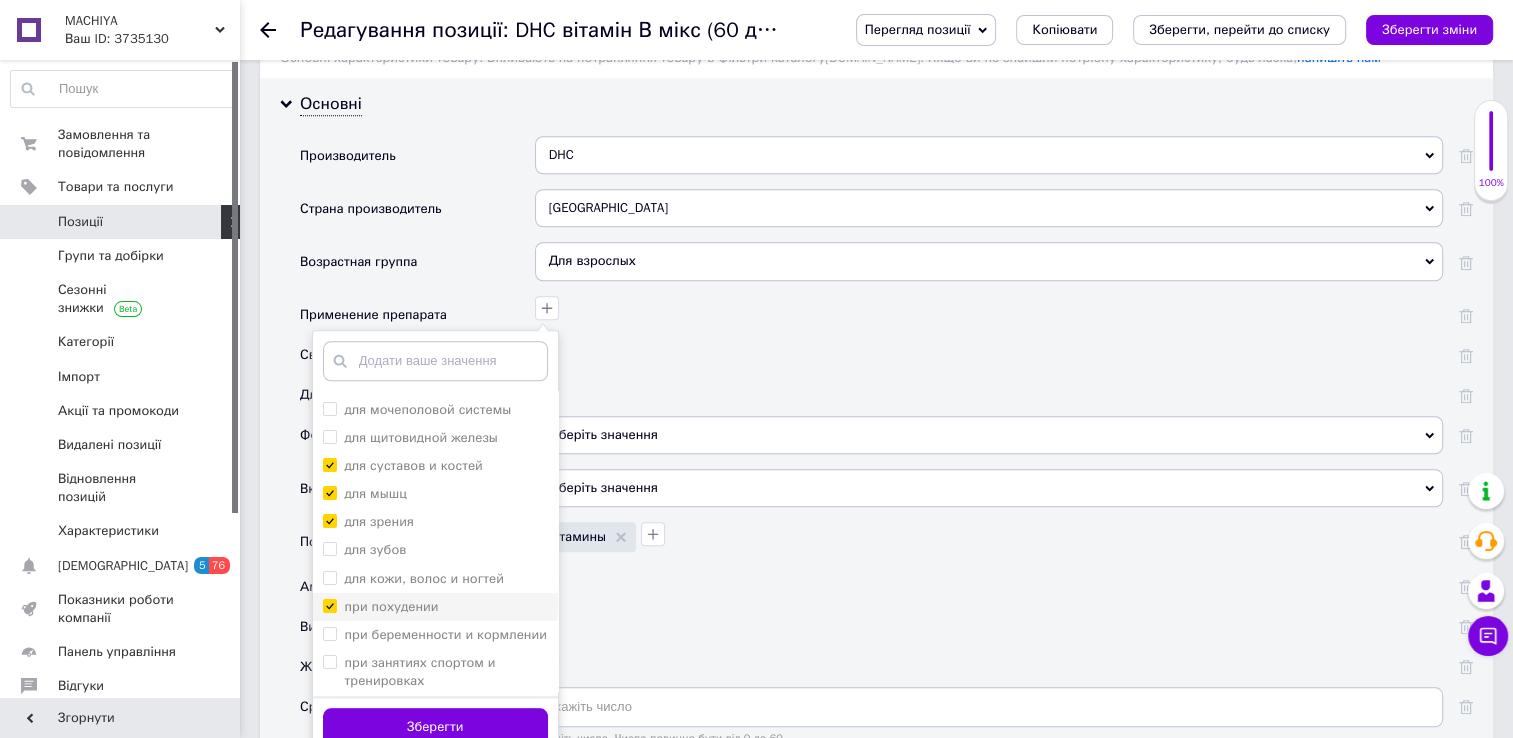 checkbox on "true" 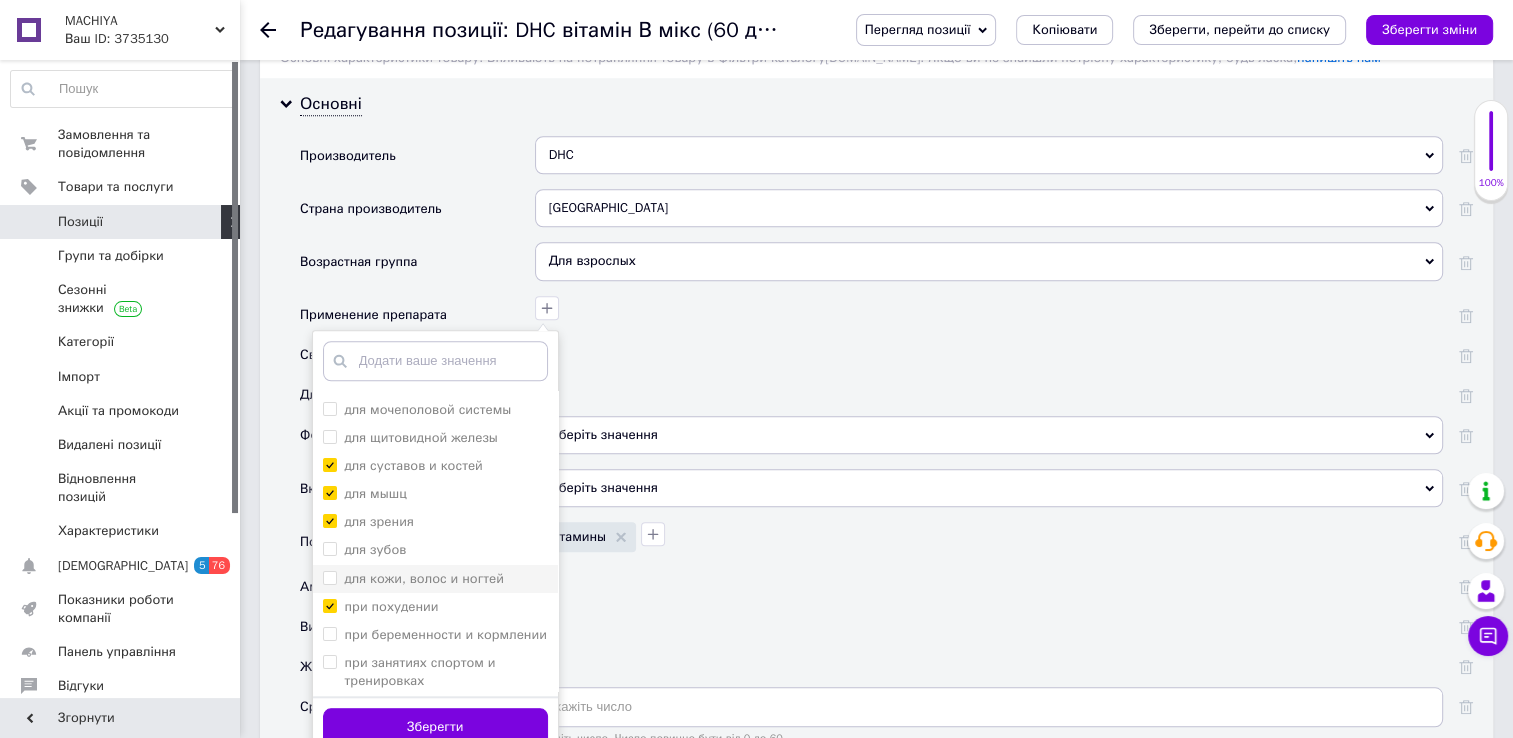 click on "для кожи, волос и ногтей" at bounding box center [329, 577] 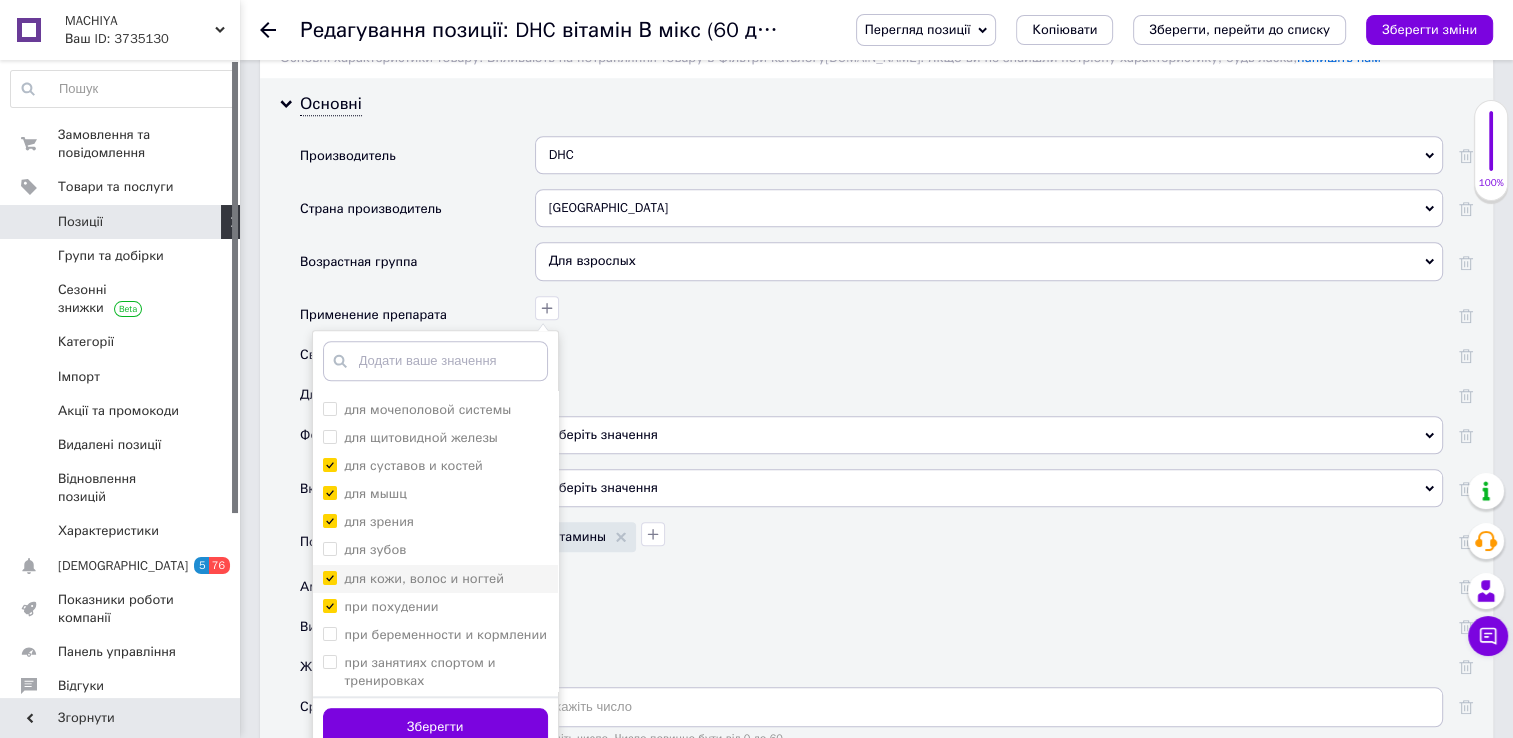 checkbox on "true" 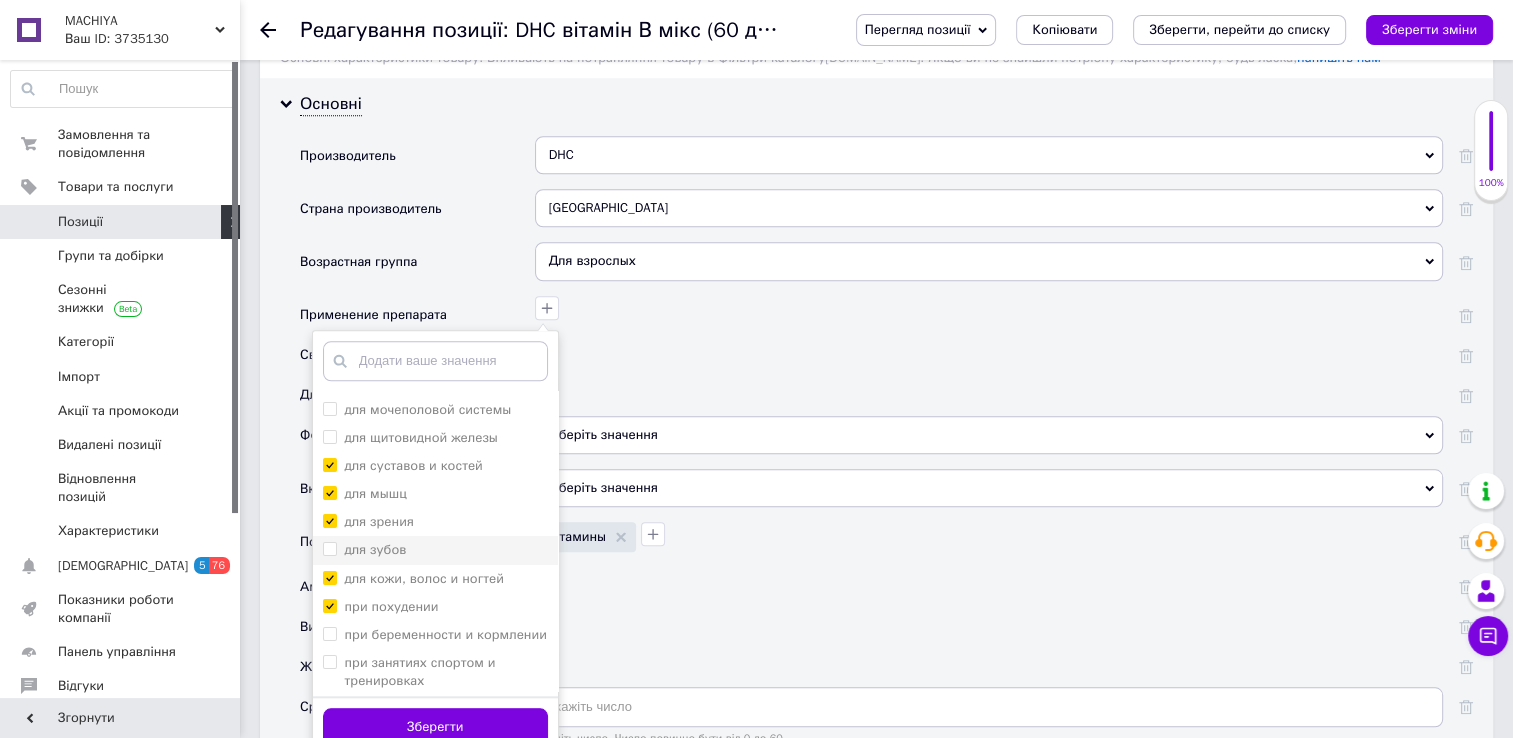 click on "для зубов" at bounding box center [365, 550] 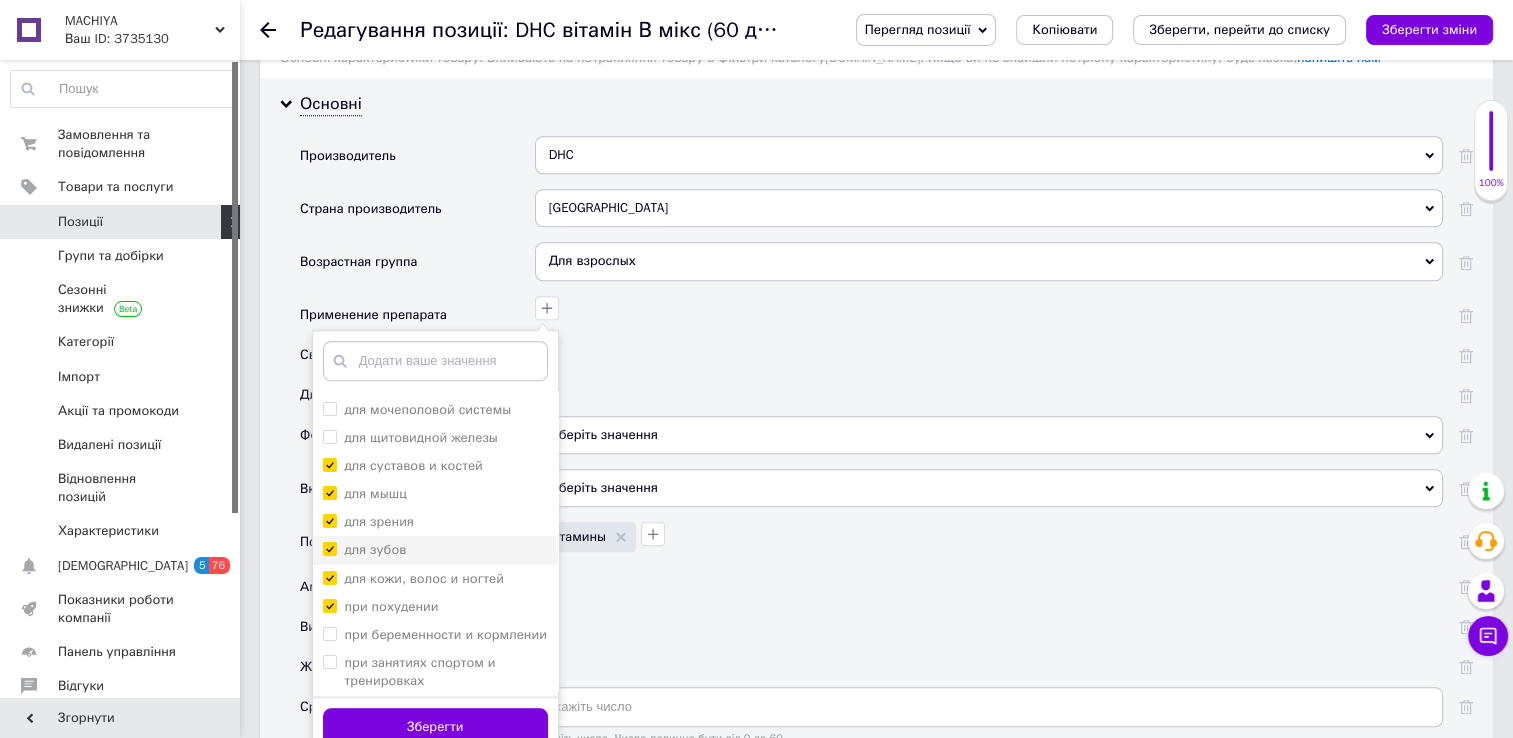 click on "для зубов" at bounding box center [329, 548] 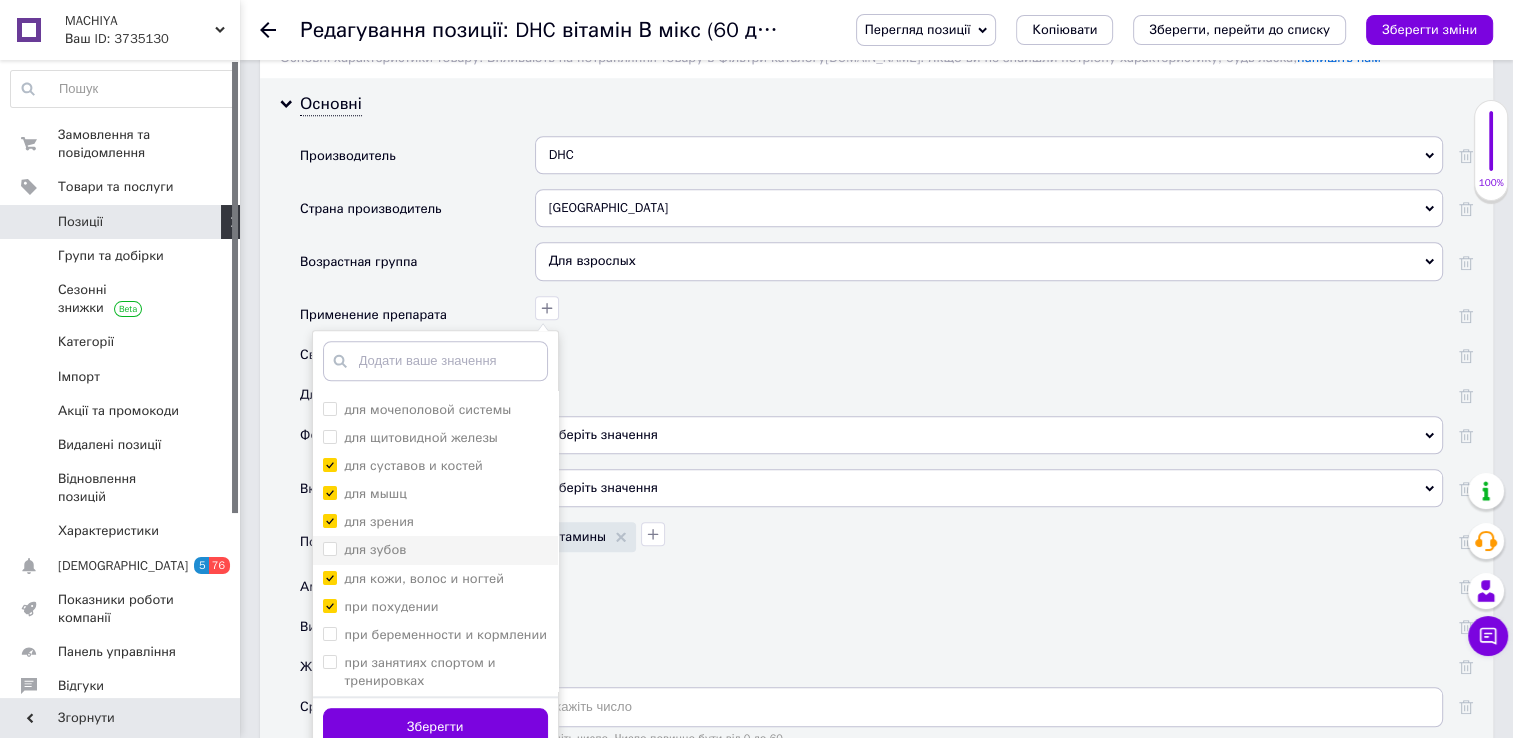 checkbox on "false" 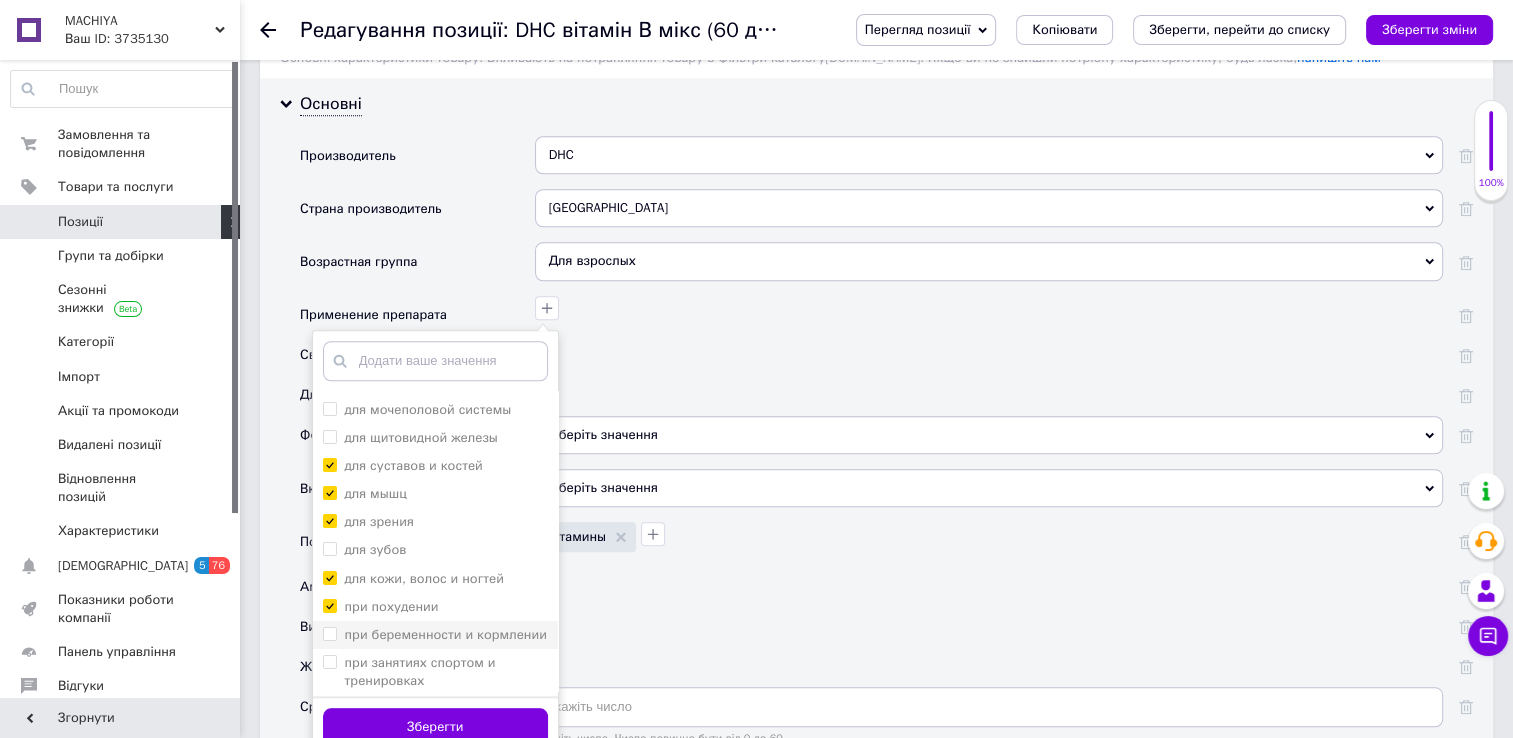 click on "при беременности и кормлении" at bounding box center [329, 633] 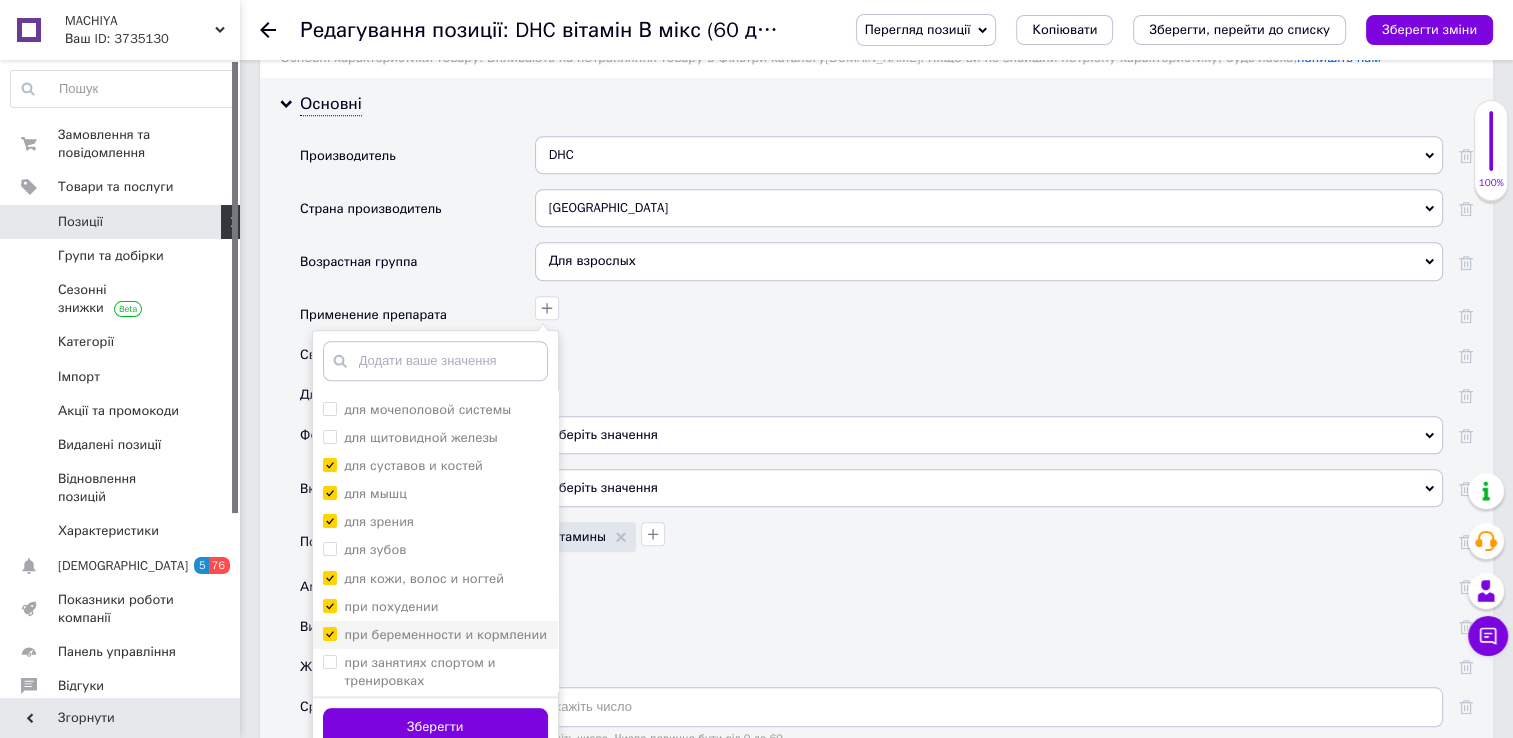checkbox on "true" 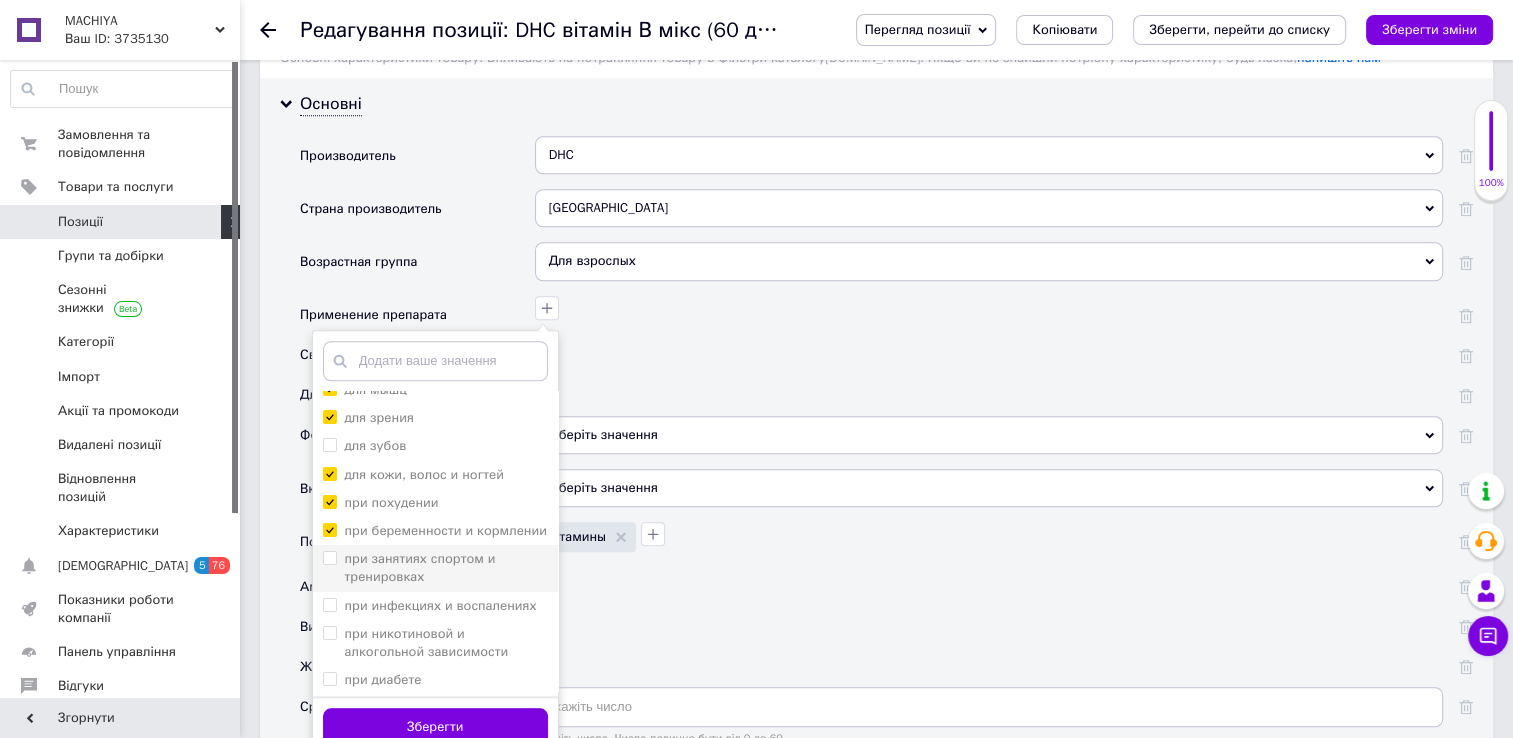 click on "при занятиях спортом и тренировках" at bounding box center (329, 557) 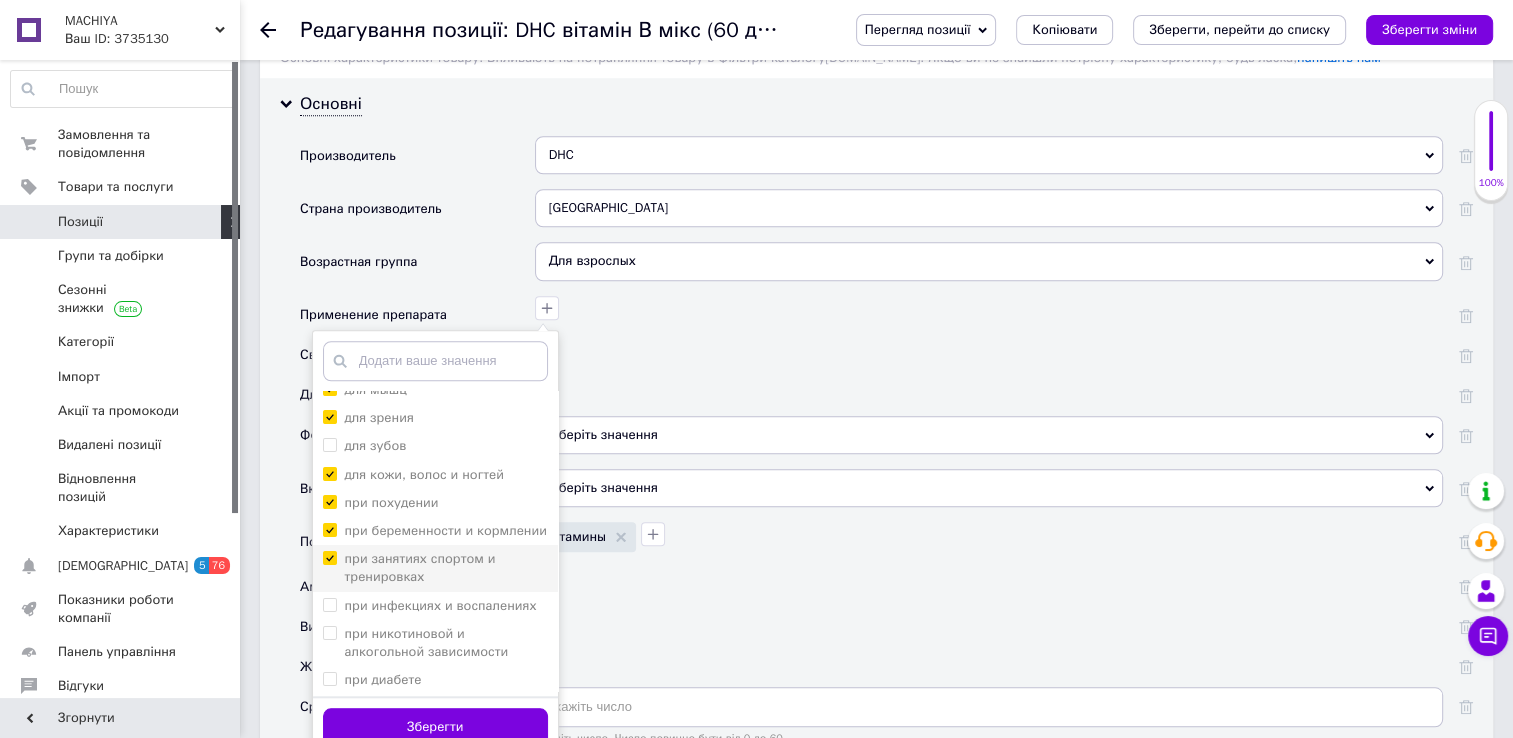 checkbox on "true" 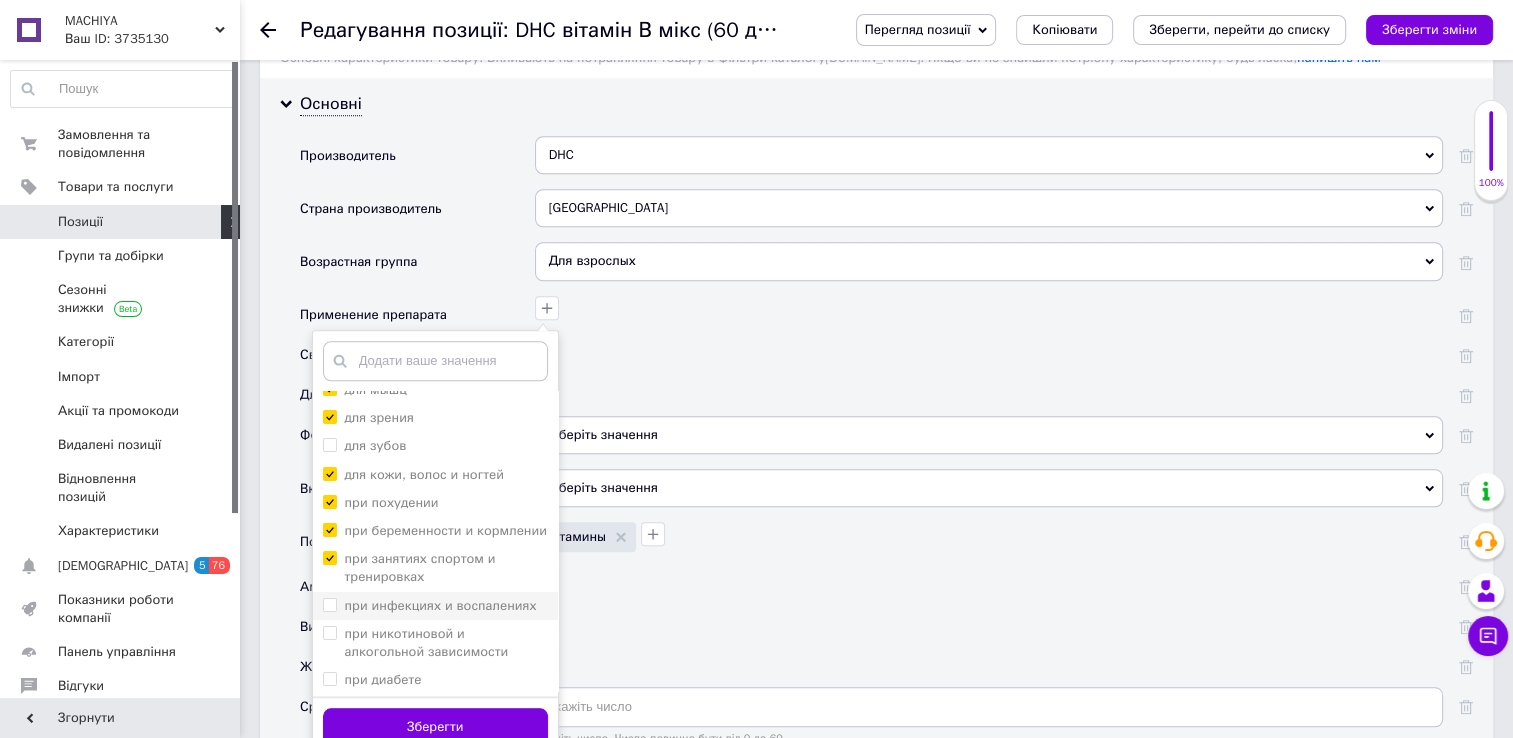 click on "при инфекциях и воспалениях" at bounding box center (329, 604) 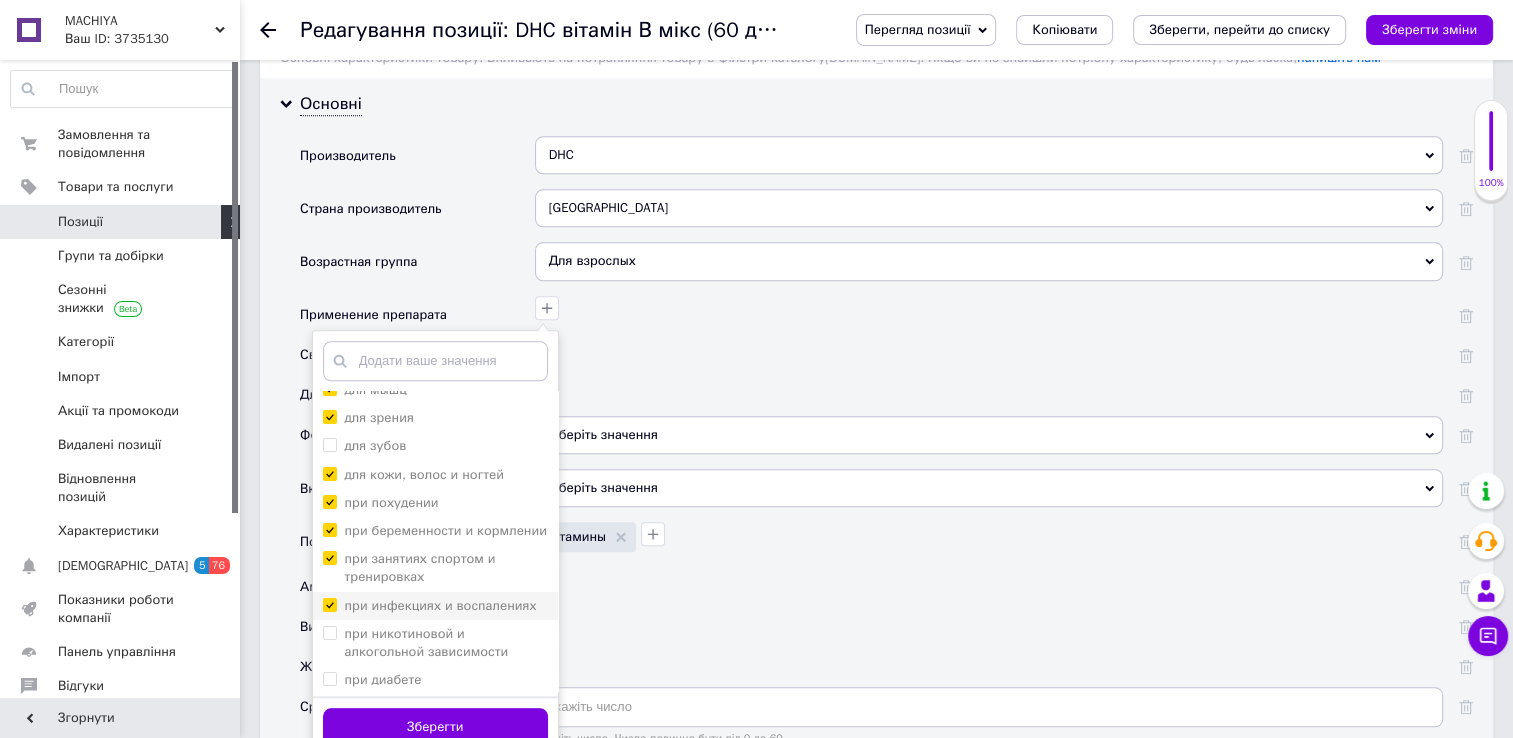 checkbox on "true" 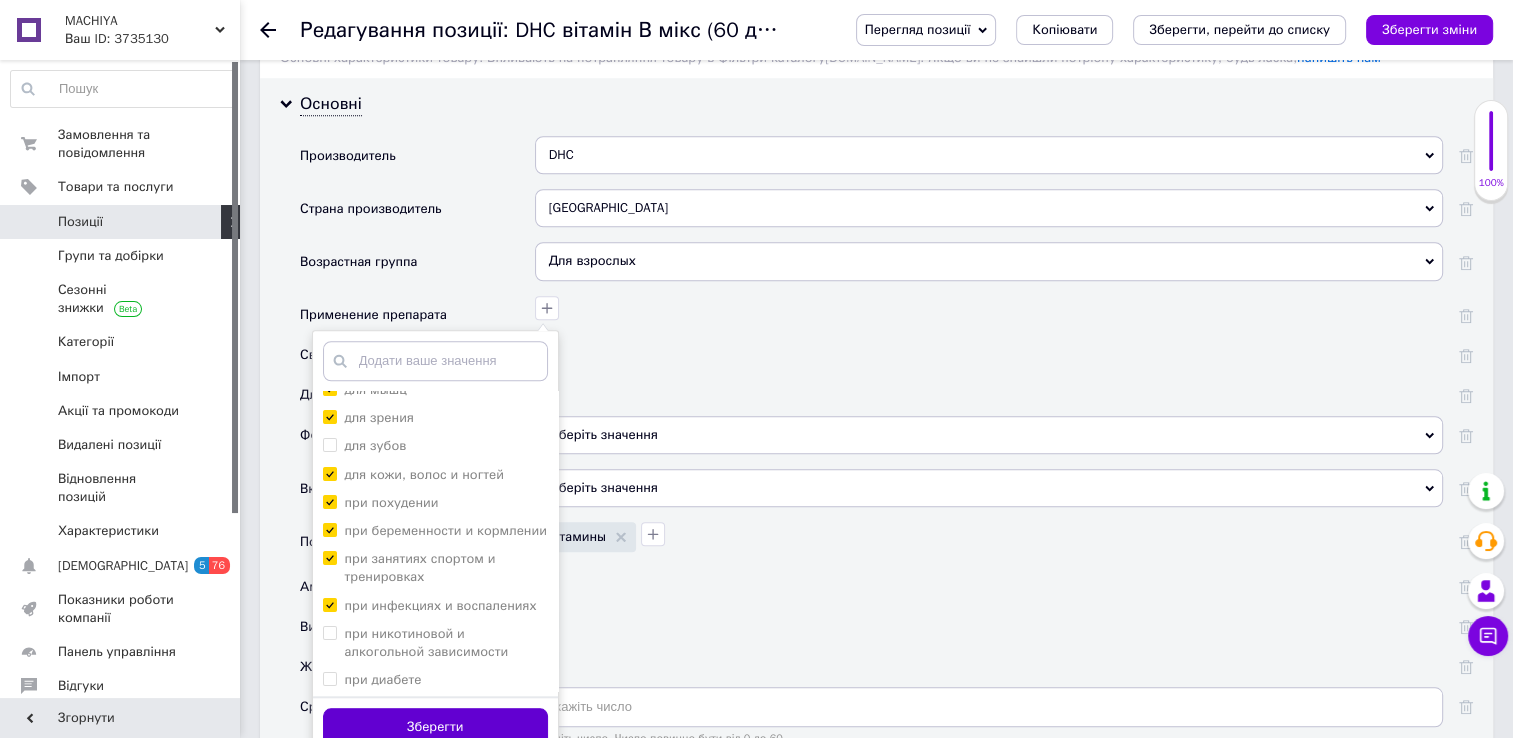 click on "Зберегти" at bounding box center (435, 727) 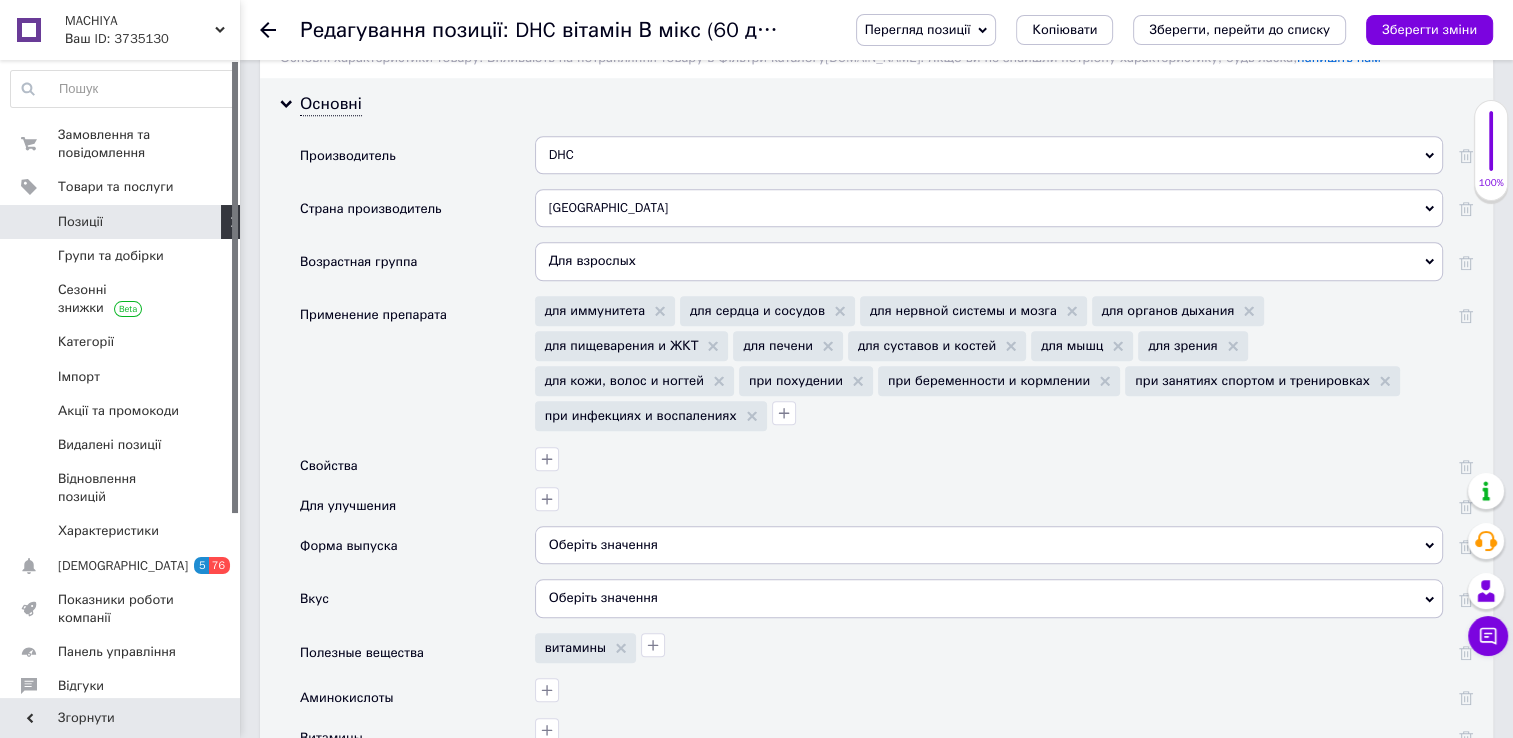 click on "Оберіть значення" at bounding box center (989, 545) 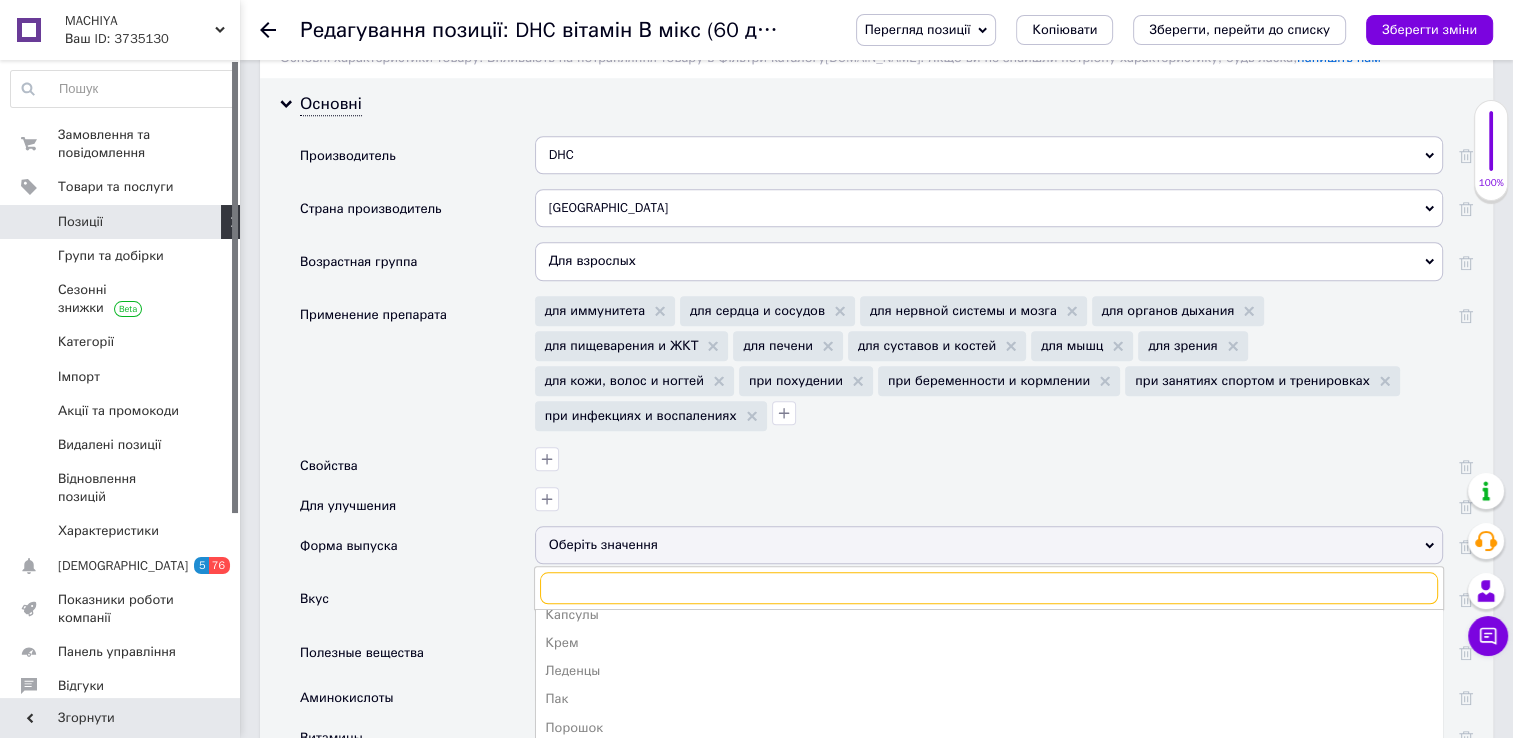 scroll, scrollTop: 219, scrollLeft: 0, axis: vertical 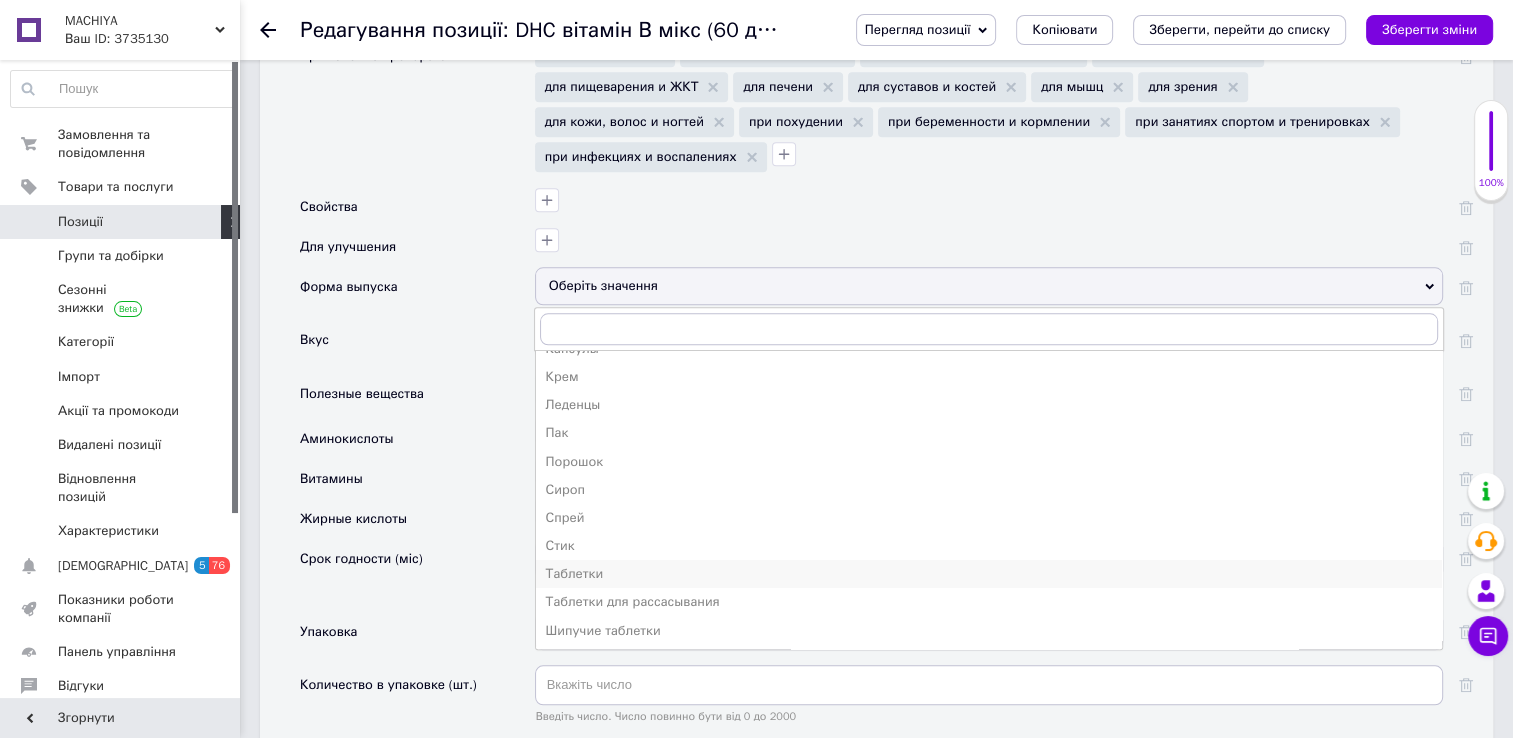 click on "Таблетки" at bounding box center (989, 574) 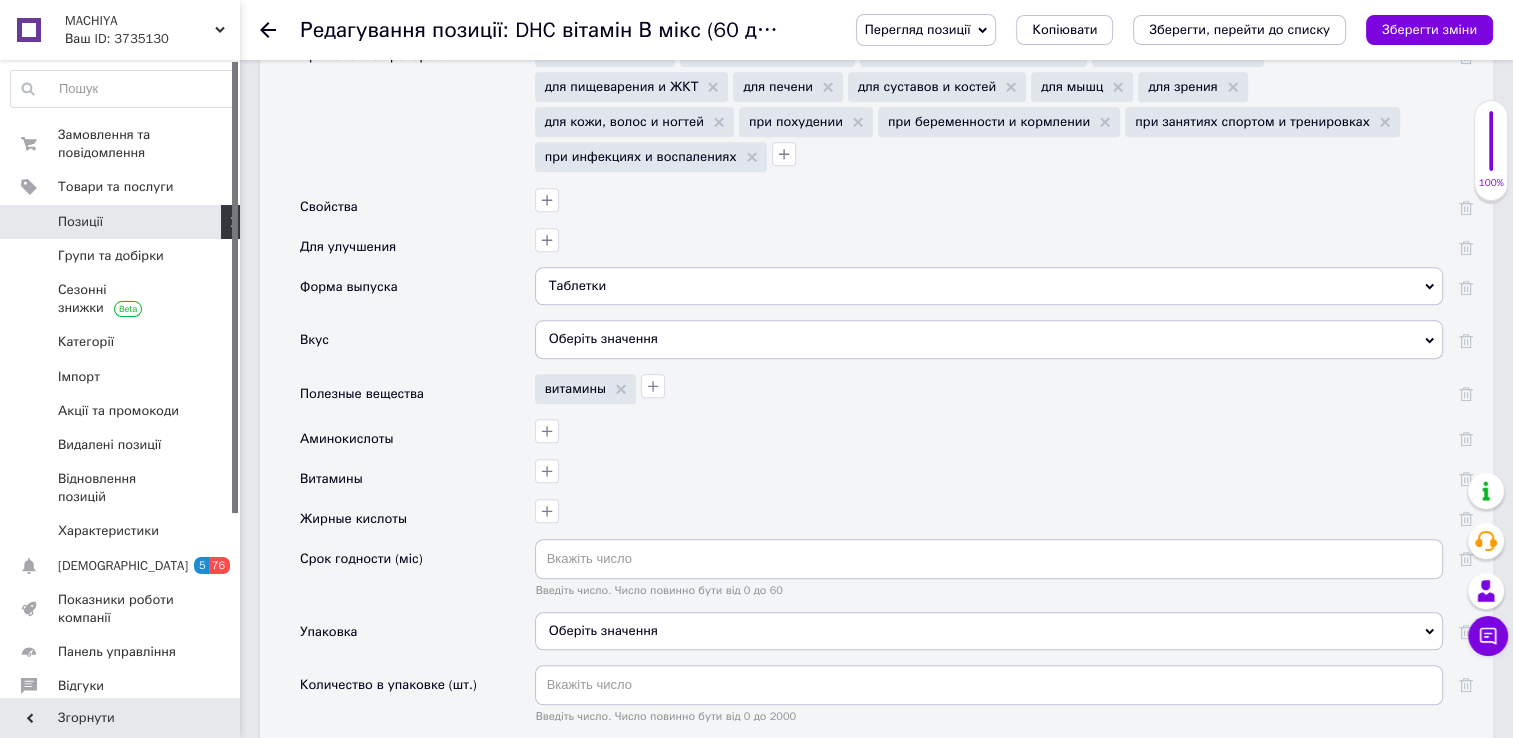 click on "Оберіть значення" at bounding box center (989, 631) 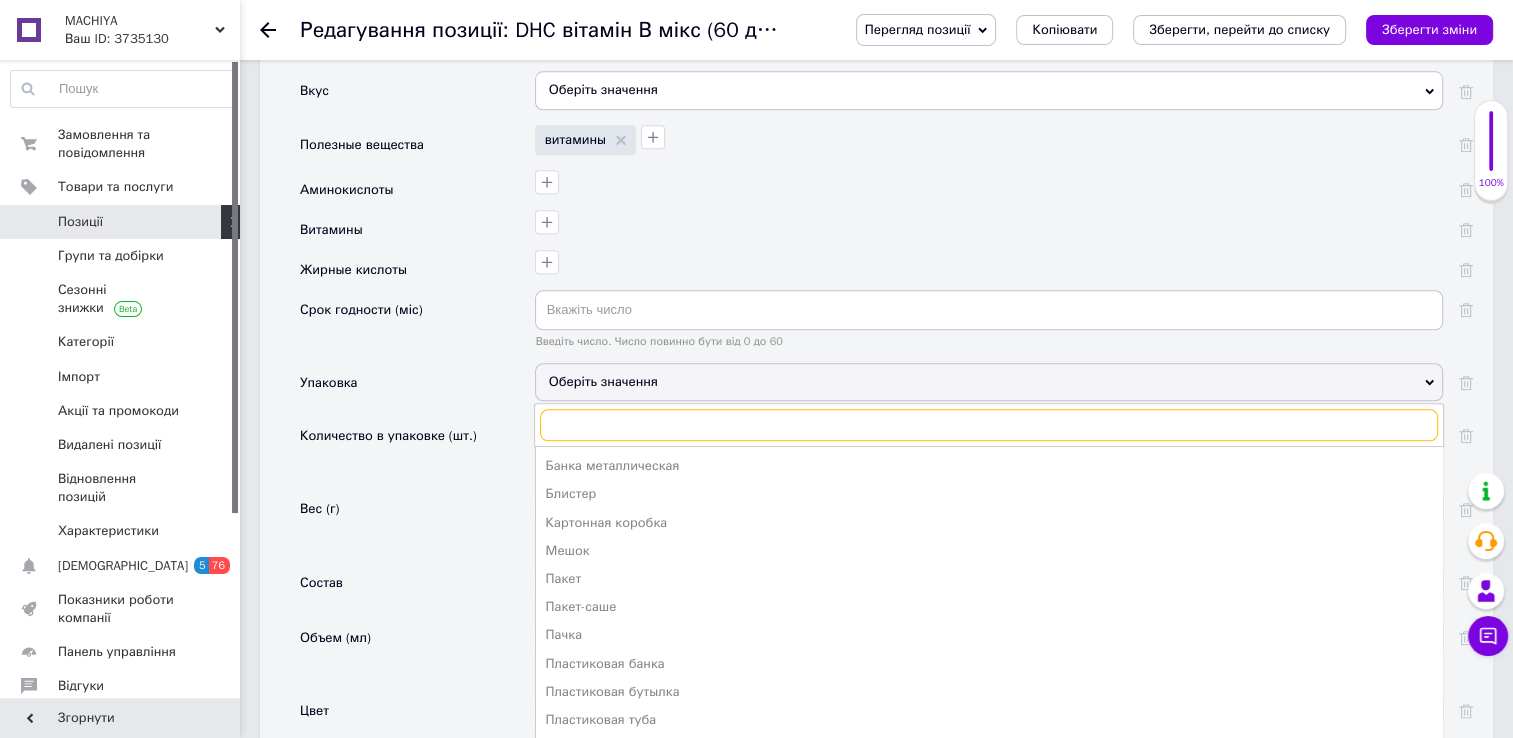 scroll, scrollTop: 2184, scrollLeft: 0, axis: vertical 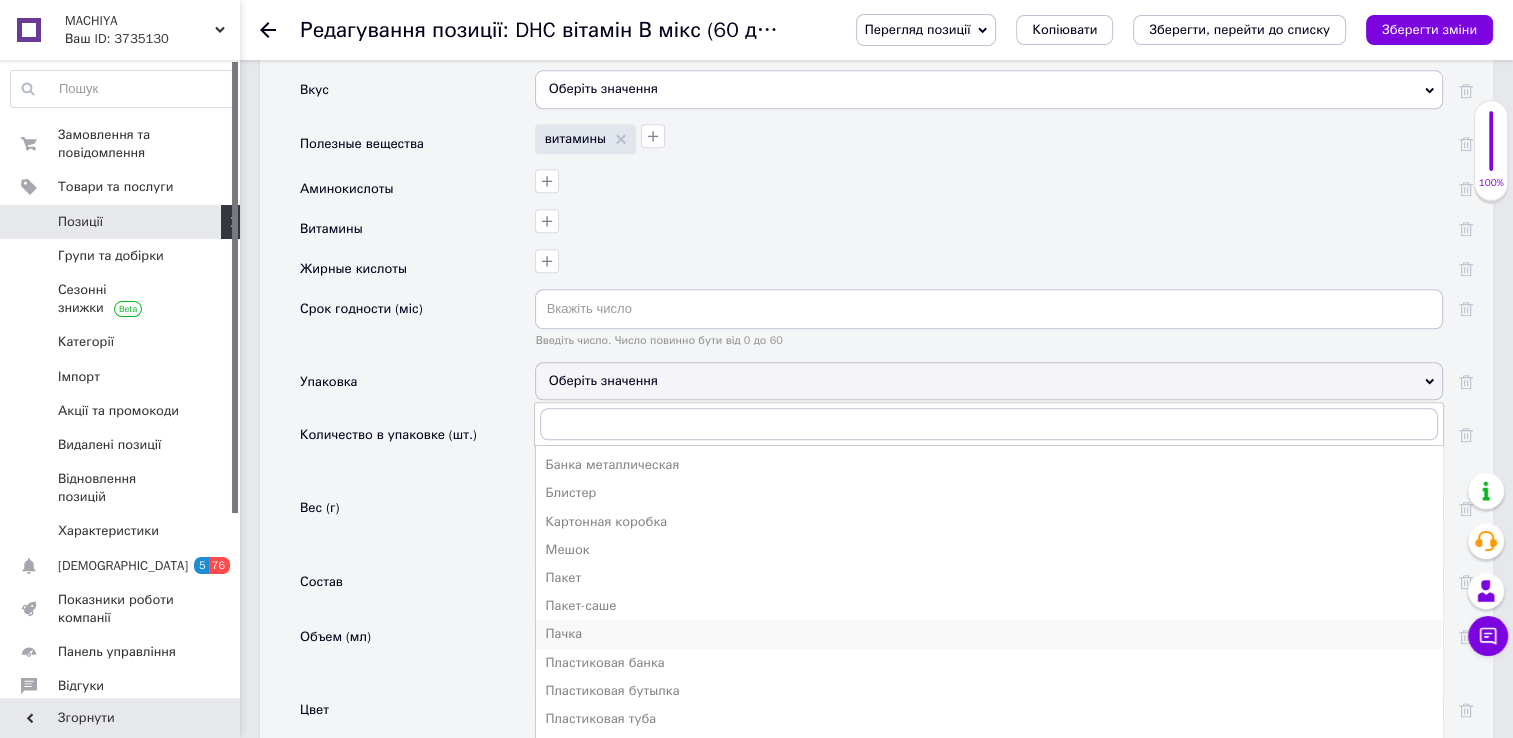 click on "Пачка" at bounding box center (989, 634) 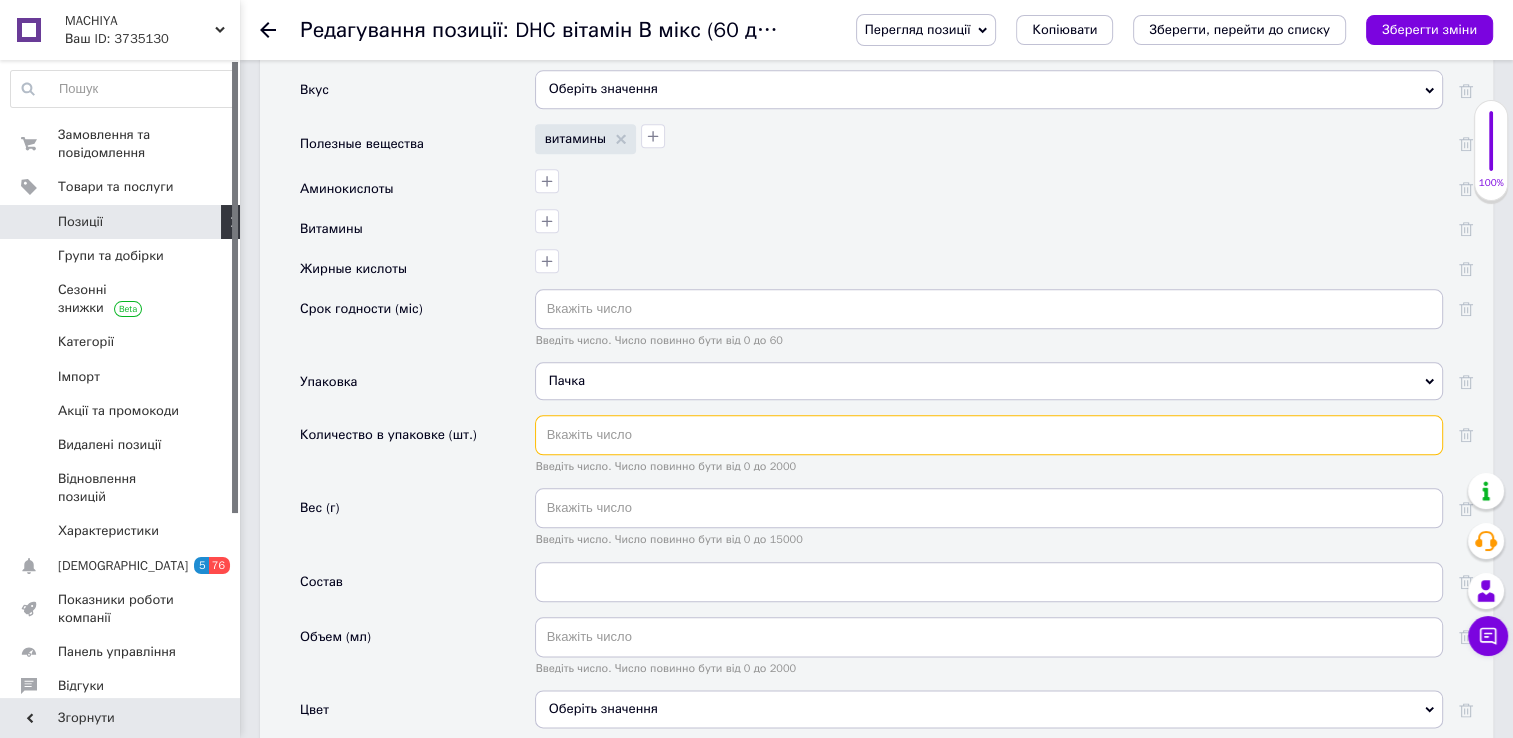 click at bounding box center (989, 435) 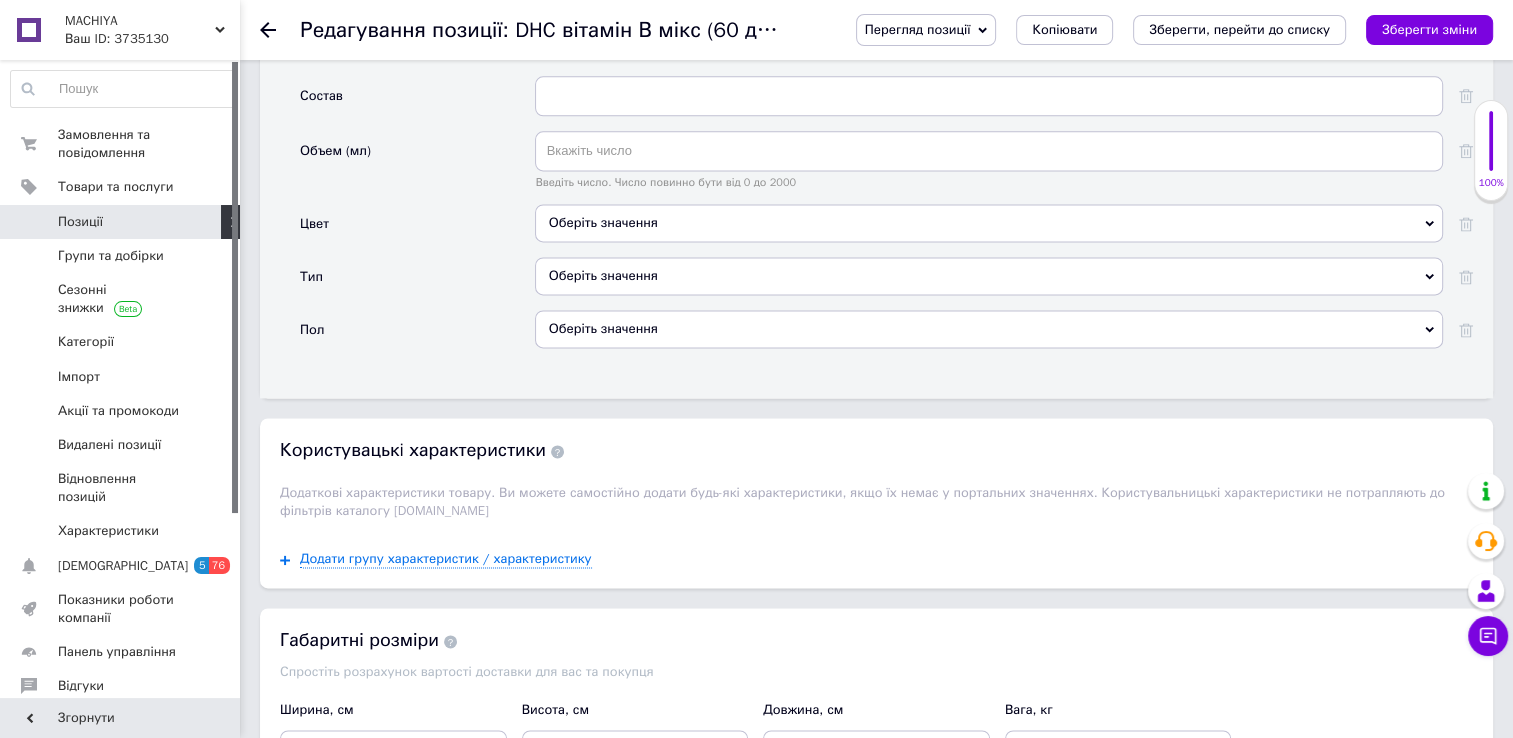 scroll, scrollTop: 2674, scrollLeft: 0, axis: vertical 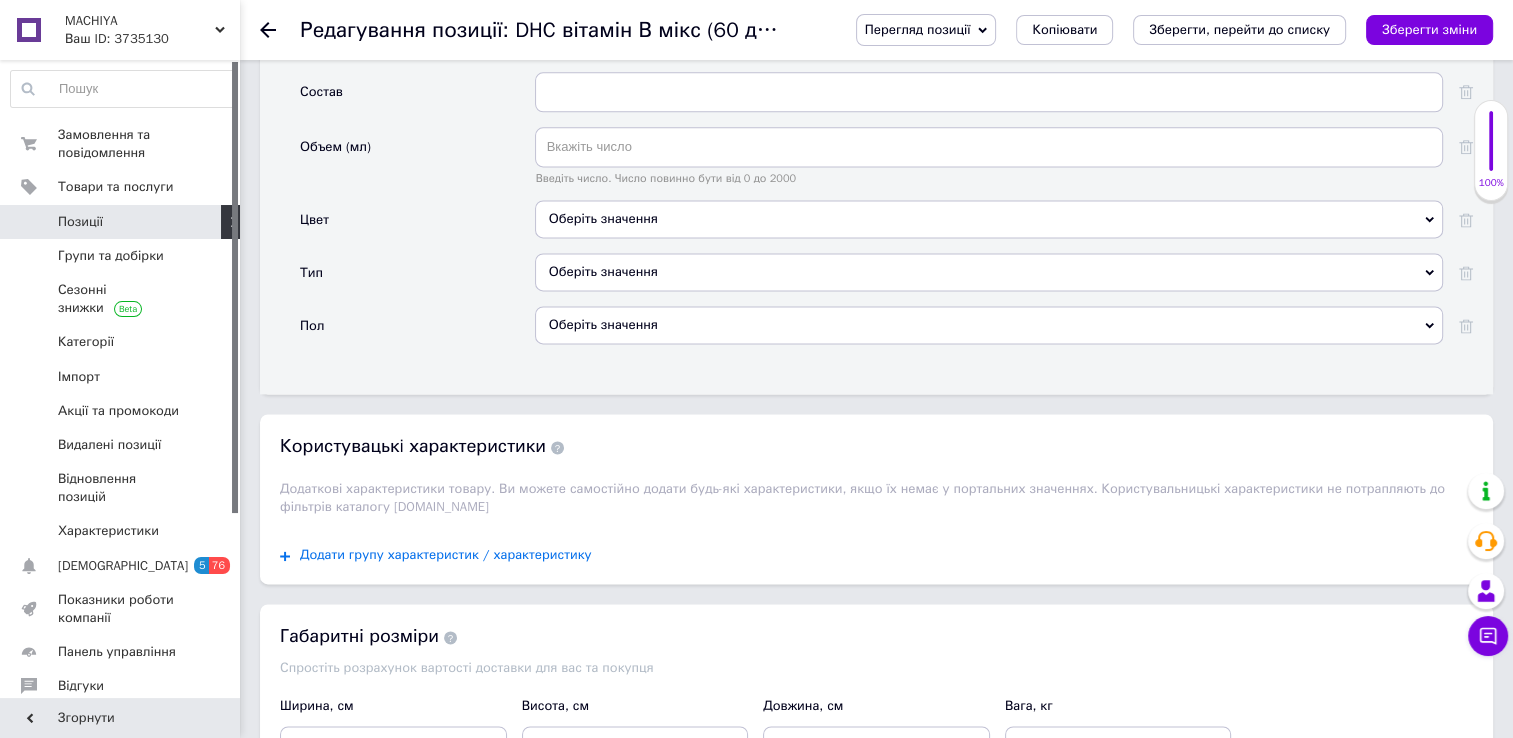 type on "120" 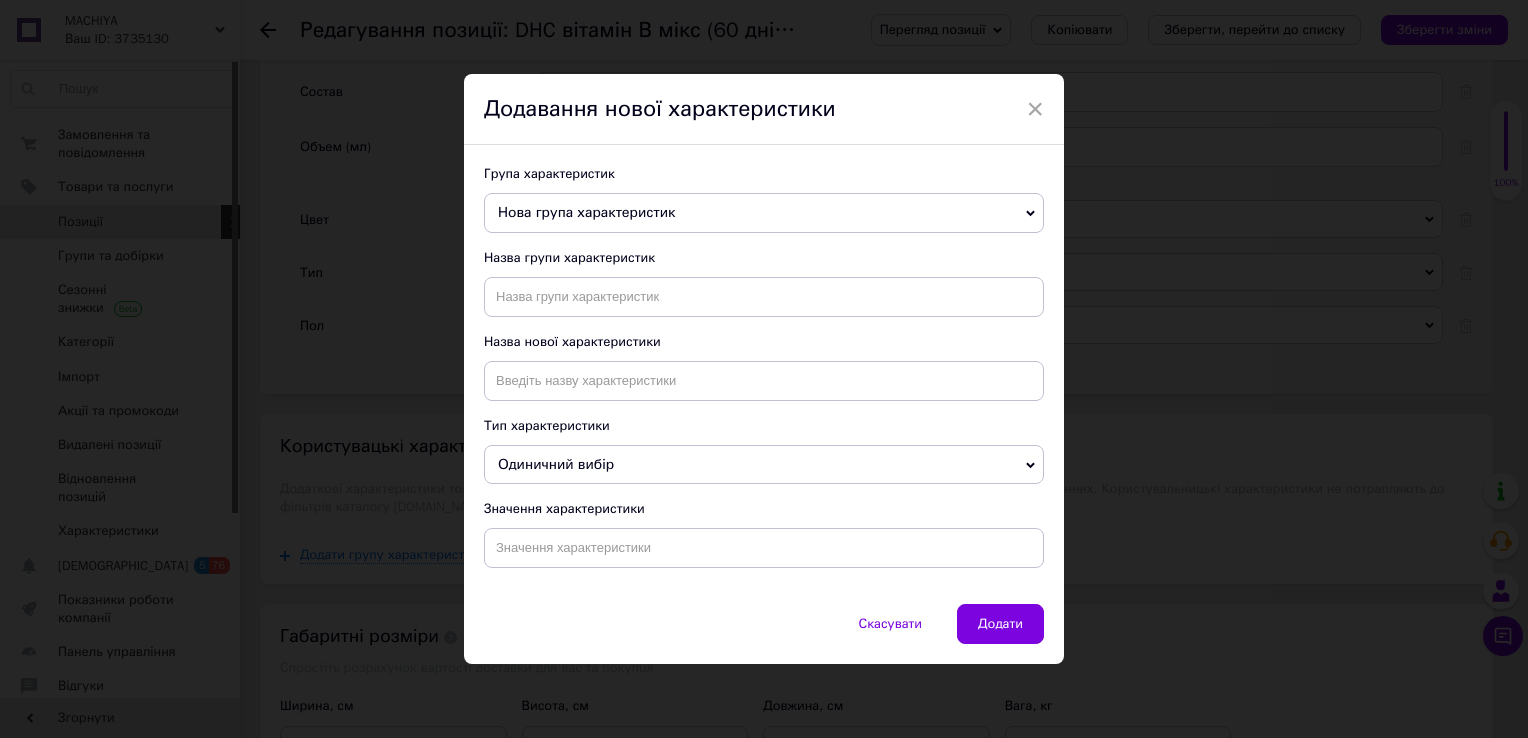 click on "Нова група характеристик" at bounding box center [586, 212] 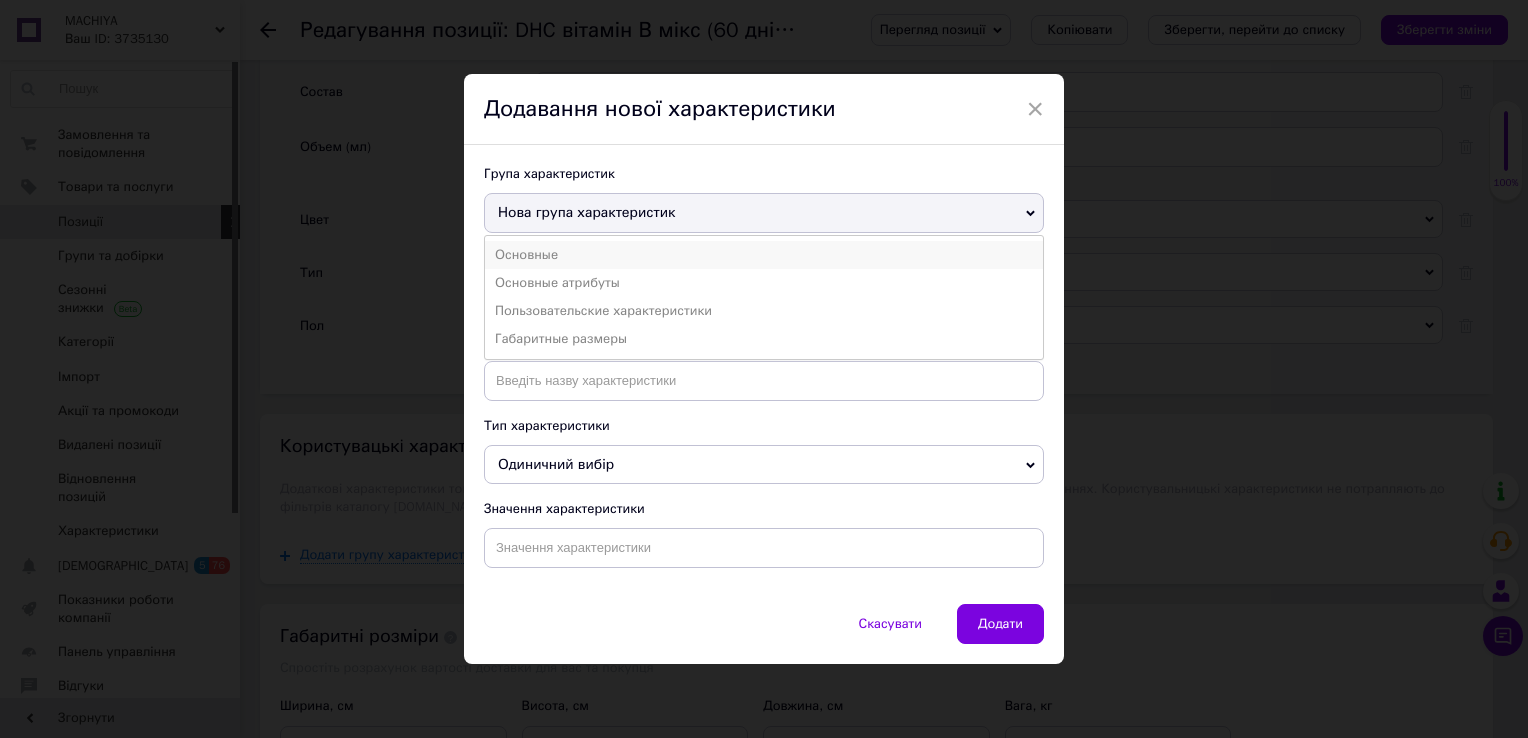 click on "Основные" at bounding box center (764, 255) 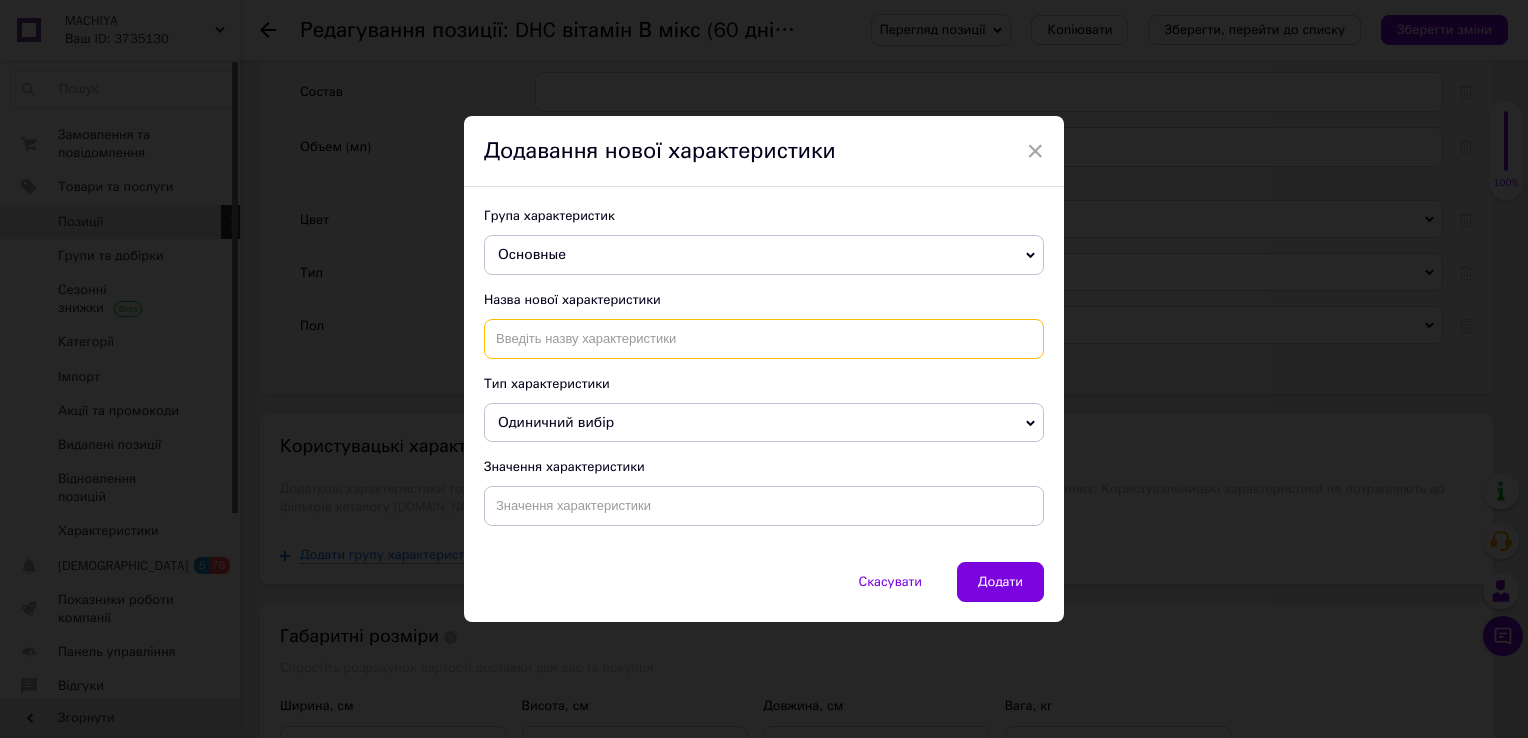 click at bounding box center [764, 339] 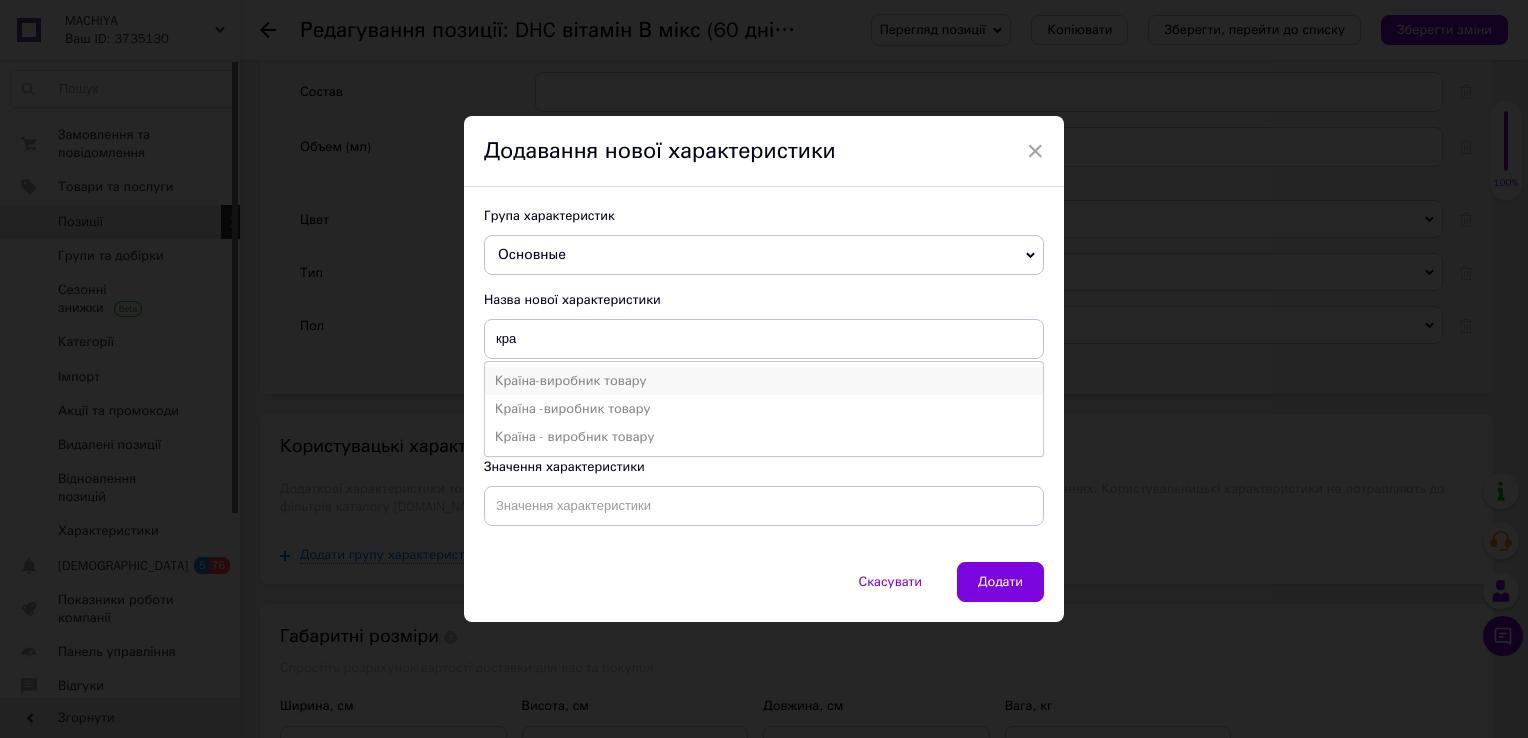 click on "Країна-виробник товару" at bounding box center (764, 381) 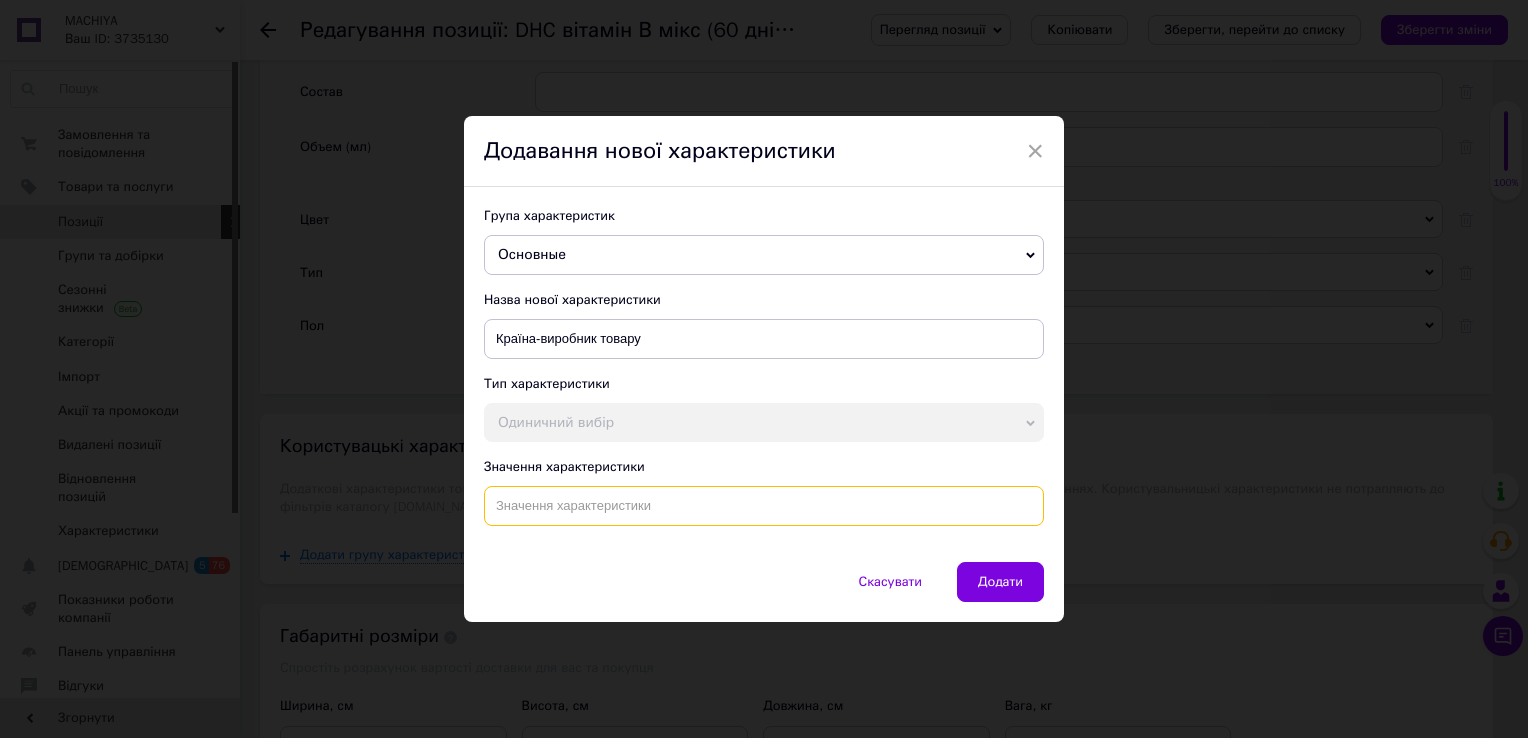 click at bounding box center (764, 506) 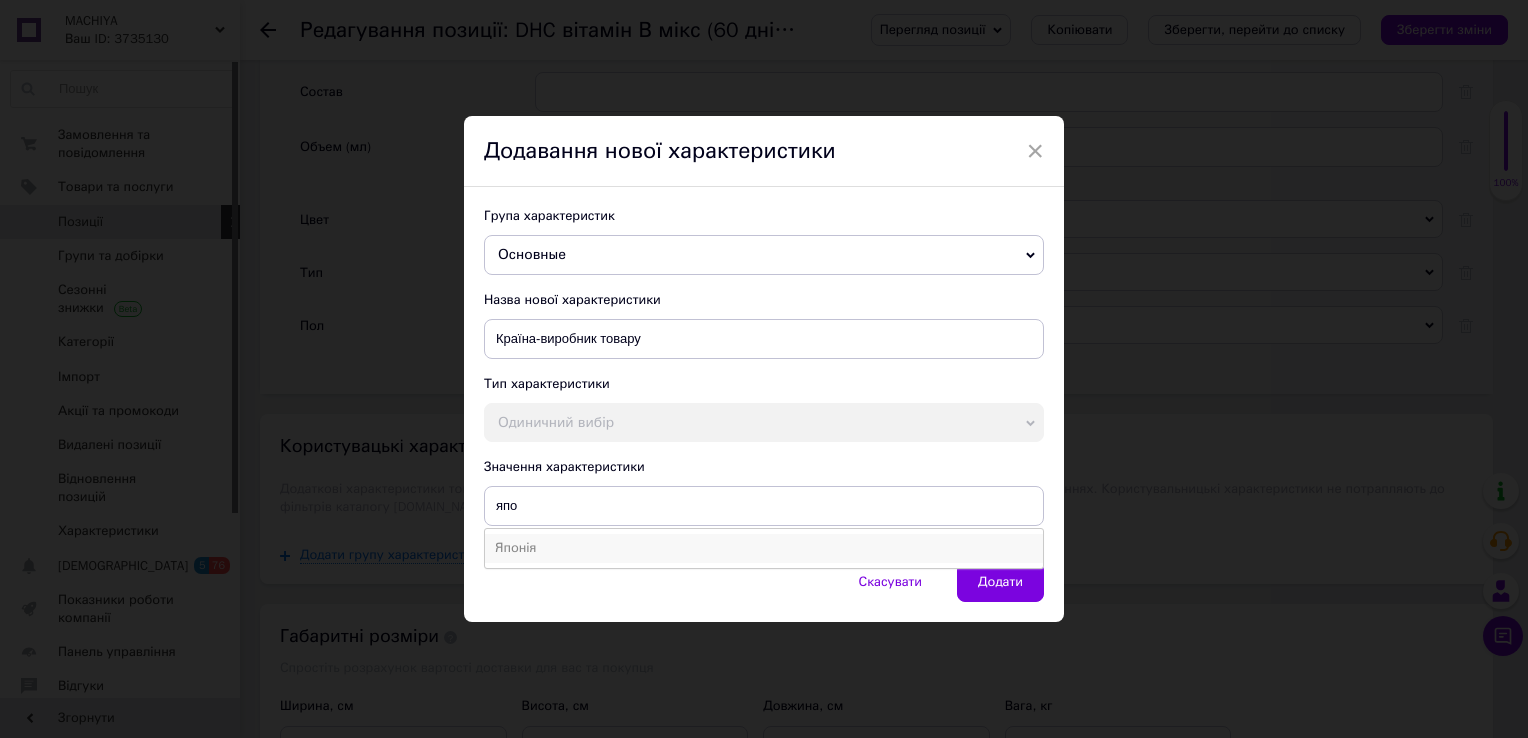 click on "Японія" at bounding box center [764, 548] 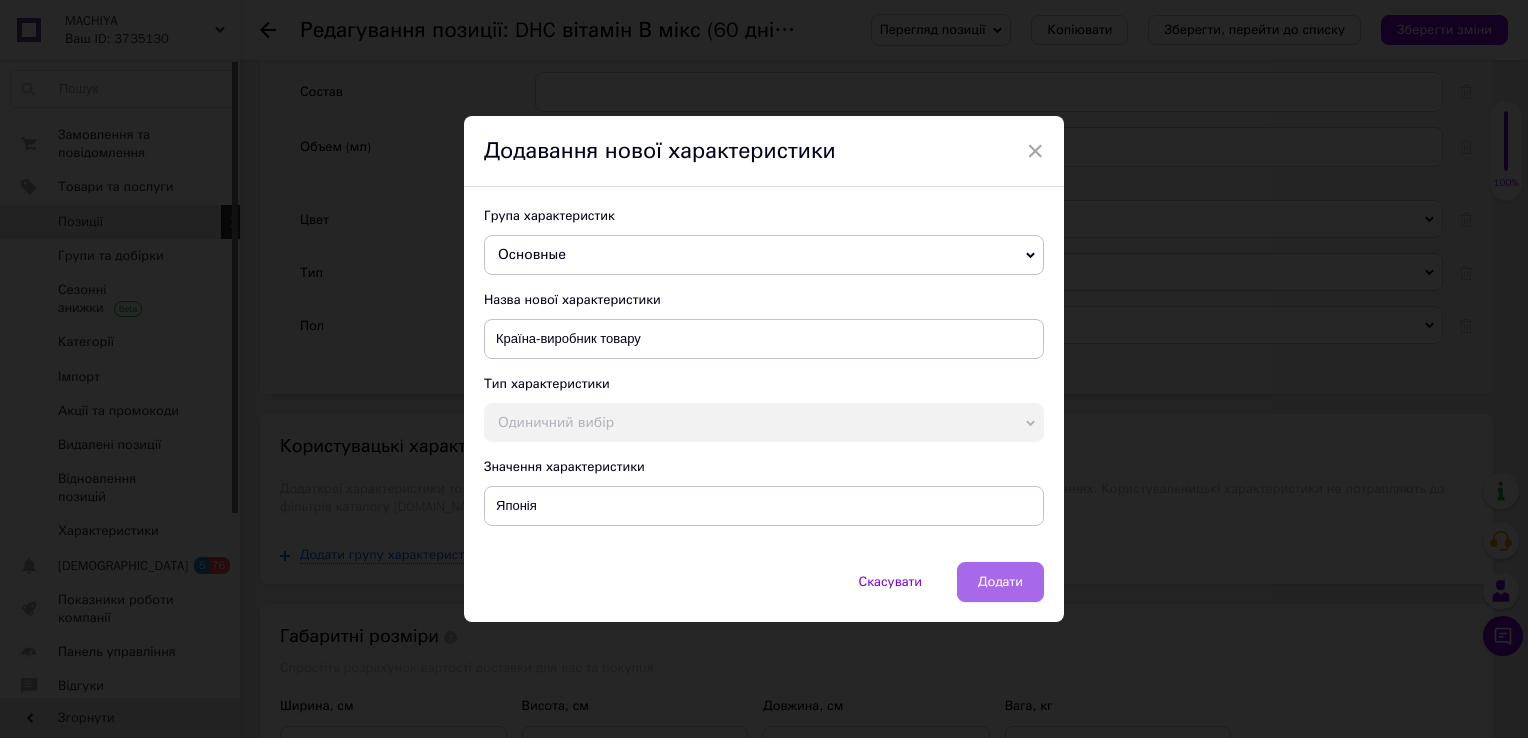 click on "Додати" at bounding box center (1000, 582) 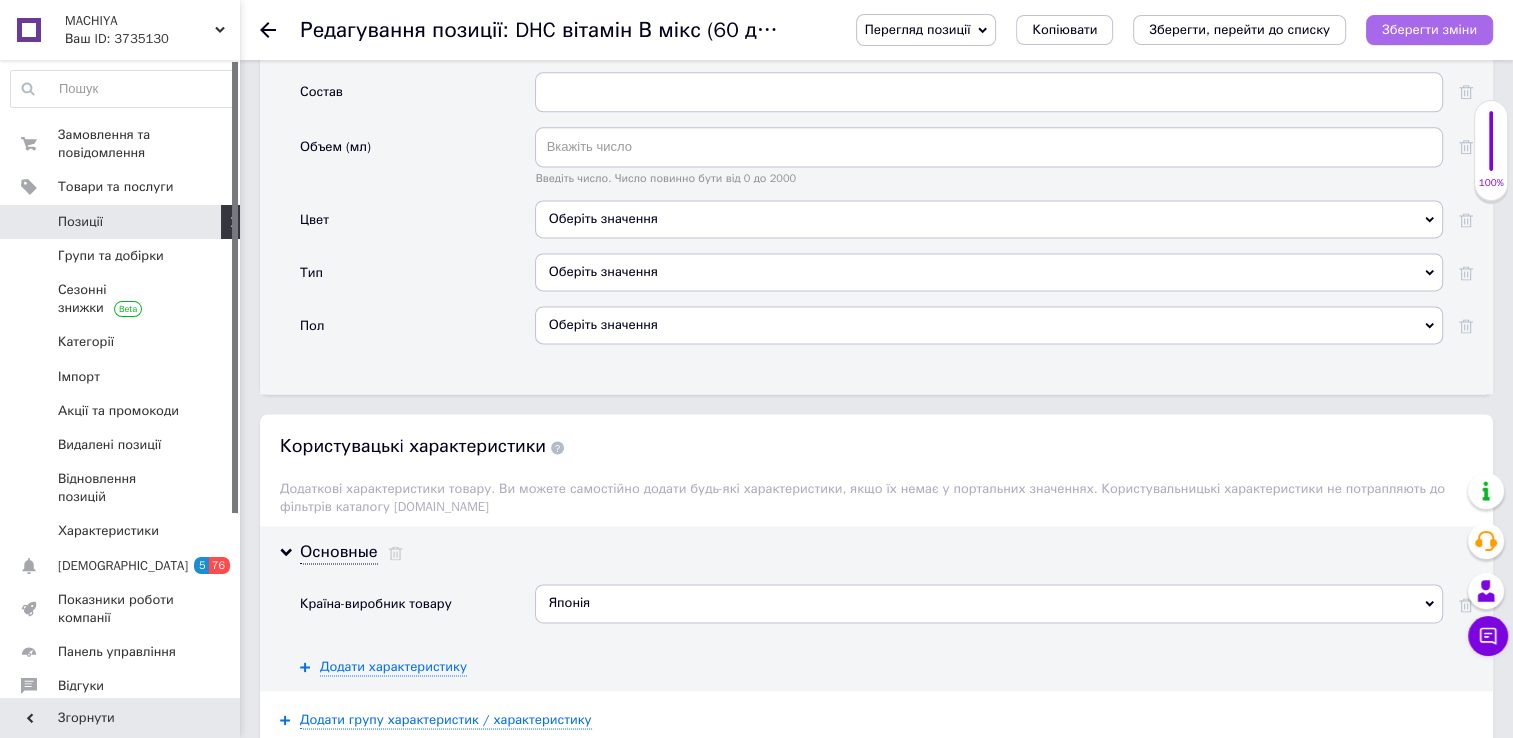 click on "Зберегти зміни" at bounding box center [1429, 29] 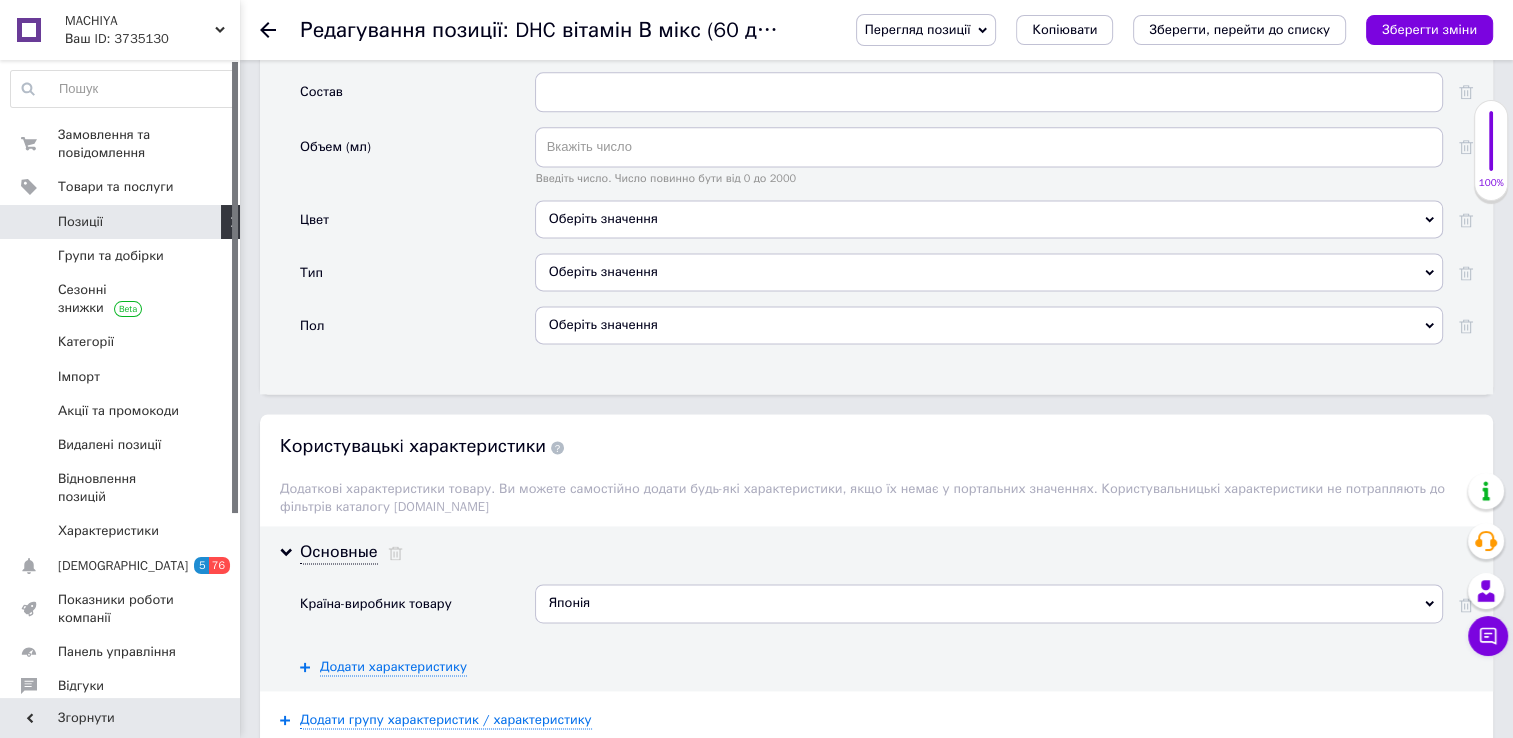 click 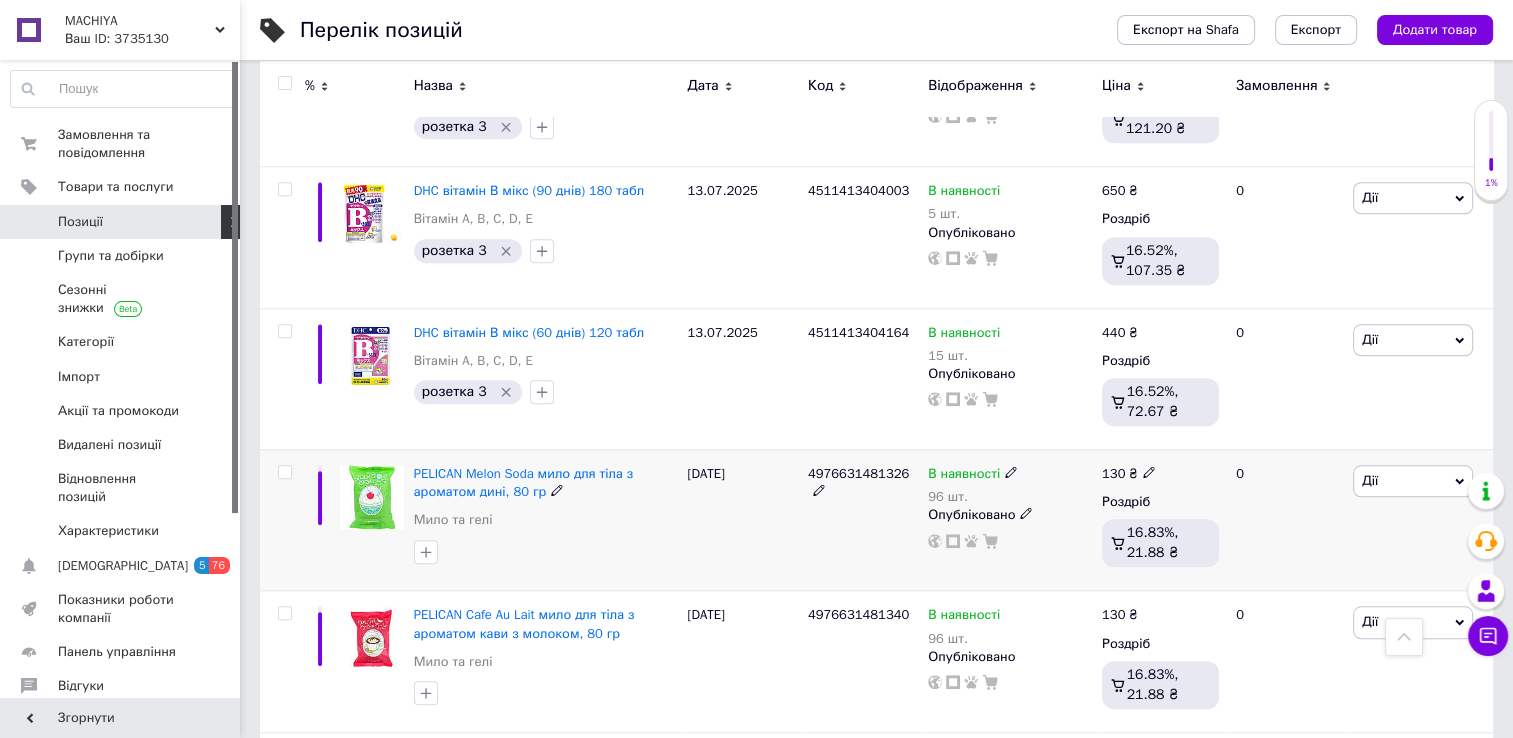 scroll, scrollTop: 1772, scrollLeft: 0, axis: vertical 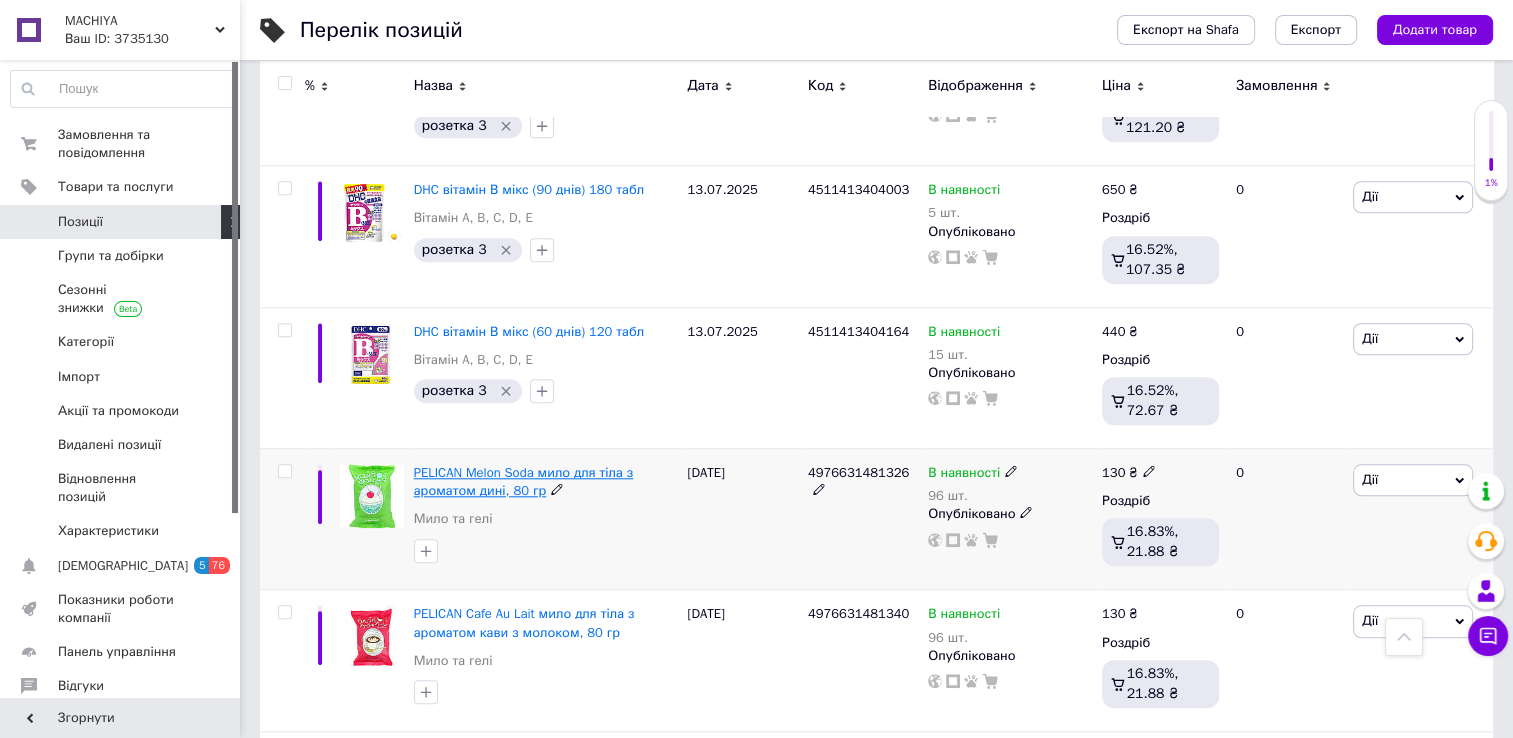 click on "PELICAN Melon Soda мило для тіла з ароматом дині, 80 гр" at bounding box center (524, 481) 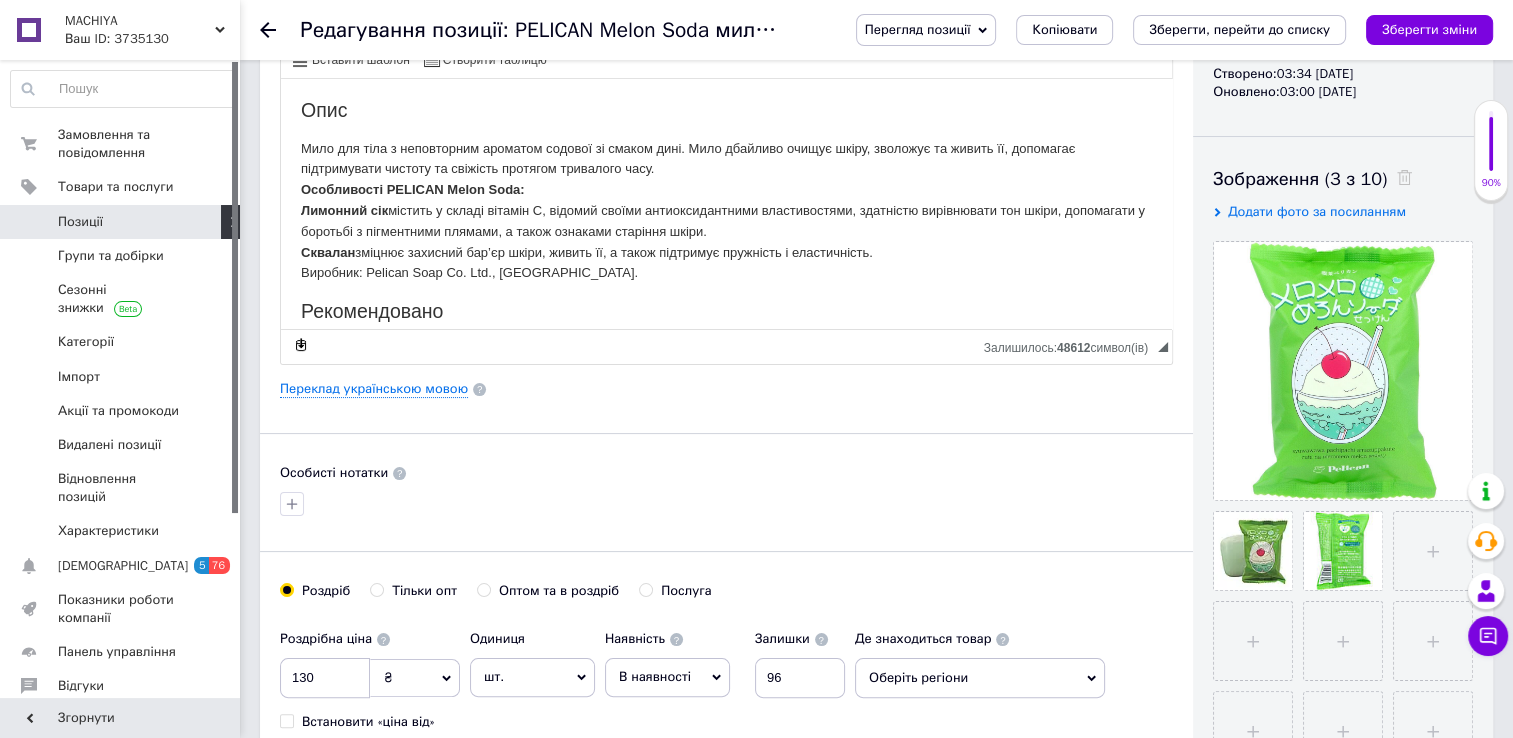 scroll, scrollTop: 286, scrollLeft: 0, axis: vertical 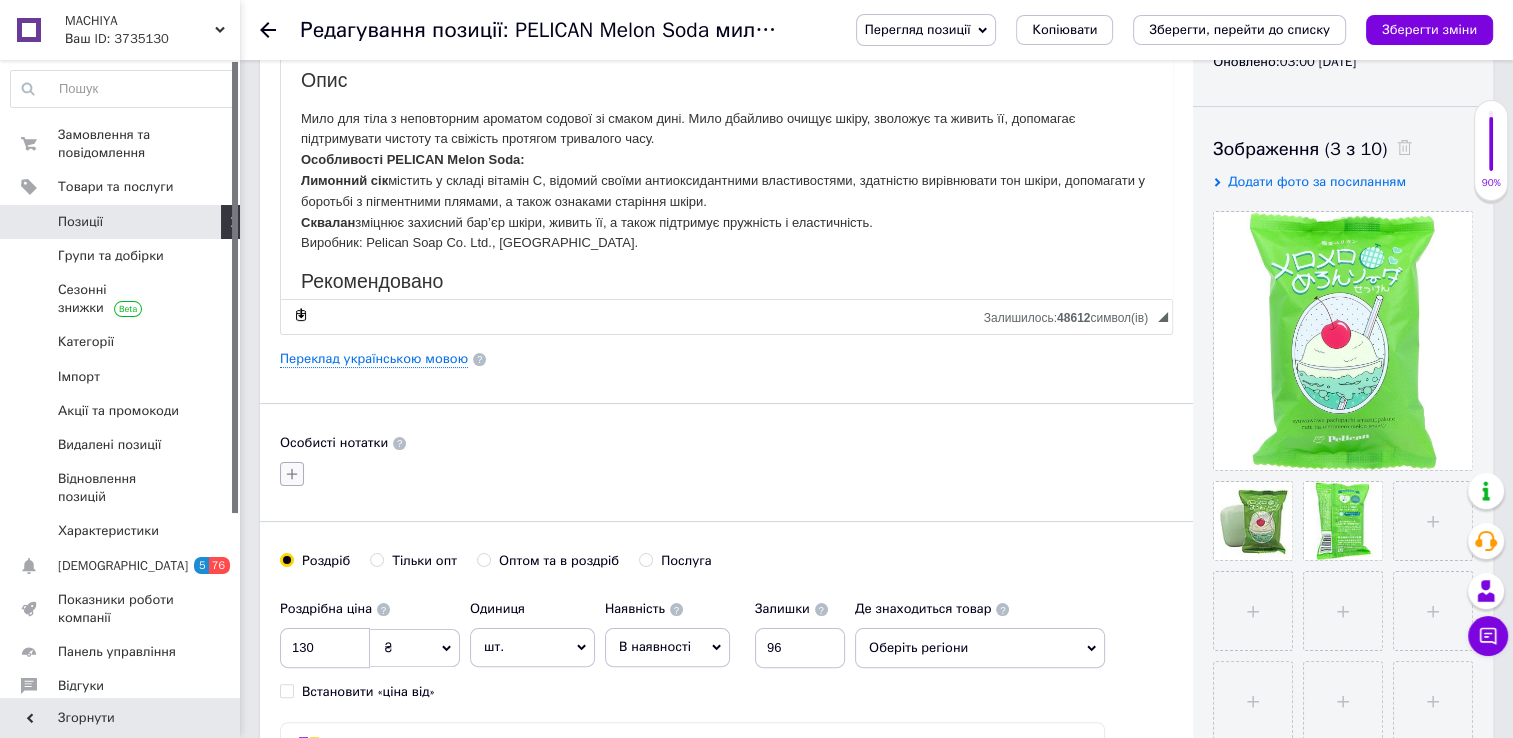 click 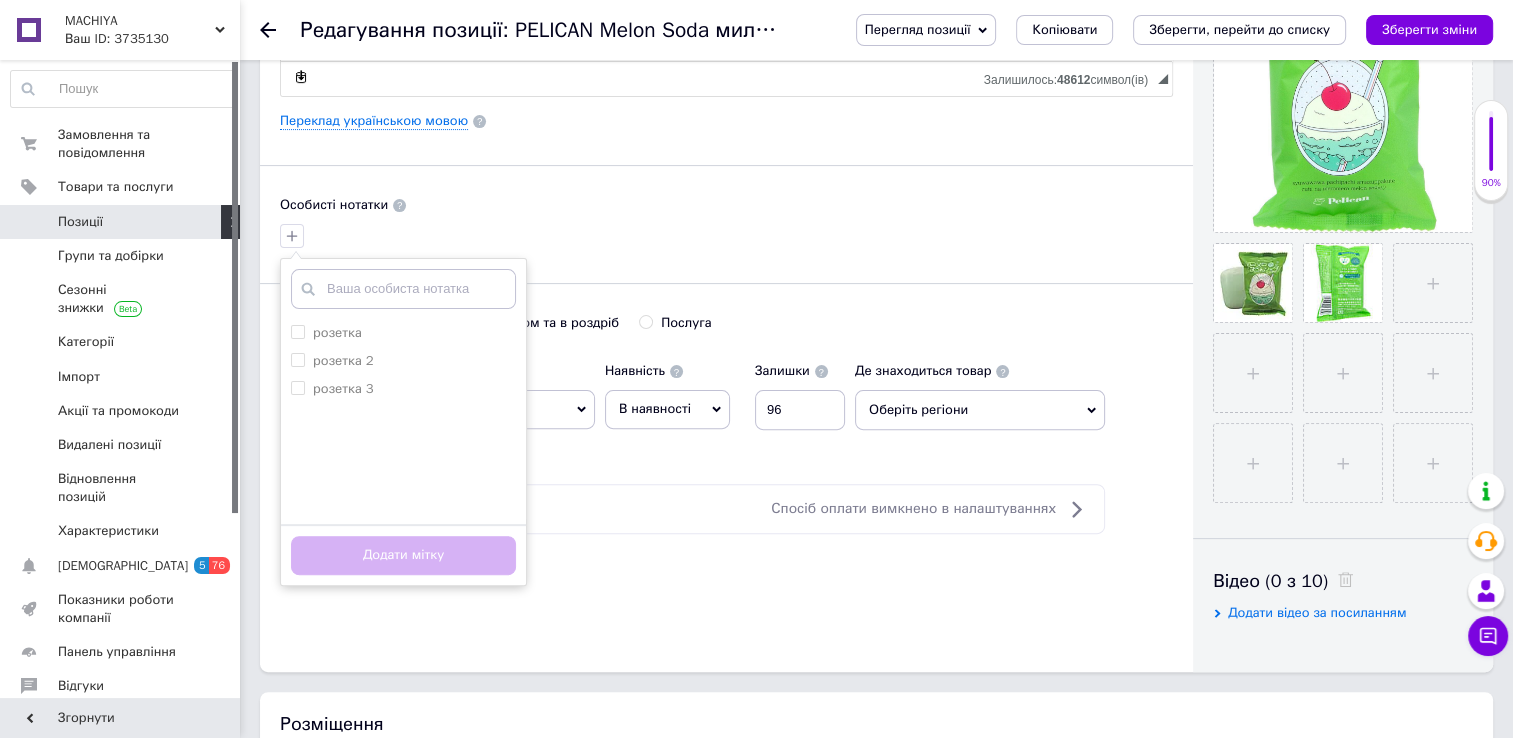 scroll, scrollTop: 526, scrollLeft: 0, axis: vertical 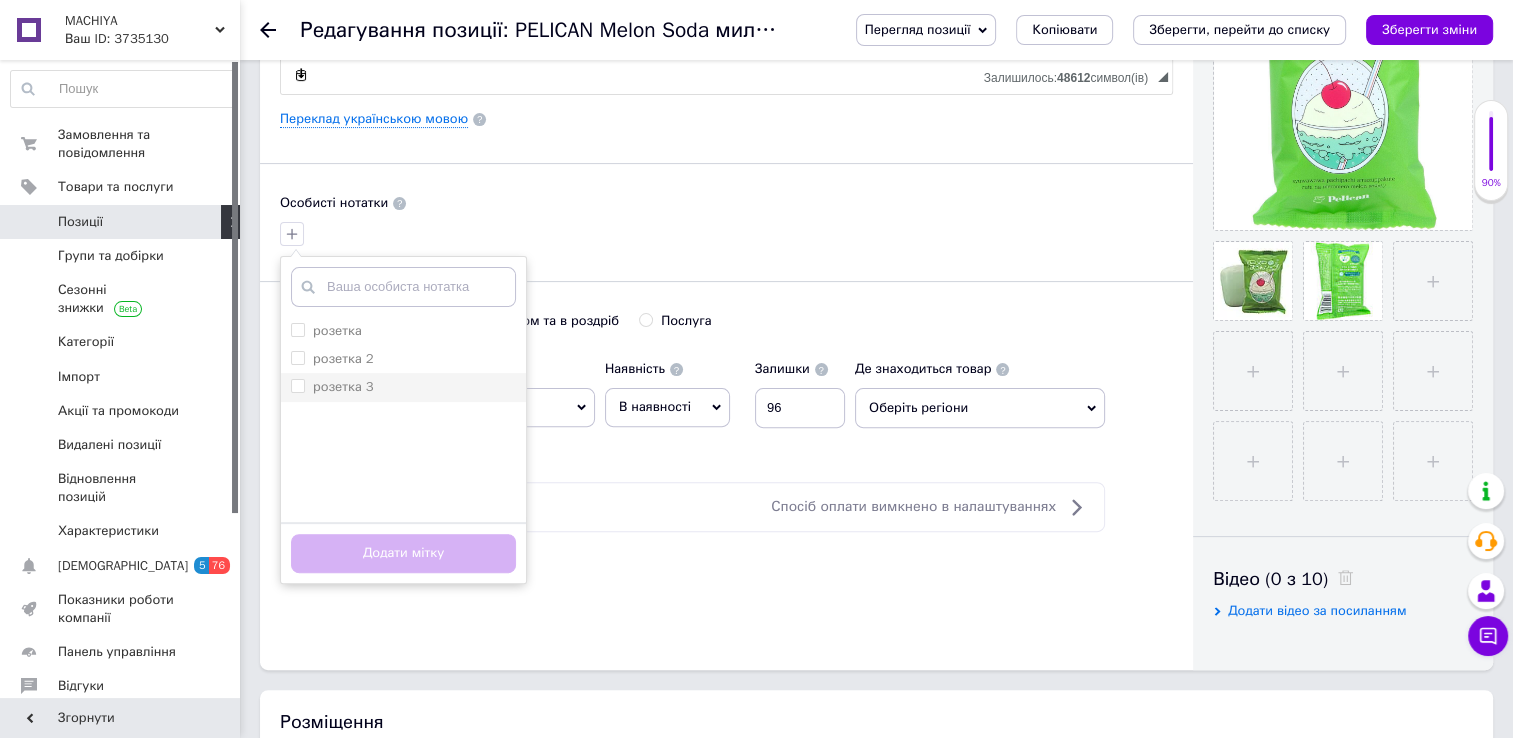 click on "розетка 3" at bounding box center [297, 385] 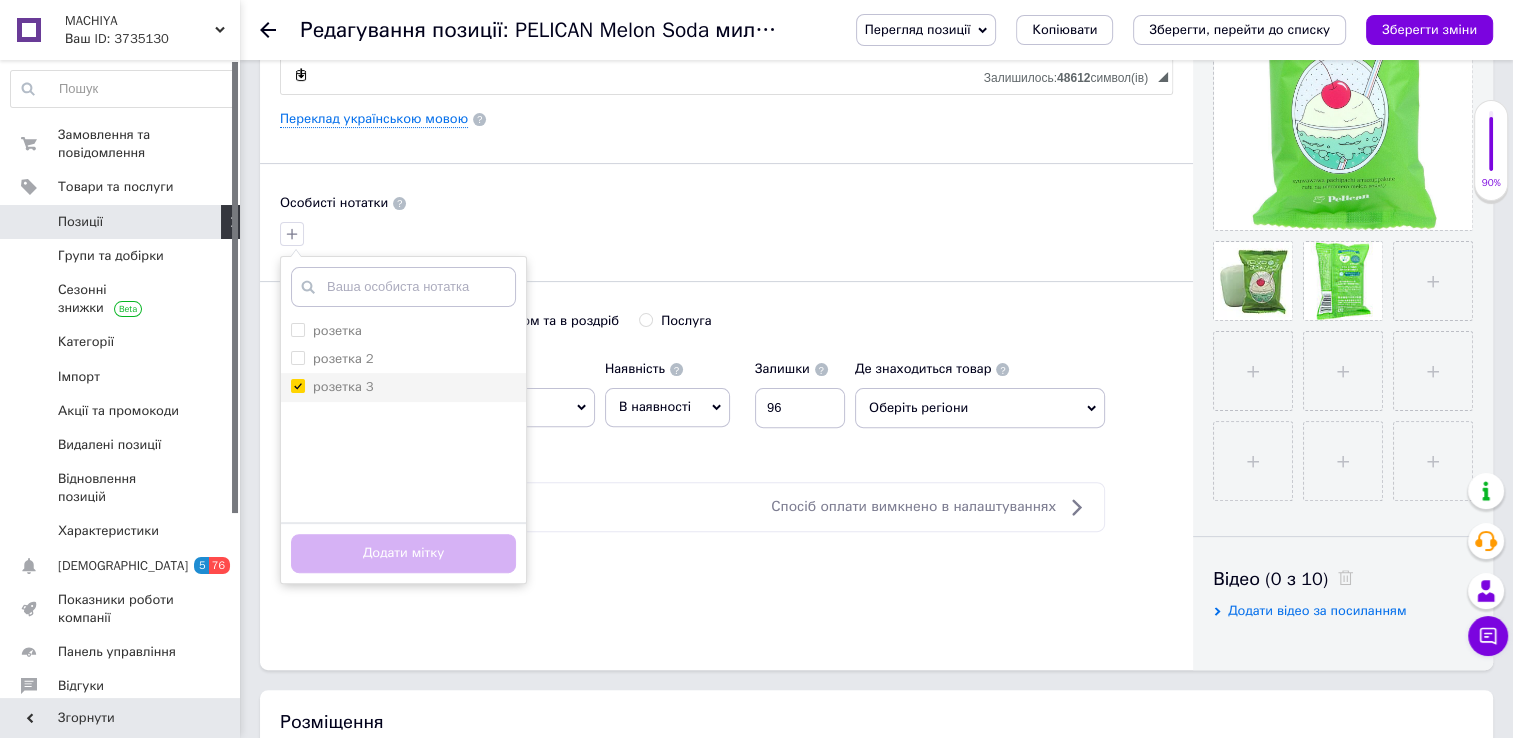 checkbox on "true" 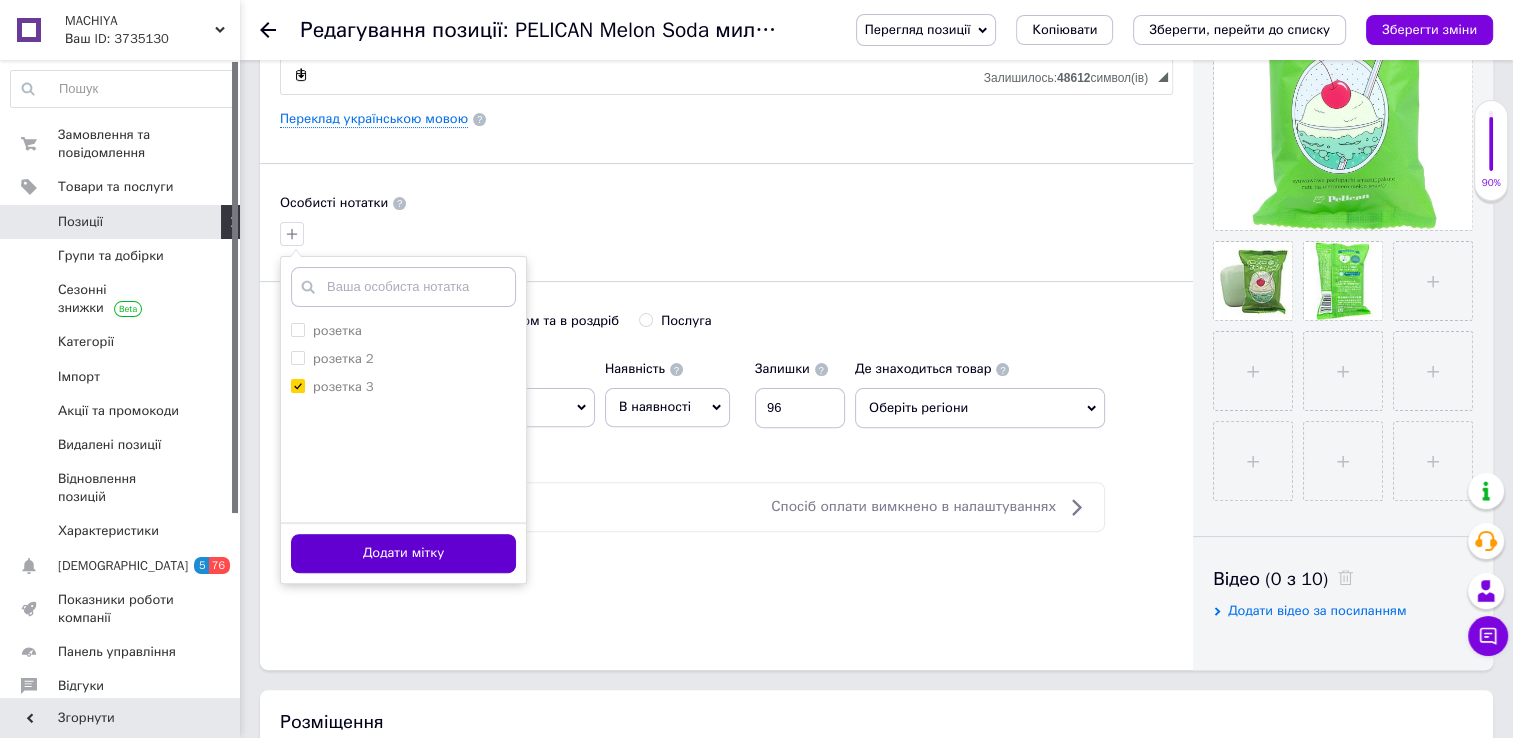 click on "Додати мітку" at bounding box center (403, 553) 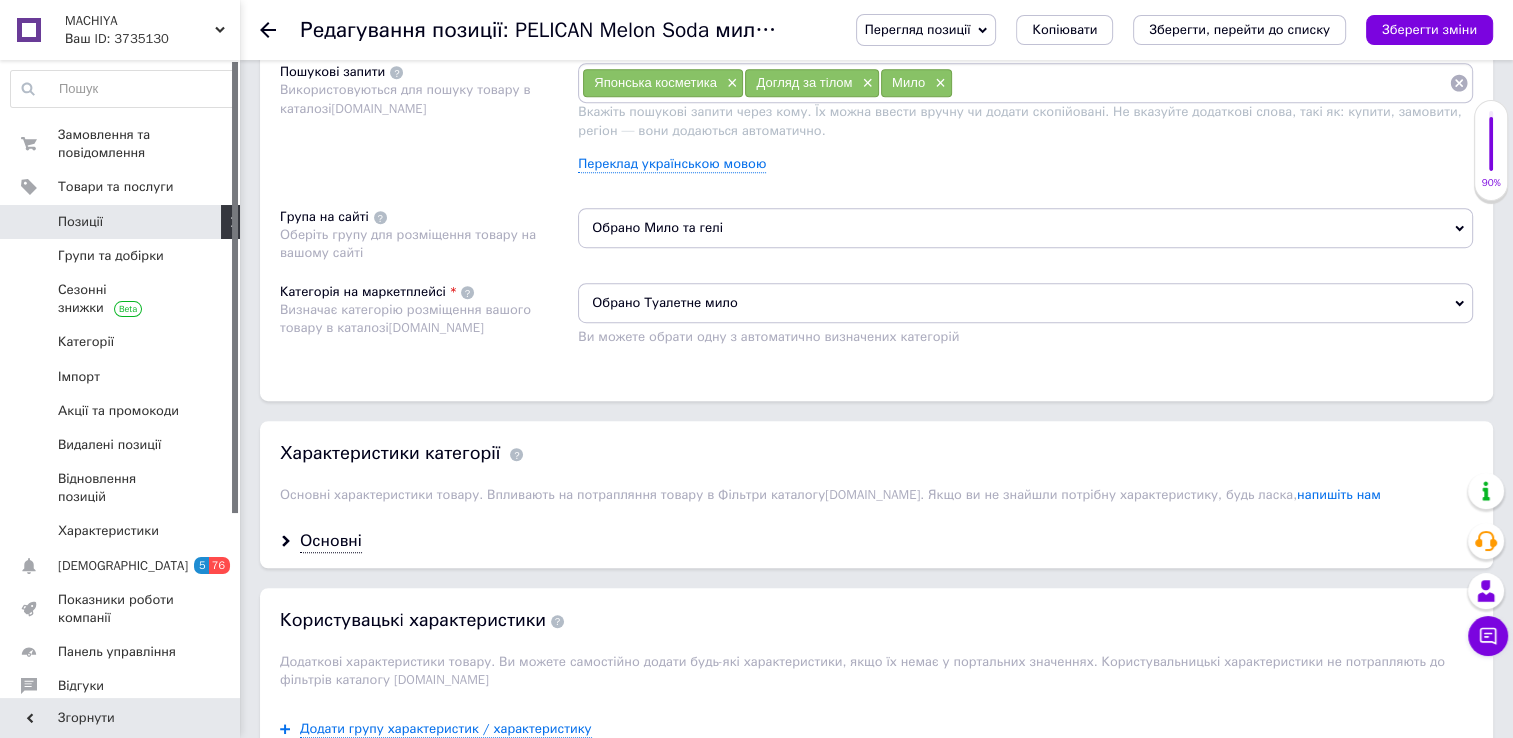 scroll, scrollTop: 1210, scrollLeft: 0, axis: vertical 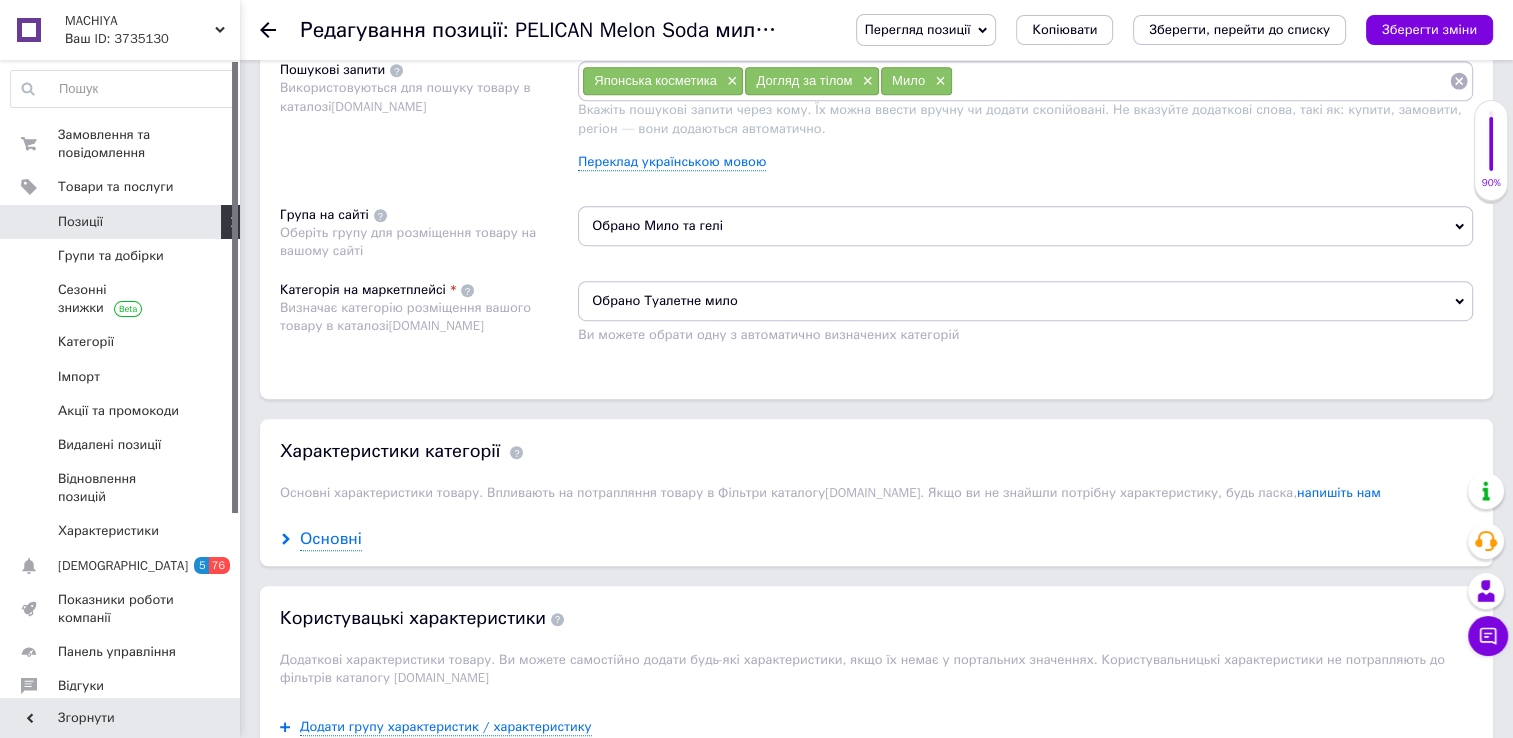 click on "Основні" at bounding box center [331, 539] 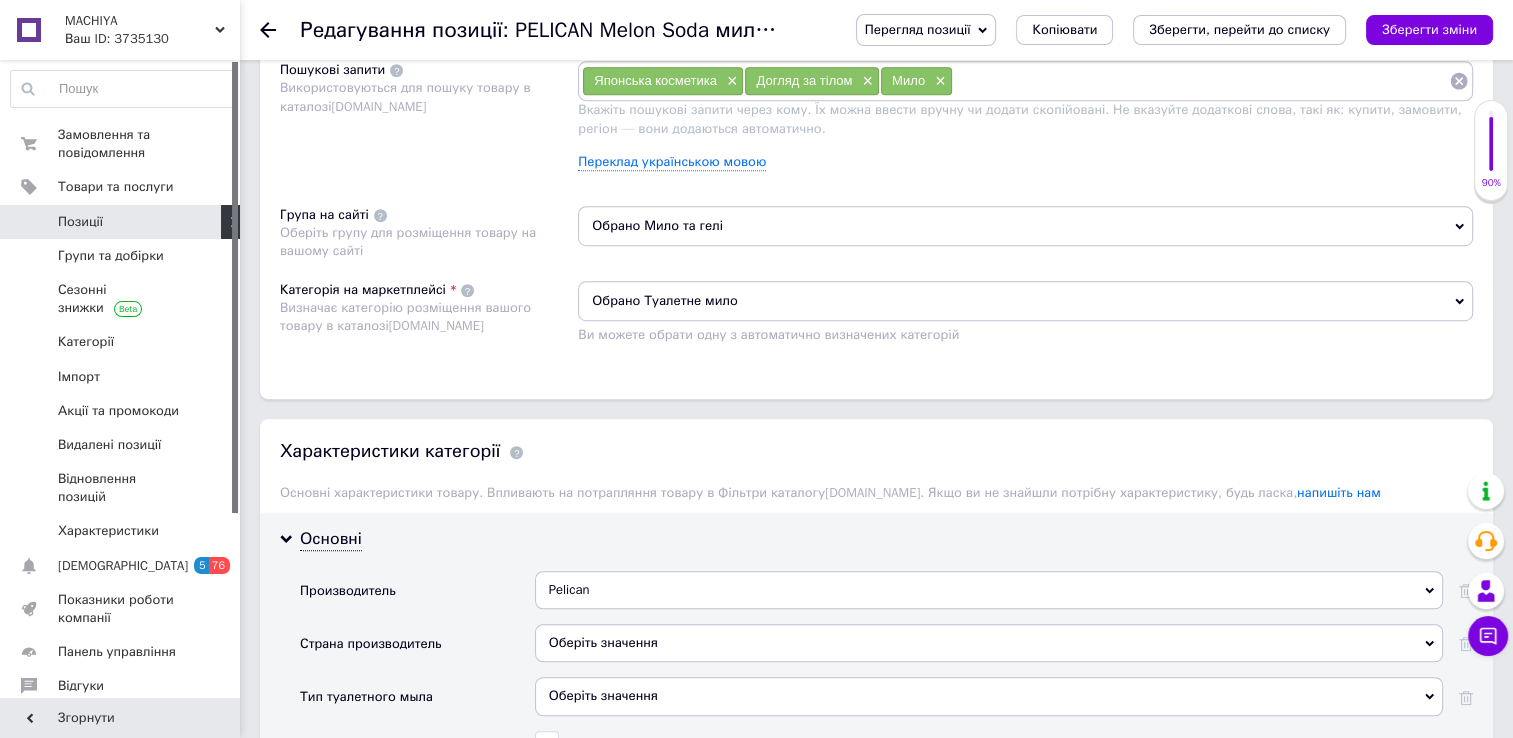 click on "Оберіть значення" at bounding box center (989, 643) 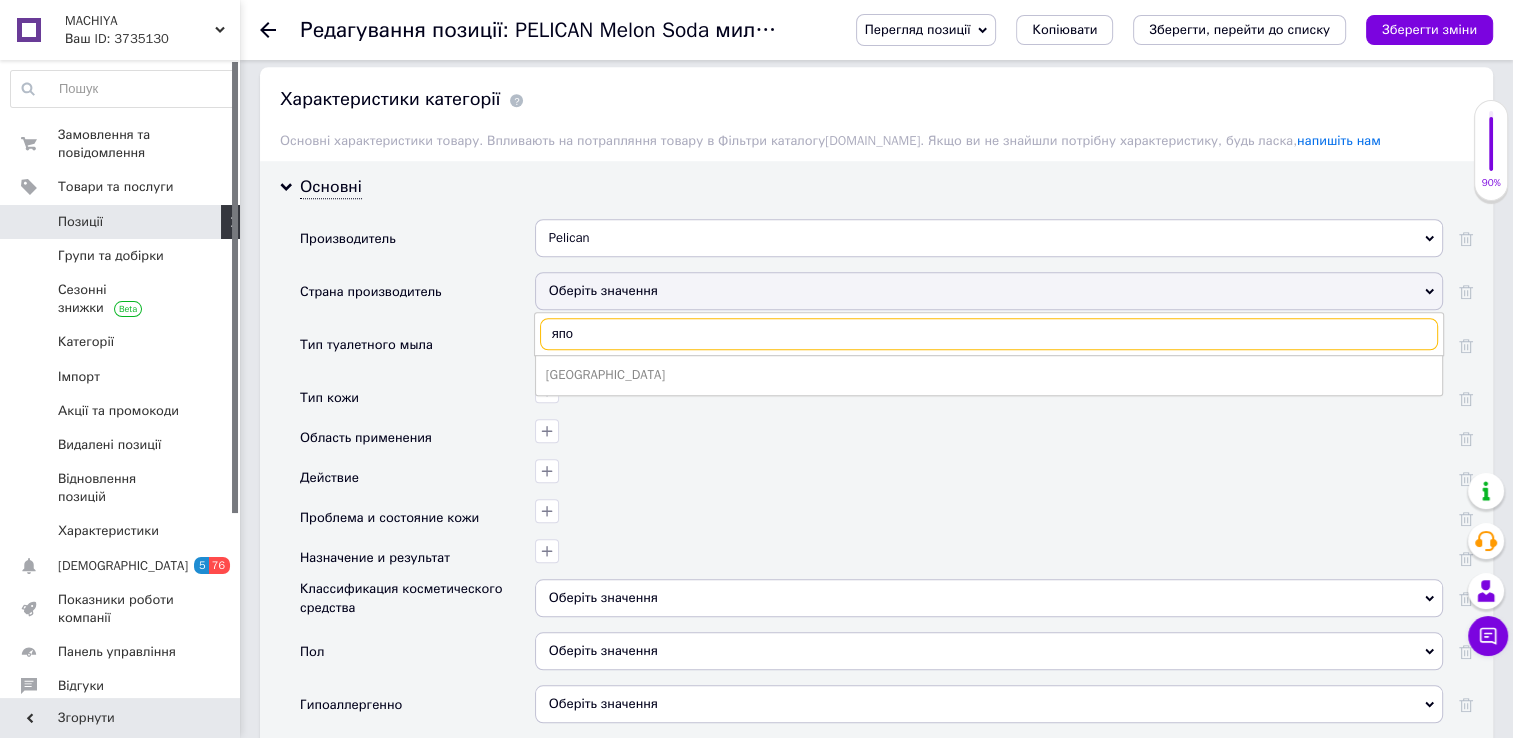 scroll, scrollTop: 1576, scrollLeft: 0, axis: vertical 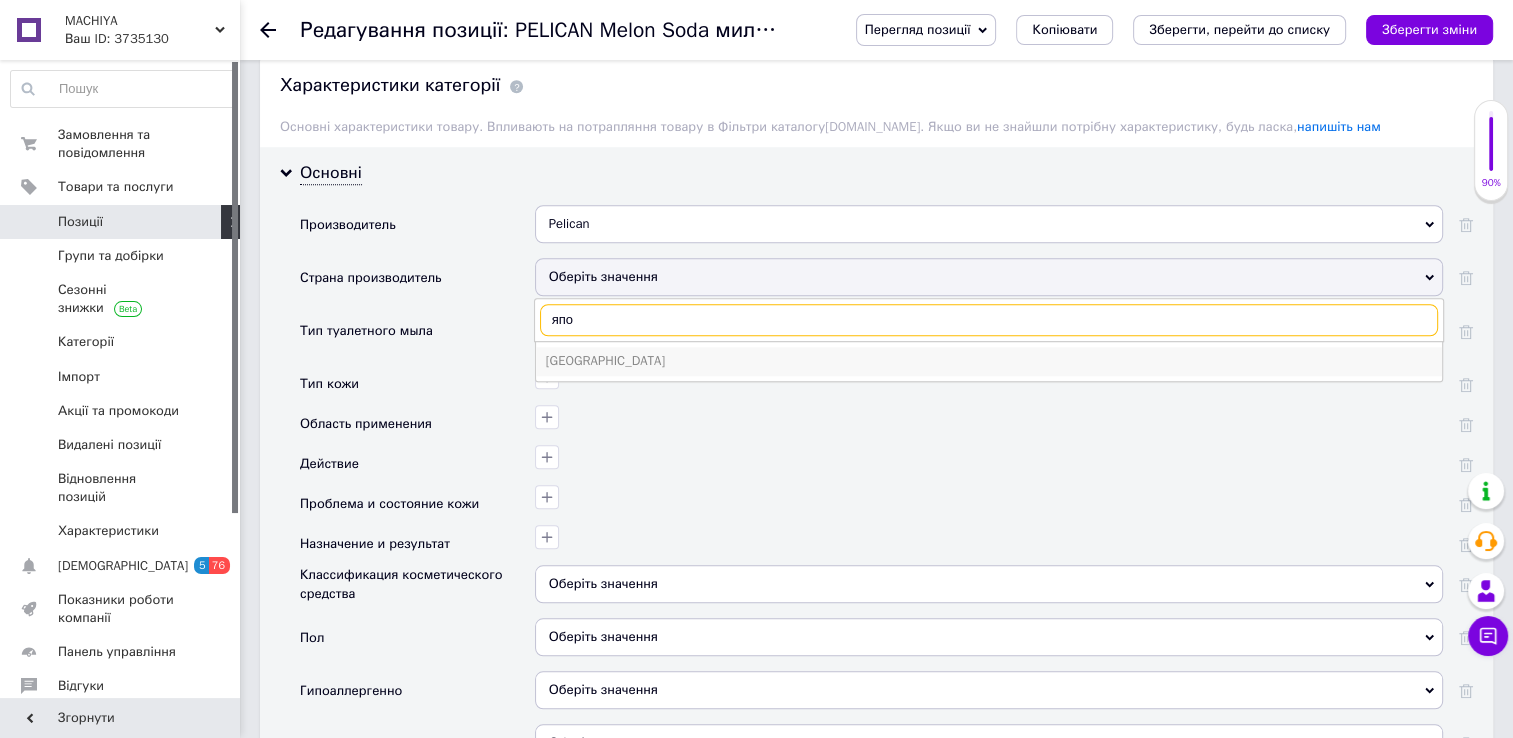 type on "япо" 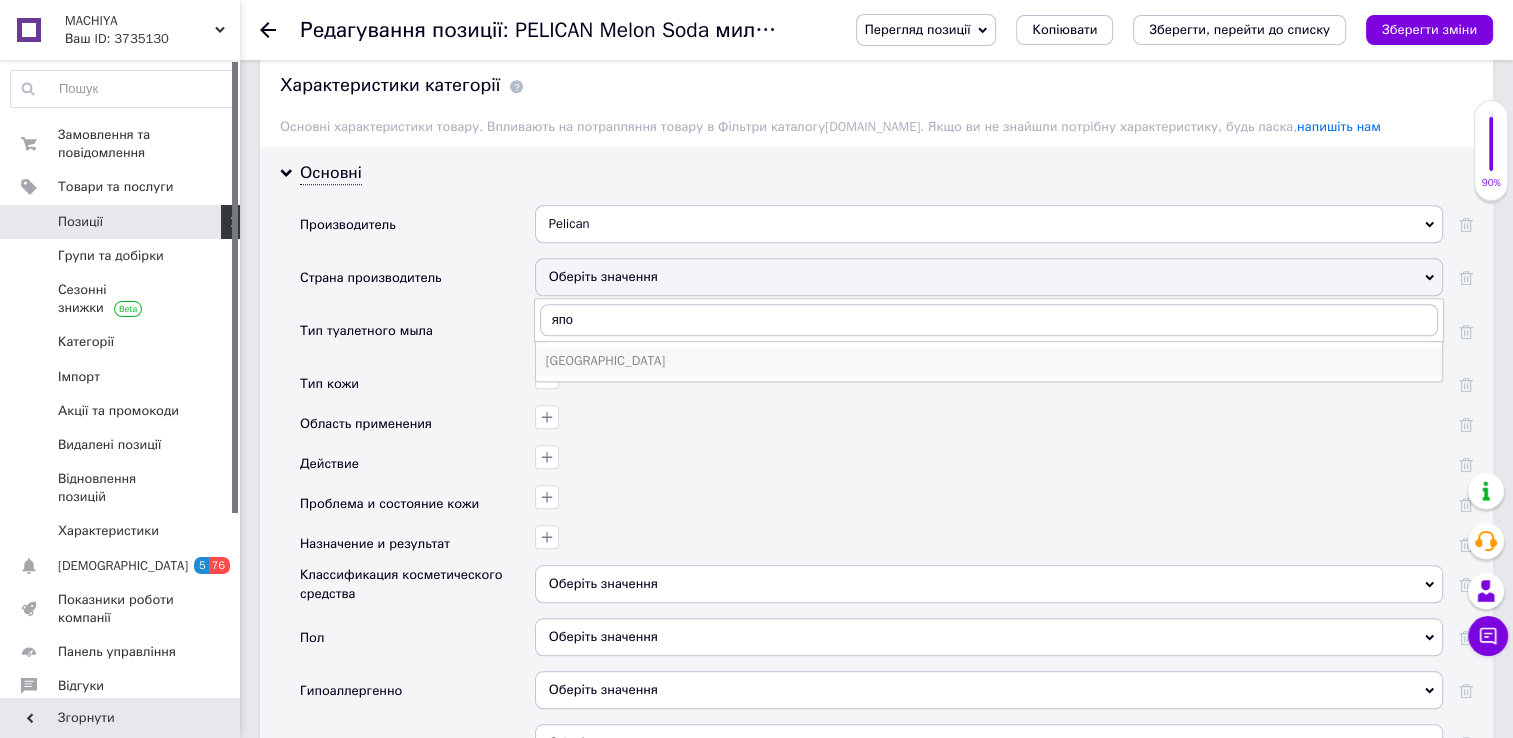 click on "[GEOGRAPHIC_DATA]" at bounding box center [989, 361] 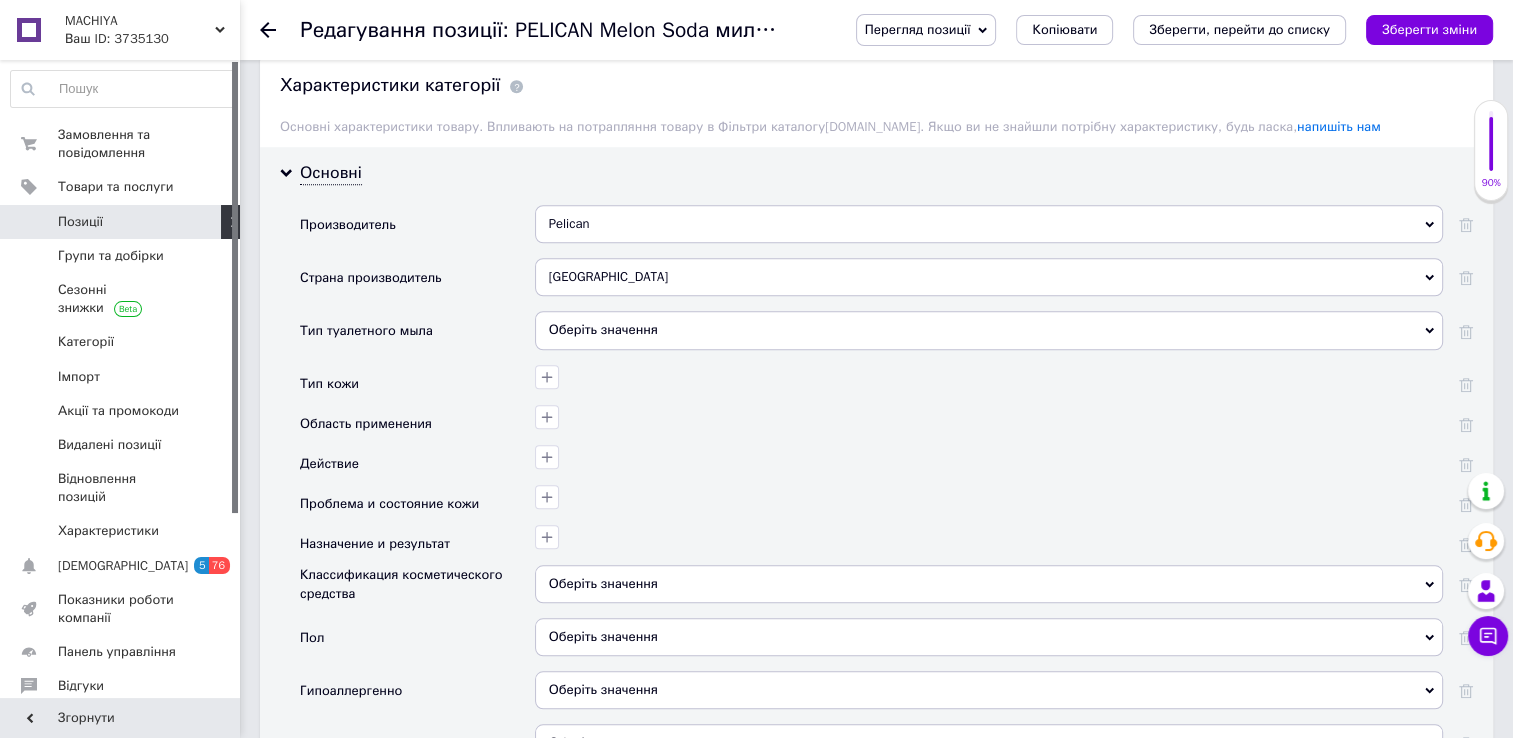 click on "Оберіть значення" at bounding box center (989, 330) 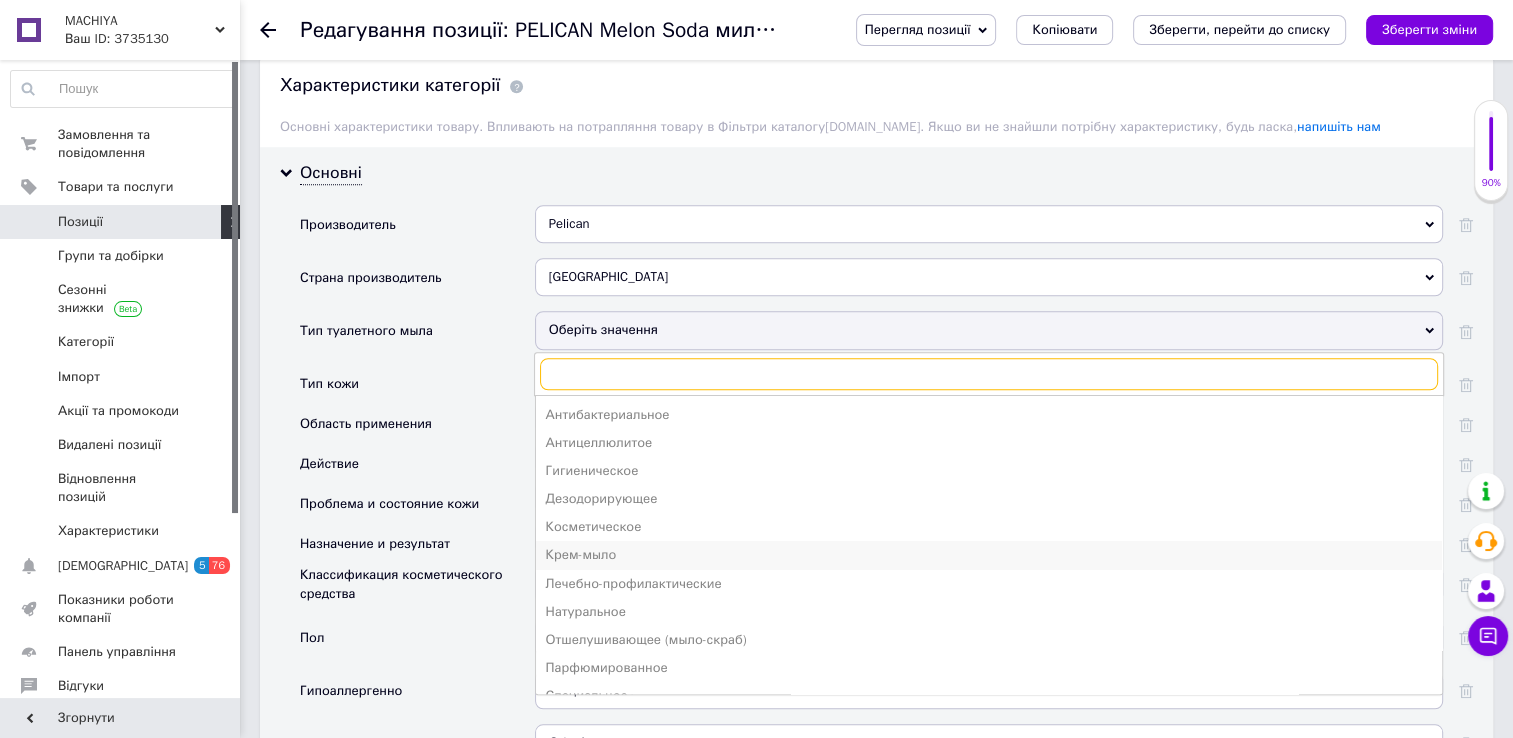 scroll, scrollTop: 0, scrollLeft: 0, axis: both 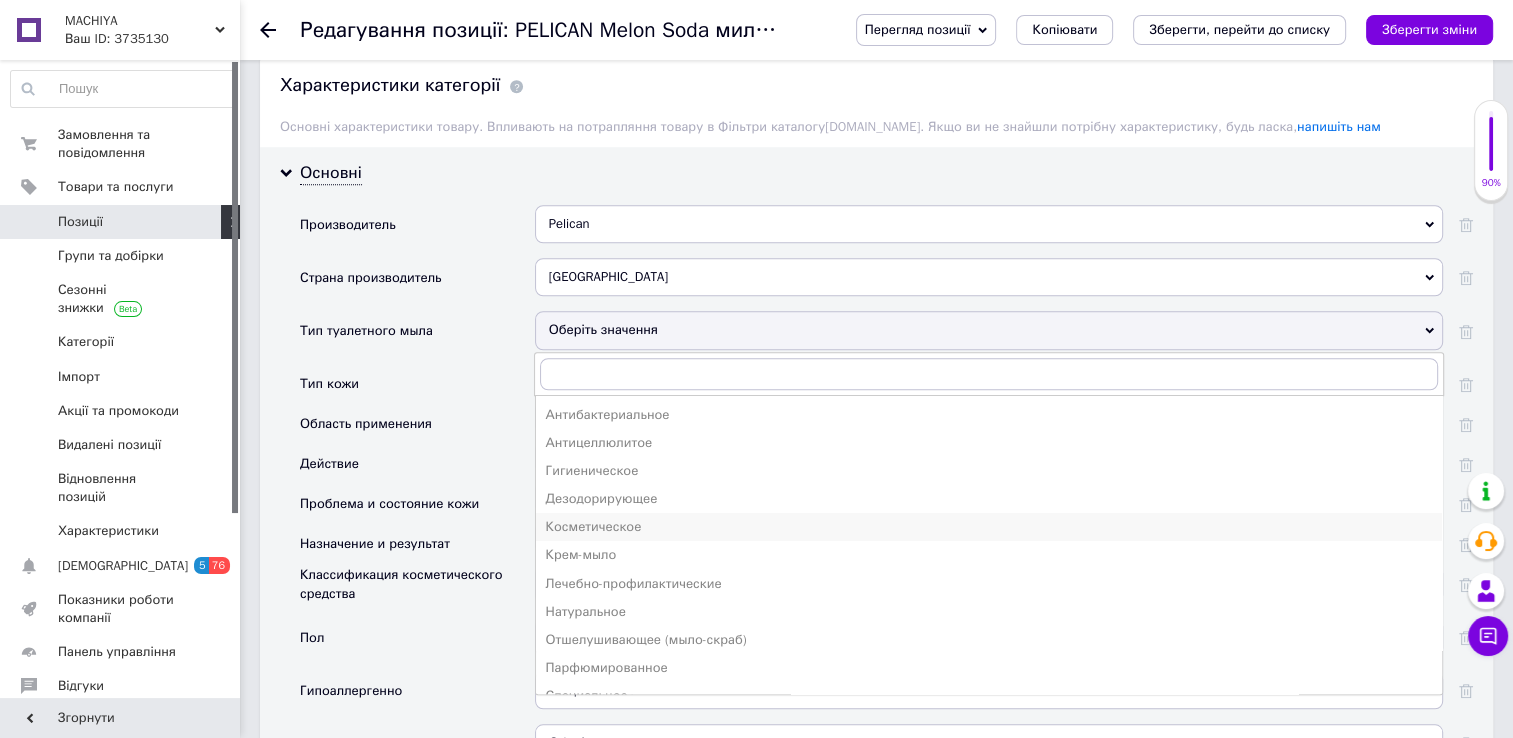 click on "Косметическое" at bounding box center [989, 527] 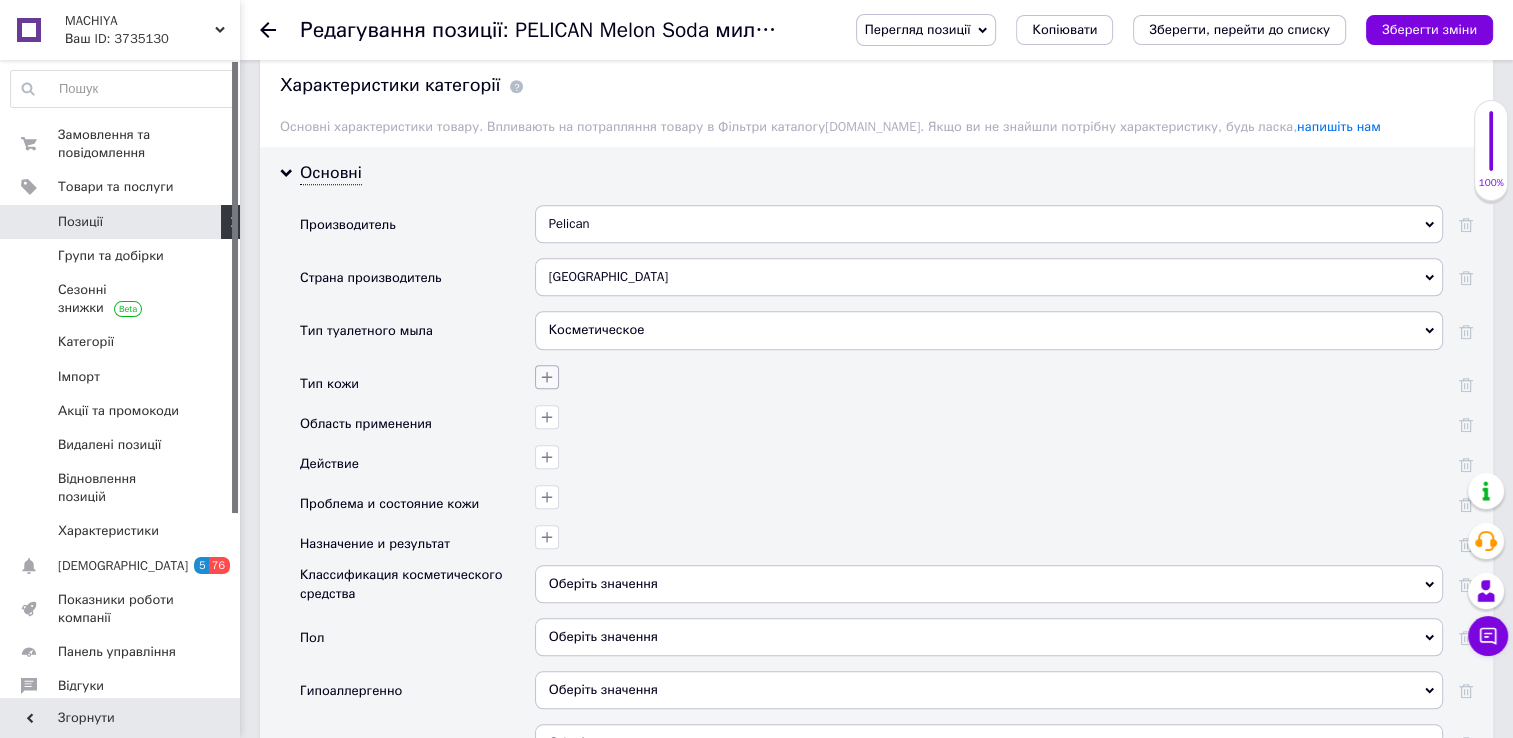 click 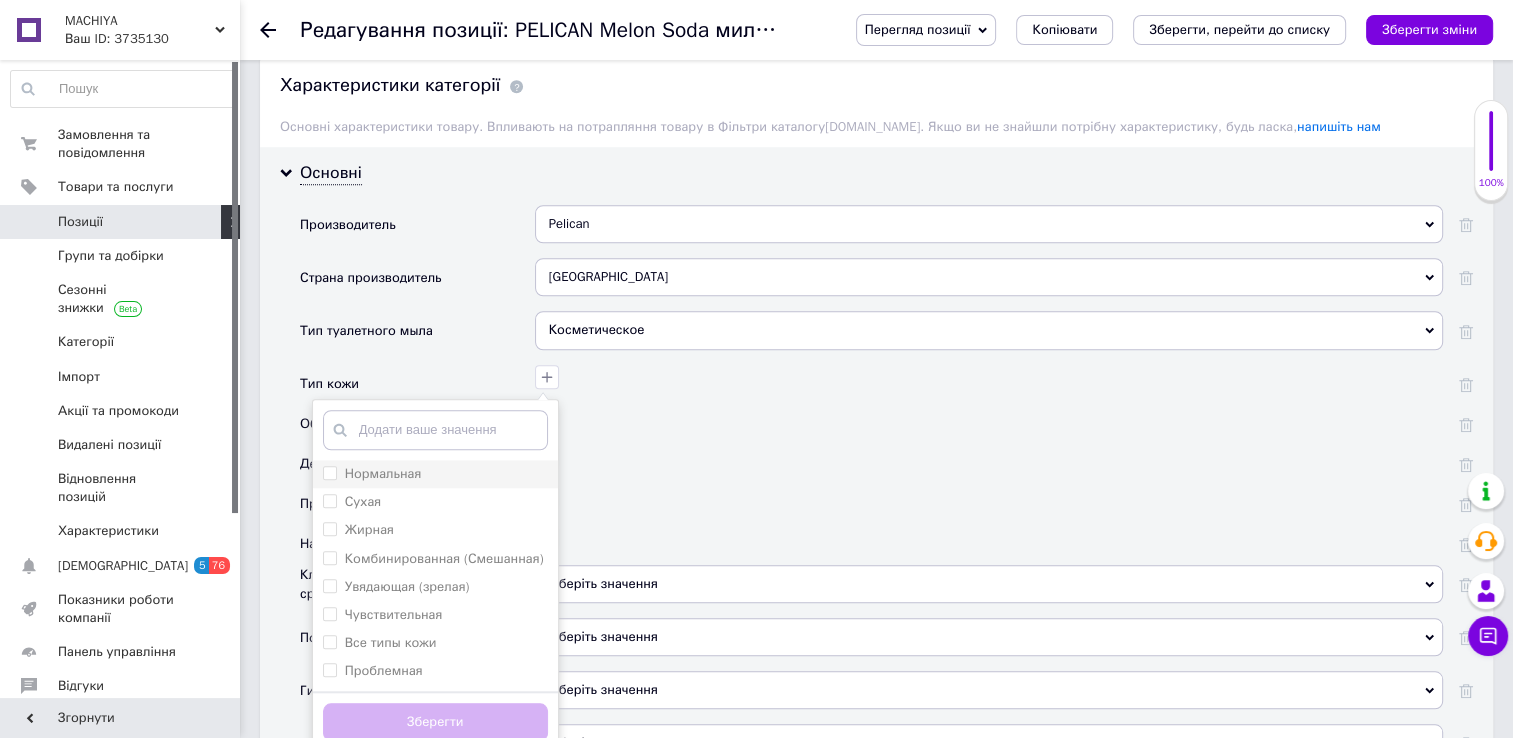 click on "Нормальная" at bounding box center (329, 472) 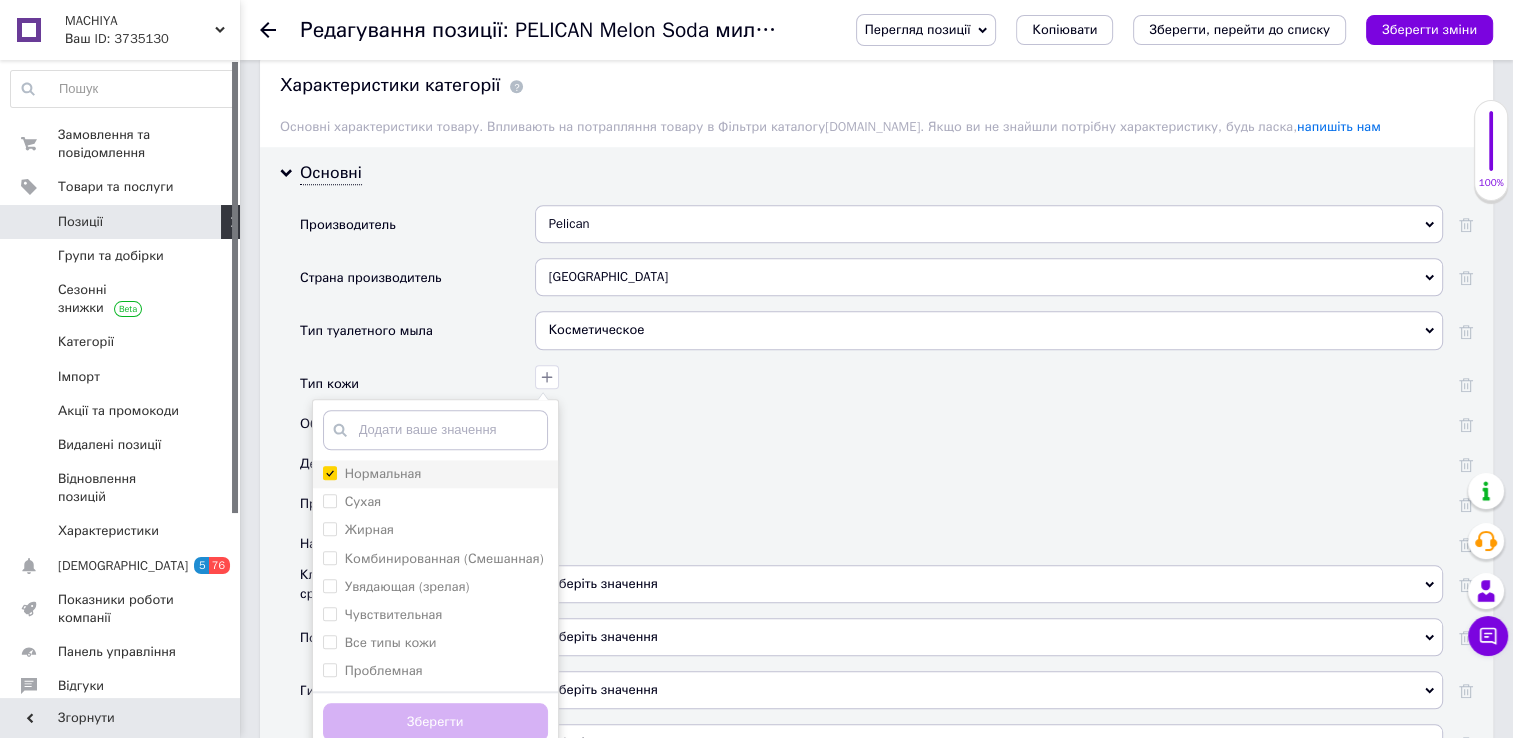 checkbox on "true" 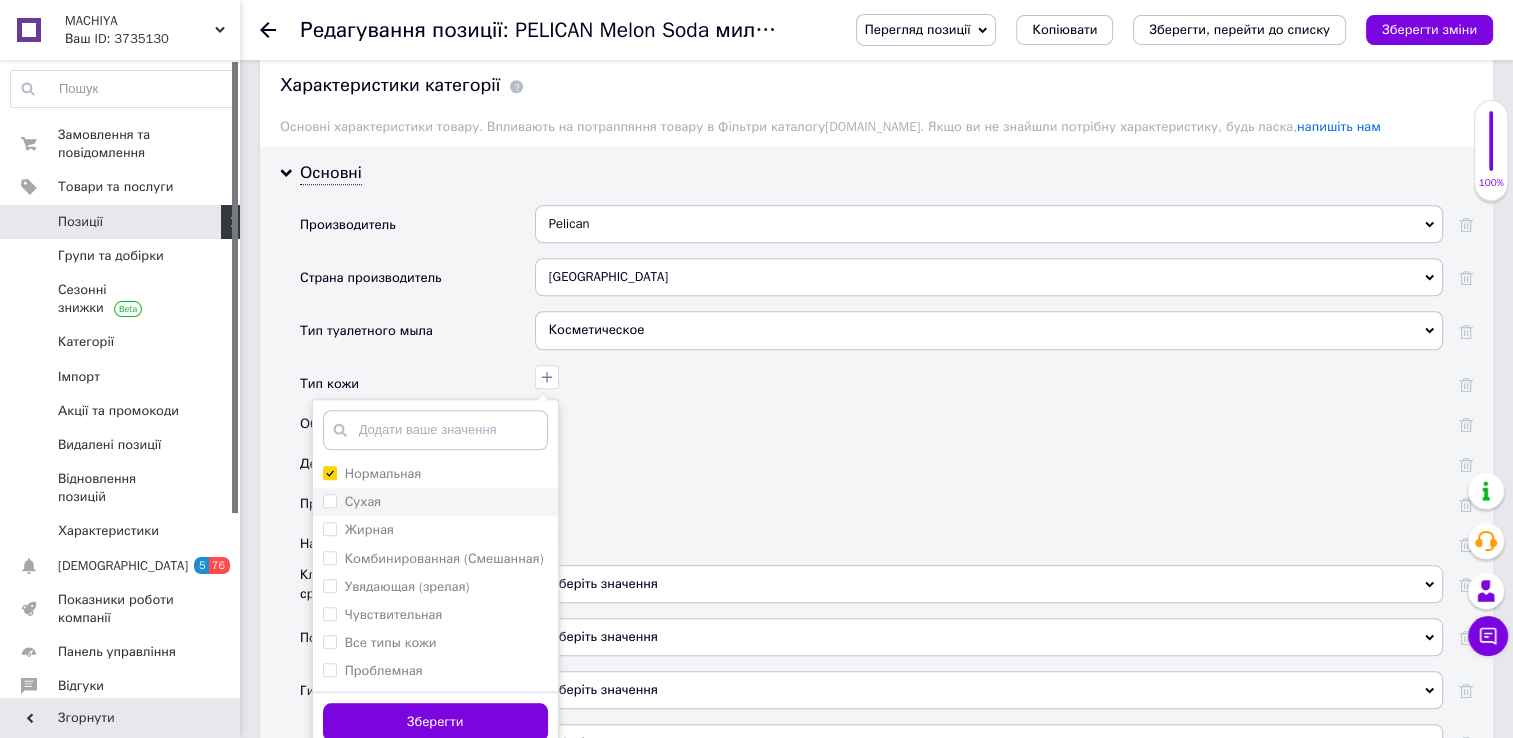 click on "Сухая" at bounding box center [329, 500] 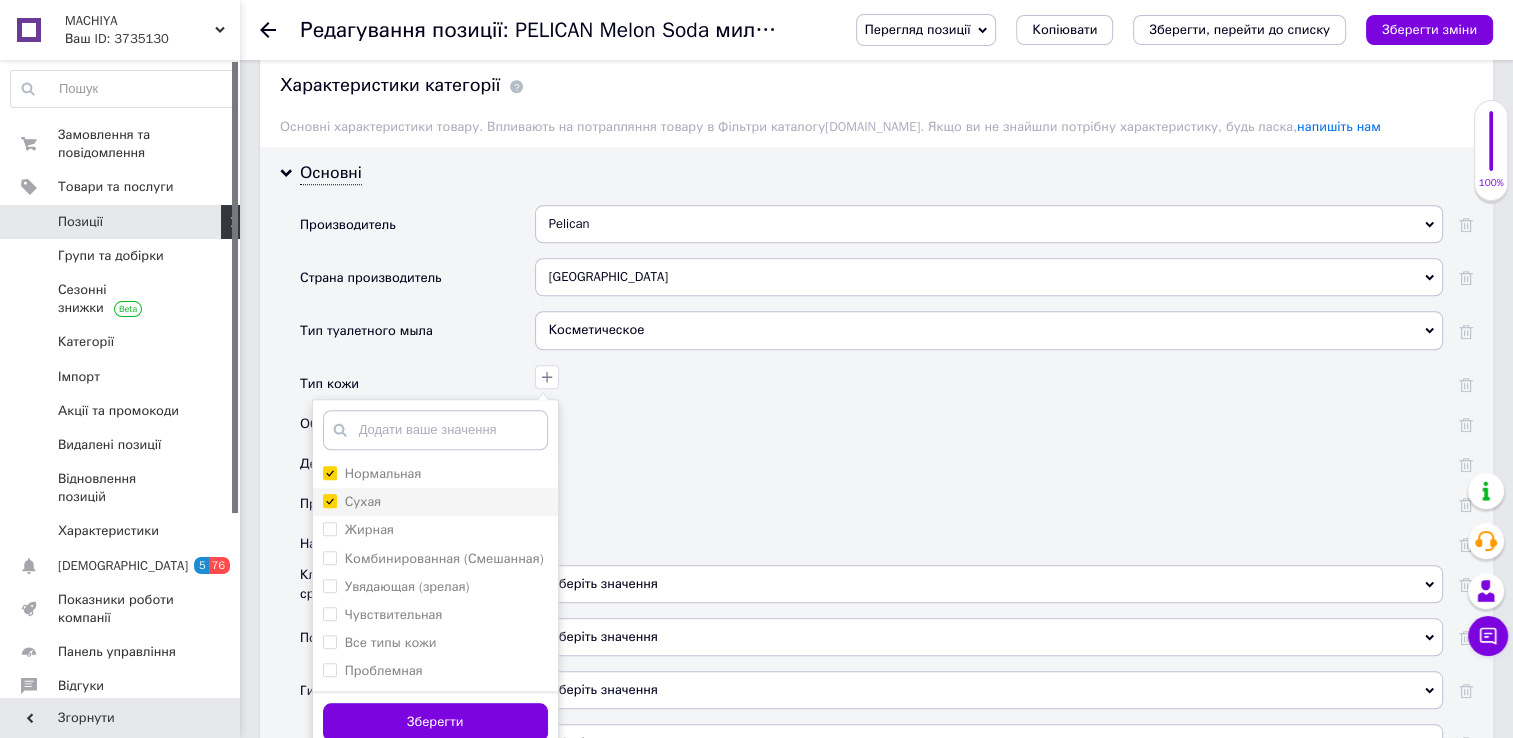 checkbox on "true" 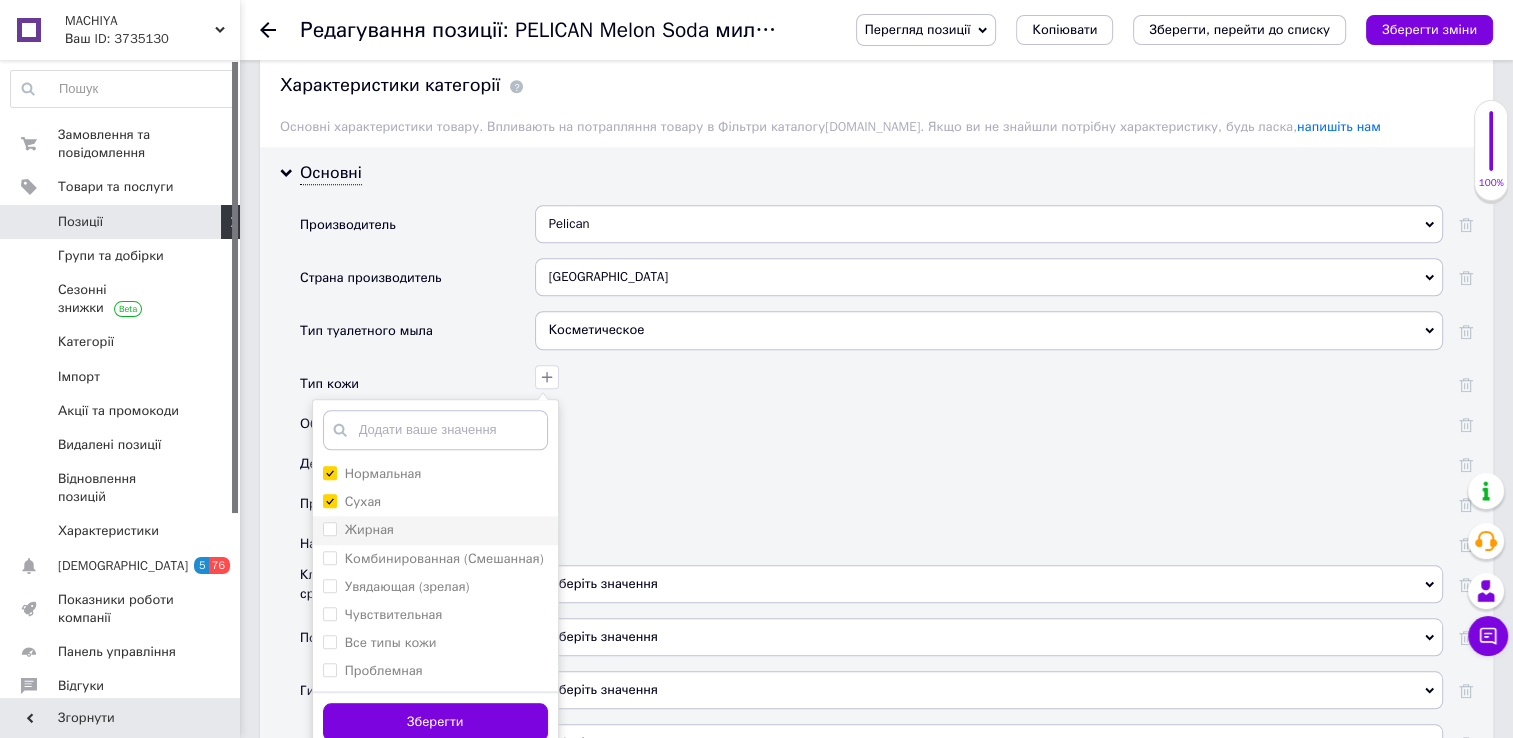 click on "Жирная" at bounding box center (329, 528) 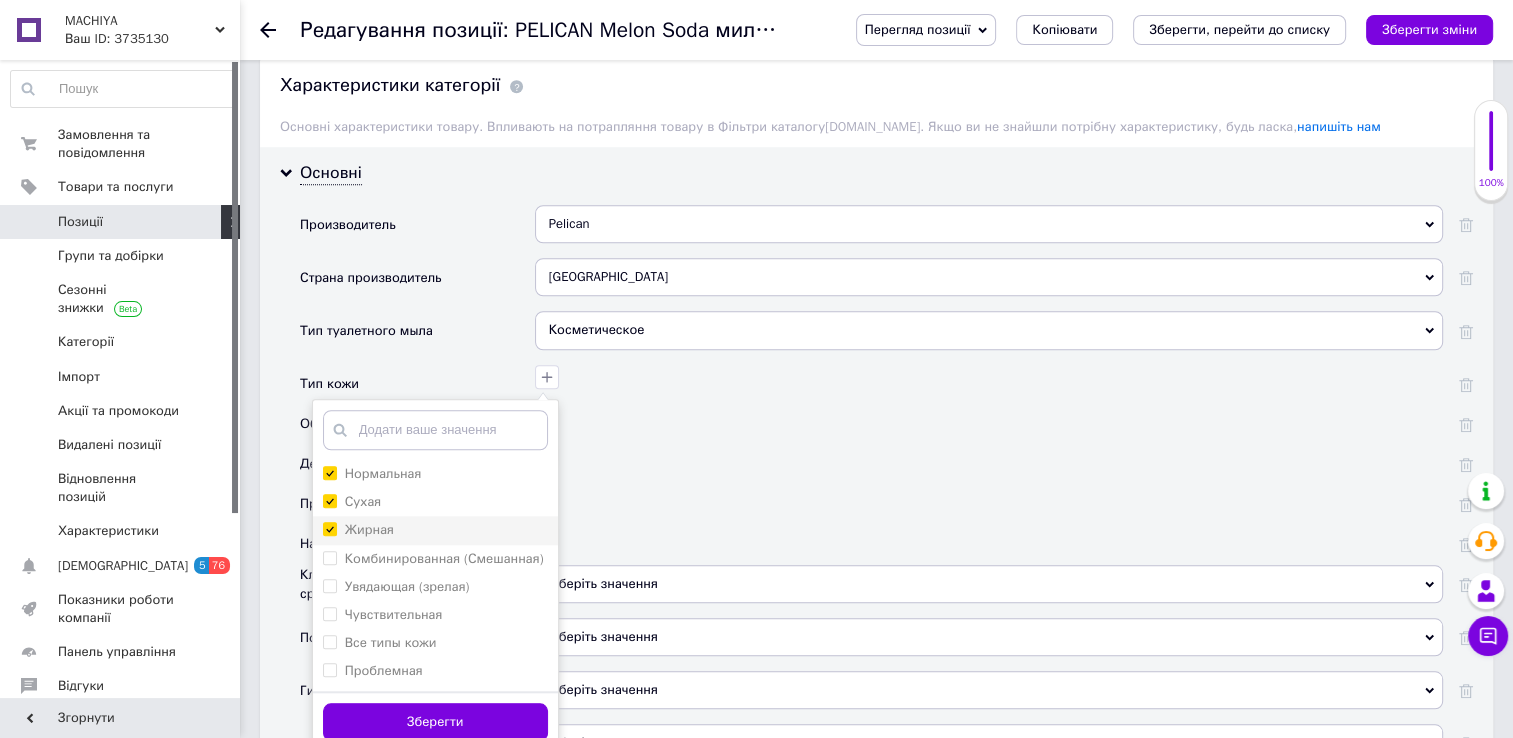 checkbox on "true" 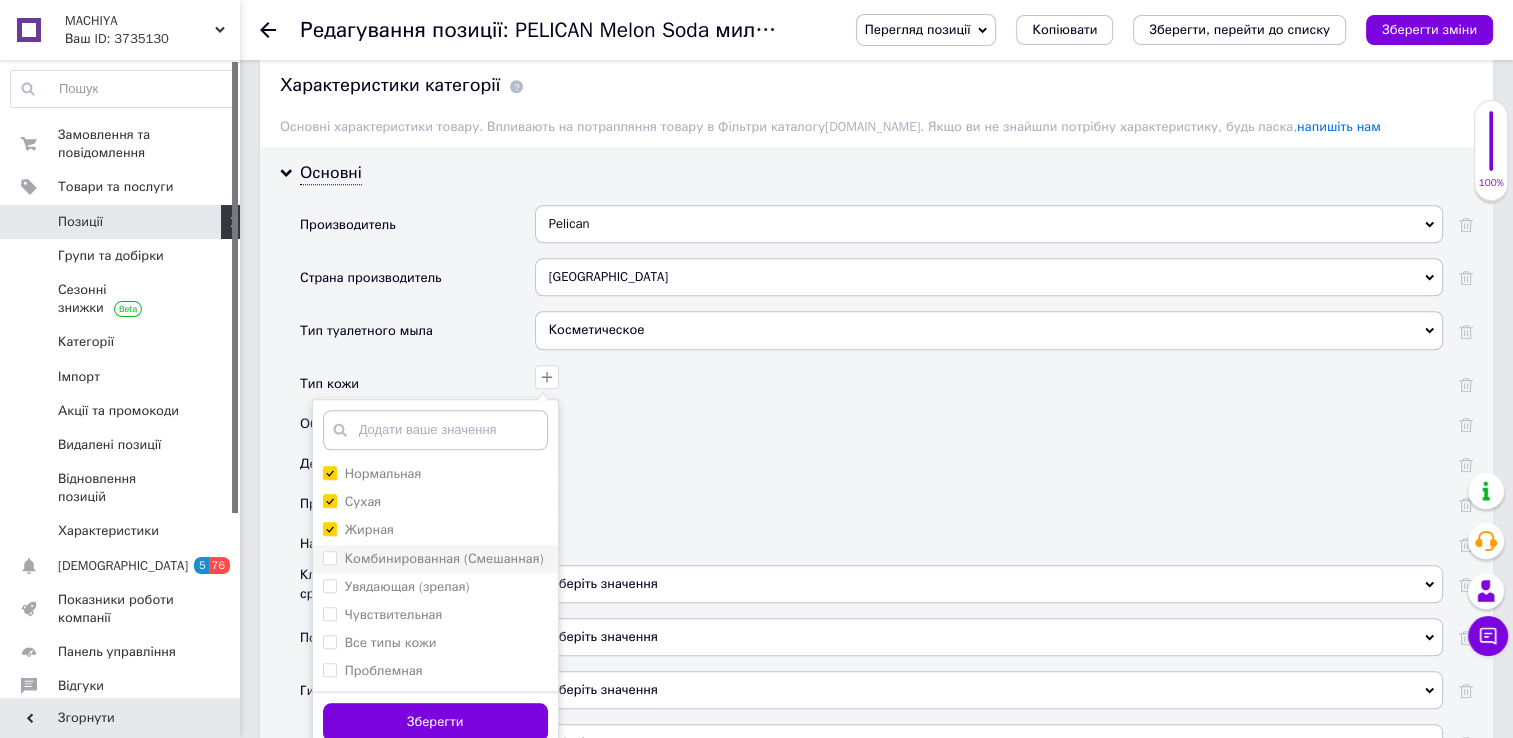 click on "Комбинированная (Смешанная)" at bounding box center (329, 557) 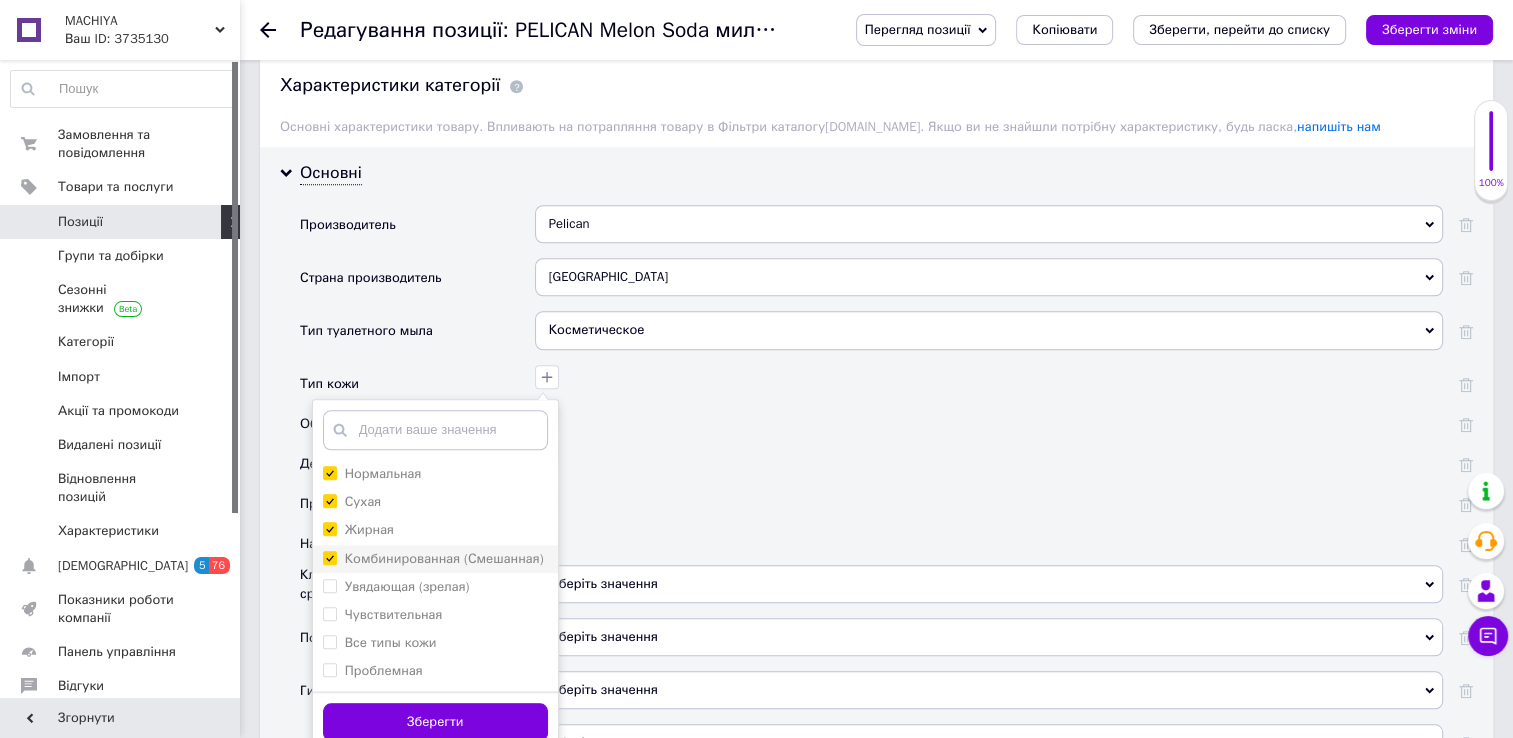 checkbox on "true" 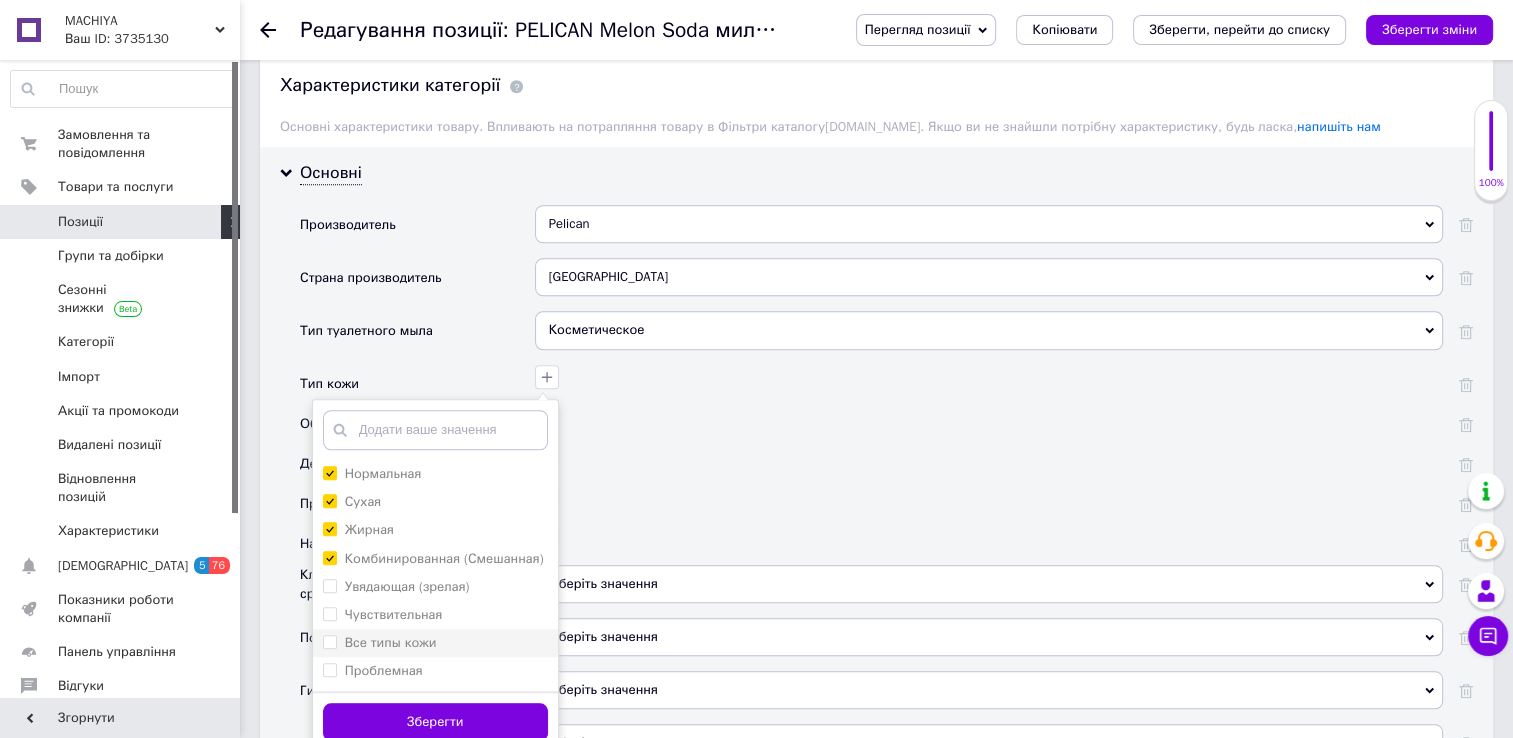click on "Все типы кожи" at bounding box center (329, 641) 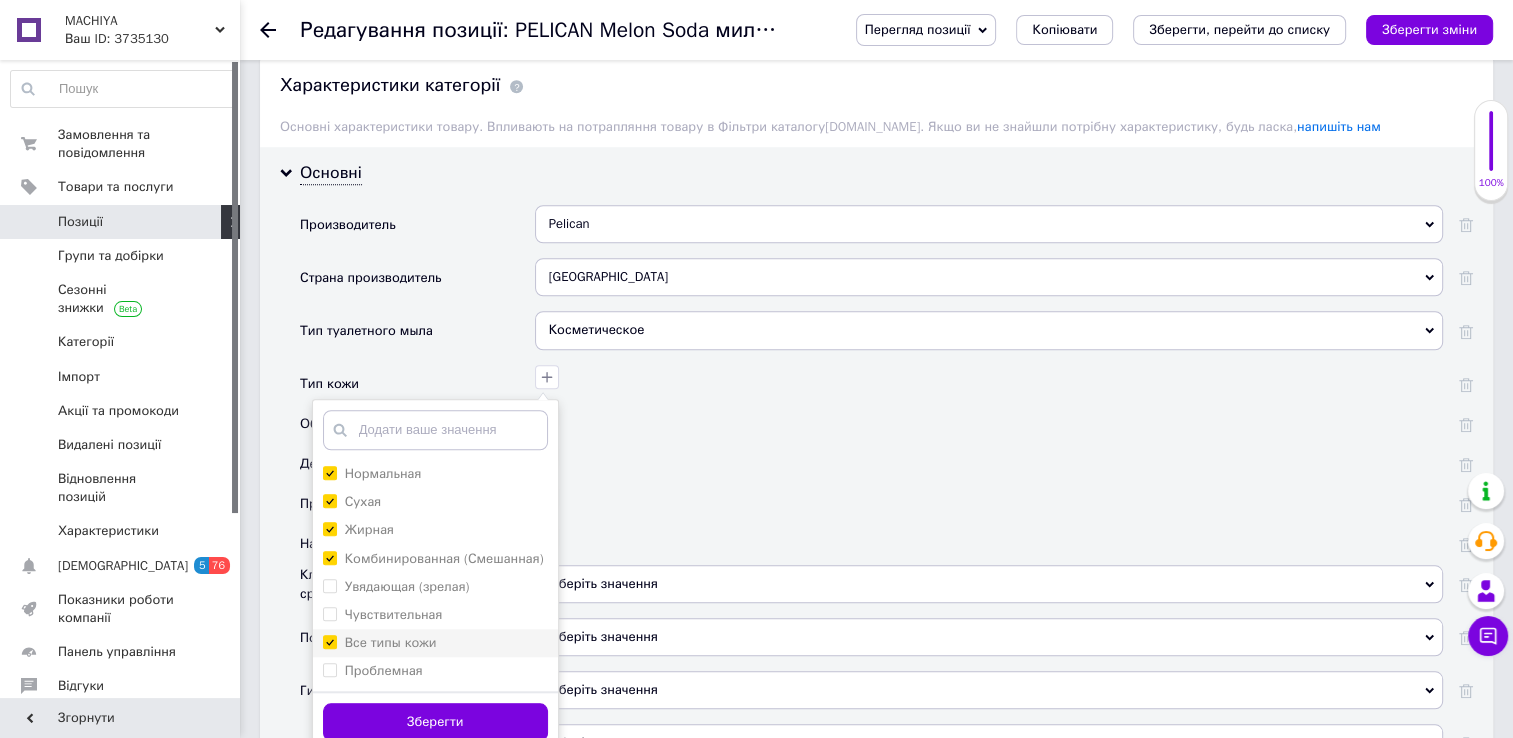checkbox on "true" 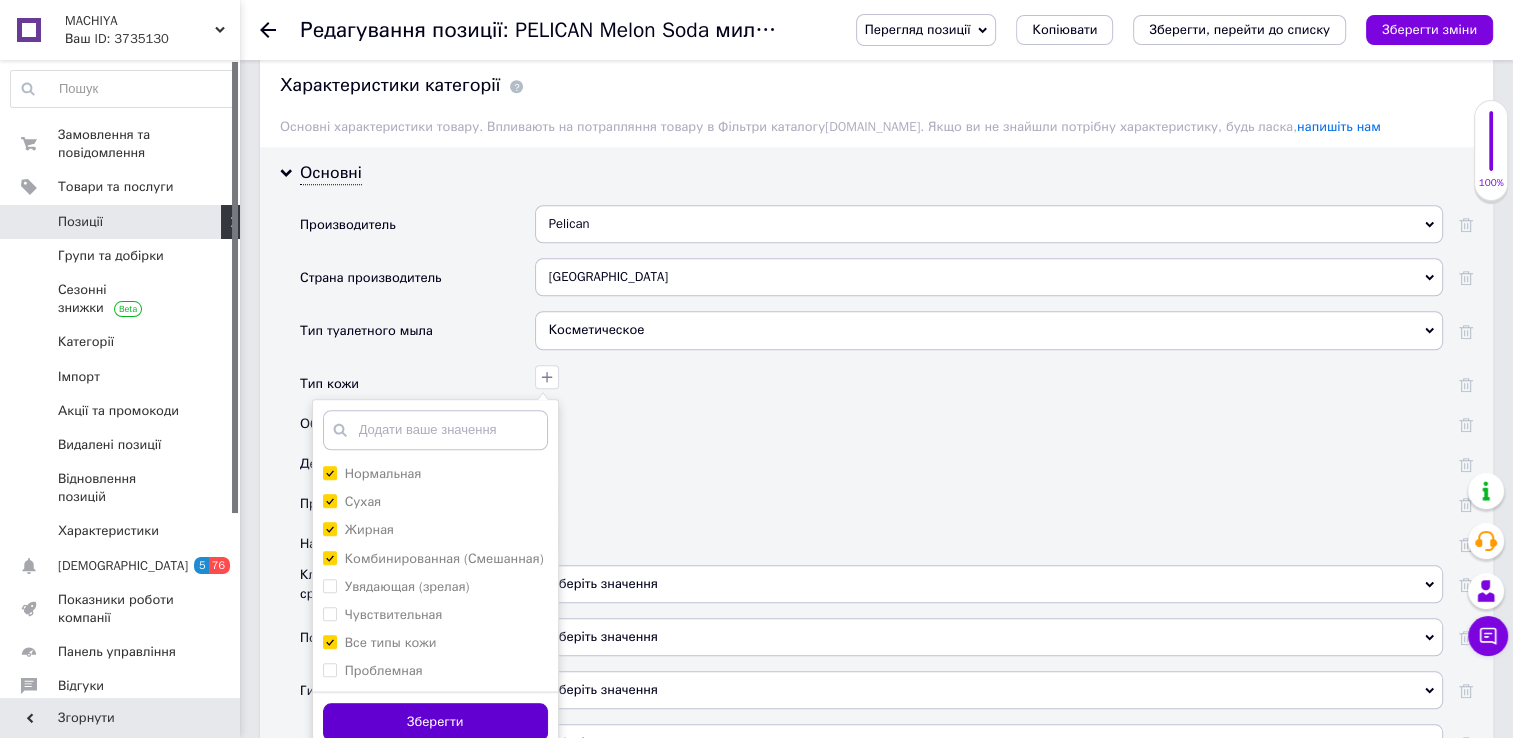 click on "Зберегти" at bounding box center [435, 722] 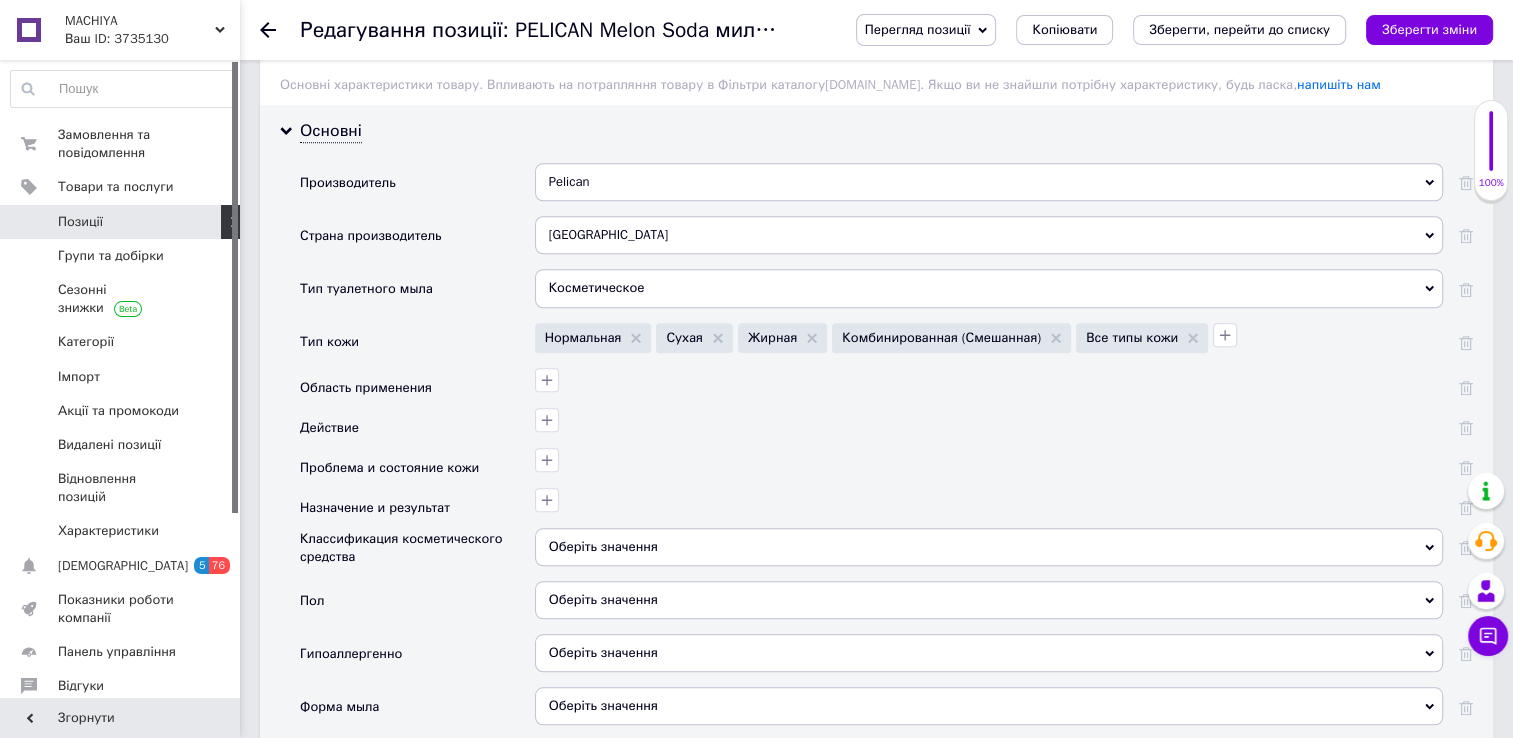 scroll, scrollTop: 1652, scrollLeft: 0, axis: vertical 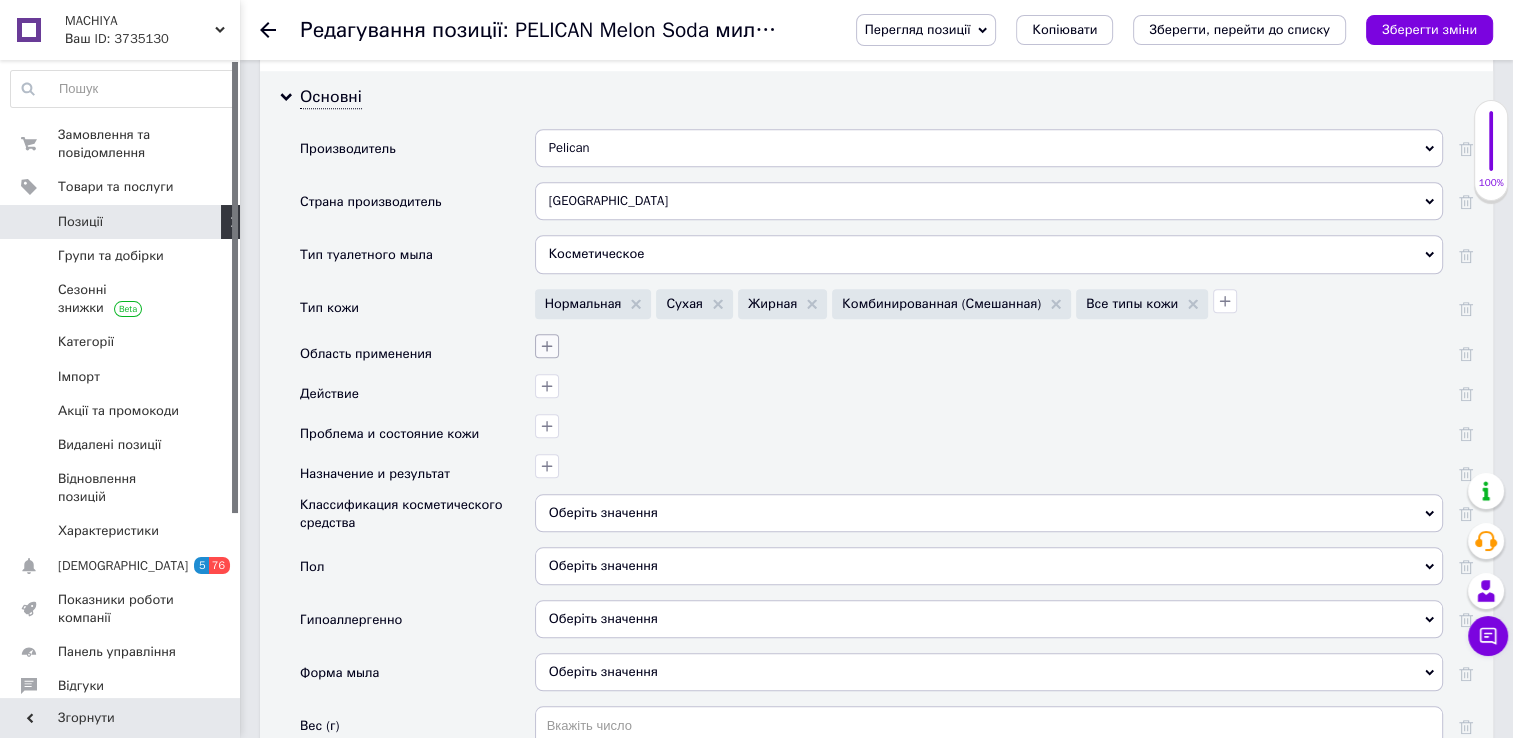 click 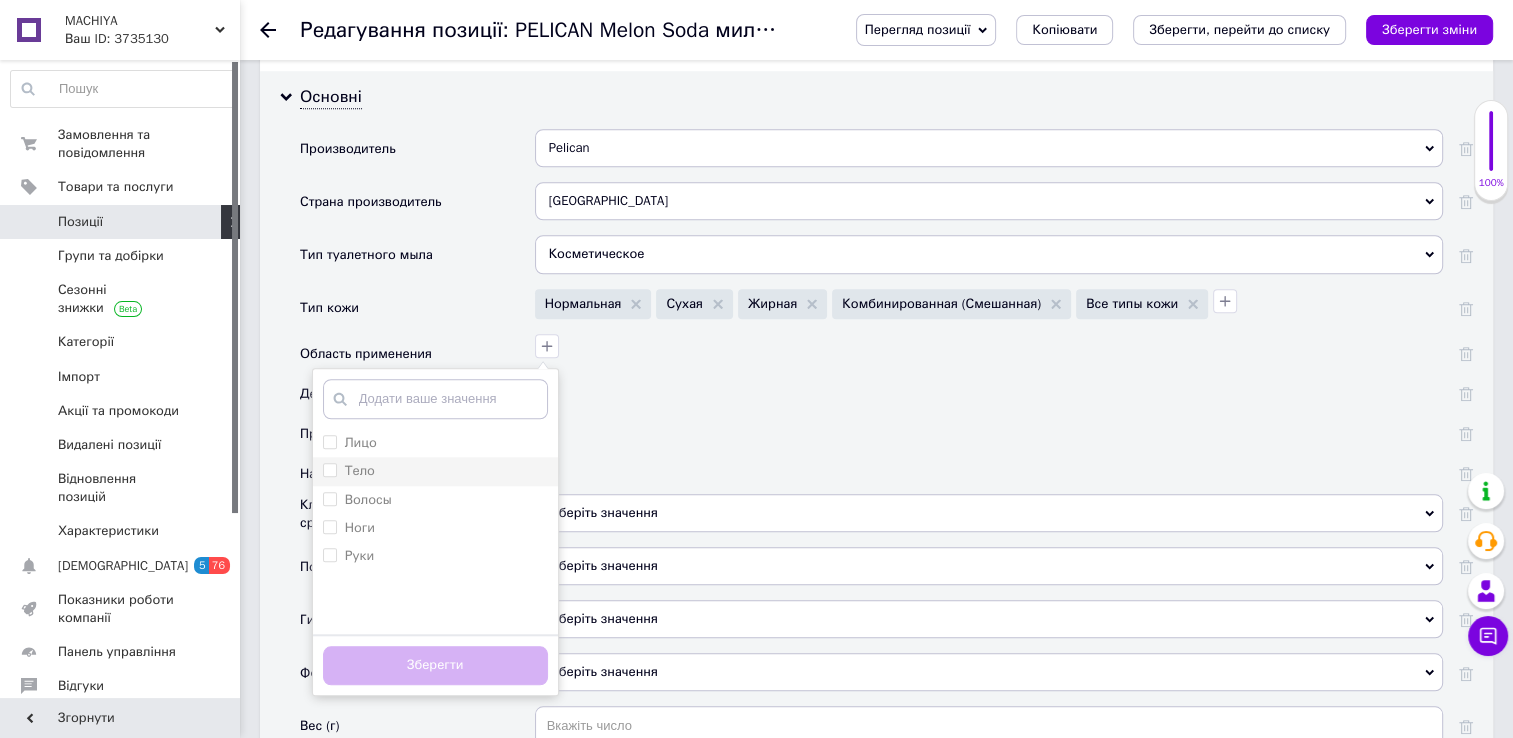 click on "Тело" at bounding box center (329, 469) 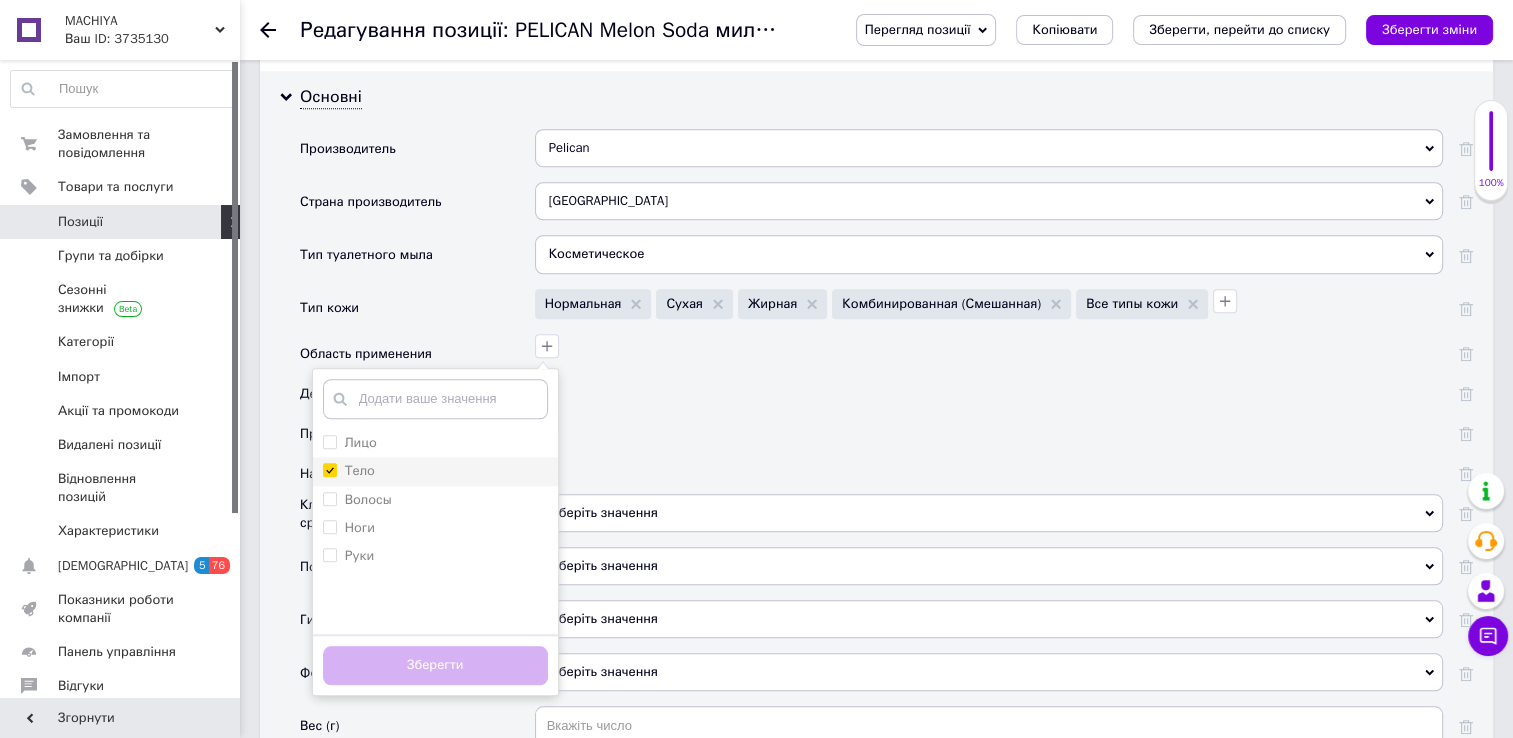 checkbox on "true" 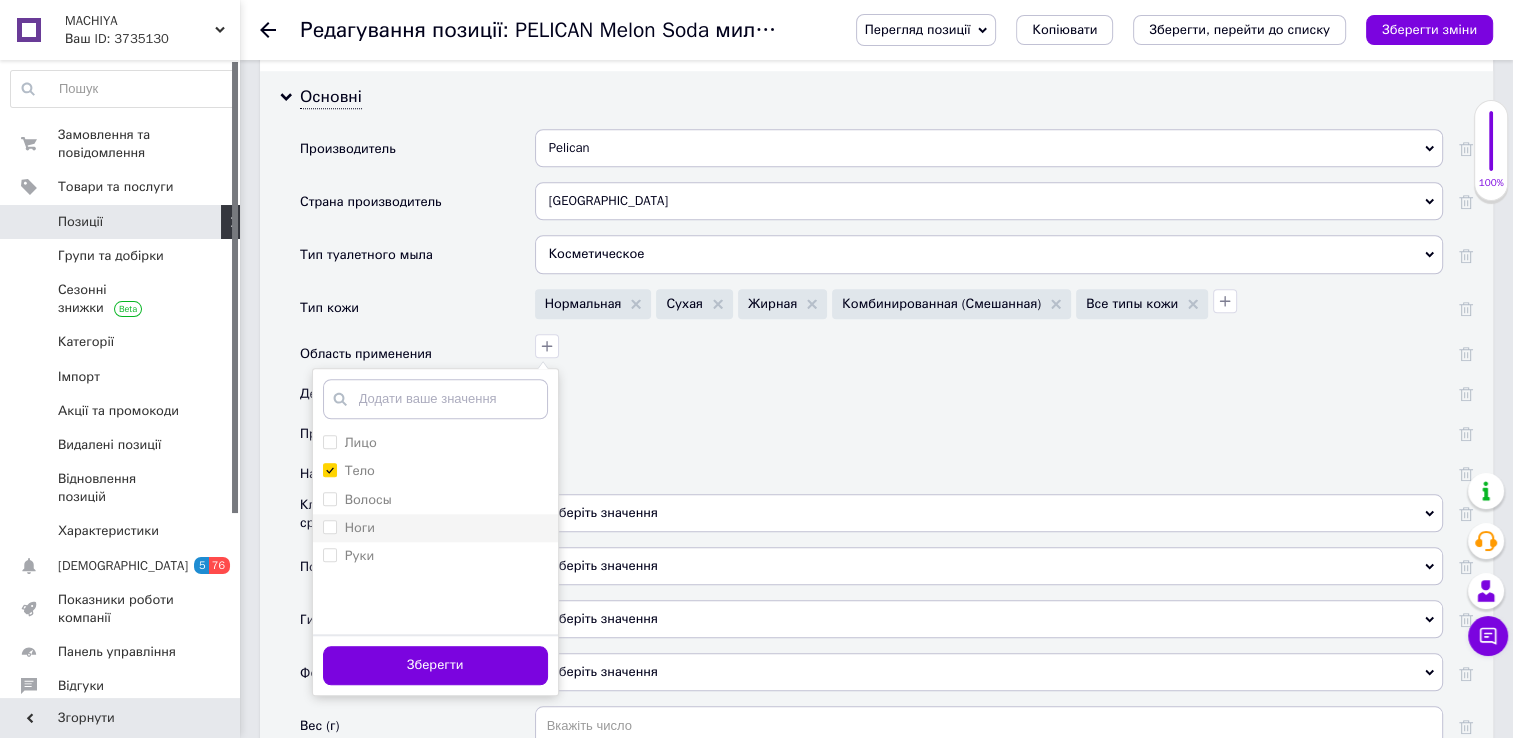 click on "Ноги" at bounding box center (329, 526) 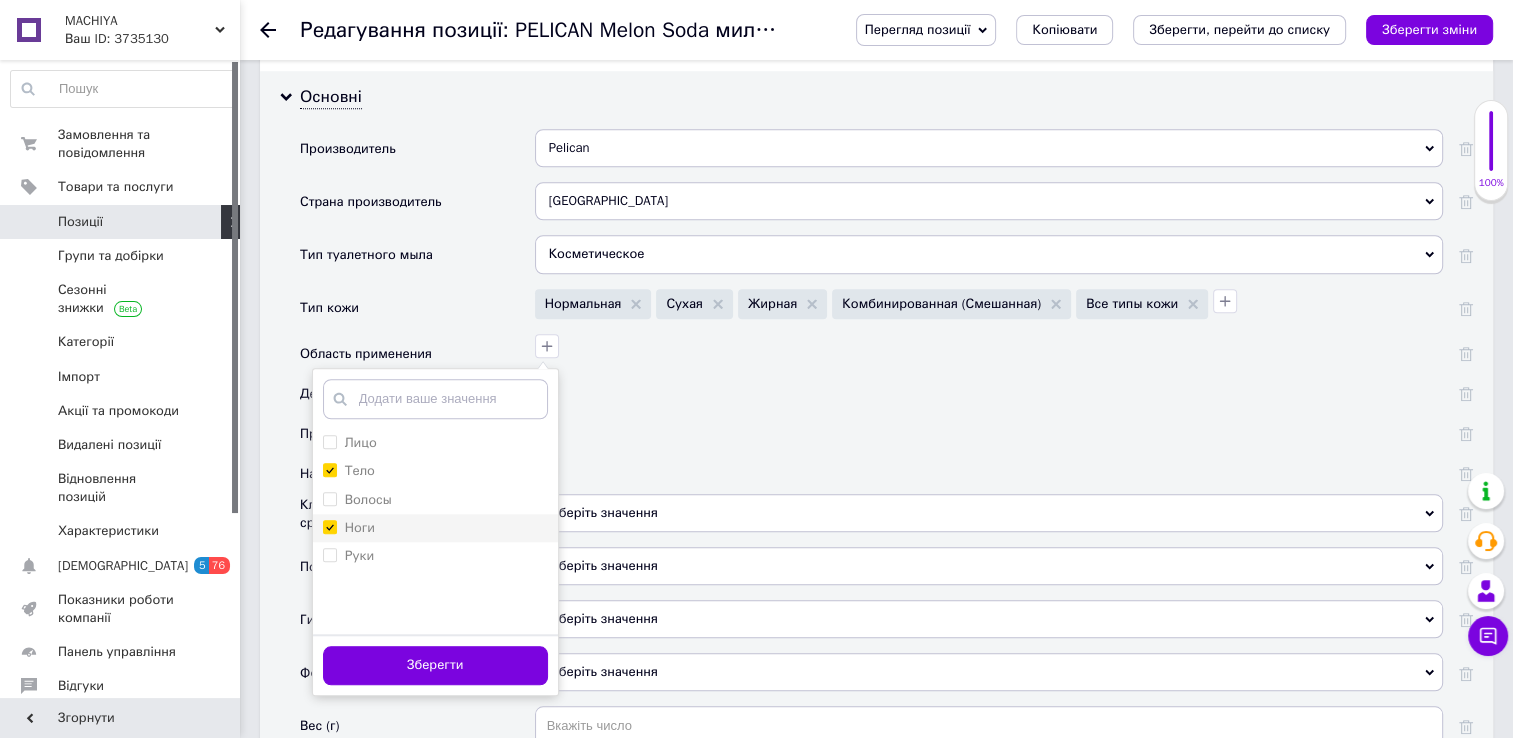checkbox on "true" 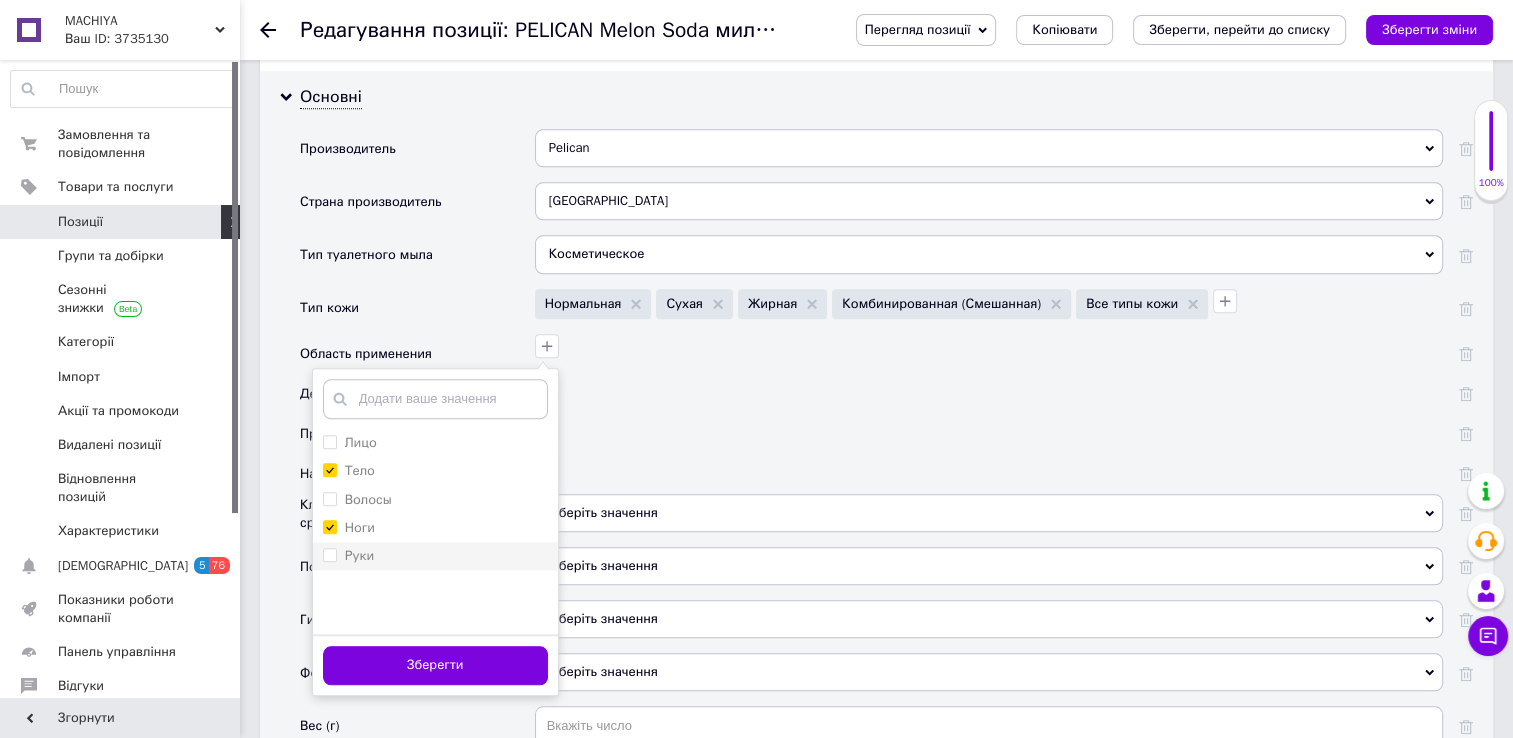 click on "Руки" at bounding box center (329, 554) 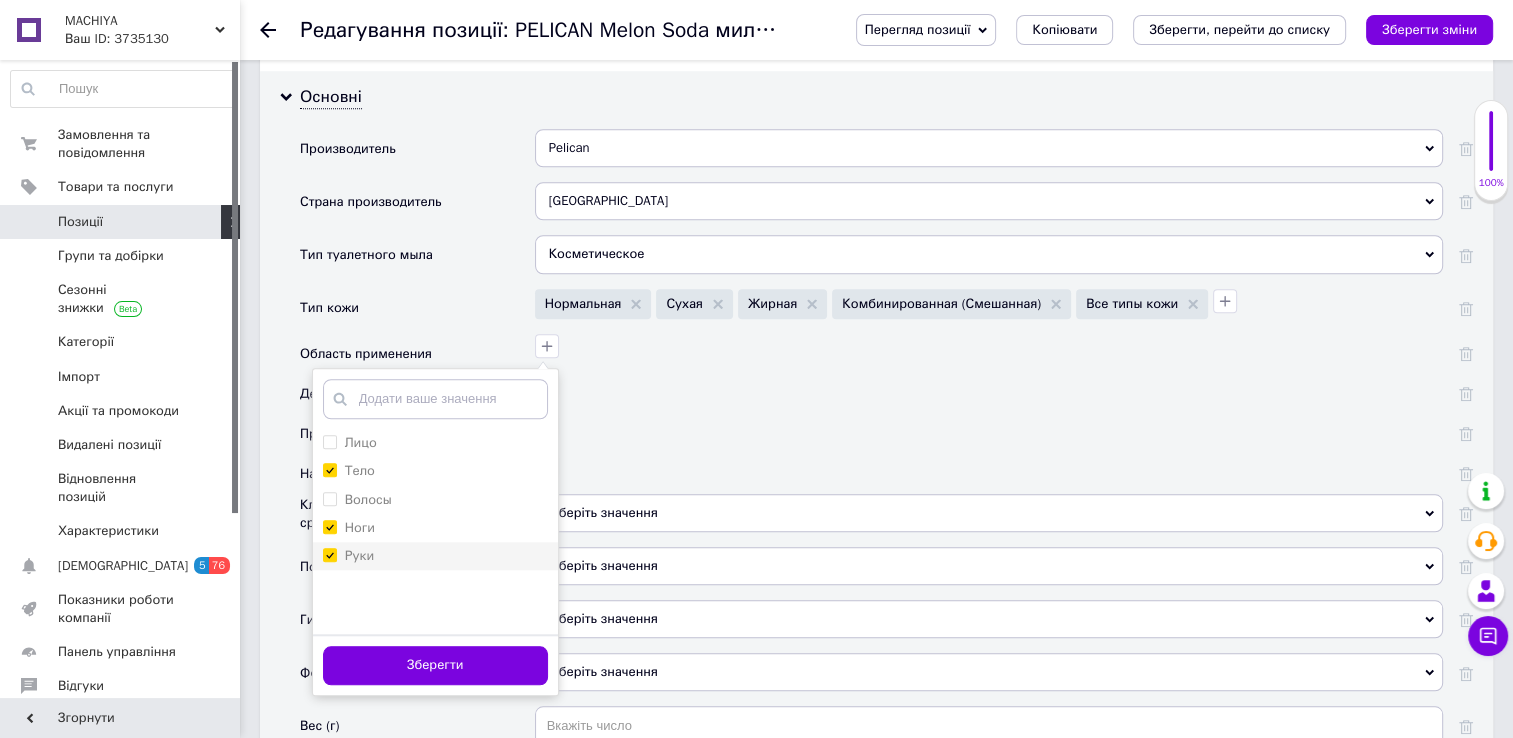 checkbox on "true" 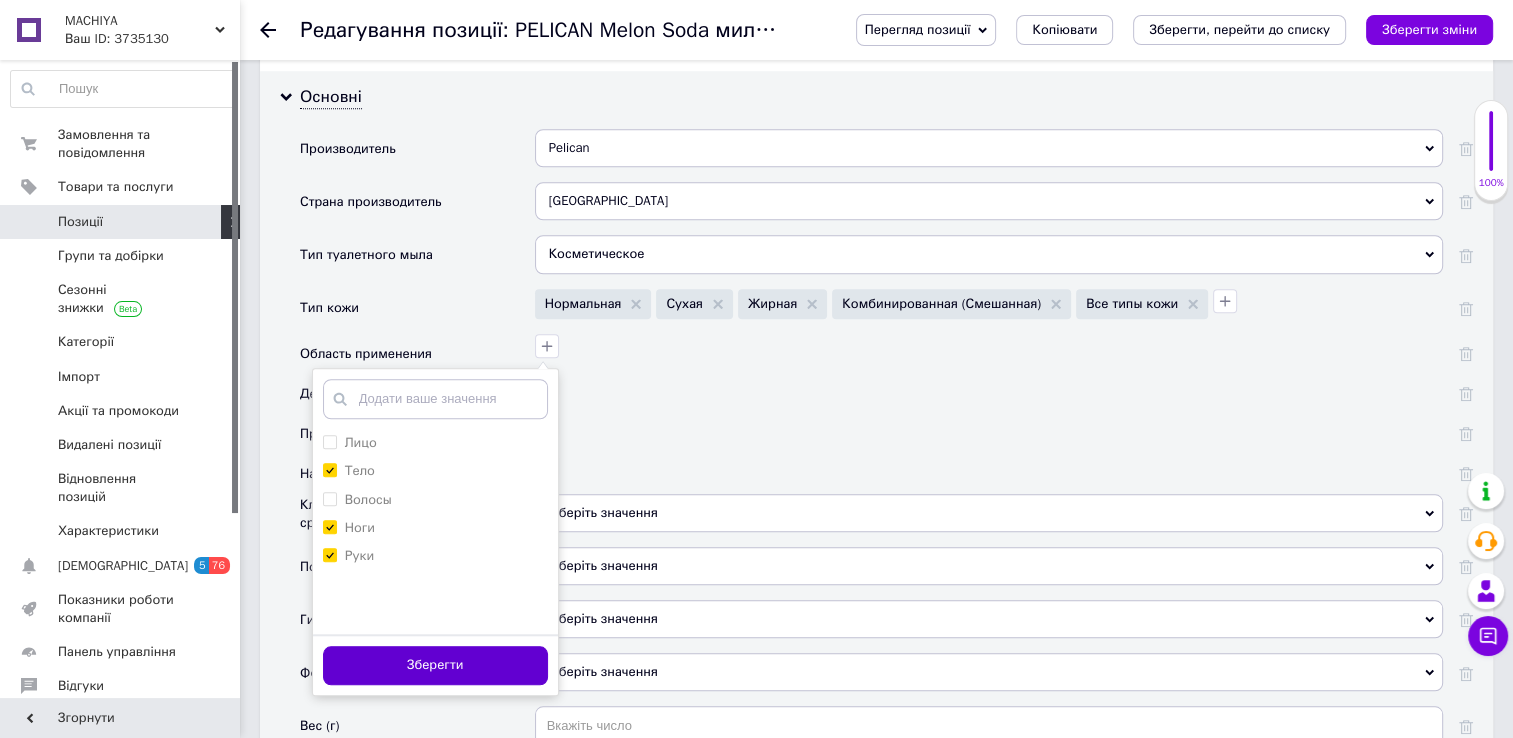 click on "Зберегти" at bounding box center (435, 665) 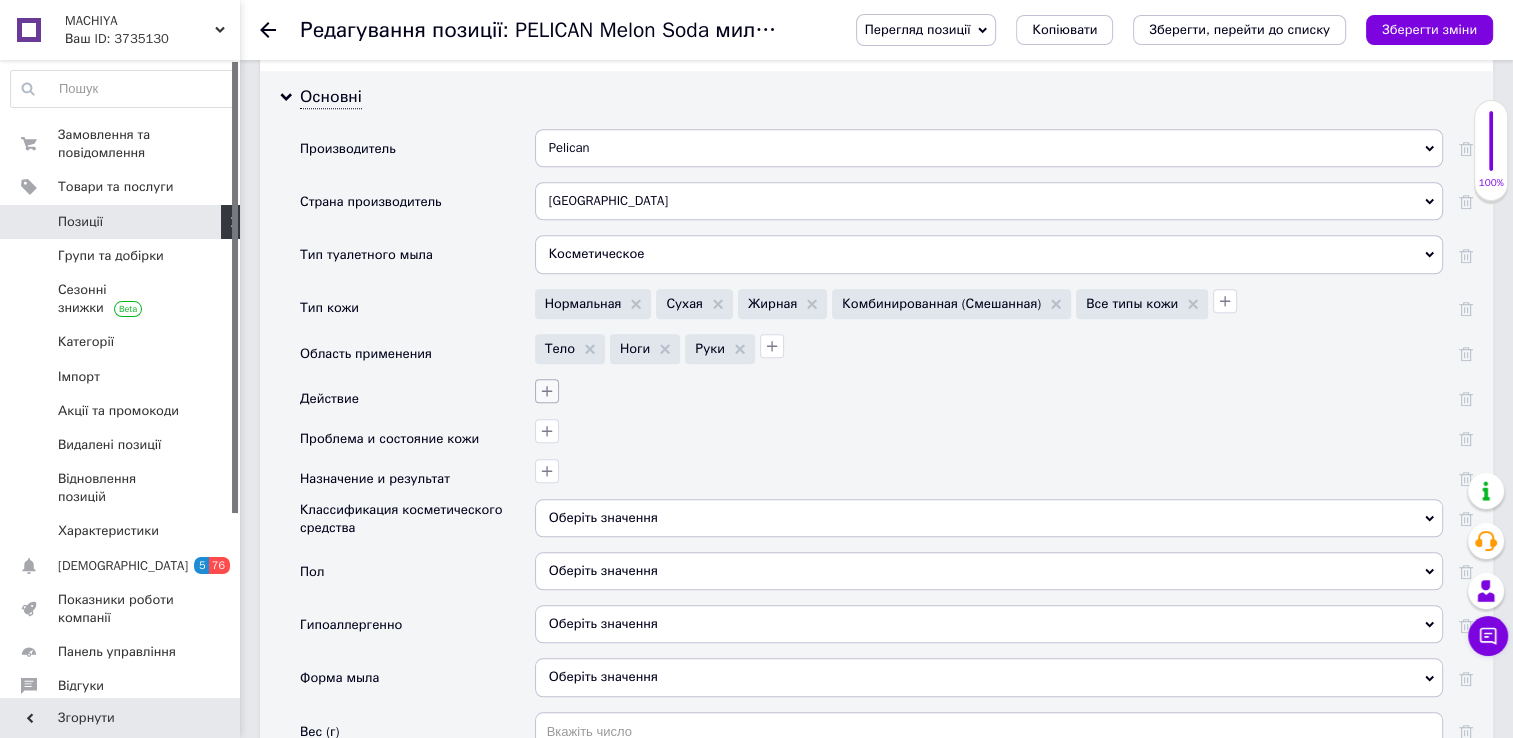 click 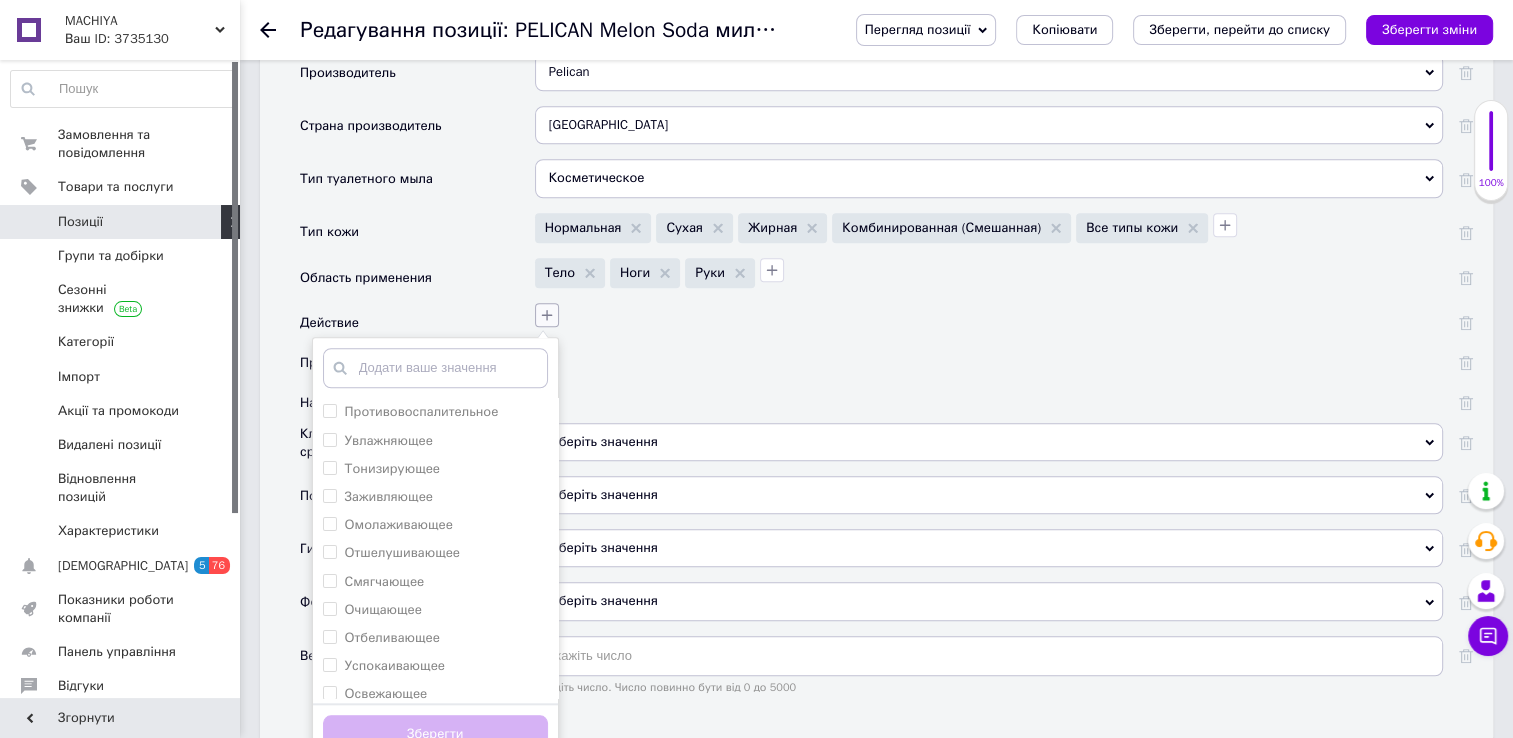 scroll, scrollTop: 1766, scrollLeft: 0, axis: vertical 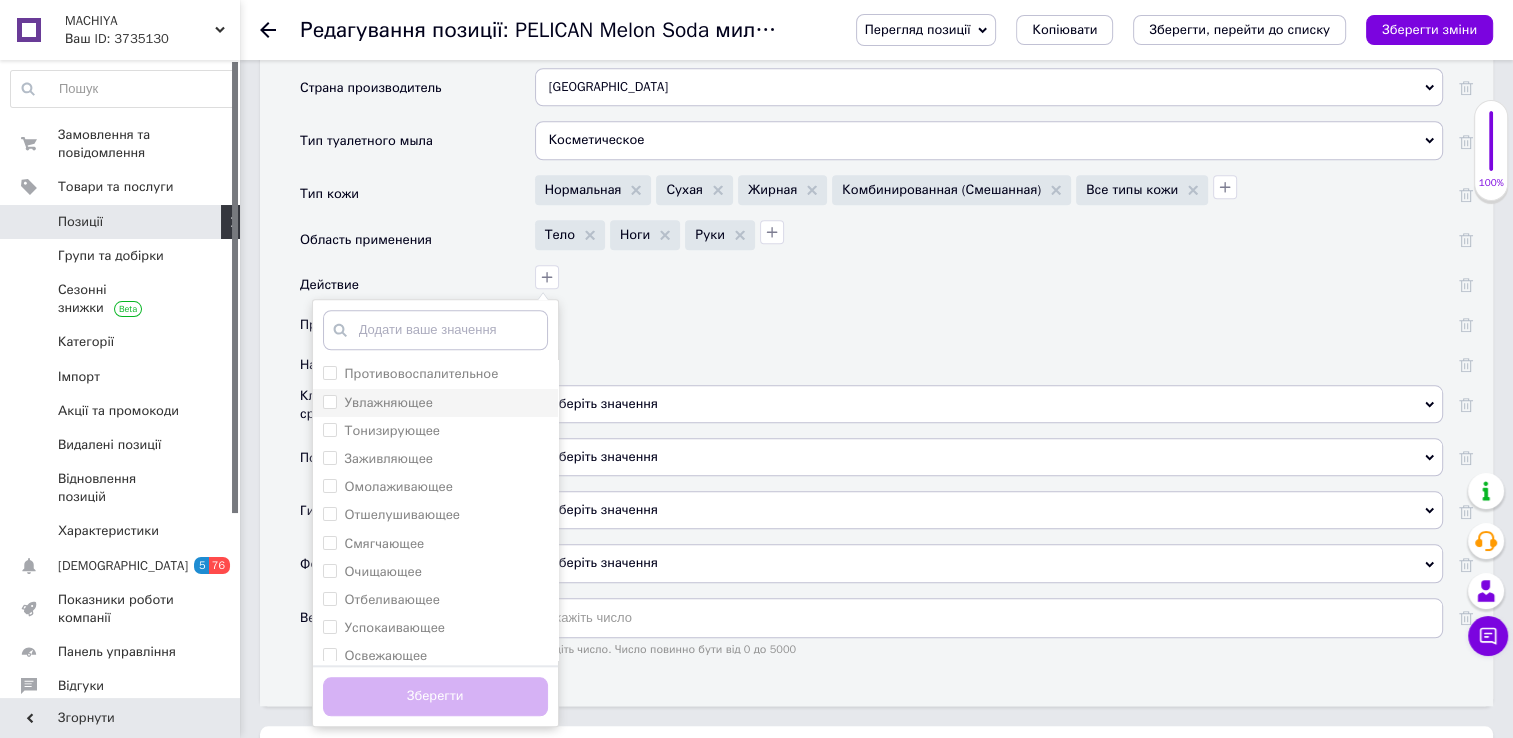 click on "Увлажняющее" at bounding box center (329, 401) 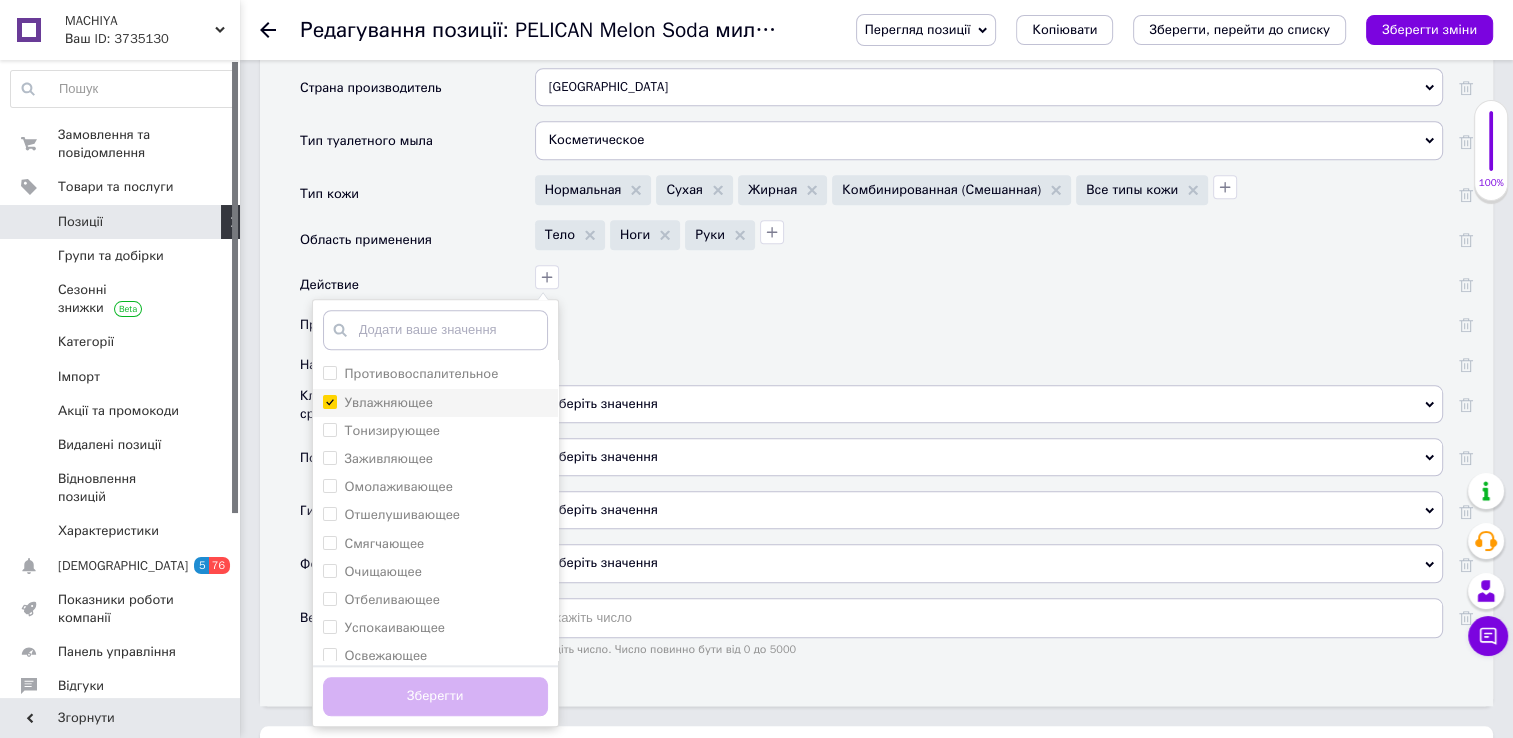 checkbox on "true" 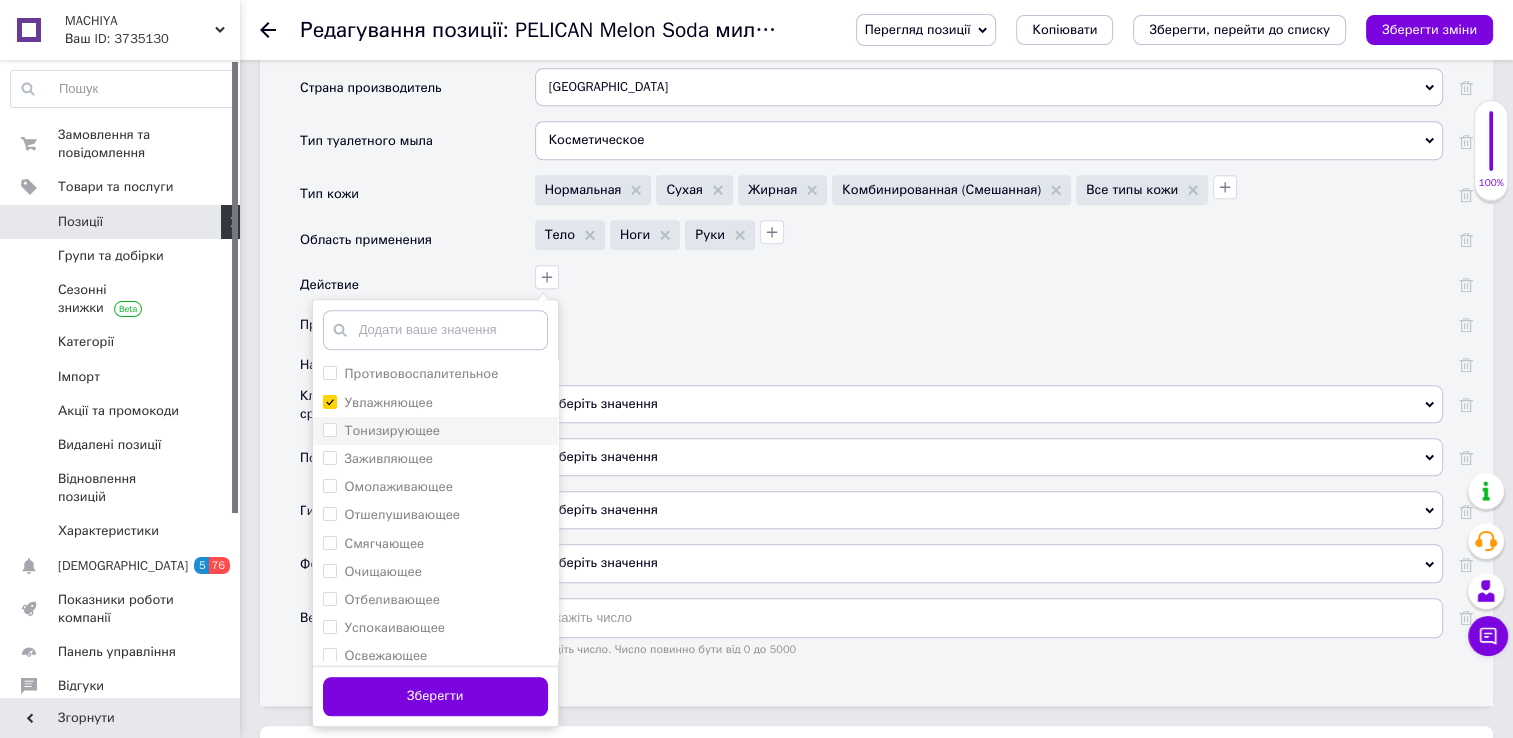 click on "Тонизирующее" at bounding box center [329, 429] 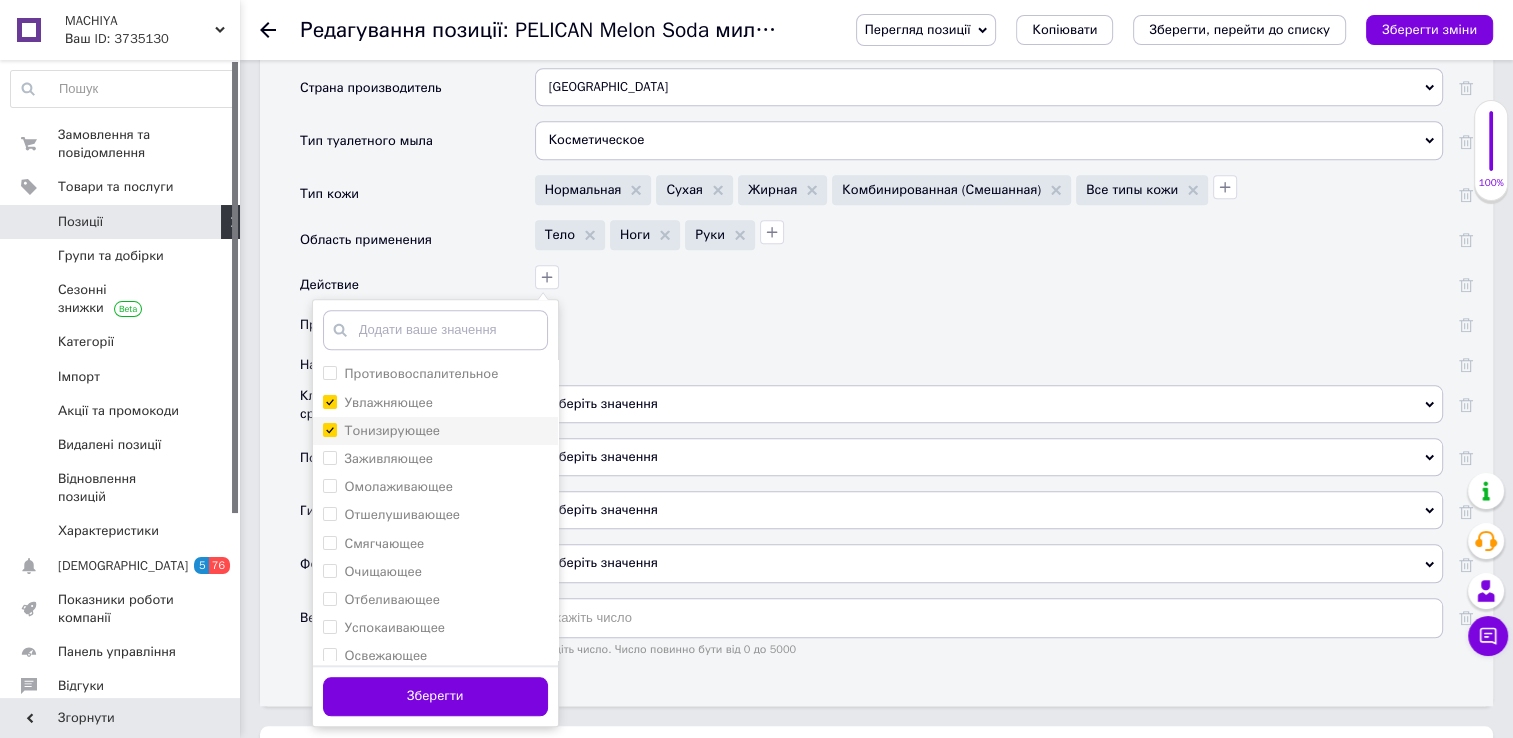 checkbox on "true" 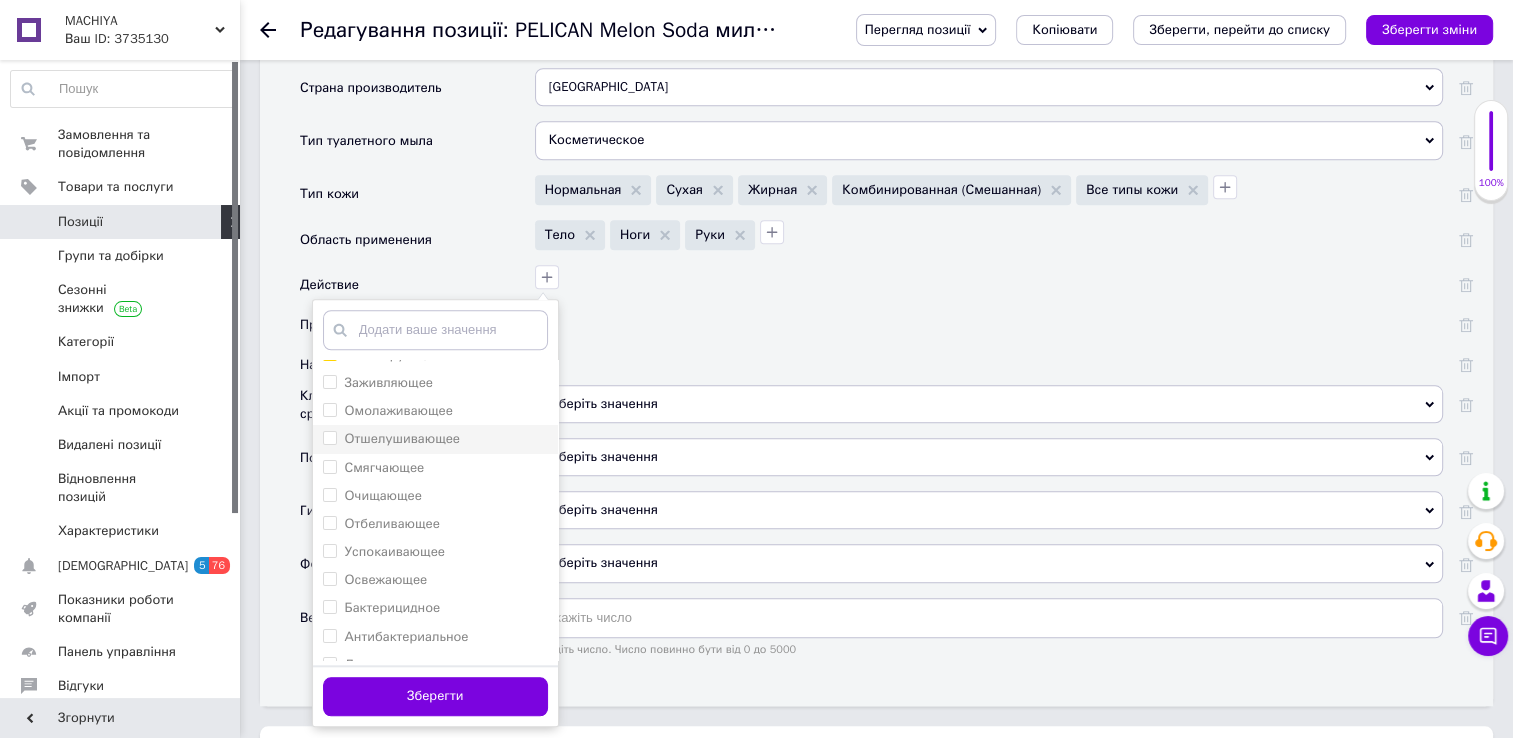 scroll, scrollTop: 74, scrollLeft: 0, axis: vertical 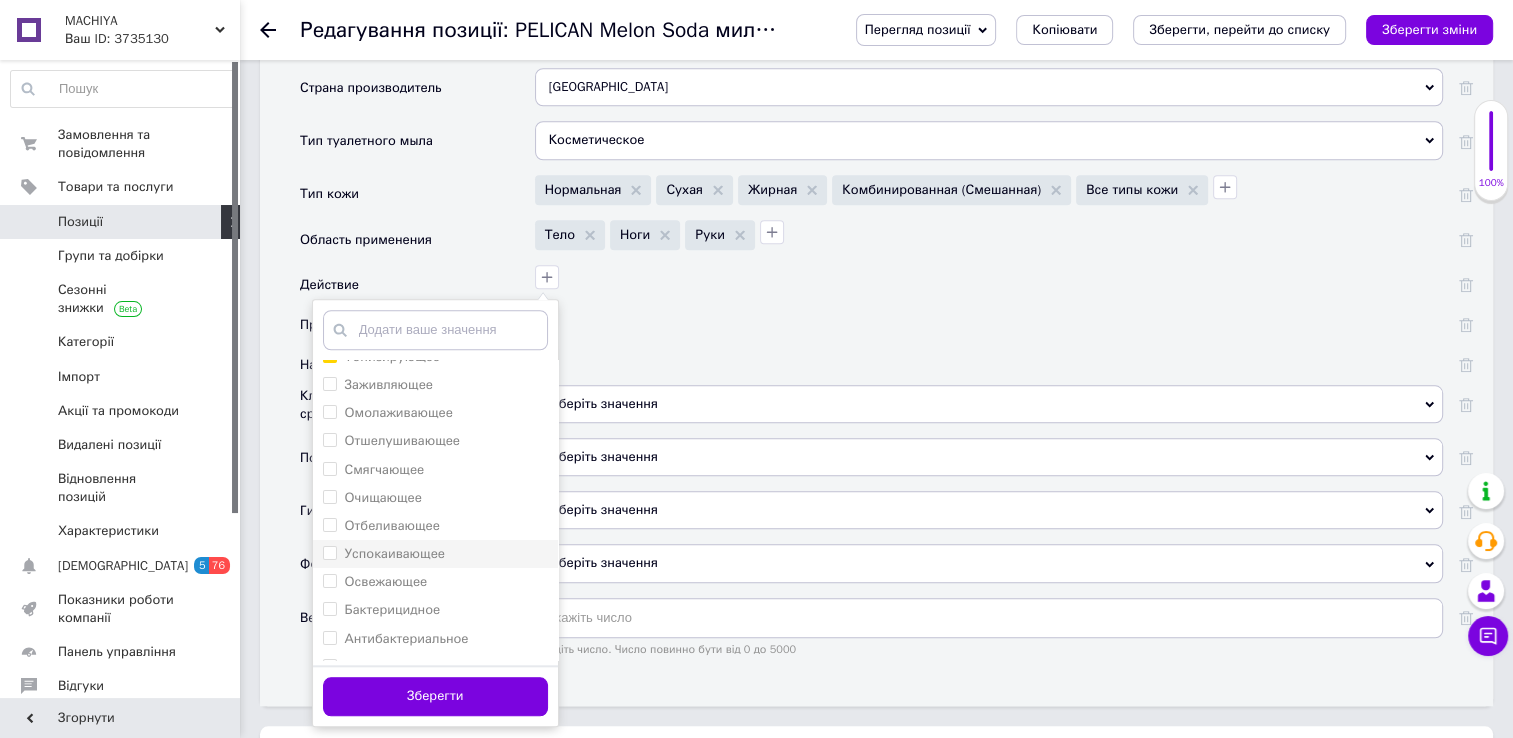 click on "Успокаивающее" at bounding box center [329, 552] 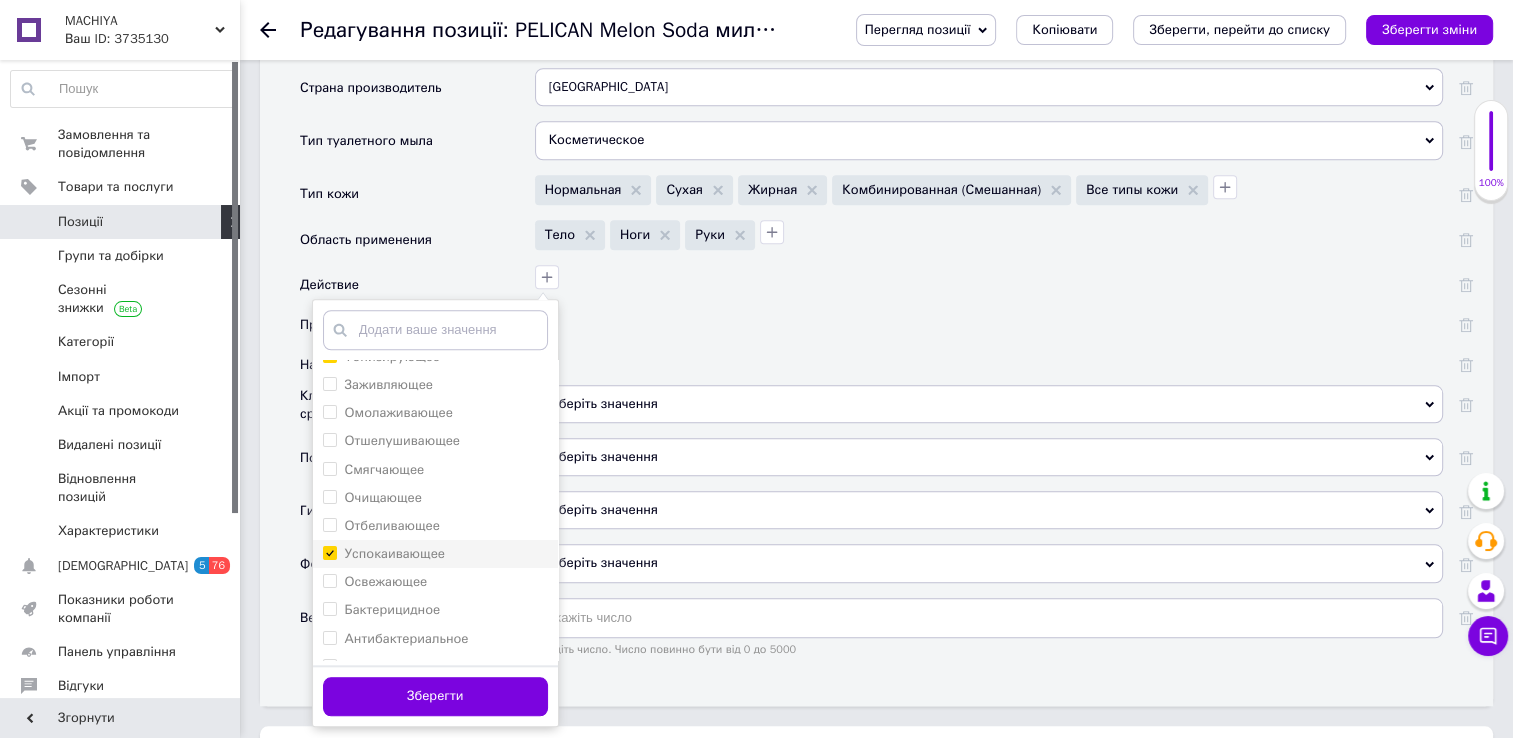 checkbox on "true" 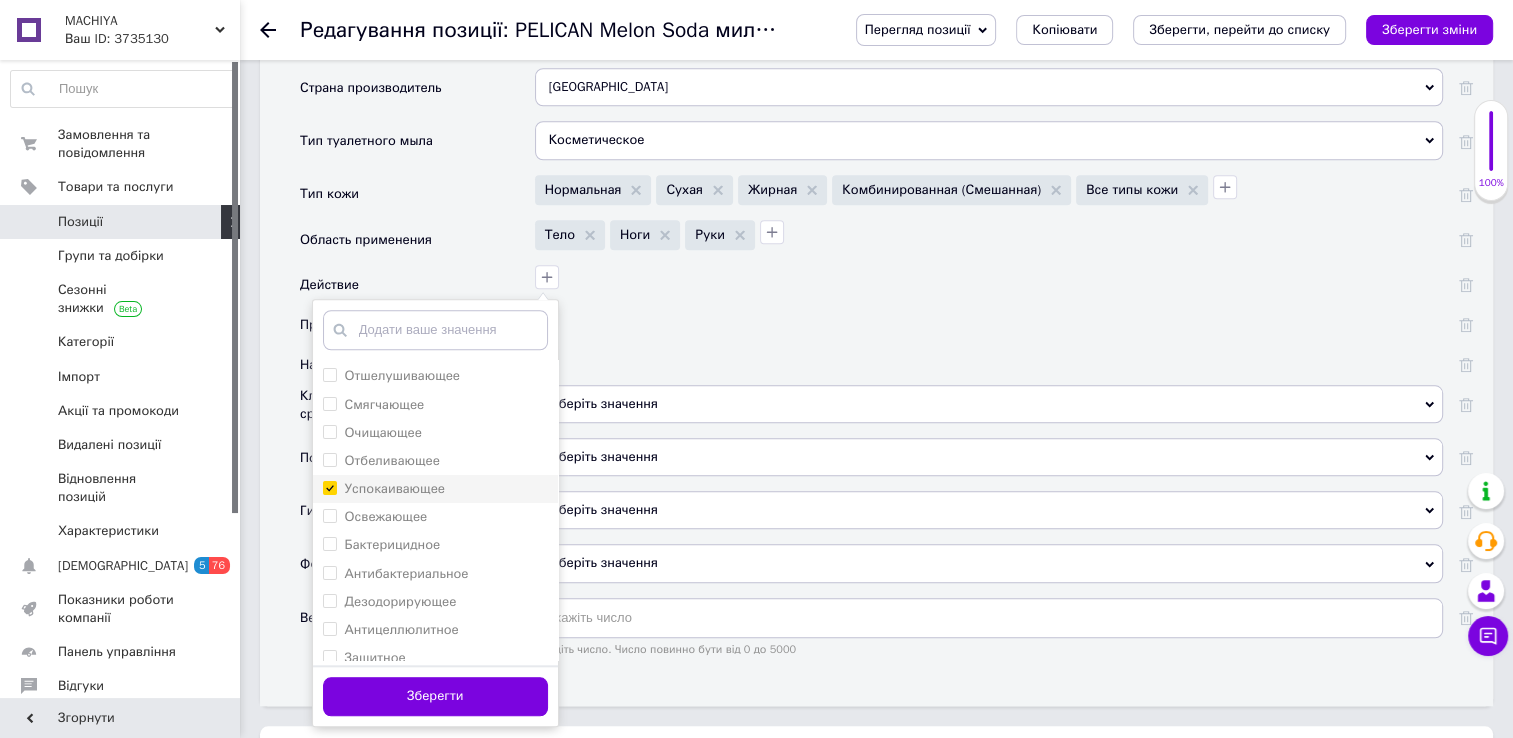 scroll, scrollTop: 151, scrollLeft: 0, axis: vertical 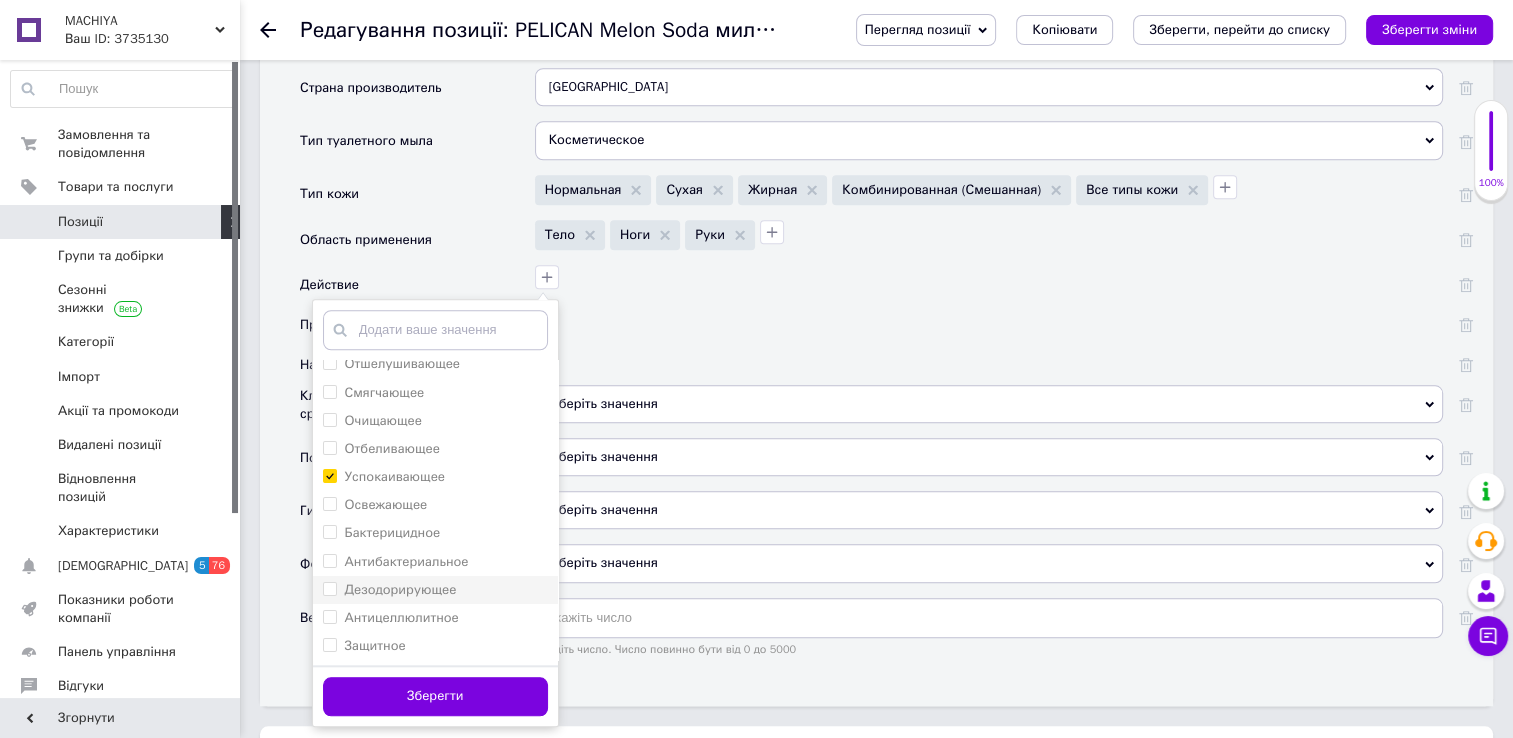 click on "Дезодорирующее" at bounding box center (329, 588) 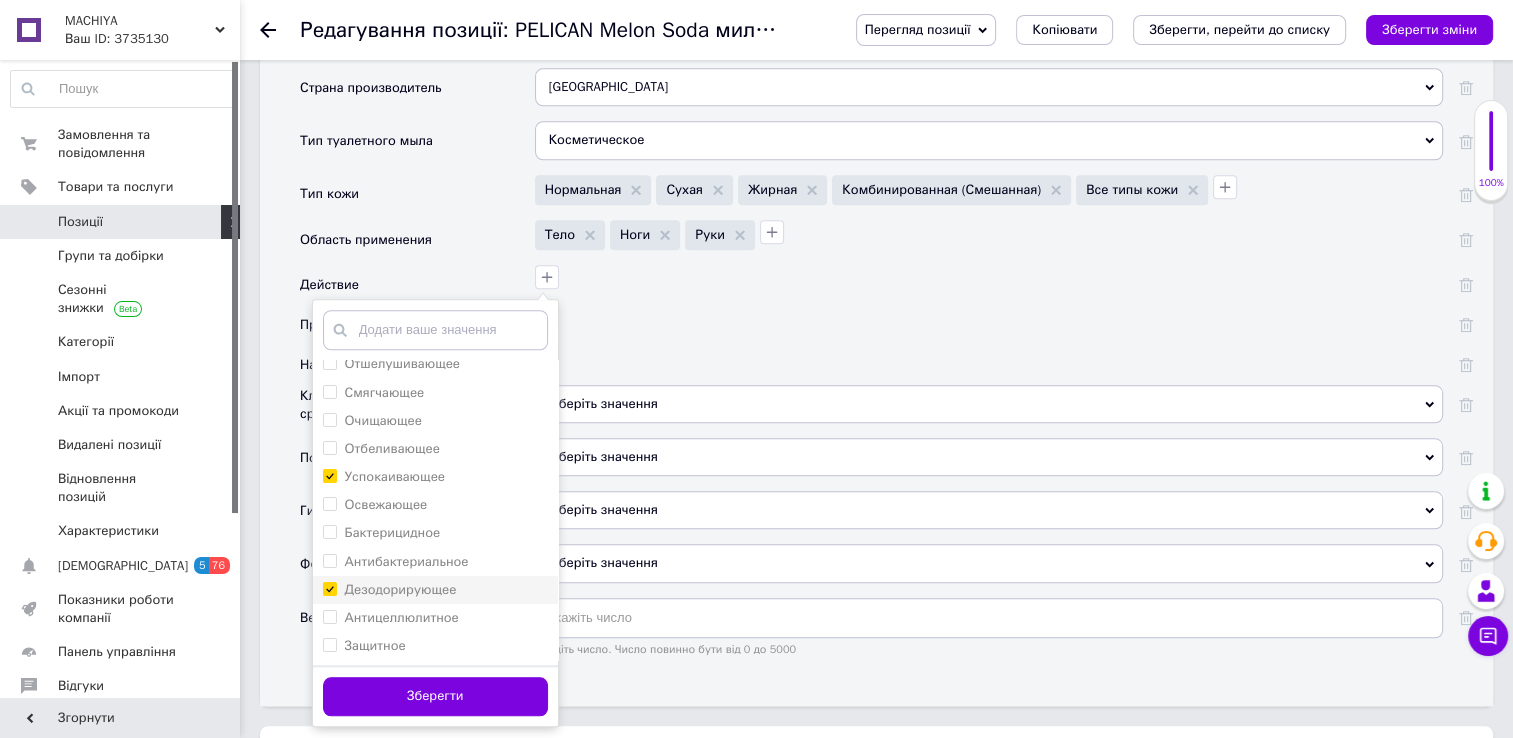 checkbox on "true" 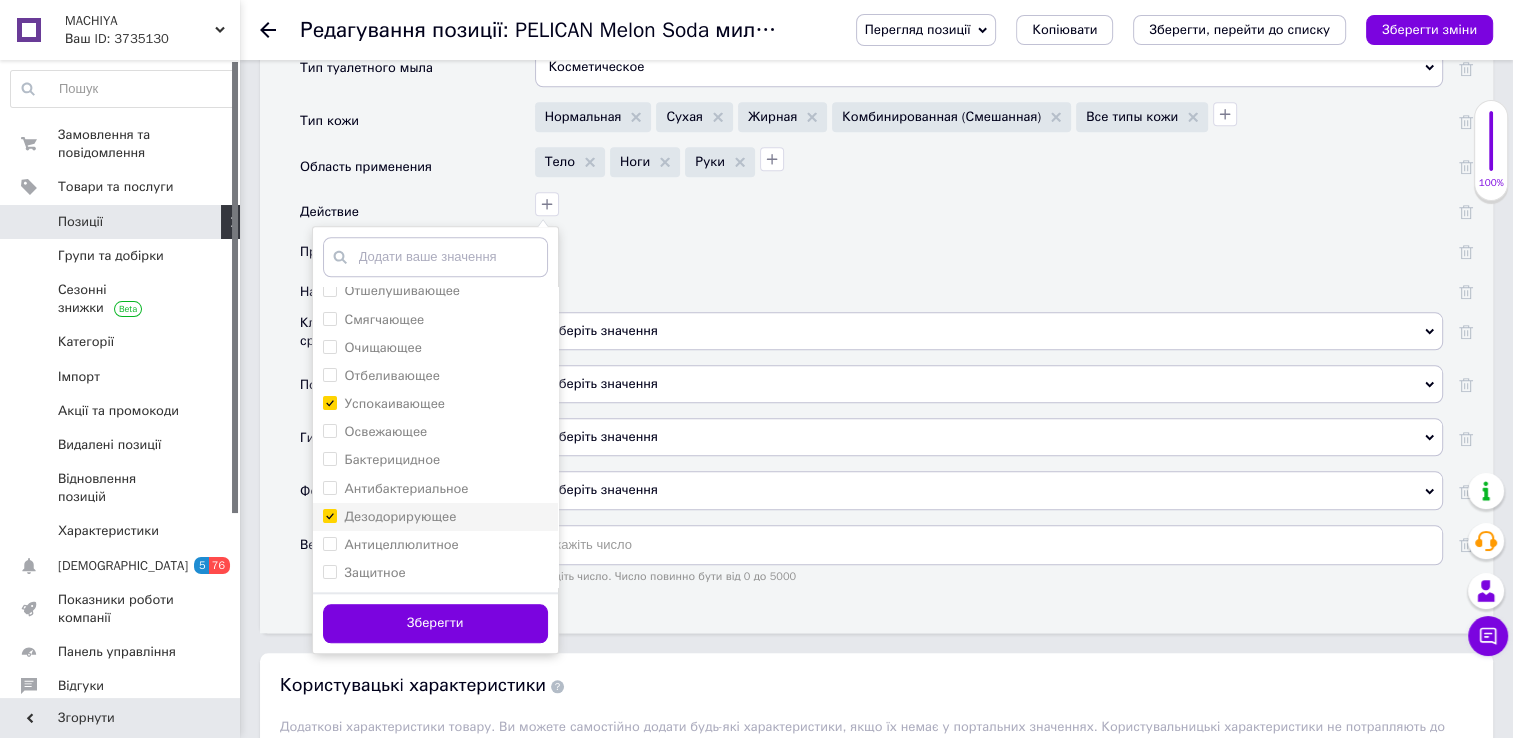 scroll, scrollTop: 1844, scrollLeft: 0, axis: vertical 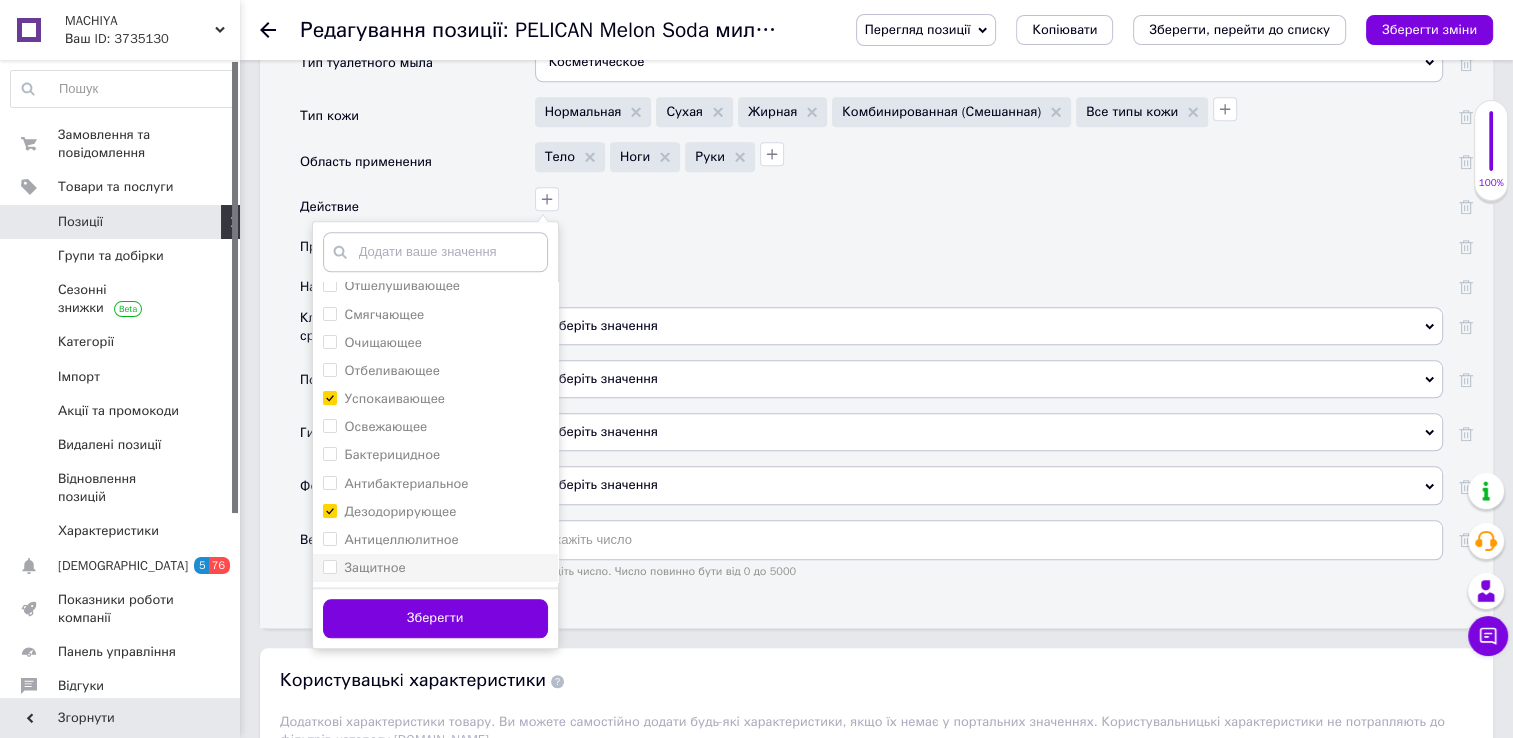 click on "Защитное" at bounding box center (329, 566) 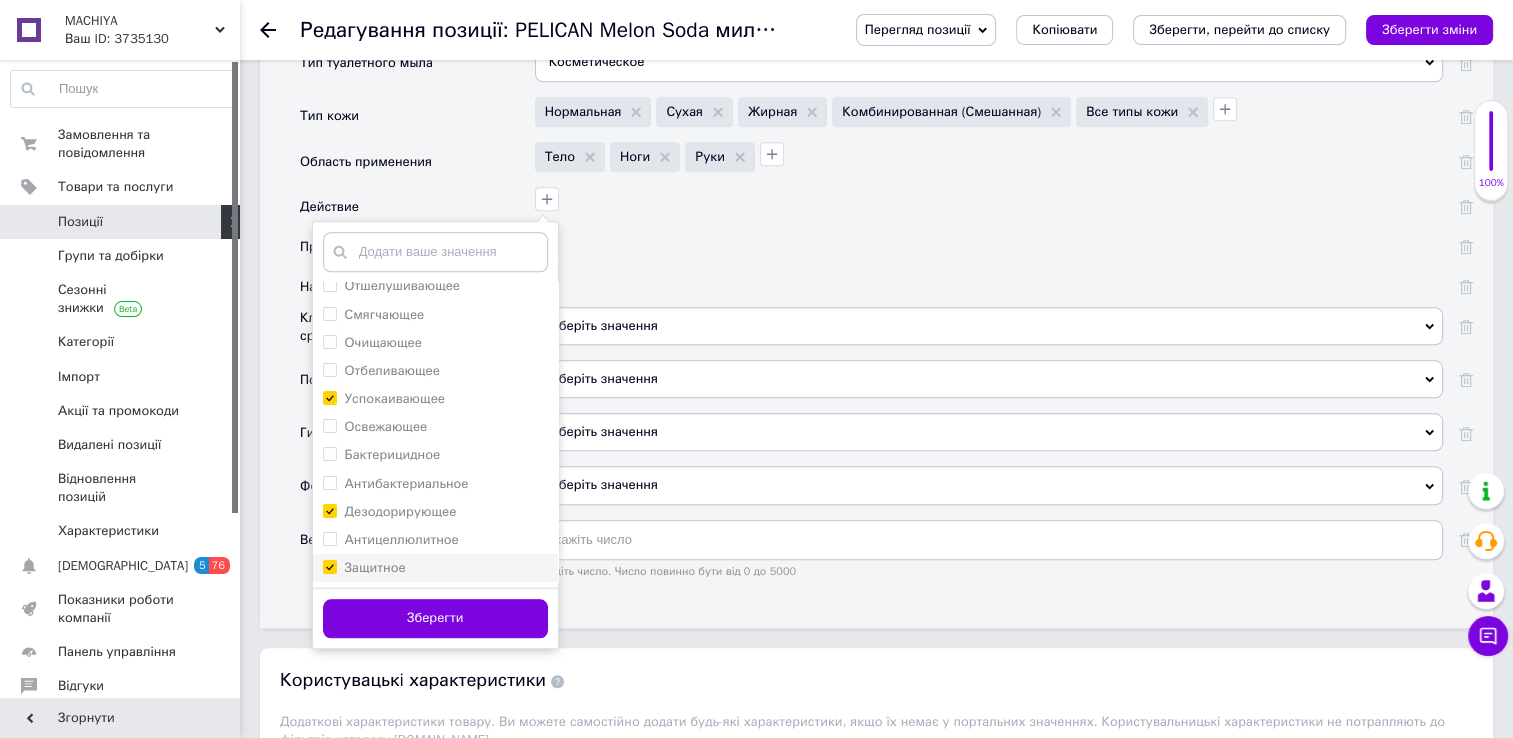 checkbox on "true" 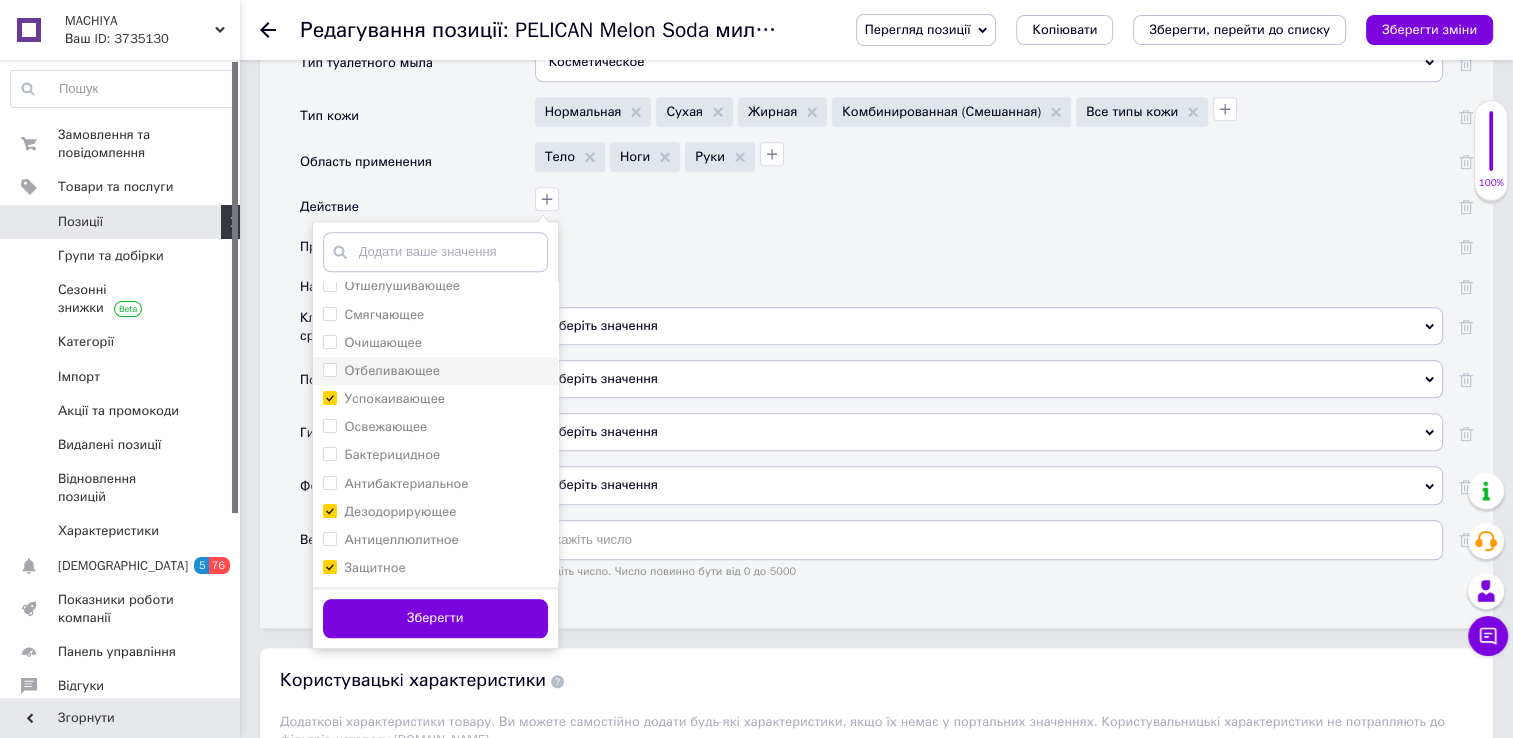 click on "Отбеливающее" at bounding box center [329, 369] 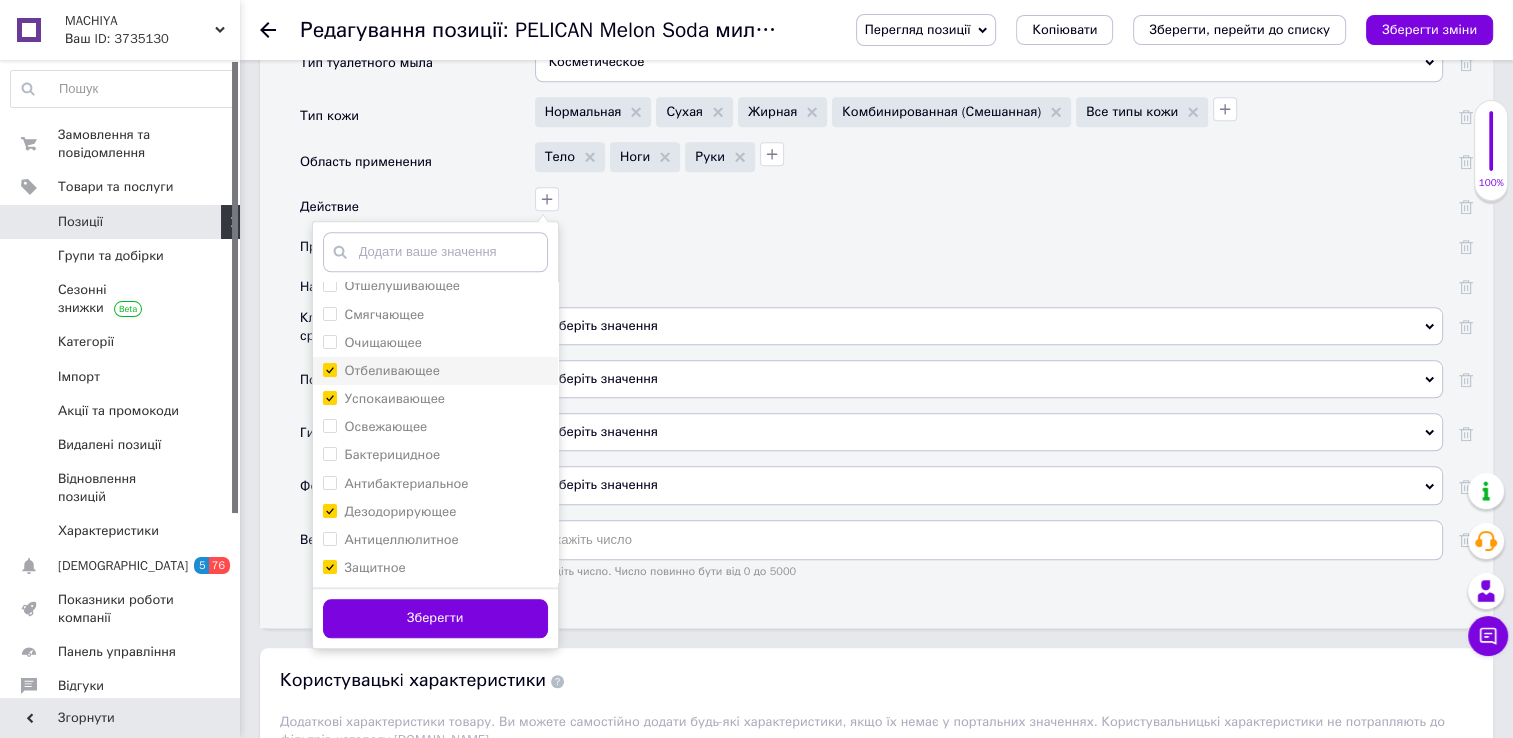 checkbox on "true" 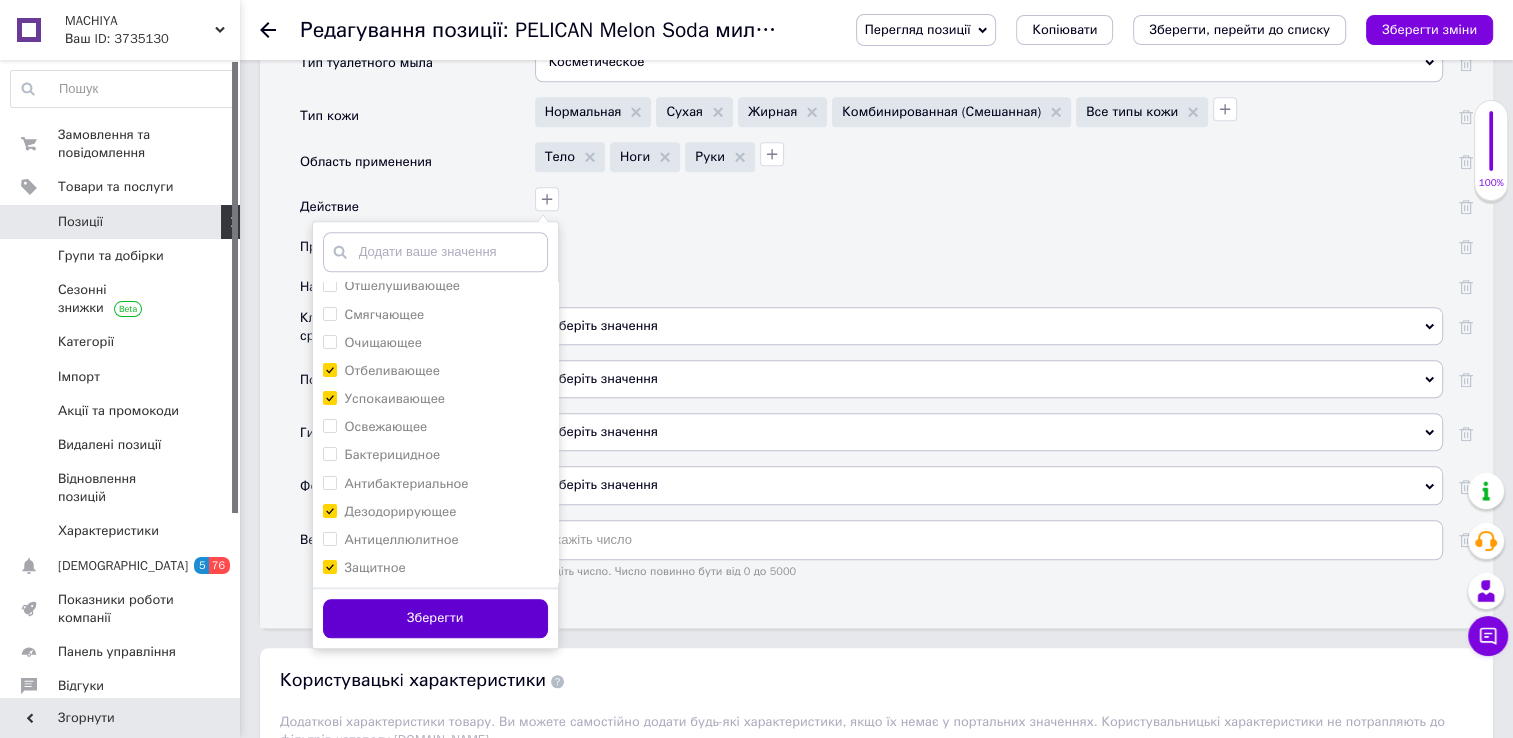 click on "Зберегти" at bounding box center [435, 618] 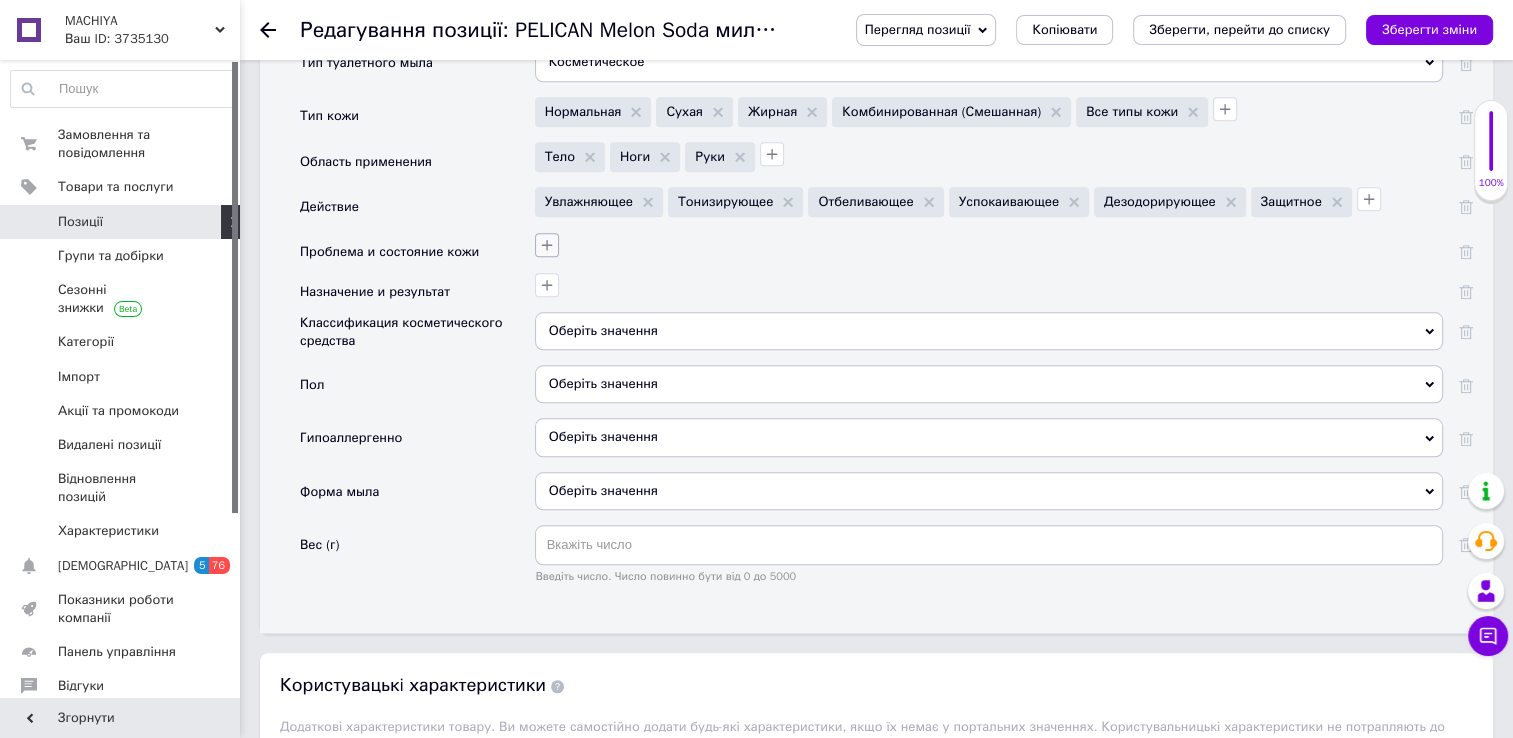 click 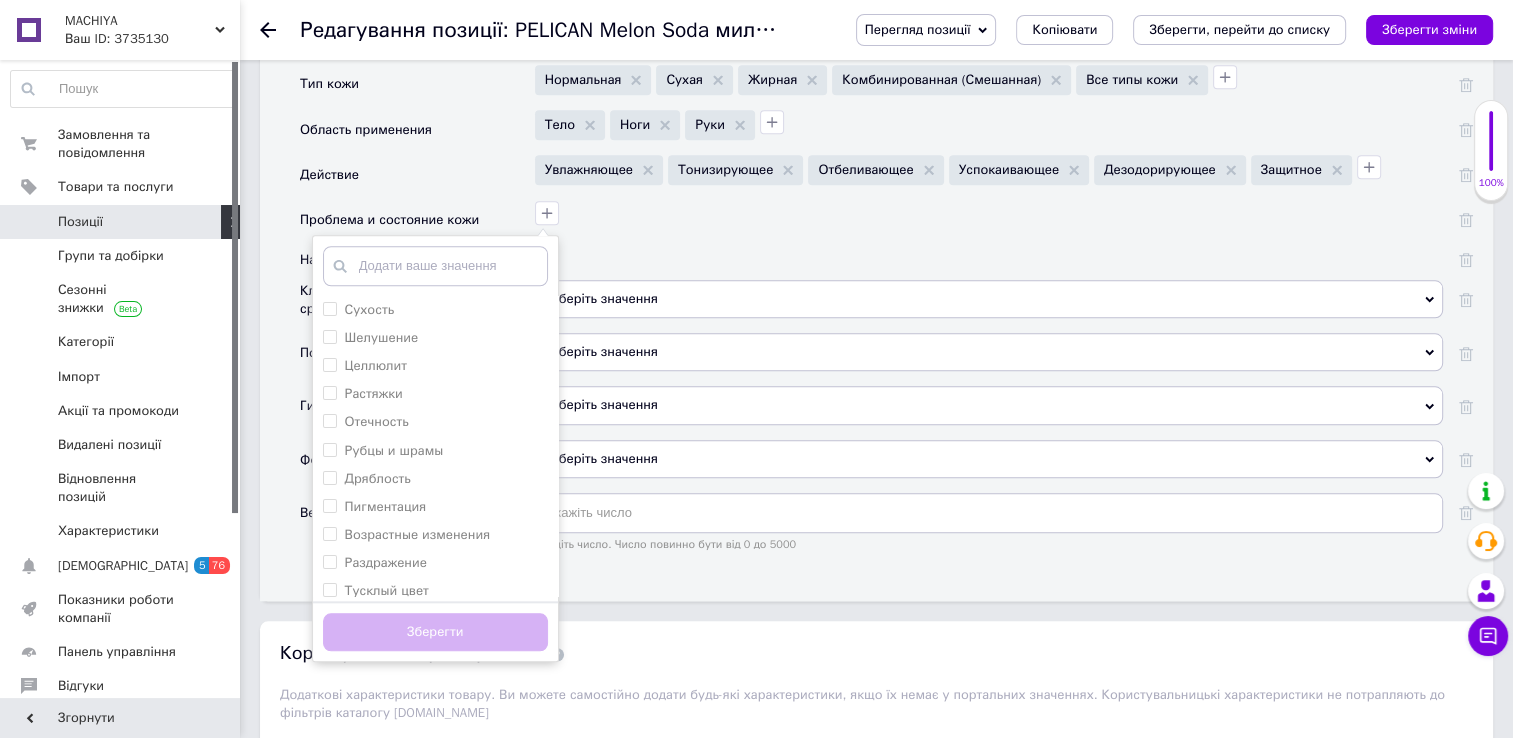 scroll, scrollTop: 1880, scrollLeft: 0, axis: vertical 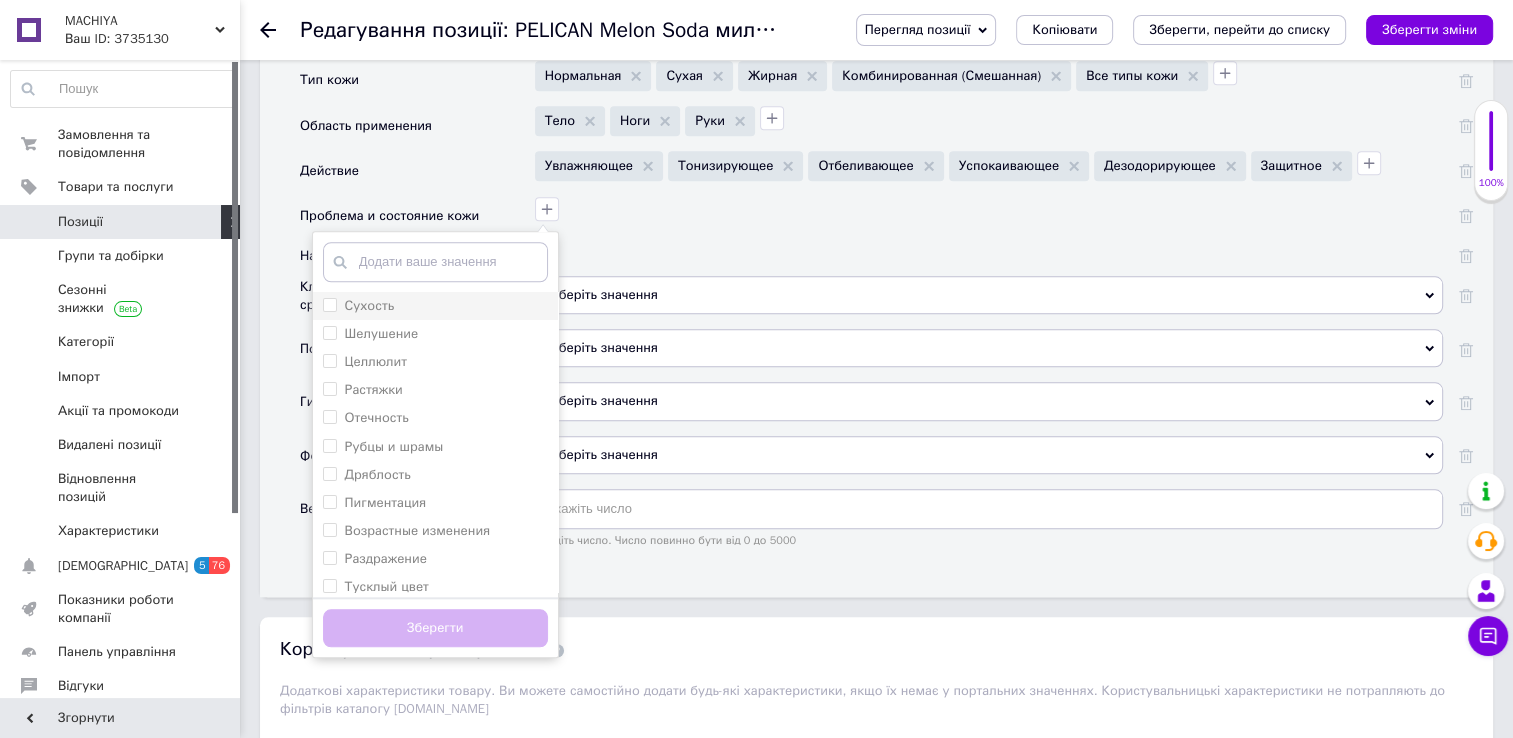 click on "Сухость" at bounding box center (329, 304) 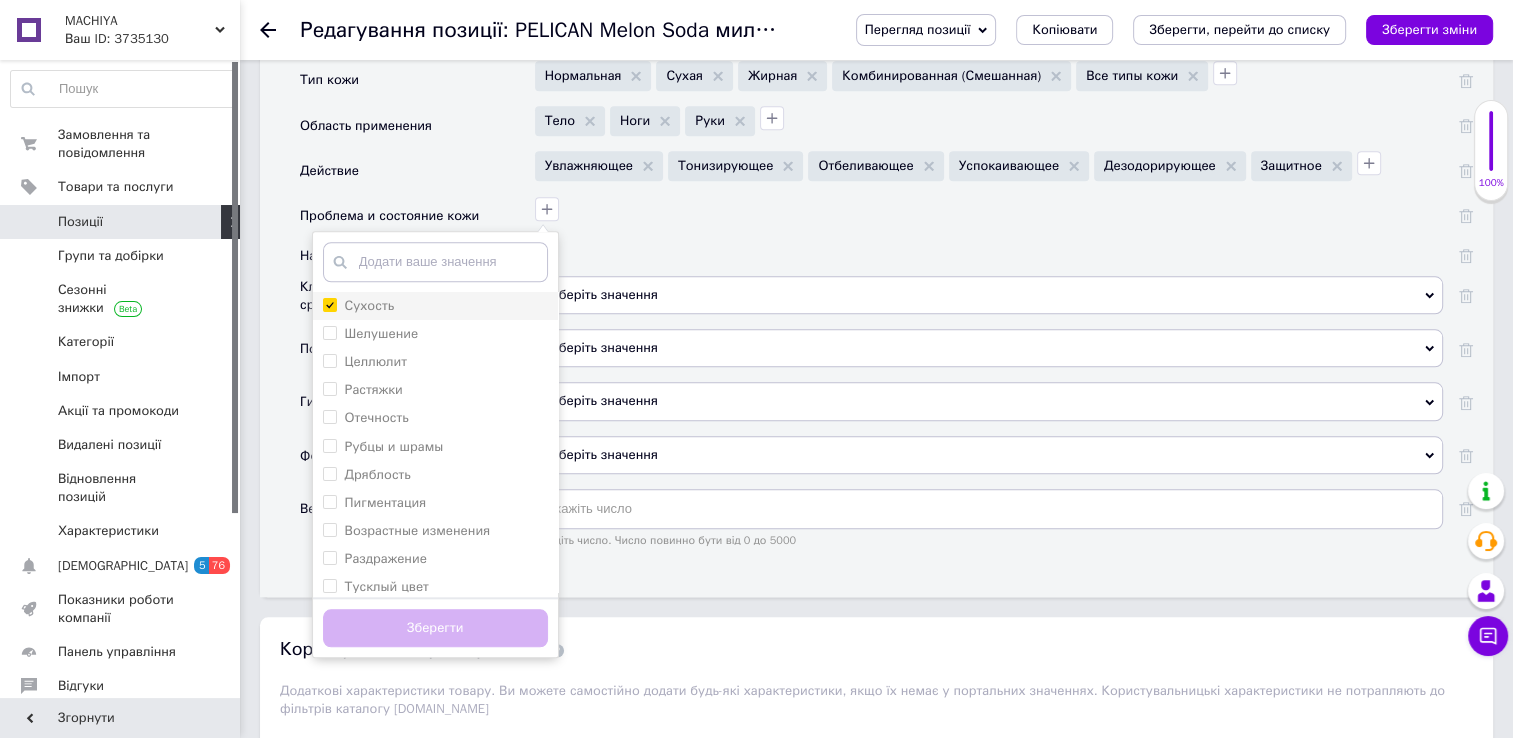 checkbox on "true" 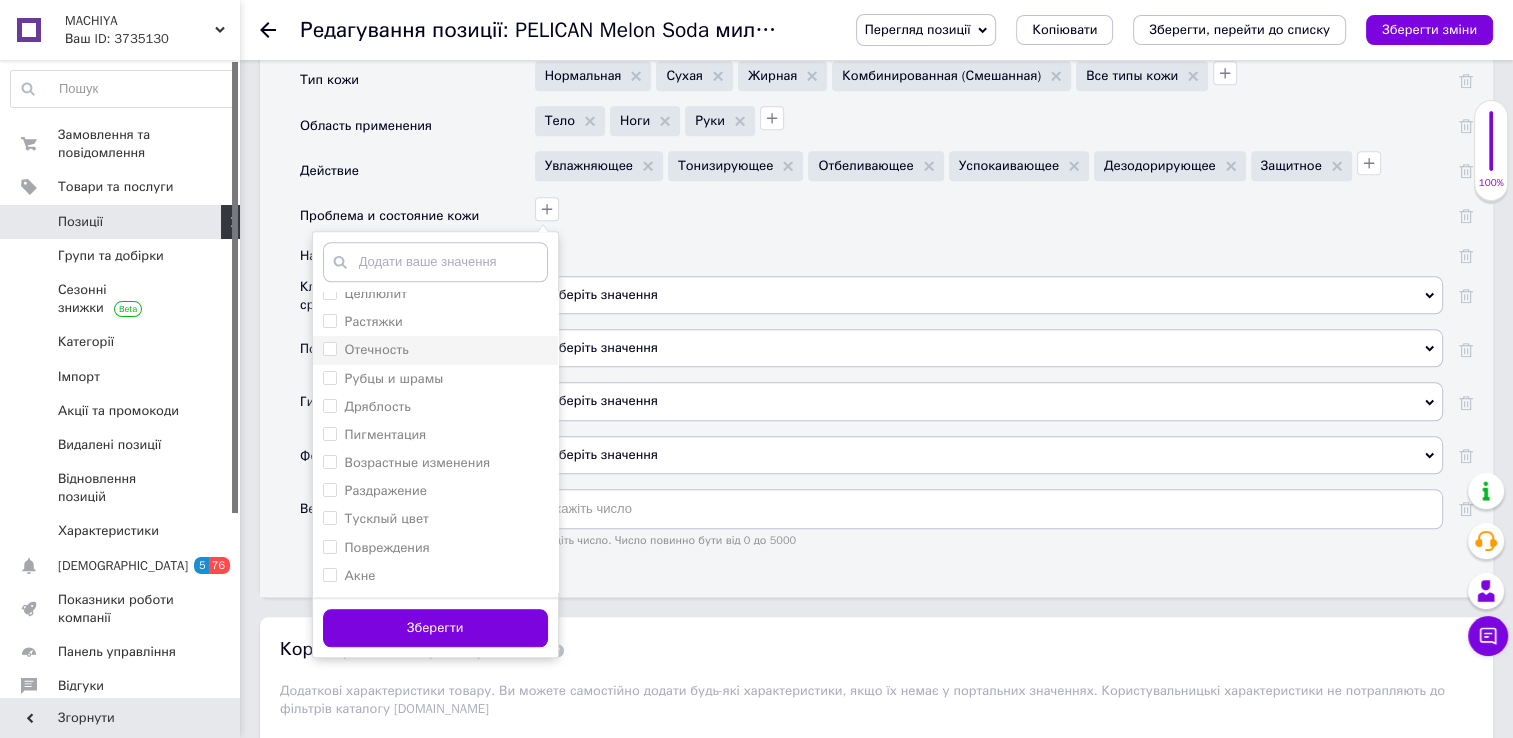 scroll, scrollTop: 78, scrollLeft: 0, axis: vertical 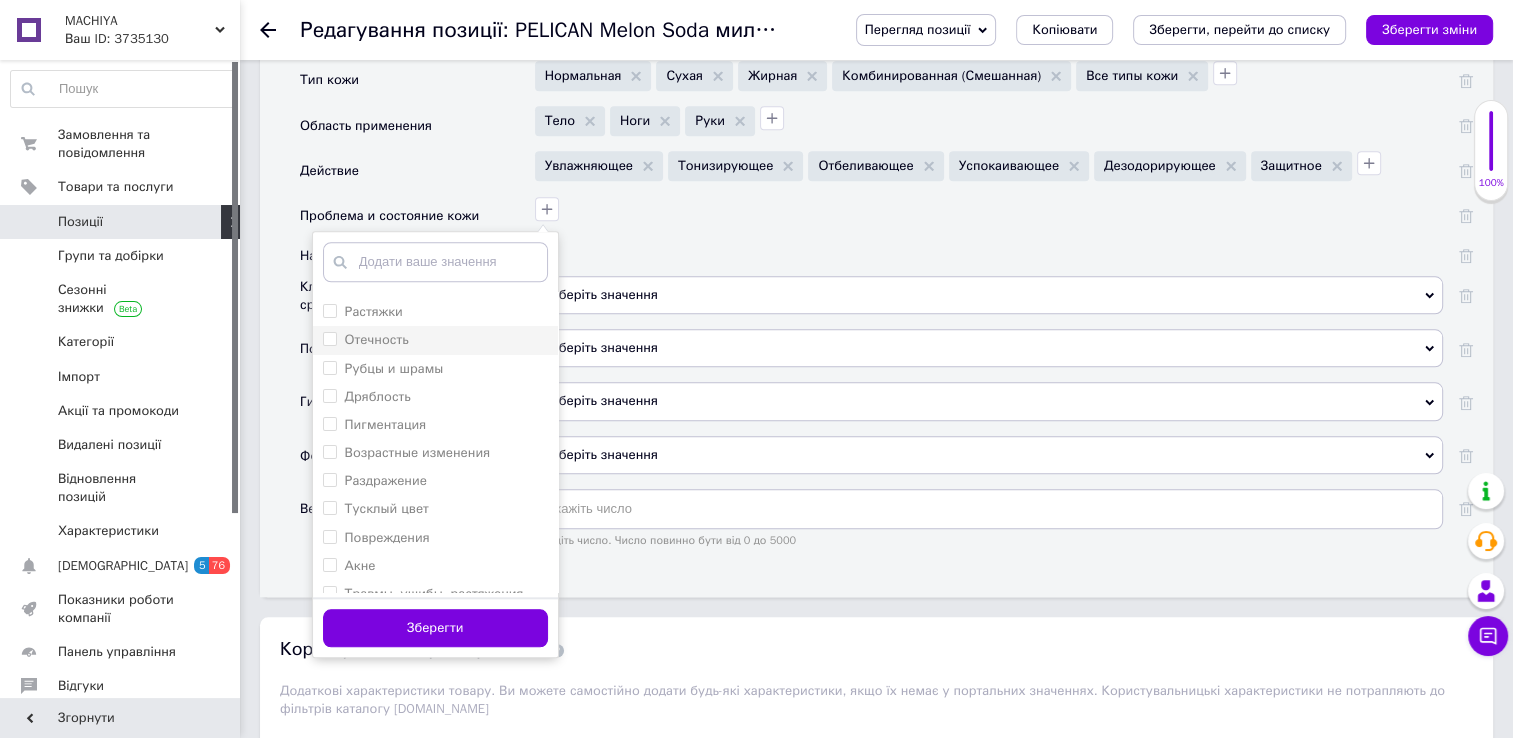 click on "Пигментация" at bounding box center (329, 423) 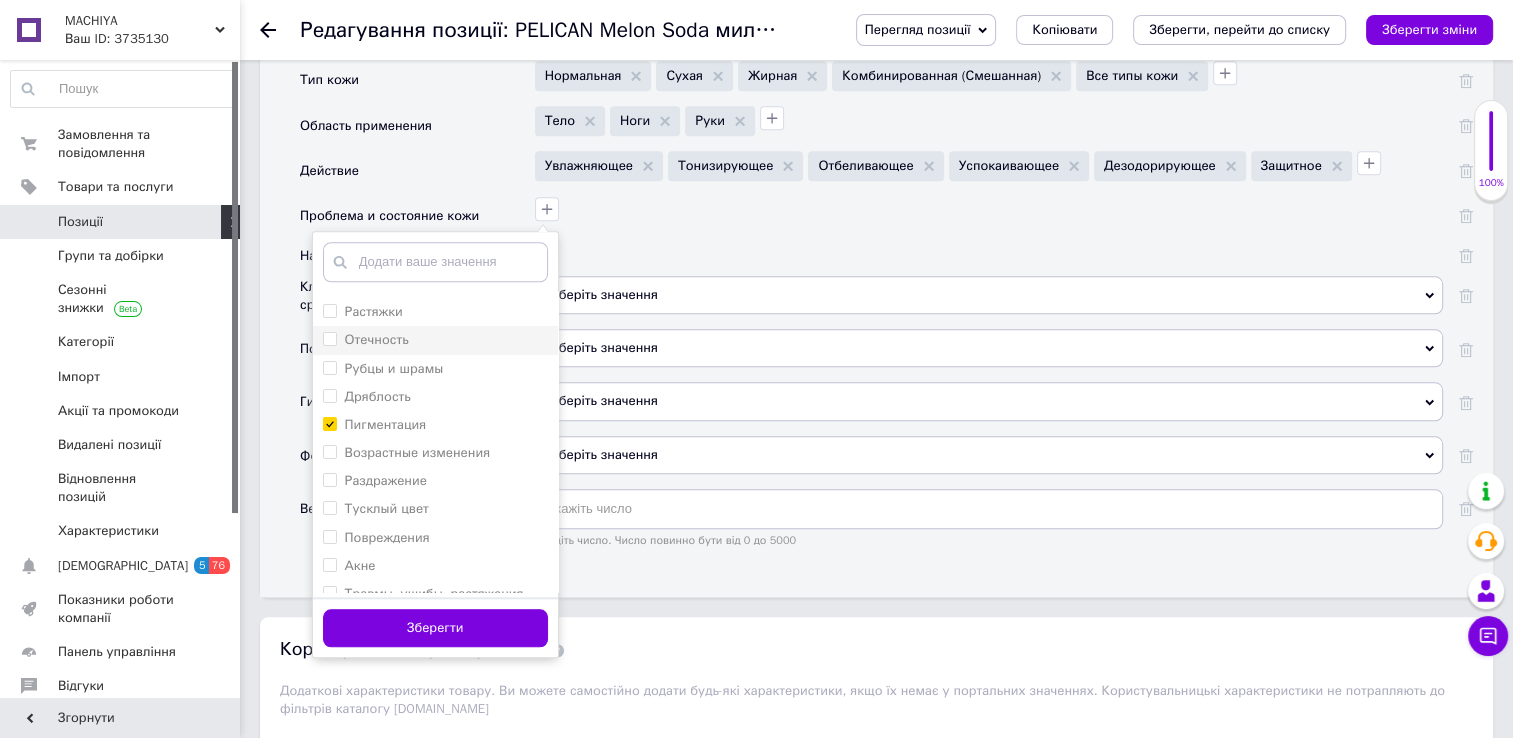 checkbox on "true" 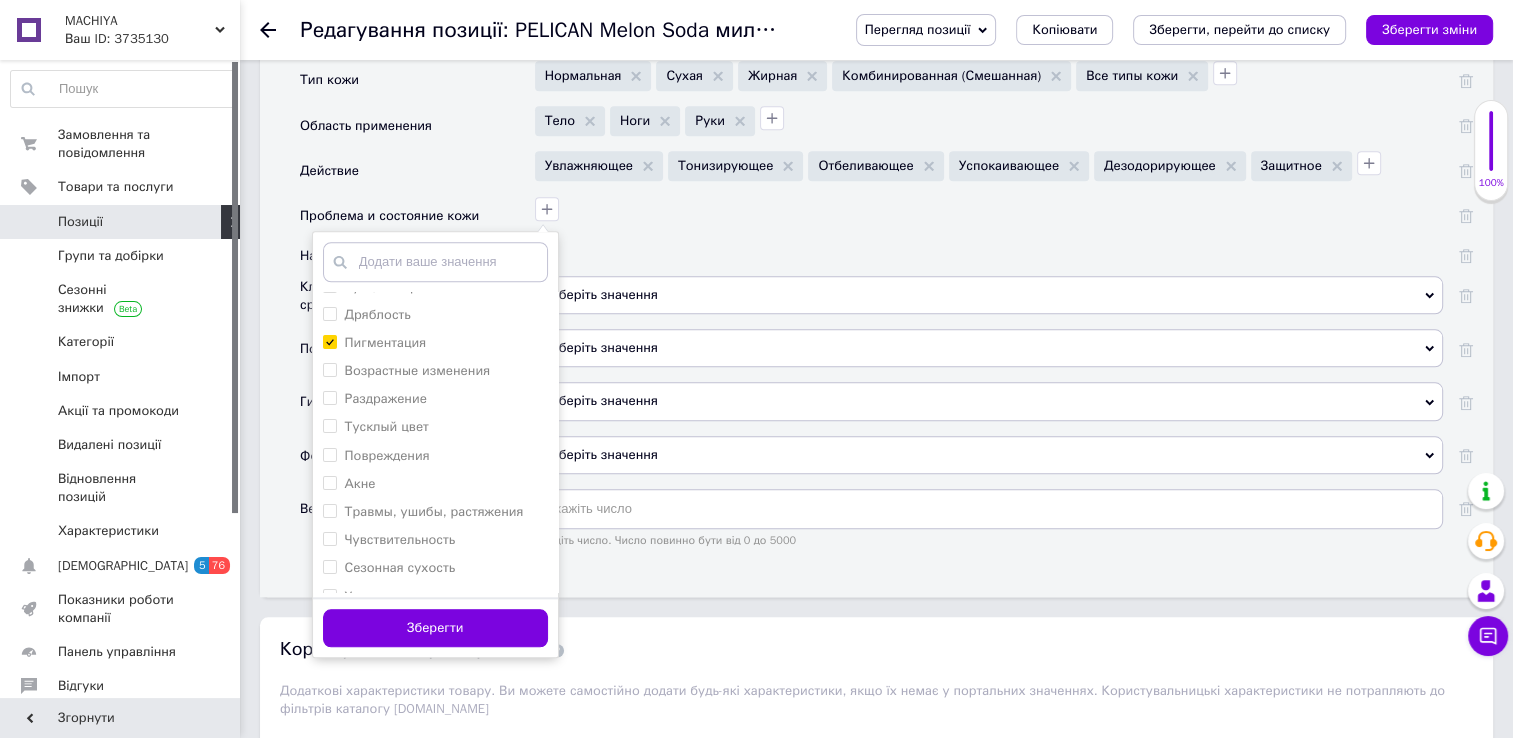 scroll, scrollTop: 171, scrollLeft: 0, axis: vertical 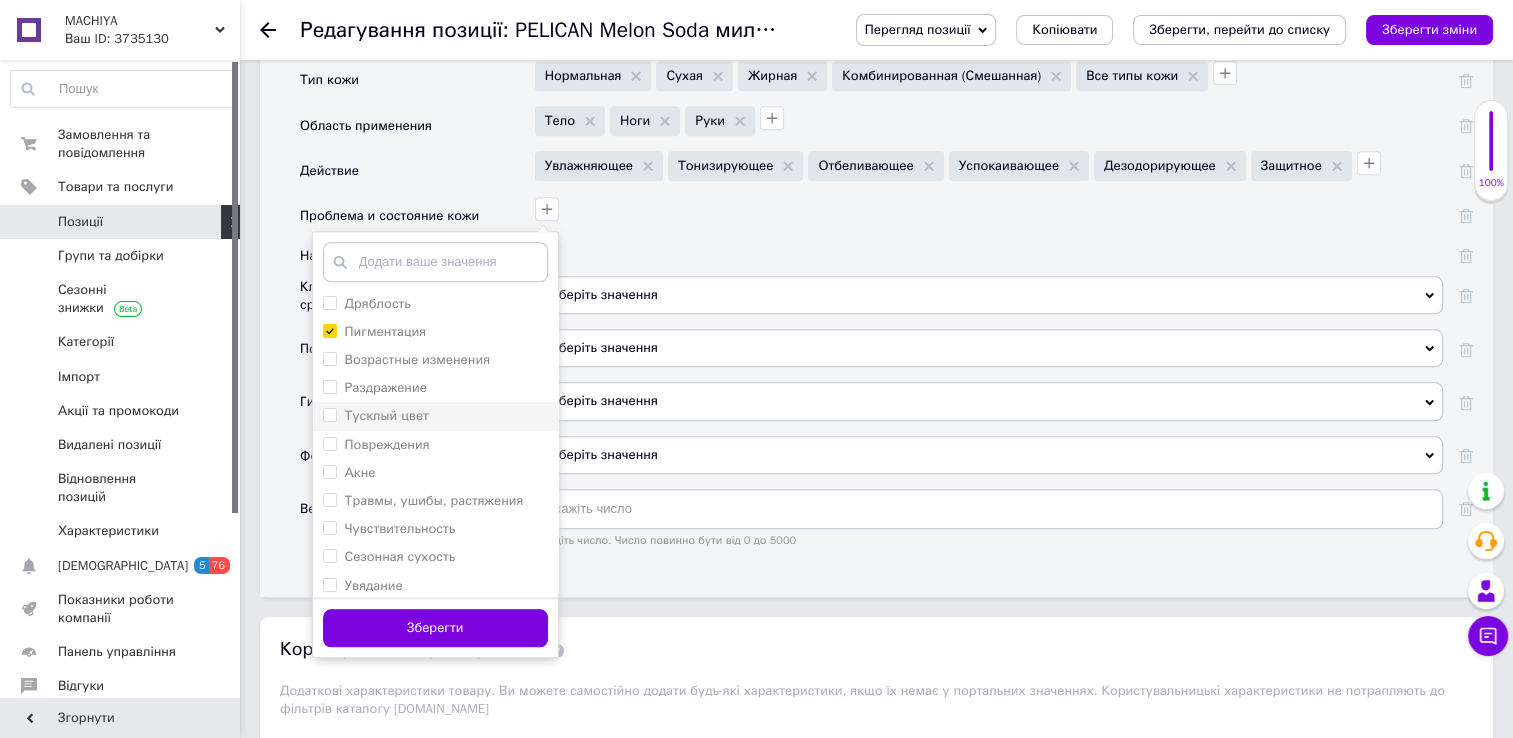 click on "Тусклый цвет" at bounding box center [329, 414] 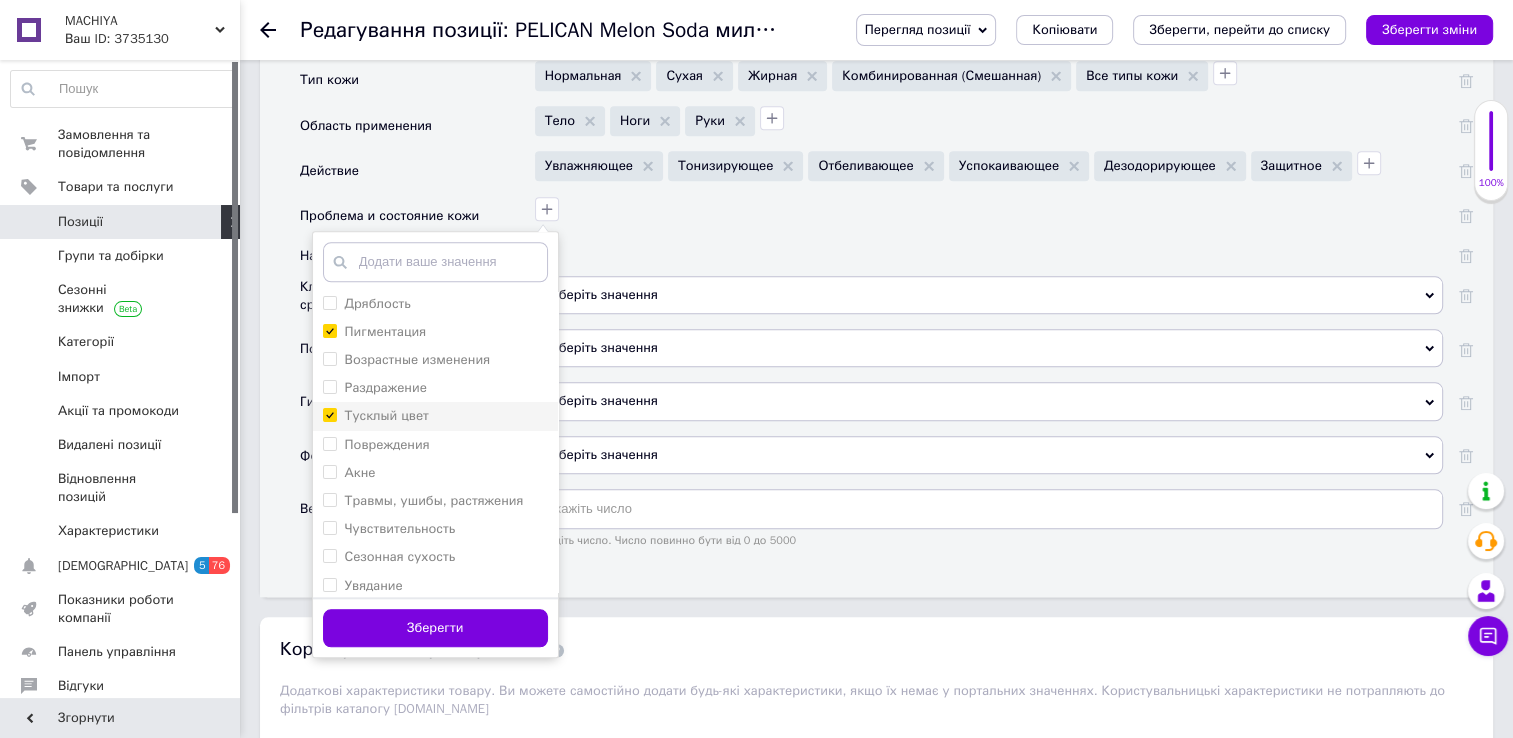 checkbox on "true" 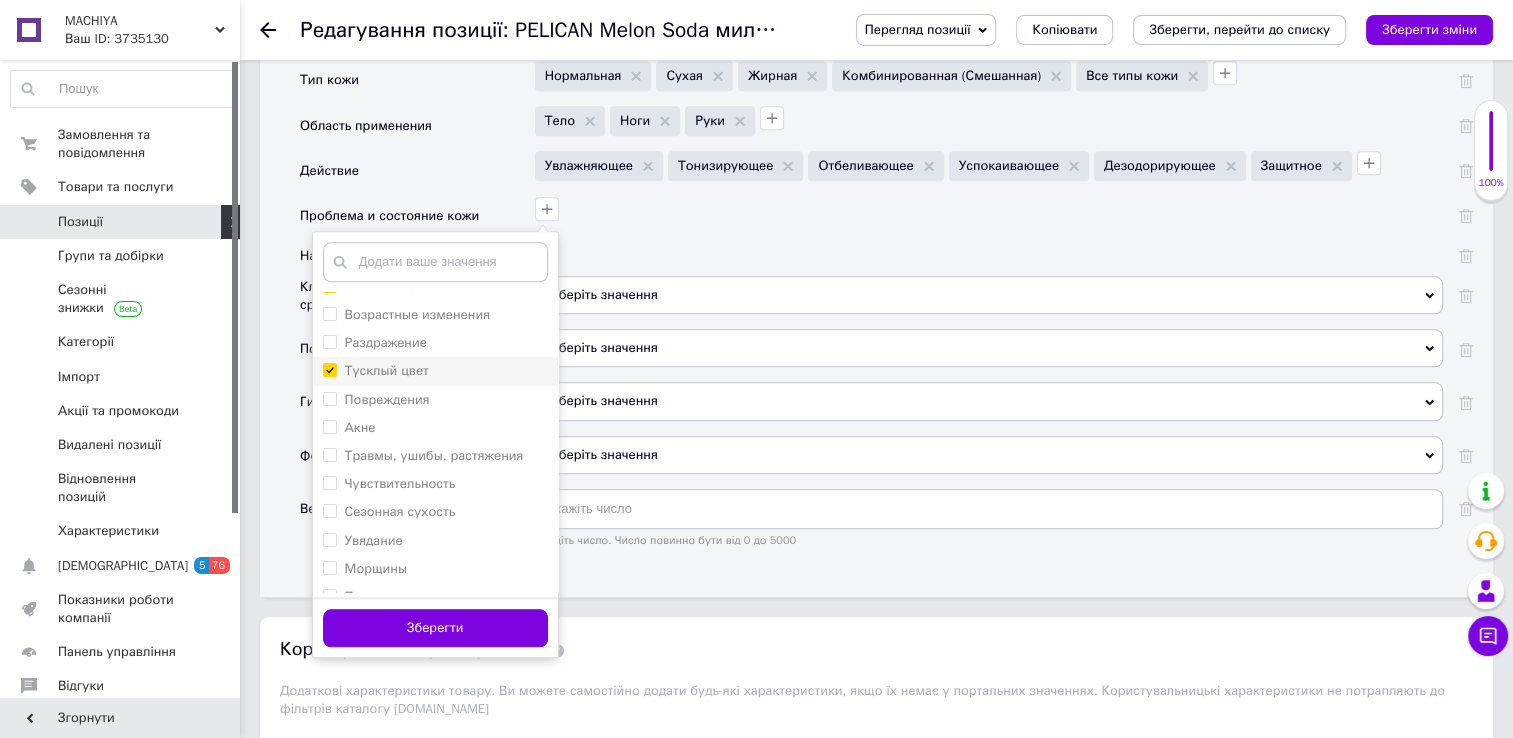 scroll, scrollTop: 220, scrollLeft: 0, axis: vertical 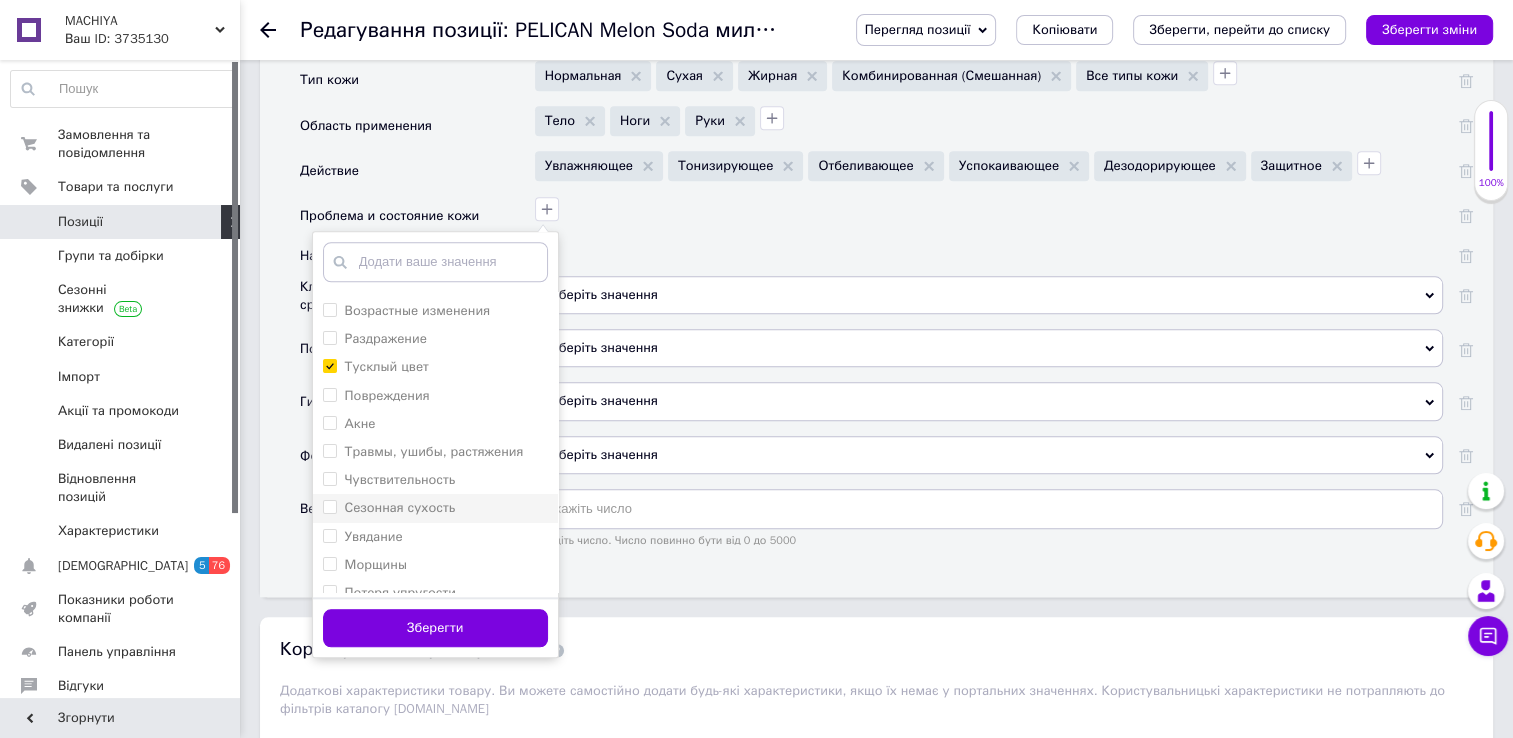 click on "Сезонная сухость" at bounding box center [329, 506] 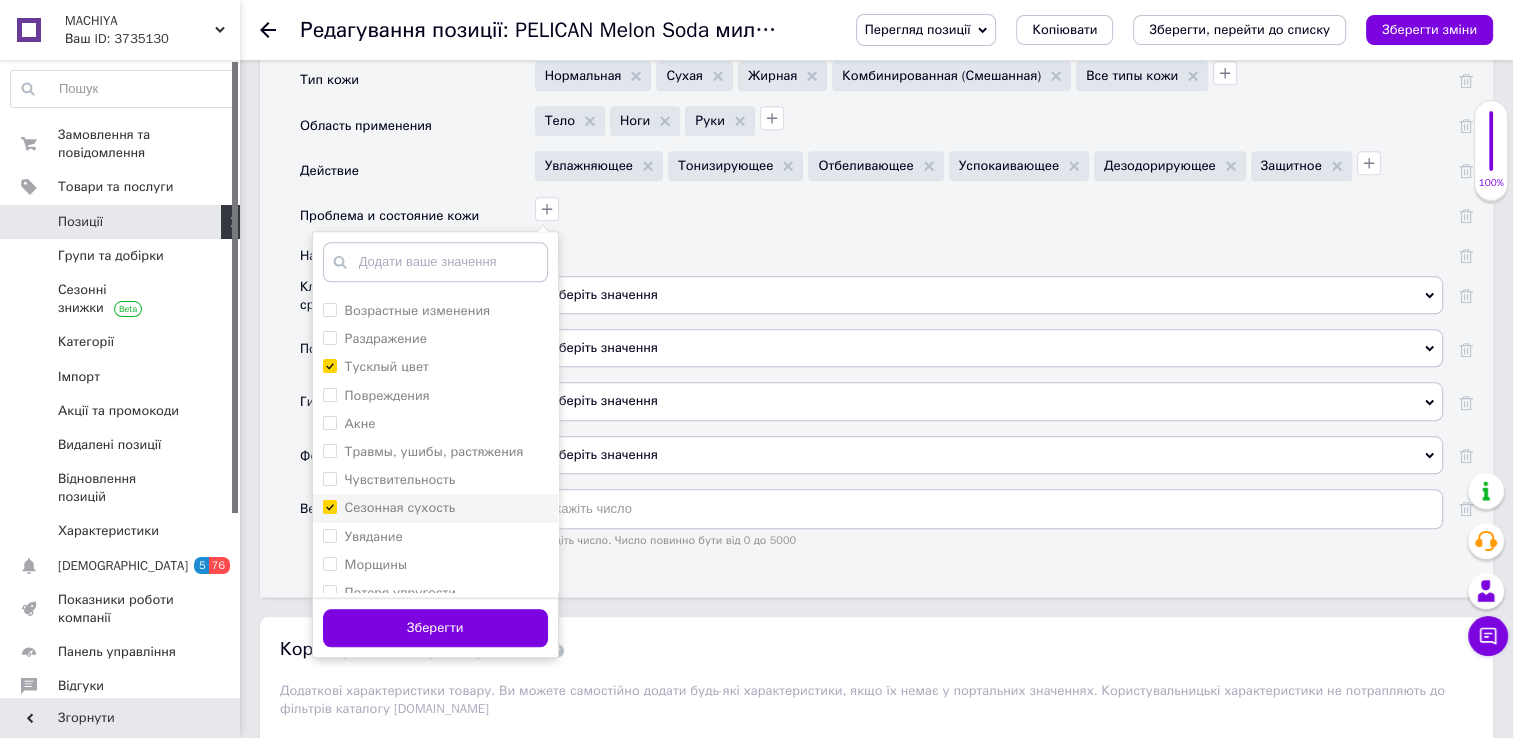 checkbox on "true" 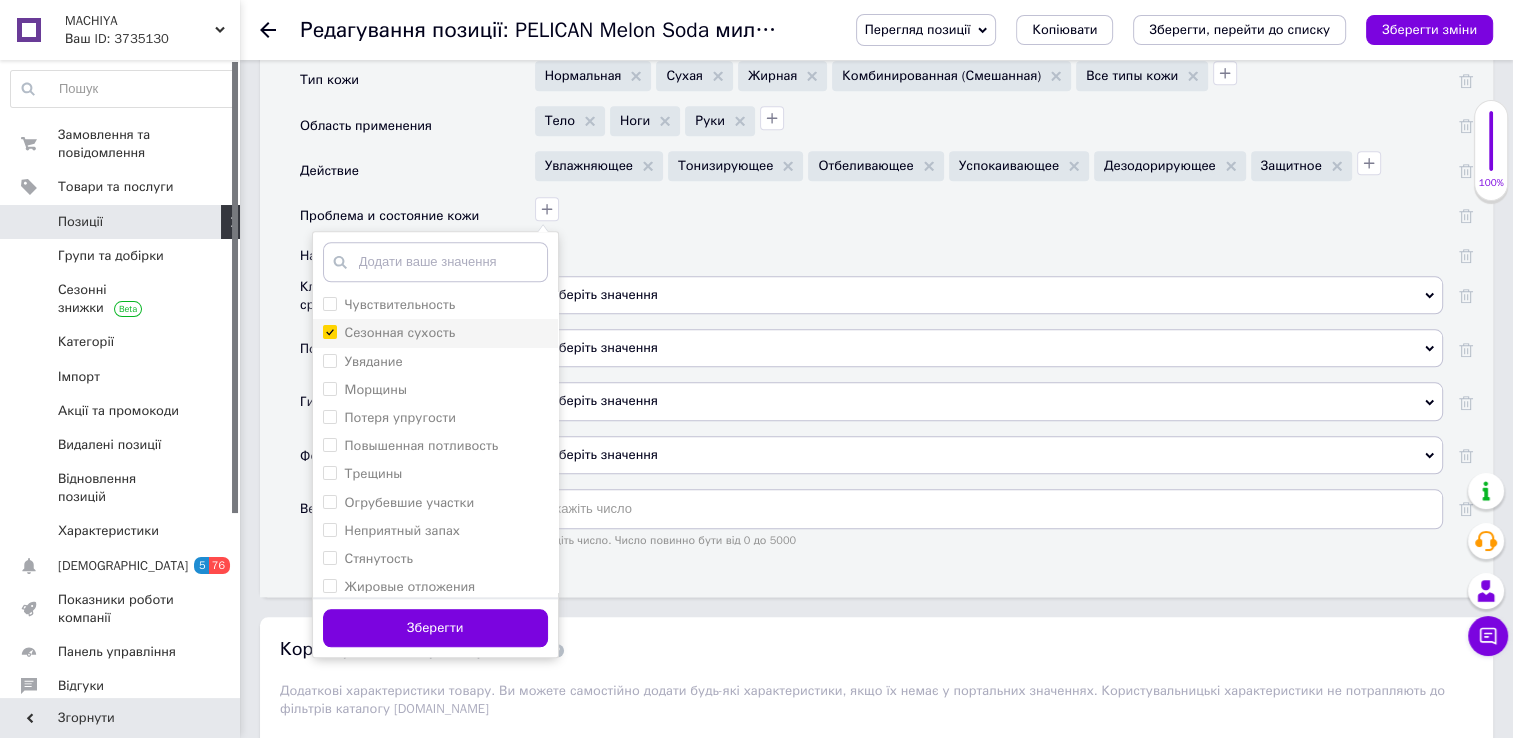 scroll, scrollTop: 404, scrollLeft: 0, axis: vertical 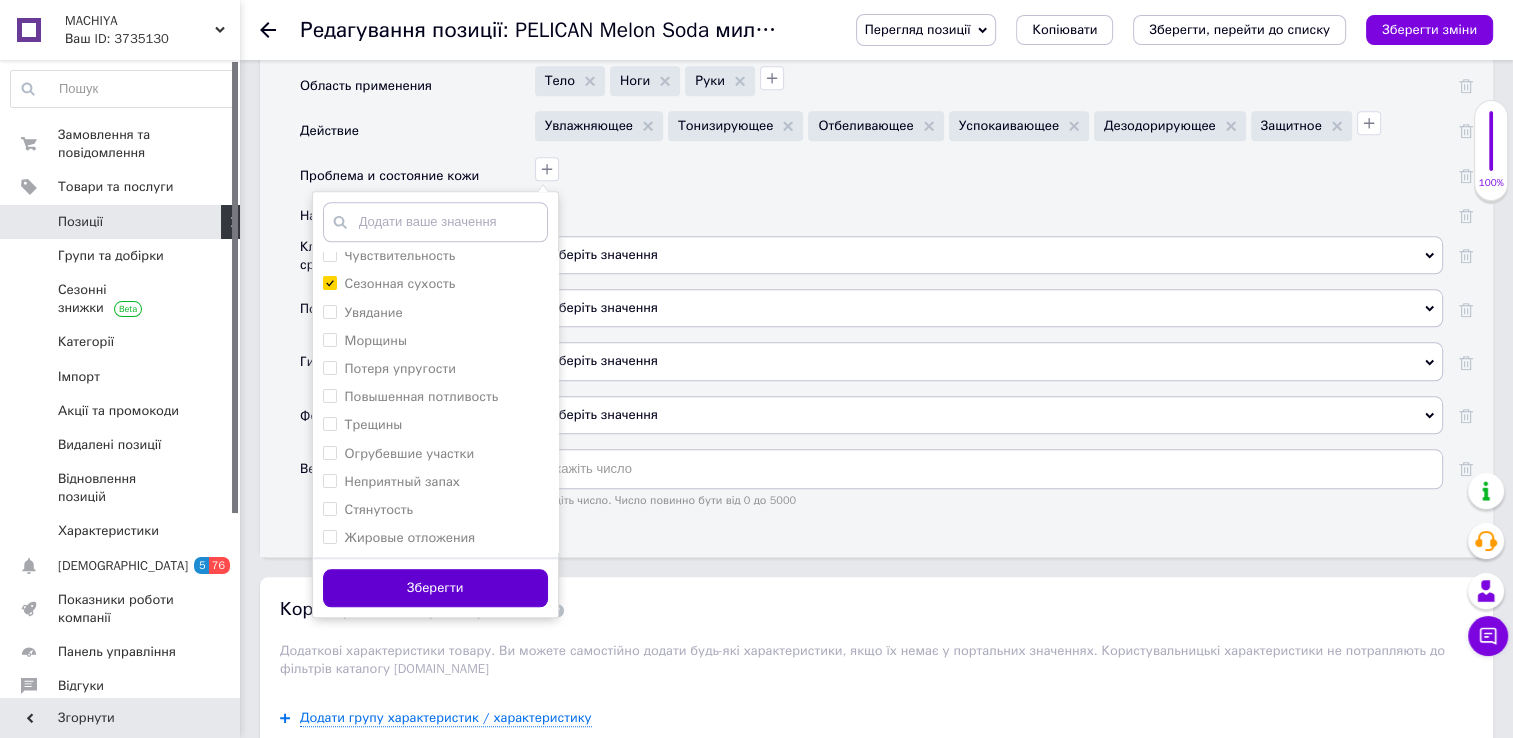 click on "Зберегти" at bounding box center (435, 588) 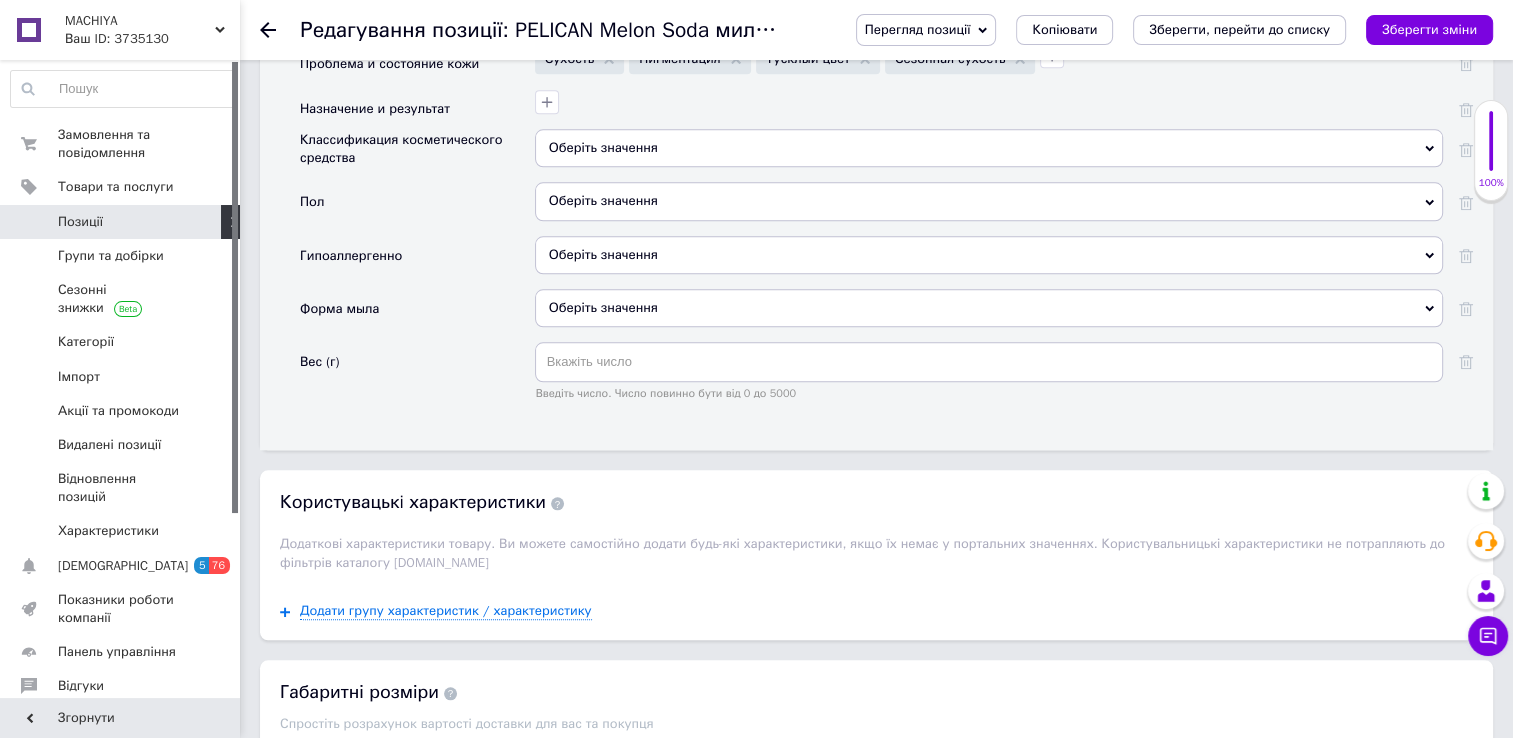 scroll, scrollTop: 2036, scrollLeft: 0, axis: vertical 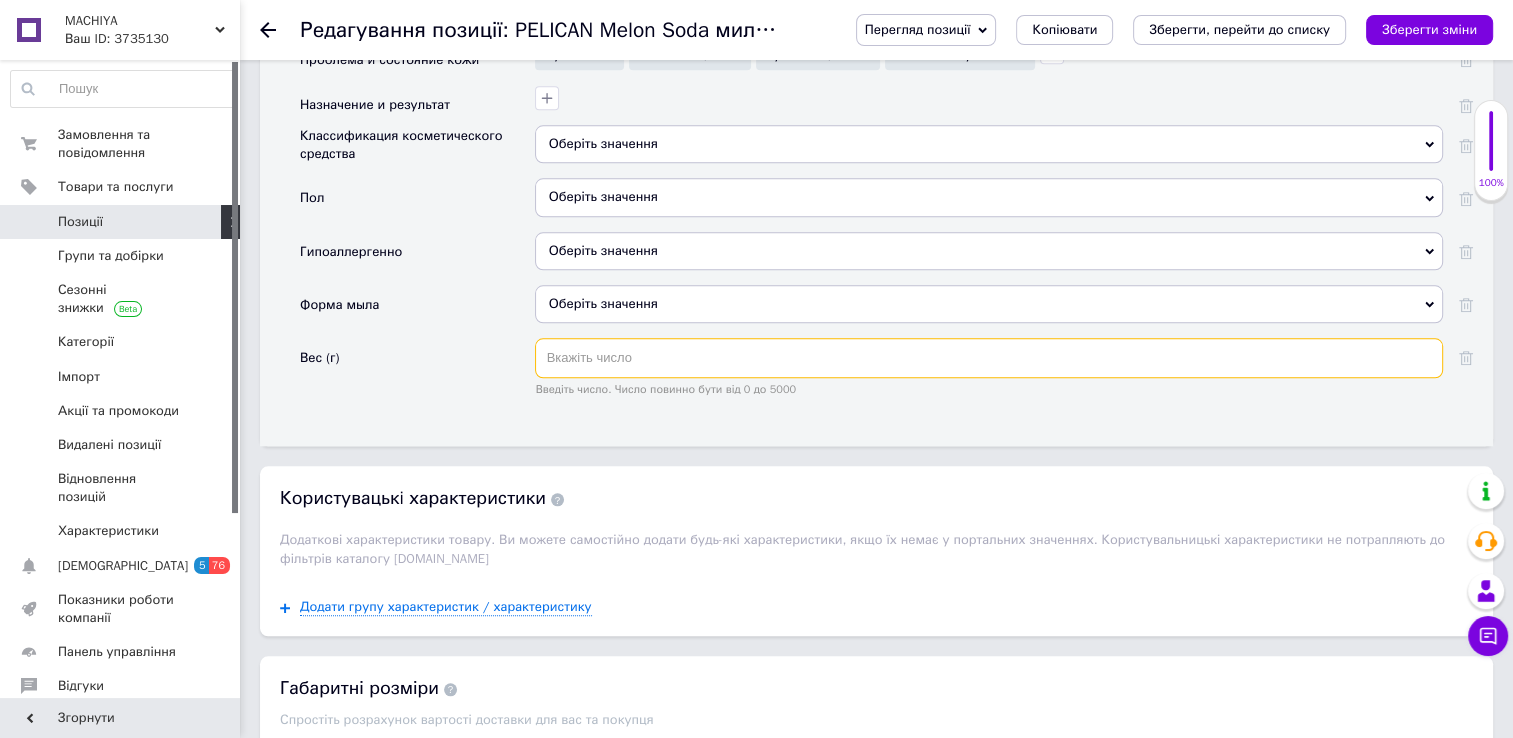 click at bounding box center (989, 358) 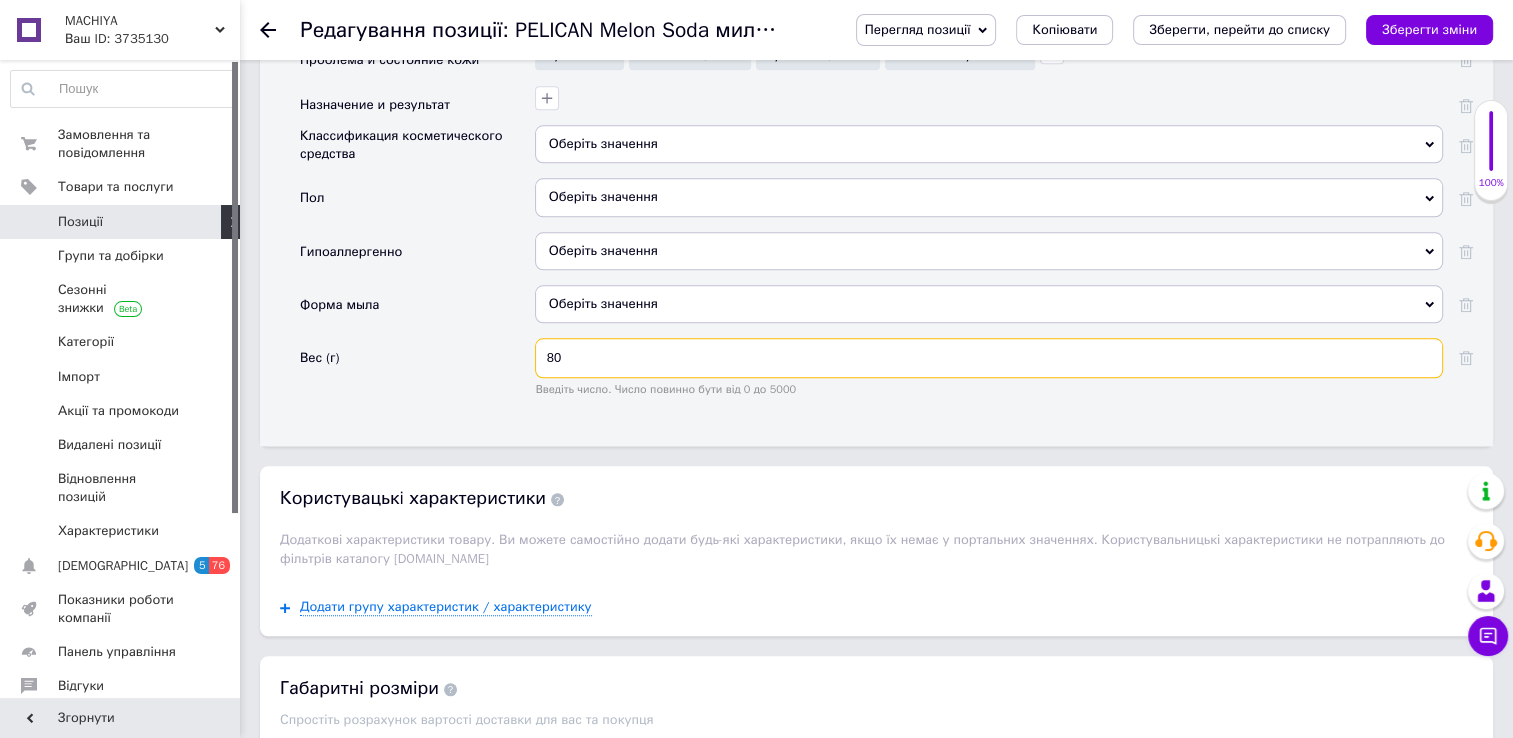 type on "80" 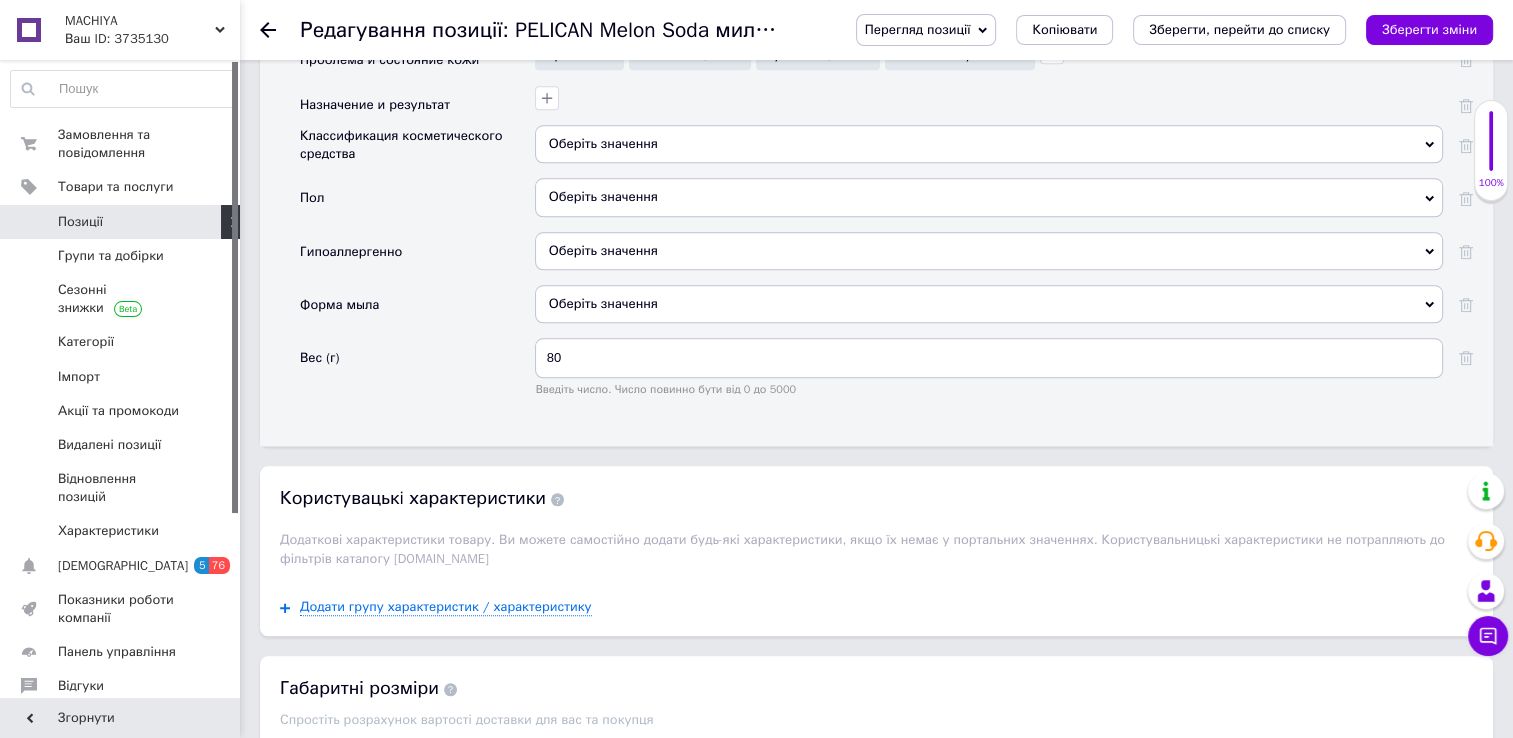 click on "Оберіть значення" at bounding box center (989, 197) 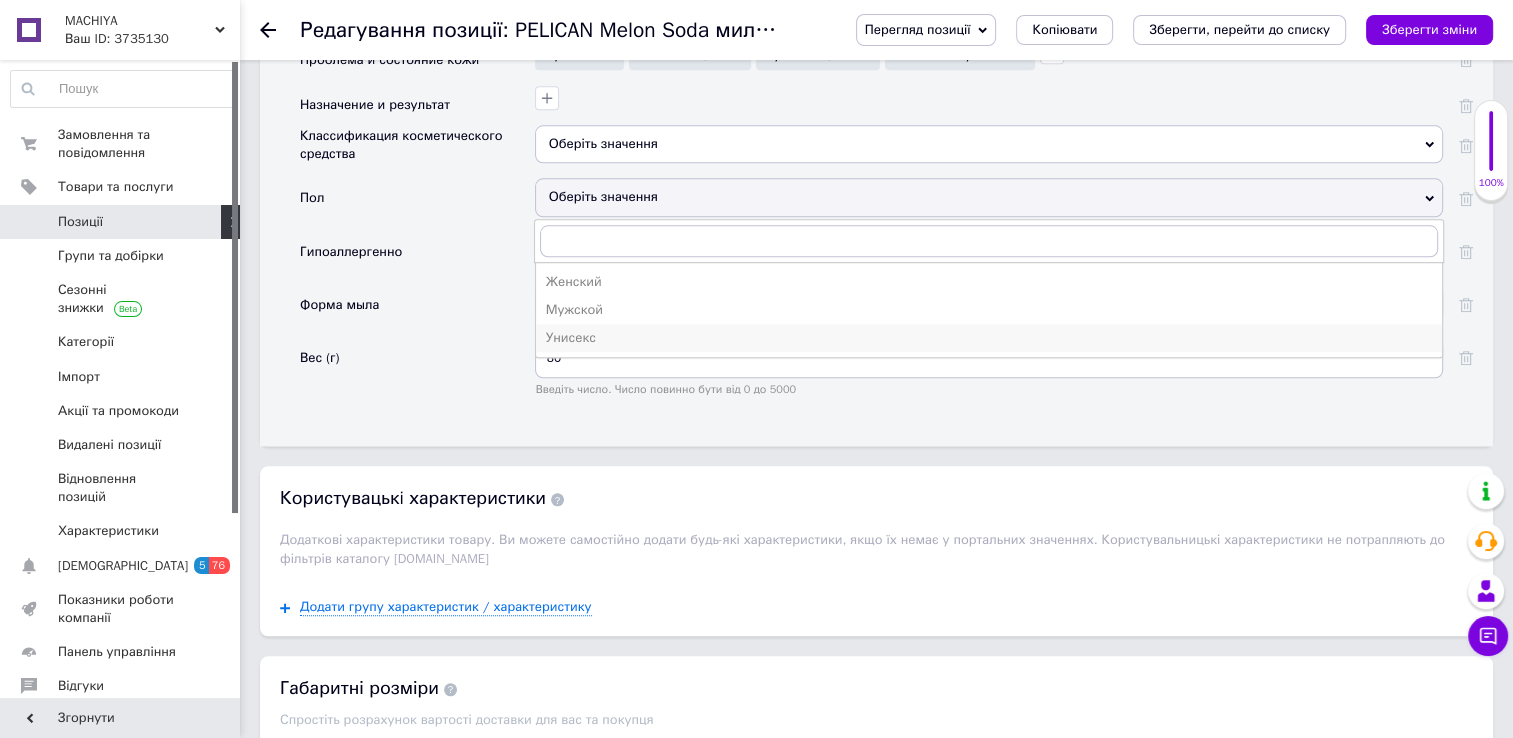 click on "Унисекс" at bounding box center [989, 338] 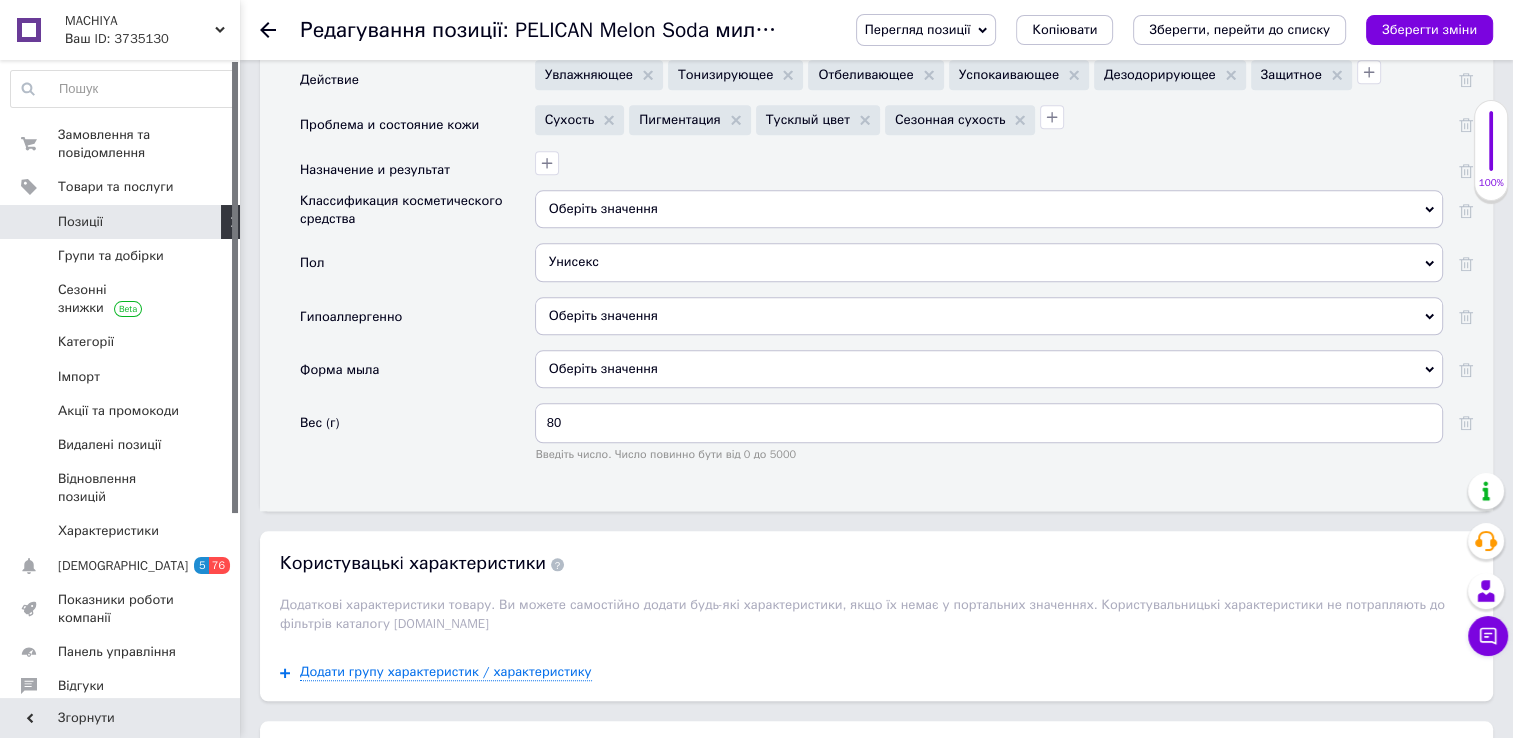 scroll, scrollTop: 1970, scrollLeft: 0, axis: vertical 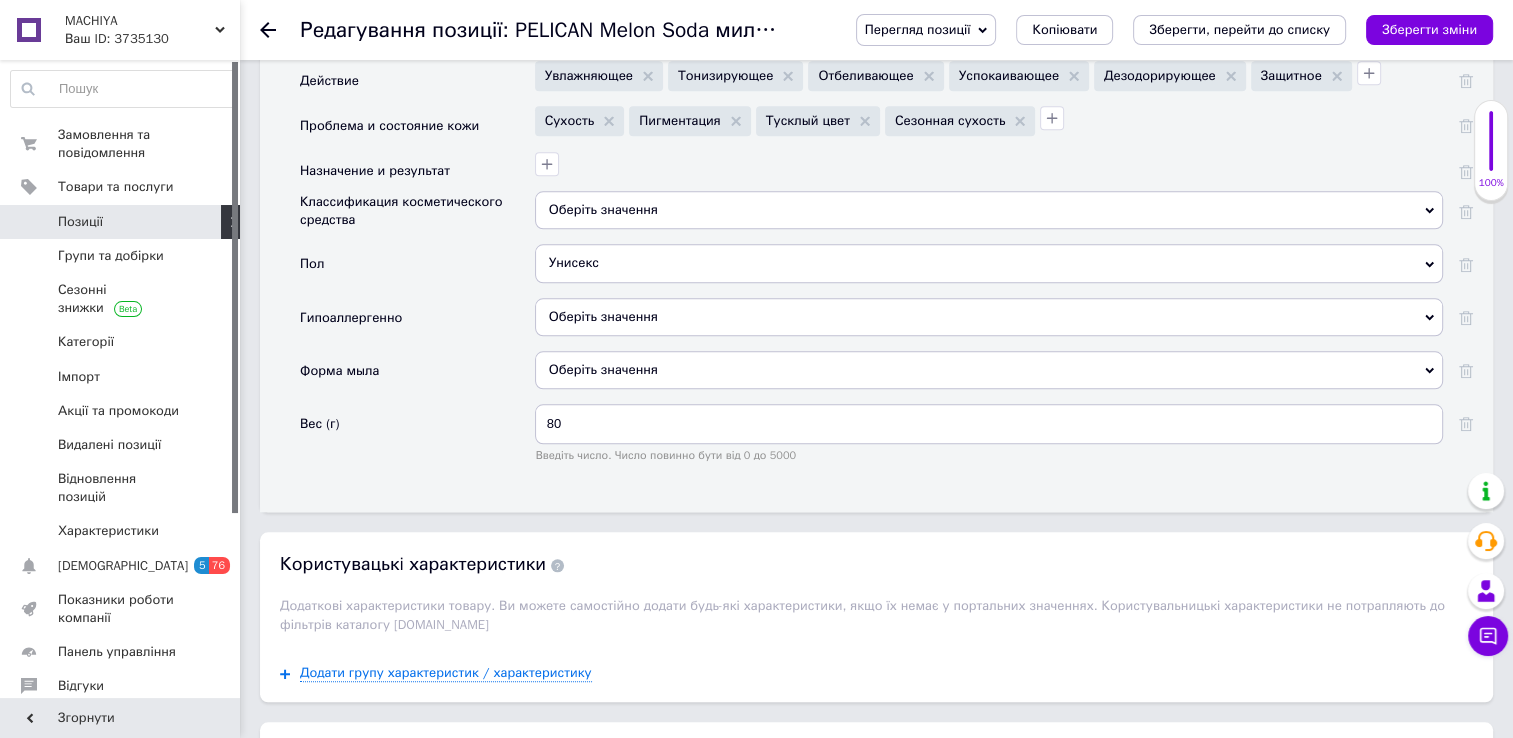 click on "Оберіть значення" at bounding box center [989, 210] 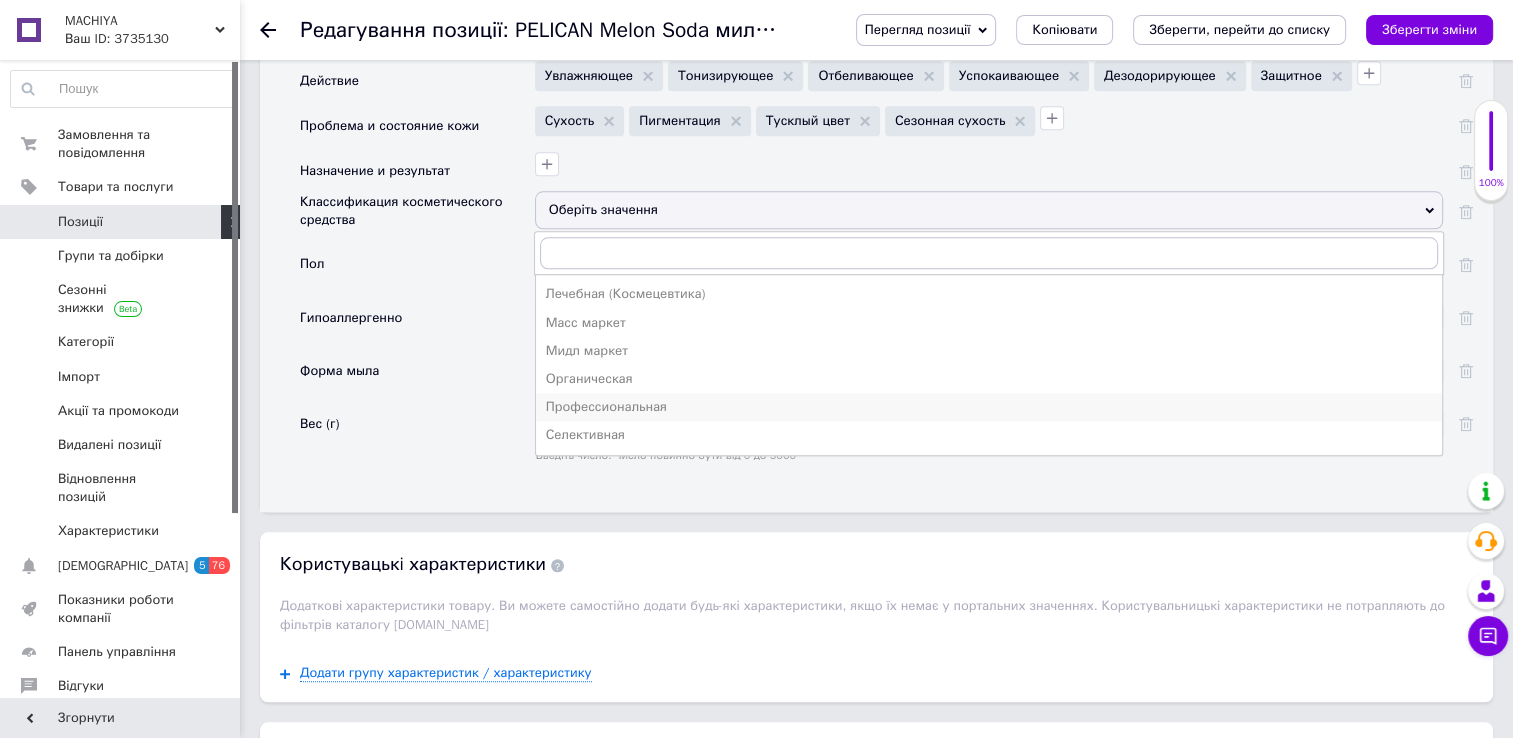 click on "Профессиональная" at bounding box center [989, 407] 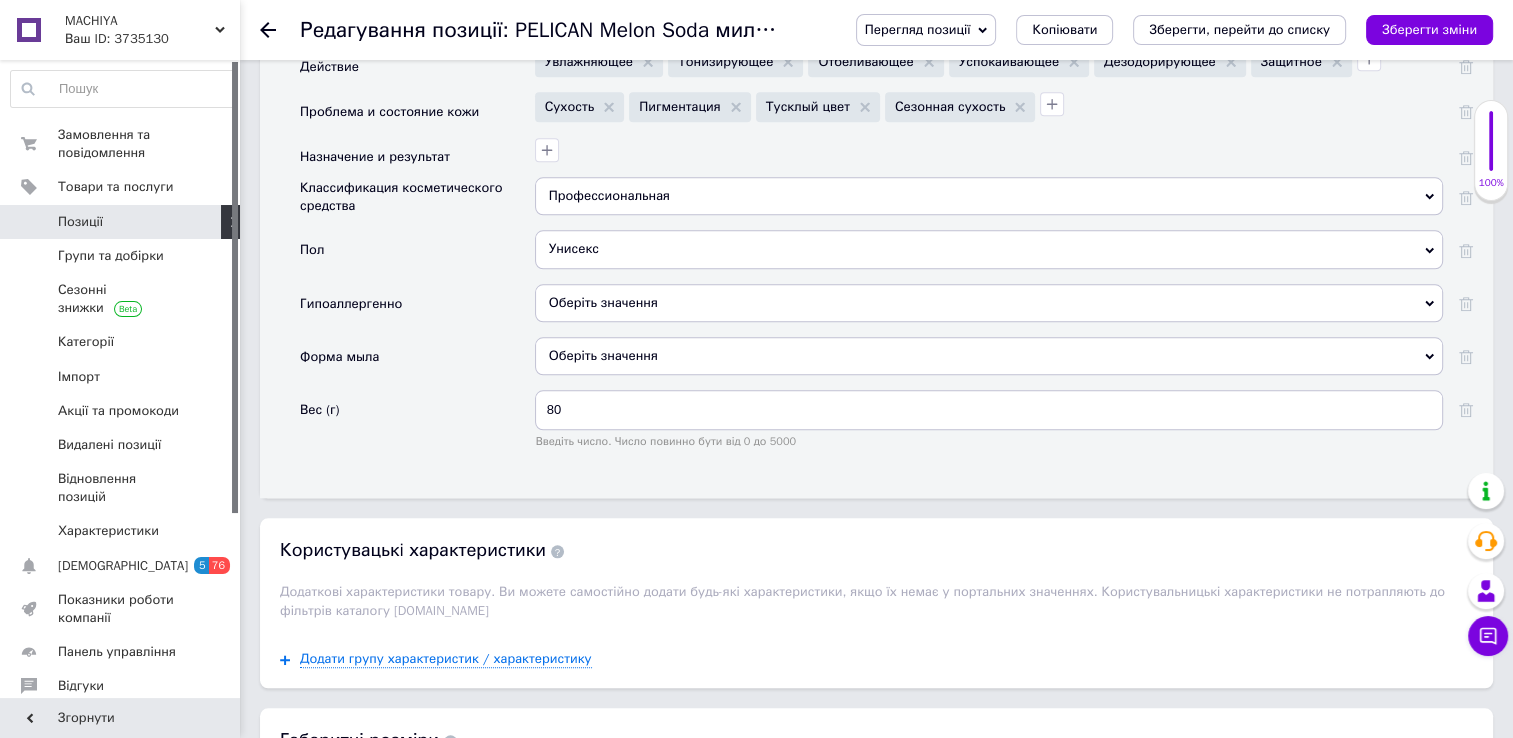 scroll, scrollTop: 1982, scrollLeft: 0, axis: vertical 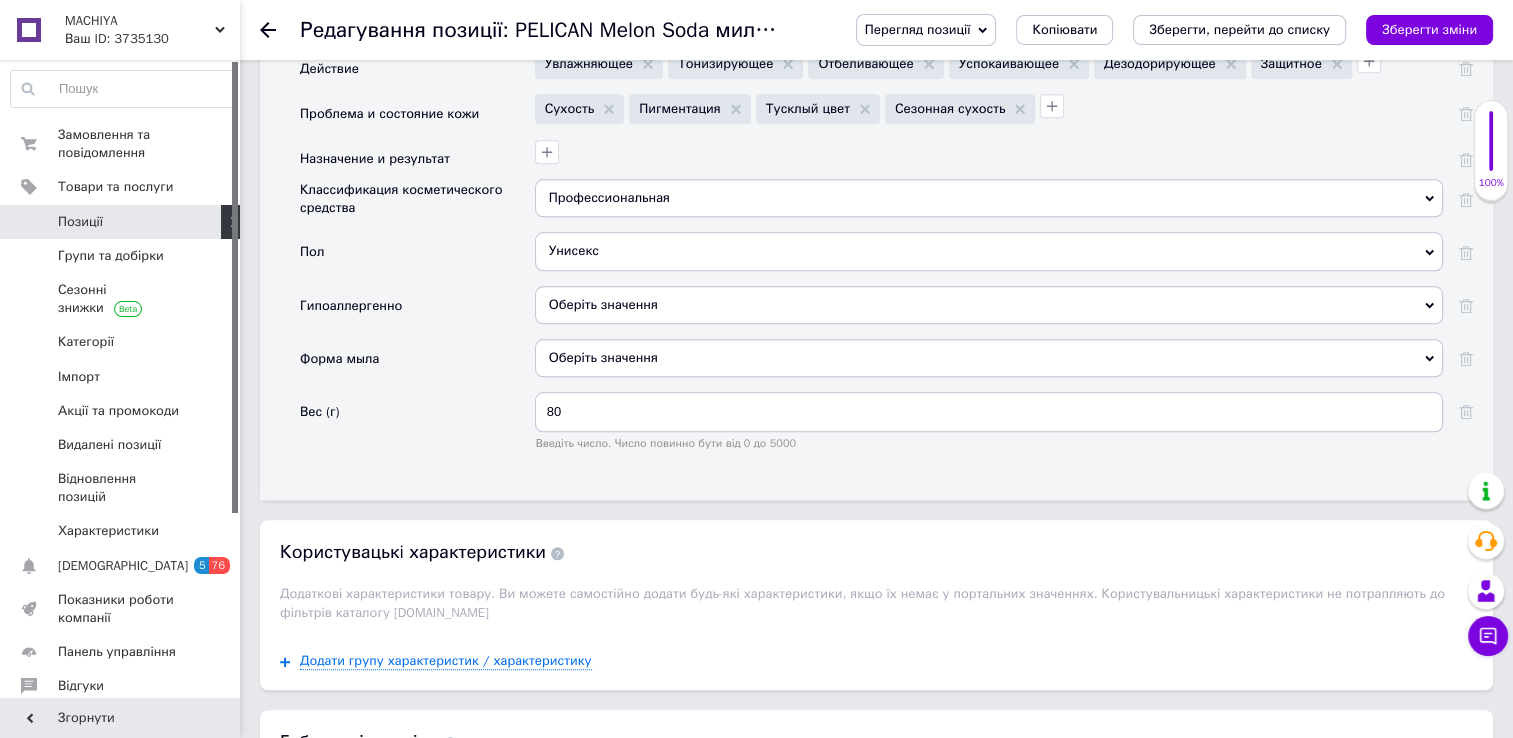 click on "Профессиональная" at bounding box center [989, 198] 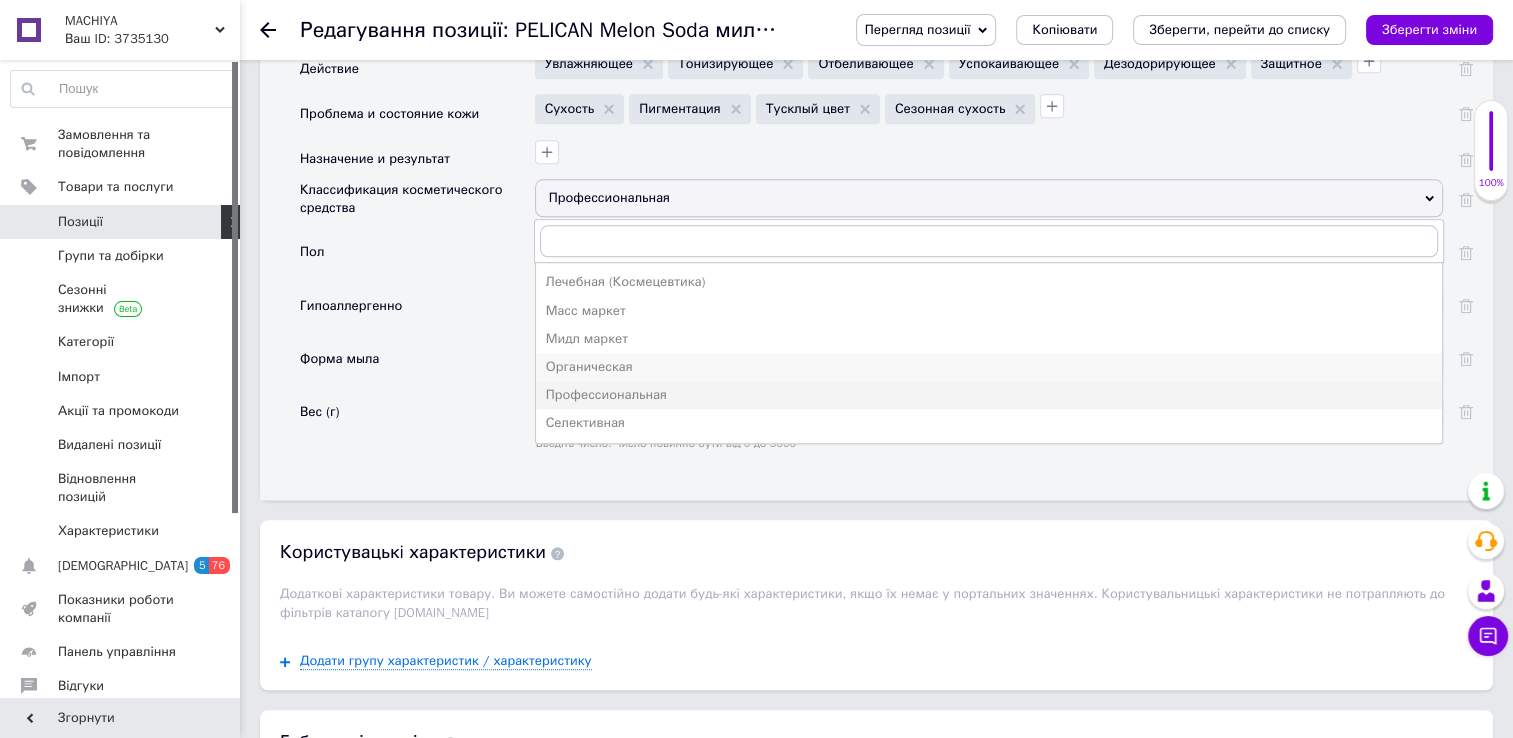click on "Органическая" at bounding box center [989, 367] 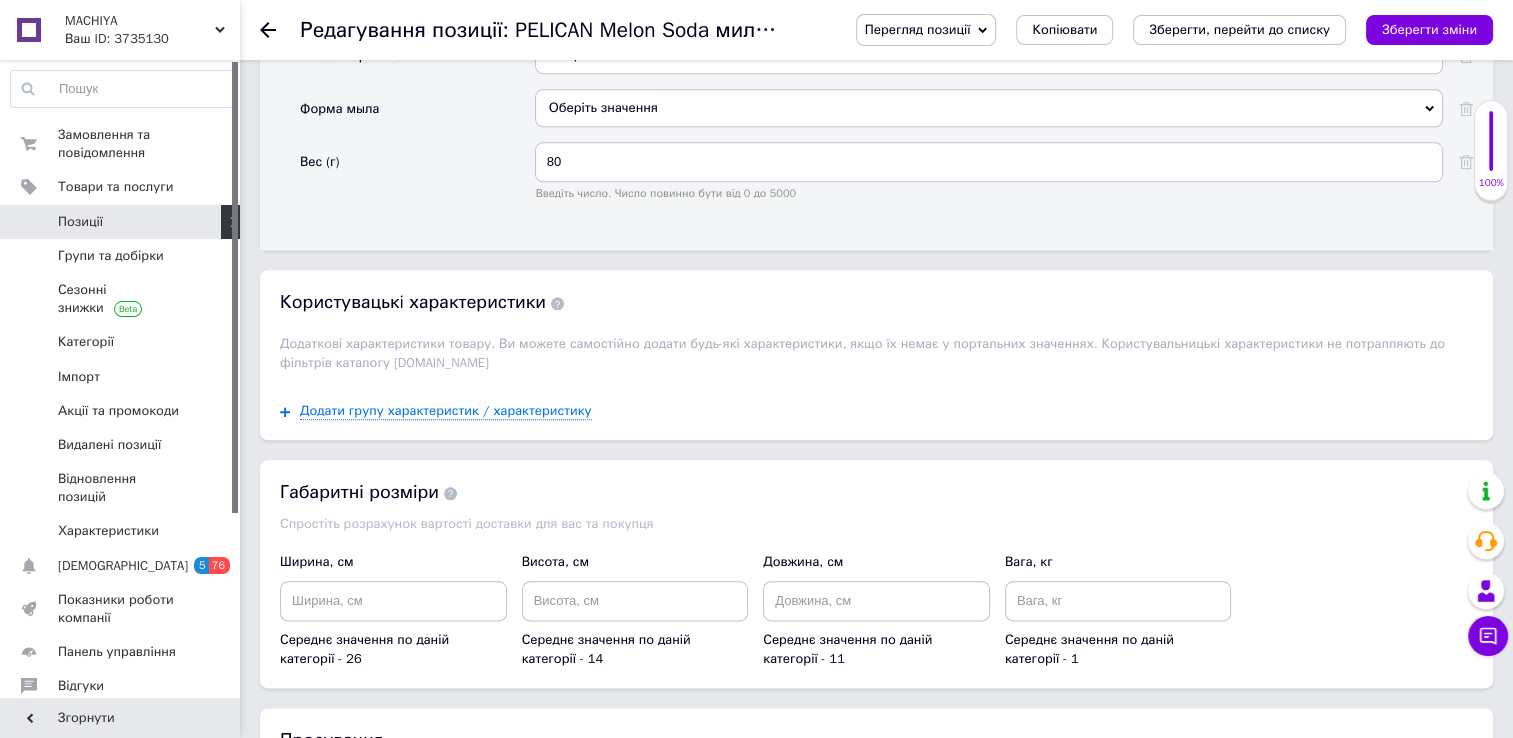 scroll, scrollTop: 2236, scrollLeft: 0, axis: vertical 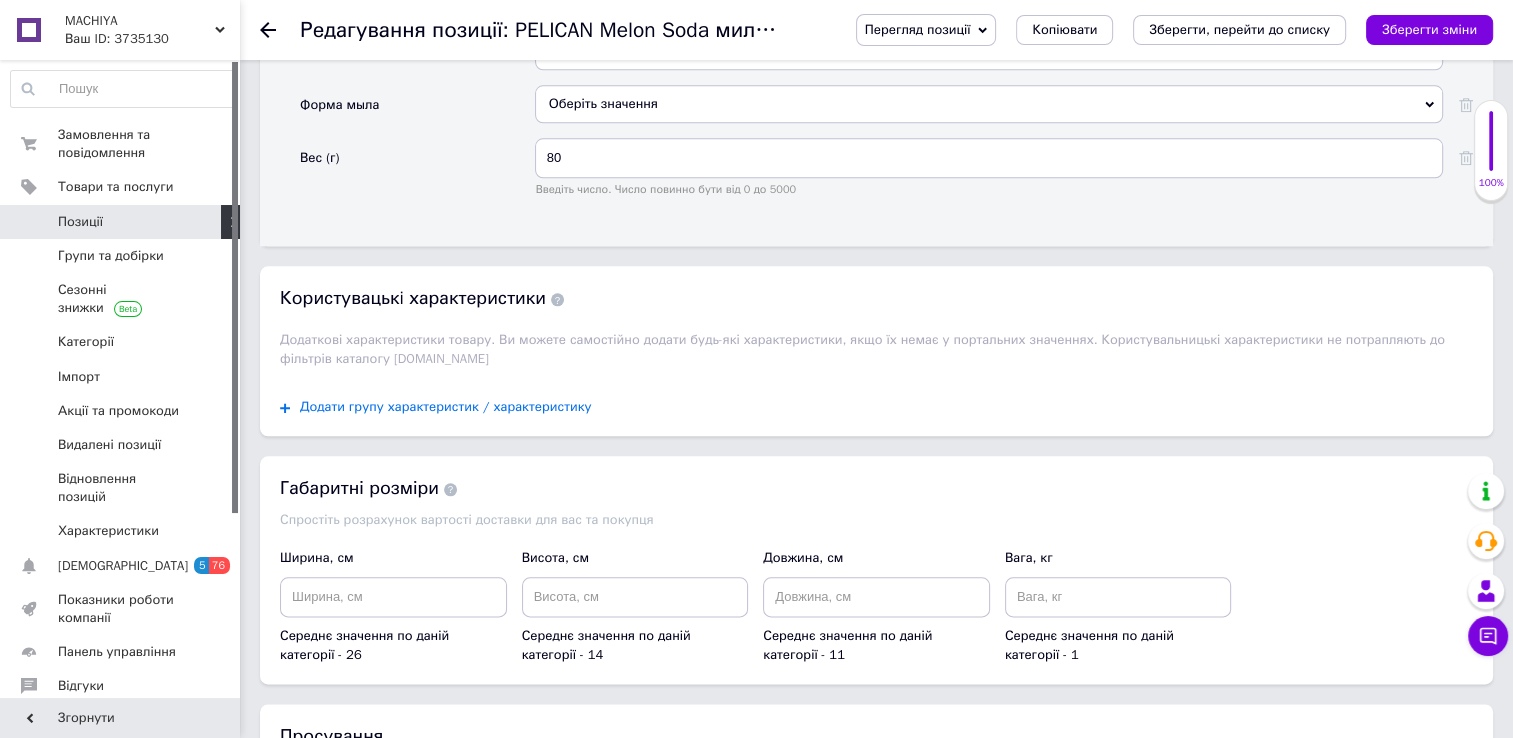 click on "Додати групу характеристик / характеристику" at bounding box center (446, 407) 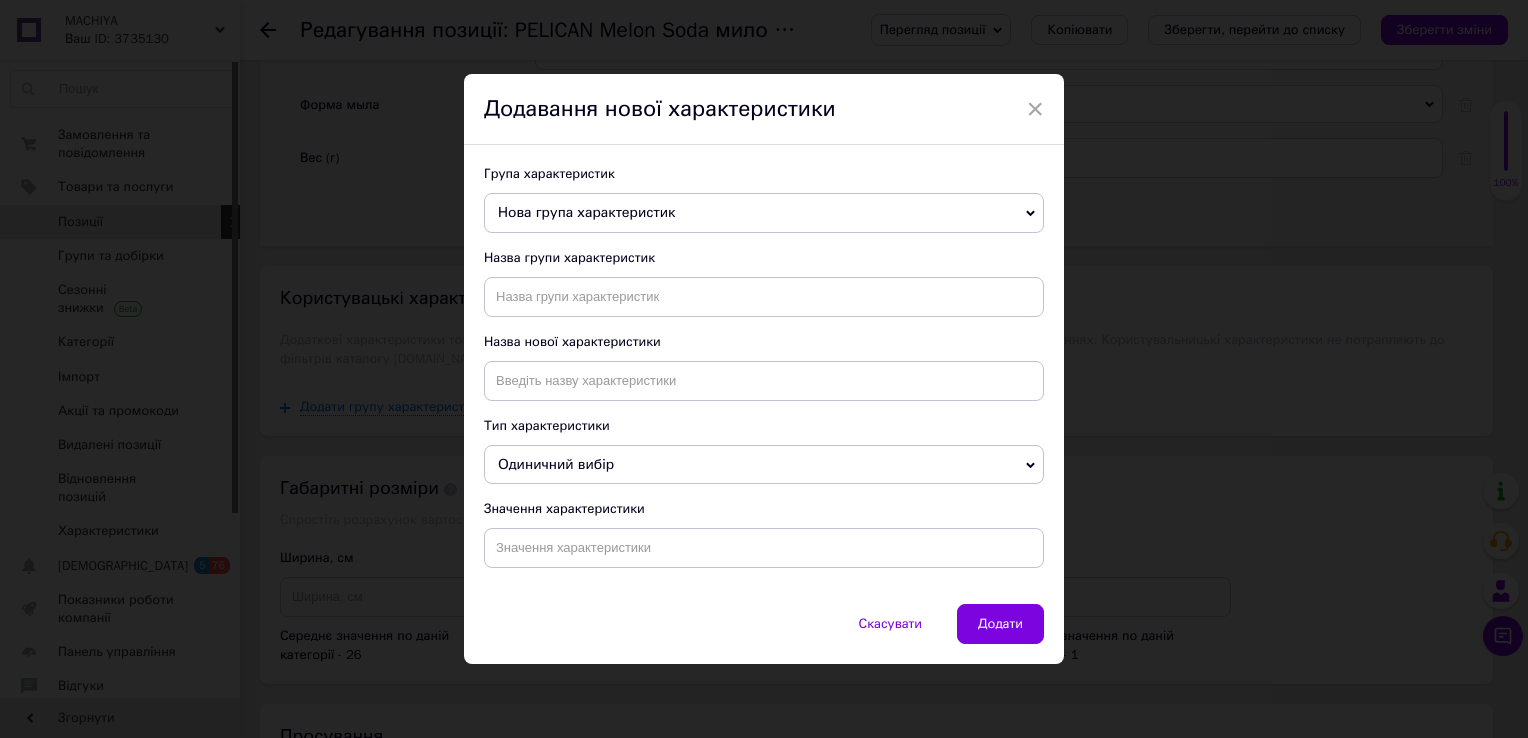 click on "Нова група характеристик" at bounding box center [764, 213] 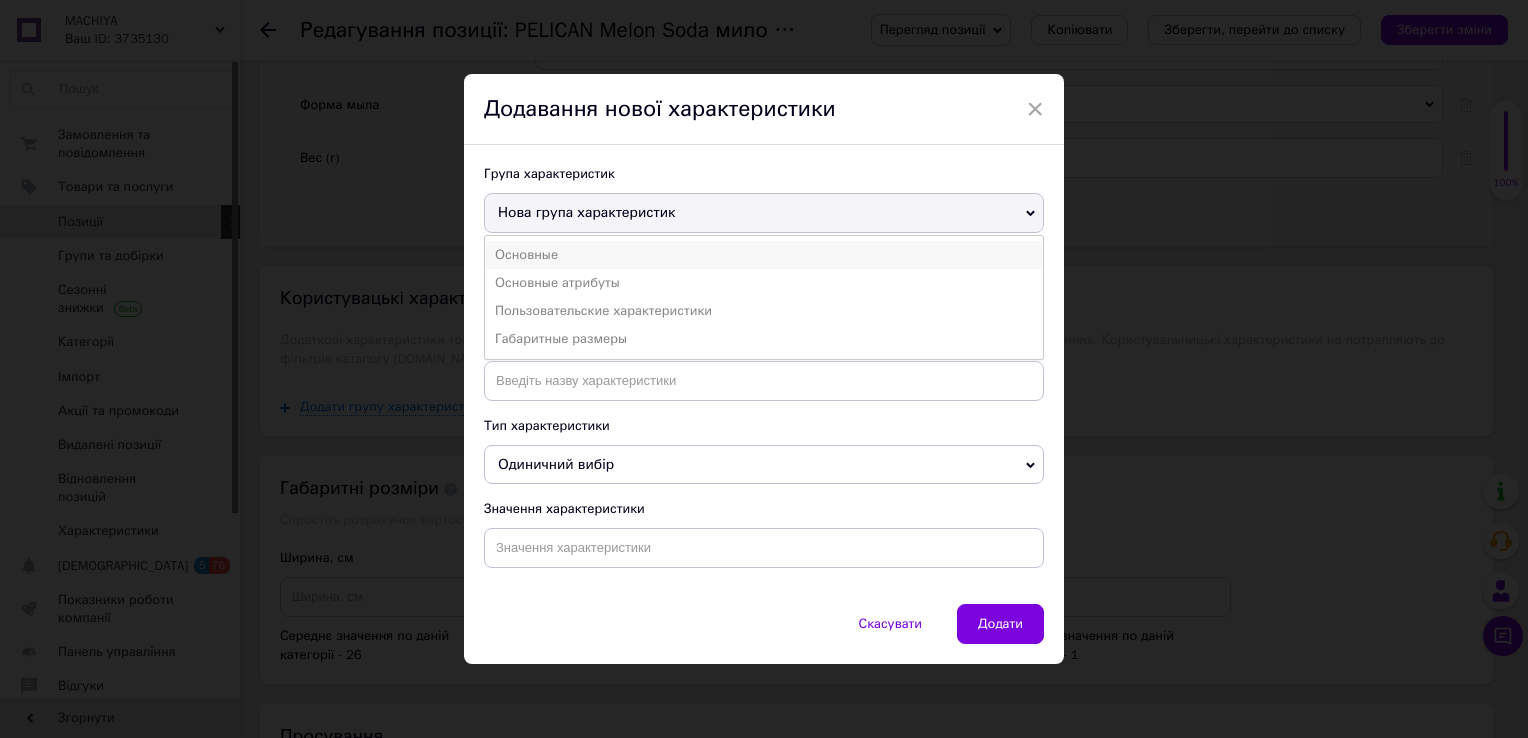click on "Основные" at bounding box center (764, 255) 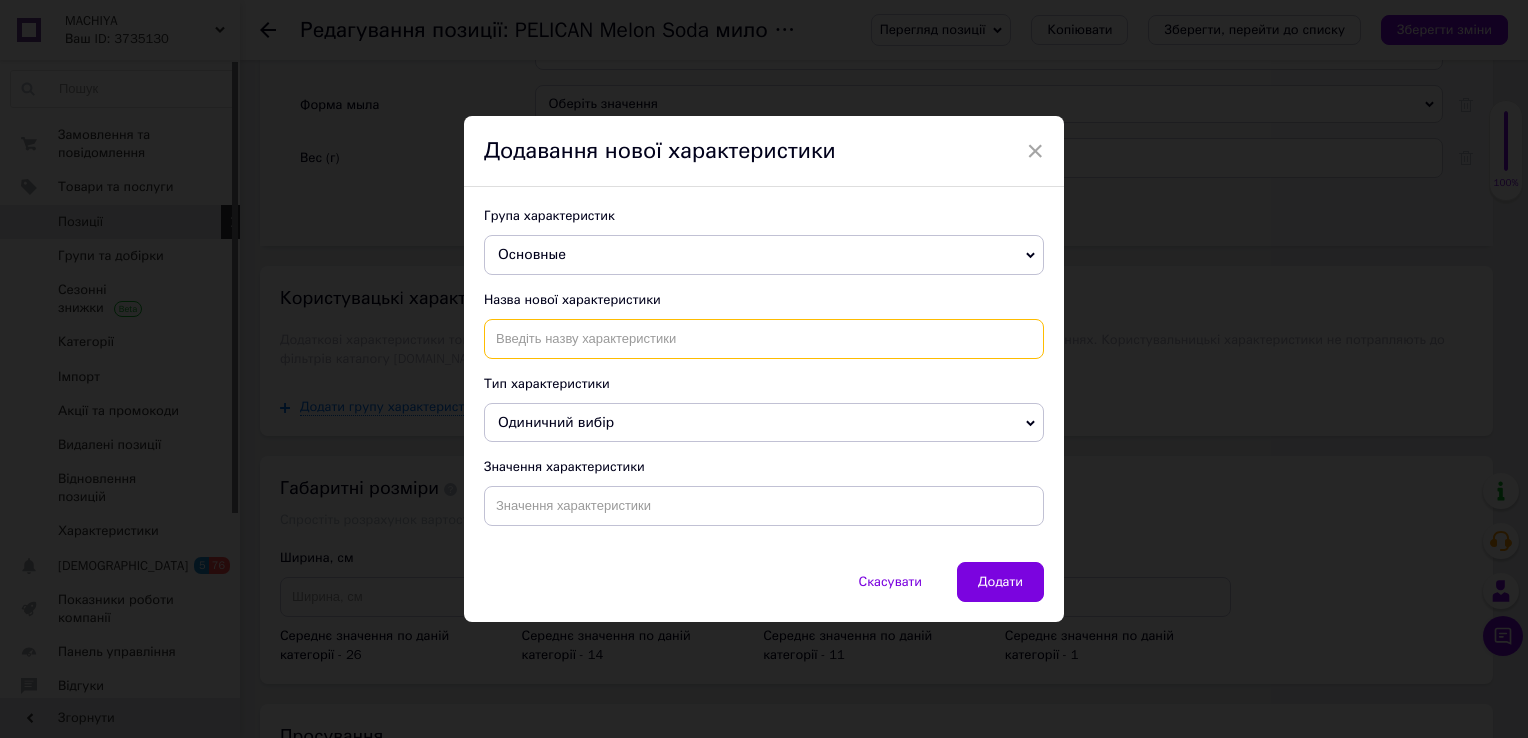click at bounding box center [764, 339] 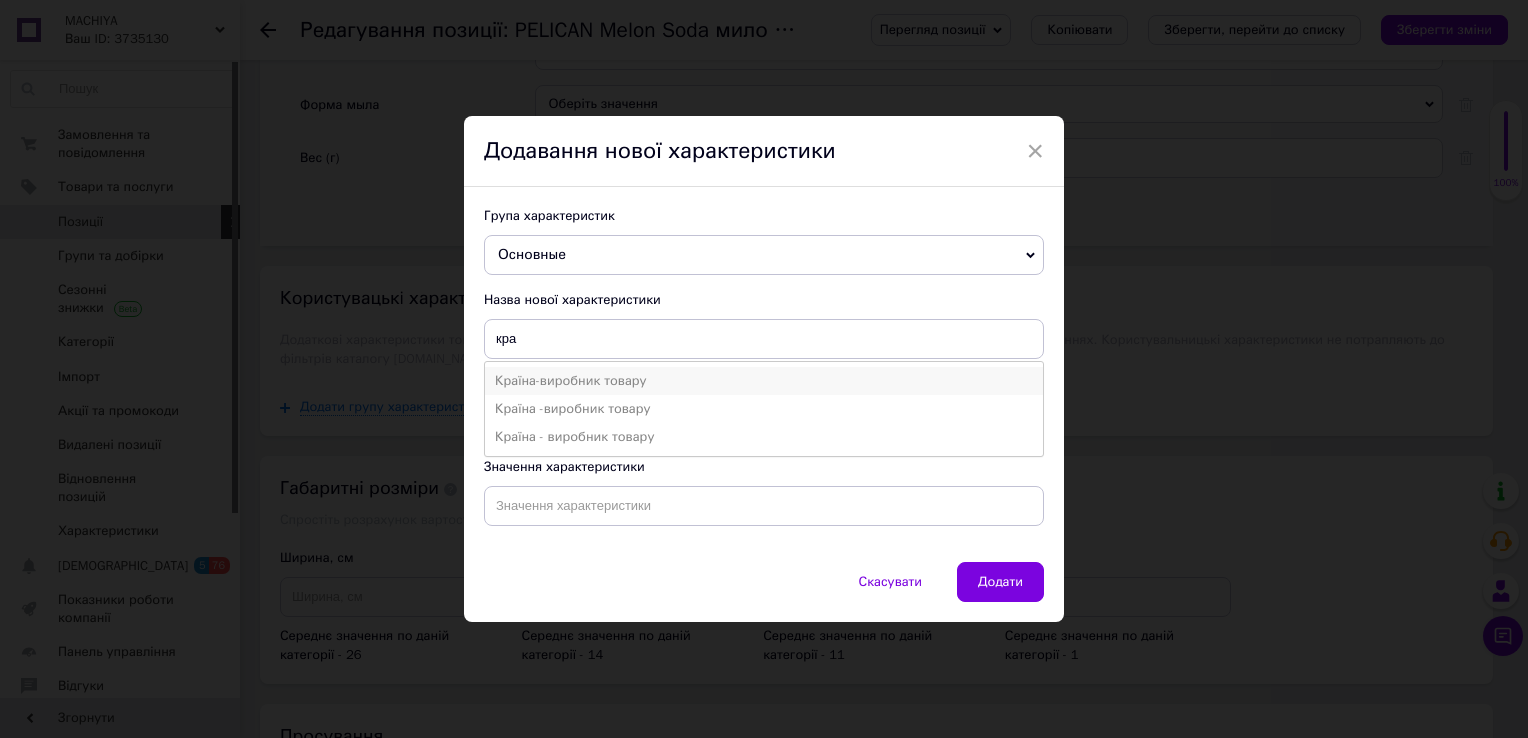 click on "Країна-виробник товару" at bounding box center [764, 381] 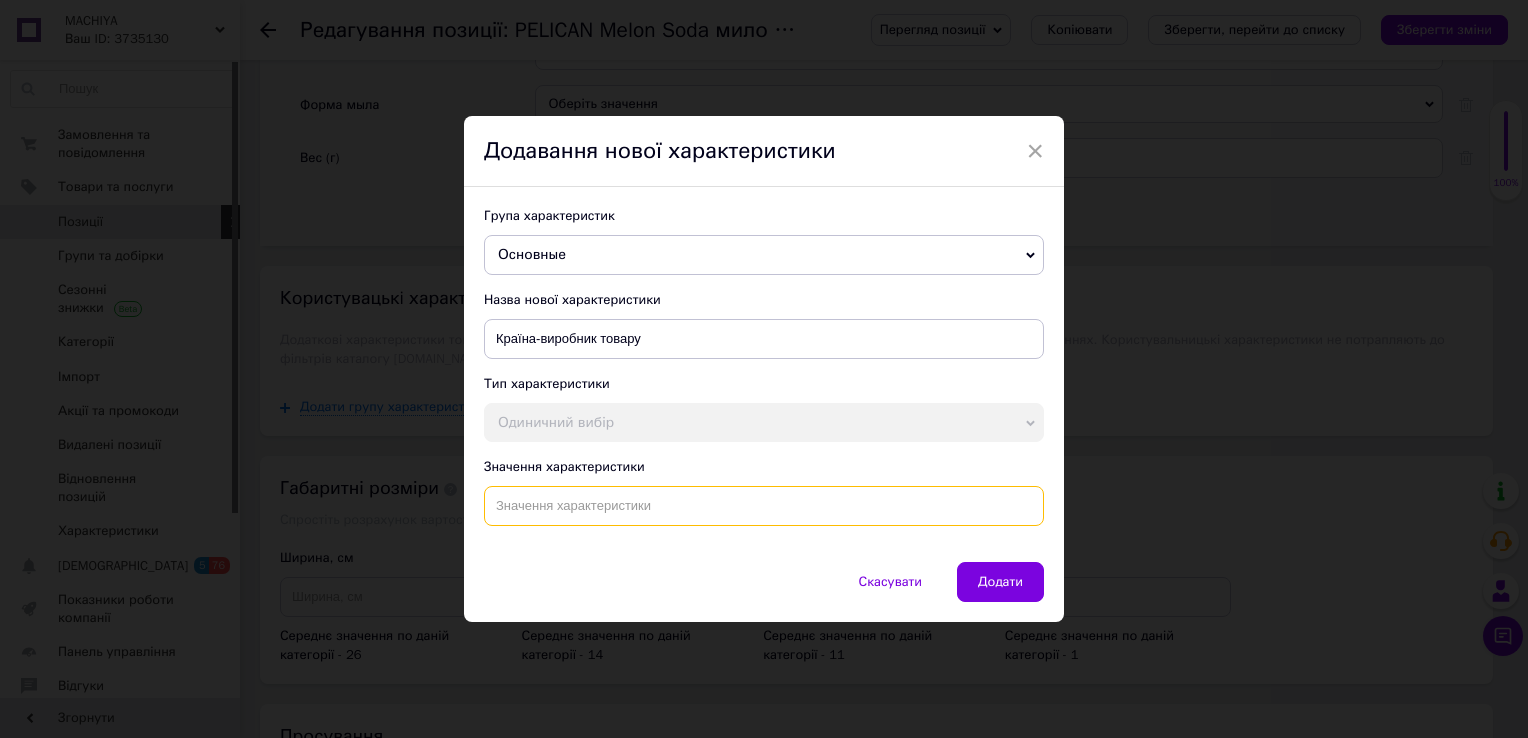 click at bounding box center [764, 506] 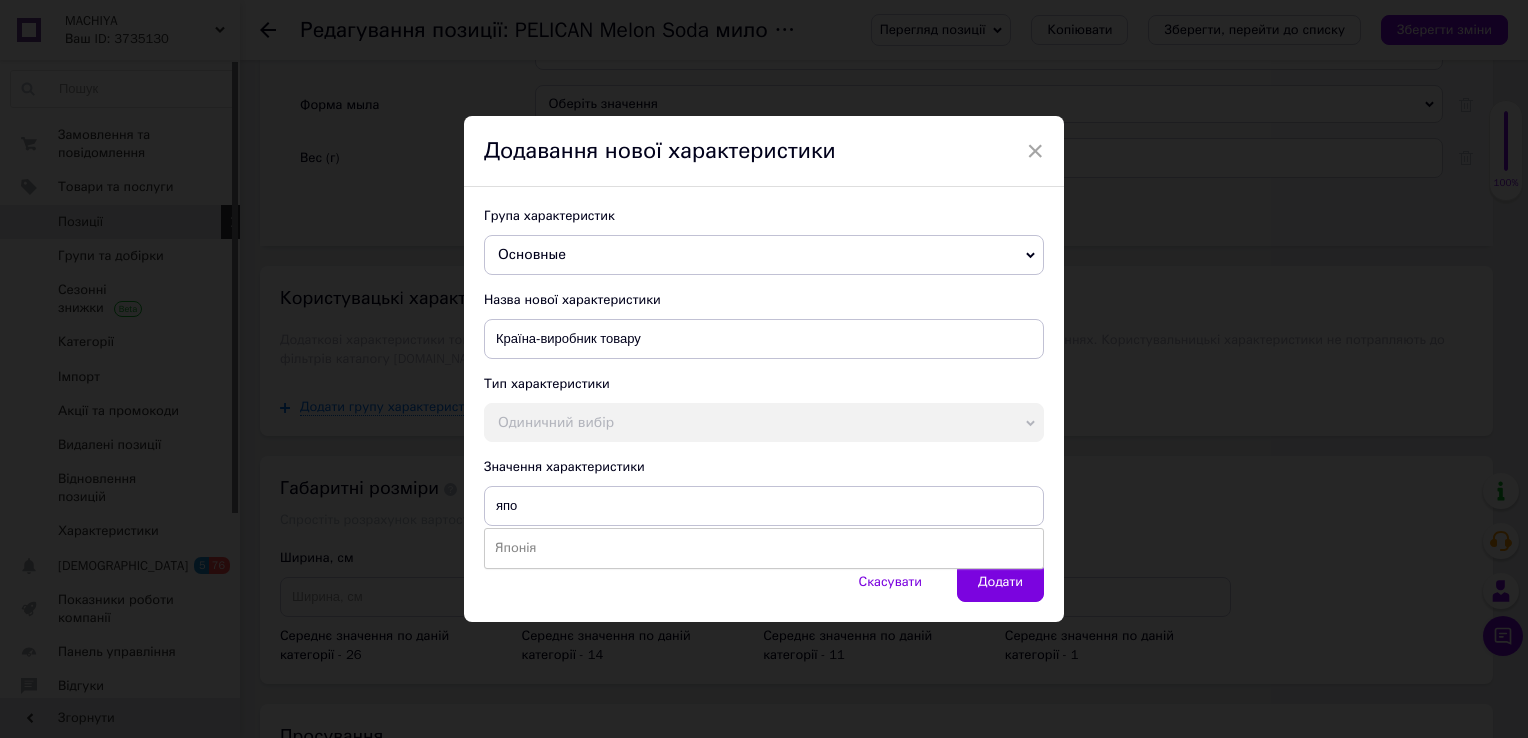 click on "Японія" at bounding box center (764, 548) 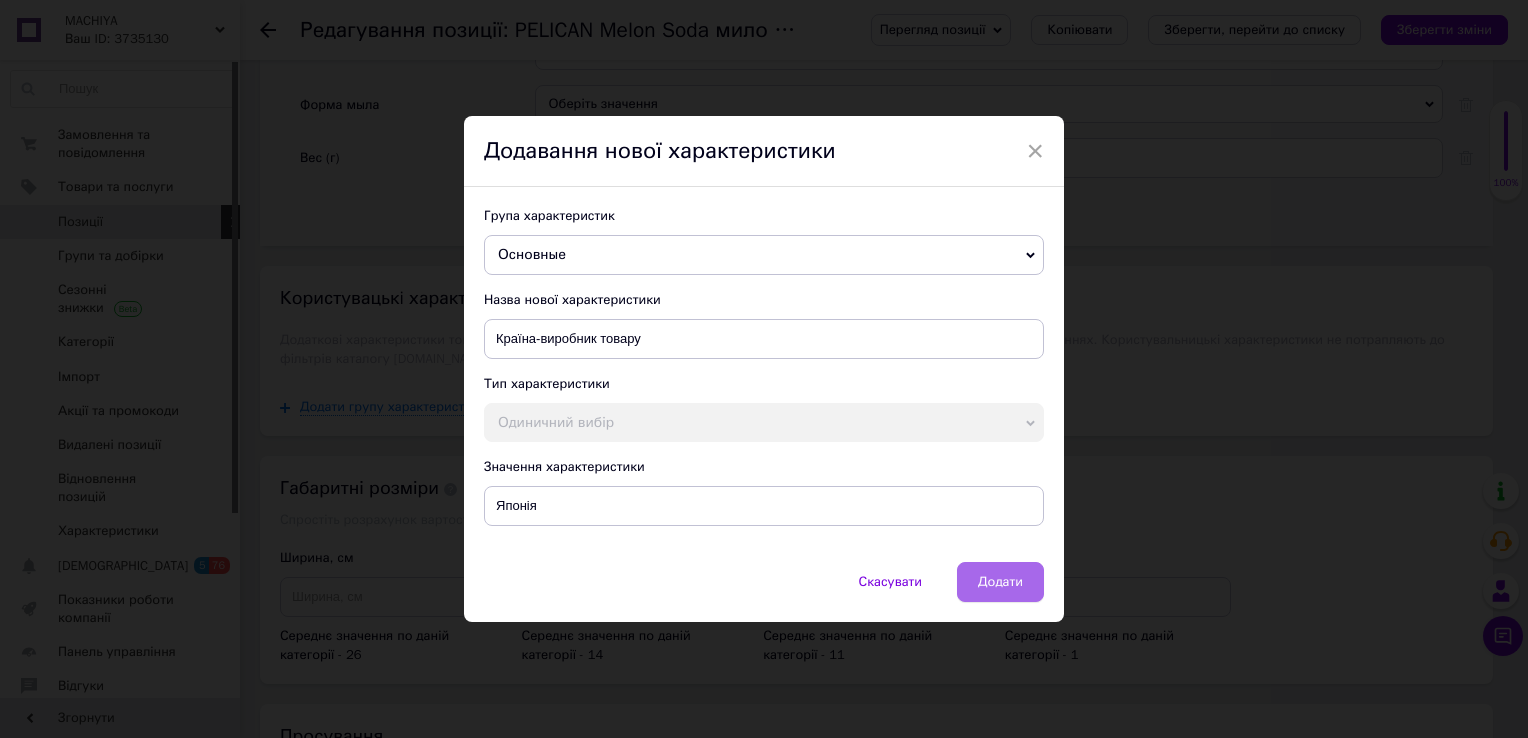 click on "Додати" at bounding box center (1000, 582) 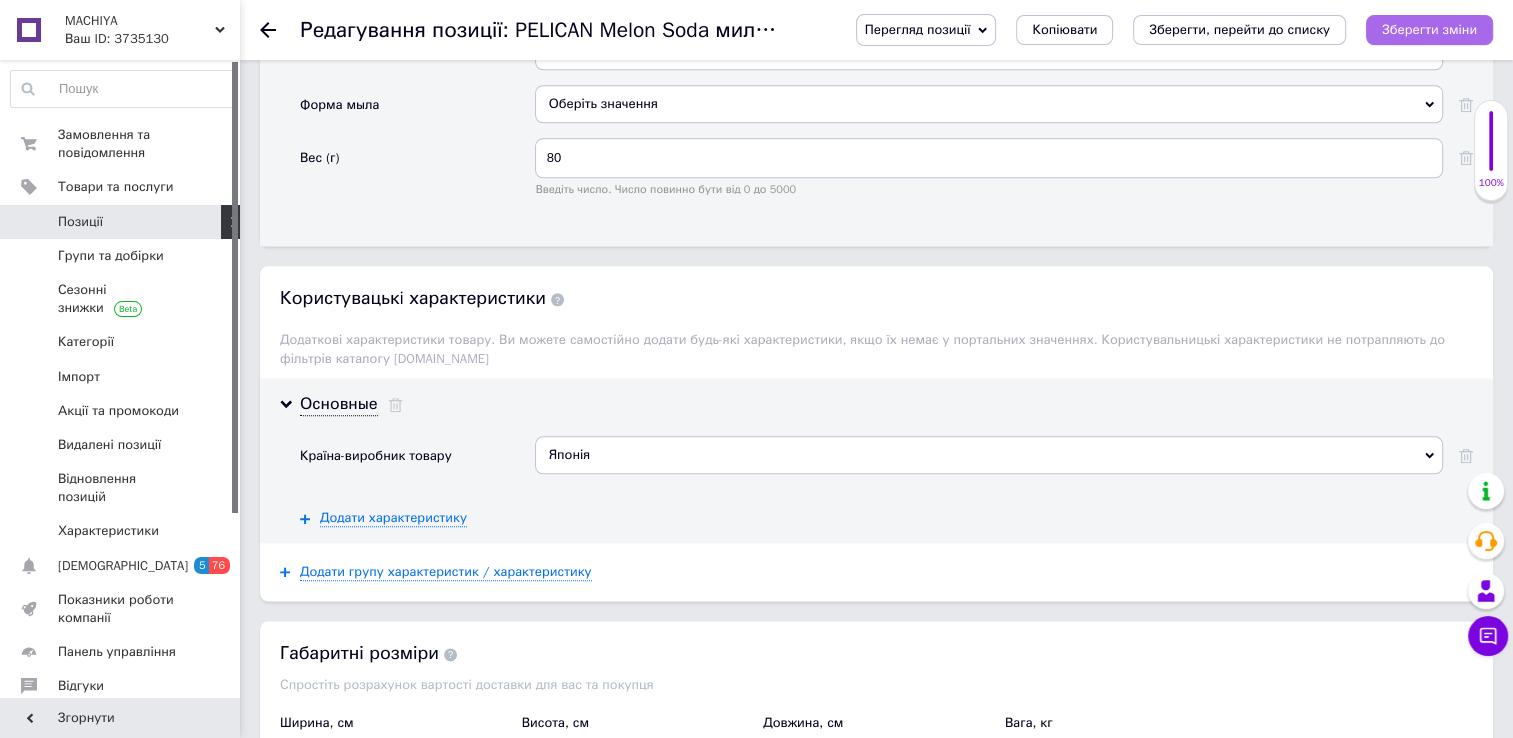 click on "Зберегти зміни" at bounding box center (1429, 29) 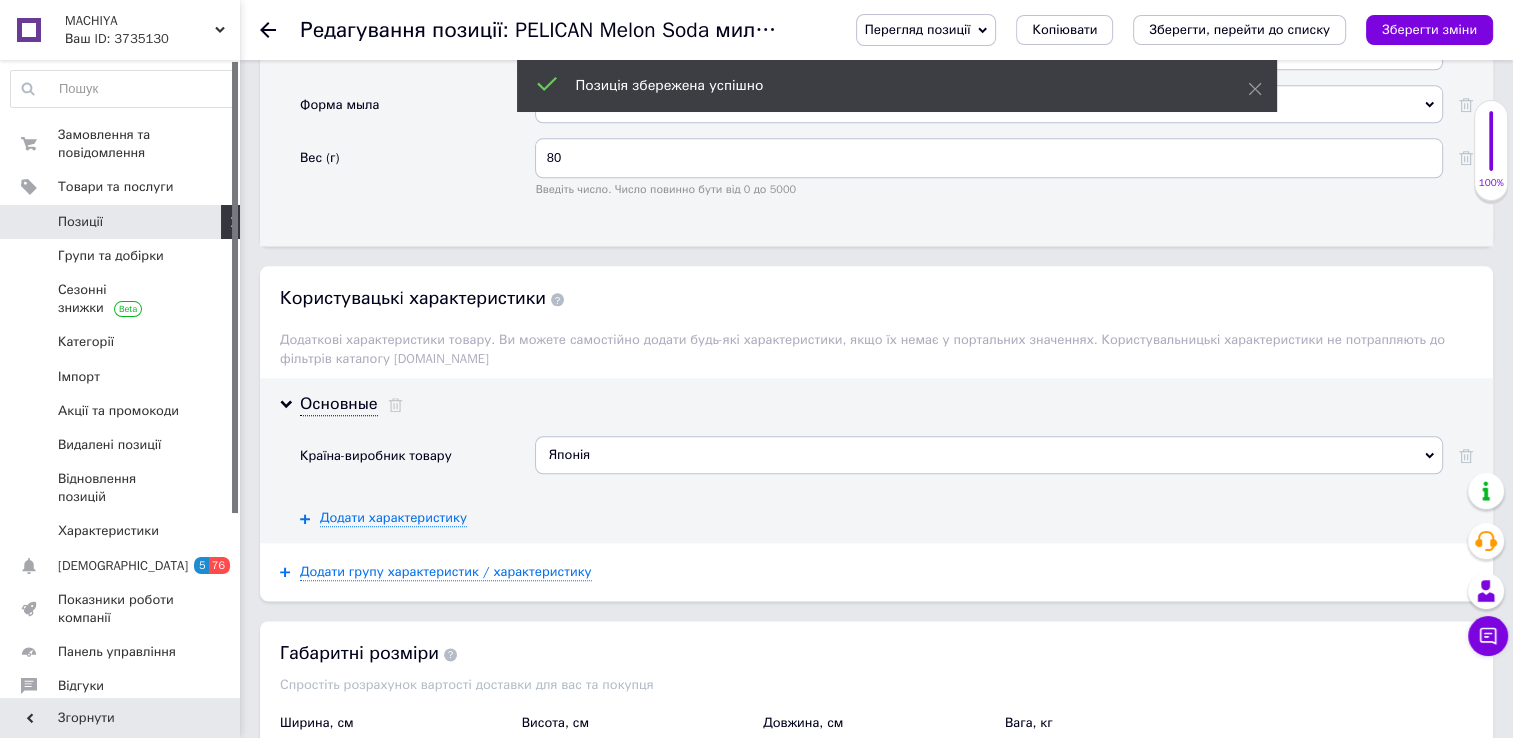 click 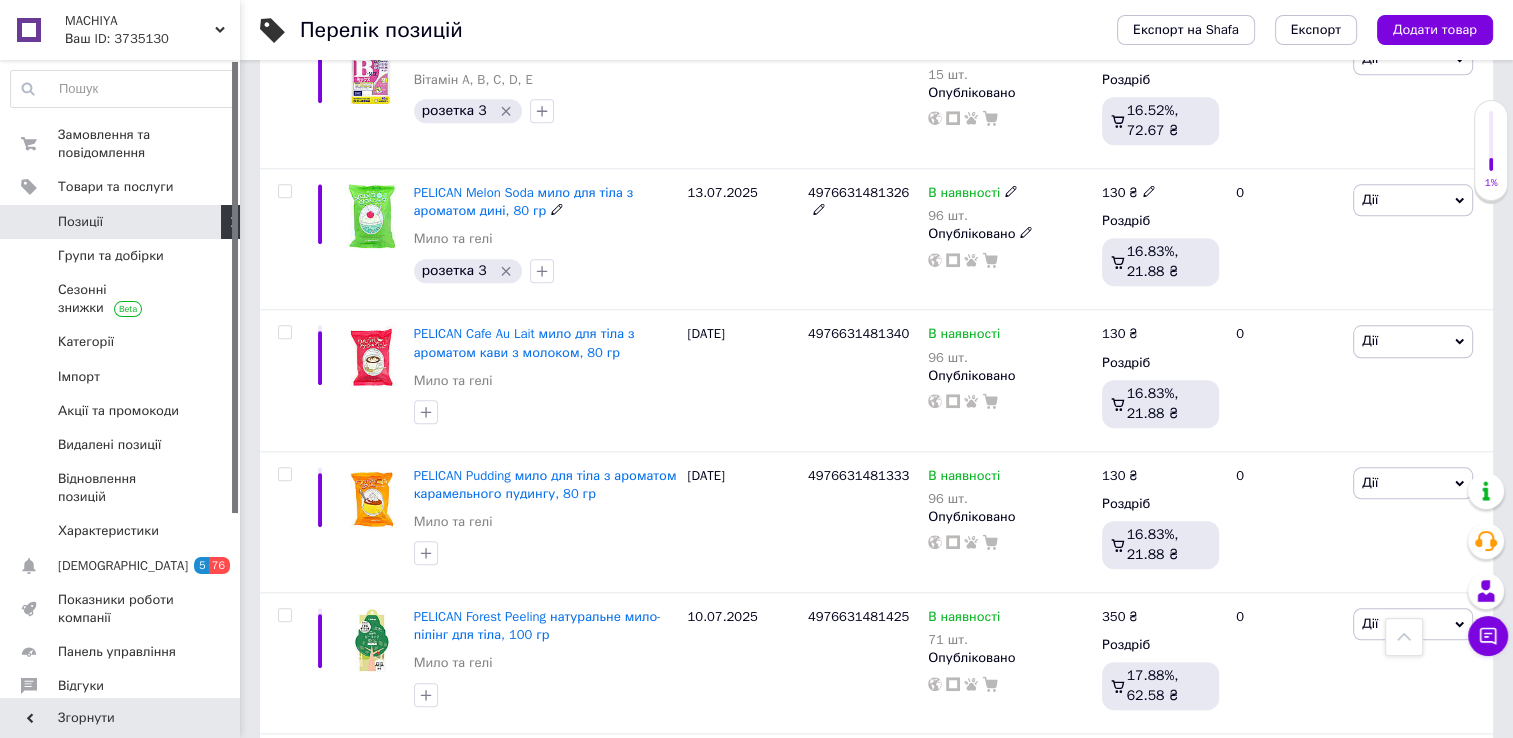 scroll, scrollTop: 2055, scrollLeft: 0, axis: vertical 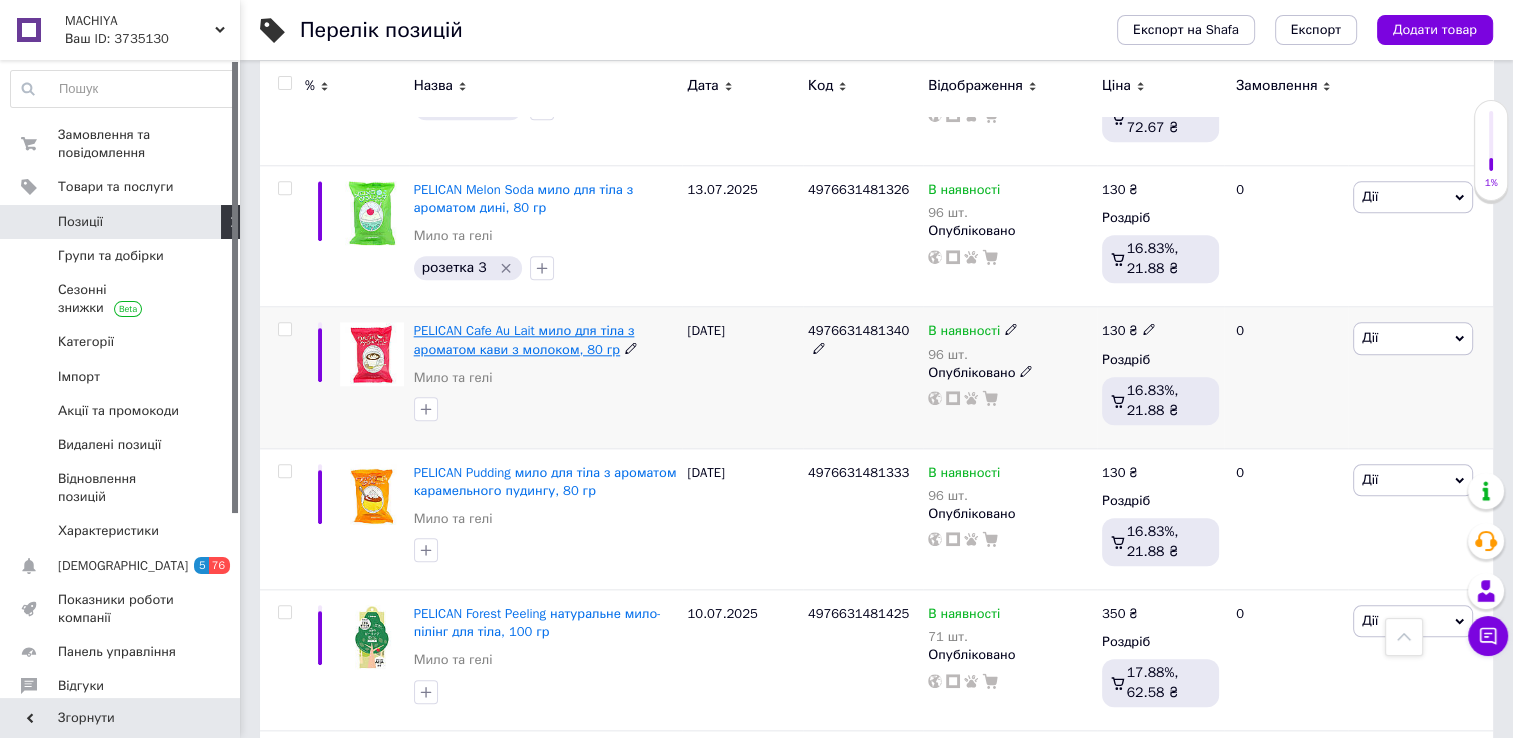 click on "PELICAN Cafe Au Lait мило для тіла з ароматом кави з молоком, 80 гр" at bounding box center [524, 339] 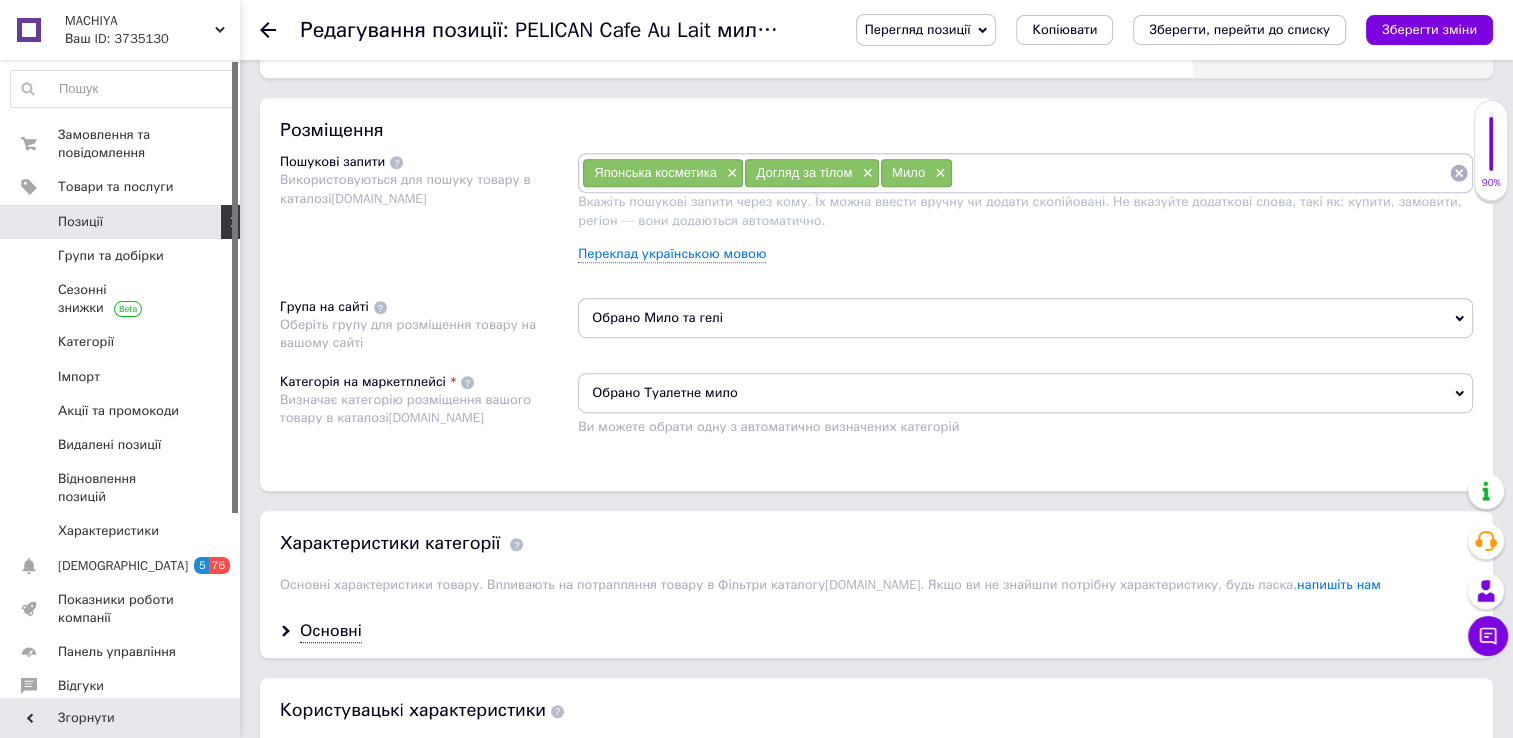 scroll, scrollTop: 1320, scrollLeft: 0, axis: vertical 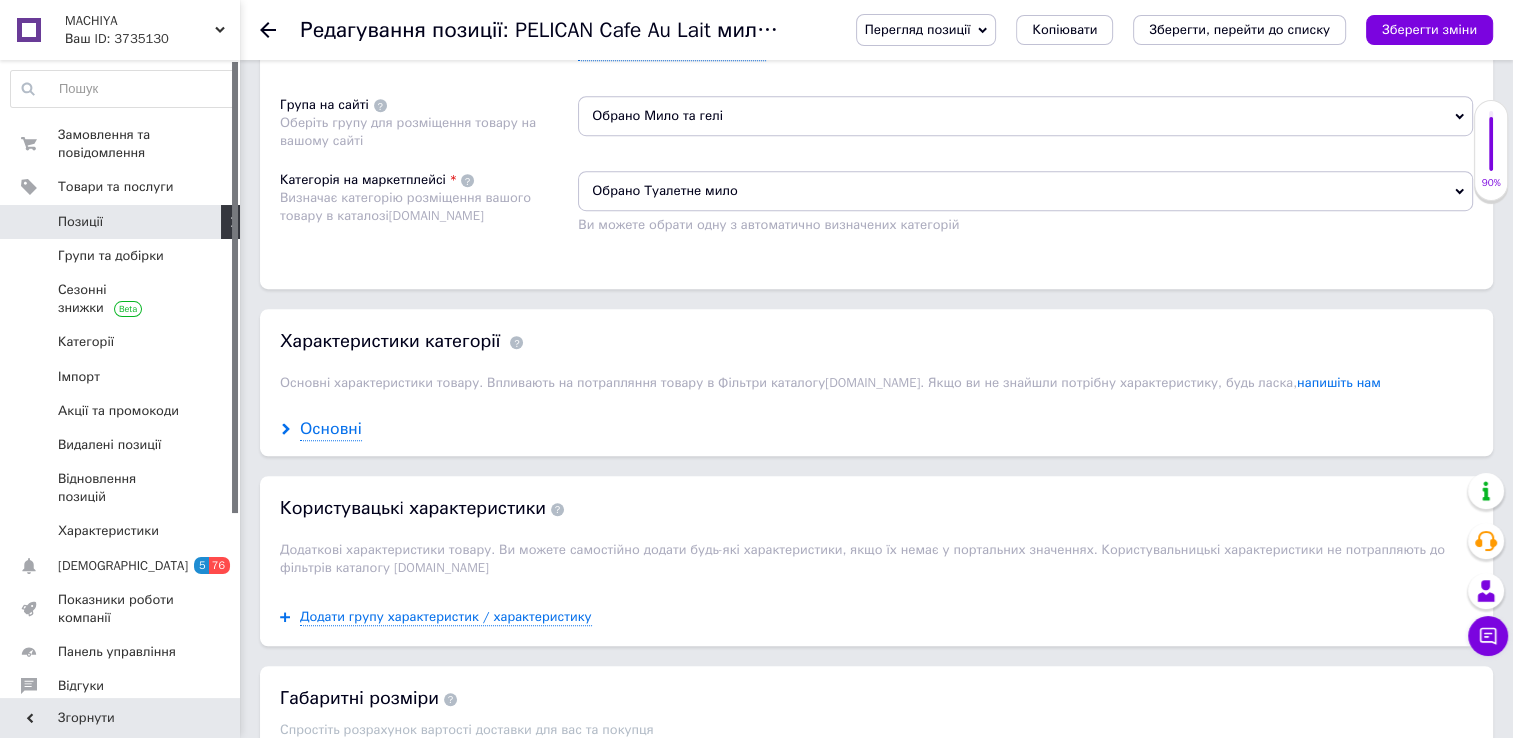 click on "Основні" at bounding box center [331, 429] 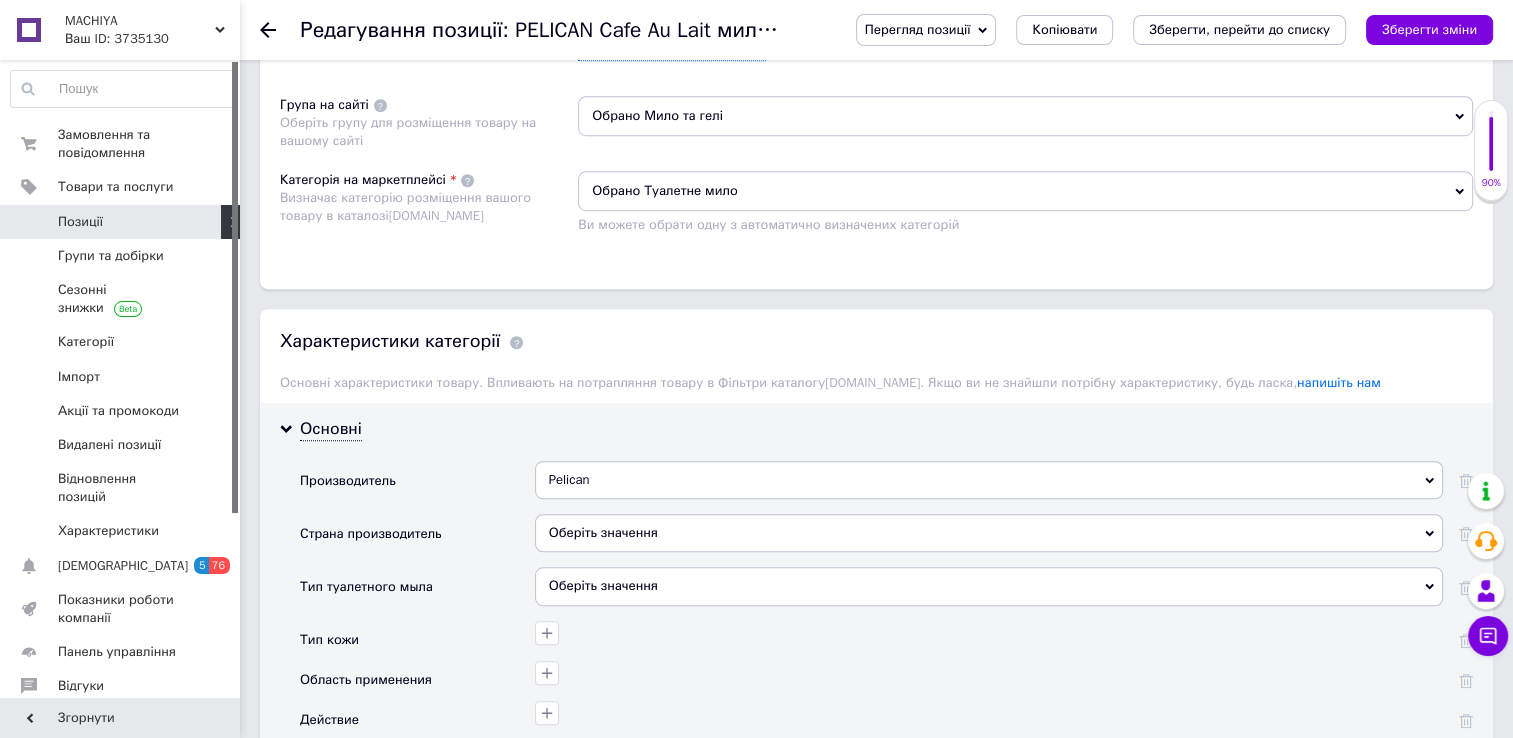 click on "Оберіть значення" at bounding box center (989, 533) 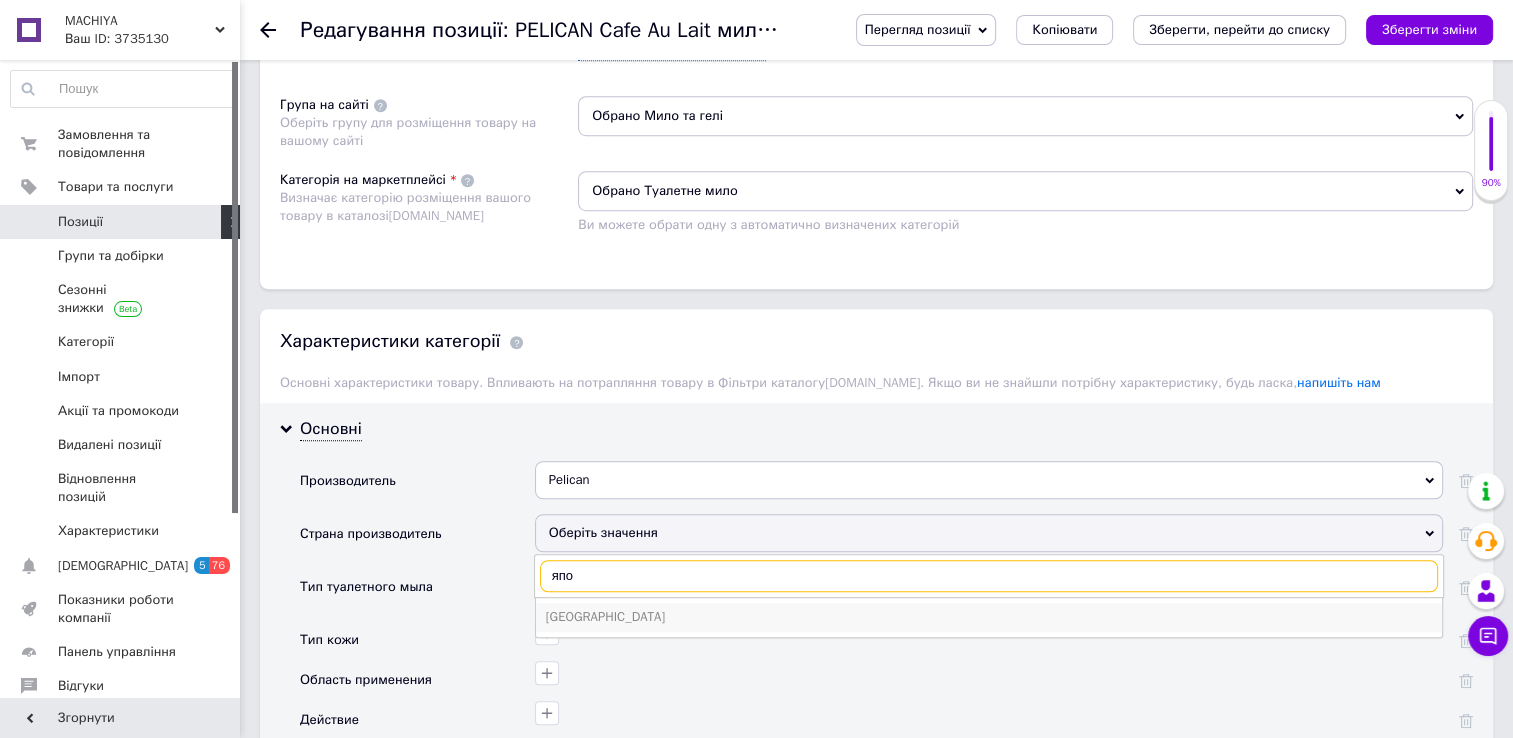 type on "япо" 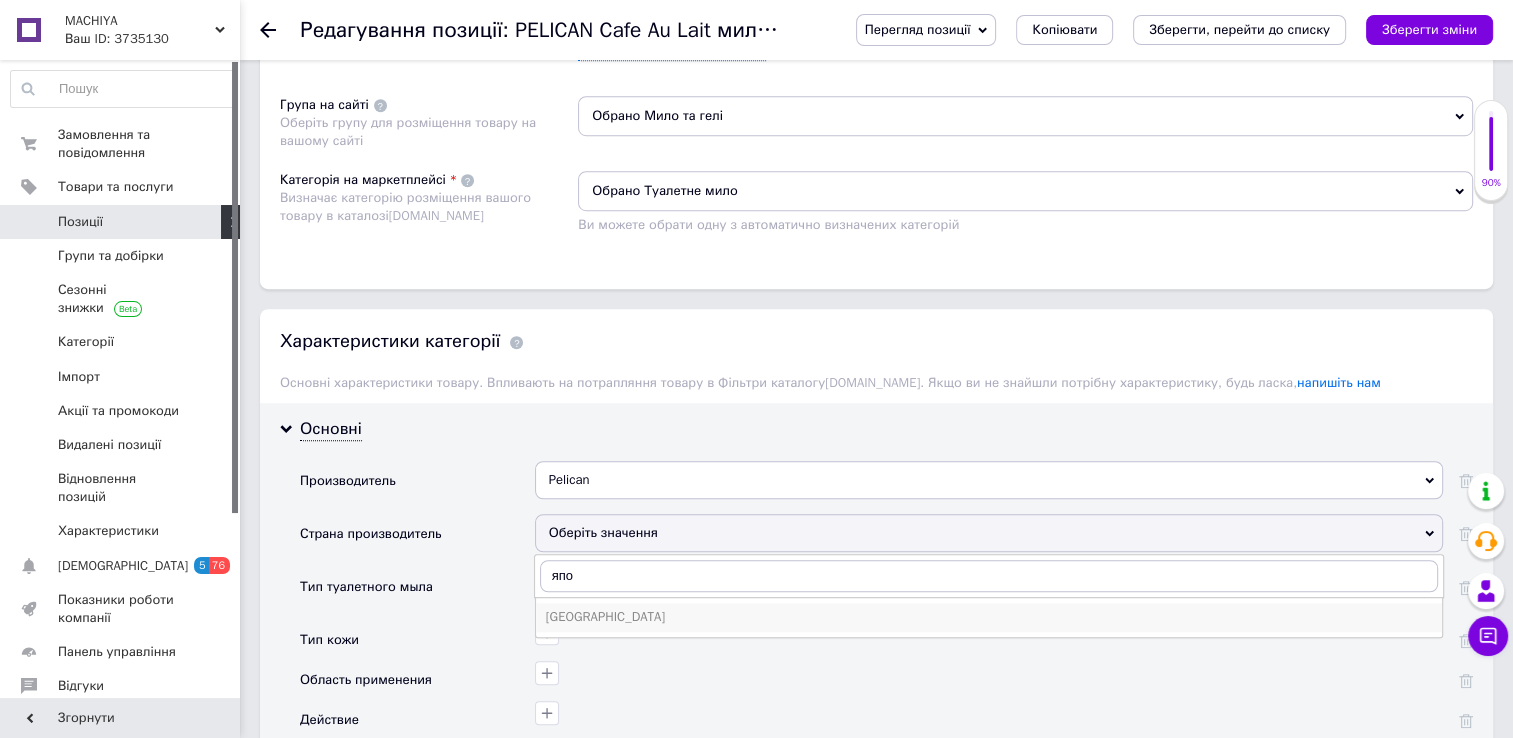 click on "[GEOGRAPHIC_DATA]" at bounding box center (989, 617) 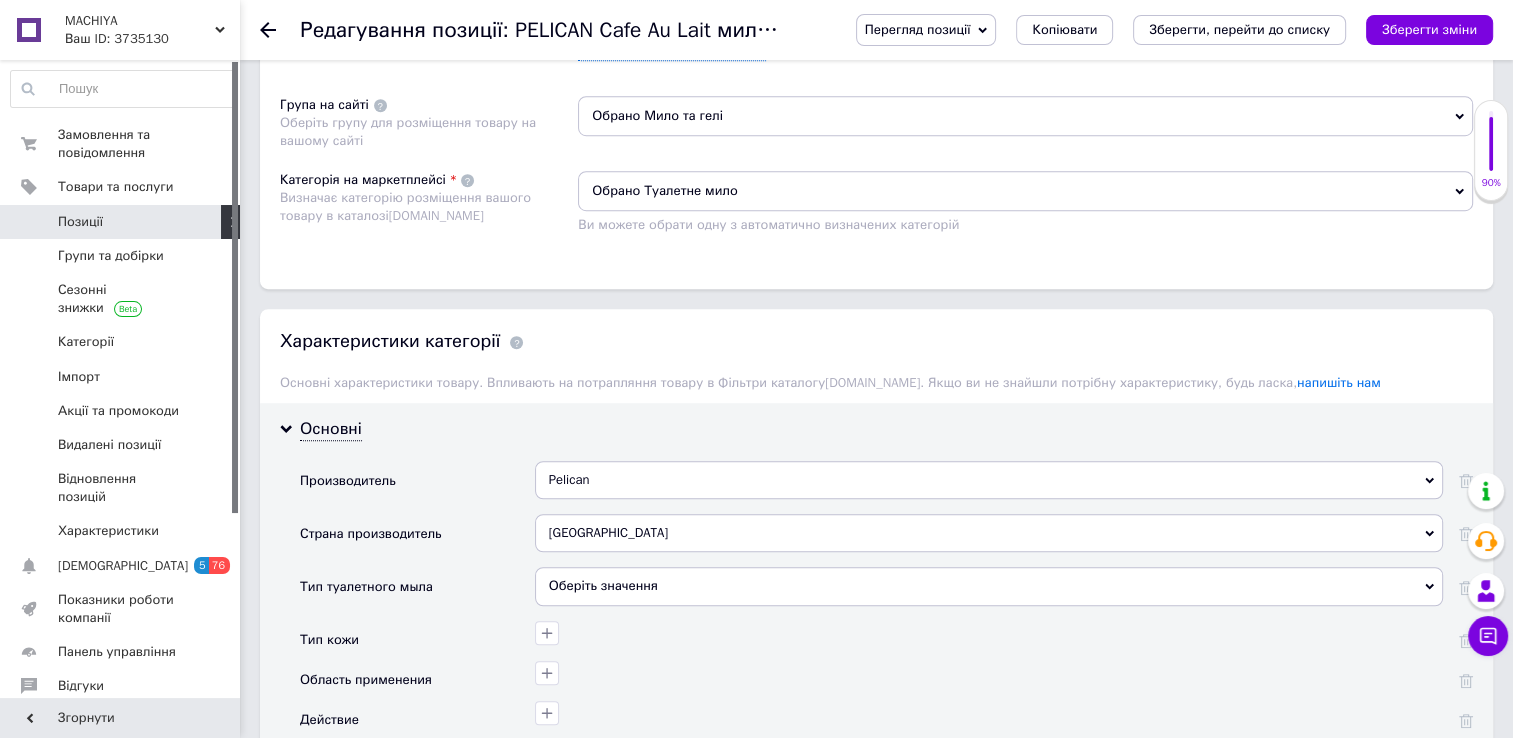 click on "Оберіть значення" at bounding box center [989, 586] 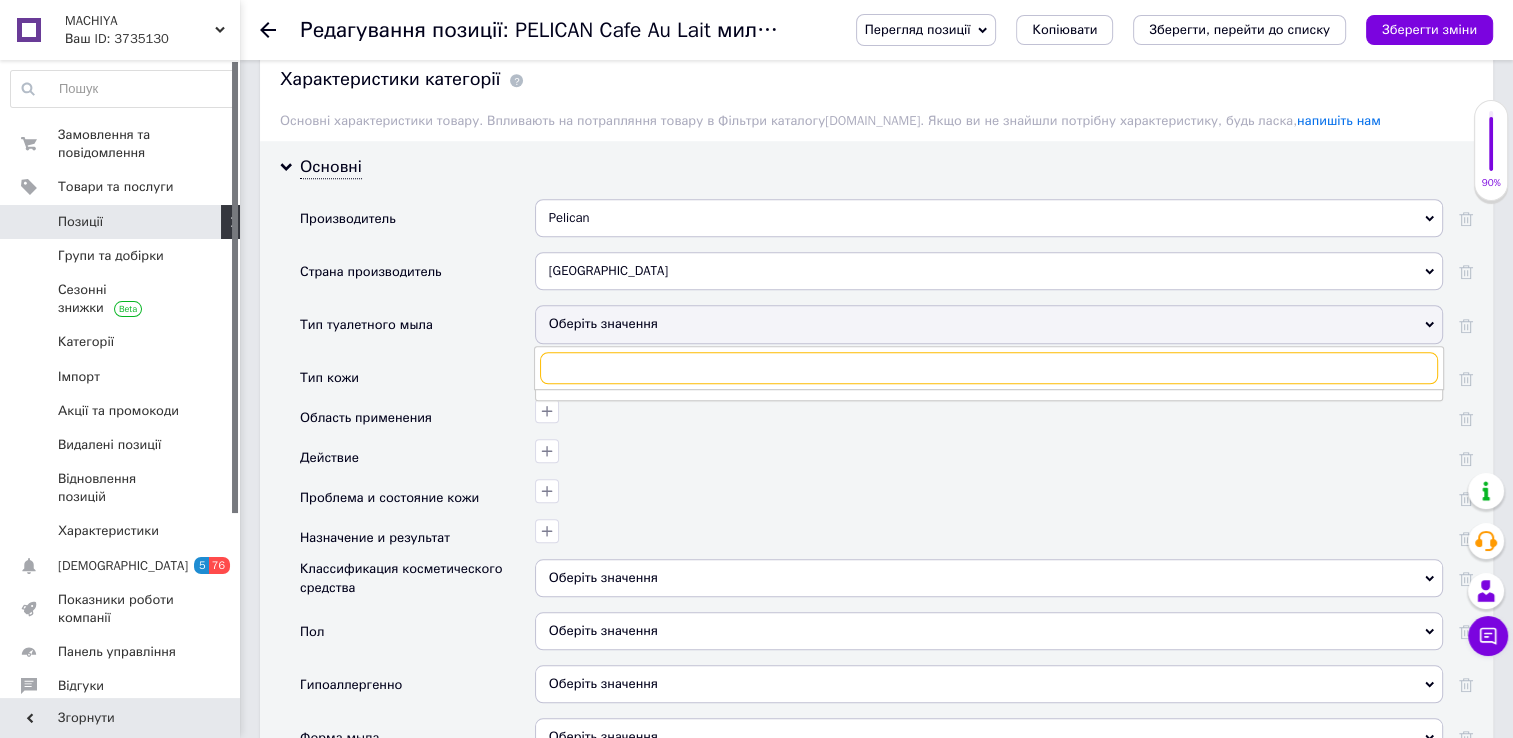 scroll, scrollTop: 1583, scrollLeft: 0, axis: vertical 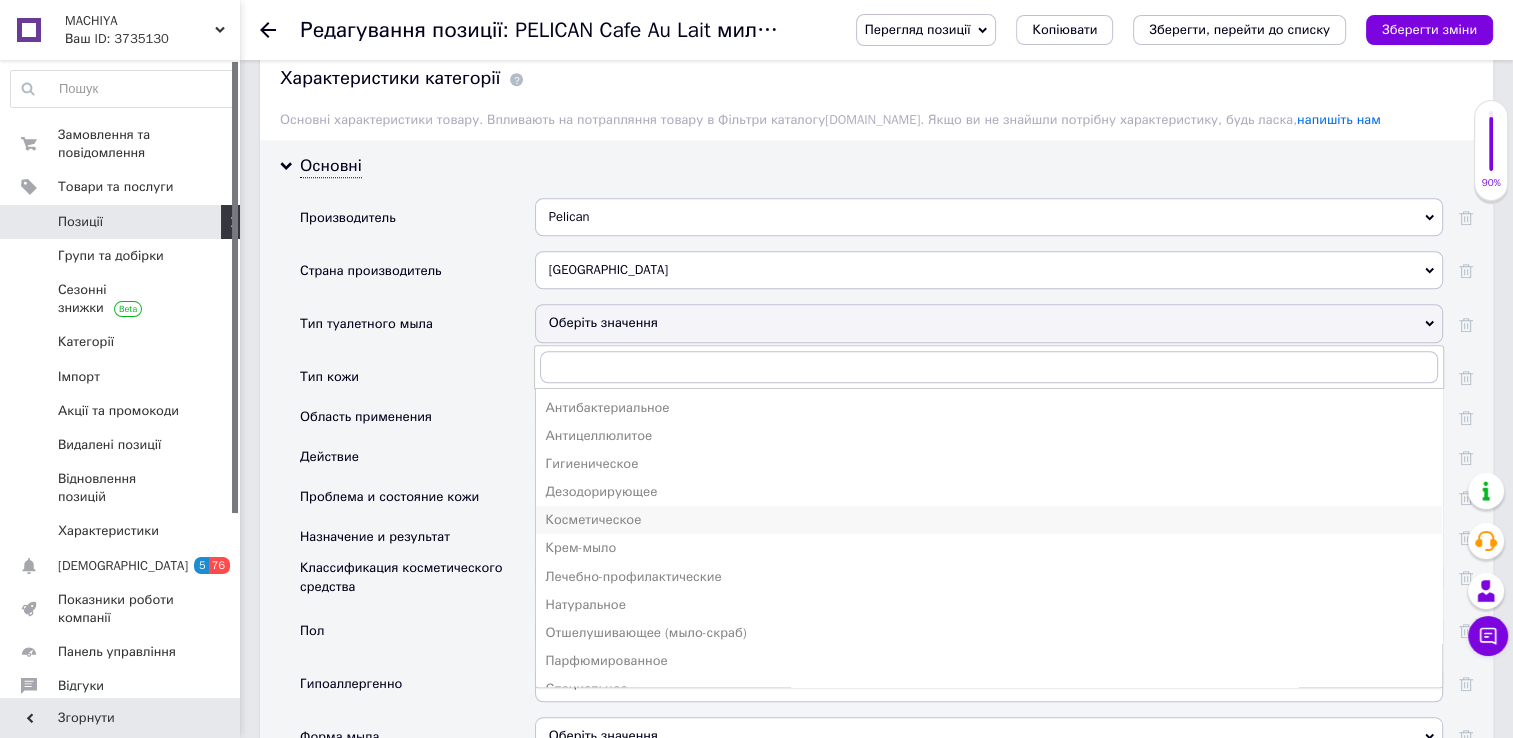 click on "Косметическое" at bounding box center [989, 520] 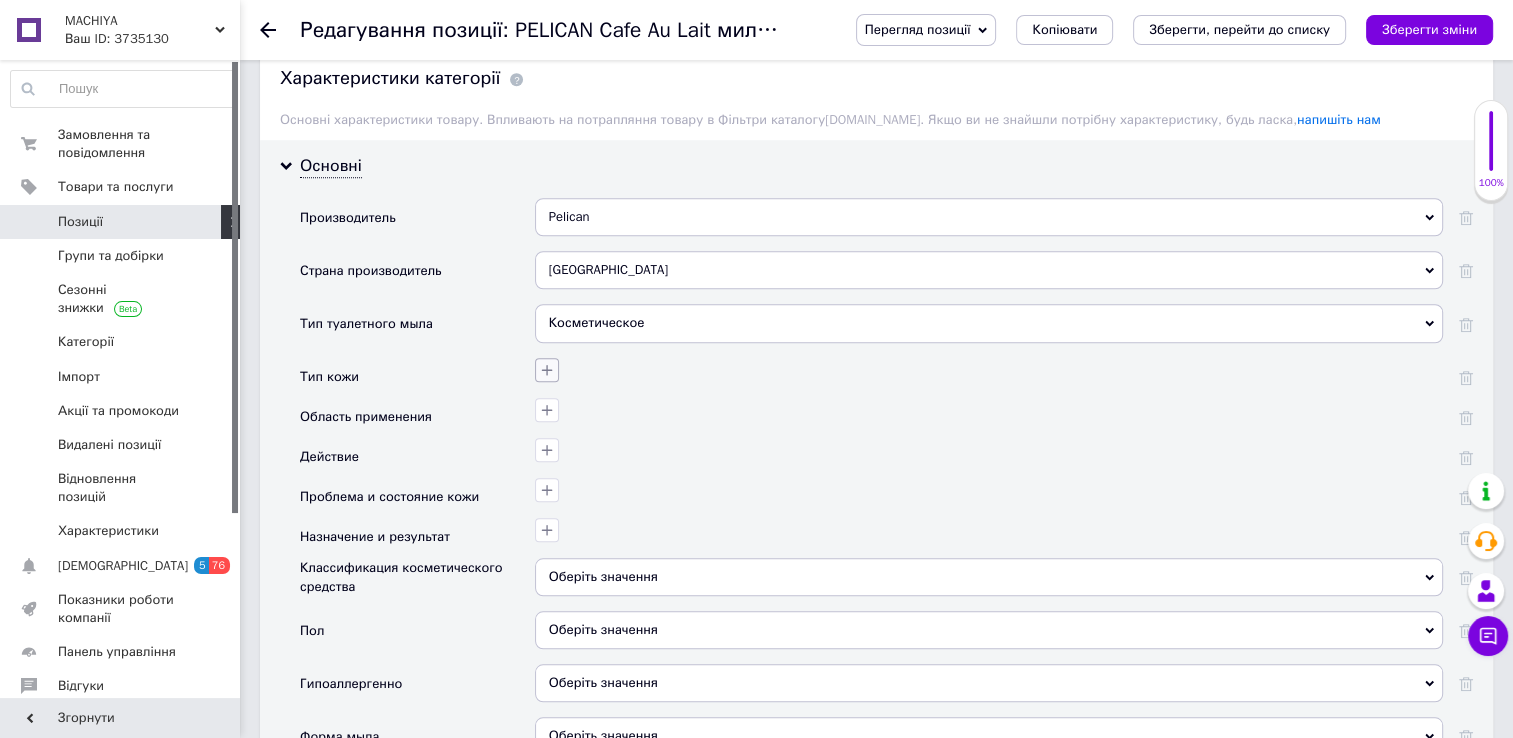 click 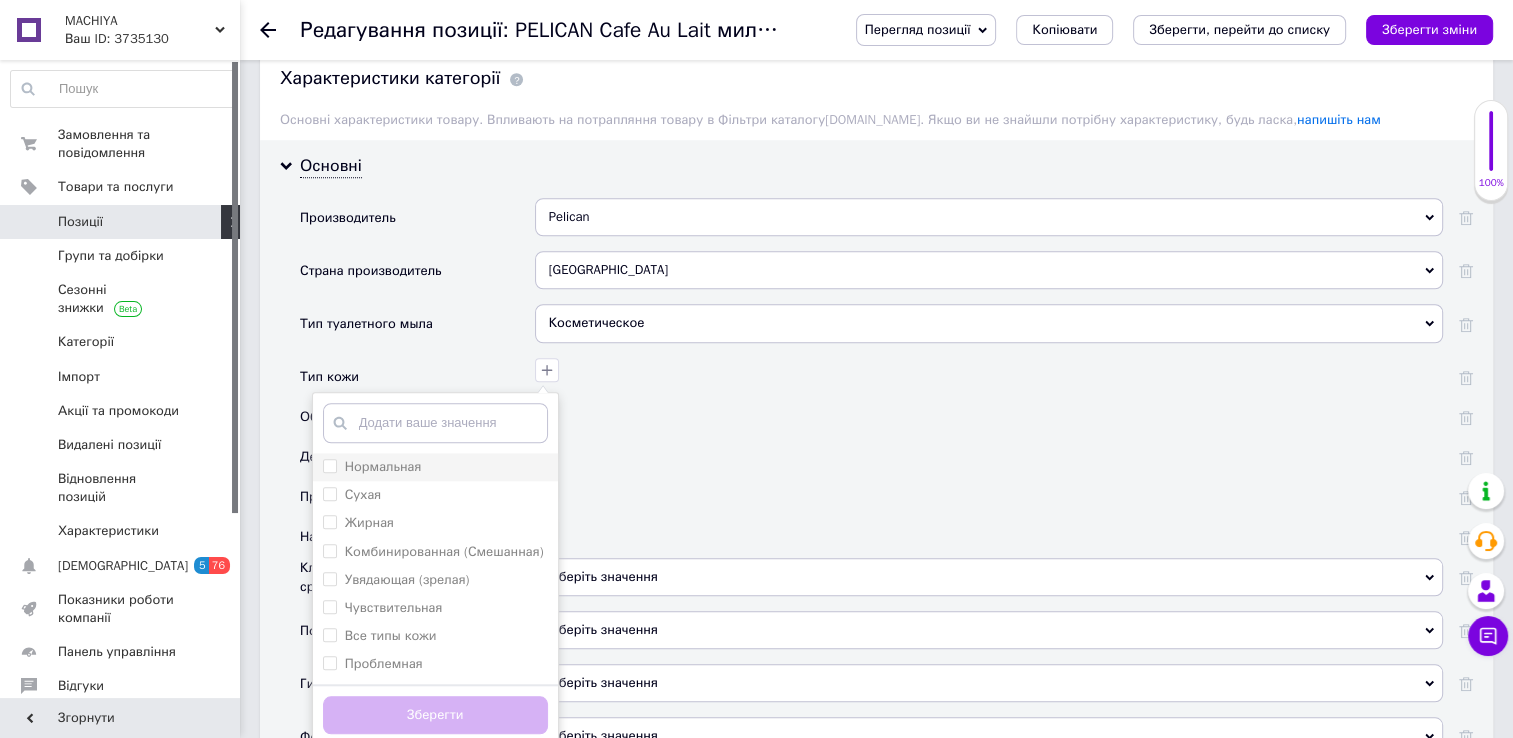 click on "Нормальная" at bounding box center (329, 465) 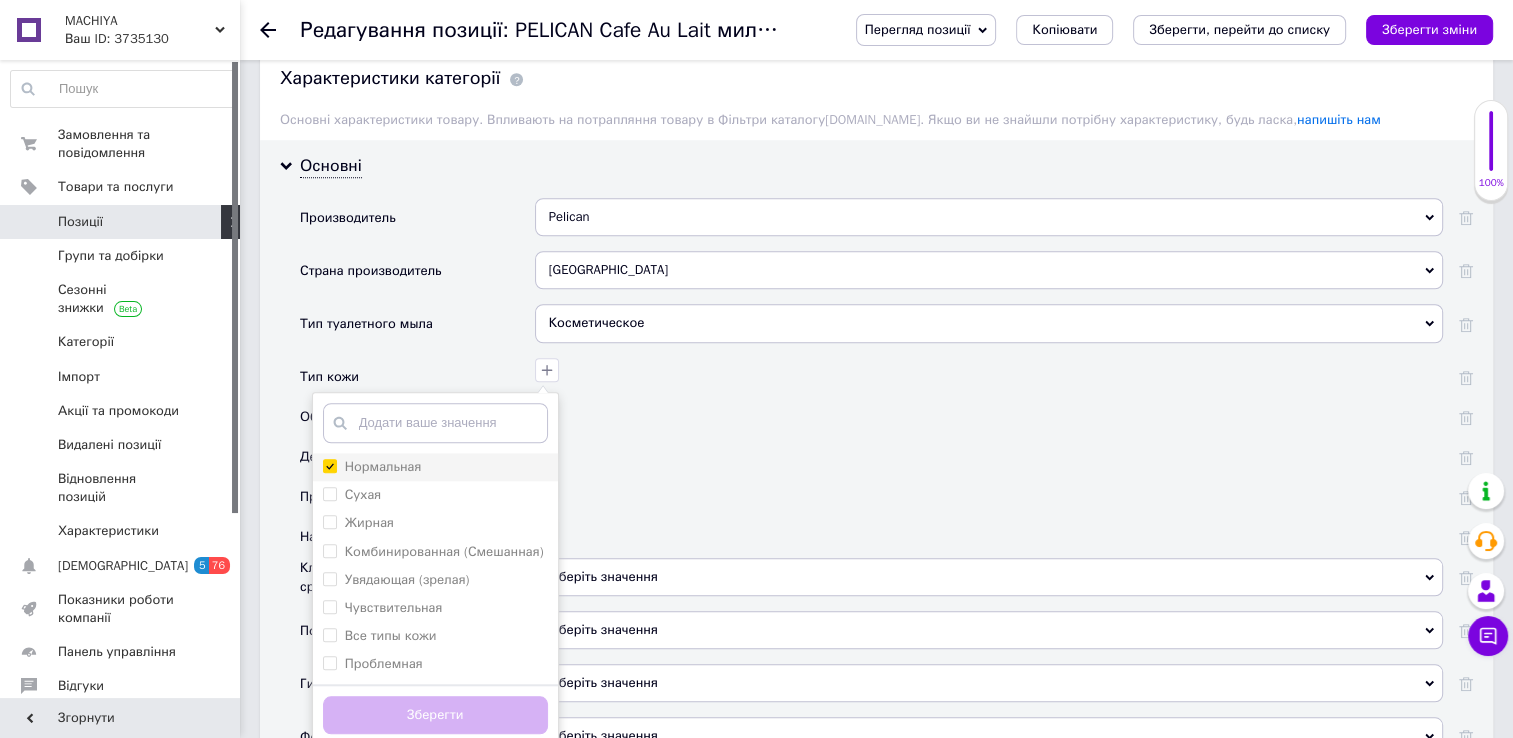 checkbox on "true" 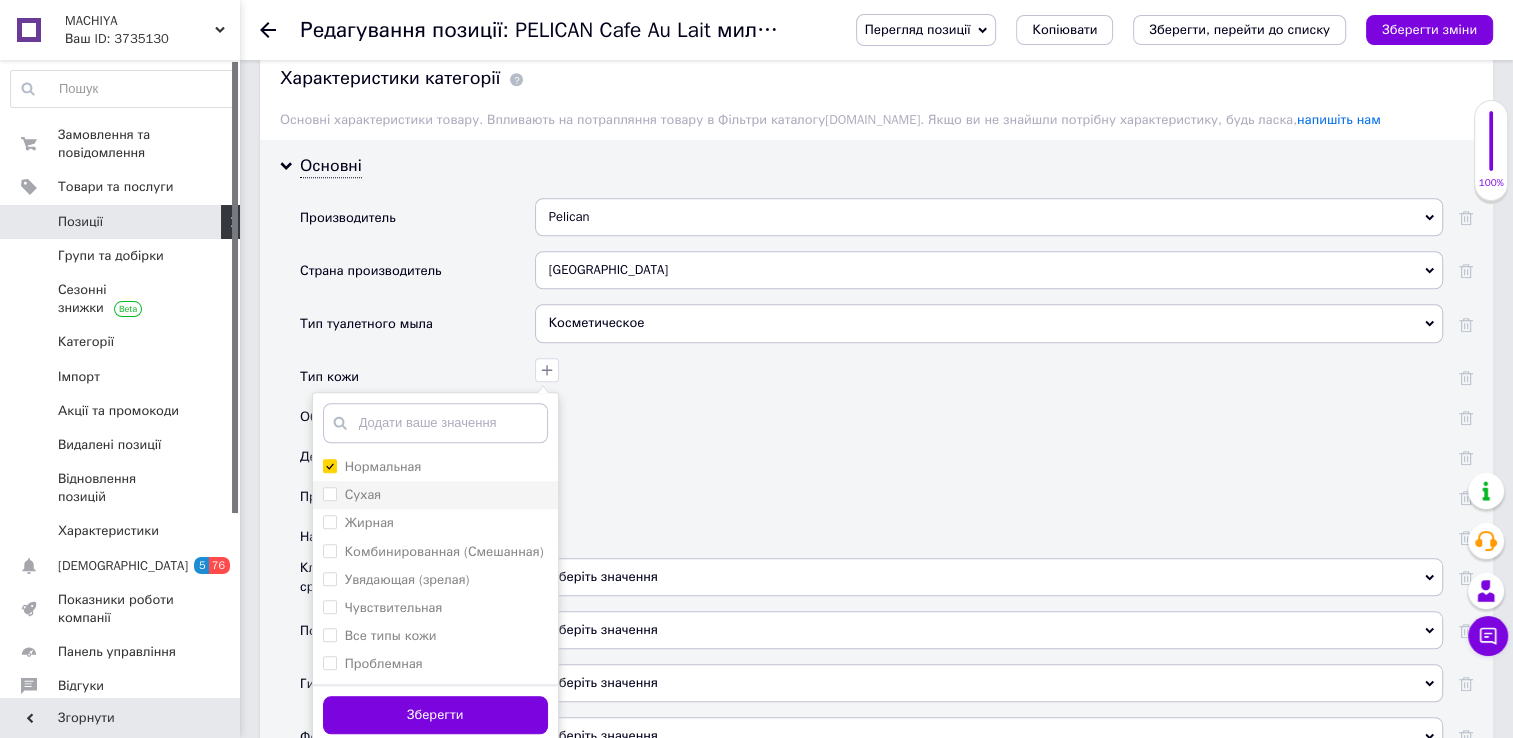 click on "Сухая" at bounding box center (329, 493) 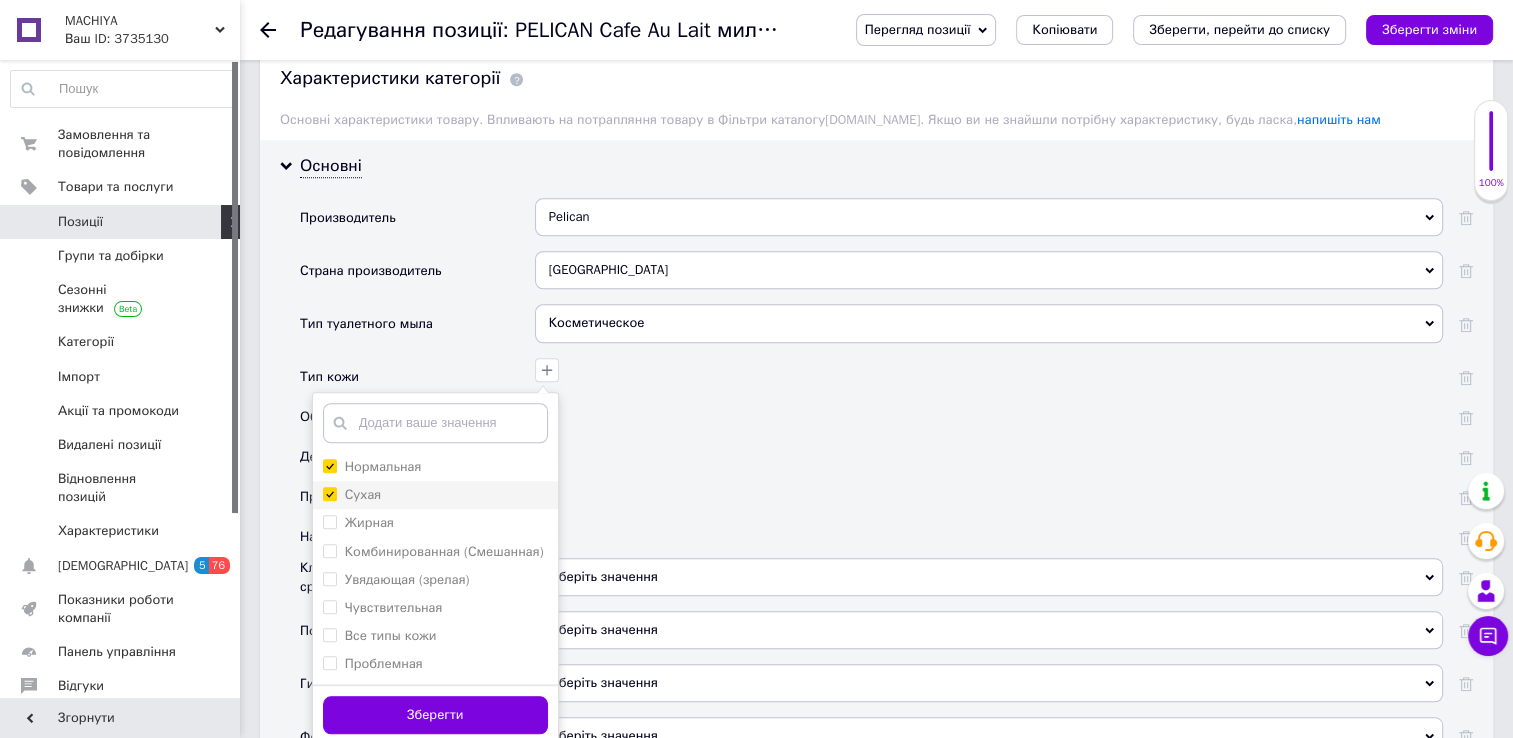 checkbox on "true" 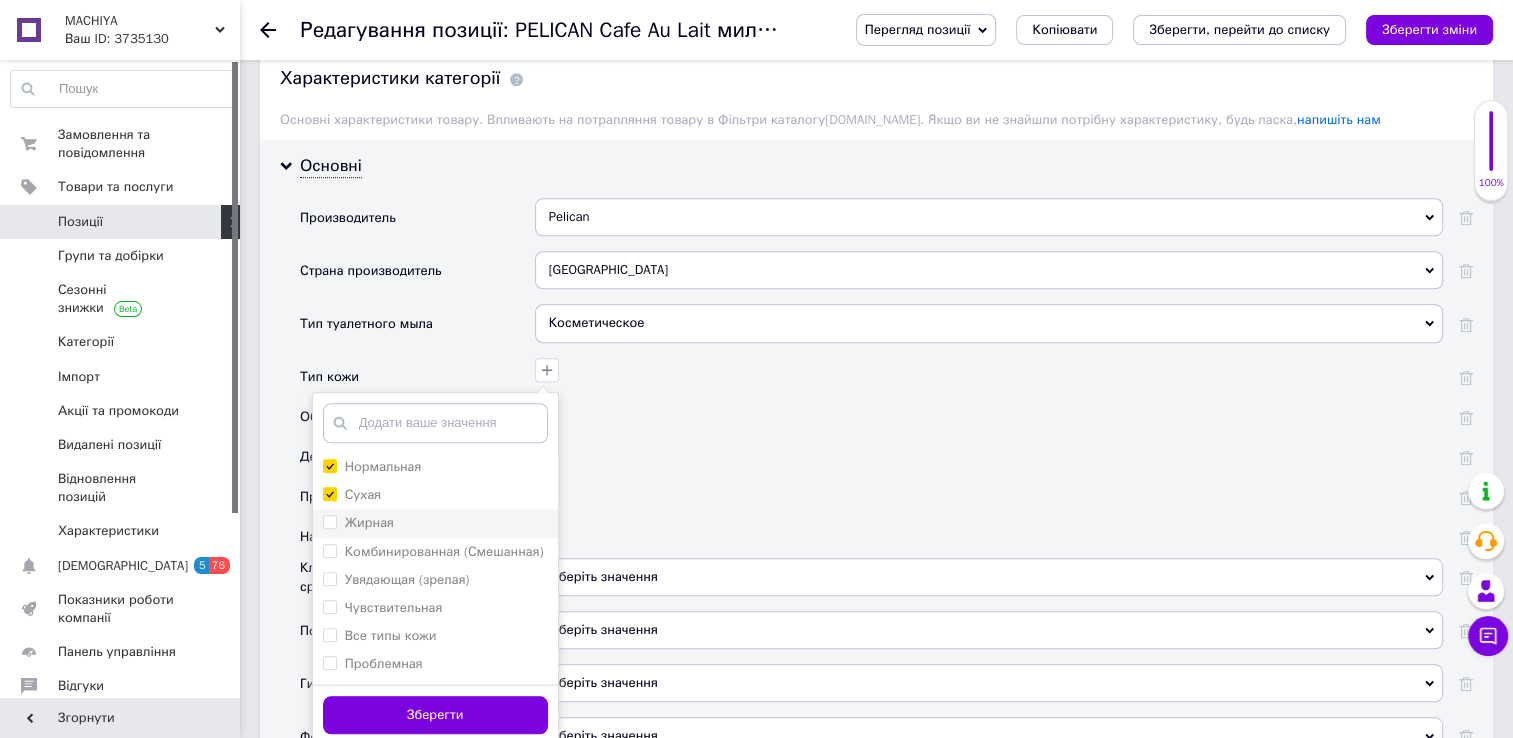 click on "Жирная" at bounding box center (329, 521) 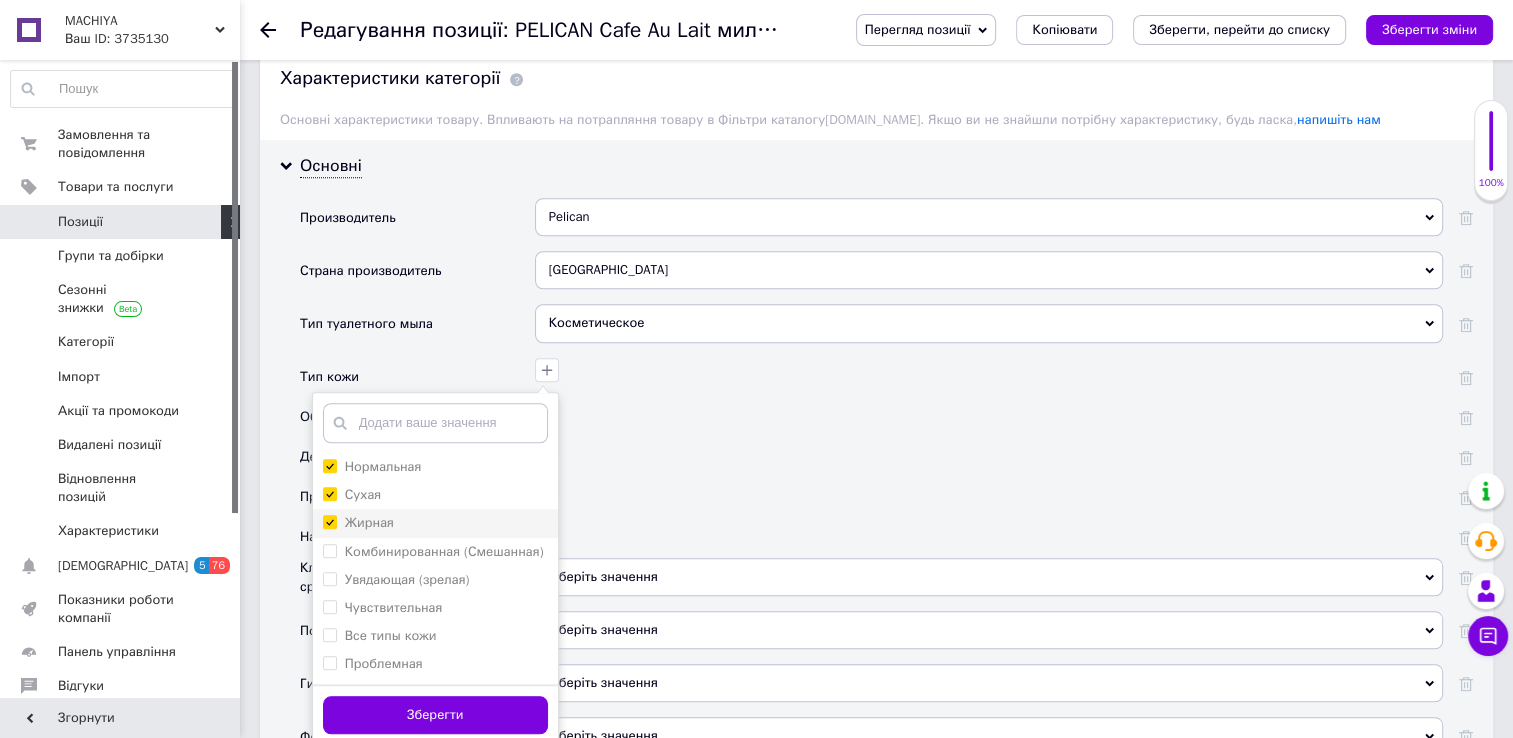 checkbox on "true" 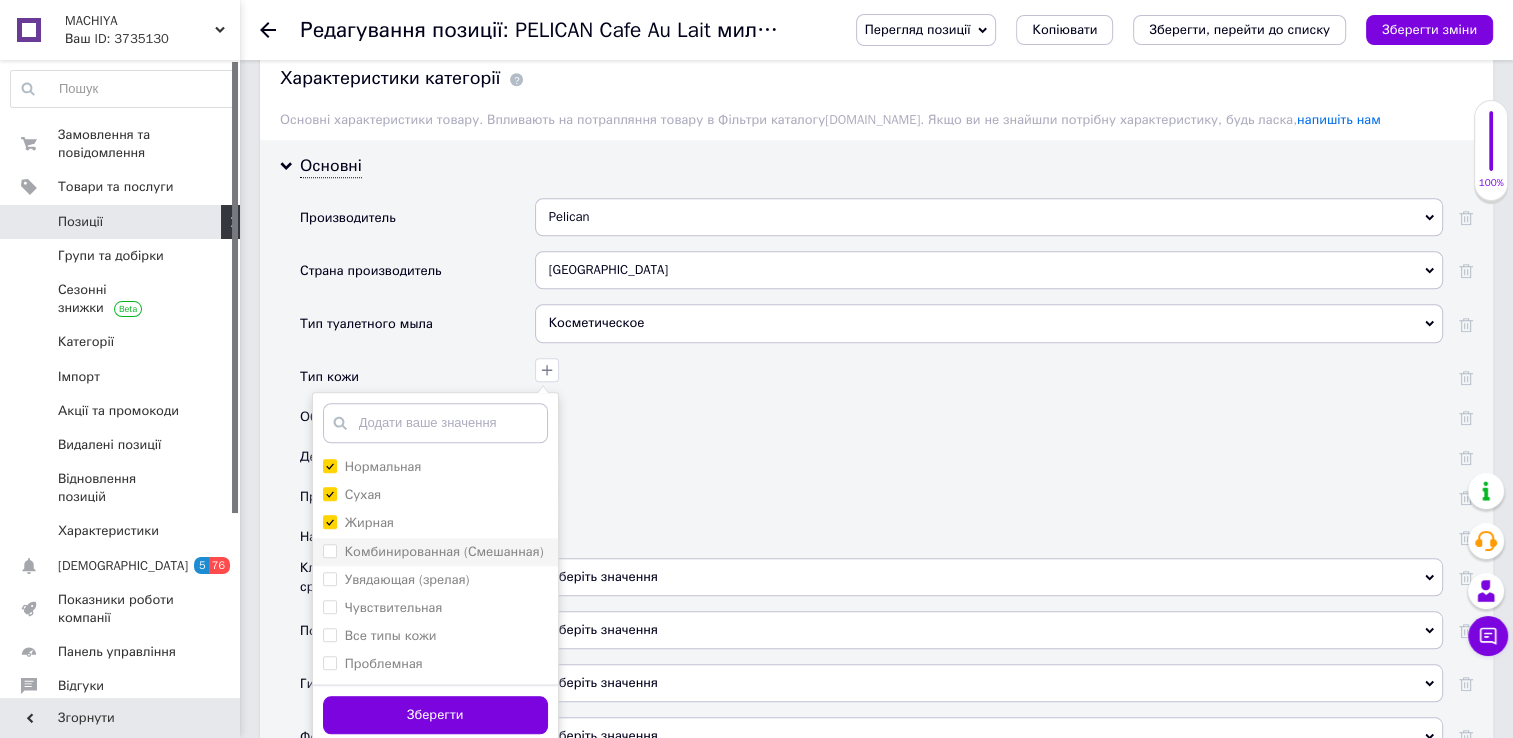 click on "Комбинированная (Смешанная)" at bounding box center [329, 550] 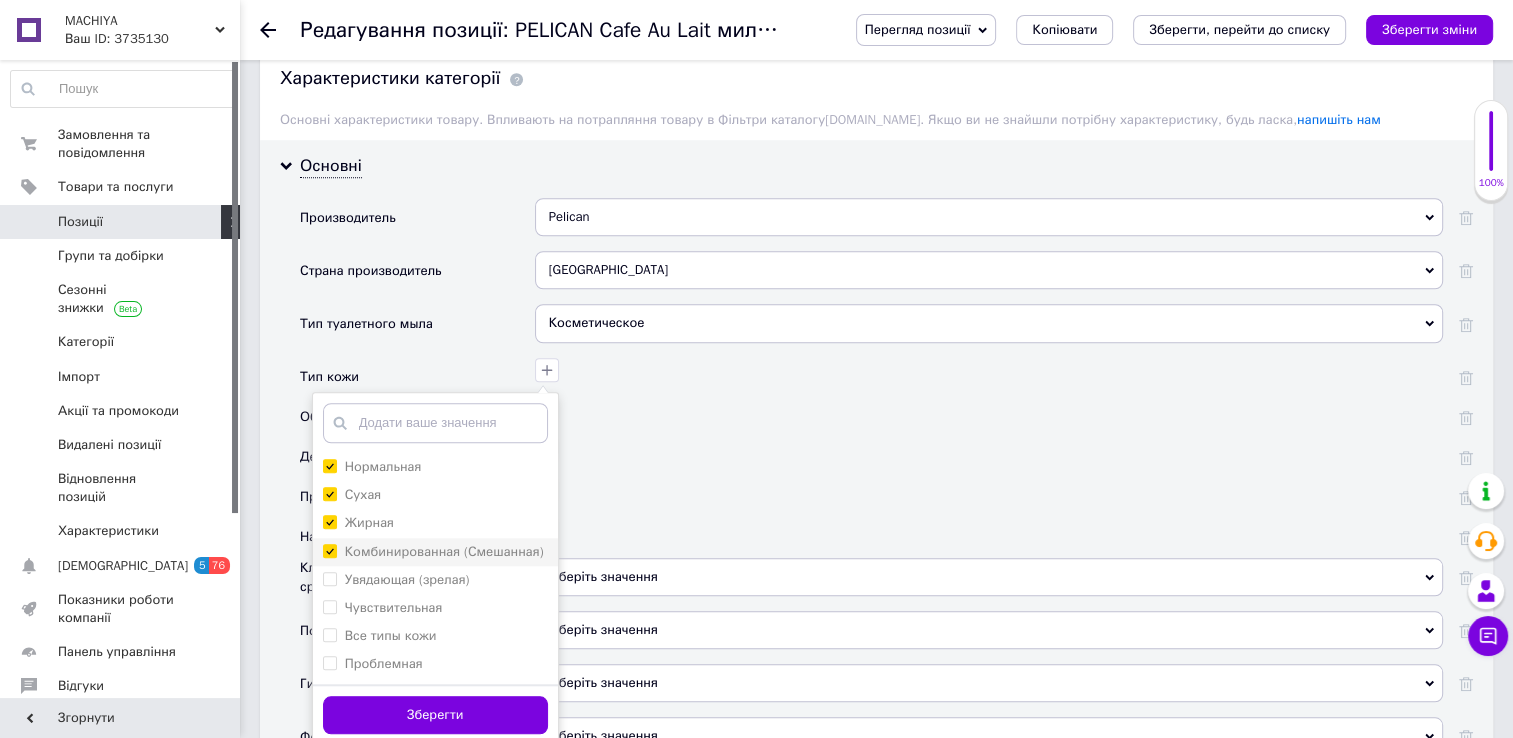 checkbox on "true" 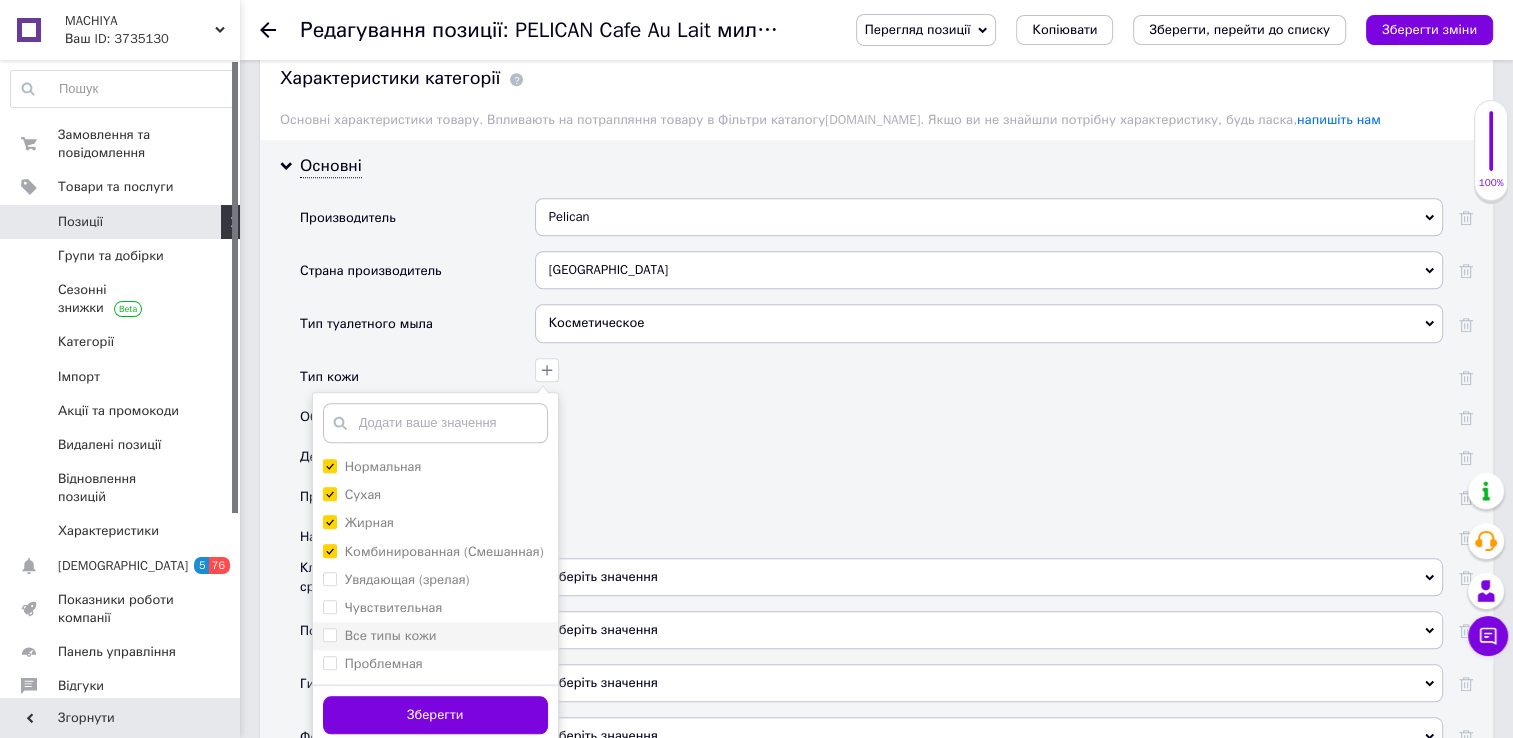 click on "Все типы кожи" at bounding box center (329, 634) 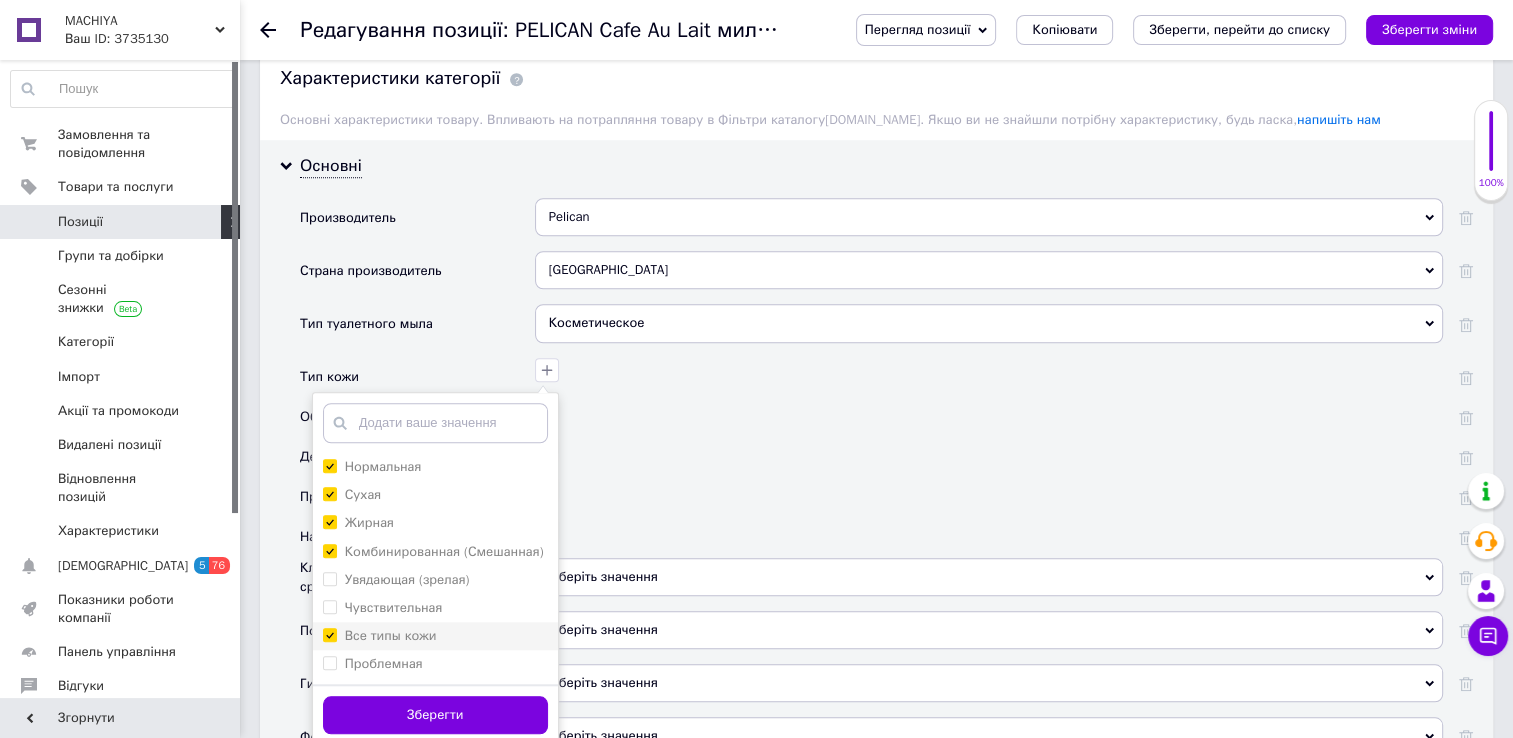 checkbox on "true" 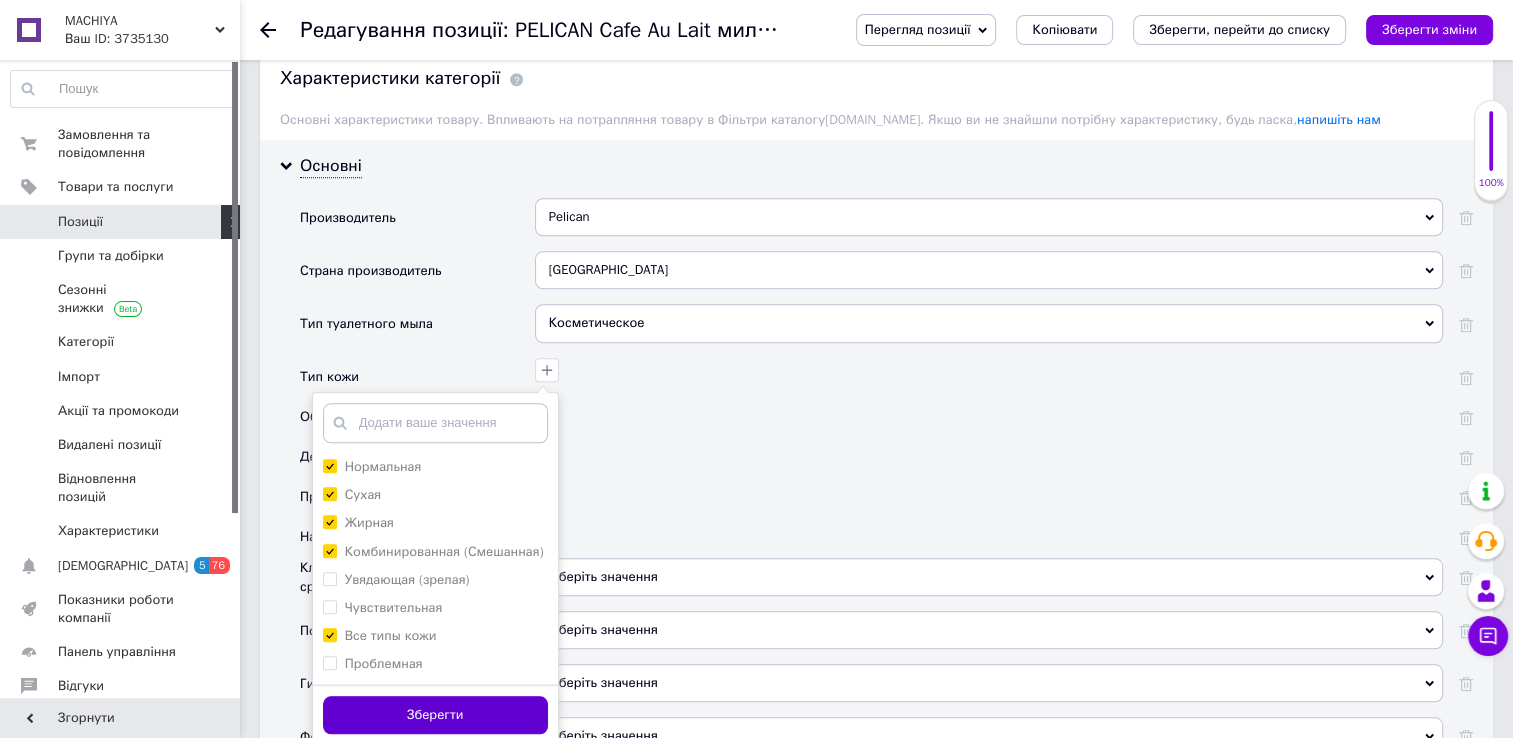 click on "Зберегти" at bounding box center (435, 715) 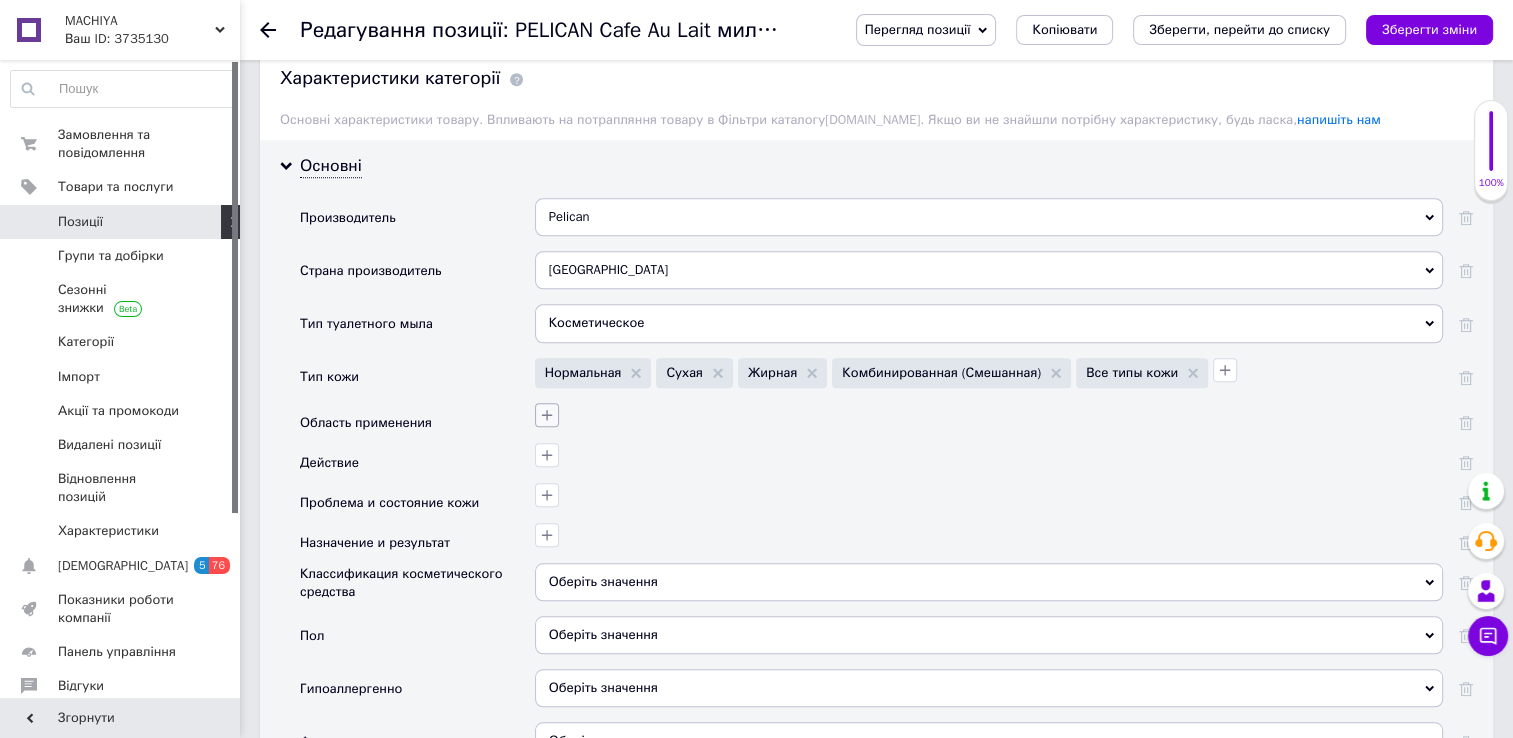 click 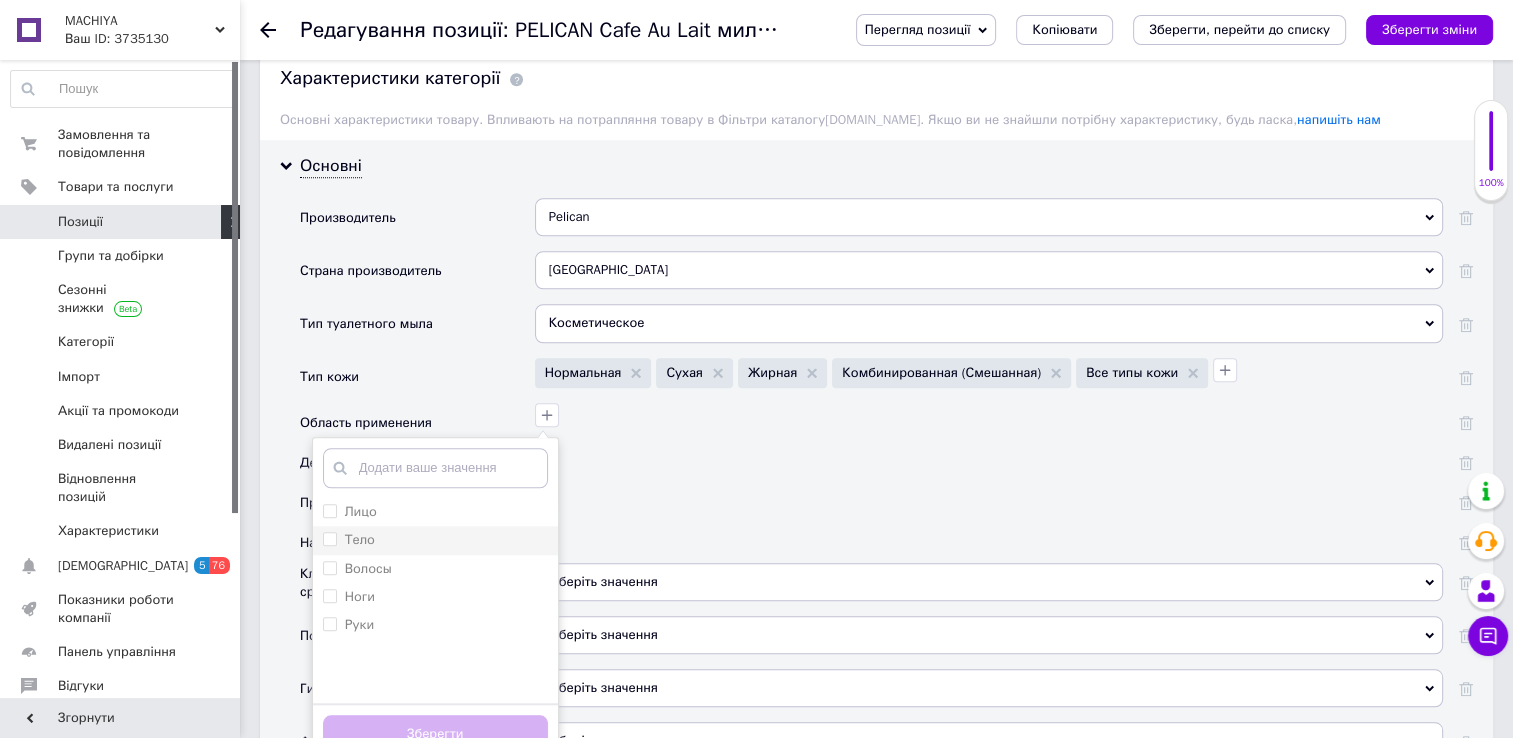 click on "Тело" at bounding box center [329, 538] 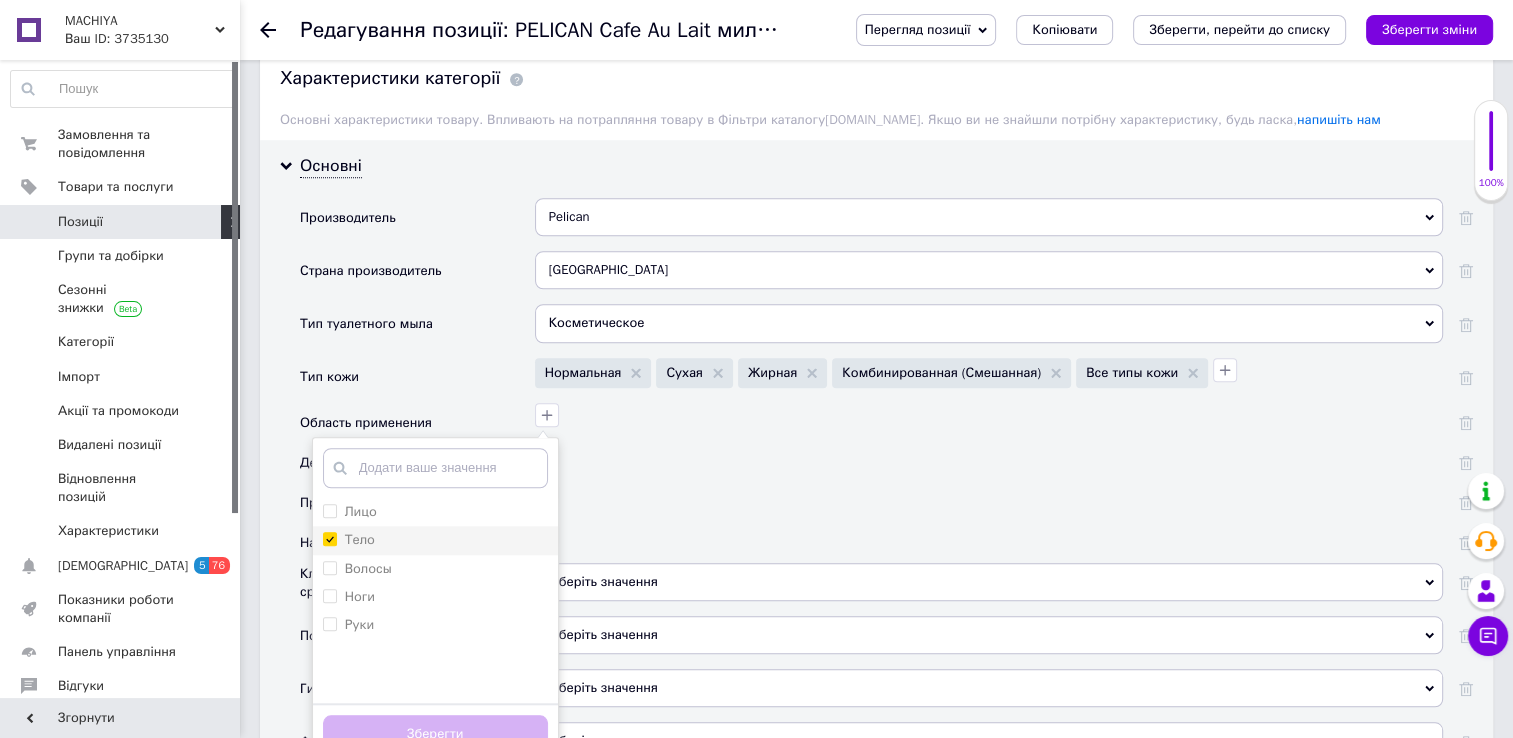 checkbox on "true" 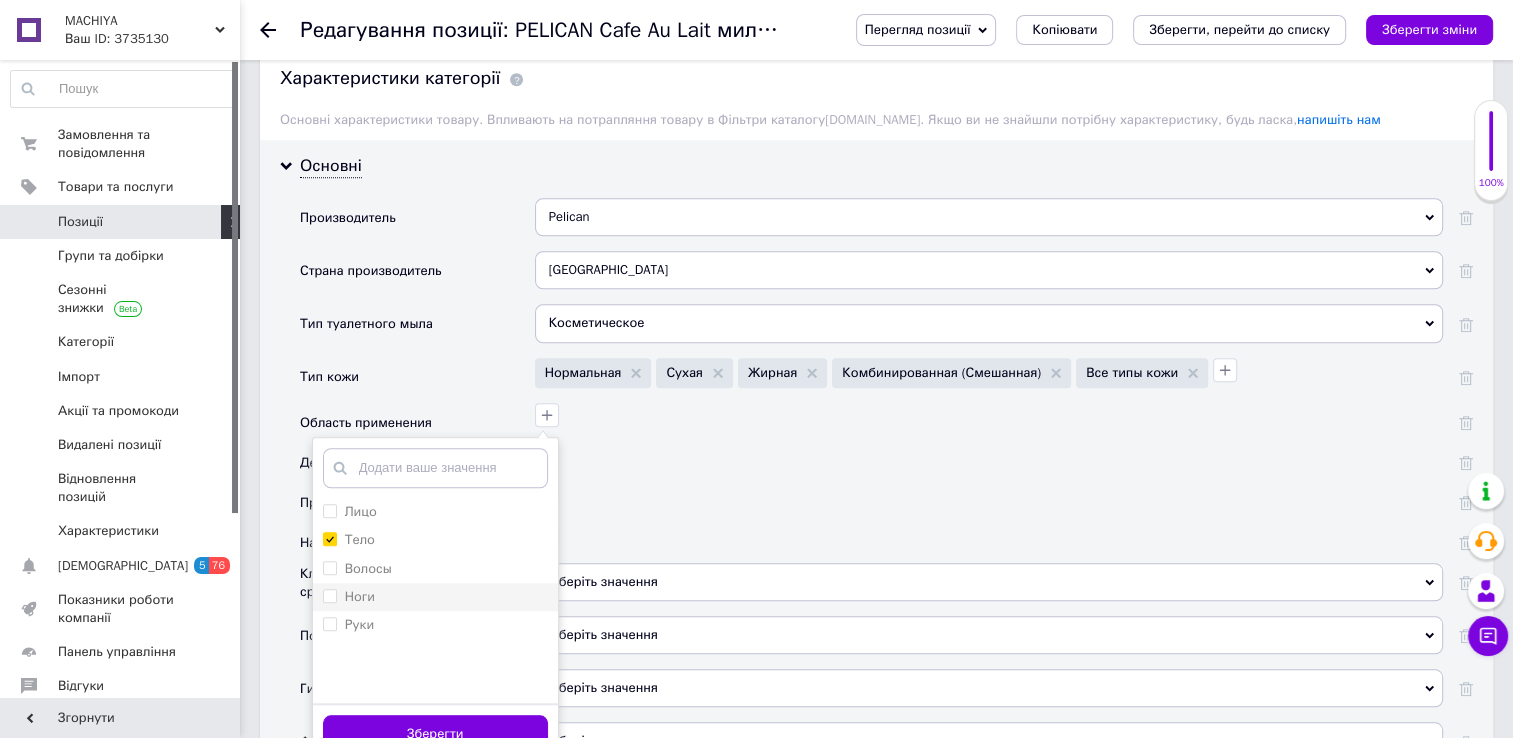click on "Ноги" at bounding box center (329, 595) 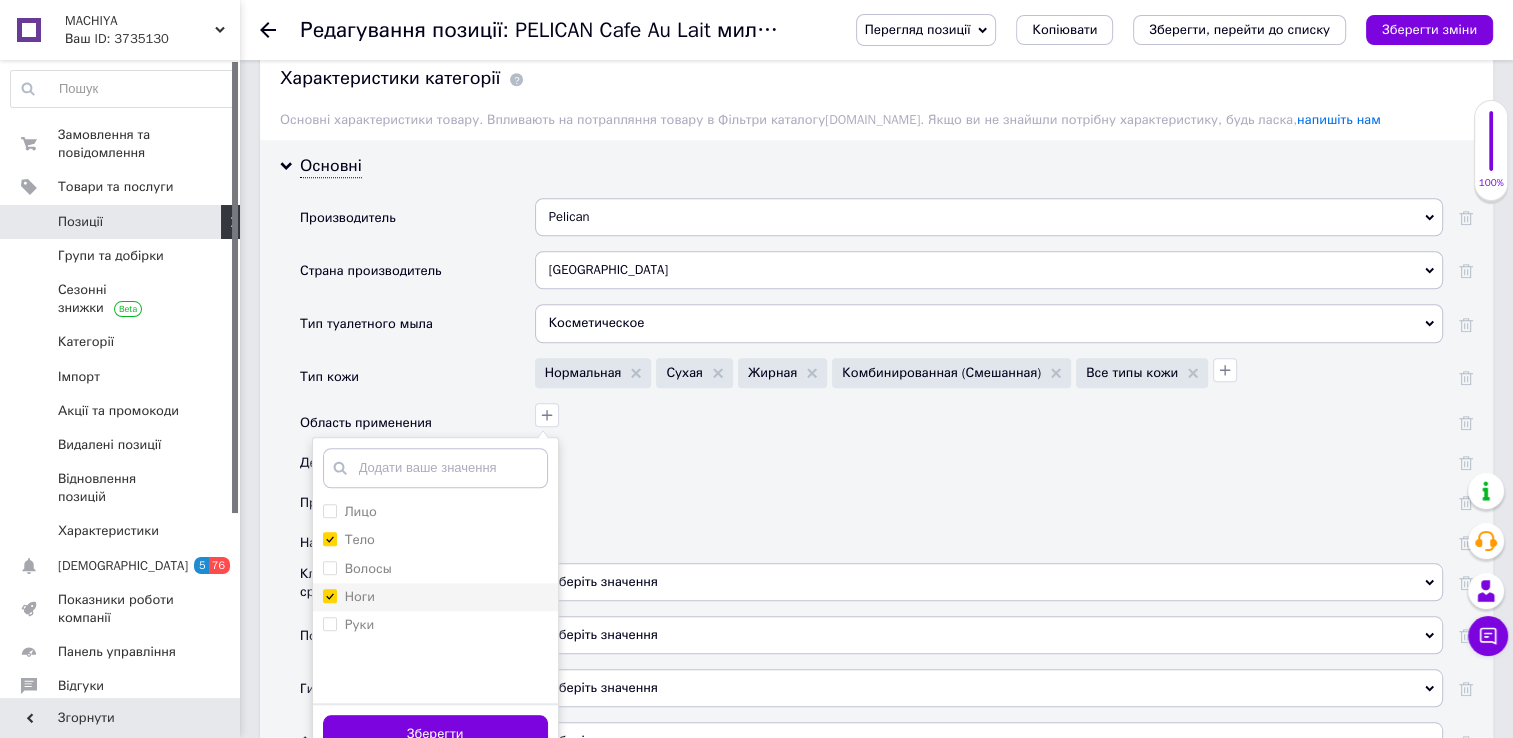 checkbox on "true" 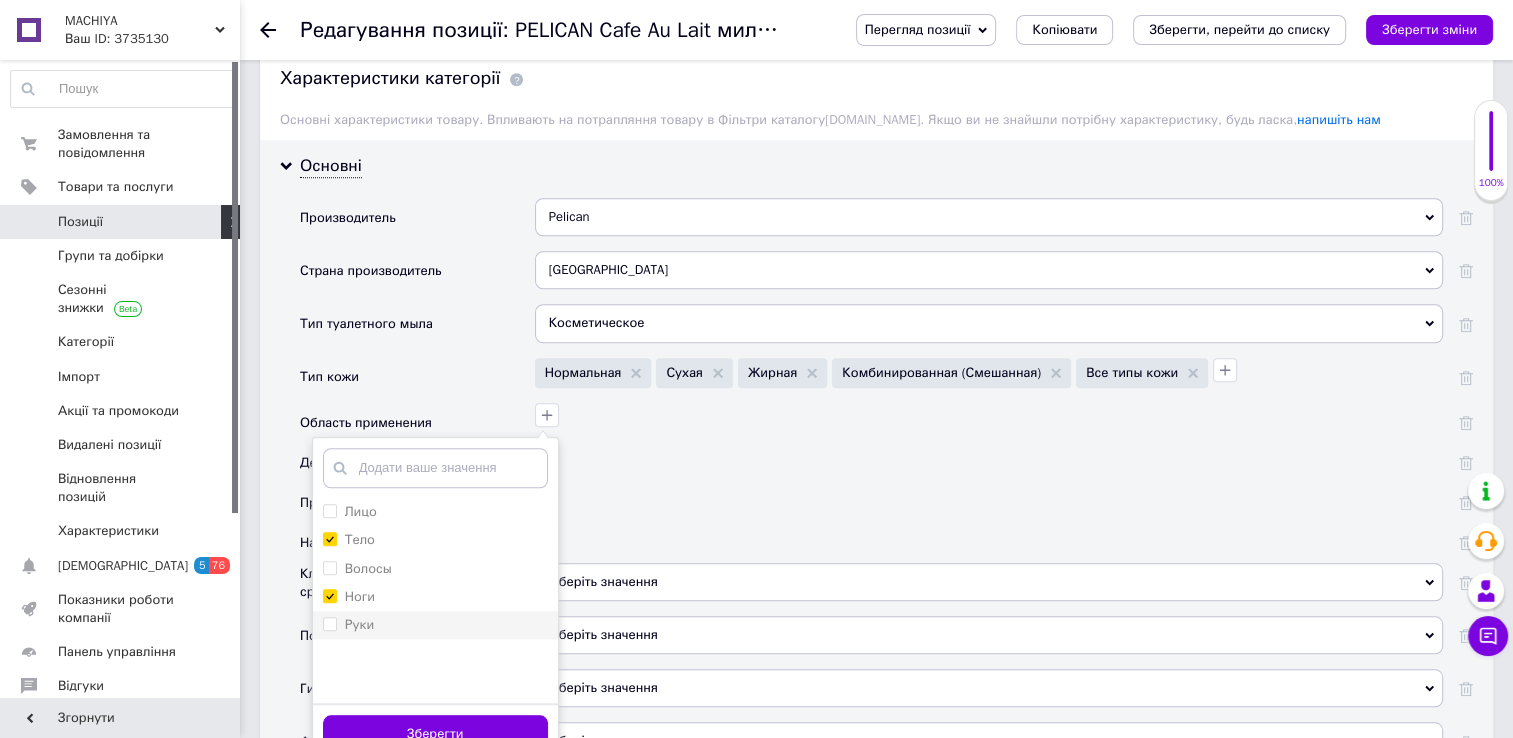 click on "Руки" at bounding box center [329, 623] 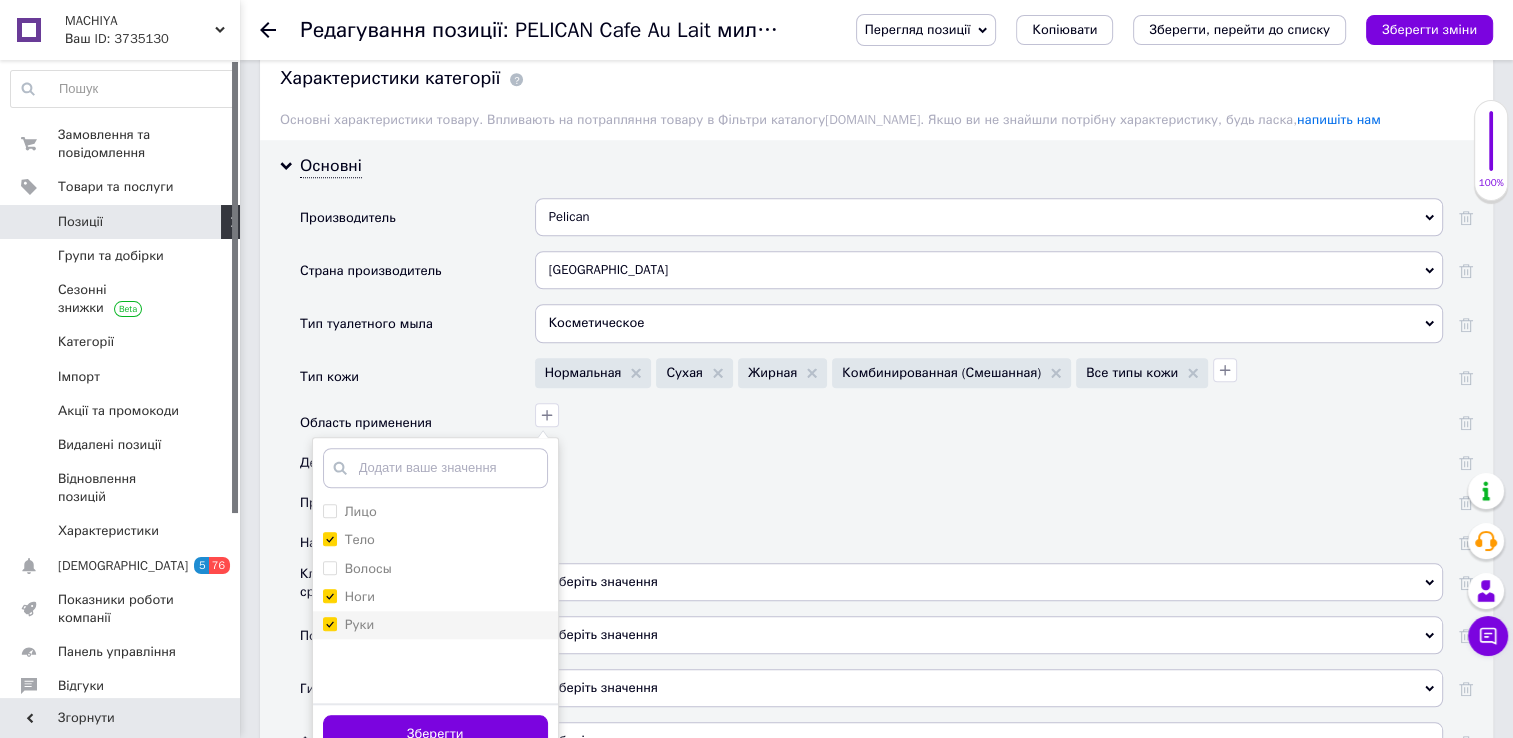 checkbox on "true" 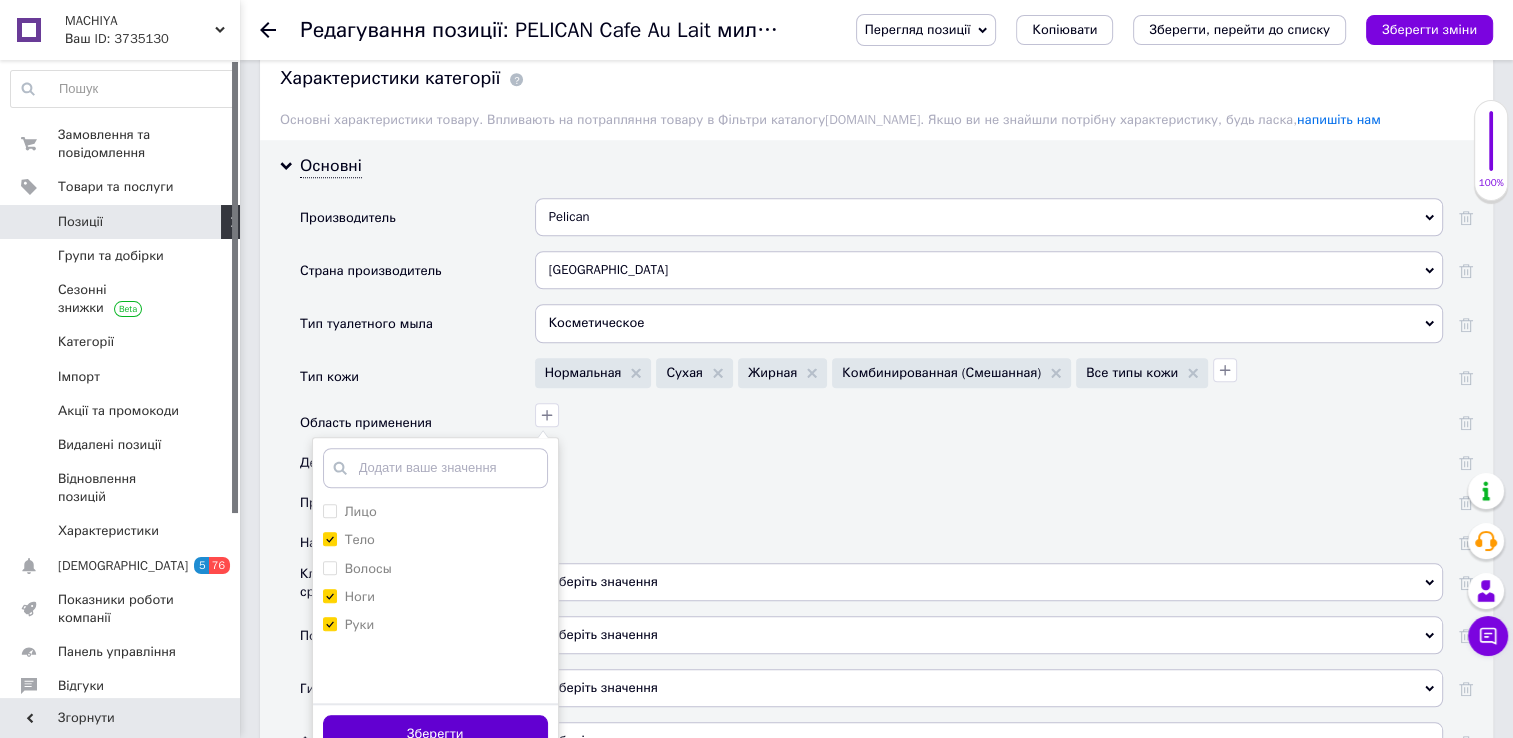 click on "Зберегти" at bounding box center (435, 734) 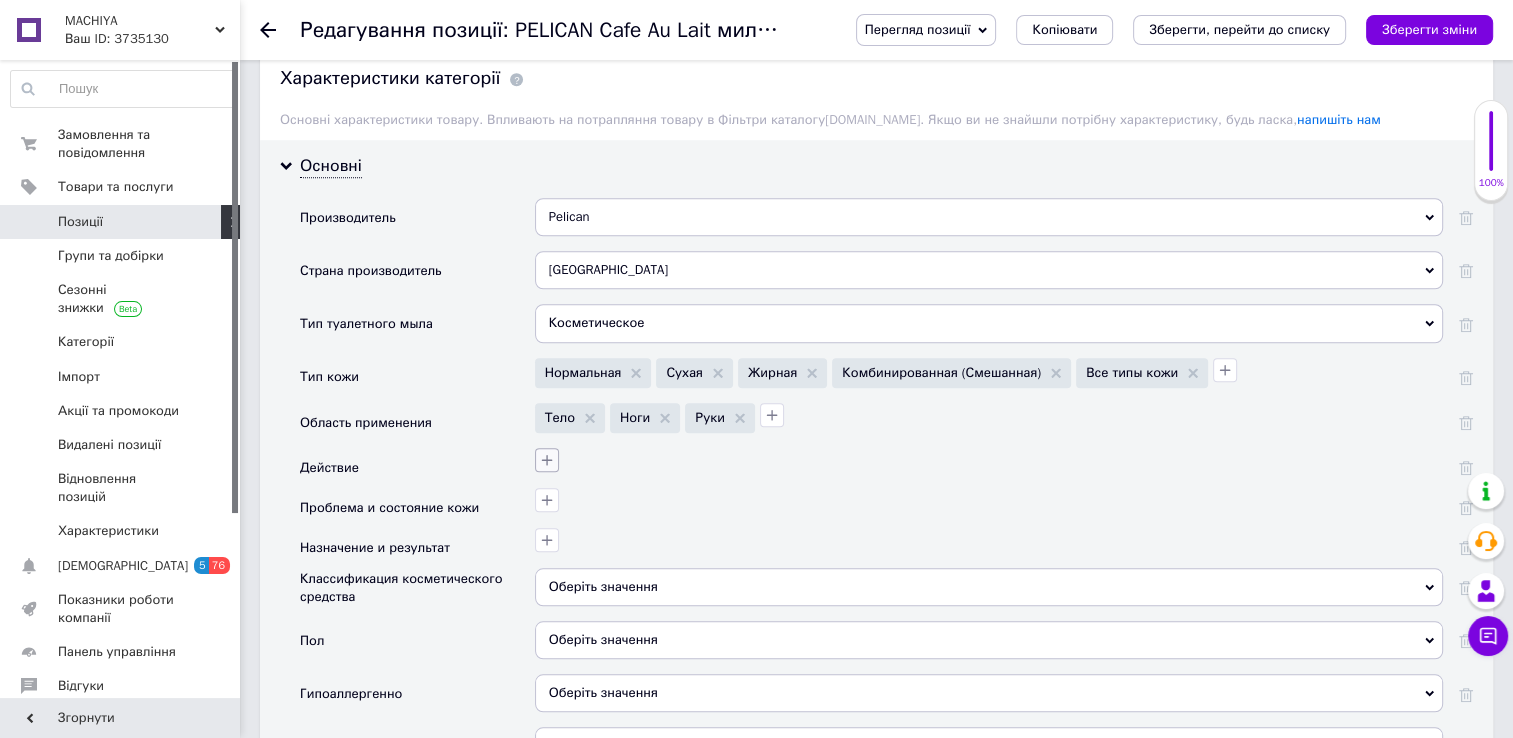 click 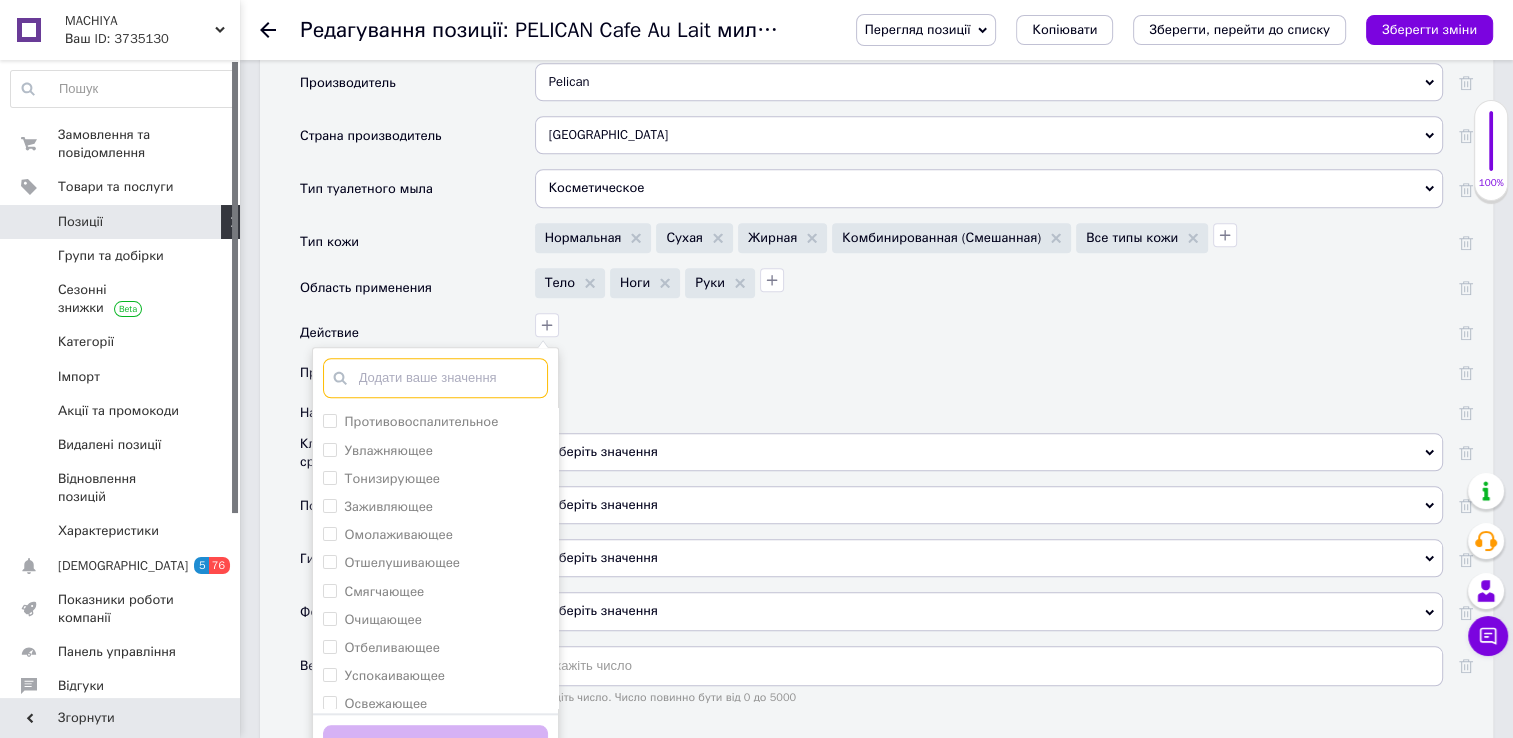 scroll, scrollTop: 1720, scrollLeft: 0, axis: vertical 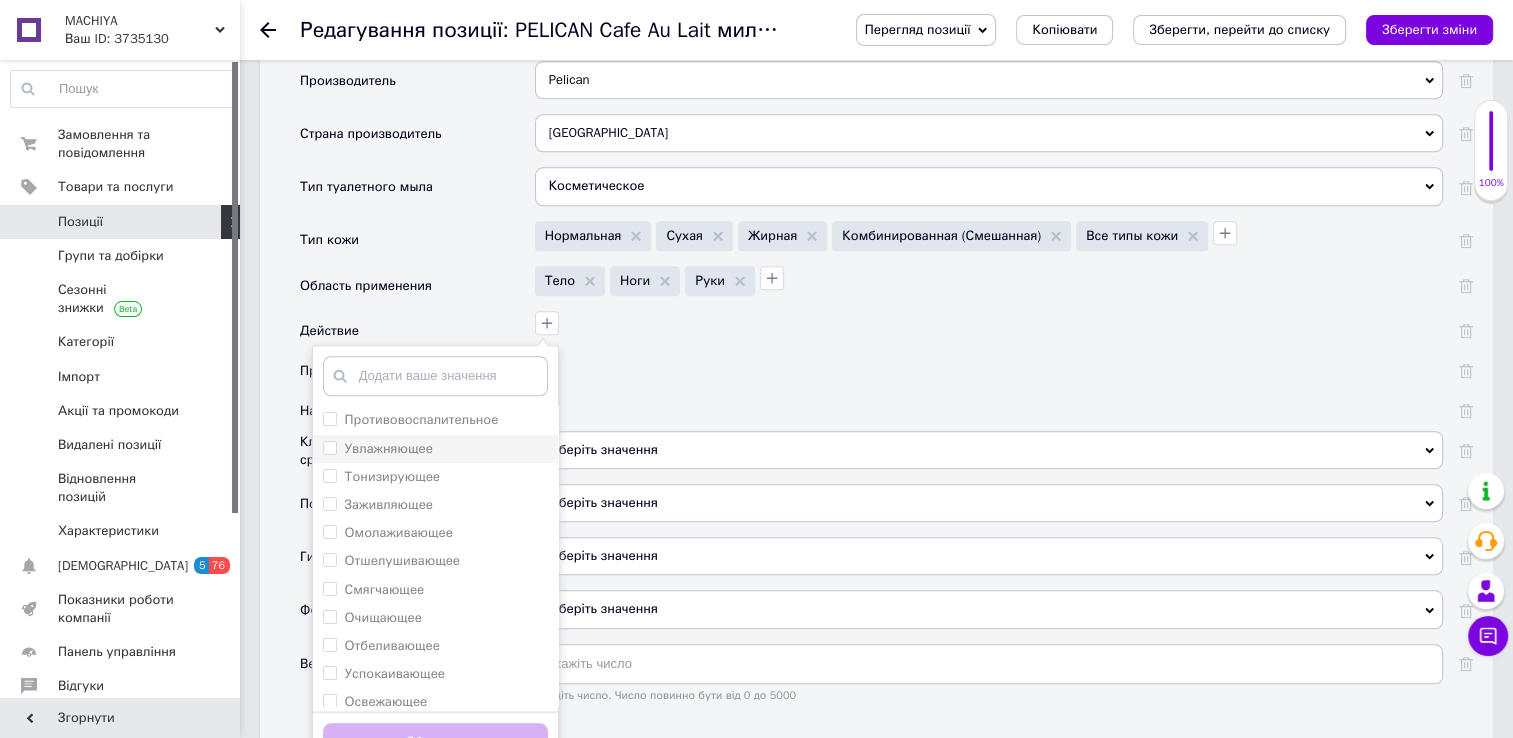 click on "Увлажняющее" at bounding box center [329, 447] 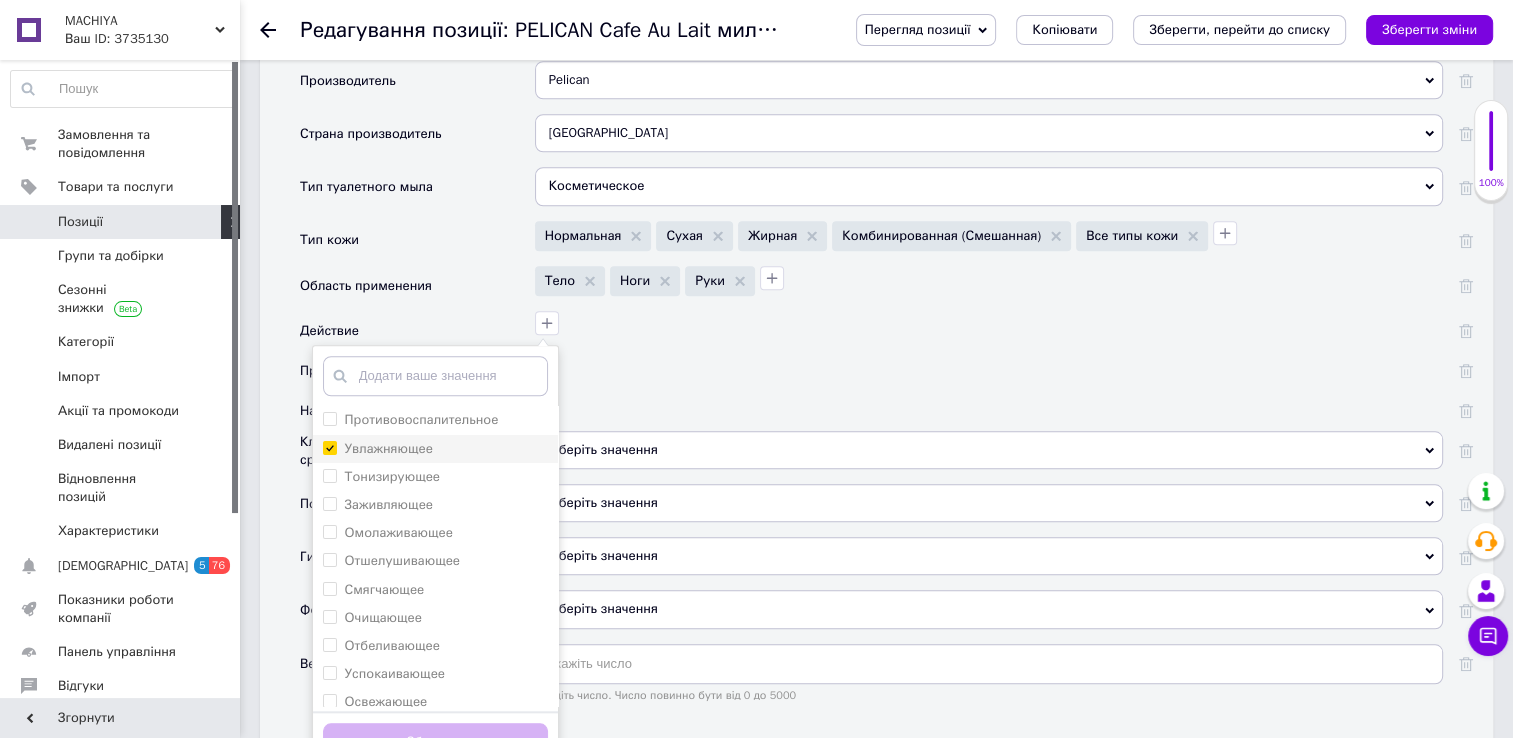 checkbox on "true" 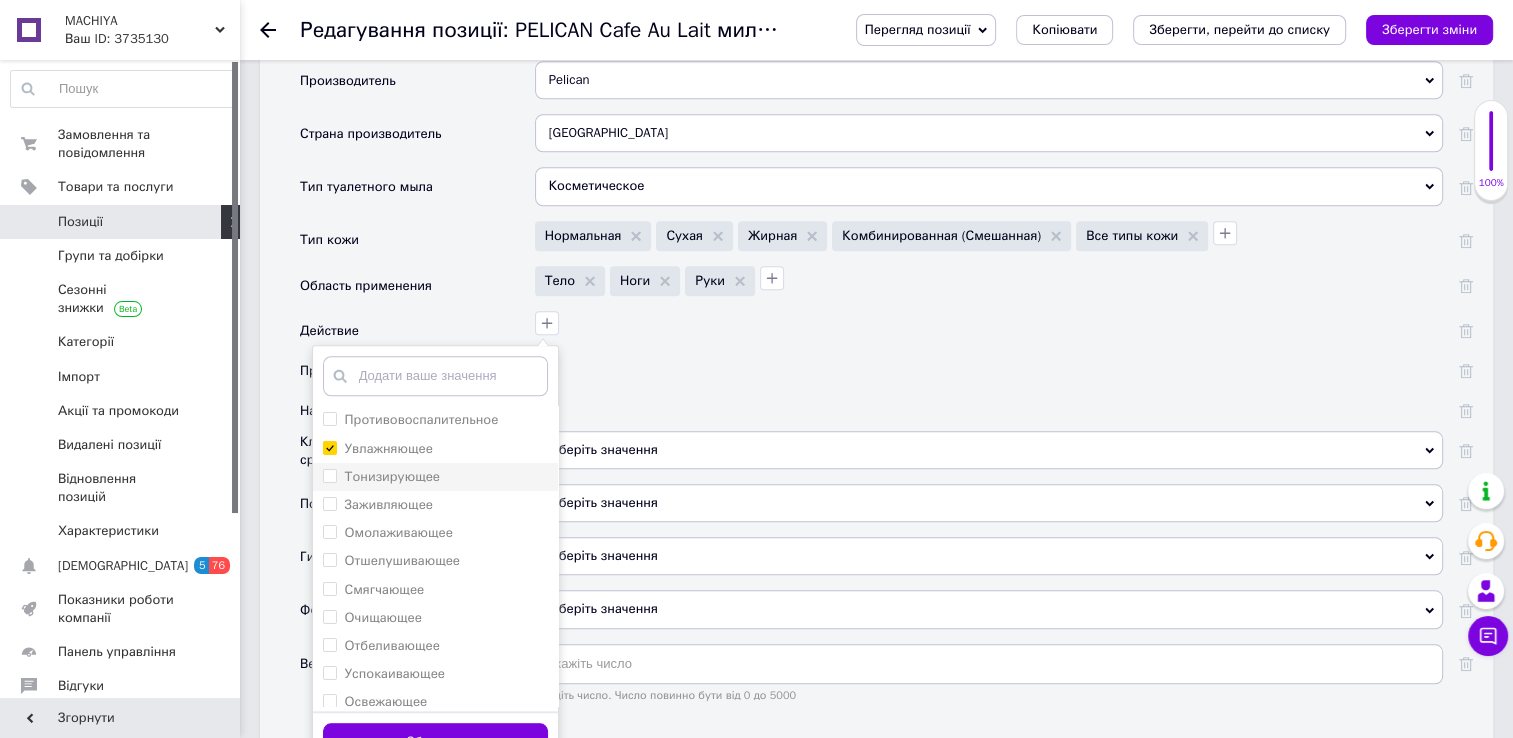 click on "Тонизирующее" at bounding box center [329, 475] 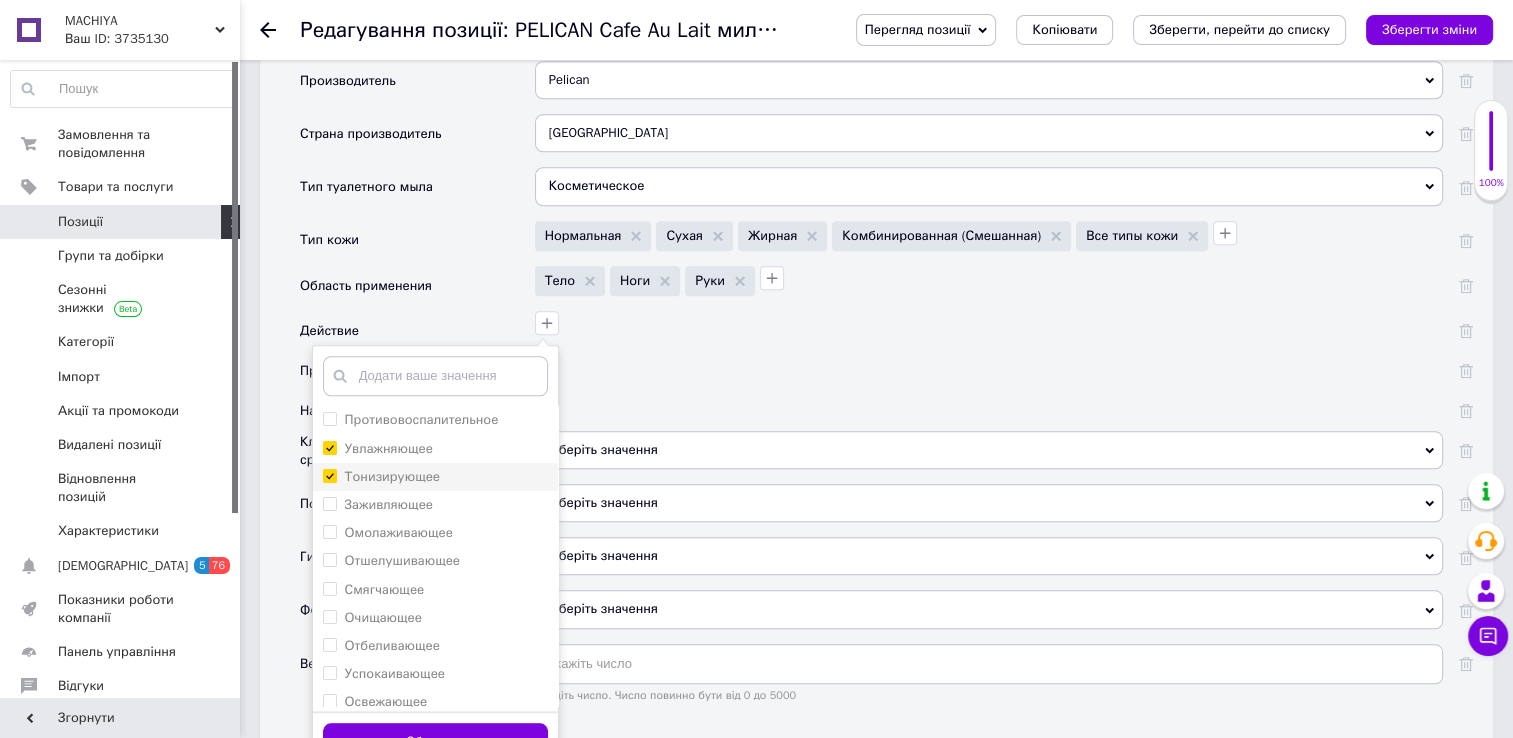 checkbox on "true" 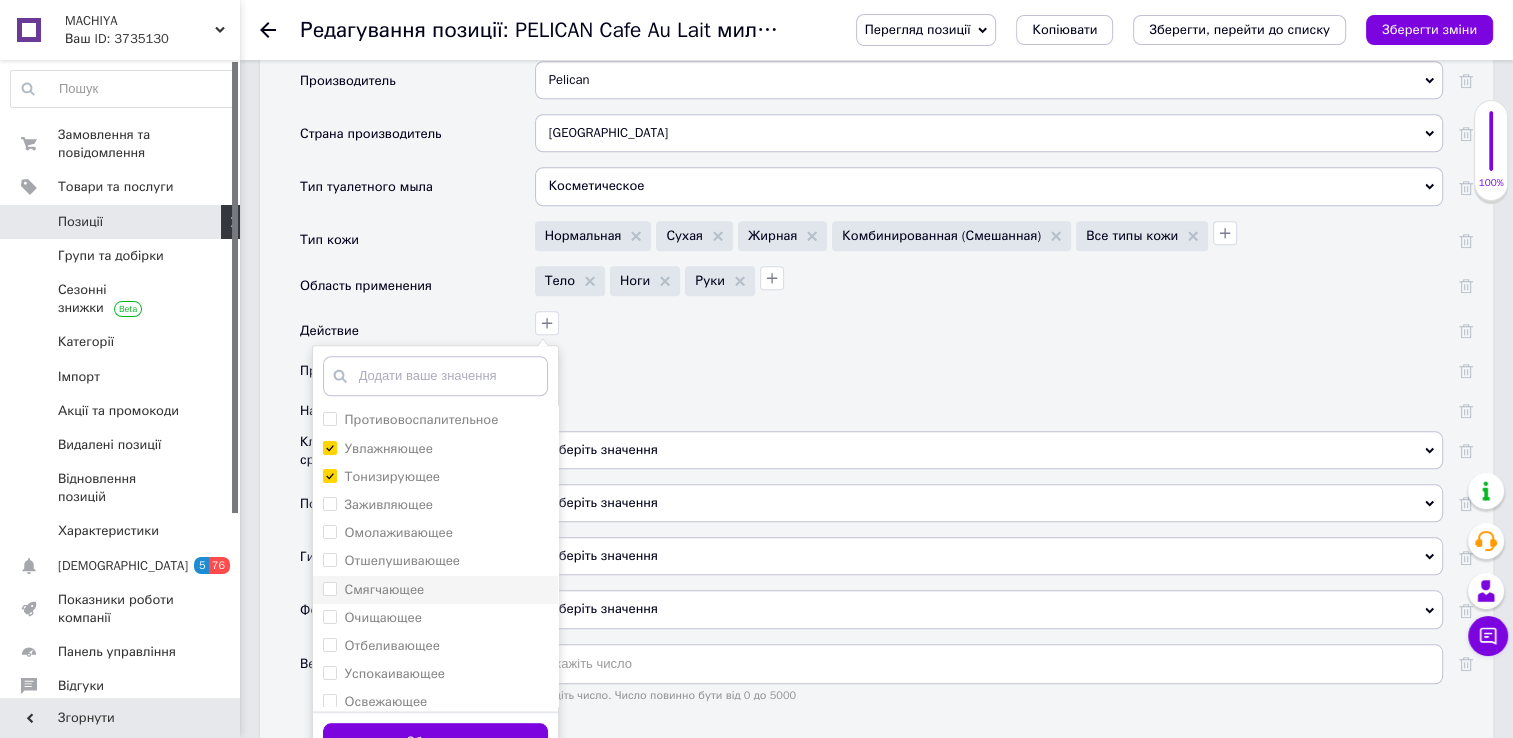 click on "Смягчающее" at bounding box center (374, 590) 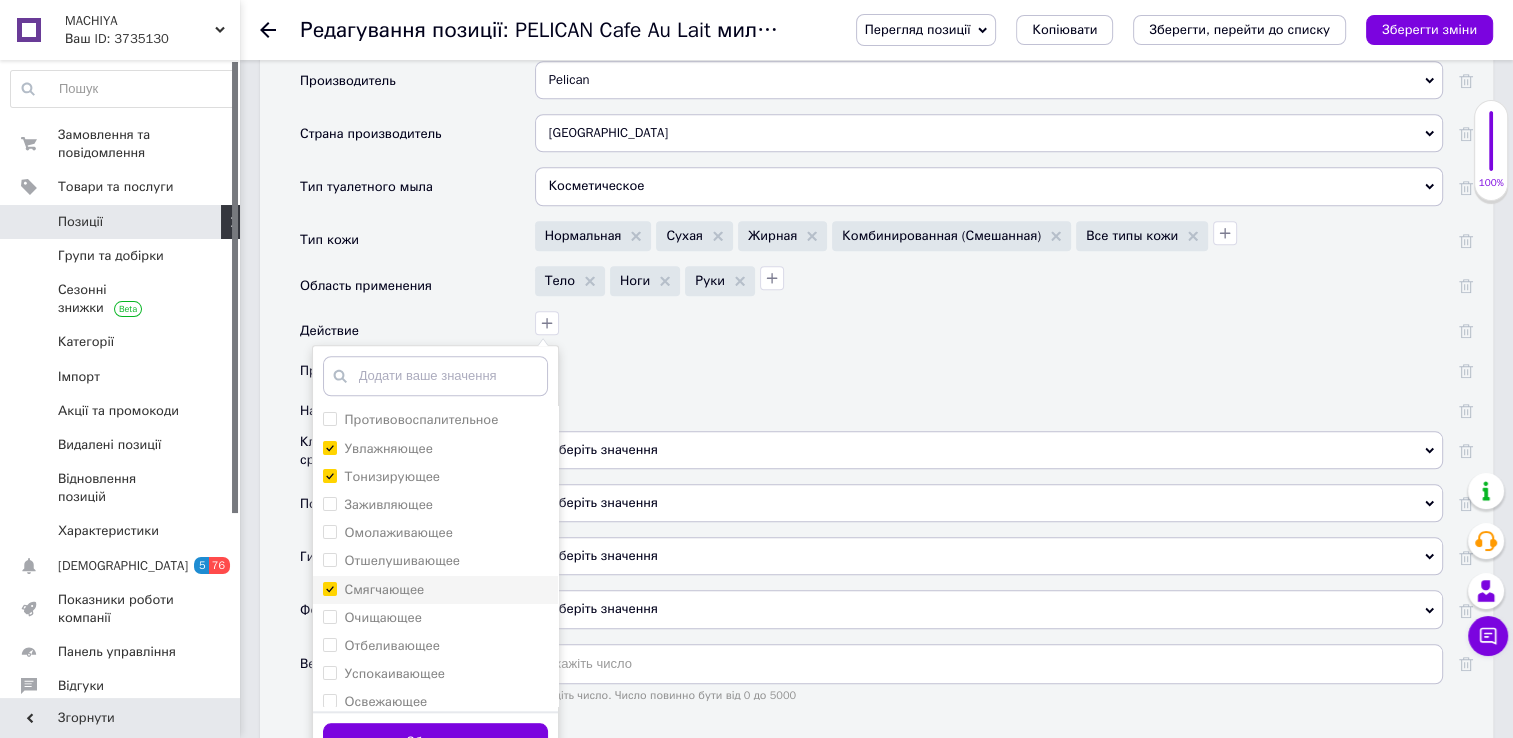 click on "Смягчающее" at bounding box center (329, 588) 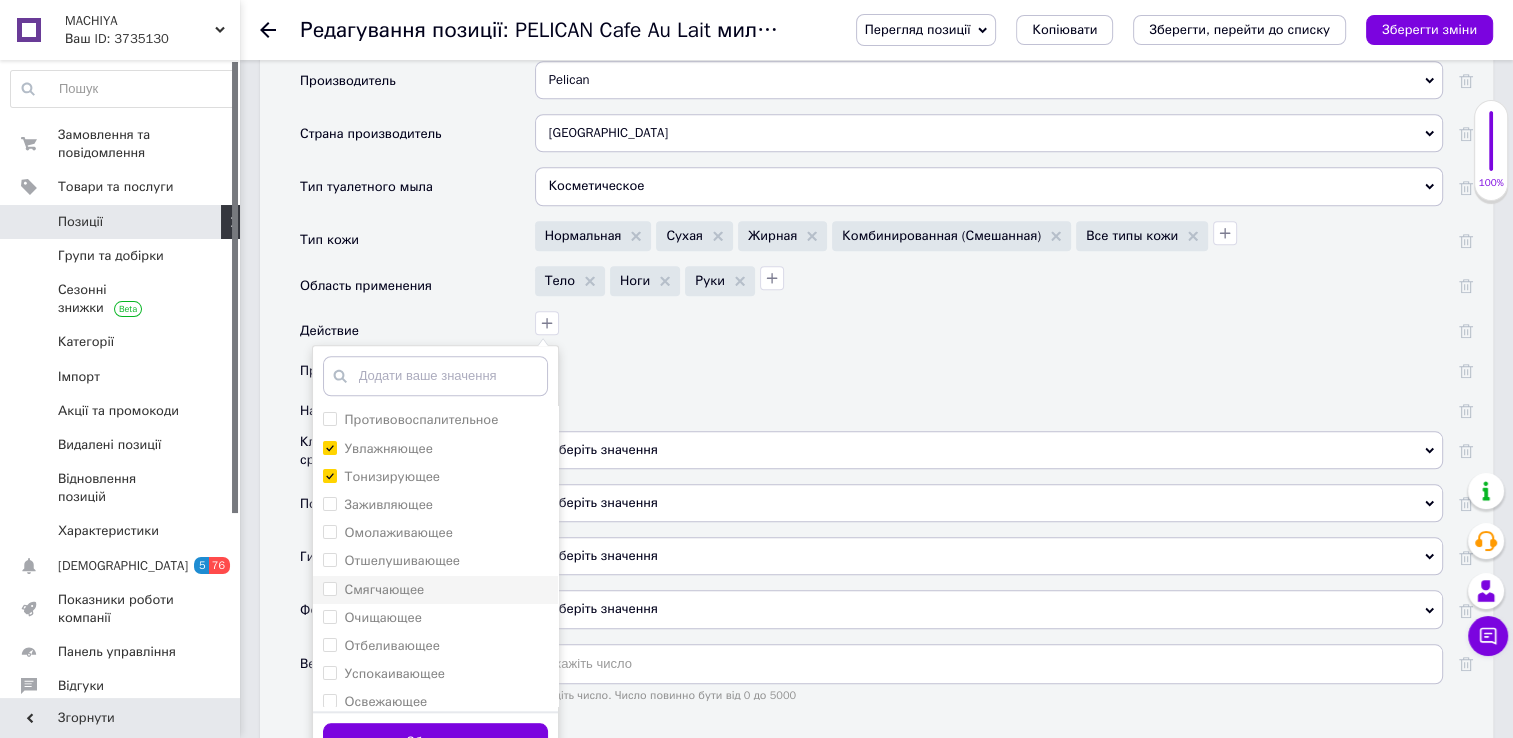 click on "Смягчающее" at bounding box center [329, 588] 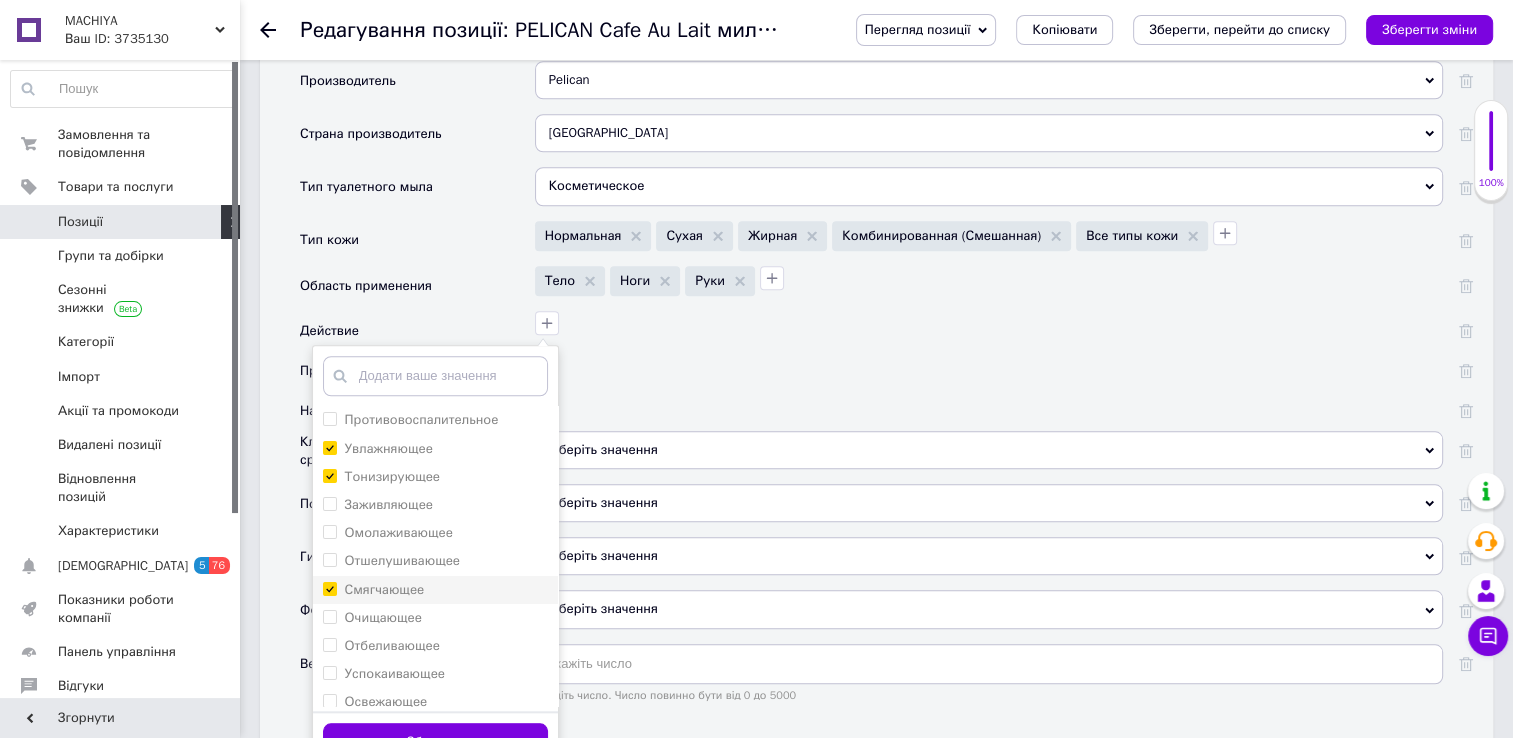 checkbox on "true" 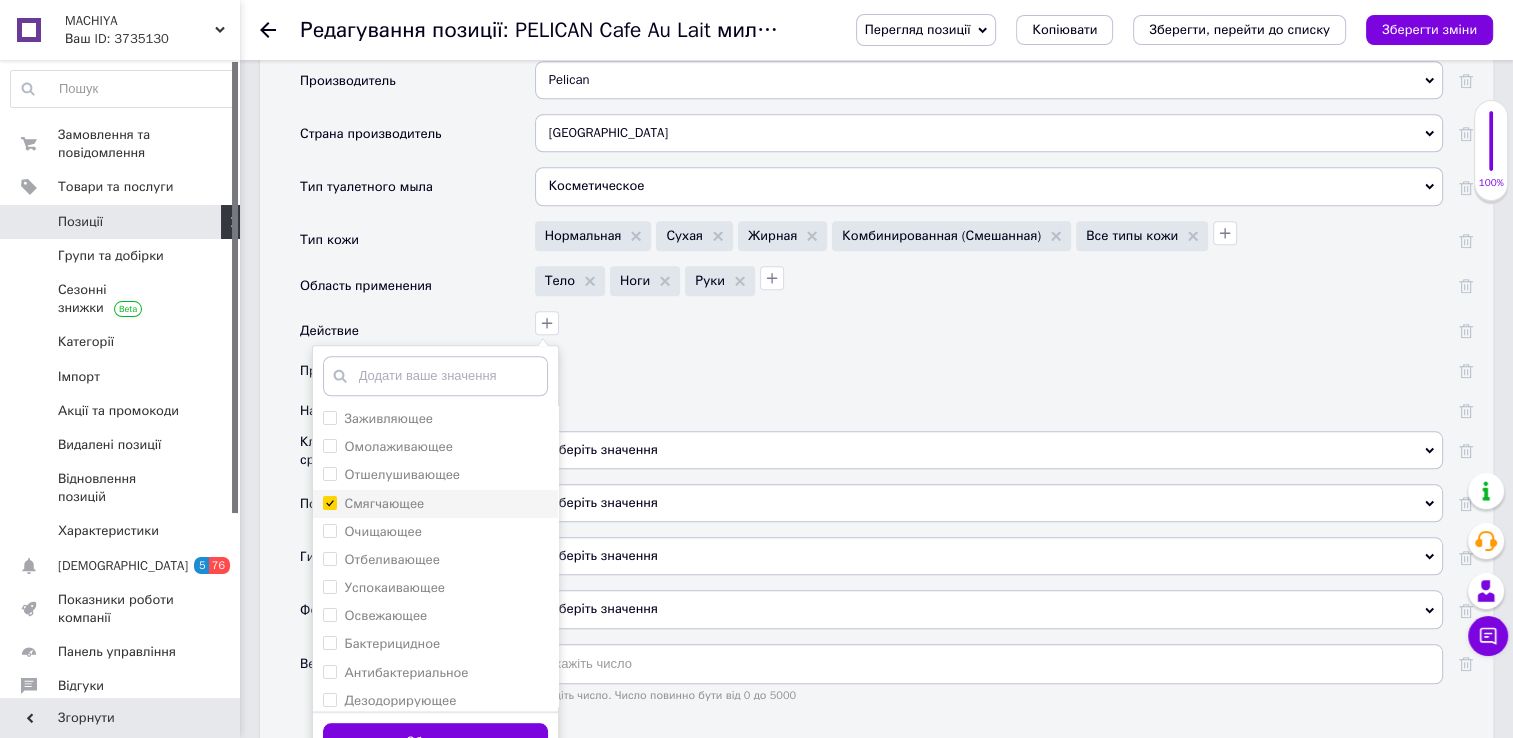 scroll, scrollTop: 96, scrollLeft: 0, axis: vertical 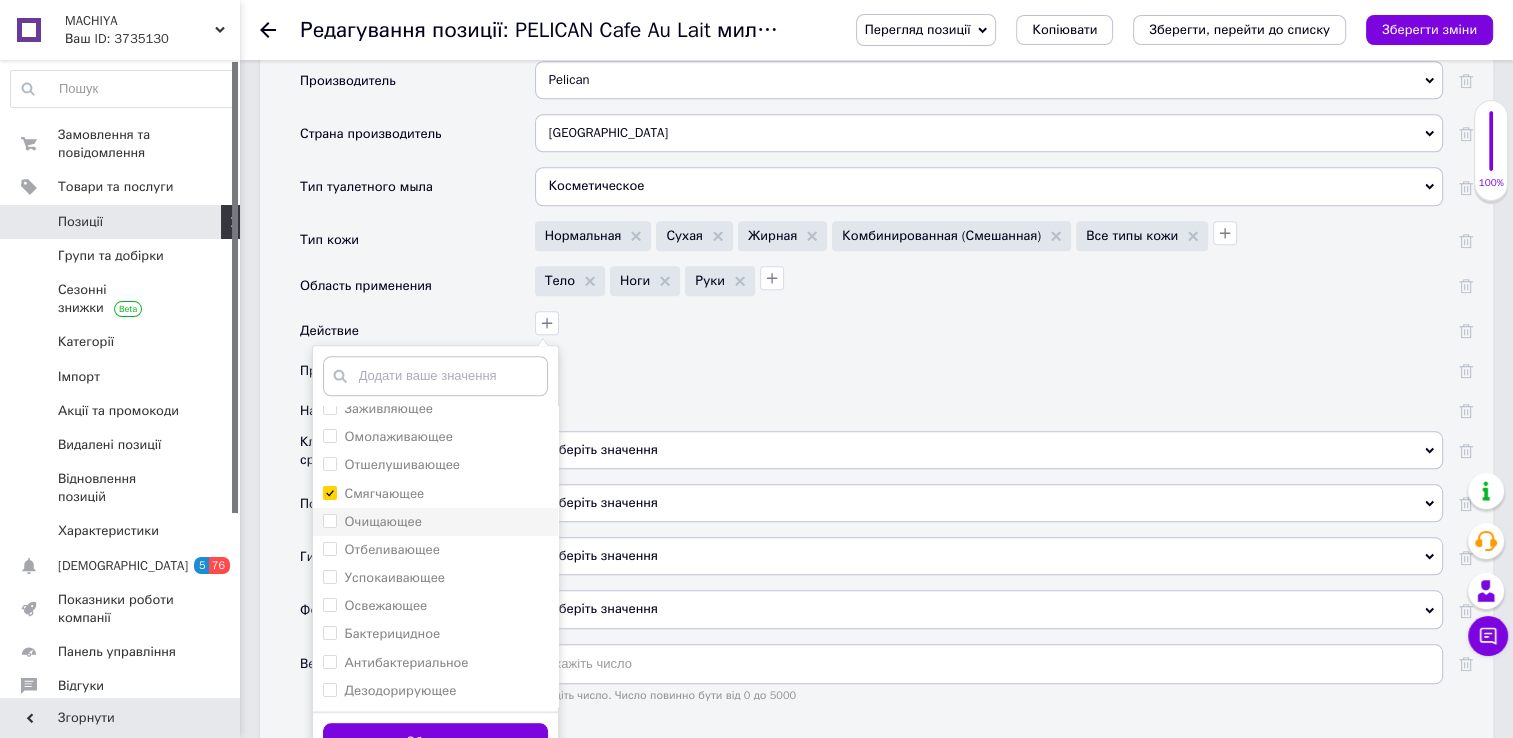 click on "Очищающее" at bounding box center (329, 520) 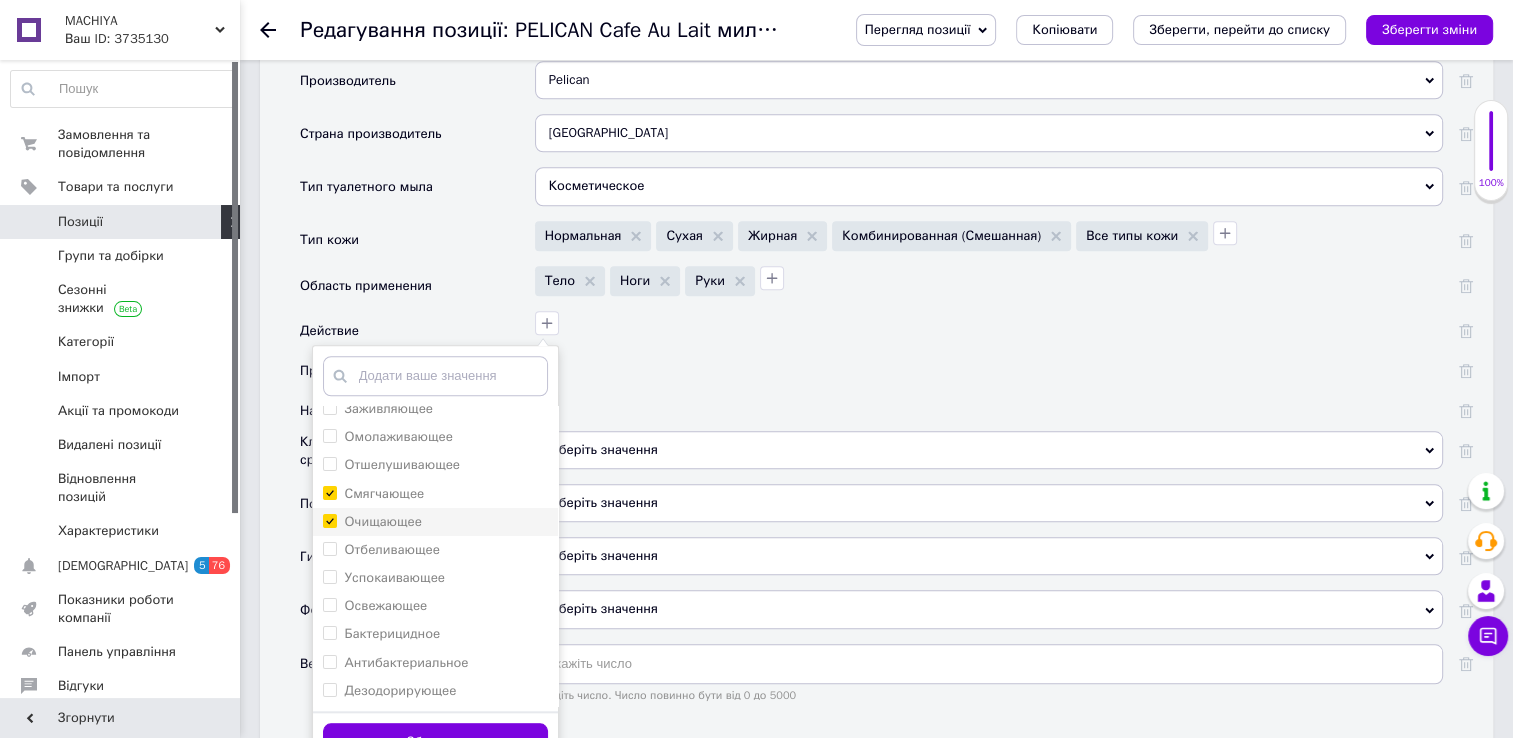 checkbox on "true" 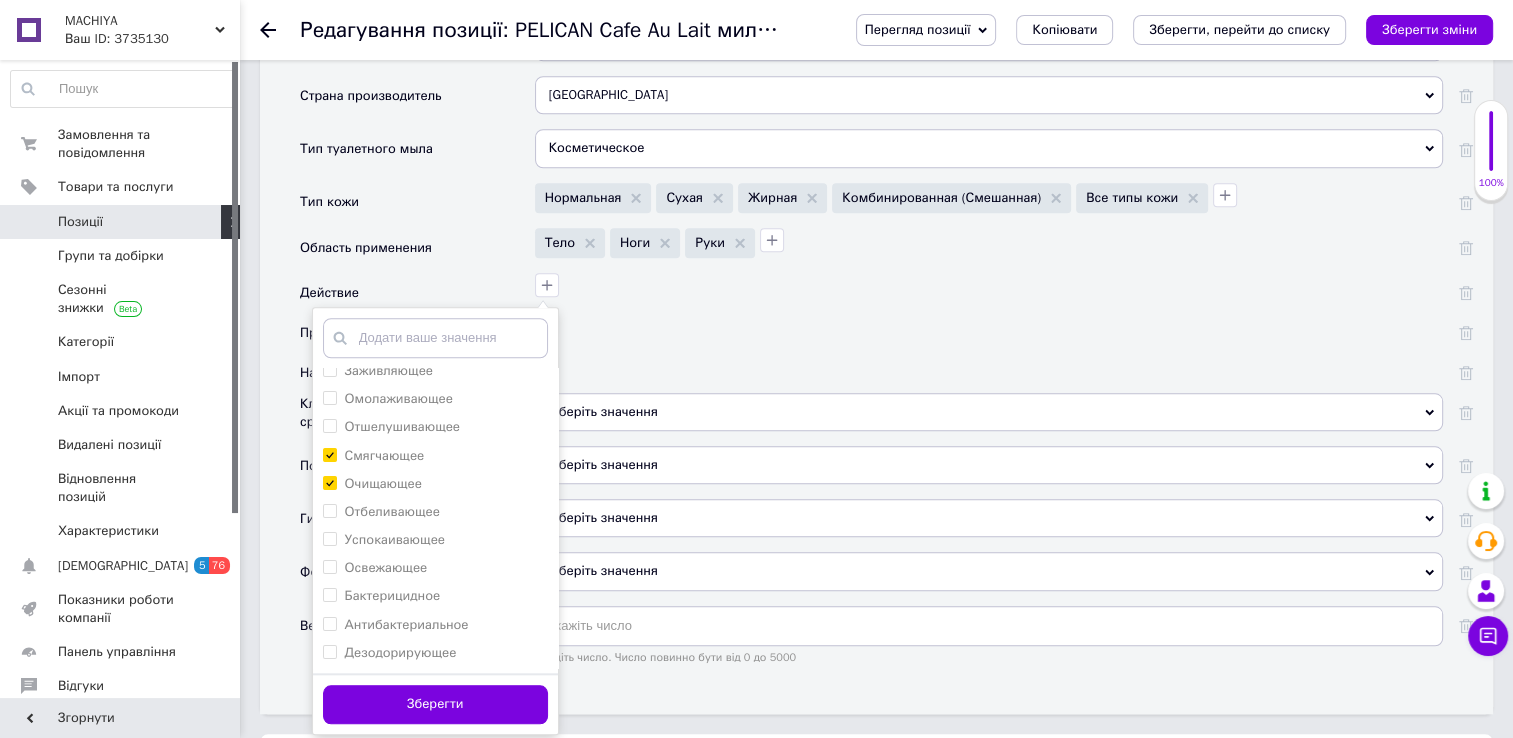 scroll, scrollTop: 1764, scrollLeft: 0, axis: vertical 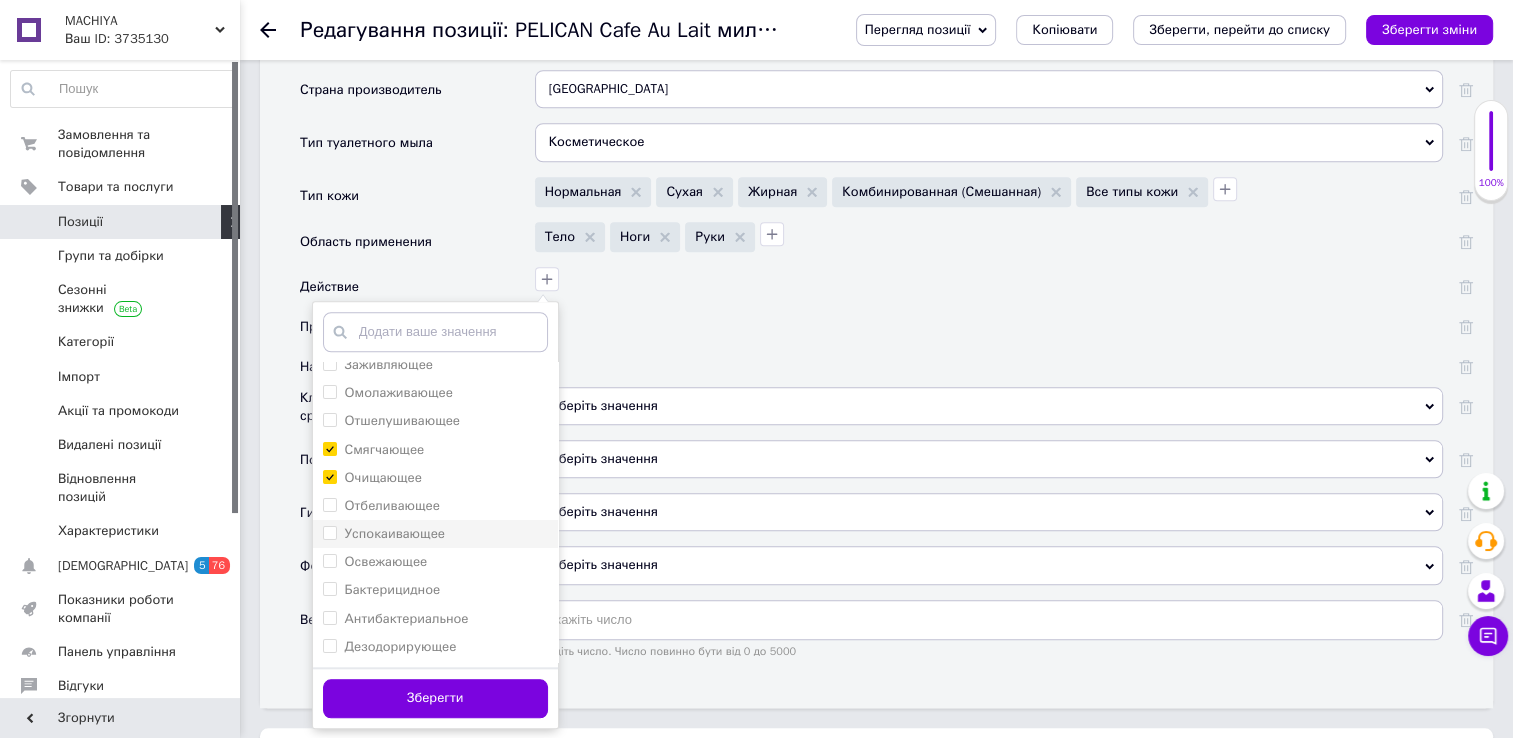 click on "Успокаивающее" at bounding box center (329, 532) 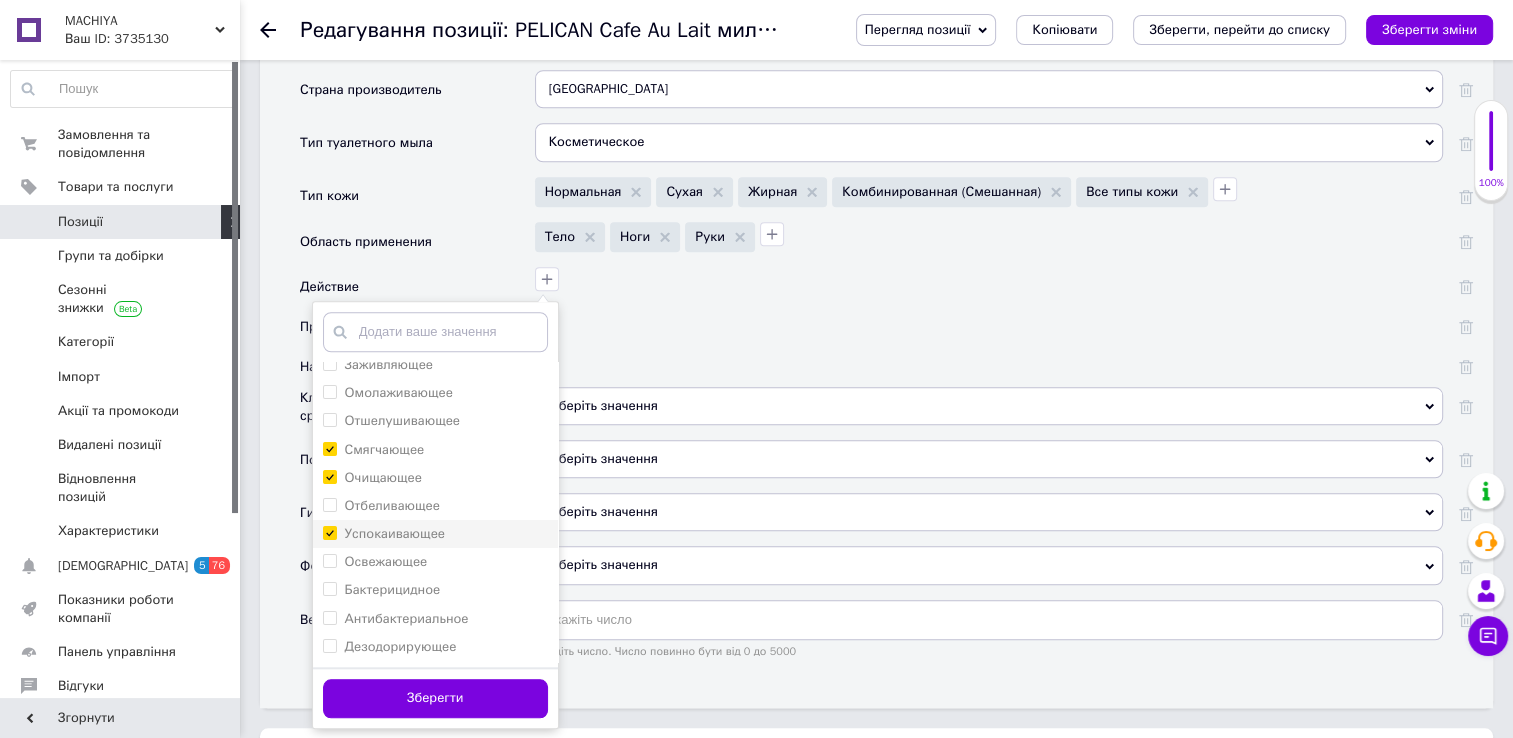 checkbox on "true" 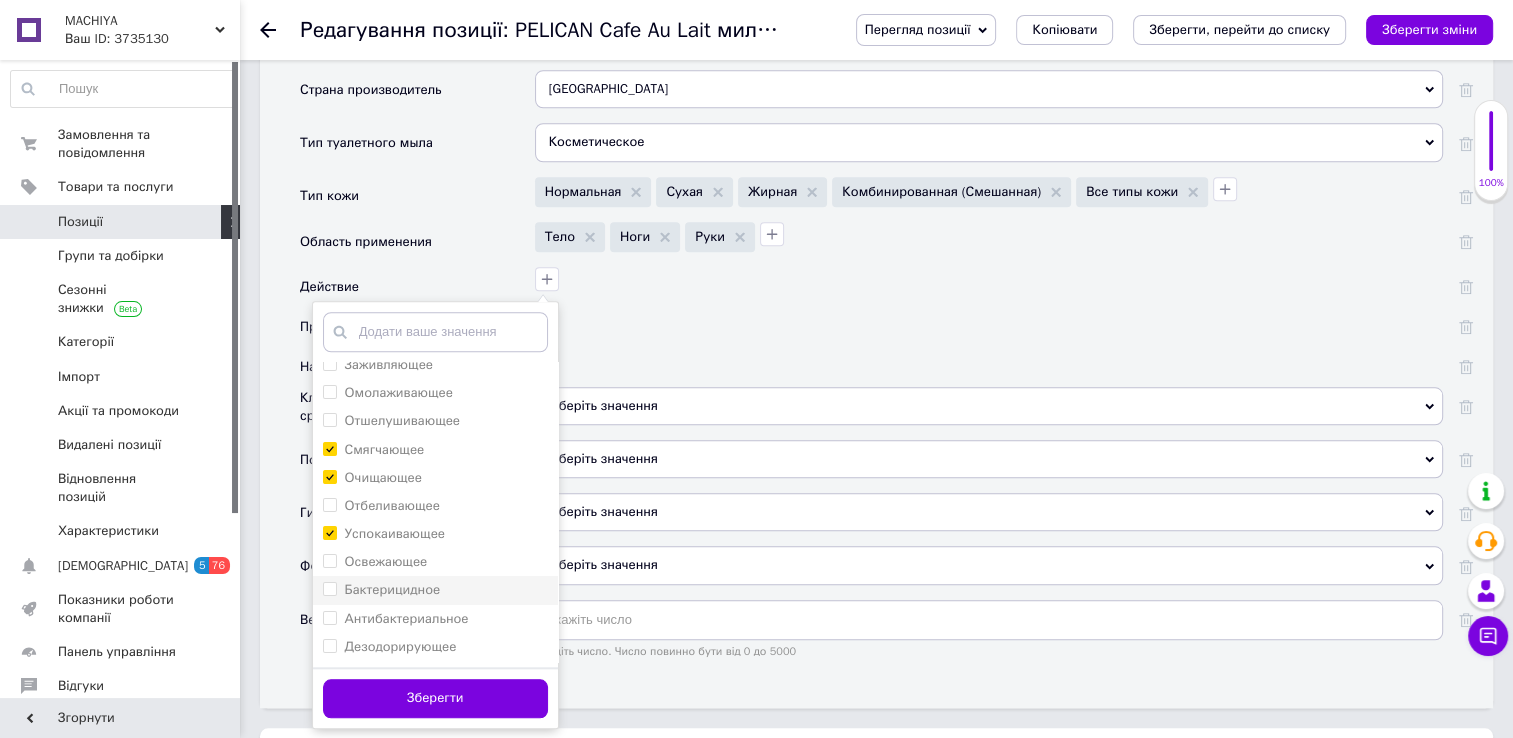 click at bounding box center (330, 589) 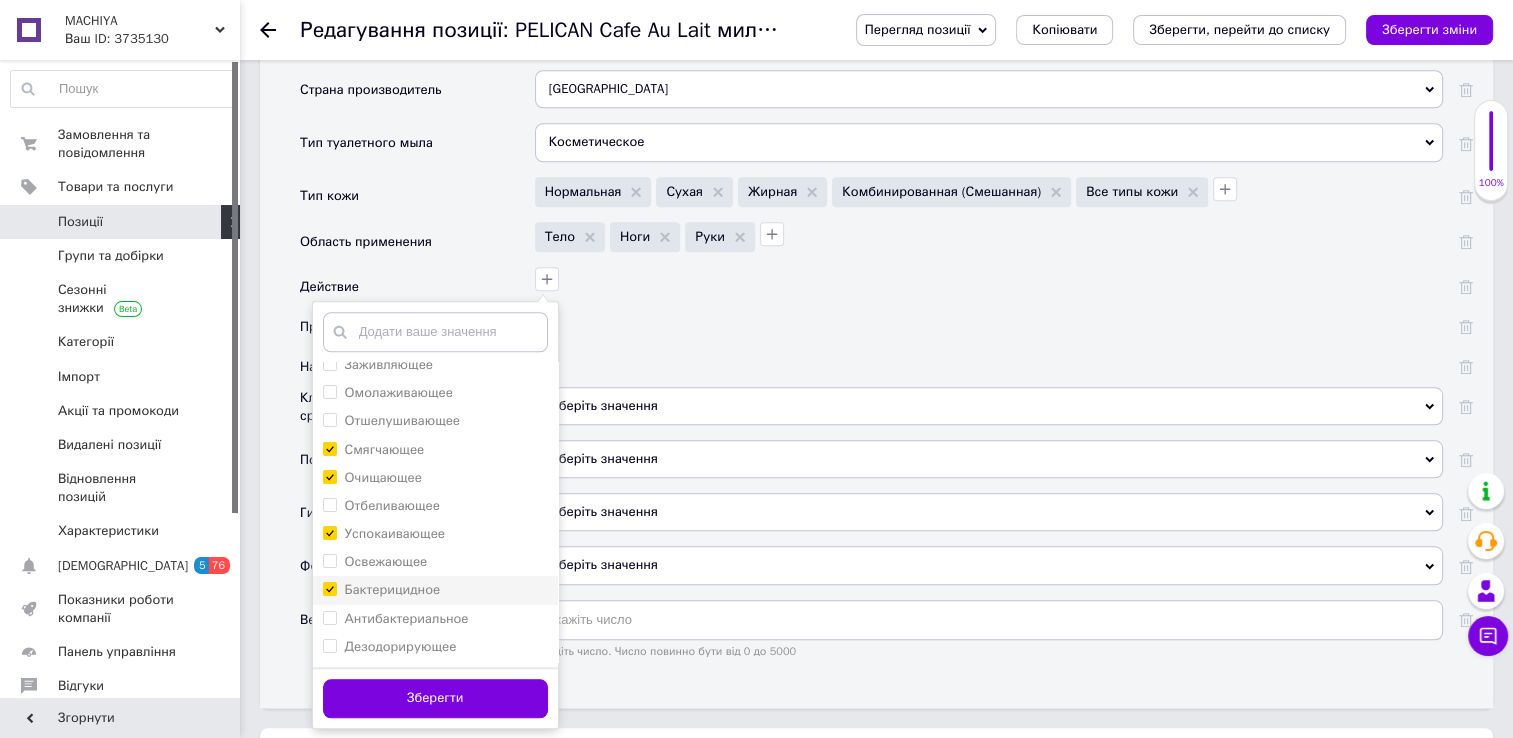 click on "Бактерицидное" at bounding box center (329, 588) 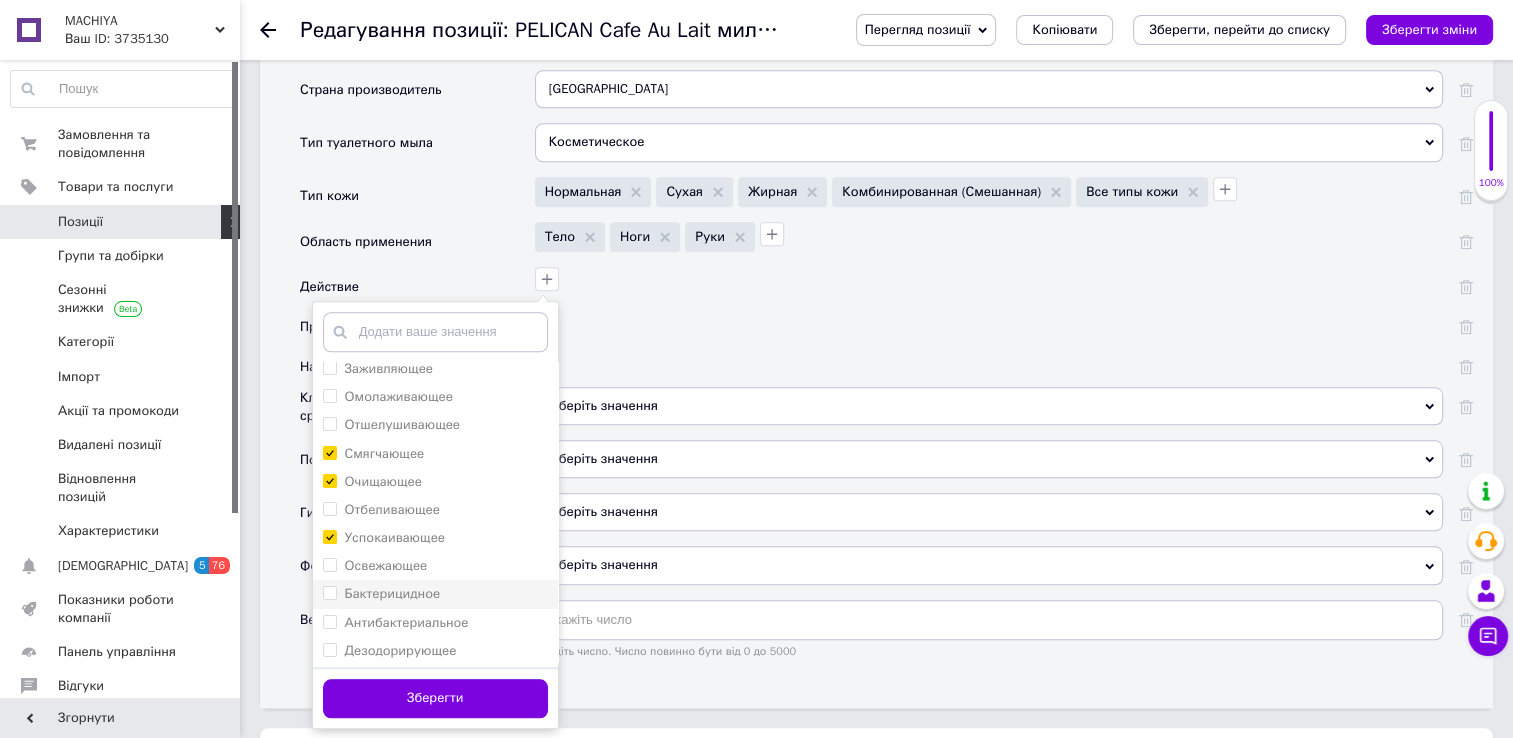 scroll, scrollTop: 98, scrollLeft: 0, axis: vertical 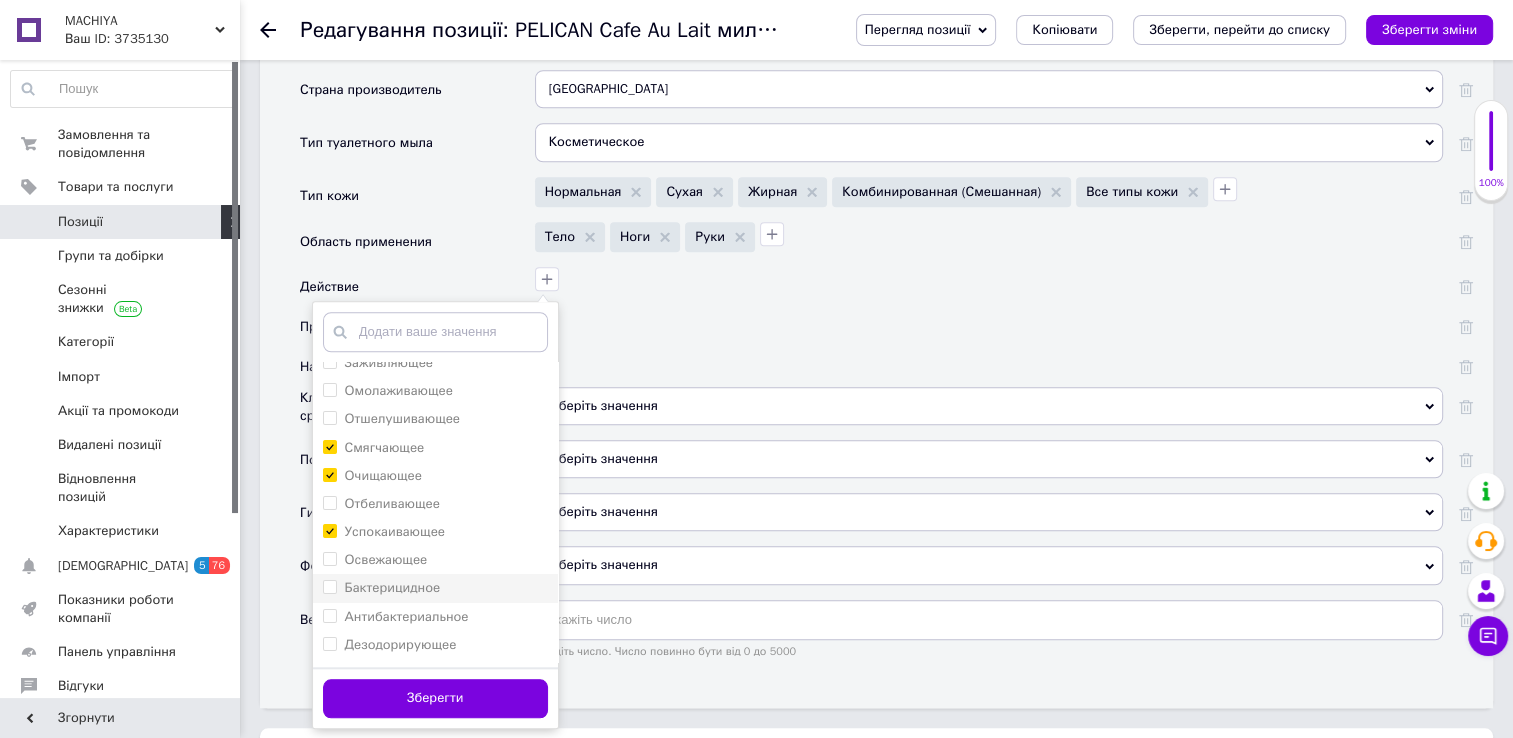 click on "Бактерицидное" at bounding box center [329, 586] 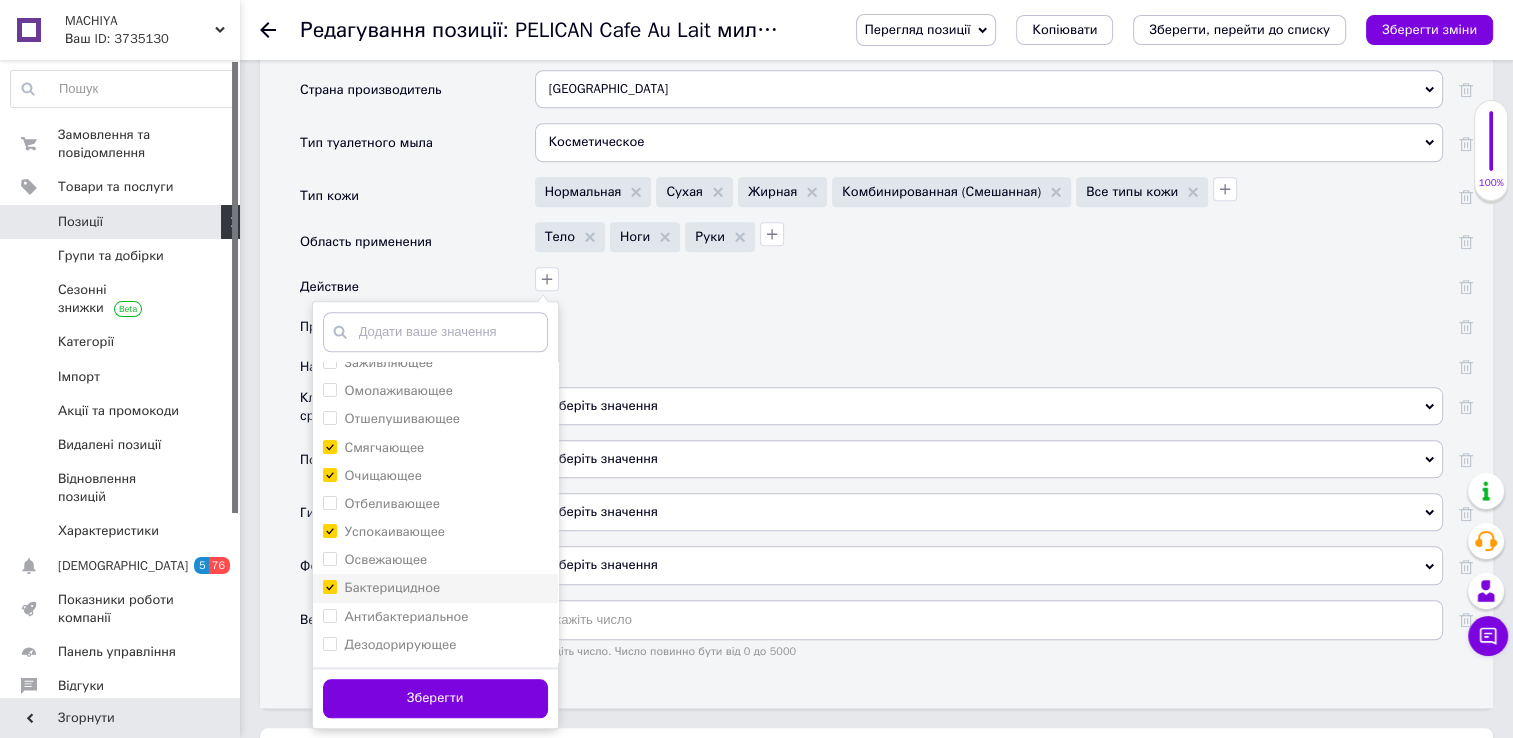 checkbox on "true" 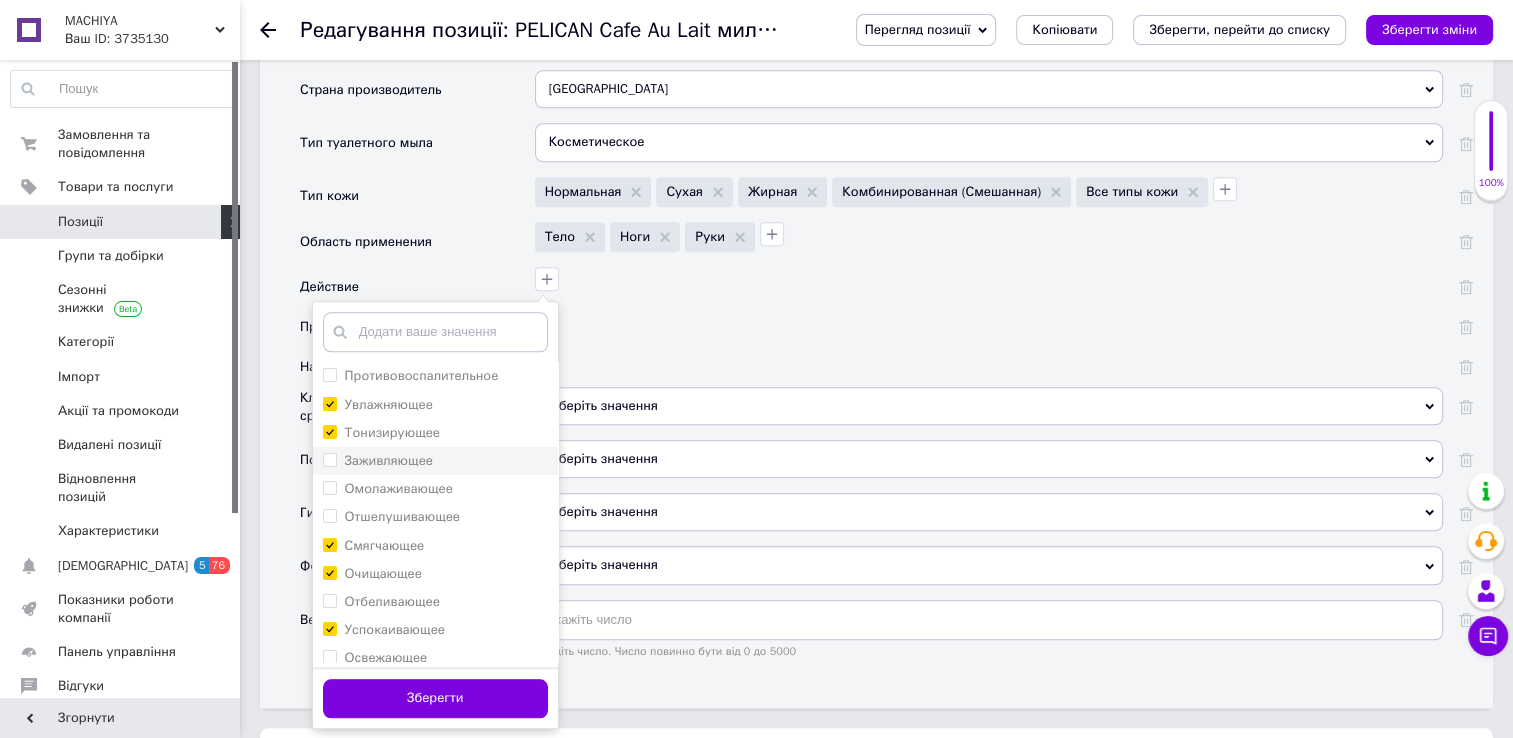 click on "Заживляющее" at bounding box center (329, 459) 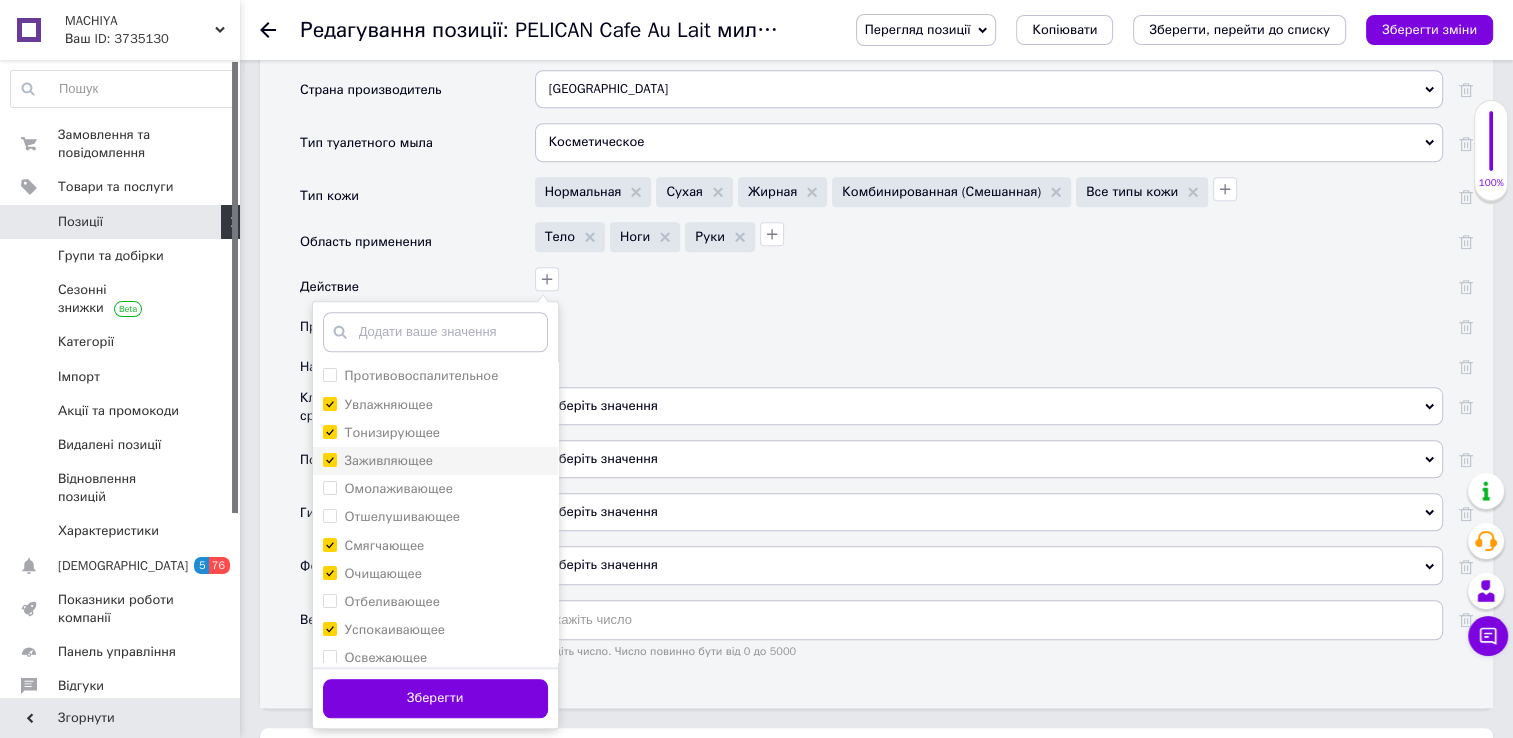 checkbox on "true" 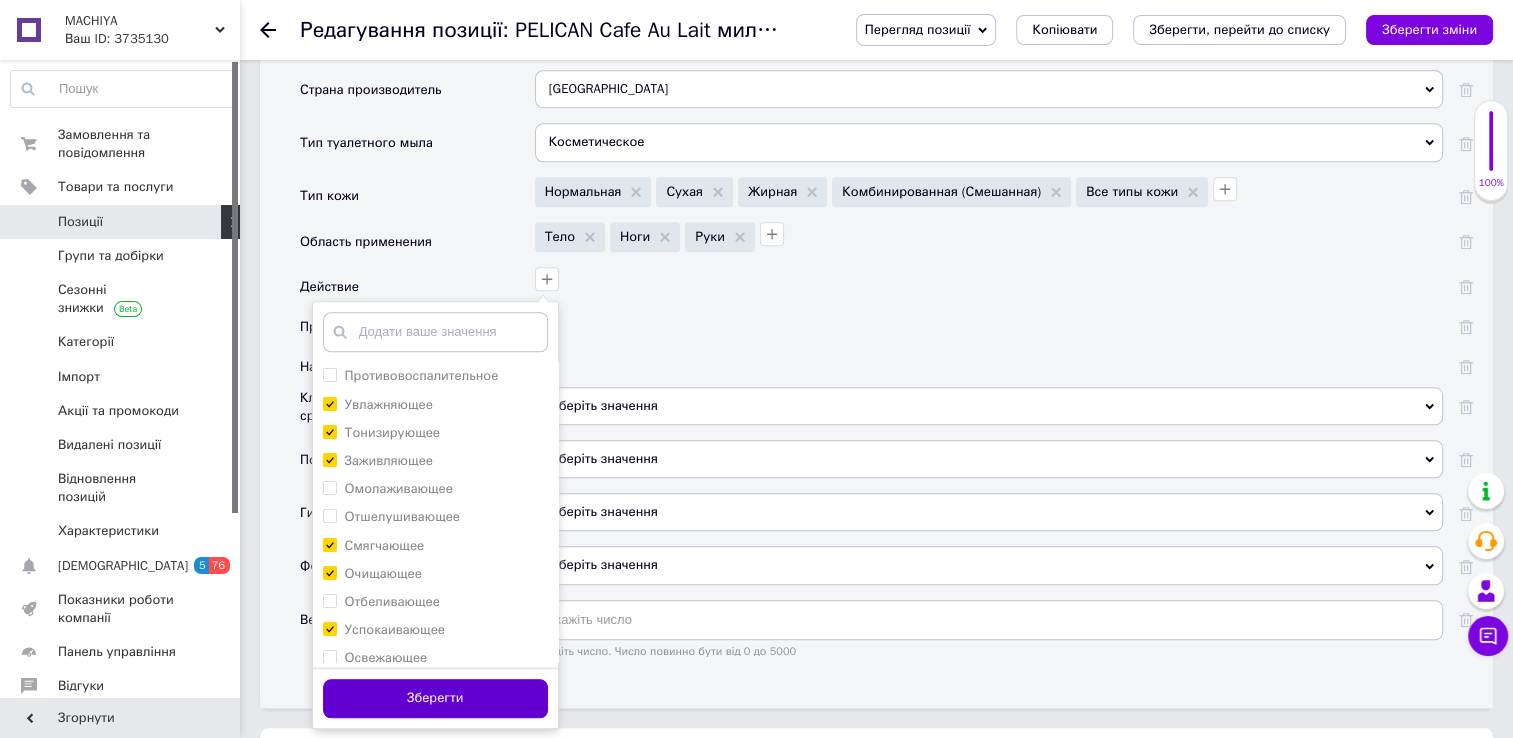 click on "Зберегти" at bounding box center [435, 698] 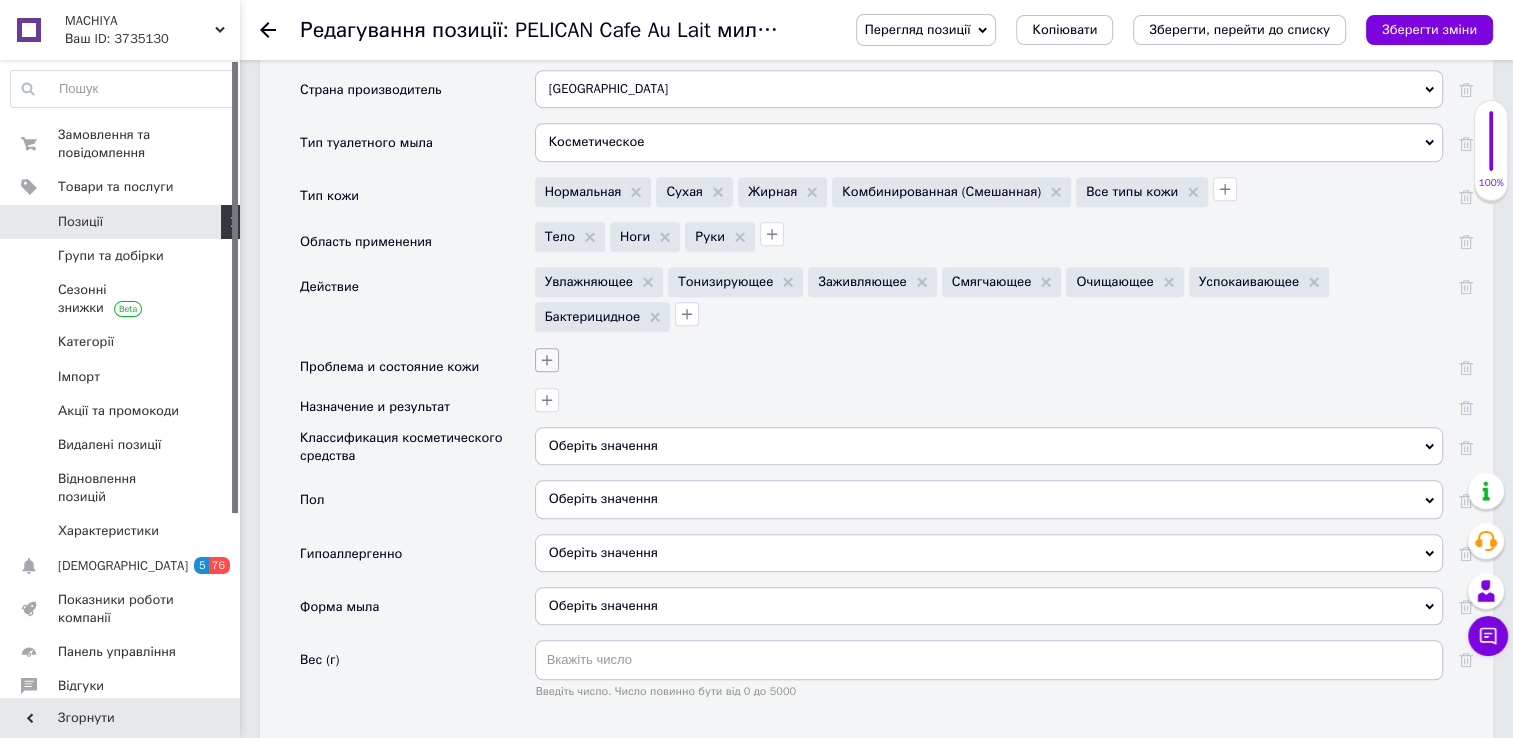 click 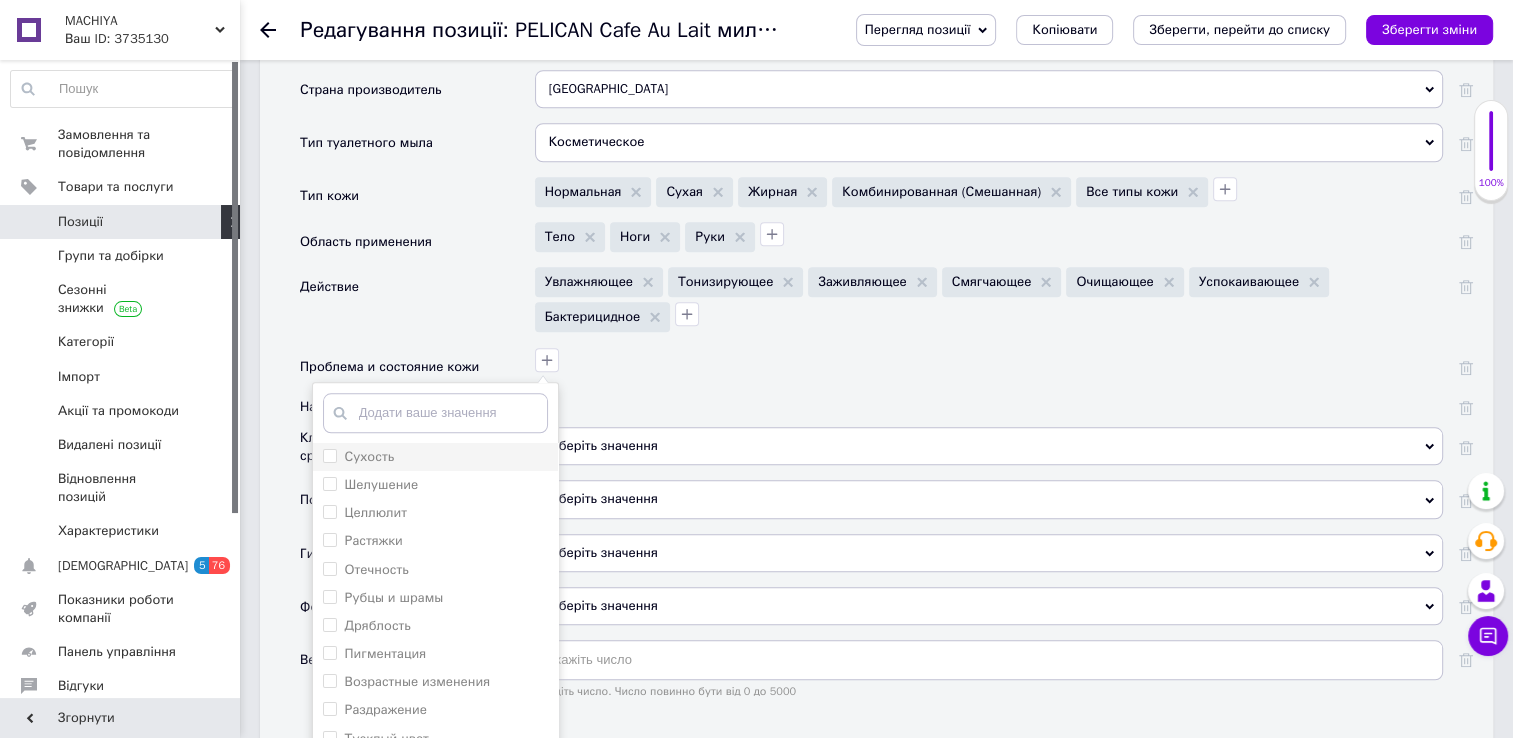 click on "Сухость" at bounding box center (329, 455) 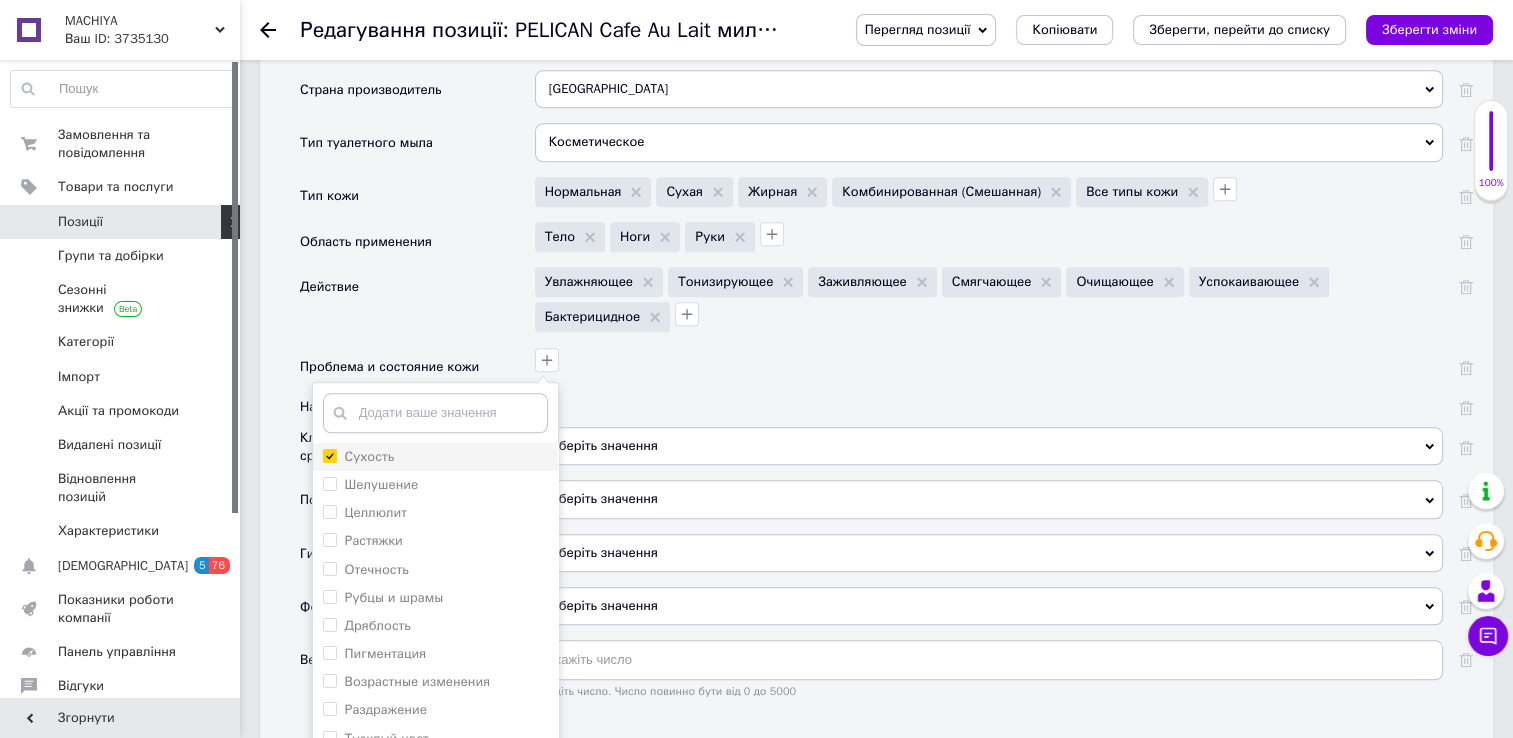 checkbox on "true" 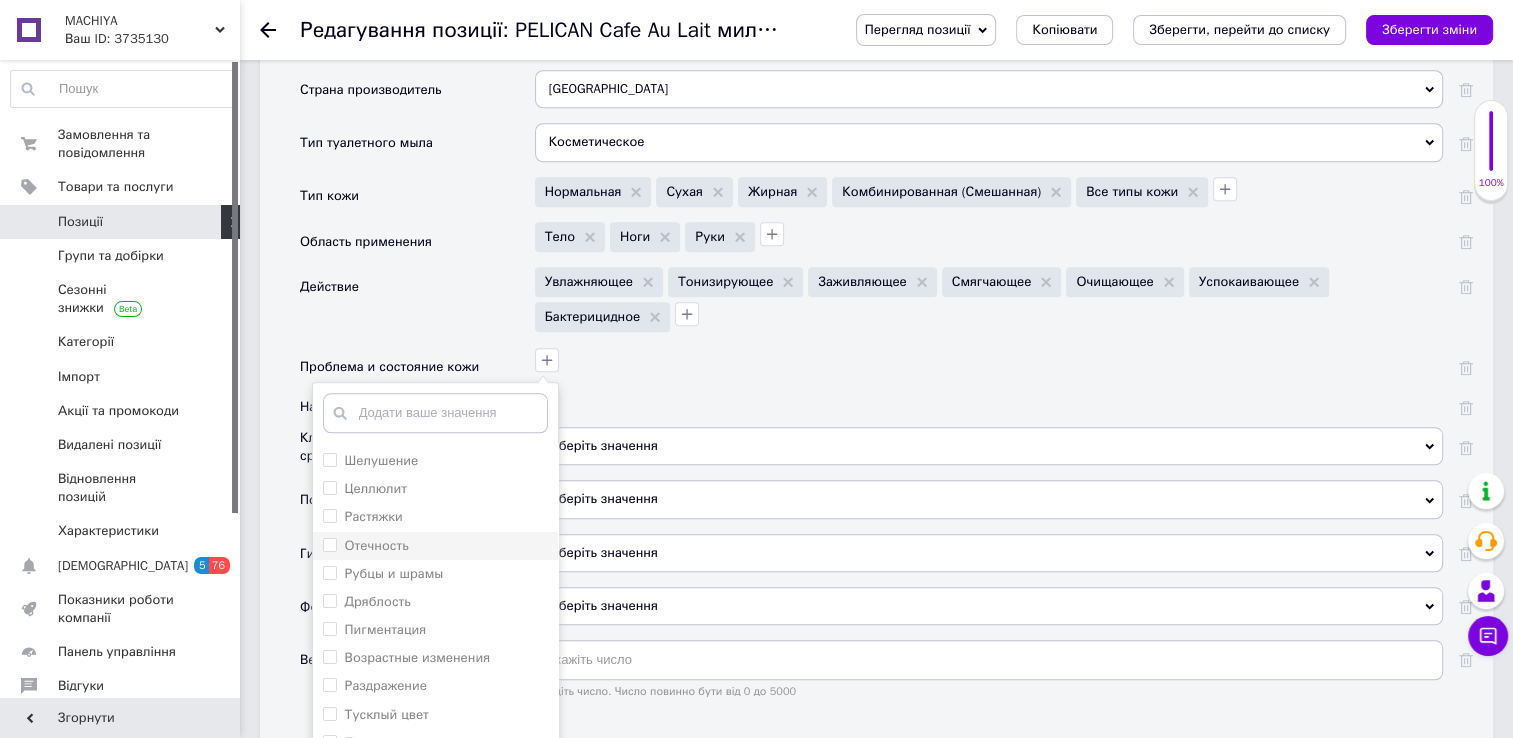 scroll, scrollTop: 48, scrollLeft: 0, axis: vertical 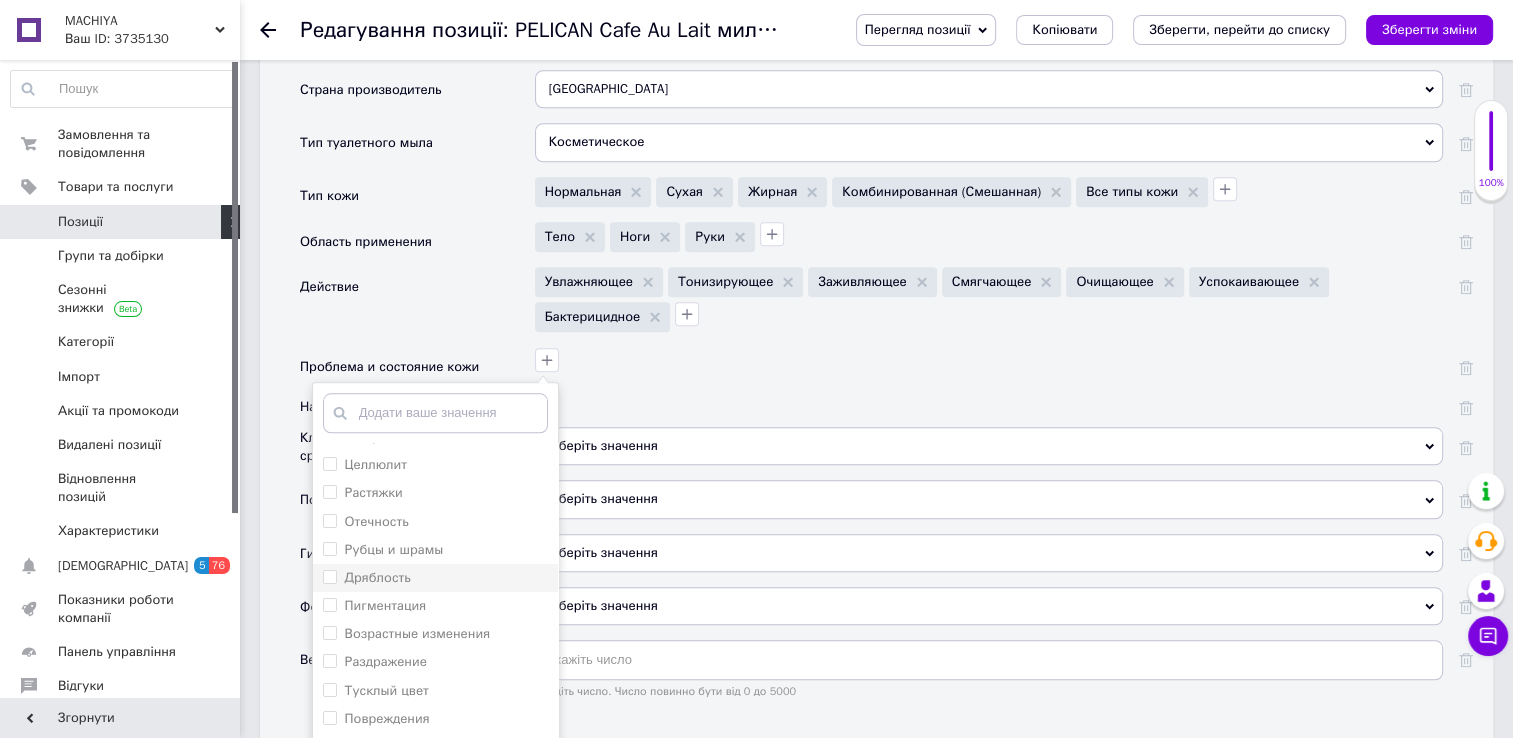 click on "Дряблость" at bounding box center [329, 576] 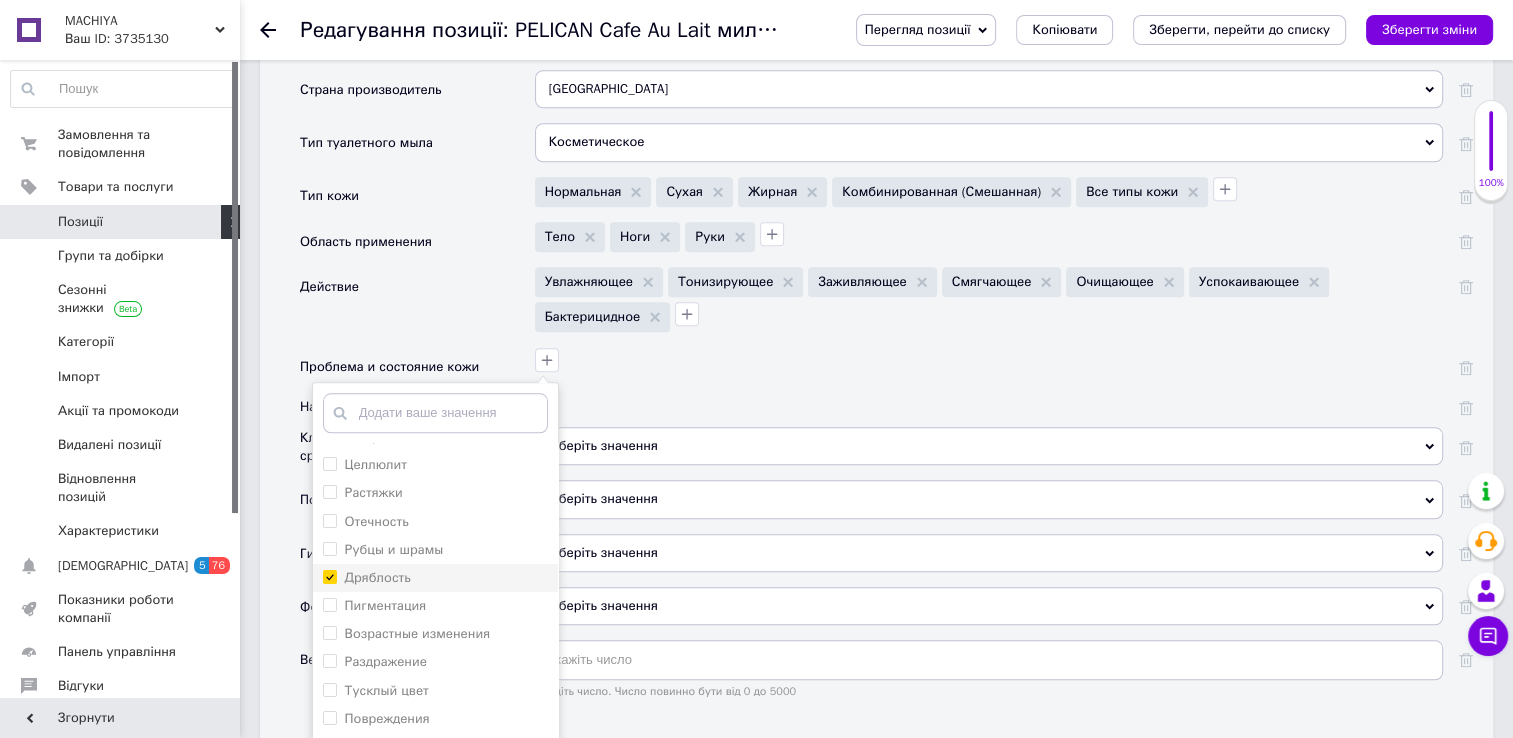 checkbox on "true" 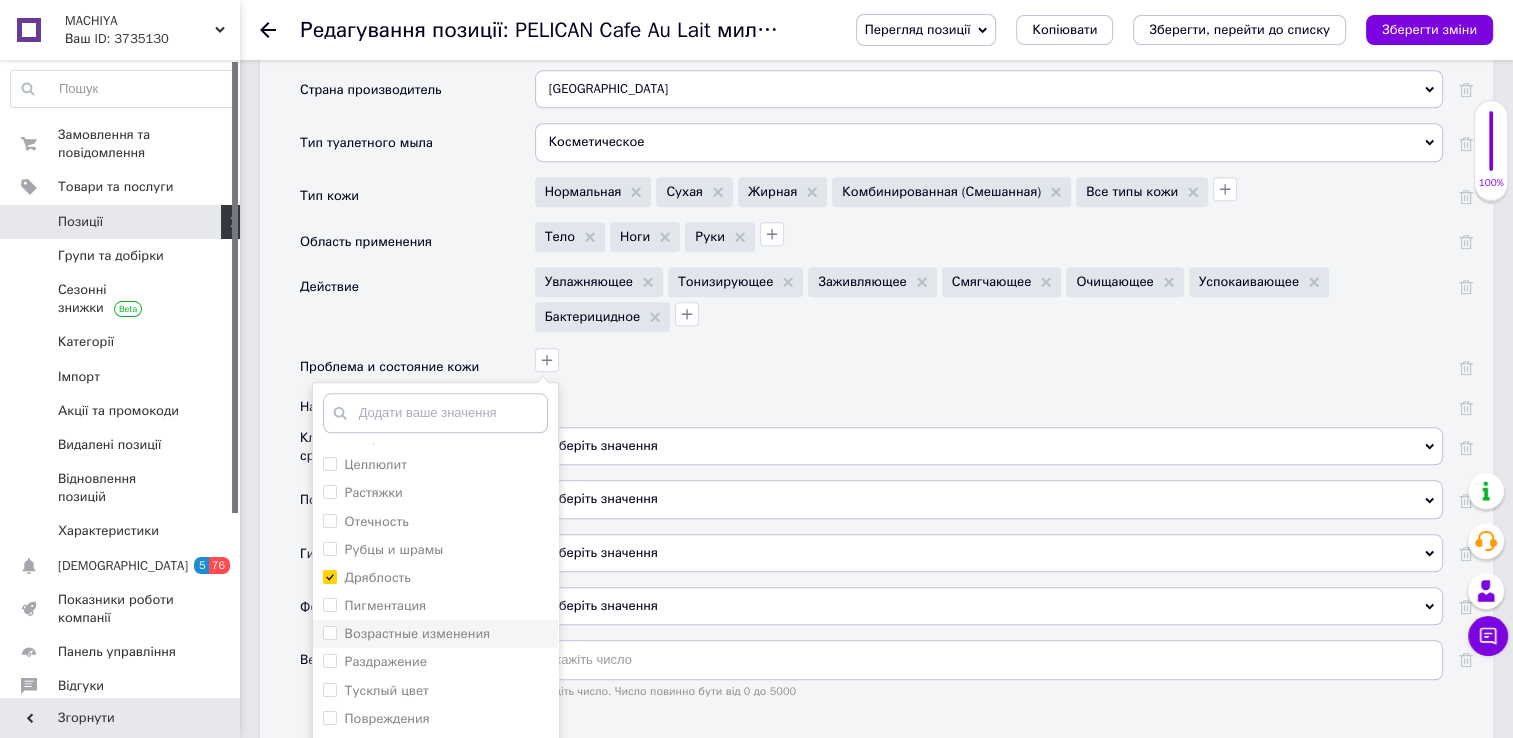 click on "Возрастные изменения" at bounding box center [329, 632] 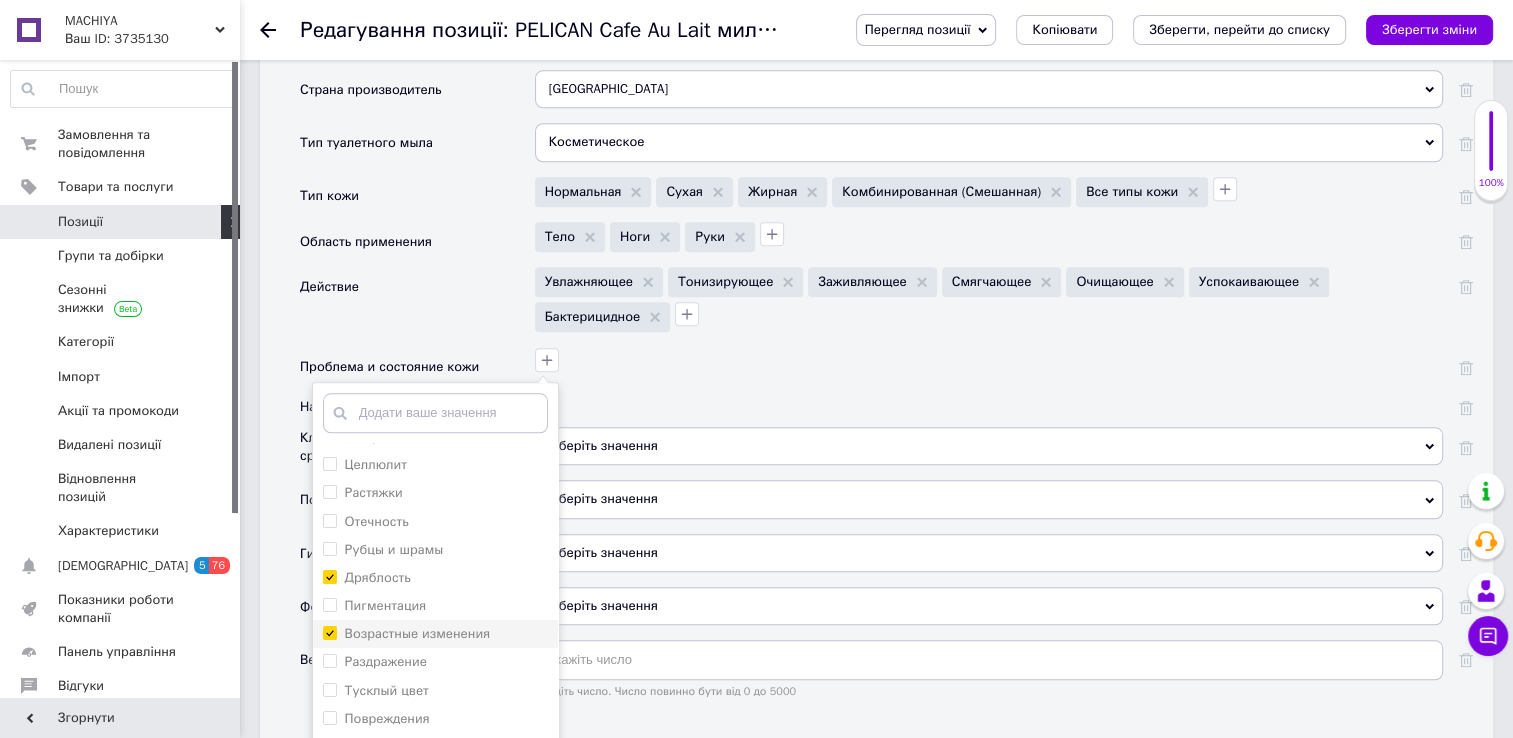 checkbox on "true" 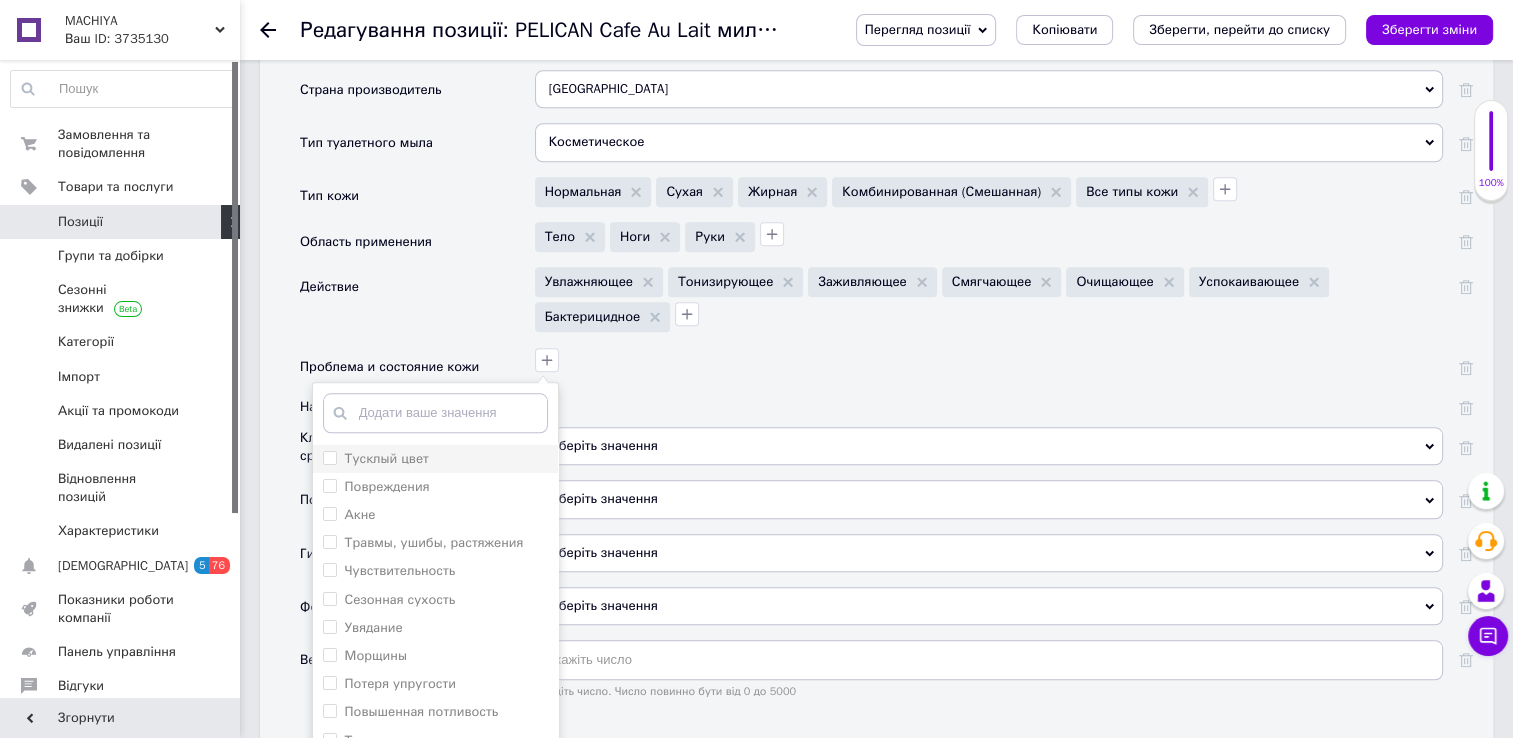 scroll, scrollTop: 280, scrollLeft: 0, axis: vertical 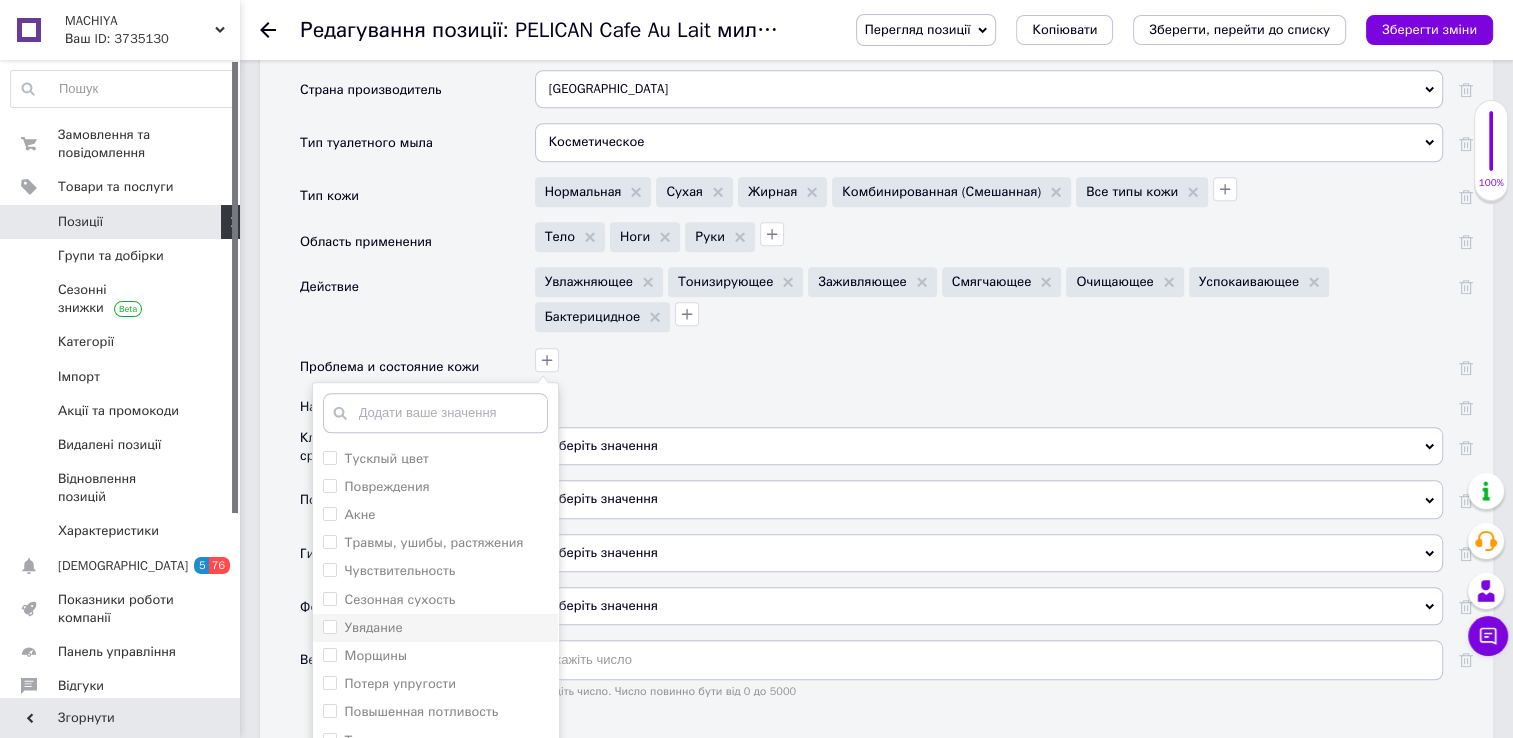 click on "Увядание" at bounding box center (329, 626) 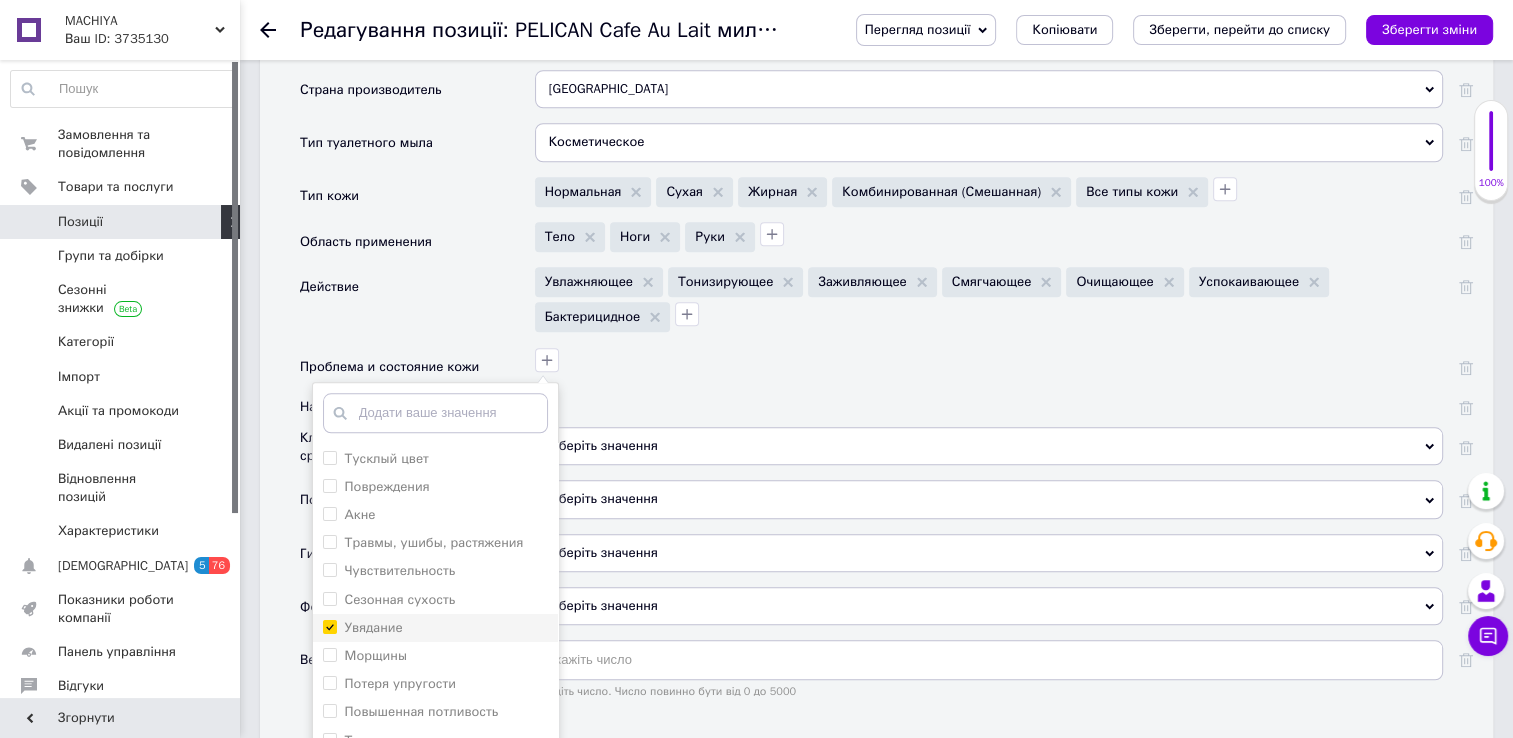 checkbox on "true" 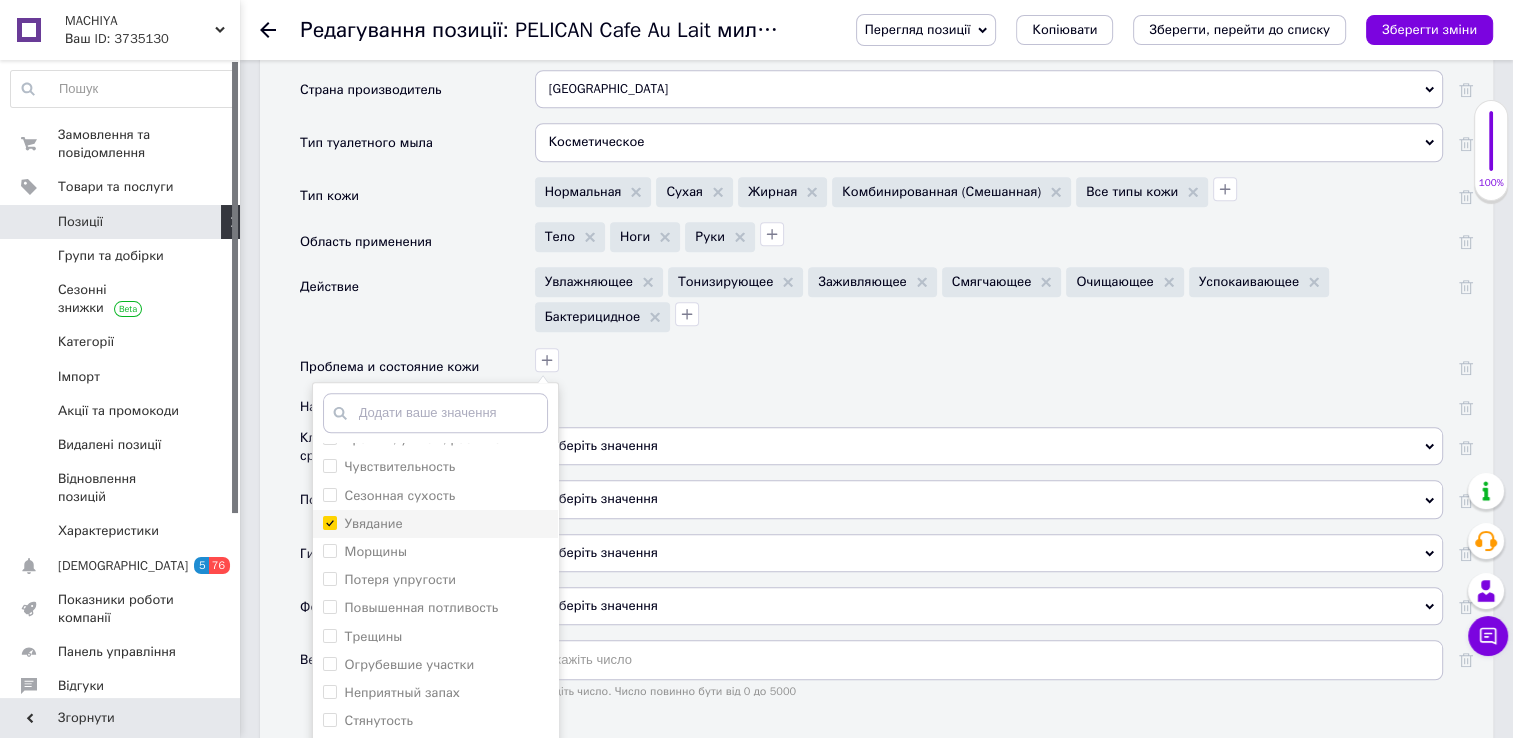 scroll, scrollTop: 404, scrollLeft: 0, axis: vertical 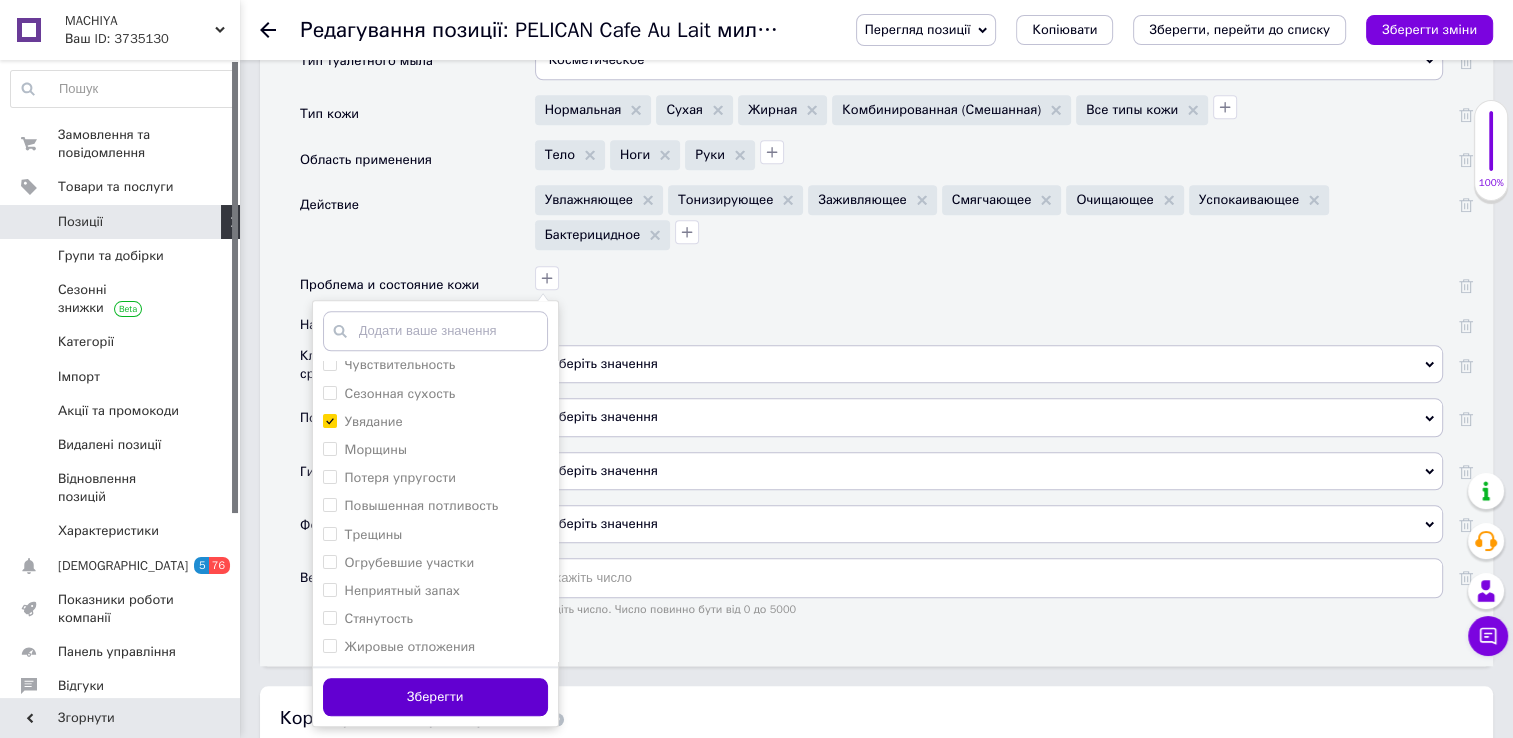 click on "Зберегти" at bounding box center (435, 697) 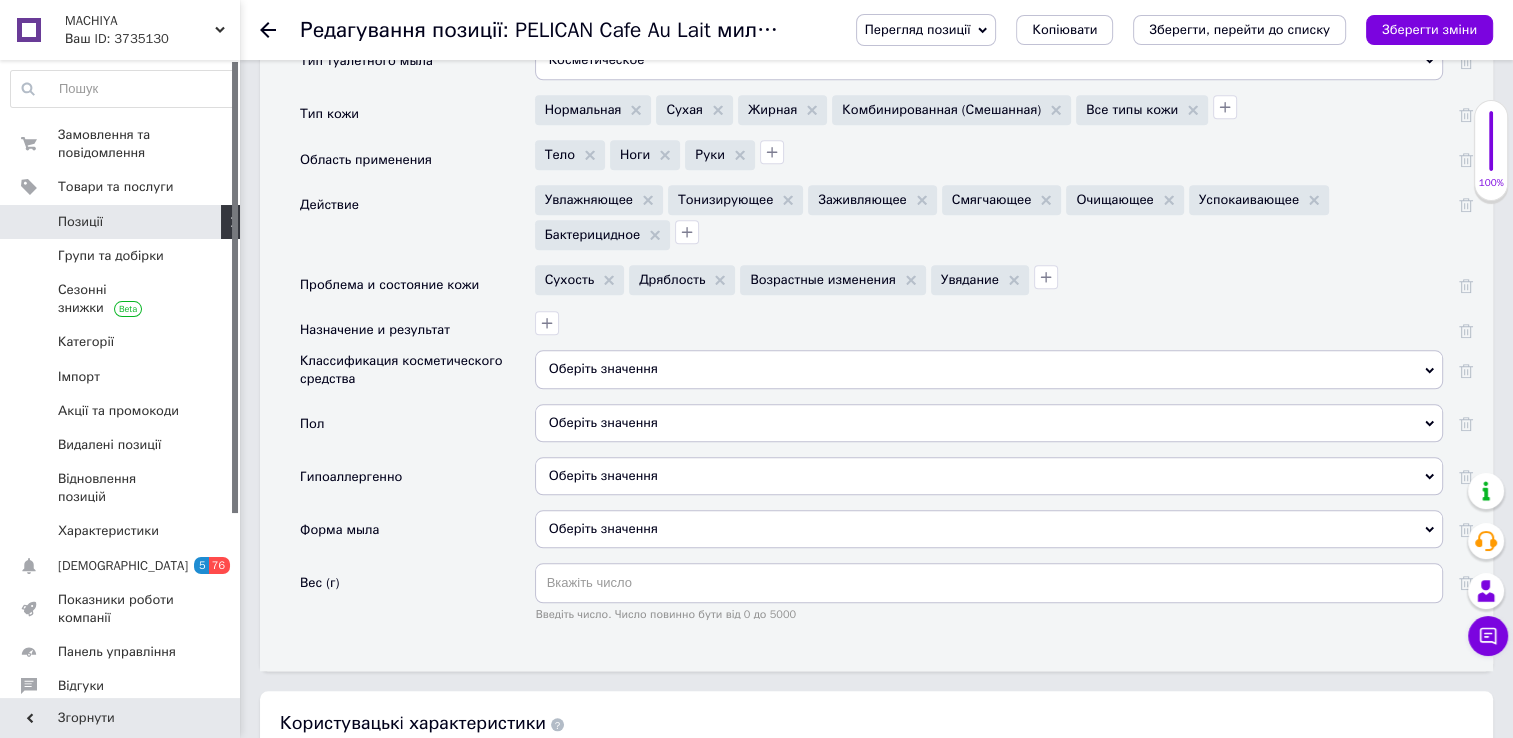 click on "Оберіть значення" at bounding box center (989, 423) 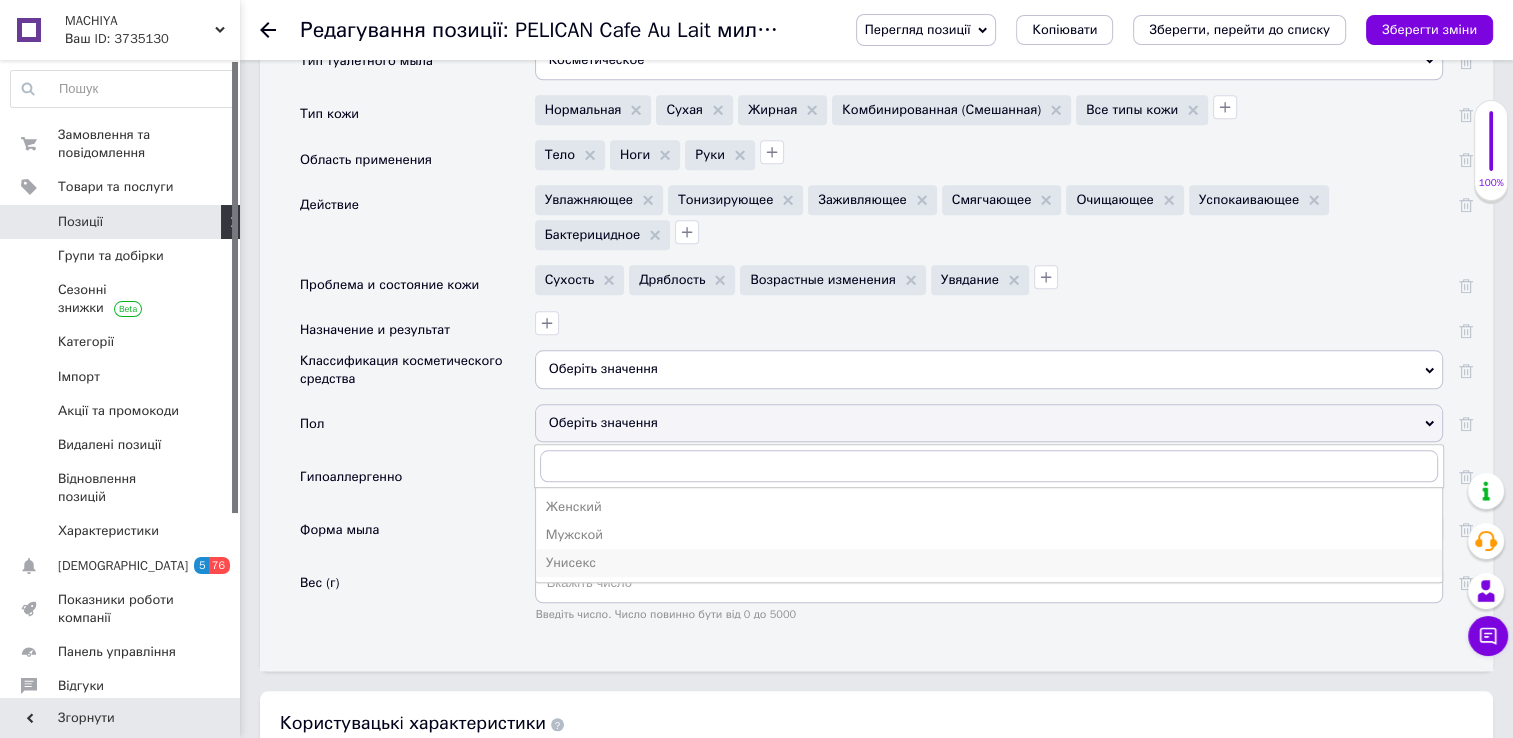 click on "Унисекс" at bounding box center (989, 563) 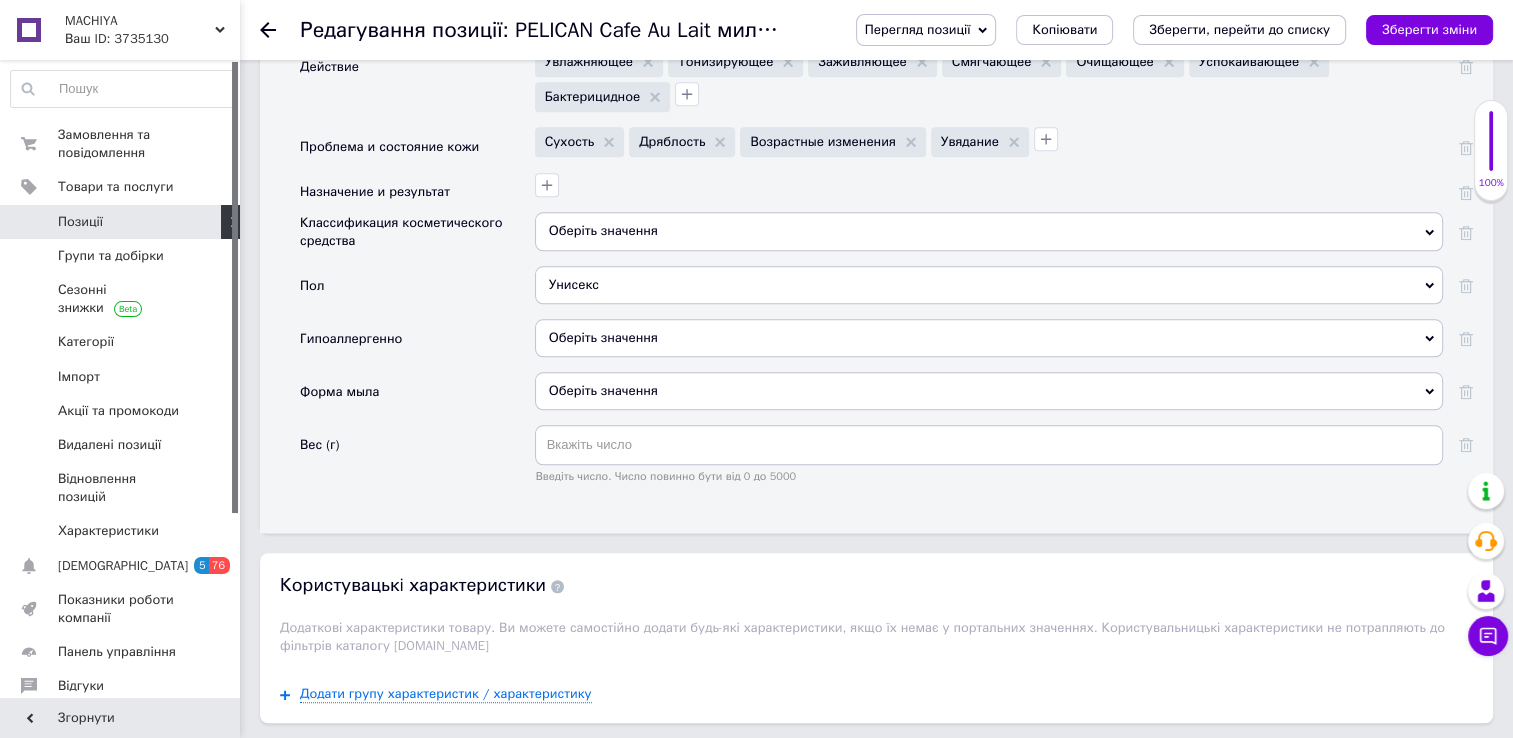 scroll, scrollTop: 1996, scrollLeft: 0, axis: vertical 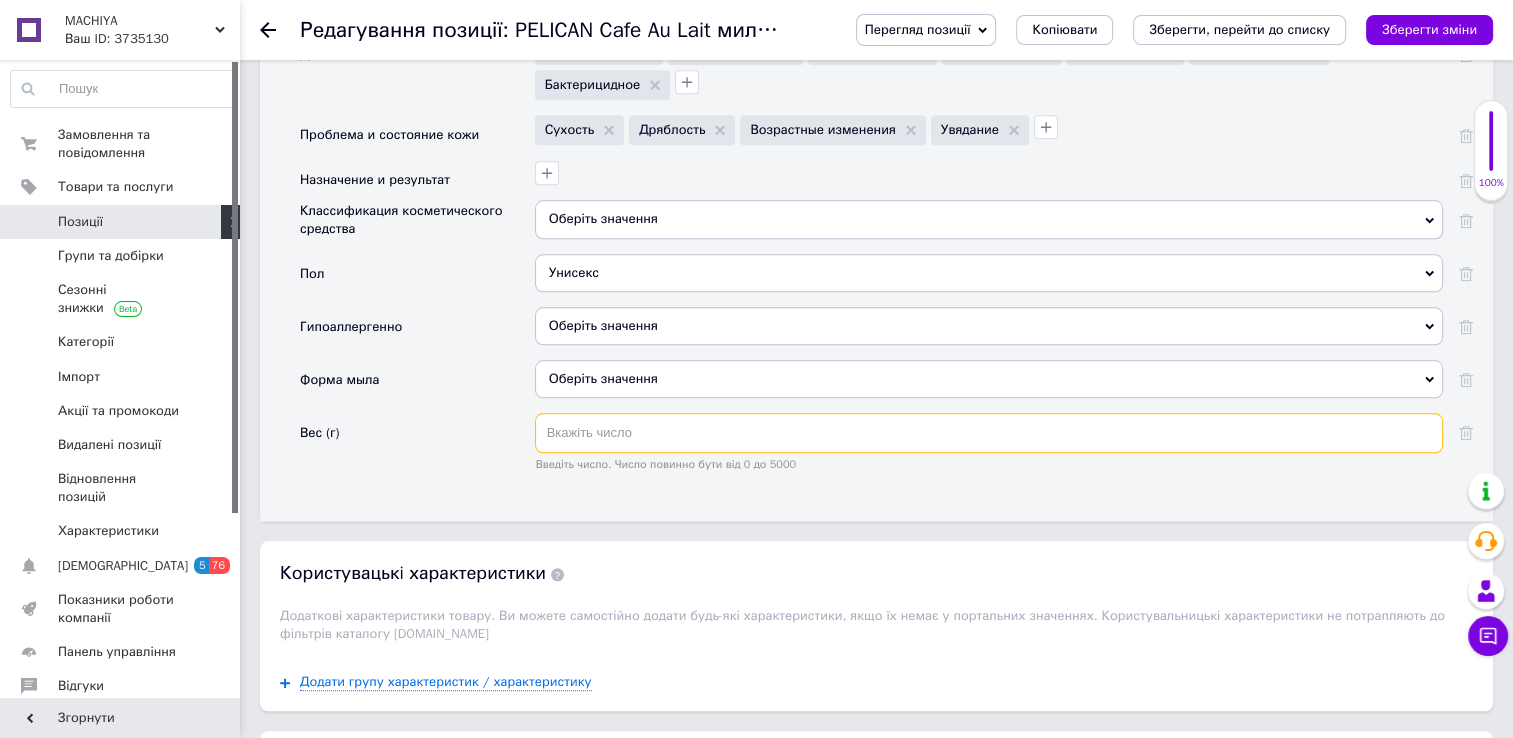 click at bounding box center (989, 433) 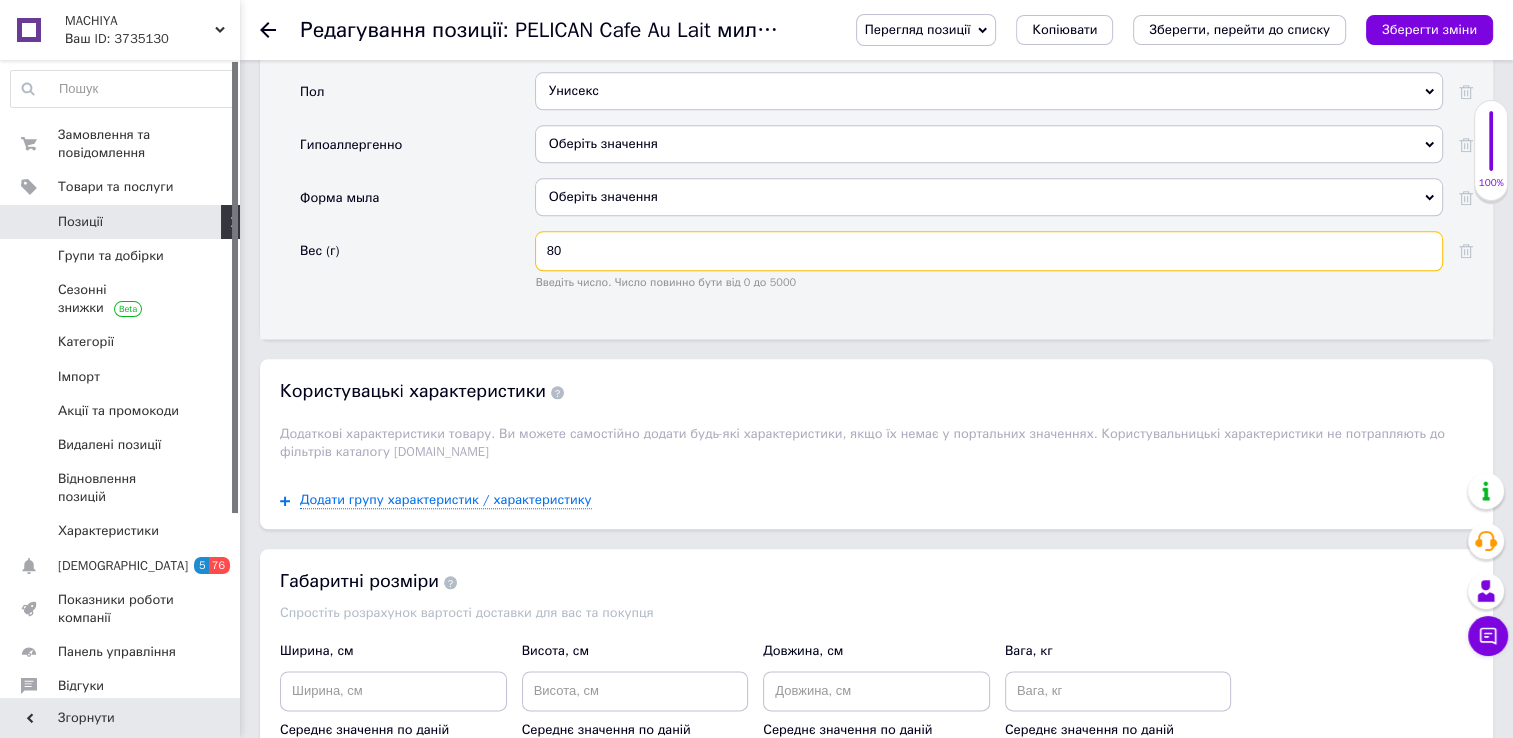 scroll, scrollTop: 2179, scrollLeft: 0, axis: vertical 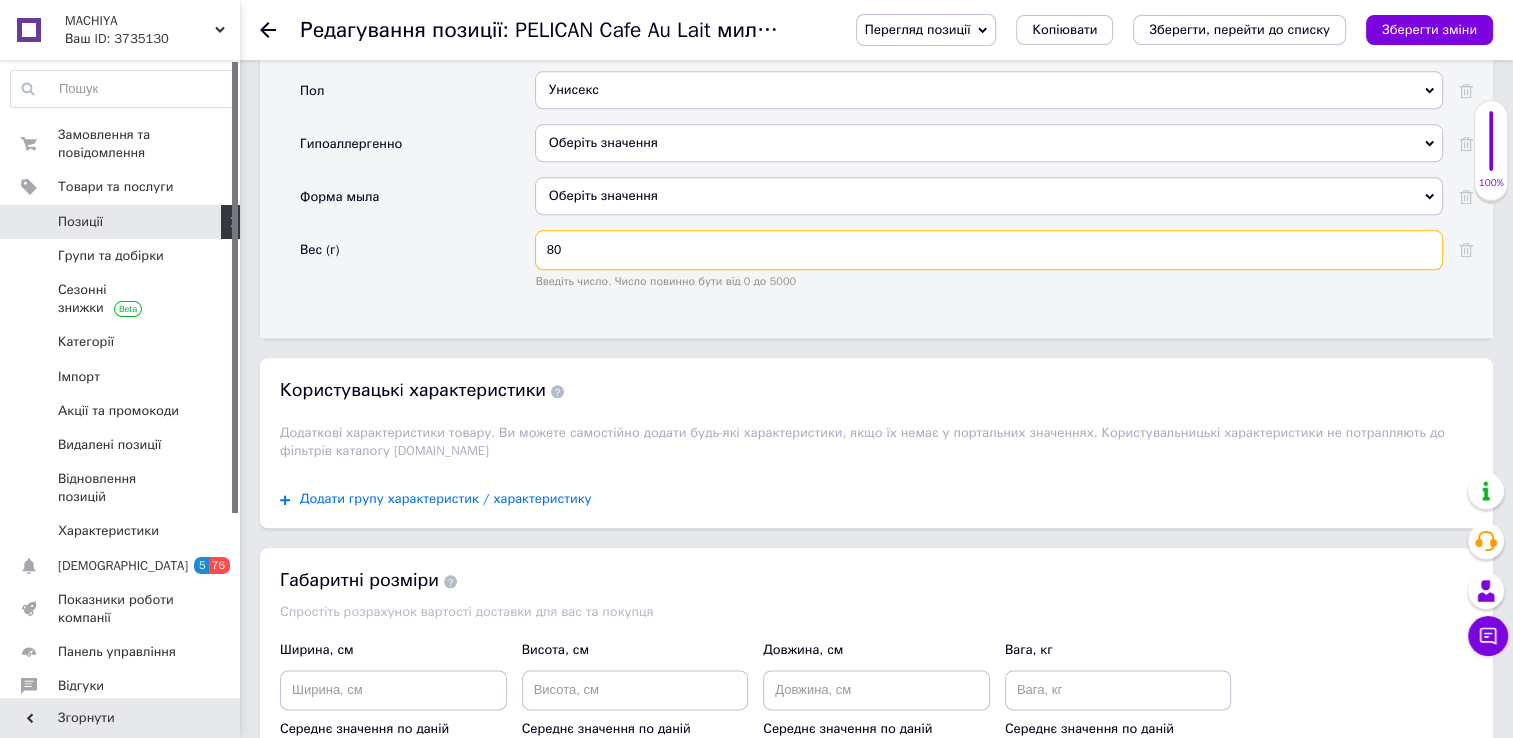 type on "80" 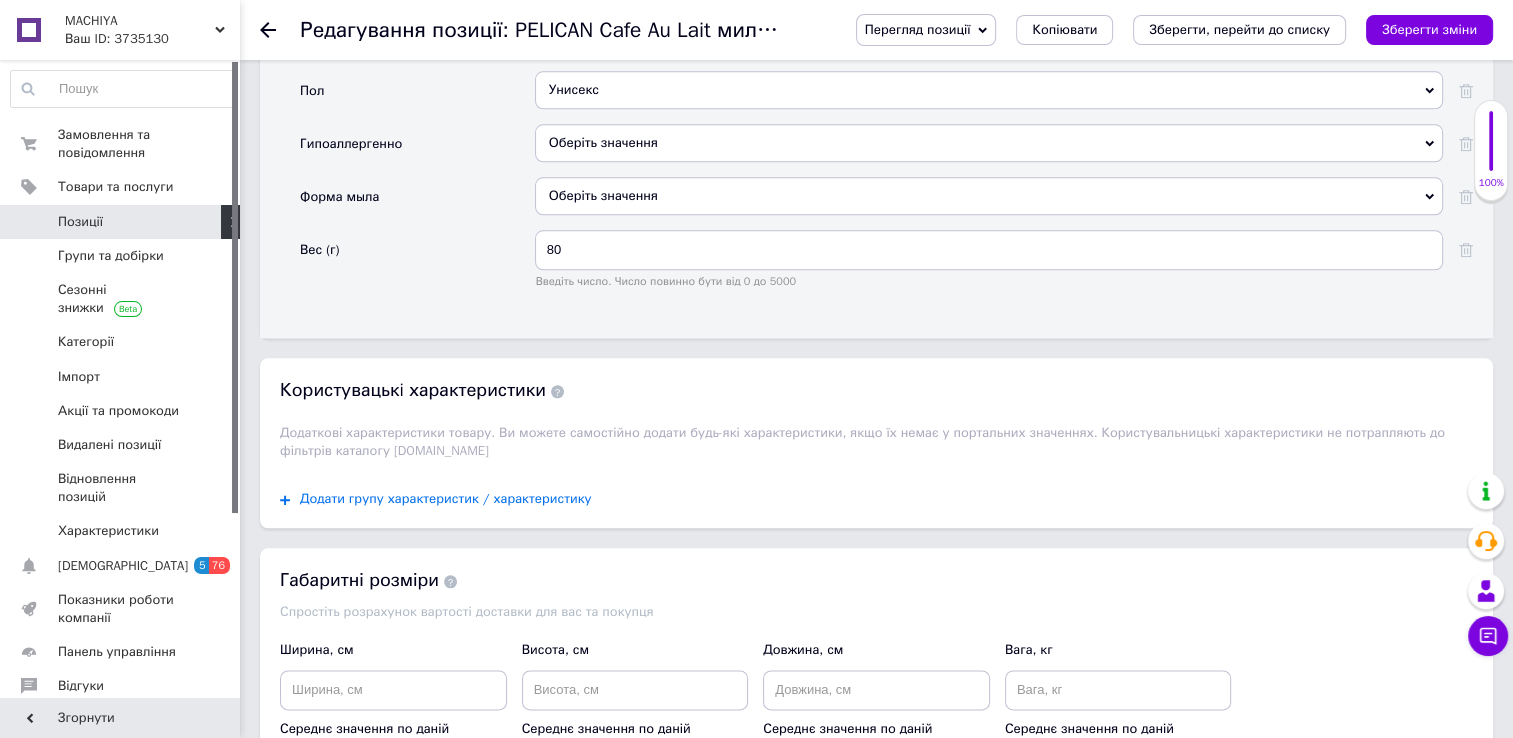 click on "Додати групу характеристик / характеристику" at bounding box center [446, 499] 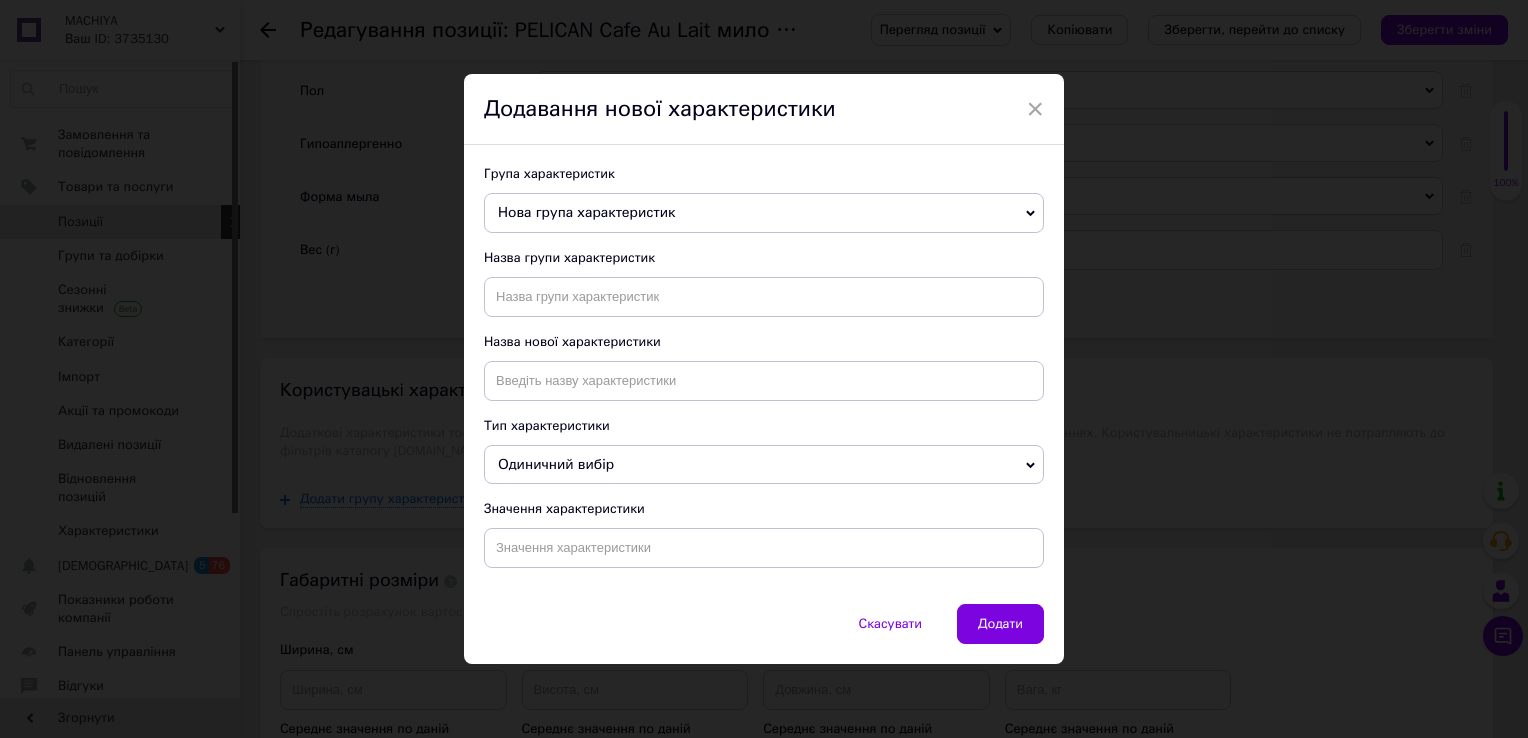 click on "Нова група характеристик" at bounding box center (586, 212) 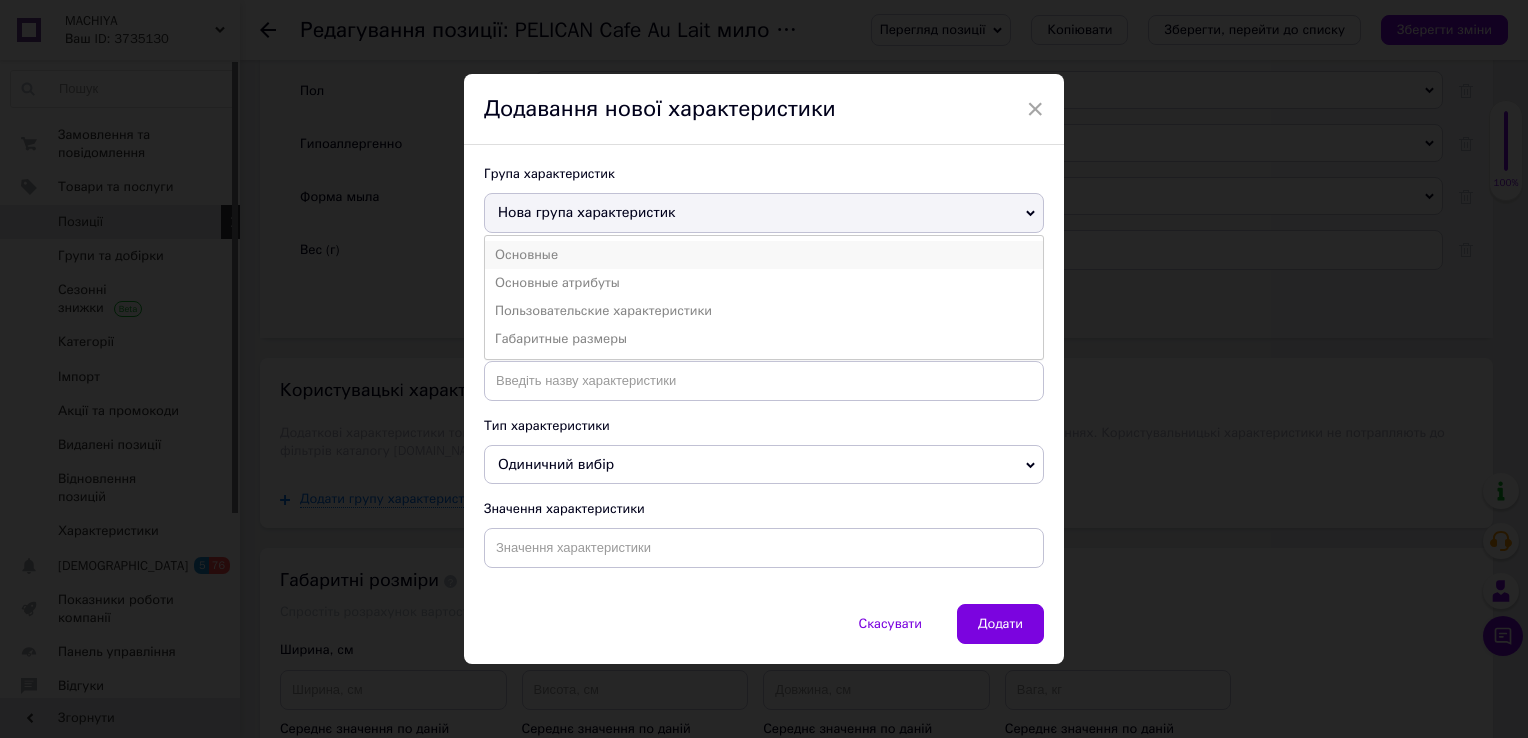 click on "Основные" at bounding box center [764, 255] 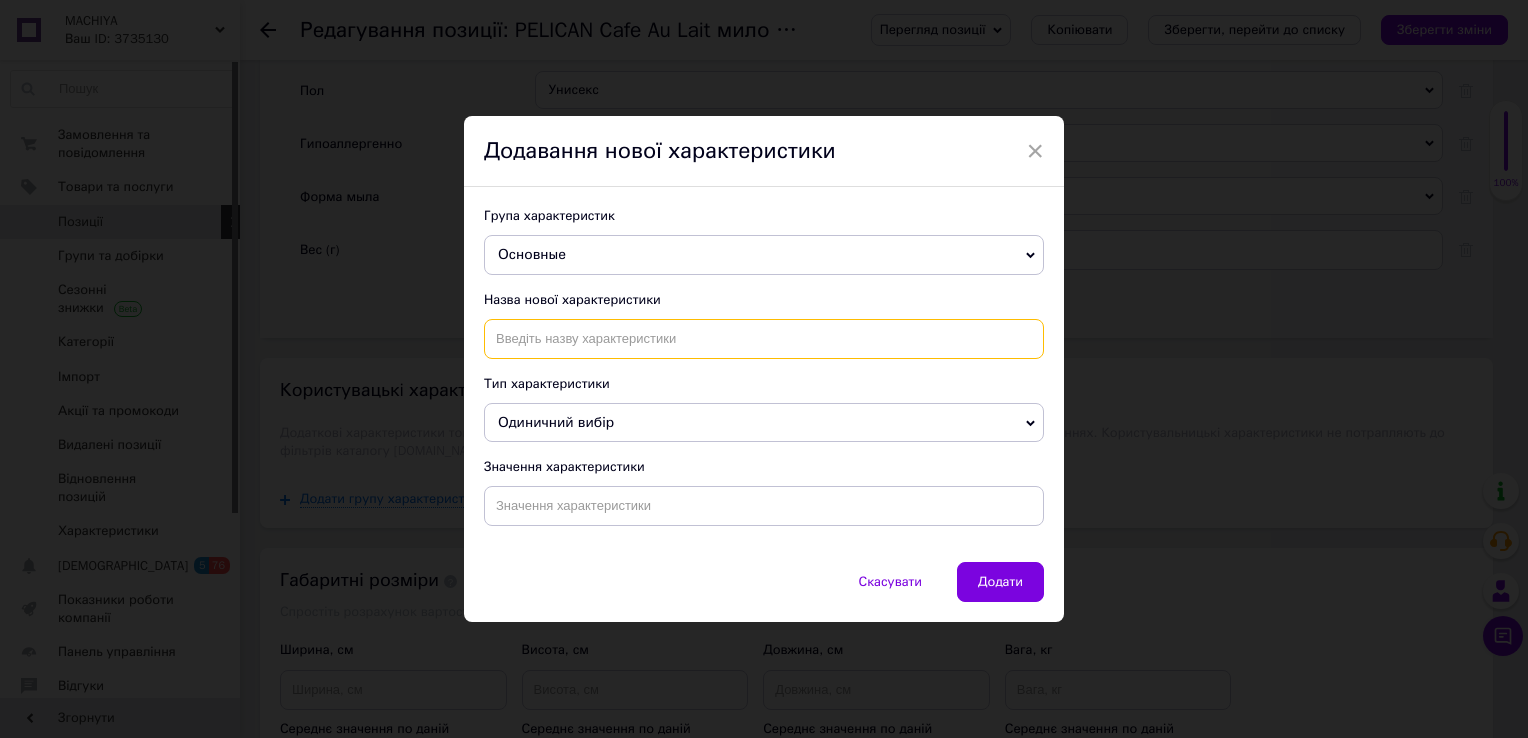click at bounding box center [764, 339] 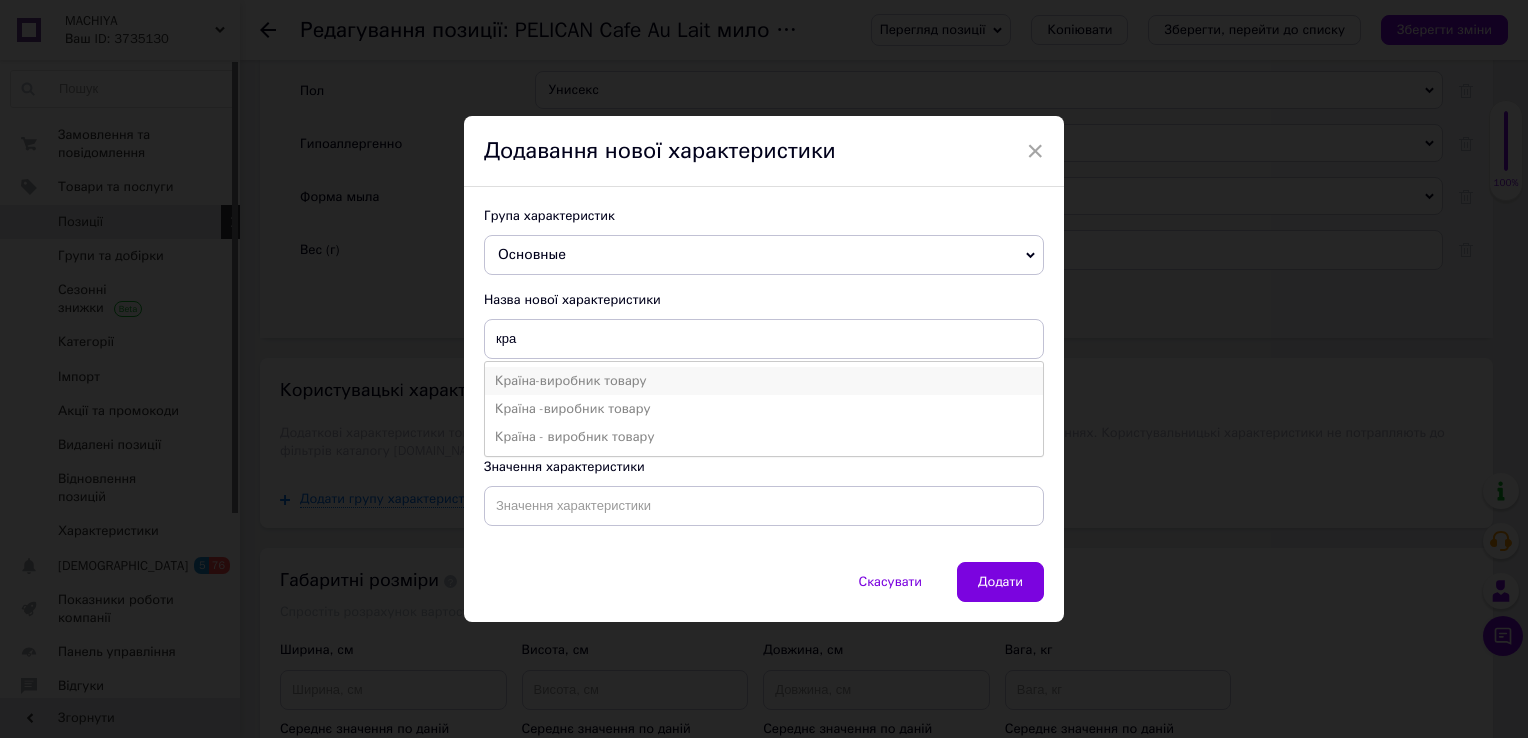 click on "Країна-виробник товару" at bounding box center (764, 381) 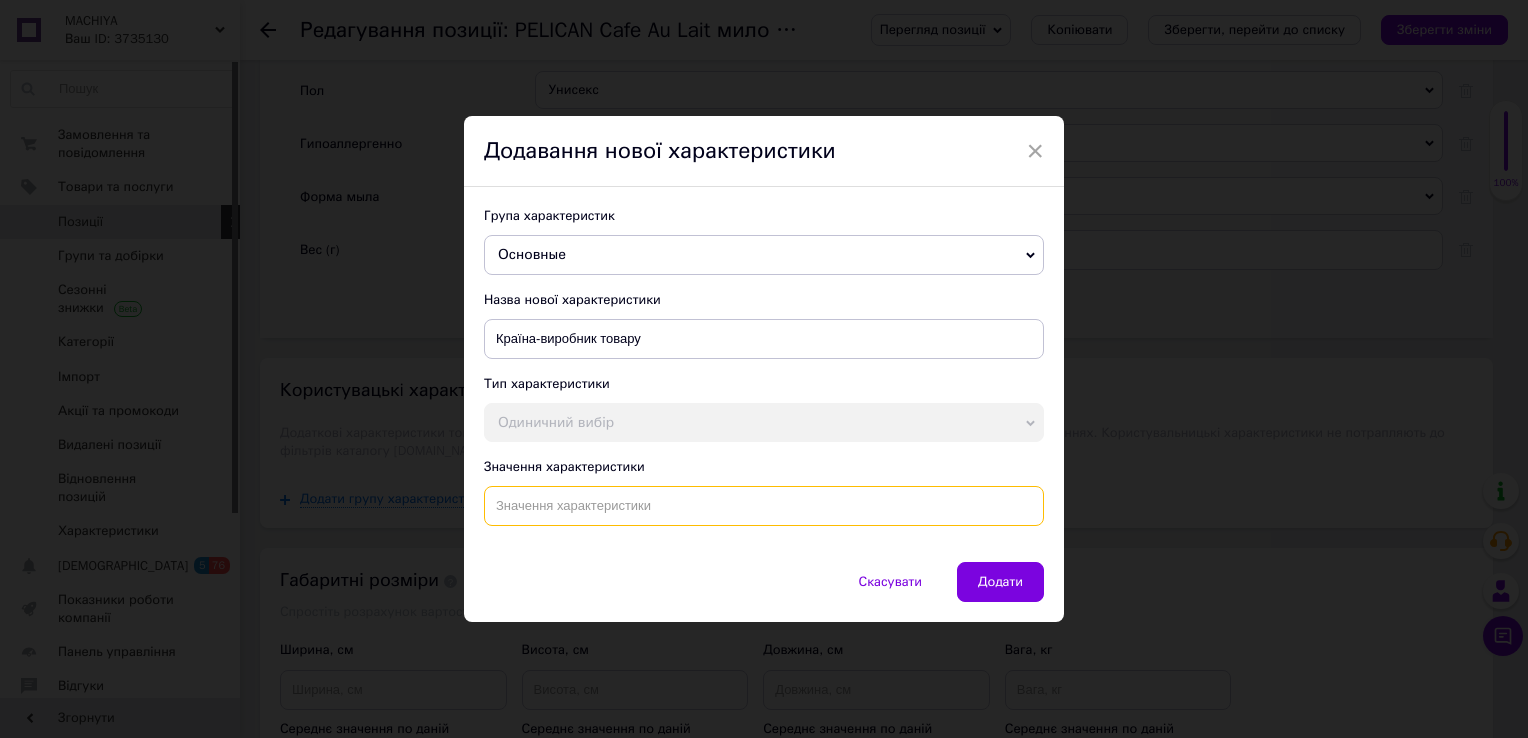 click at bounding box center (764, 506) 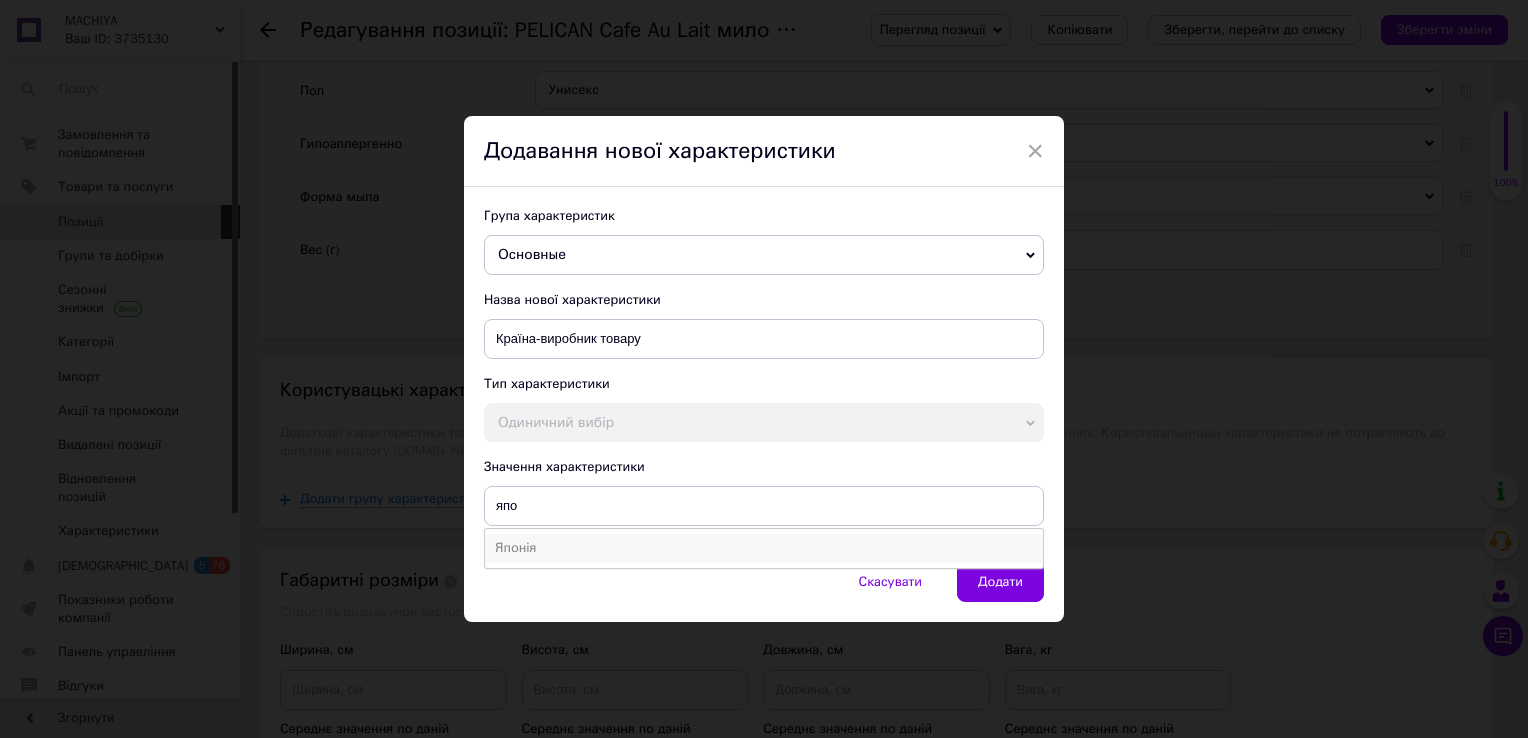 click on "Японія" at bounding box center (764, 548) 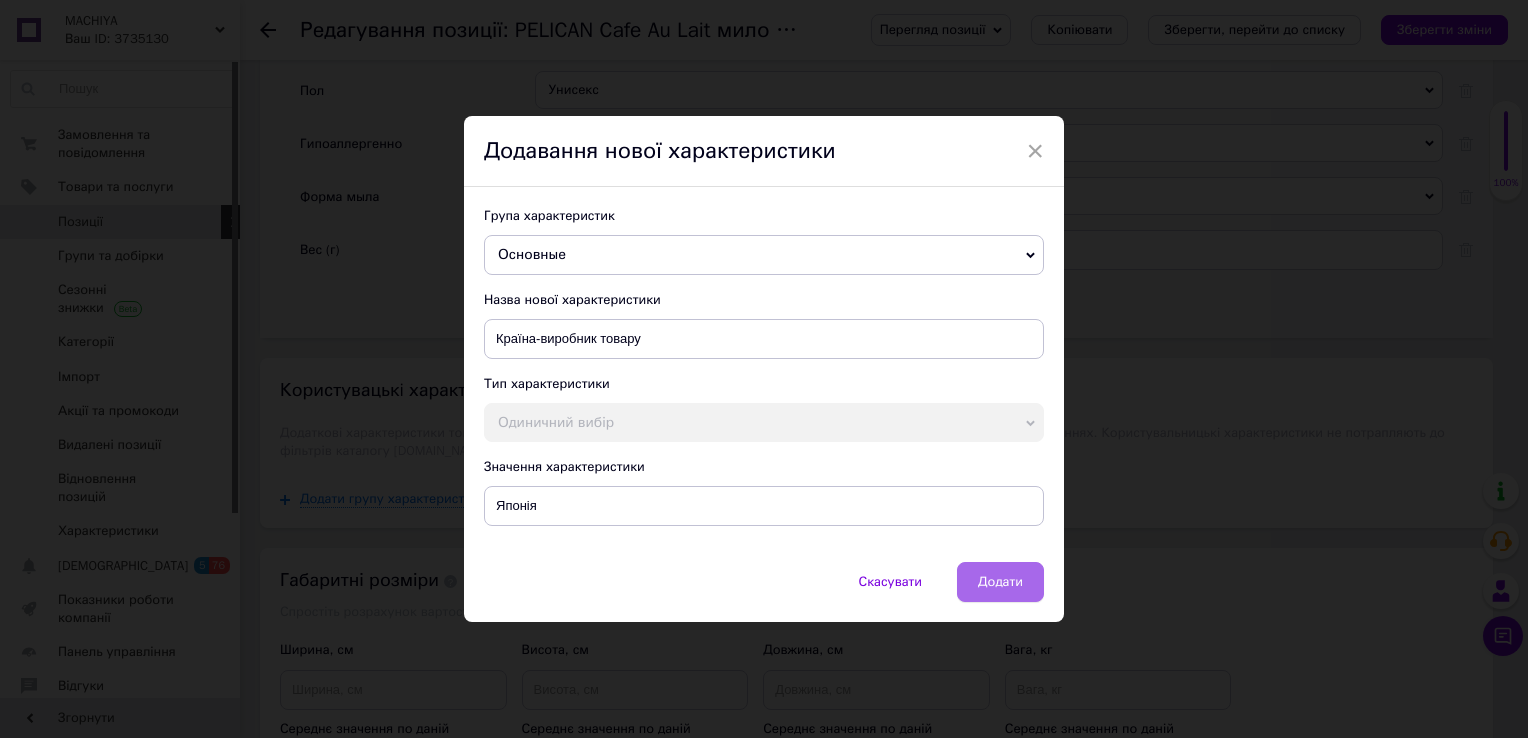 click on "Додати" at bounding box center (1000, 582) 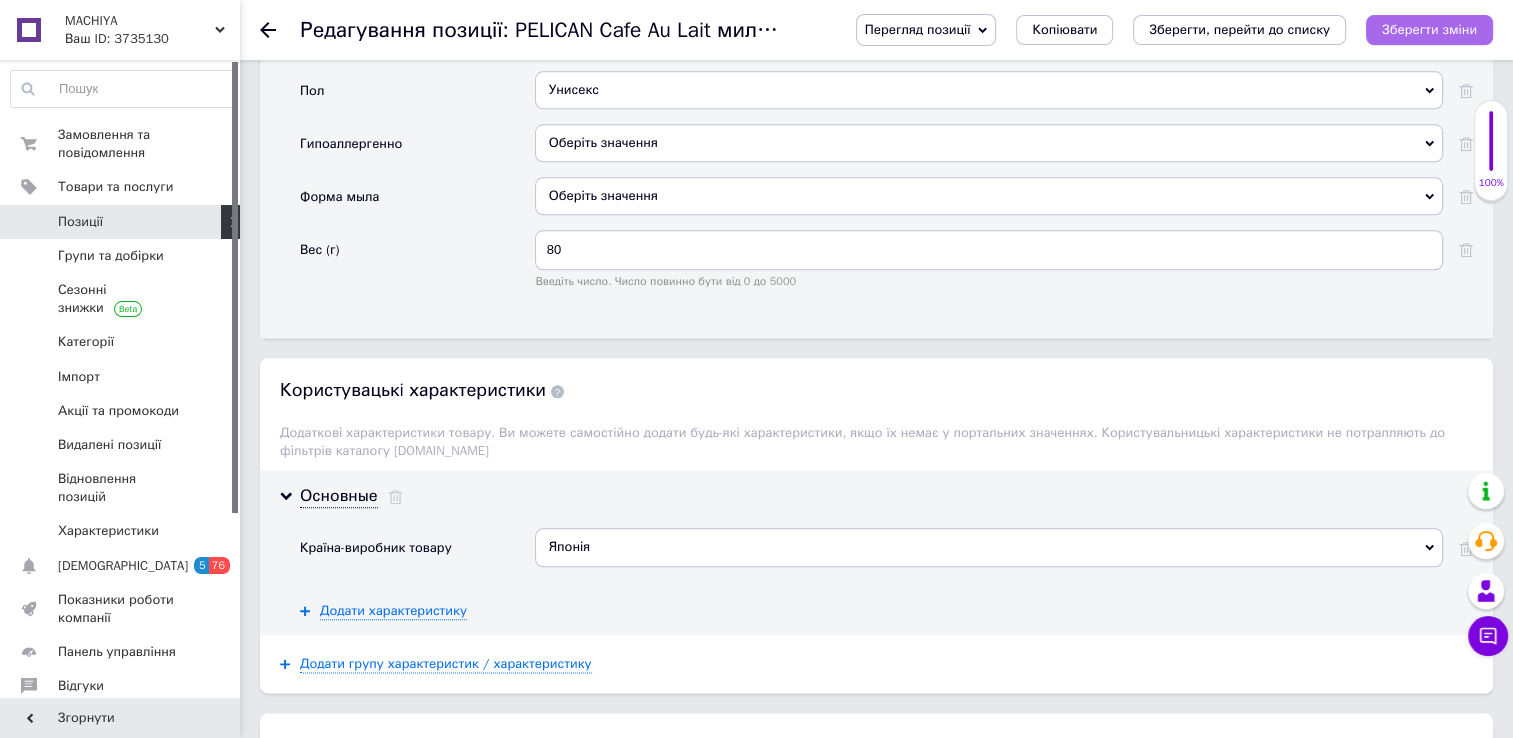 click on "Зберегти зміни" at bounding box center [1429, 29] 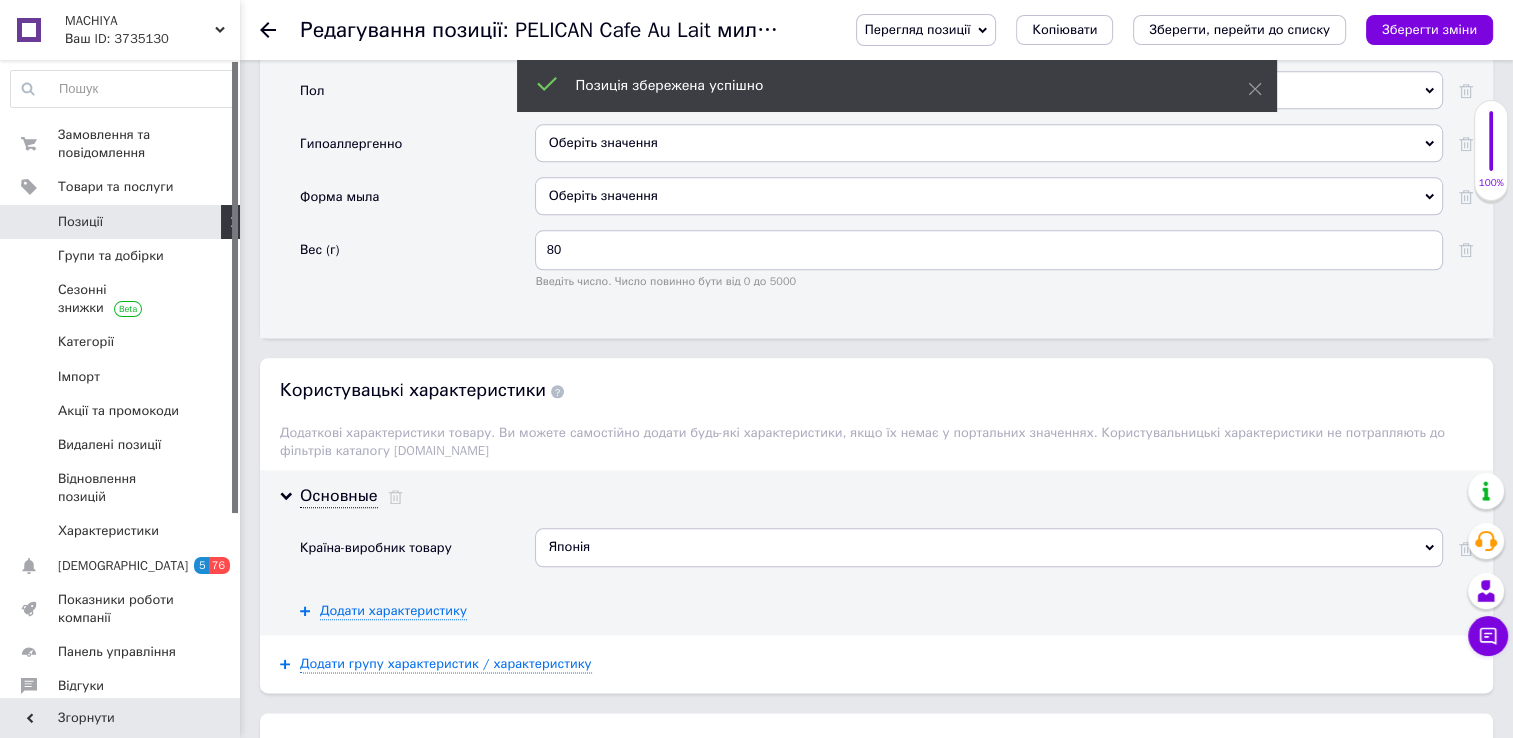 click 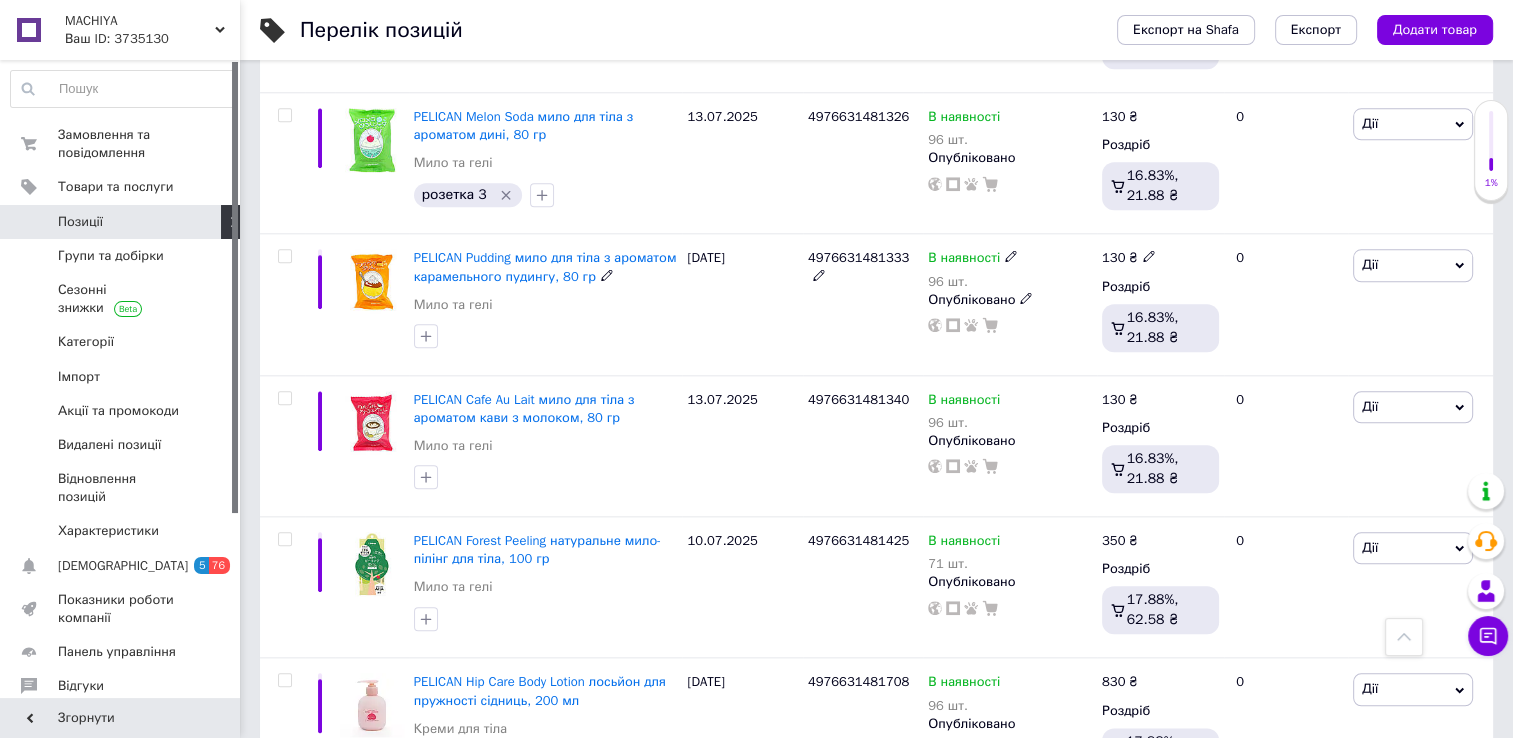 scroll, scrollTop: 2132, scrollLeft: 0, axis: vertical 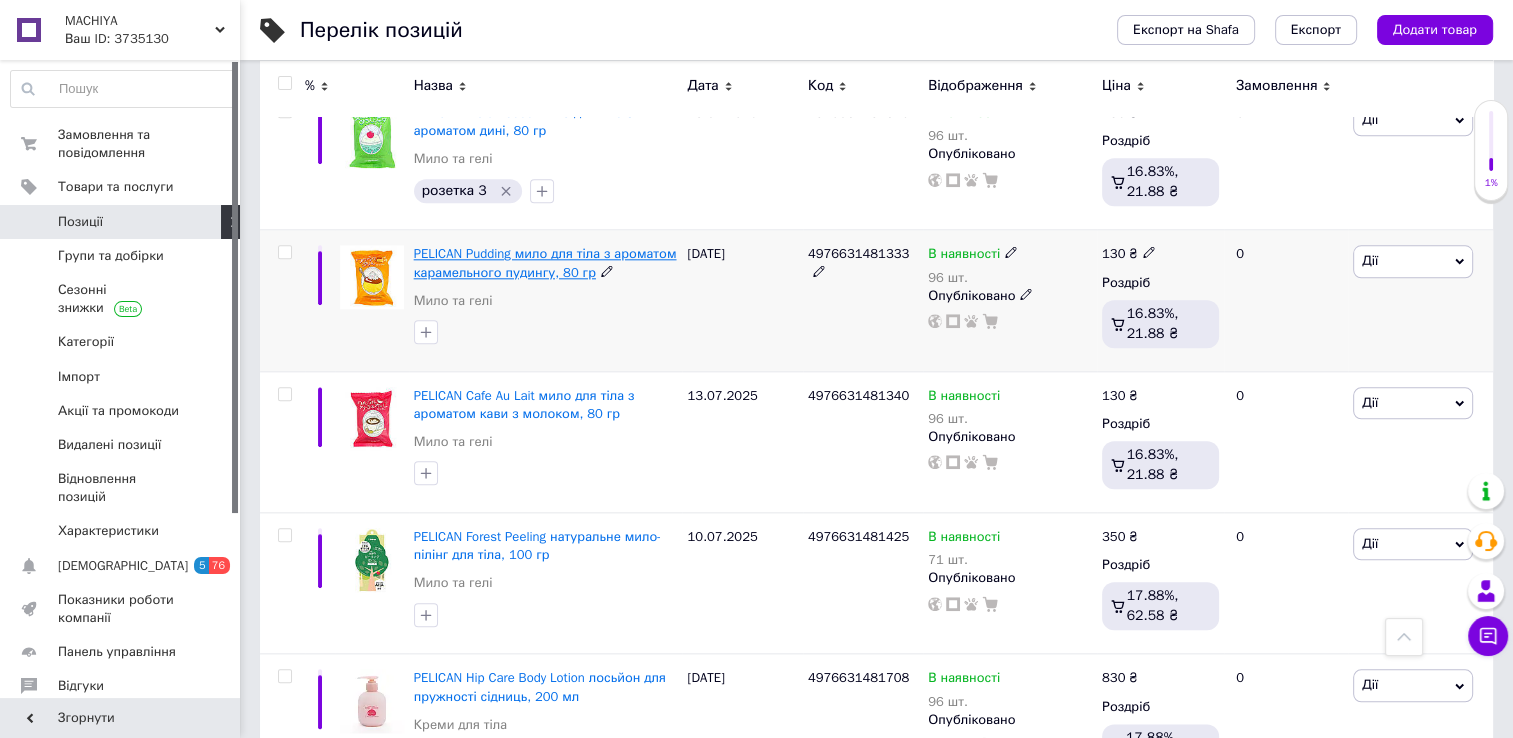 click on "PELICAN Pudding мило для тіла з ароматом карамельного пудингу, 80 гр" at bounding box center (545, 262) 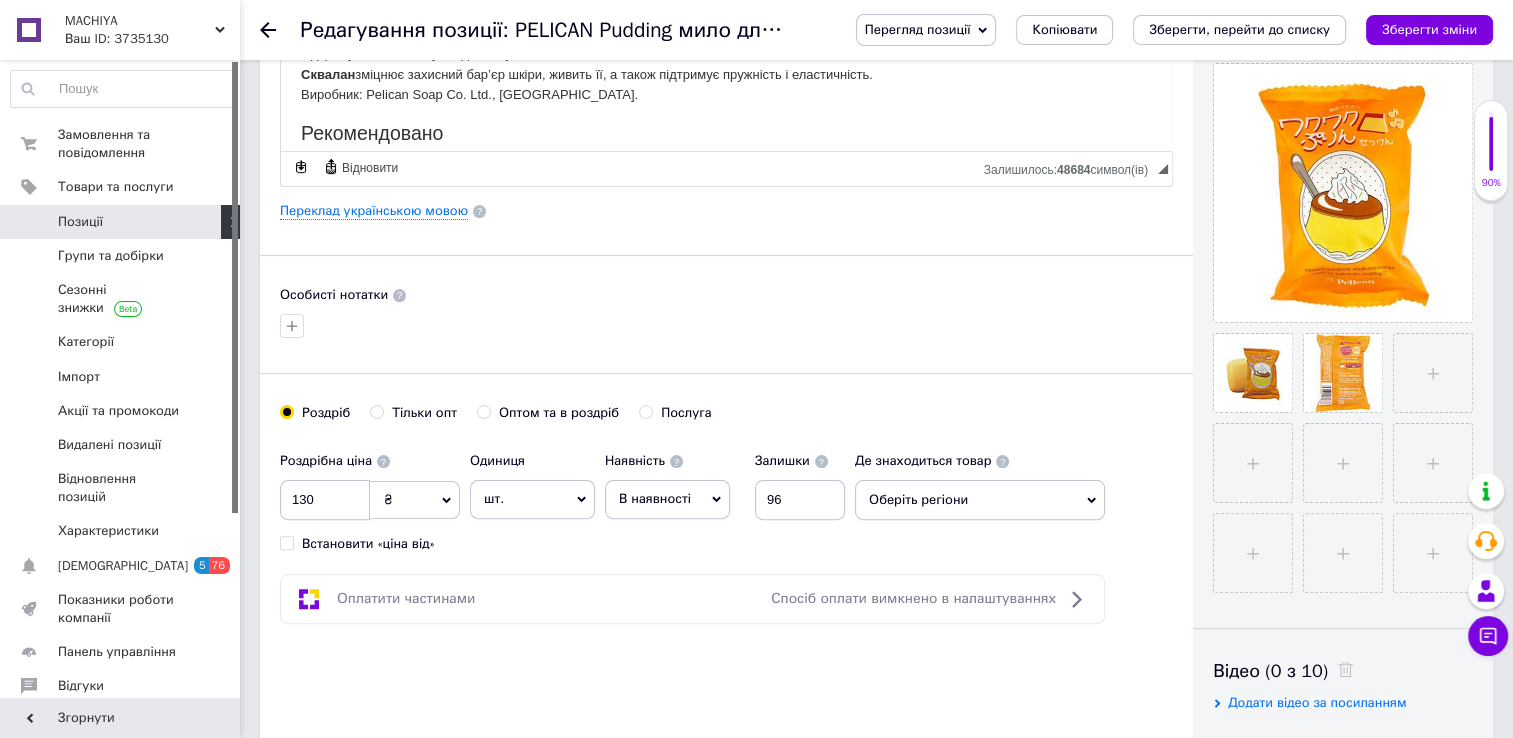 scroll, scrollTop: 436, scrollLeft: 0, axis: vertical 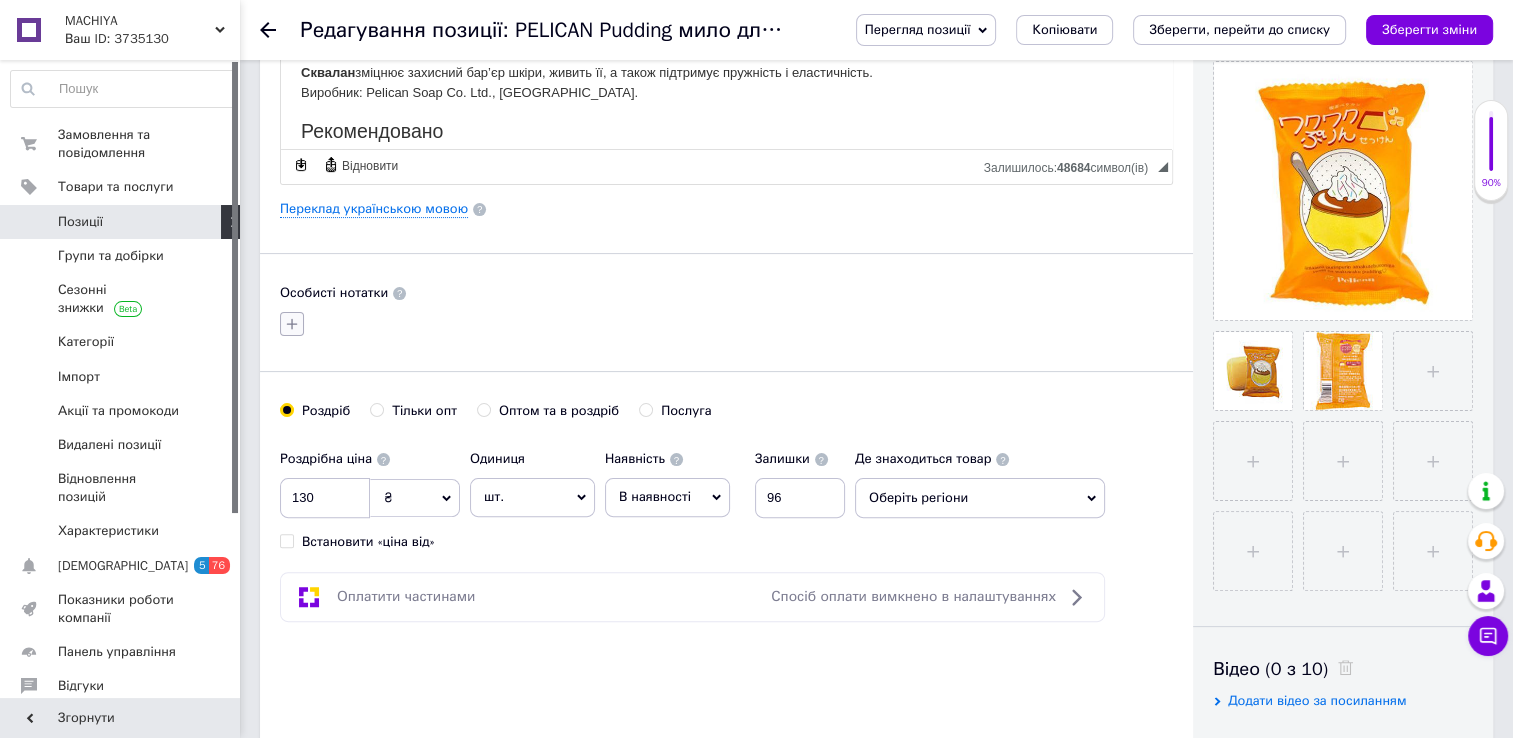 click 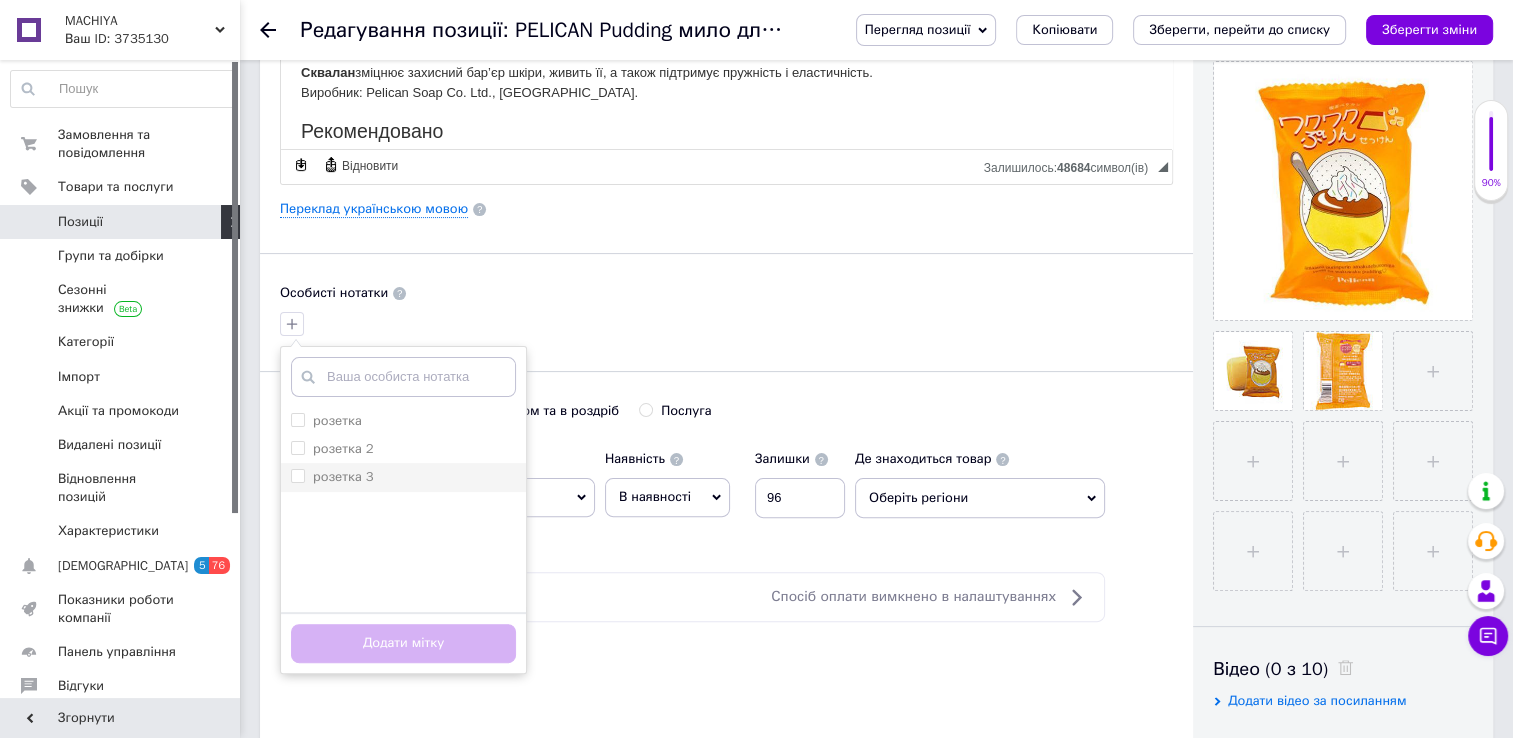 click on "розетка 3" at bounding box center (297, 475) 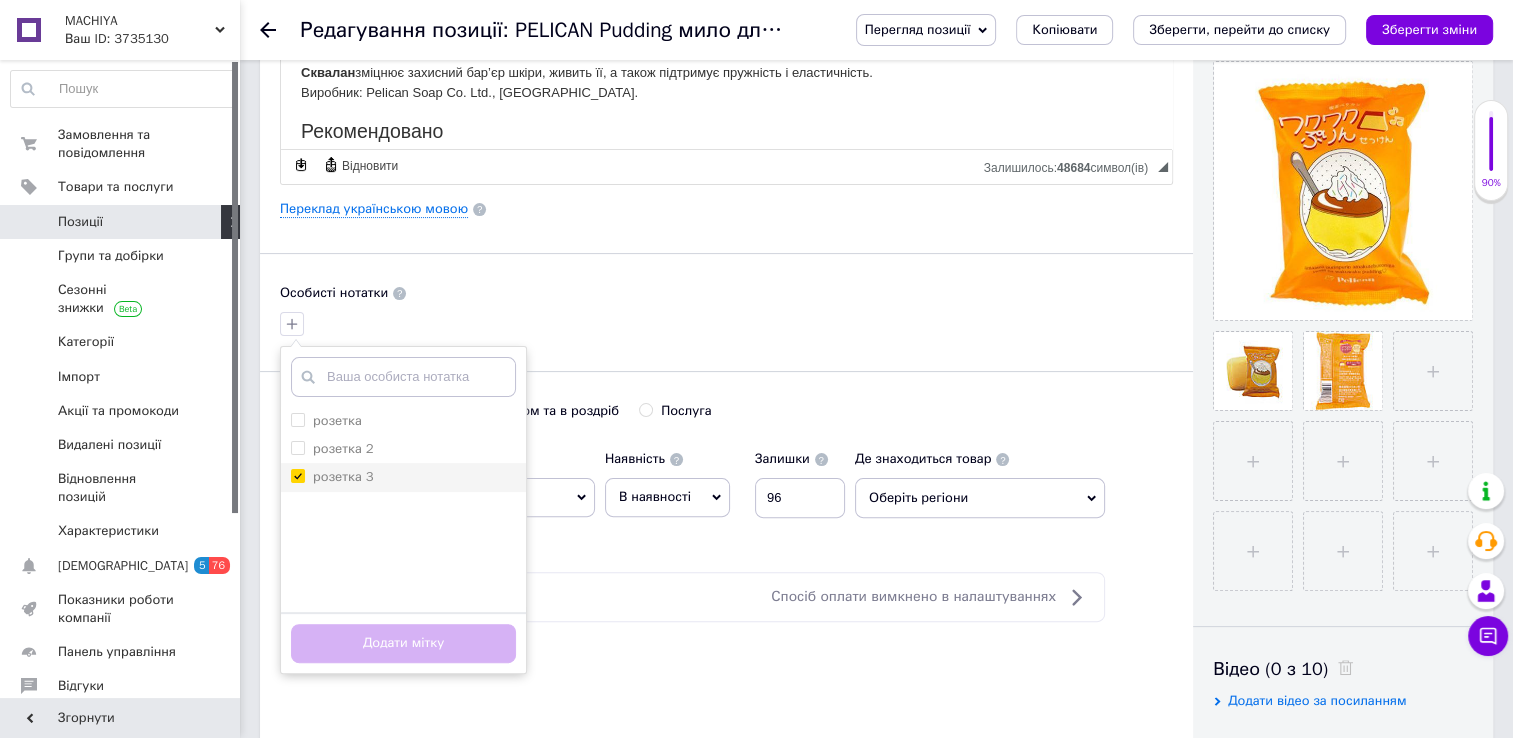 checkbox on "true" 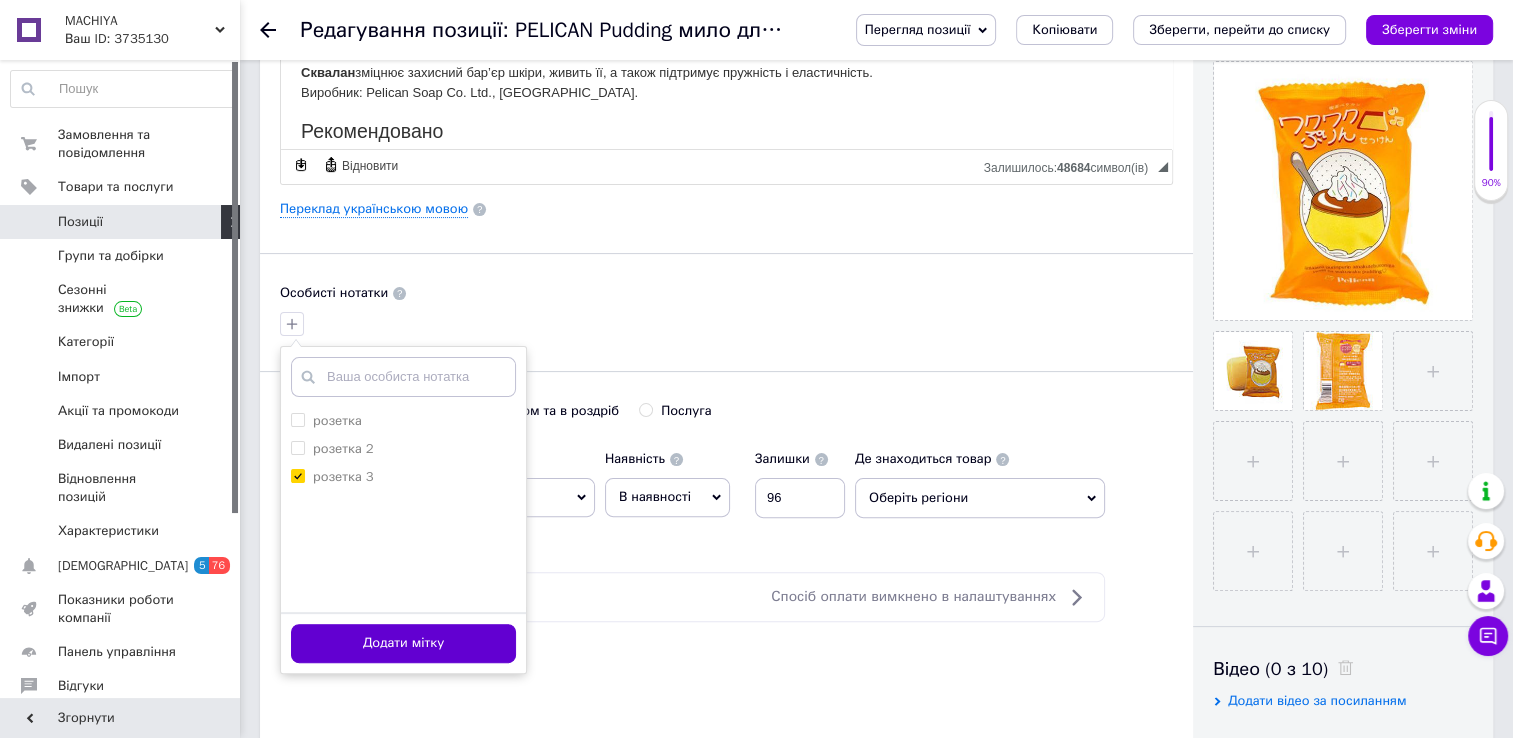 click on "Додати мітку" at bounding box center (403, 643) 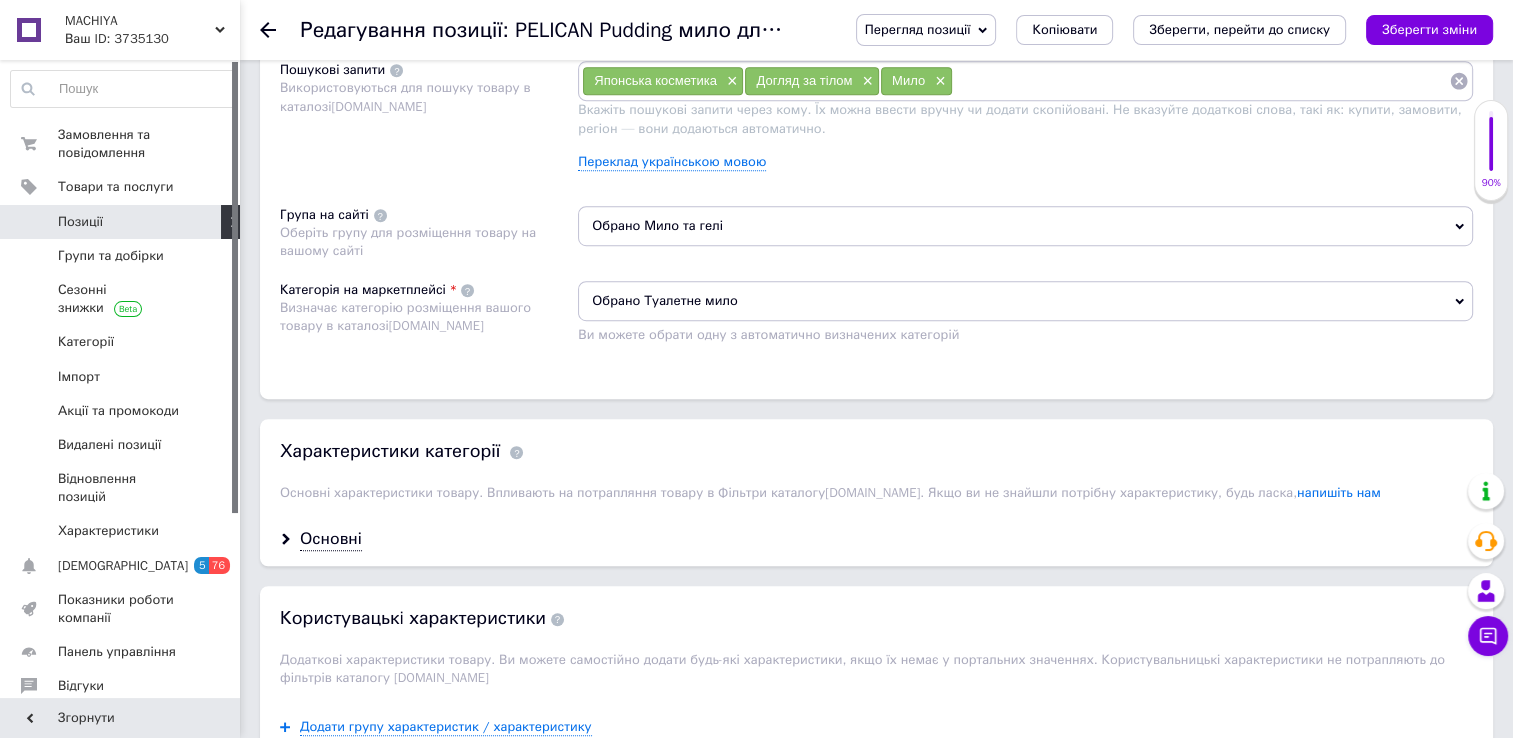scroll, scrollTop: 1214, scrollLeft: 0, axis: vertical 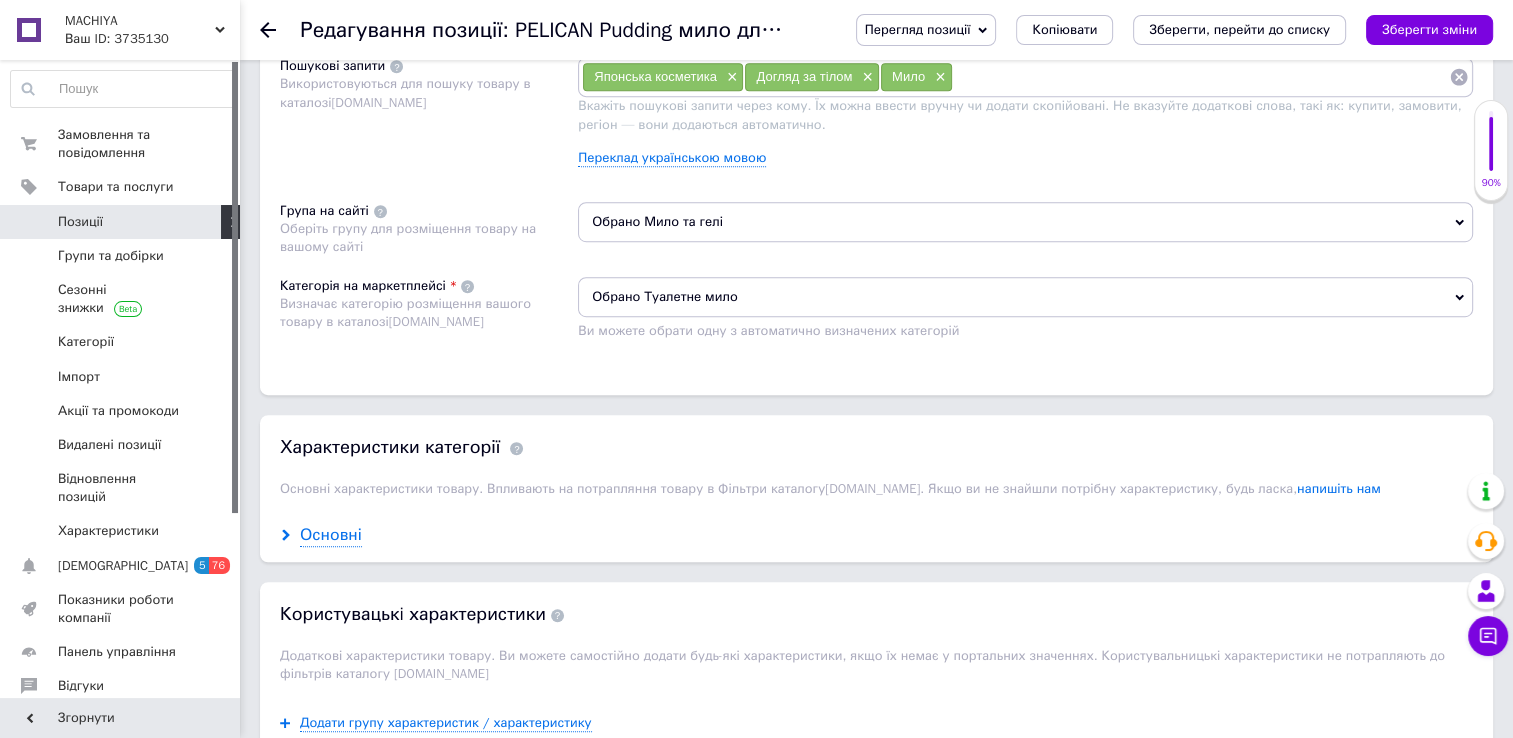 click on "Основні" at bounding box center [331, 535] 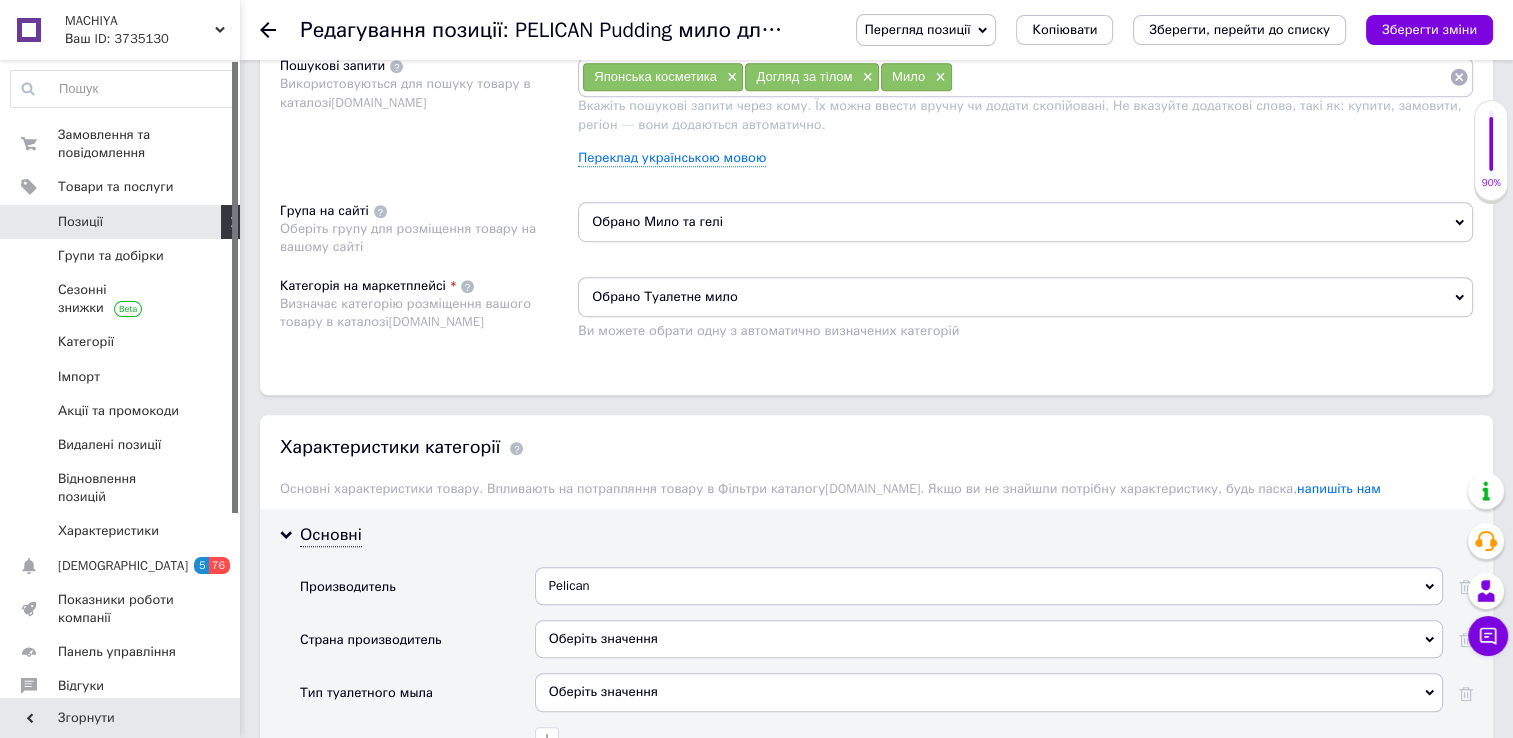 click on "Оберіть значення" at bounding box center [989, 639] 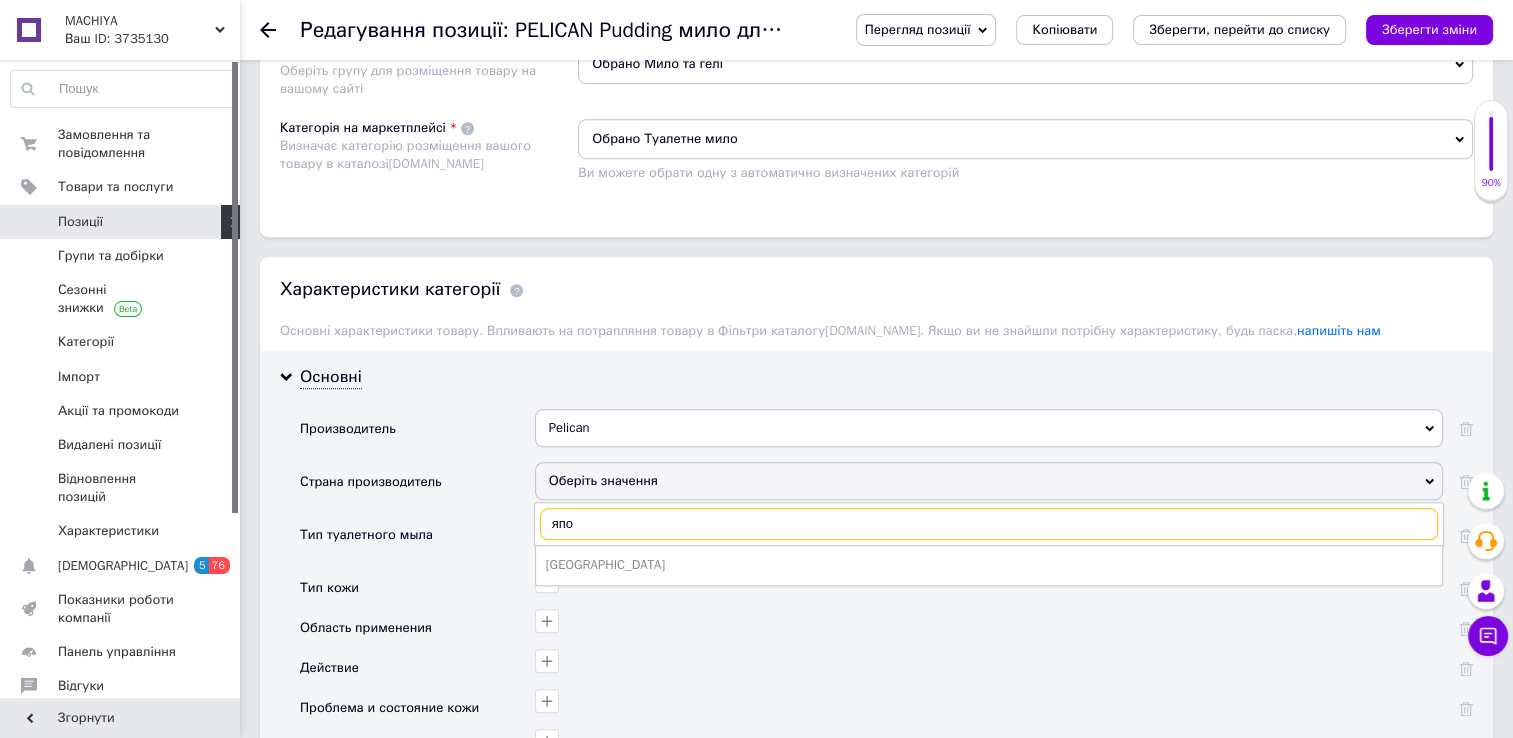 scroll, scrollTop: 1374, scrollLeft: 0, axis: vertical 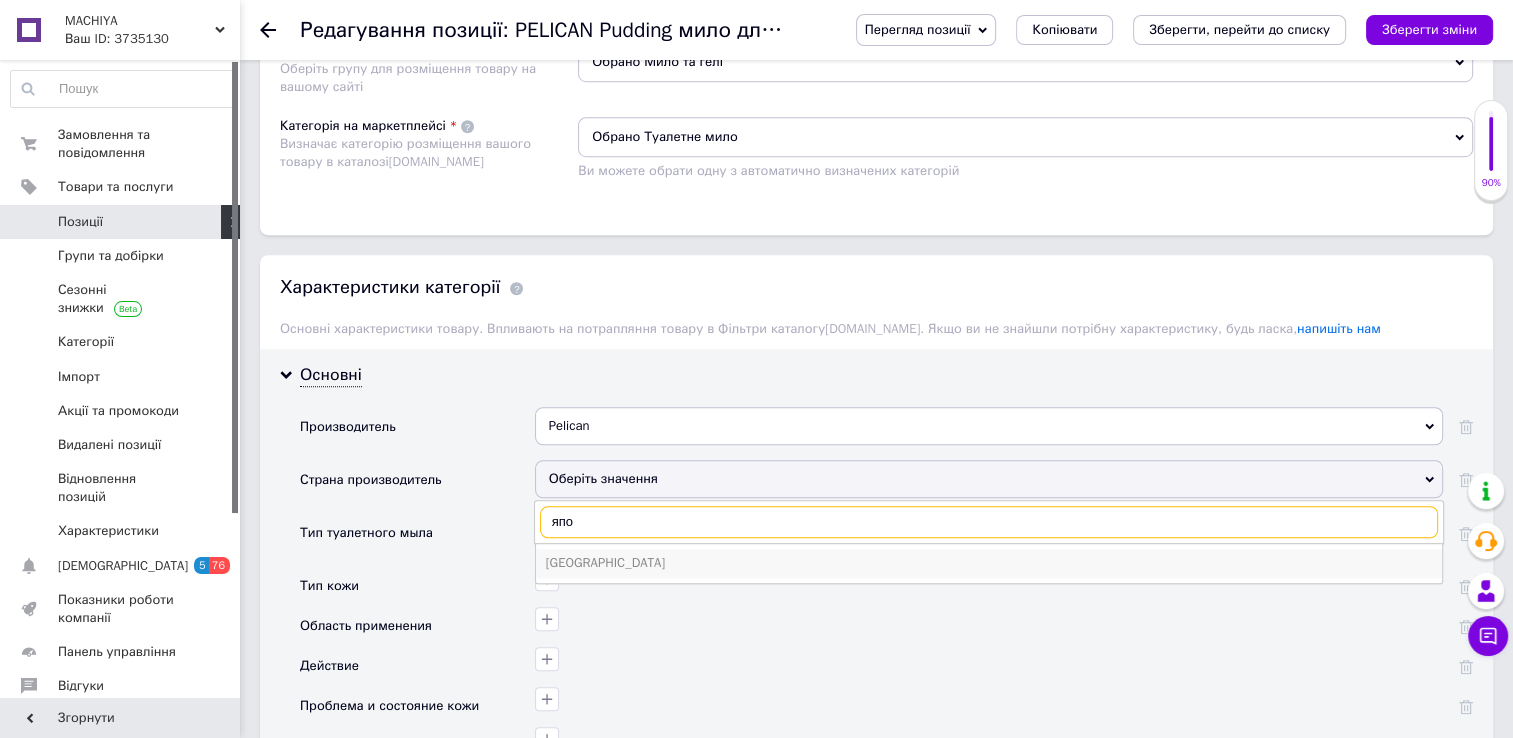 type on "япо" 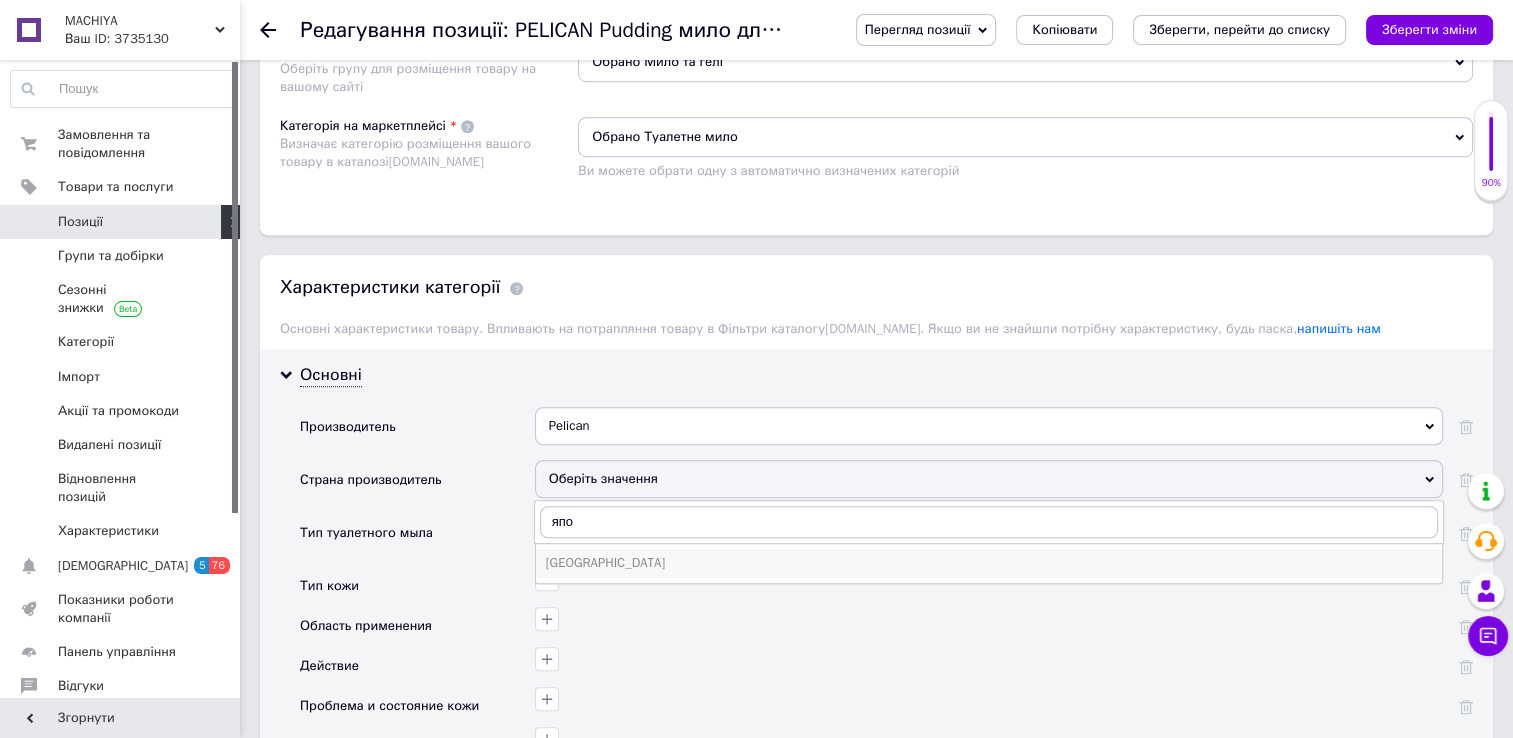 click on "[GEOGRAPHIC_DATA]" at bounding box center [989, 563] 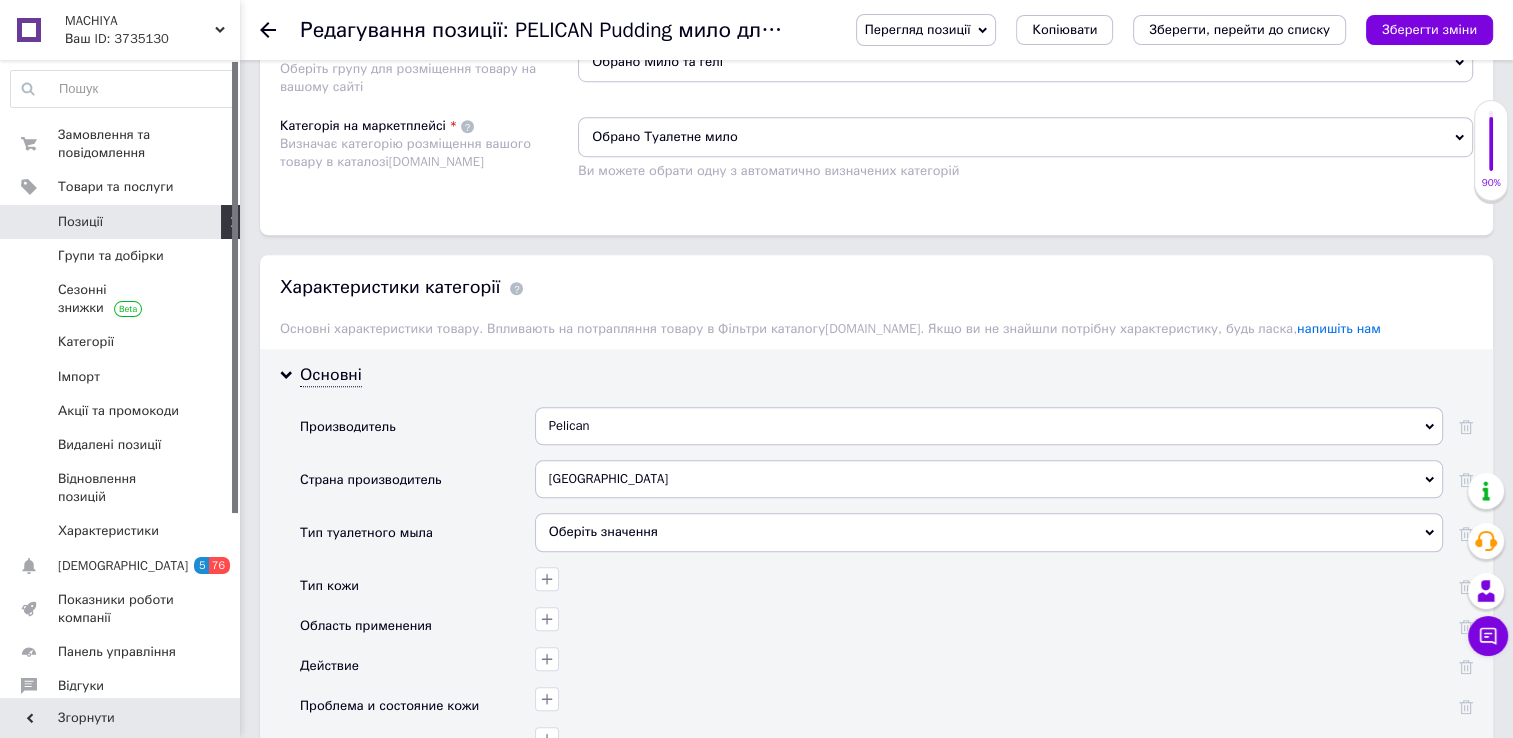 click on "Оберіть значення" at bounding box center (989, 532) 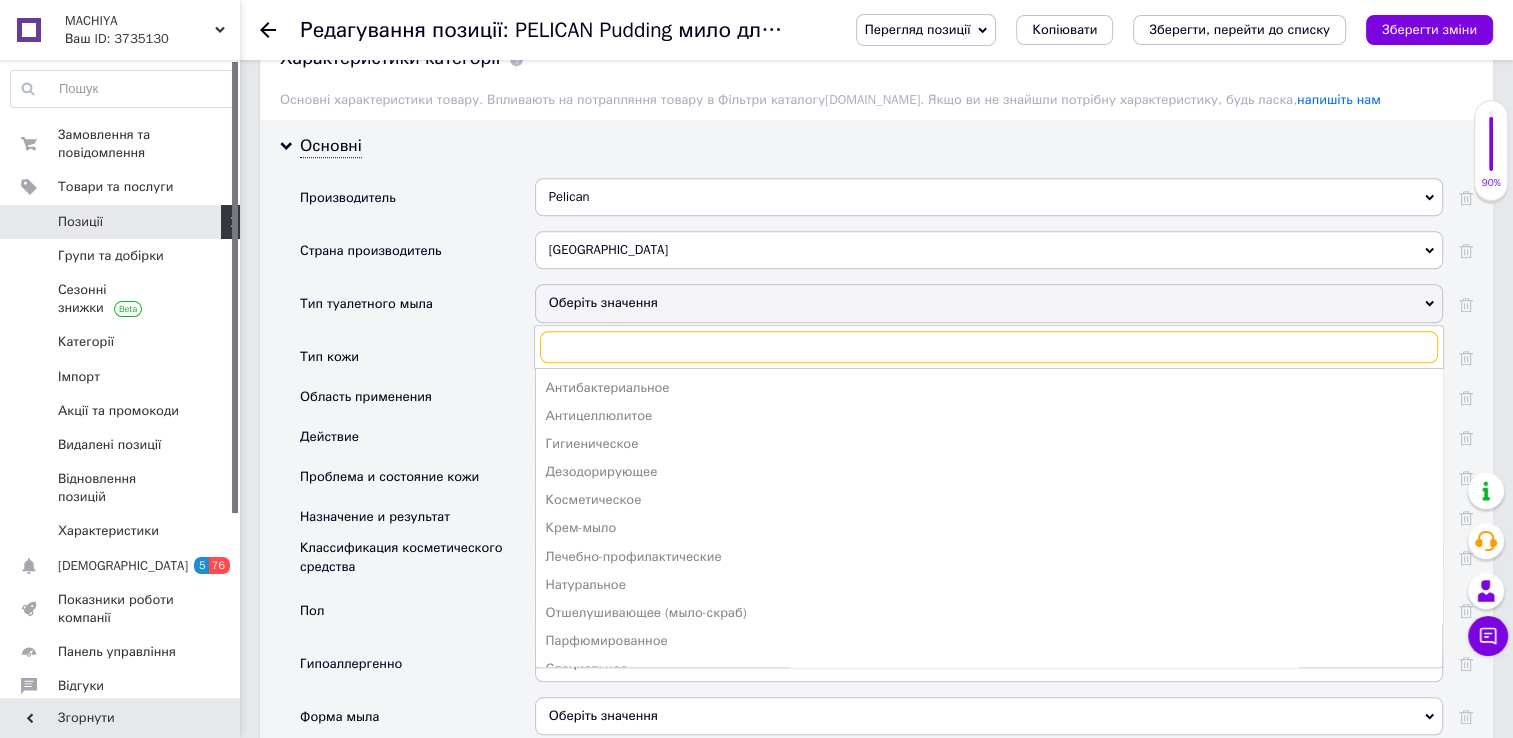 scroll, scrollTop: 1606, scrollLeft: 0, axis: vertical 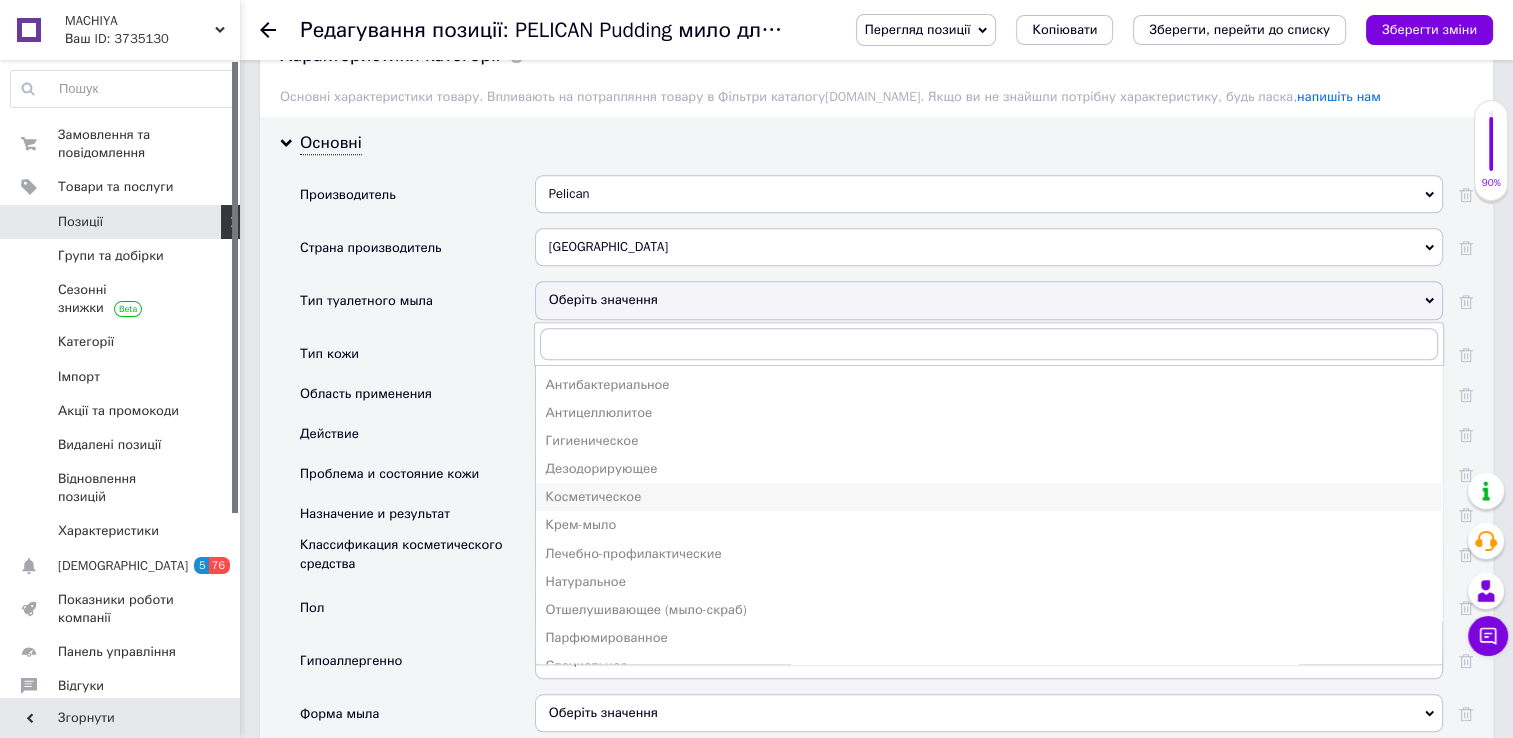 click on "Косметическое" at bounding box center [989, 497] 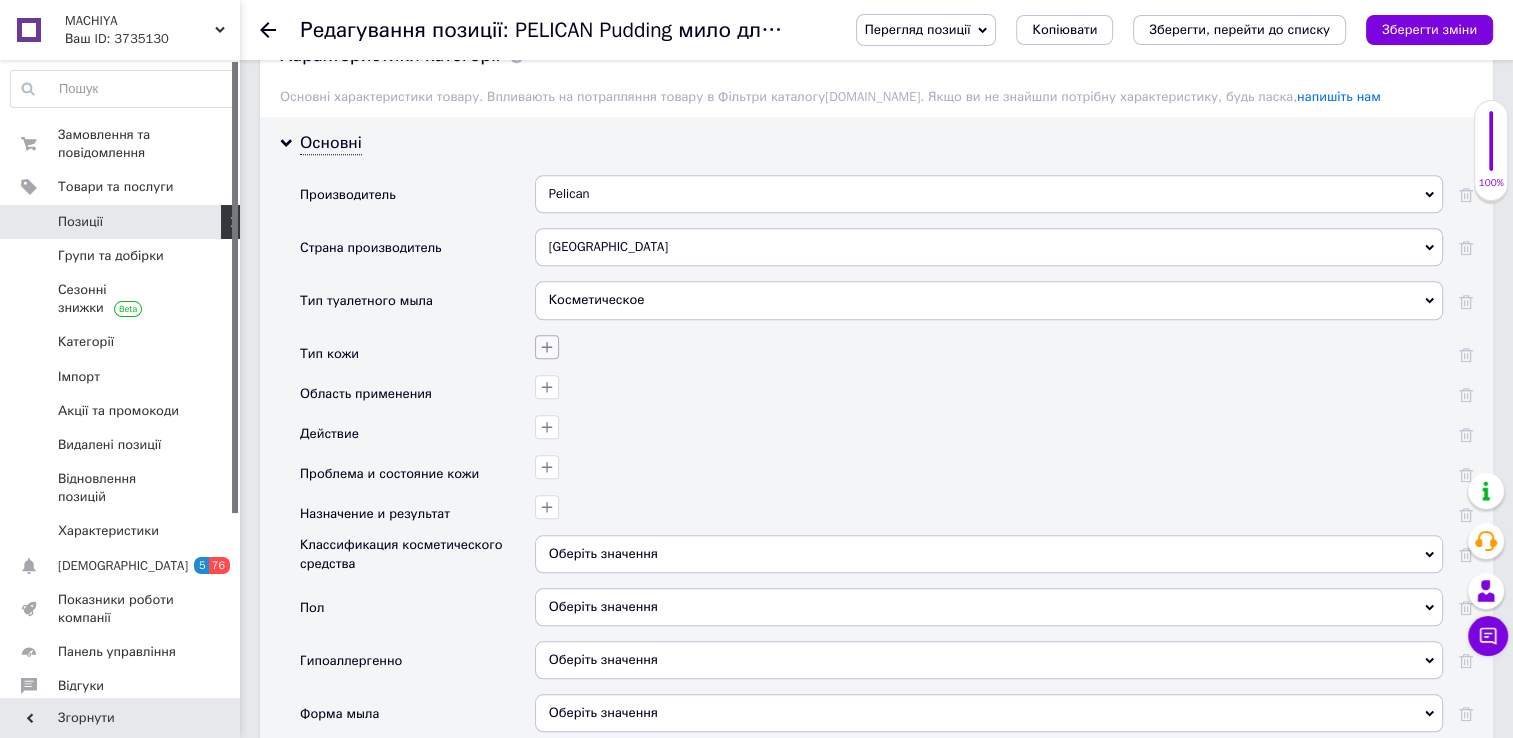 click 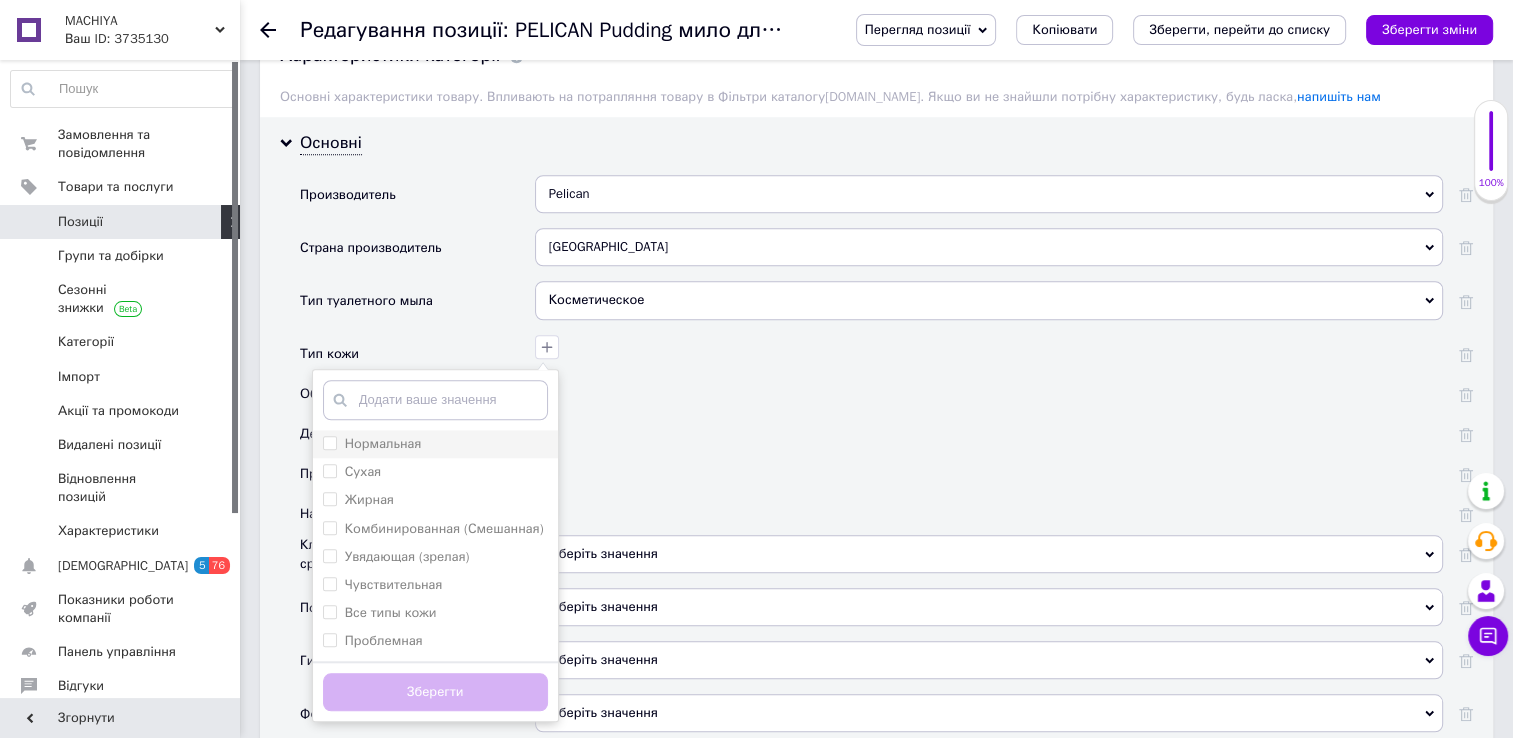 click on "Нормальная" at bounding box center (329, 442) 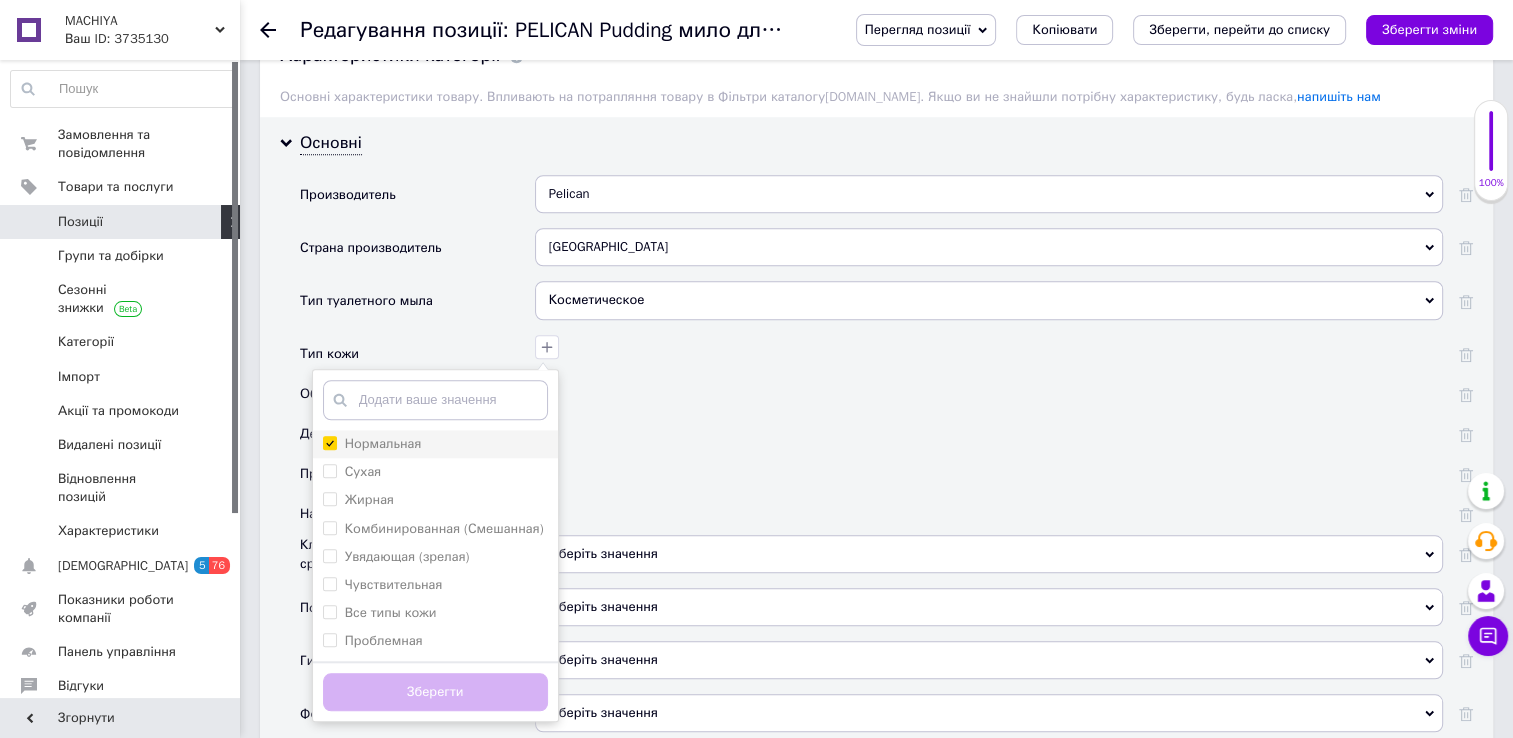 checkbox on "true" 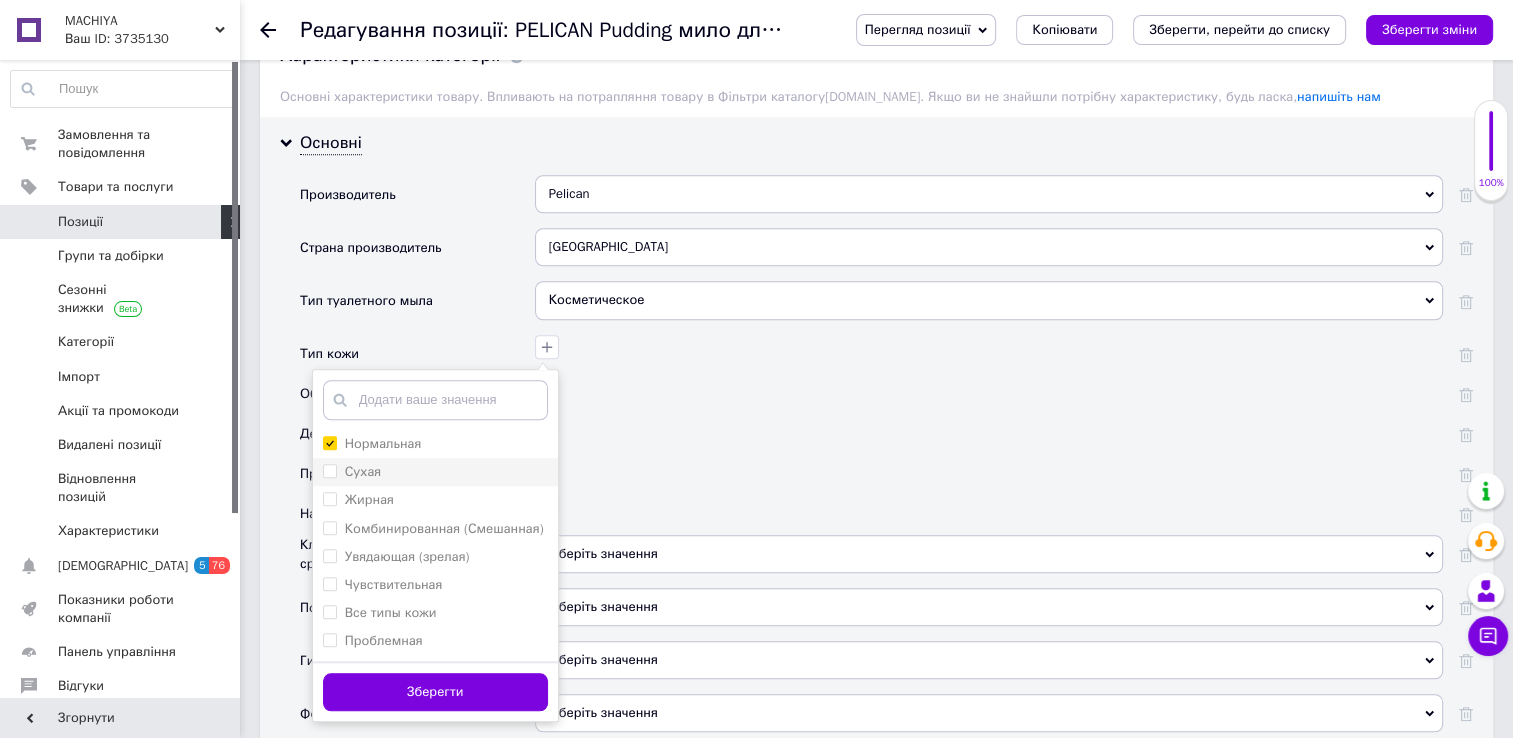 click on "Сухая" at bounding box center (329, 470) 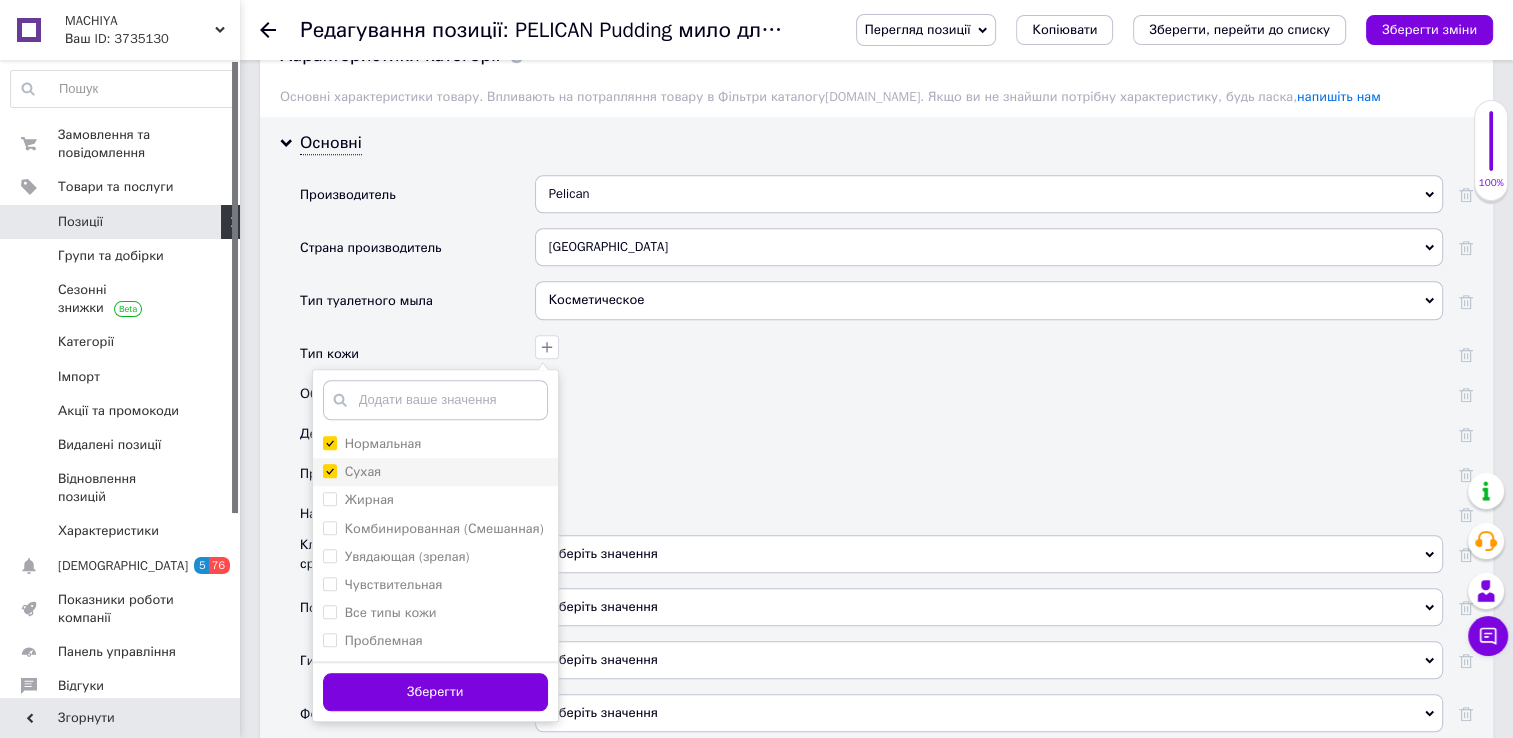 checkbox on "true" 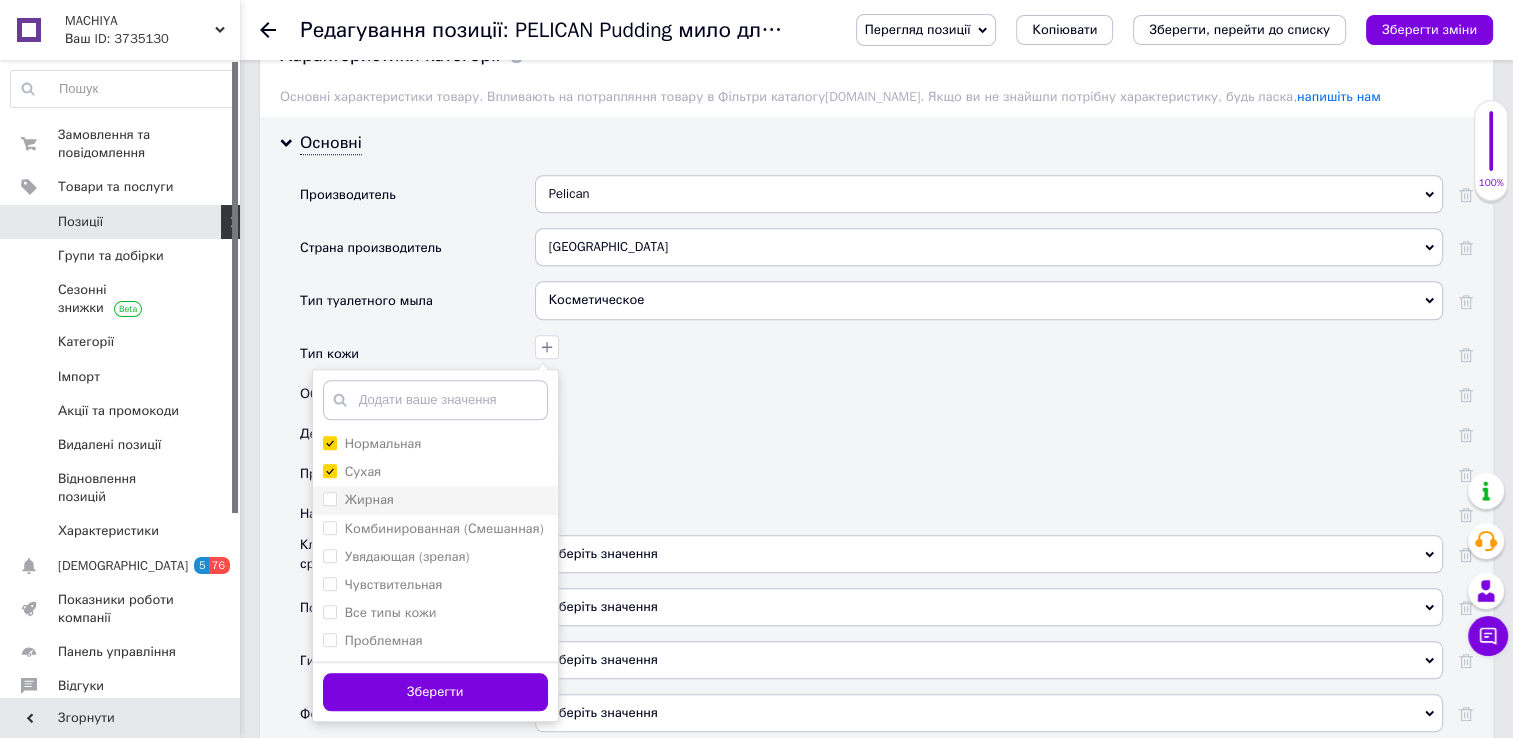 click on "Жирная" at bounding box center [435, 500] 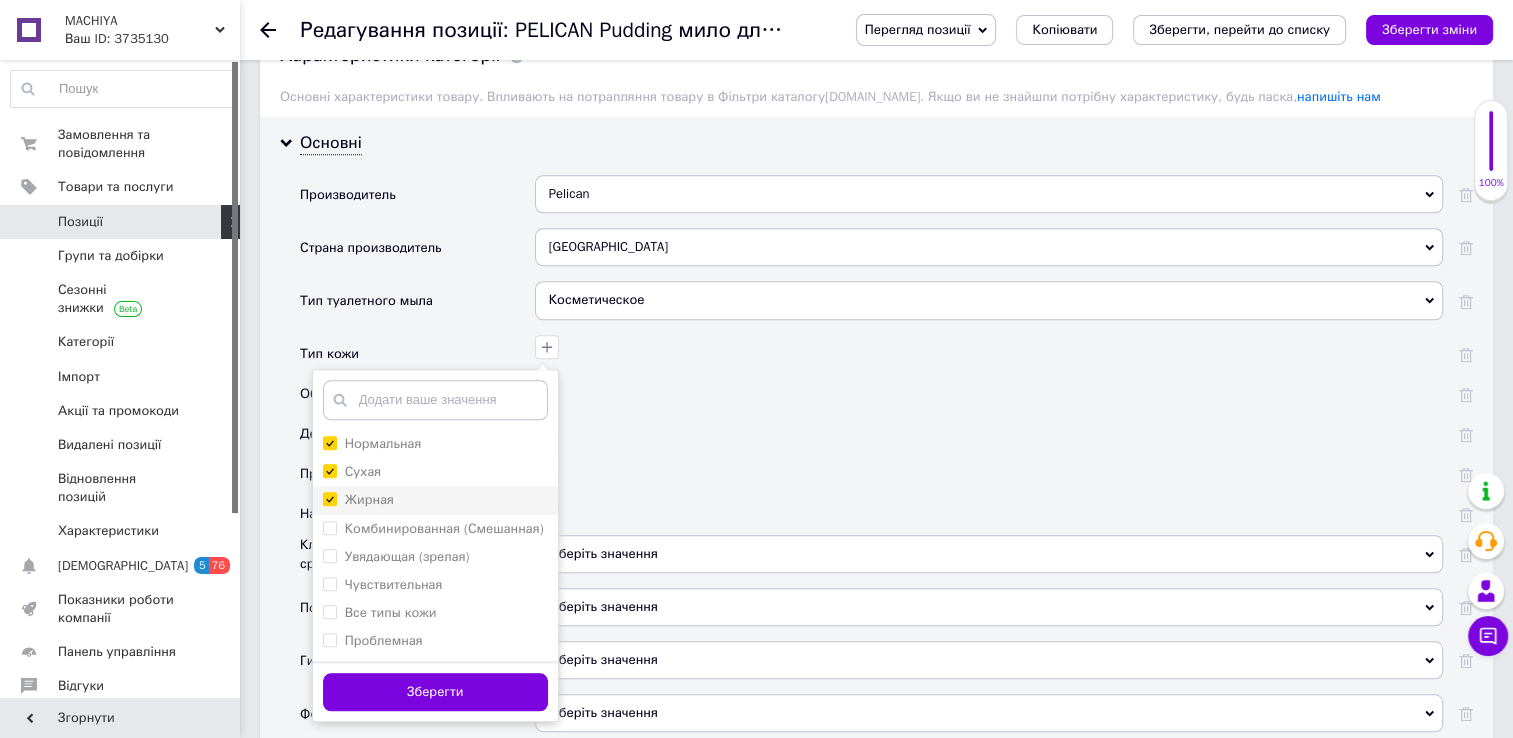 checkbox on "true" 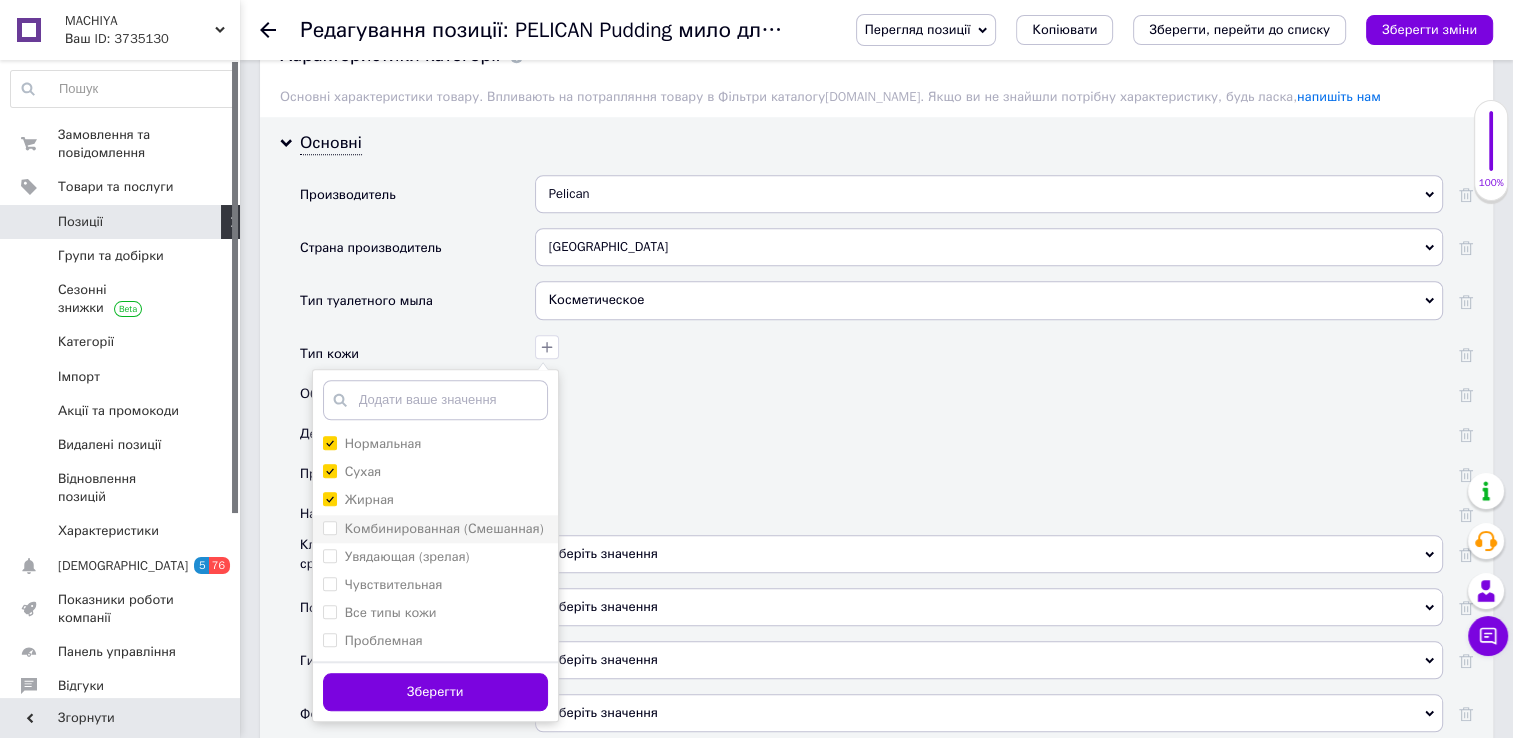 click on "Комбинированная (Смешанная)" at bounding box center [329, 527] 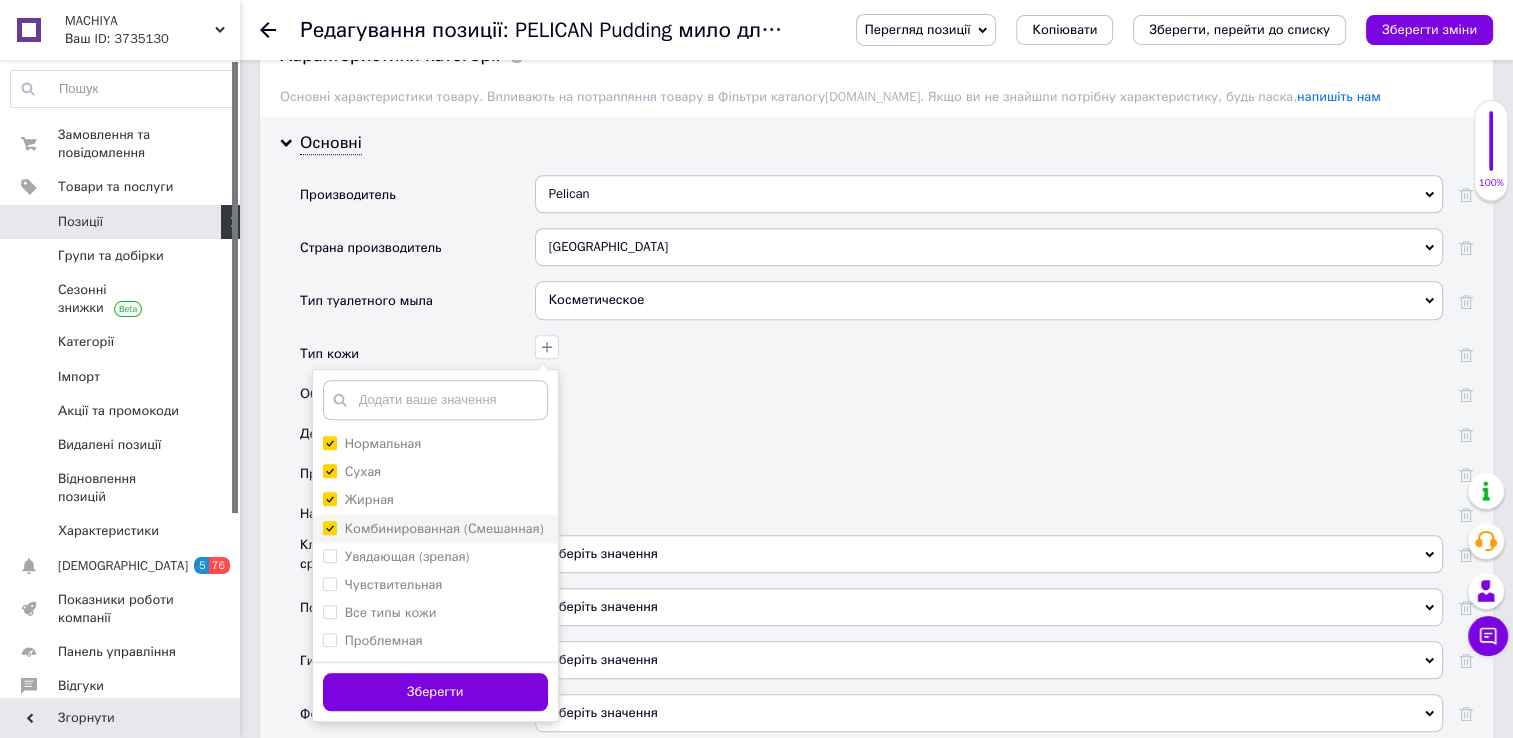 checkbox on "true" 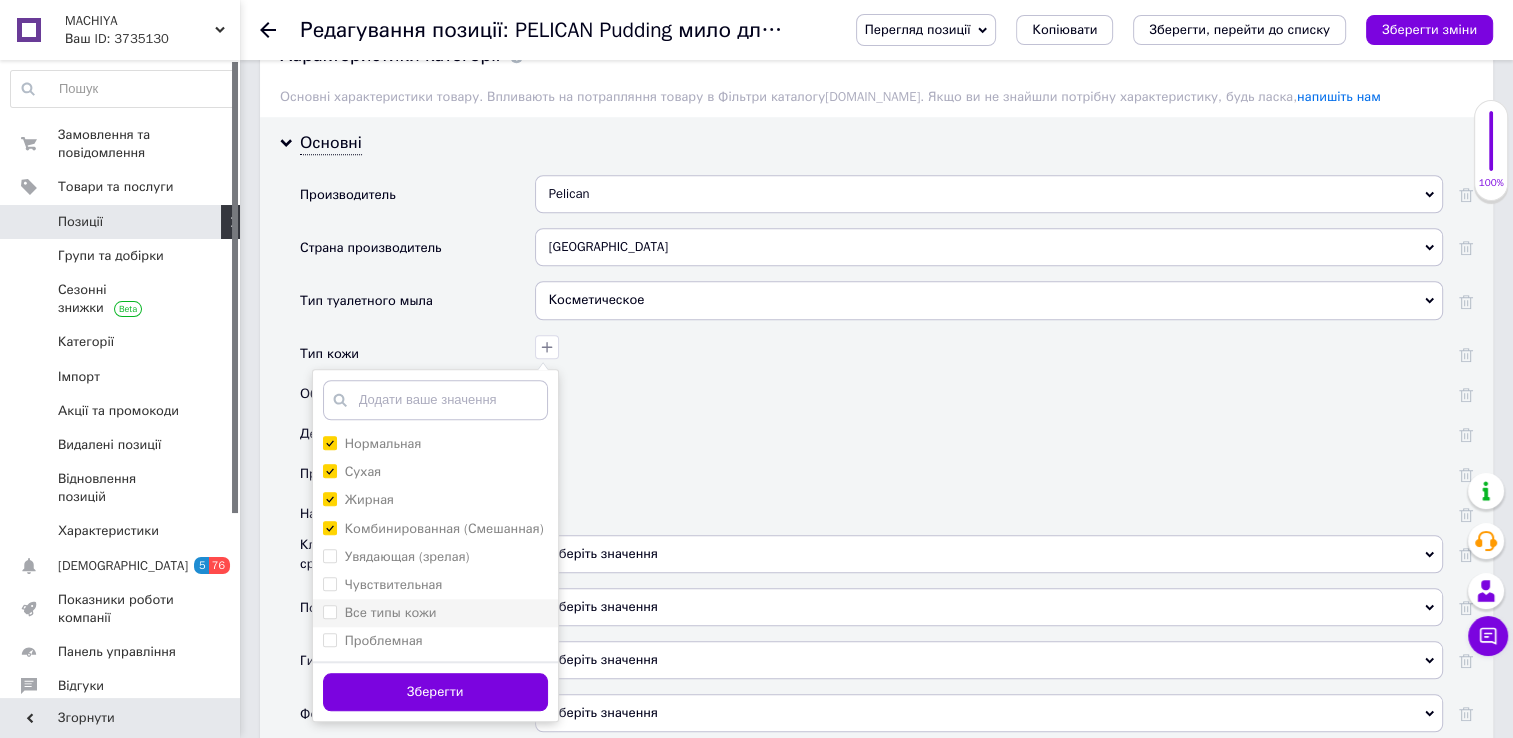 click on "Все типы кожи" at bounding box center [329, 611] 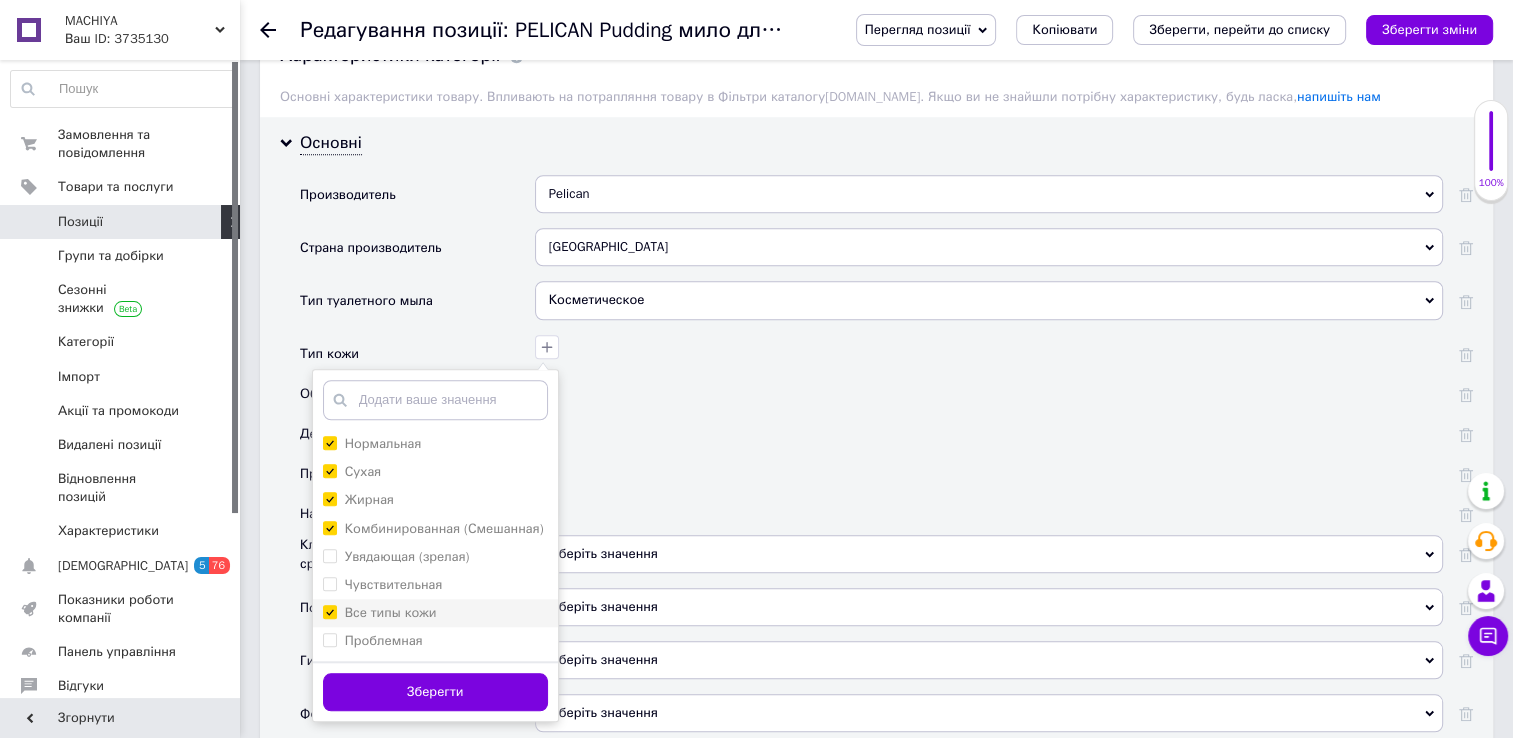 checkbox on "true" 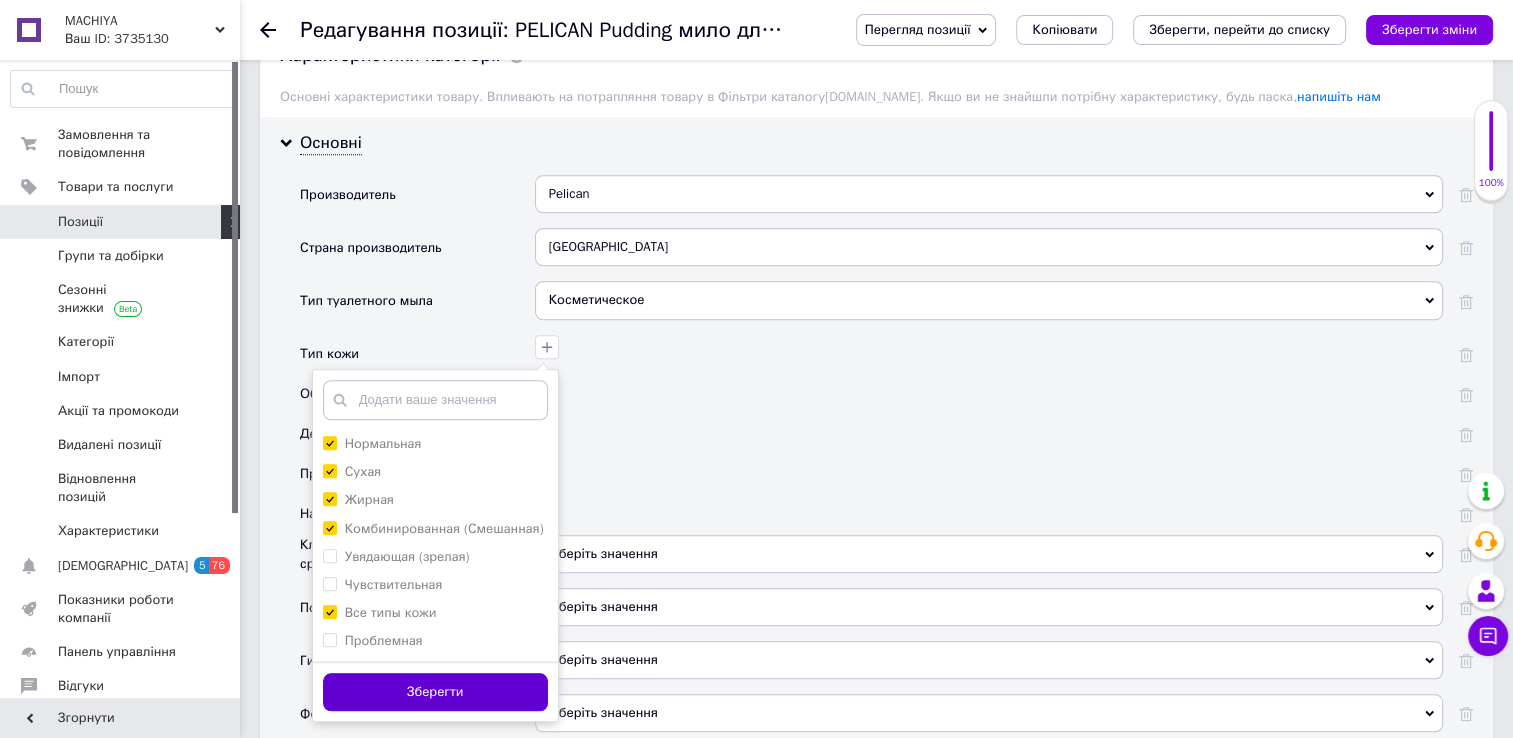 click on "Зберегти" at bounding box center [435, 692] 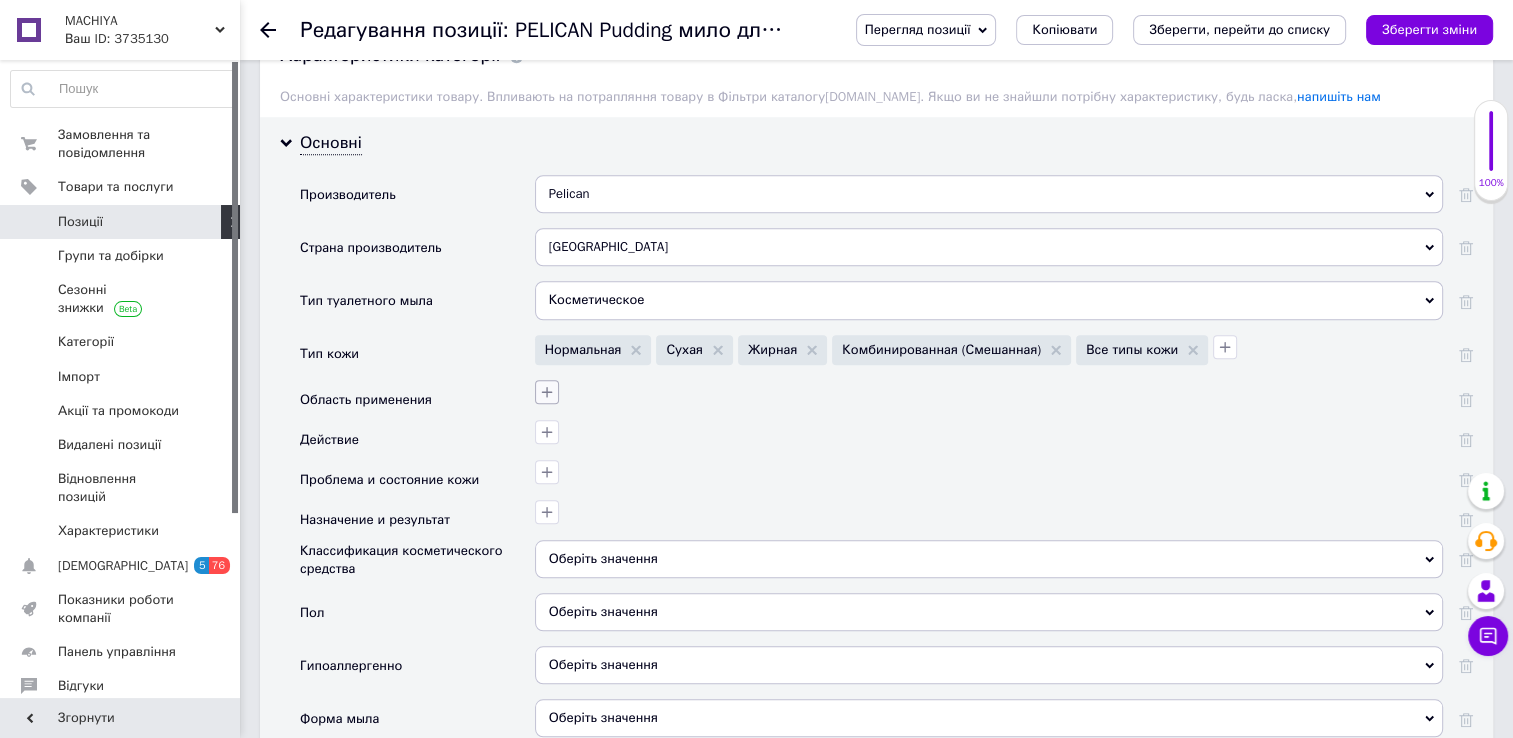 click at bounding box center [547, 392] 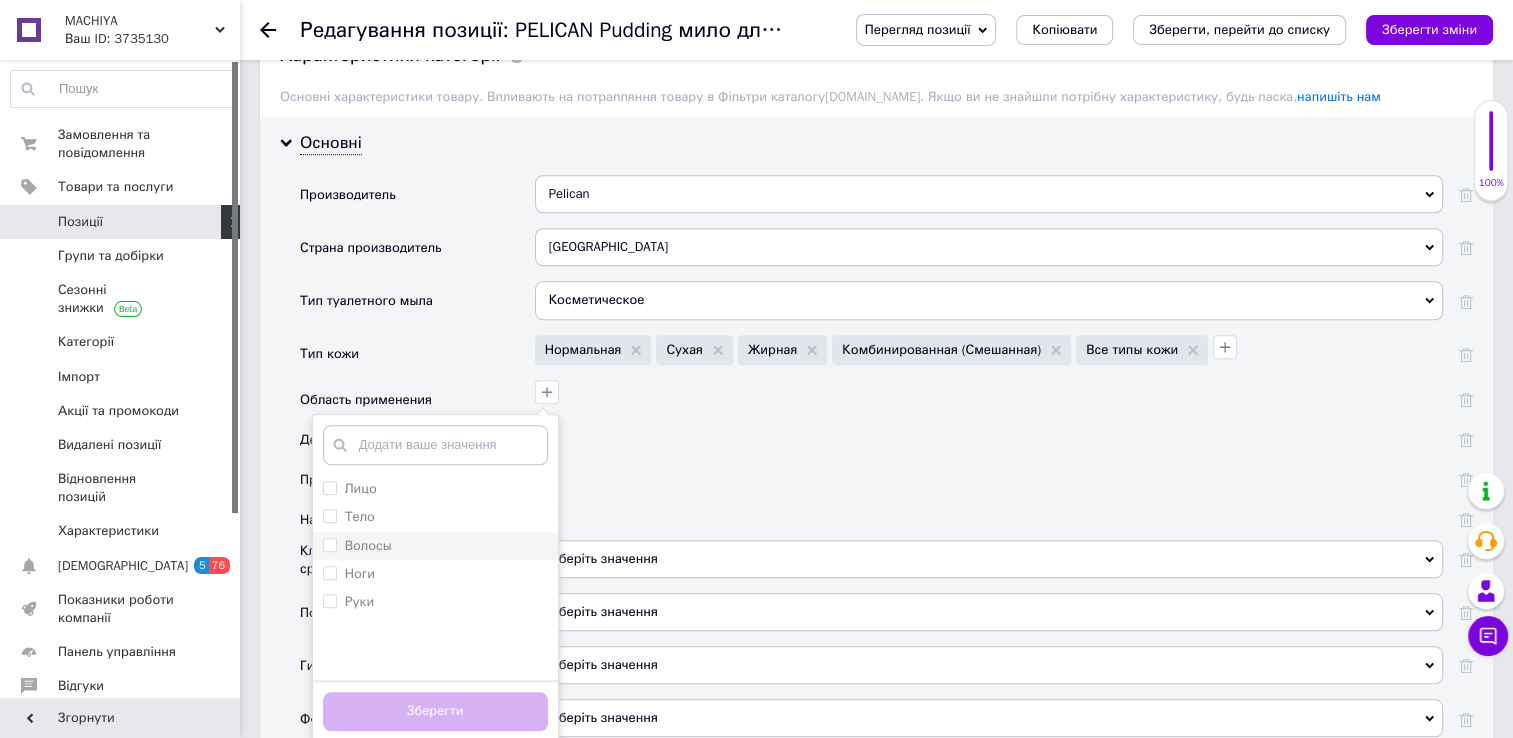 click on "Волосы" at bounding box center [329, 544] 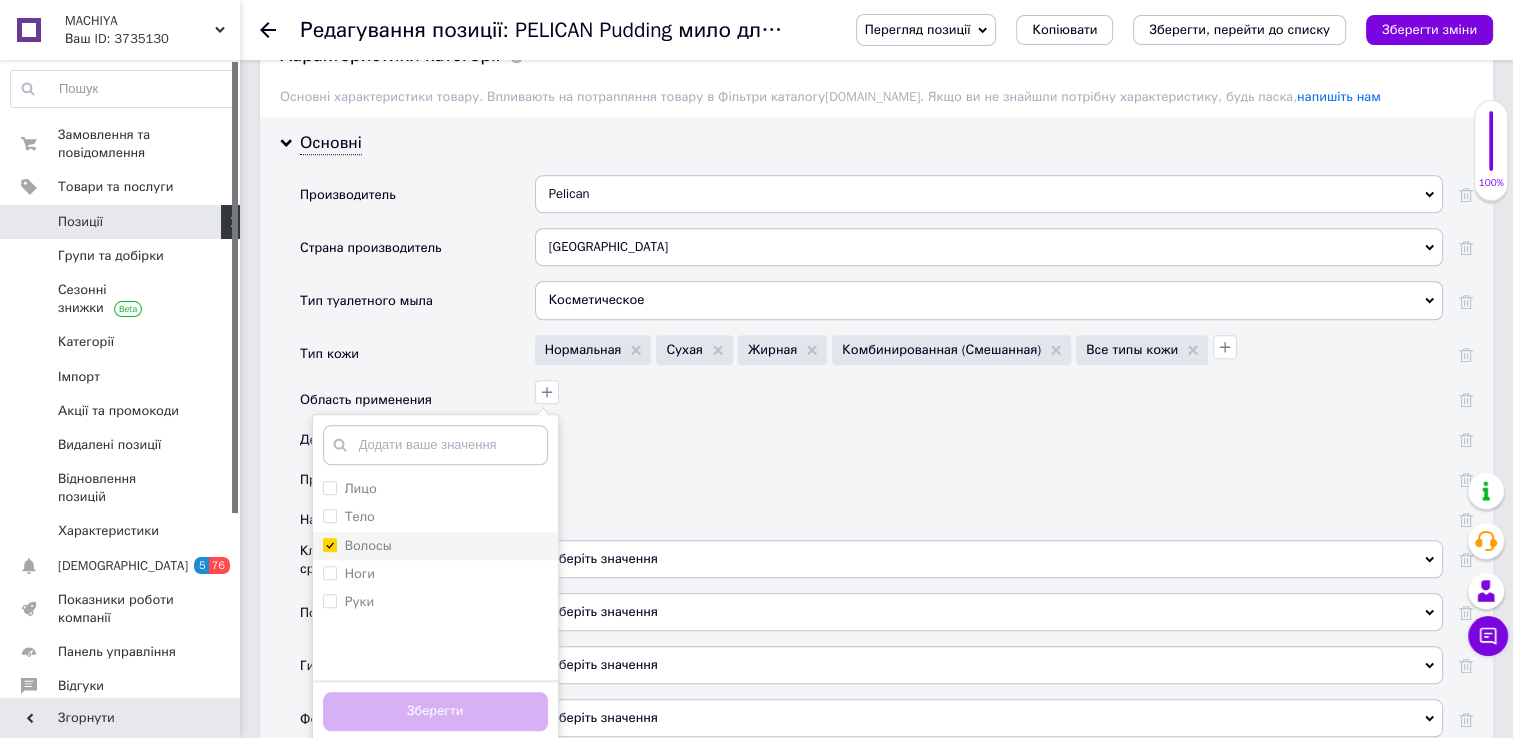 checkbox on "true" 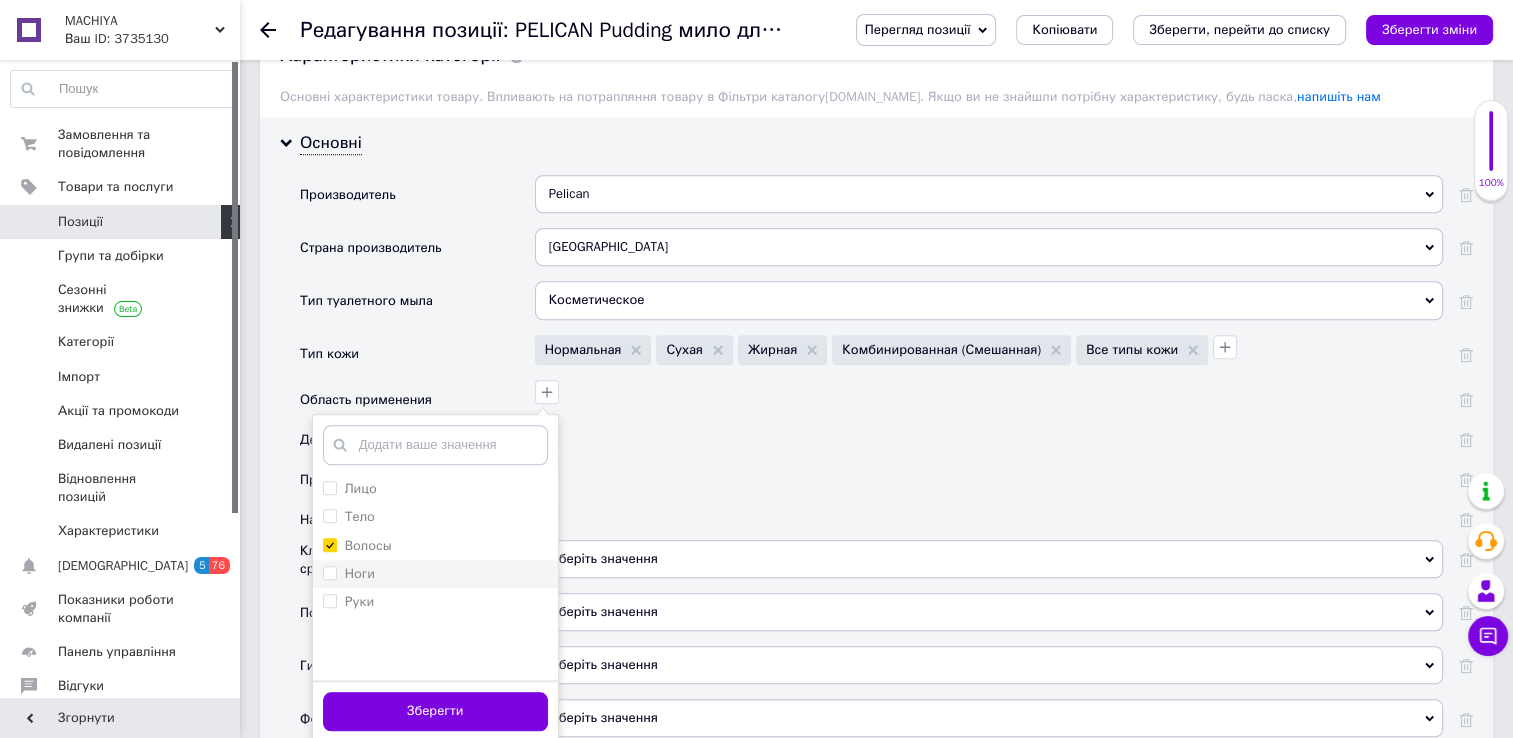 click on "Ноги" at bounding box center (329, 572) 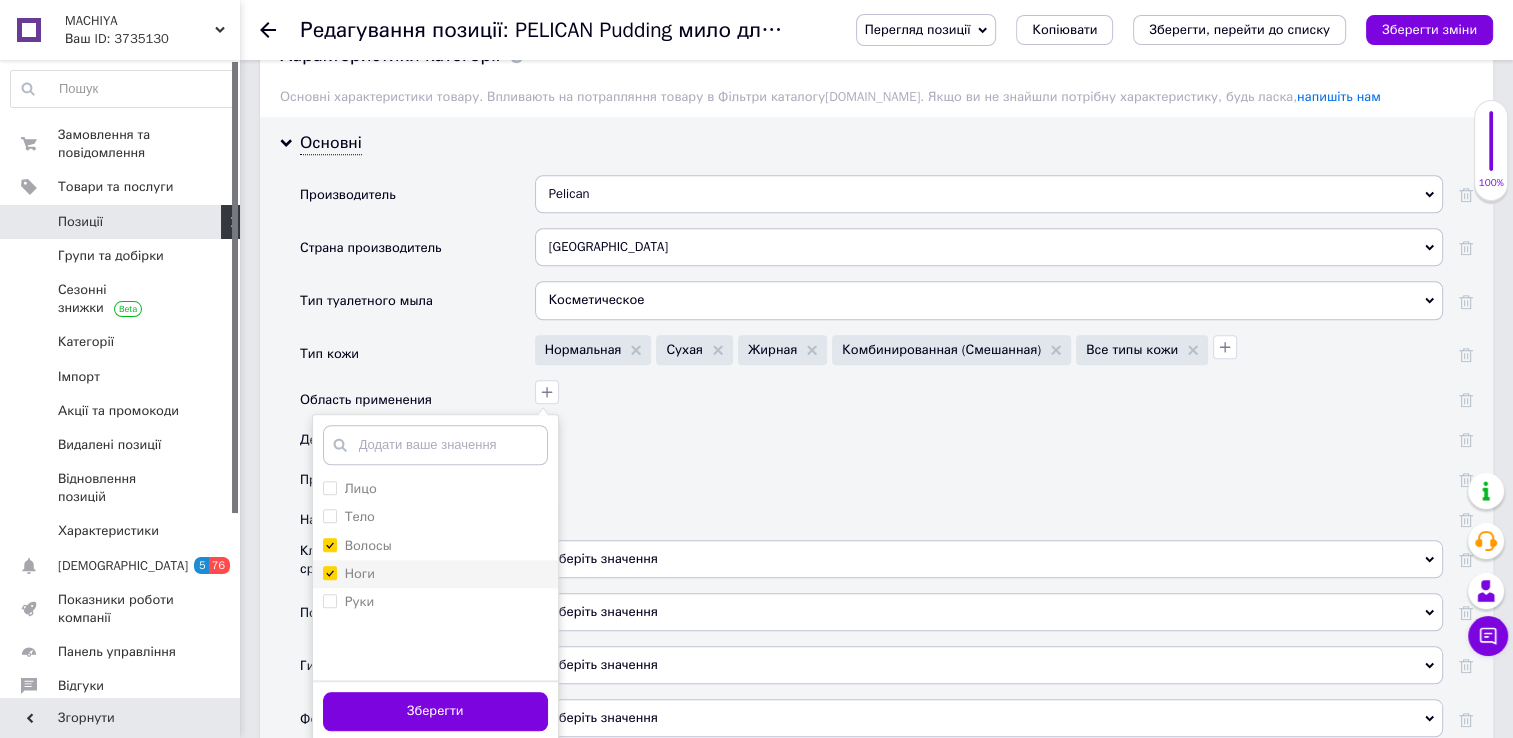 checkbox on "true" 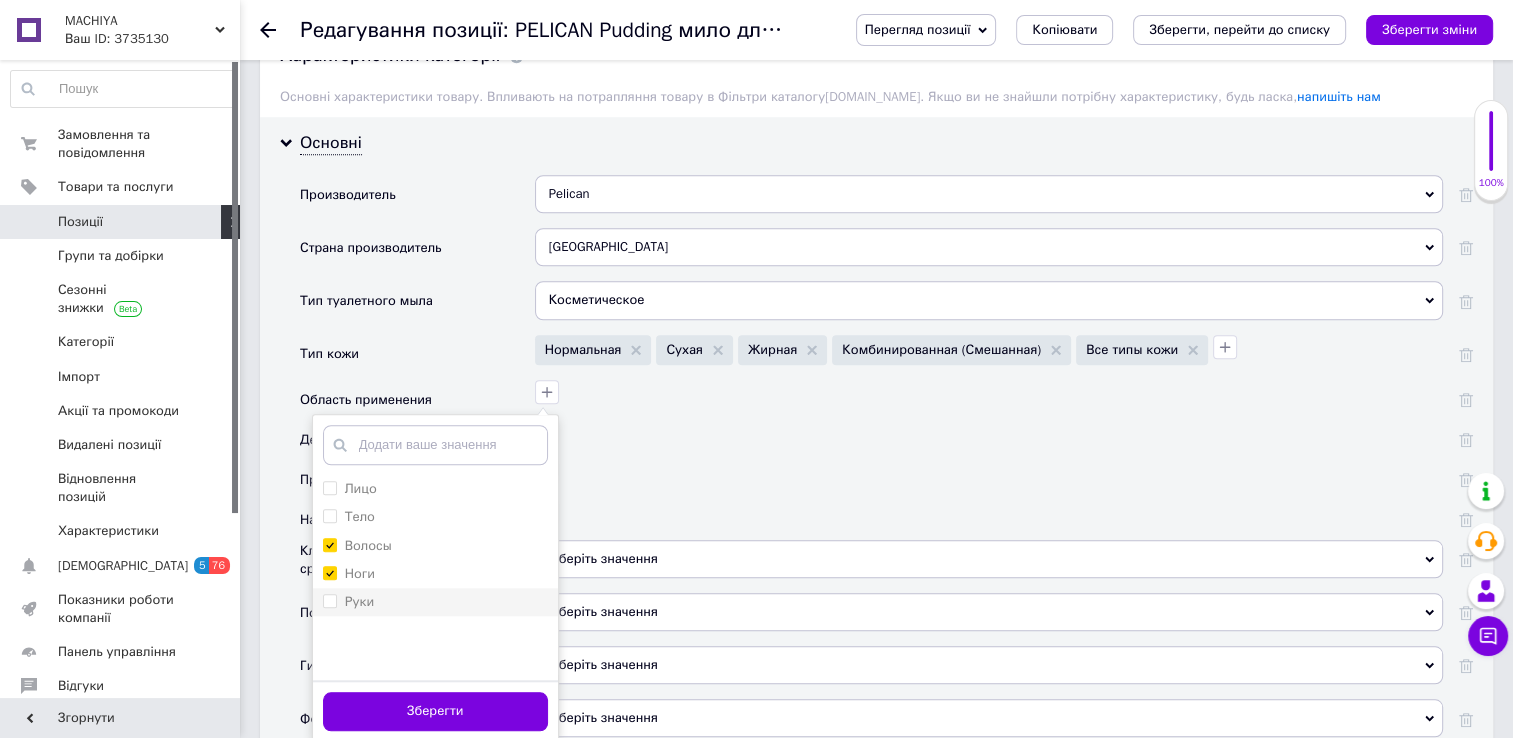 click on "Руки" at bounding box center (329, 600) 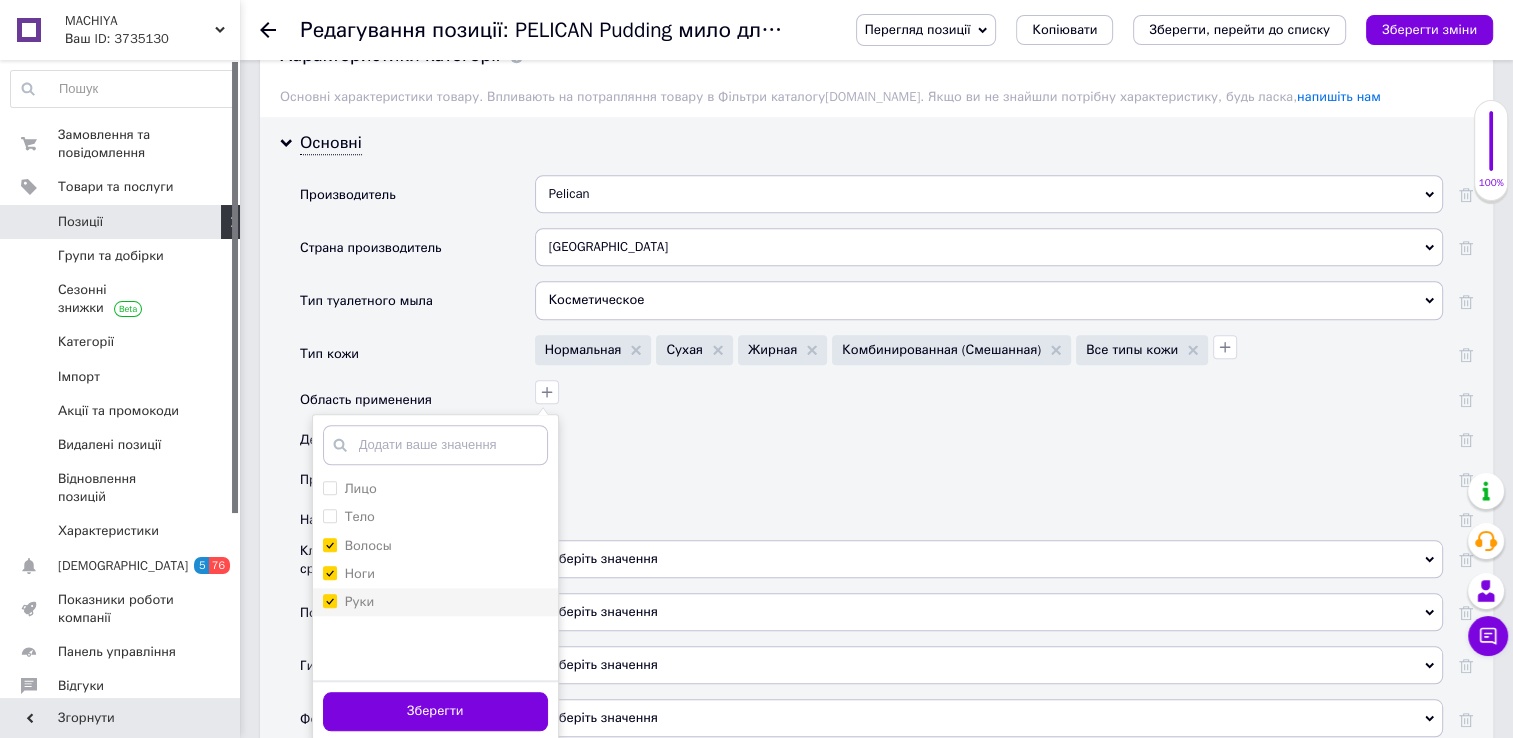 checkbox on "true" 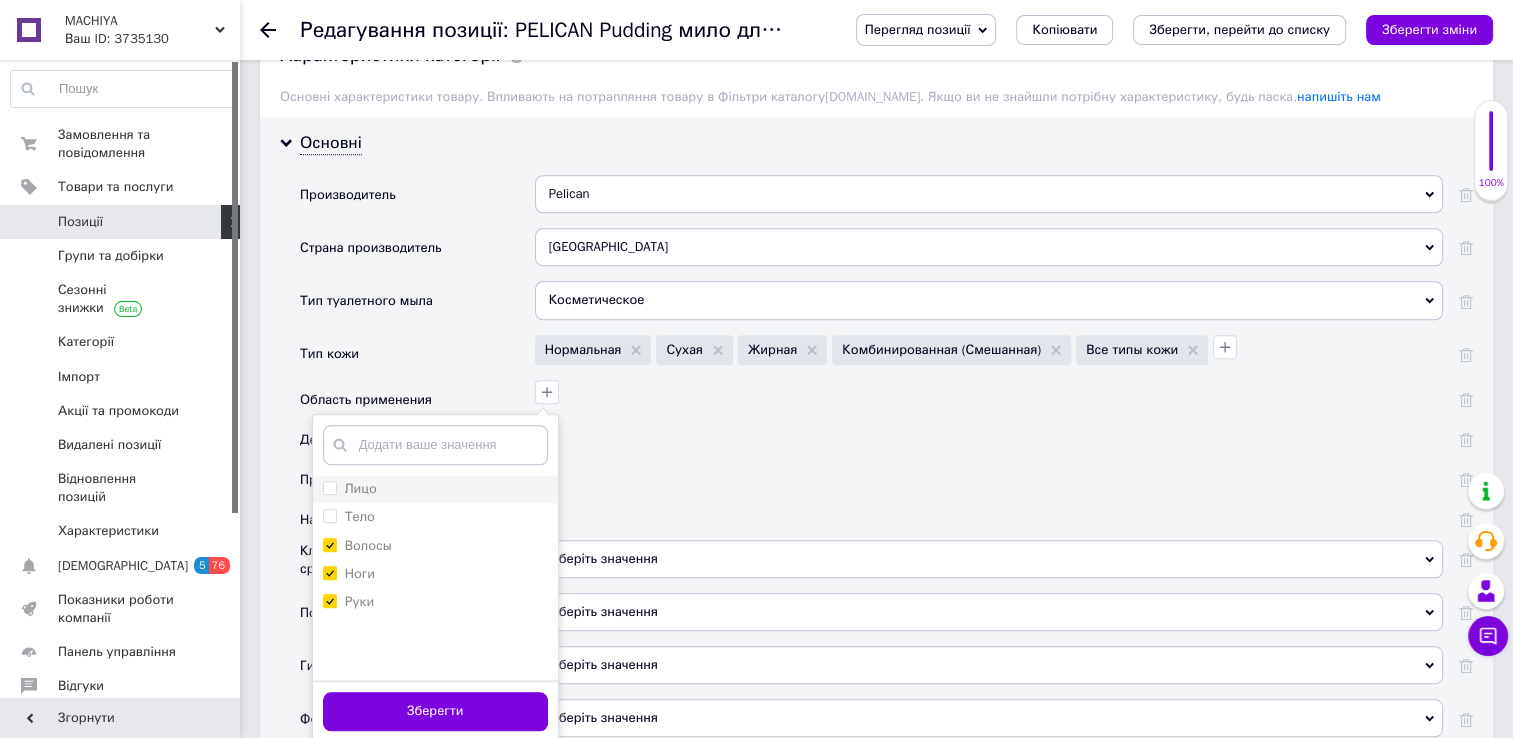 click on "Лицо" at bounding box center (329, 487) 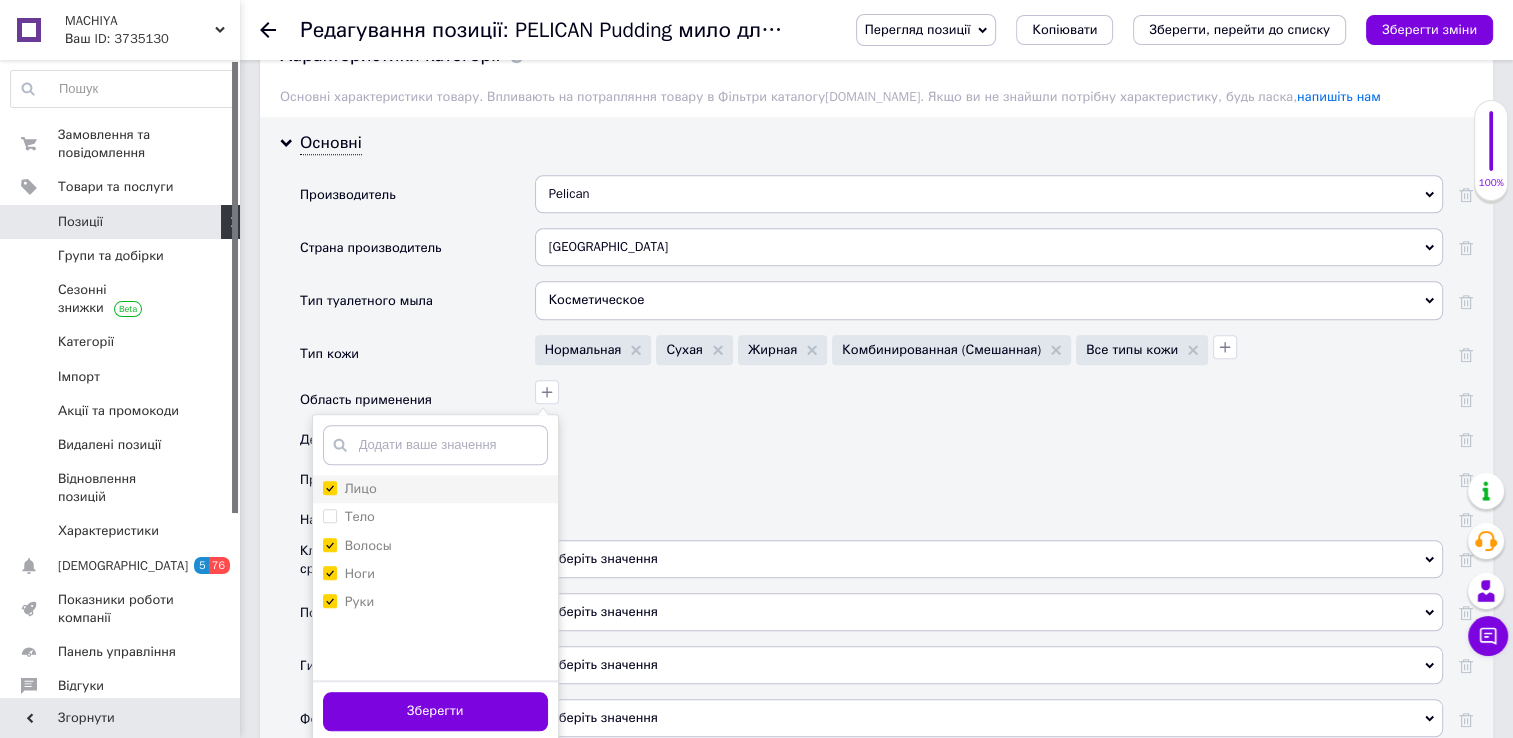 checkbox on "true" 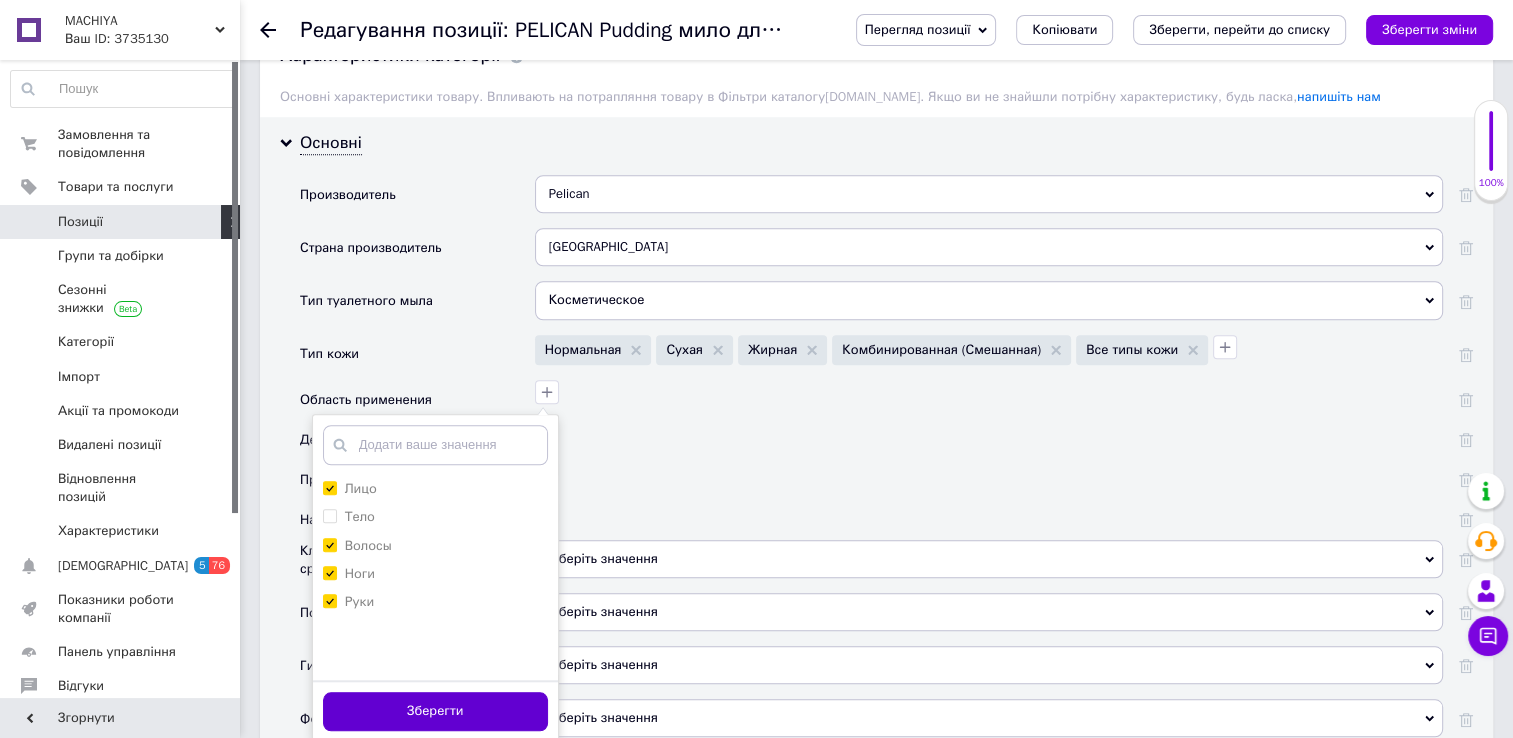 click on "Зберегти" at bounding box center [435, 711] 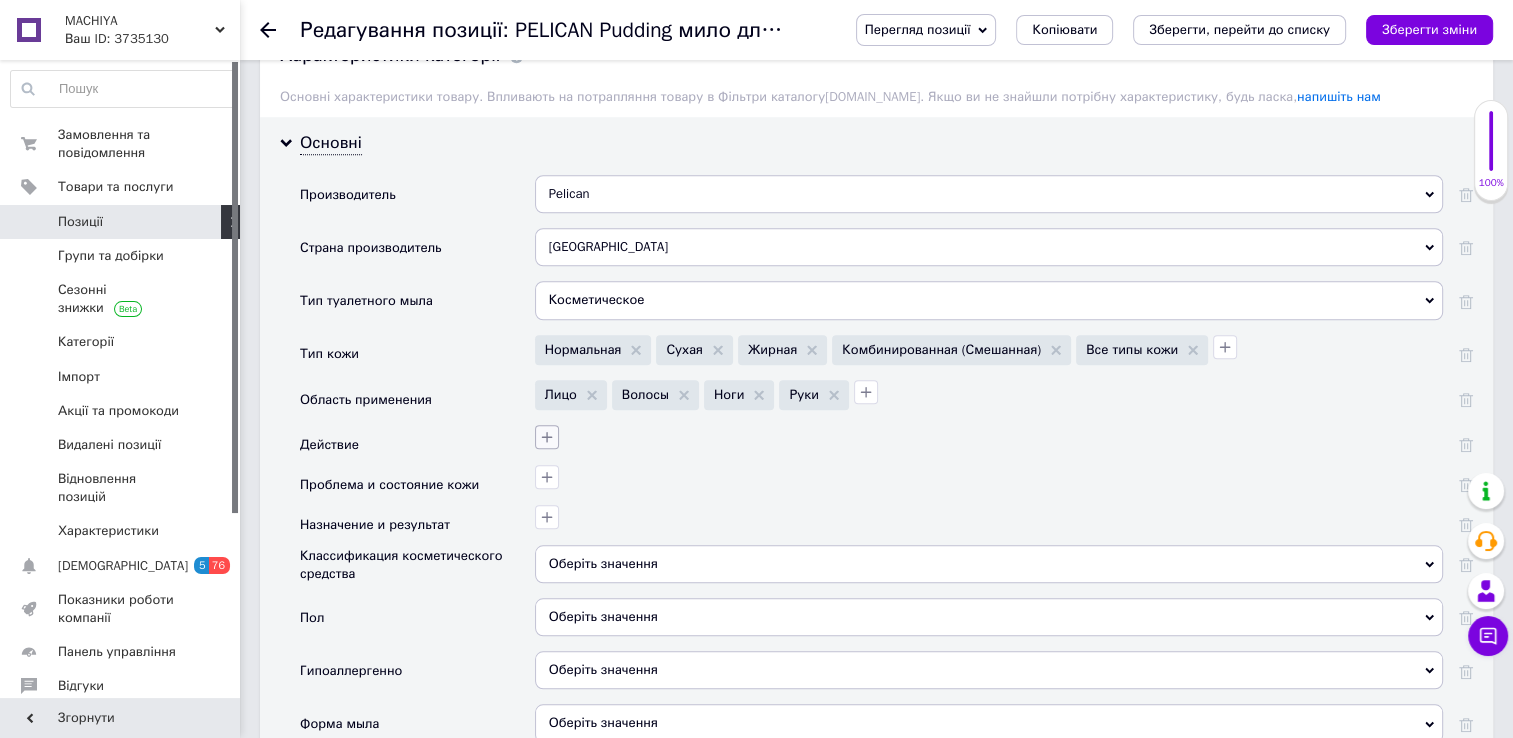 click 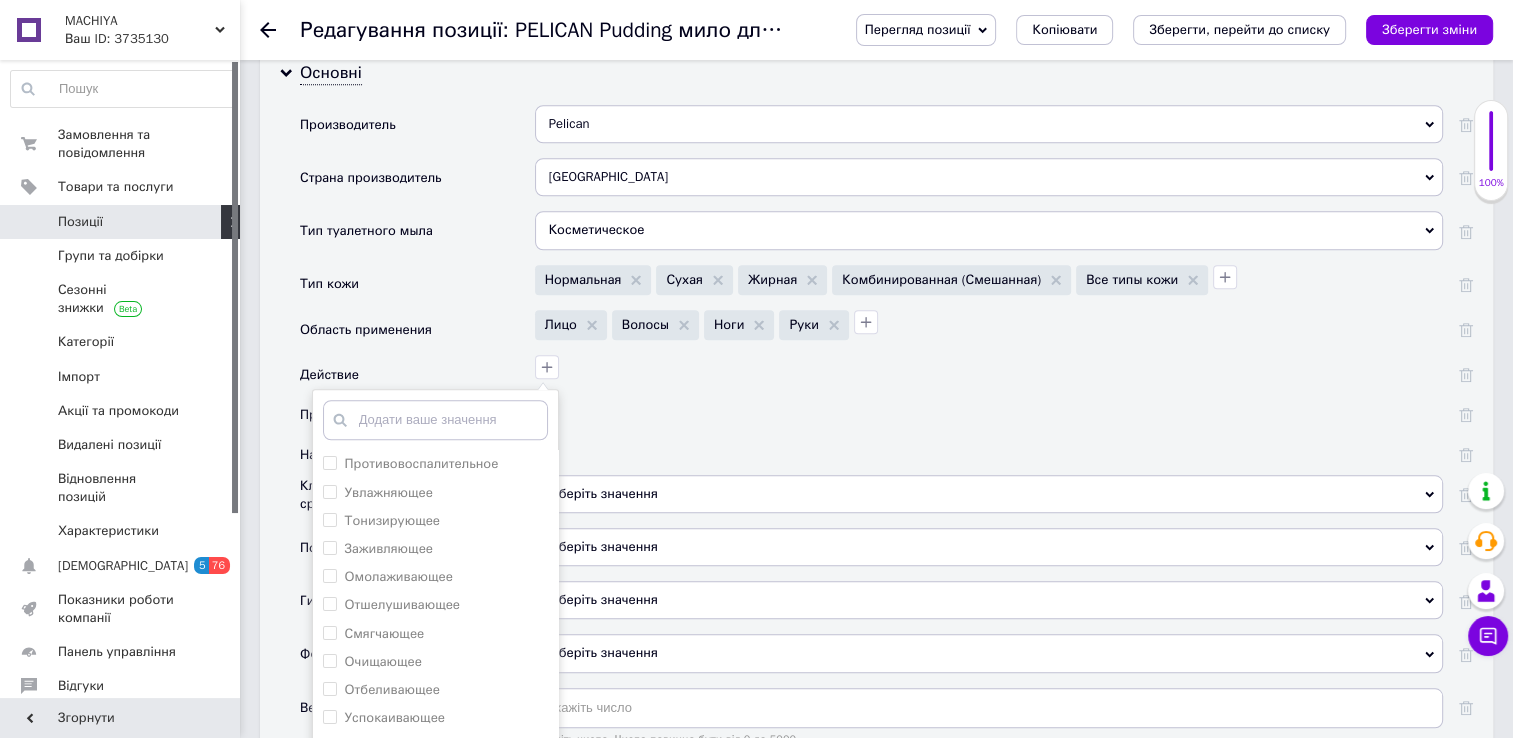 scroll, scrollTop: 1704, scrollLeft: 0, axis: vertical 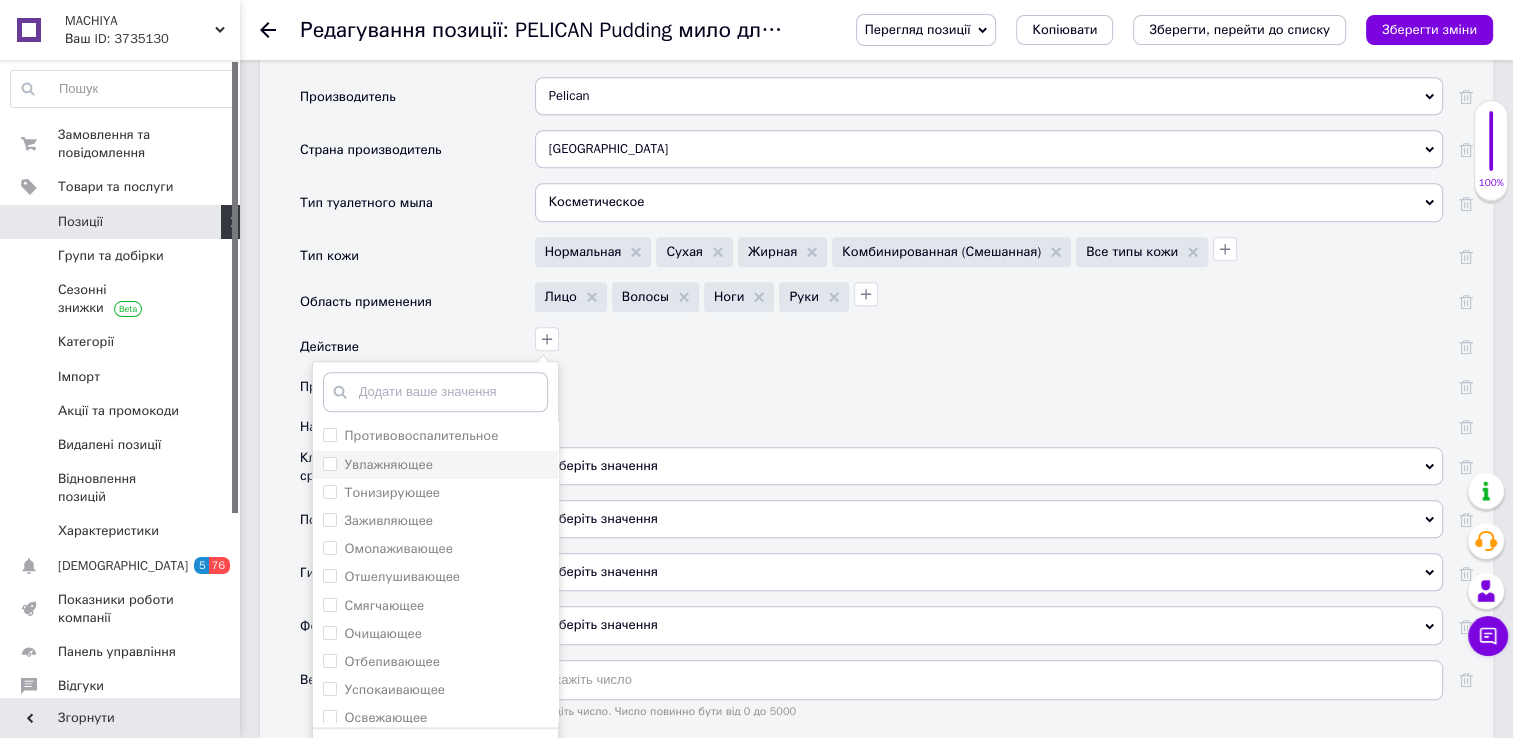 click on "Увлажняющее" at bounding box center (329, 463) 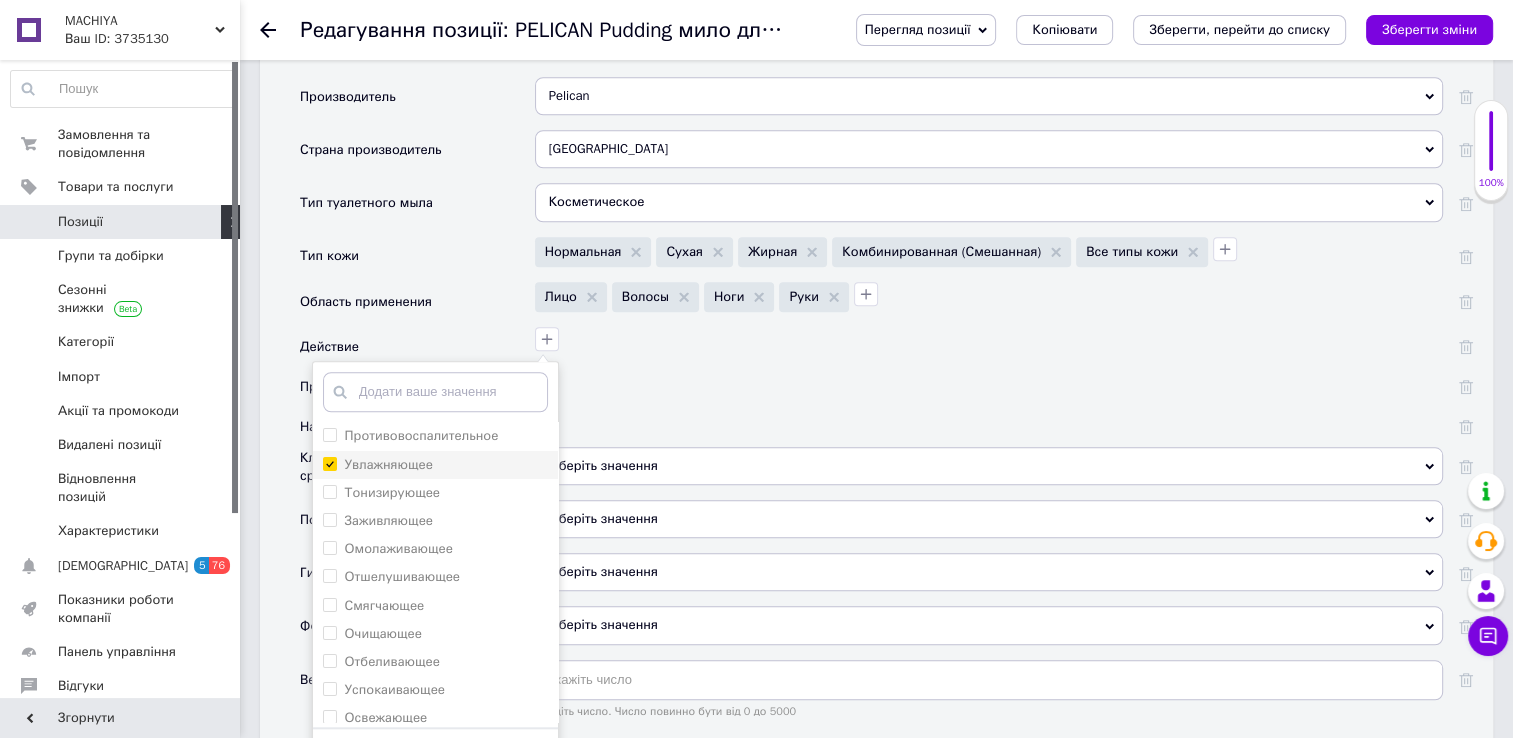 checkbox on "true" 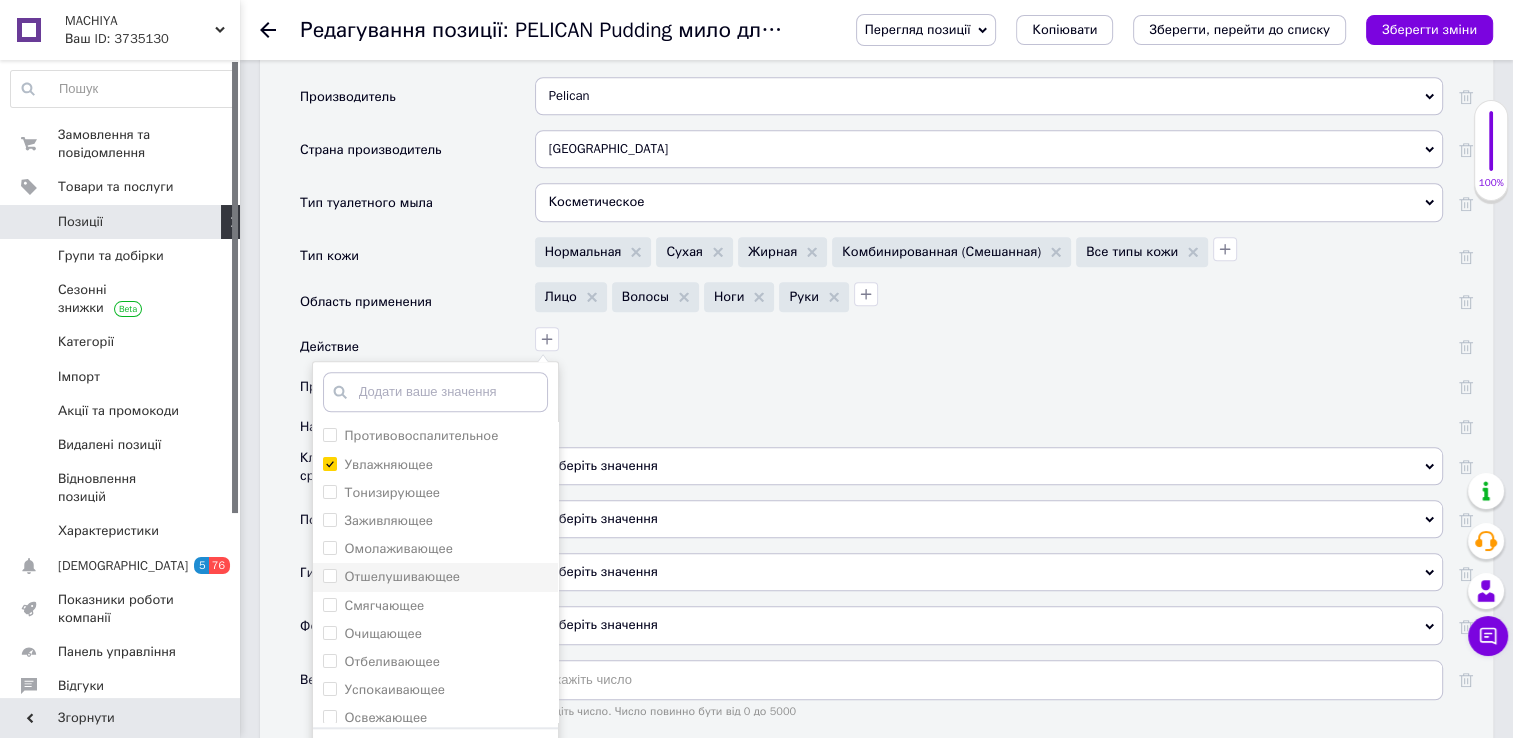 click on "Отшелушивающее" at bounding box center [329, 575] 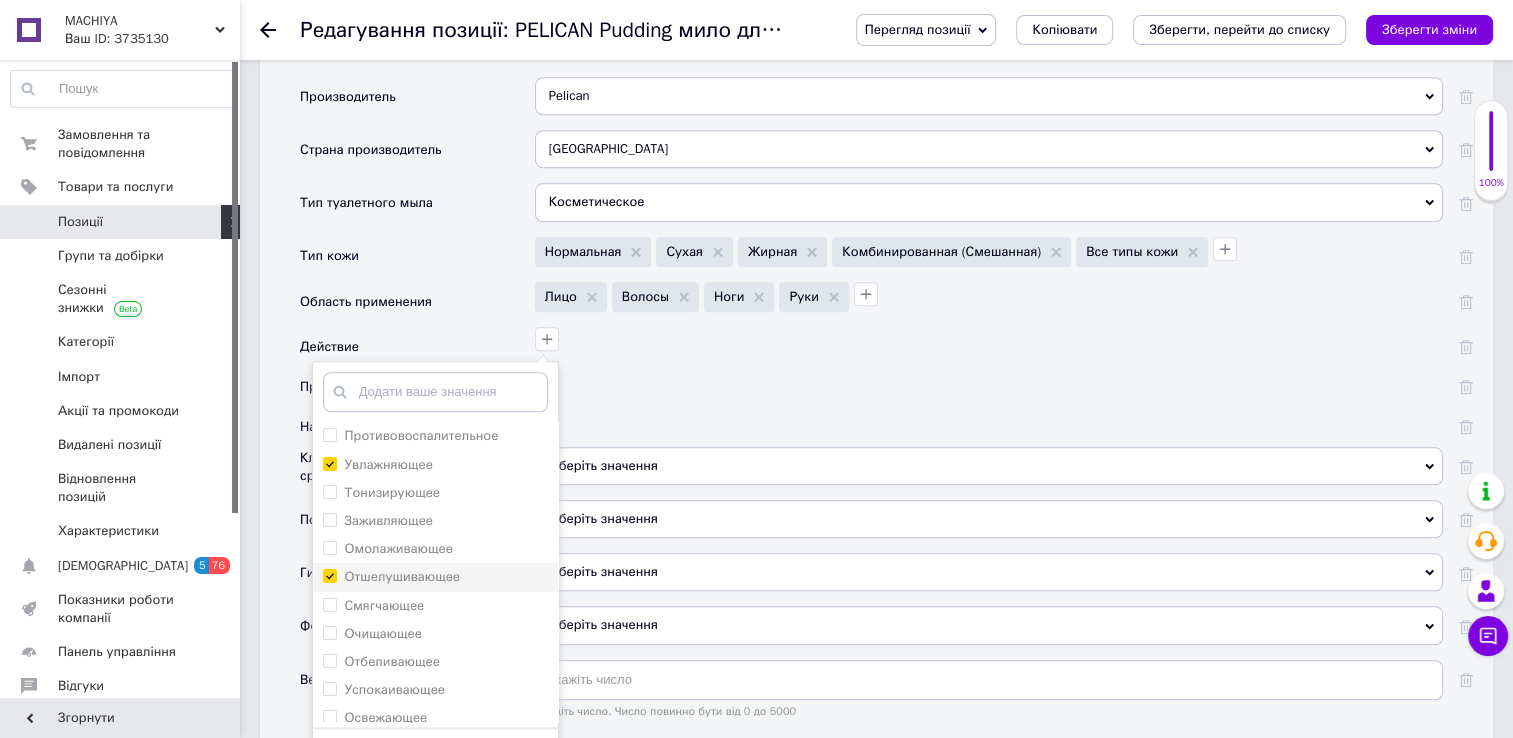 checkbox on "true" 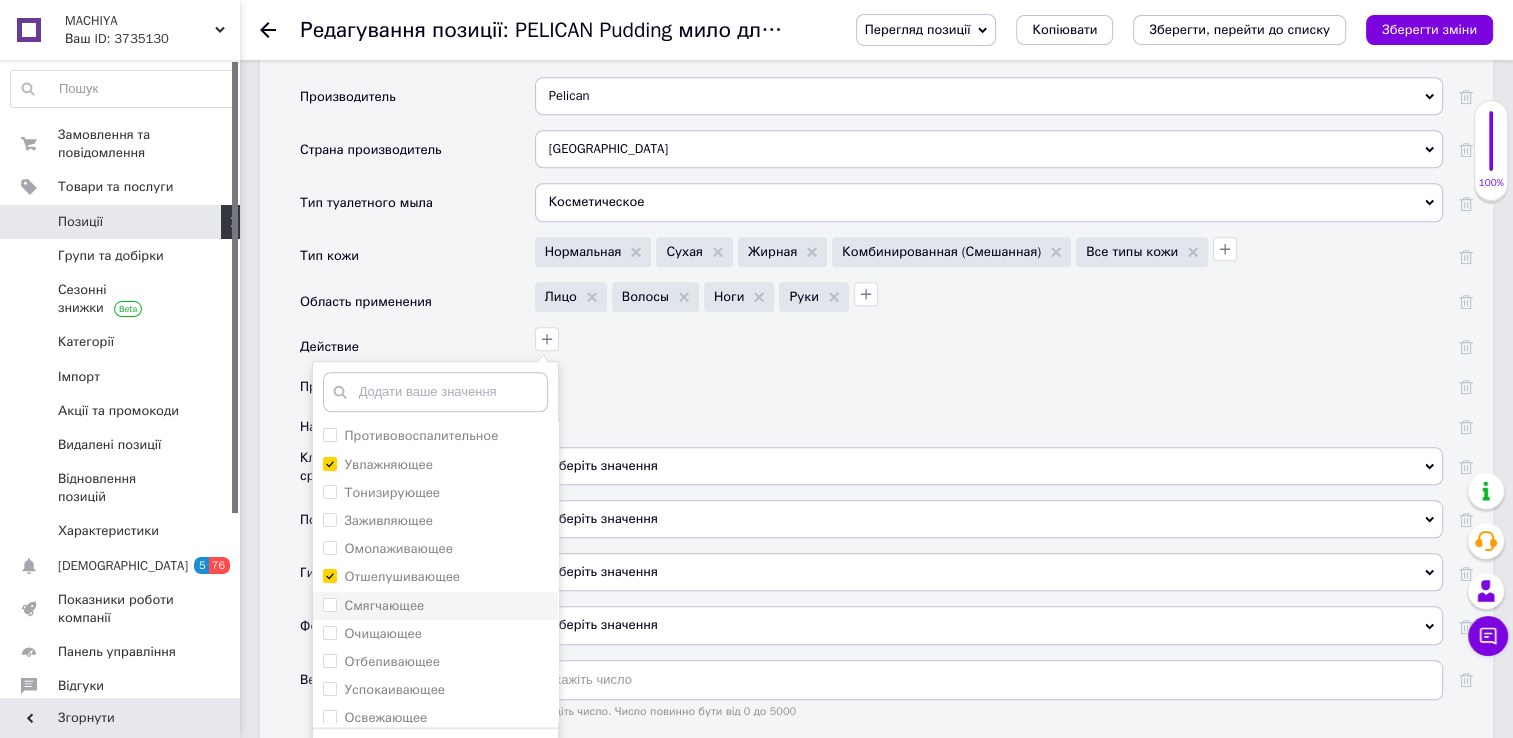 click on "Смягчающее" at bounding box center (329, 604) 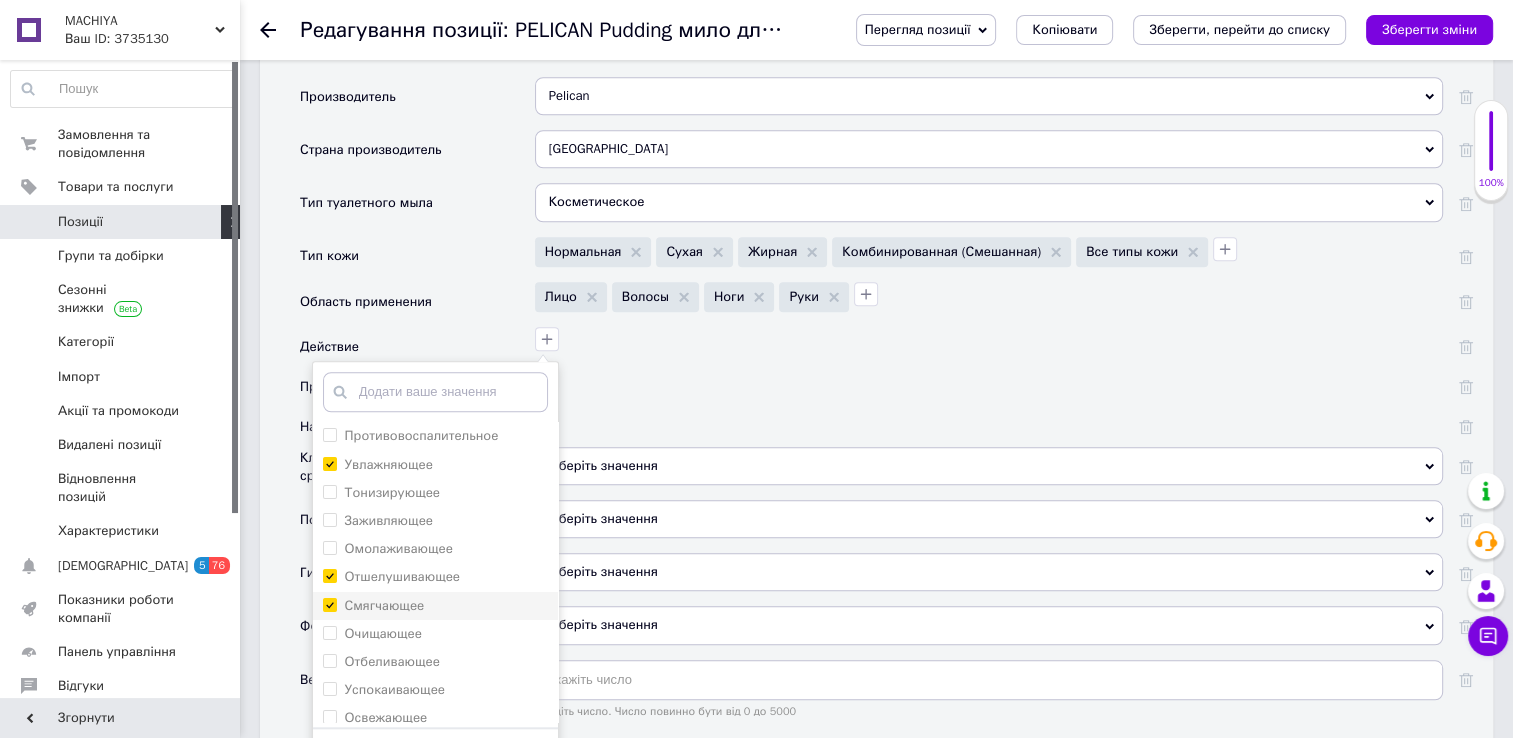 checkbox on "true" 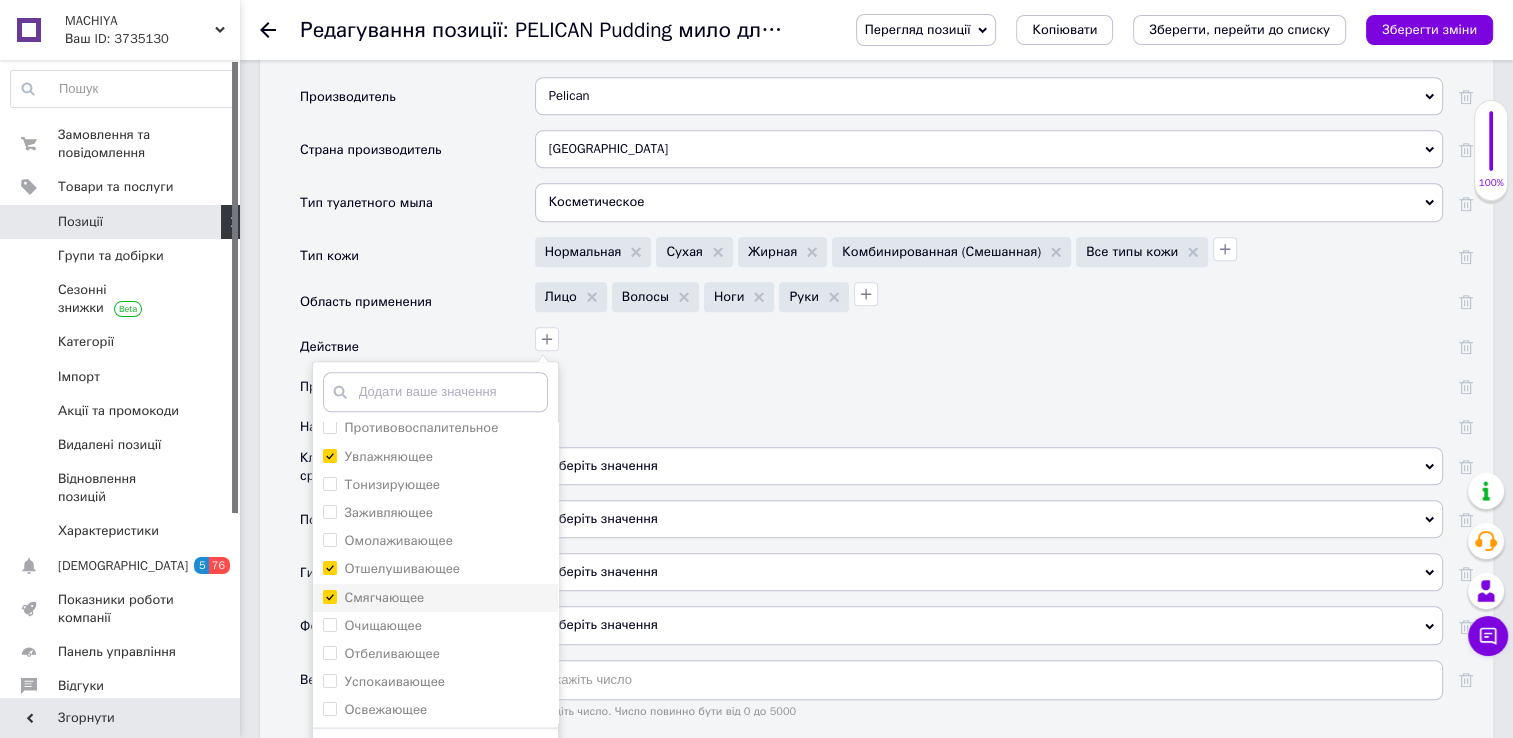 scroll, scrollTop: 18, scrollLeft: 0, axis: vertical 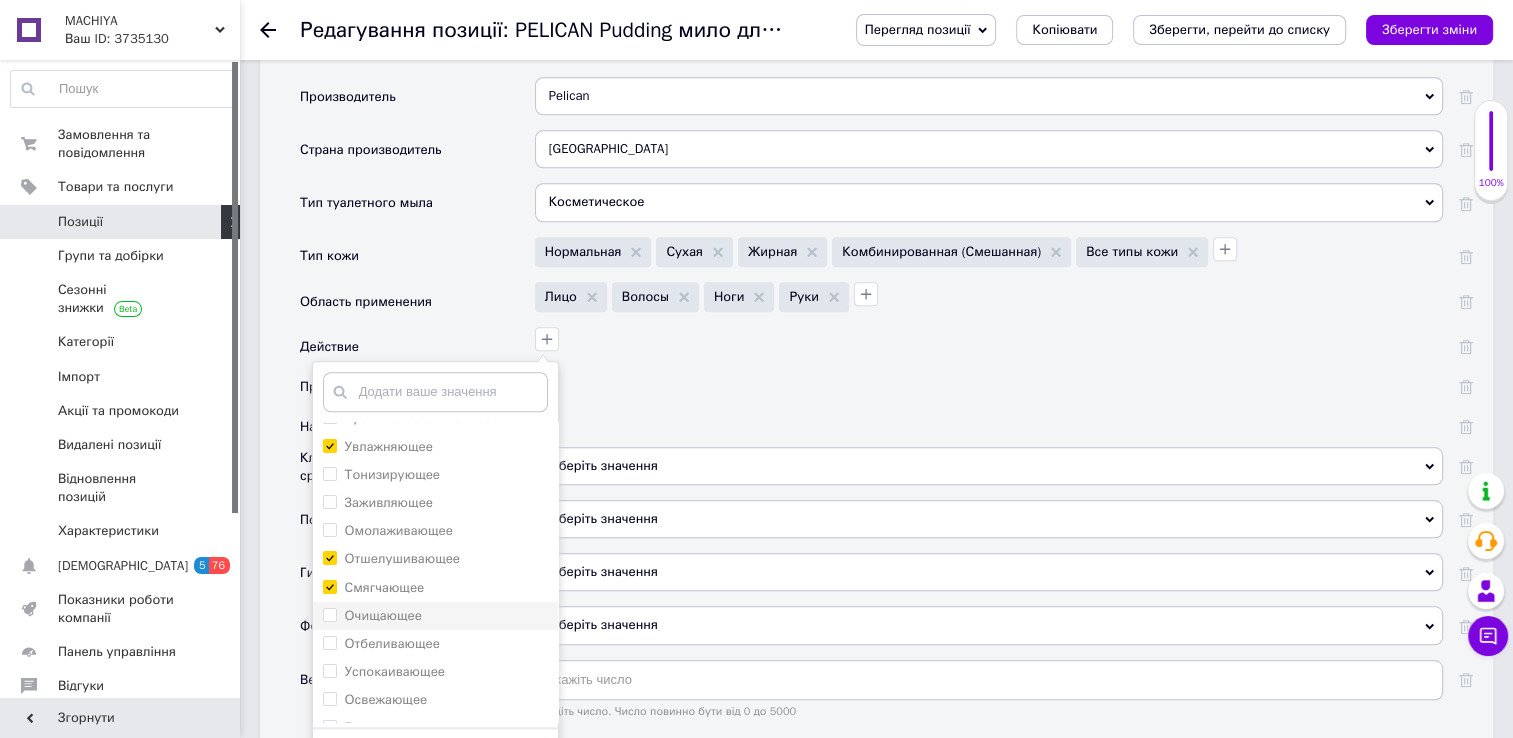 click on "Очищающее" at bounding box center [329, 614] 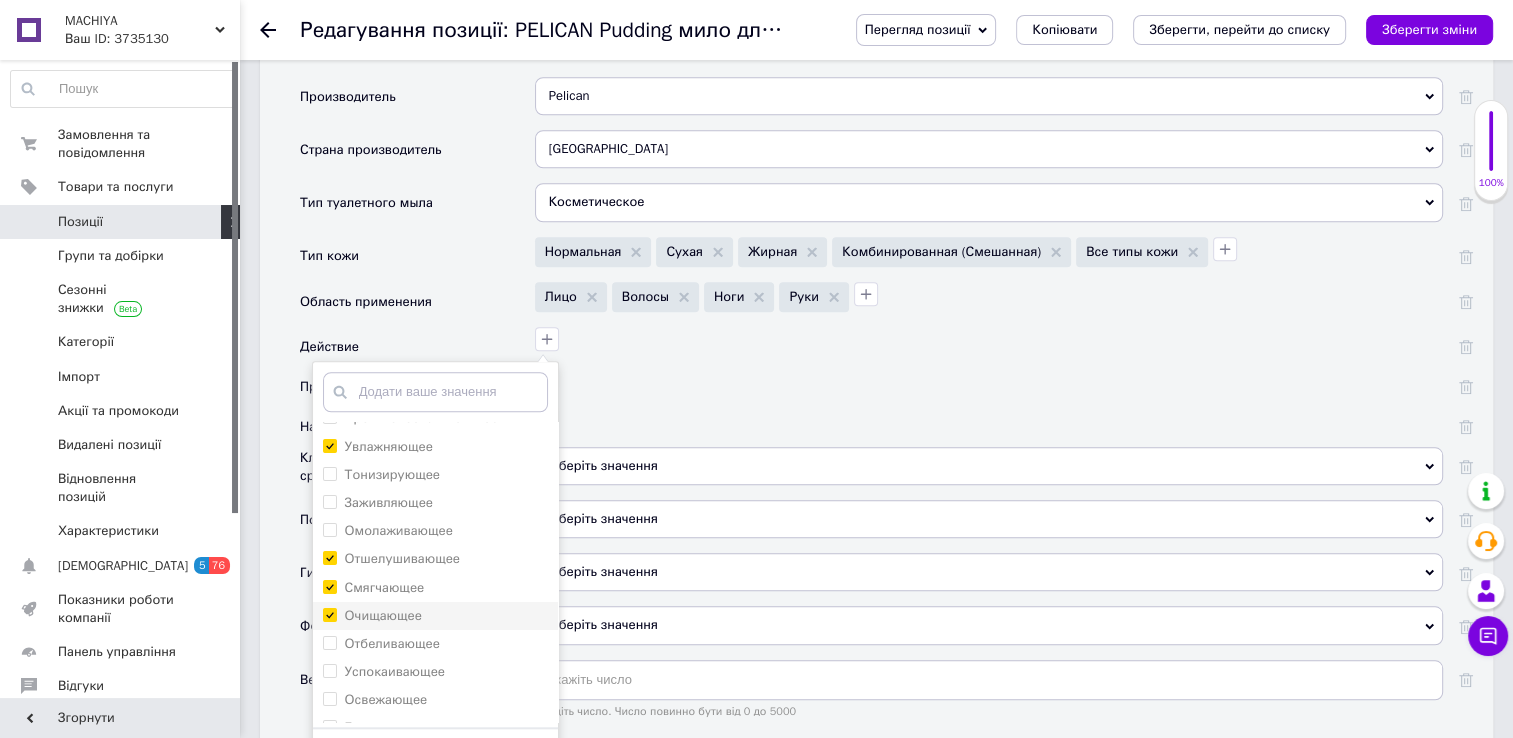 checkbox on "true" 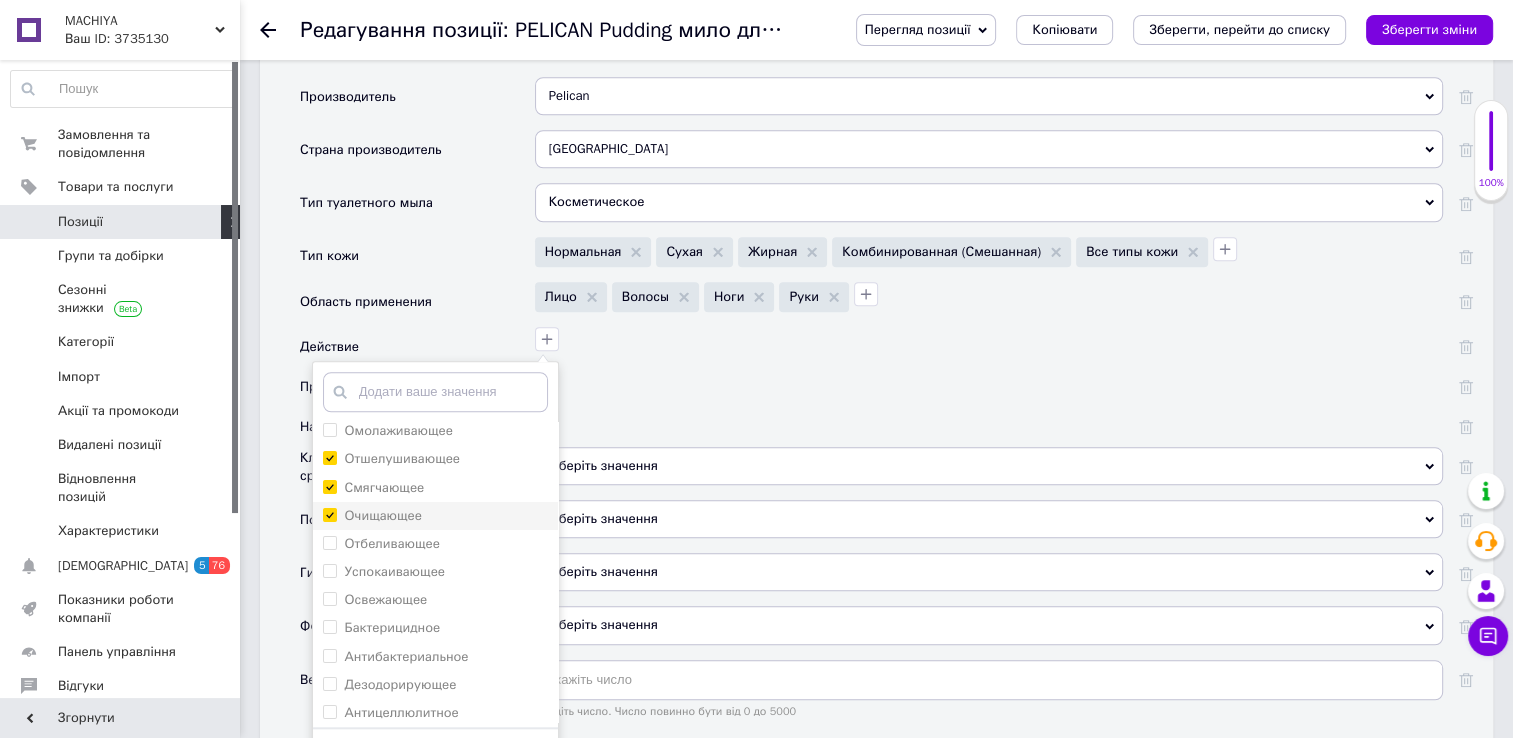 scroll, scrollTop: 151, scrollLeft: 0, axis: vertical 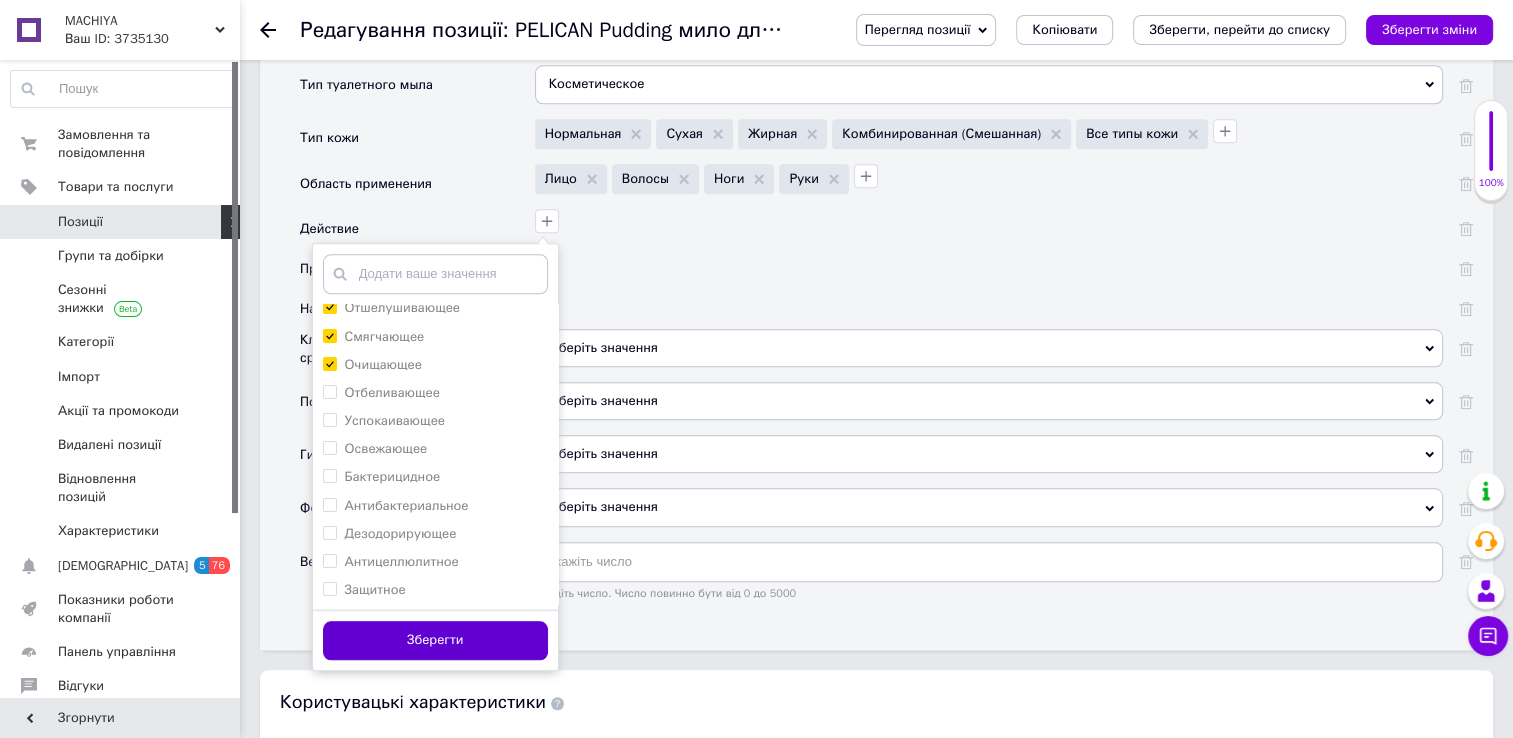 click on "Зберегти" at bounding box center [435, 640] 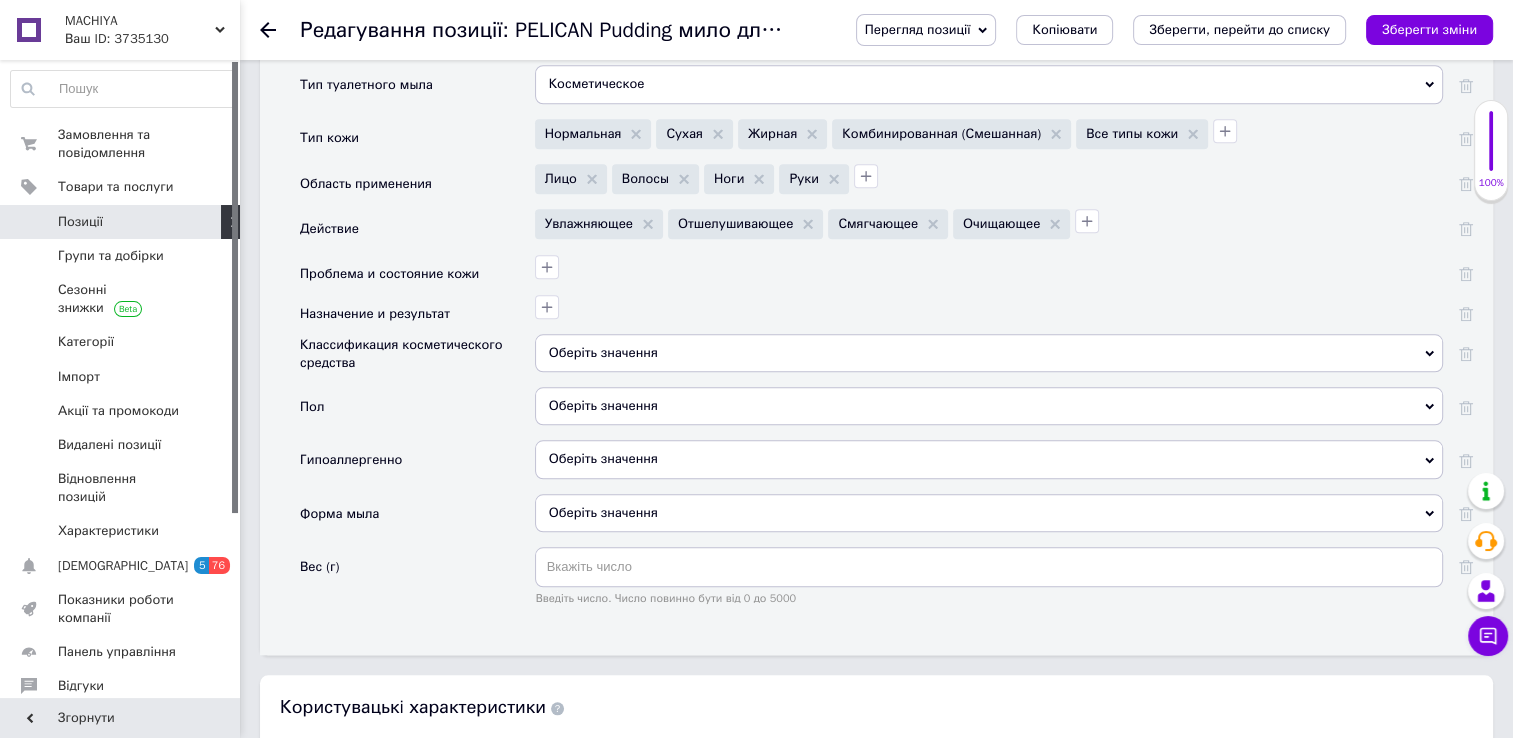 click on "Оберіть значення" at bounding box center [989, 353] 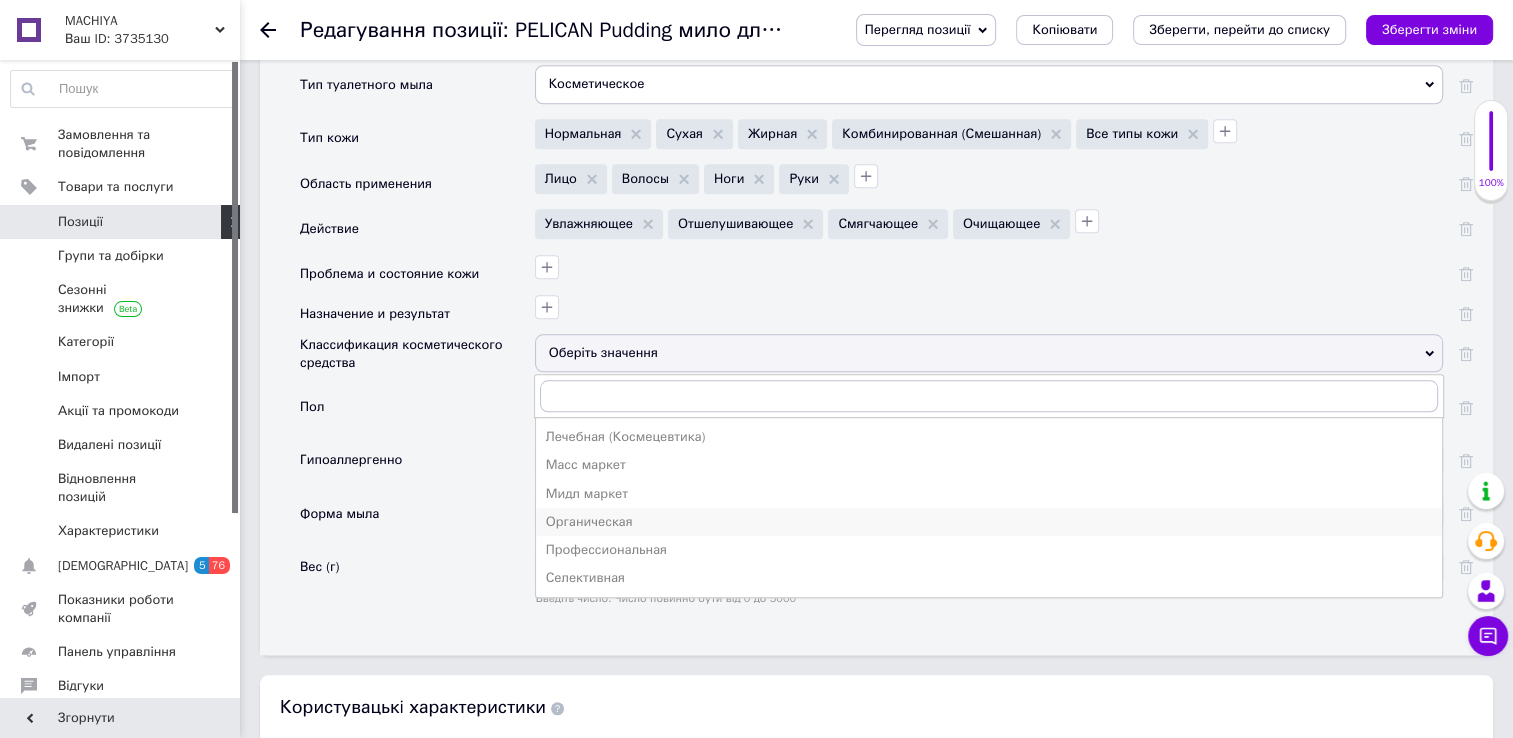 click on "Органическая" at bounding box center (989, 522) 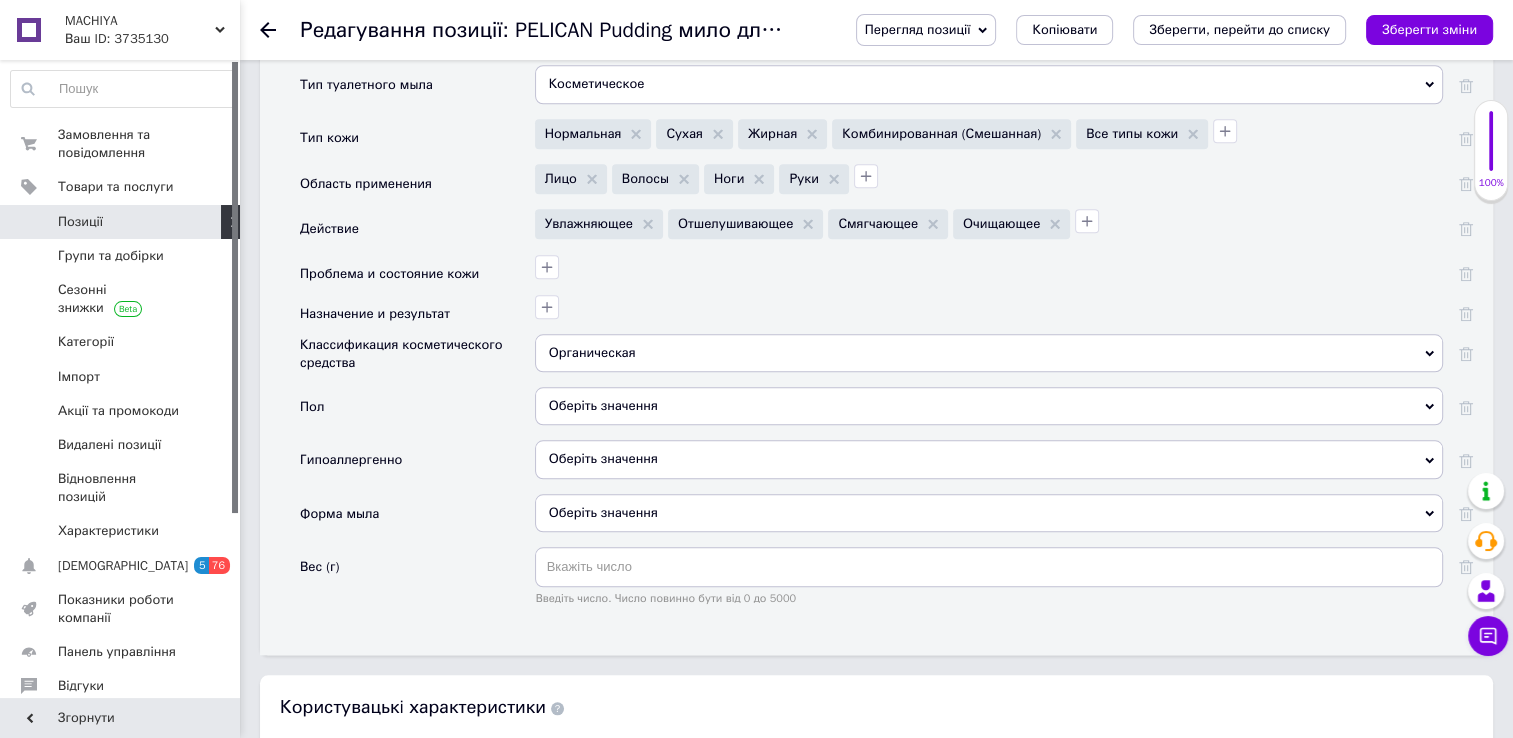 click on "Оберіть значення" at bounding box center [989, 513] 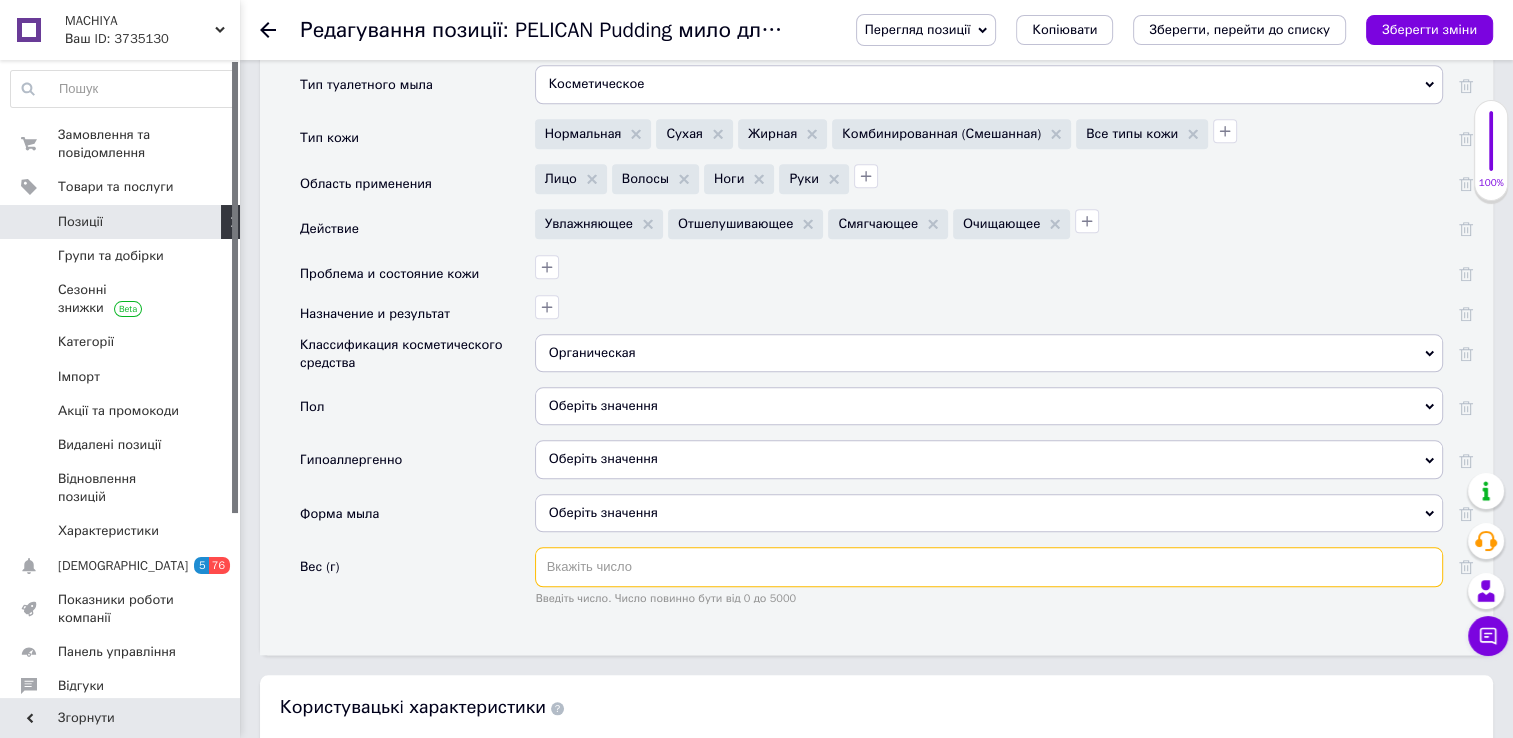 click at bounding box center (989, 567) 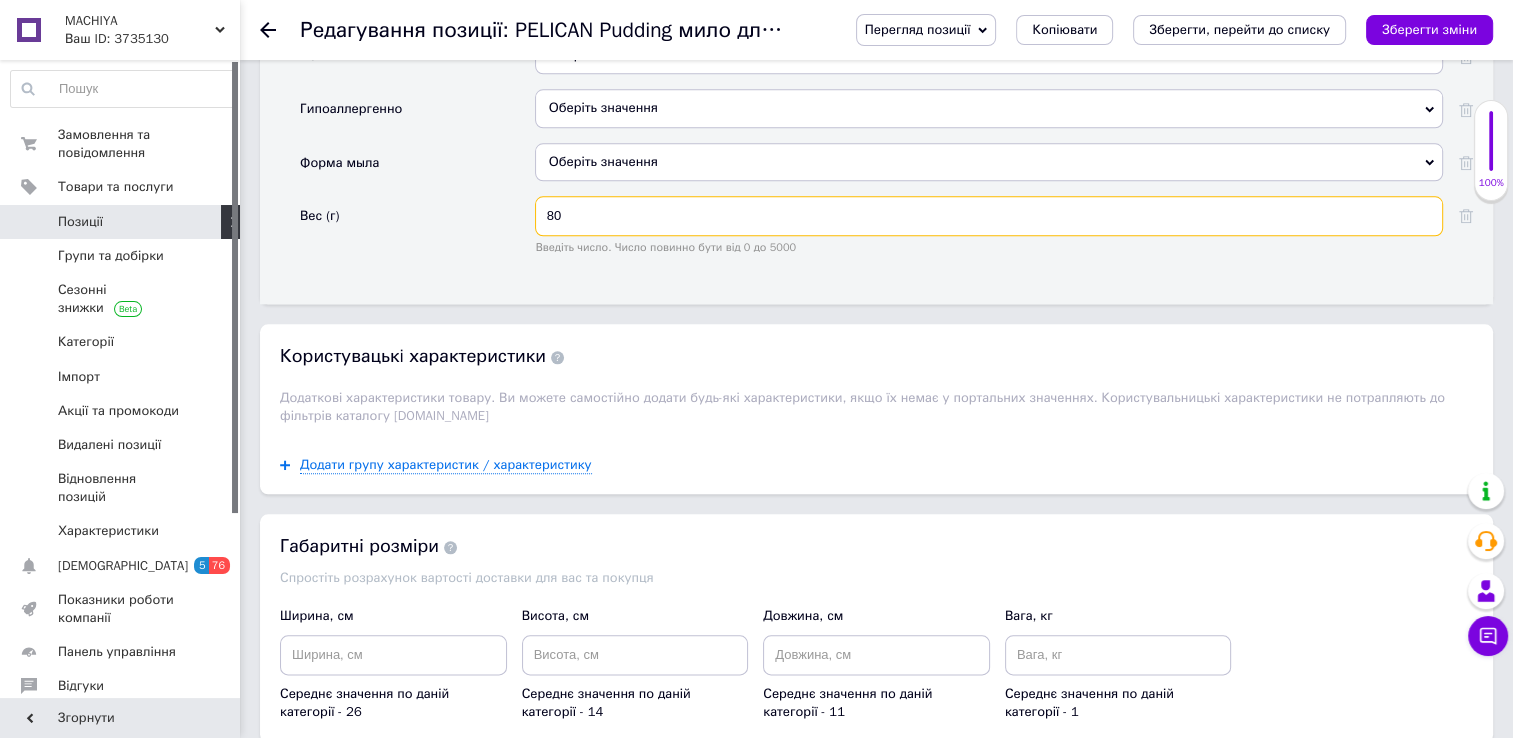 scroll, scrollTop: 2172, scrollLeft: 0, axis: vertical 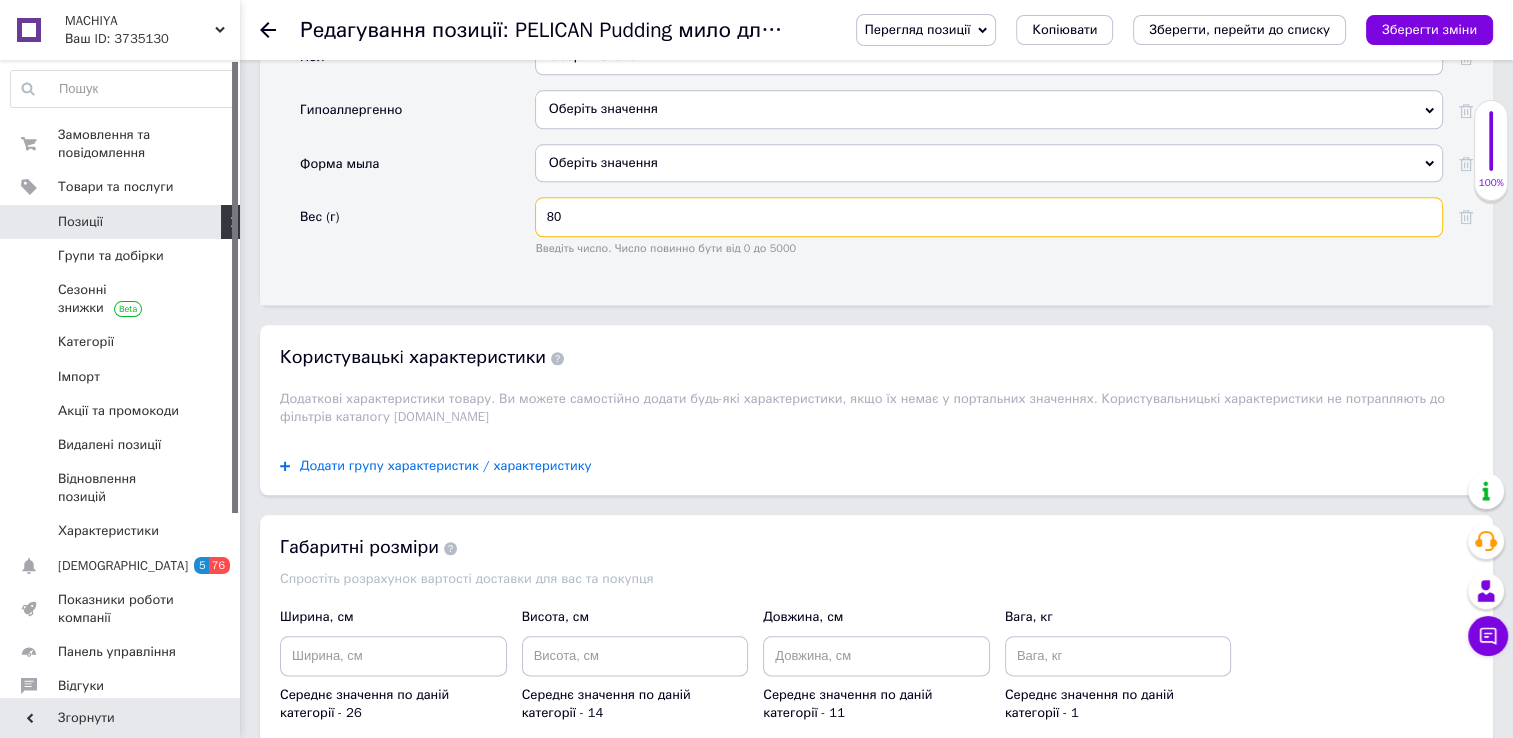 type on "80" 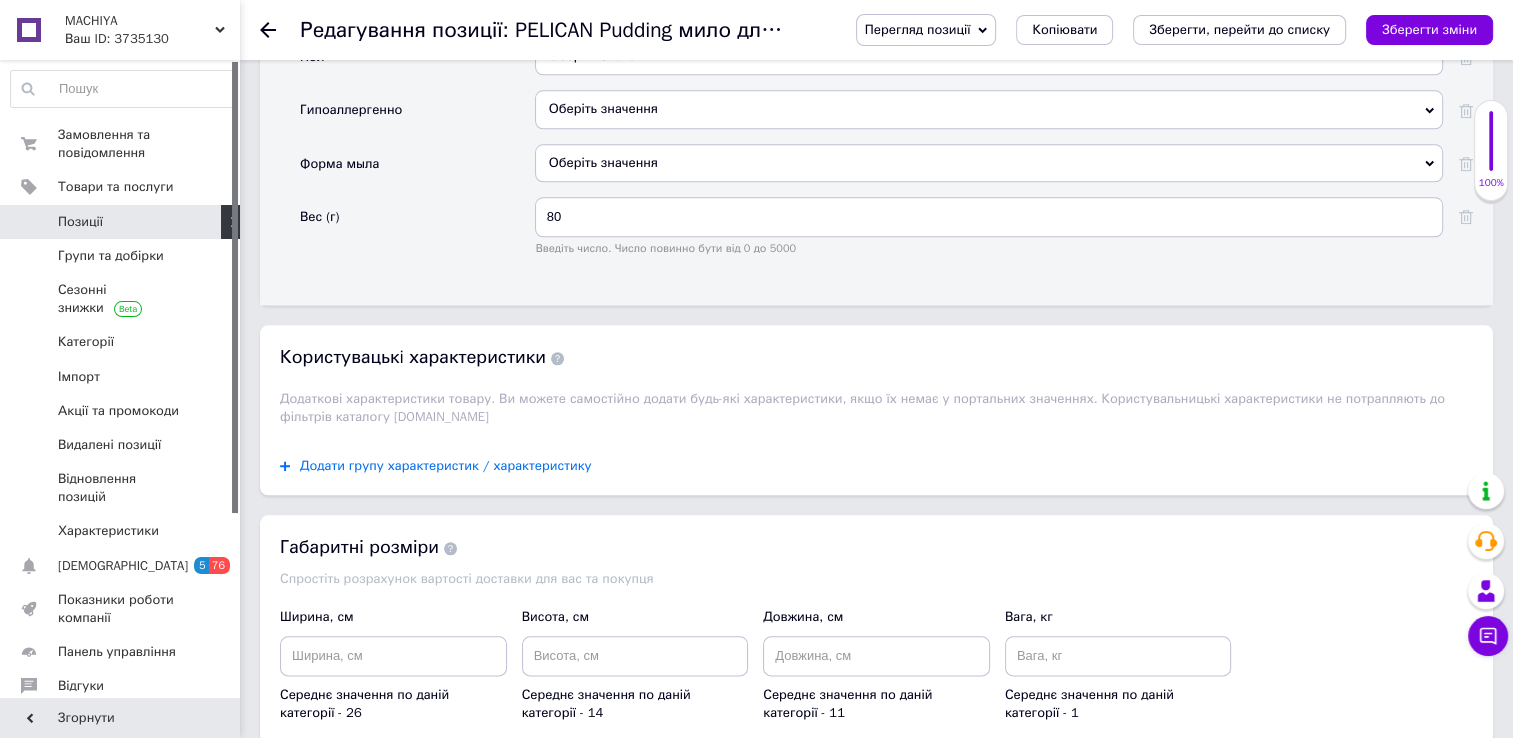 click on "Додати групу характеристик / характеристику" at bounding box center [446, 466] 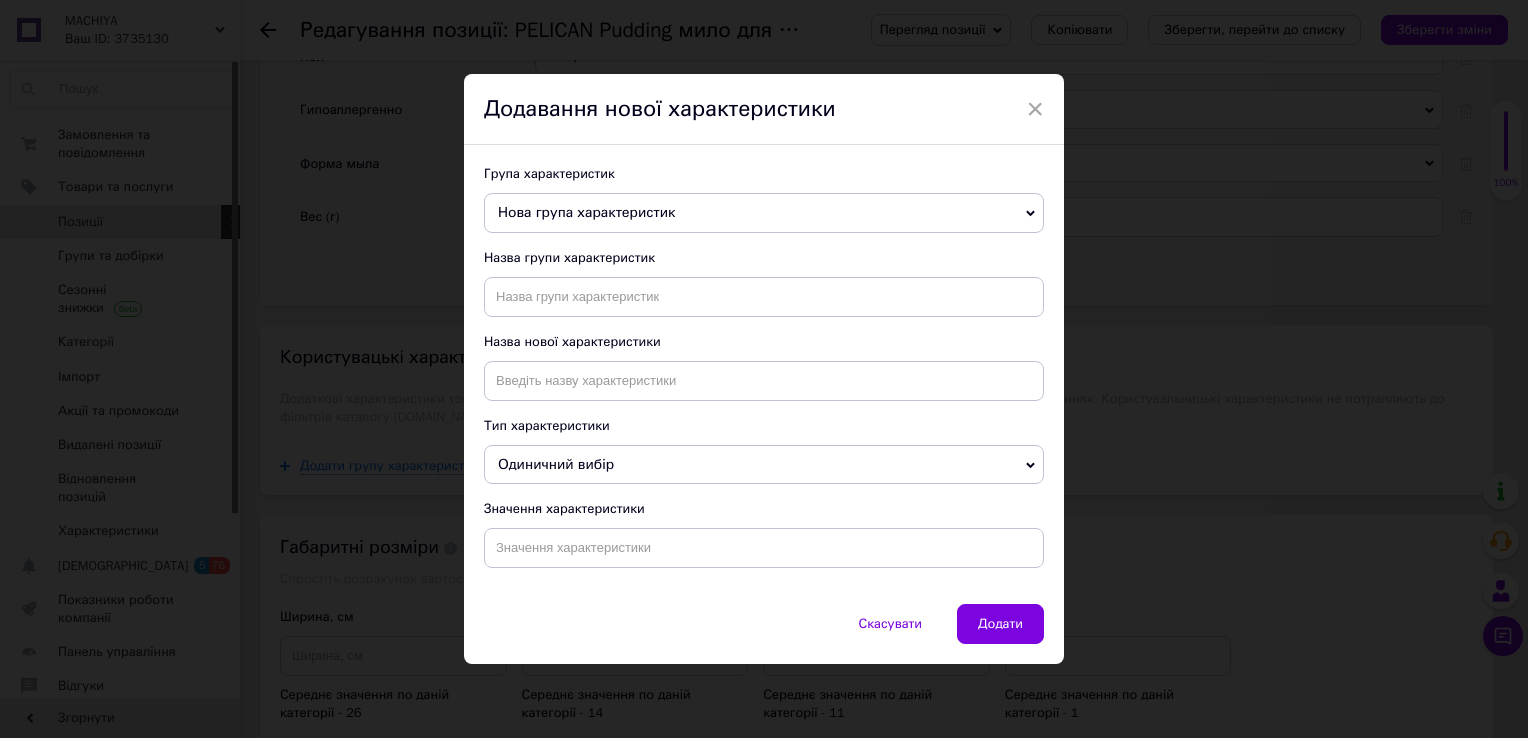 click on "Нова група характеристик" at bounding box center (586, 212) 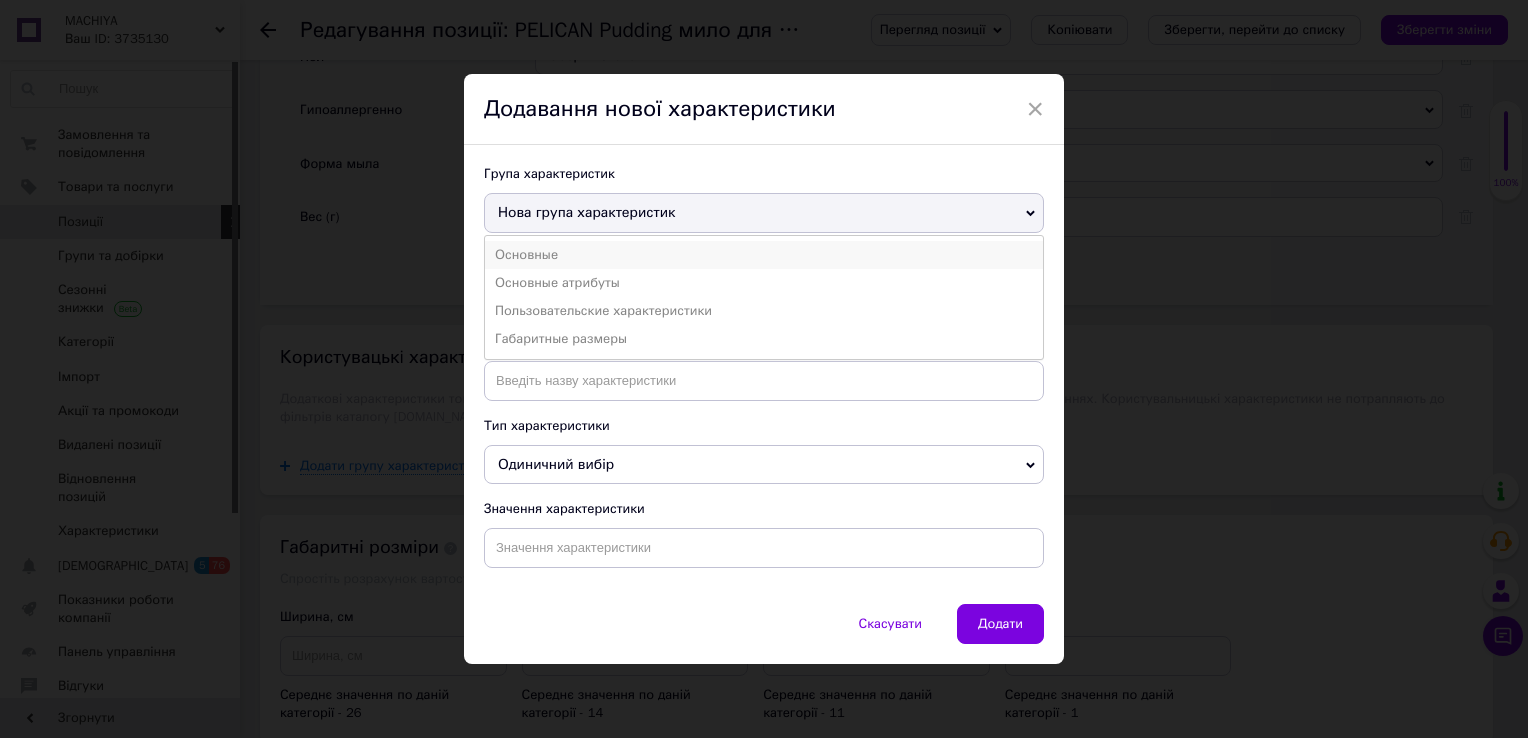 click on "Основные" at bounding box center (764, 255) 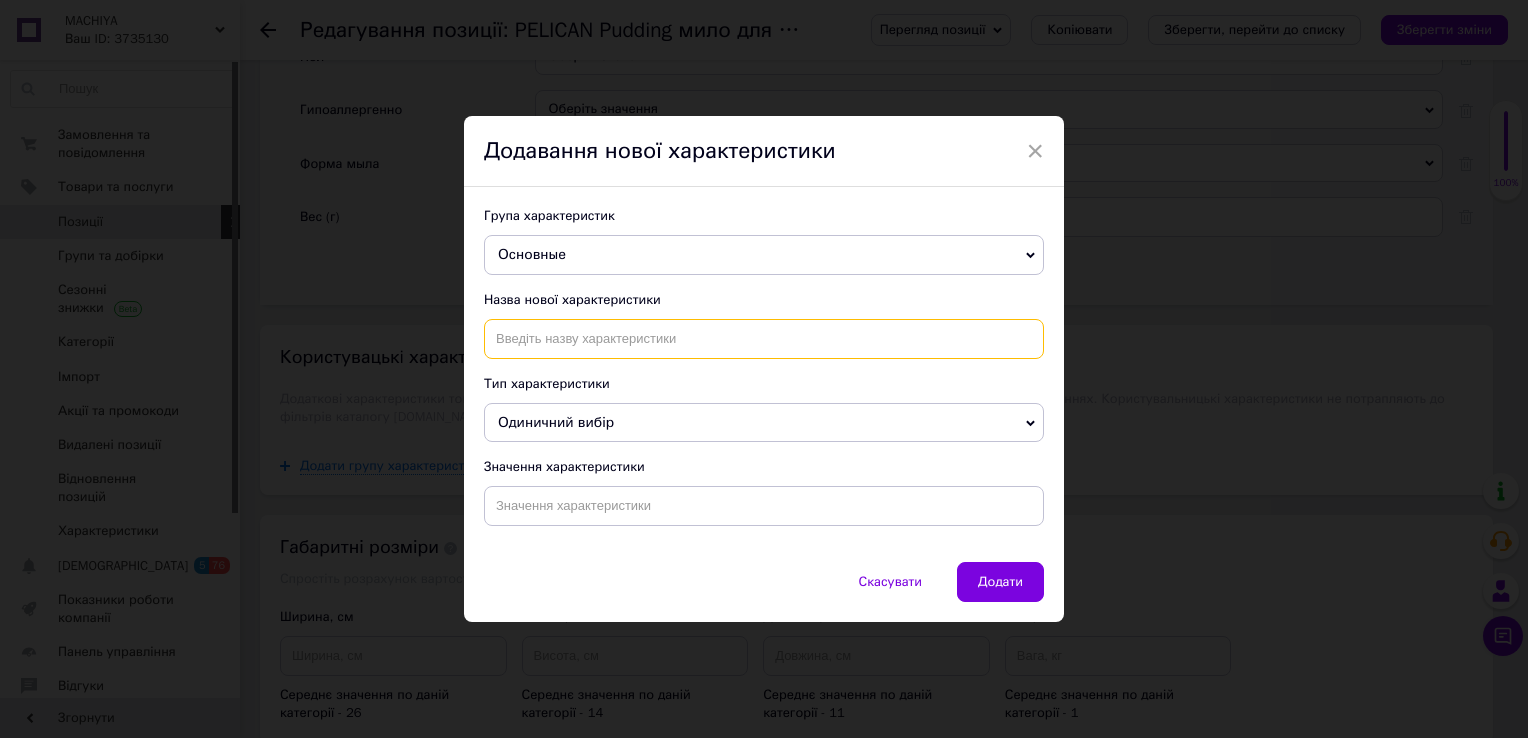 click at bounding box center [764, 339] 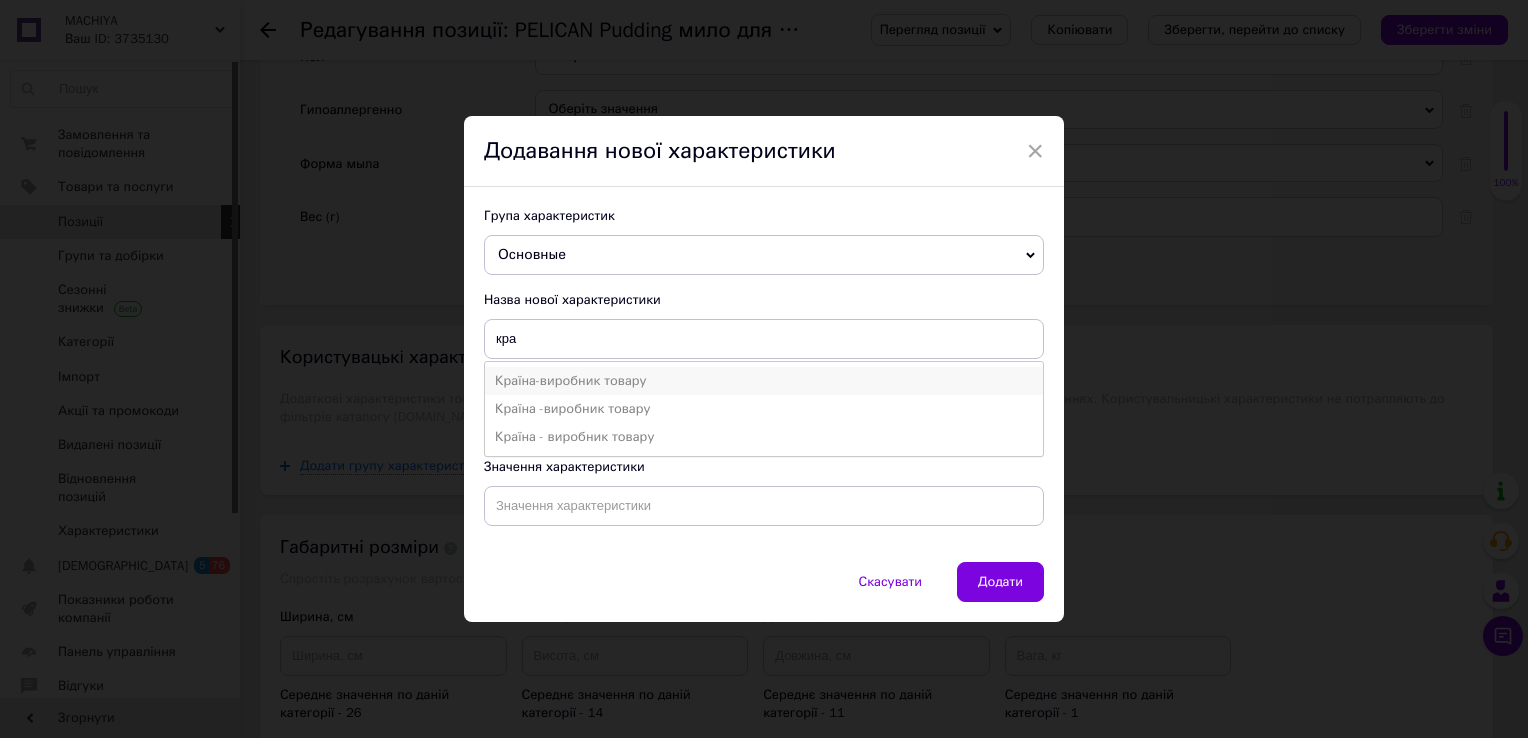 click on "Країна-виробник товару" at bounding box center [764, 381] 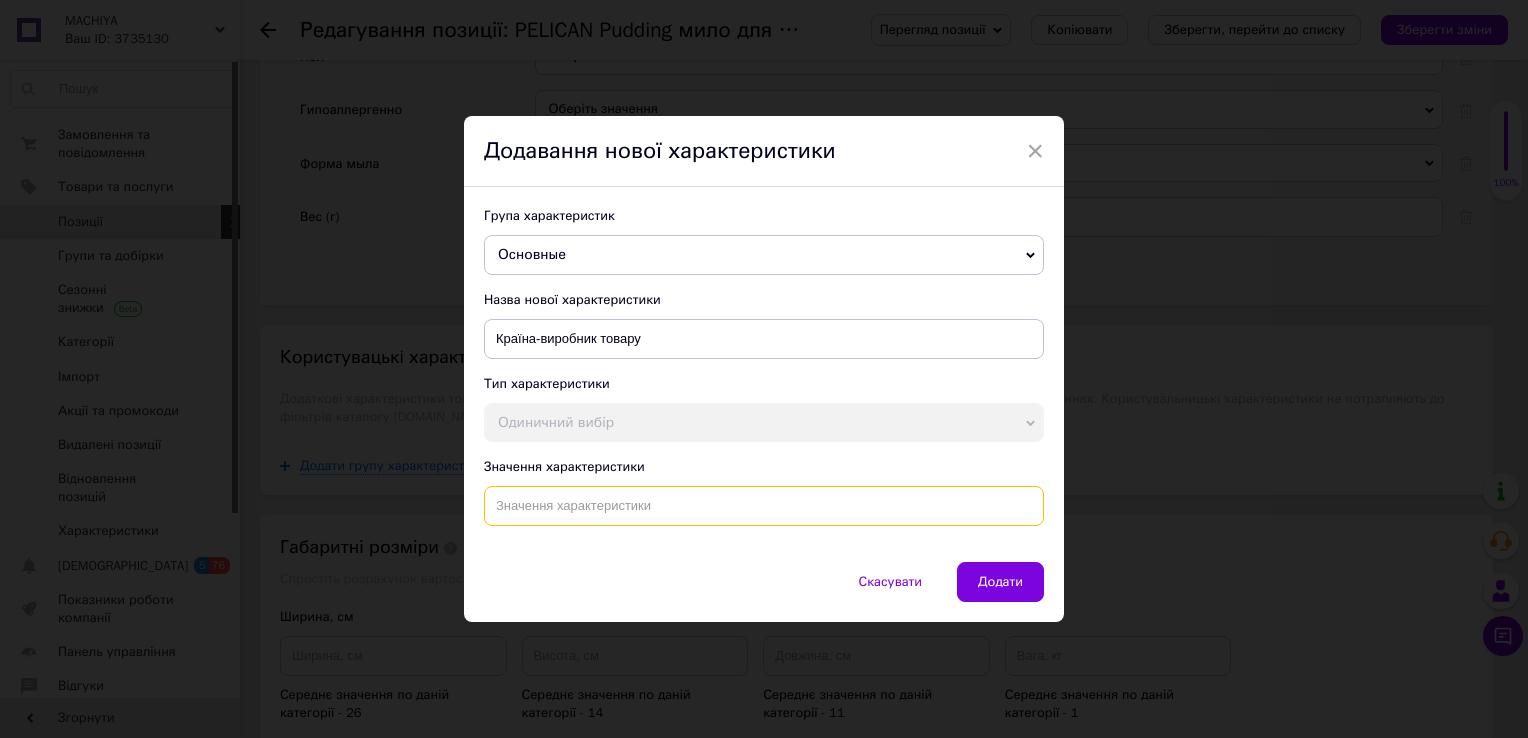 click at bounding box center (764, 506) 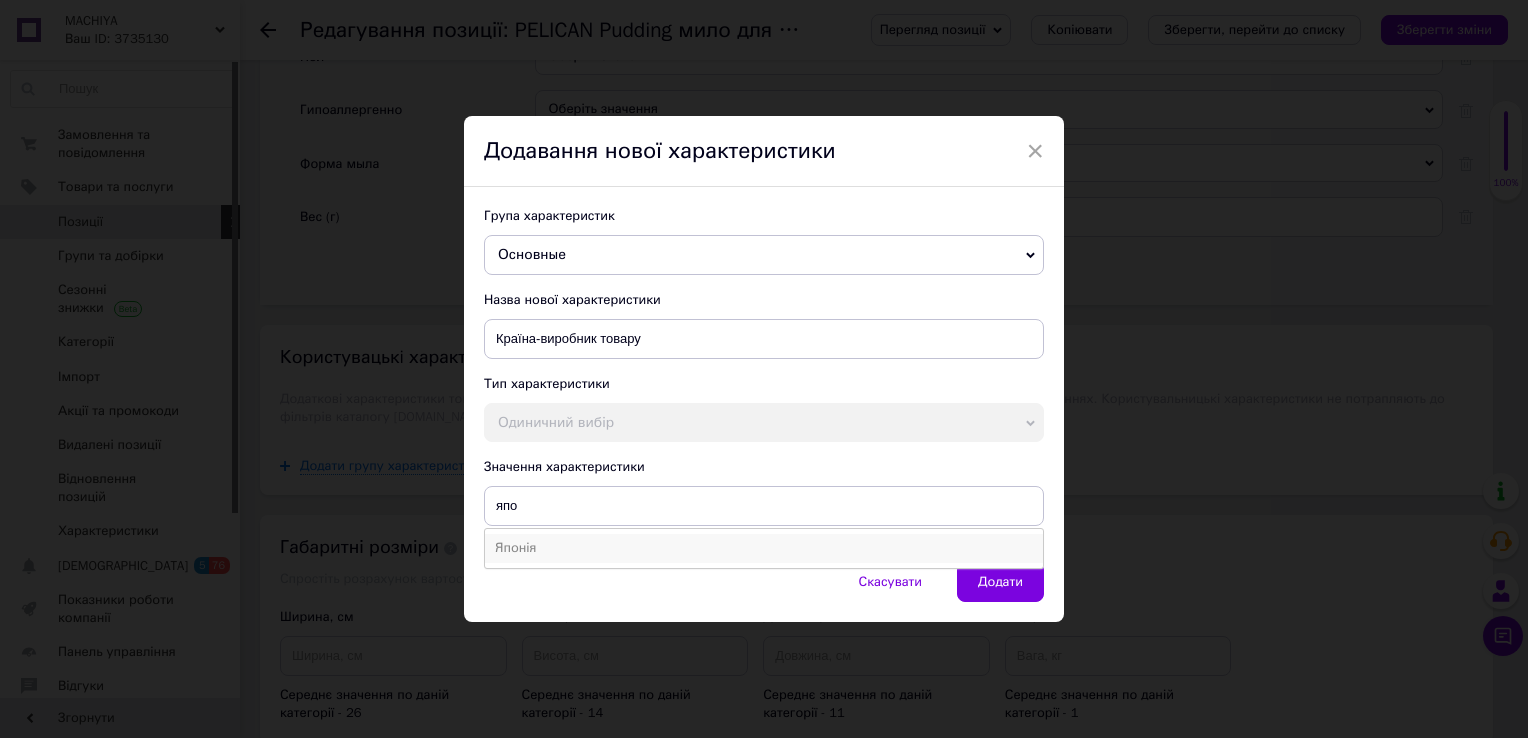 click on "Японія" at bounding box center (764, 548) 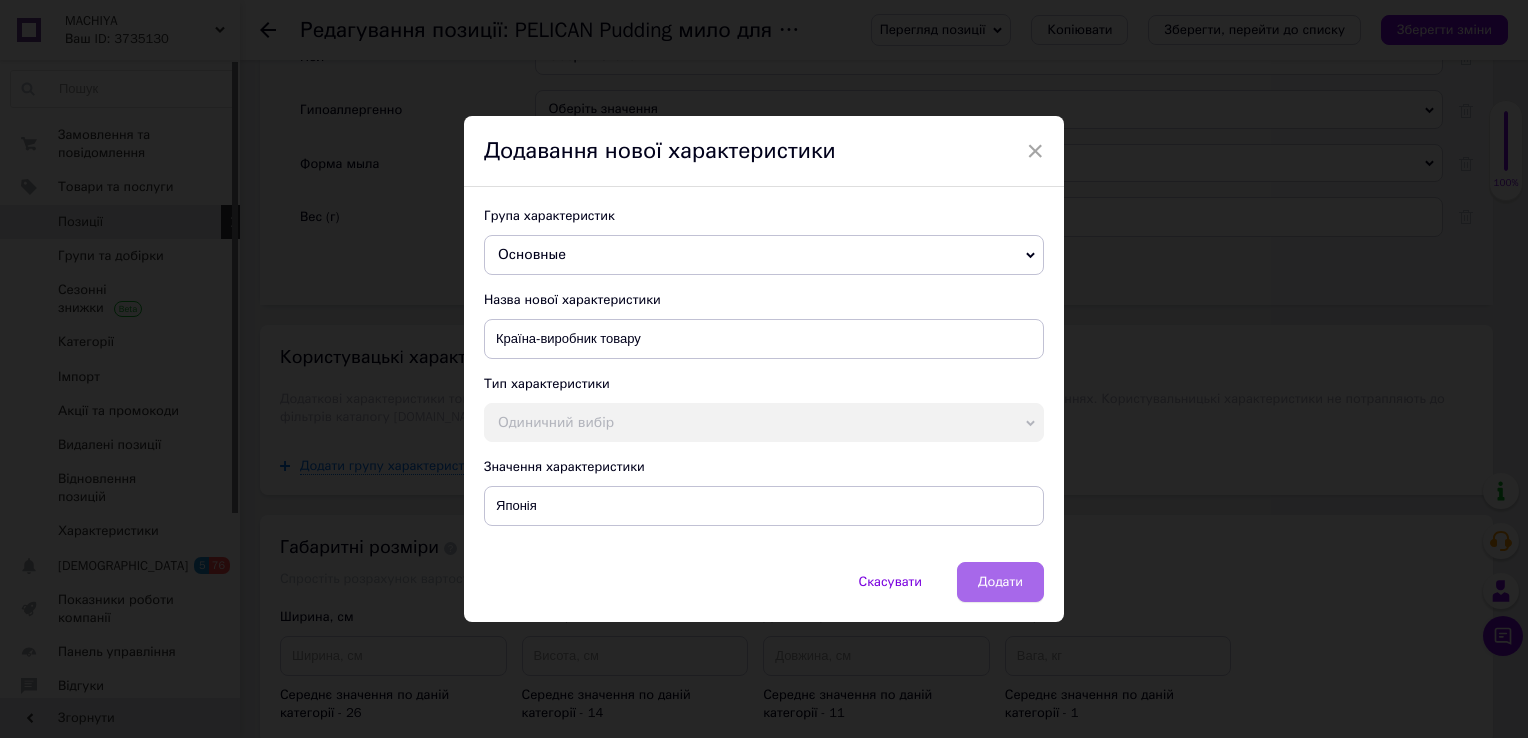 click on "Додати" at bounding box center [1000, 582] 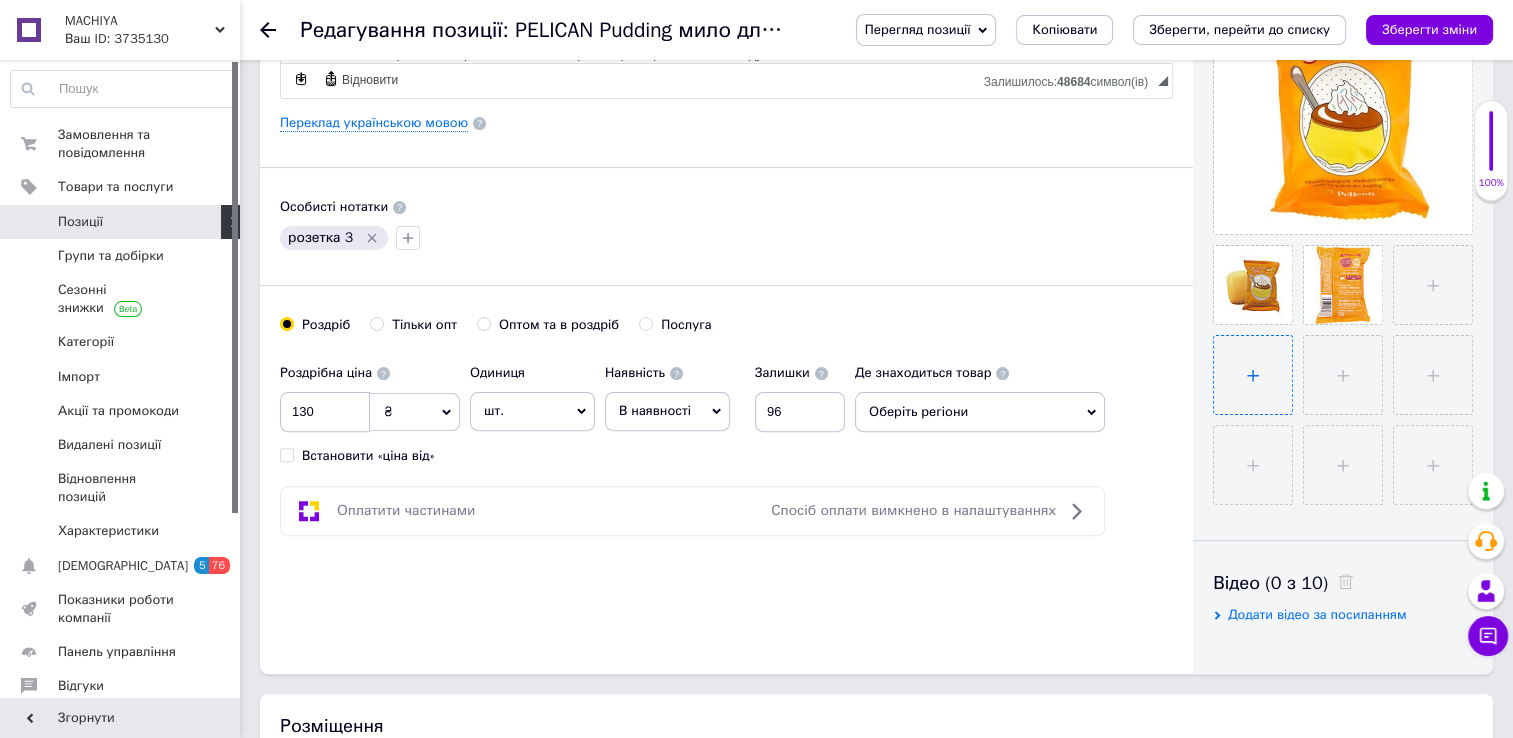 scroll, scrollTop: 523, scrollLeft: 0, axis: vertical 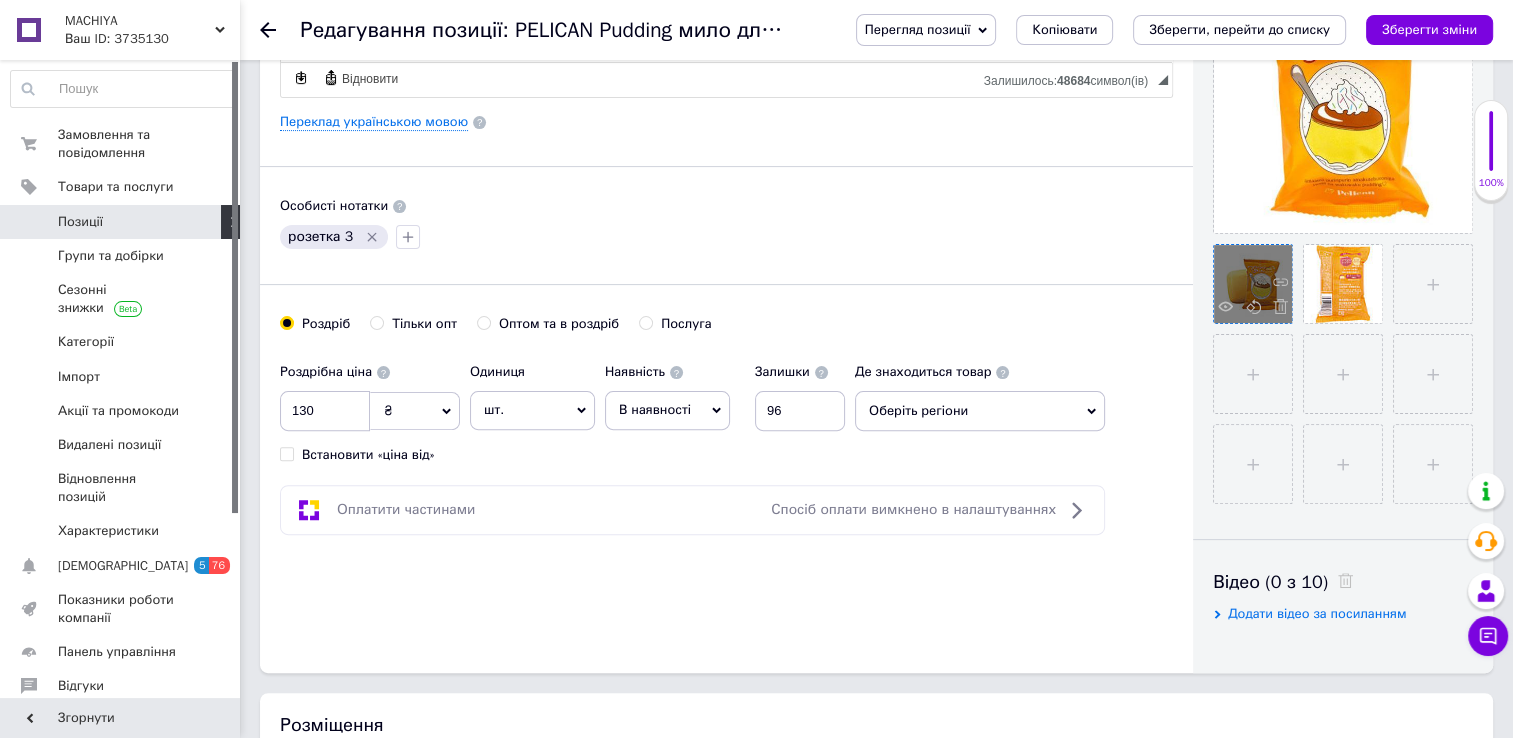 click at bounding box center [1253, 284] 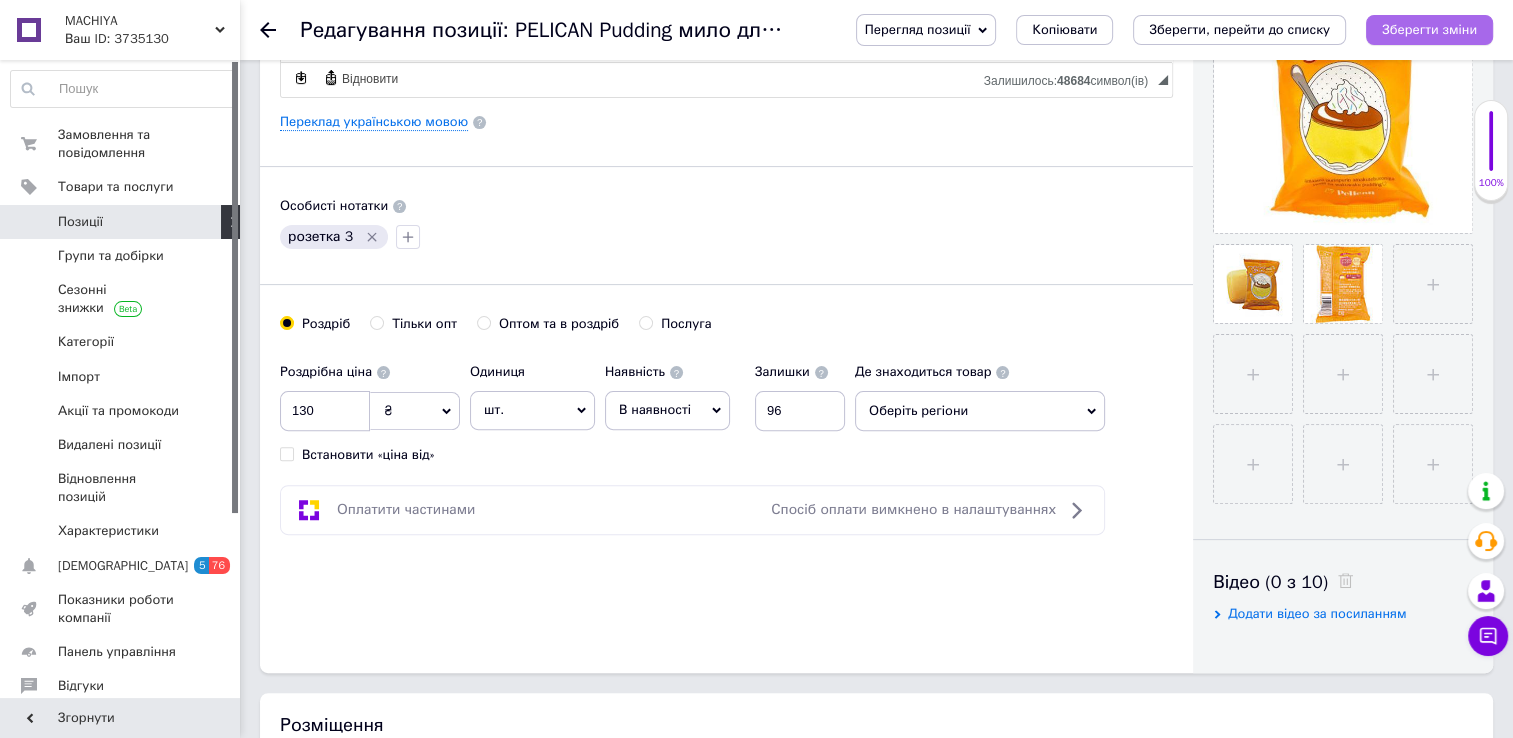 click on "Зберегти зміни" at bounding box center [1429, 30] 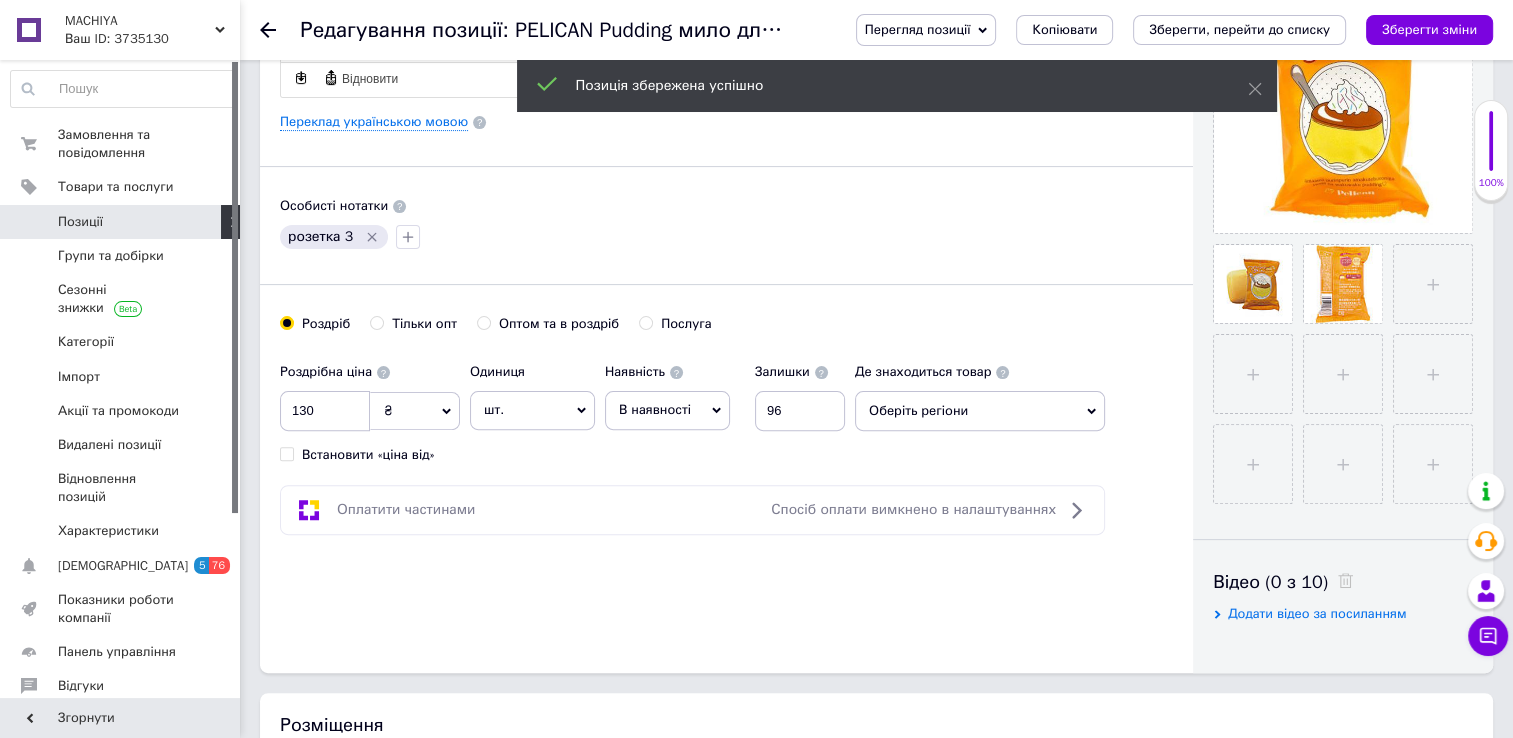 click 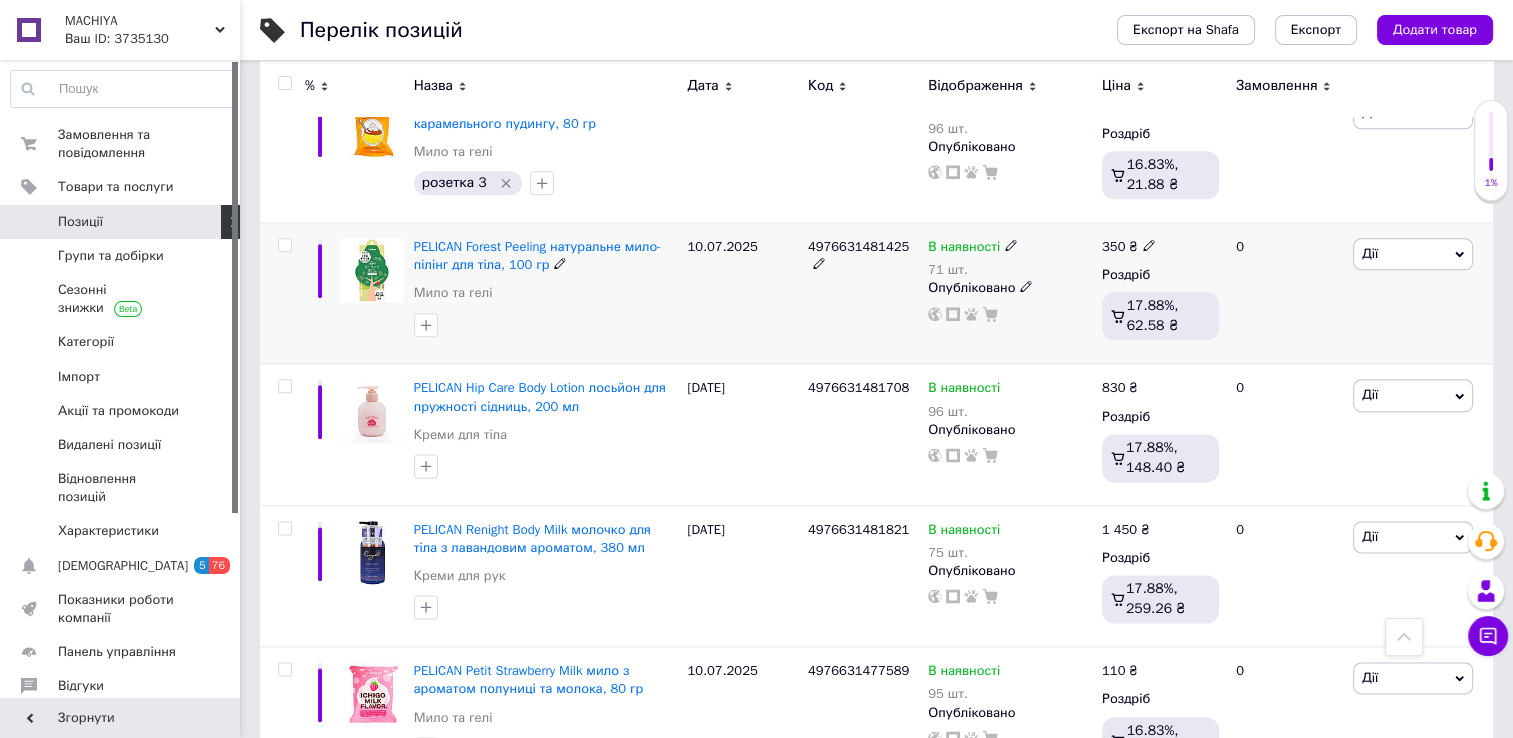 scroll, scrollTop: 2421, scrollLeft: 0, axis: vertical 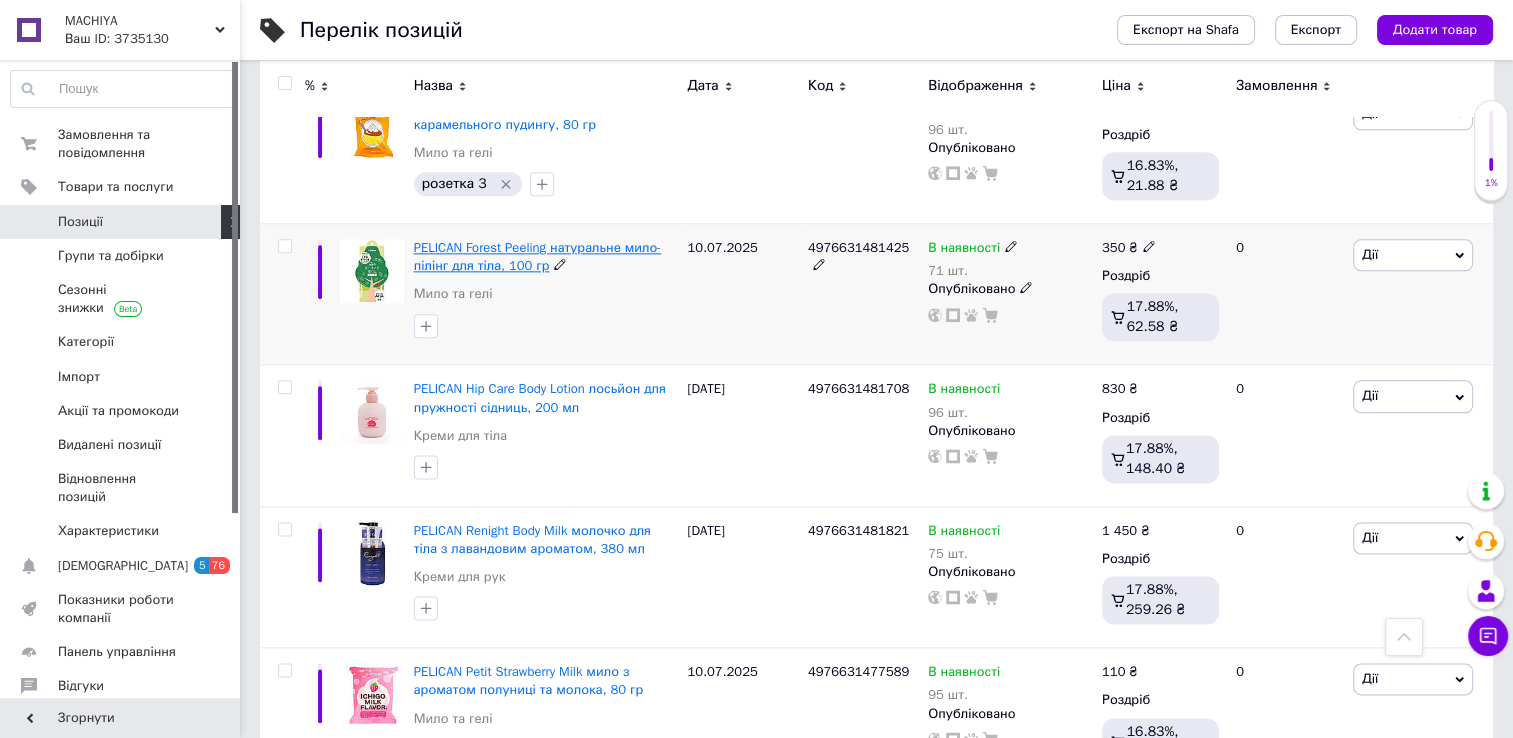 click on "PELICAN Forest Peeling натуральне мило-пілінг для тіла, 100 гр" at bounding box center (538, 256) 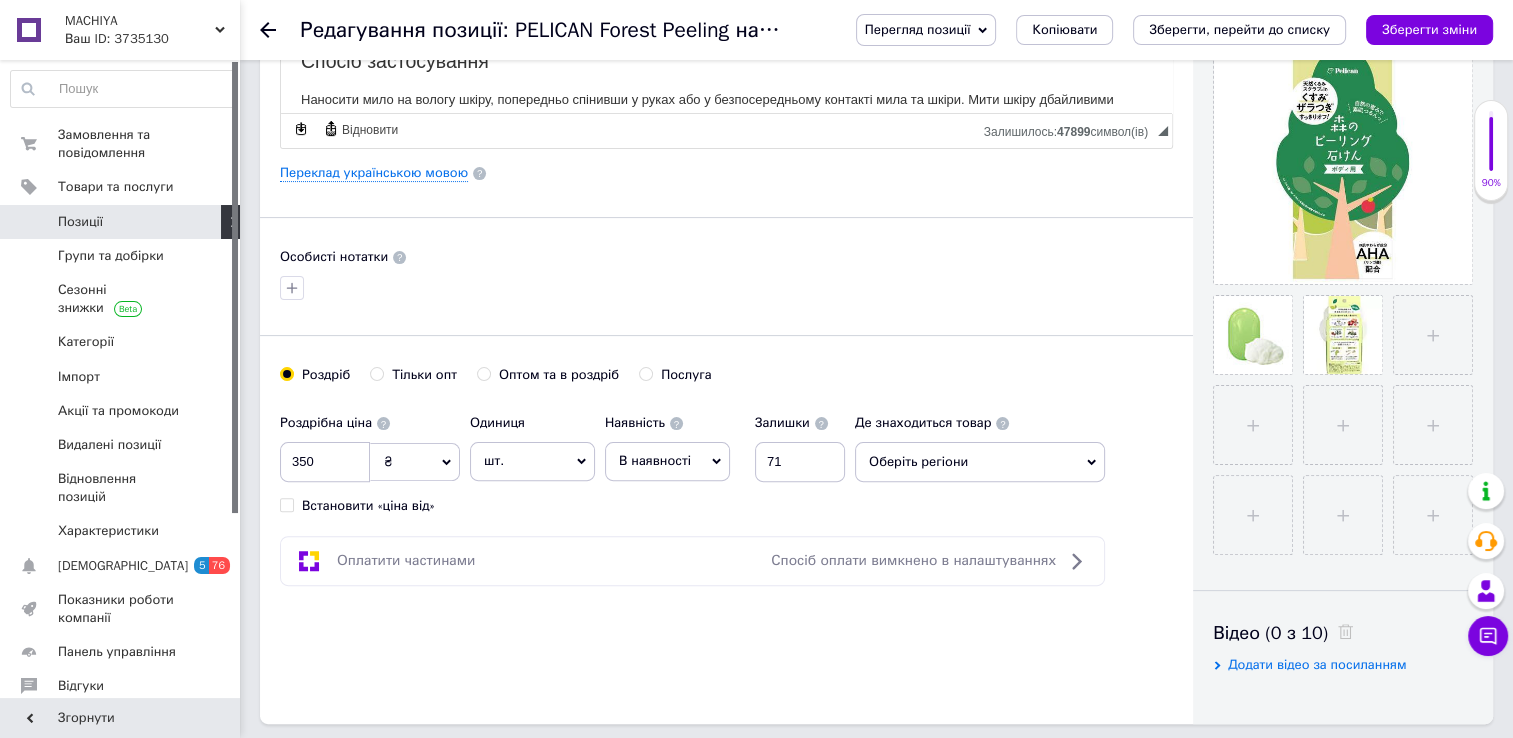 scroll, scrollTop: 479, scrollLeft: 0, axis: vertical 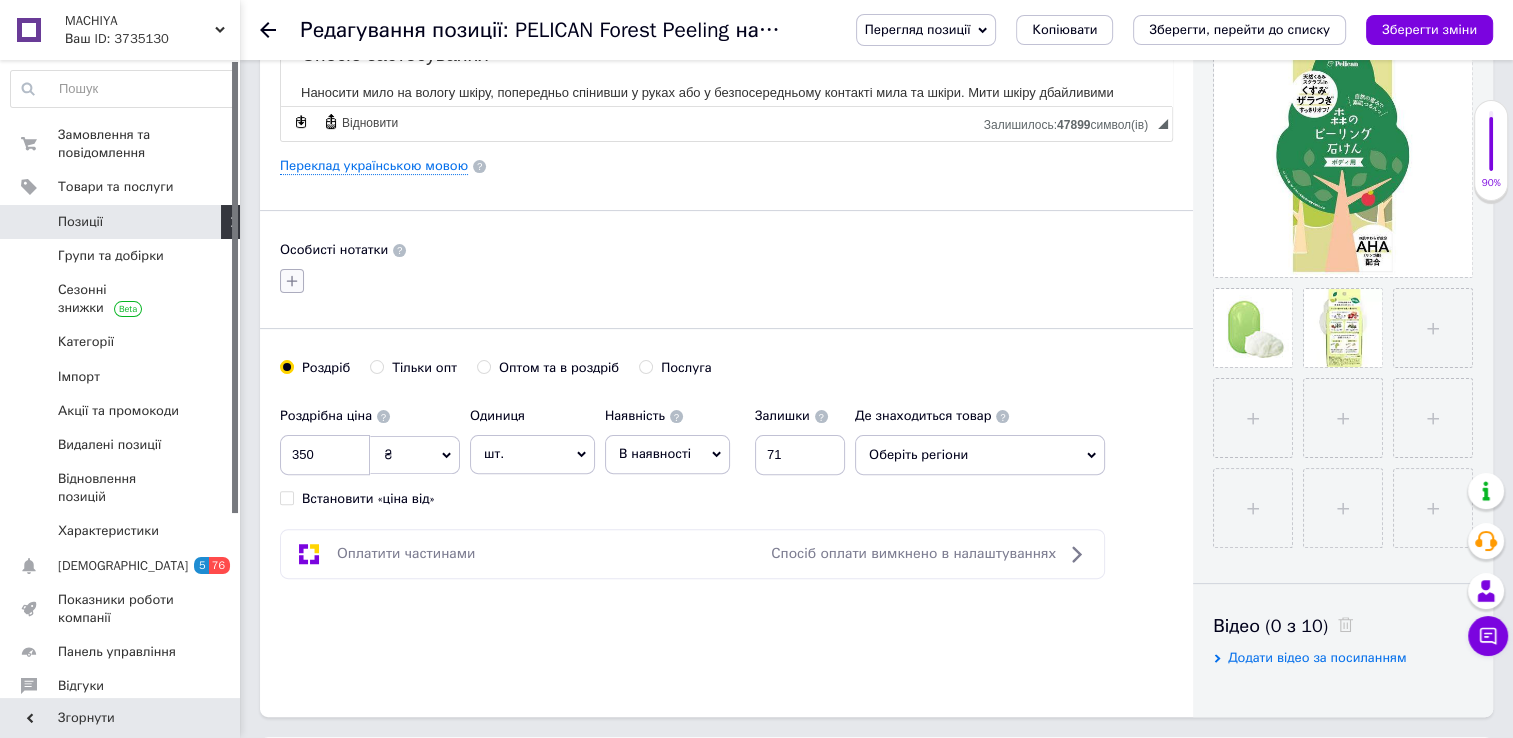 click 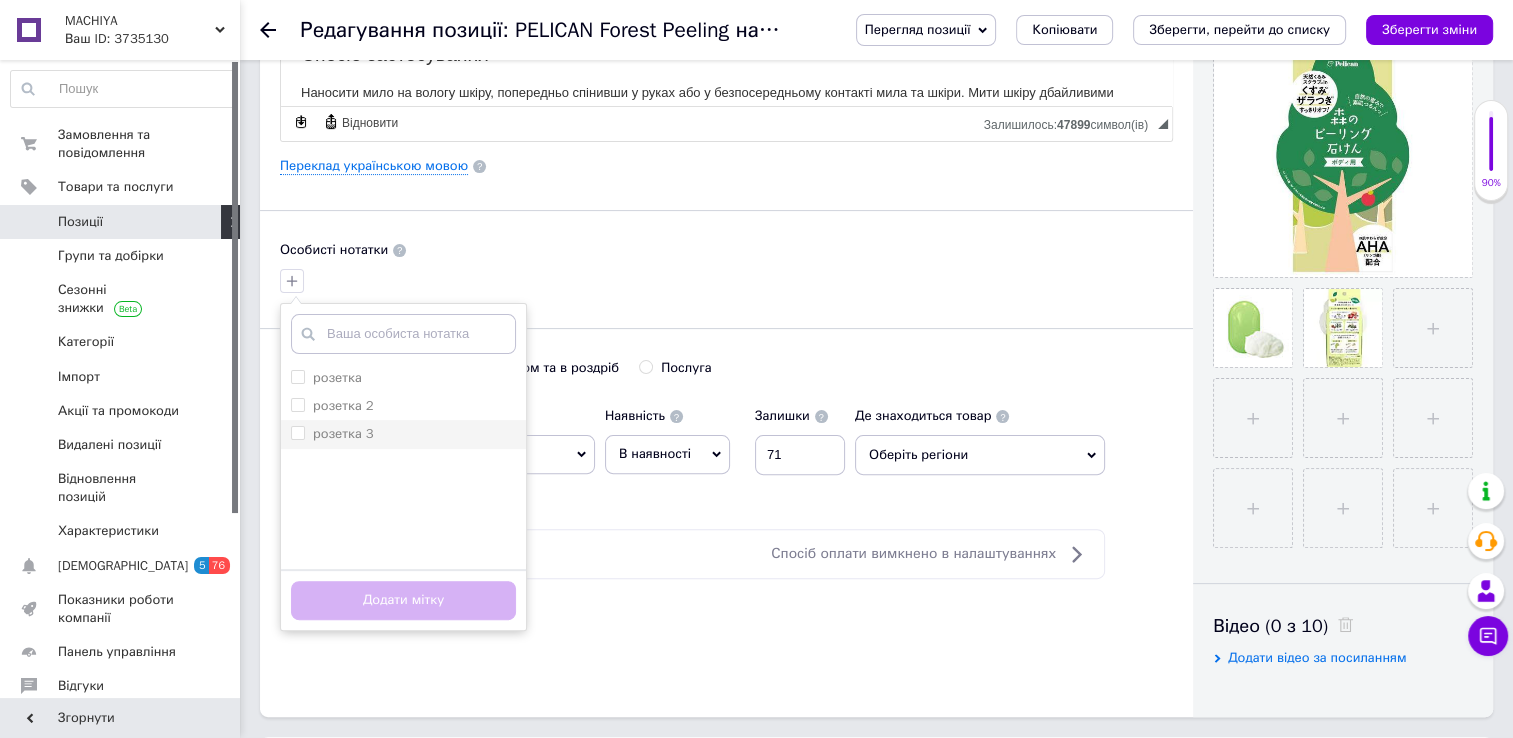 click on "розетка 3" at bounding box center [297, 432] 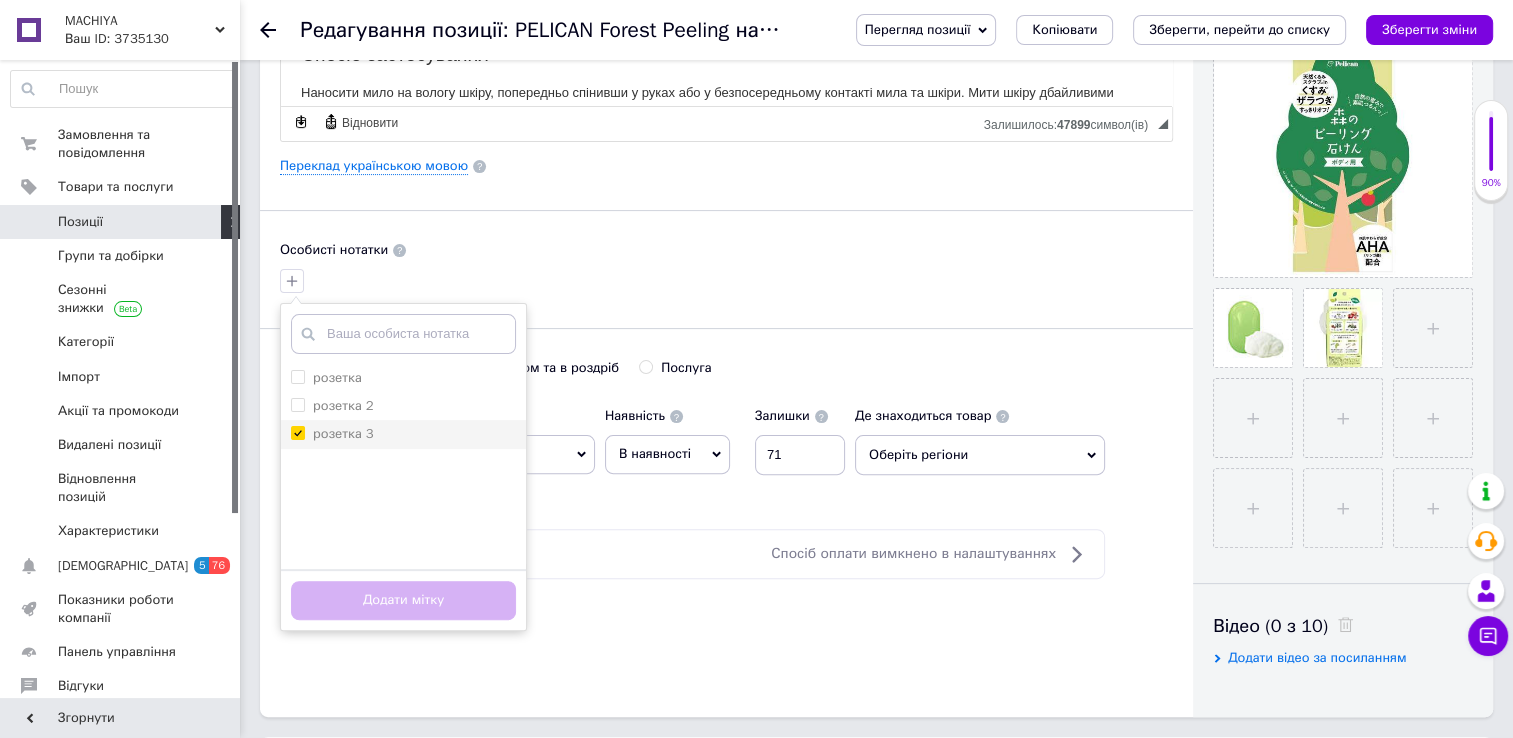 checkbox on "true" 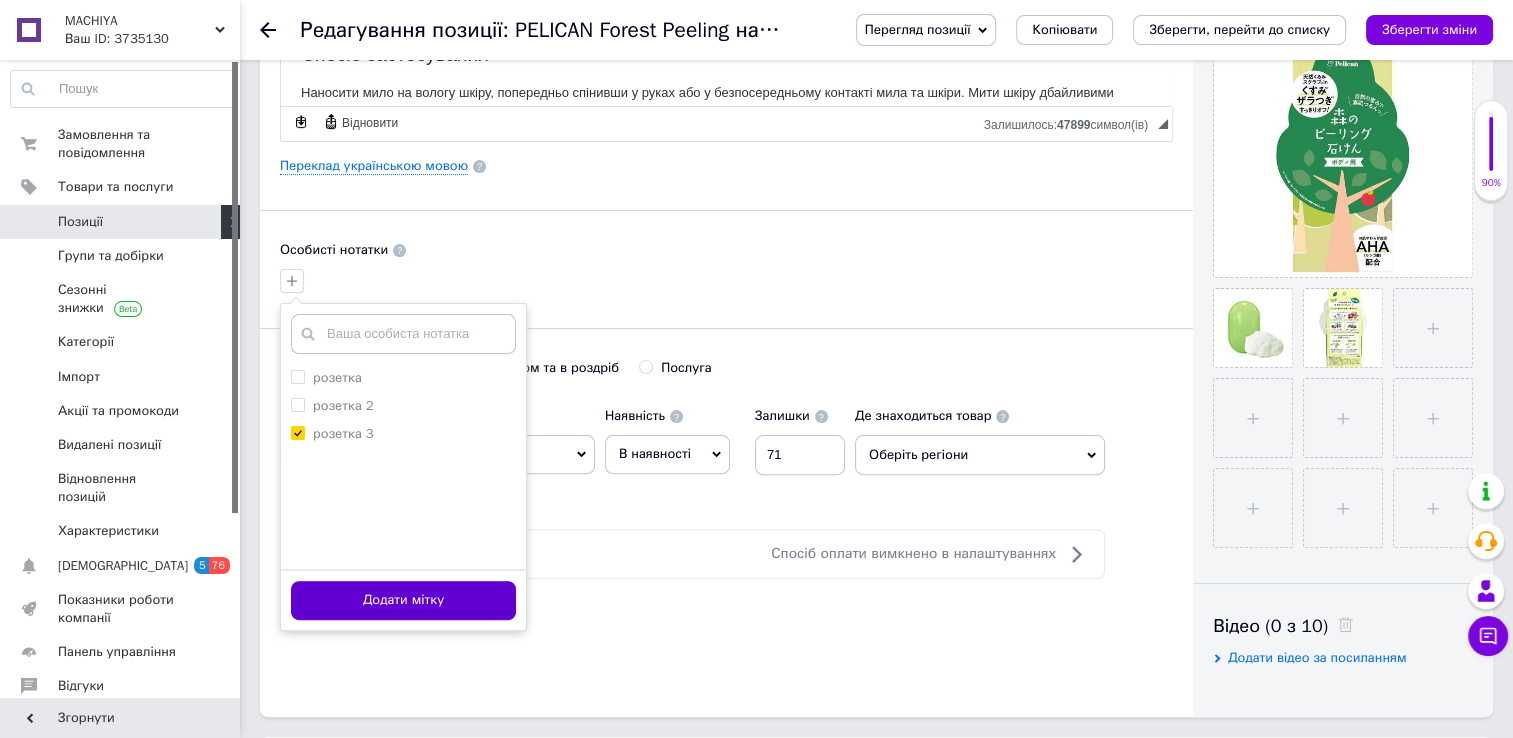 click on "Додати мітку" at bounding box center (403, 600) 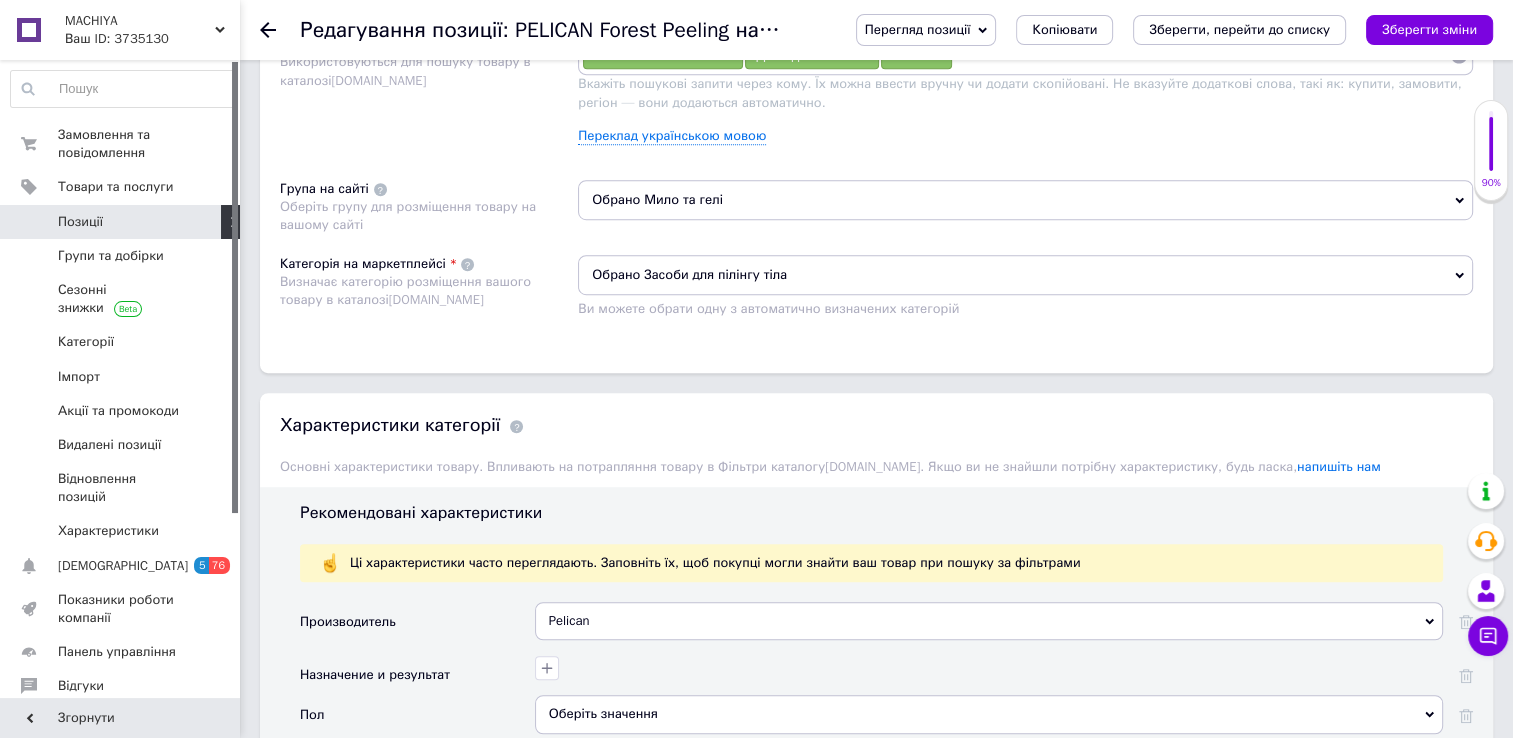 scroll, scrollTop: 1239, scrollLeft: 0, axis: vertical 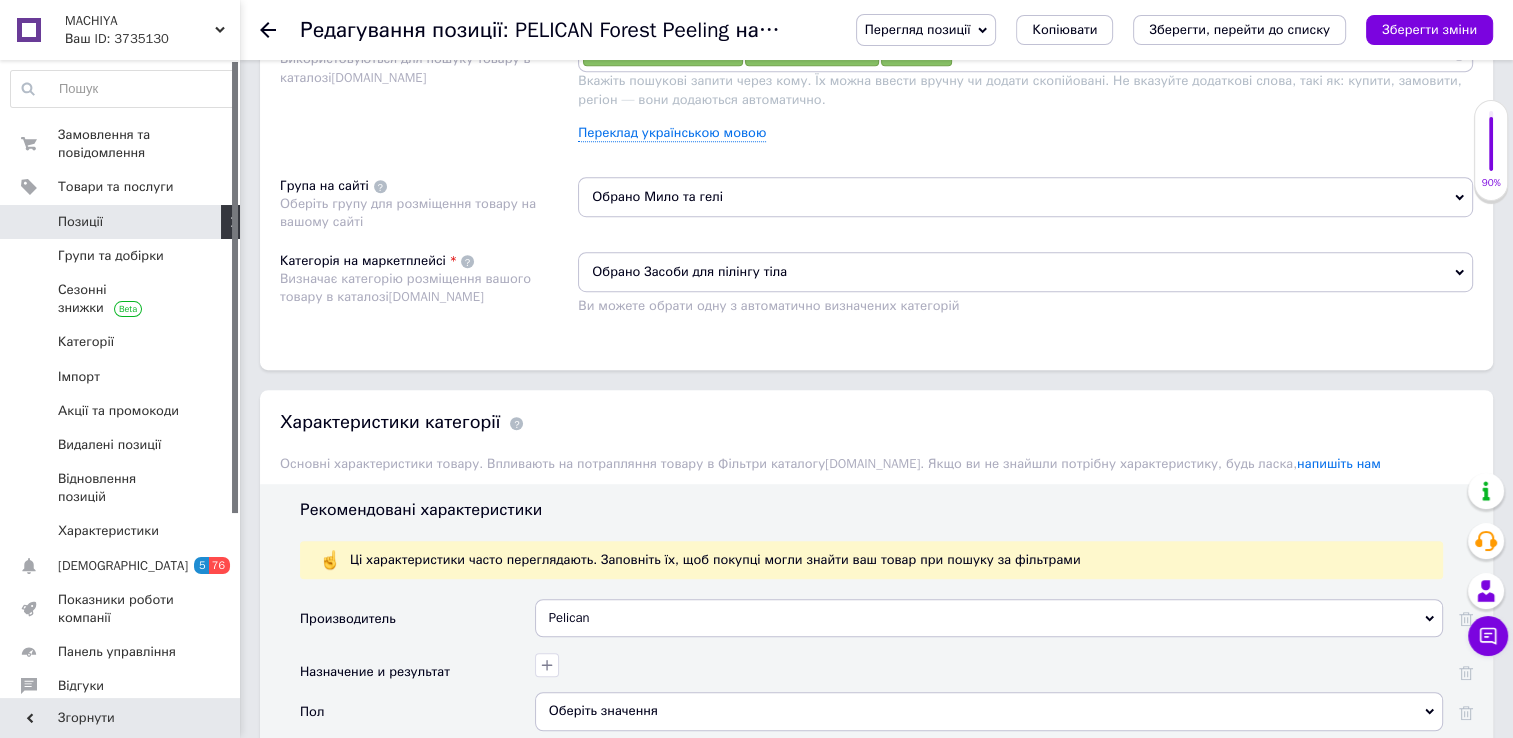 click on "Обрано Засоби для пілінгу тіла" at bounding box center (1025, 272) 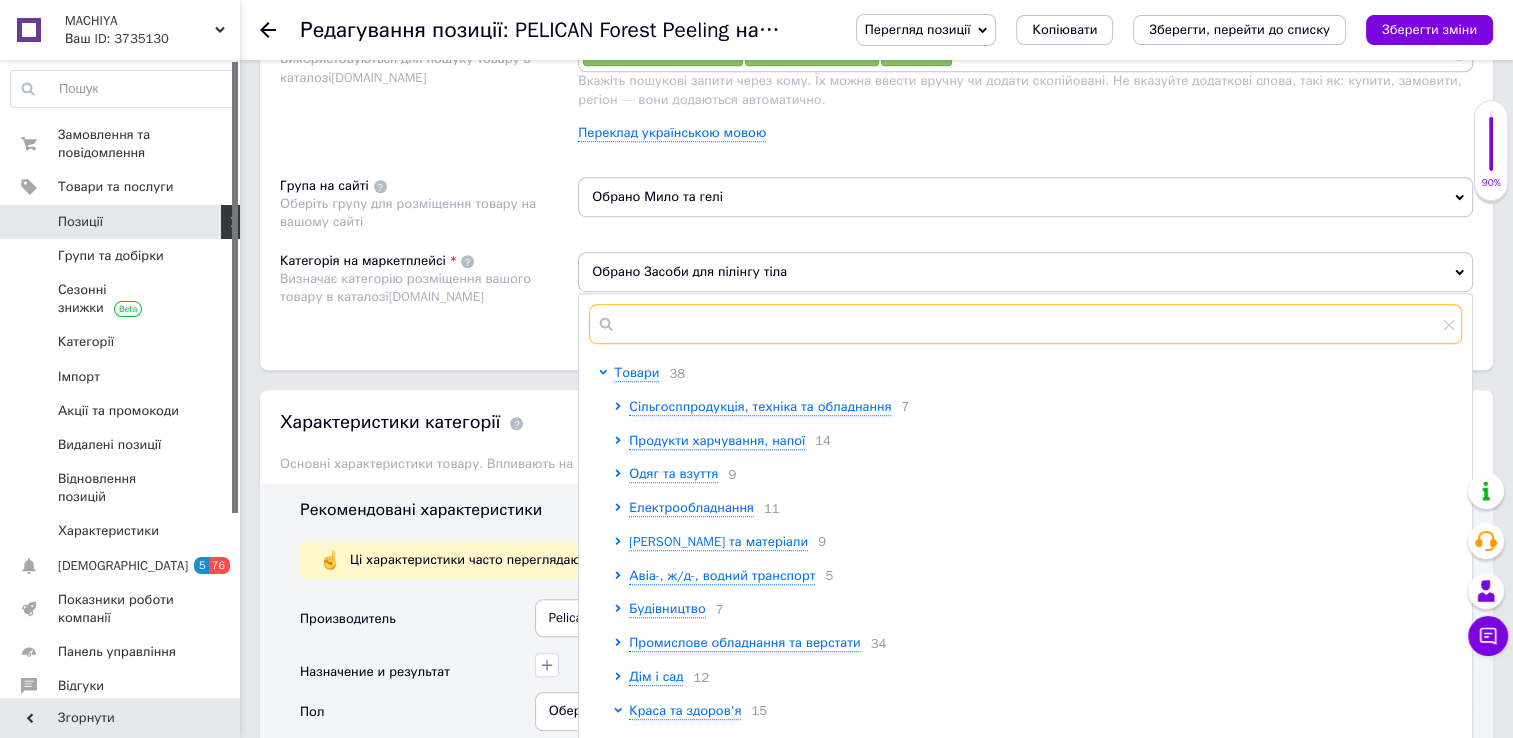 click at bounding box center [1025, 324] 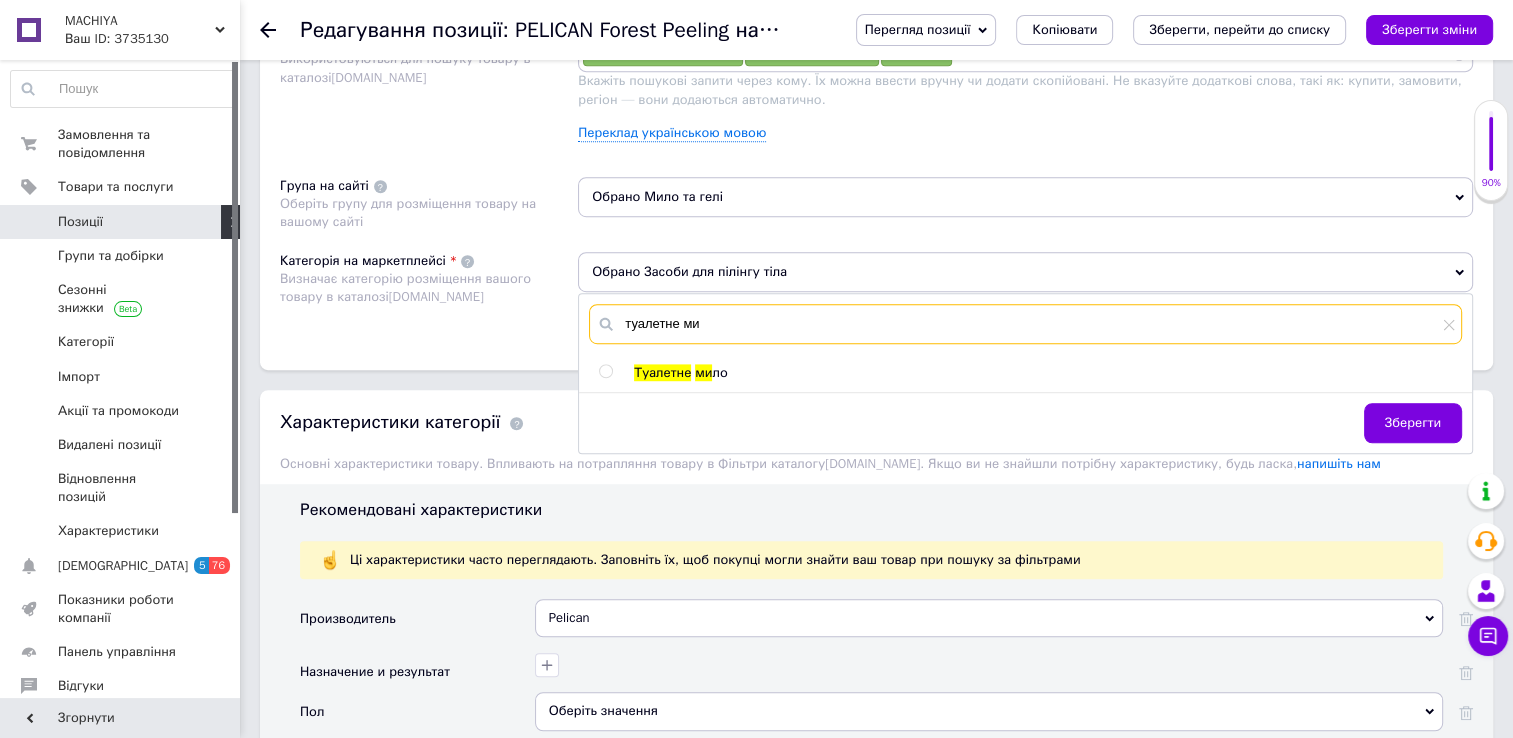 type on "туалетне ми" 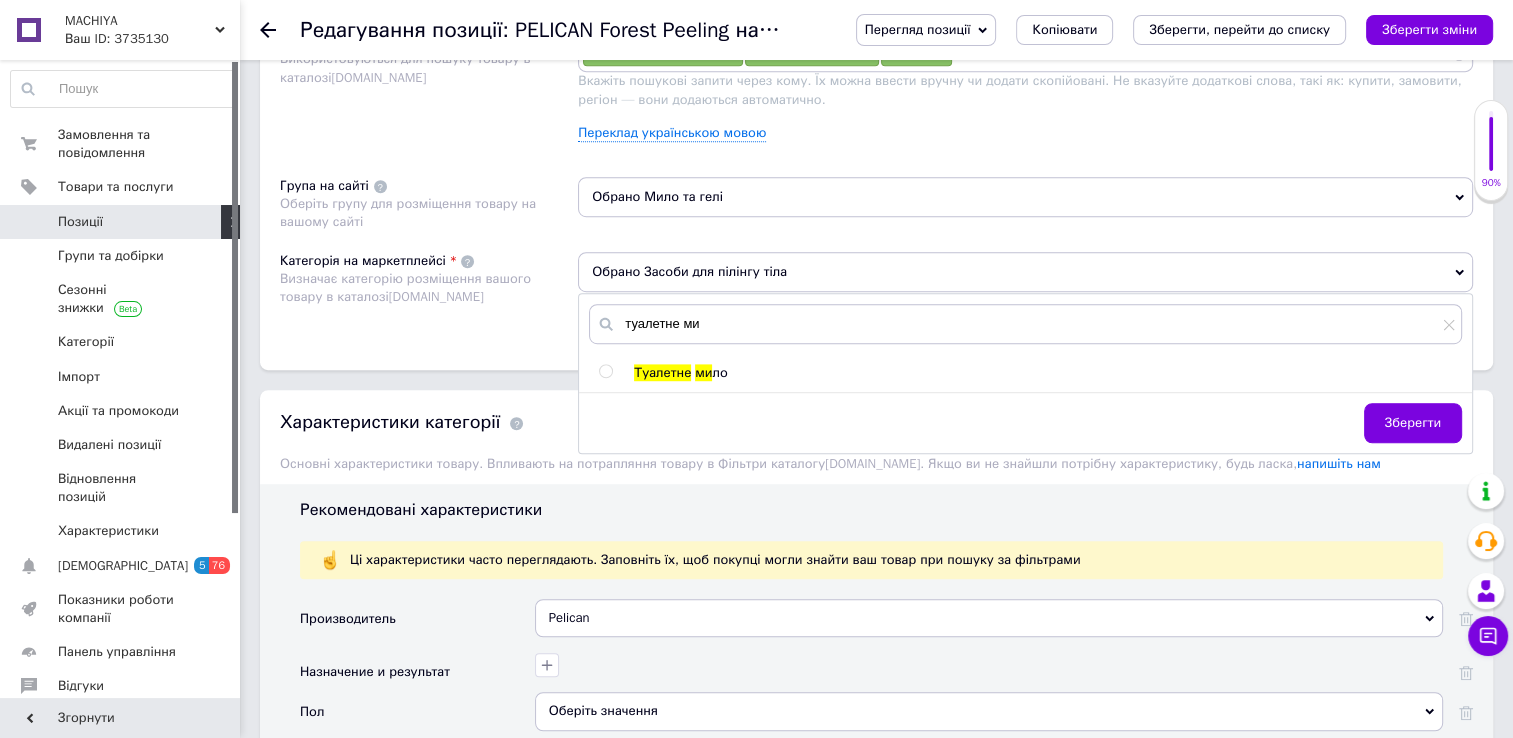 click at bounding box center [605, 371] 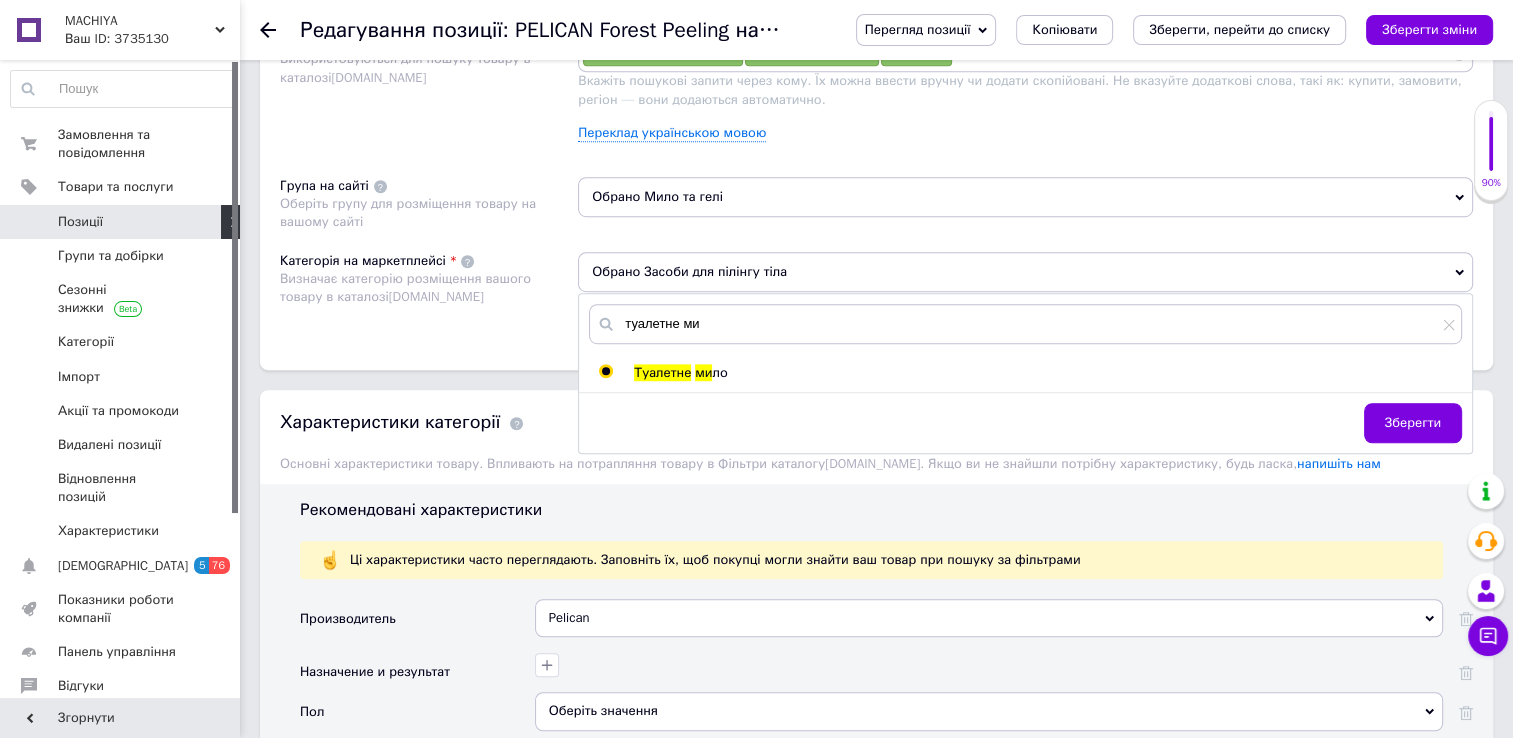 radio on "true" 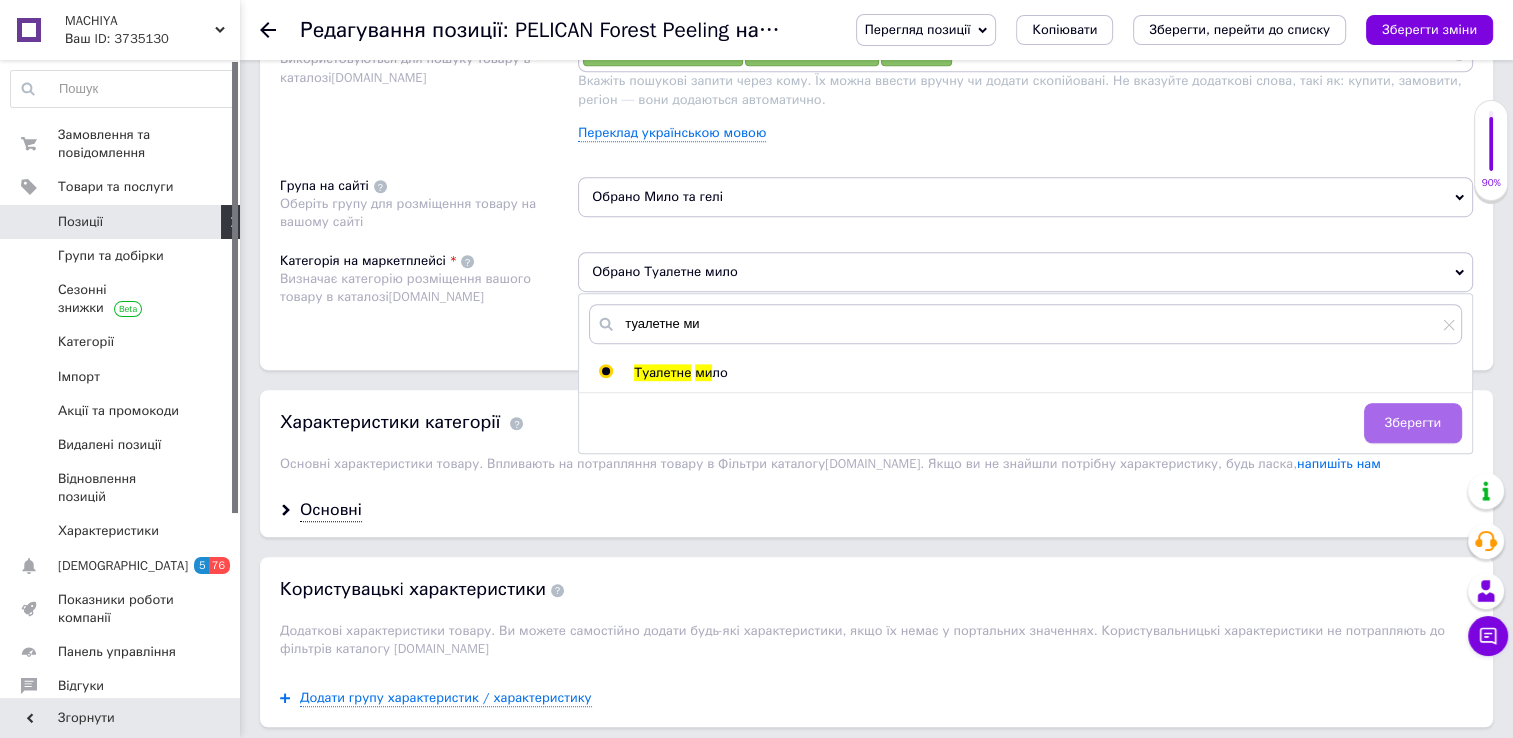 click on "Зберегти" at bounding box center [1413, 423] 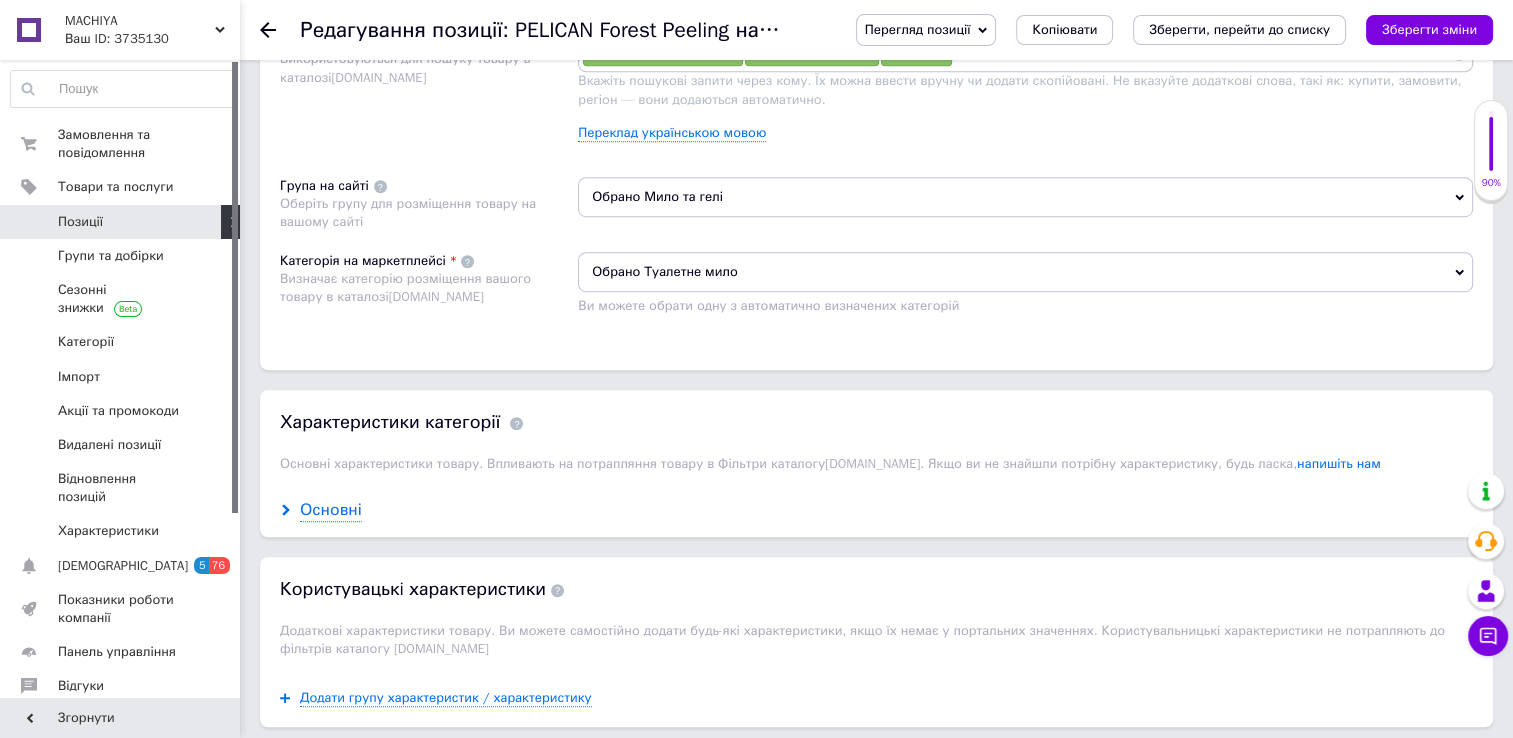 click on "Основні" at bounding box center [331, 510] 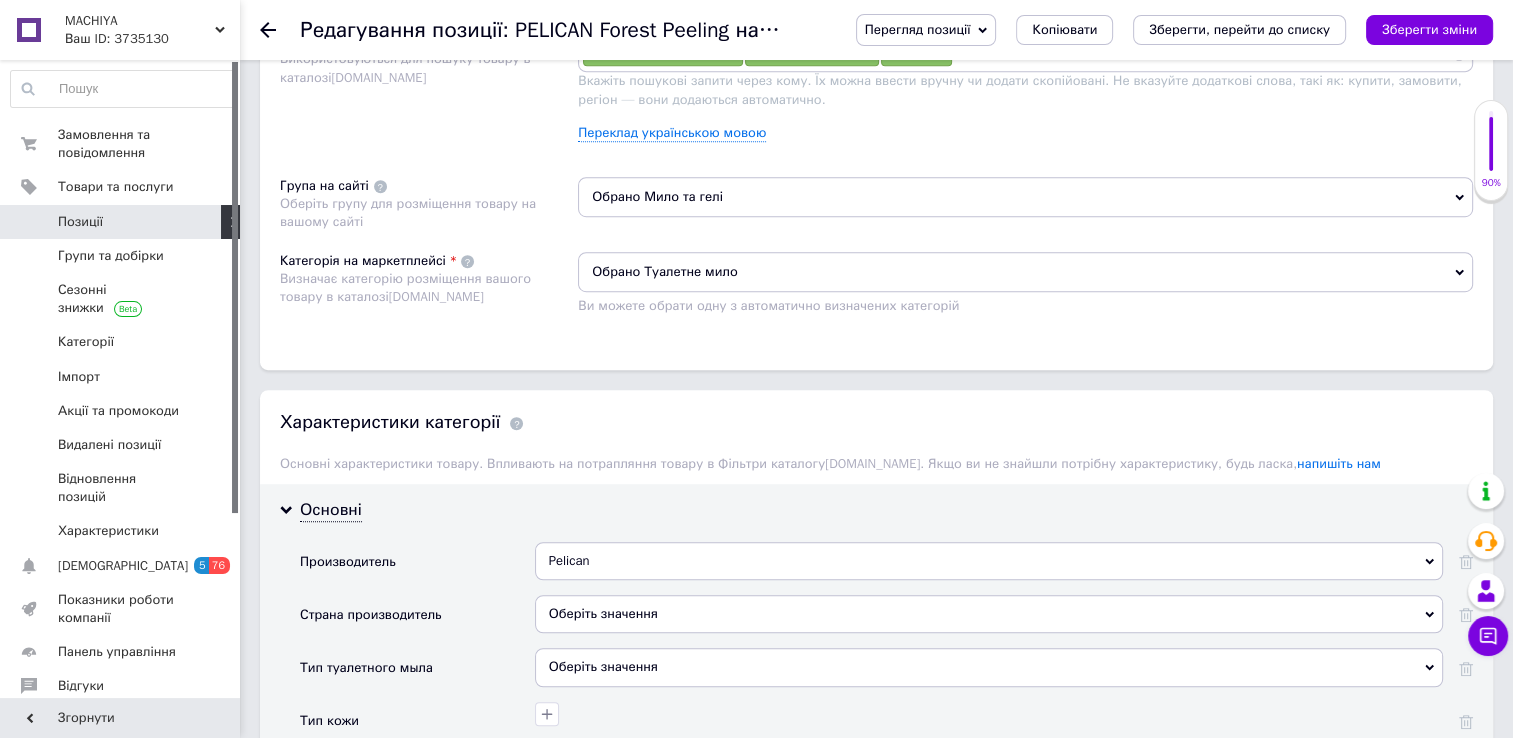click on "Оберіть значення" at bounding box center (989, 614) 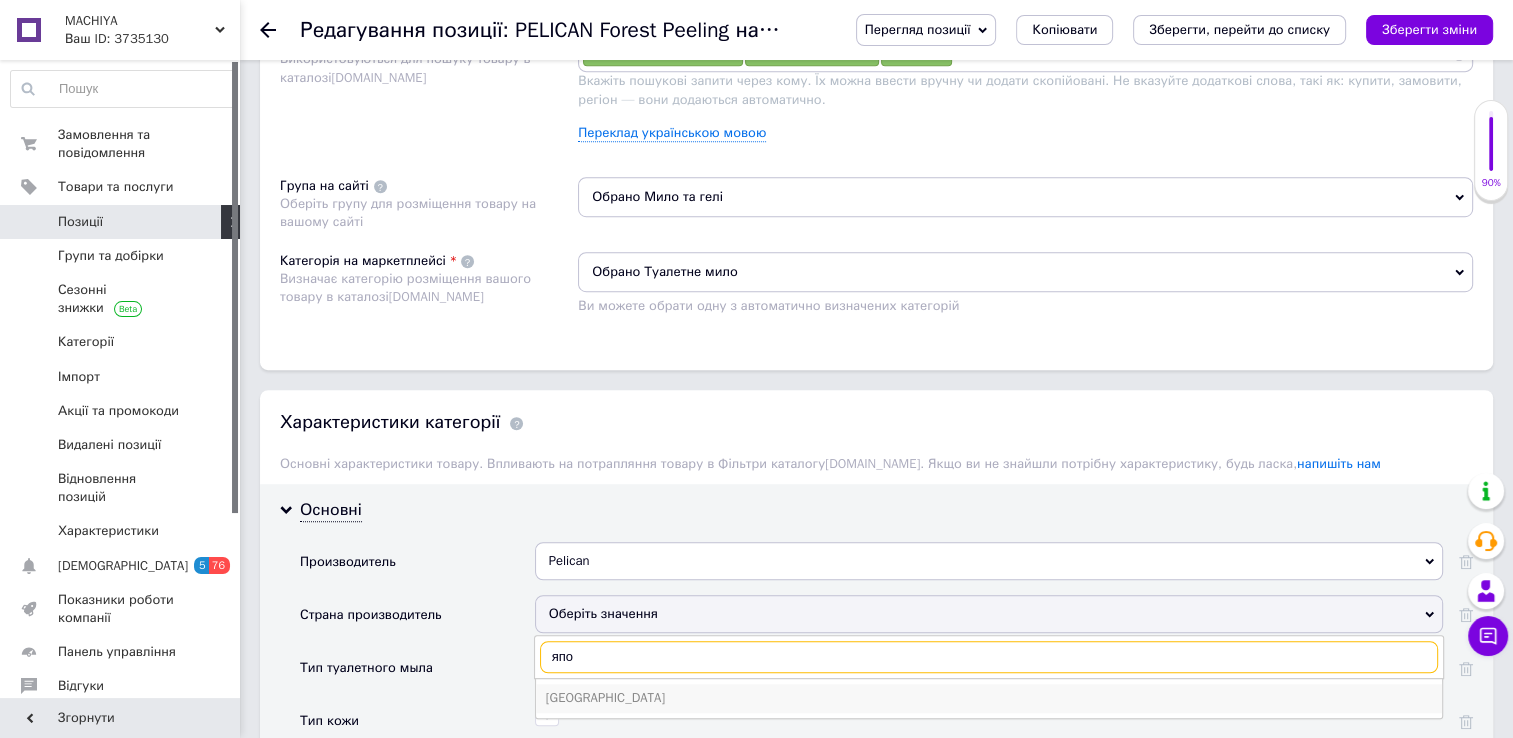 type on "япо" 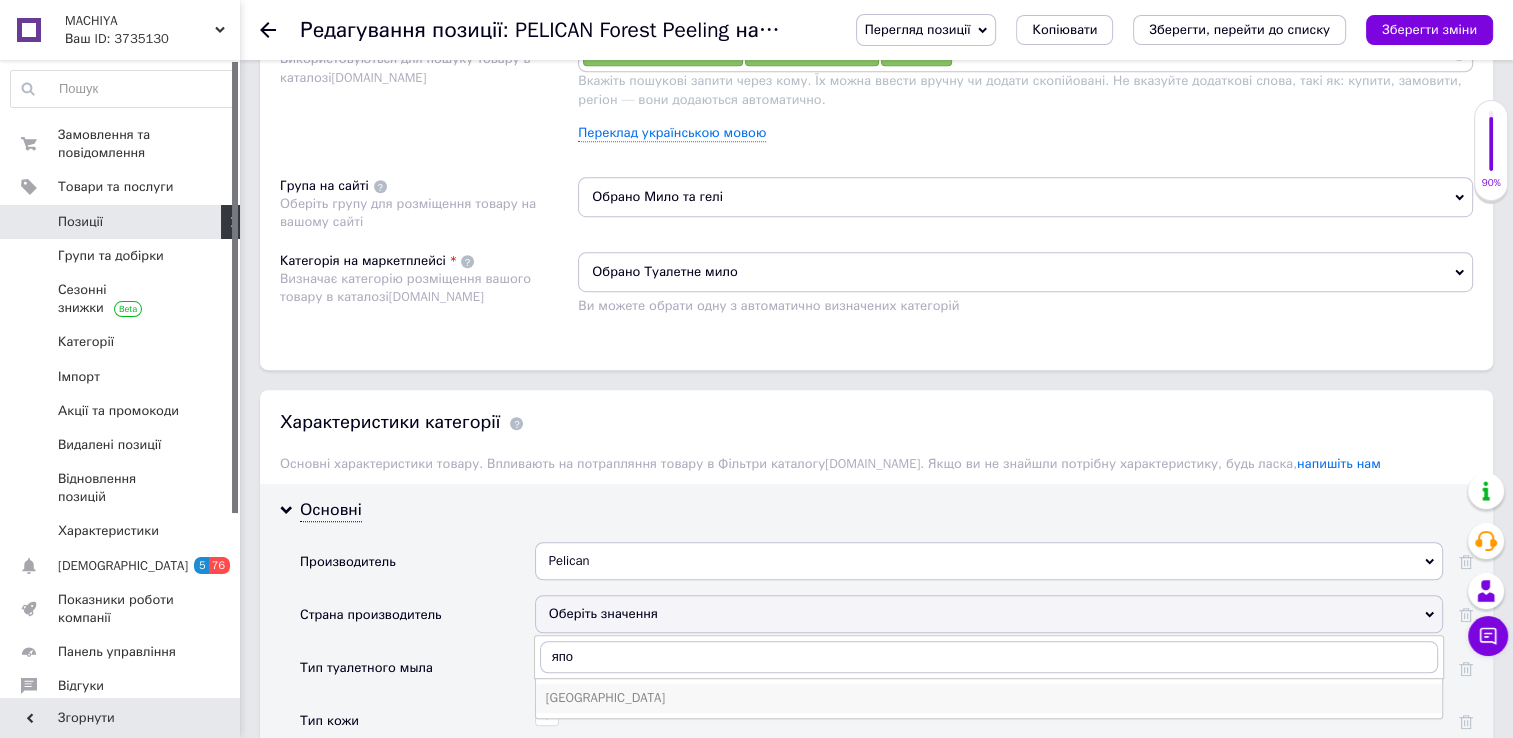 click on "[GEOGRAPHIC_DATA]" at bounding box center [989, 698] 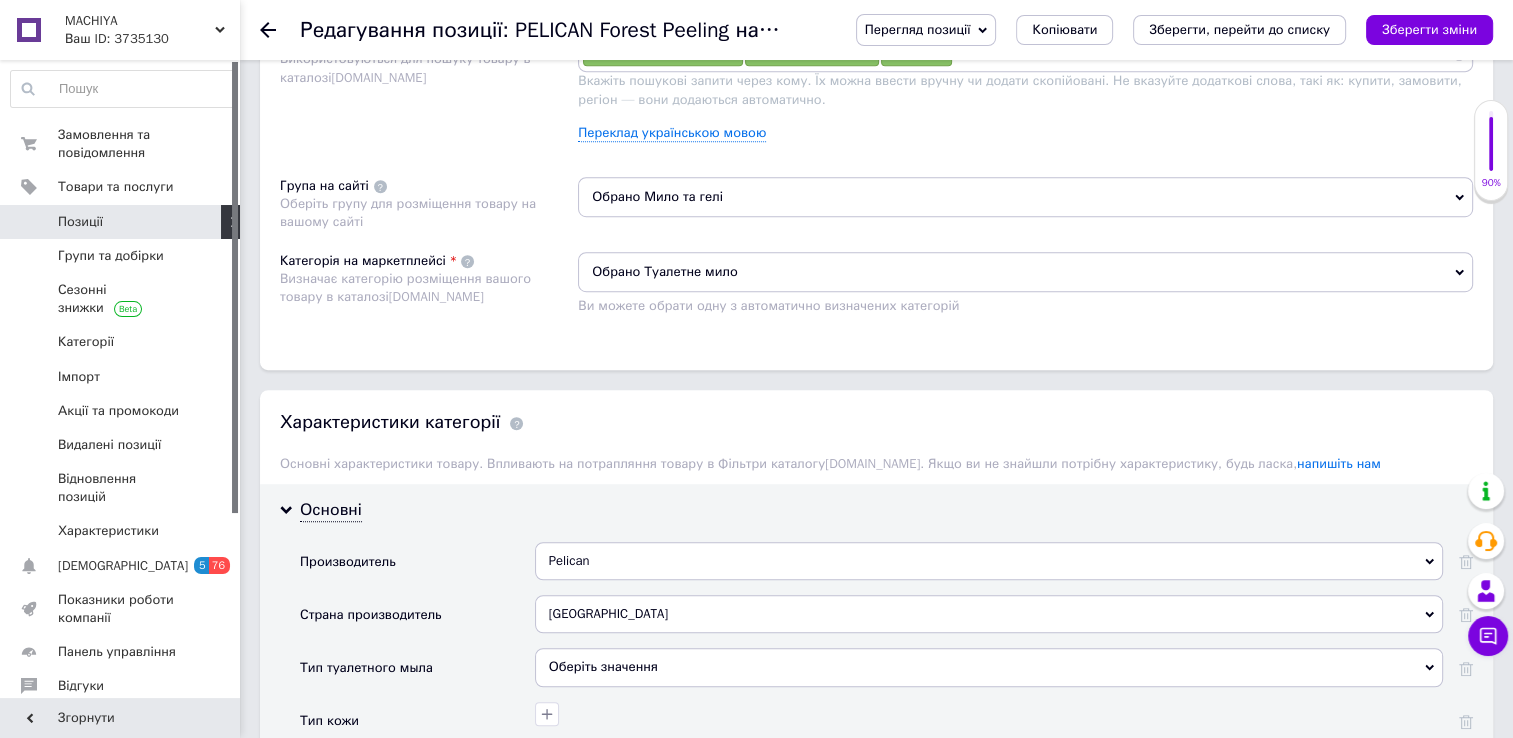 scroll, scrollTop: 1354, scrollLeft: 0, axis: vertical 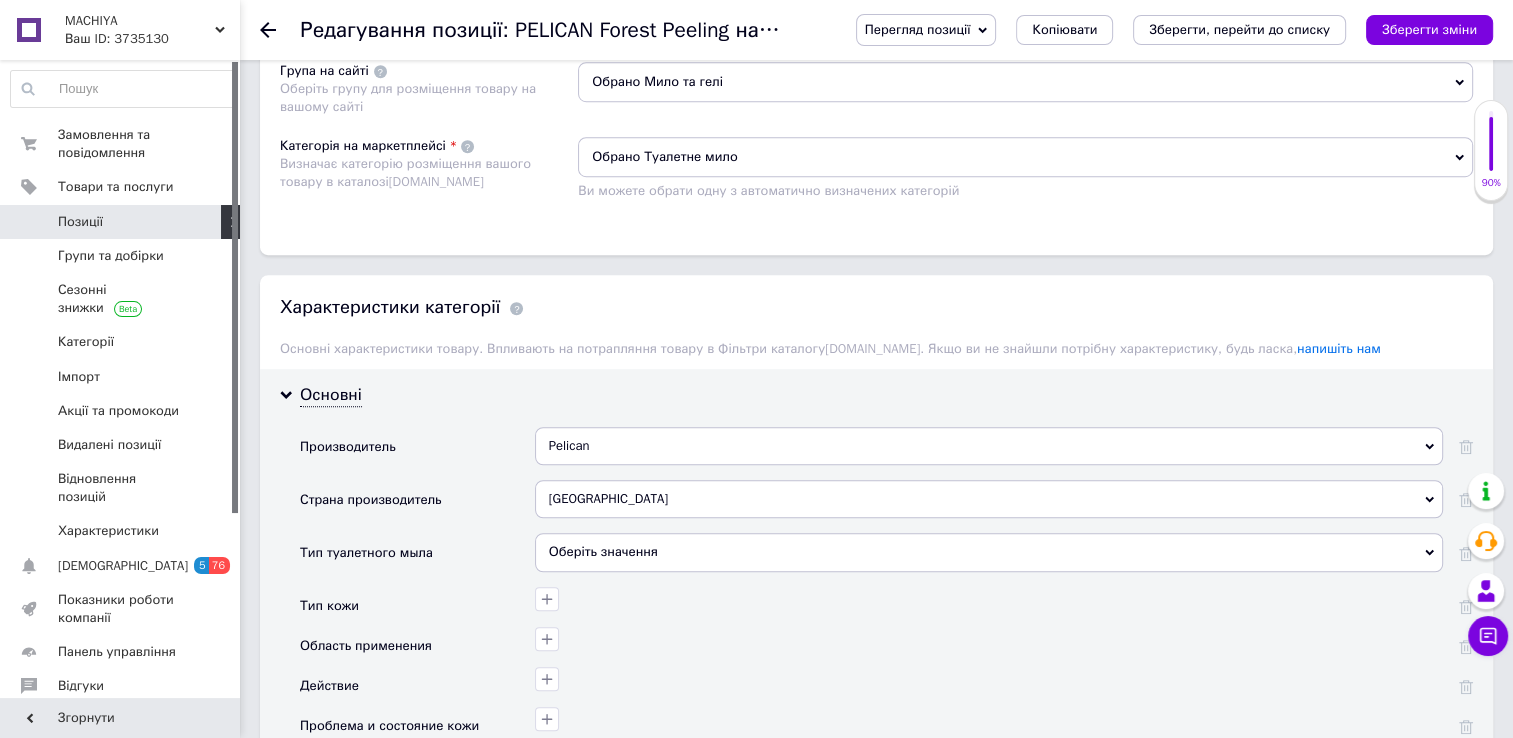 click on "Оберіть значення" at bounding box center [989, 552] 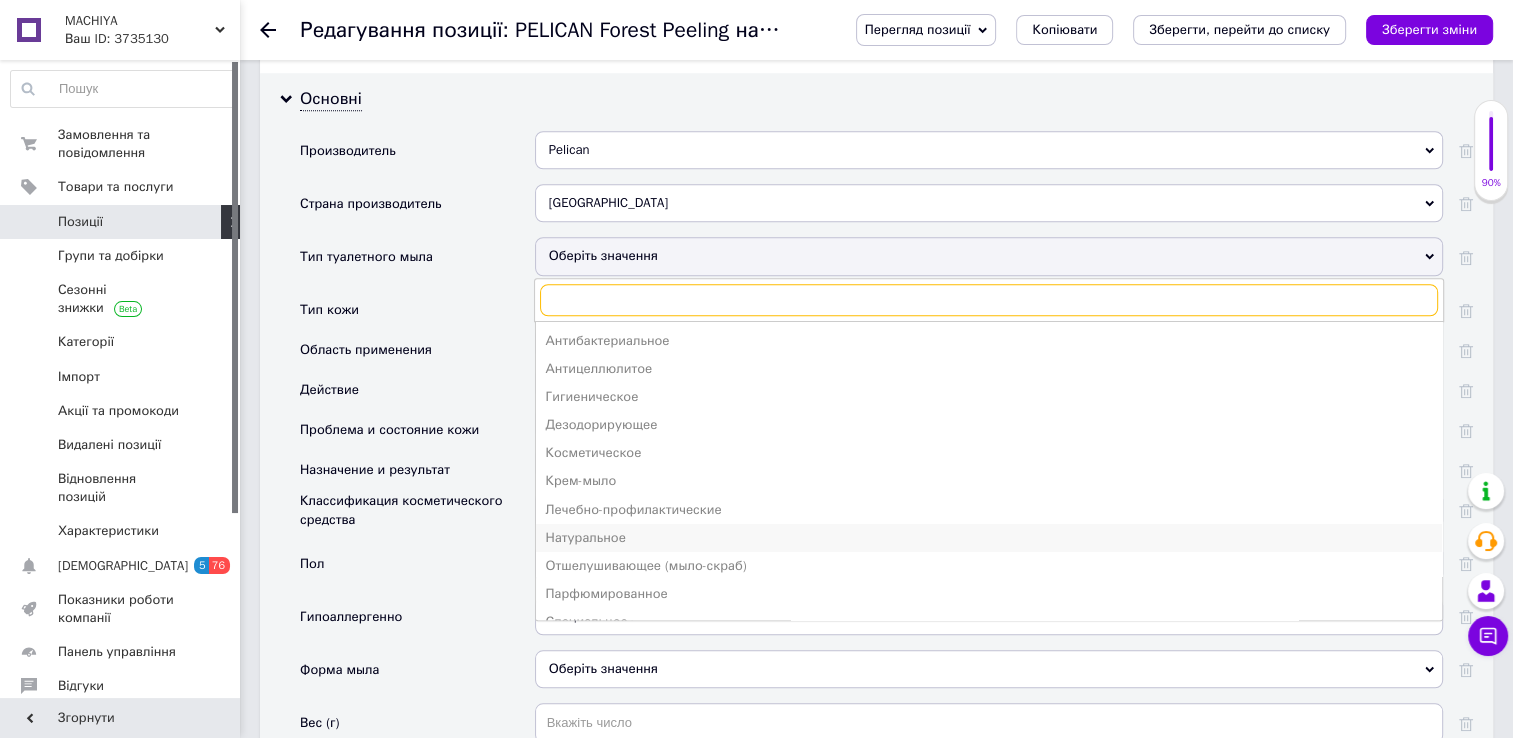 scroll, scrollTop: 1652, scrollLeft: 0, axis: vertical 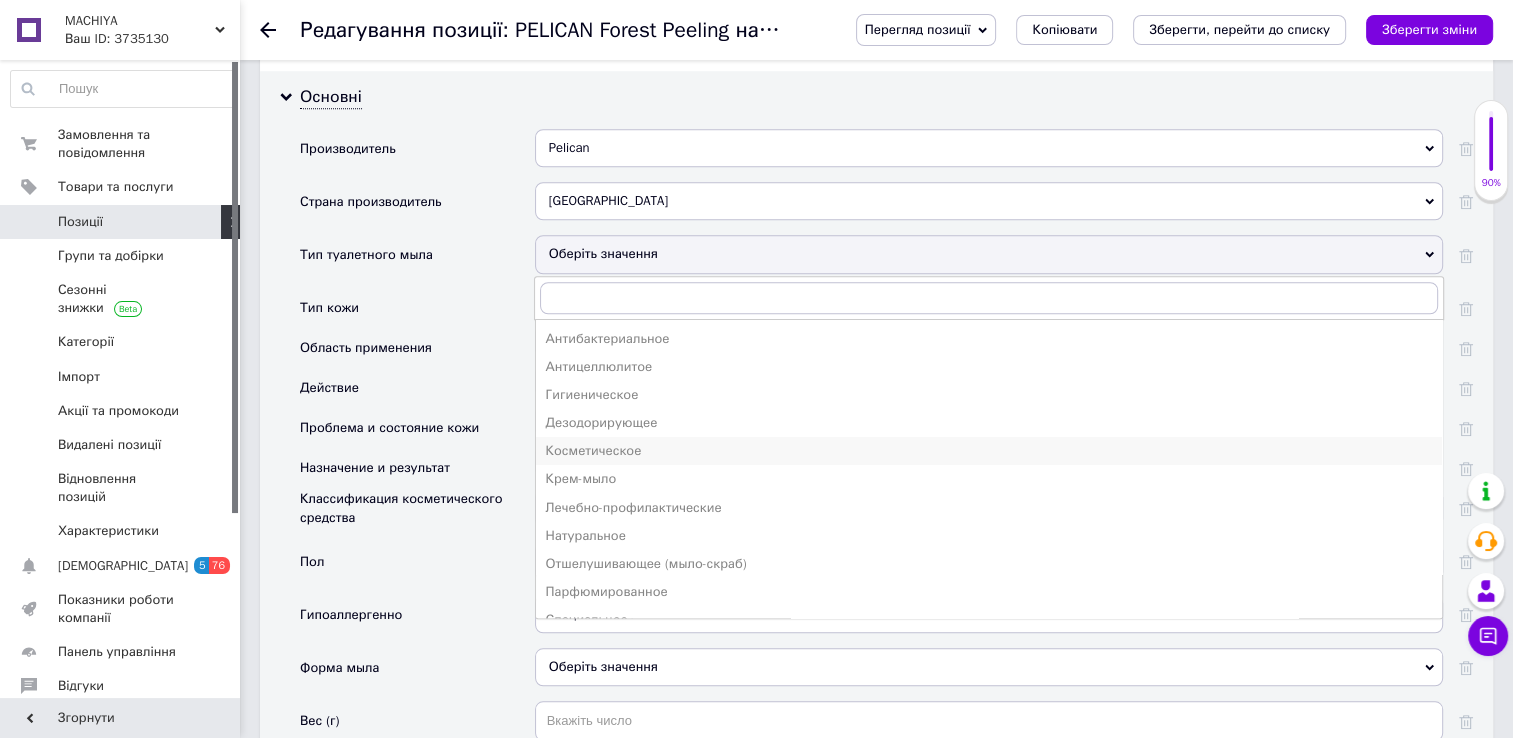 click on "Косметическое" at bounding box center (989, 451) 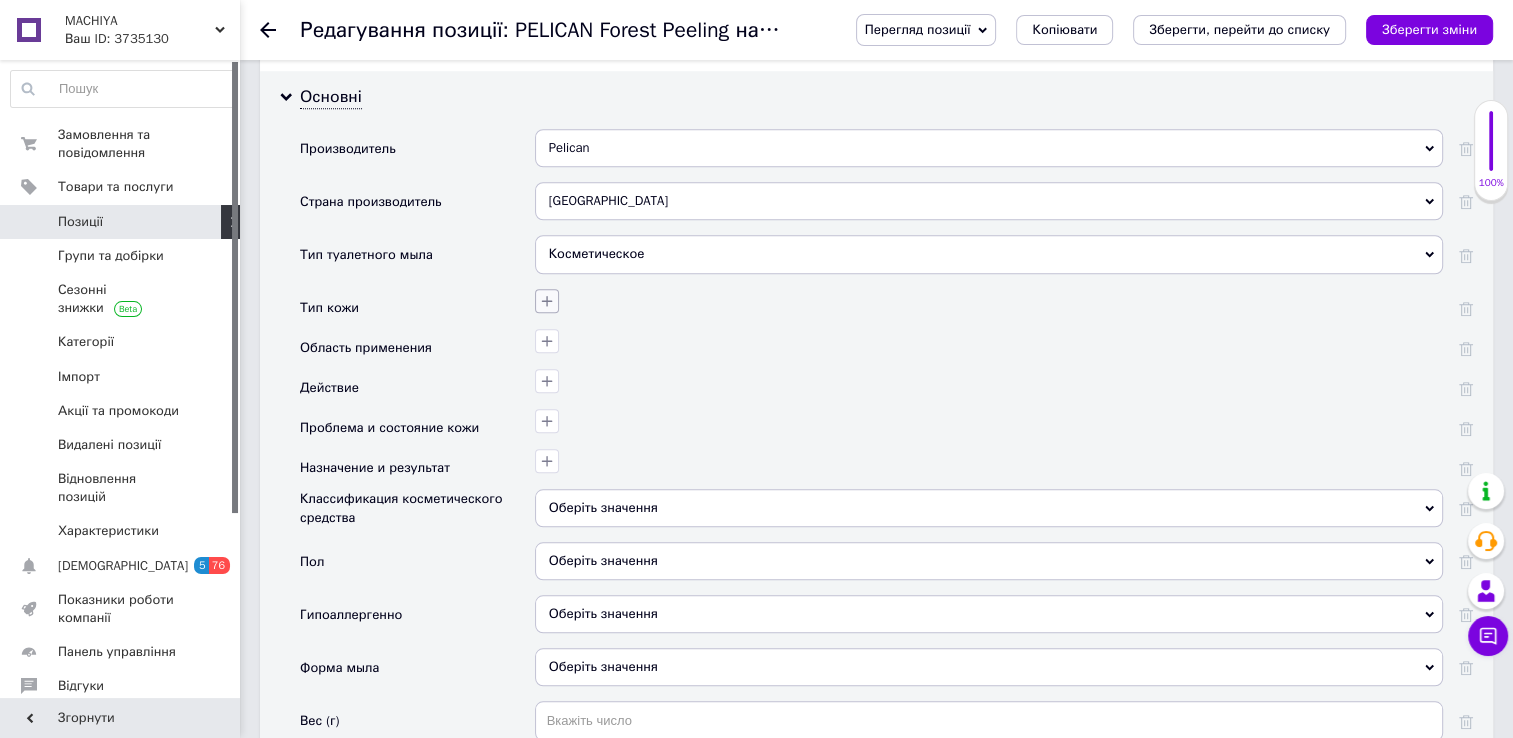 click 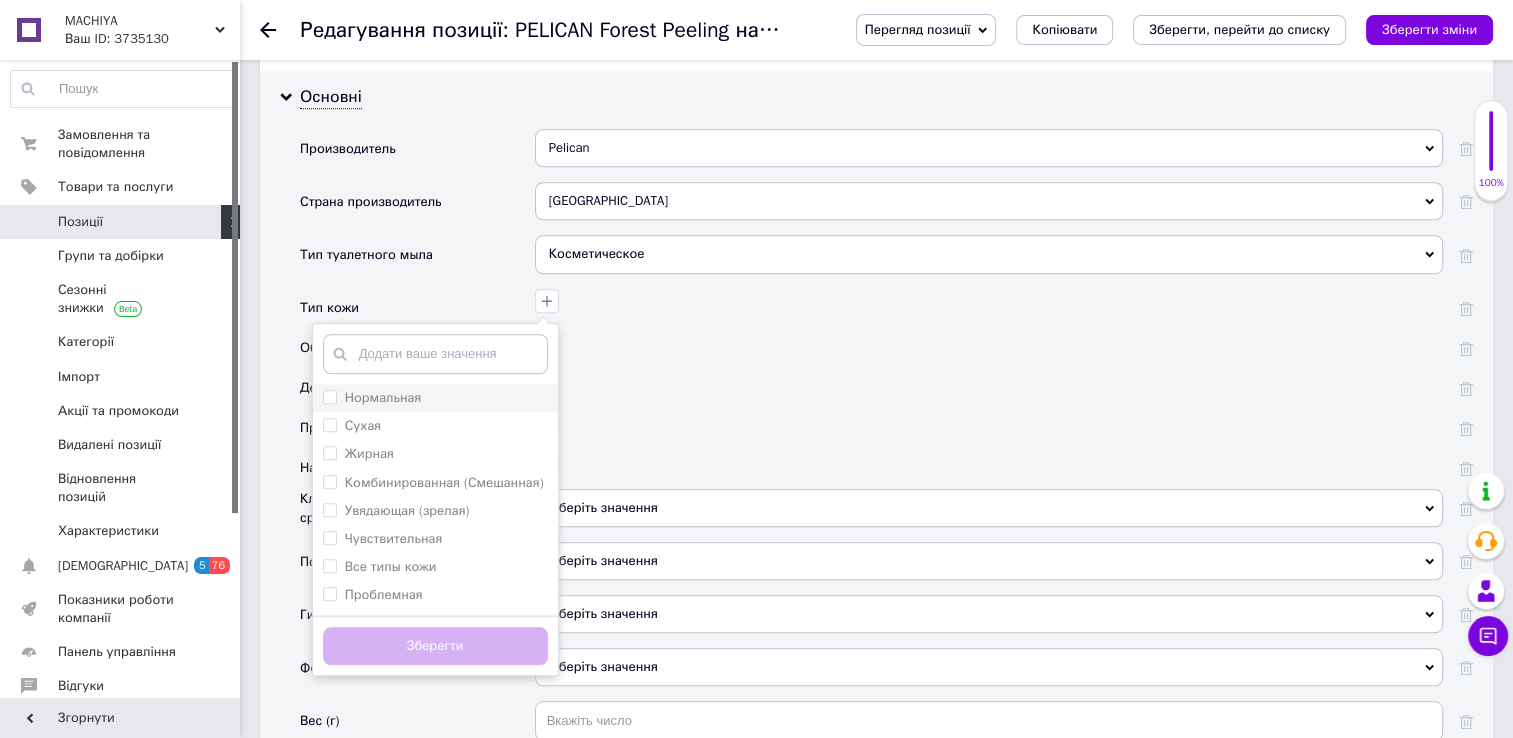 click at bounding box center [330, 397] 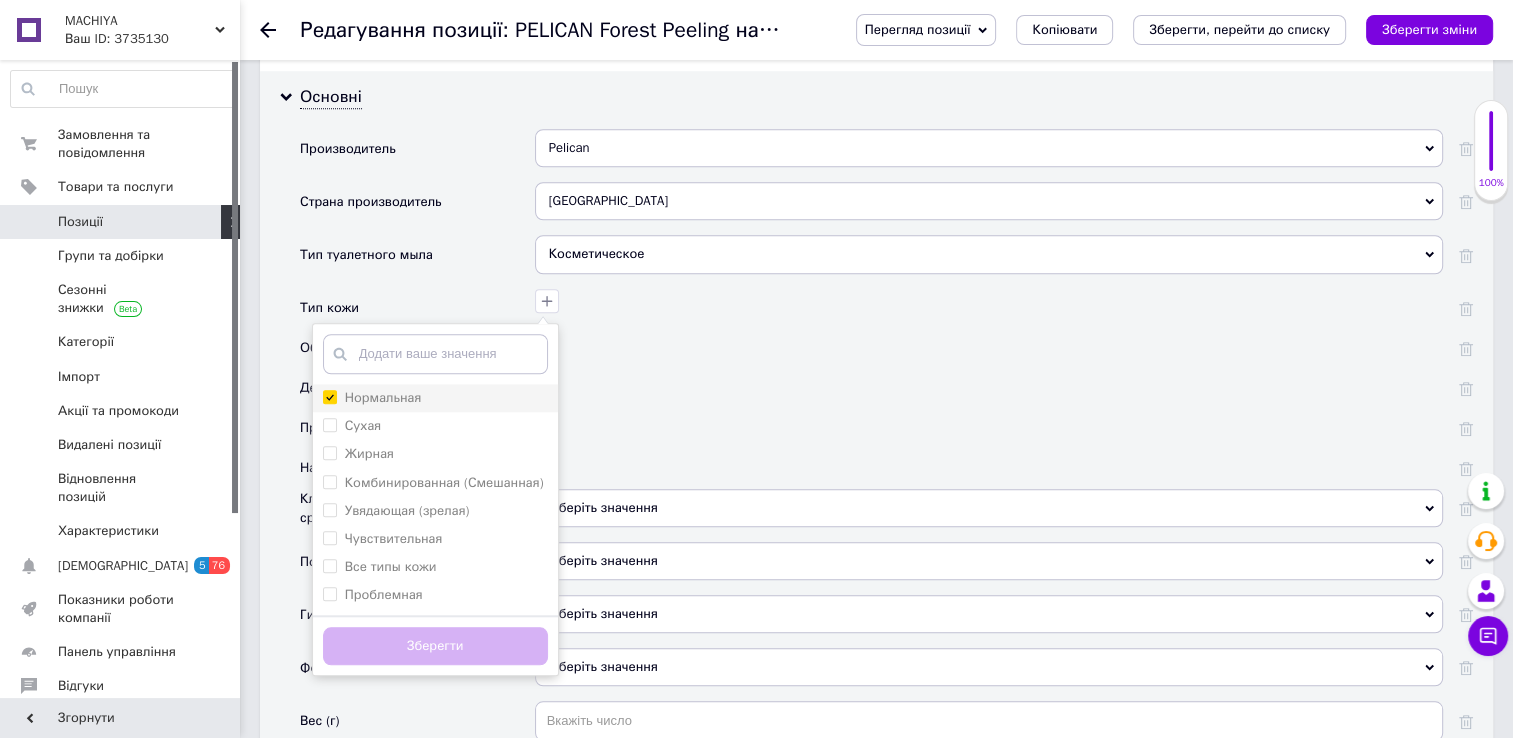 click on "Нормальная" at bounding box center (329, 396) 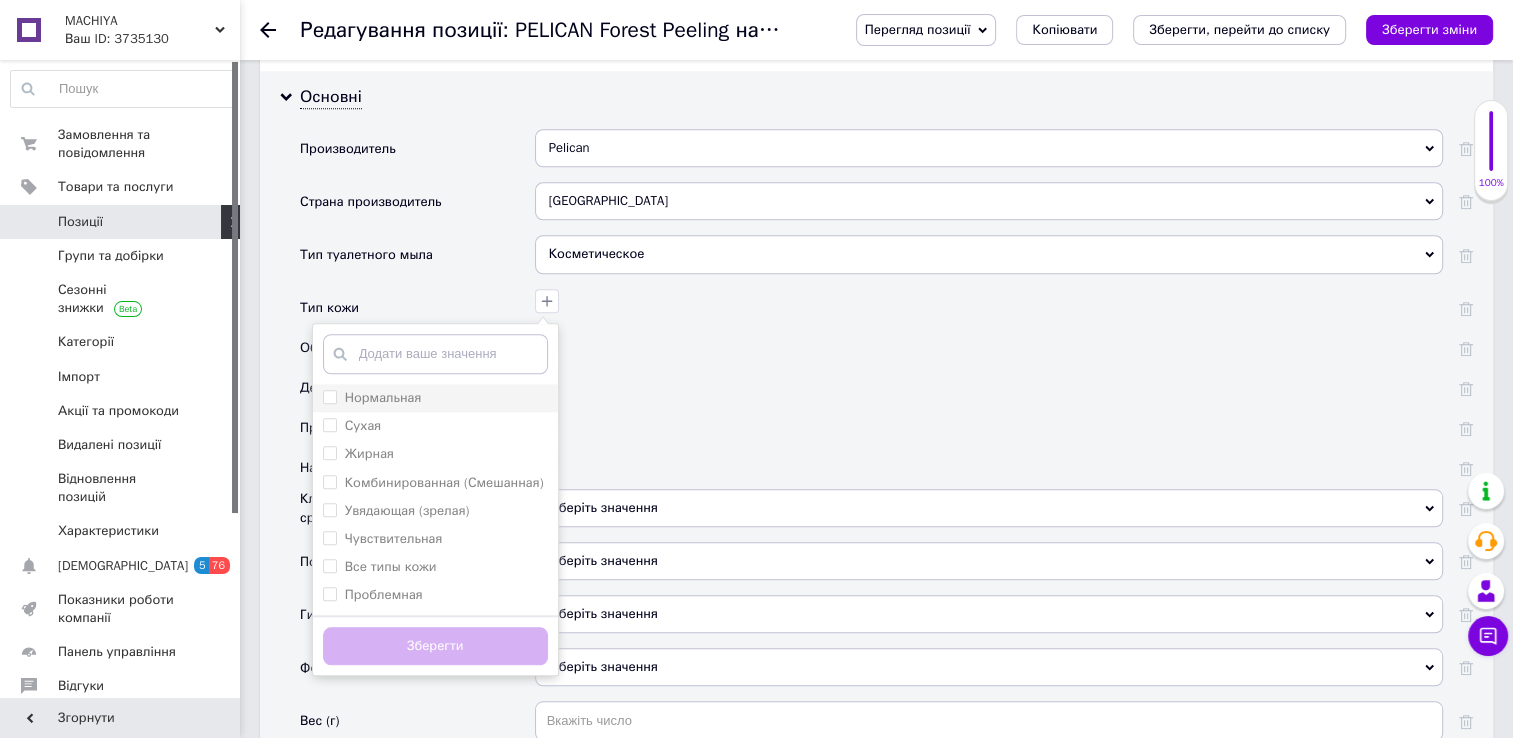 checkbox on "false" 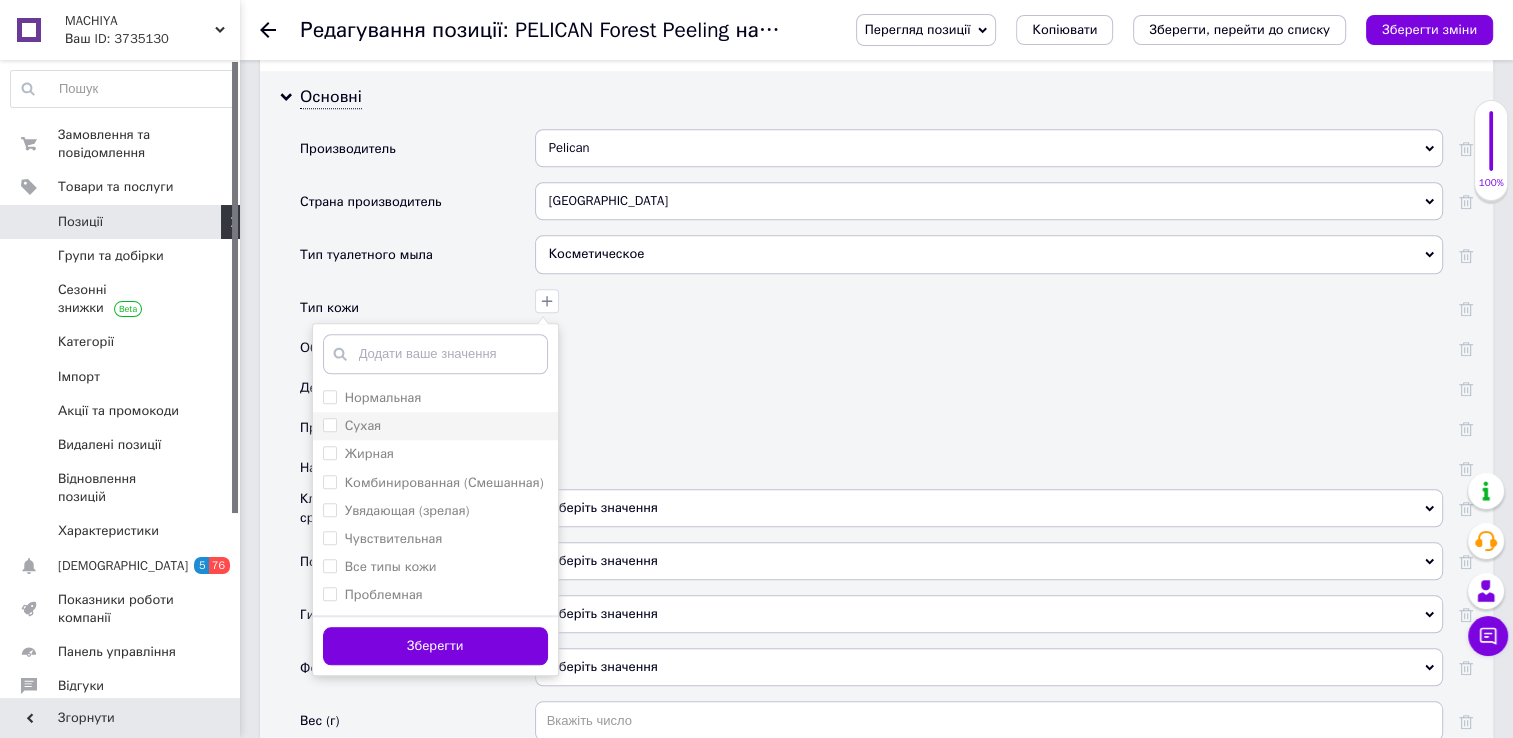 click on "Сухая" at bounding box center [329, 424] 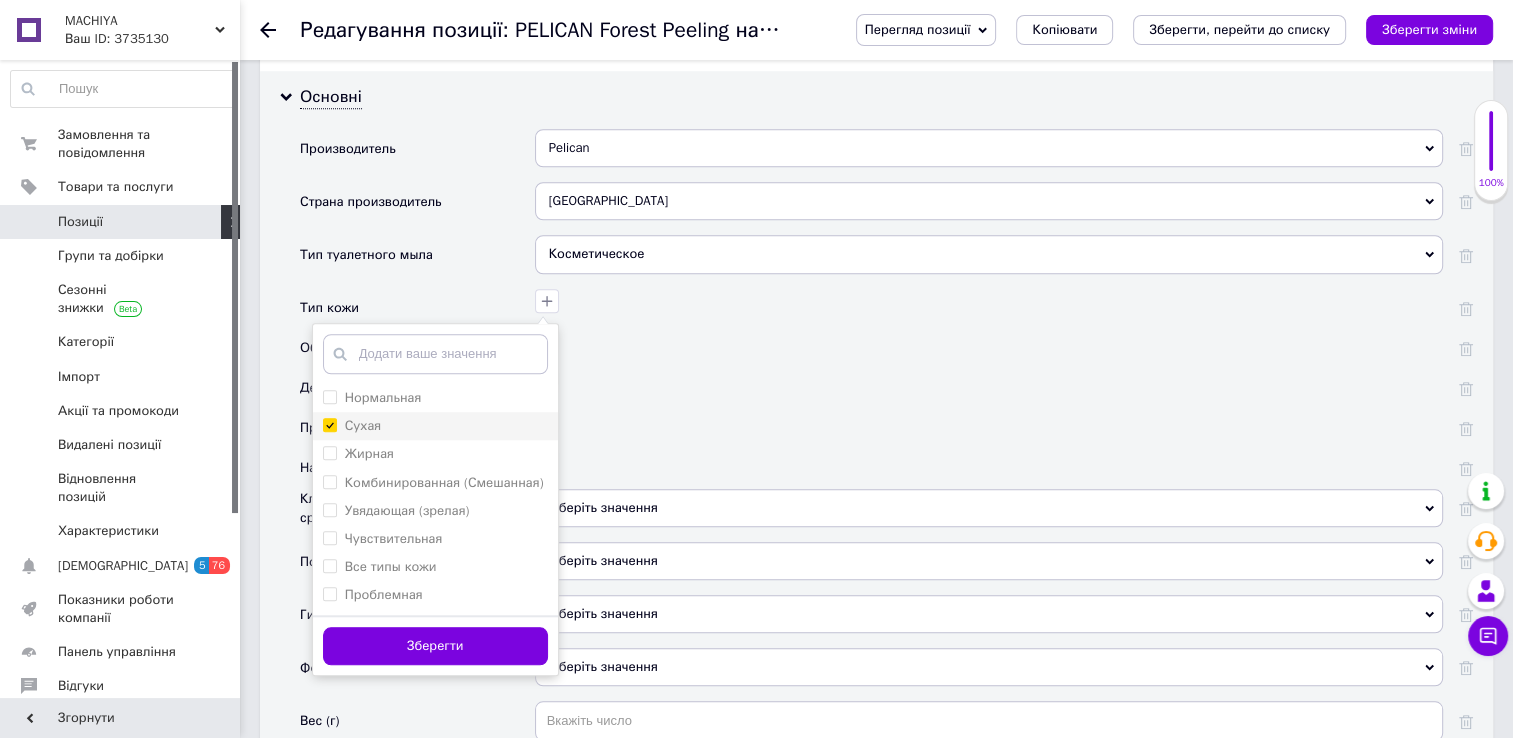 checkbox on "true" 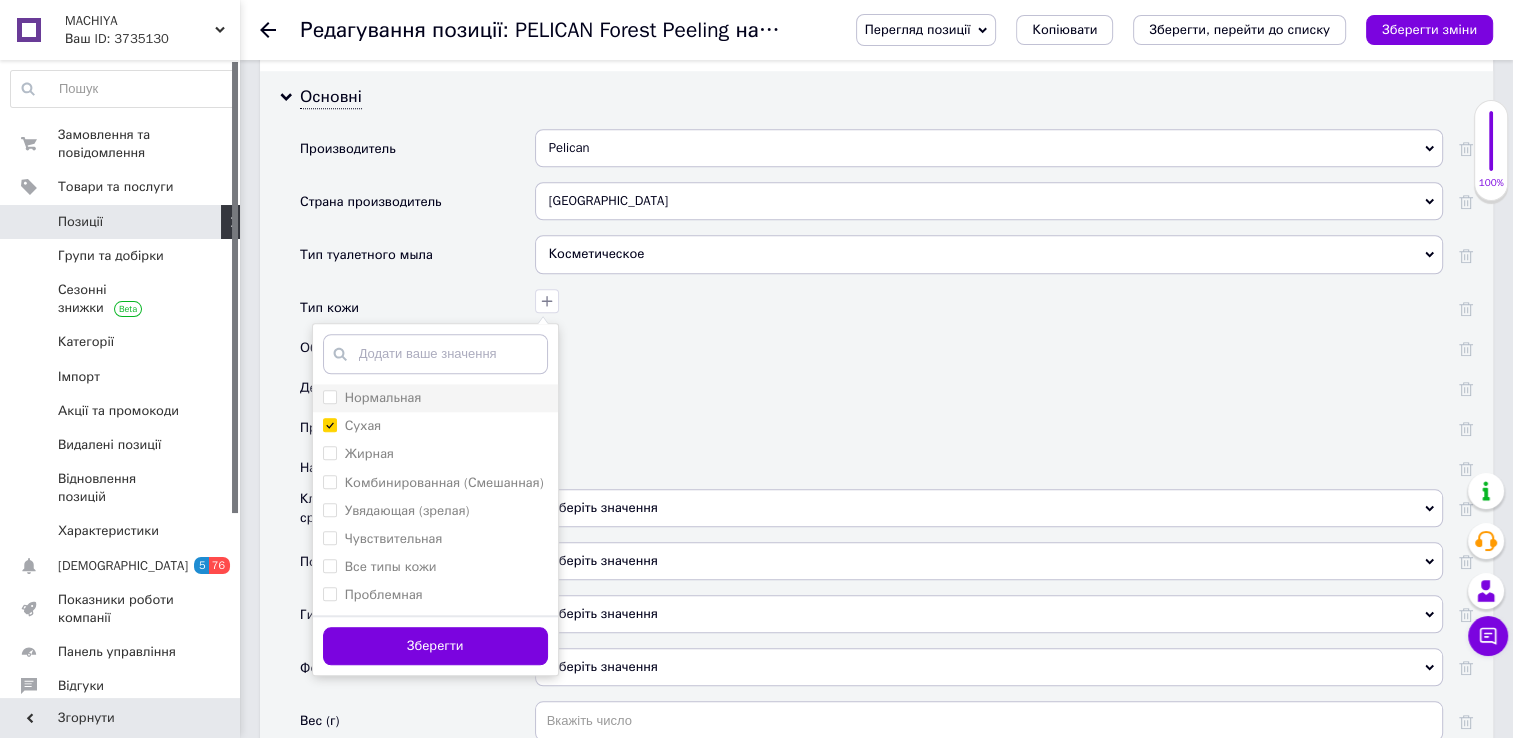 click at bounding box center (330, 397) 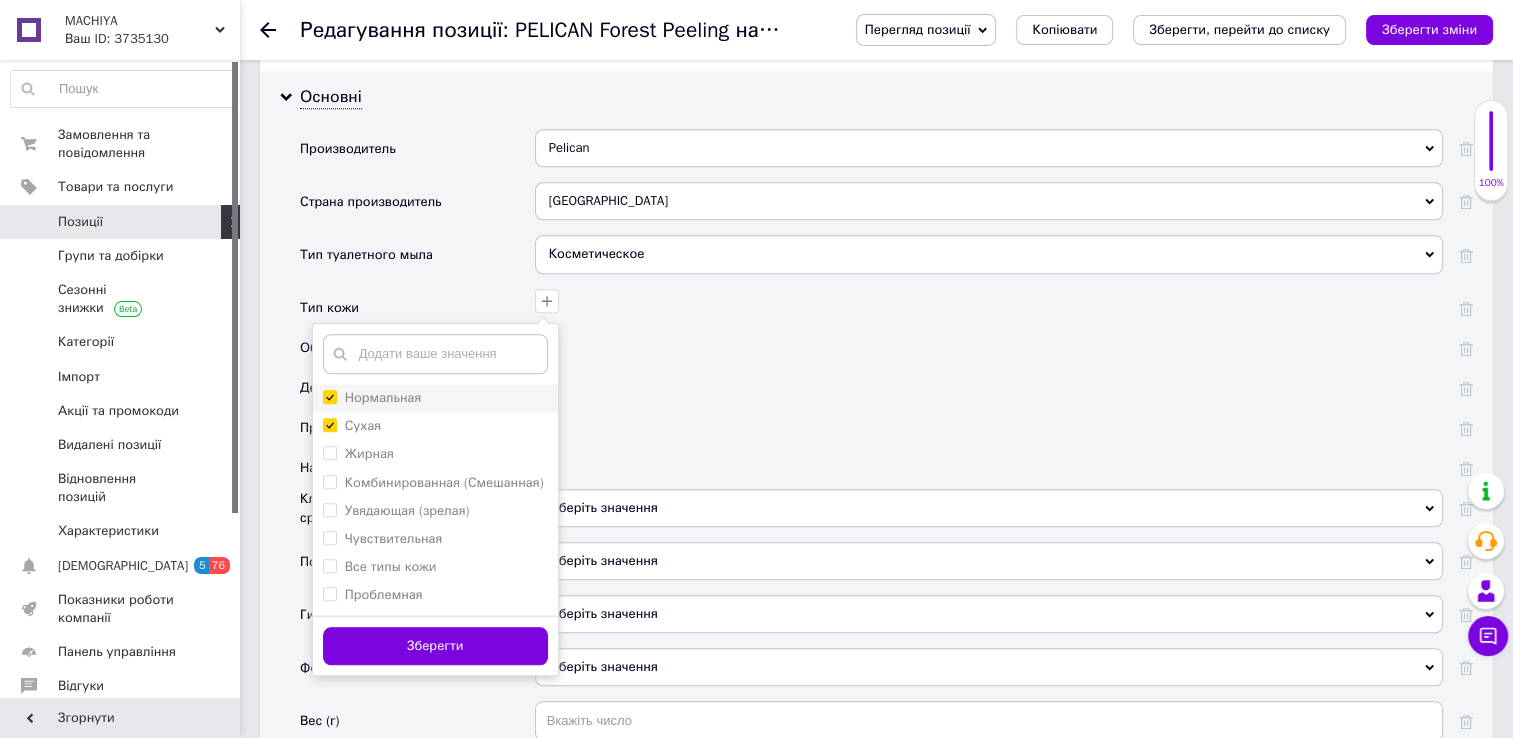 click on "Нормальная" at bounding box center [329, 396] 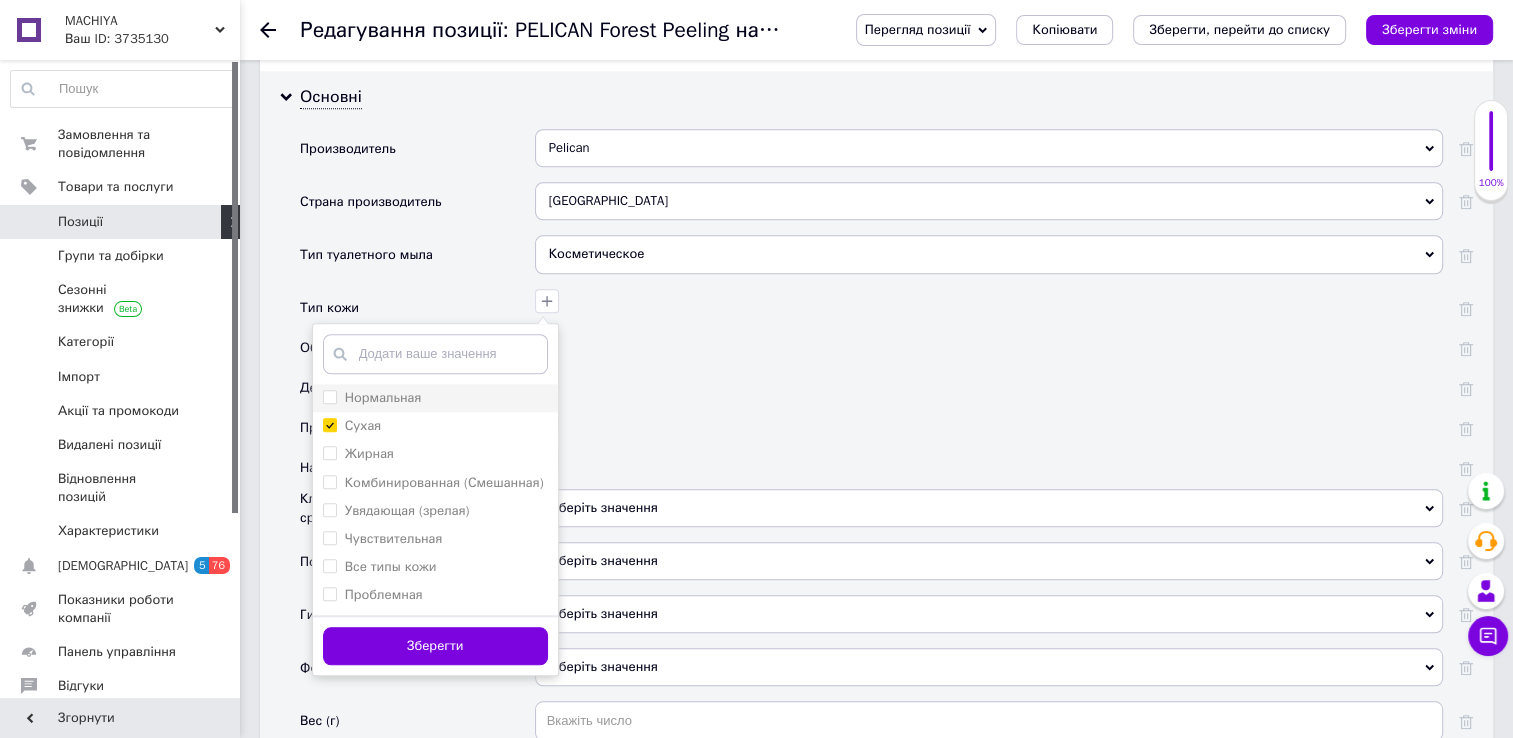 click on "Нормальная" at bounding box center (329, 396) 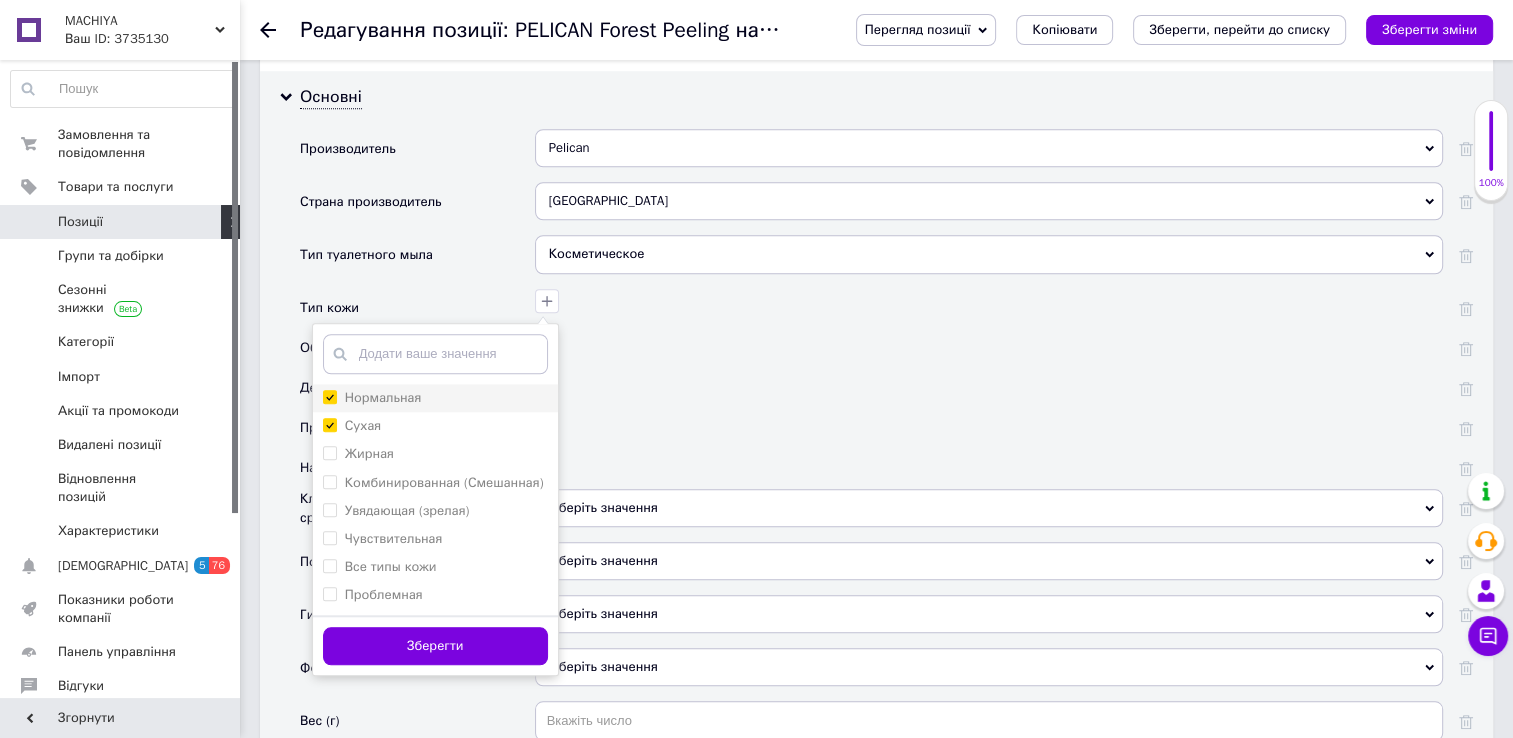 checkbox on "true" 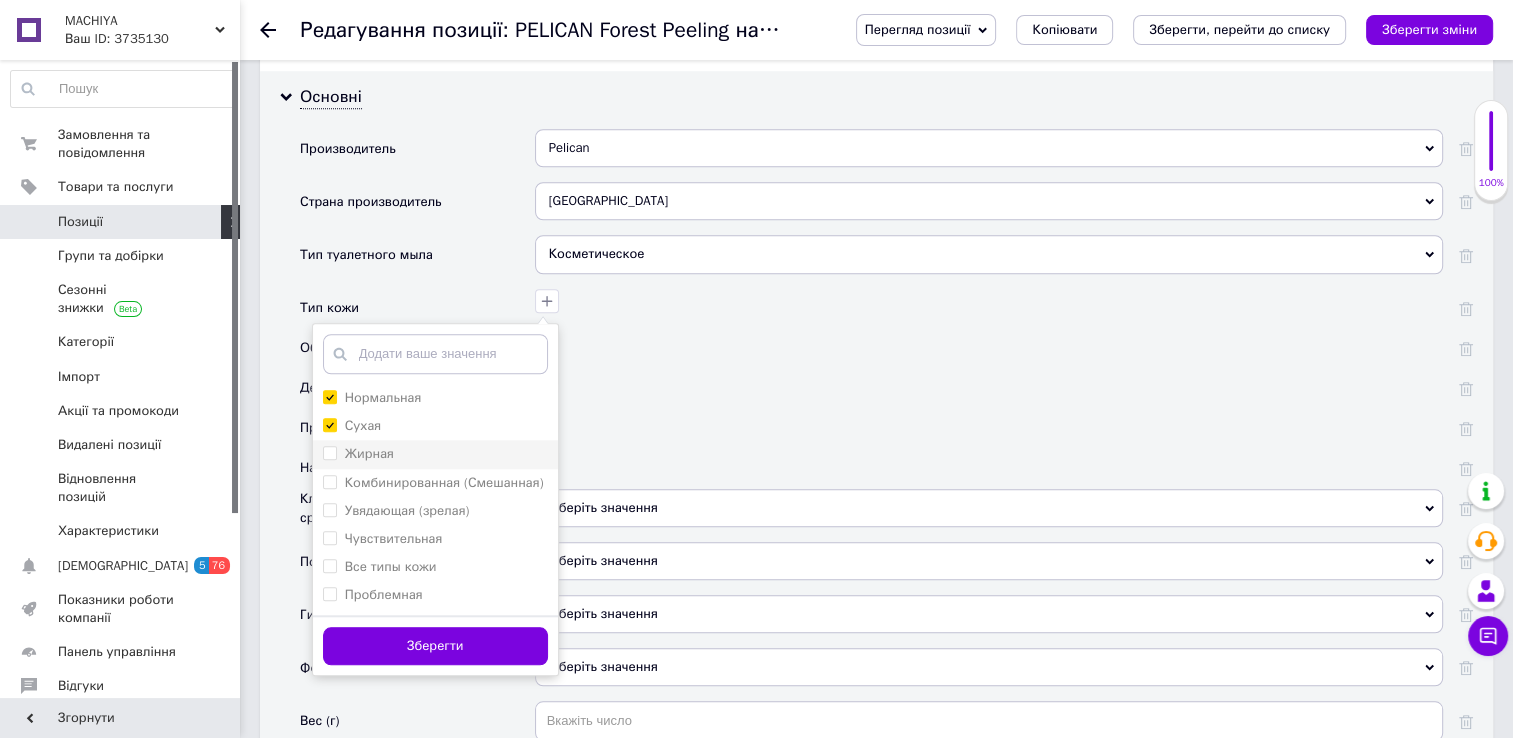 click on "Жирная" at bounding box center (329, 452) 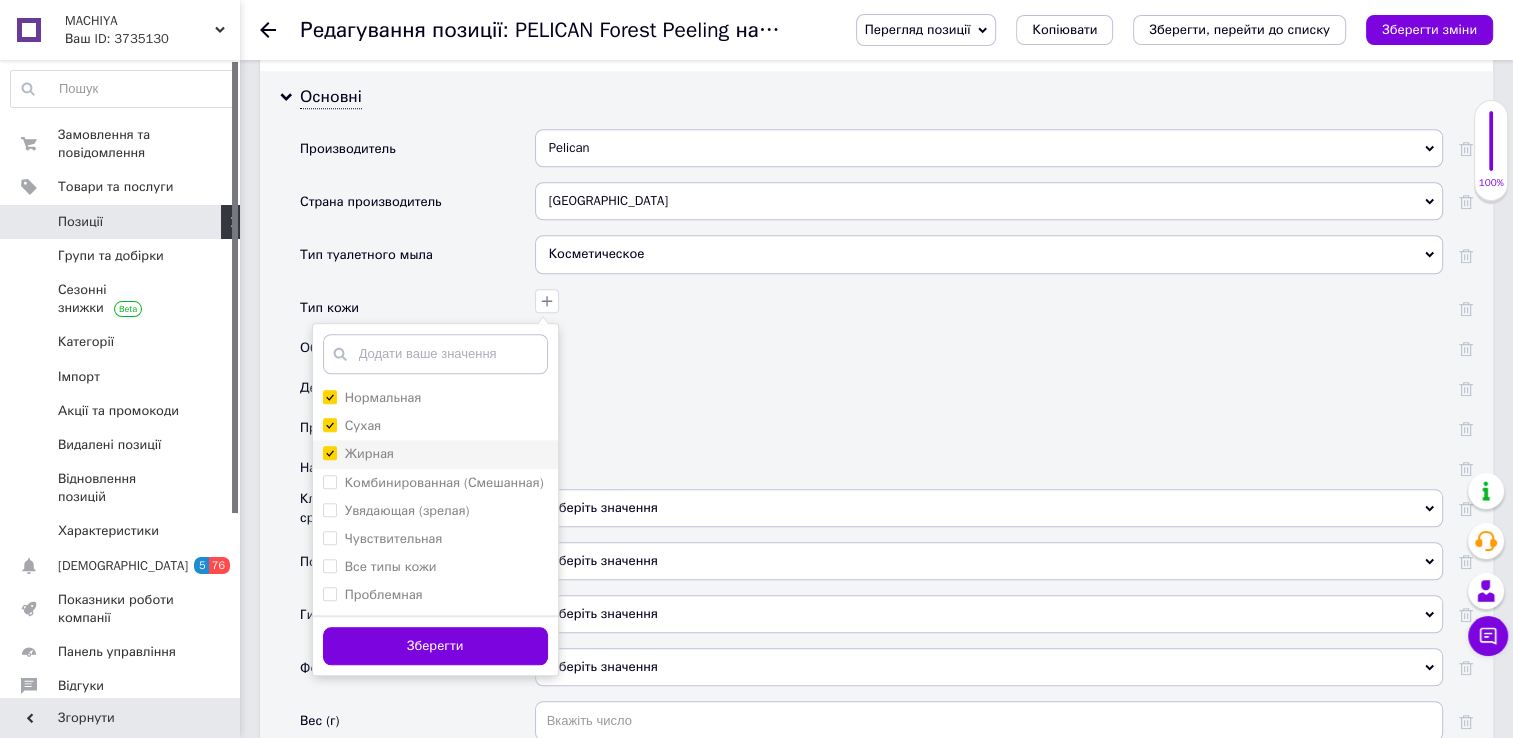 checkbox on "true" 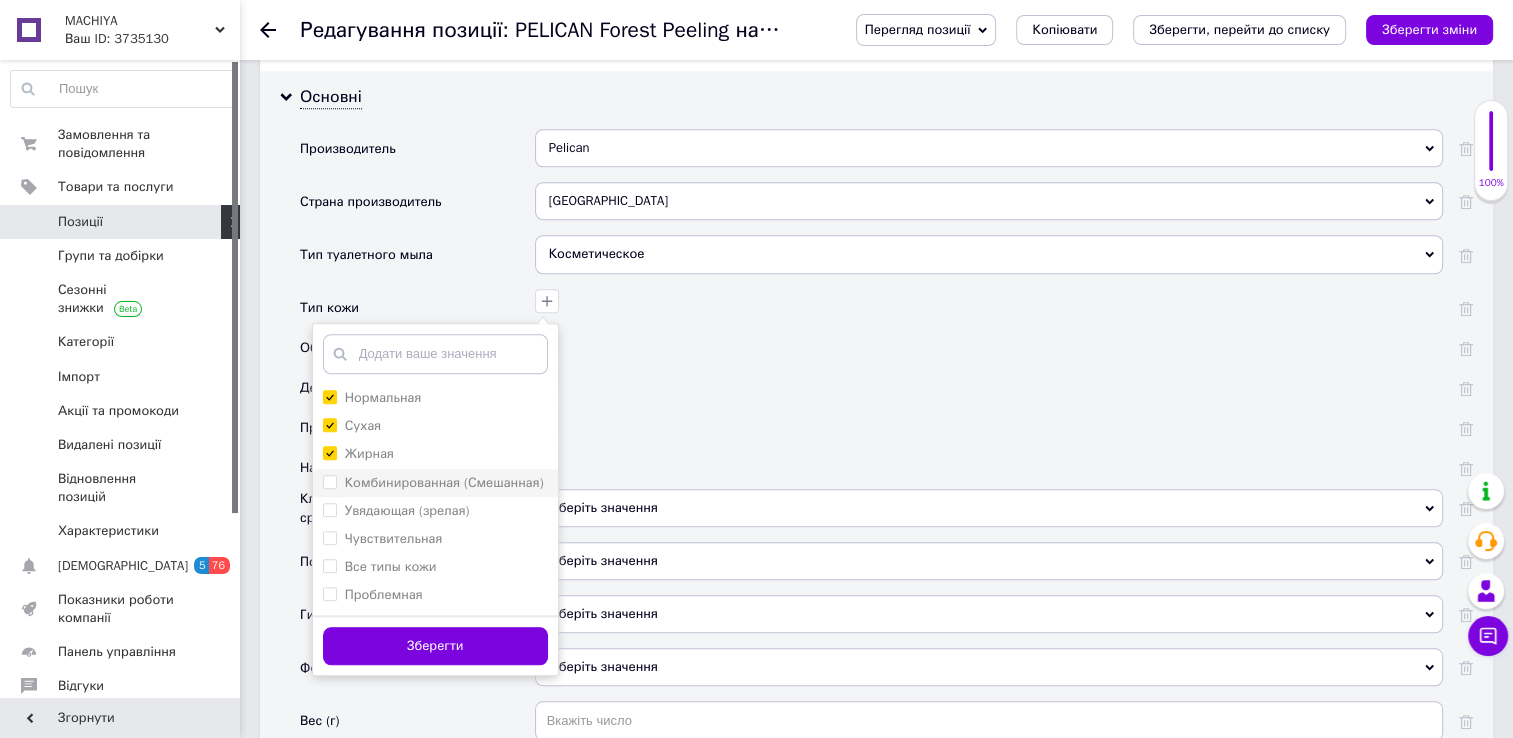 click on "Комбинированная (Смешанная)" at bounding box center [329, 481] 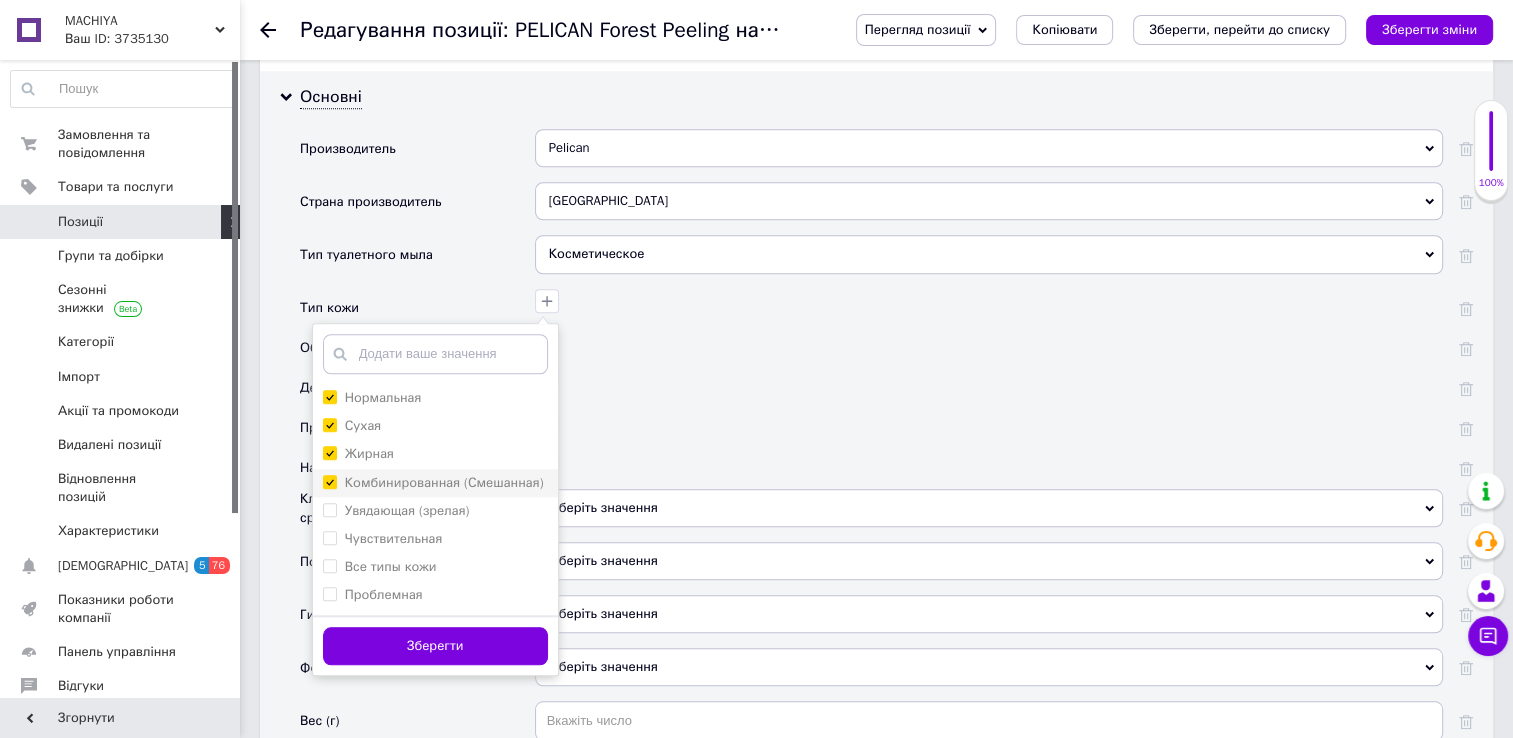 checkbox on "true" 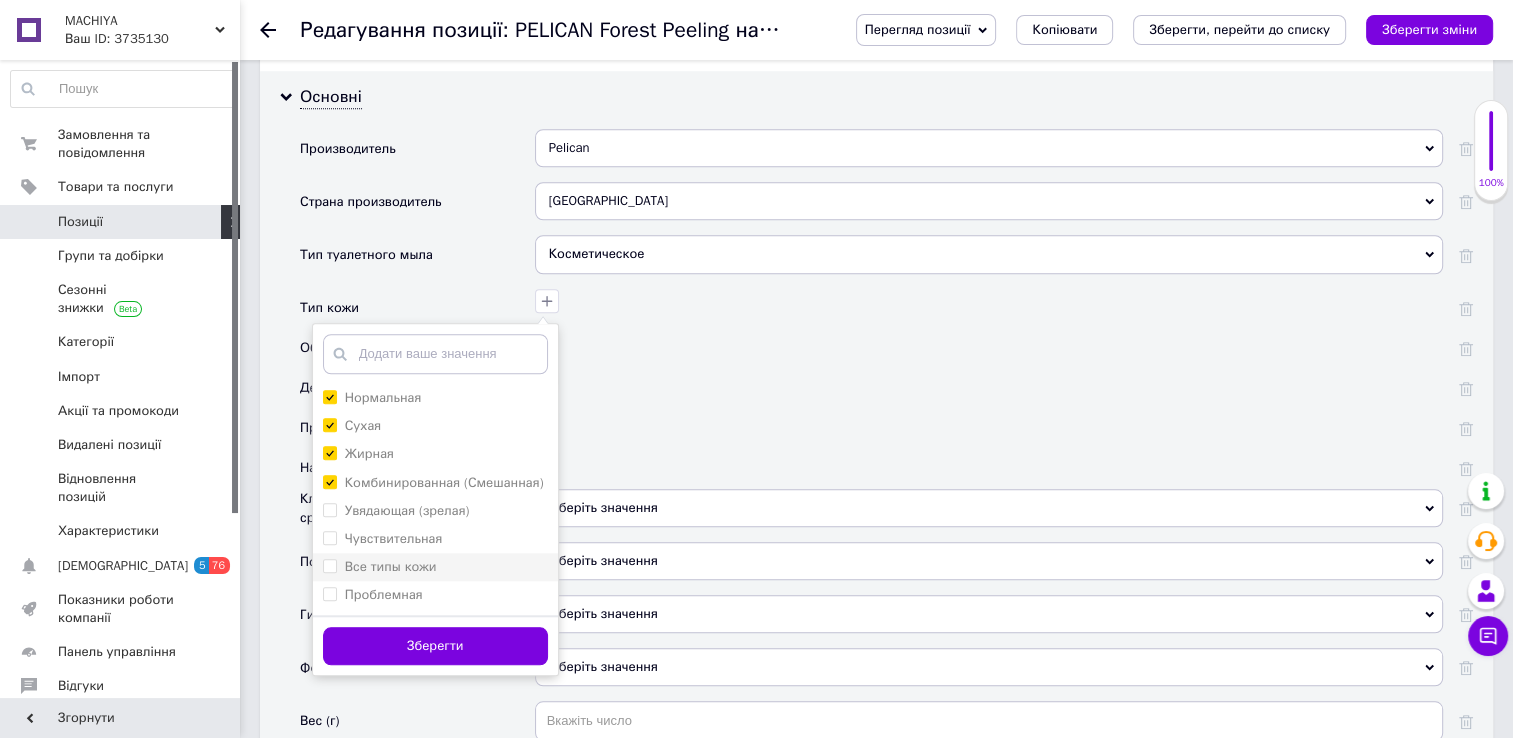 click on "Все типы кожи" at bounding box center [329, 565] 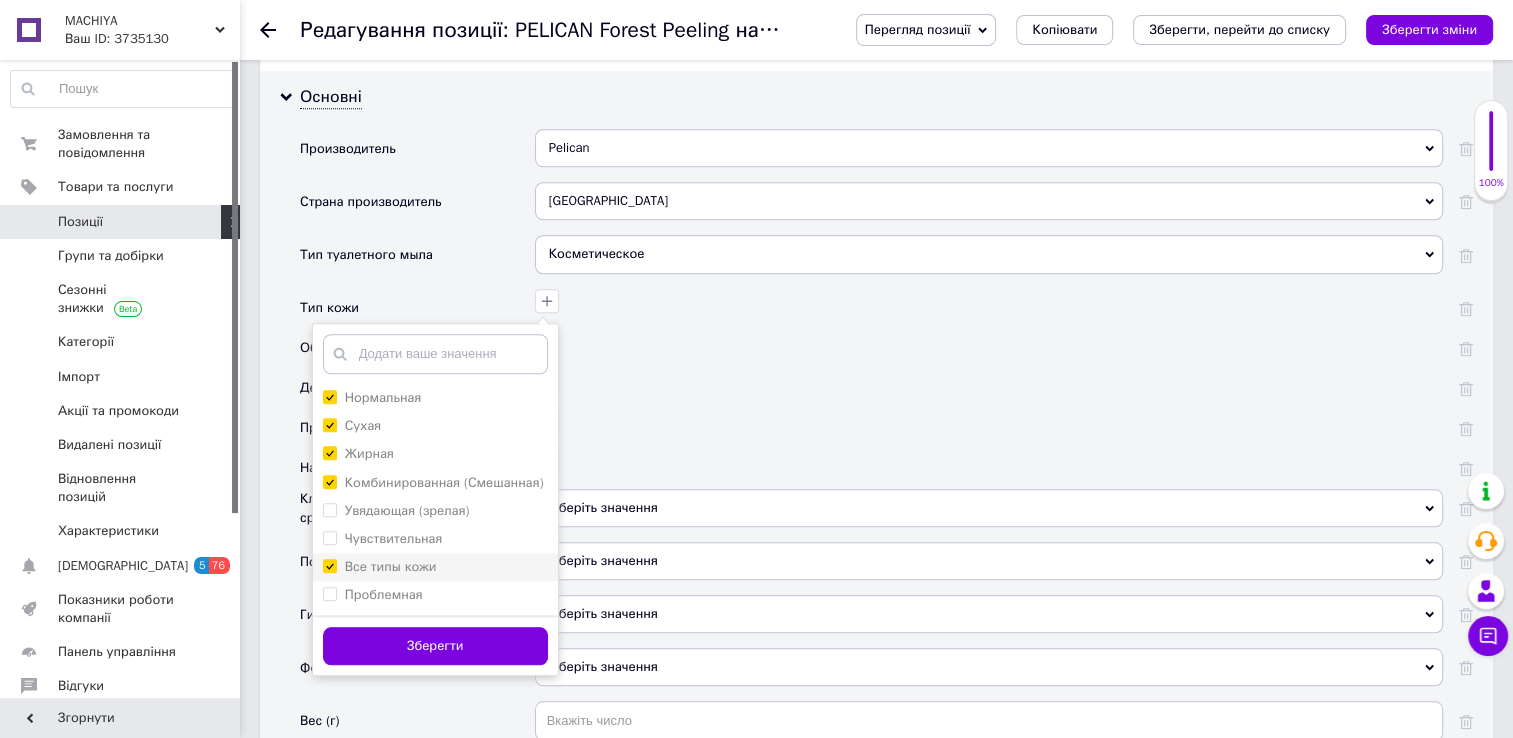 checkbox on "true" 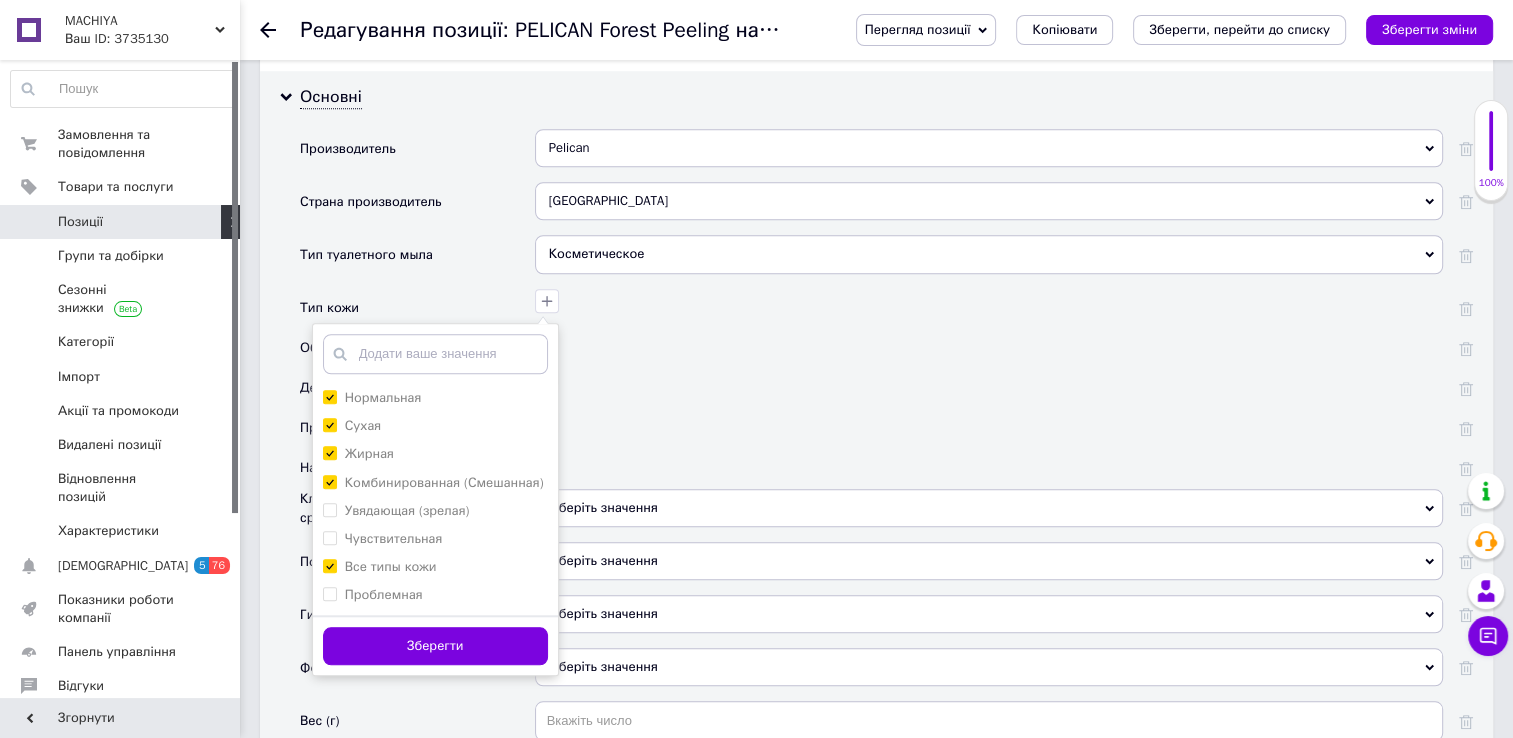 click on "Зберегти" at bounding box center [435, 645] 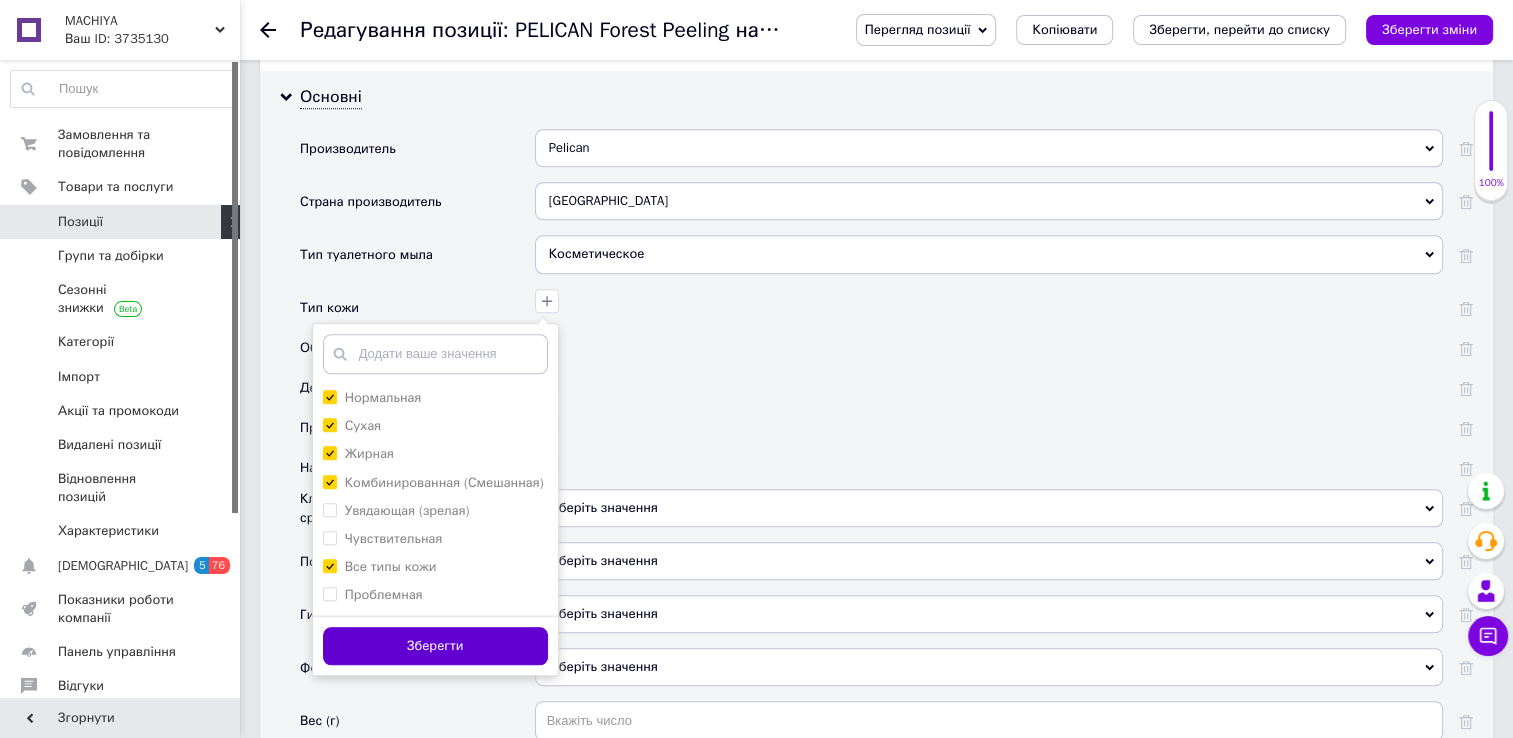 click on "Зберегти" at bounding box center (435, 646) 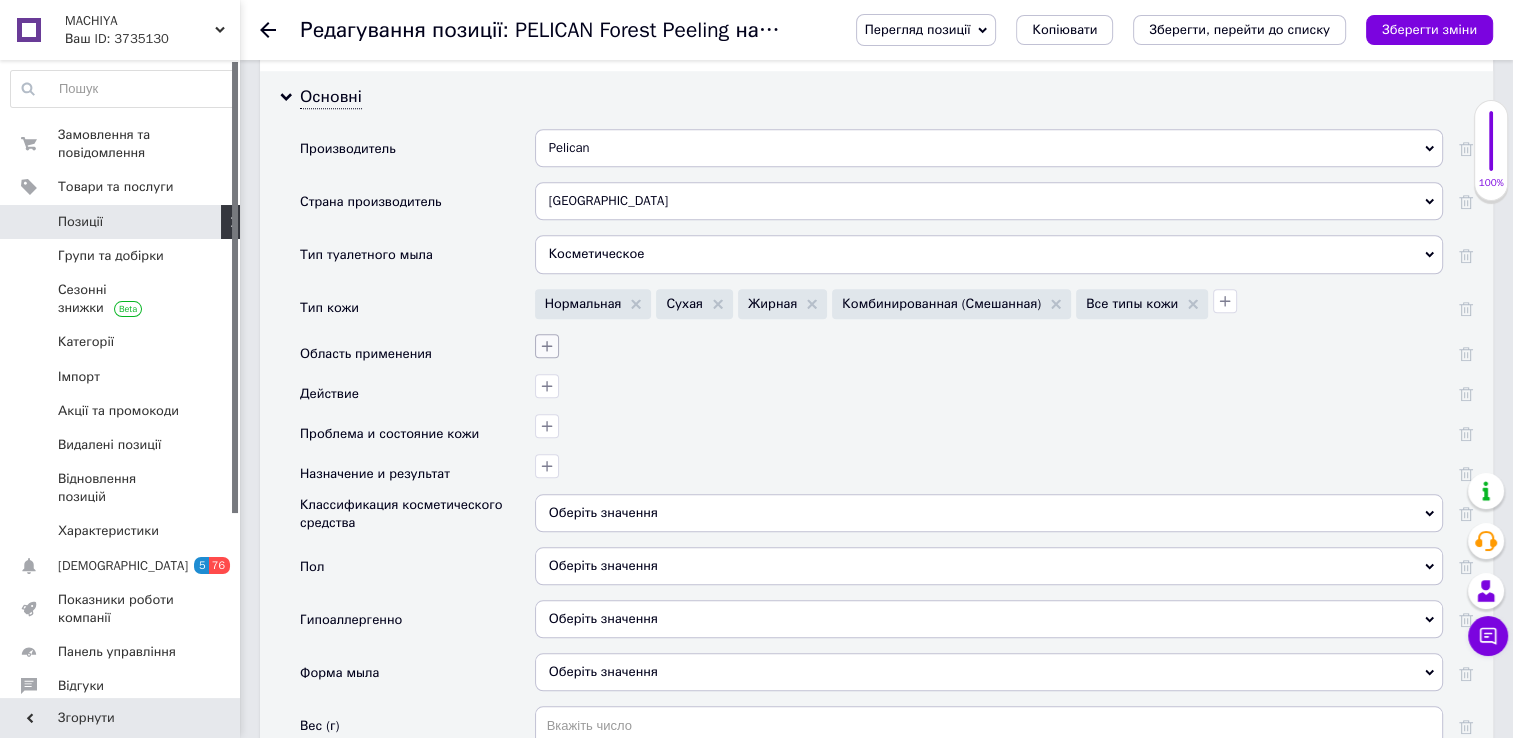 click at bounding box center [547, 346] 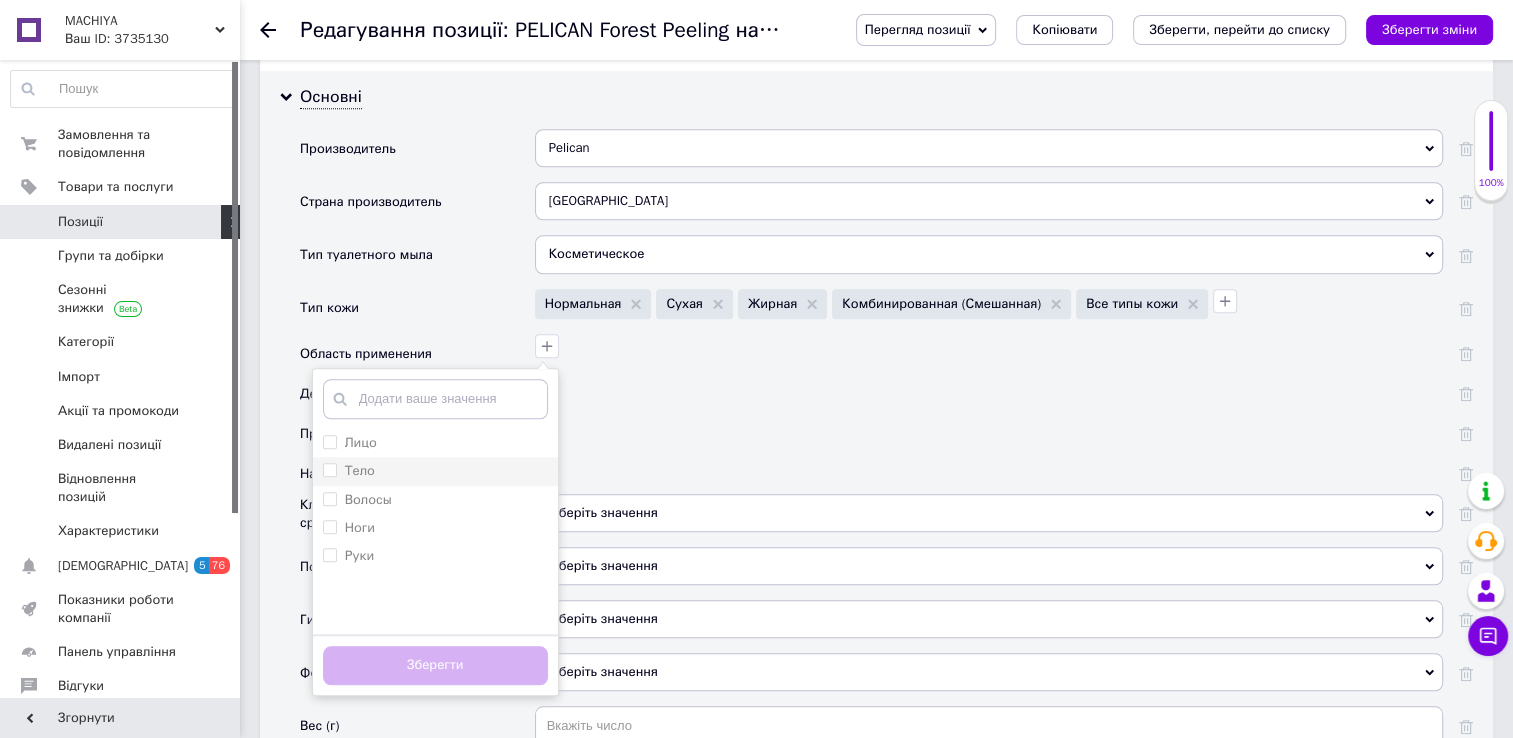click on "Тело" at bounding box center [329, 469] 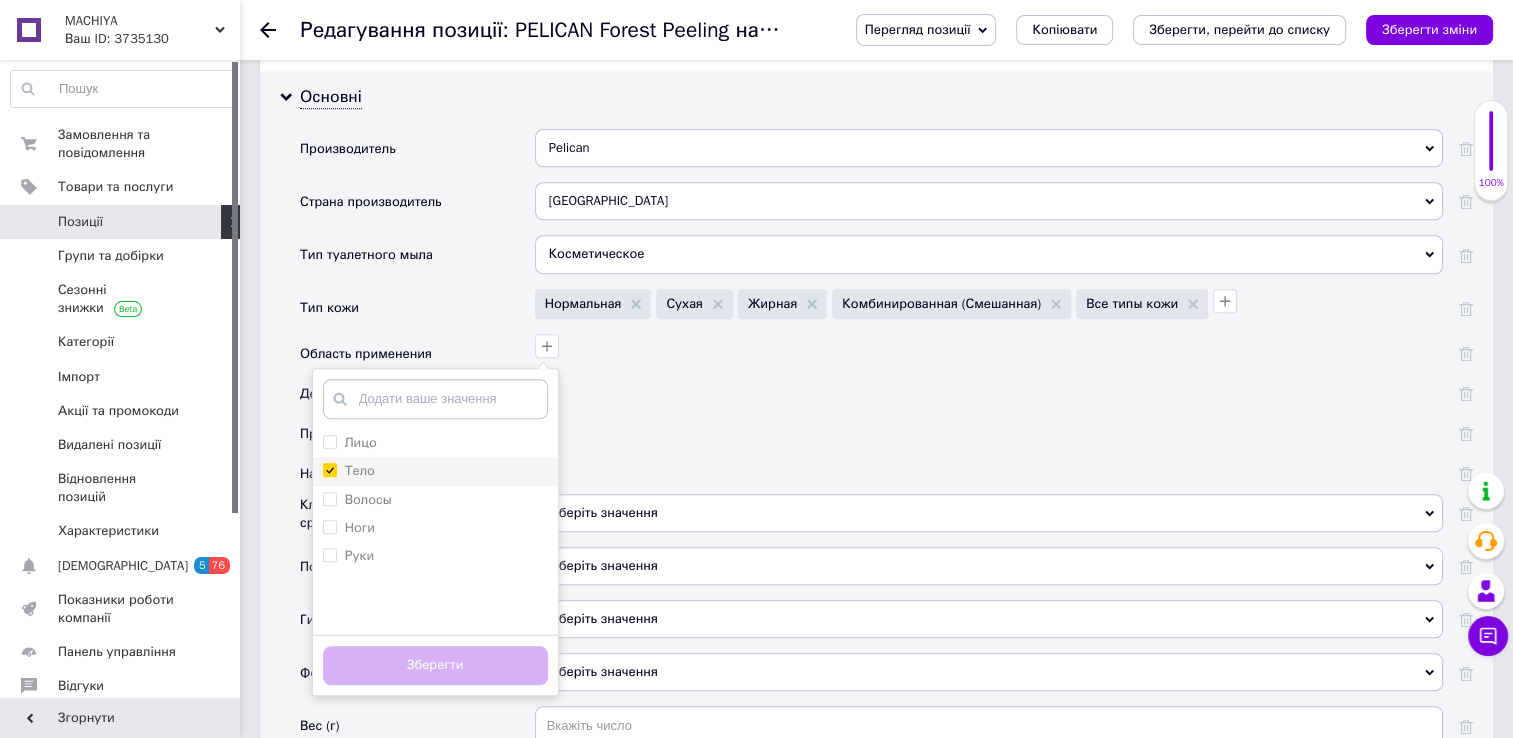 checkbox on "true" 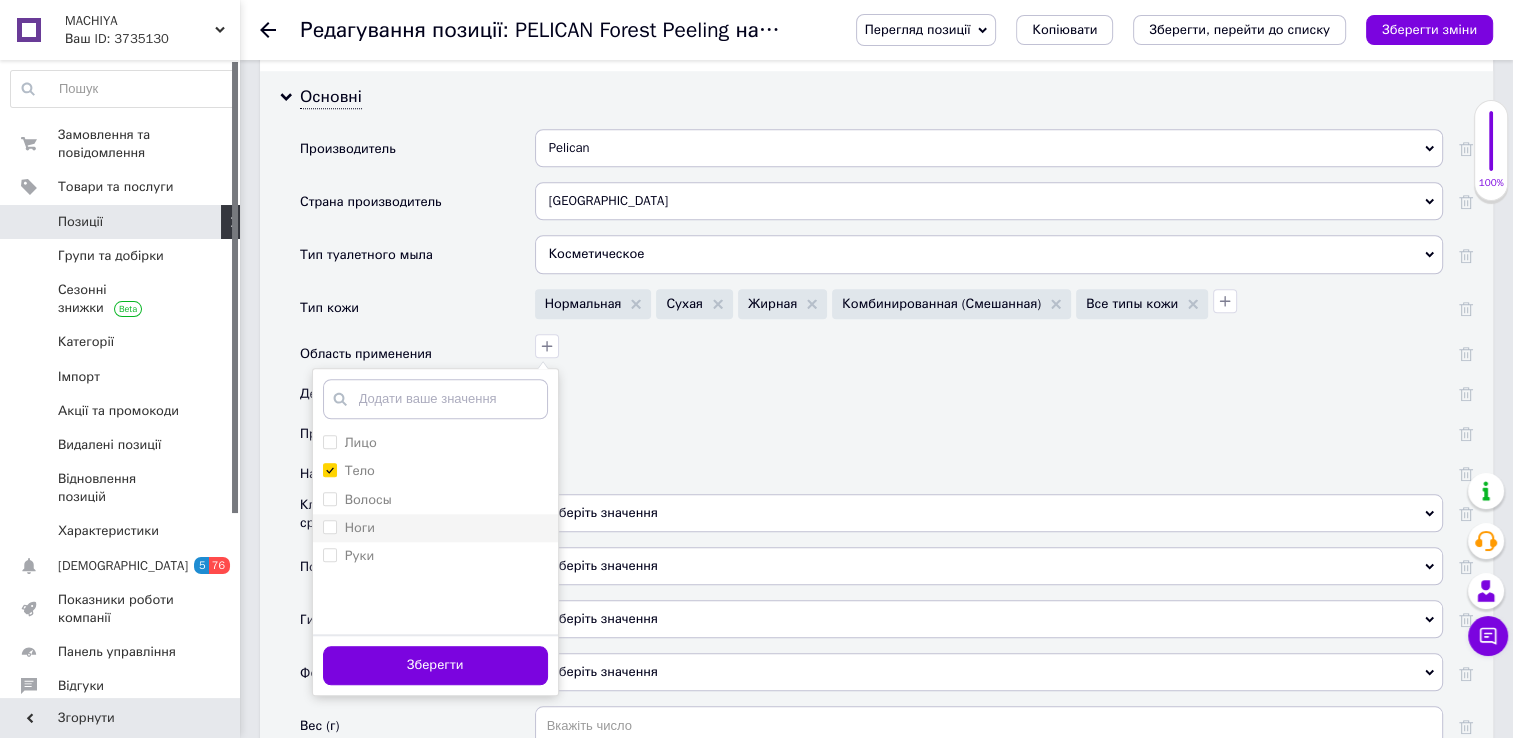click on "Ноги" at bounding box center (329, 526) 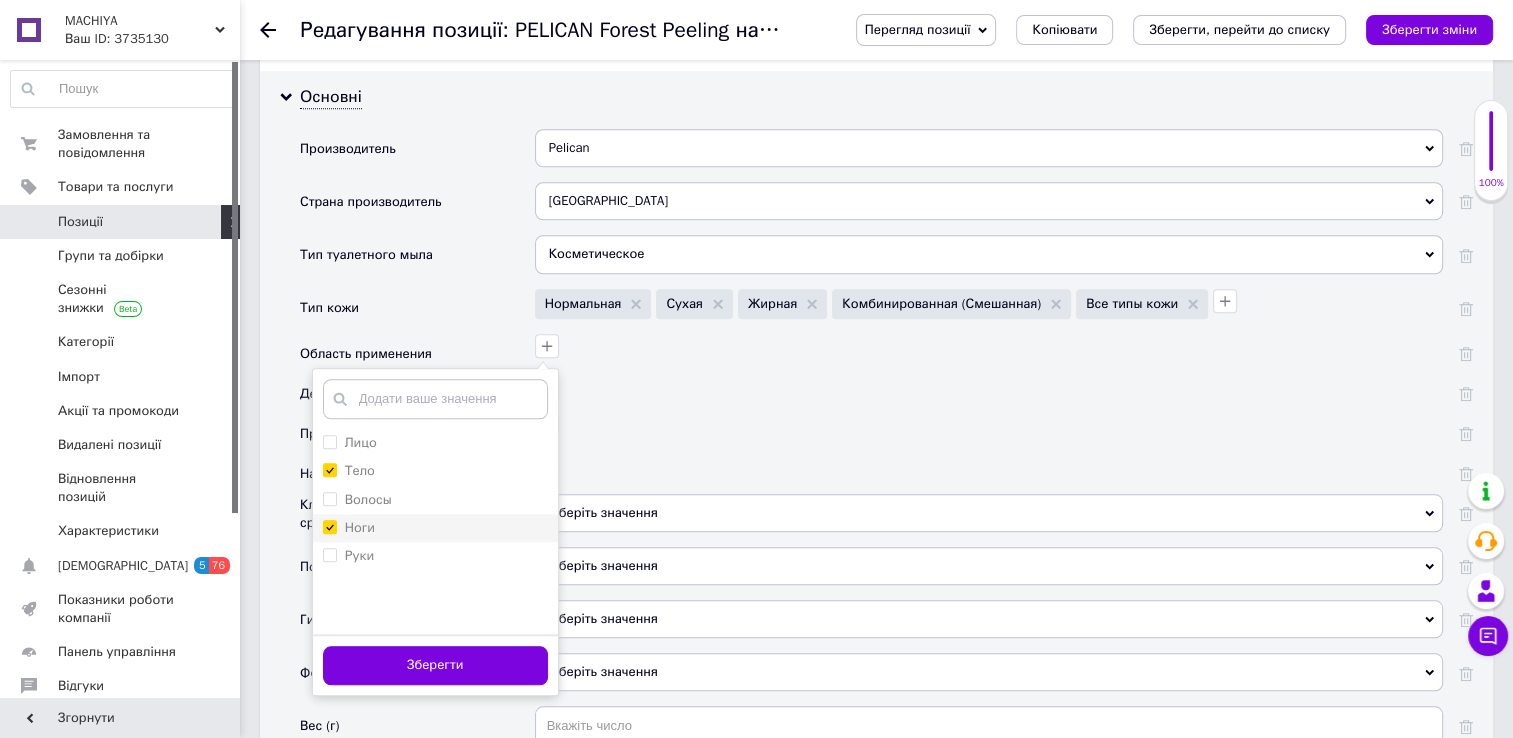 checkbox on "true" 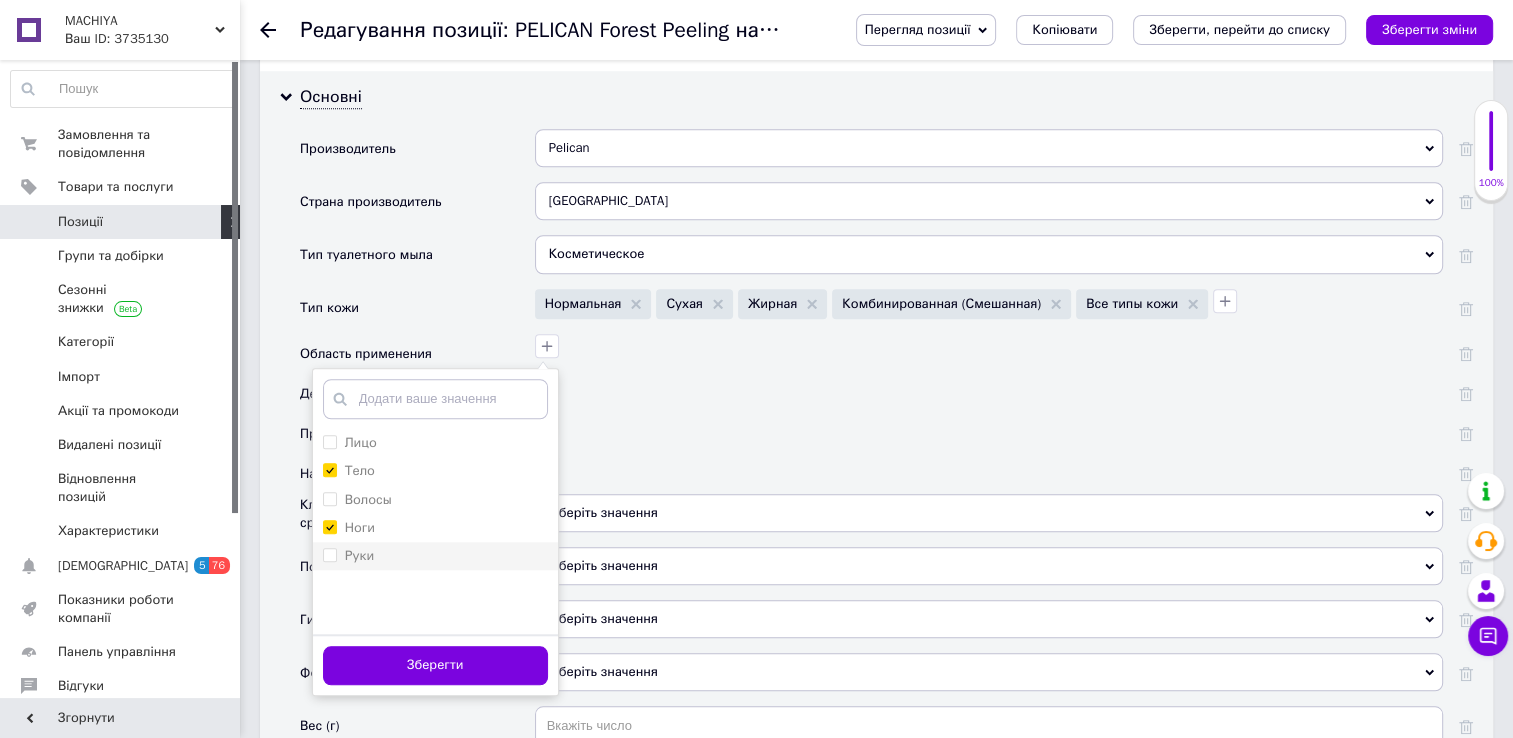 click on "Руки" at bounding box center (349, 556) 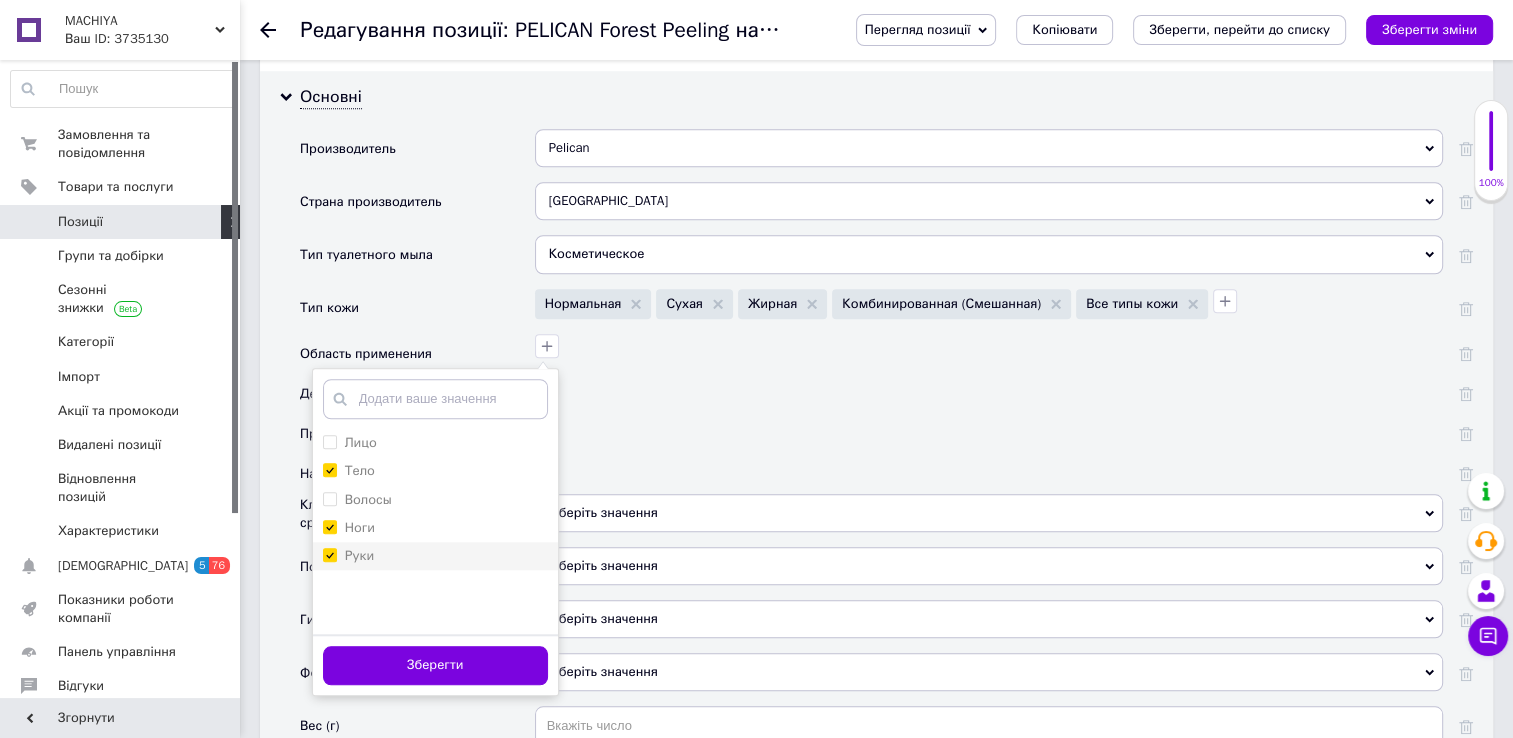 click on "Руки" at bounding box center (329, 554) 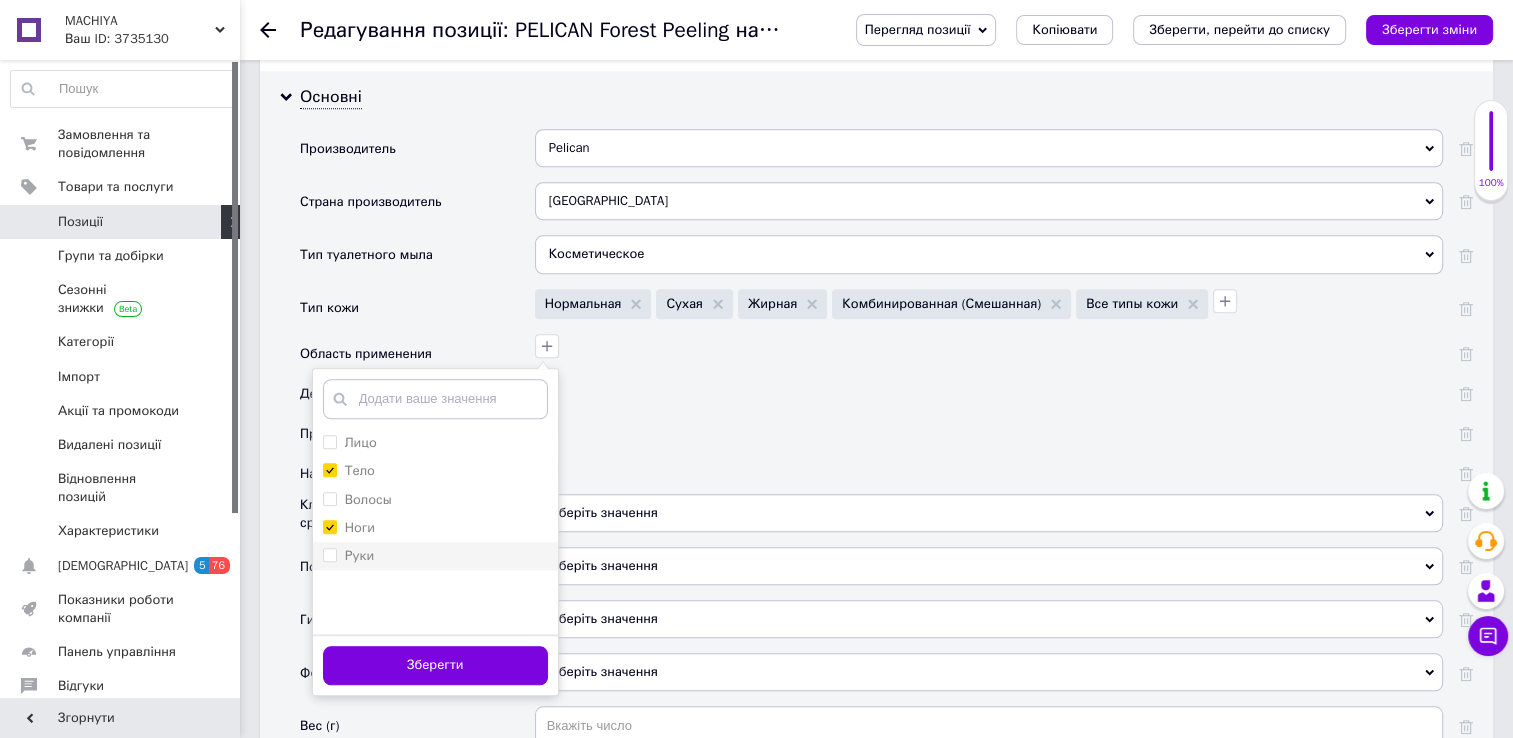 click on "Руки" at bounding box center (329, 554) 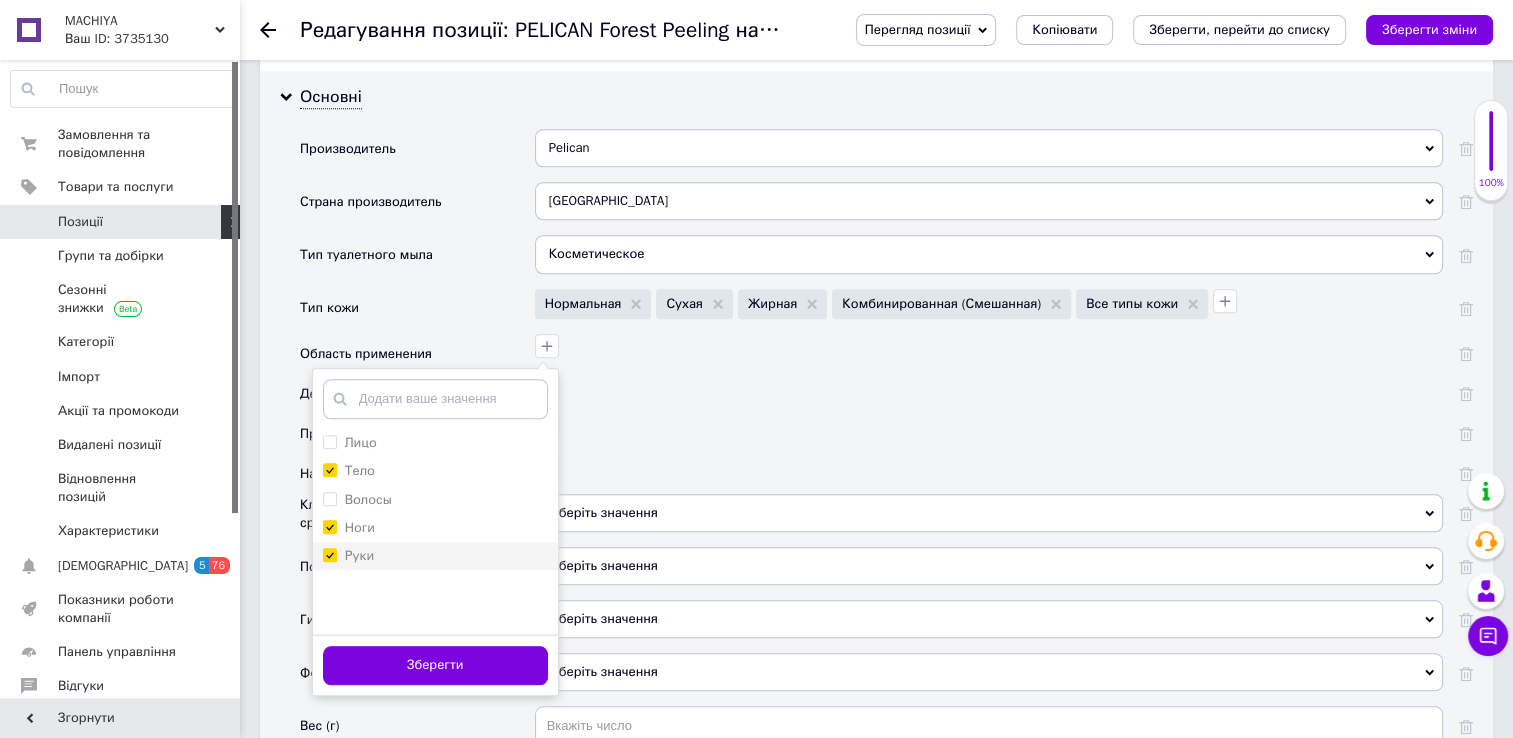 checkbox on "true" 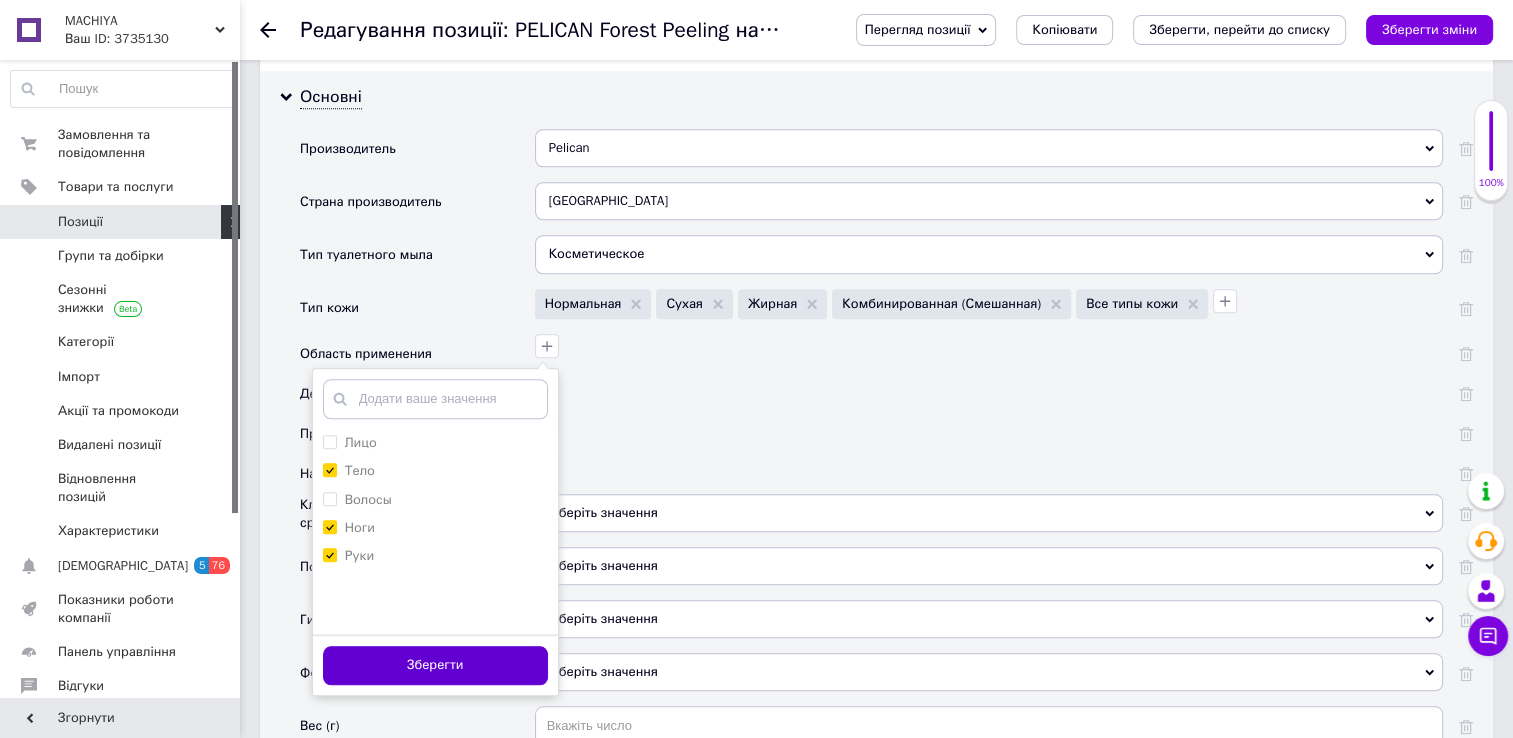 click on "Зберегти" at bounding box center (435, 665) 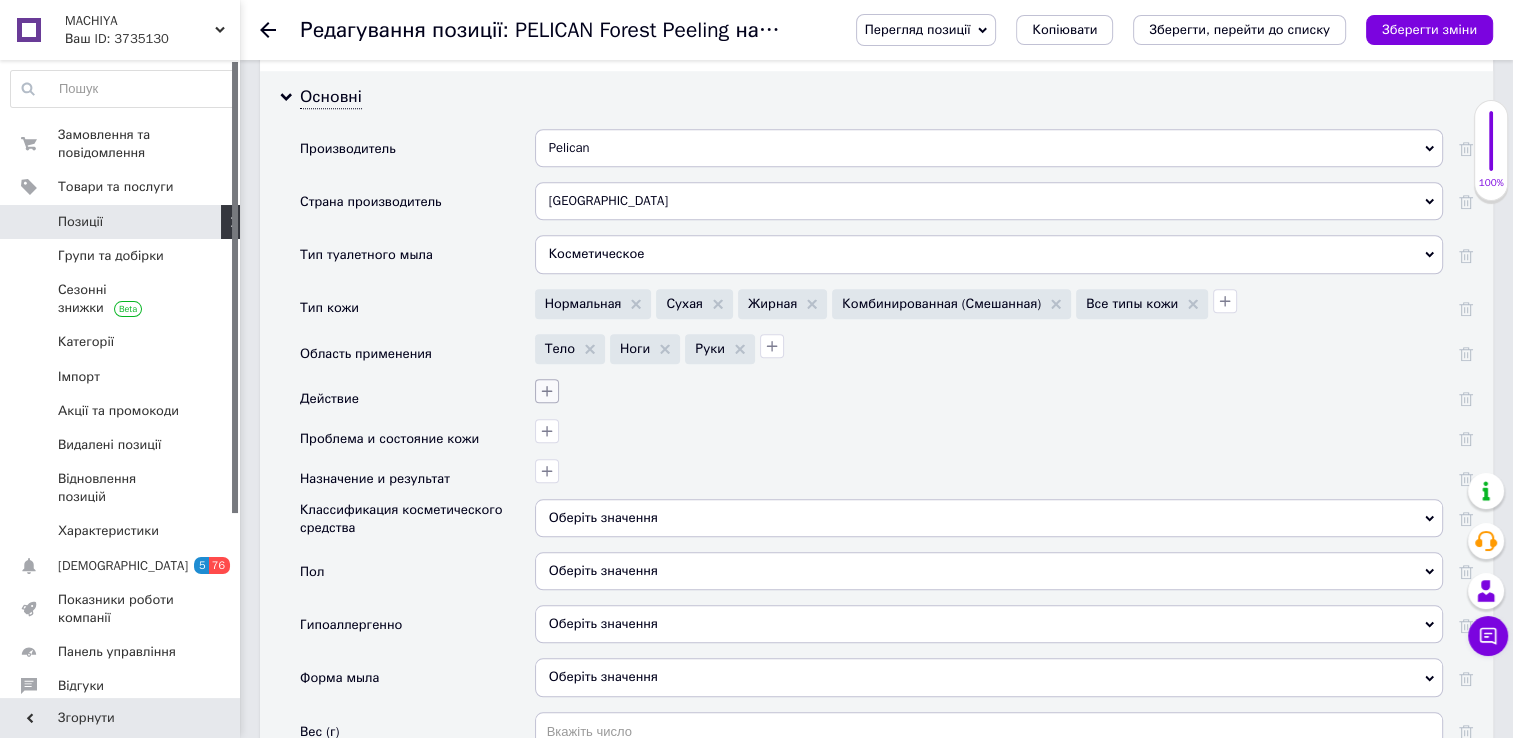 click 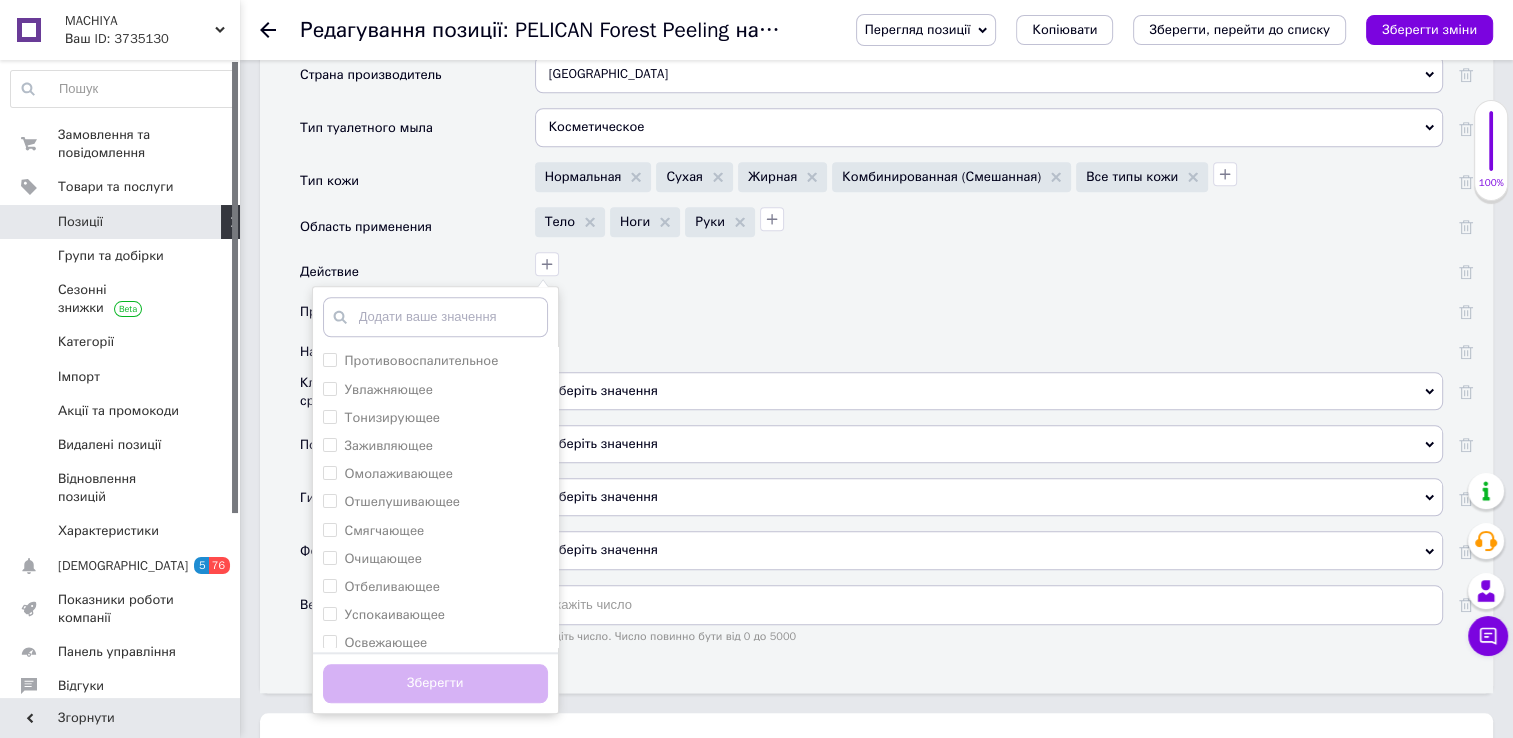 scroll, scrollTop: 1786, scrollLeft: 0, axis: vertical 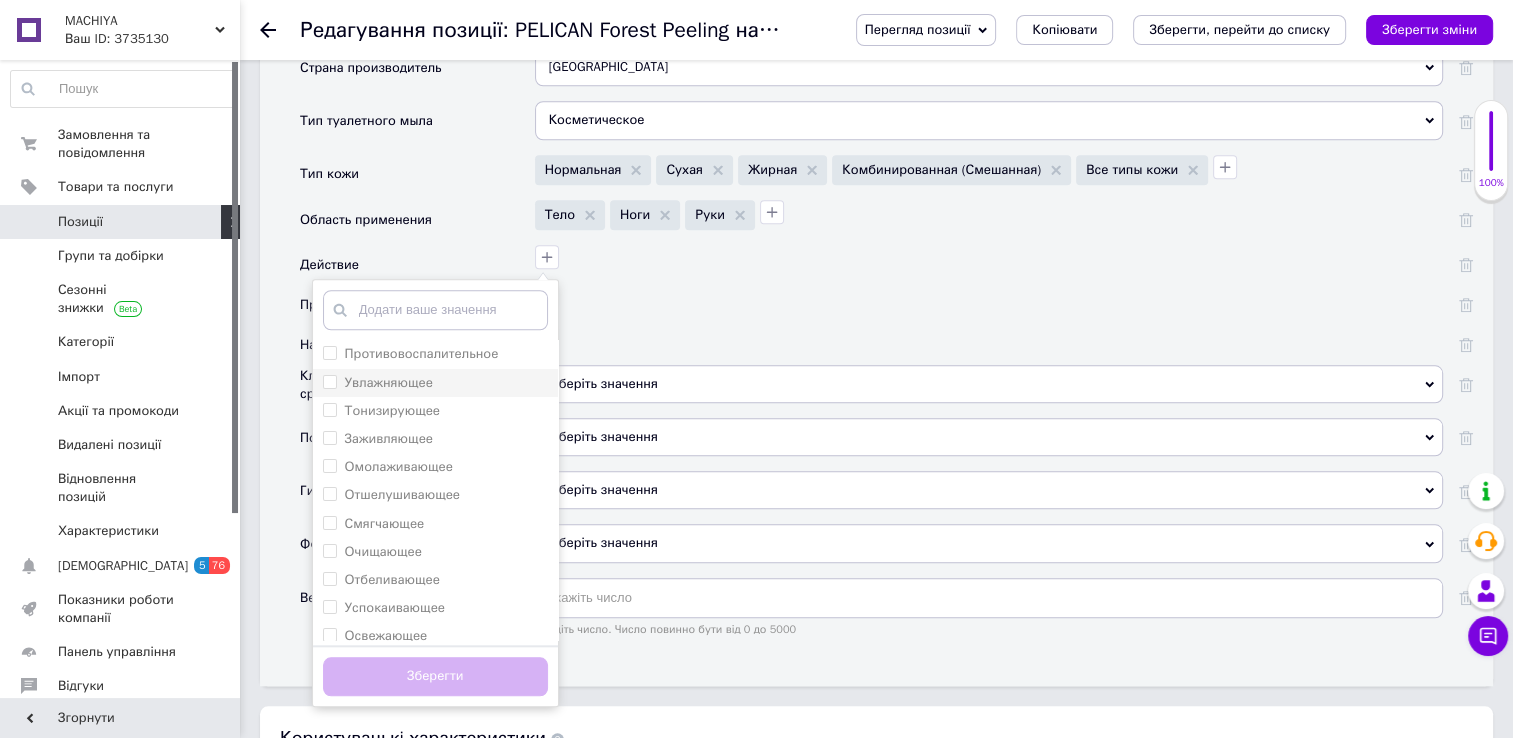 click on "Увлажняющее" at bounding box center [378, 383] 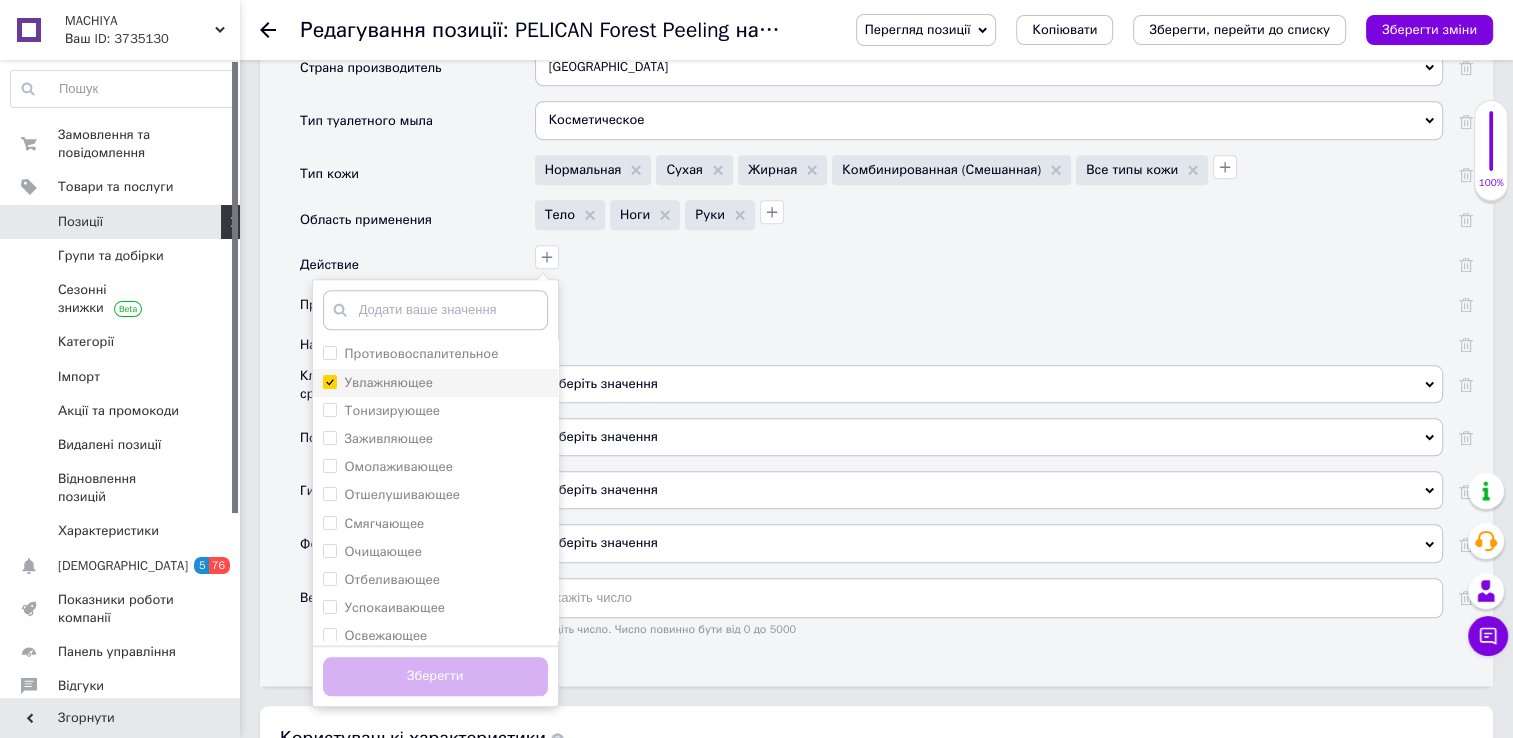 click on "Увлажняющее" at bounding box center [329, 381] 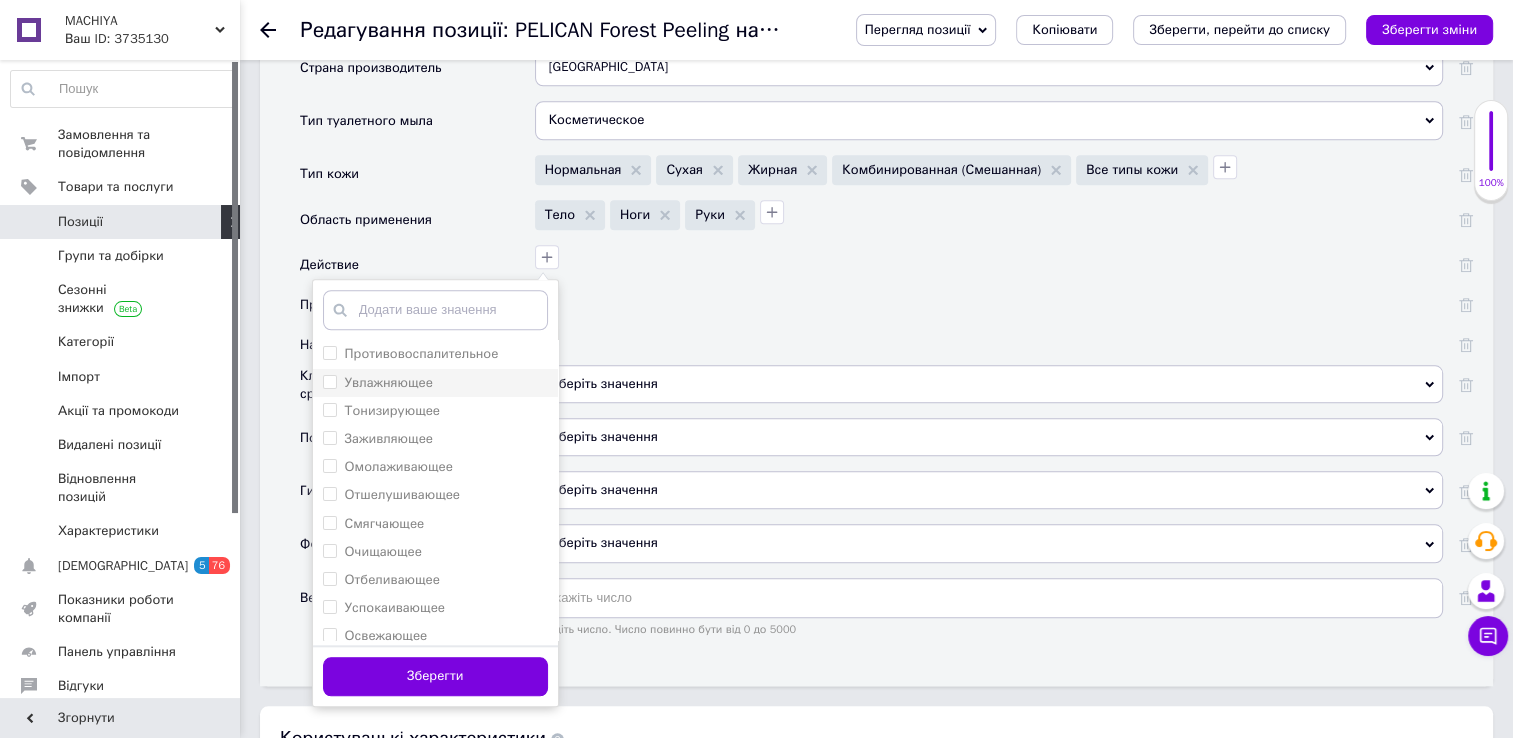 click on "Увлажняющее" at bounding box center (329, 381) 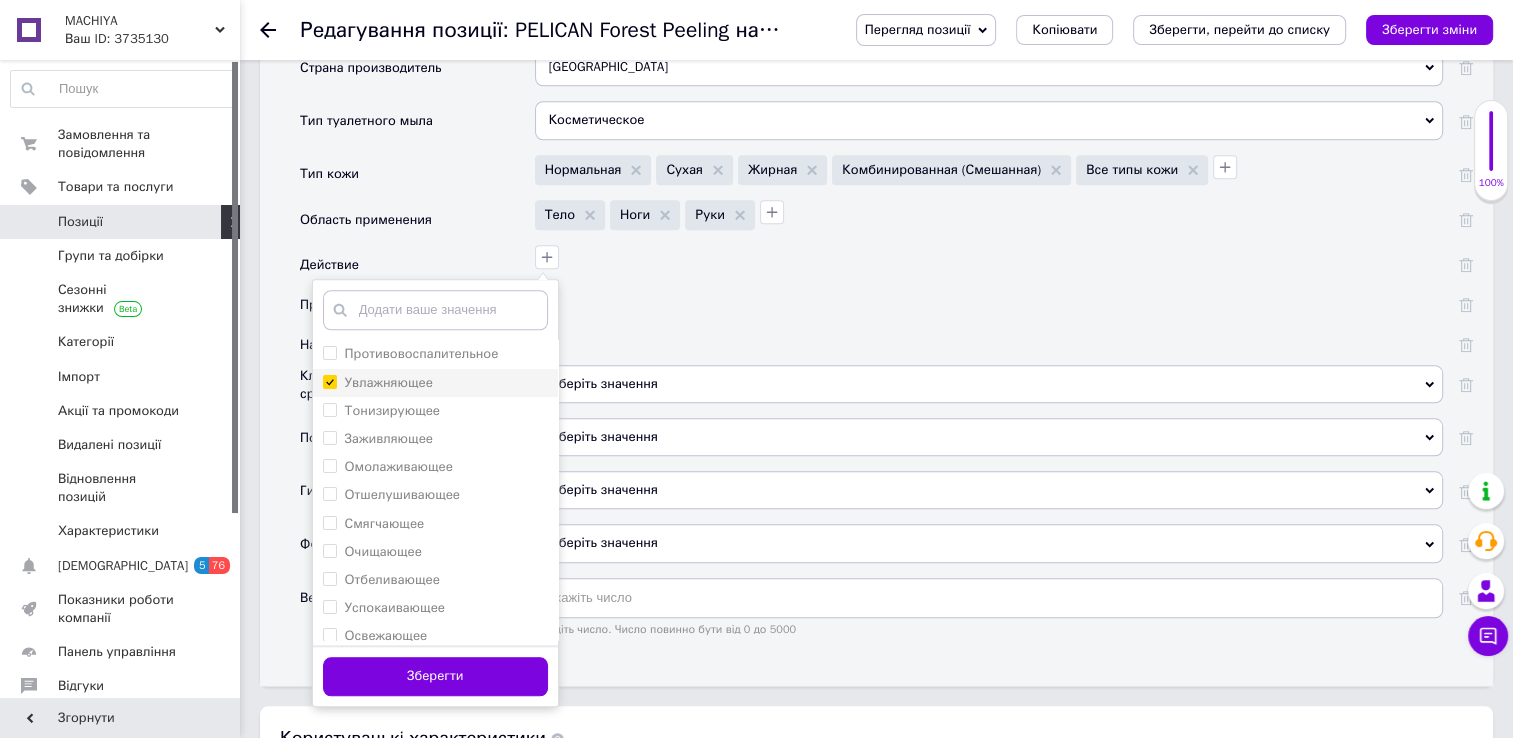 checkbox on "true" 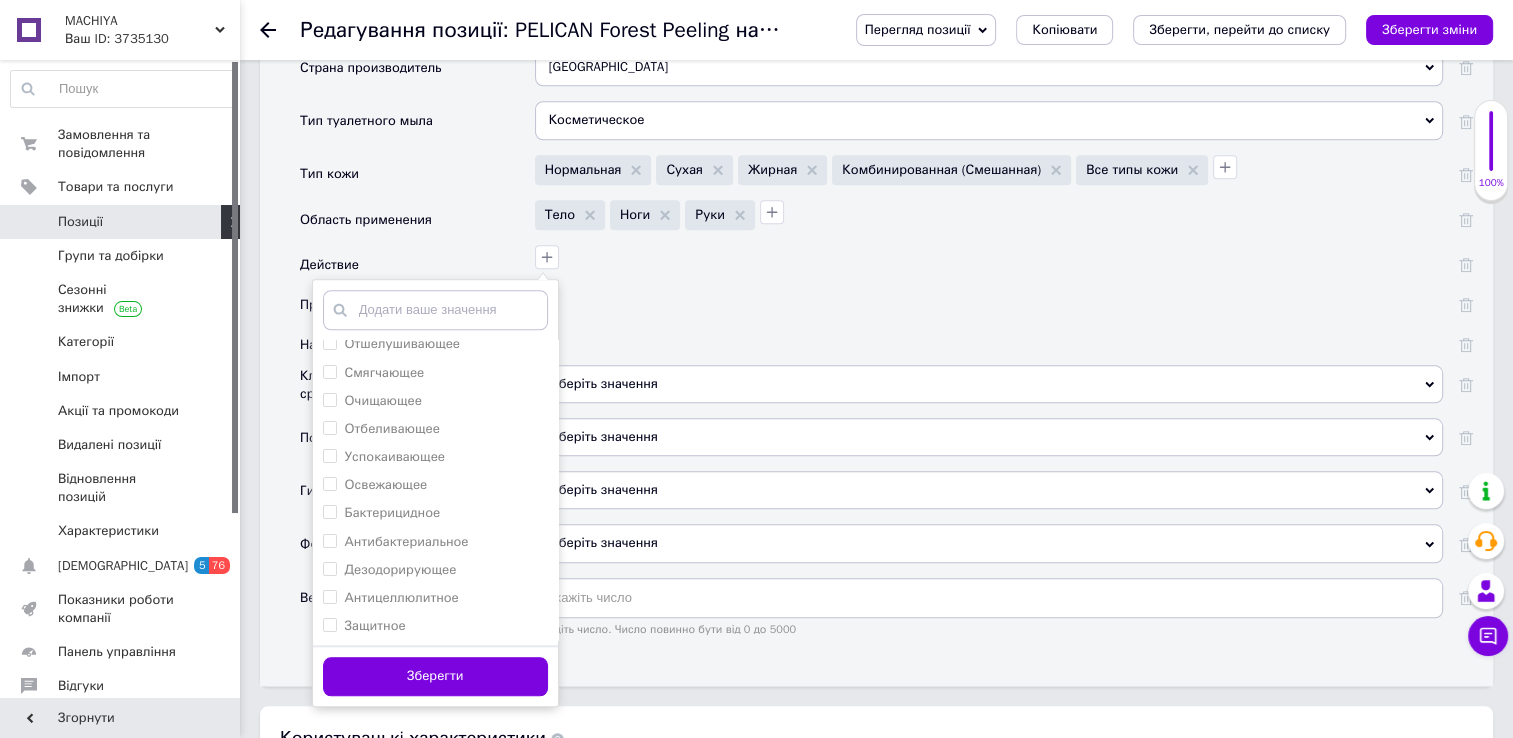 scroll, scrollTop: 124, scrollLeft: 0, axis: vertical 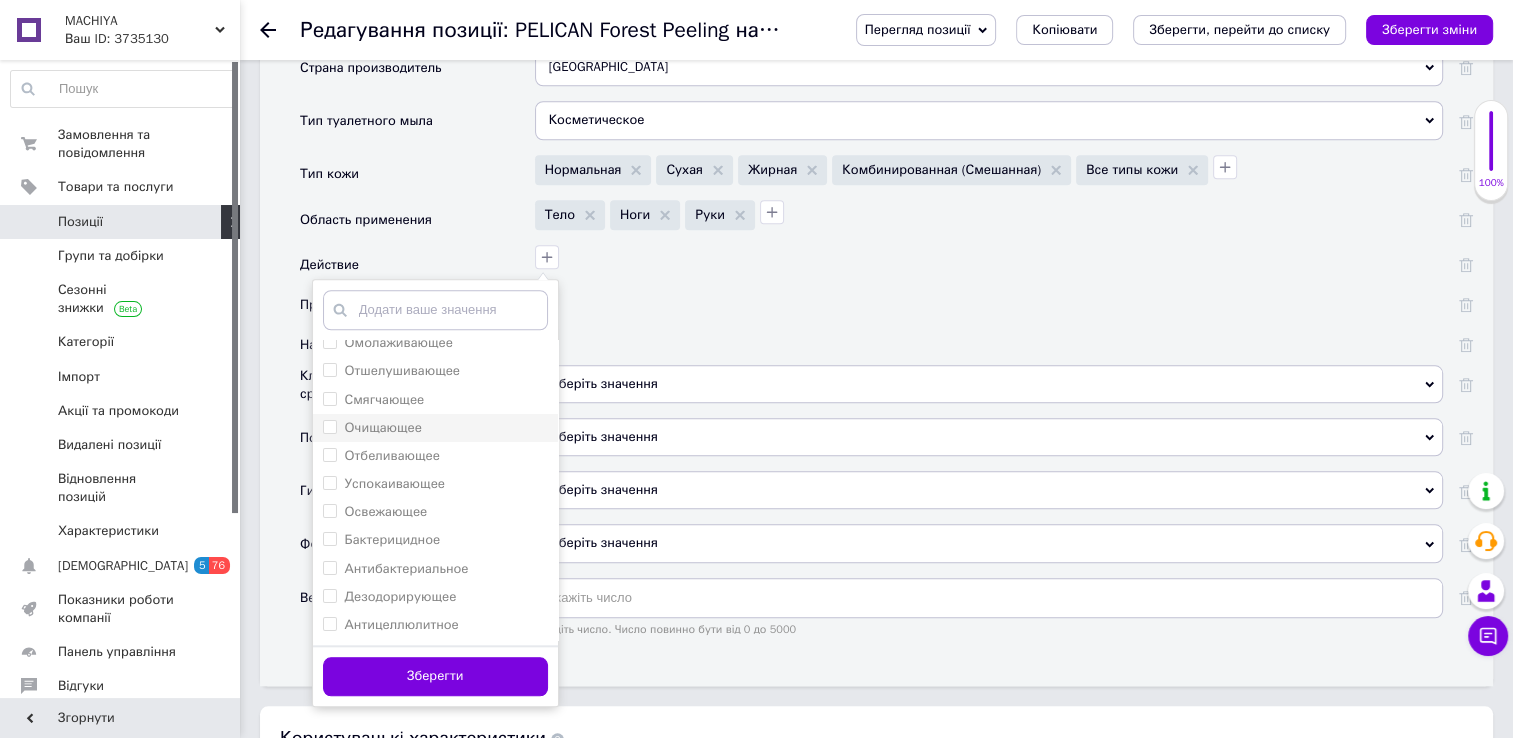click on "Очищающее" at bounding box center (329, 426) 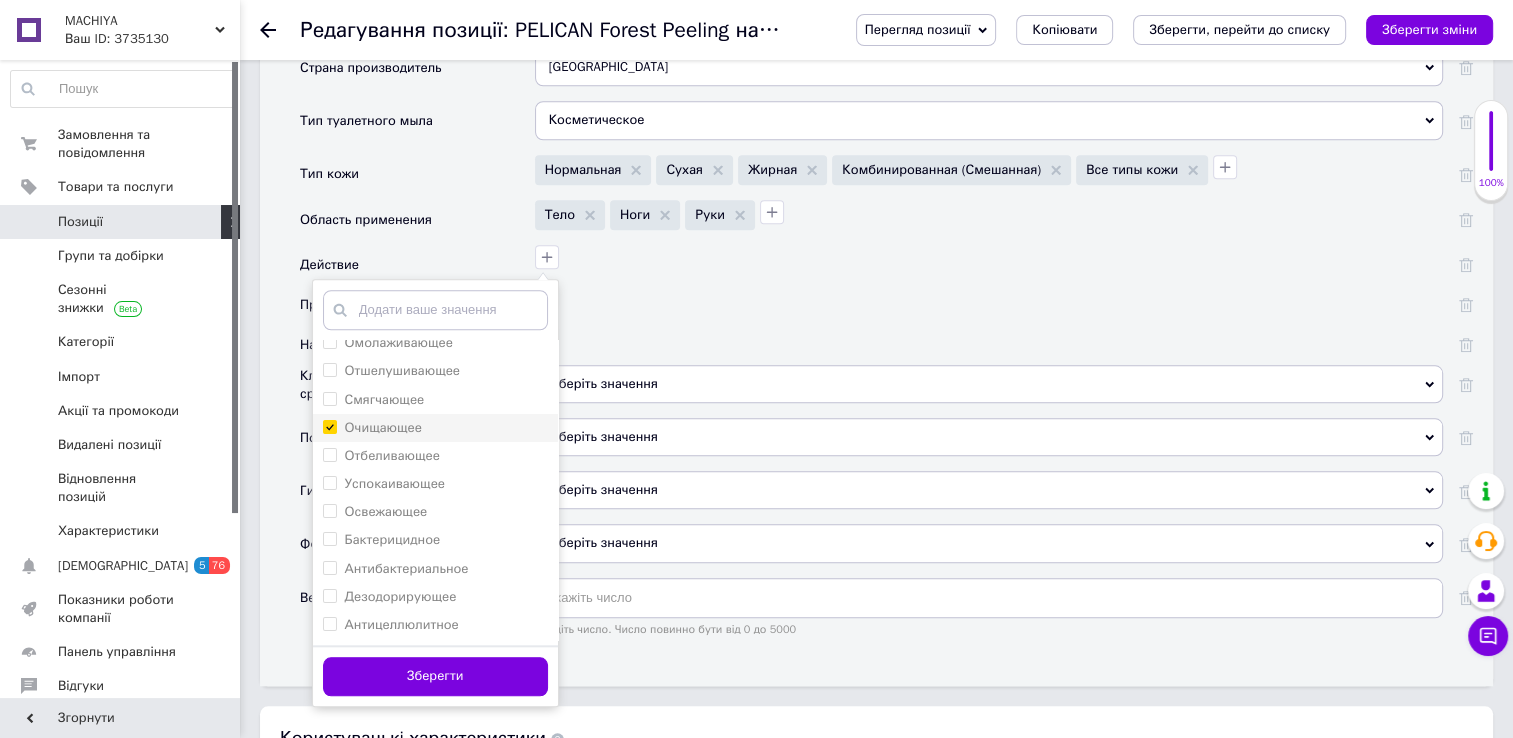 checkbox on "true" 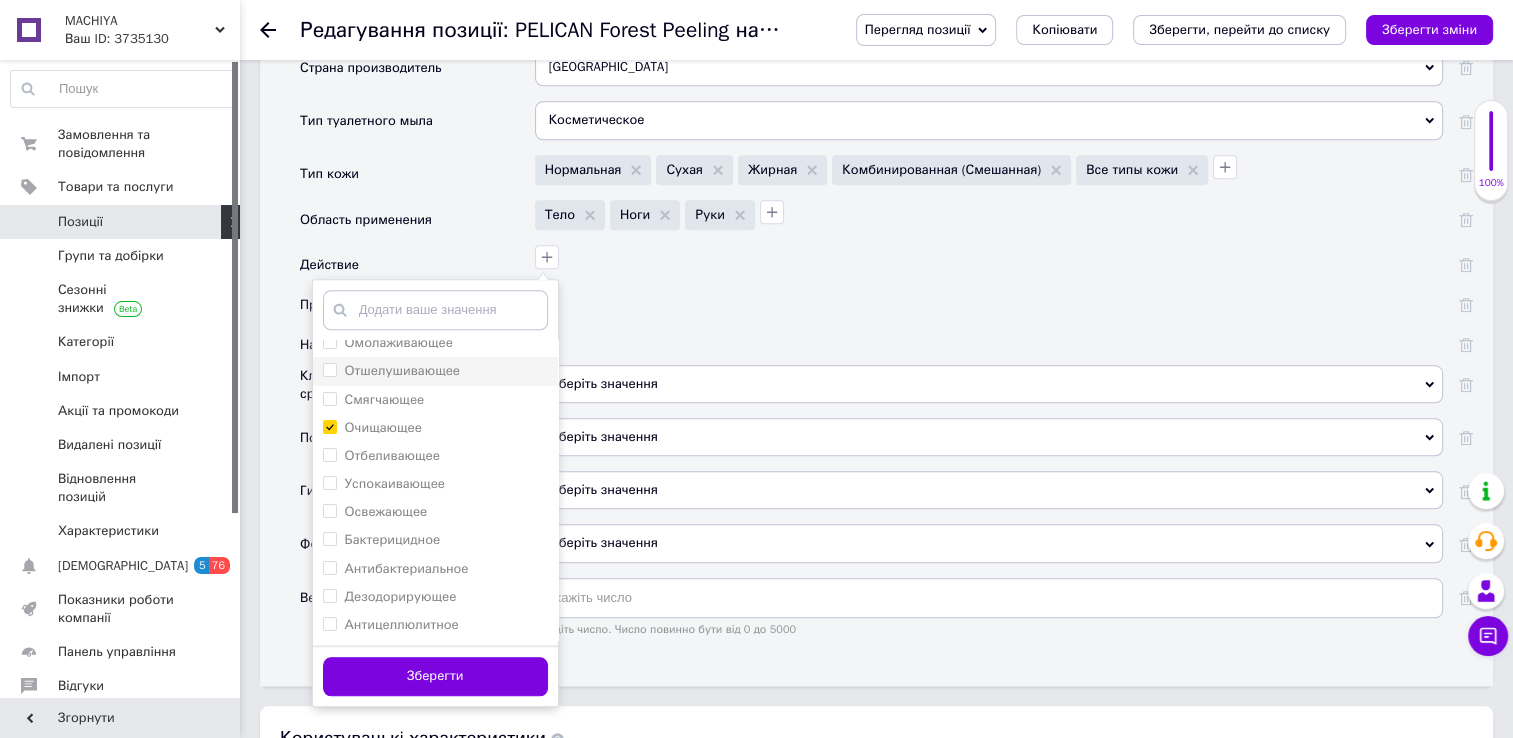 click on "Отшелушивающее" at bounding box center [329, 369] 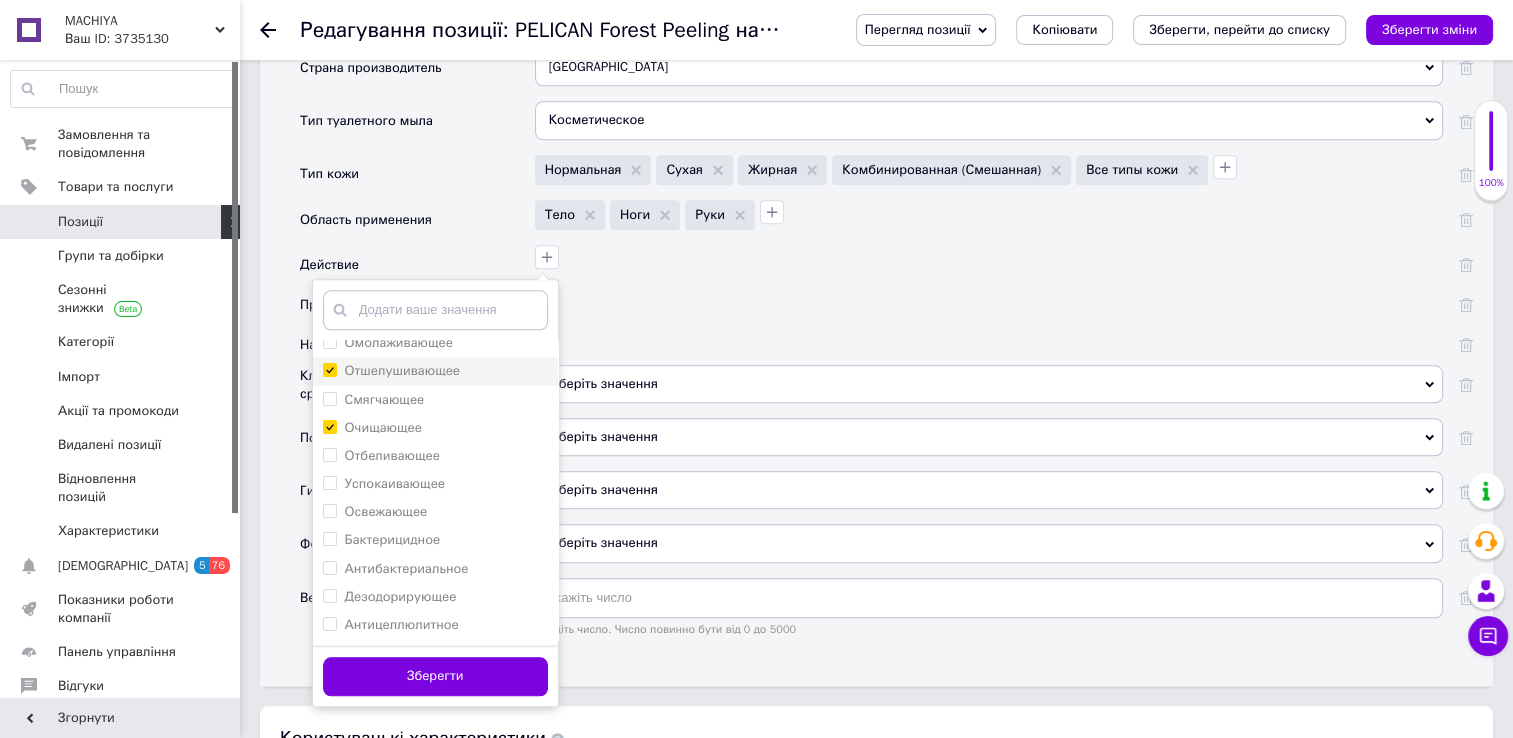 checkbox on "true" 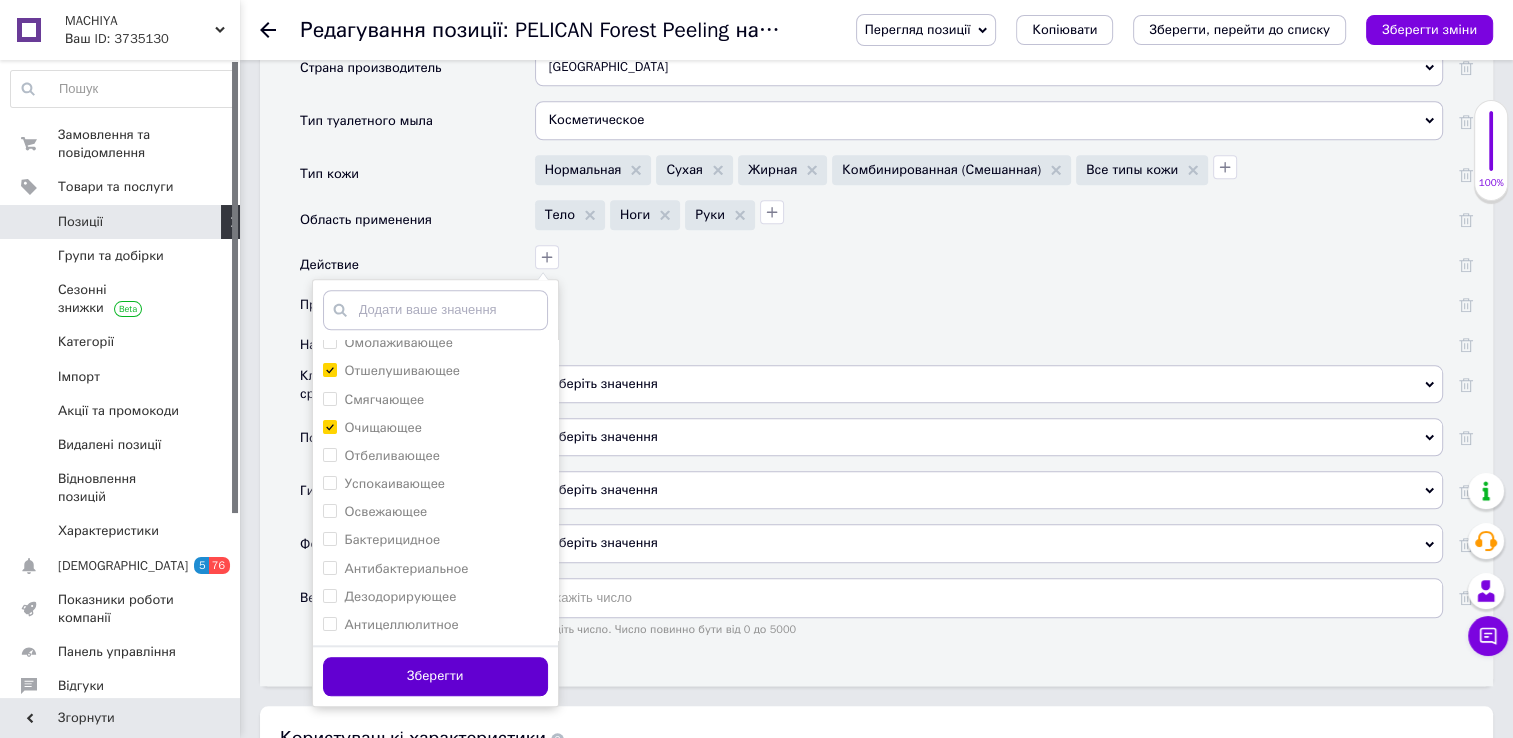 click on "Зберегти" at bounding box center (435, 676) 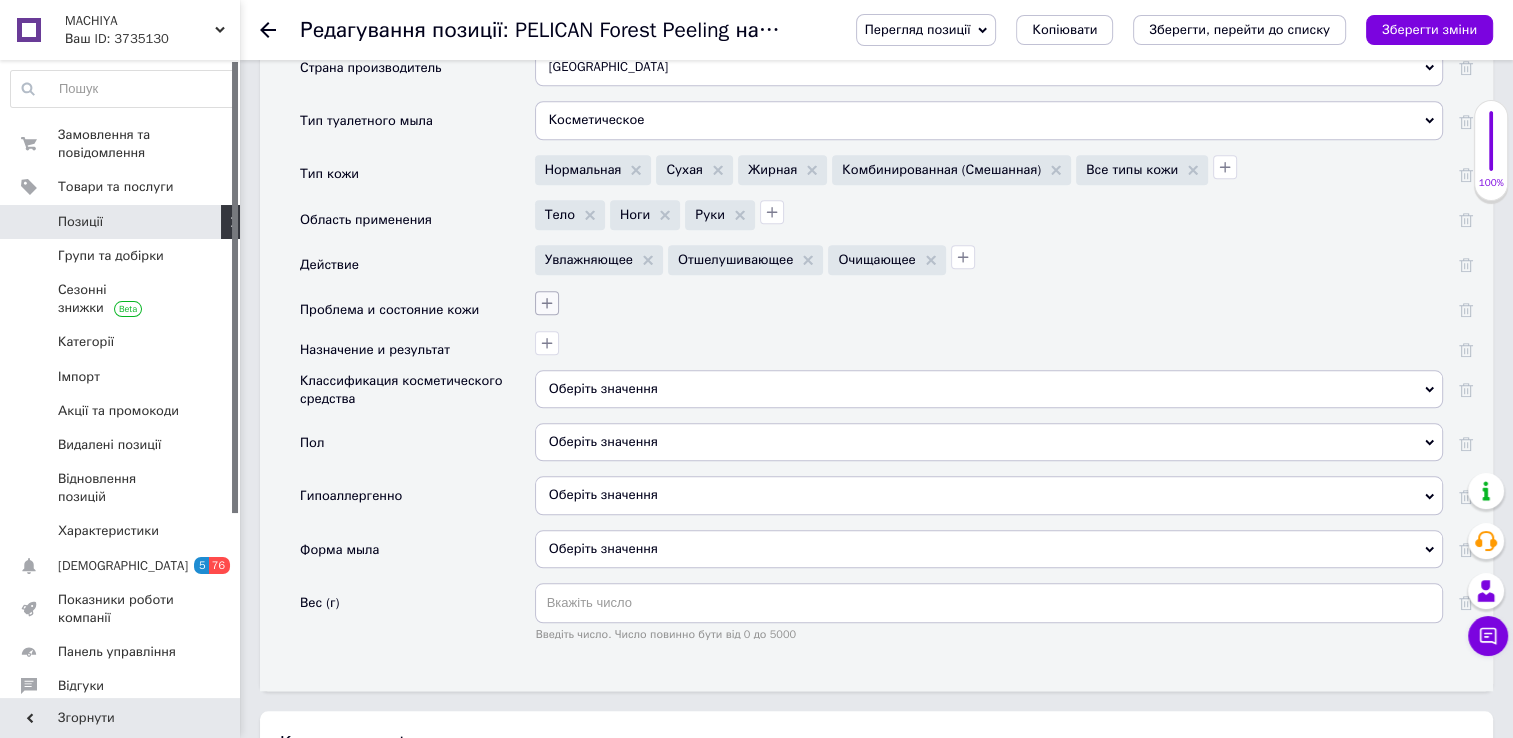 click 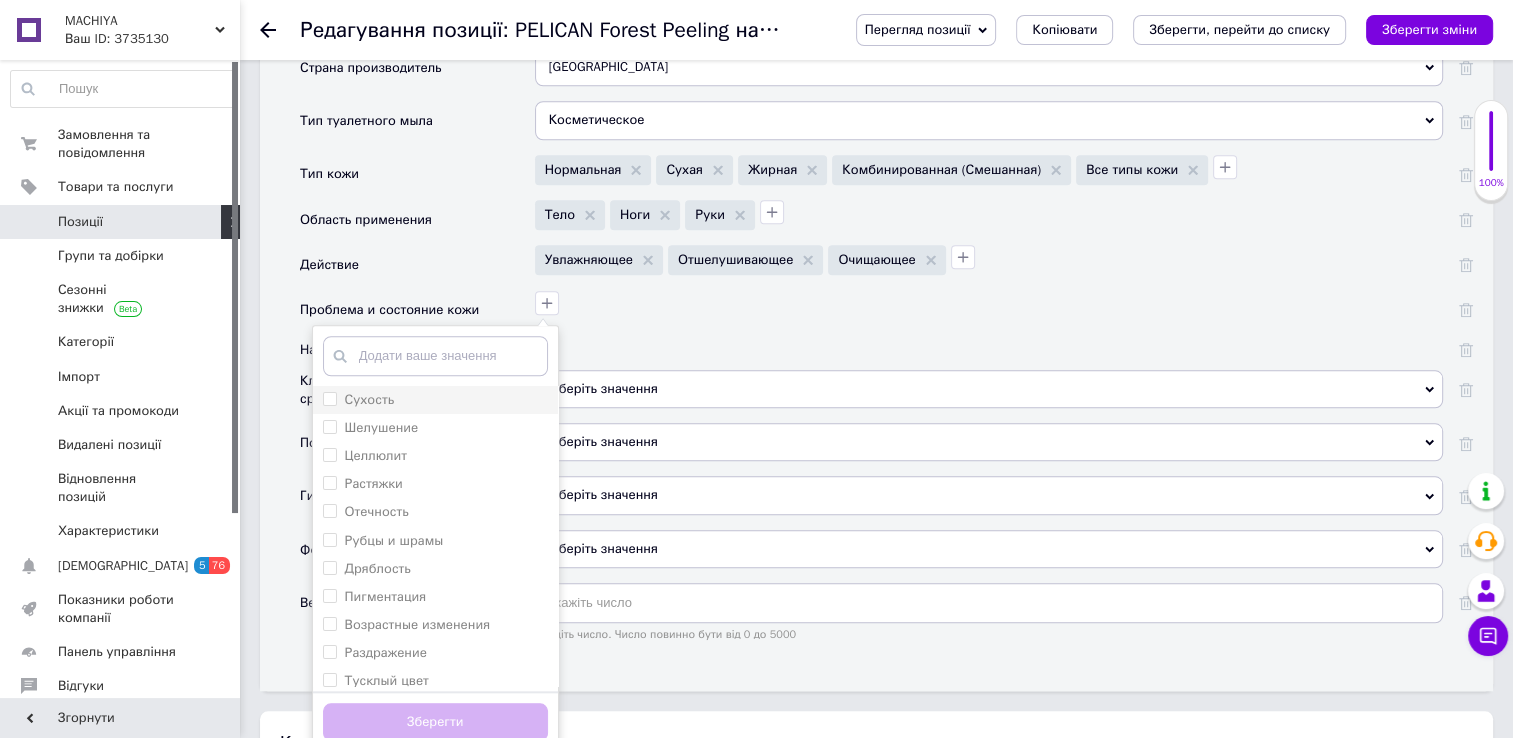 click on "Сухость" at bounding box center [329, 398] 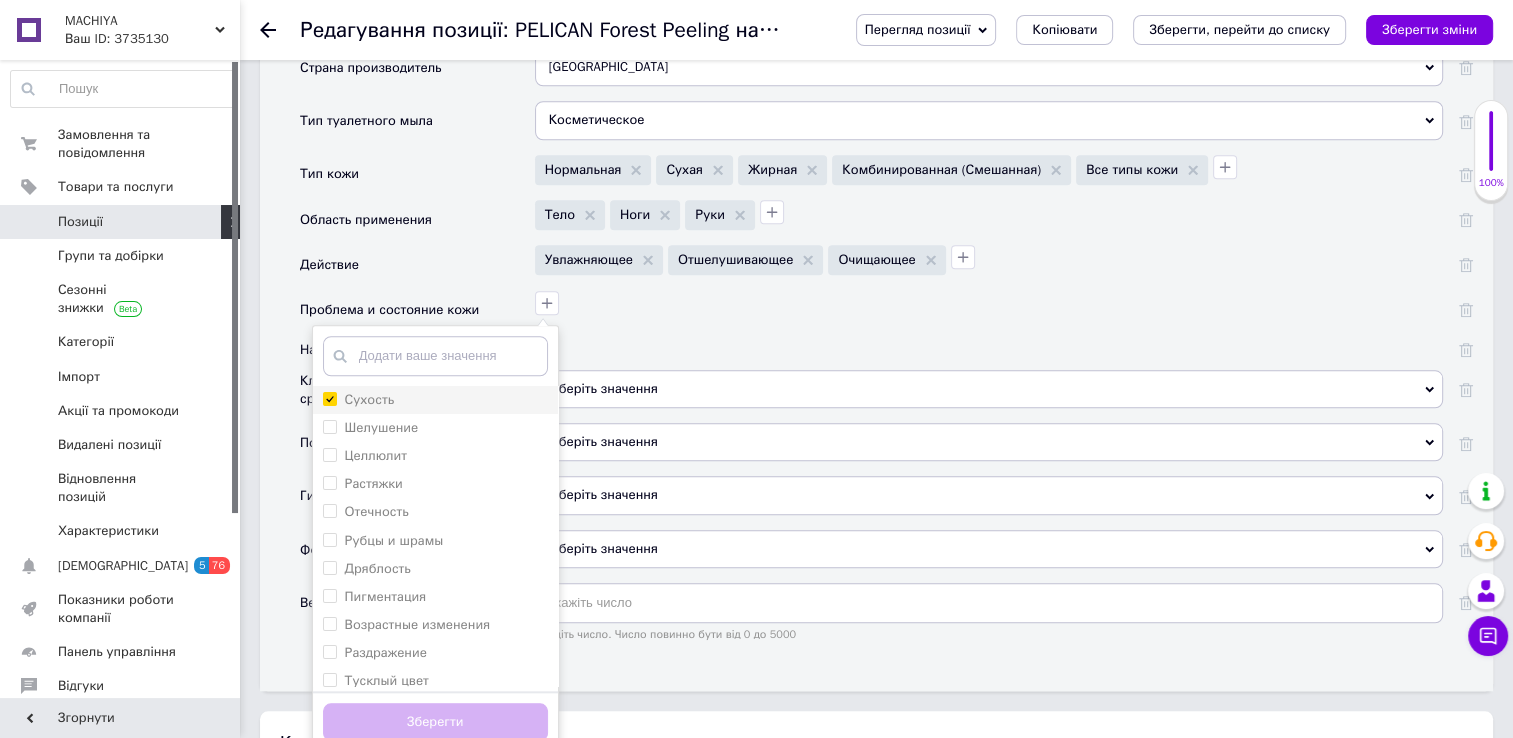 checkbox on "true" 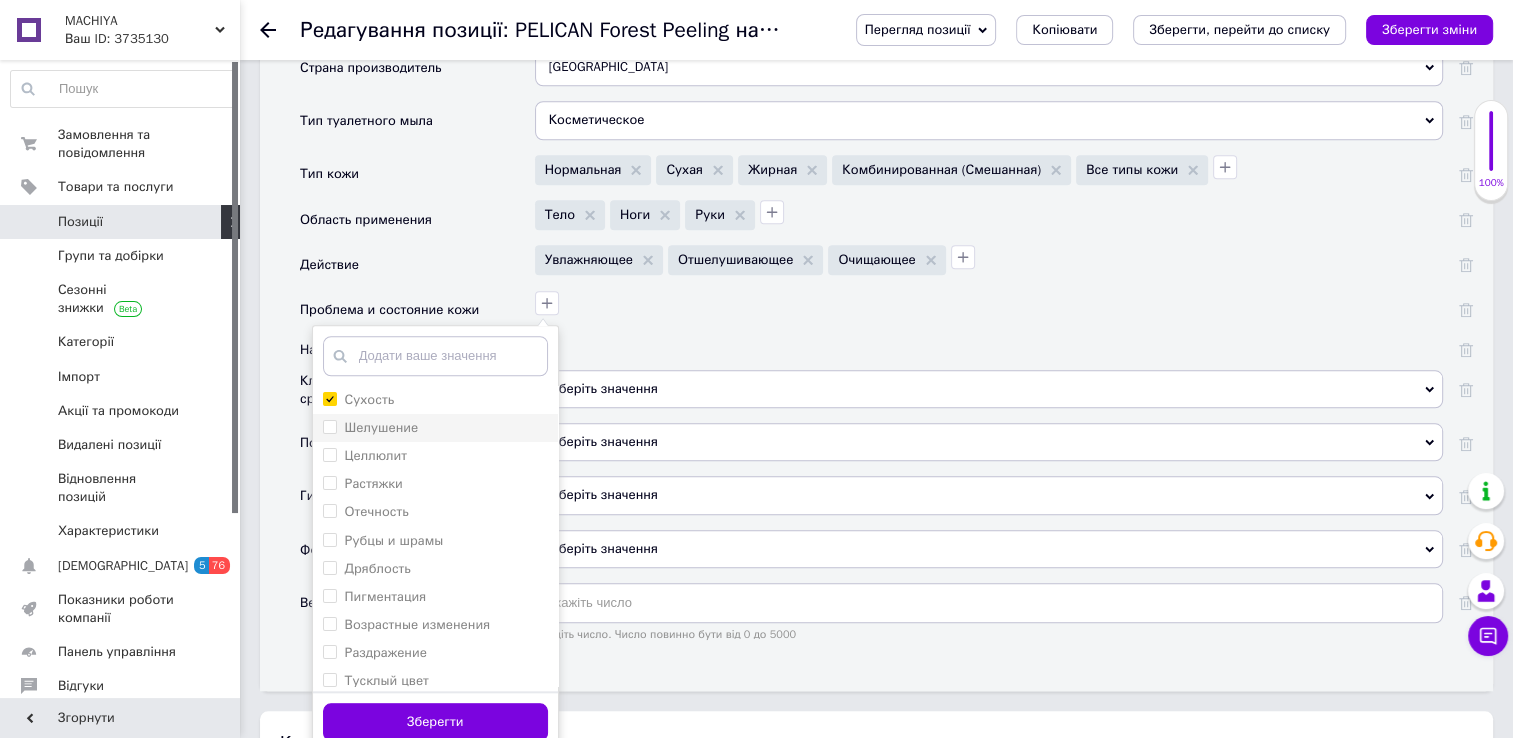 click on "Шелушение" at bounding box center (329, 426) 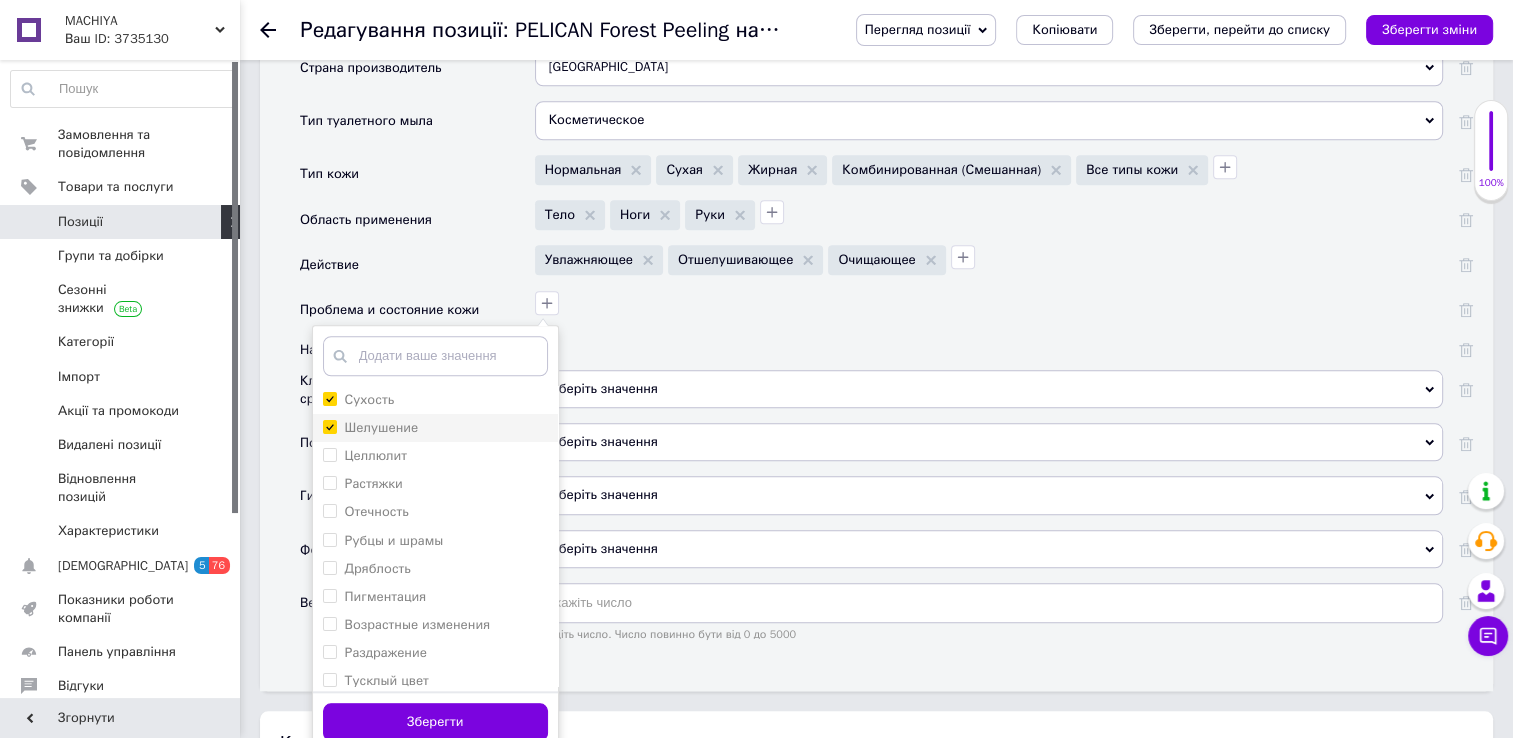checkbox on "true" 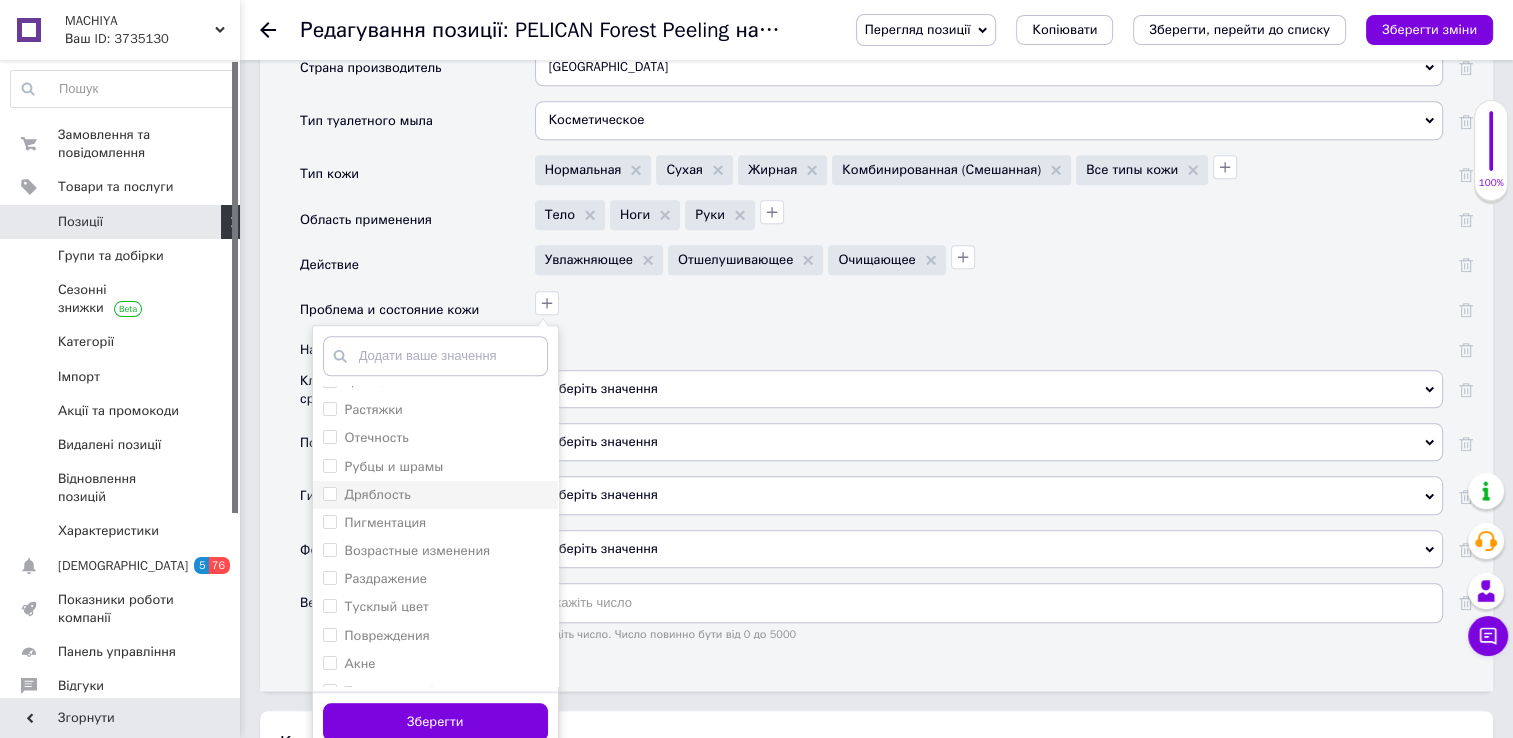scroll, scrollTop: 75, scrollLeft: 0, axis: vertical 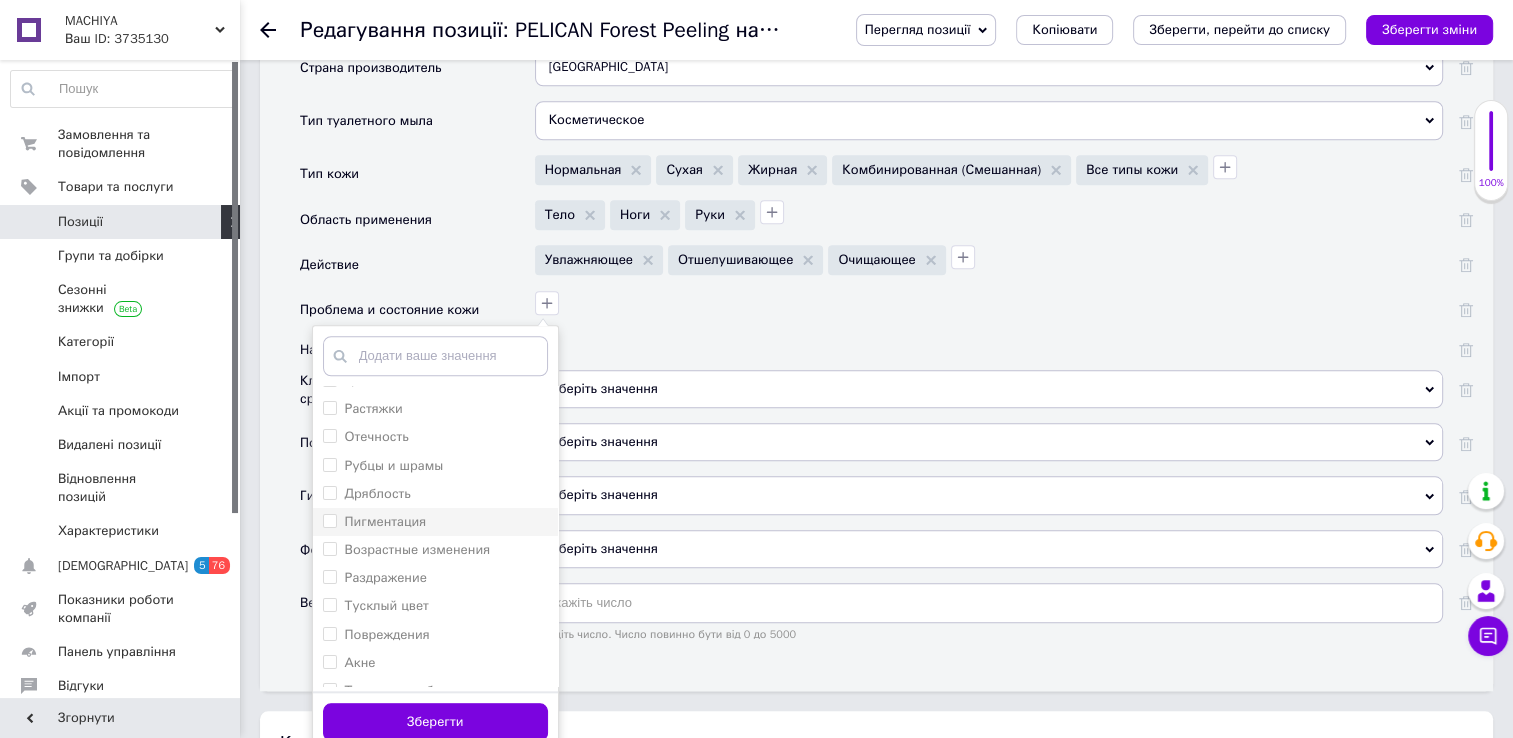 click on "Пигментация" at bounding box center [329, 520] 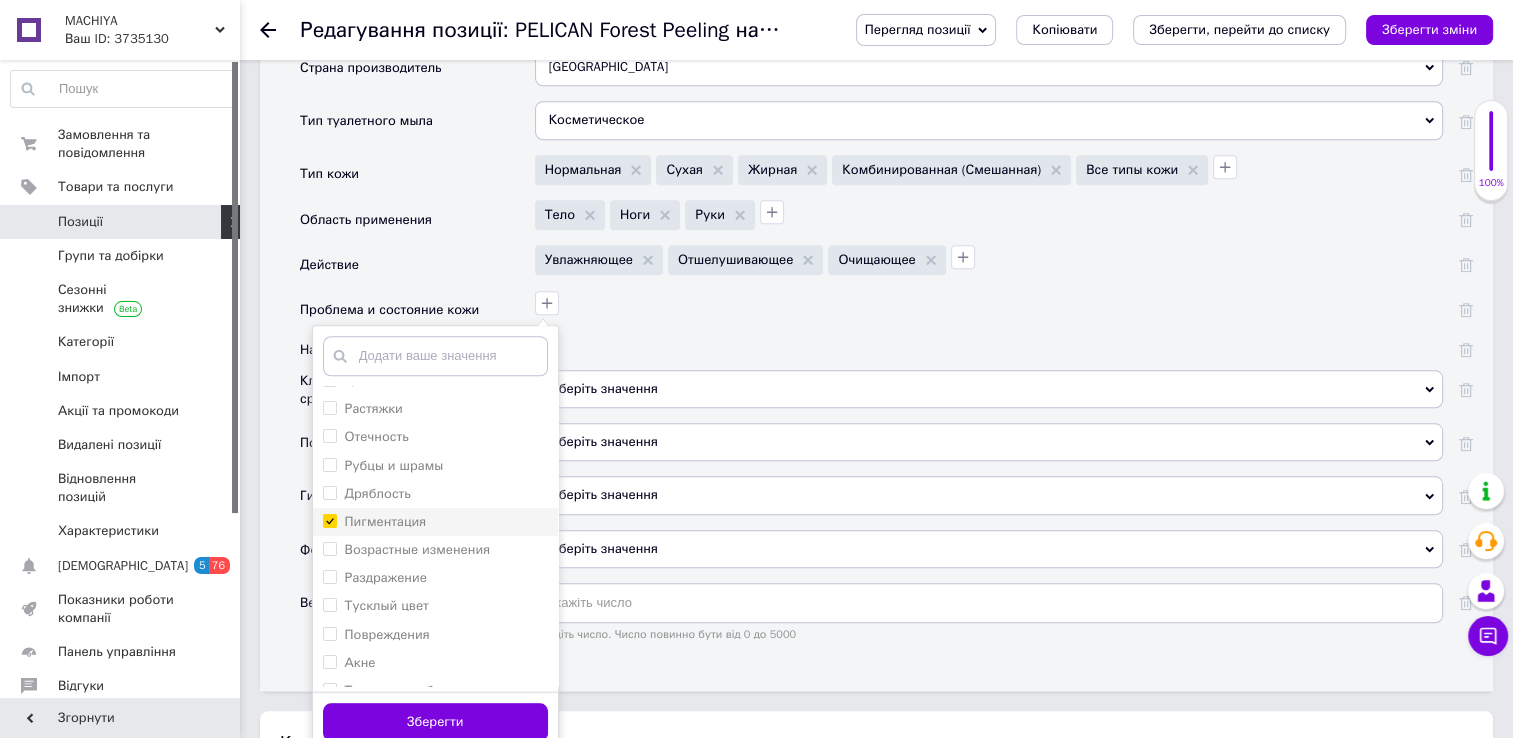 checkbox on "true" 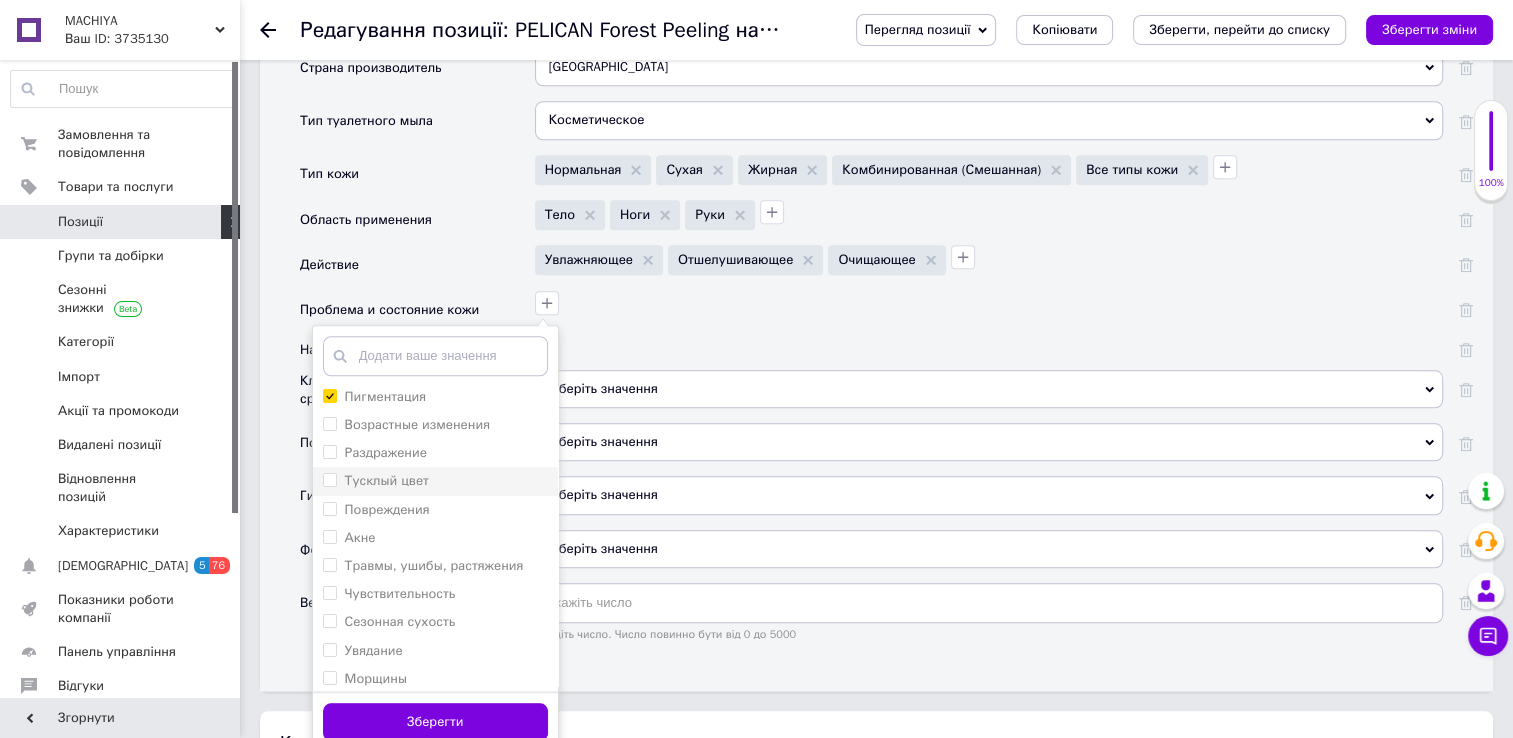 scroll, scrollTop: 208, scrollLeft: 0, axis: vertical 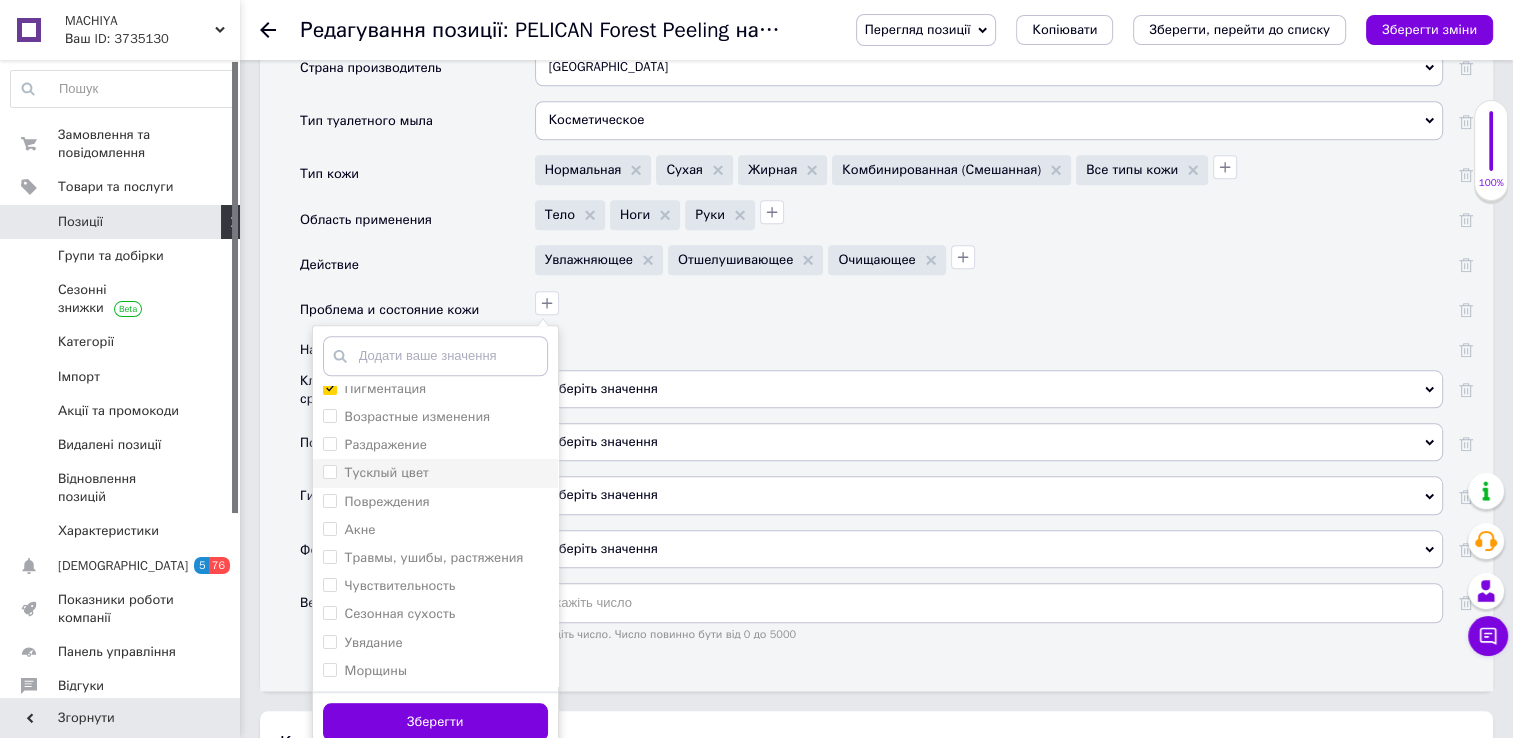 click on "Тусклый цвет" at bounding box center (435, 473) 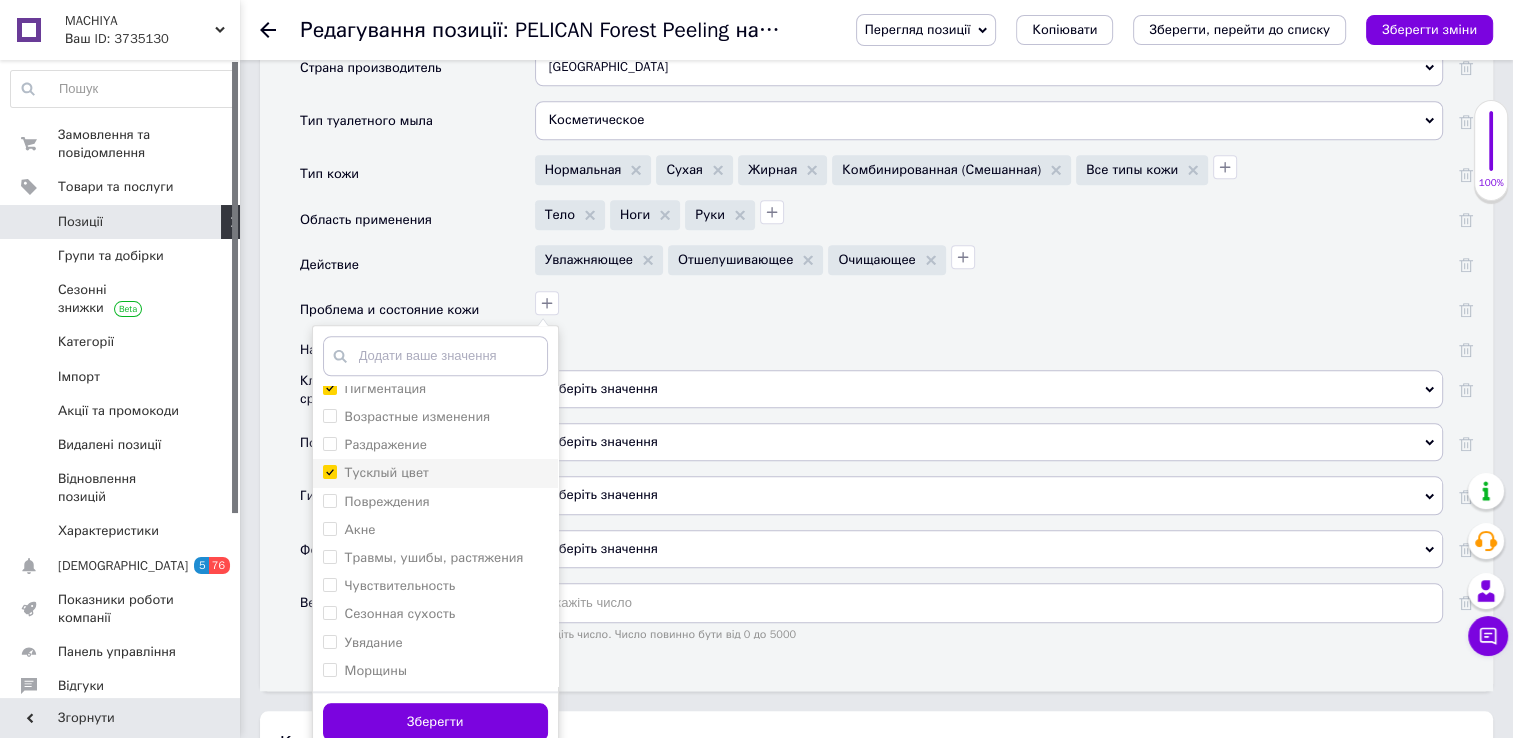 checkbox on "true" 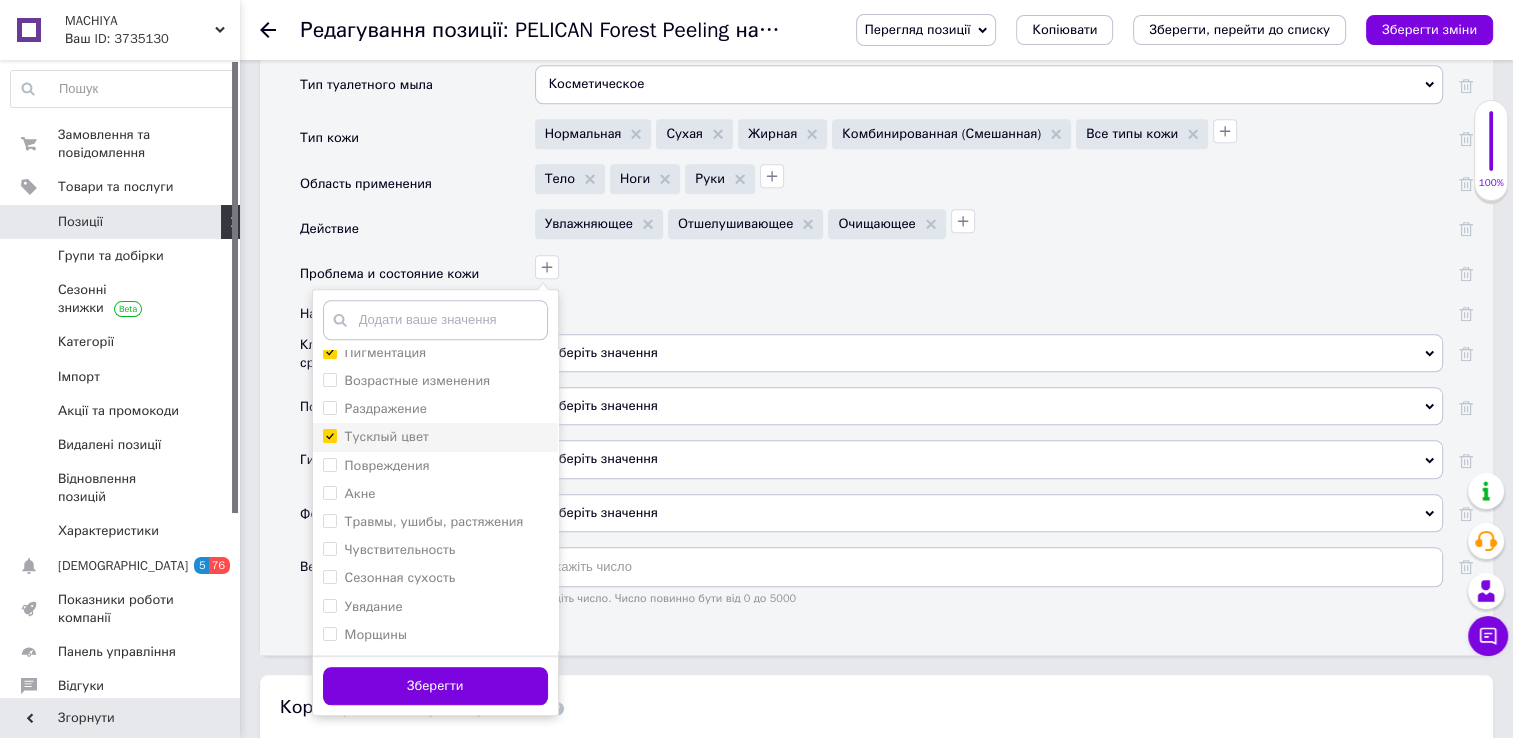 scroll, scrollTop: 1826, scrollLeft: 0, axis: vertical 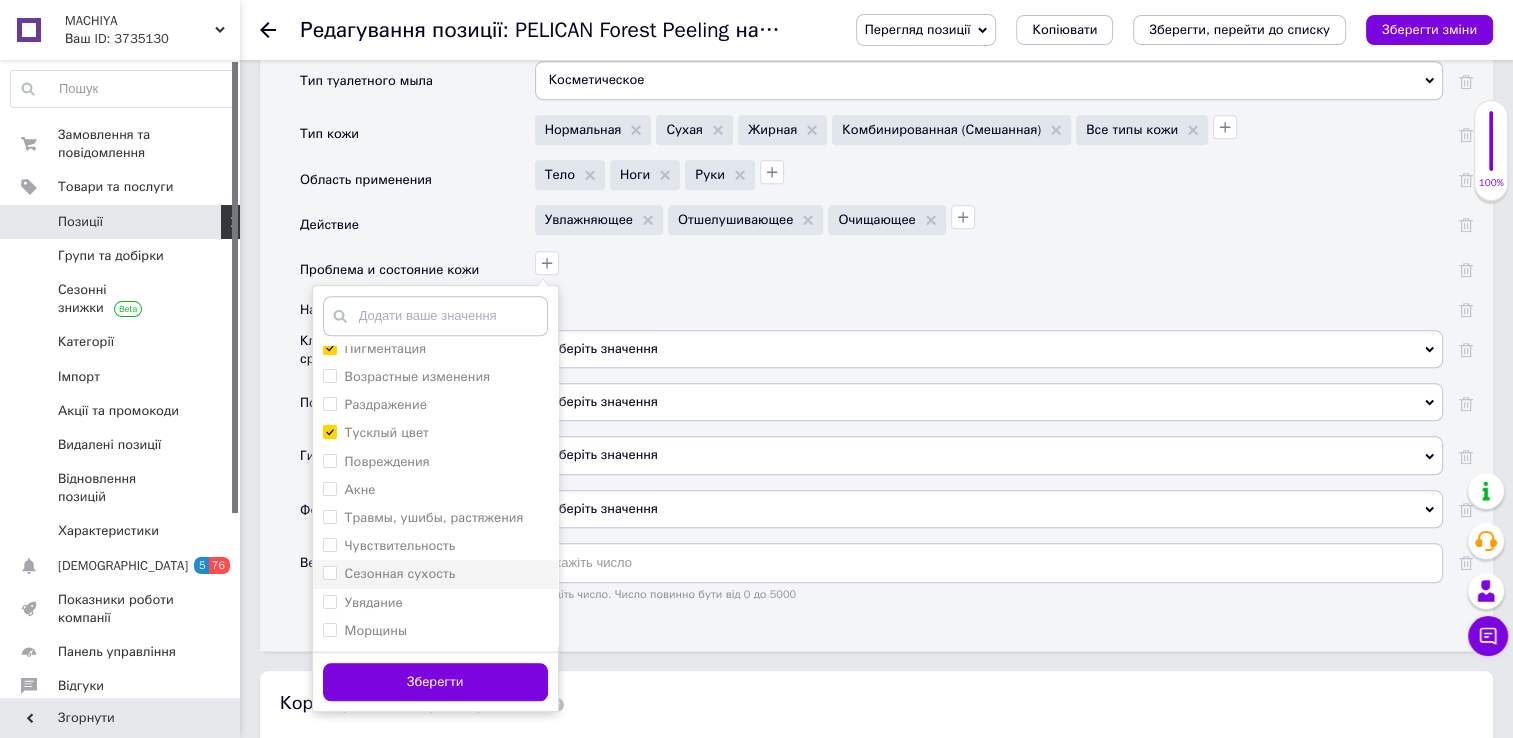 click on "Сезонная сухость" at bounding box center [329, 572] 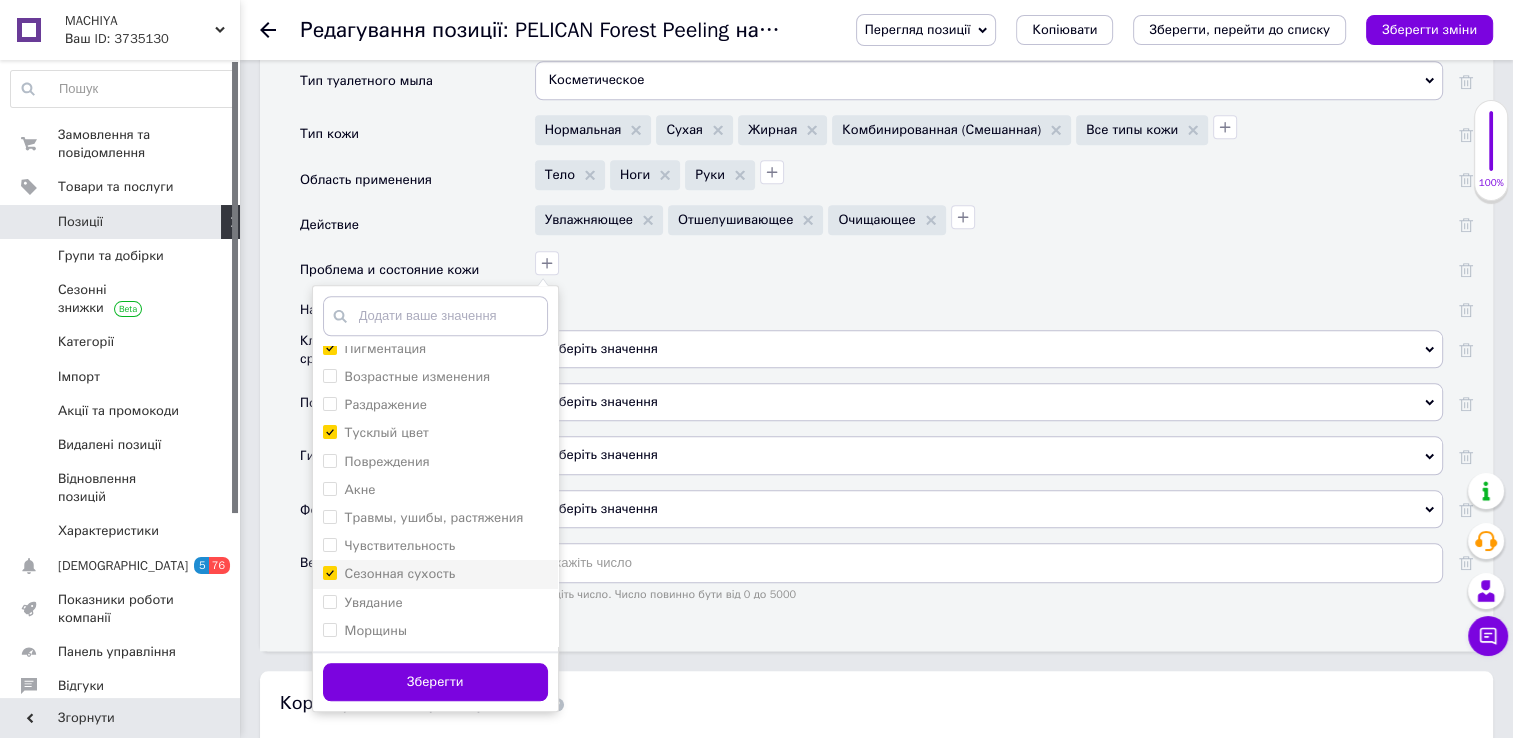 checkbox on "true" 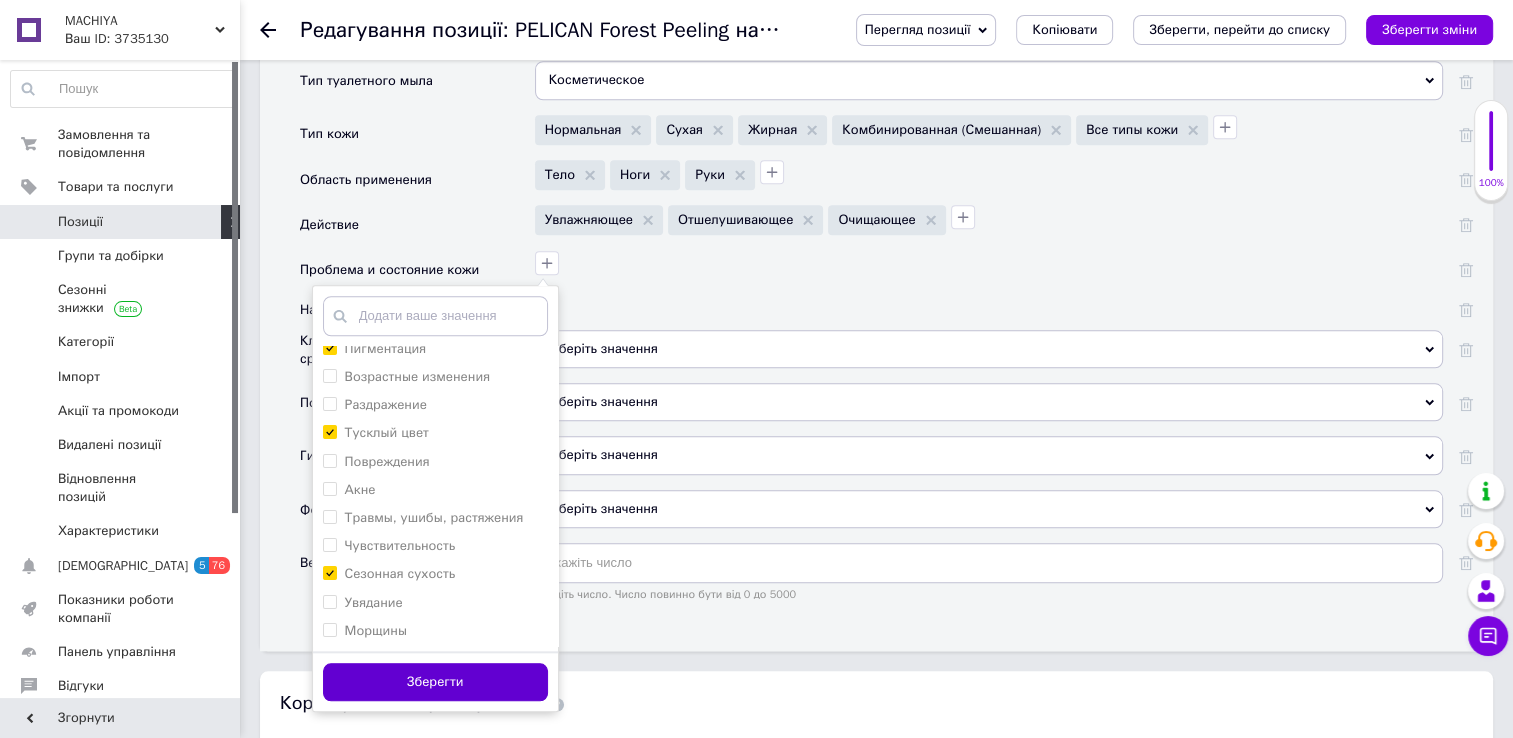 click on "Зберегти" at bounding box center (435, 682) 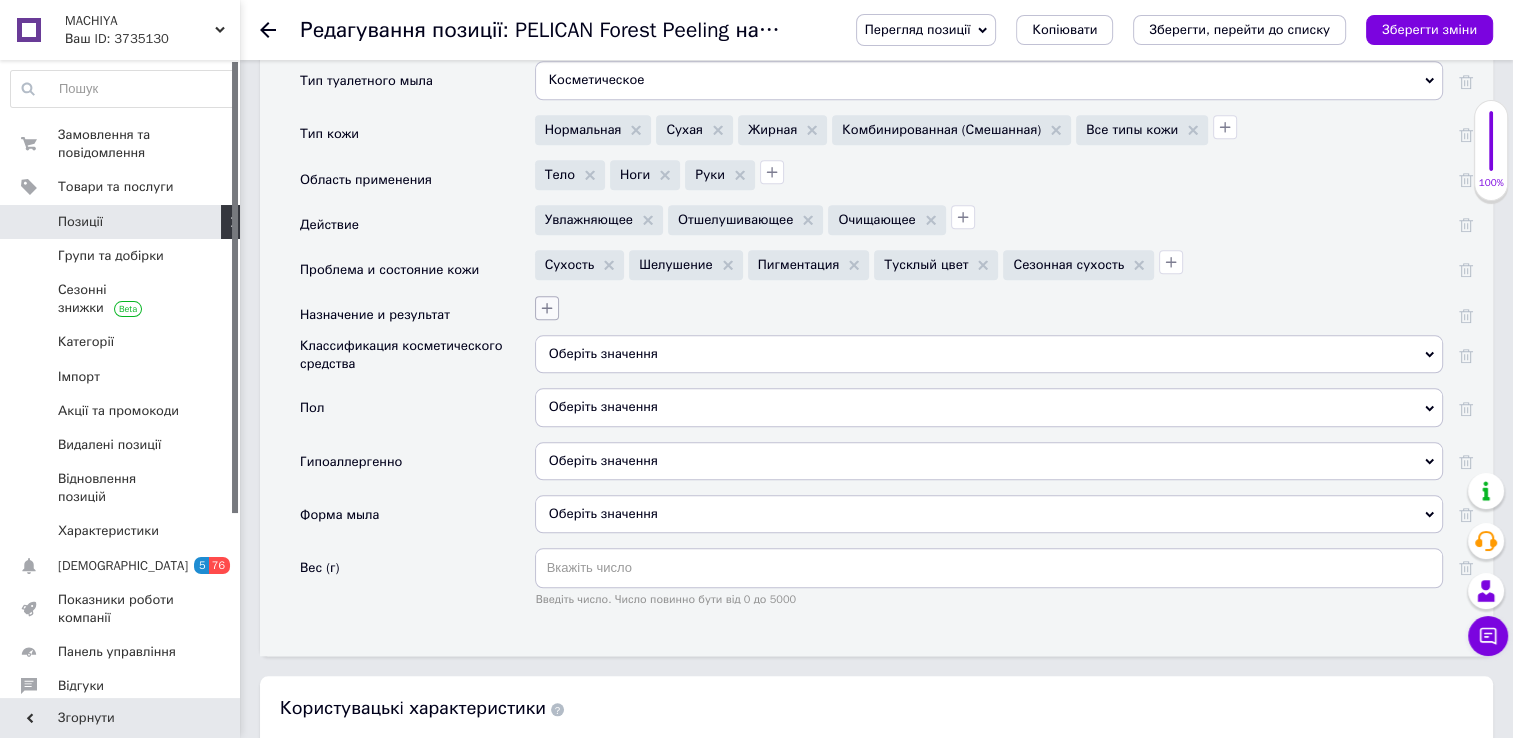 click 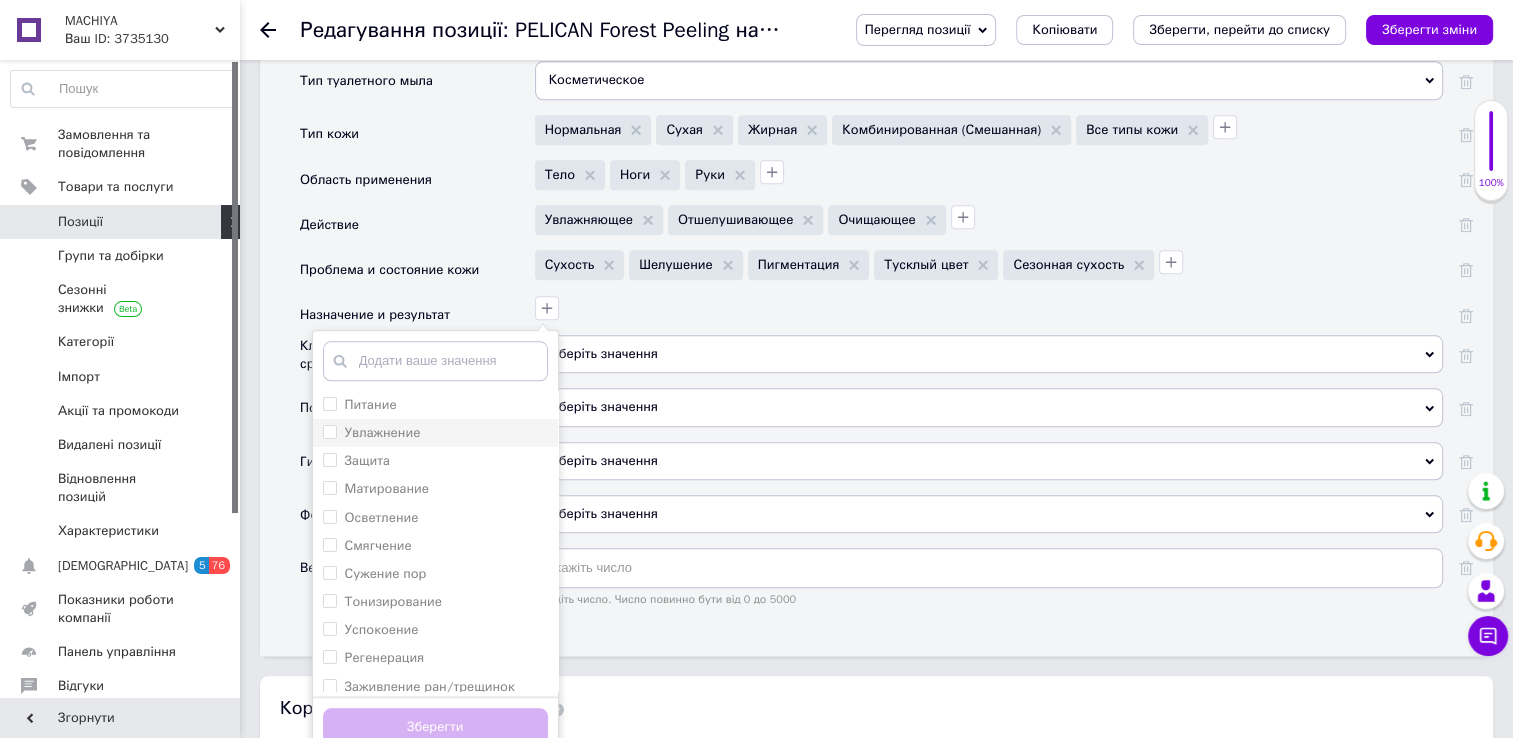 click on "Увлажнение" at bounding box center [329, 431] 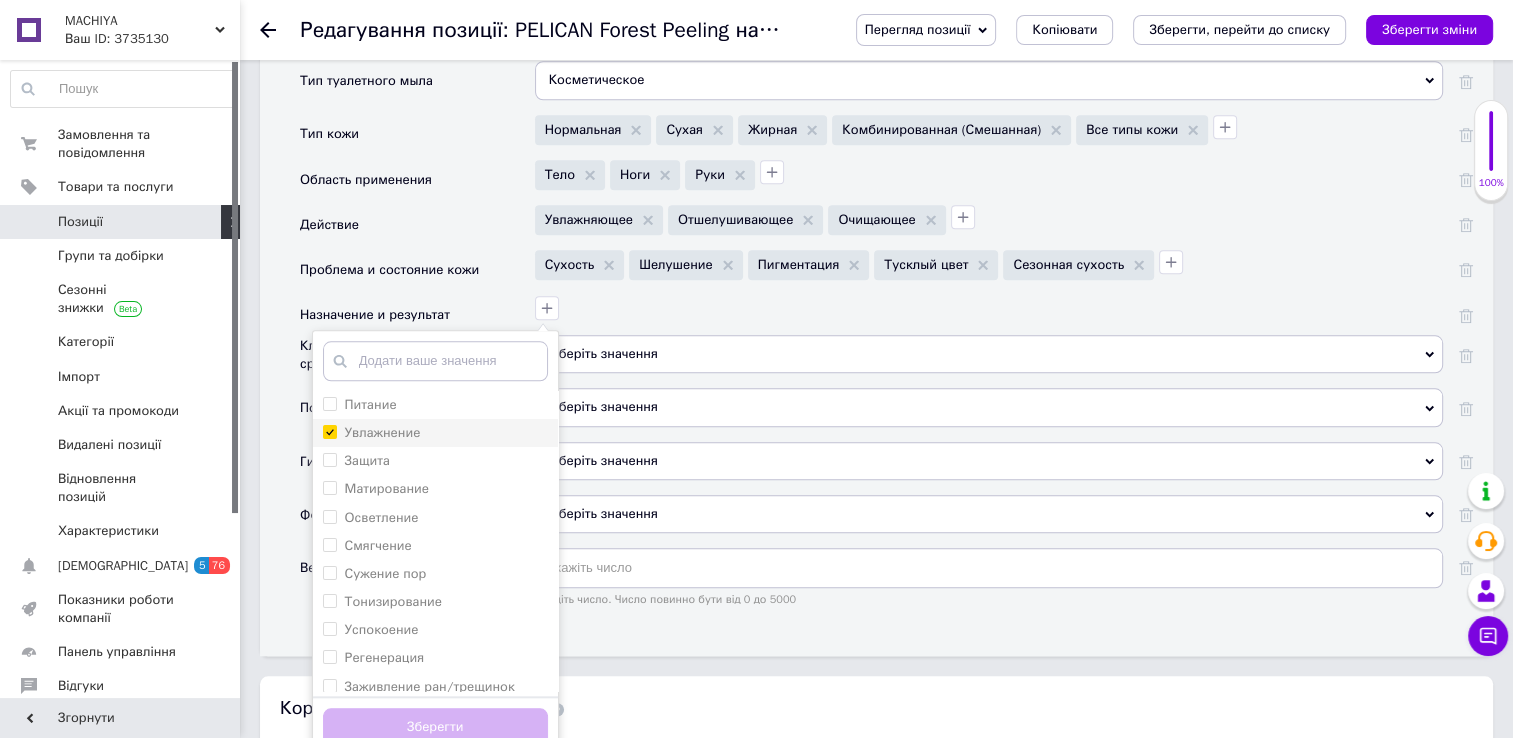 checkbox on "true" 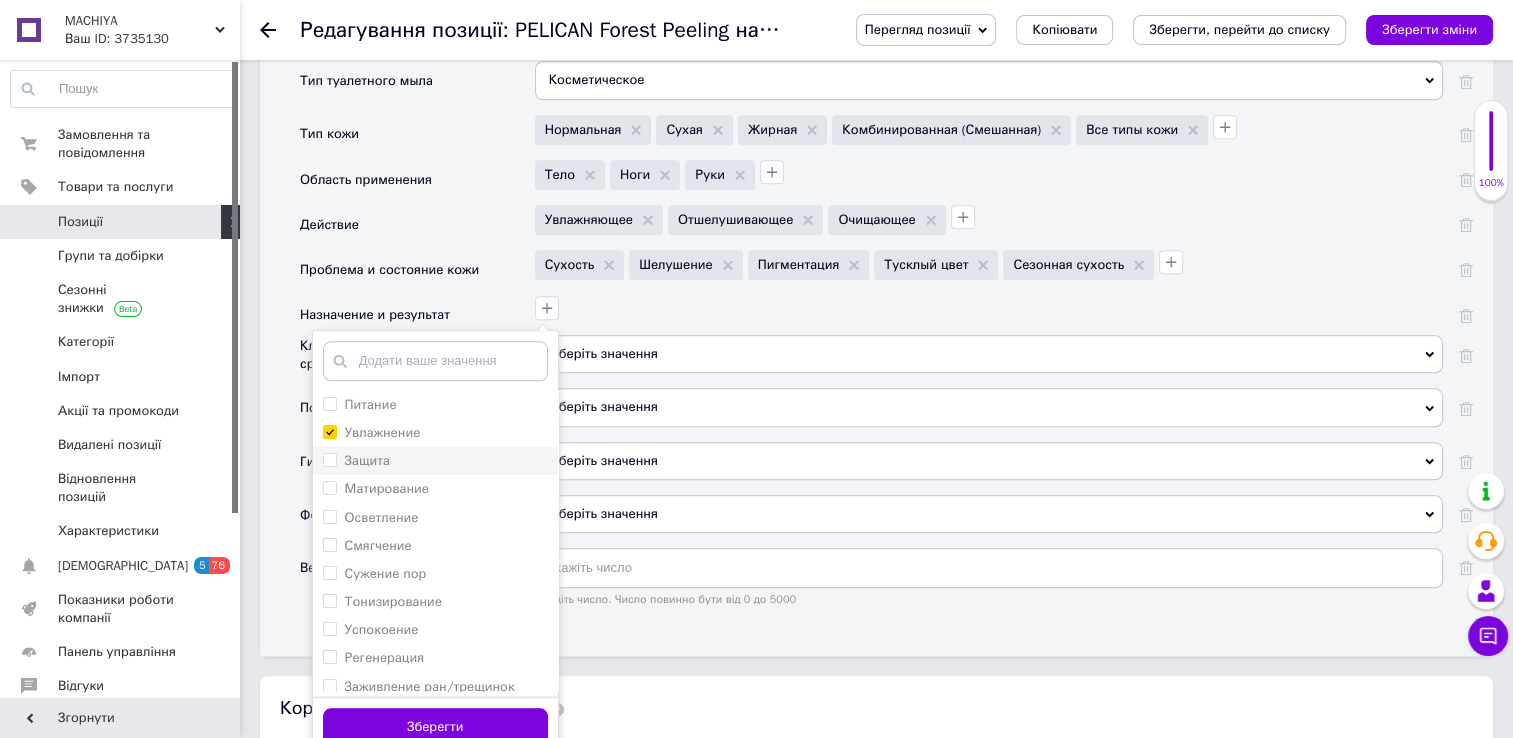 click on "Защита" at bounding box center [435, 461] 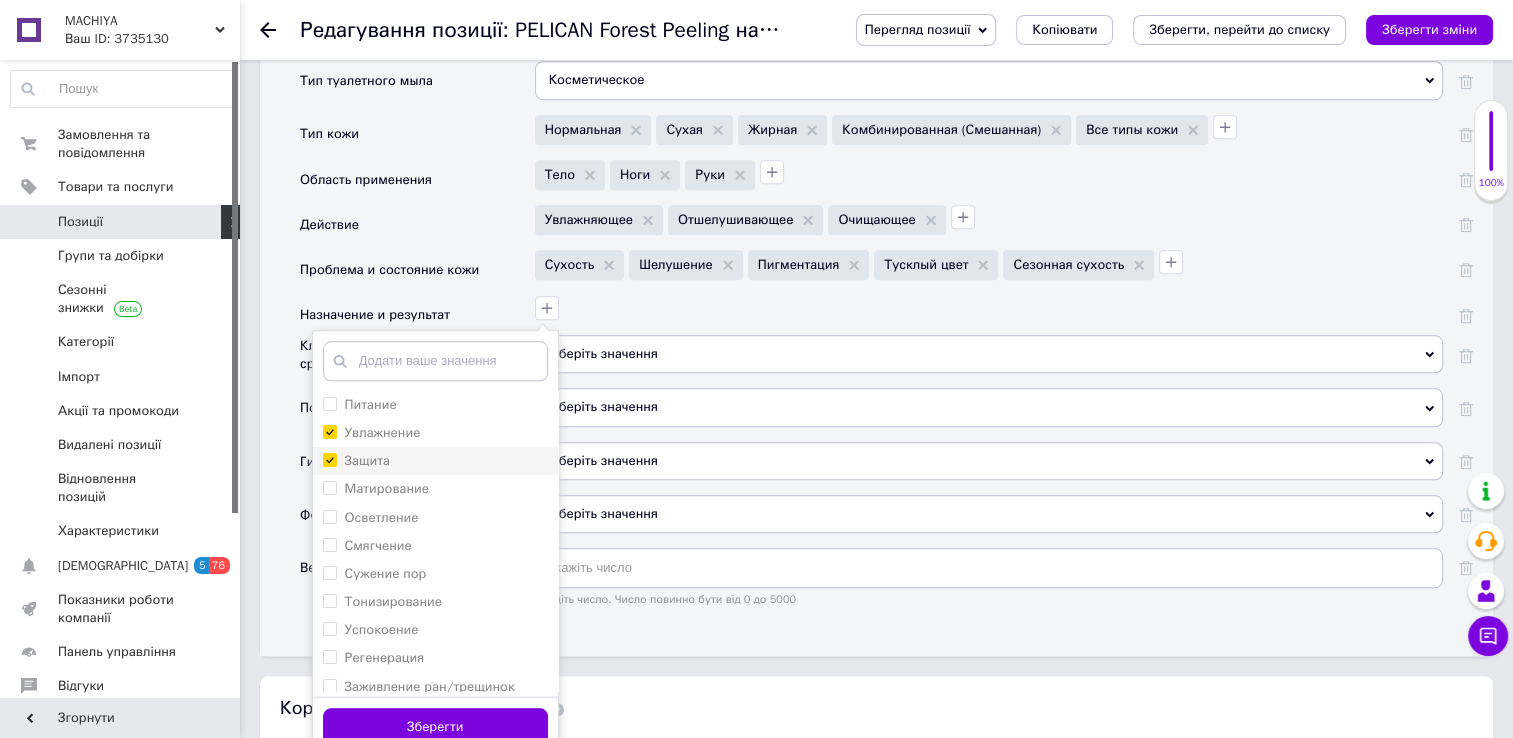 checkbox on "true" 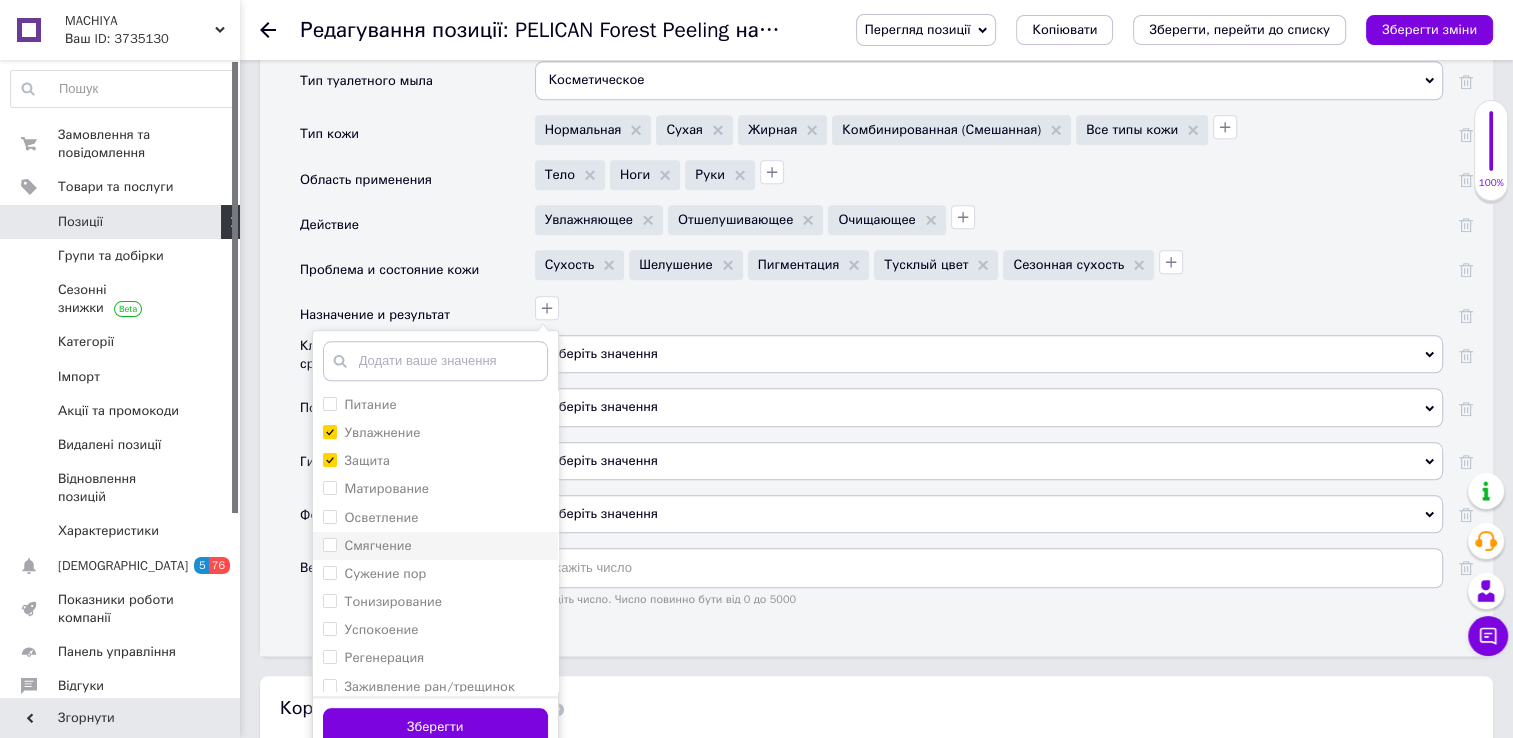 click on "Смягчение" at bounding box center [329, 544] 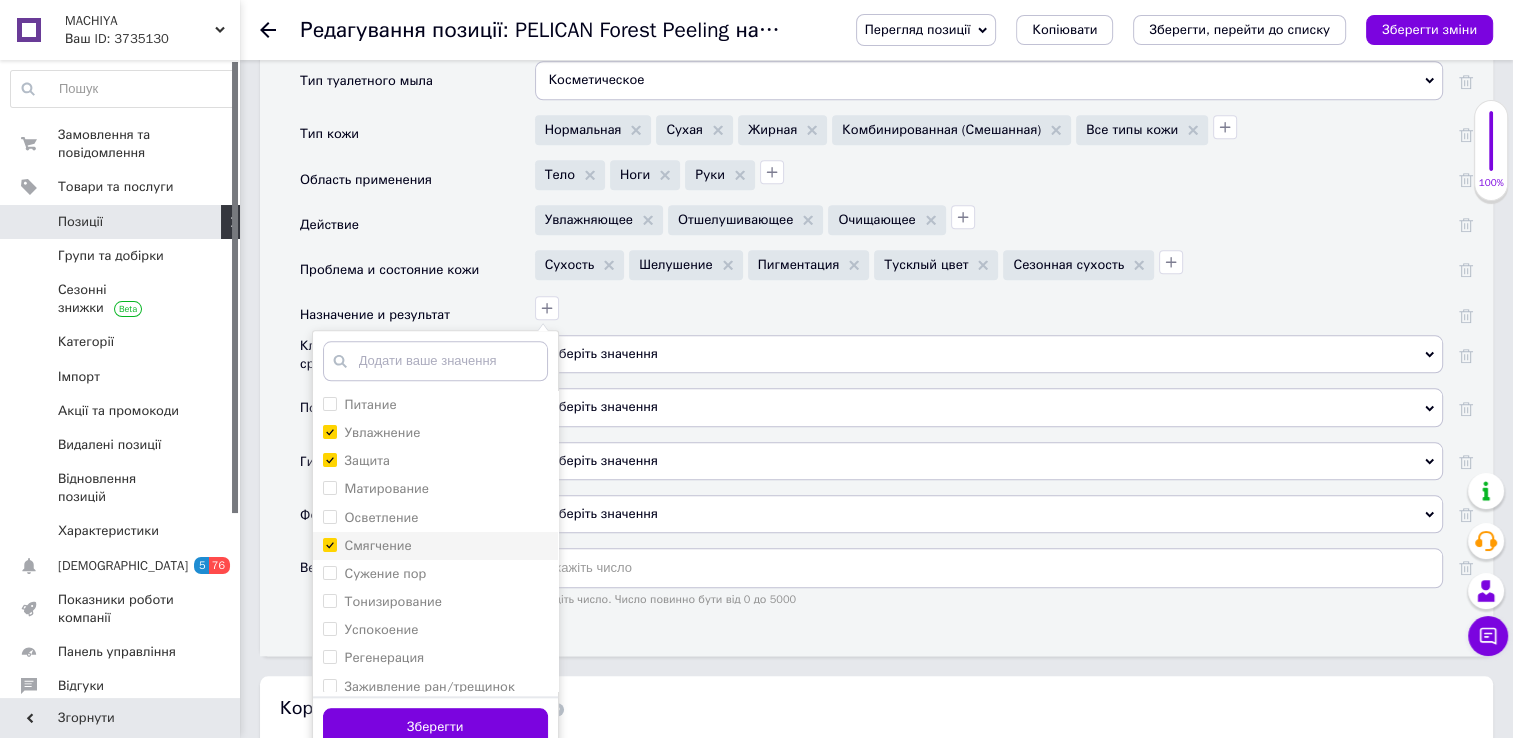 checkbox on "true" 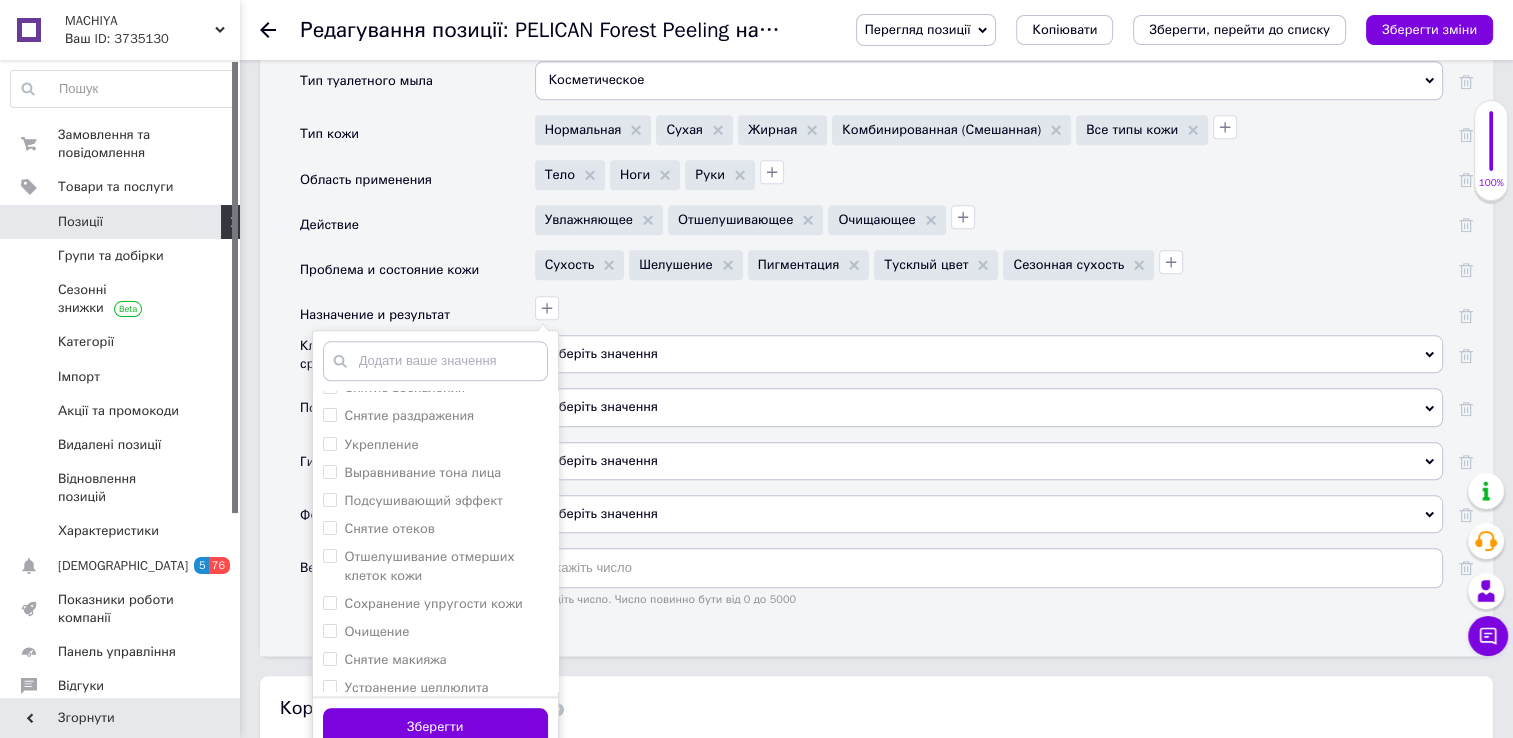 scroll, scrollTop: 383, scrollLeft: 0, axis: vertical 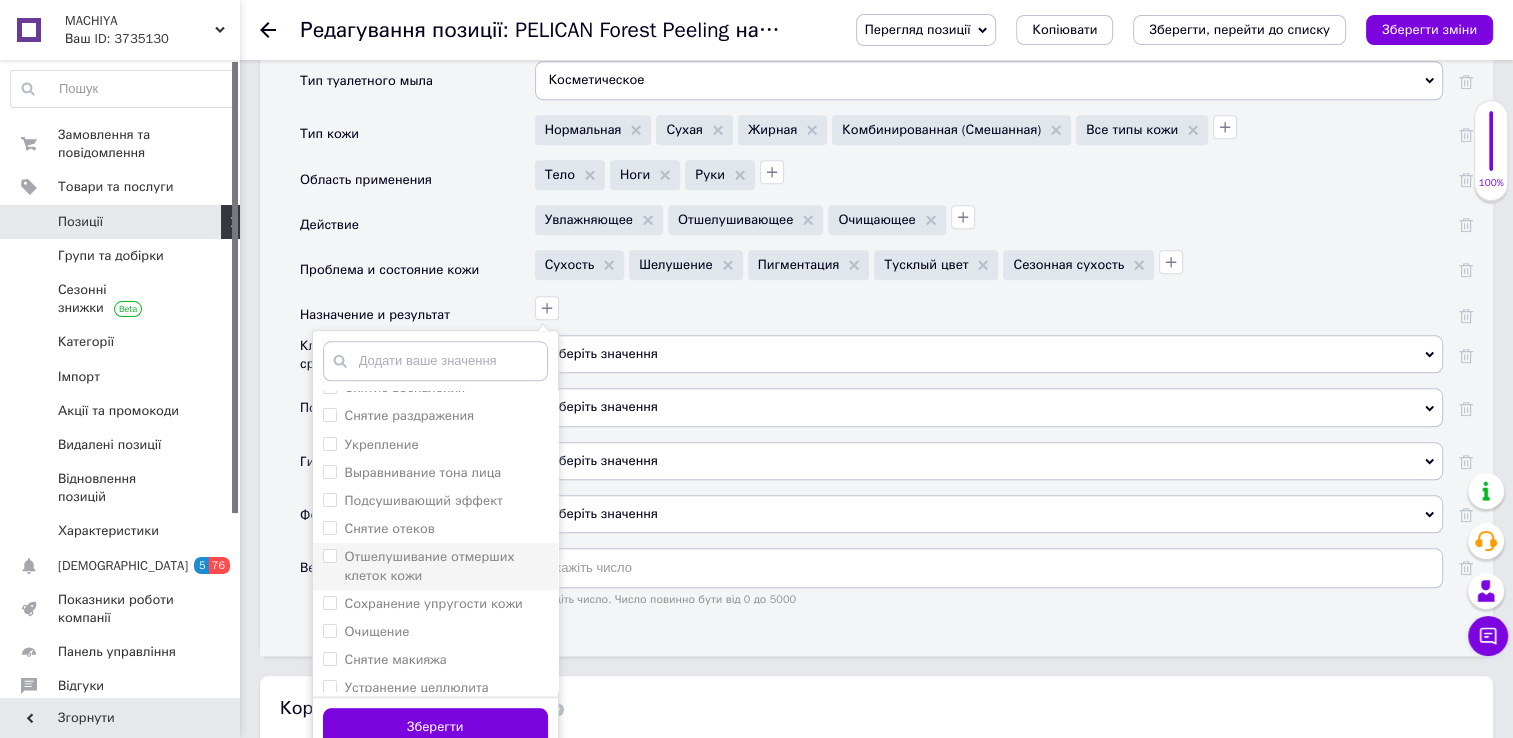 click on "Отшелушивание отмерших клеток кожи" at bounding box center (435, 566) 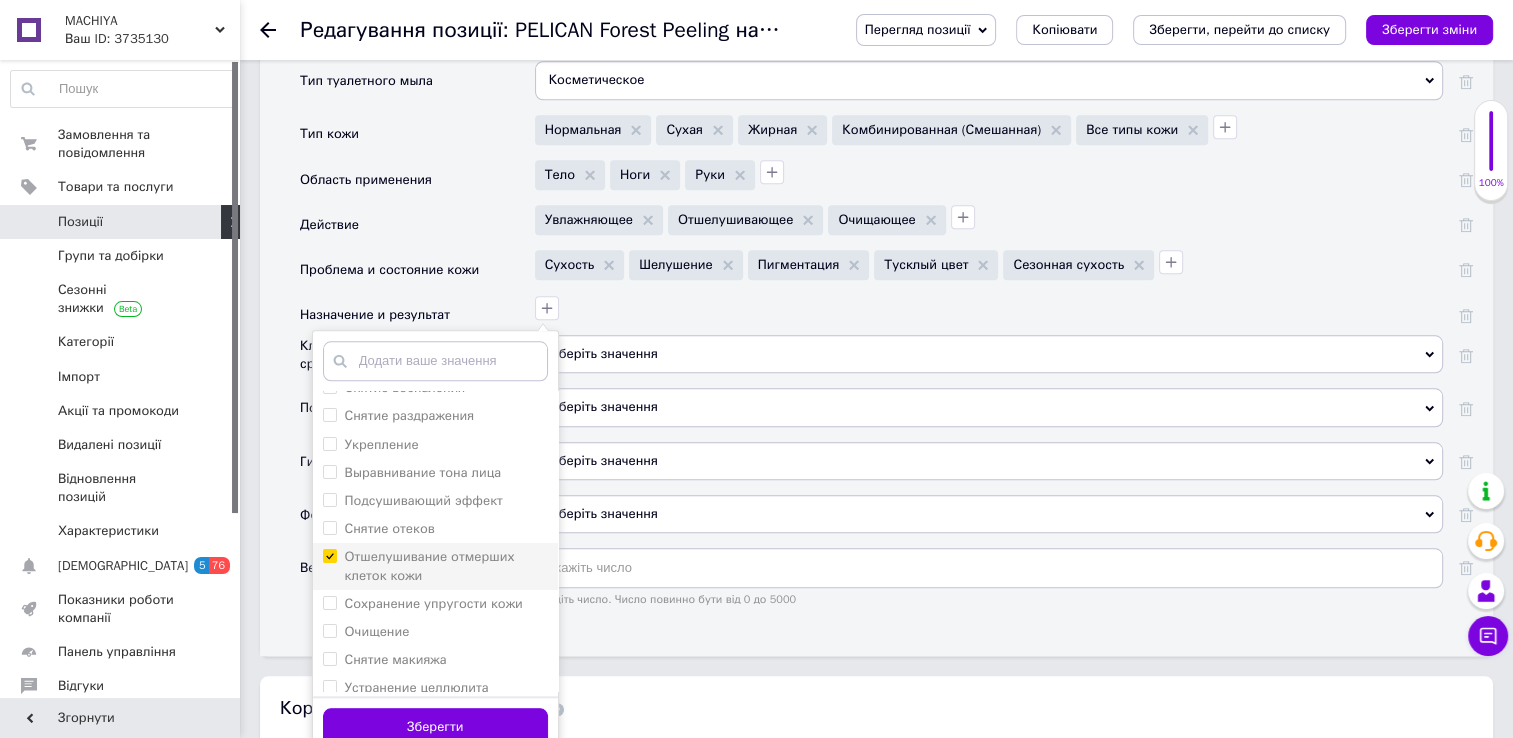 checkbox on "true" 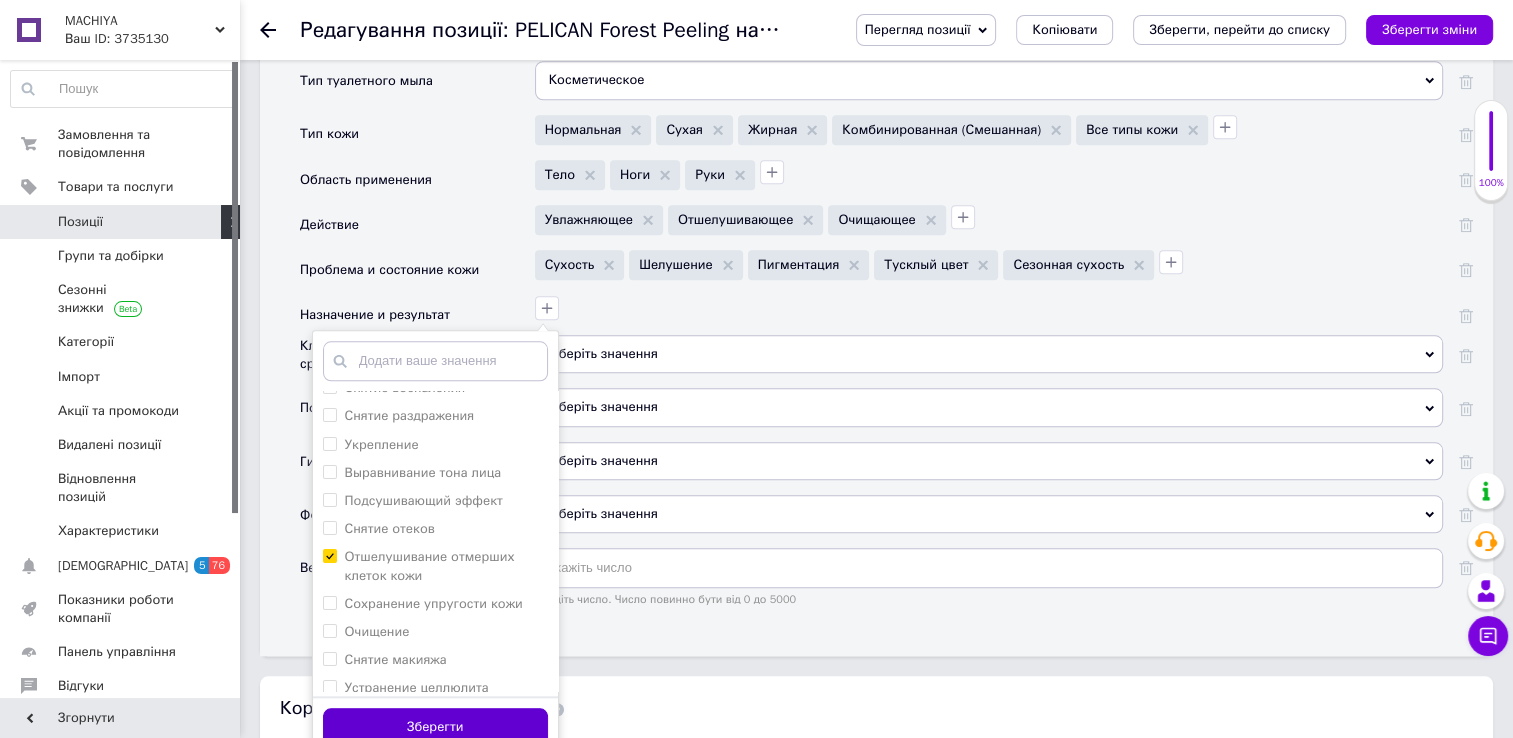 click on "Зберегти" at bounding box center (435, 727) 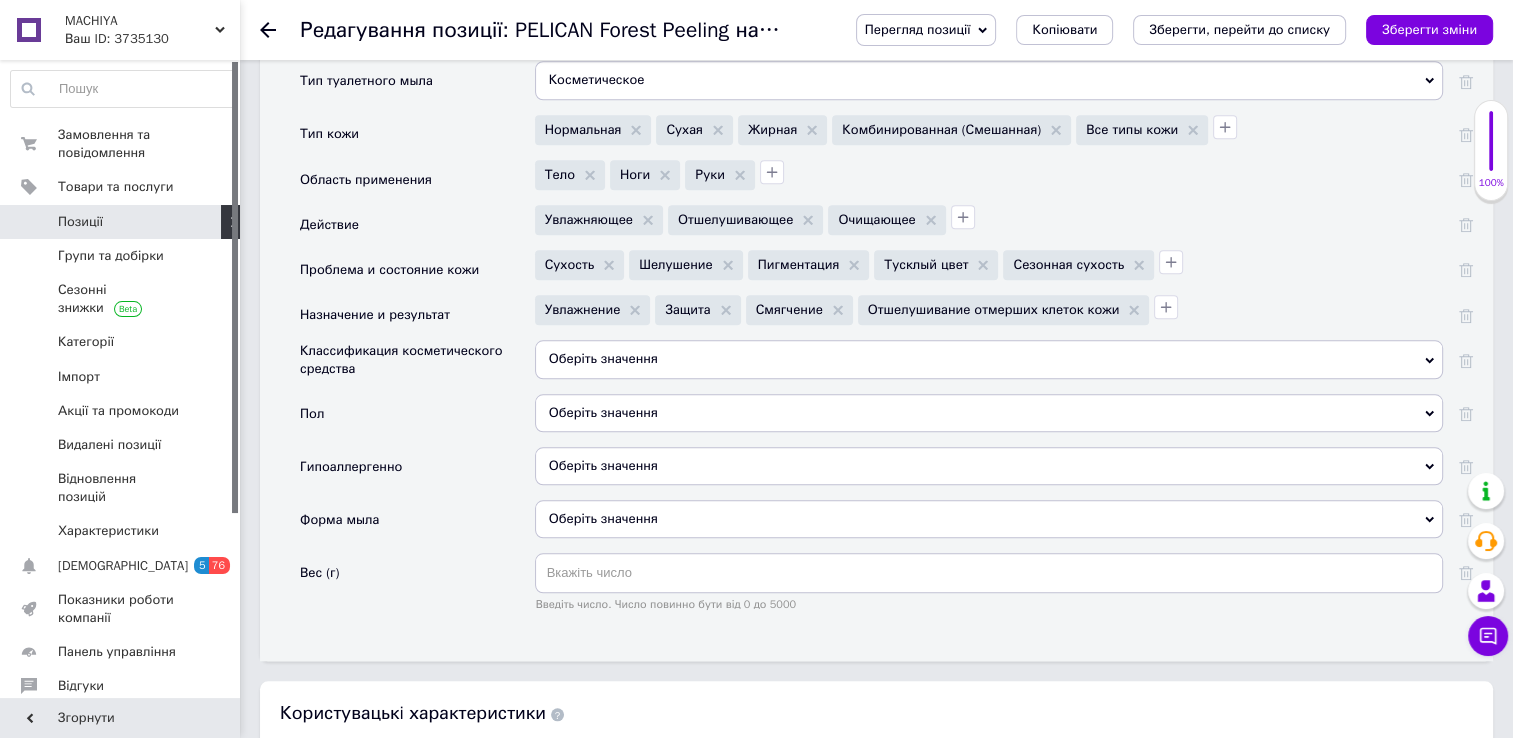 click on "Оберіть значення" at bounding box center [989, 359] 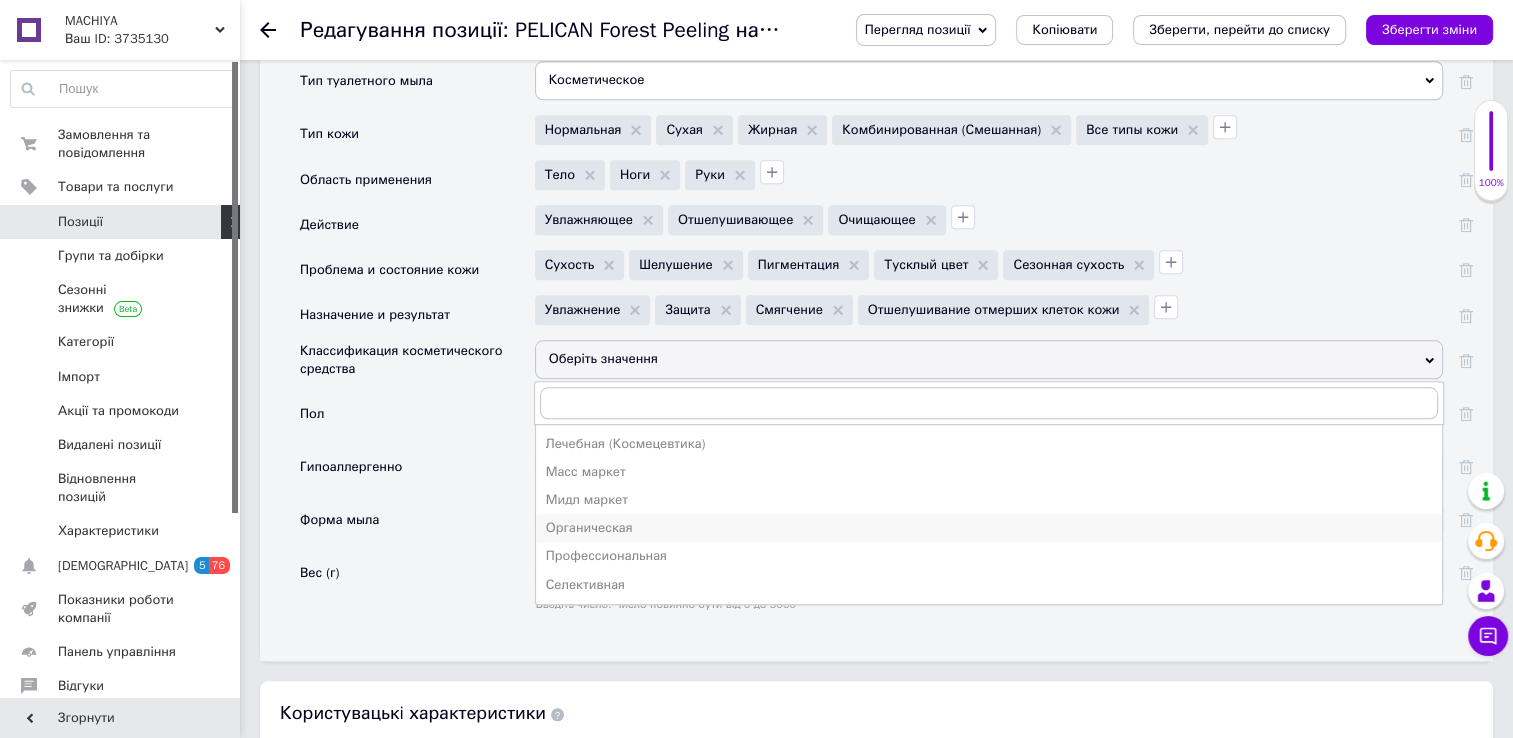 click on "Органическая" at bounding box center [989, 528] 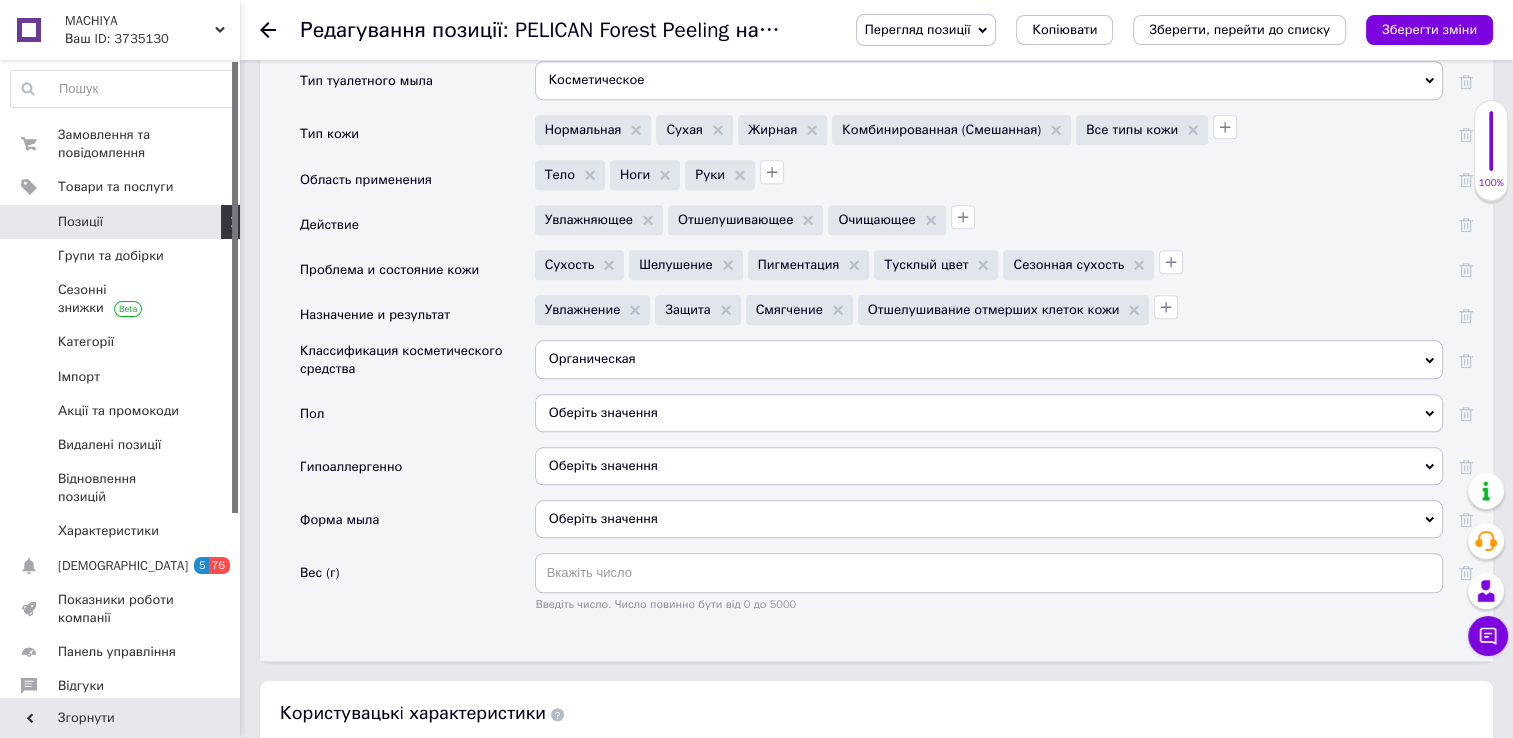 click on "Оберіть значення" at bounding box center [989, 413] 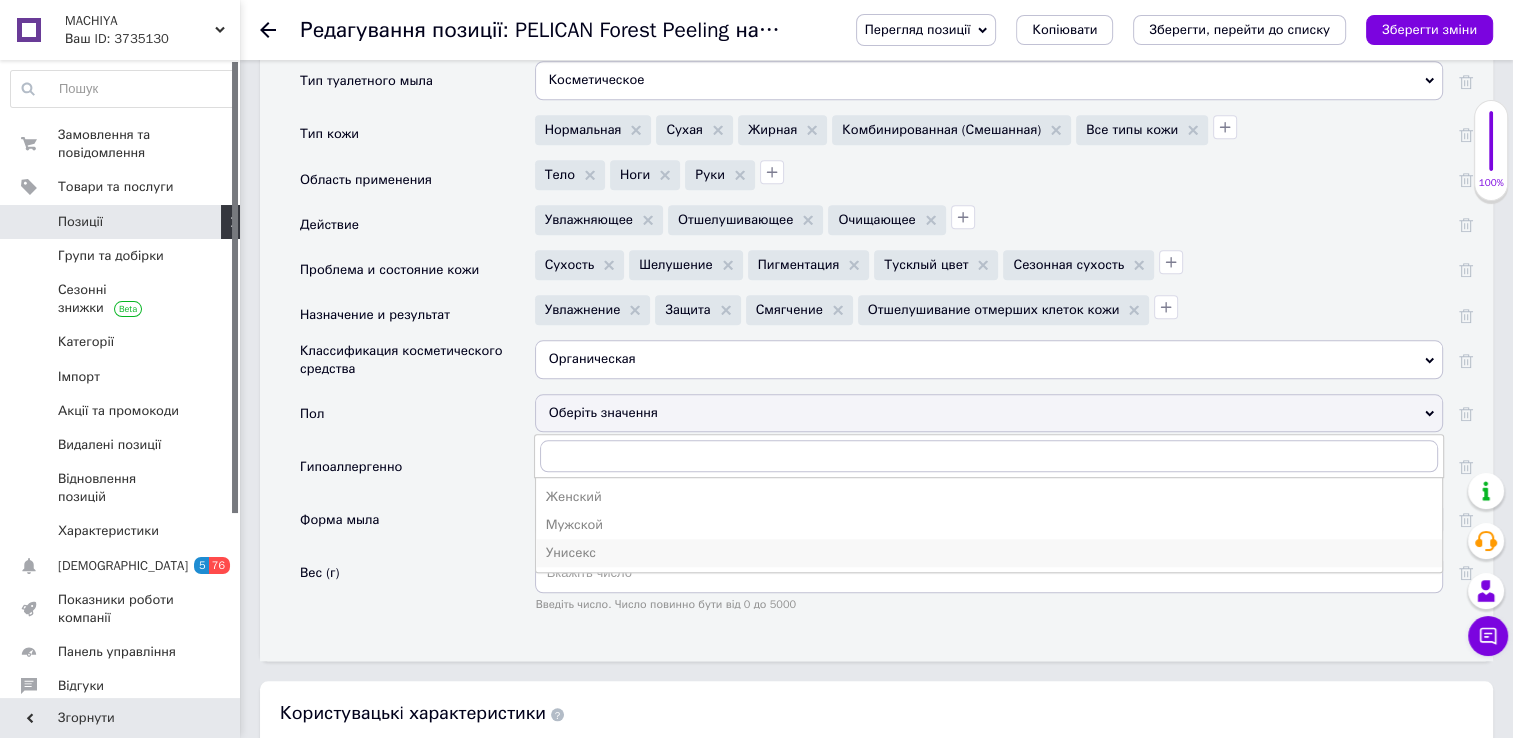 click on "Унисекс" at bounding box center (989, 553) 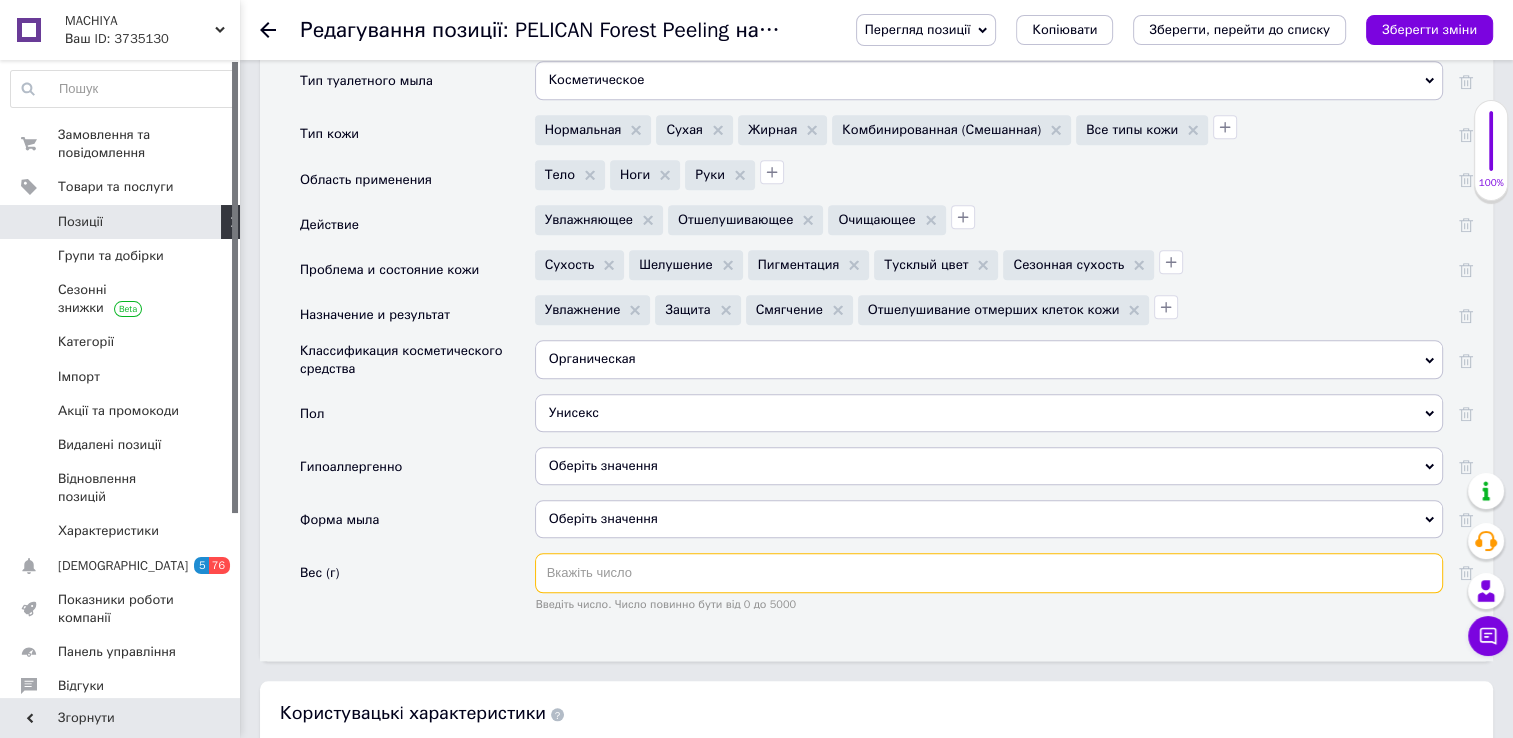 click at bounding box center (989, 573) 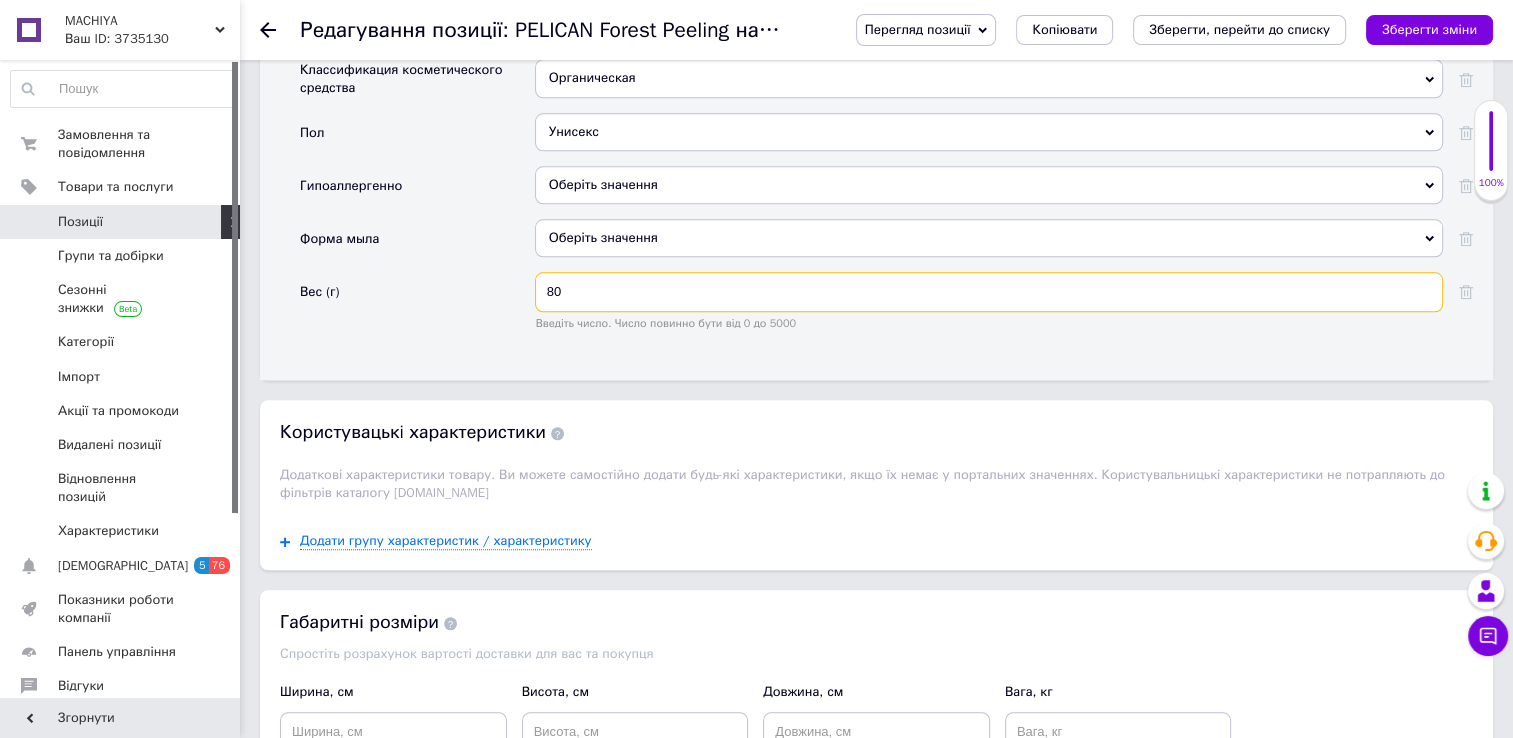 scroll, scrollTop: 2088, scrollLeft: 0, axis: vertical 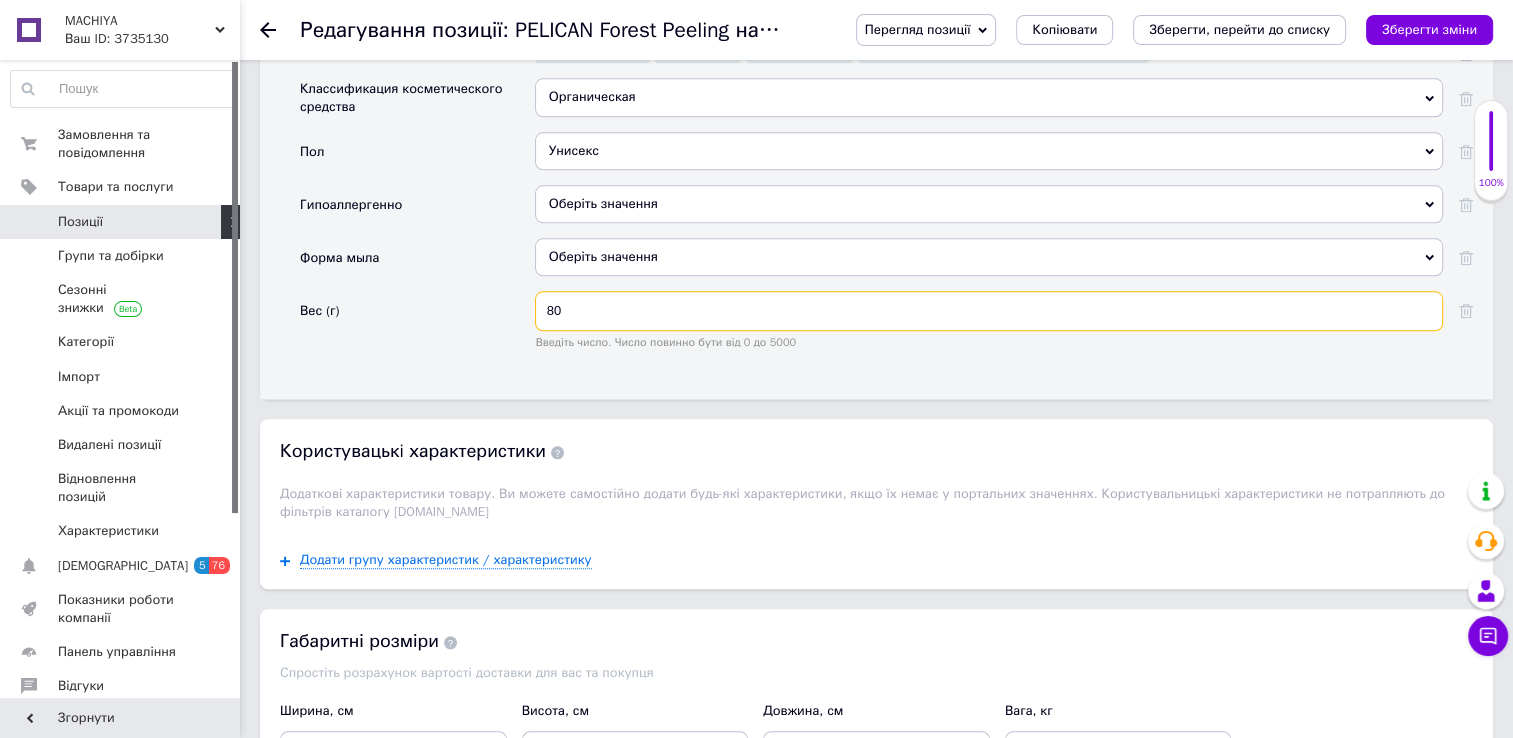 type on "8" 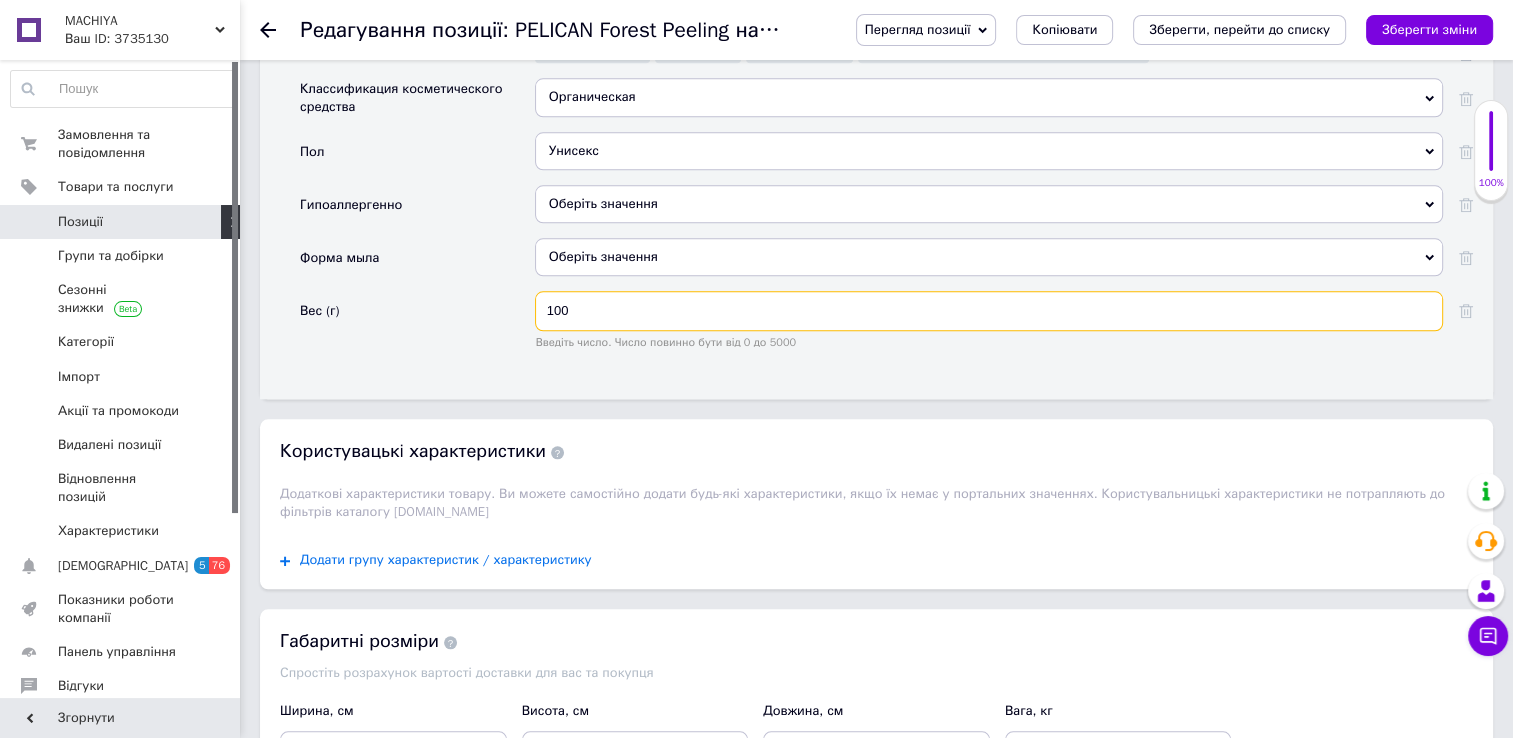 type on "100" 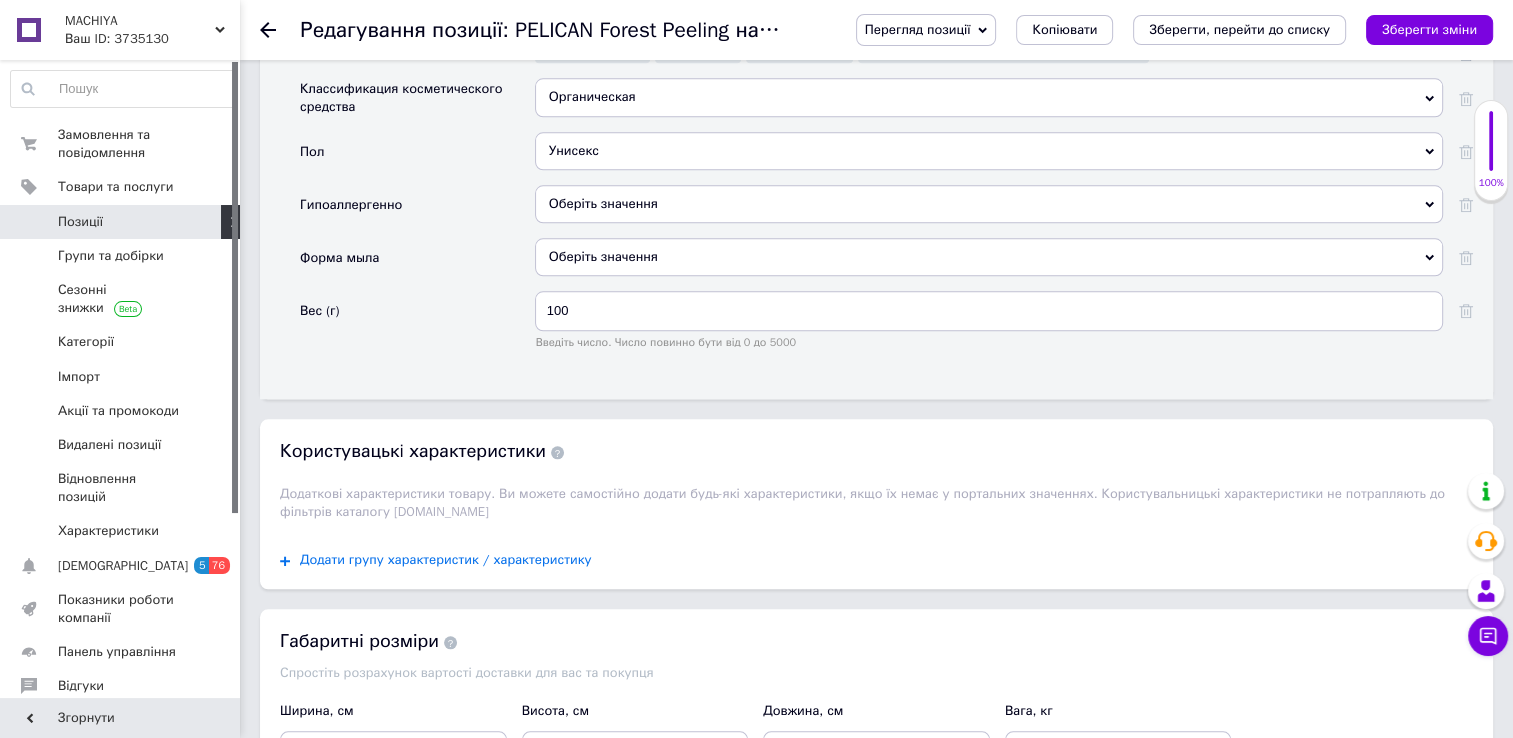click on "Додати групу характеристик / характеристику" at bounding box center (446, 560) 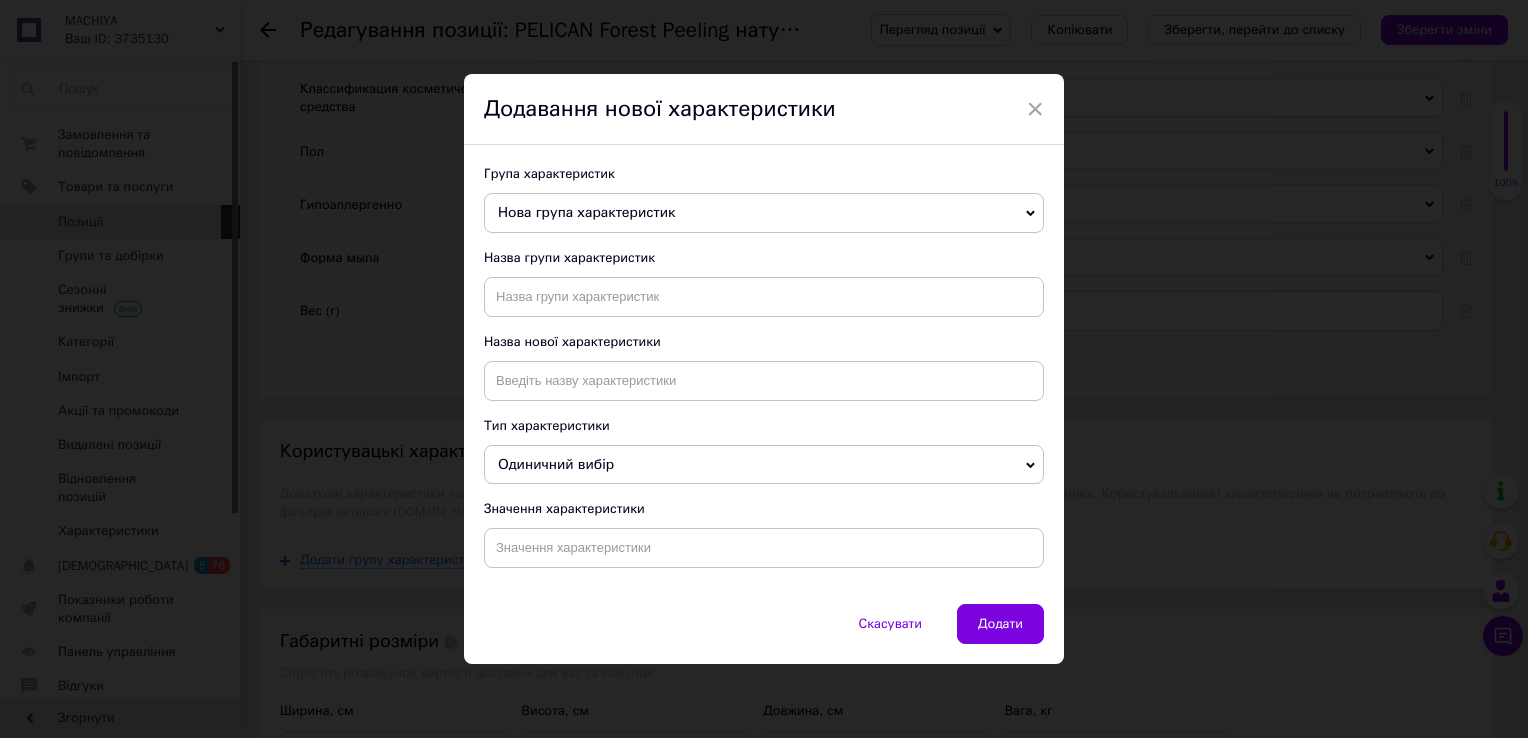click on "Нова група характеристик" at bounding box center (586, 212) 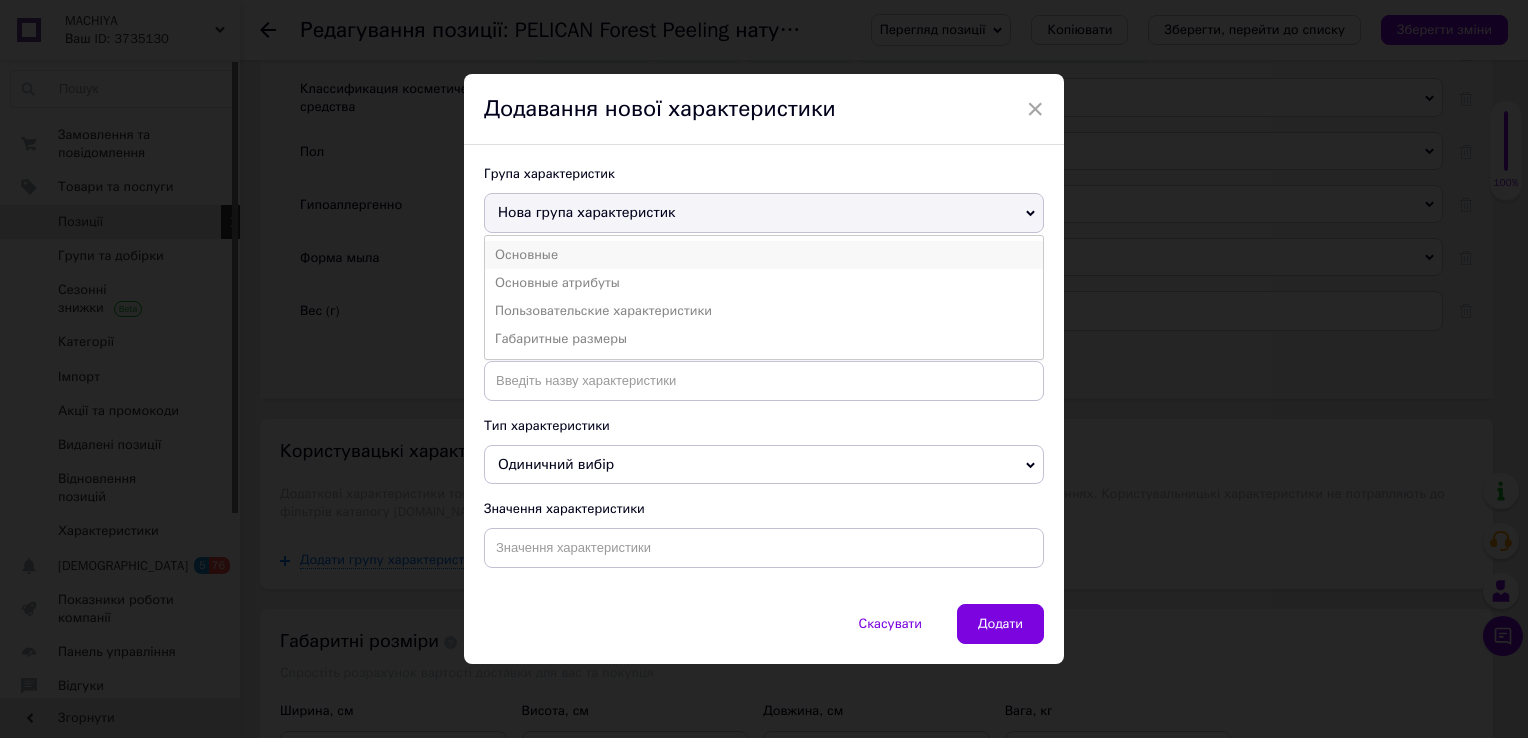 click on "Основные" at bounding box center [764, 255] 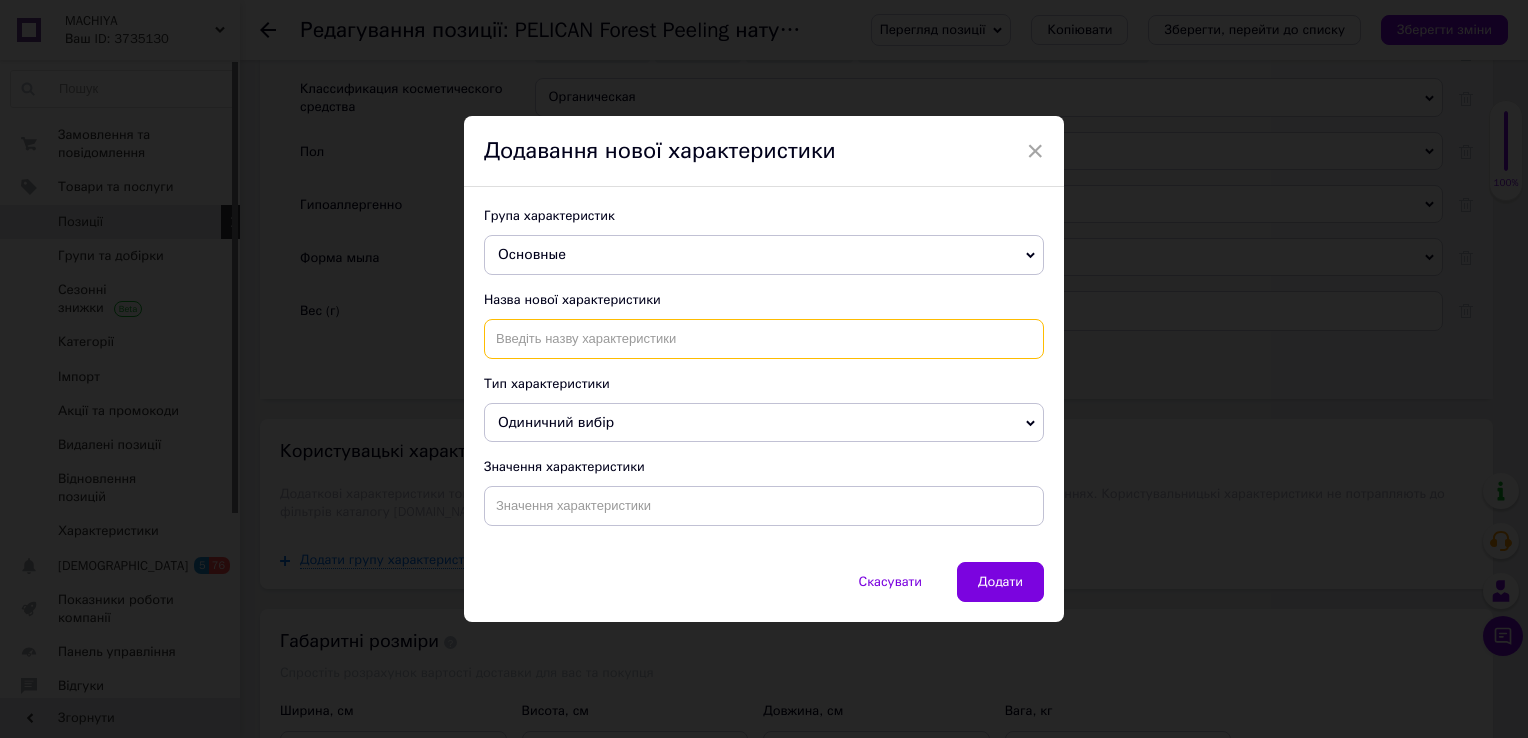 click at bounding box center (764, 339) 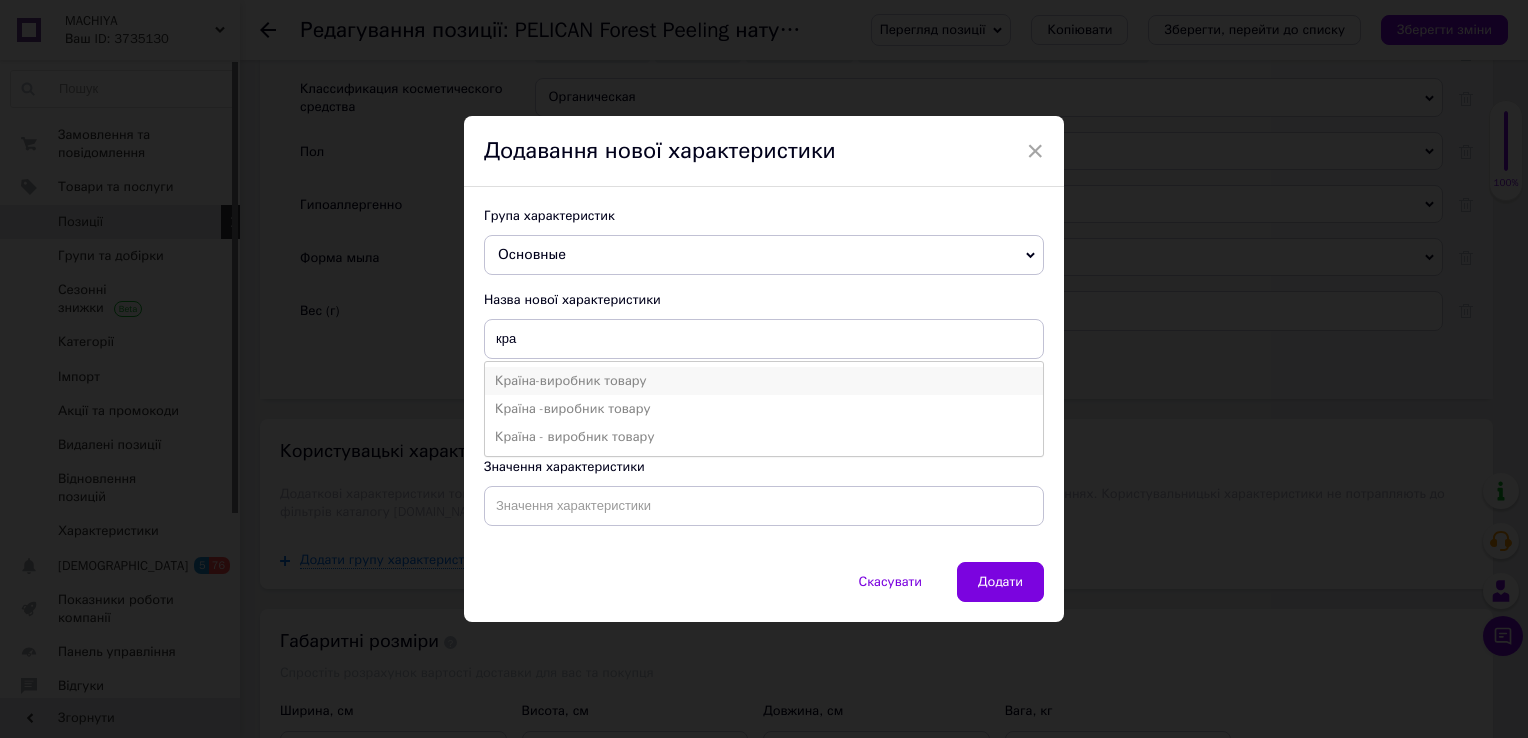 click on "Країна-виробник товару" at bounding box center (764, 381) 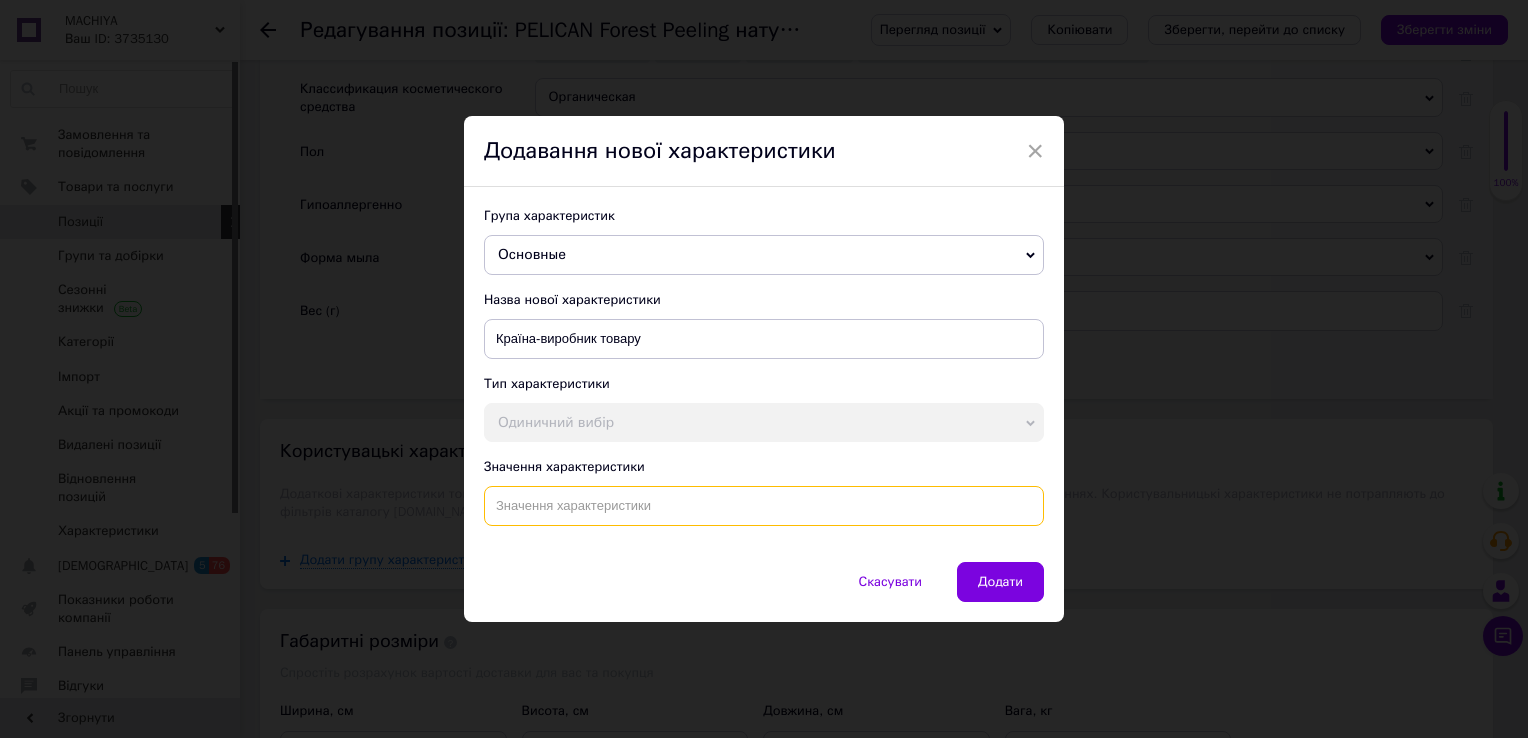click at bounding box center [764, 506] 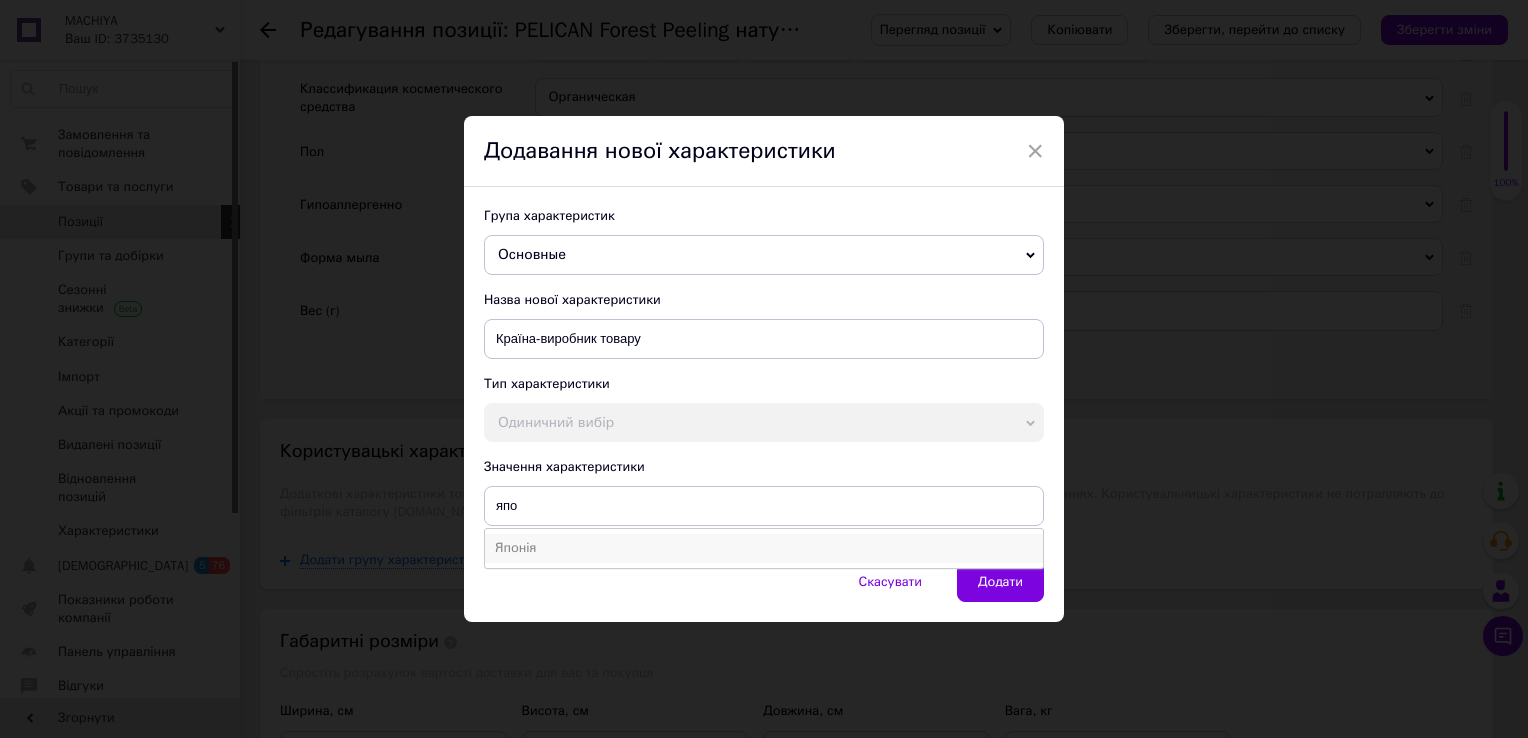 click on "Японія" at bounding box center (764, 548) 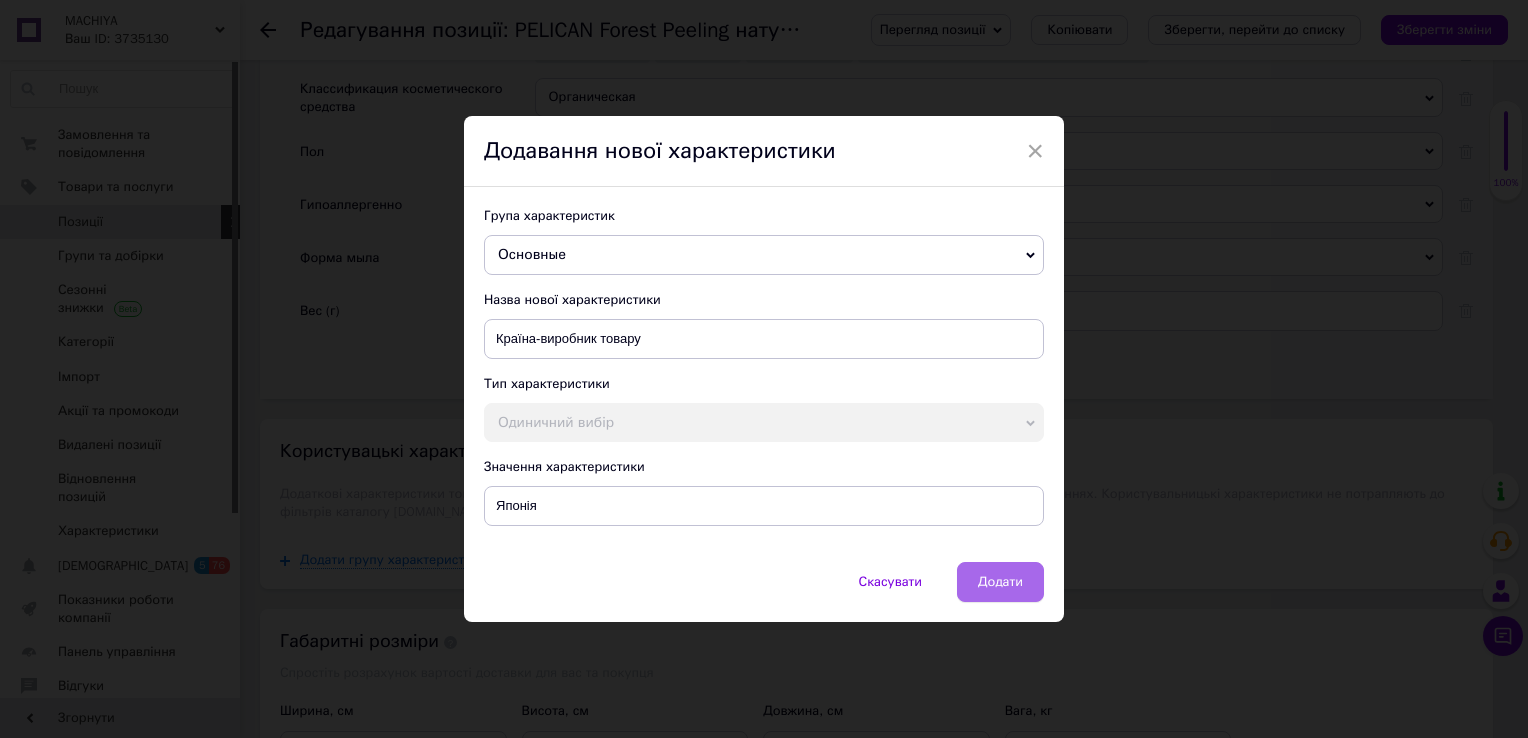 click on "Додати" at bounding box center [1000, 582] 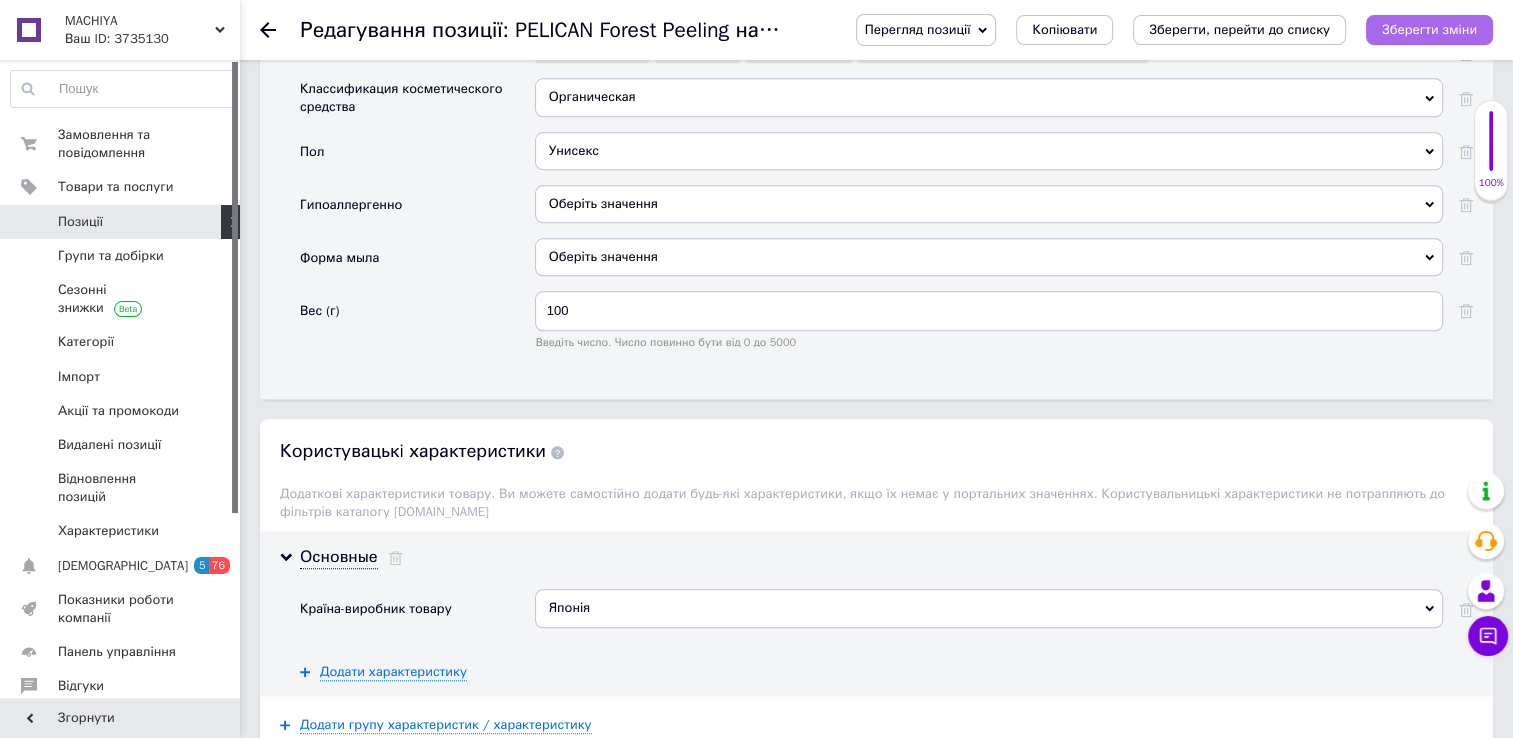 click on "Зберегти зміни" at bounding box center [1429, 29] 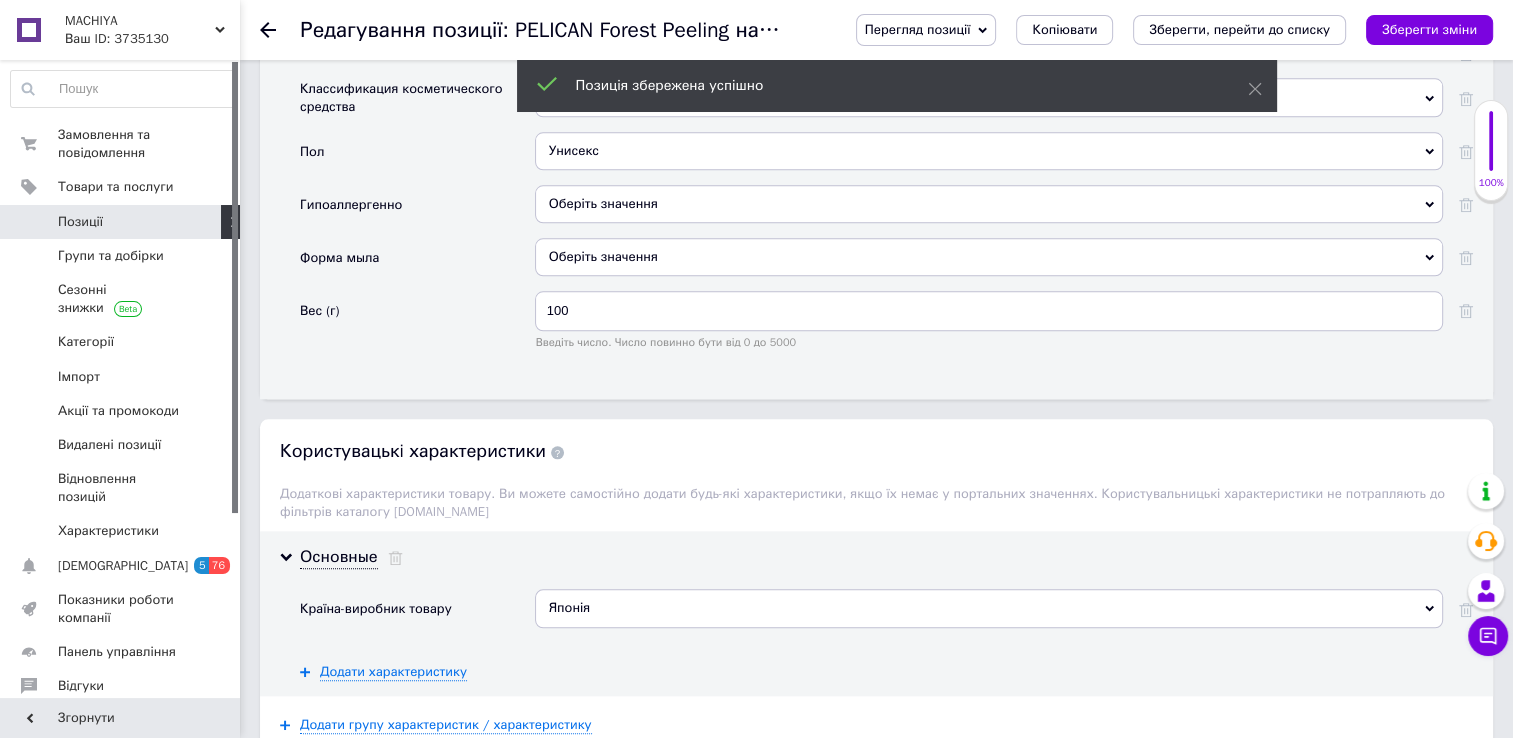 click 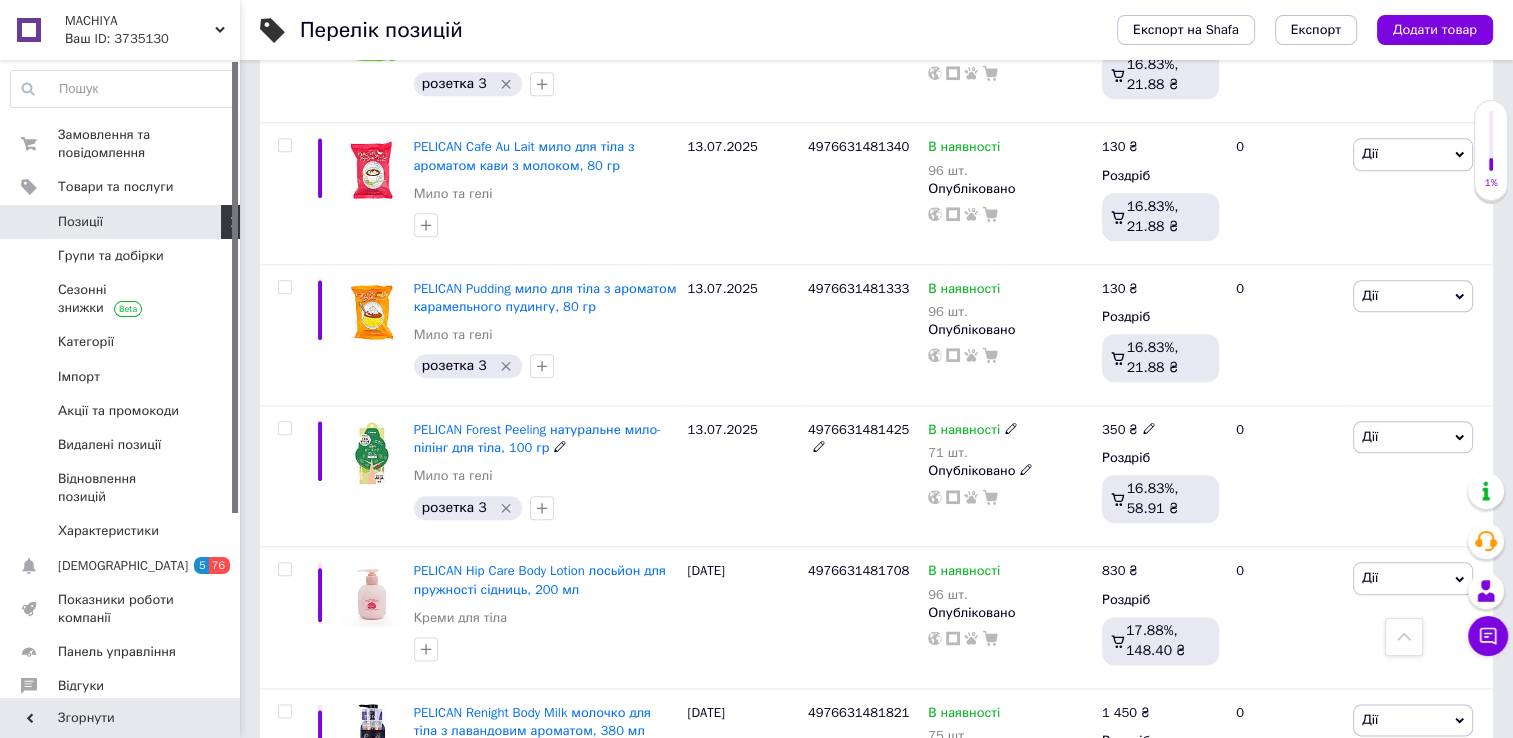 scroll, scrollTop: 2549, scrollLeft: 0, axis: vertical 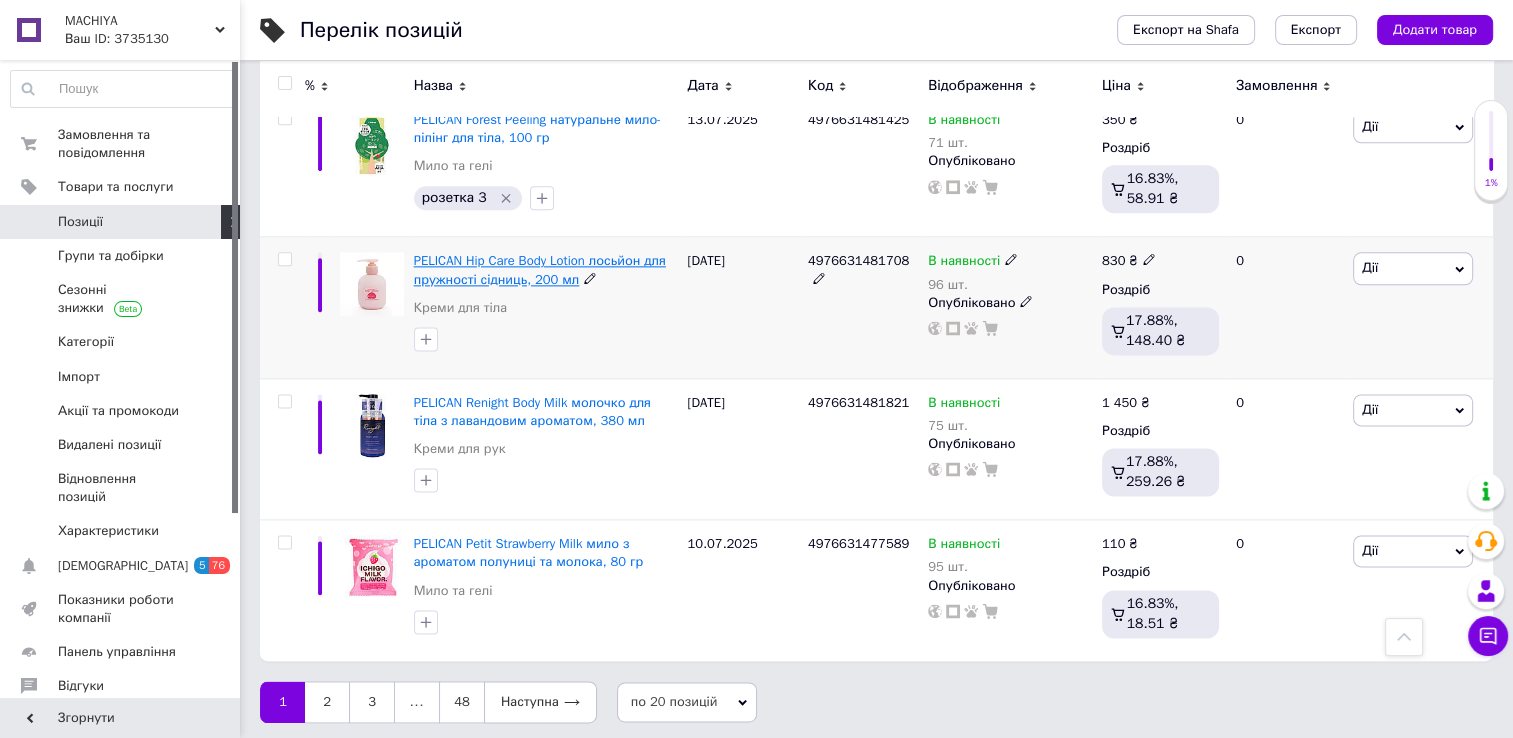 click on "PELICAN Hip Care Body Lotion лосьйон для пружності сідниць, 200 мл" at bounding box center (540, 269) 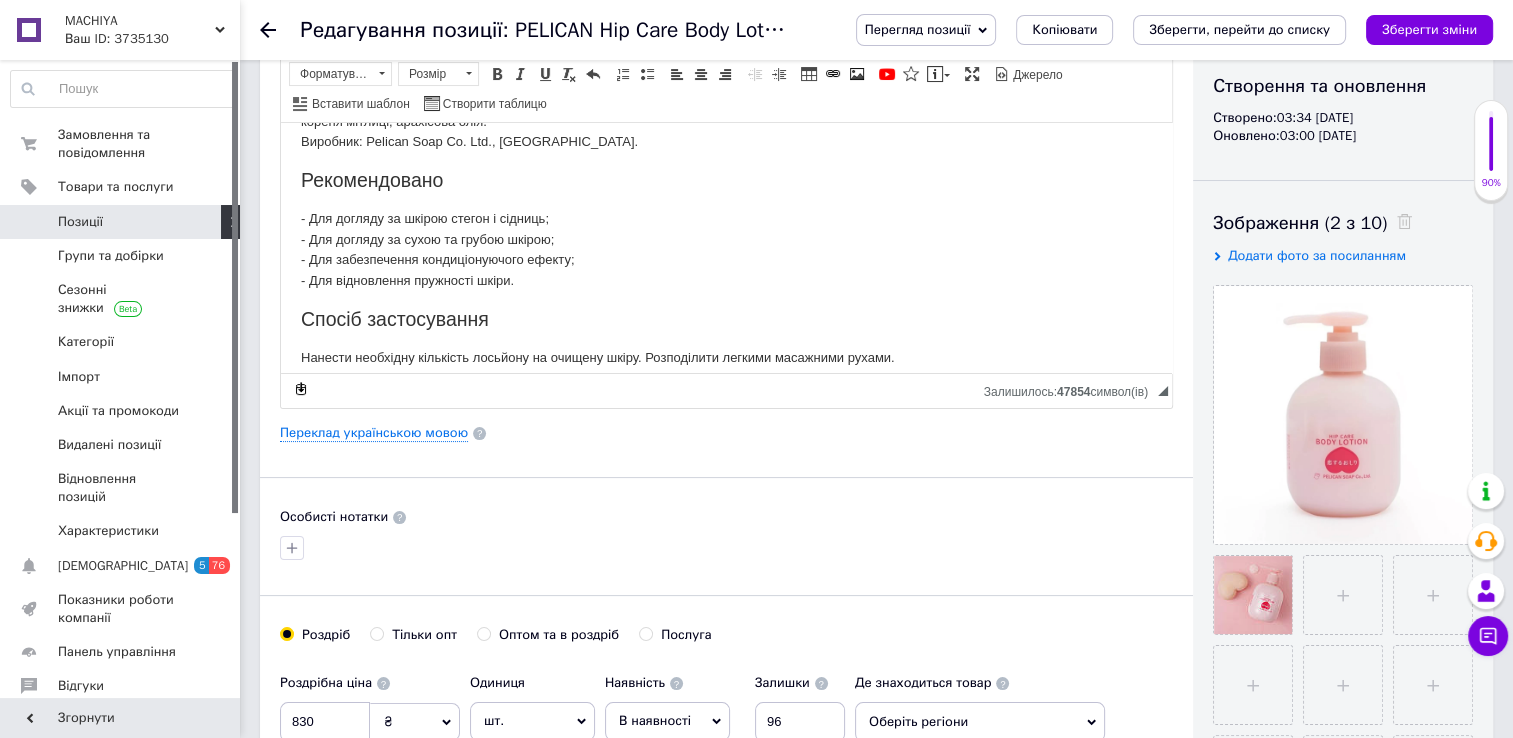 scroll, scrollTop: 212, scrollLeft: 0, axis: vertical 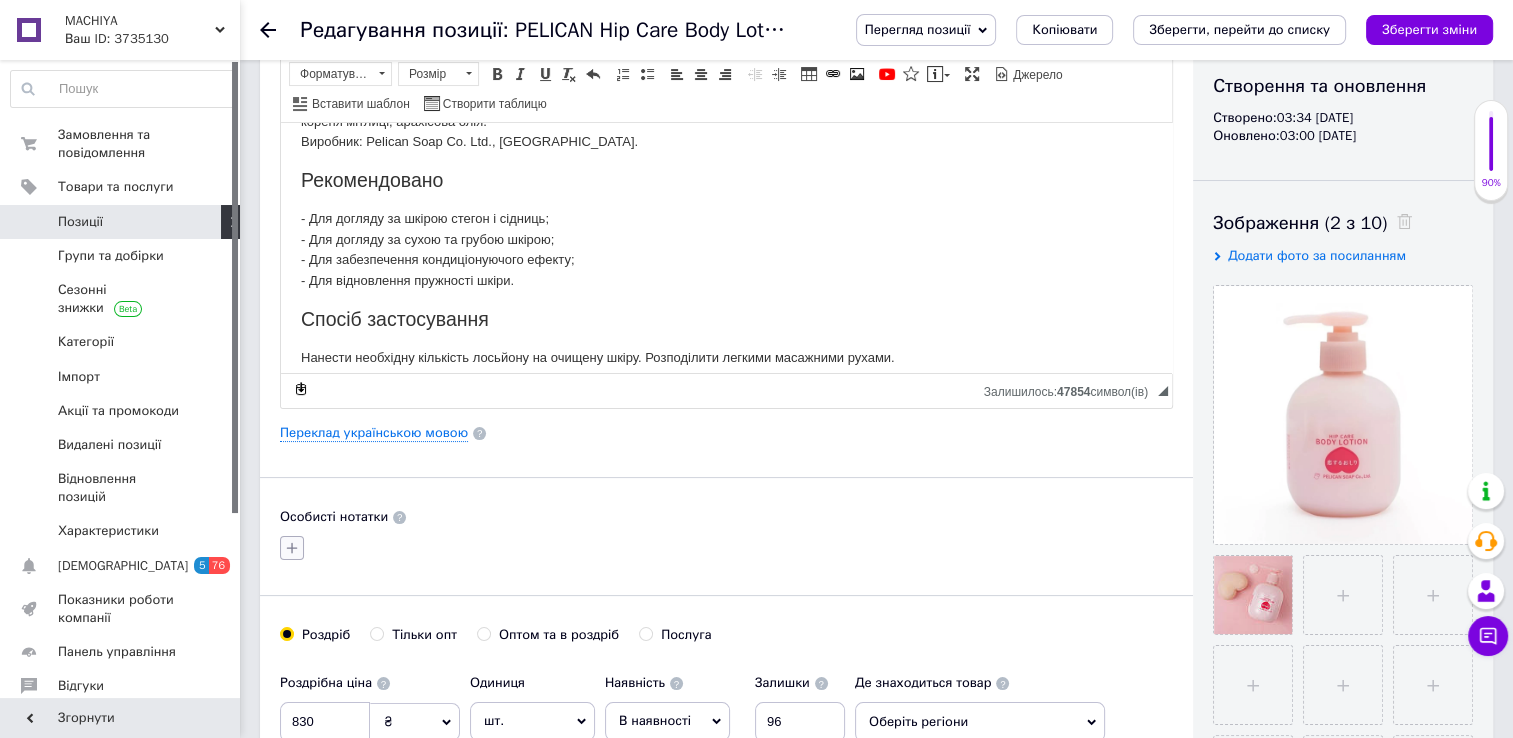 click 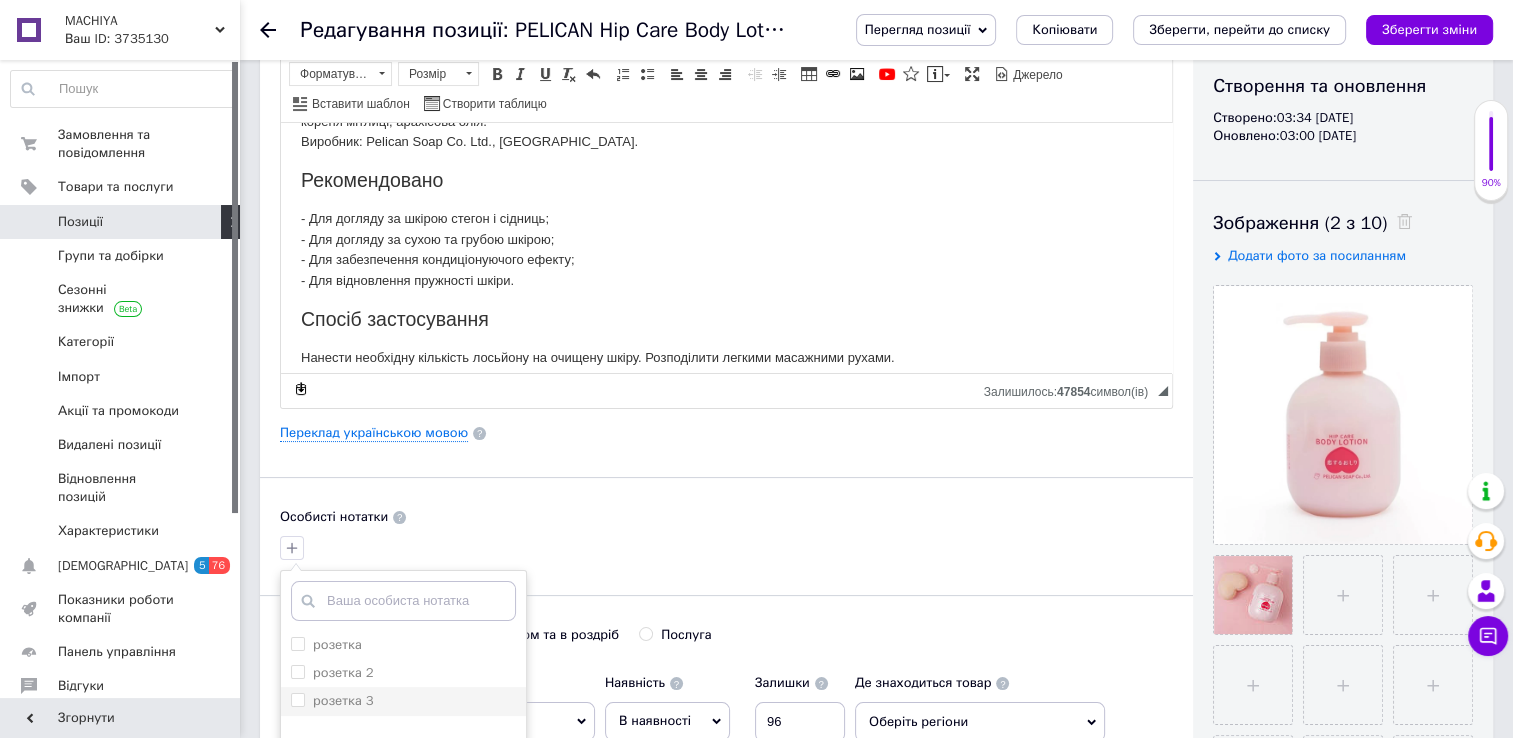 click on "розетка 3" at bounding box center [297, 699] 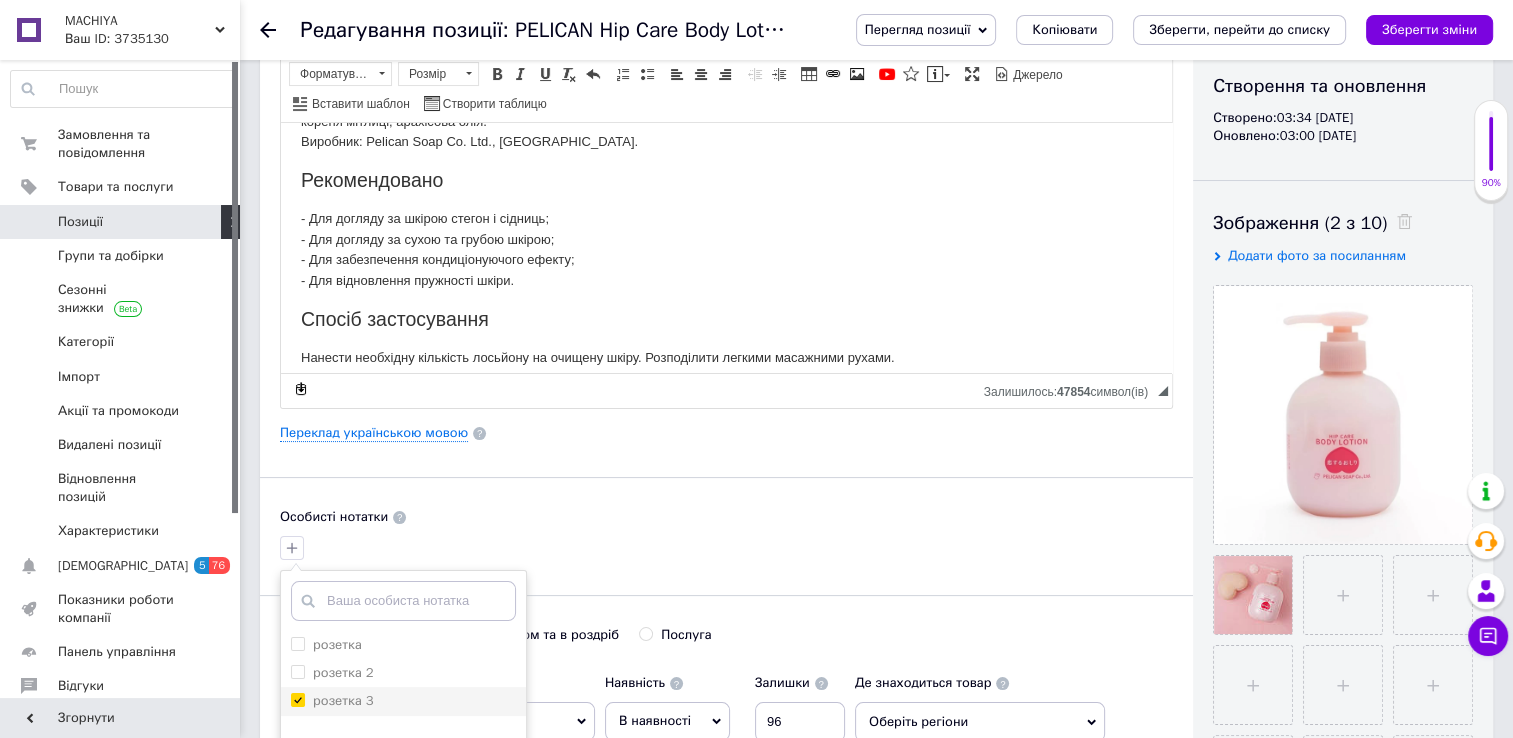 checkbox on "true" 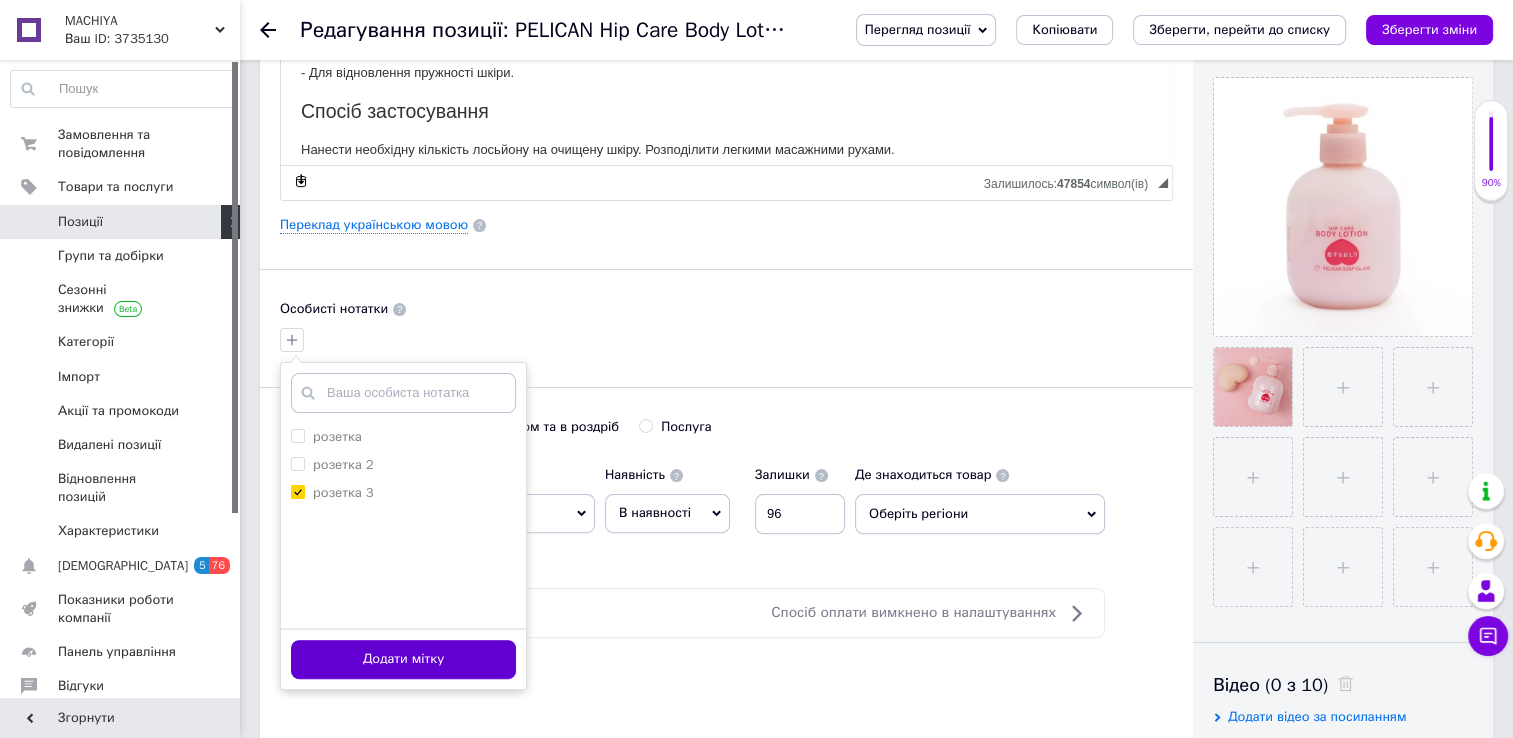 scroll, scrollTop: 420, scrollLeft: 0, axis: vertical 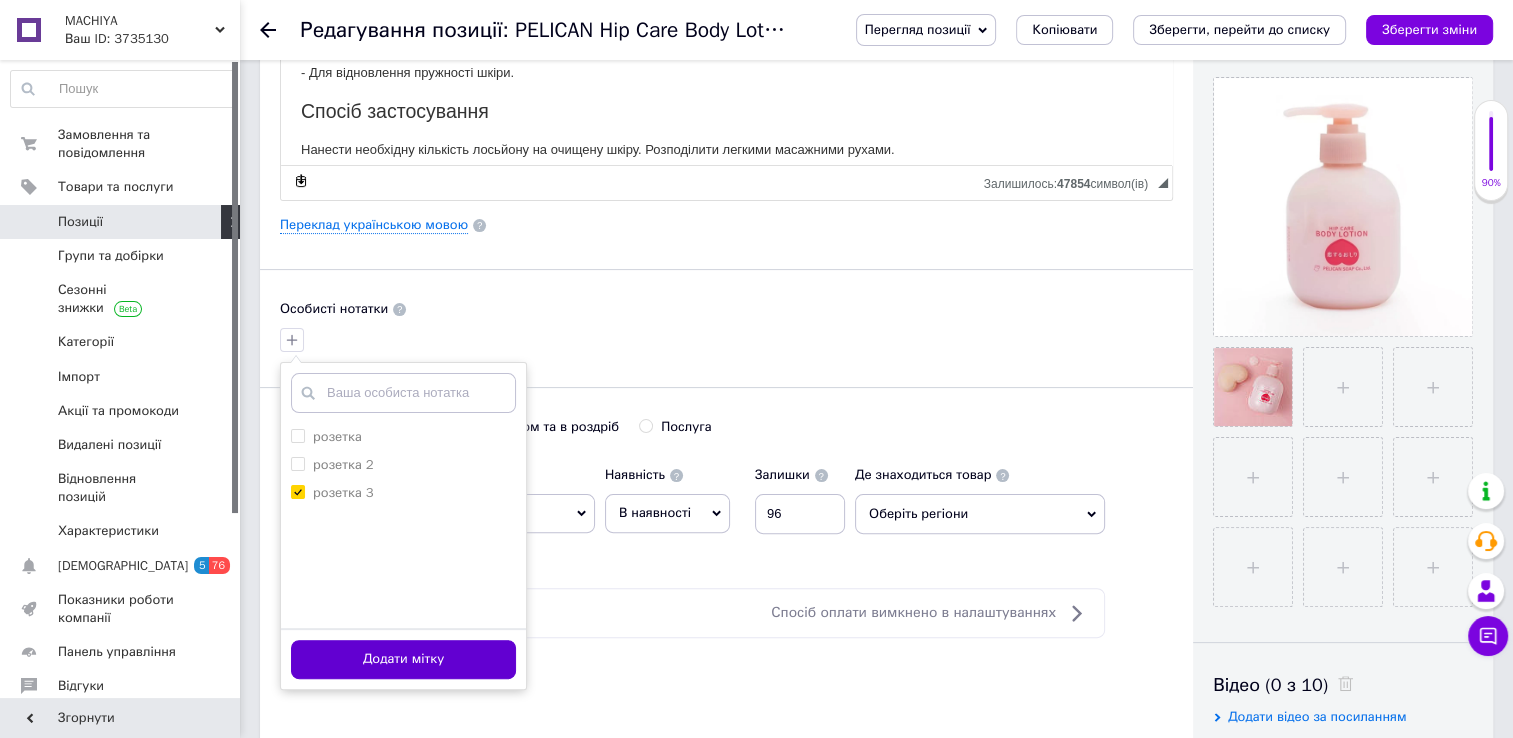 click on "Додати мітку" at bounding box center [403, 659] 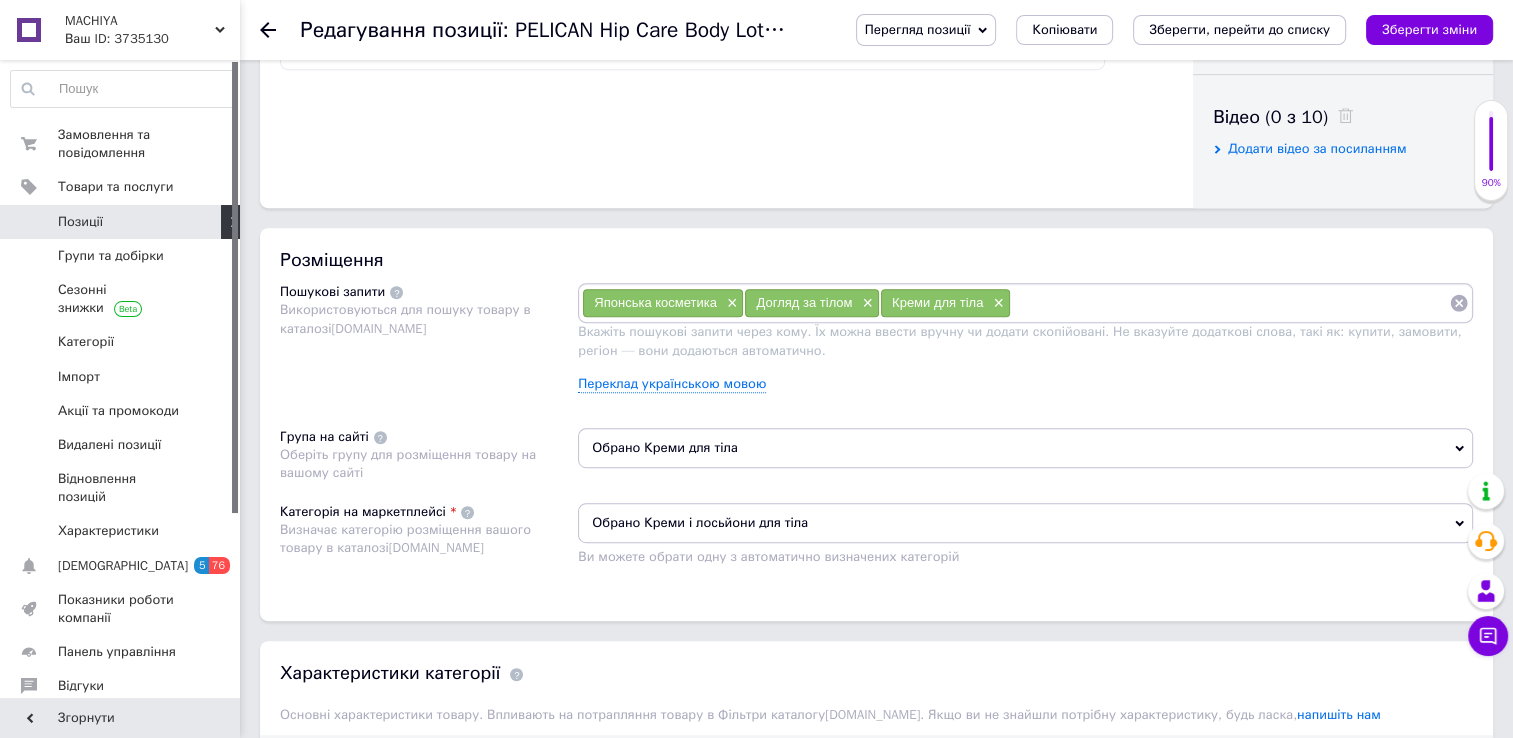 scroll, scrollTop: 1196, scrollLeft: 0, axis: vertical 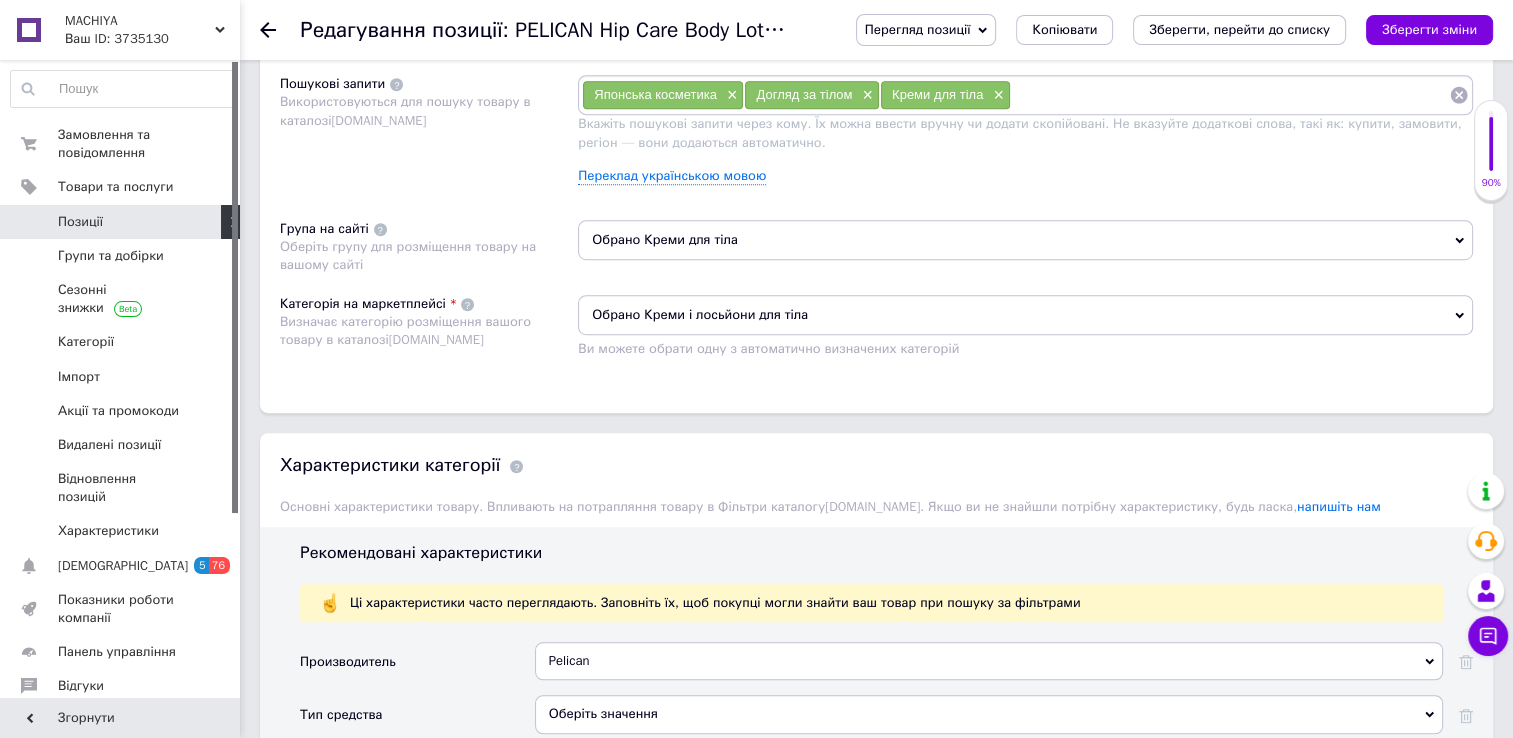 click on "Оберіть значення" at bounding box center [989, 714] 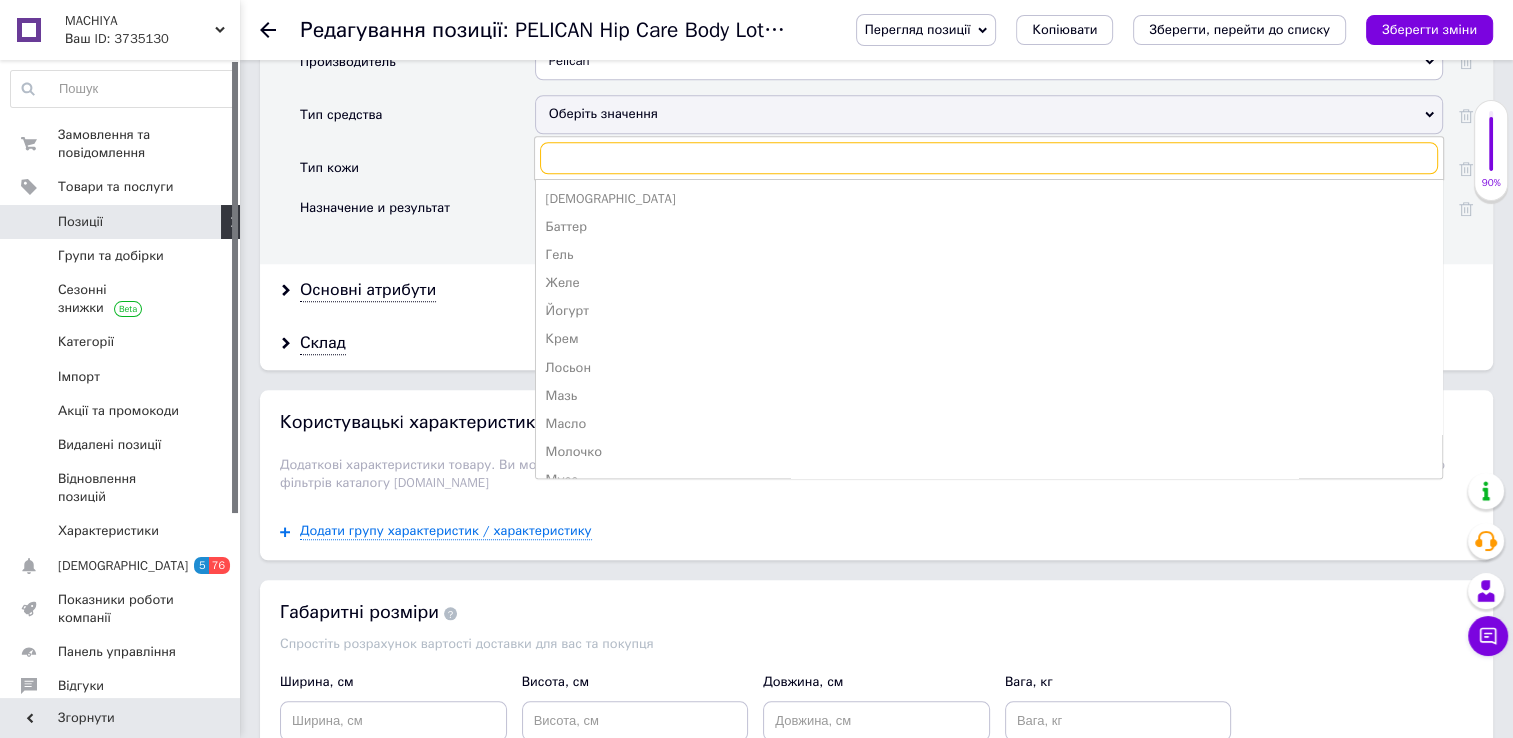 scroll, scrollTop: 1798, scrollLeft: 0, axis: vertical 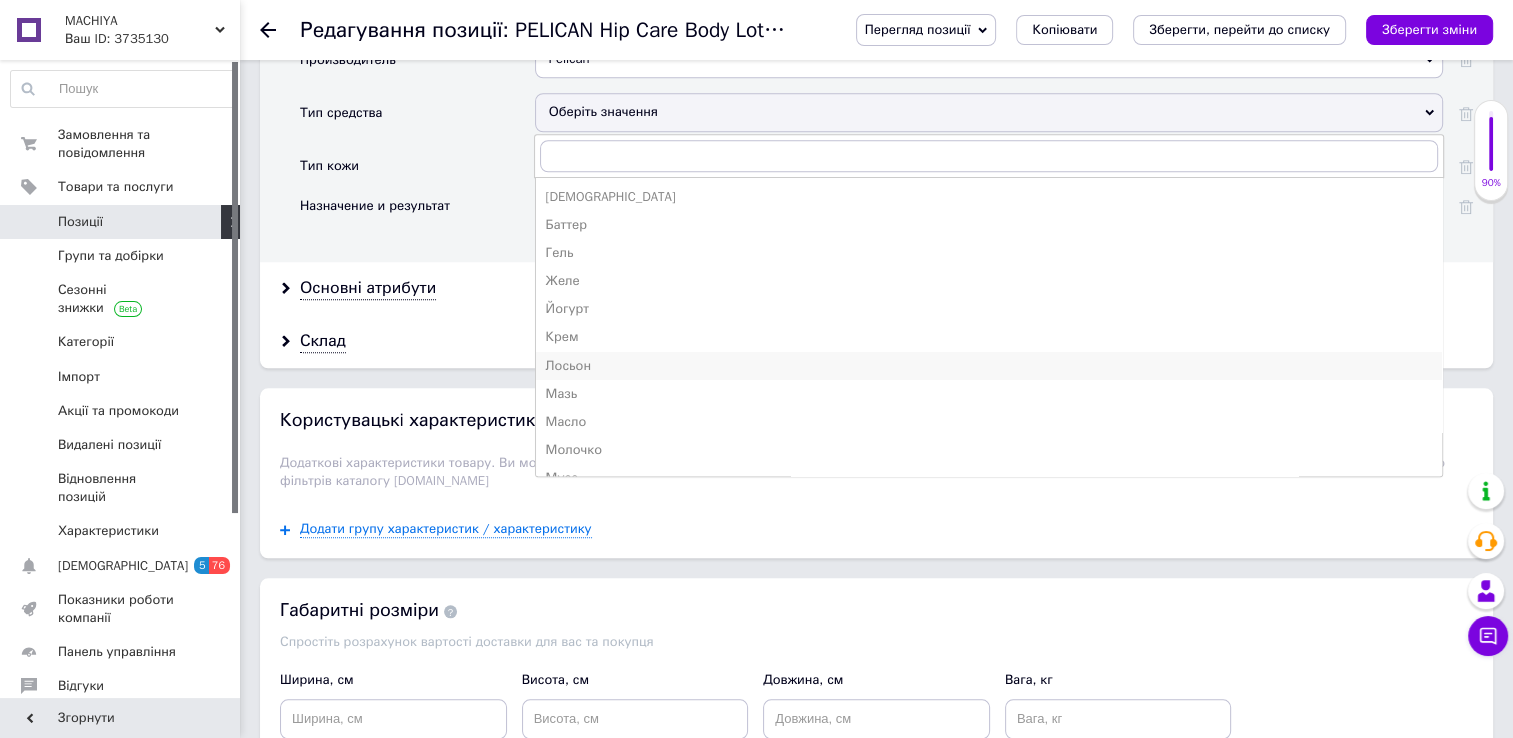 click on "Лосьон" at bounding box center (989, 366) 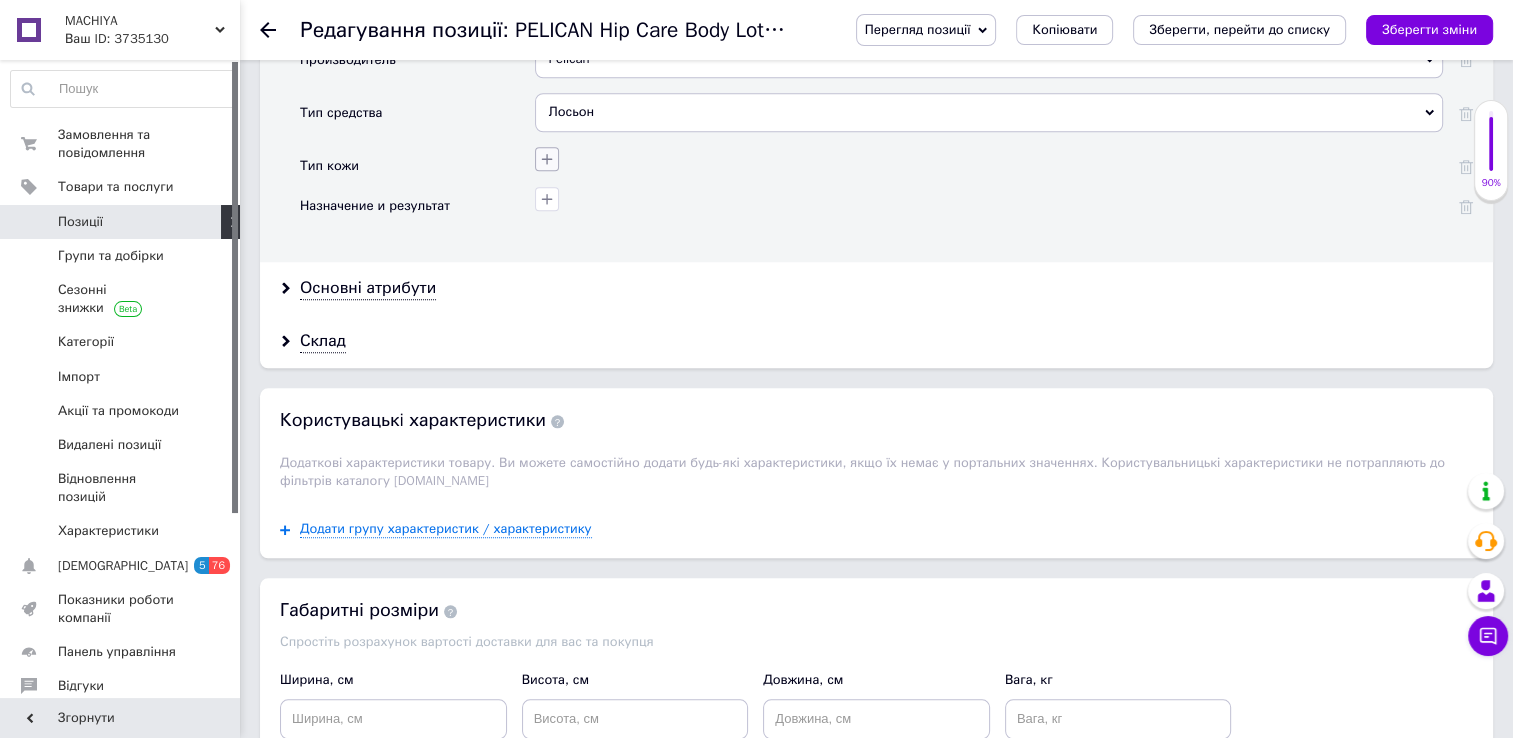 click 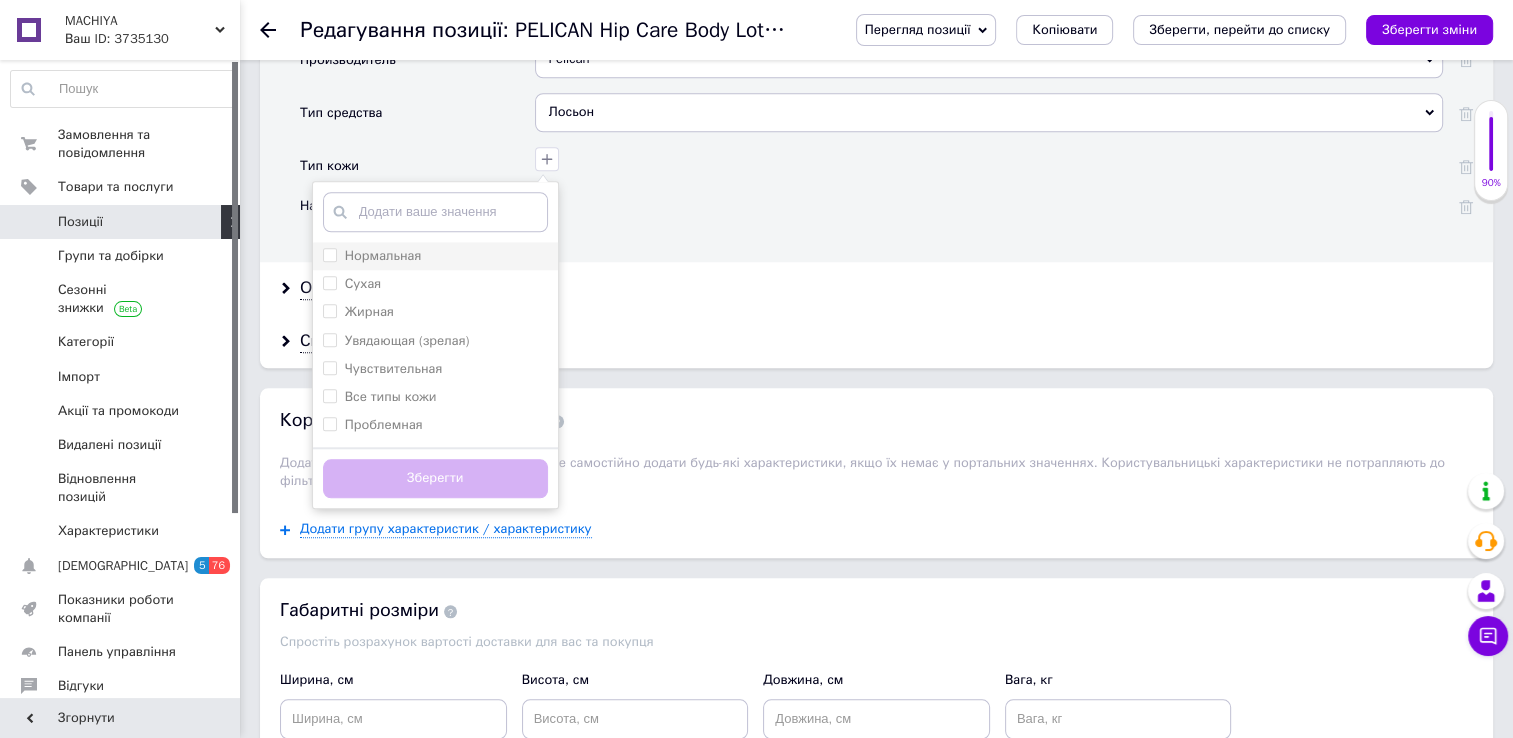 click on "Нормальная" at bounding box center [329, 254] 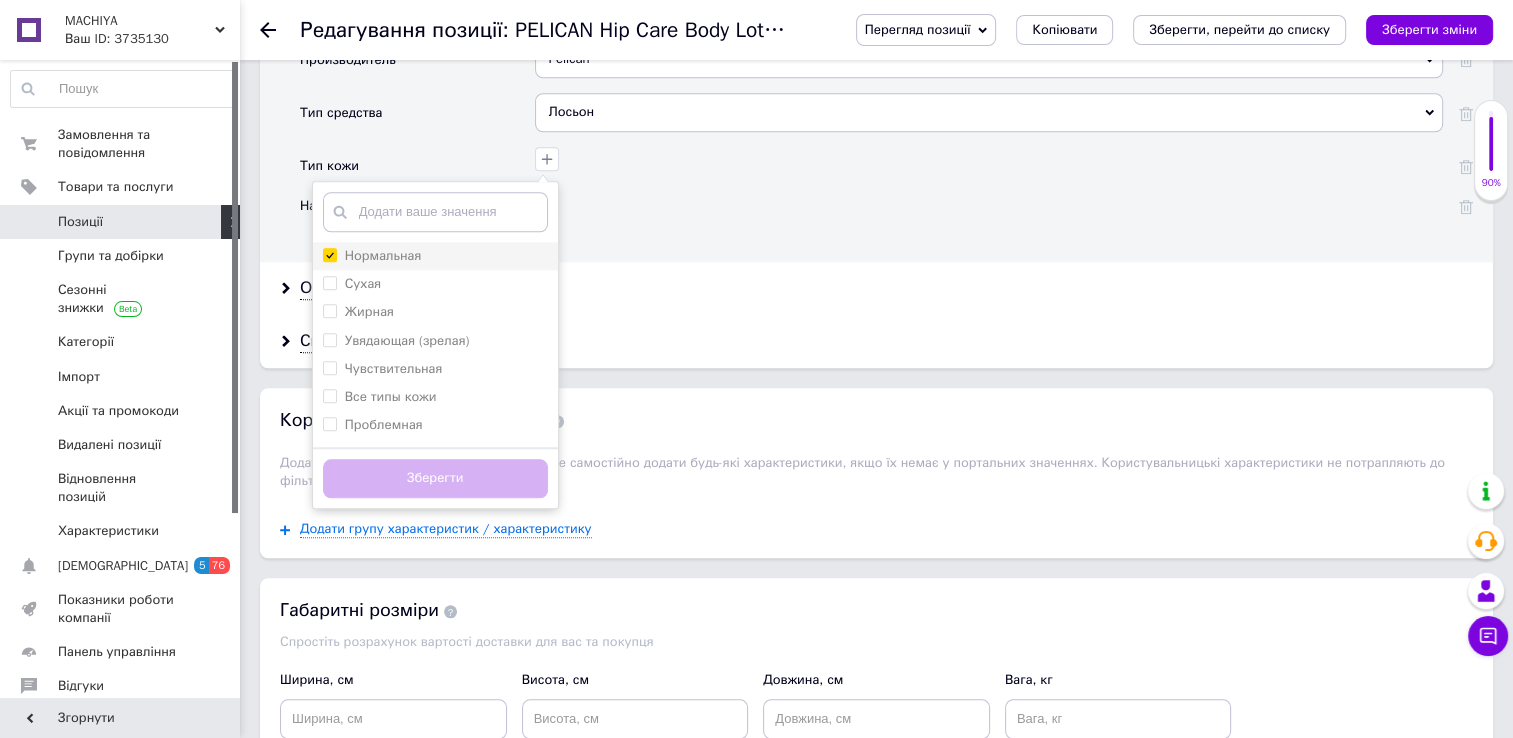checkbox on "true" 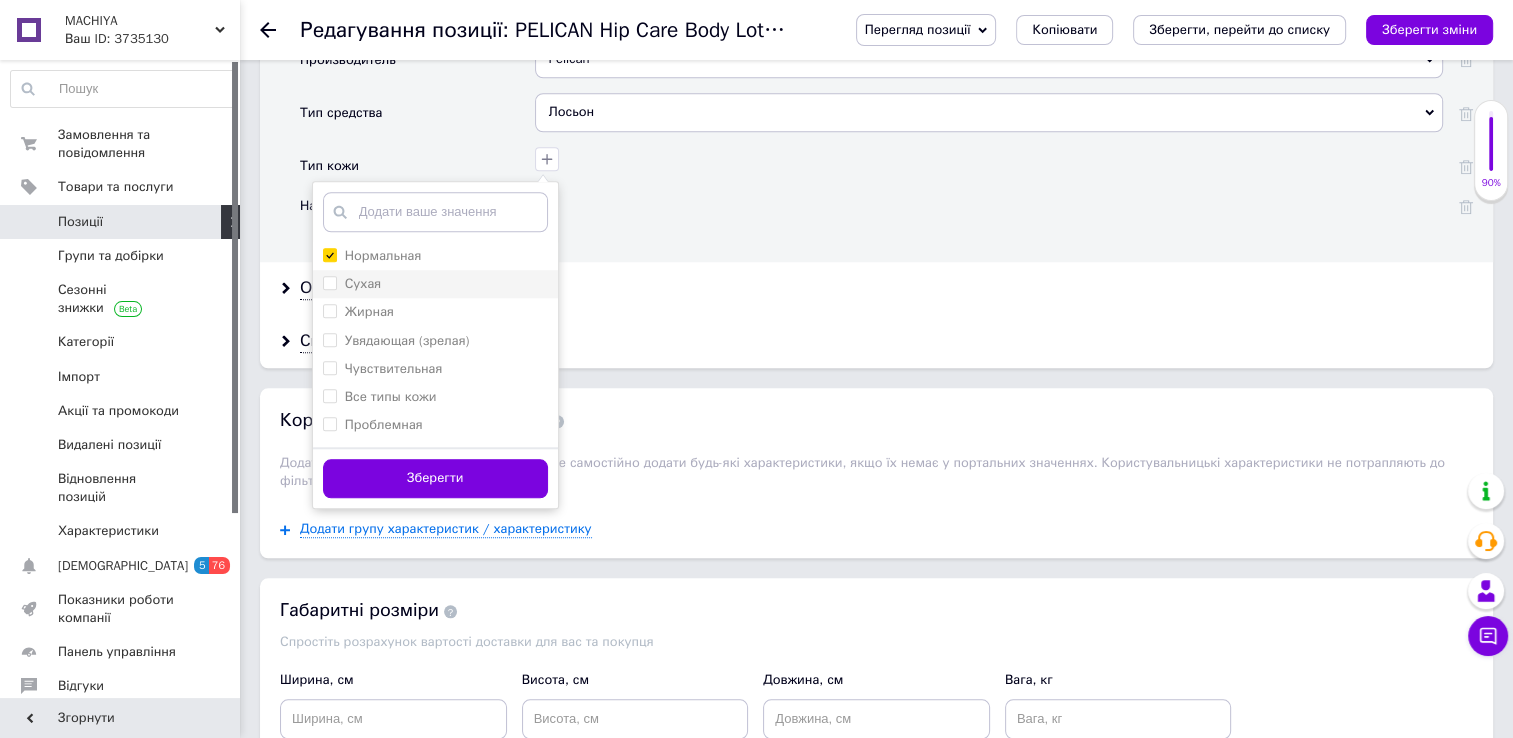click on "Сухая" at bounding box center (329, 282) 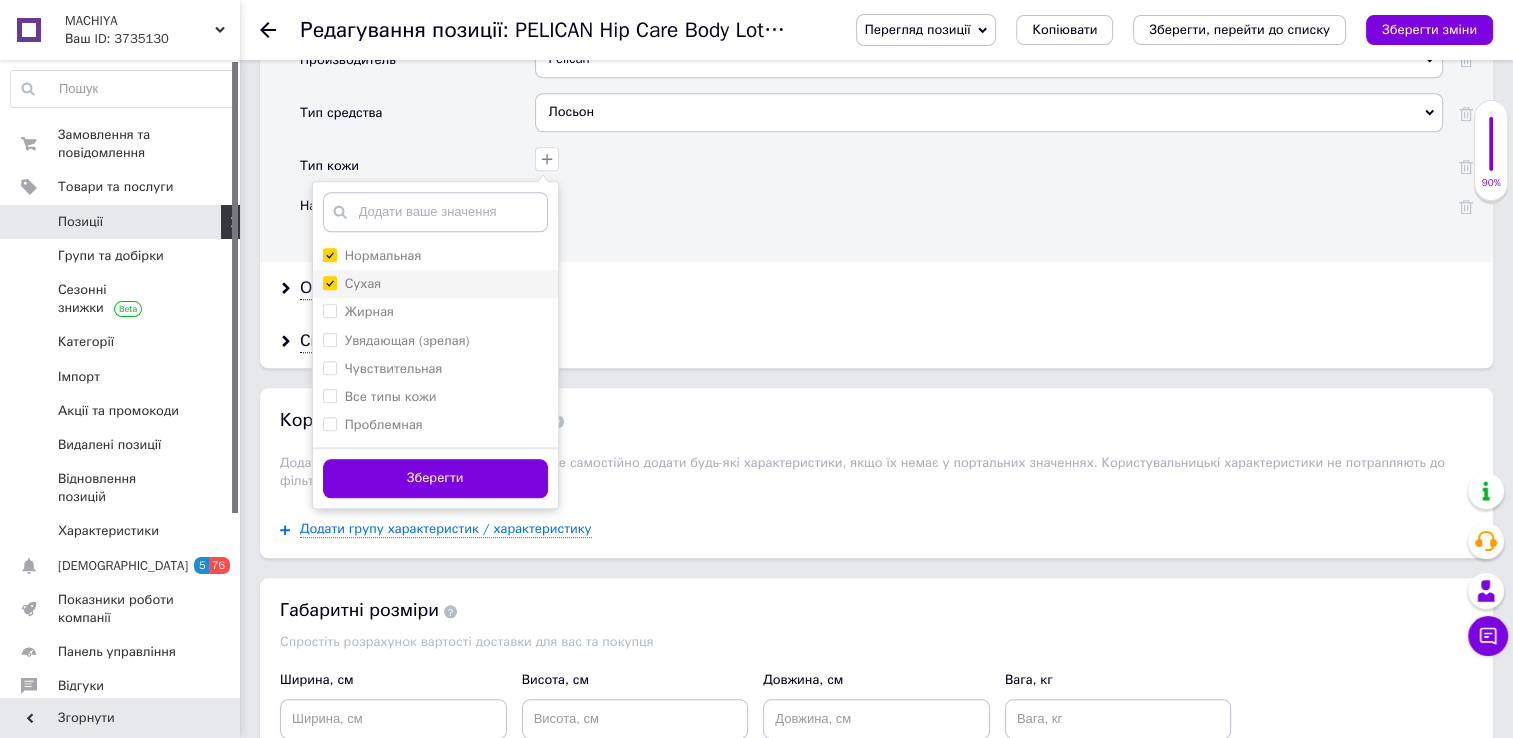 checkbox on "true" 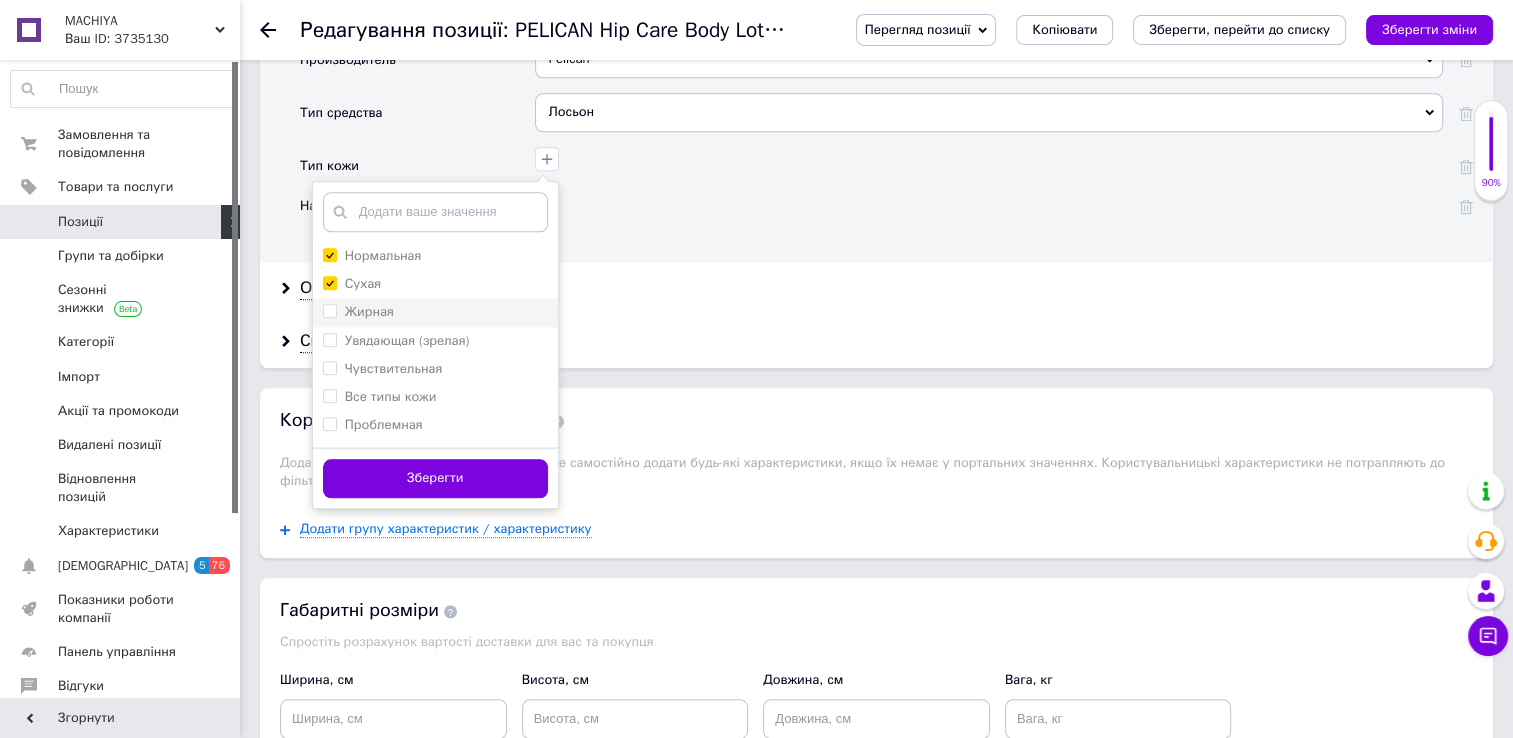 click on "Жирная" at bounding box center [329, 310] 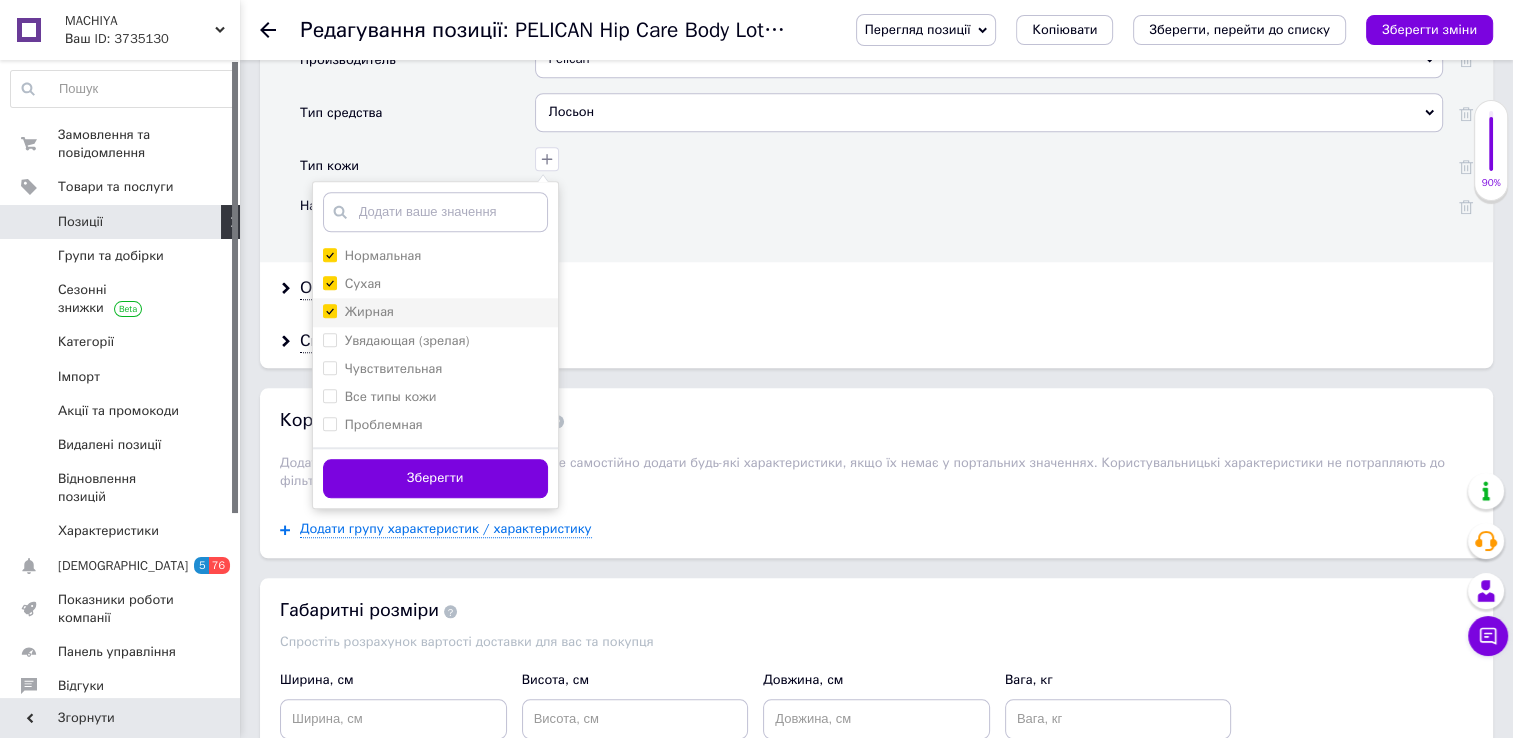 checkbox on "true" 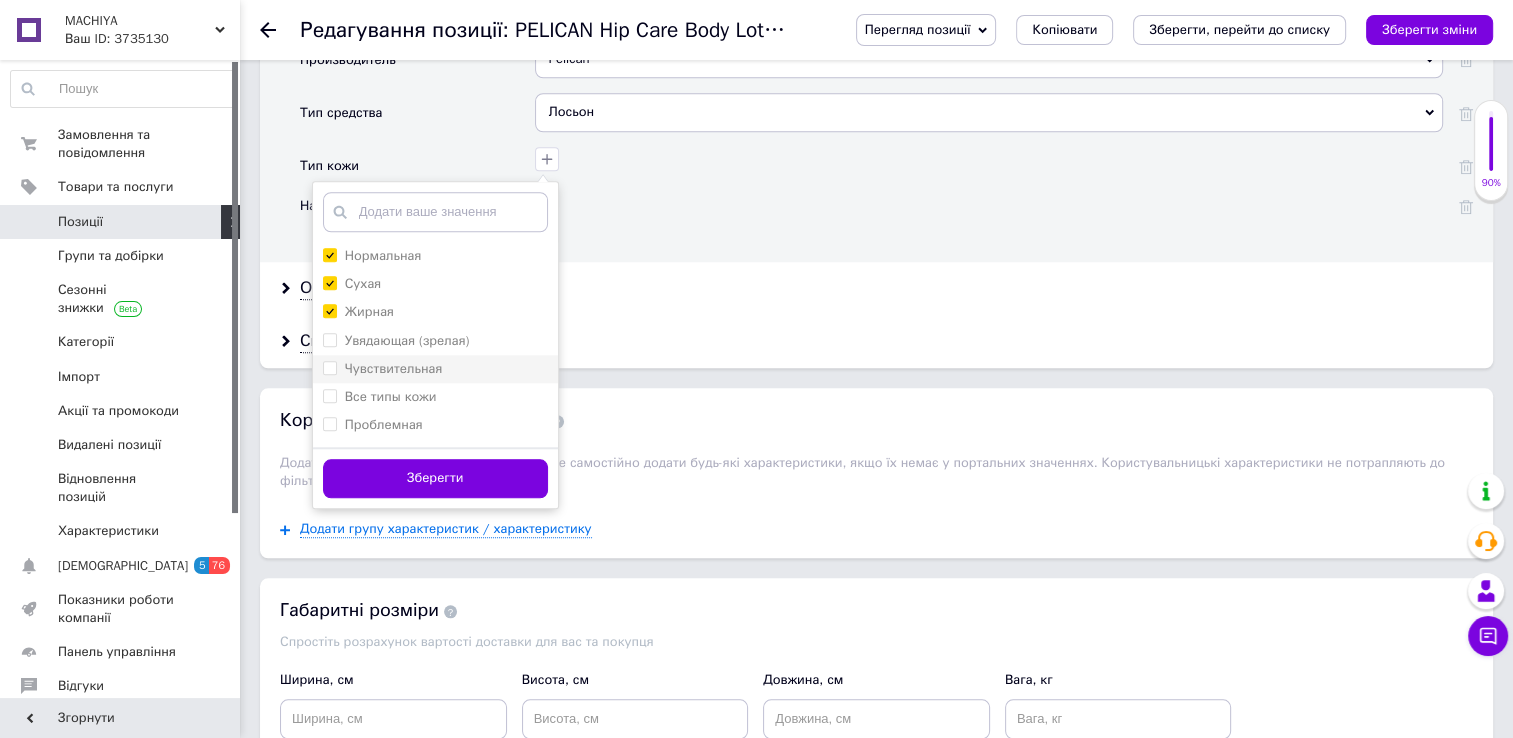 click on "Чувствительная" at bounding box center (329, 367) 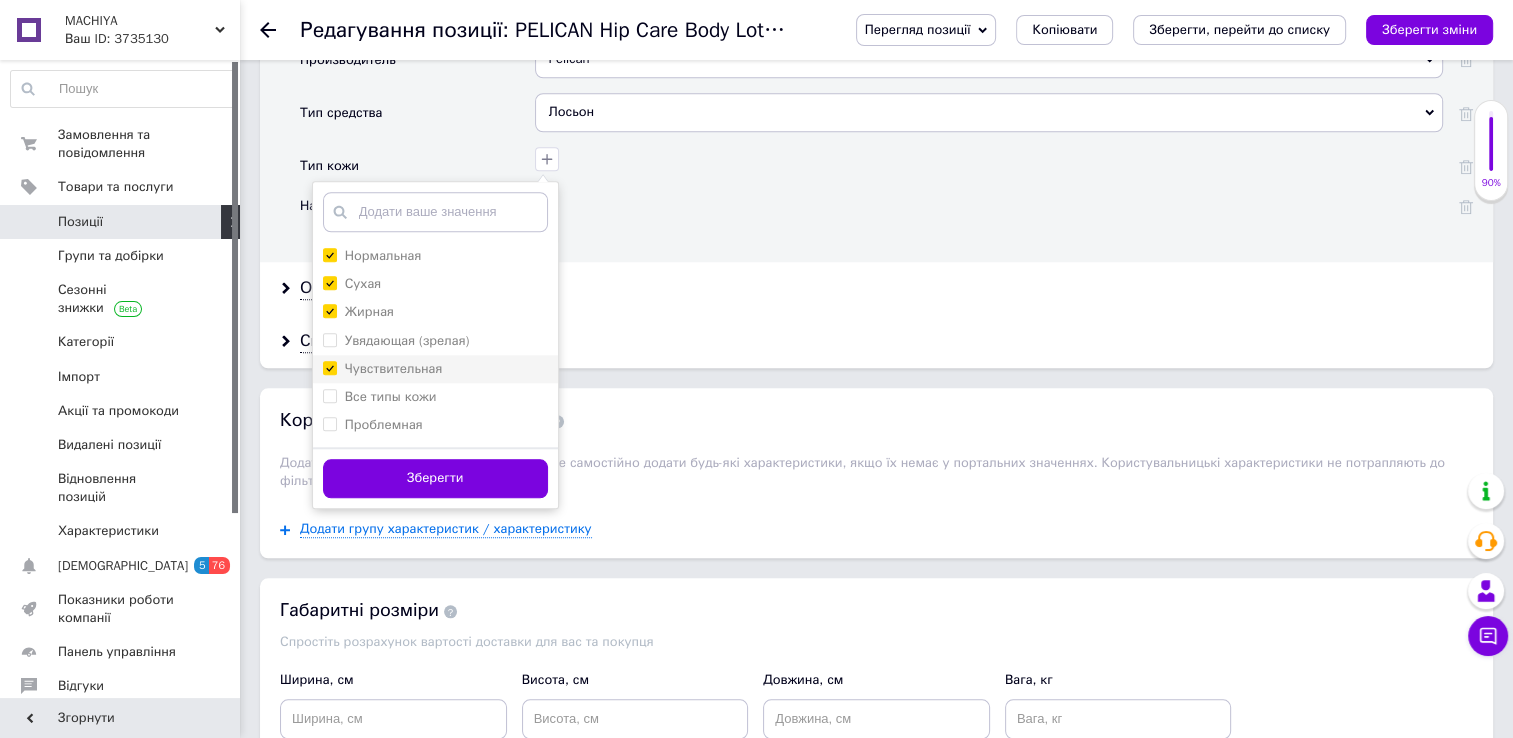 checkbox on "true" 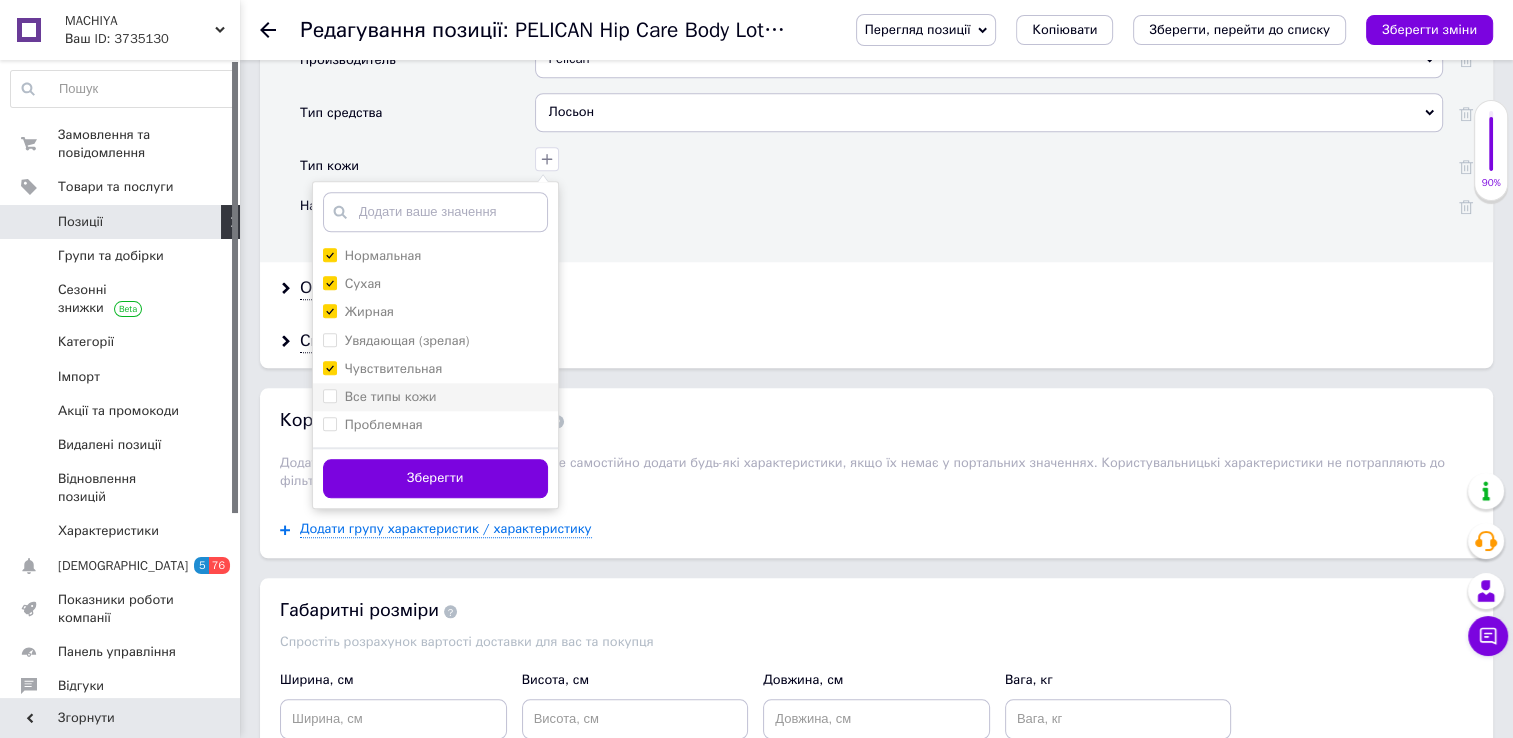 click on "Все типы кожи" at bounding box center [380, 397] 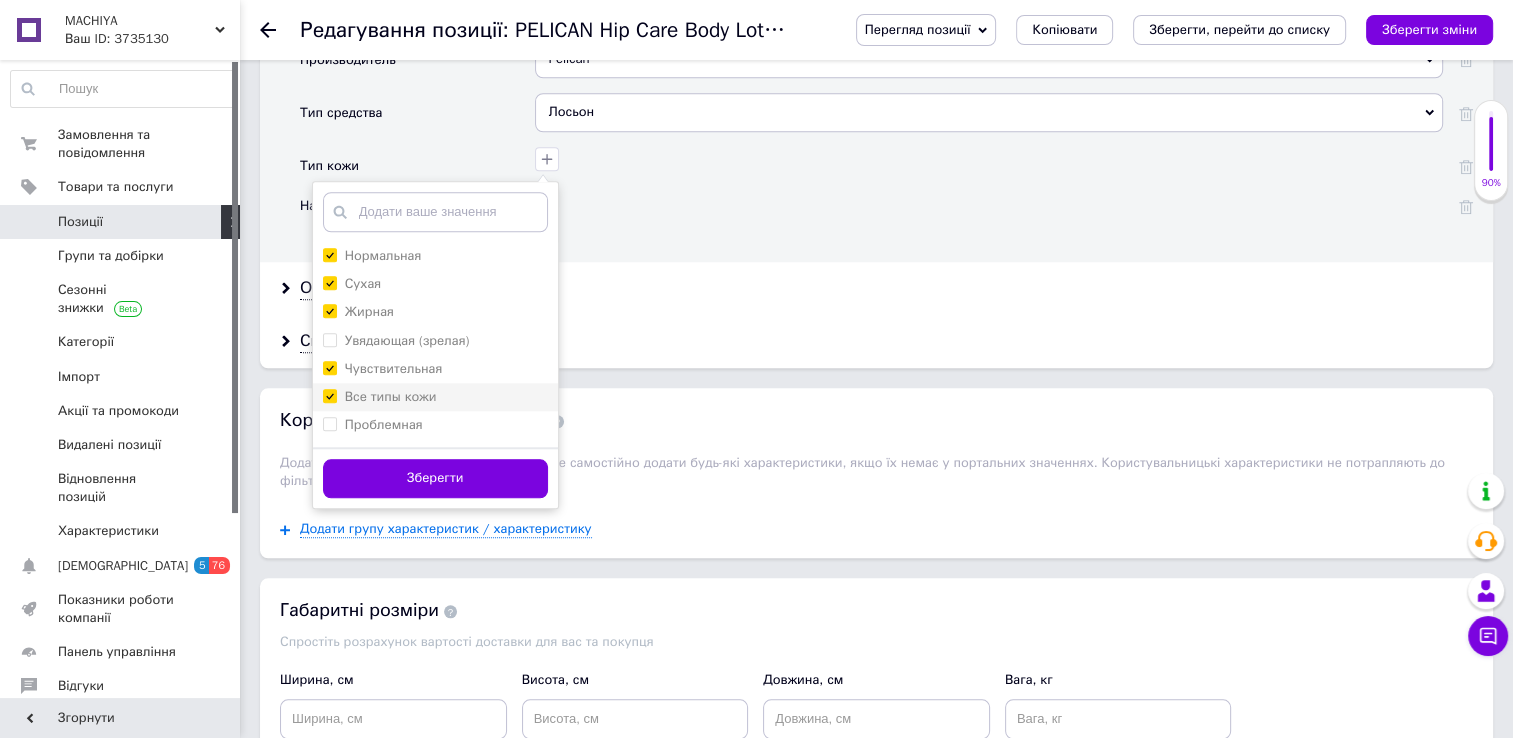 click on "Все типы кожи" at bounding box center [329, 395] 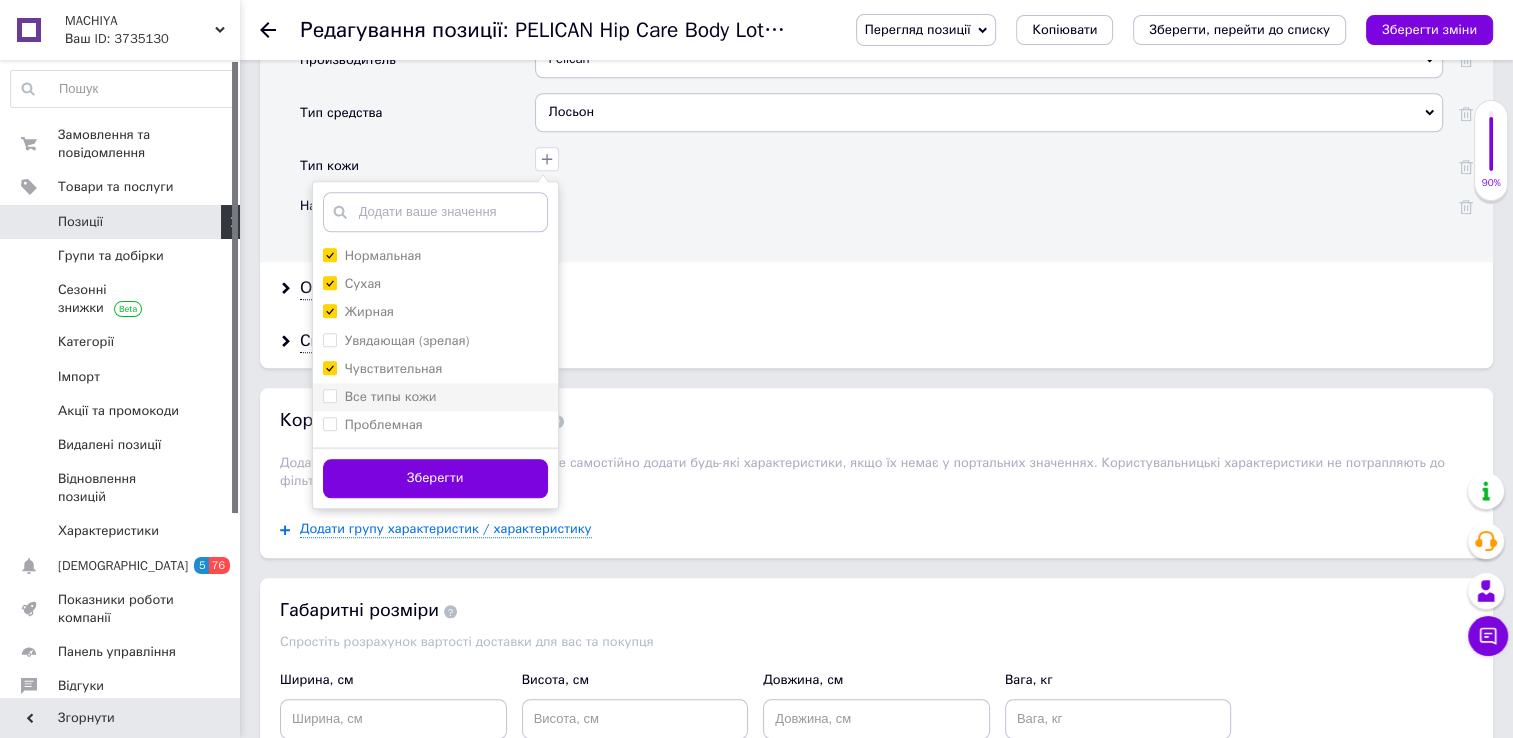 click on "Все типы кожи" at bounding box center [329, 395] 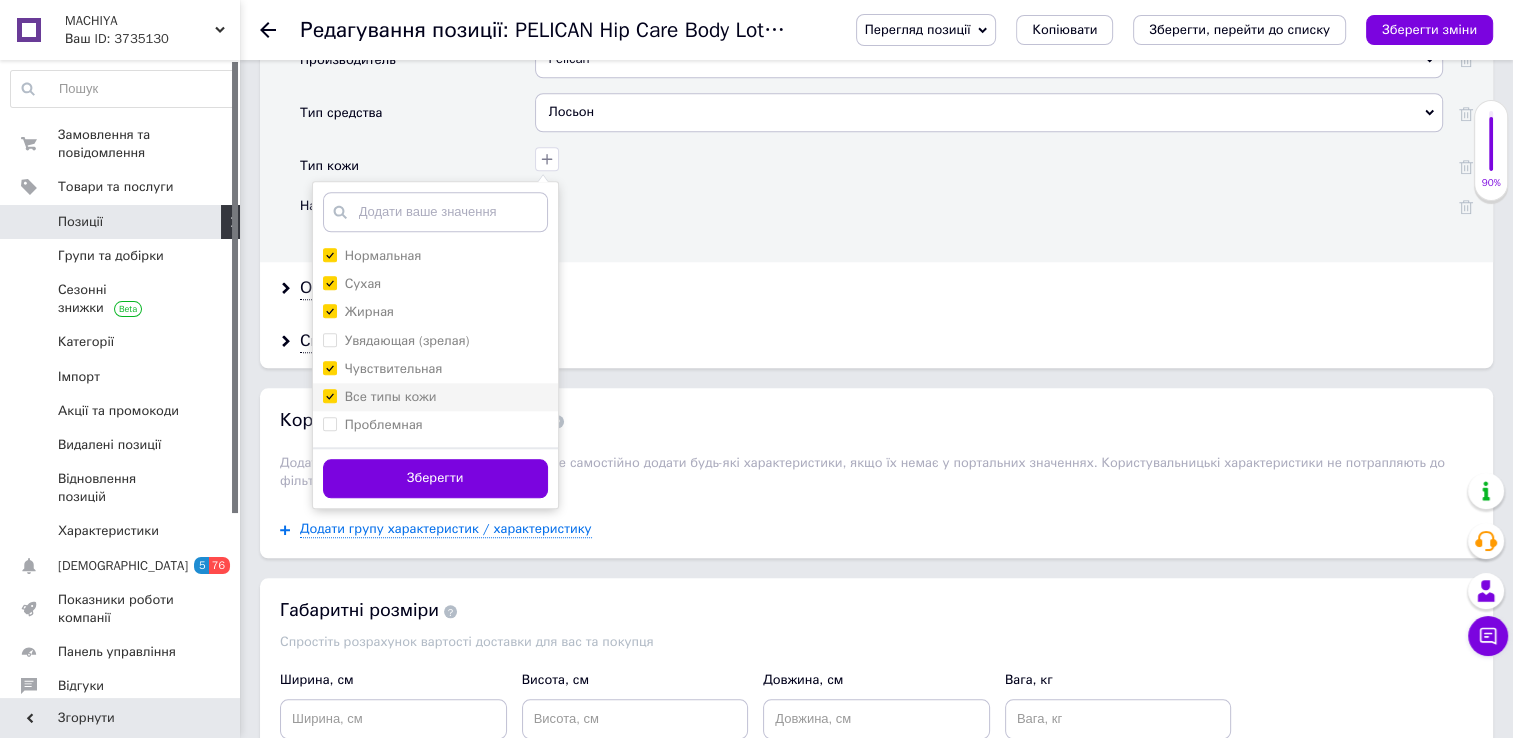checkbox on "true" 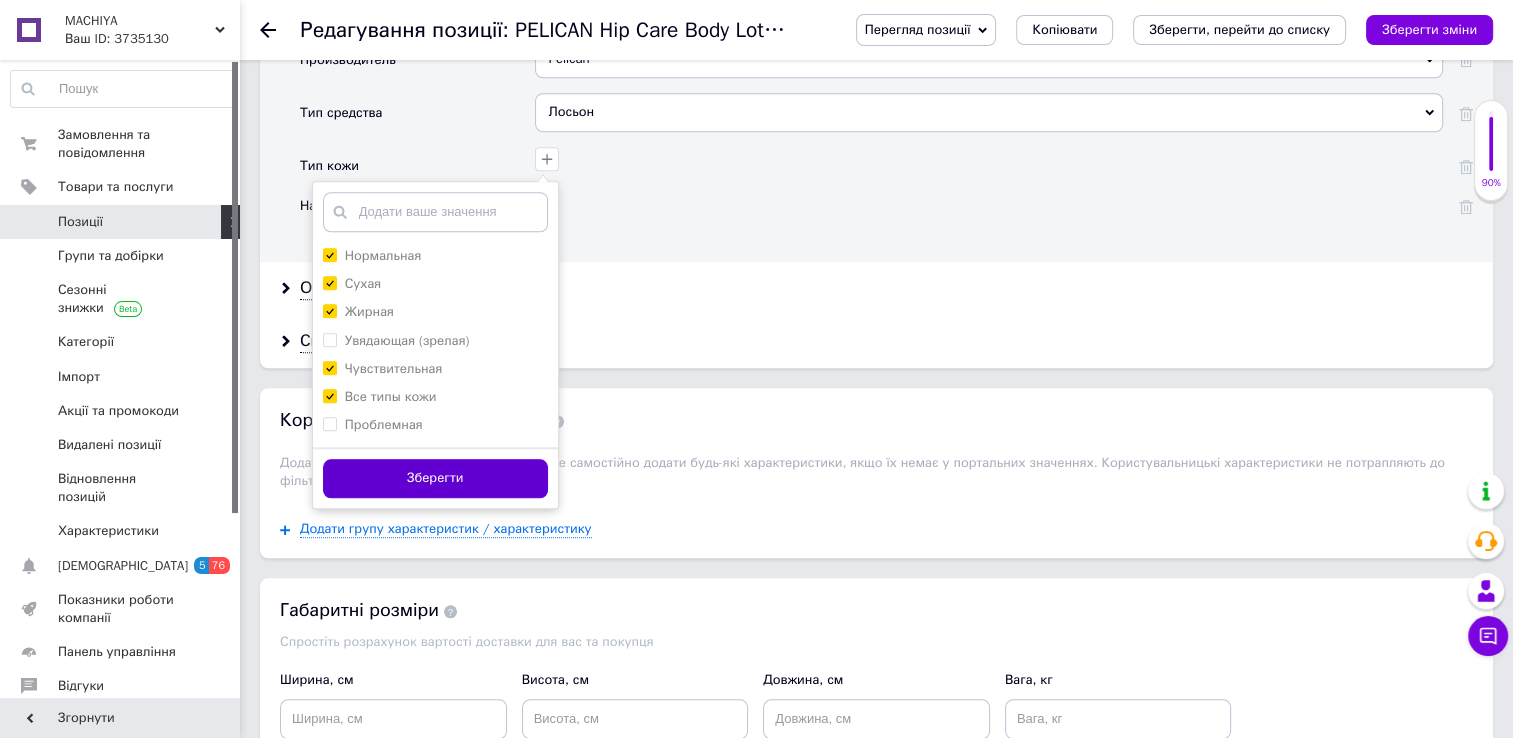 click on "Зберегти" at bounding box center (435, 478) 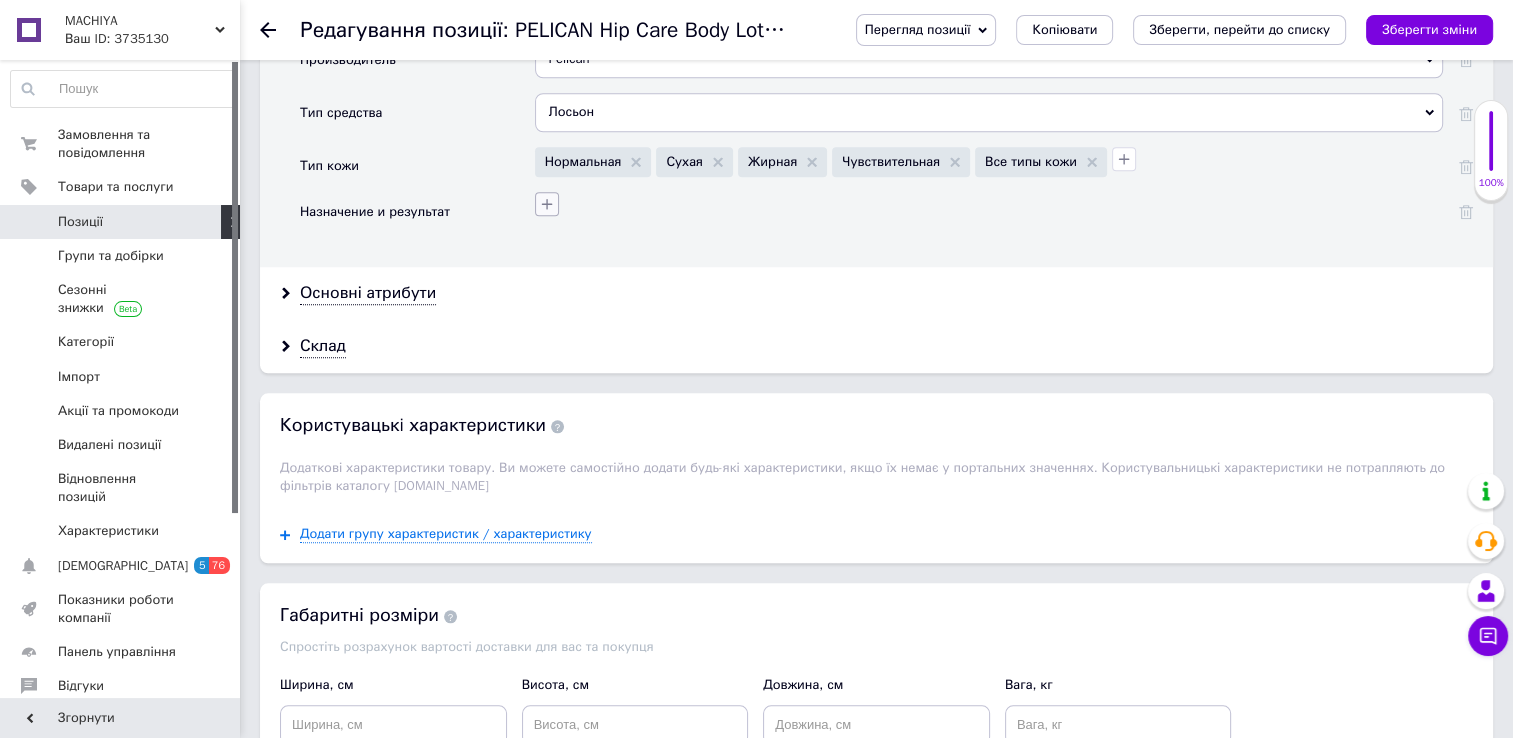 click 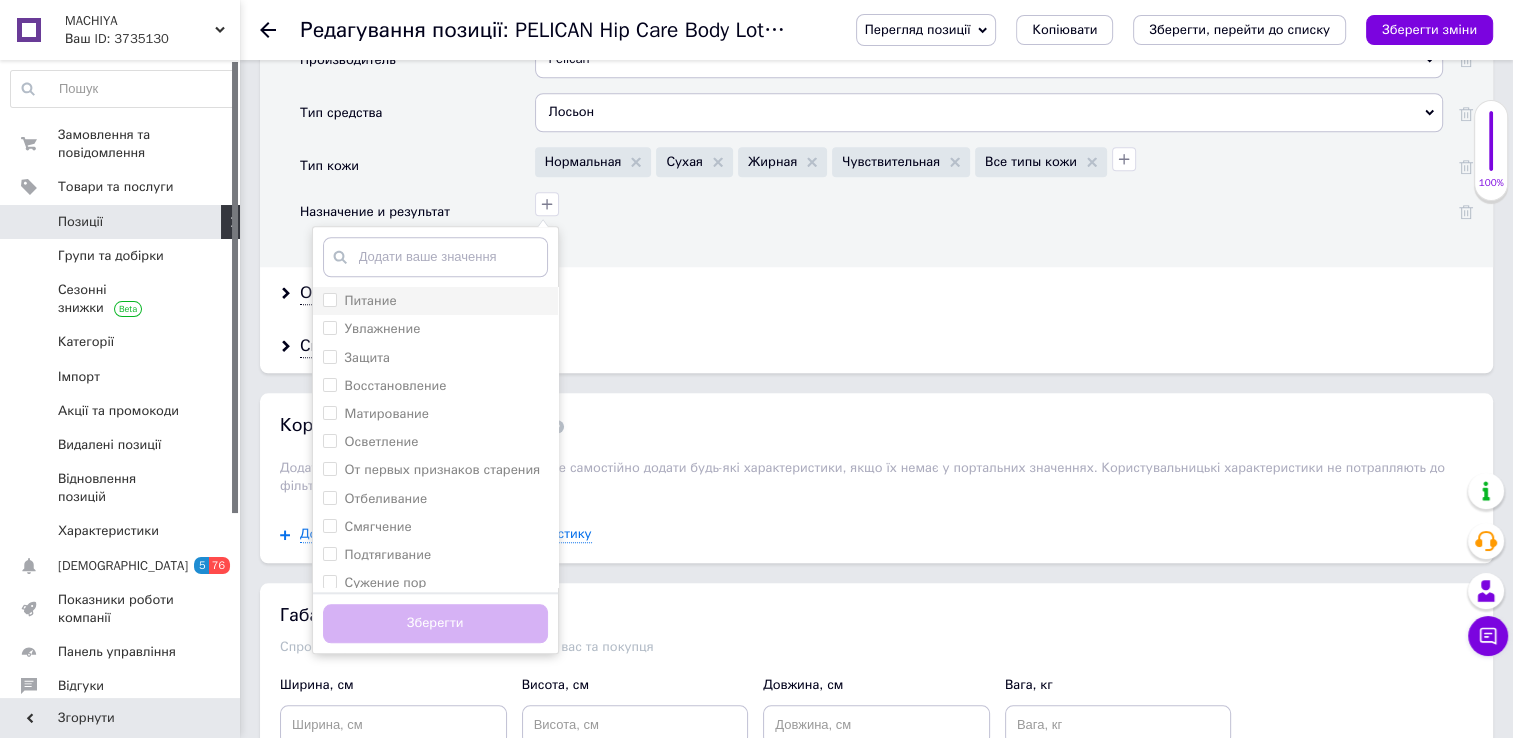click on "Питание" at bounding box center [329, 299] 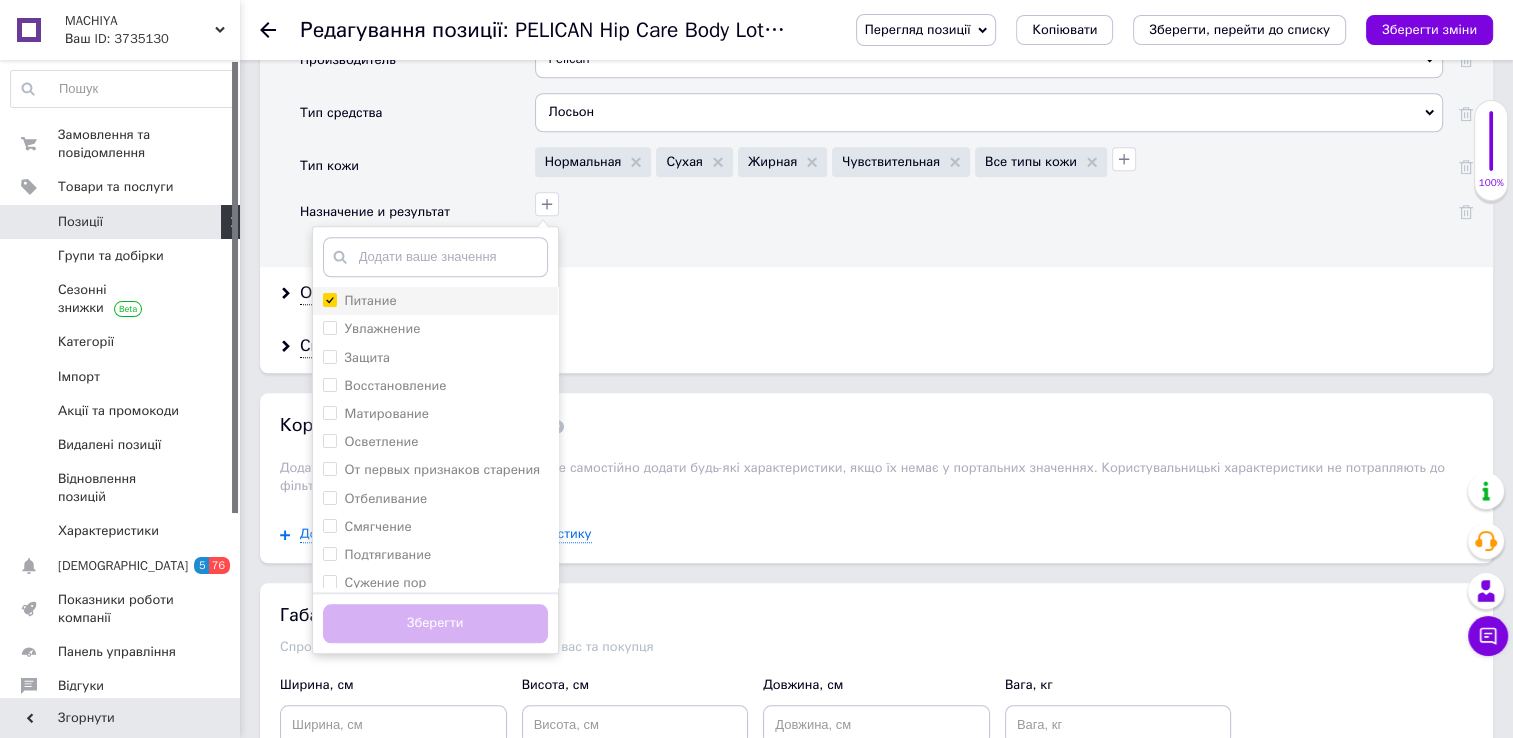 checkbox on "true" 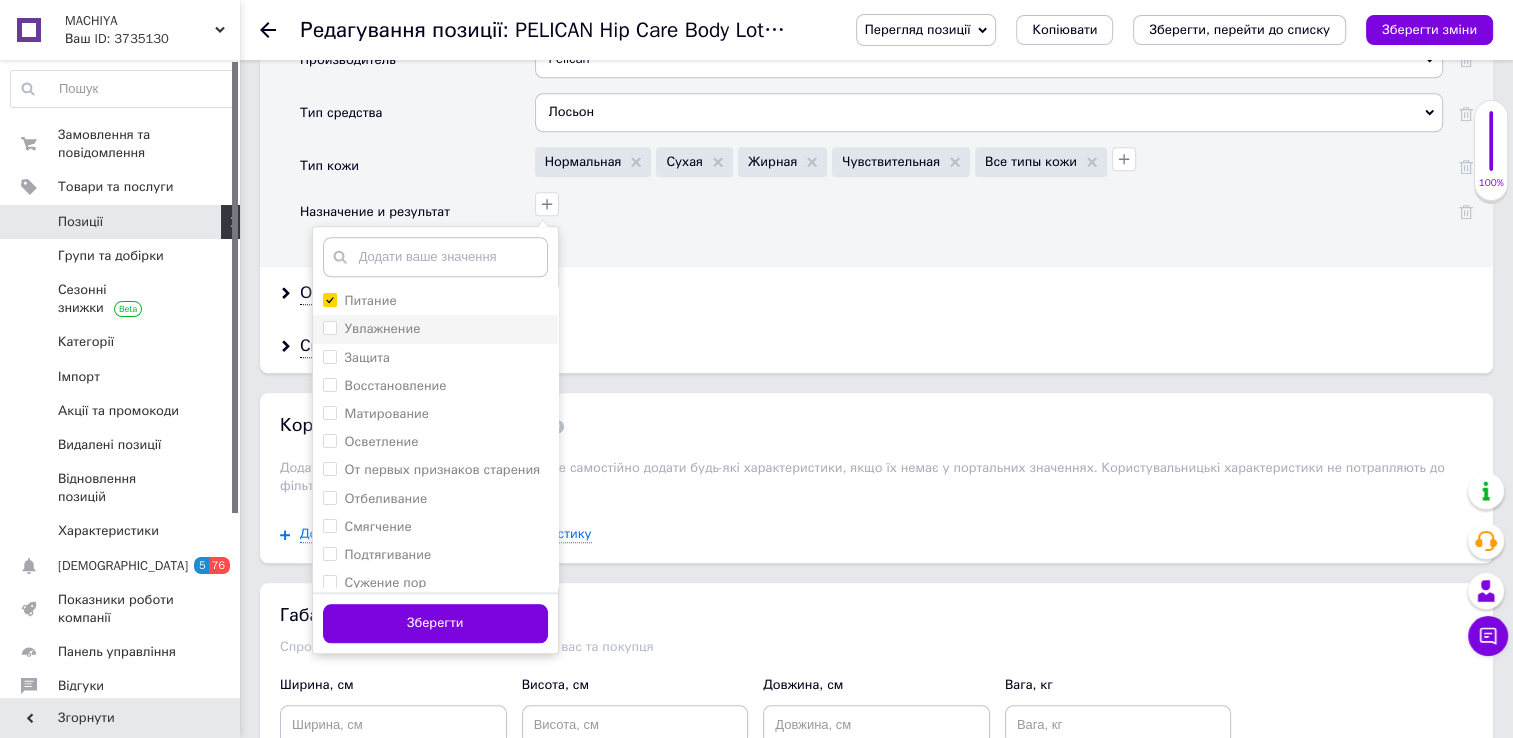 click on "Увлажнение" at bounding box center [329, 327] 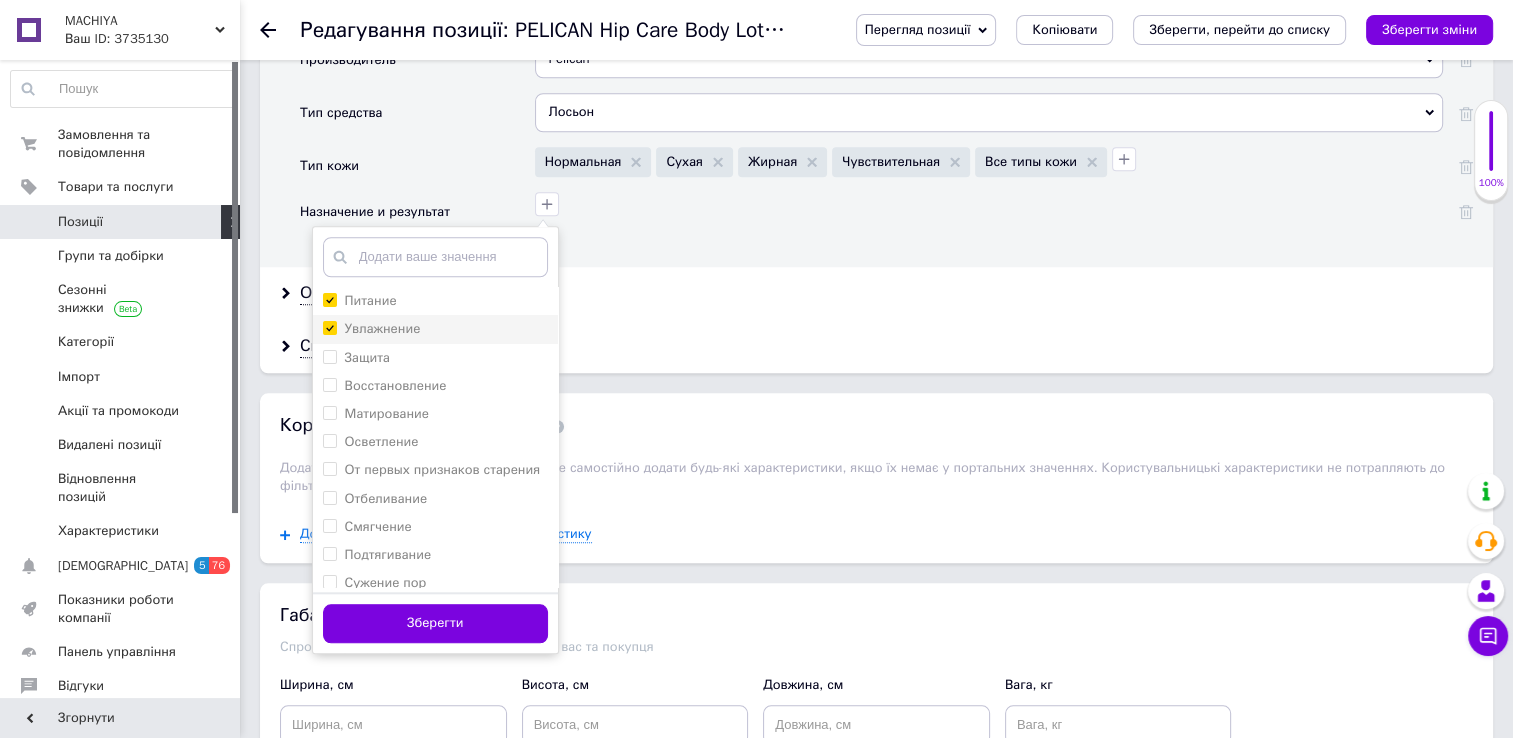 checkbox on "true" 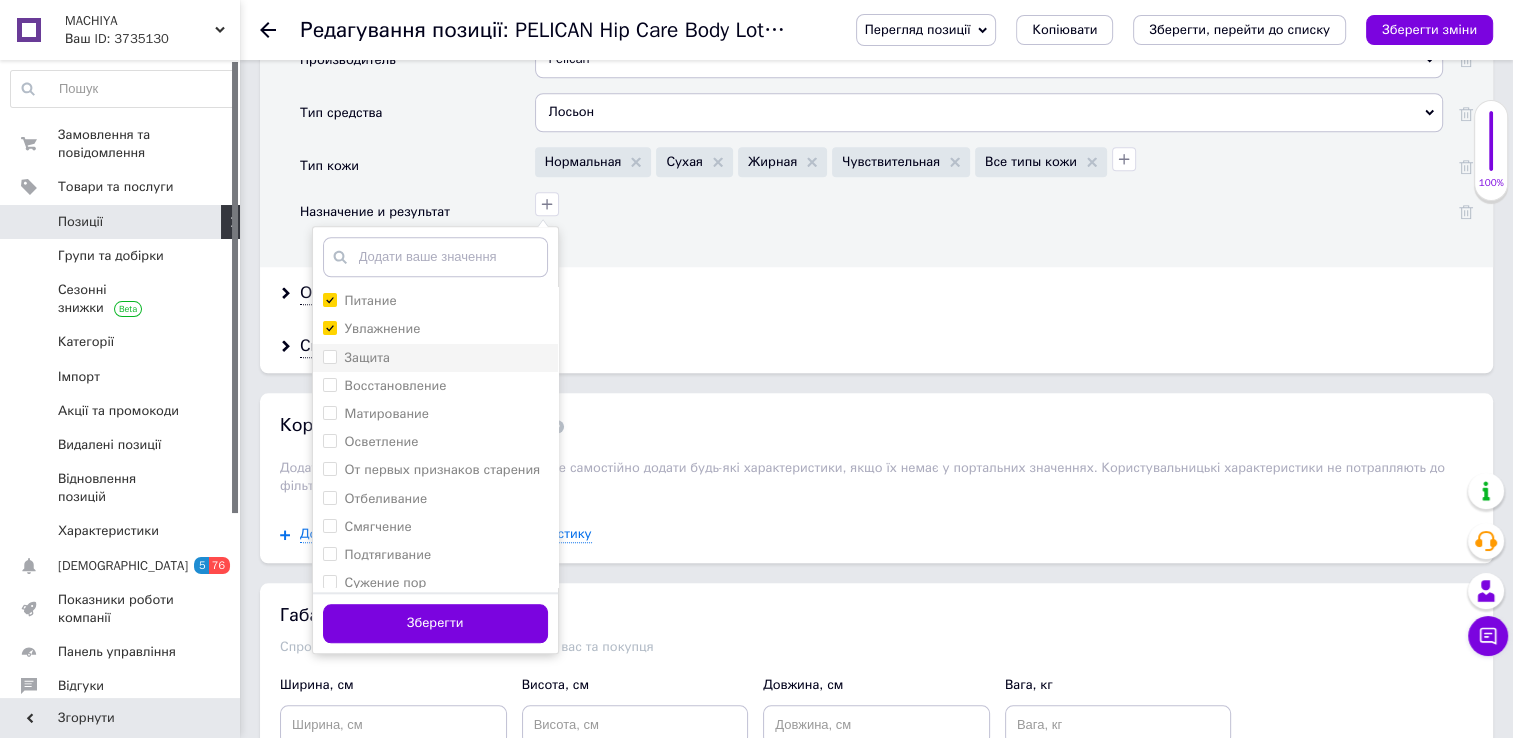 click on "Защита" at bounding box center (329, 356) 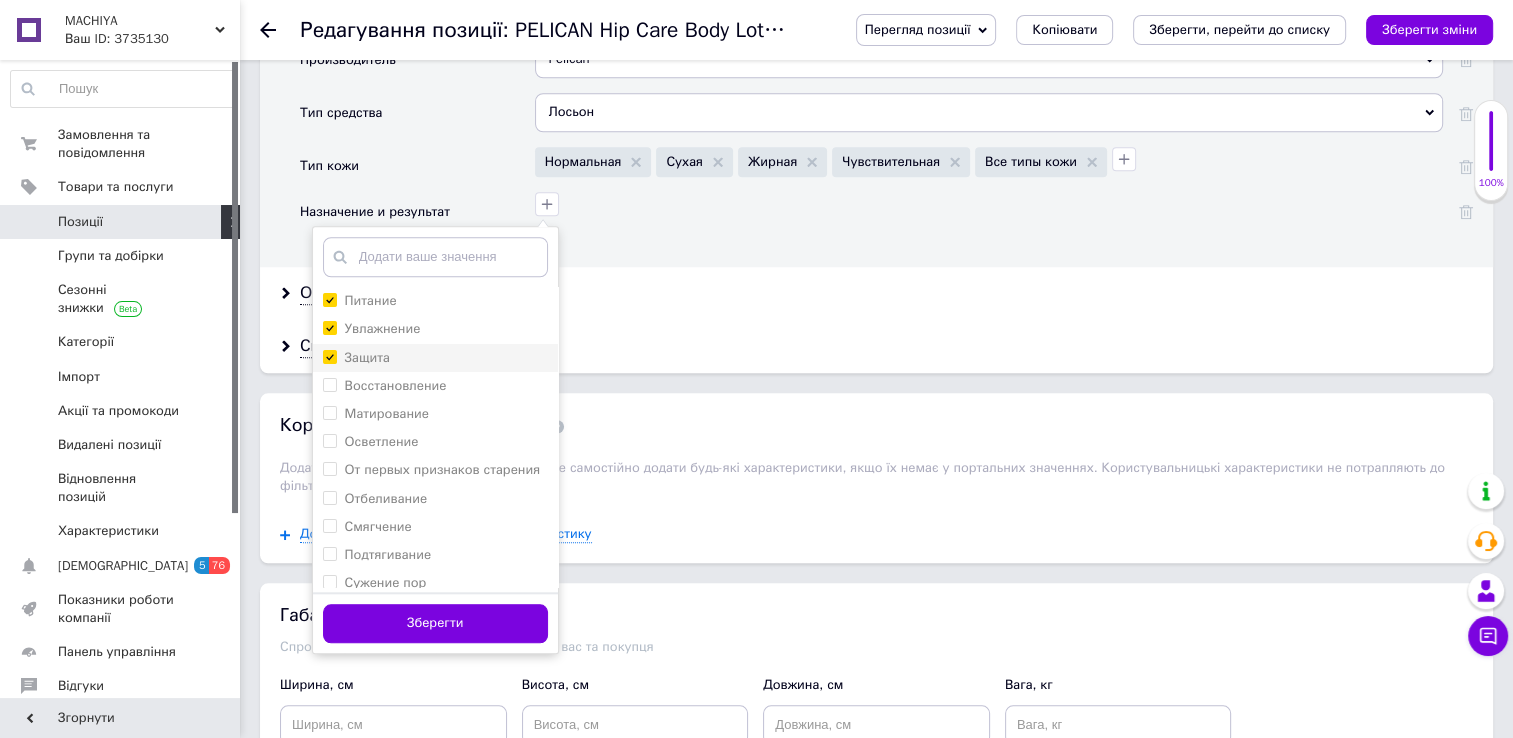 checkbox on "true" 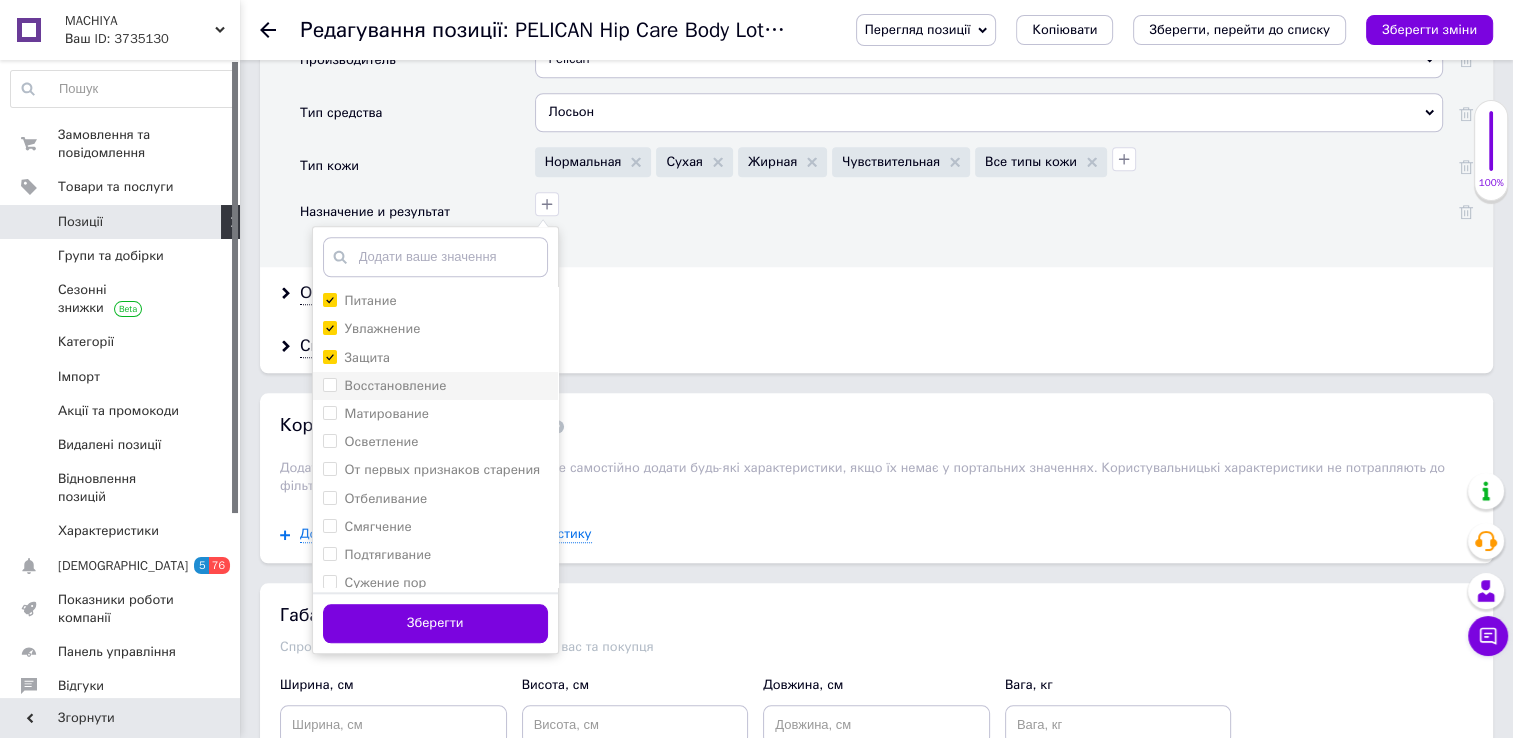 click on "Восстановление" at bounding box center (329, 384) 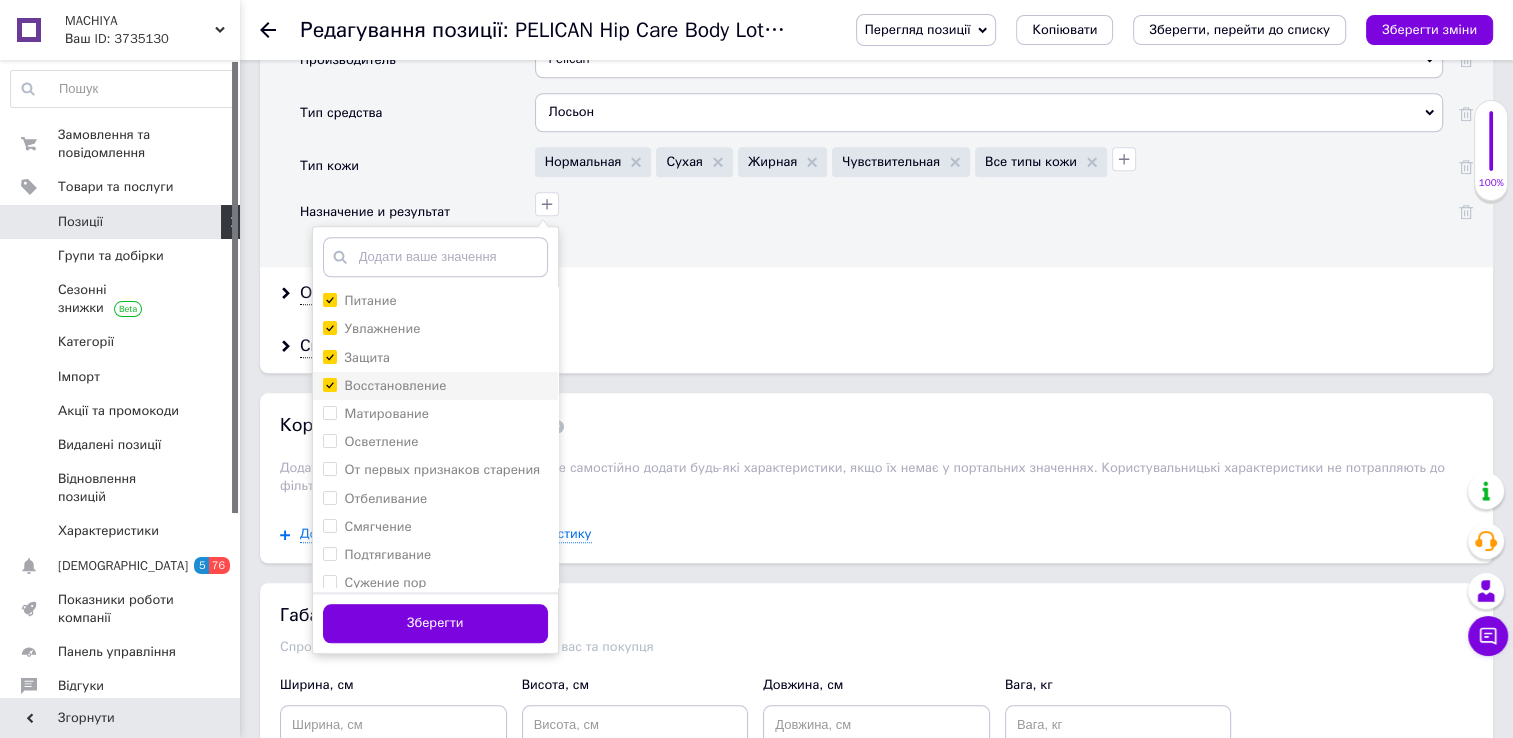 checkbox on "true" 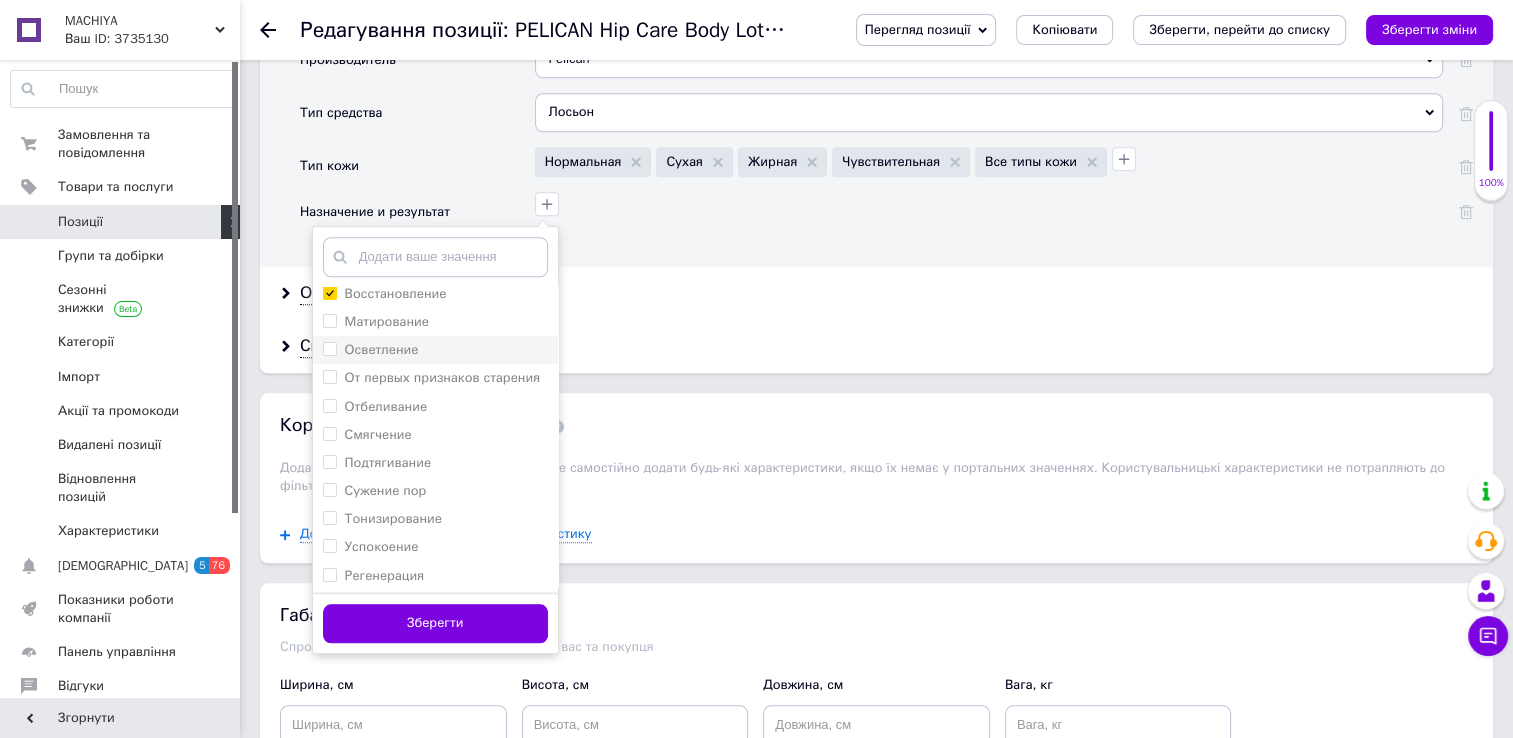 scroll, scrollTop: 94, scrollLeft: 0, axis: vertical 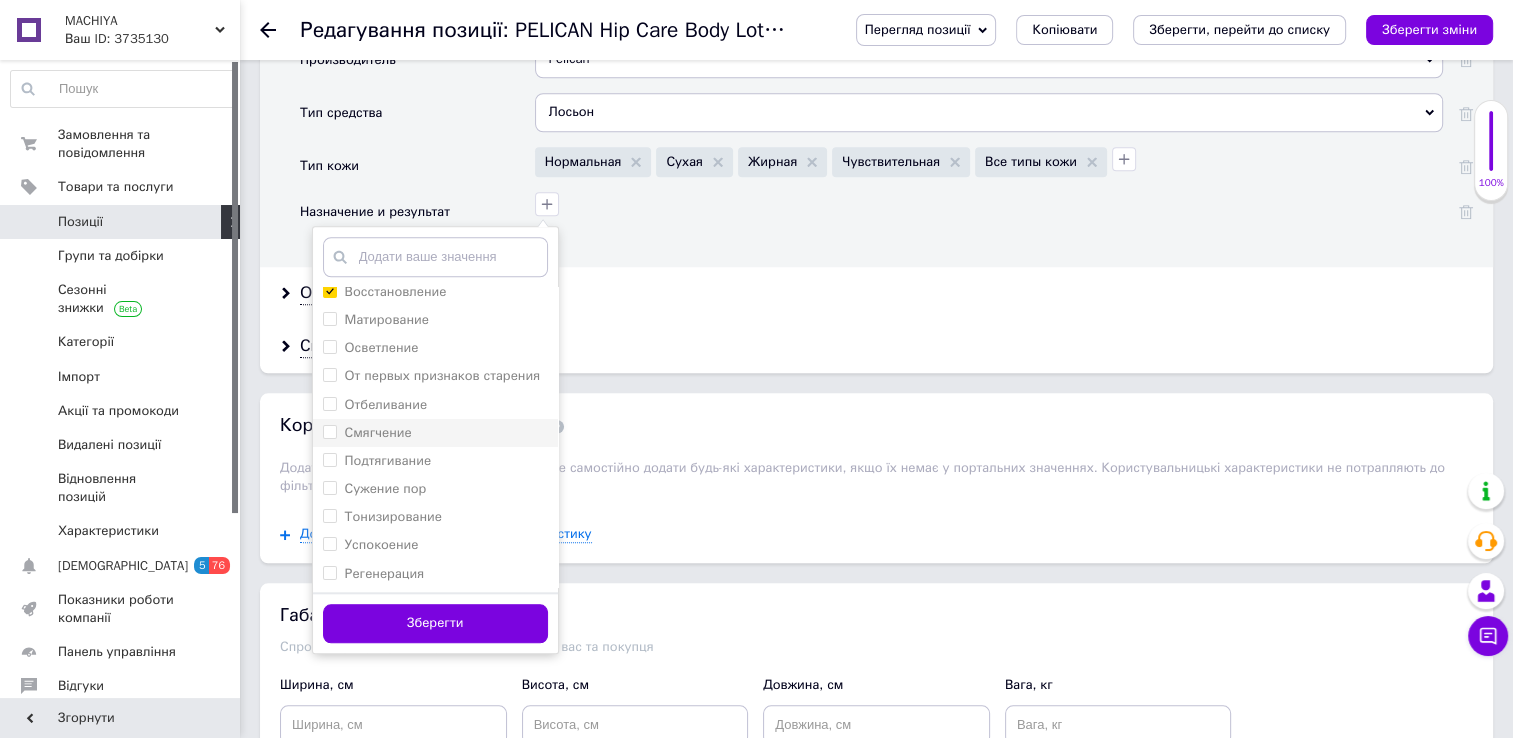 click on "Смягчение" at bounding box center [329, 431] 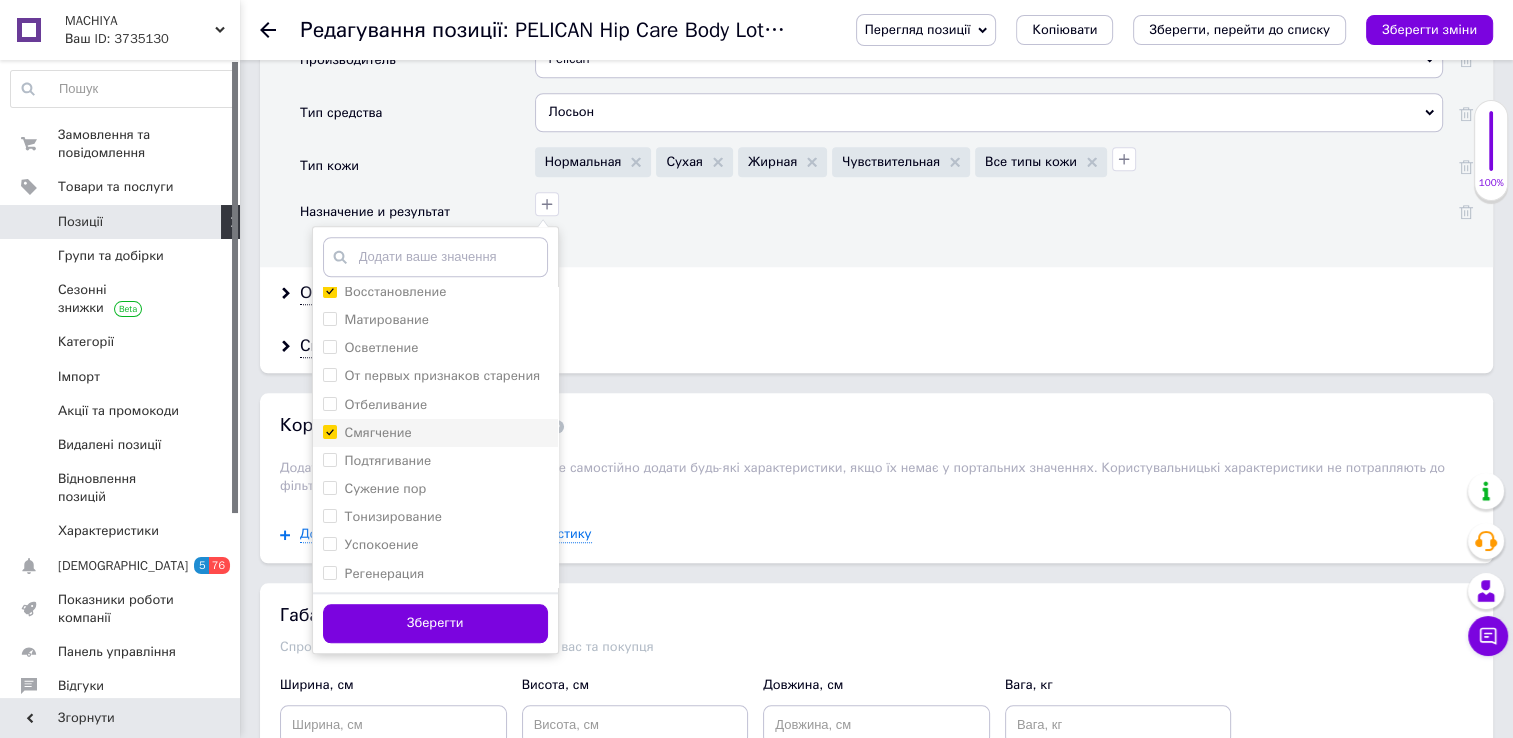 checkbox on "true" 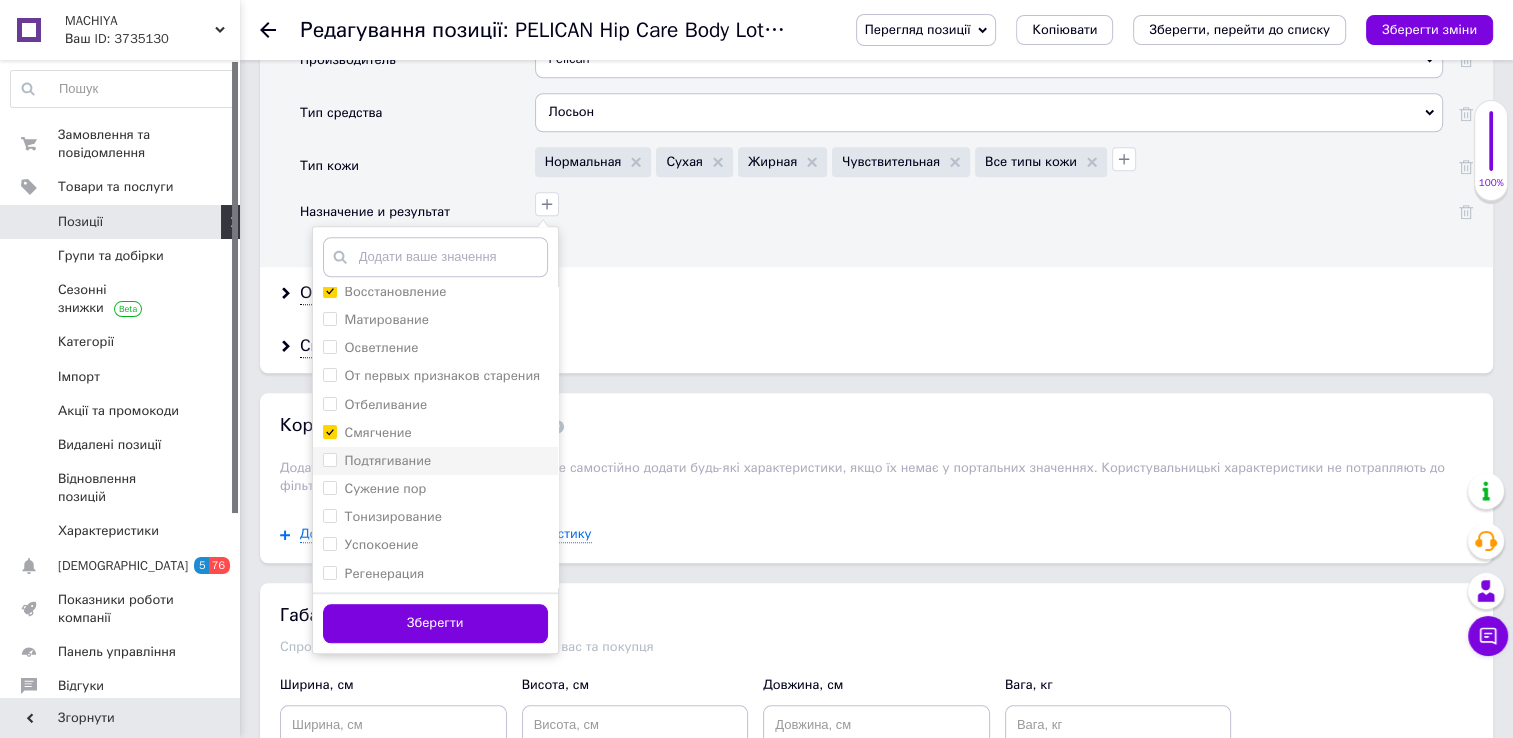 click on "Подтягивание" at bounding box center [329, 459] 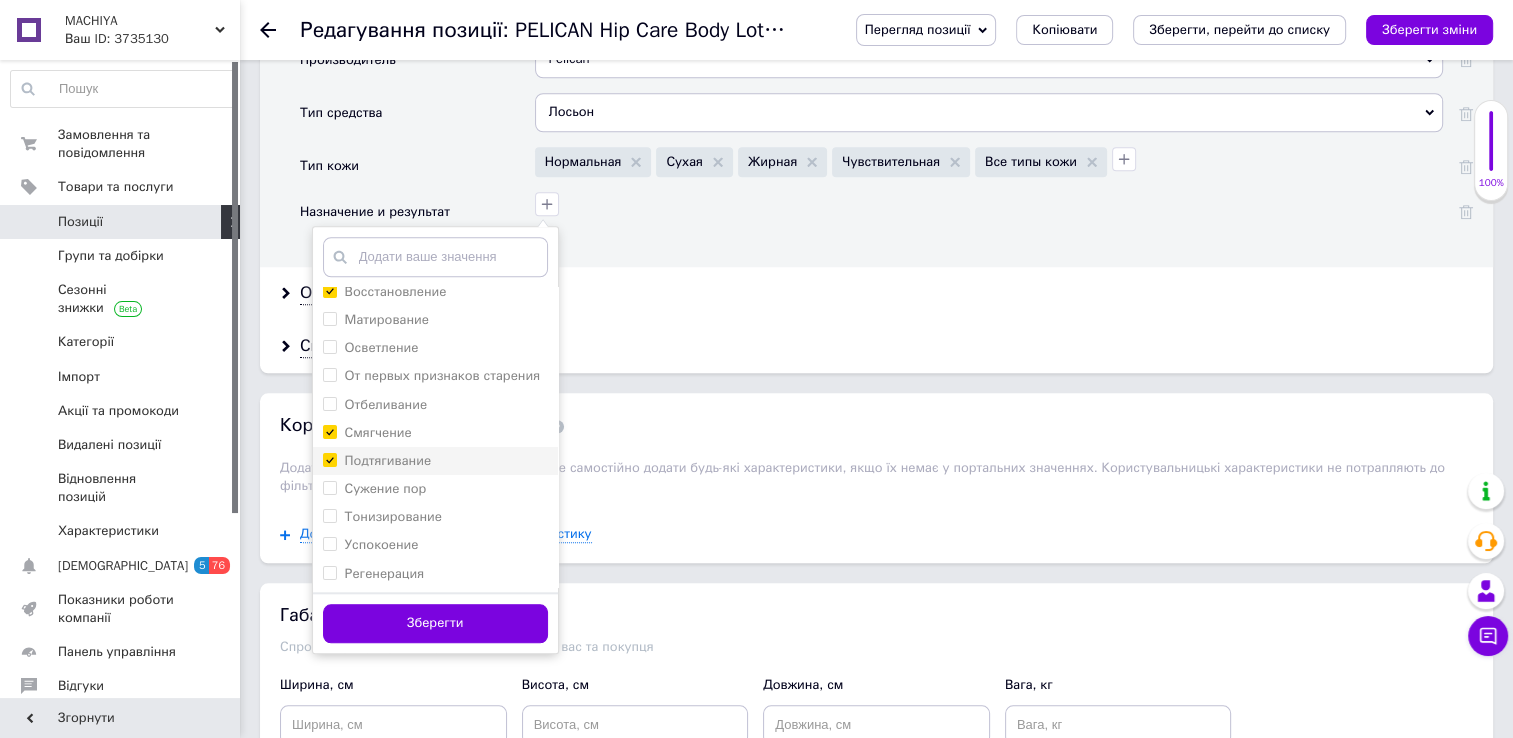 checkbox on "true" 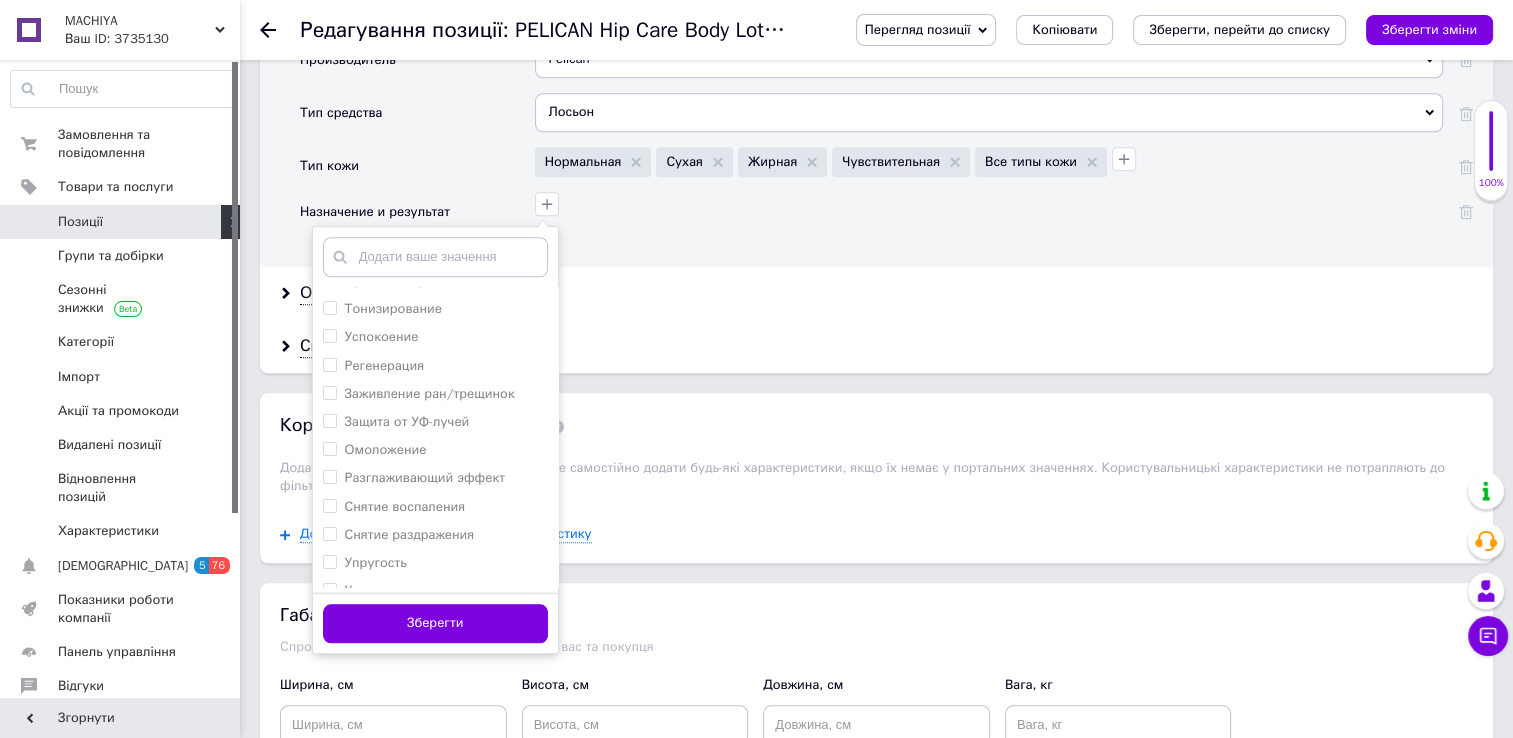 scroll, scrollTop: 378, scrollLeft: 0, axis: vertical 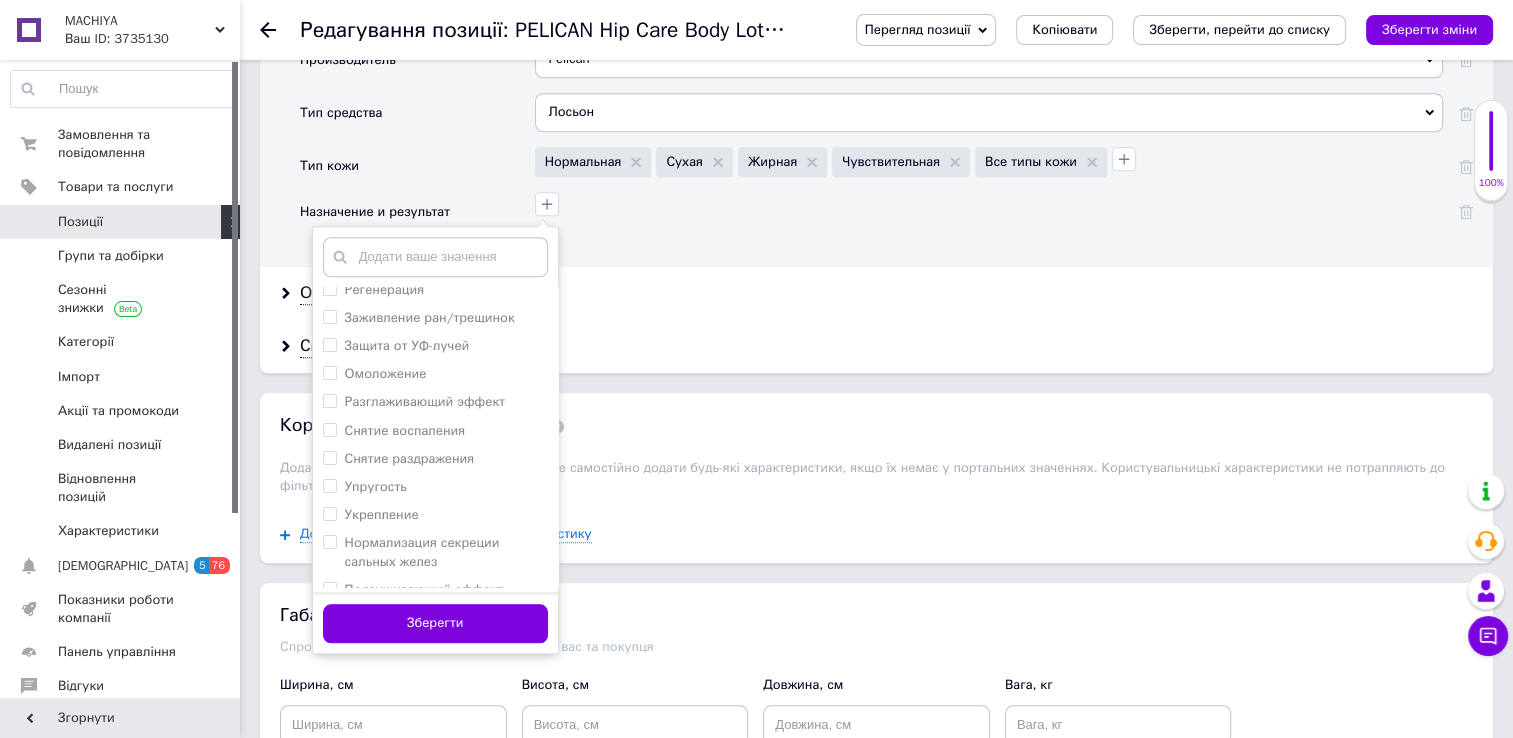 drag, startPoint x: 367, startPoint y: 598, endPoint x: 371, endPoint y: 608, distance: 10.770329 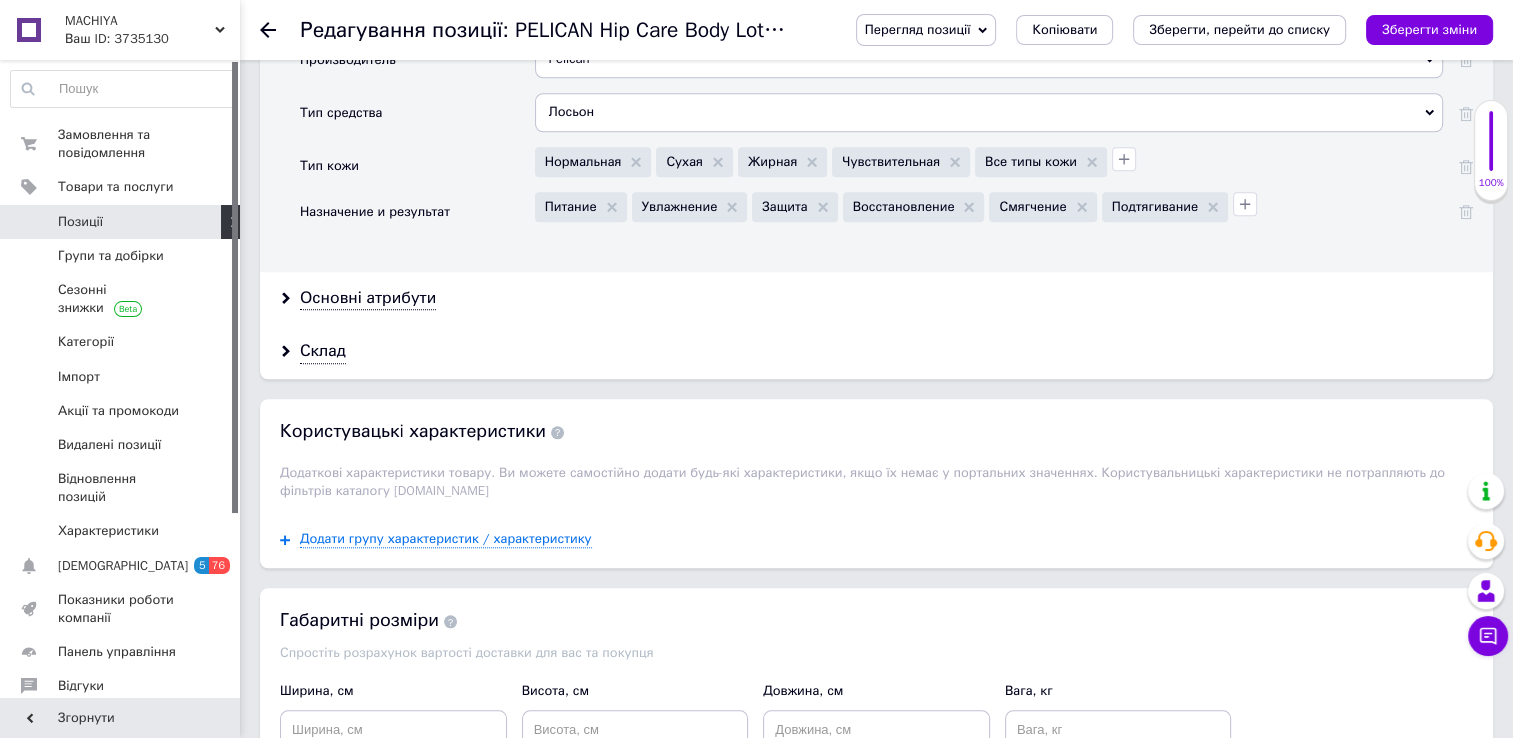 click on "Габаритні розміри" at bounding box center [876, 620] 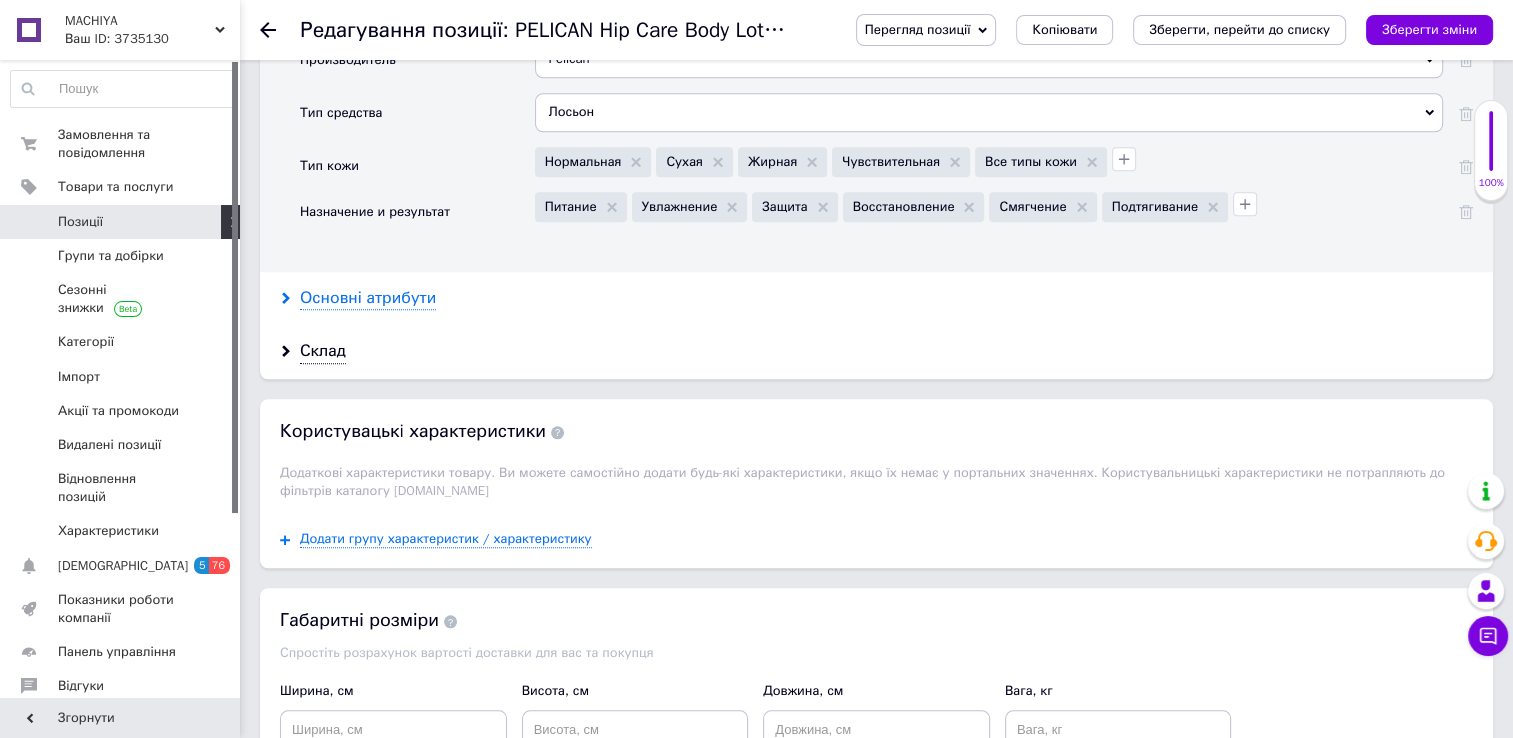 click on "Основні атрибути" at bounding box center [368, 298] 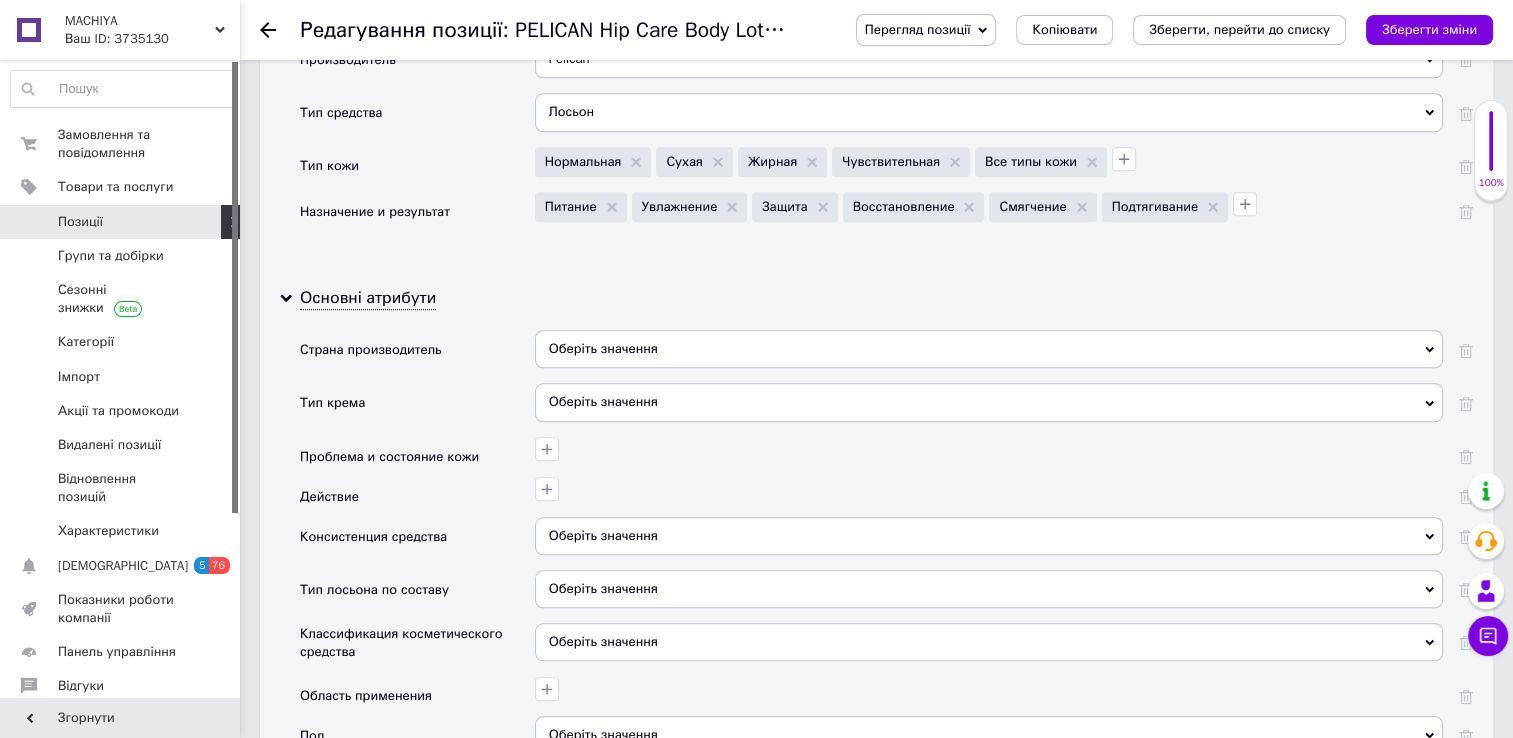 click on "Оберіть значення" at bounding box center (989, 349) 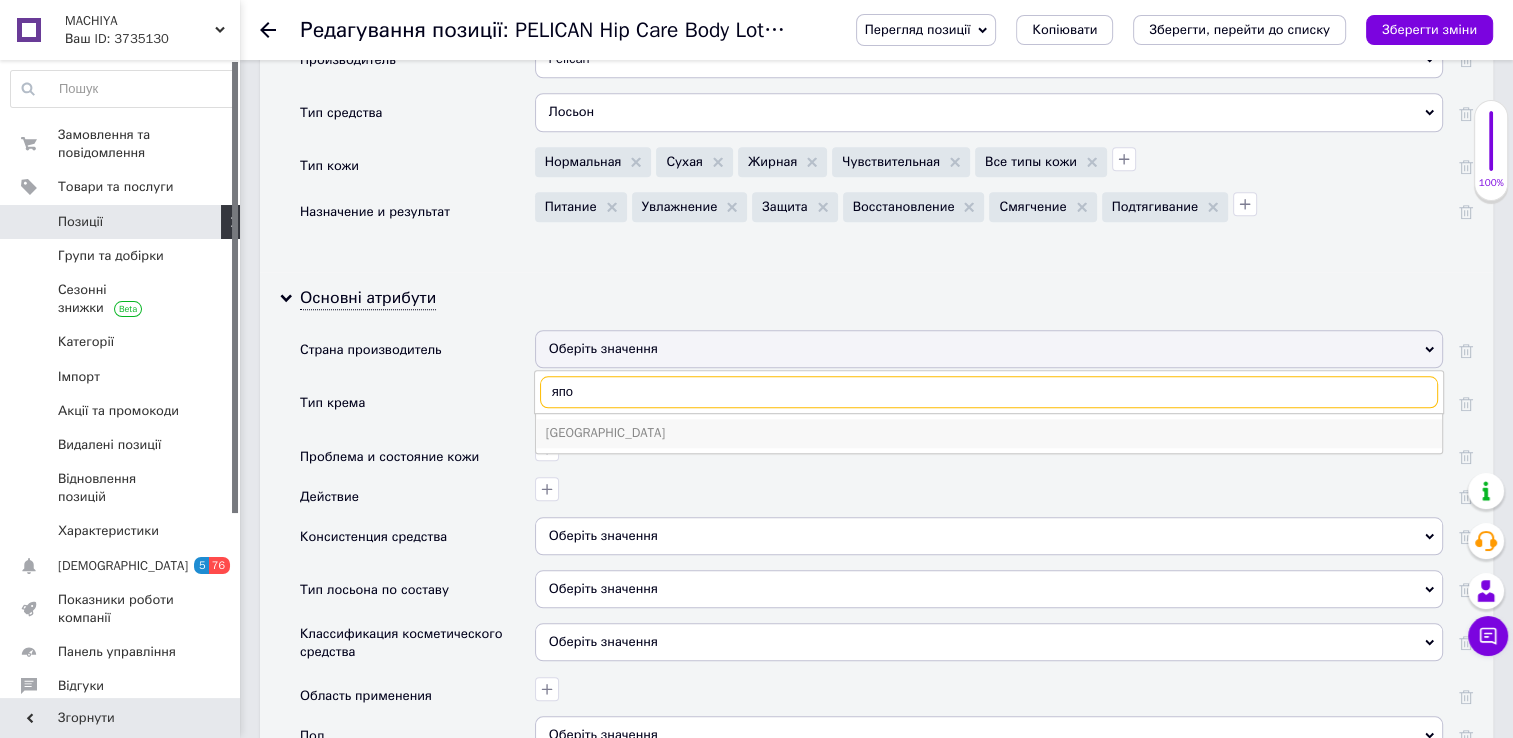 type on "япо" 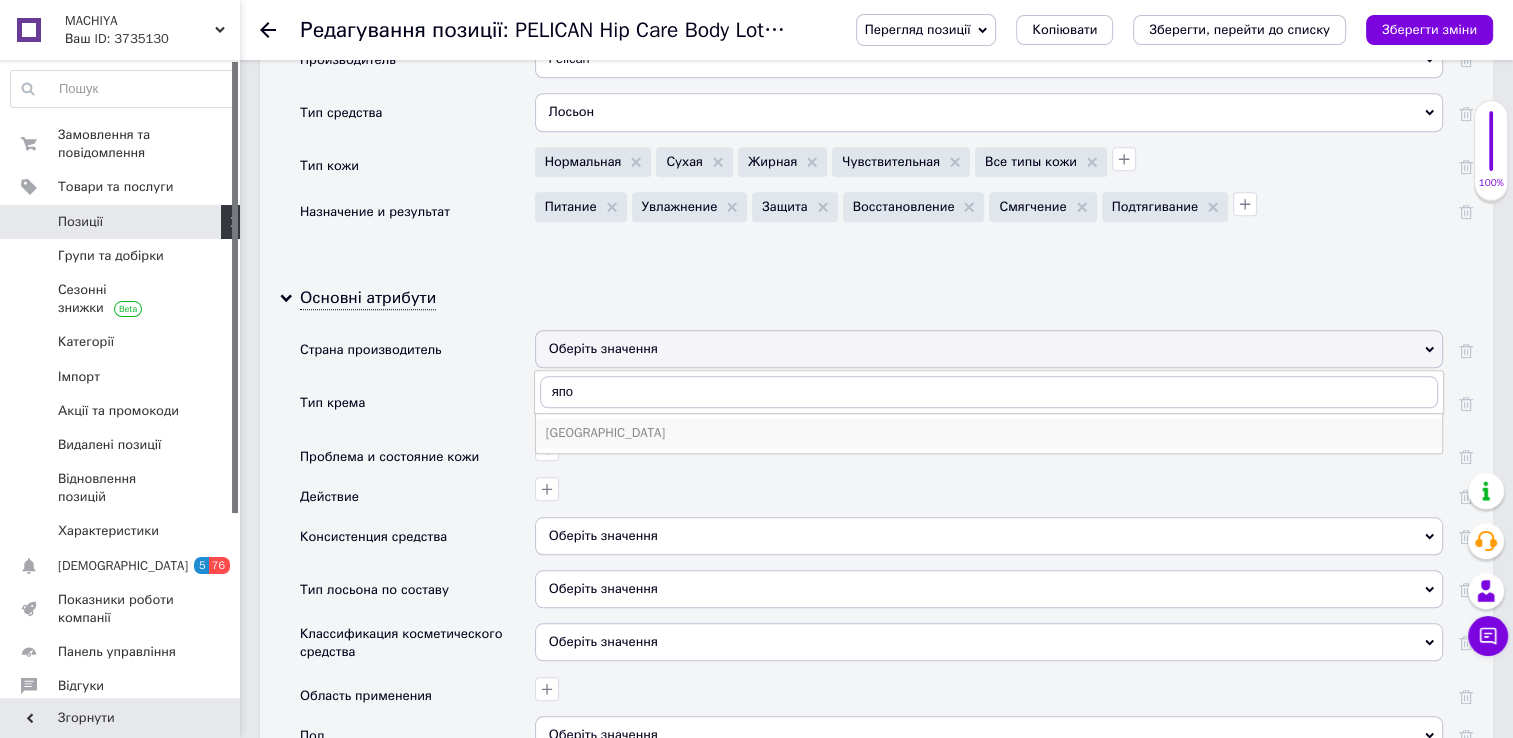click on "[GEOGRAPHIC_DATA]" at bounding box center [989, 433] 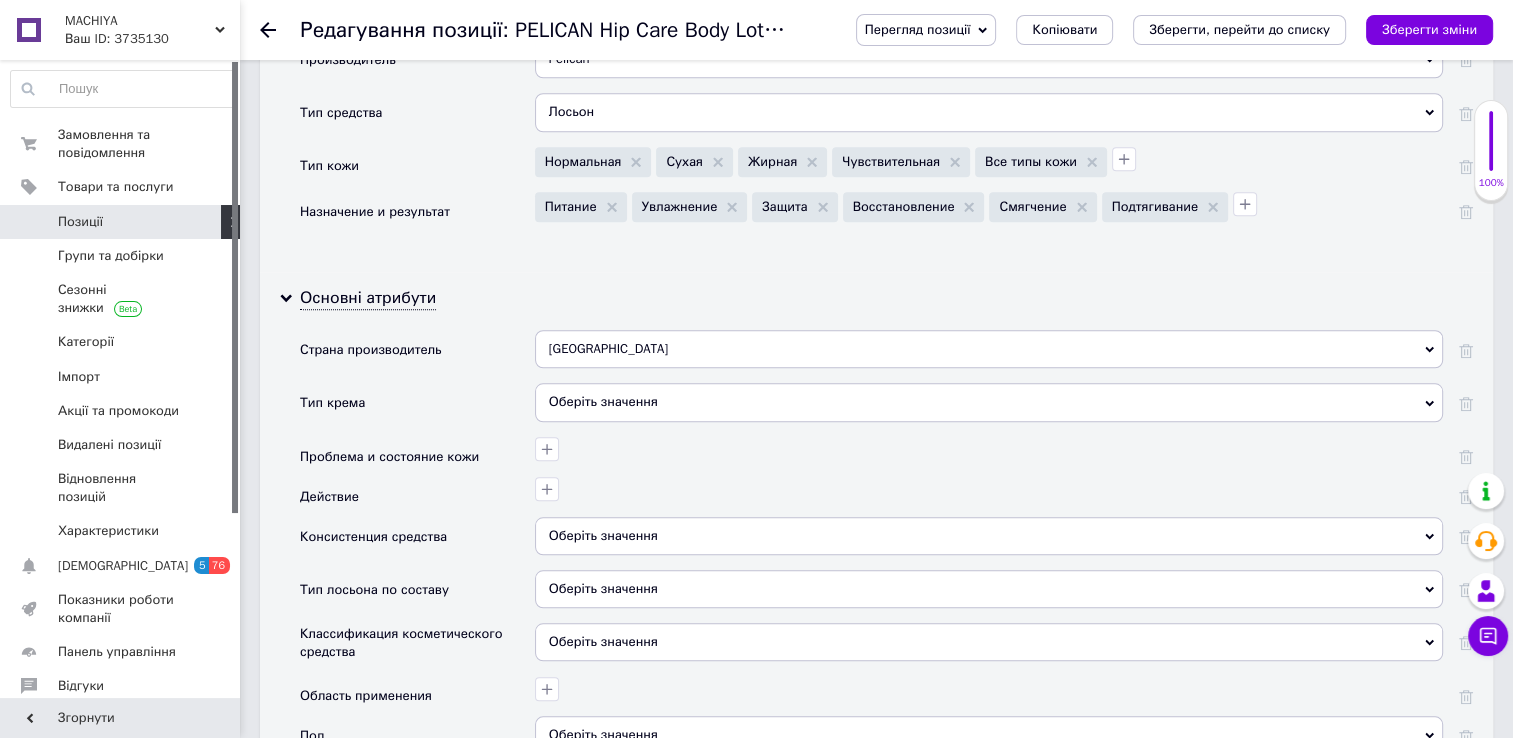 click on "Оберіть значення" at bounding box center [989, 402] 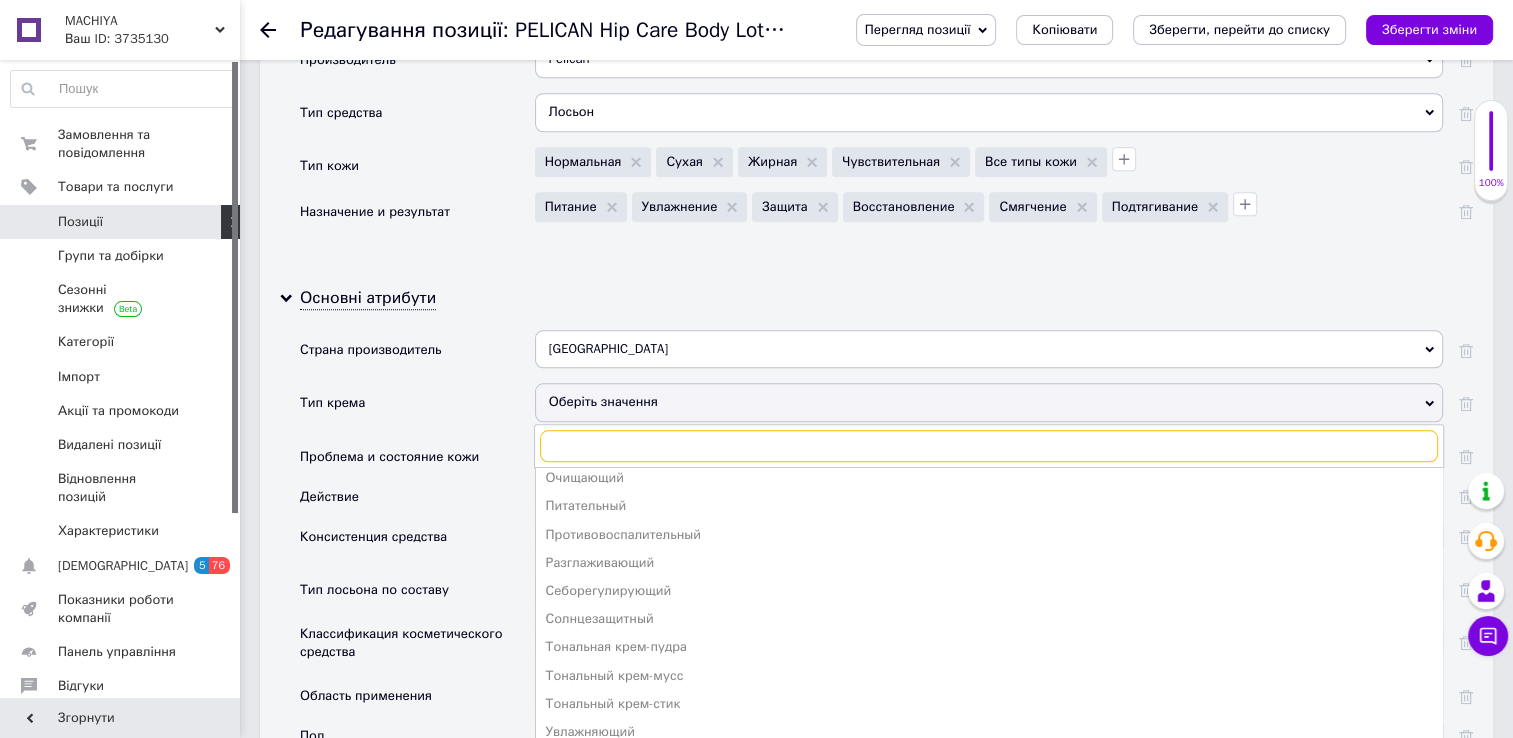 scroll, scrollTop: 416, scrollLeft: 0, axis: vertical 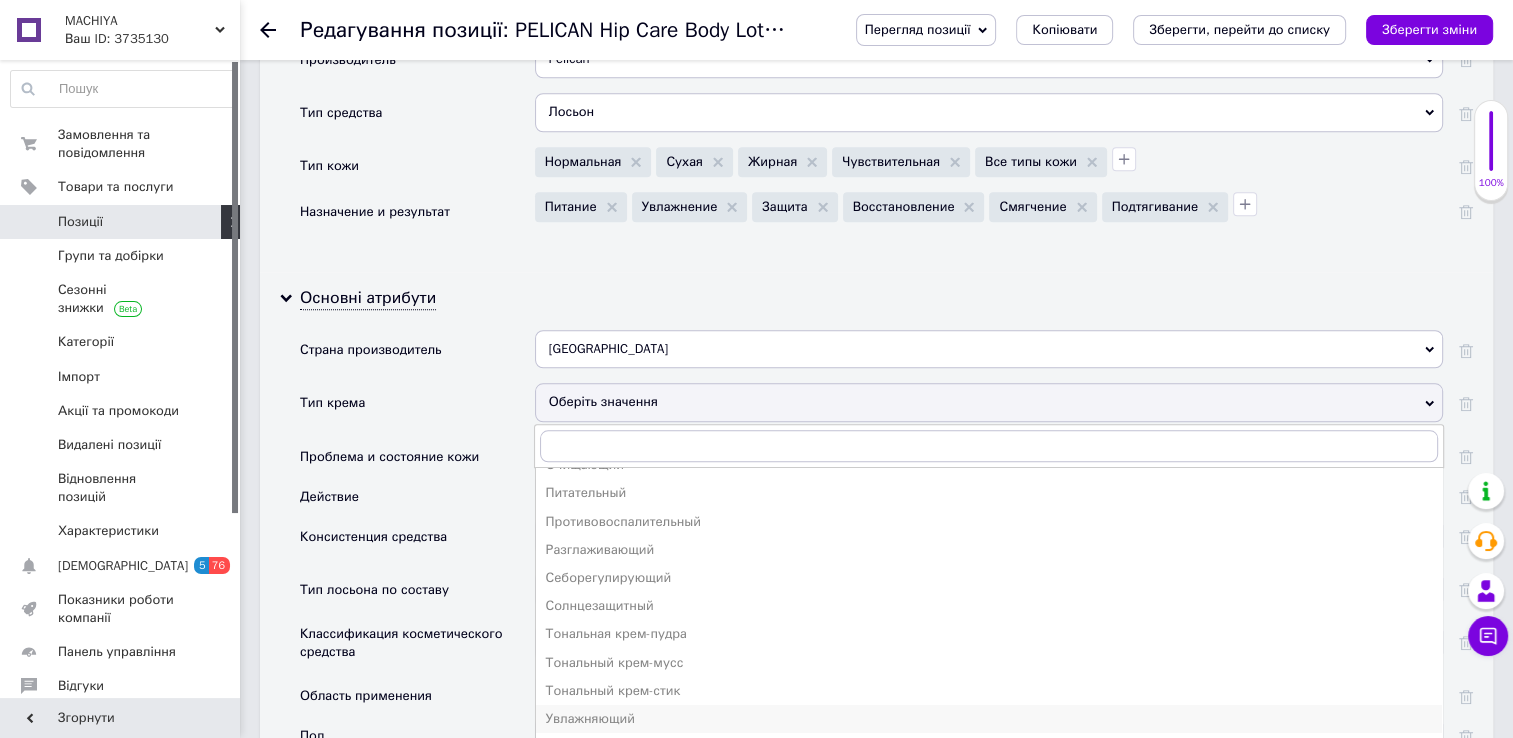 click on "Увлажняющий" at bounding box center (989, 719) 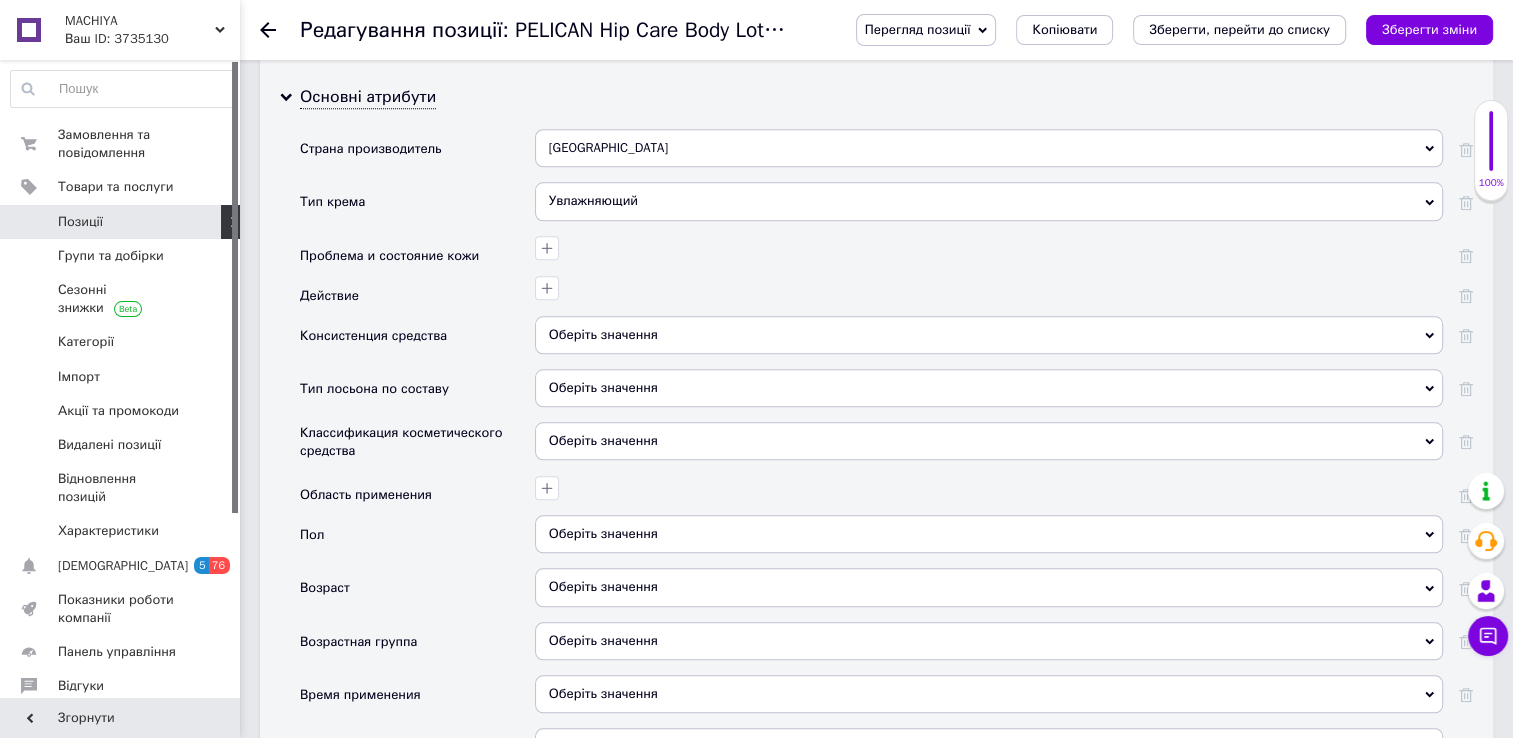scroll, scrollTop: 1995, scrollLeft: 0, axis: vertical 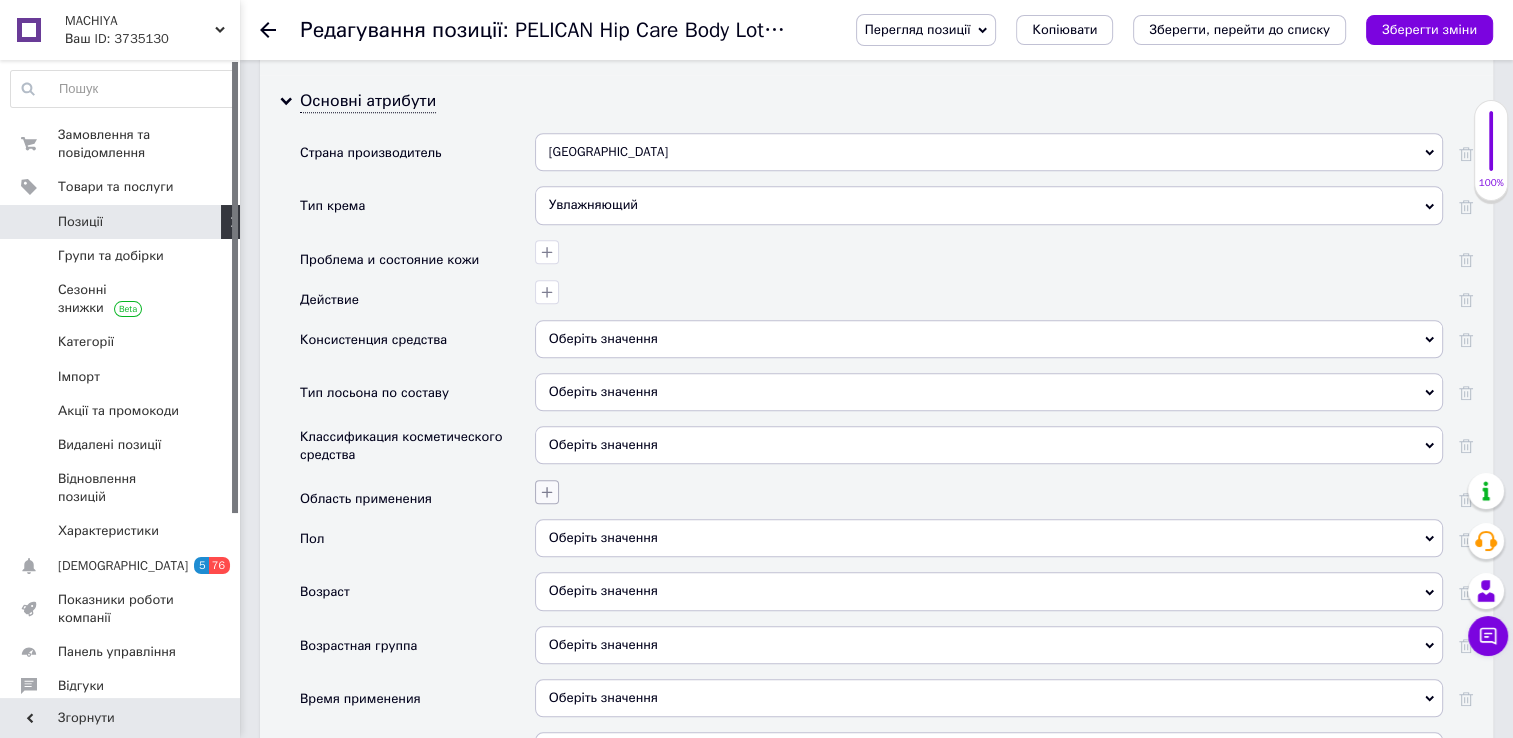 click 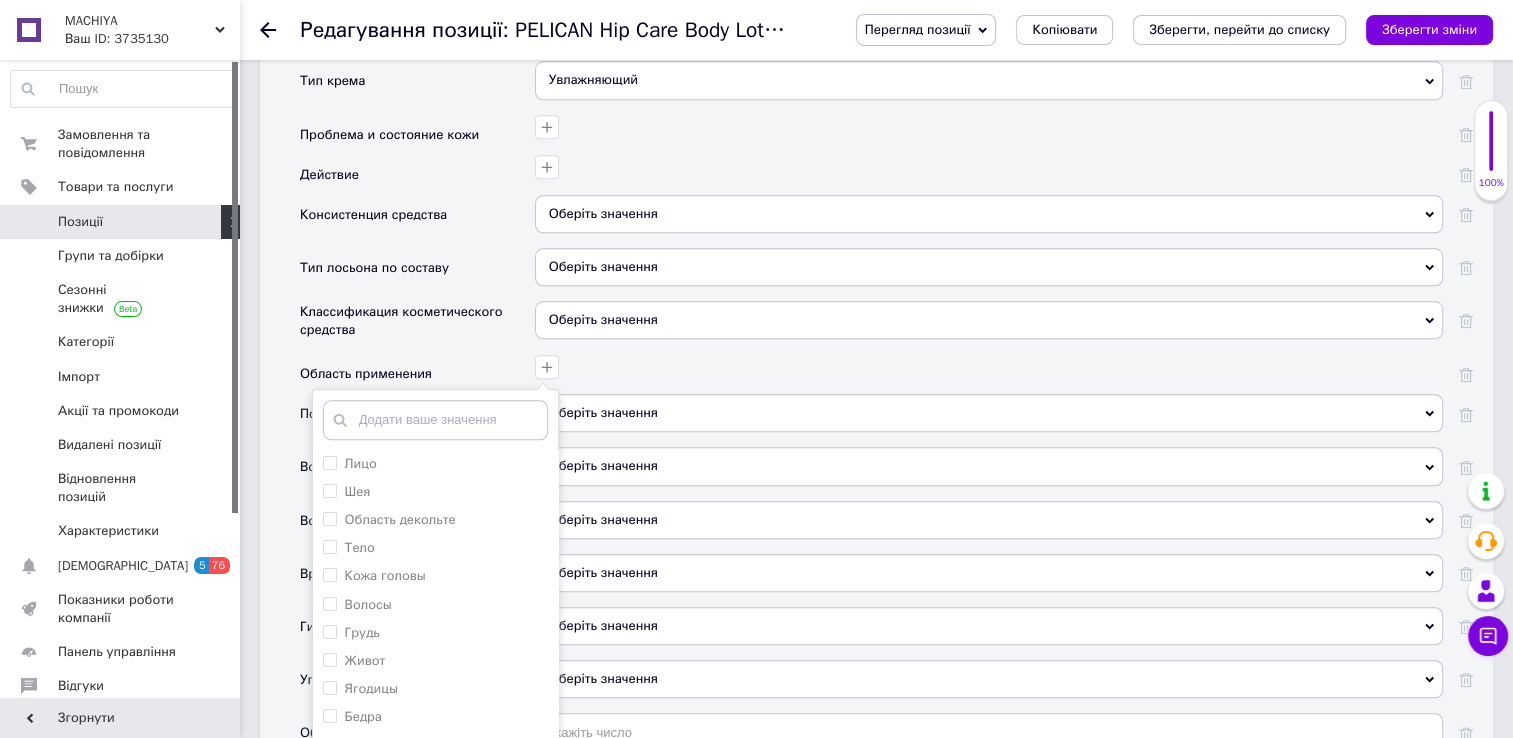 scroll, scrollTop: 2119, scrollLeft: 0, axis: vertical 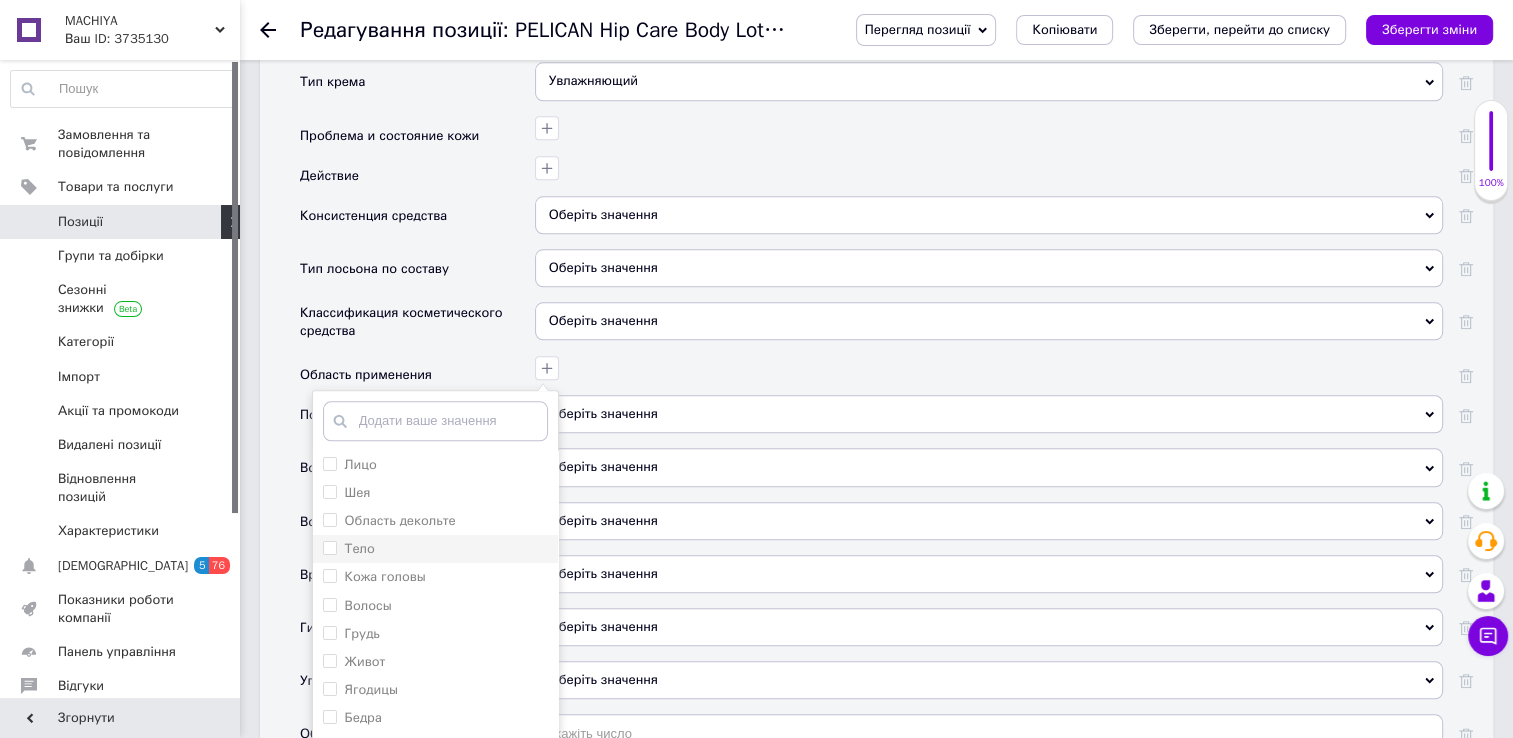 click on "Тело" at bounding box center [329, 547] 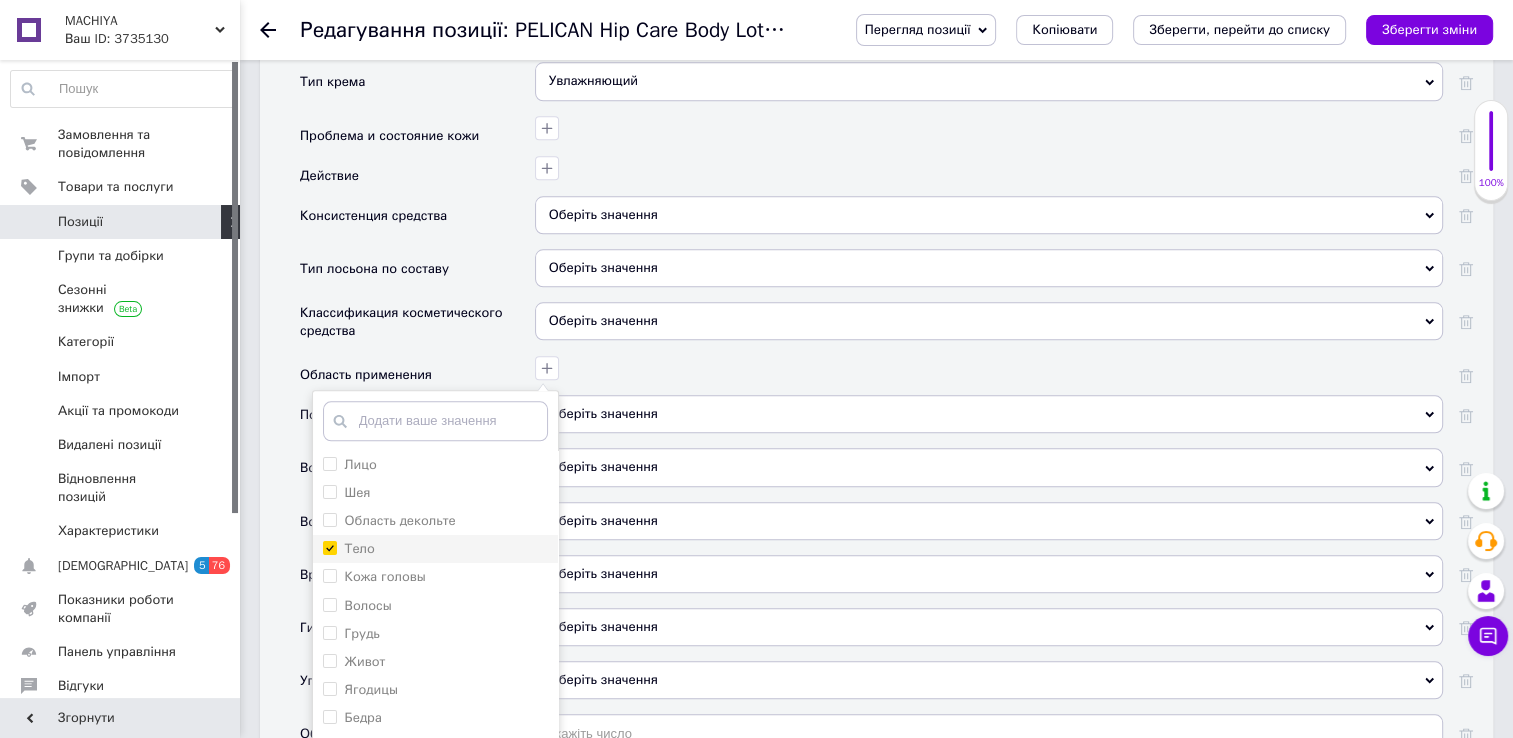 checkbox on "true" 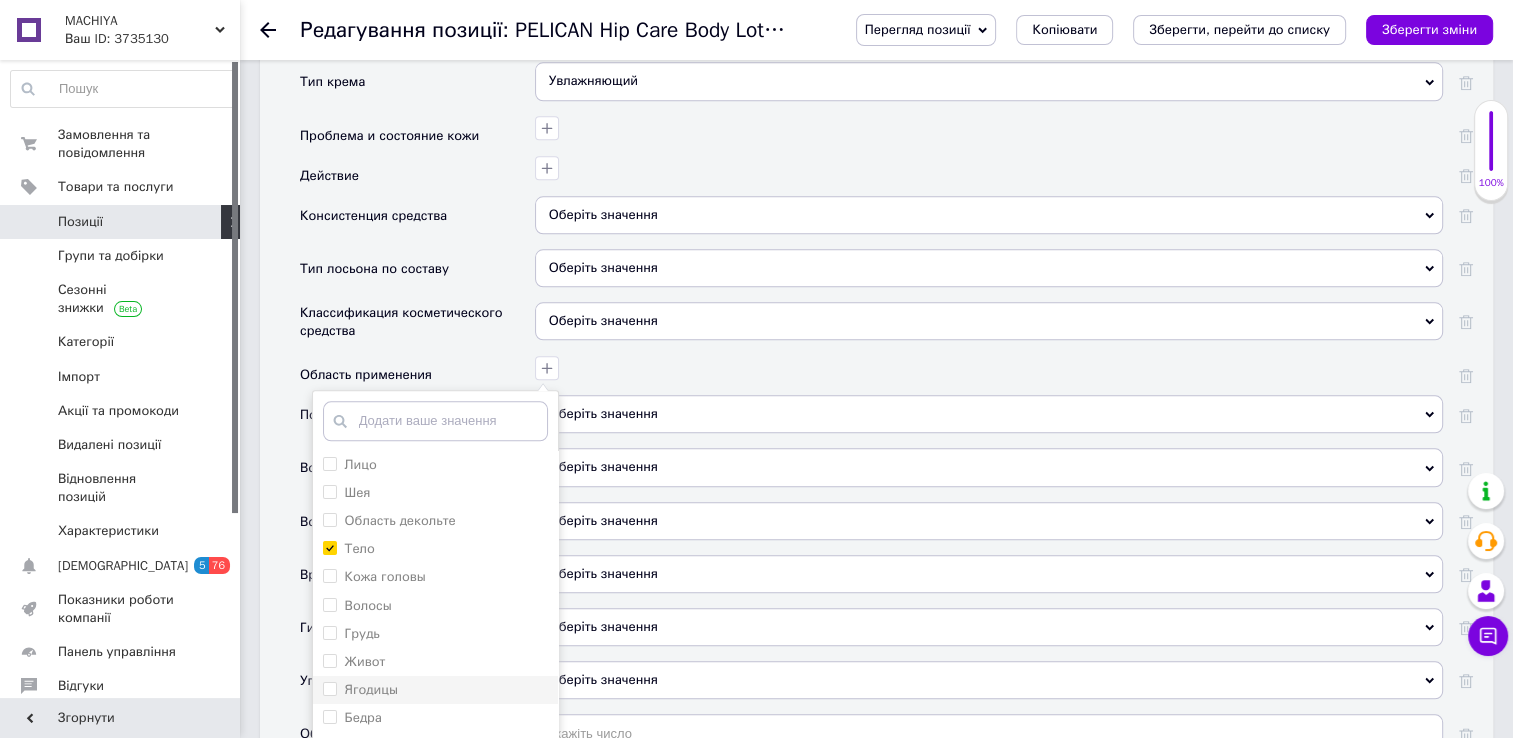 click on "Ягодицы" at bounding box center (329, 688) 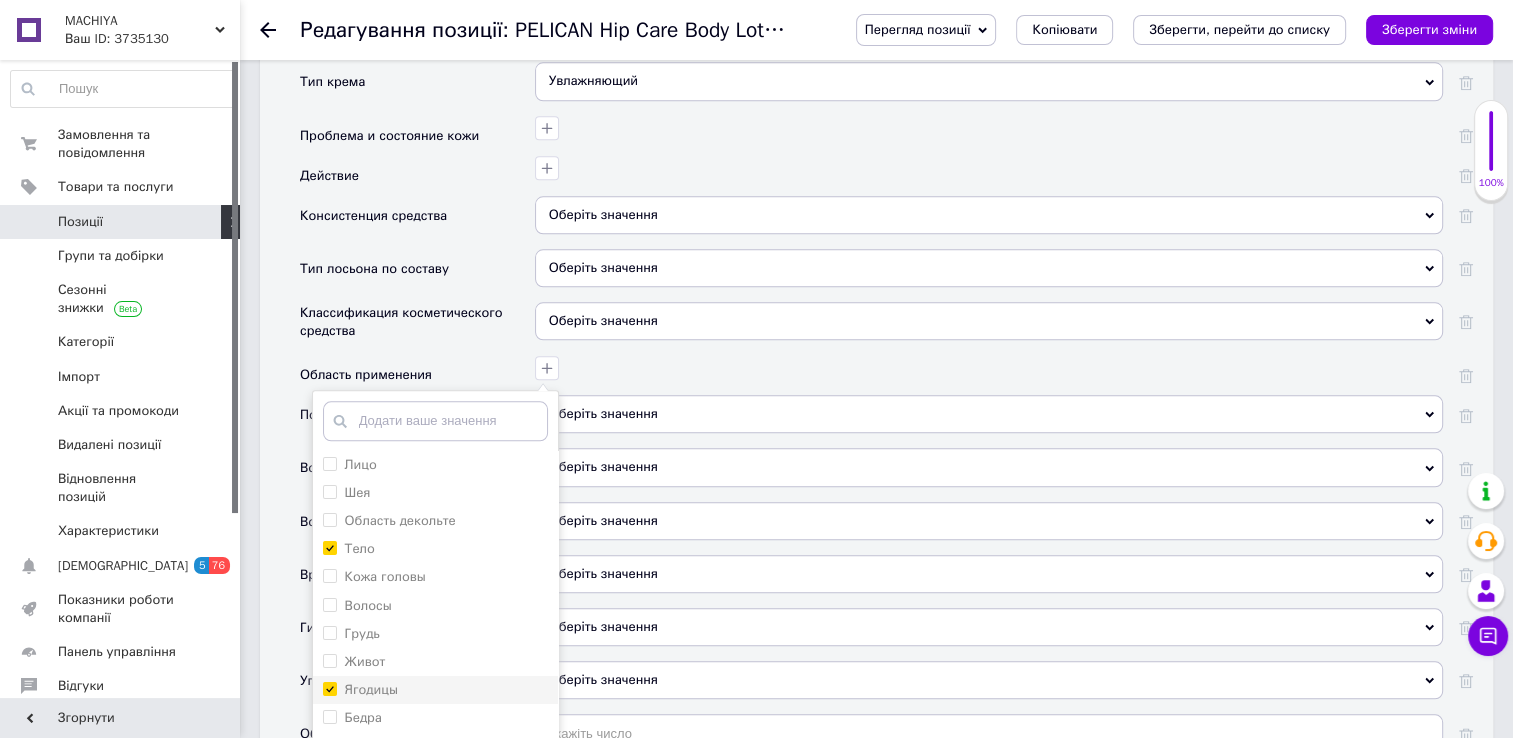 checkbox on "true" 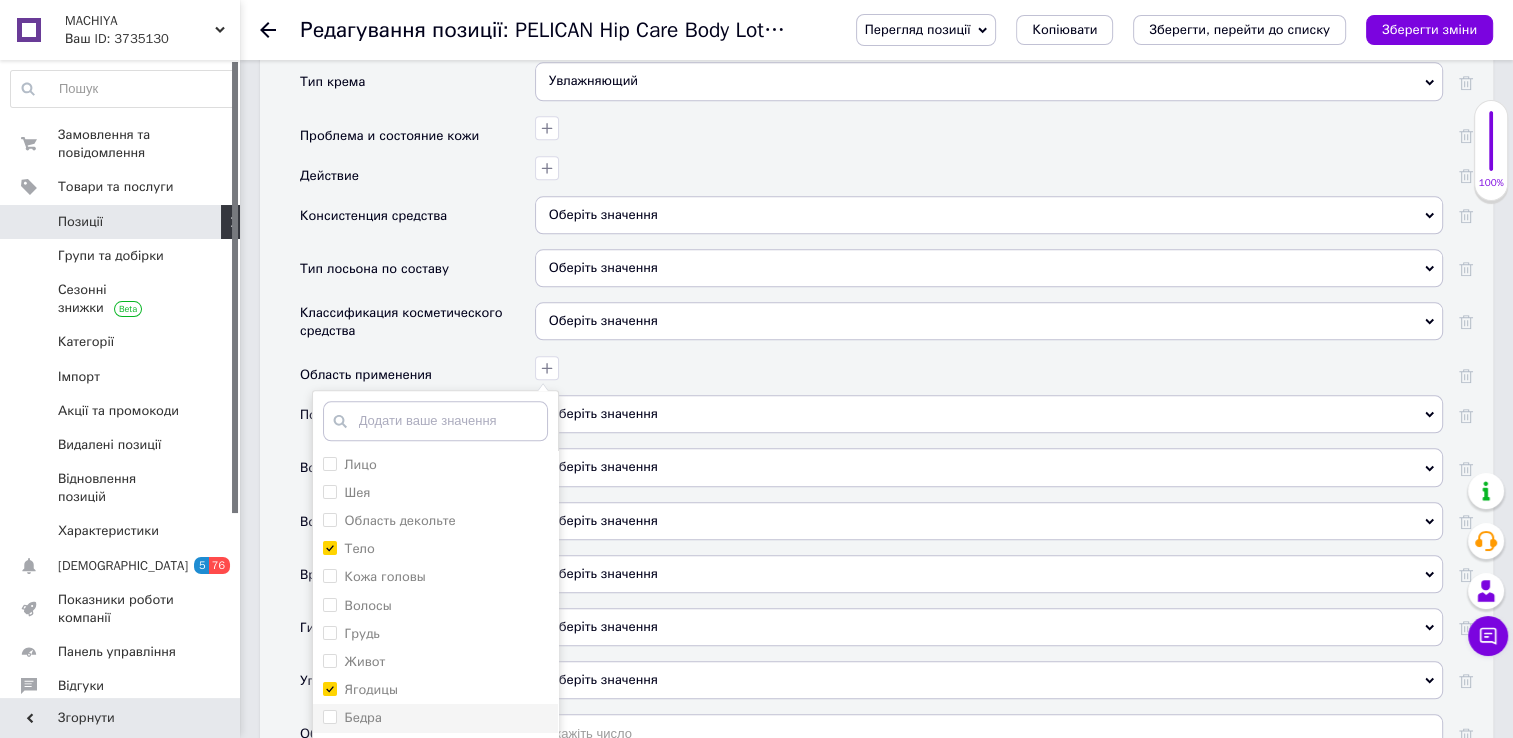 click on "Бедра" at bounding box center (329, 716) 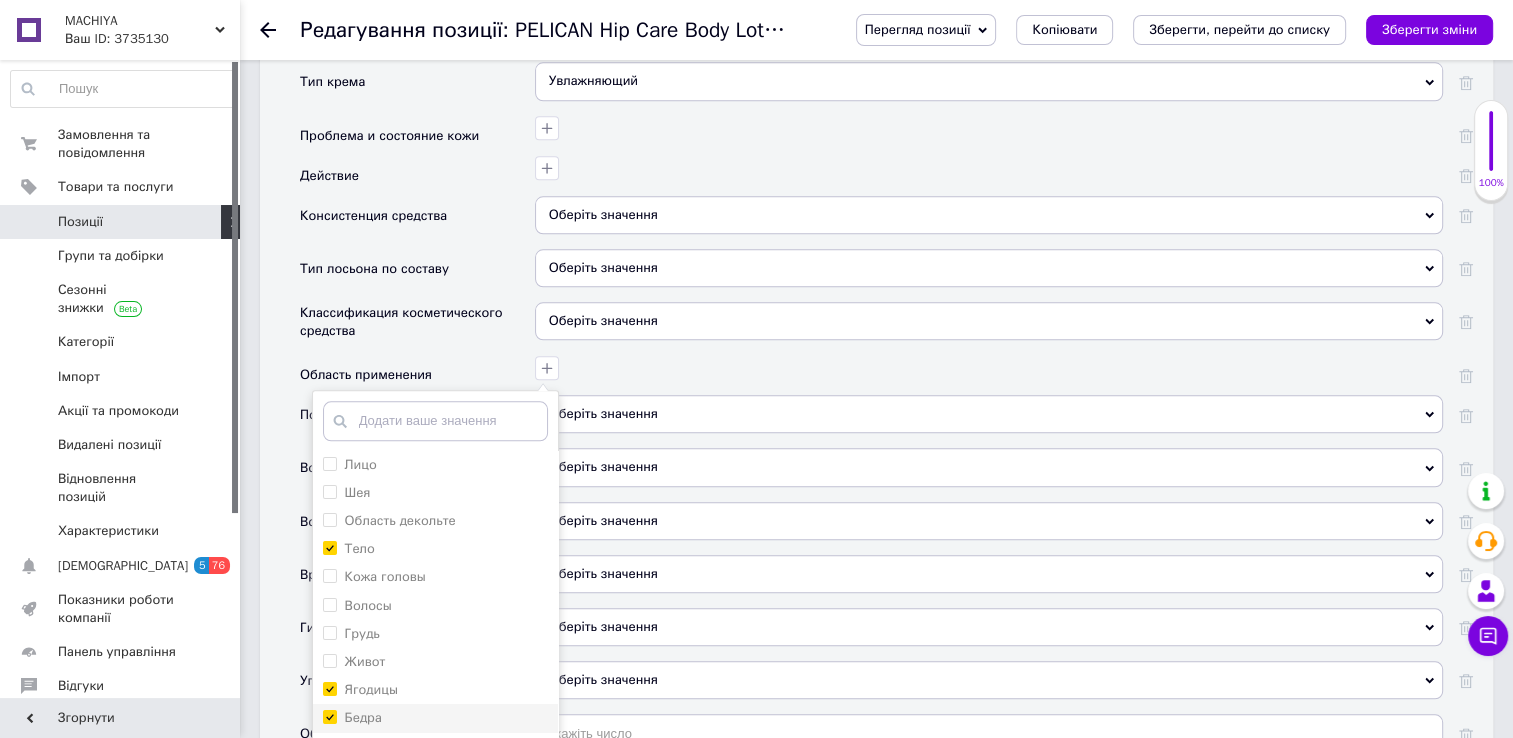 checkbox on "true" 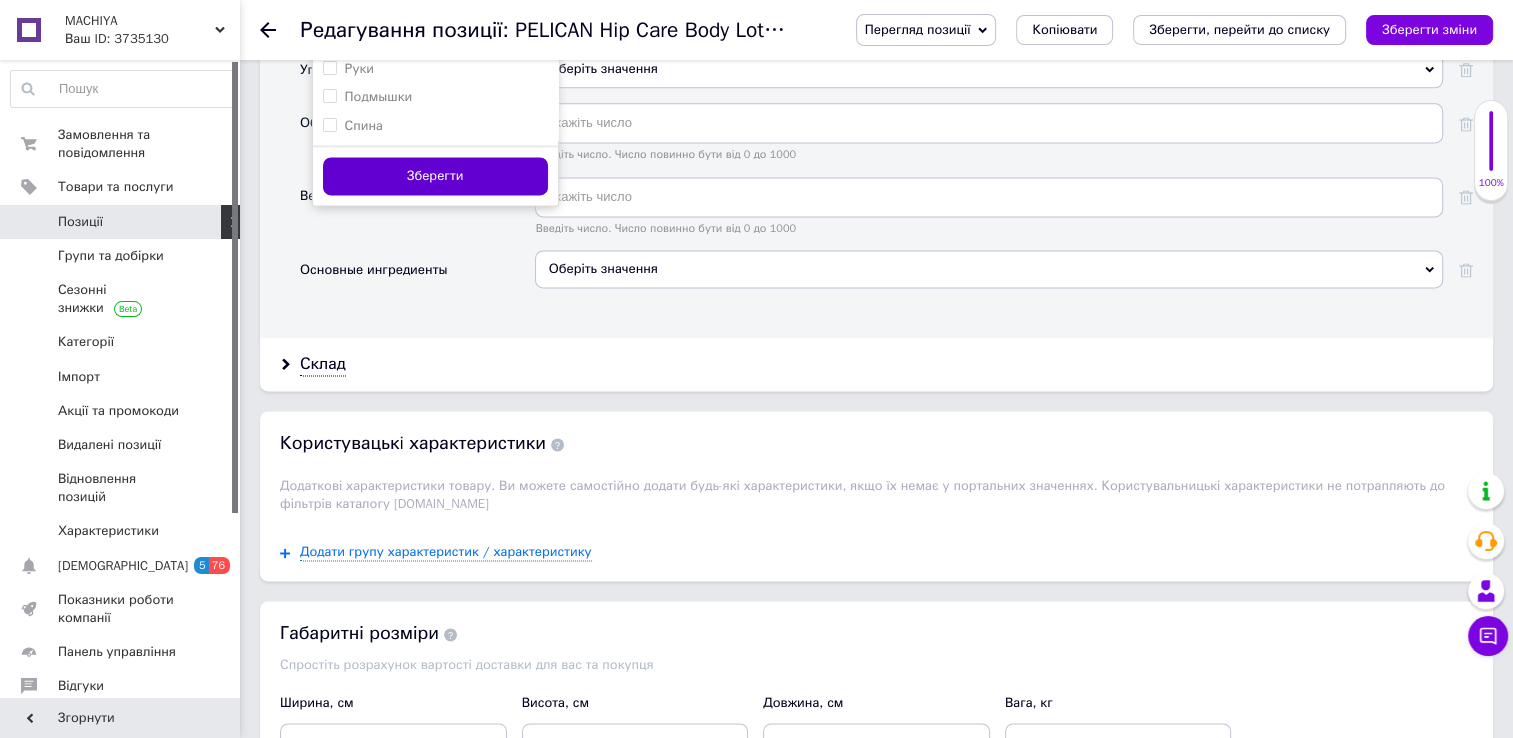 click on "Зберегти" at bounding box center (435, 176) 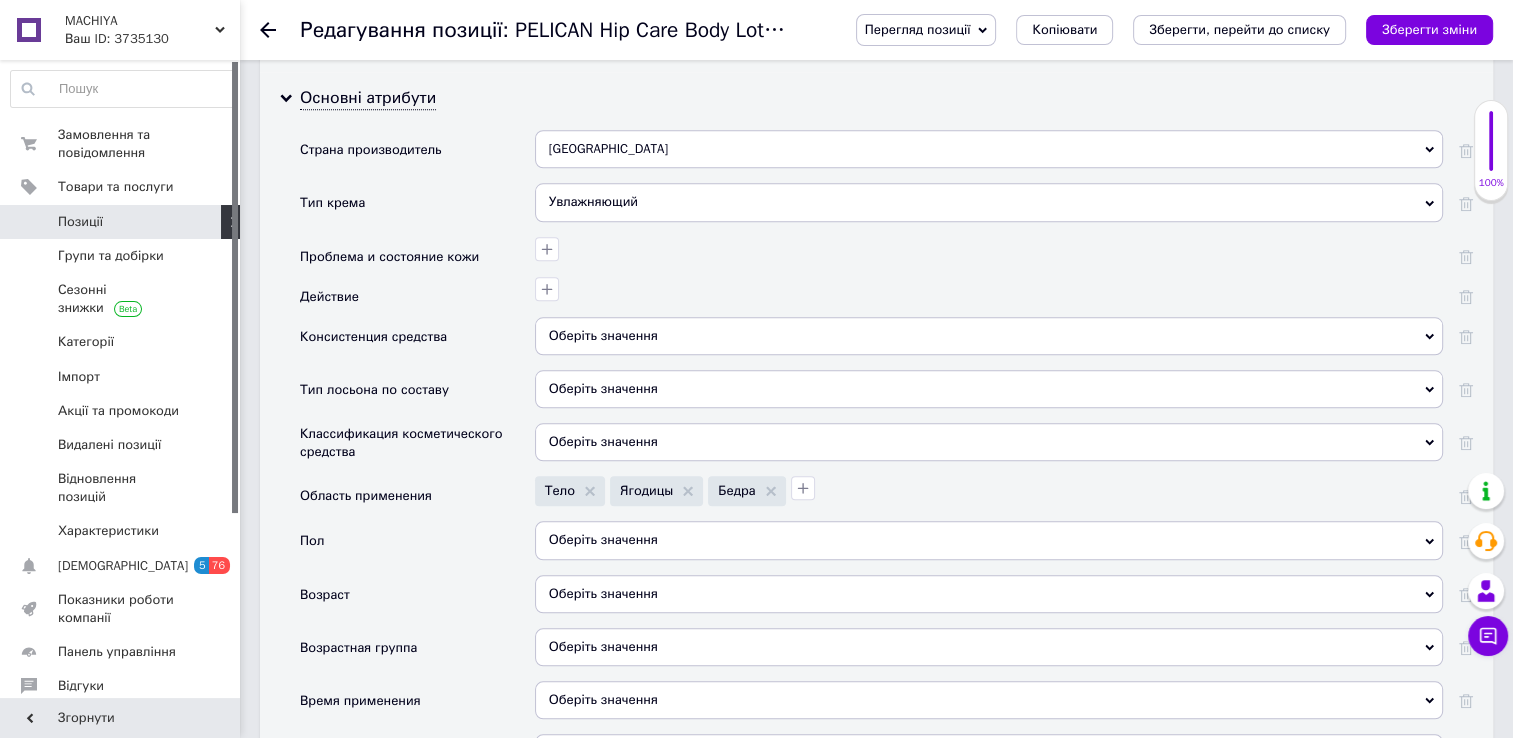 scroll, scrollTop: 2008, scrollLeft: 0, axis: vertical 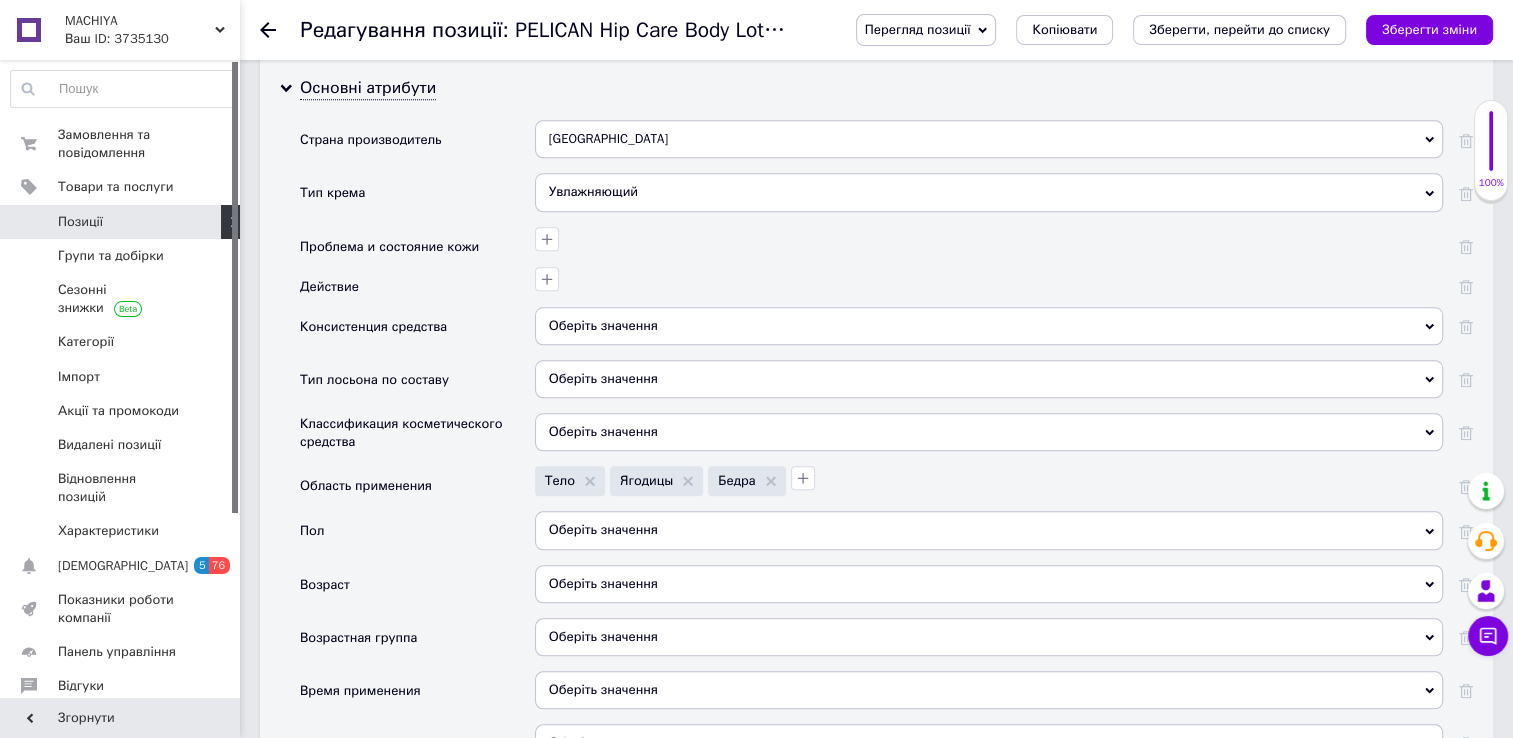 click on "Оберіть значення" at bounding box center (989, 530) 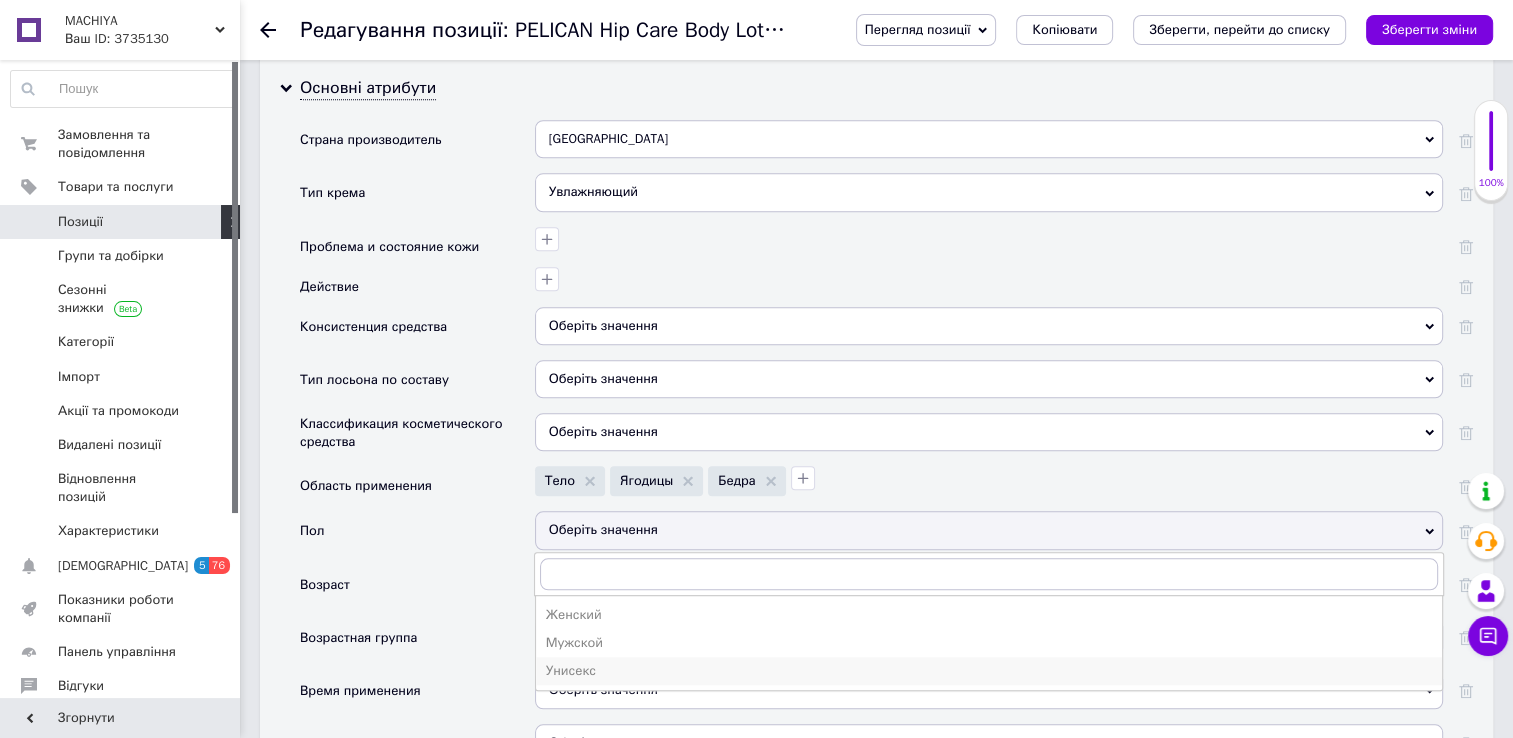 click on "Унисекс" at bounding box center [989, 671] 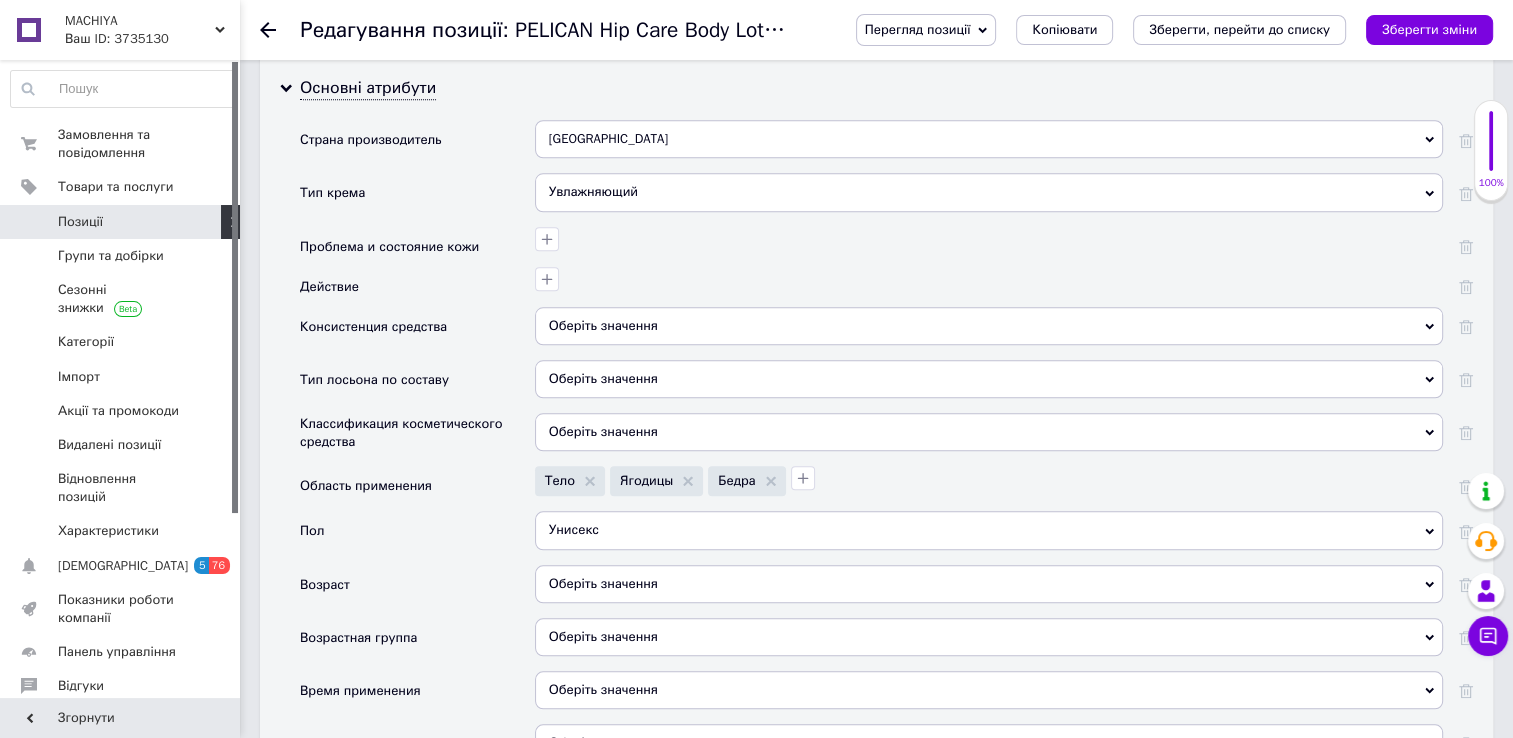 click on "Оберіть значення" at bounding box center [989, 637] 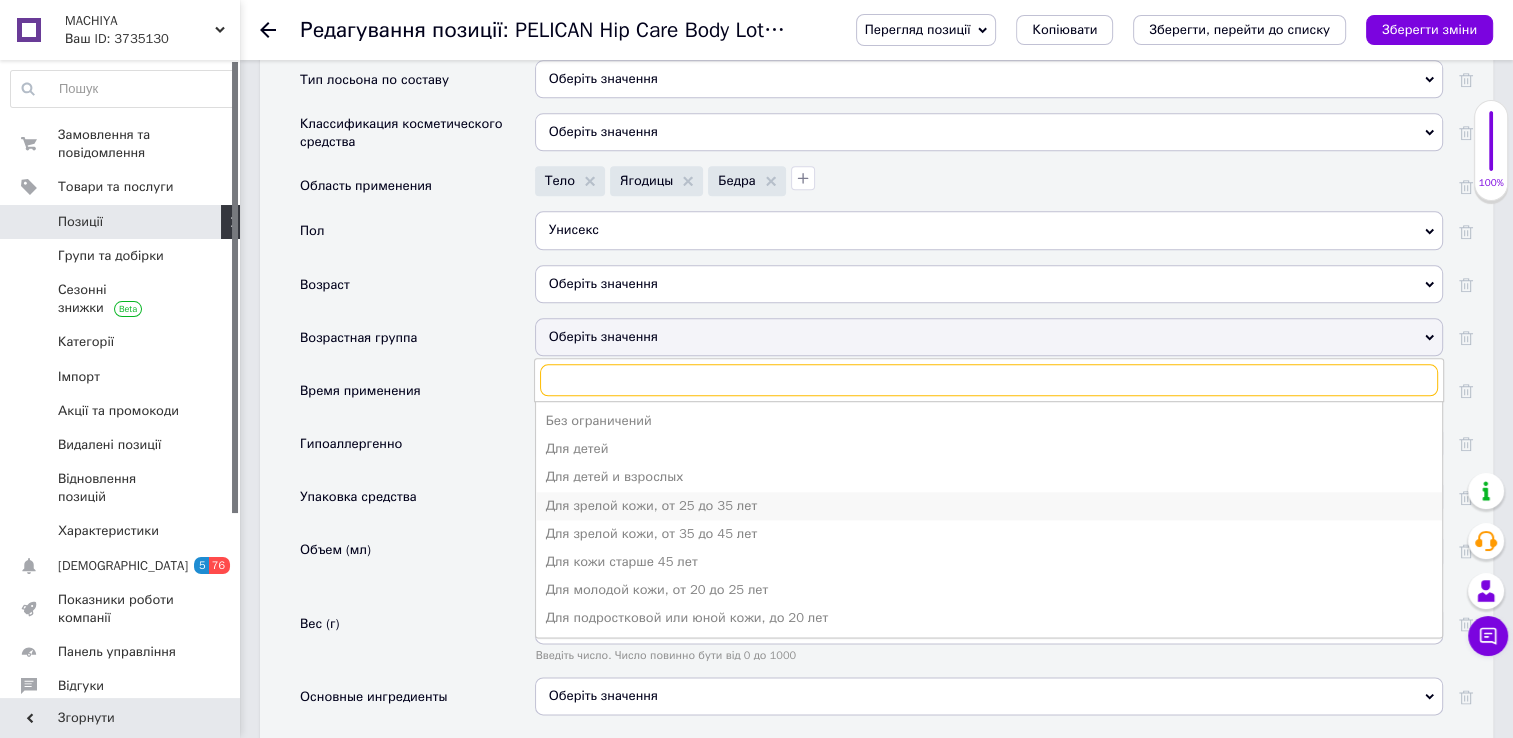 scroll, scrollTop: 2312, scrollLeft: 0, axis: vertical 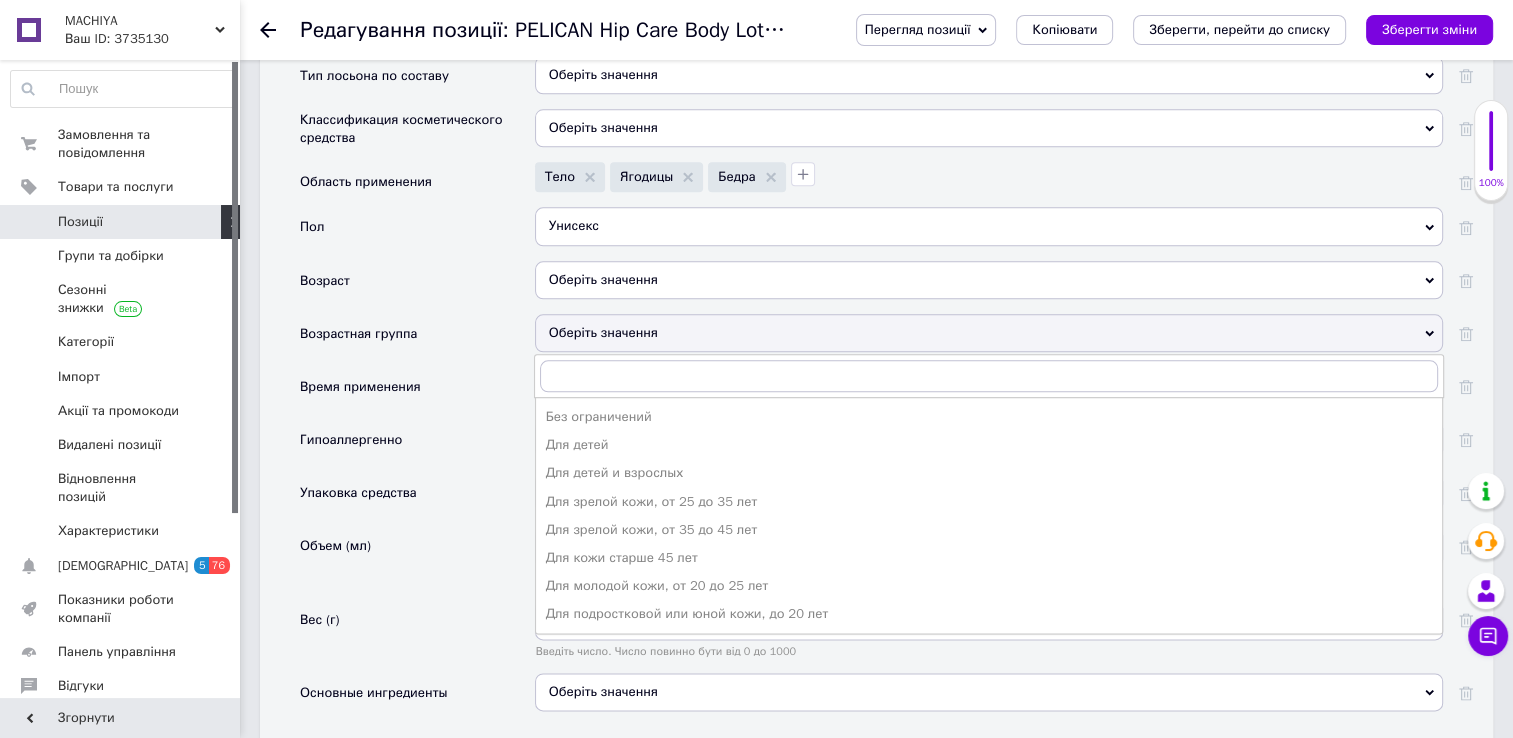 click on "Упаковка средства" at bounding box center (417, 499) 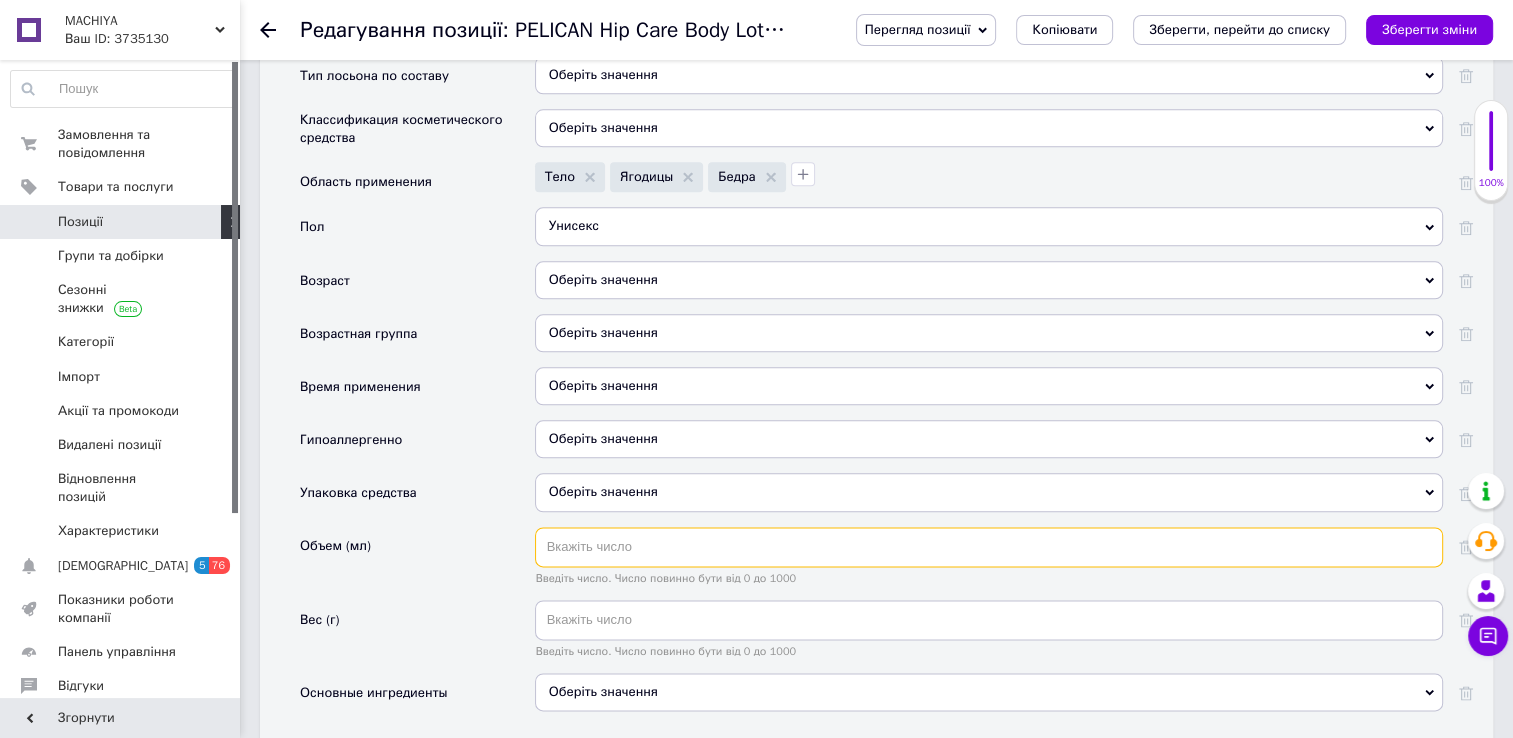 click at bounding box center [989, 547] 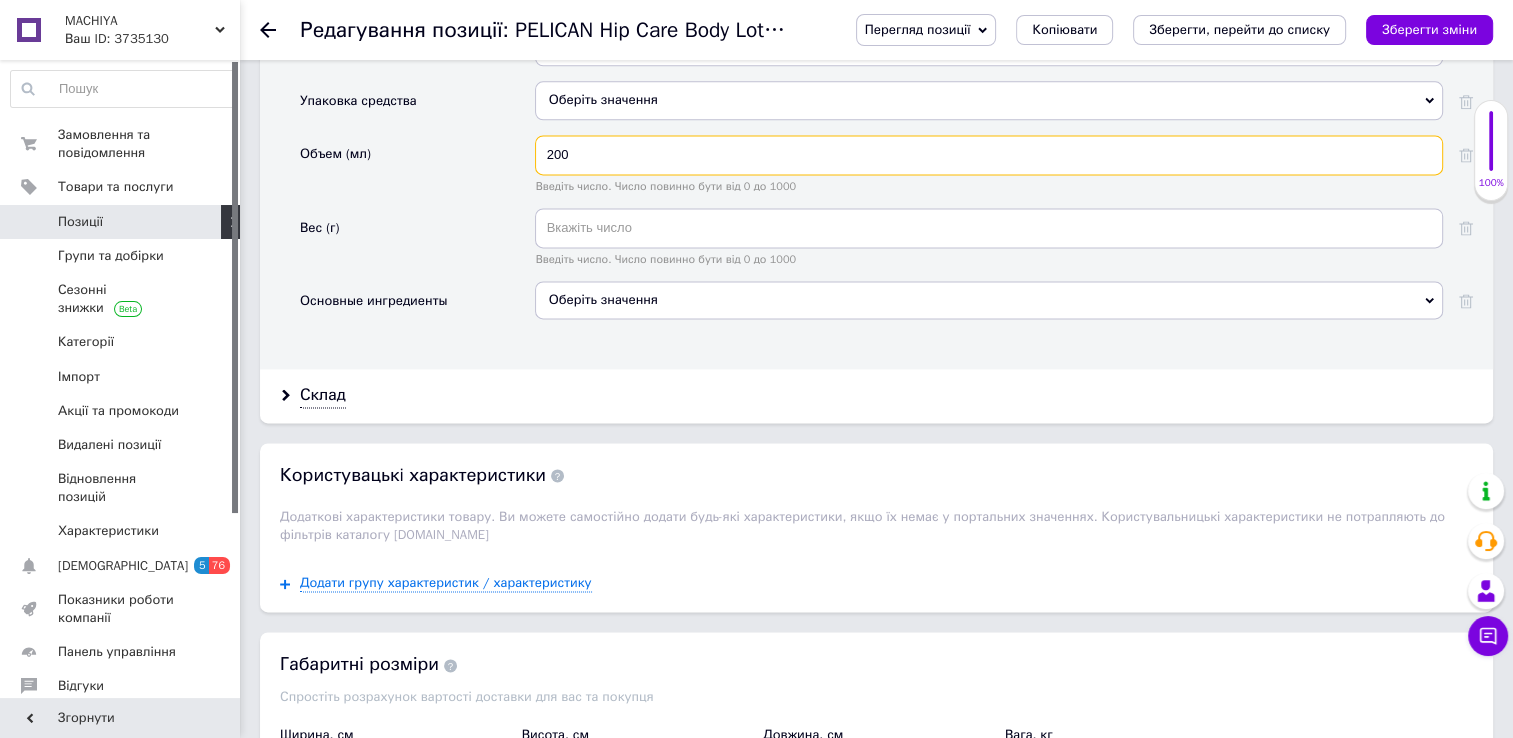 scroll, scrollTop: 2715, scrollLeft: 0, axis: vertical 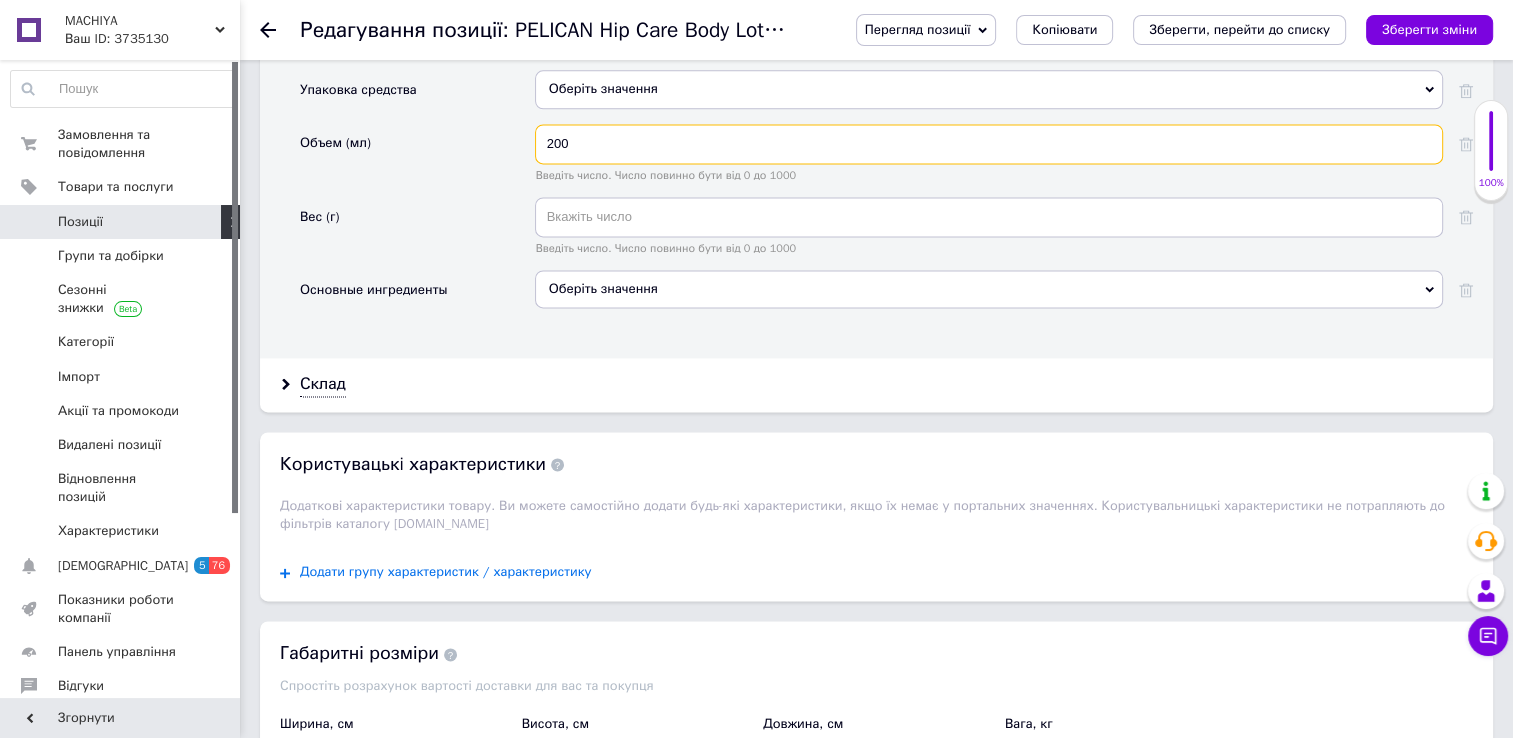 type on "200" 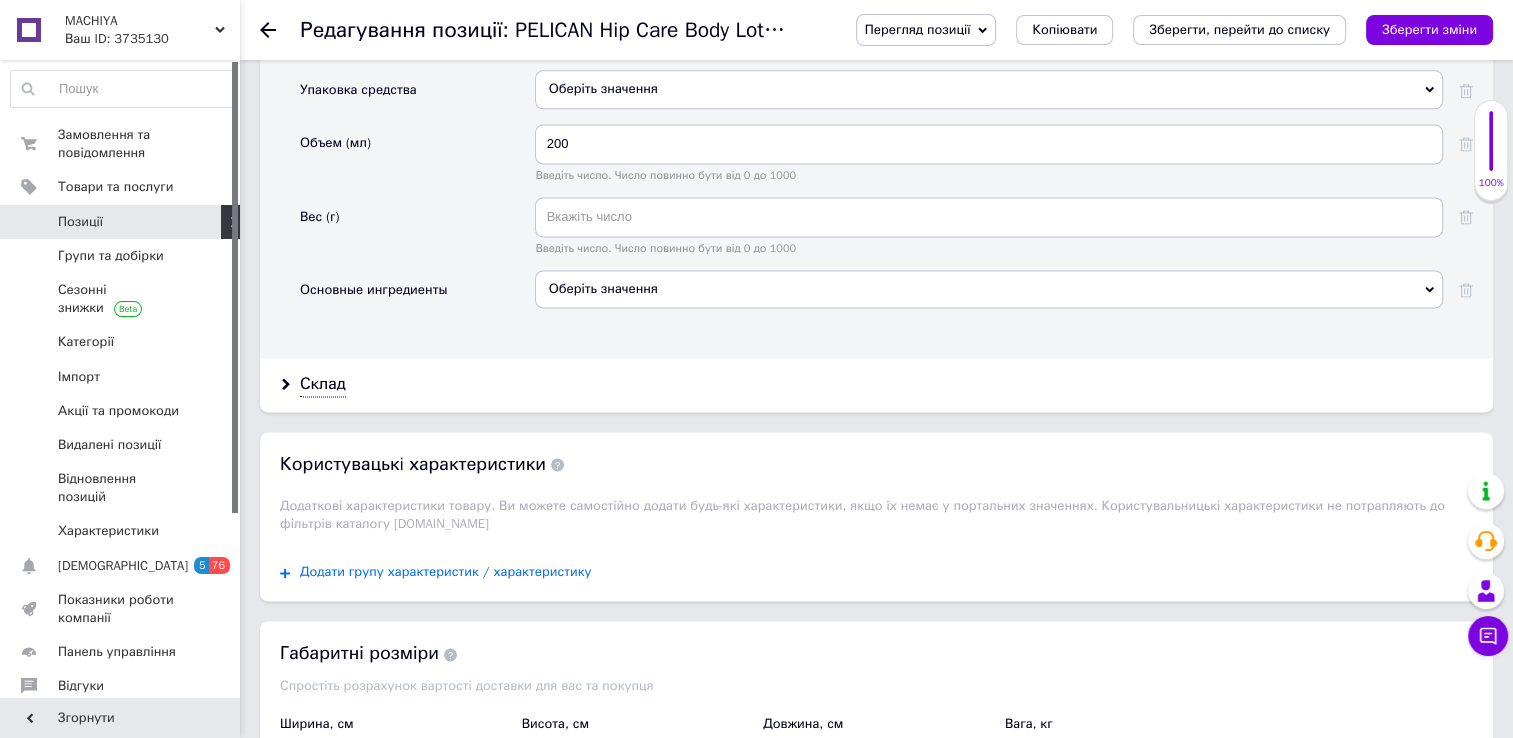 click on "Додати групу характеристик / характеристику" at bounding box center (446, 572) 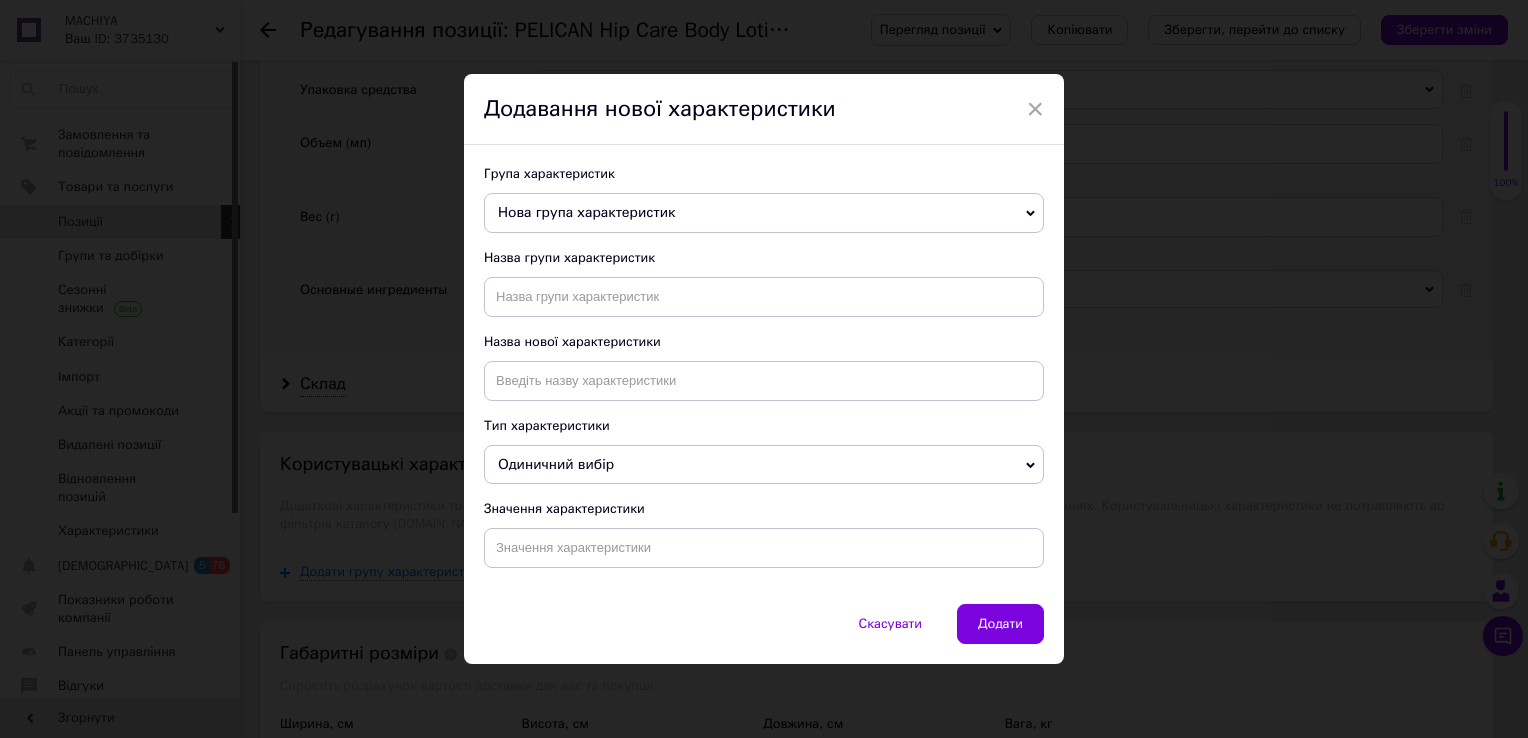 click on "Нова група характеристик" at bounding box center (764, 213) 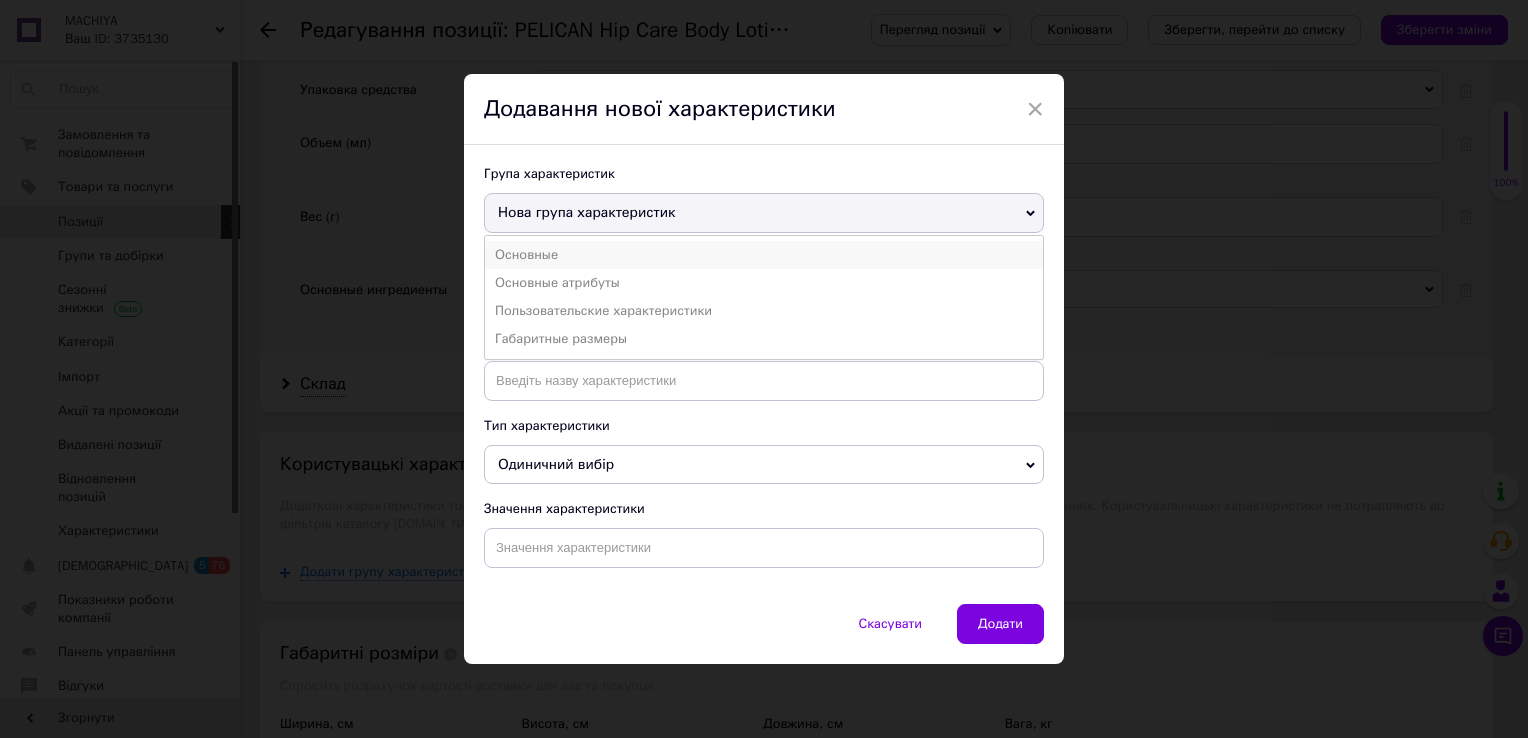 click on "Основные" at bounding box center [764, 255] 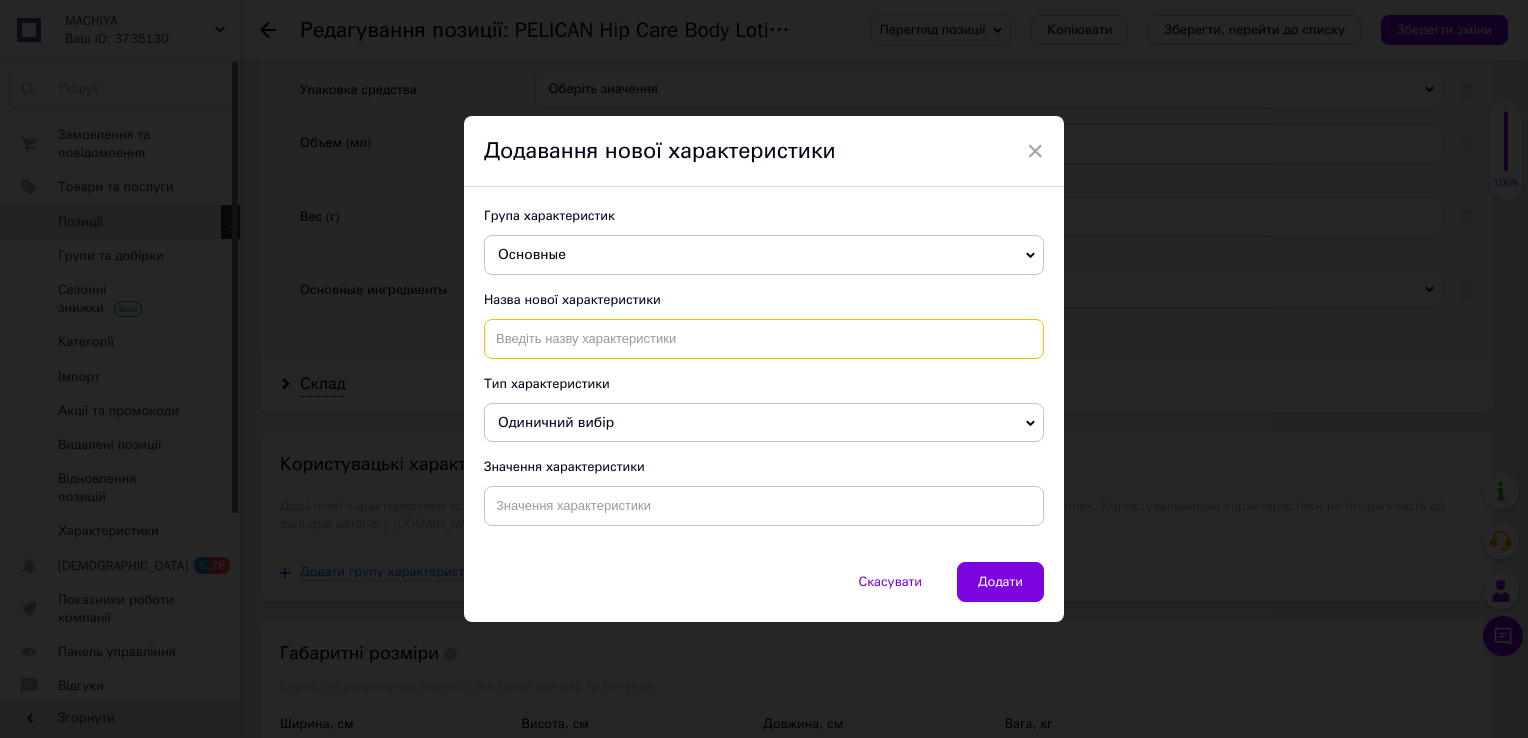 click at bounding box center [764, 339] 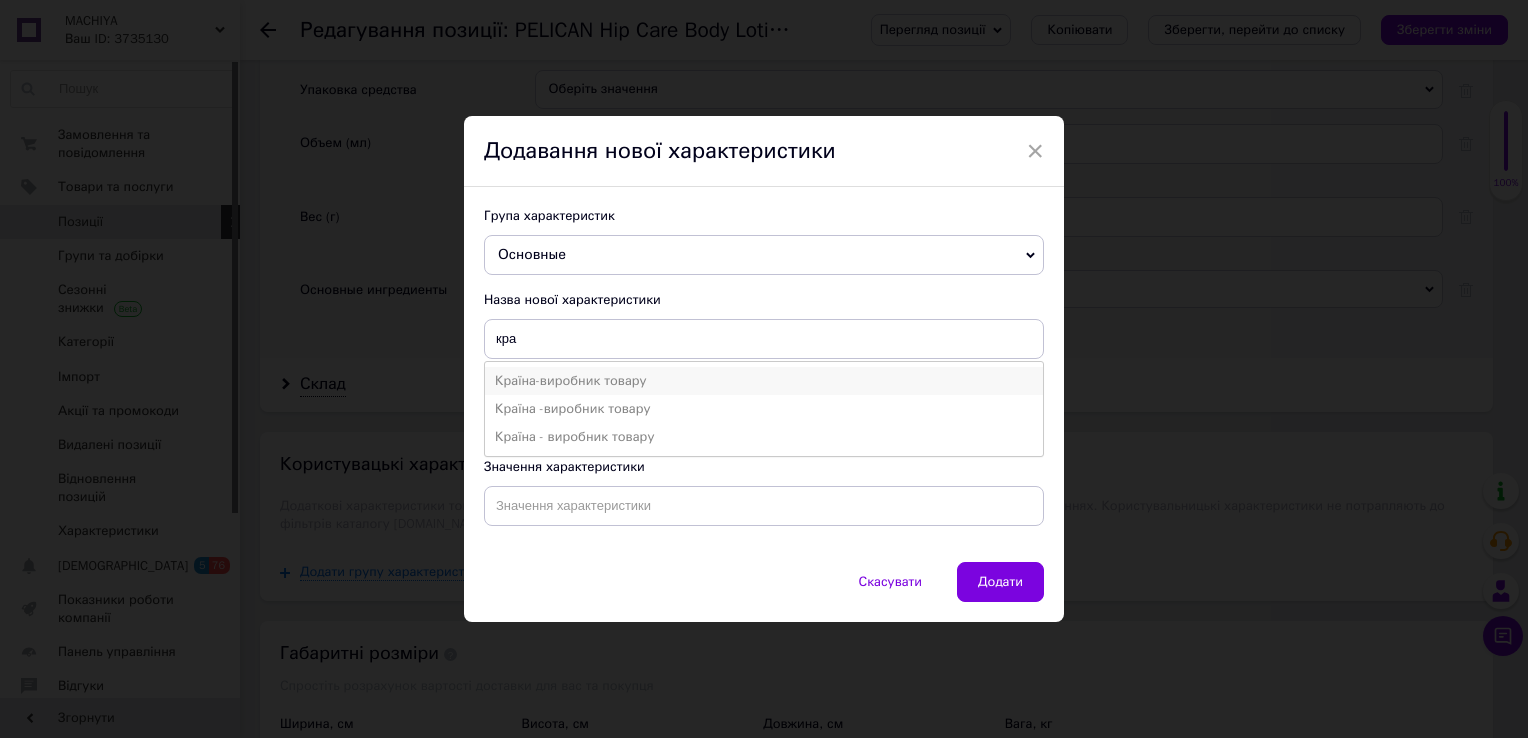 click on "Країна-виробник товару" at bounding box center [764, 381] 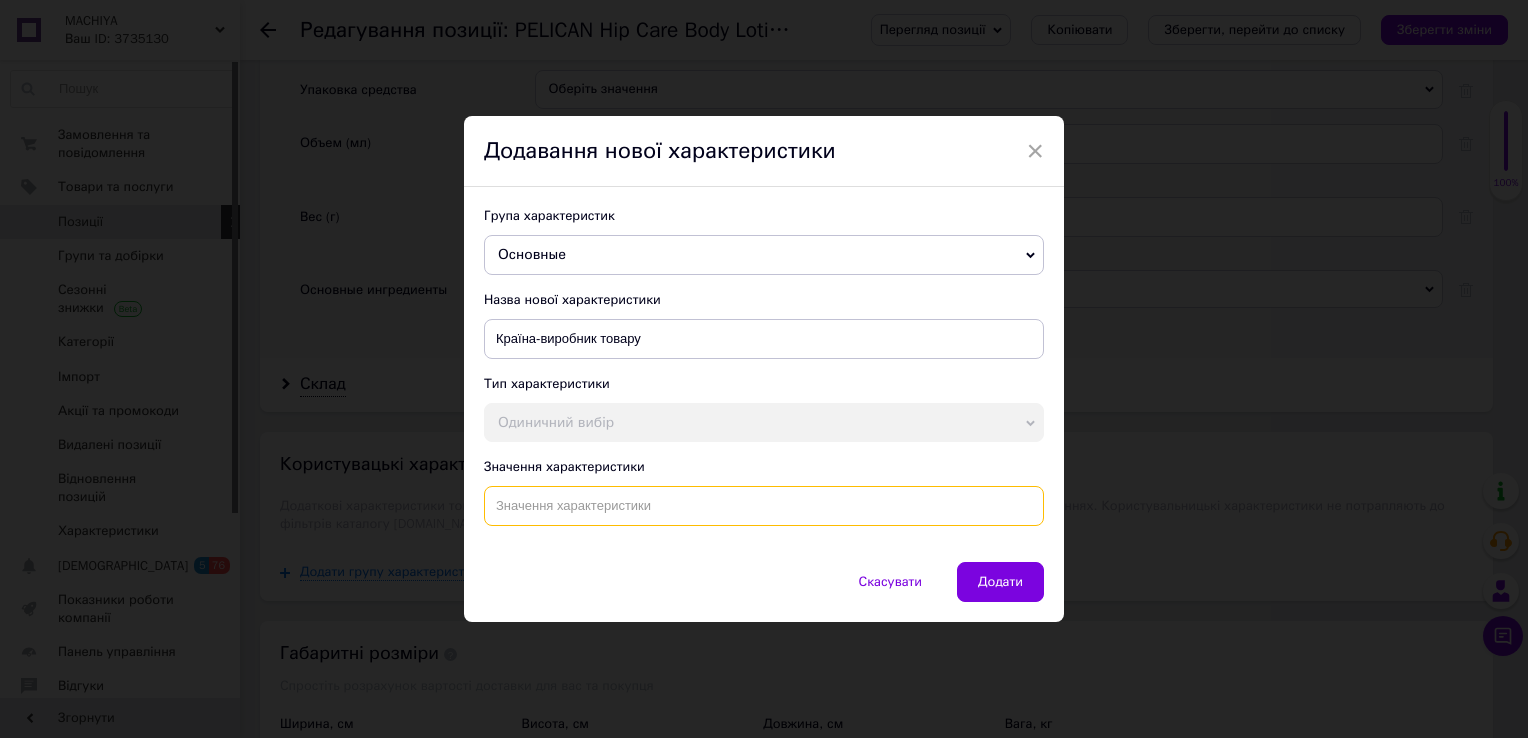 click at bounding box center (764, 506) 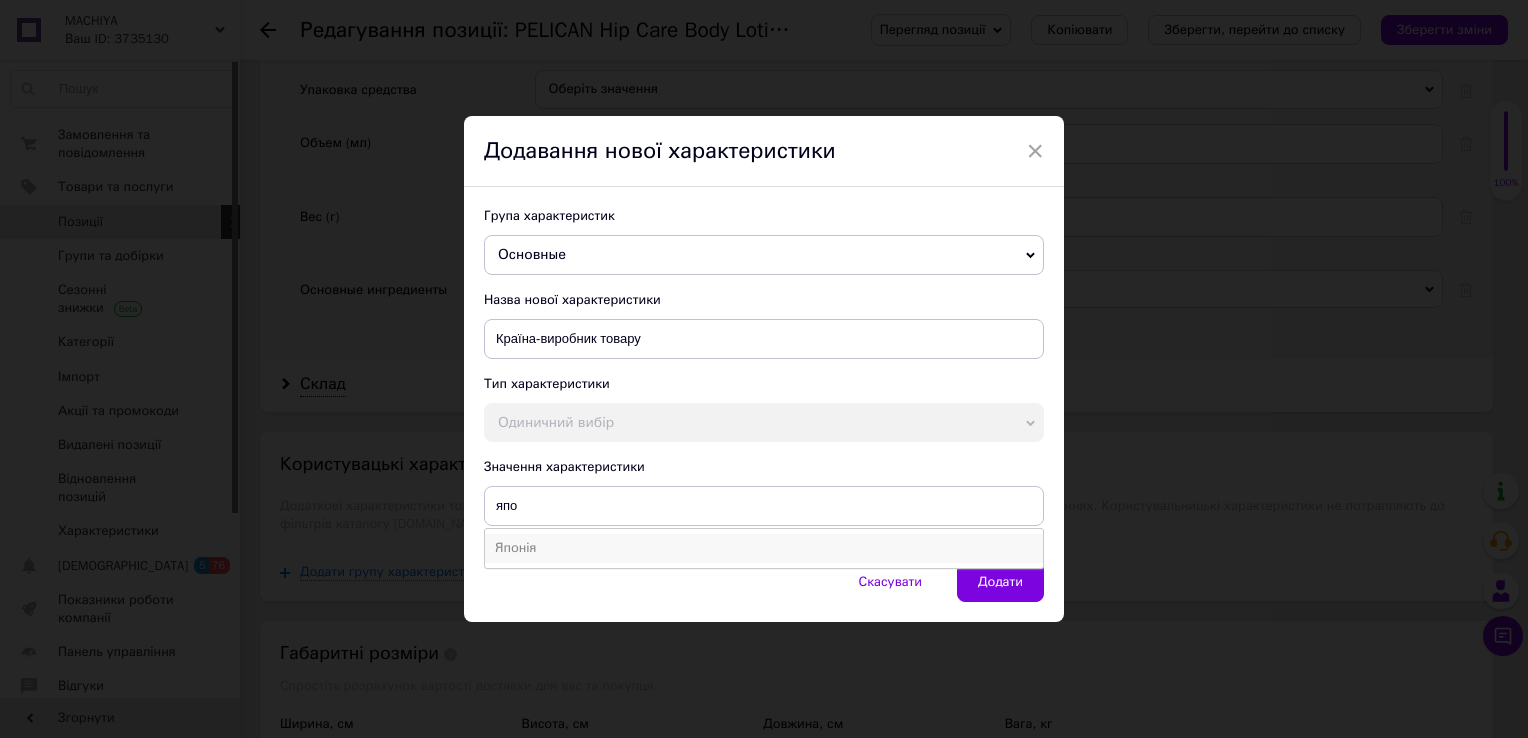 click on "Японія" at bounding box center [764, 548] 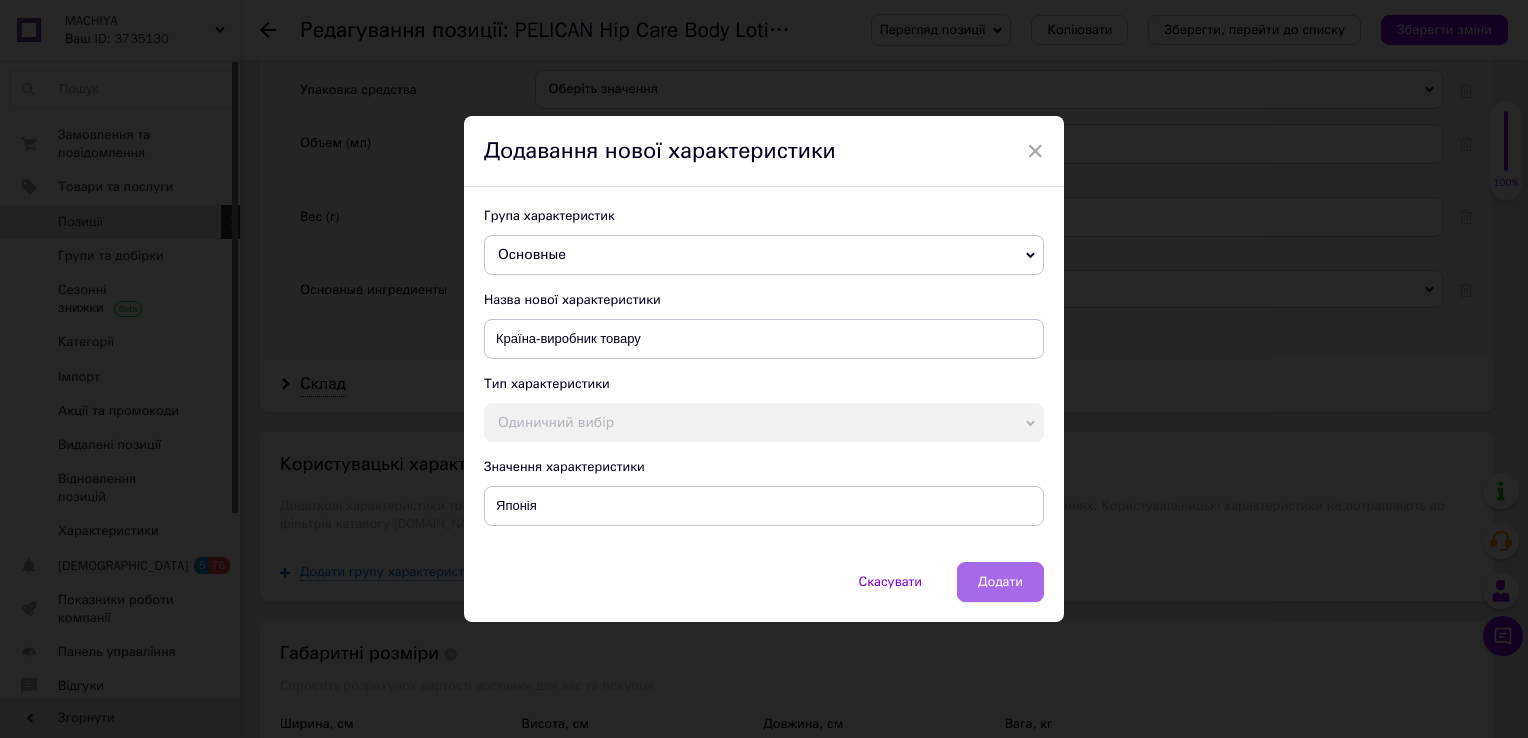 click on "Додати" at bounding box center (1000, 582) 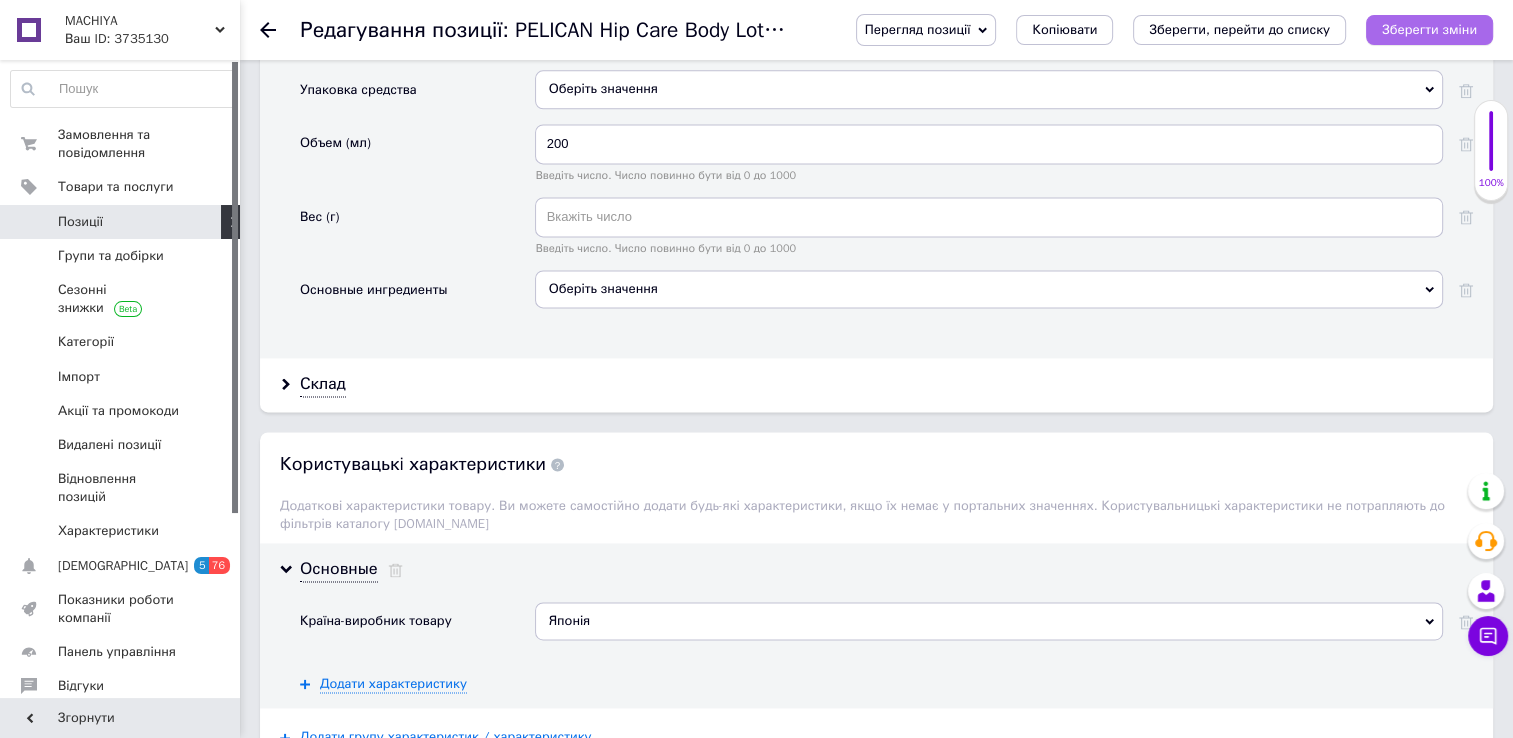 click on "Зберегти зміни" at bounding box center [1429, 29] 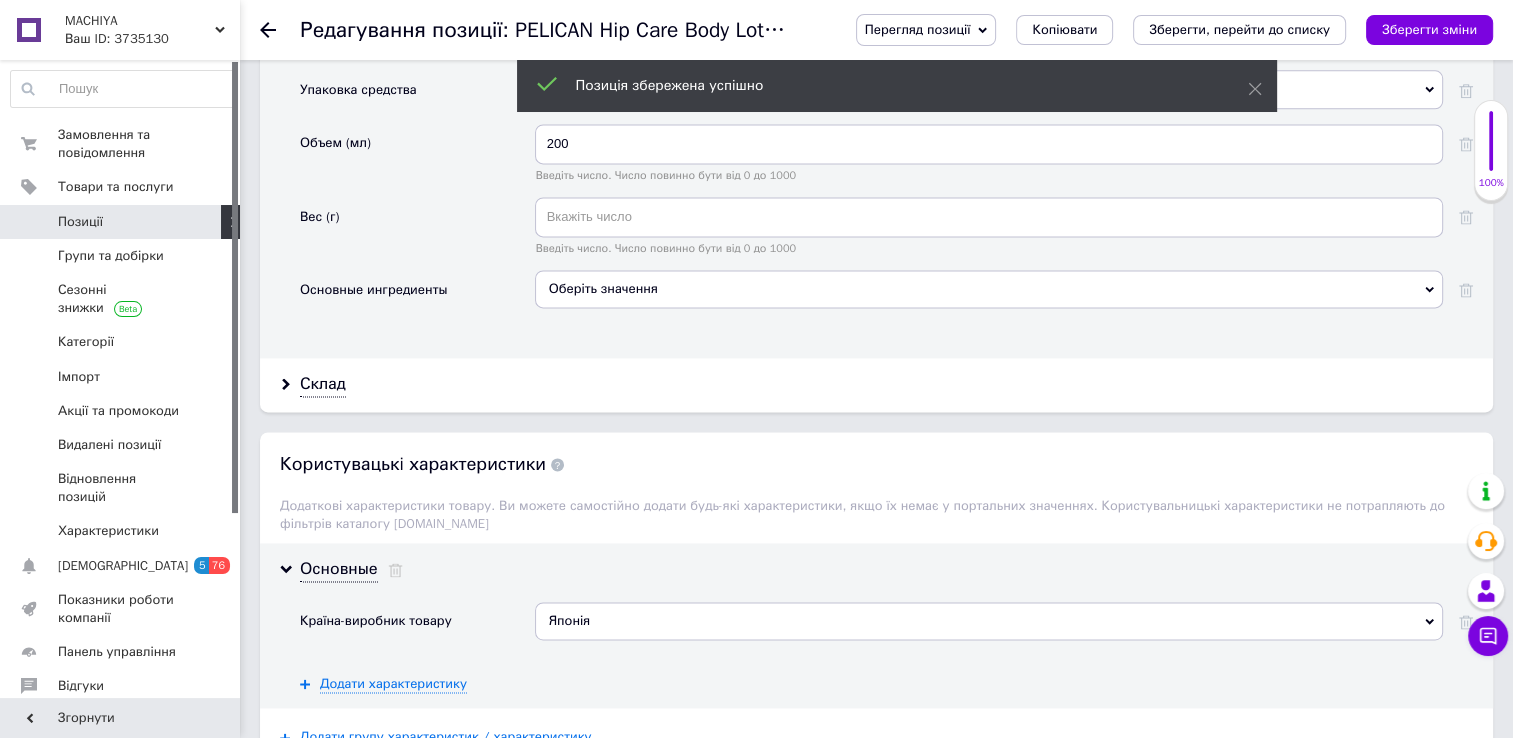 click 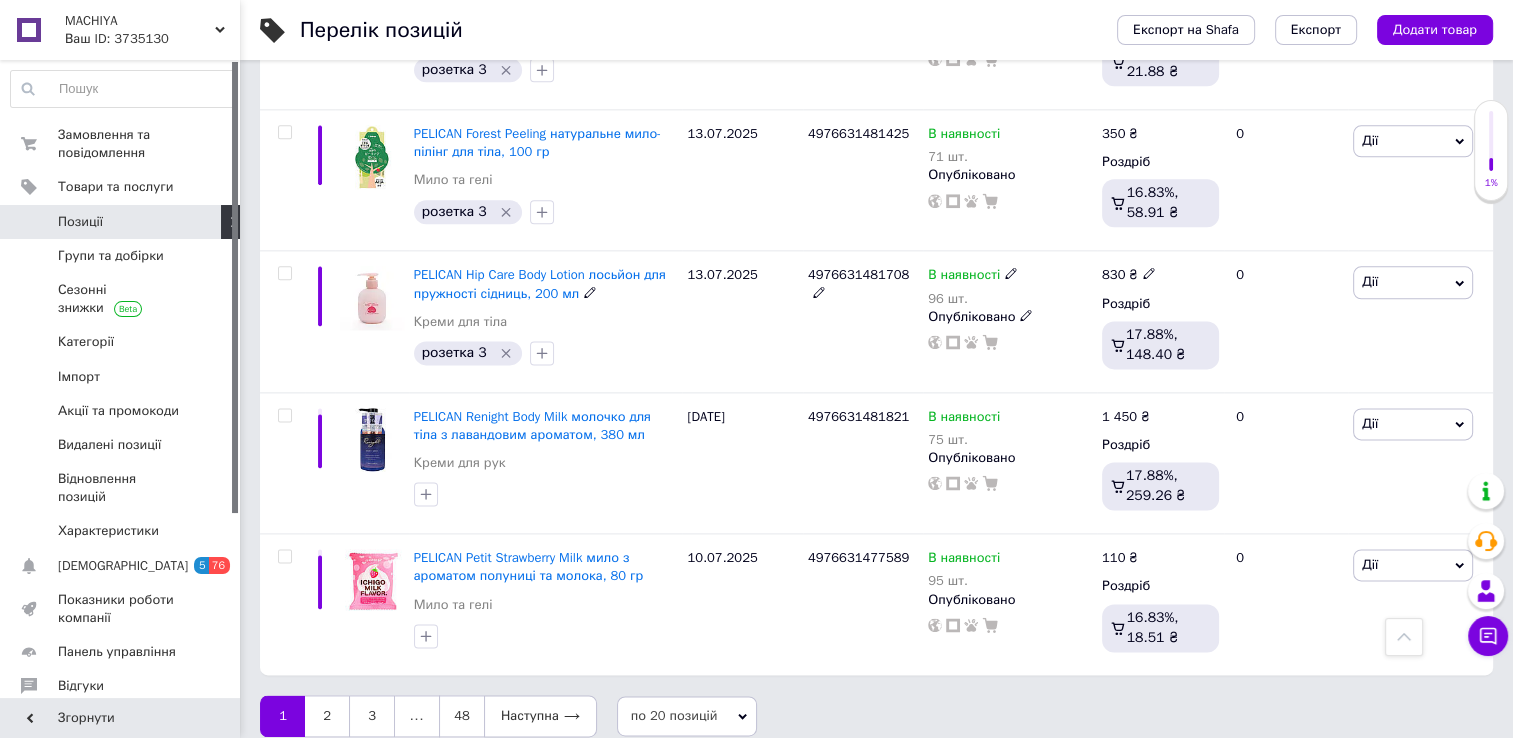 scroll, scrollTop: 2549, scrollLeft: 0, axis: vertical 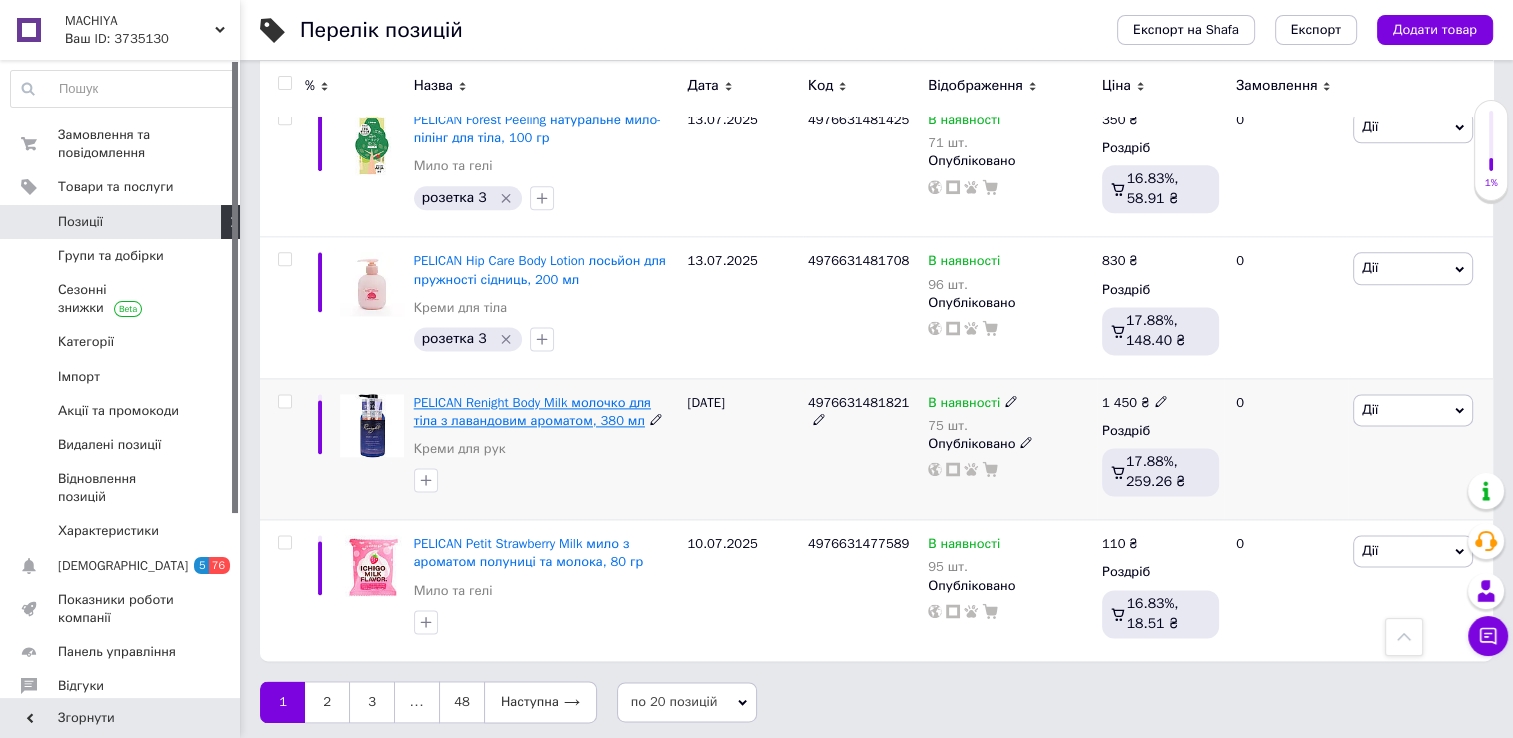 click on "PELICAN Renight Body Milk молочко для тіла з лавандовим ароматом, 380 мл" at bounding box center (532, 411) 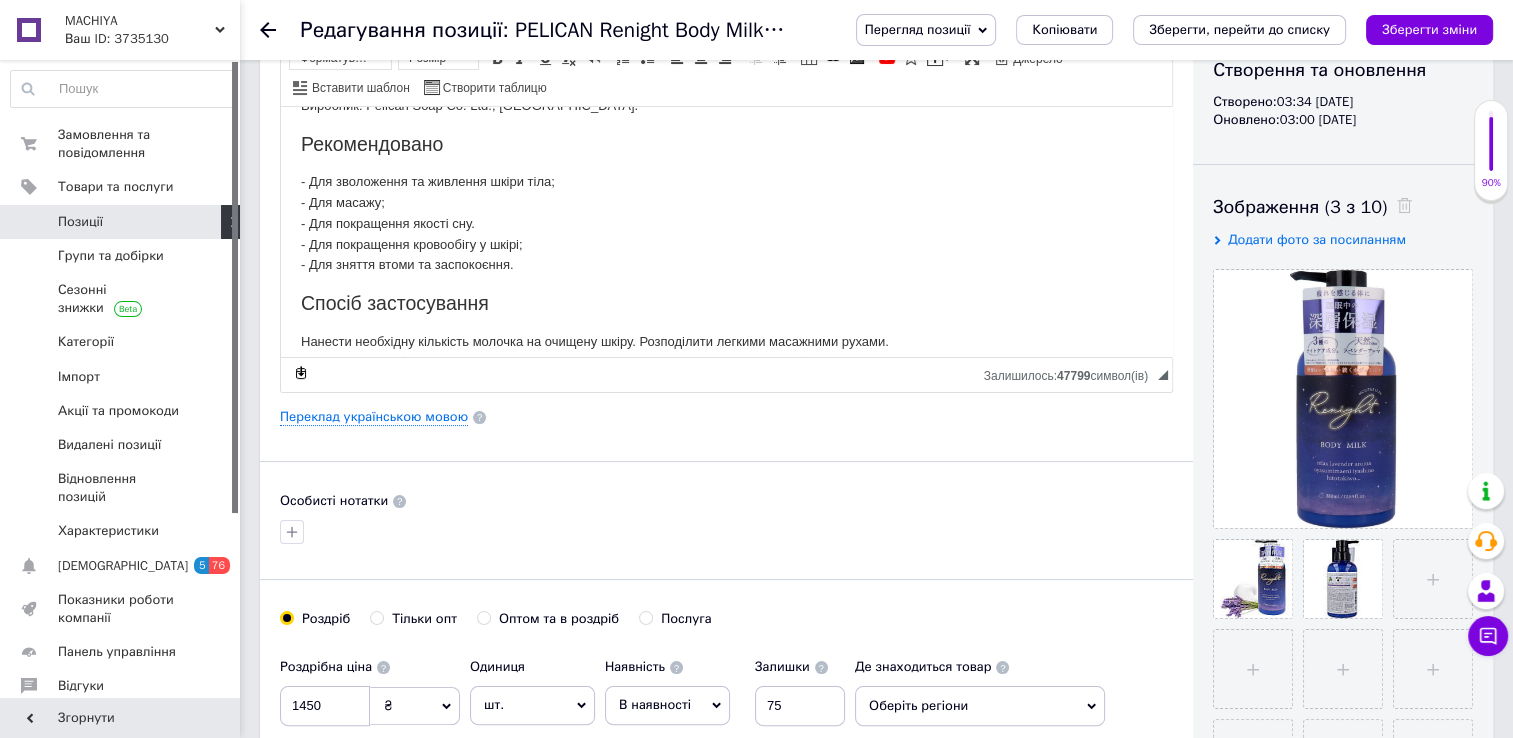 scroll, scrollTop: 244, scrollLeft: 0, axis: vertical 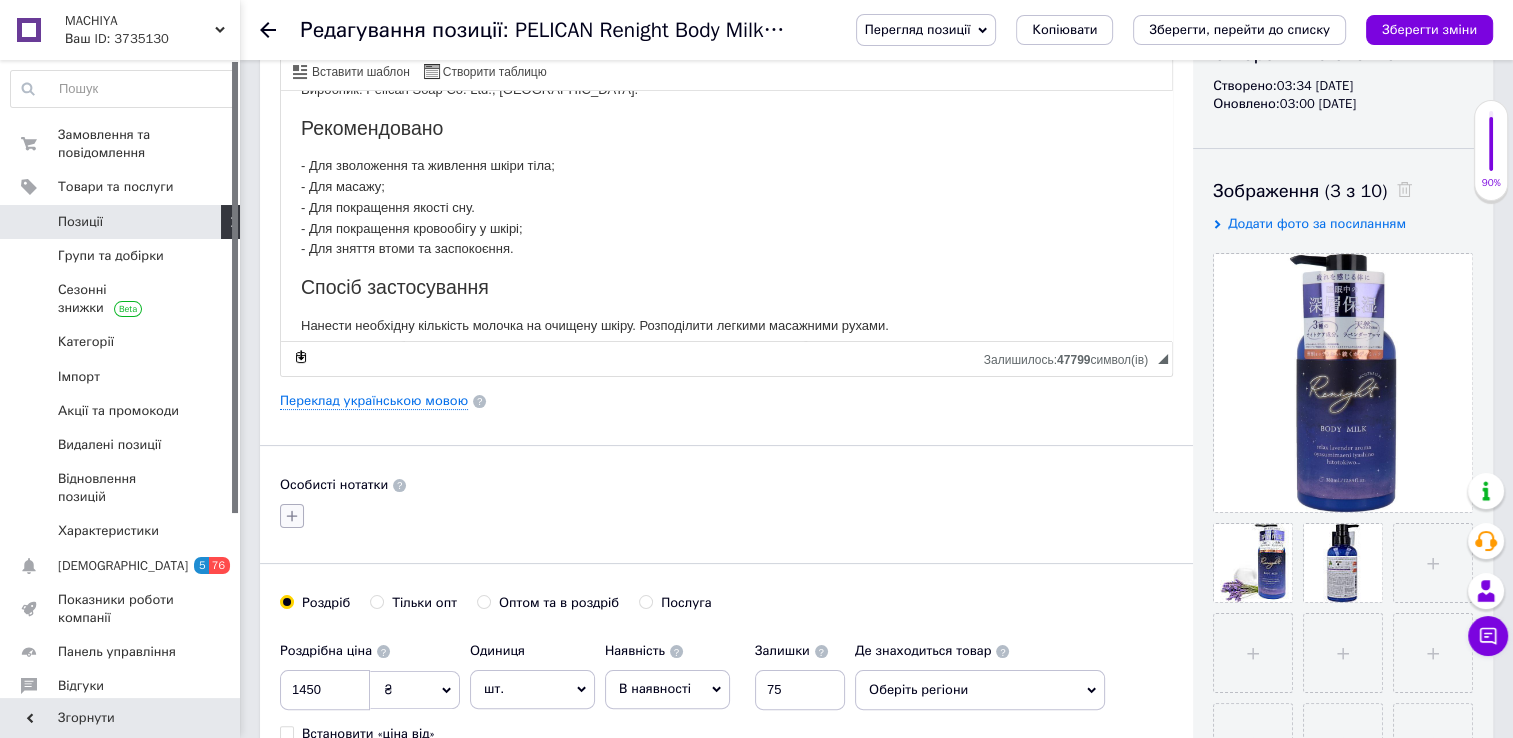 click at bounding box center (292, 516) 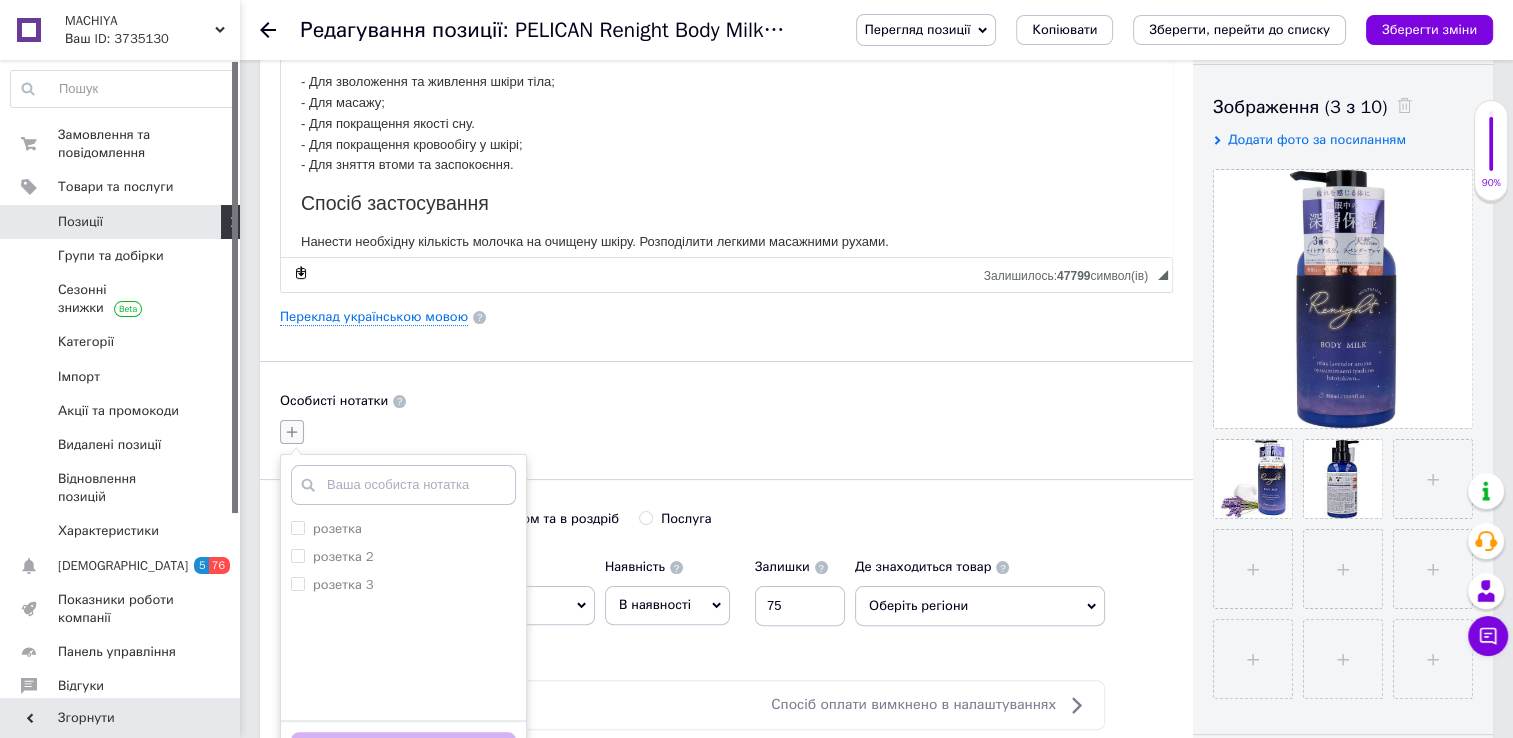 scroll, scrollTop: 384, scrollLeft: 0, axis: vertical 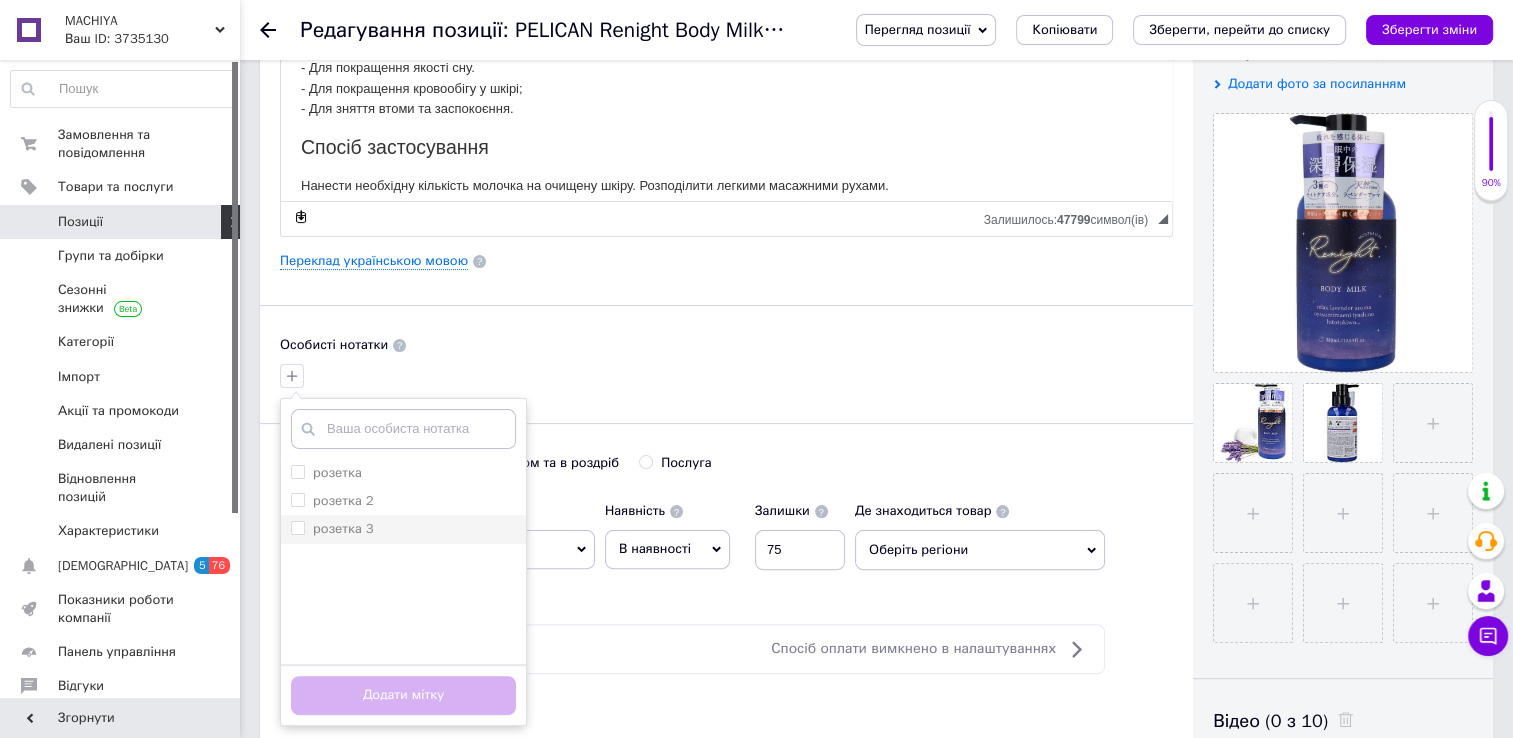 click on "розетка 3" at bounding box center (297, 527) 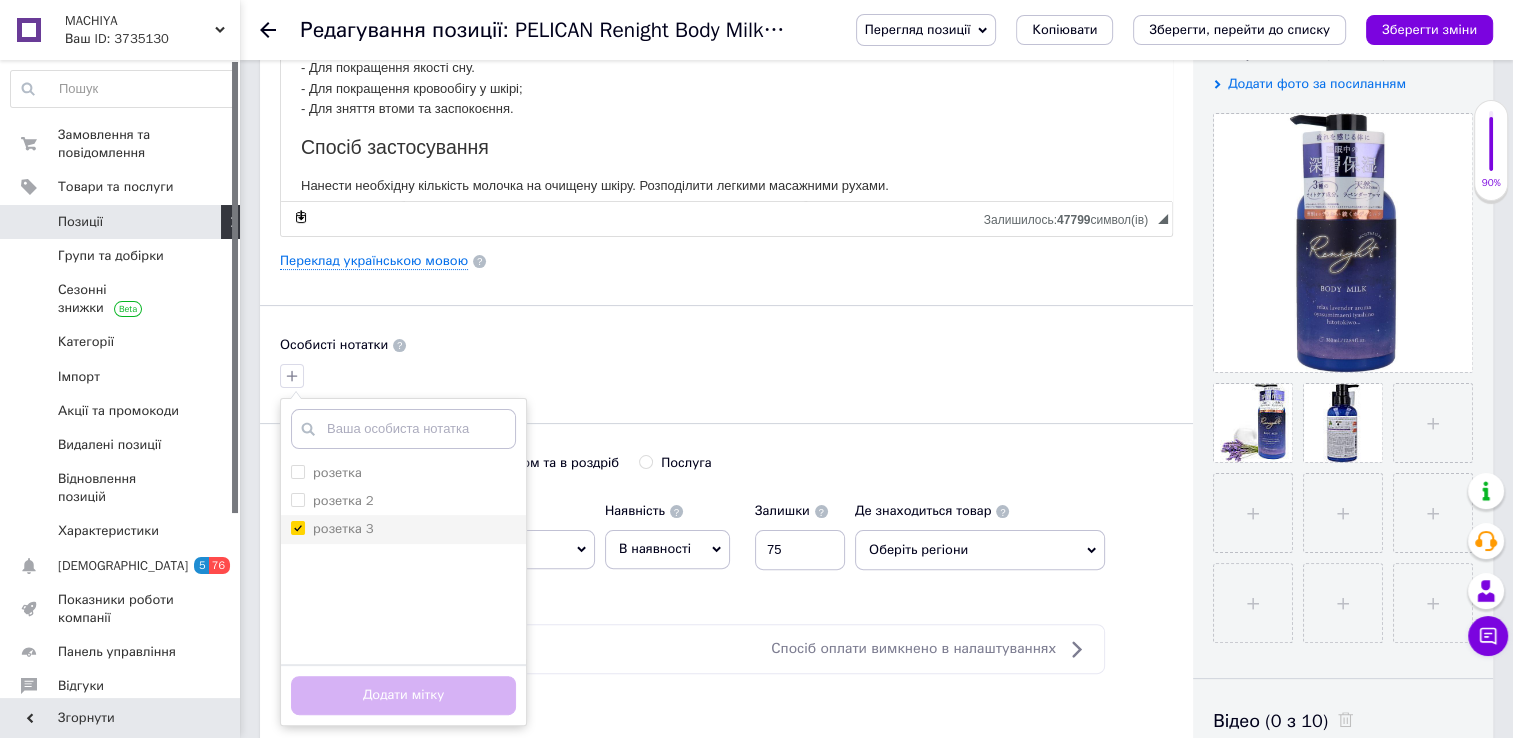 checkbox on "true" 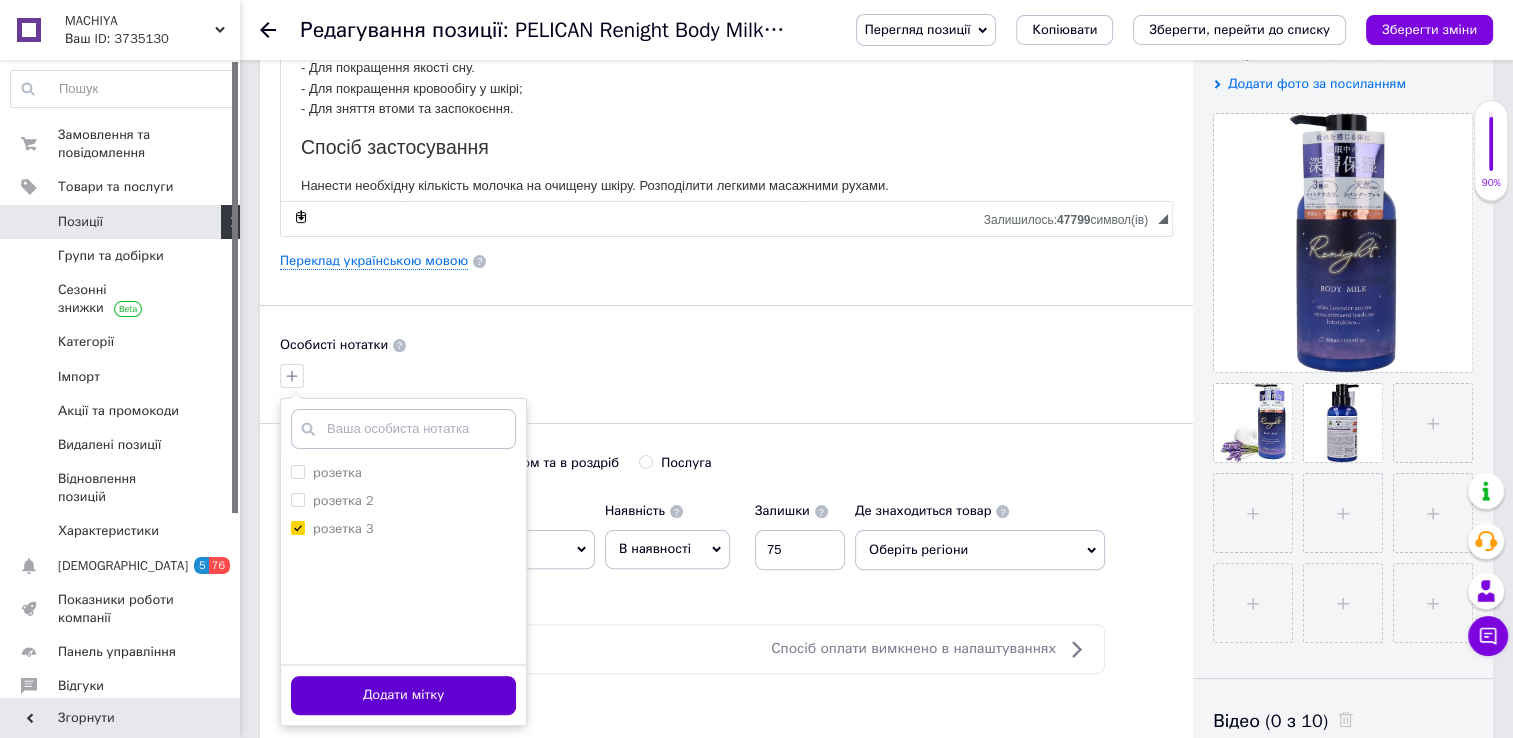 click on "Додати мітку" at bounding box center [403, 695] 